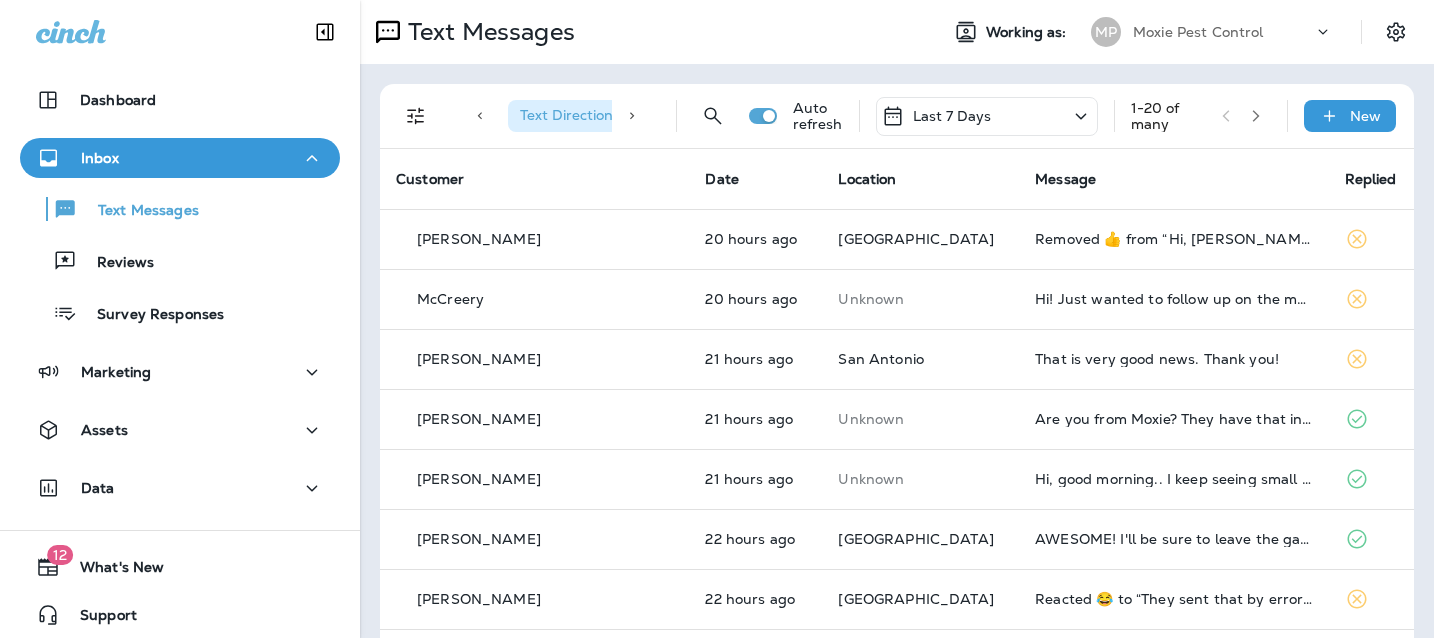 scroll, scrollTop: 0, scrollLeft: 0, axis: both 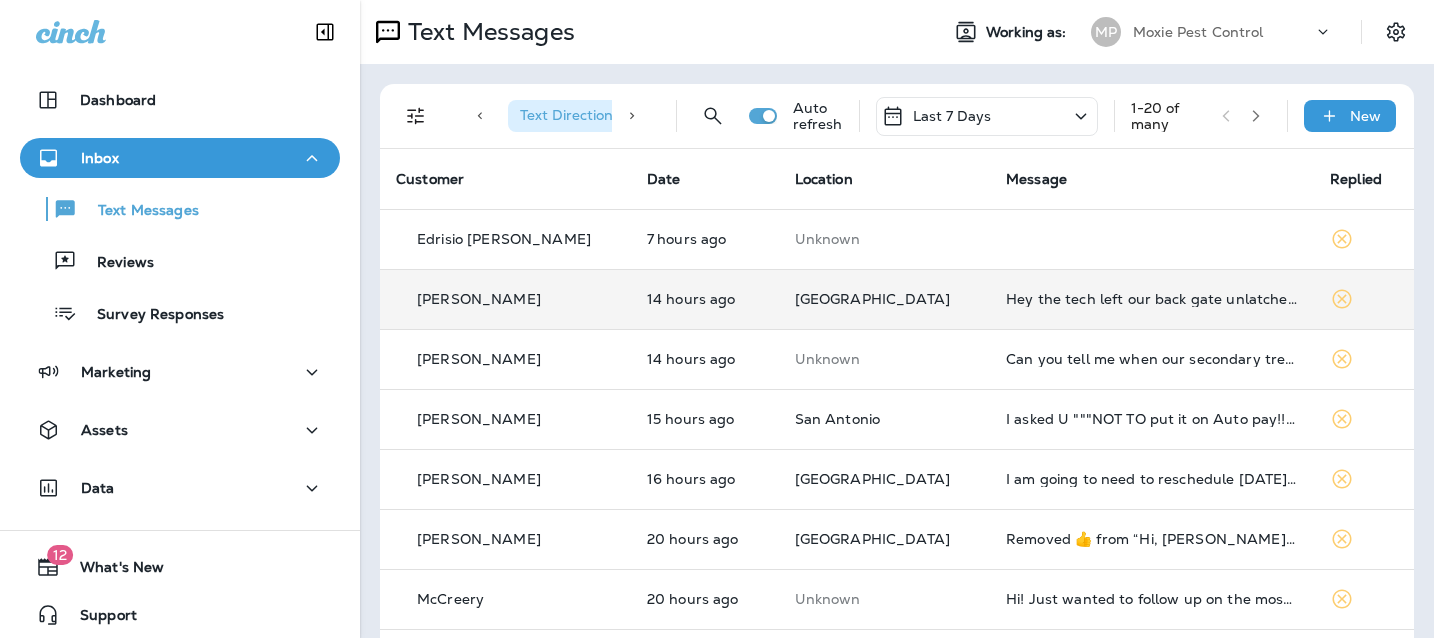 click on "Hey the tech left
our back gate unlatched and my 82 year old
dad had to get our beagle back after she escaped  This absolutely cannot happen again" at bounding box center (1152, 299) 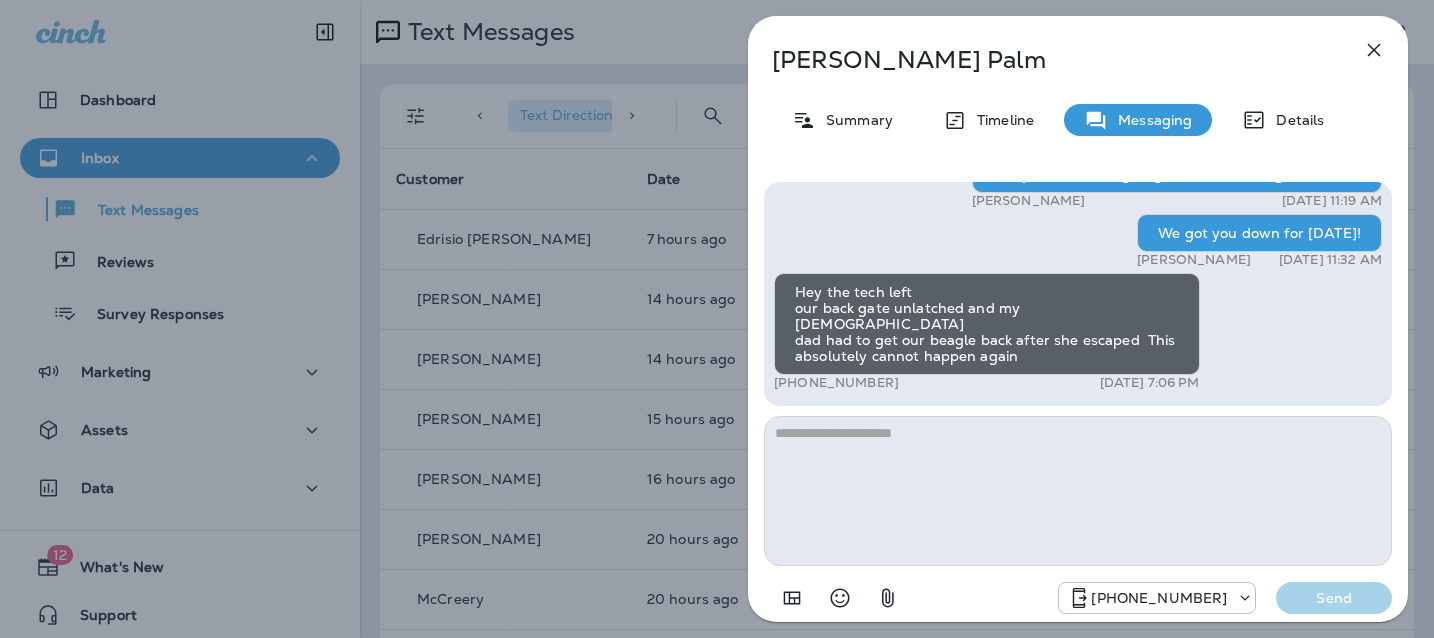 click at bounding box center [1078, 491] 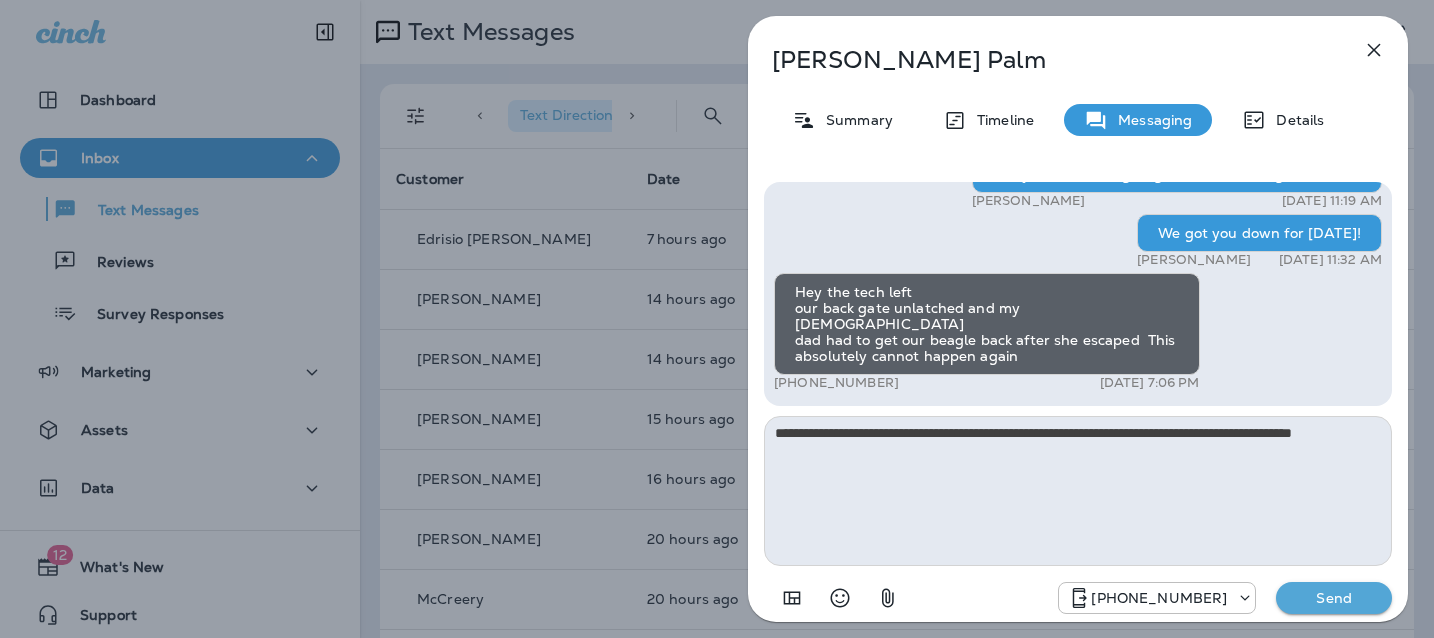 type on "**********" 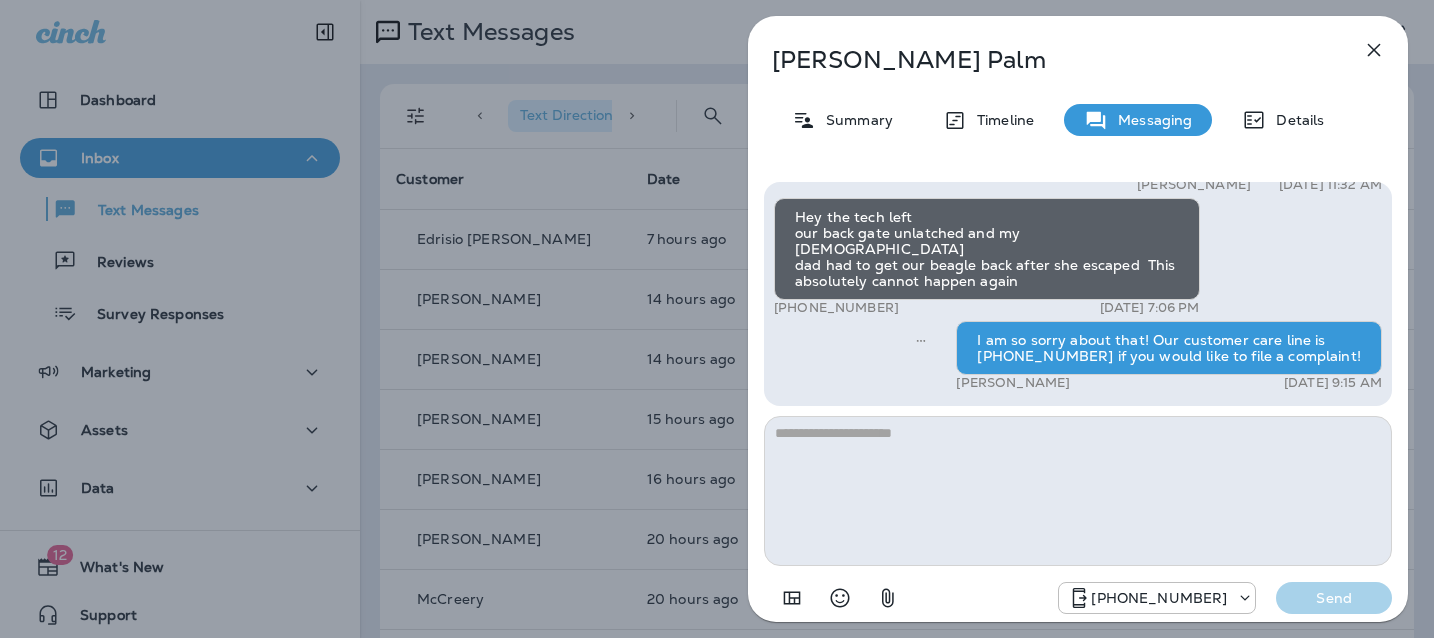 click 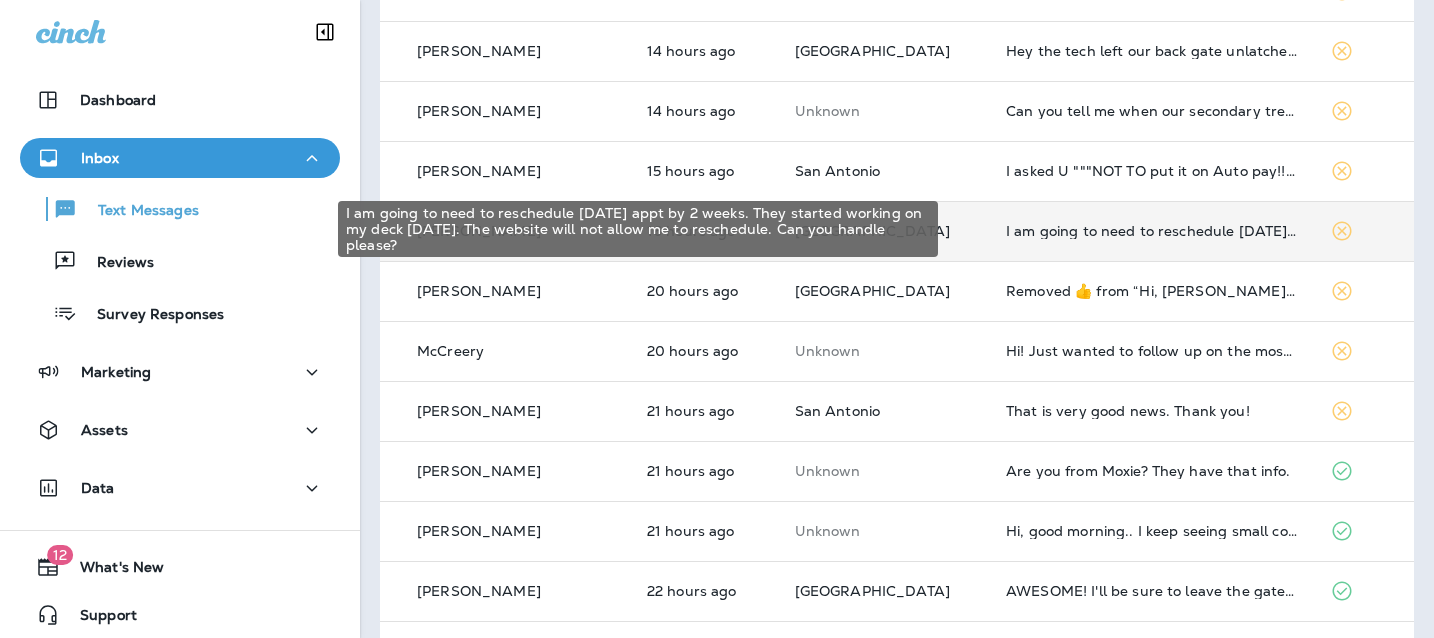 scroll, scrollTop: 250, scrollLeft: 0, axis: vertical 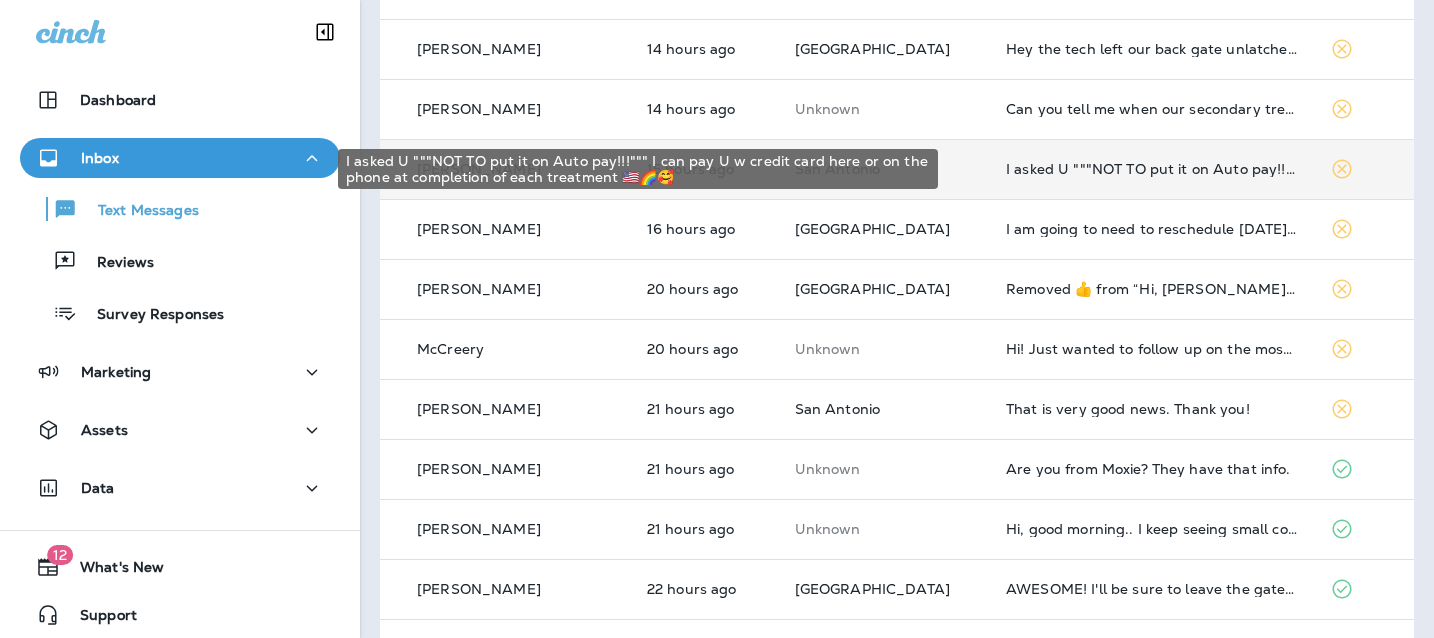 click on "I asked U """NOT TO put it on Auto pay!!!""" I can pay U w credit card here or on the phone at completion of each treatment 🇺🇸🌈🥰" at bounding box center [1152, 169] 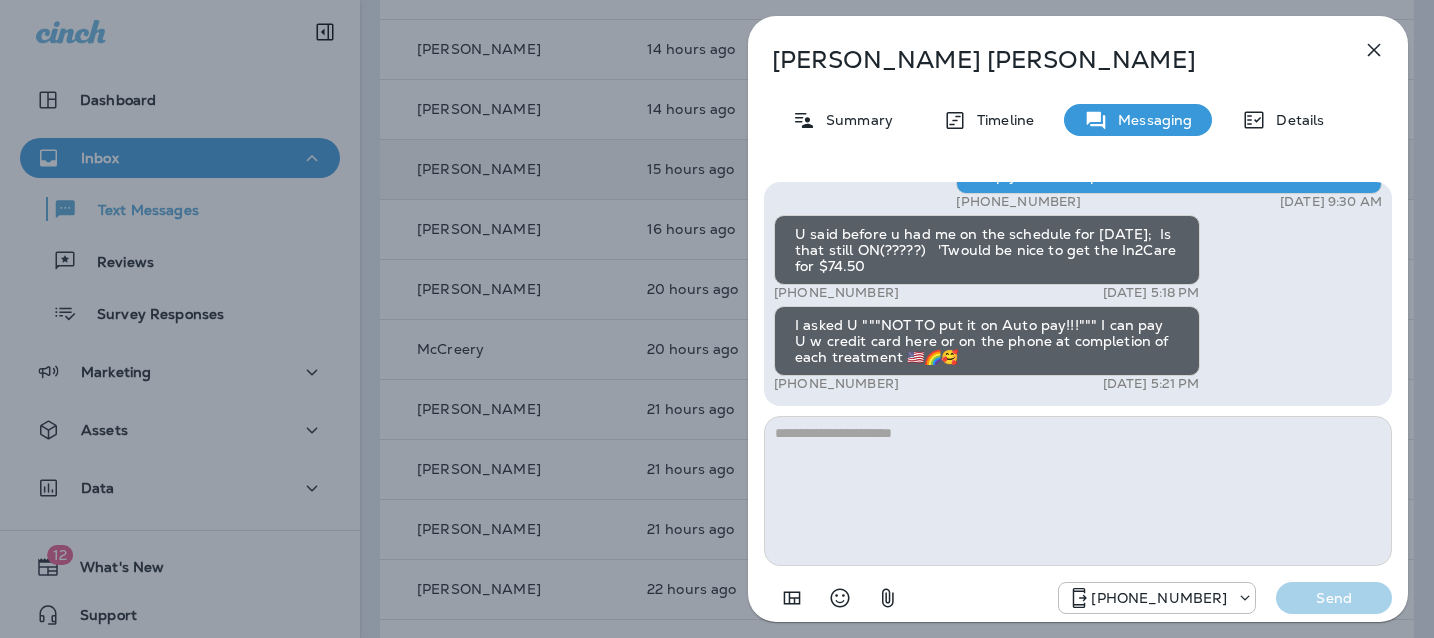 scroll, scrollTop: 0, scrollLeft: 0, axis: both 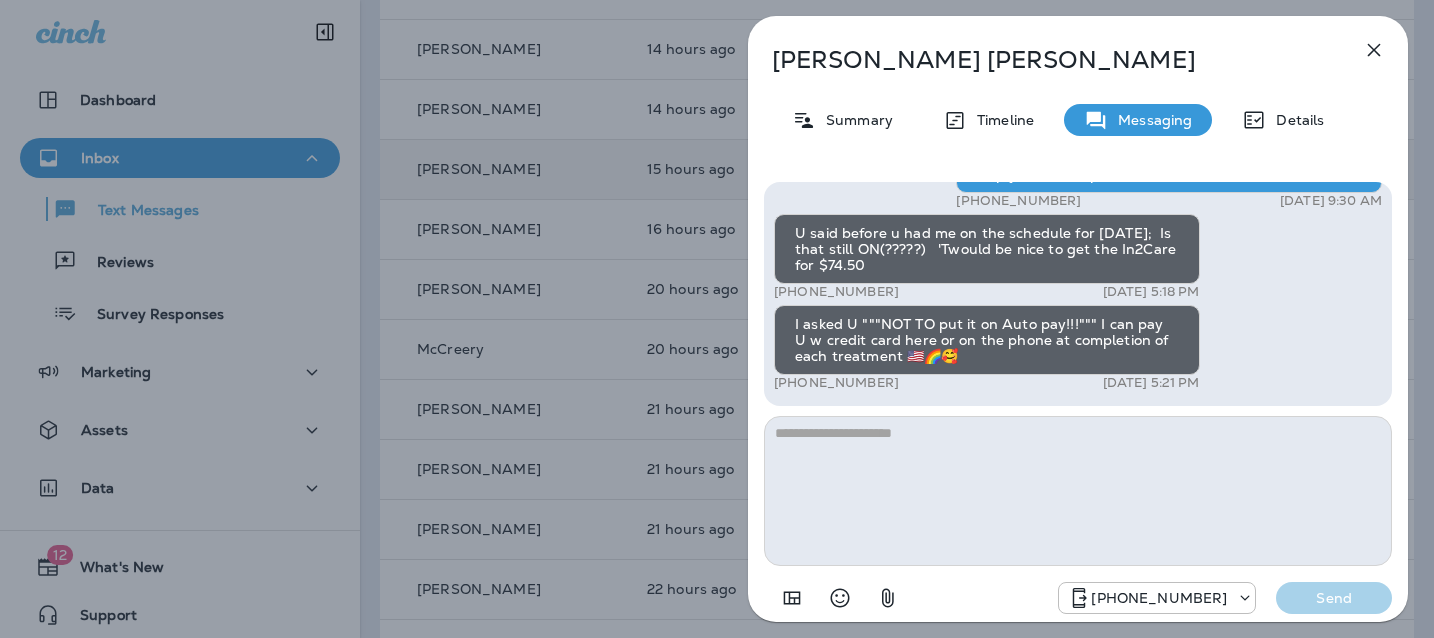 drag, startPoint x: 886, startPoint y: 290, endPoint x: 789, endPoint y: 294, distance: 97.082436 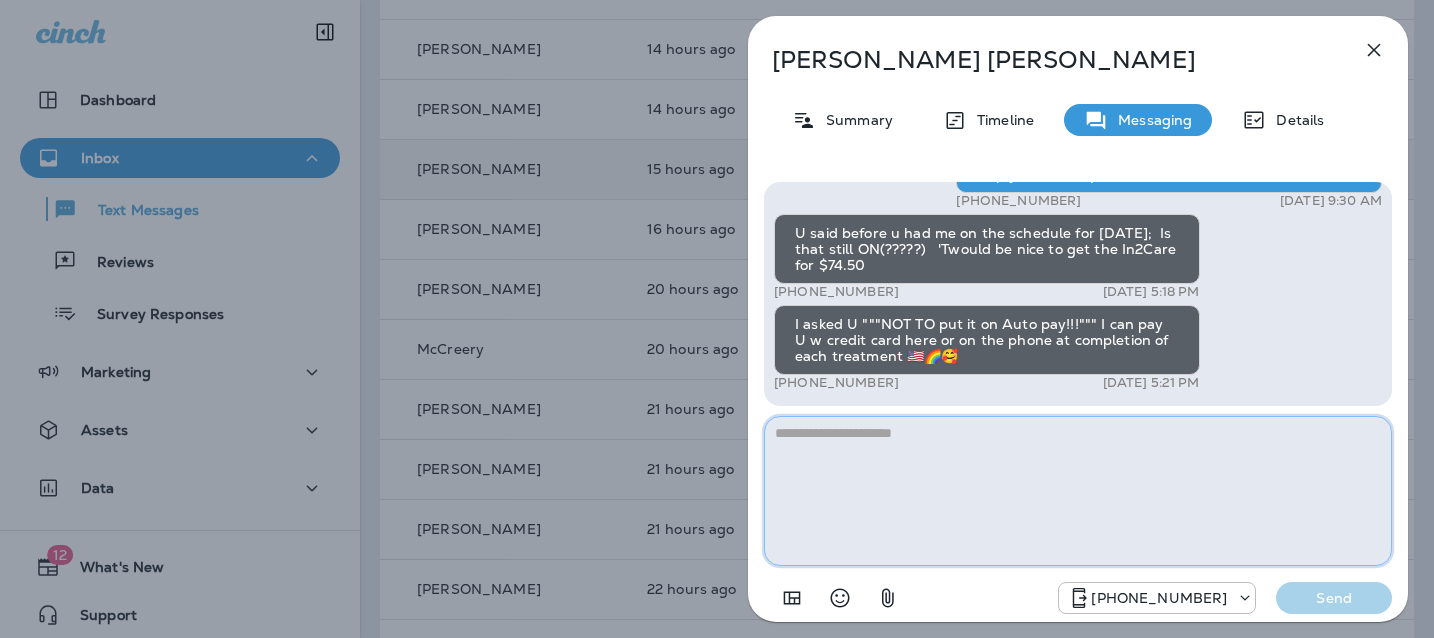 click at bounding box center [1078, 491] 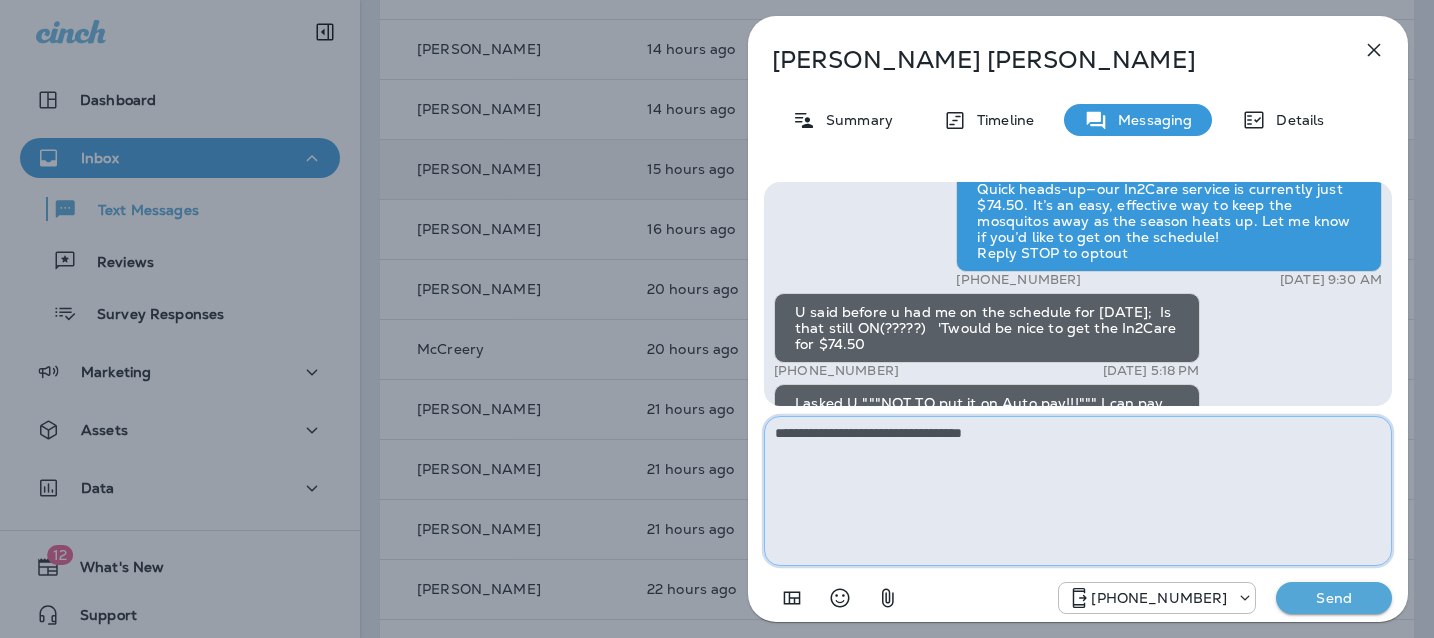 scroll, scrollTop: 0, scrollLeft: 0, axis: both 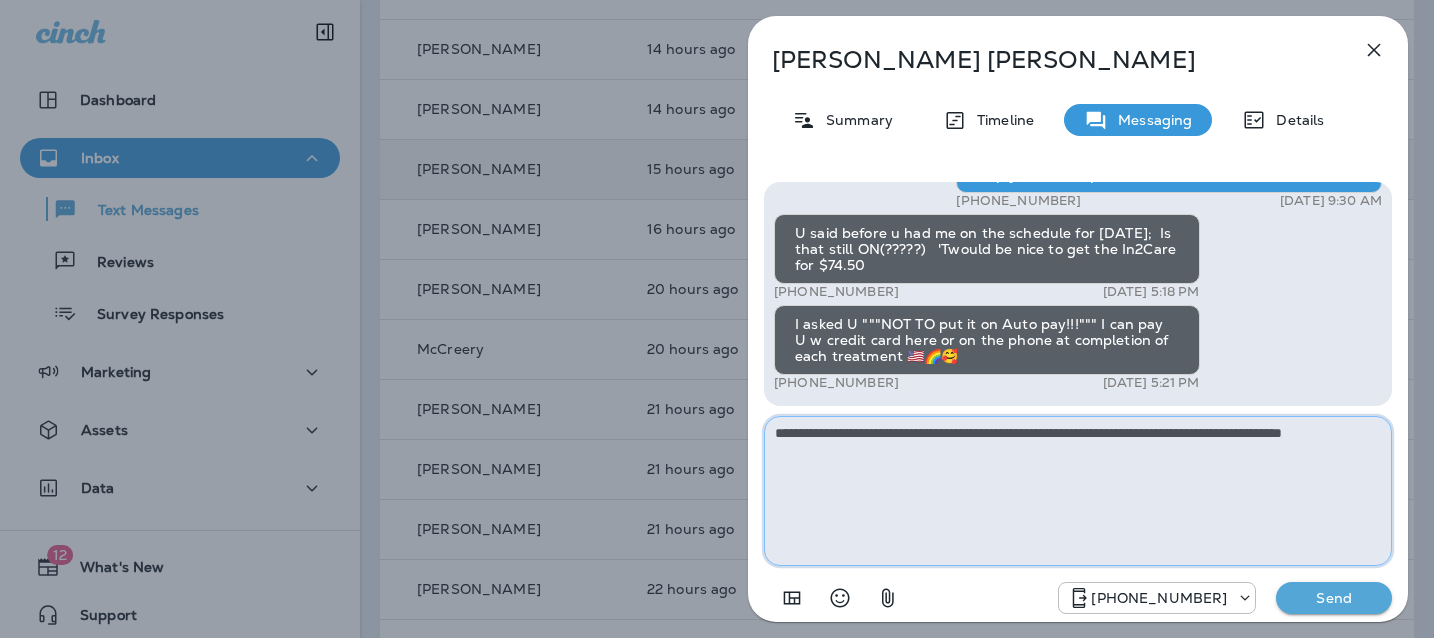 click on "**********" at bounding box center [1078, 491] 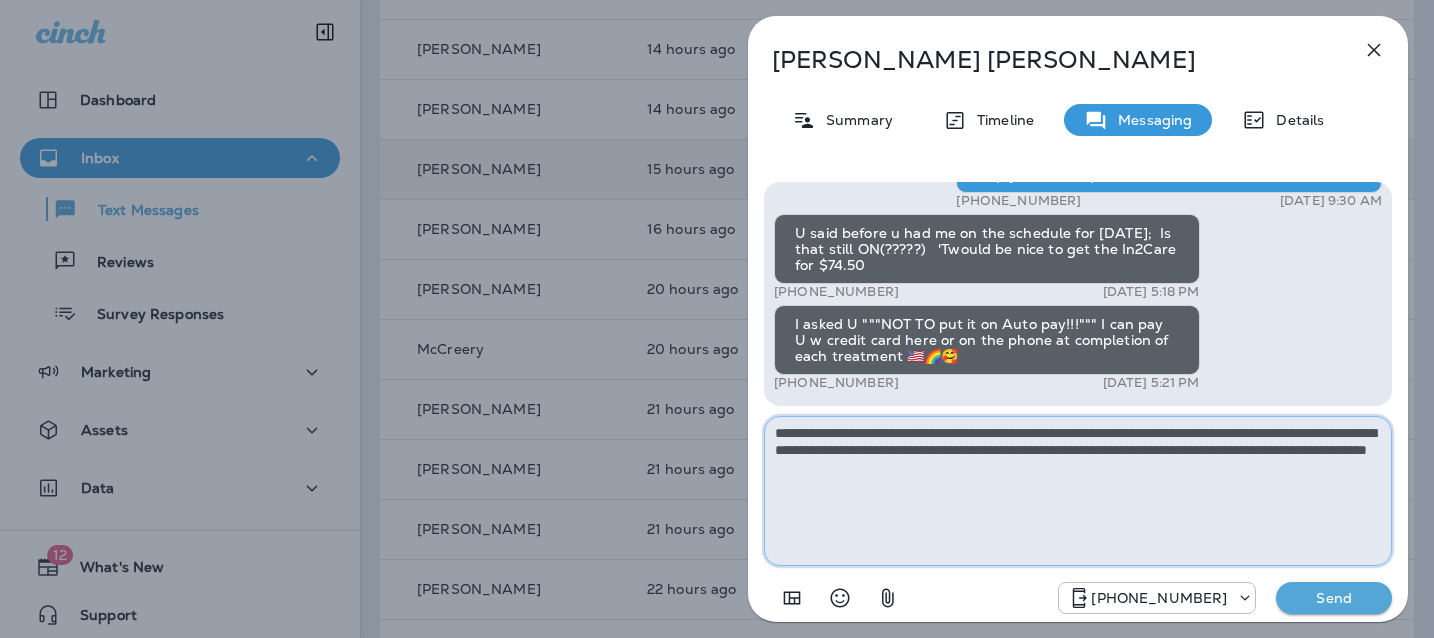 type on "**********" 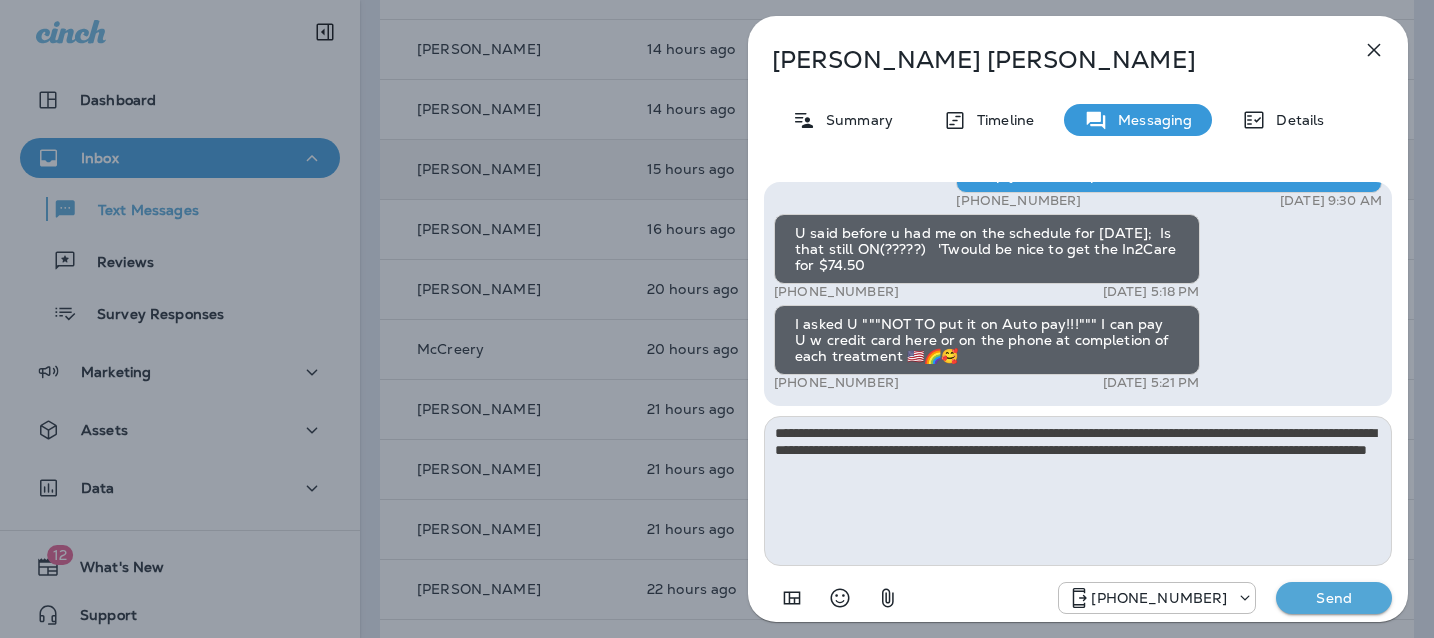 type 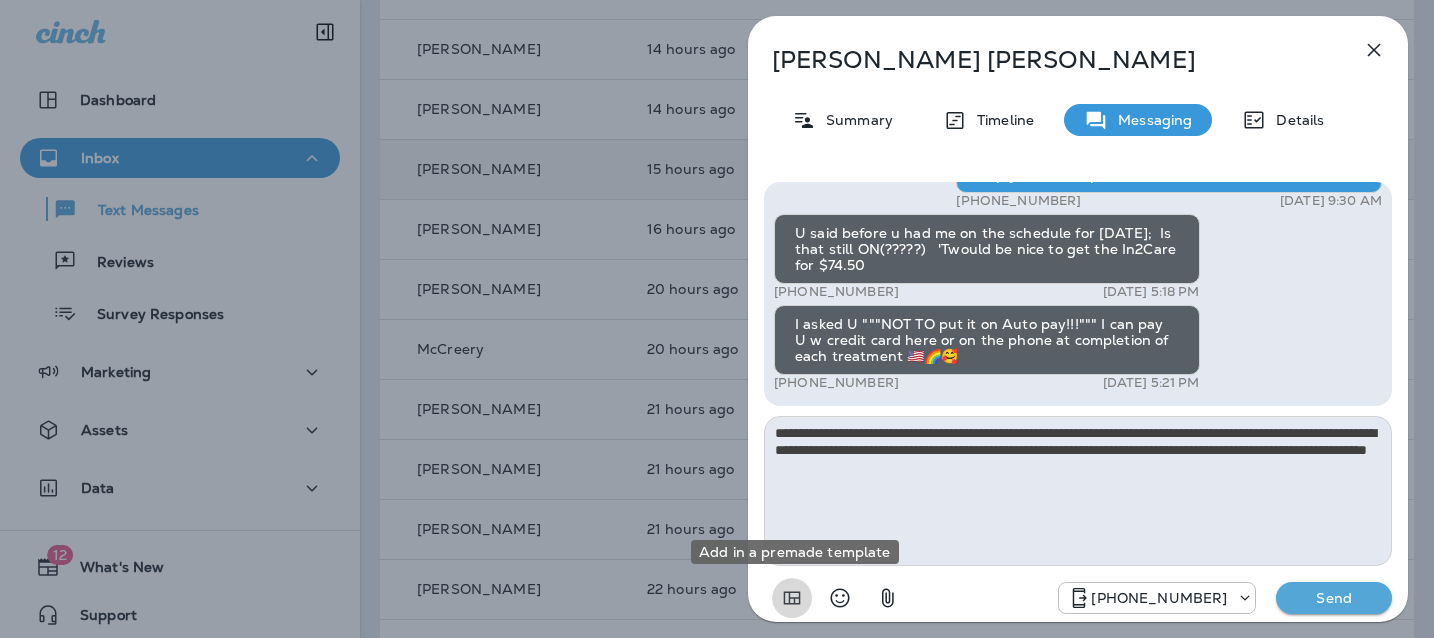 type 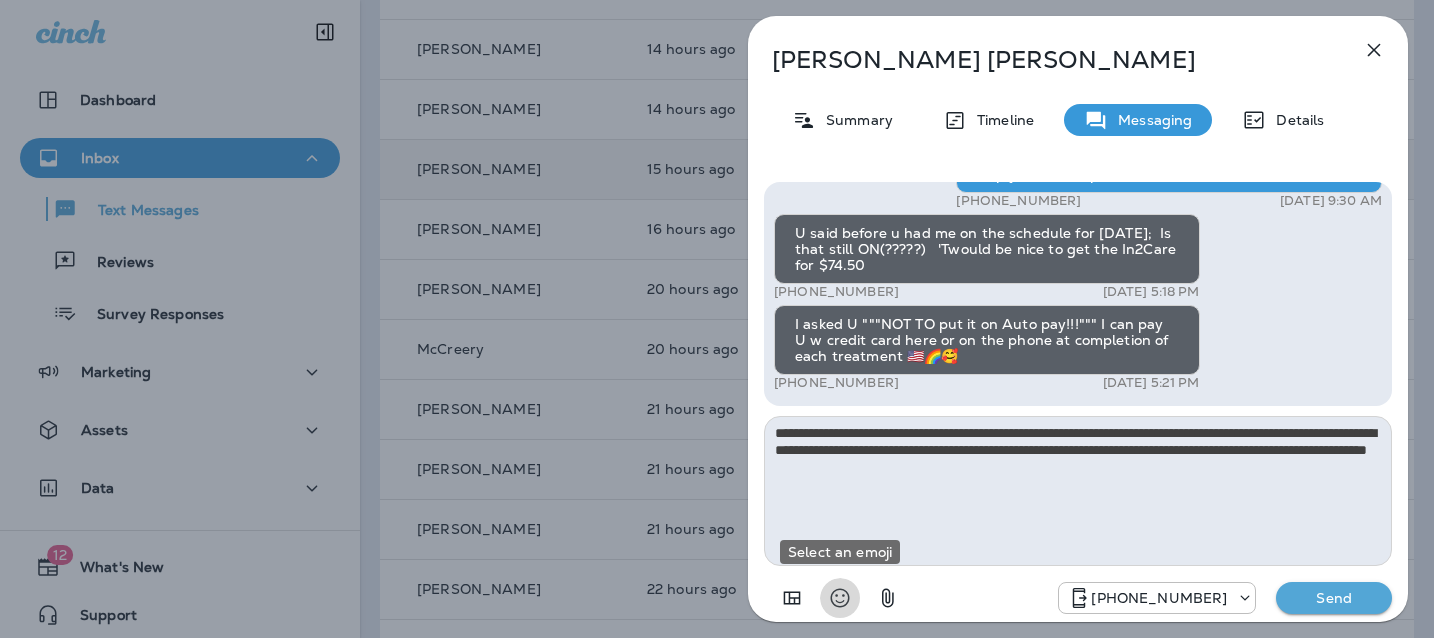 type 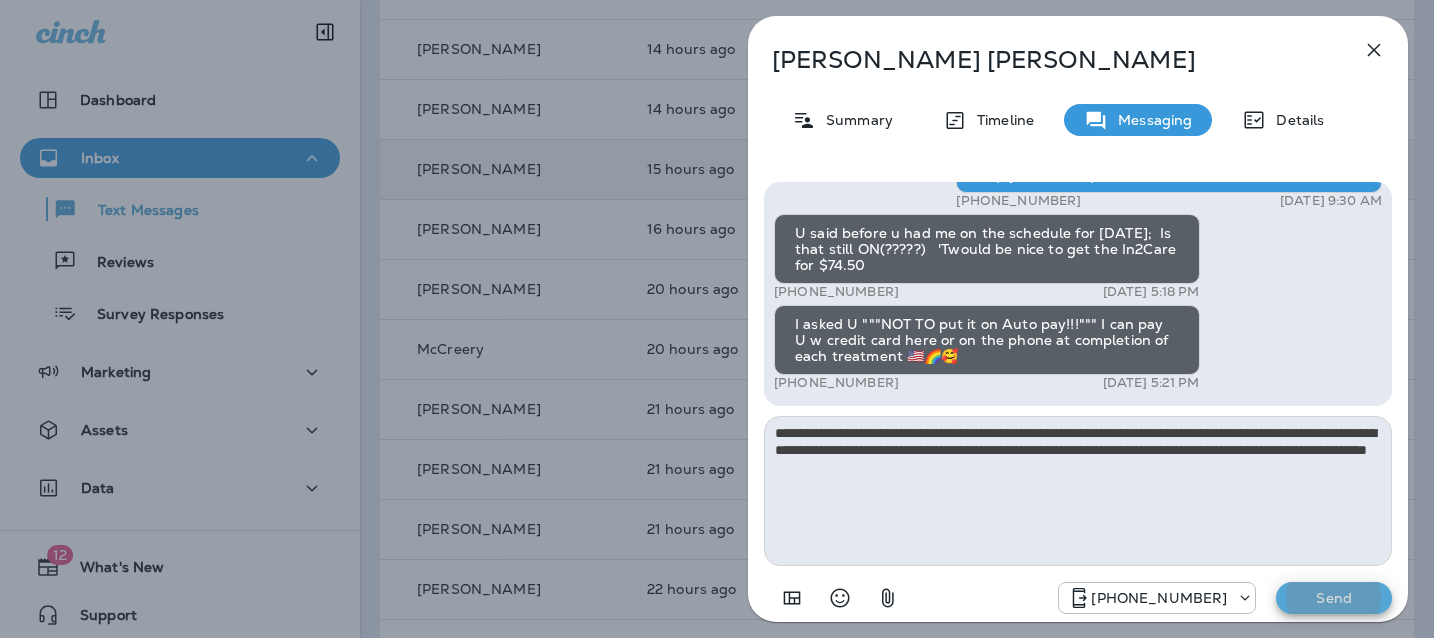 type 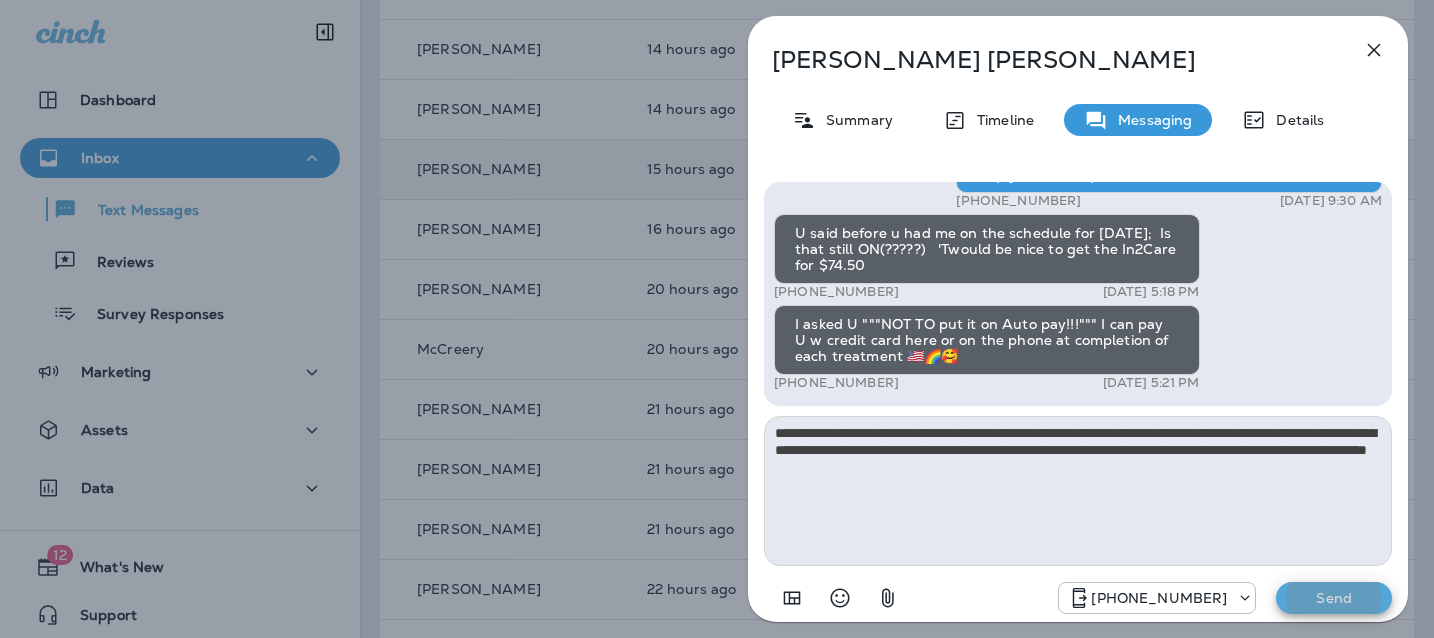 click on "Send" at bounding box center [1334, 598] 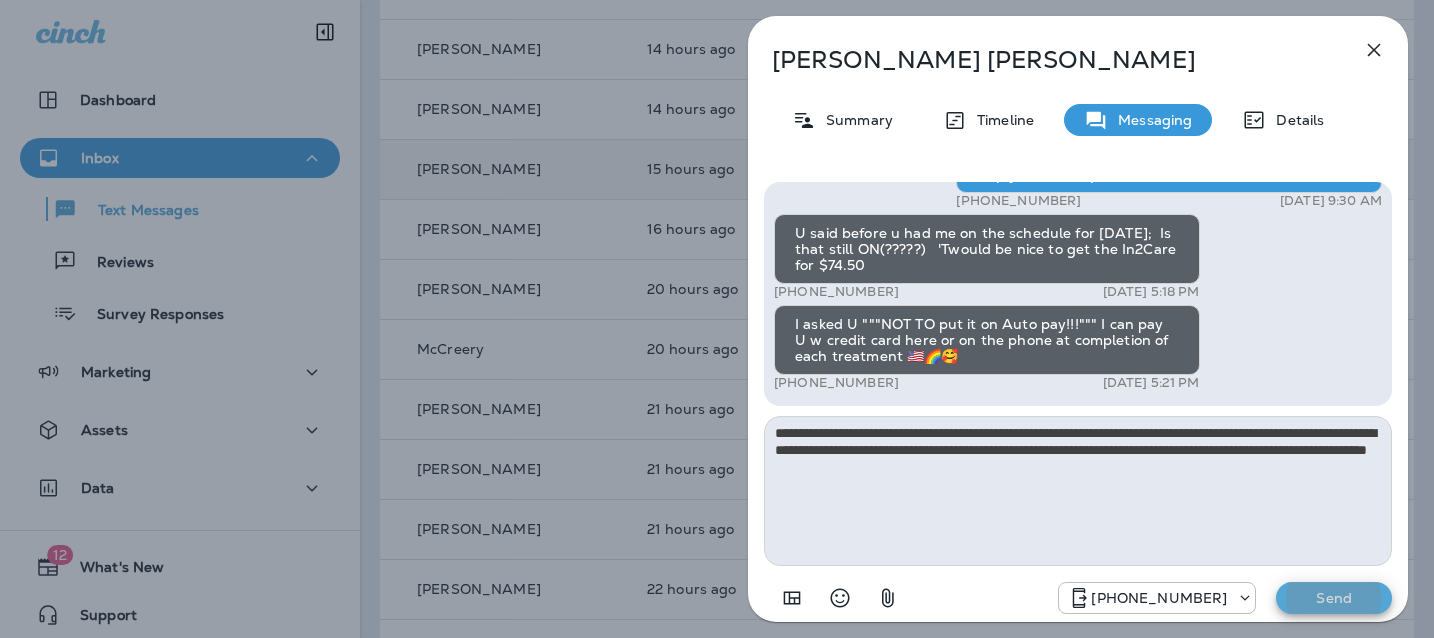 type 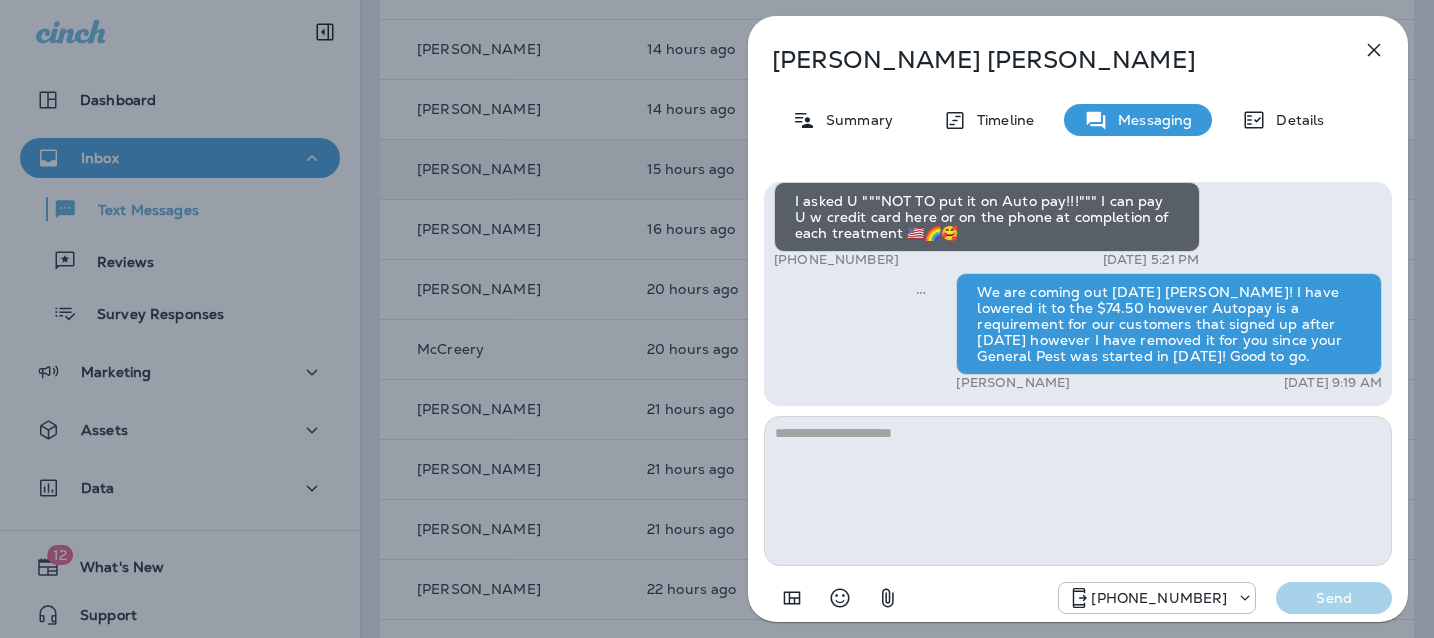 click 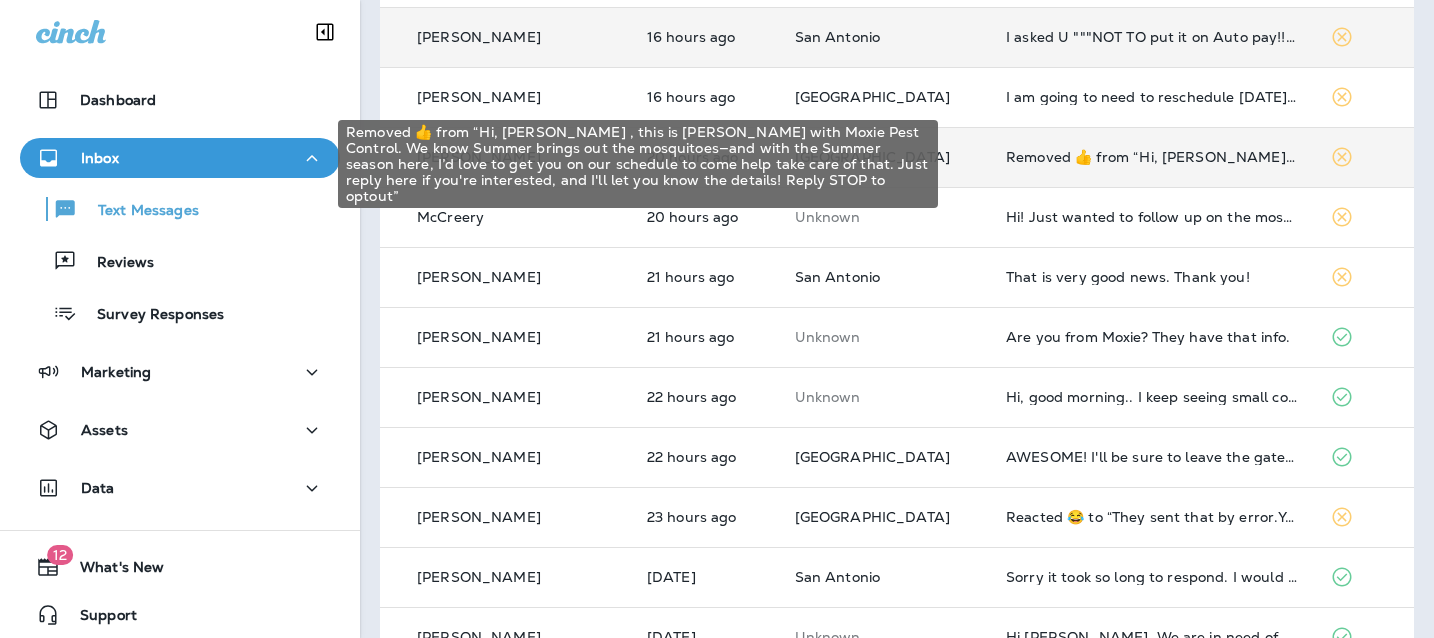 scroll, scrollTop: 383, scrollLeft: 0, axis: vertical 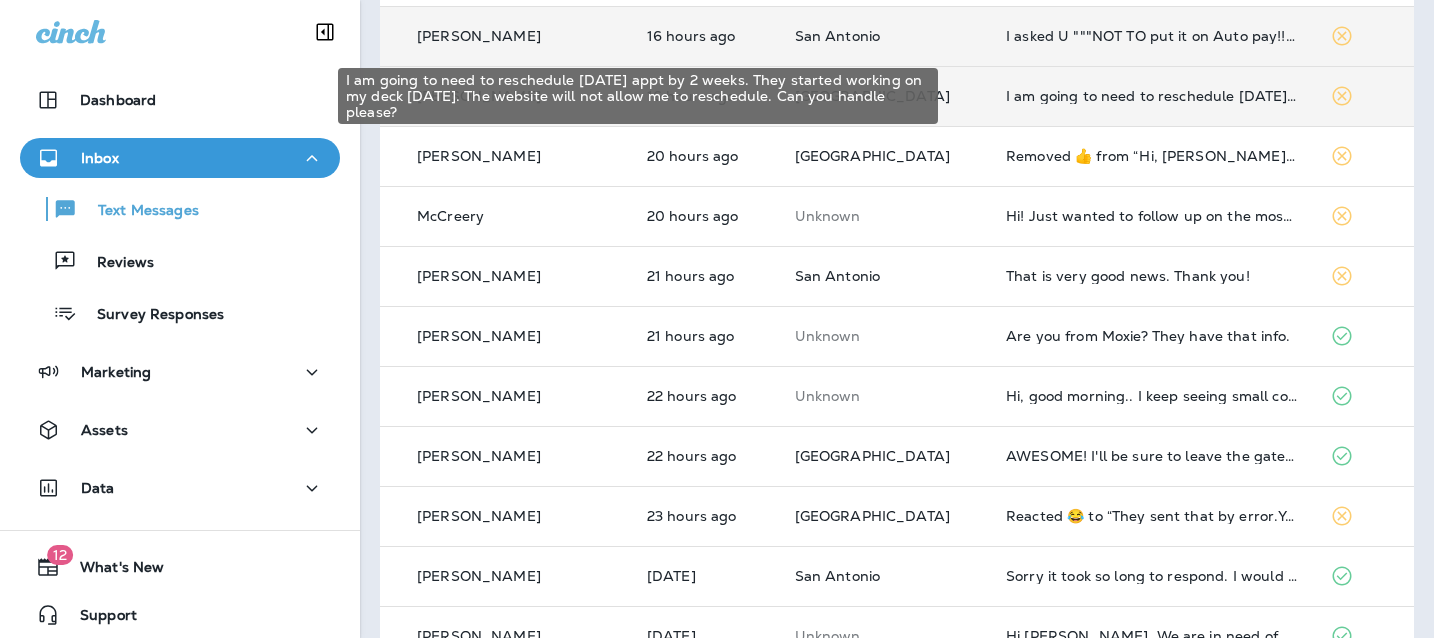 click on "I am going to need to reschedule [DATE] appt by 2 weeks.  They started working on my deck [DATE].  The website will not allow me to reschedule.  Can you  handle please?" at bounding box center [1152, 96] 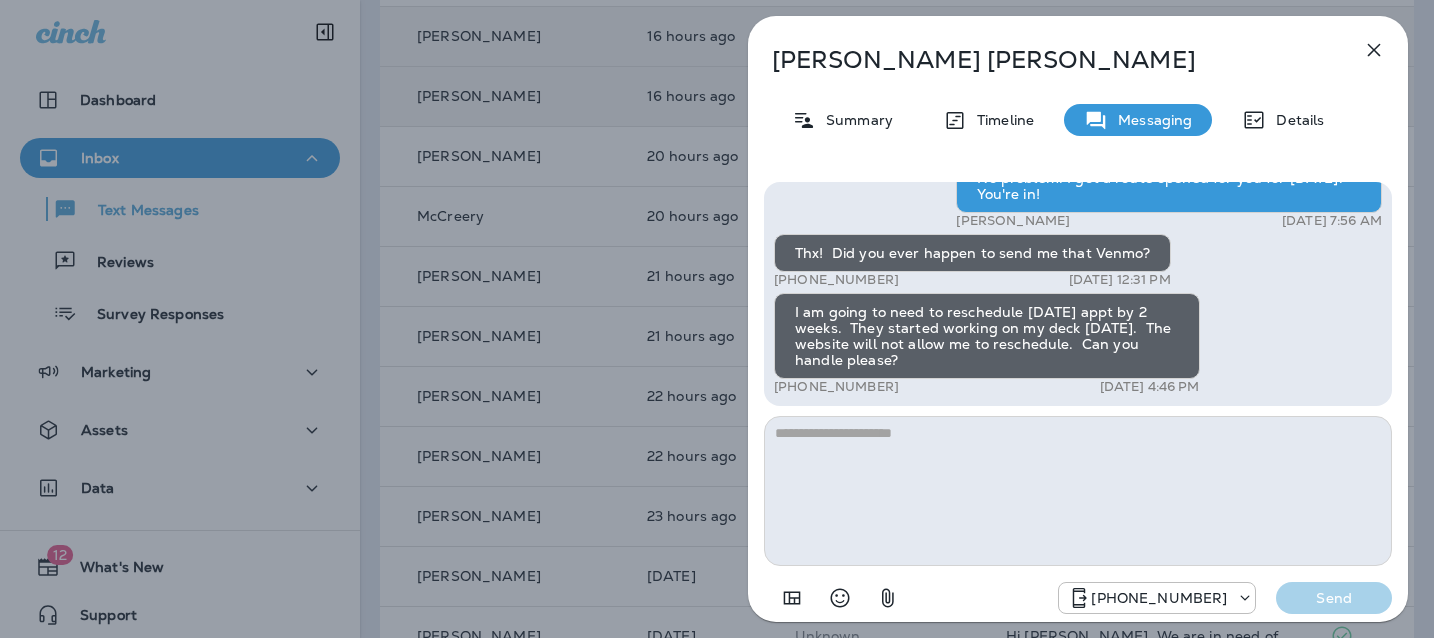 scroll, scrollTop: 0, scrollLeft: 0, axis: both 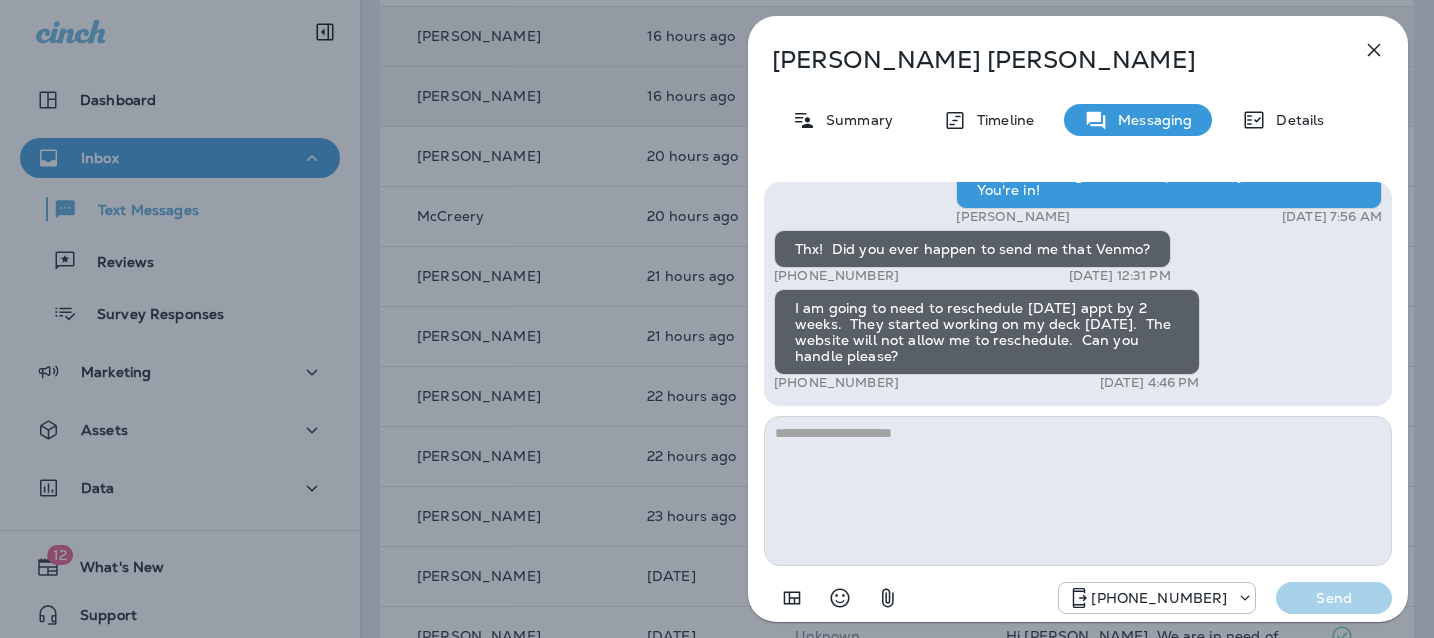click at bounding box center (1078, 491) 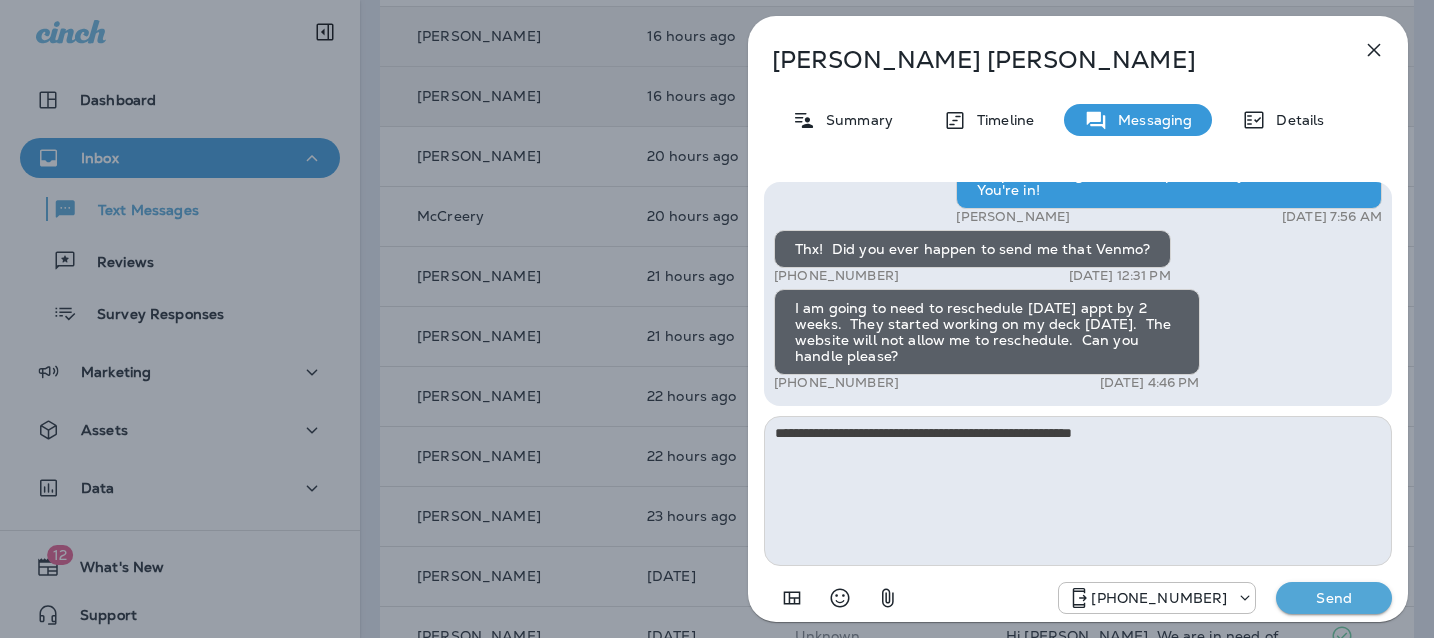type on "**********" 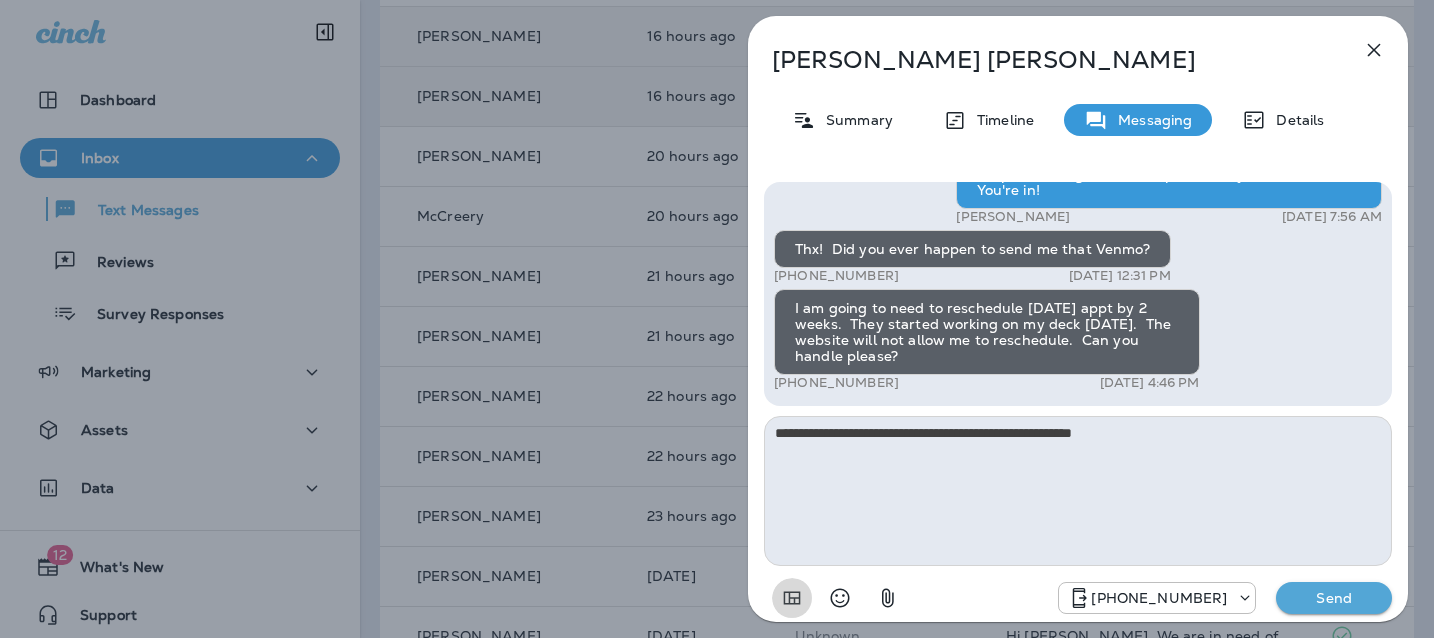type 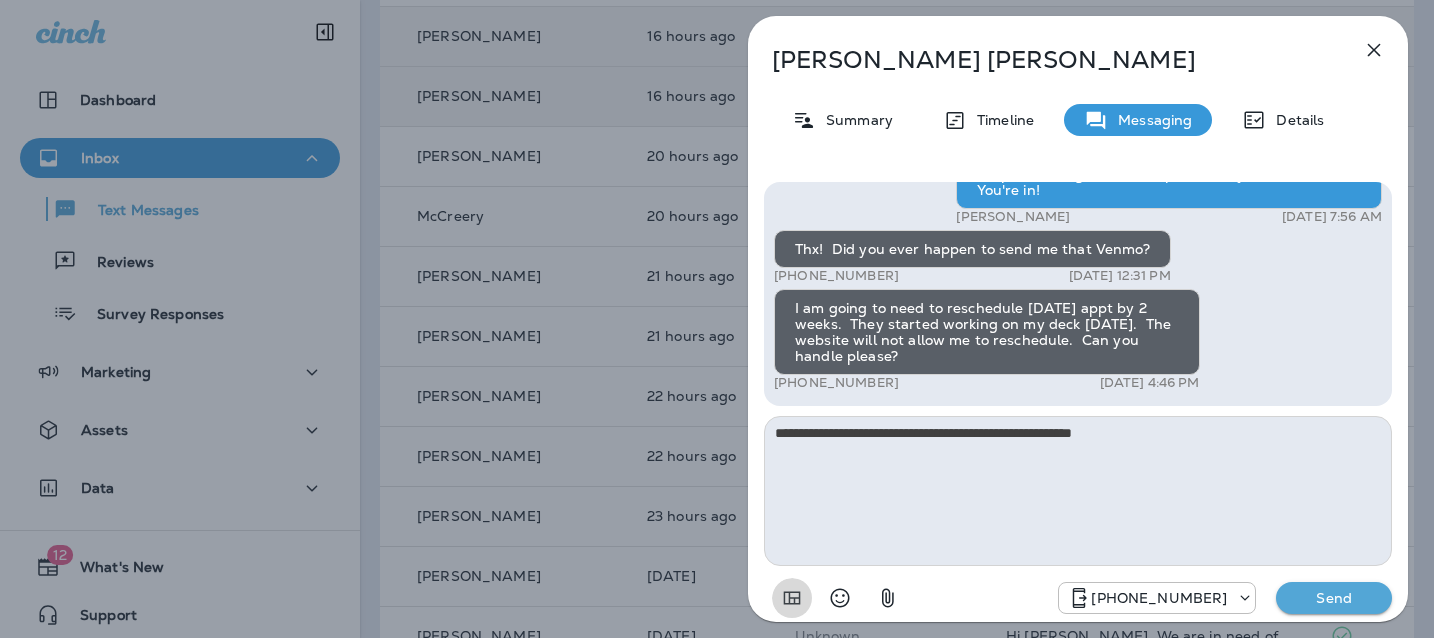 type 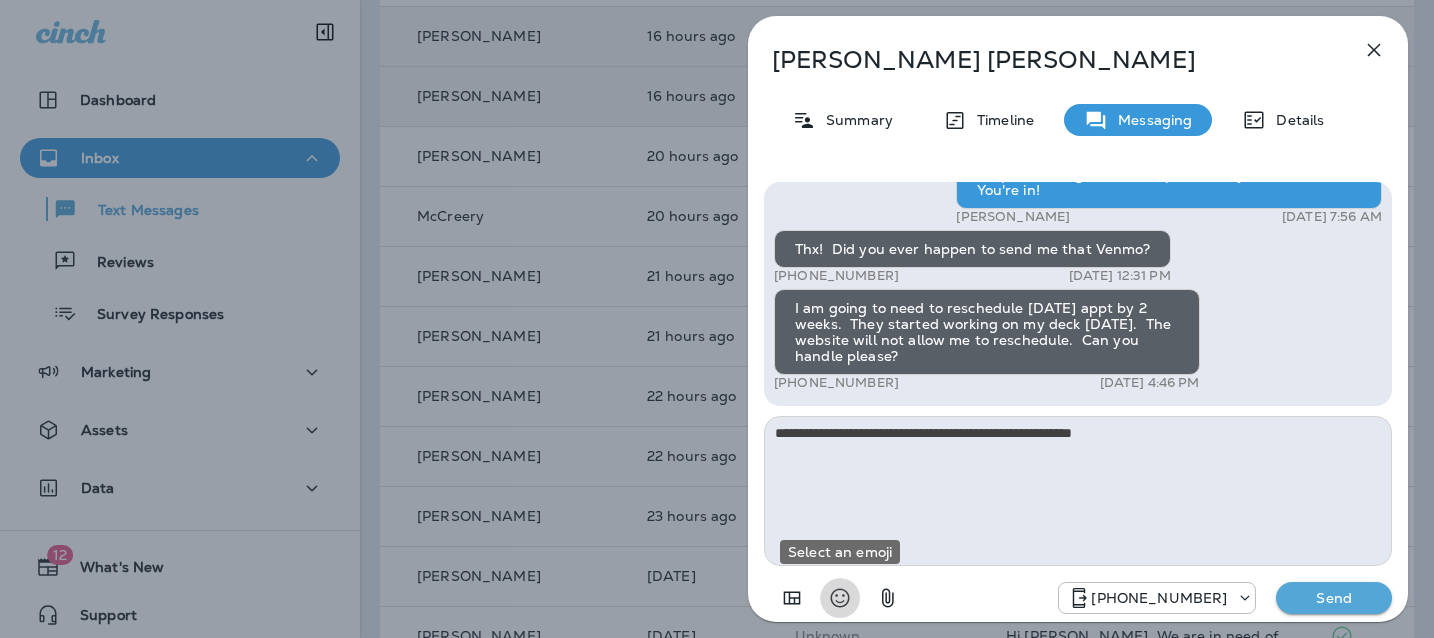 type 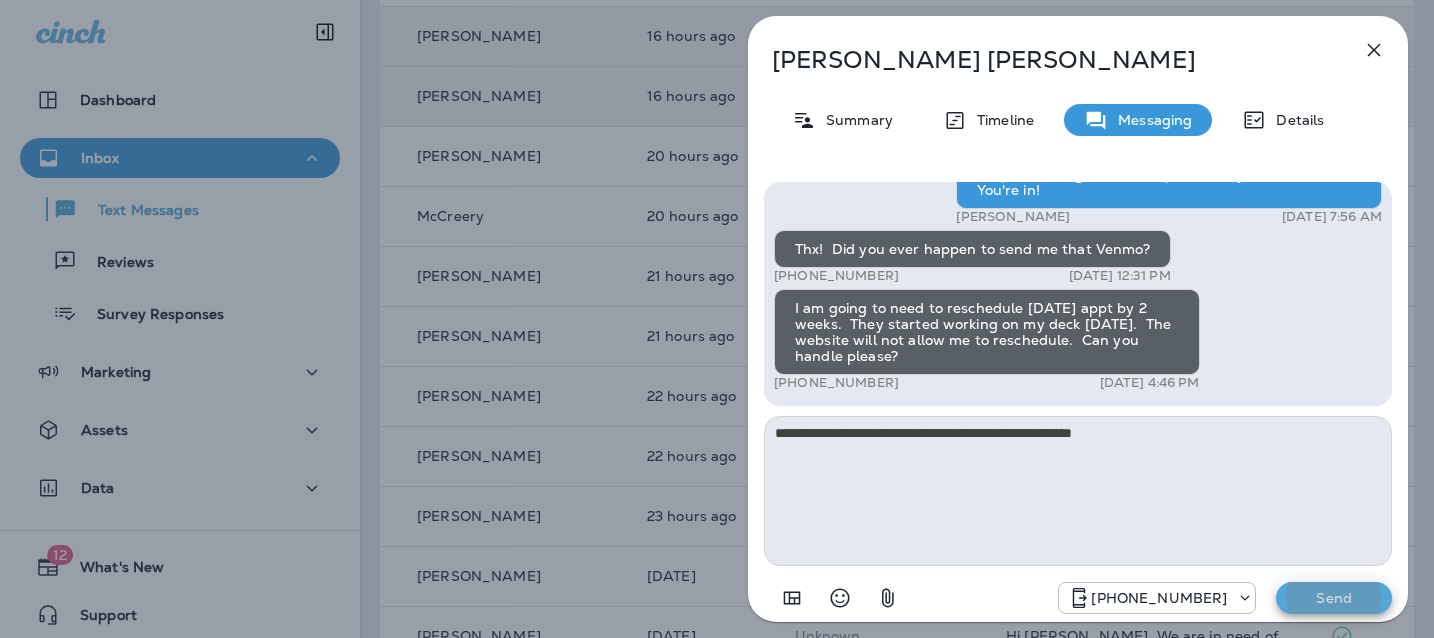 type 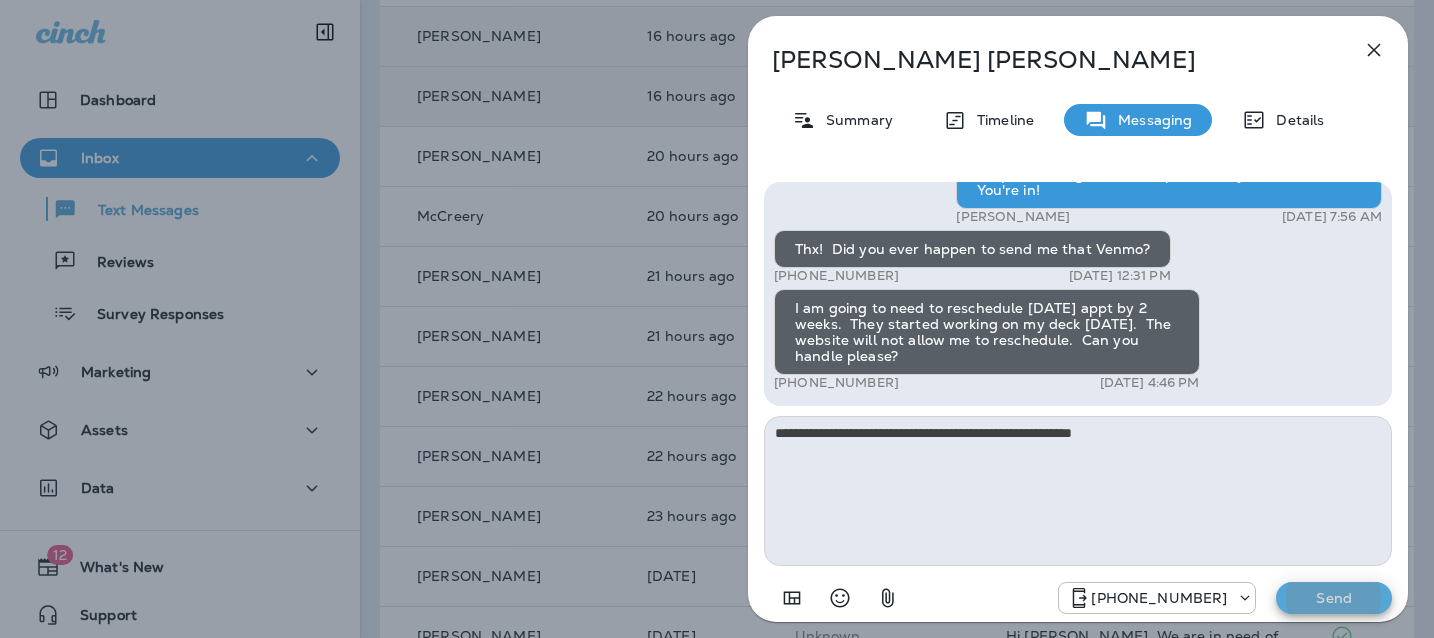 click on "Send" at bounding box center (1334, 598) 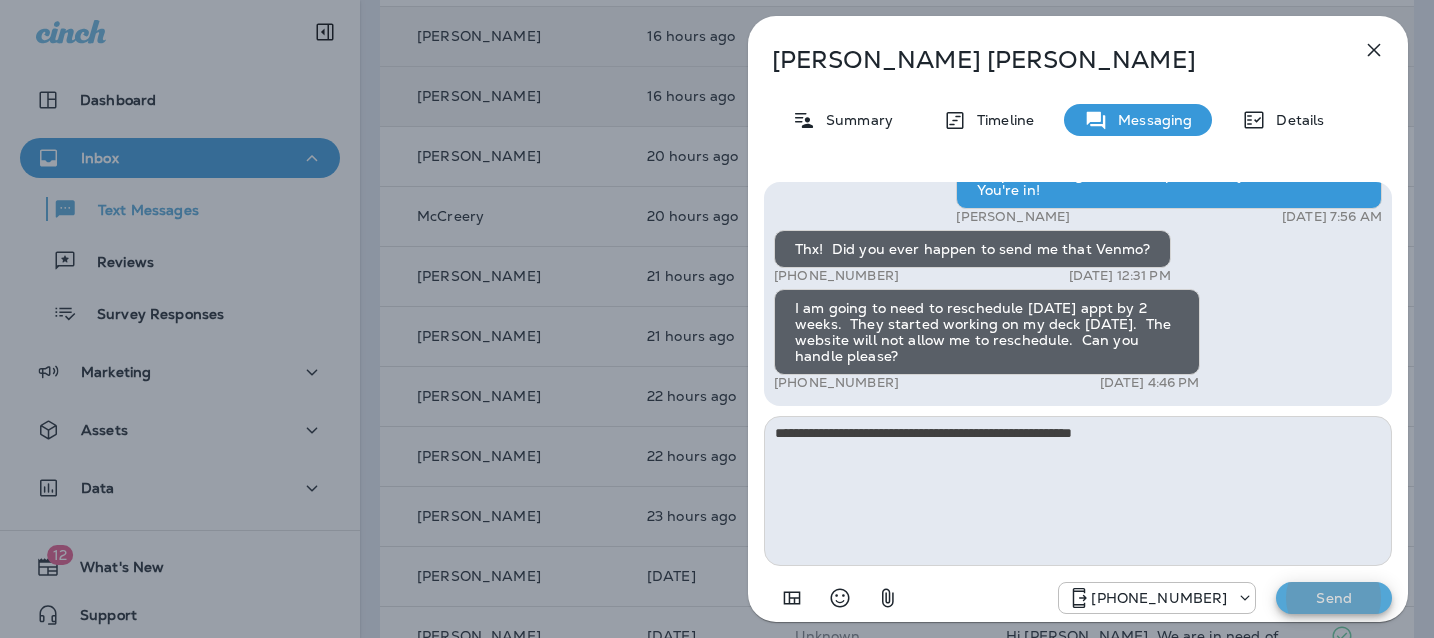 type 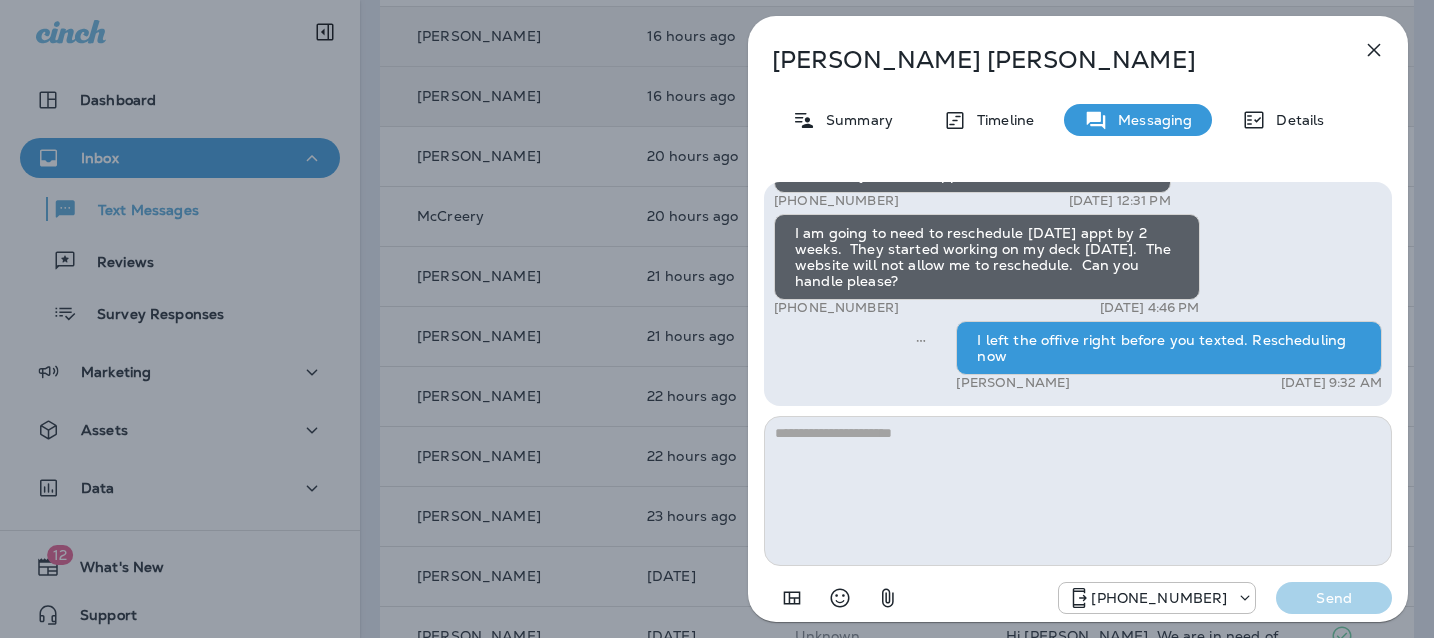 drag, startPoint x: 883, startPoint y: 305, endPoint x: 792, endPoint y: 310, distance: 91.13726 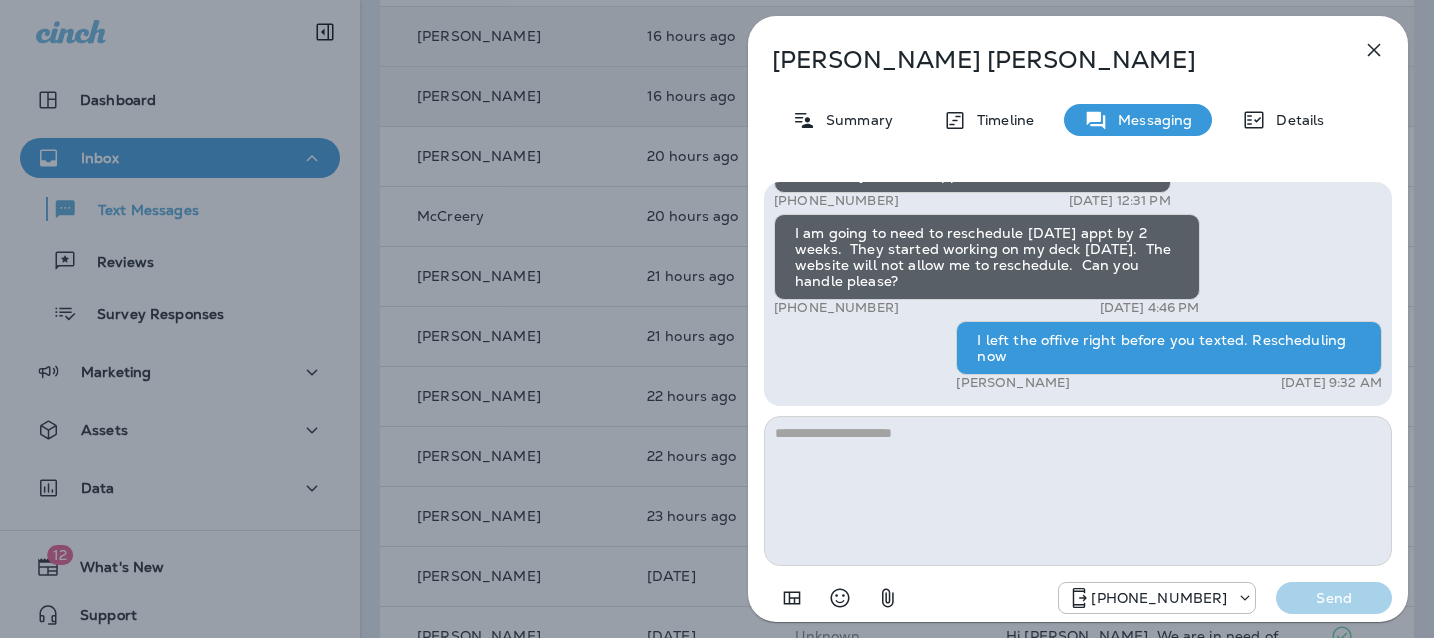 click 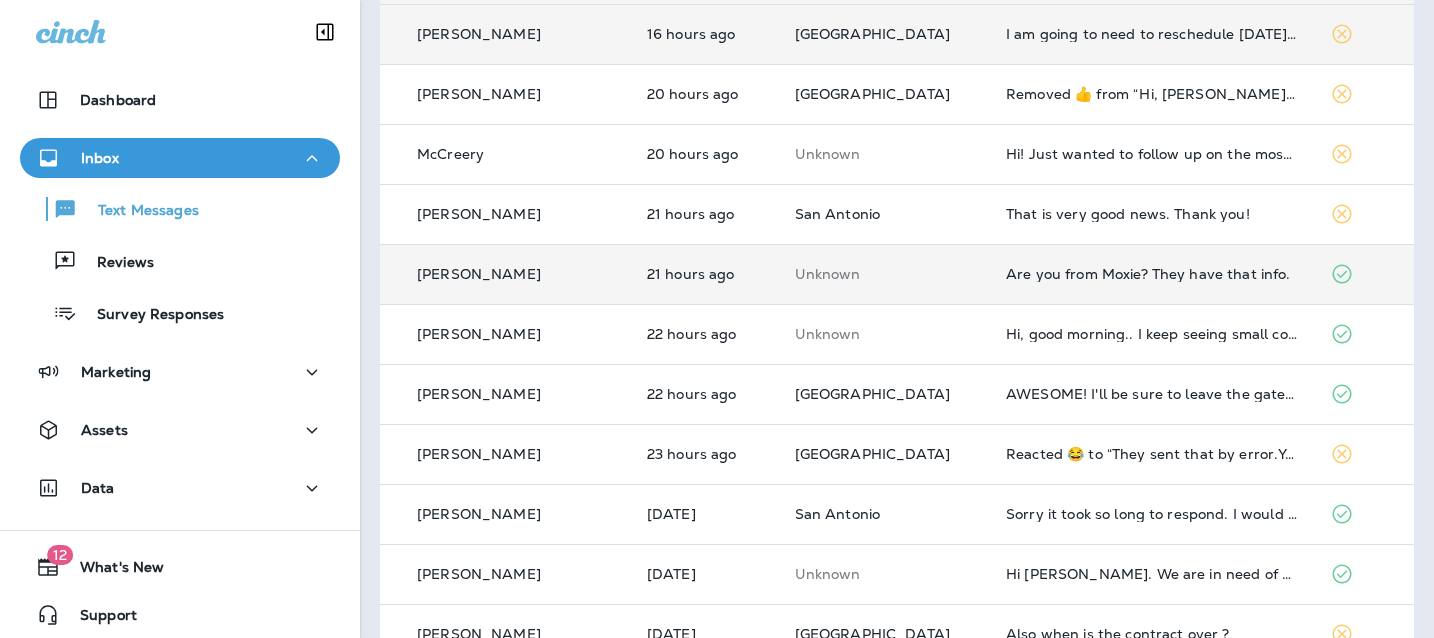 scroll, scrollTop: 460, scrollLeft: 0, axis: vertical 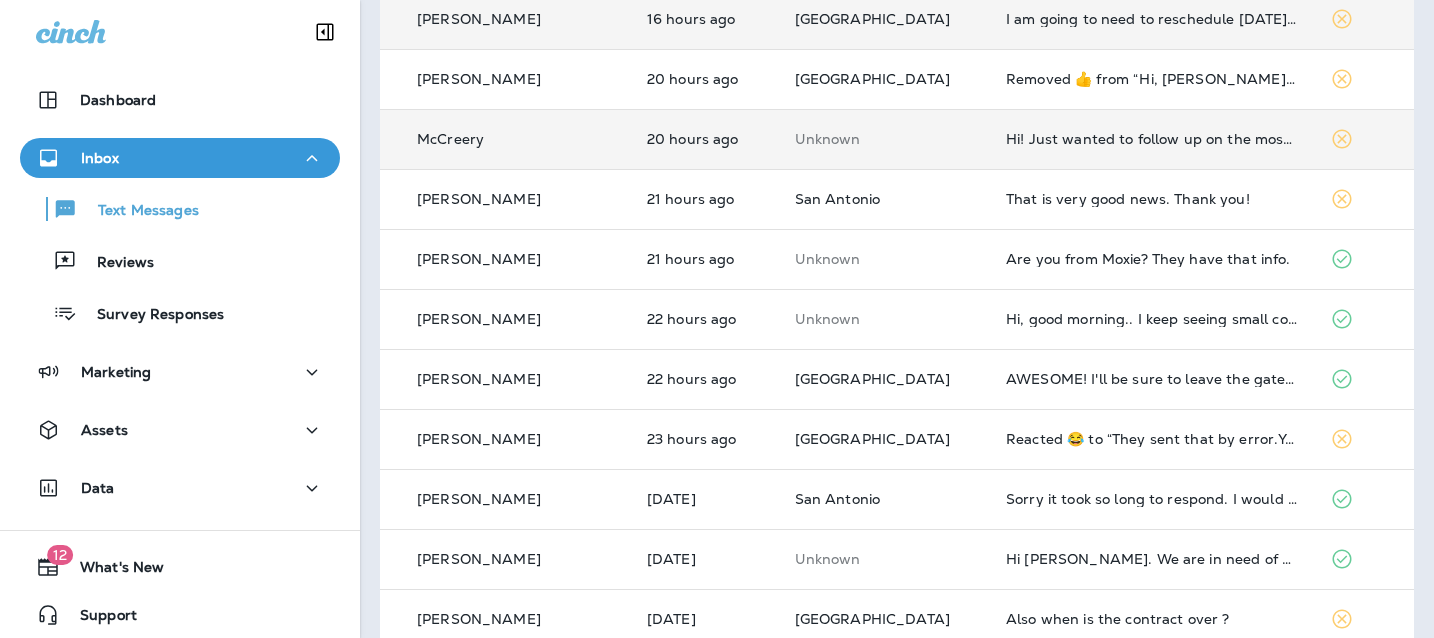 click on "Hi! Just wanted to follow up on the mosquitos. Also, do you have any fly treatments that can be done? Thank you!" at bounding box center [1152, 139] 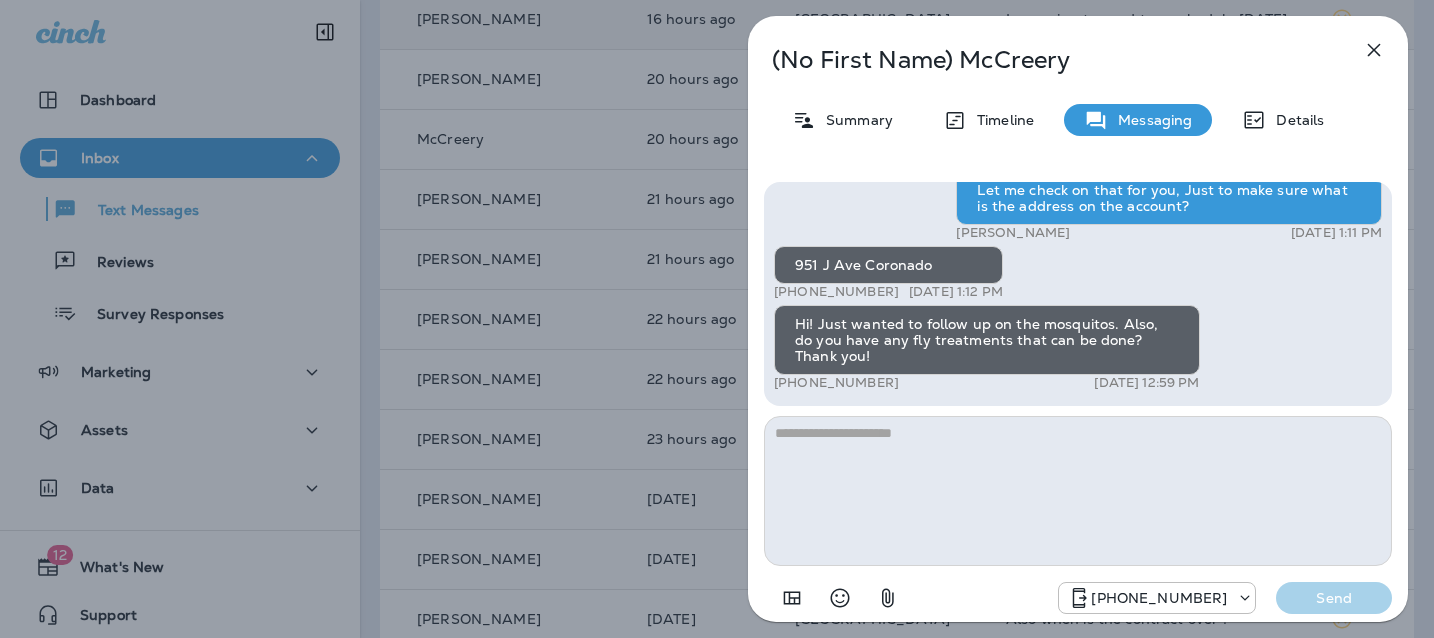 drag, startPoint x: 888, startPoint y: 381, endPoint x: 790, endPoint y: 383, distance: 98.02041 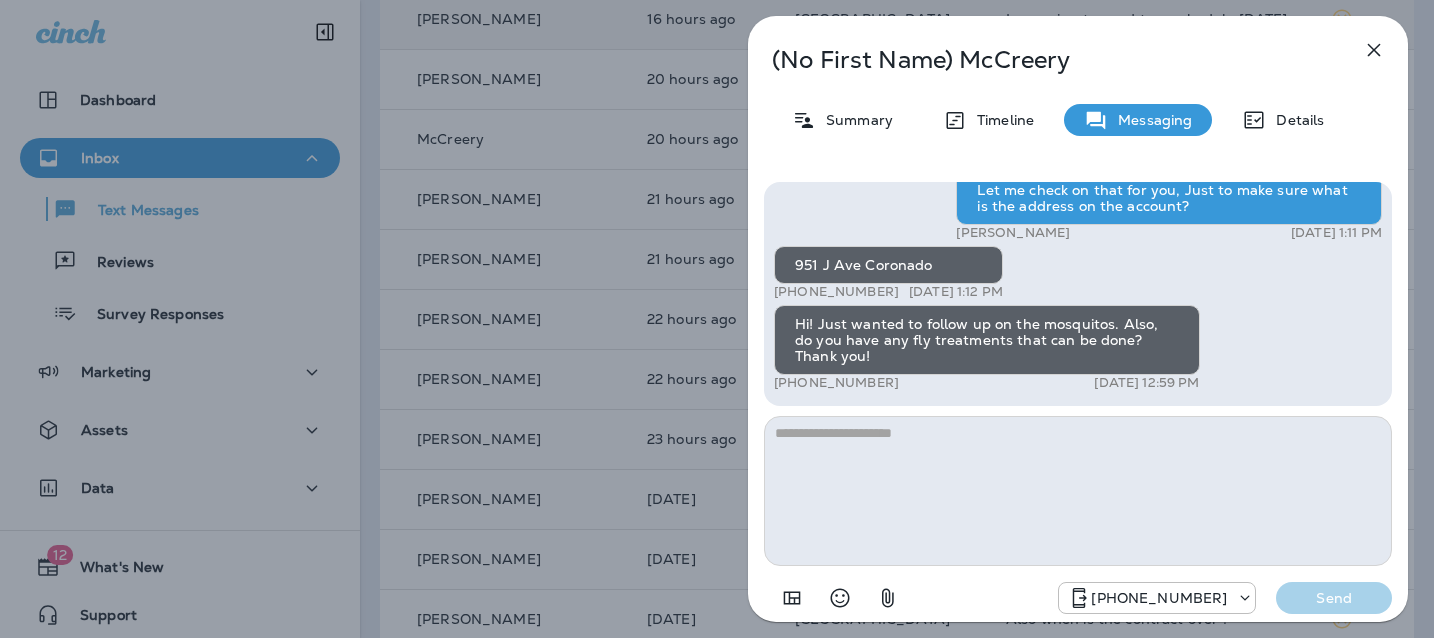 copy on "(925) 324-7732" 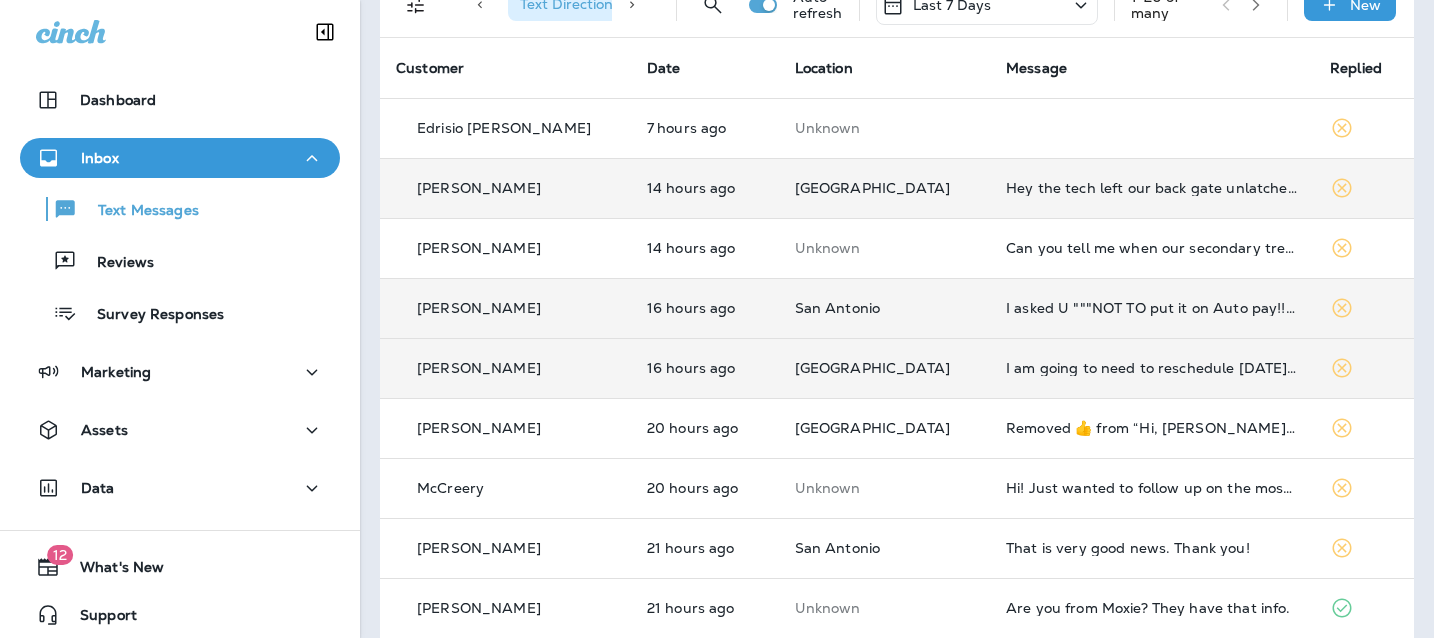 scroll, scrollTop: 0, scrollLeft: 0, axis: both 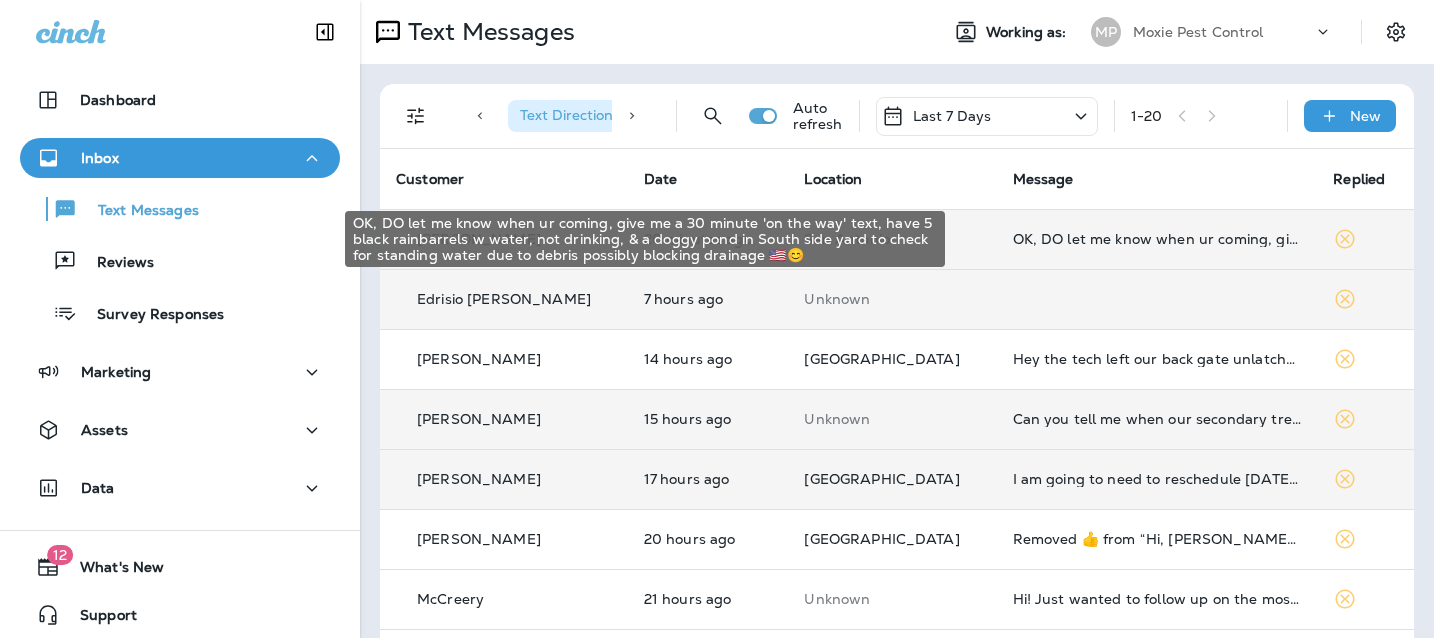 click on "OK, DO let me know when ur coming, give me a 30 minute 'on the way' text, have 5 black rainbarrels w water, not drinking, & a doggy pond in South side yard to check for standing water due to debris possibly blocking drainage 🇺🇸😊" at bounding box center (1157, 239) 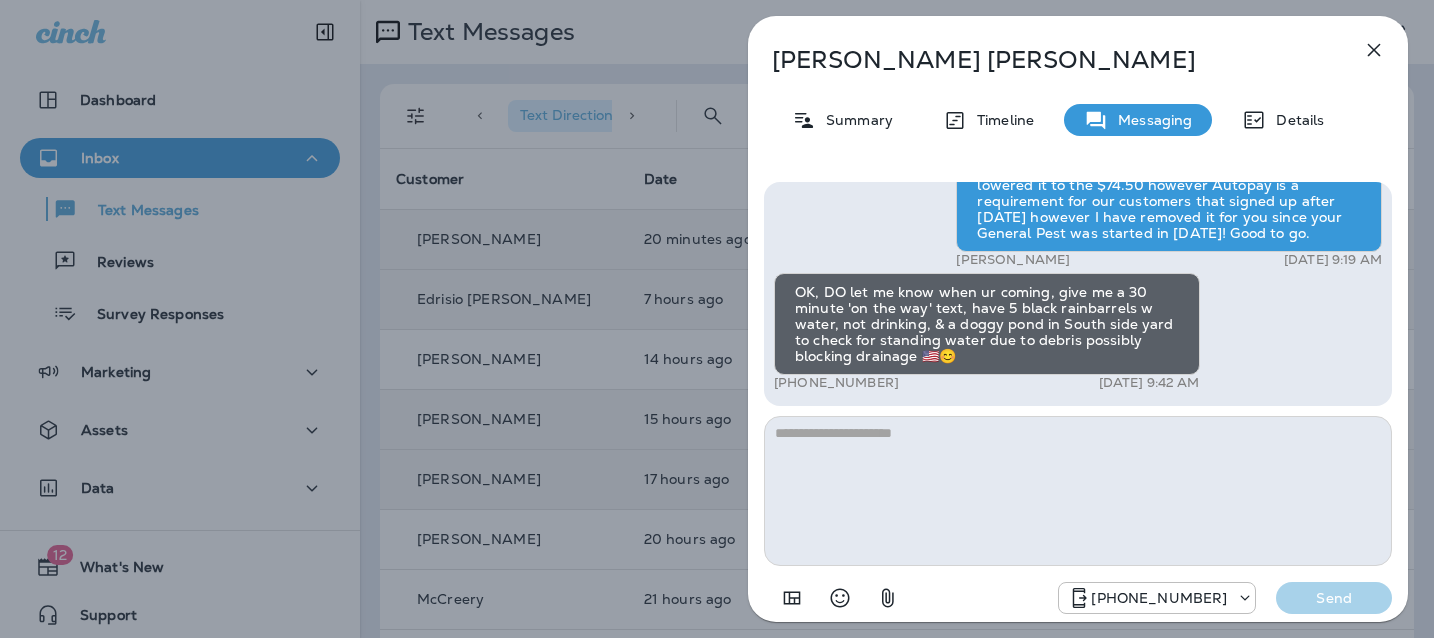 click at bounding box center (1078, 491) 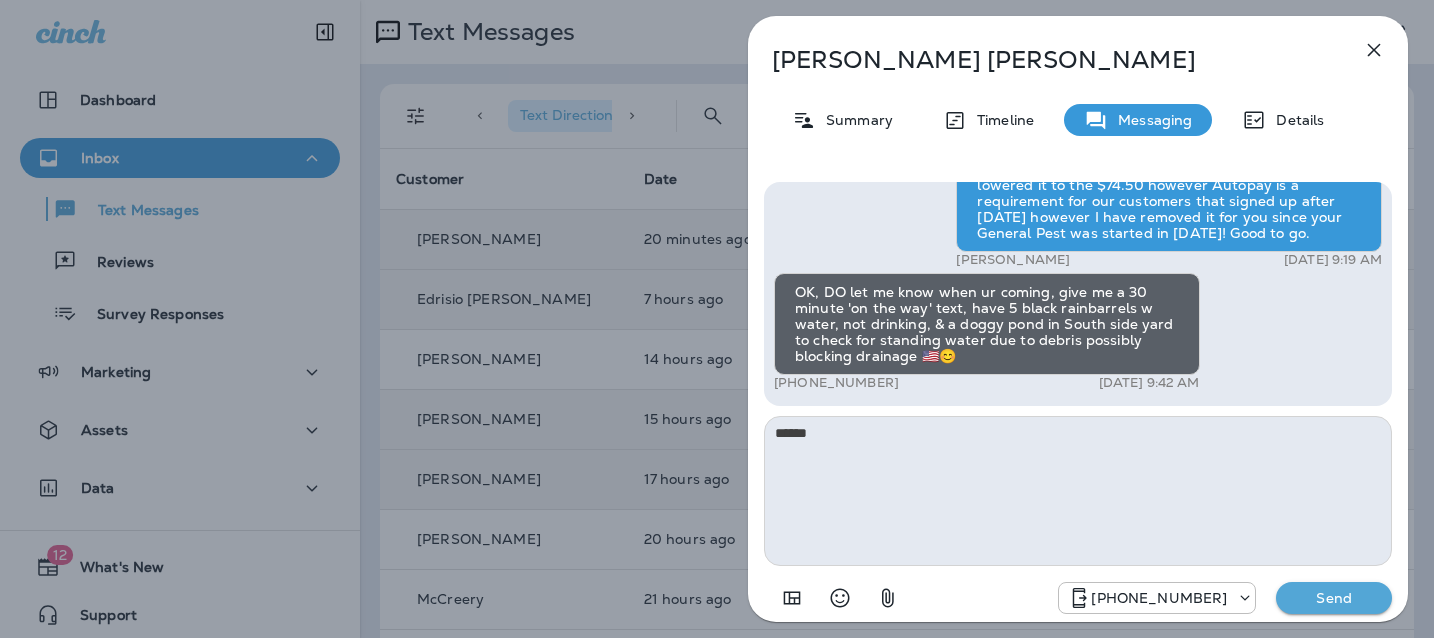 type on "*****" 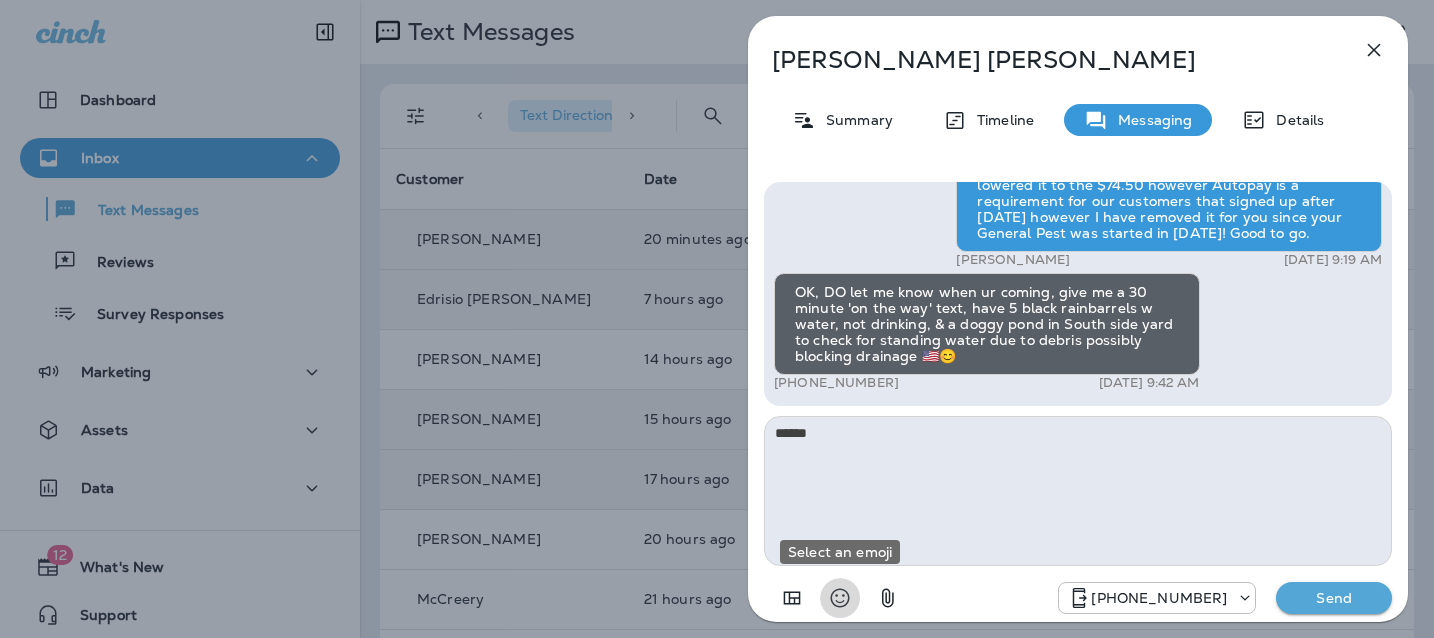 type 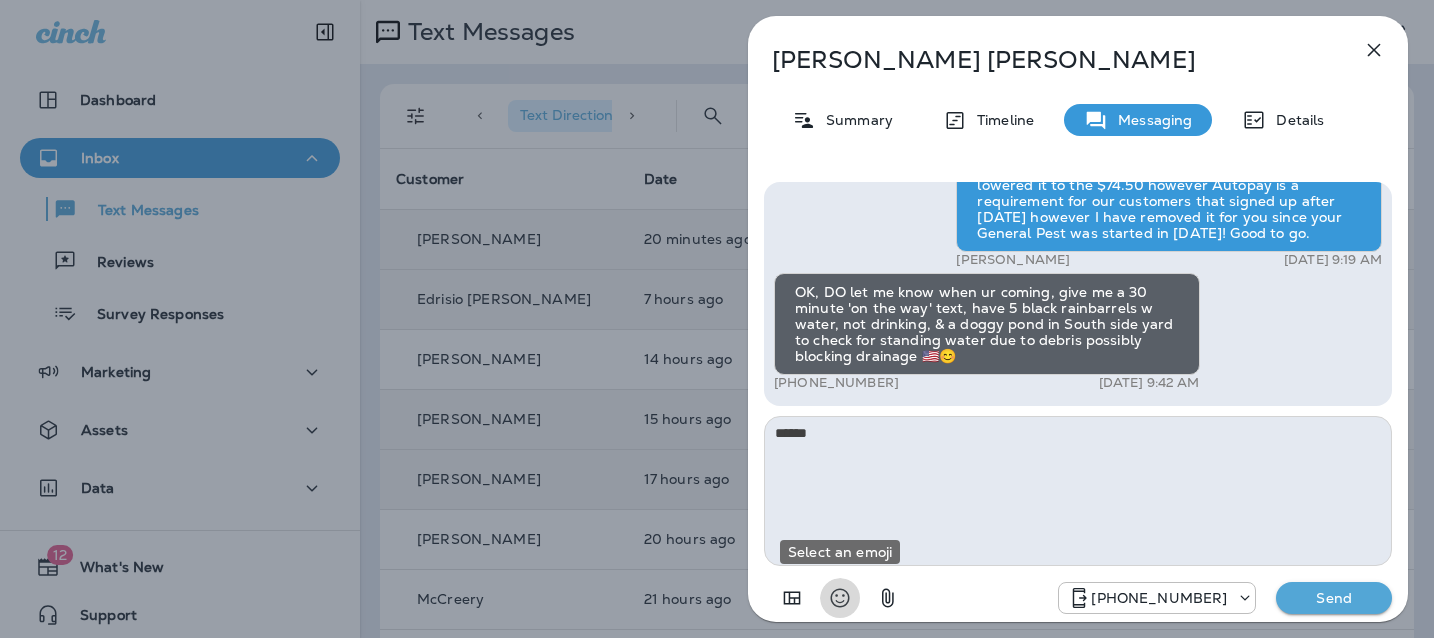 type 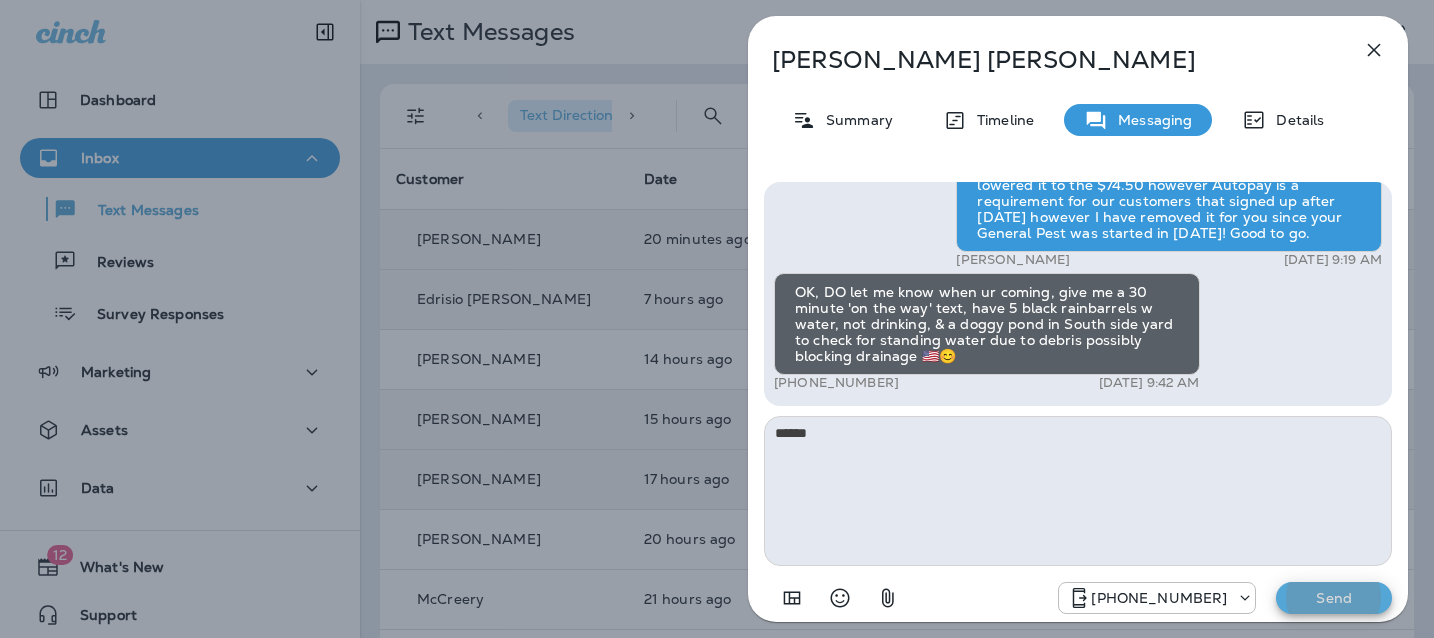 type 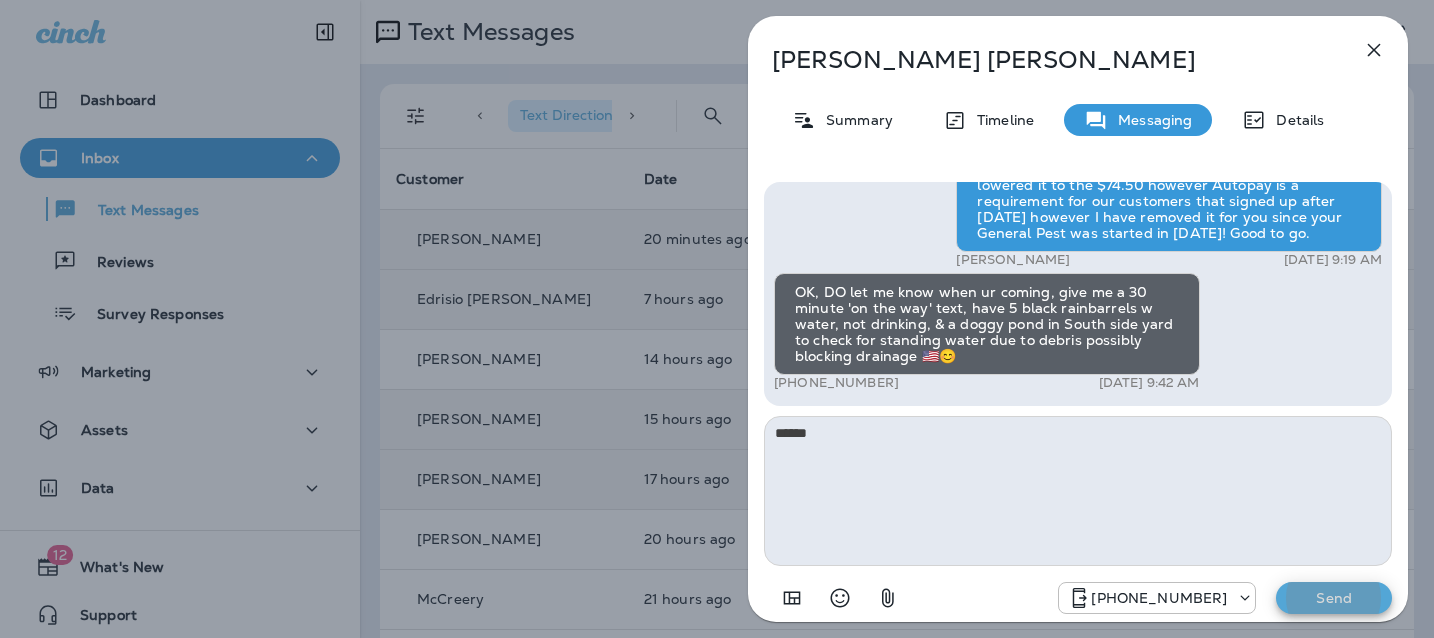 click on "Send" at bounding box center (1334, 598) 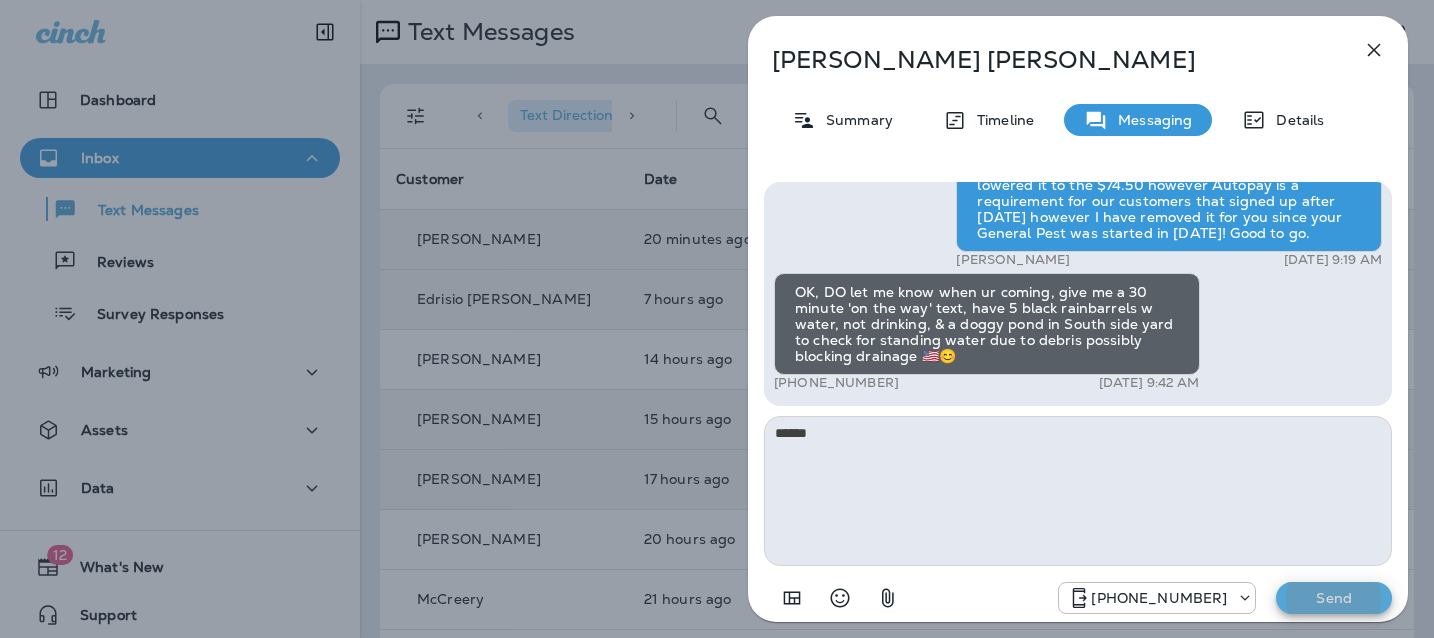 type 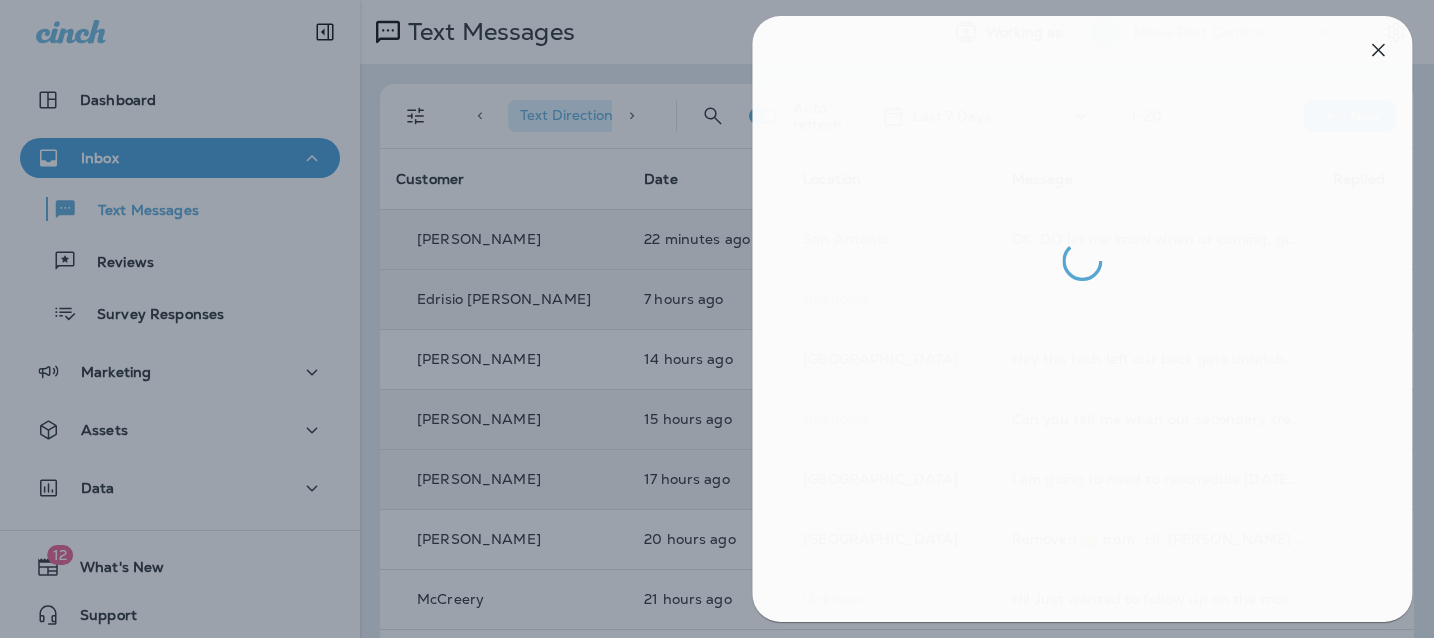 click at bounding box center [721, 319] 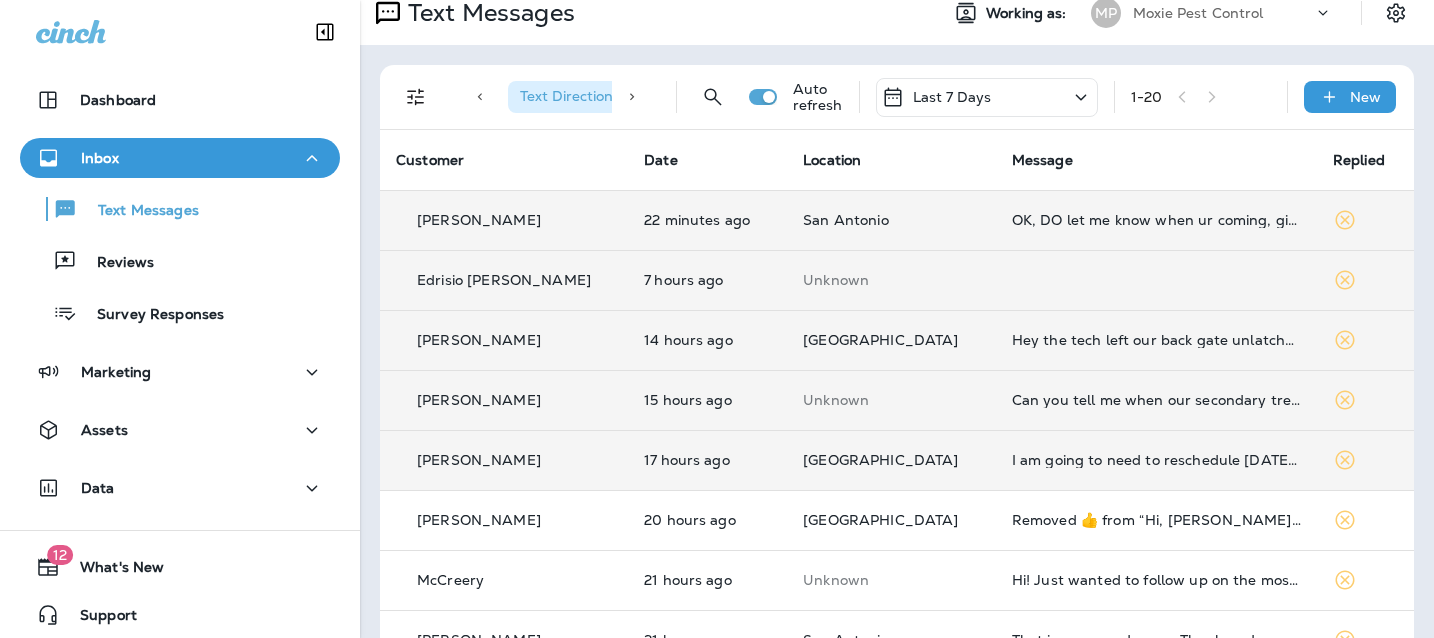 scroll, scrollTop: 0, scrollLeft: 0, axis: both 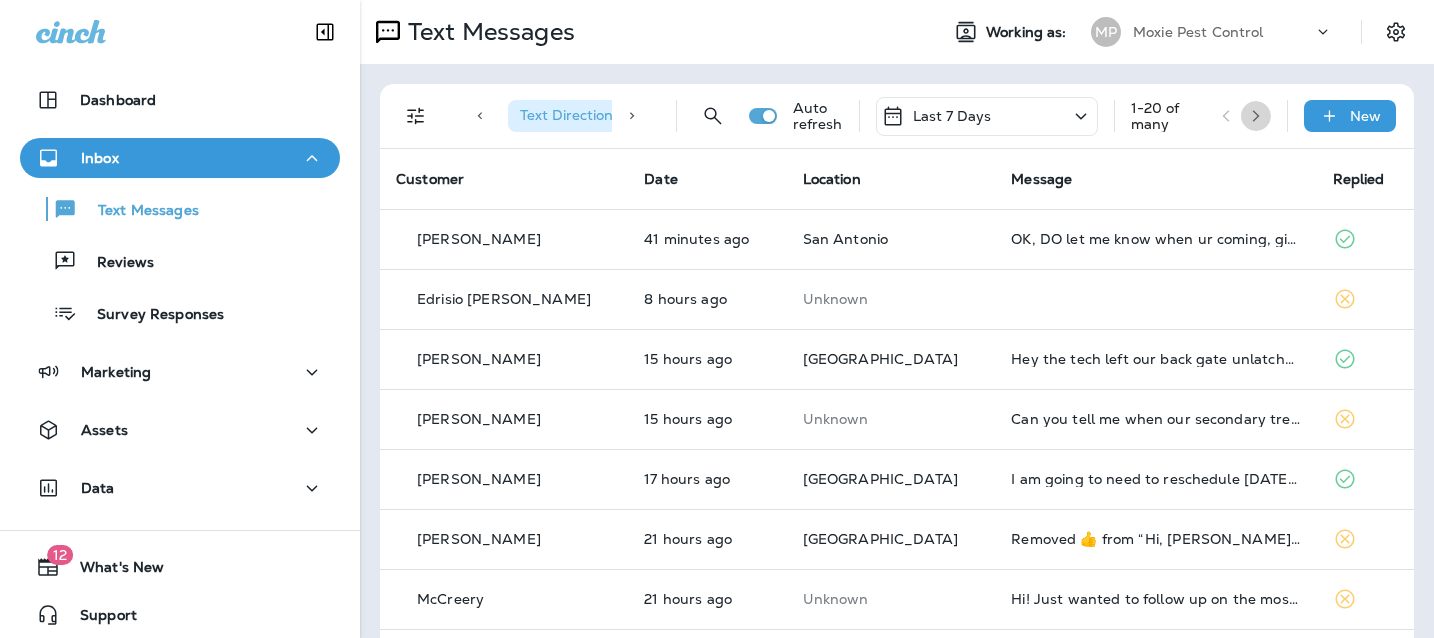 click 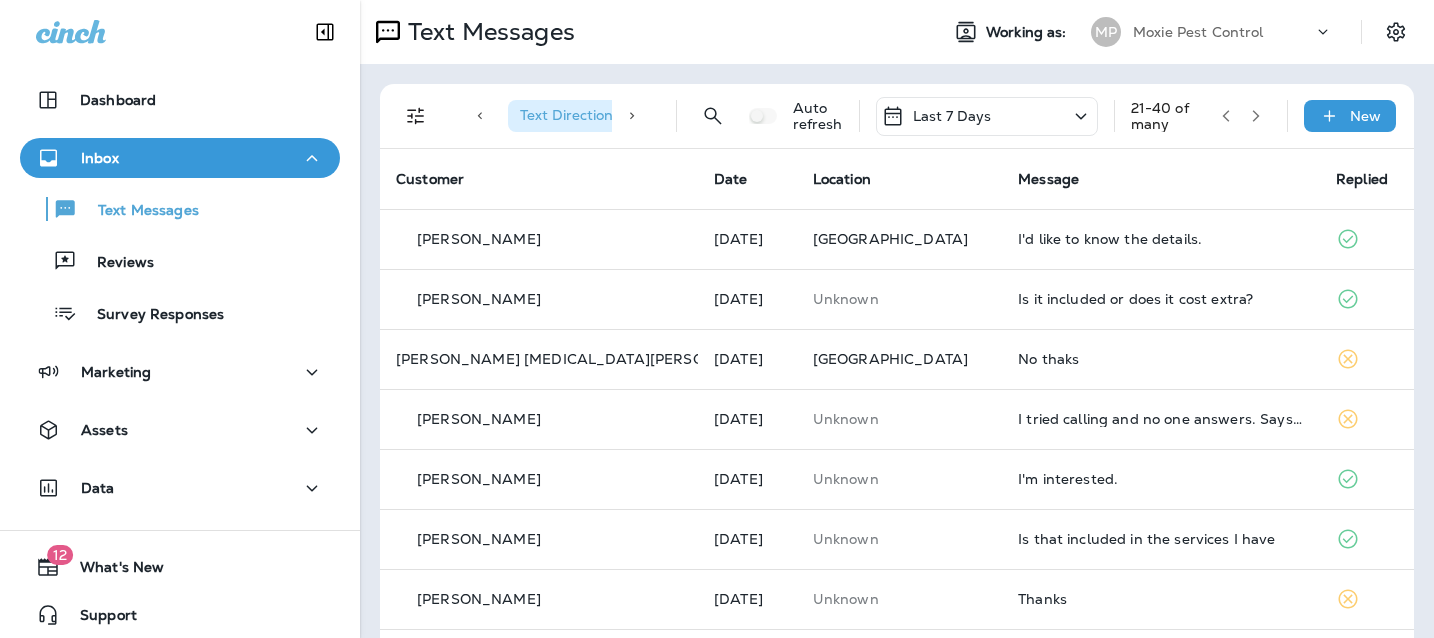 click 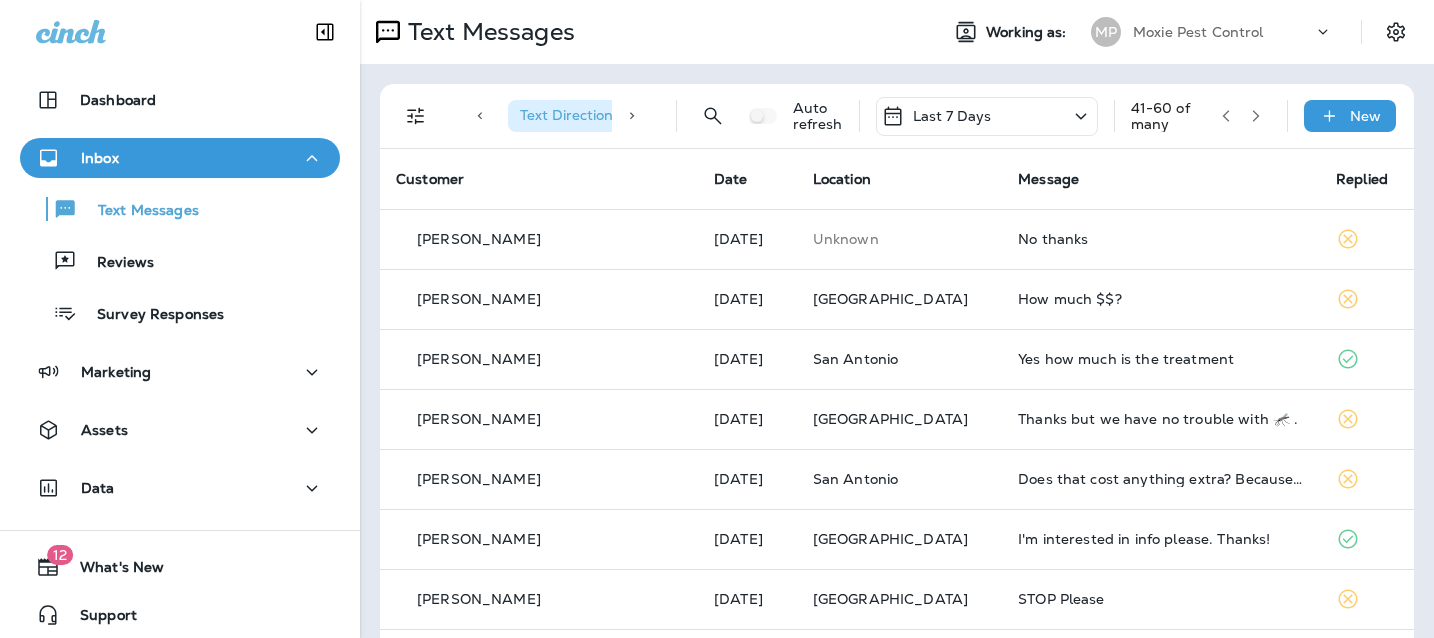 click 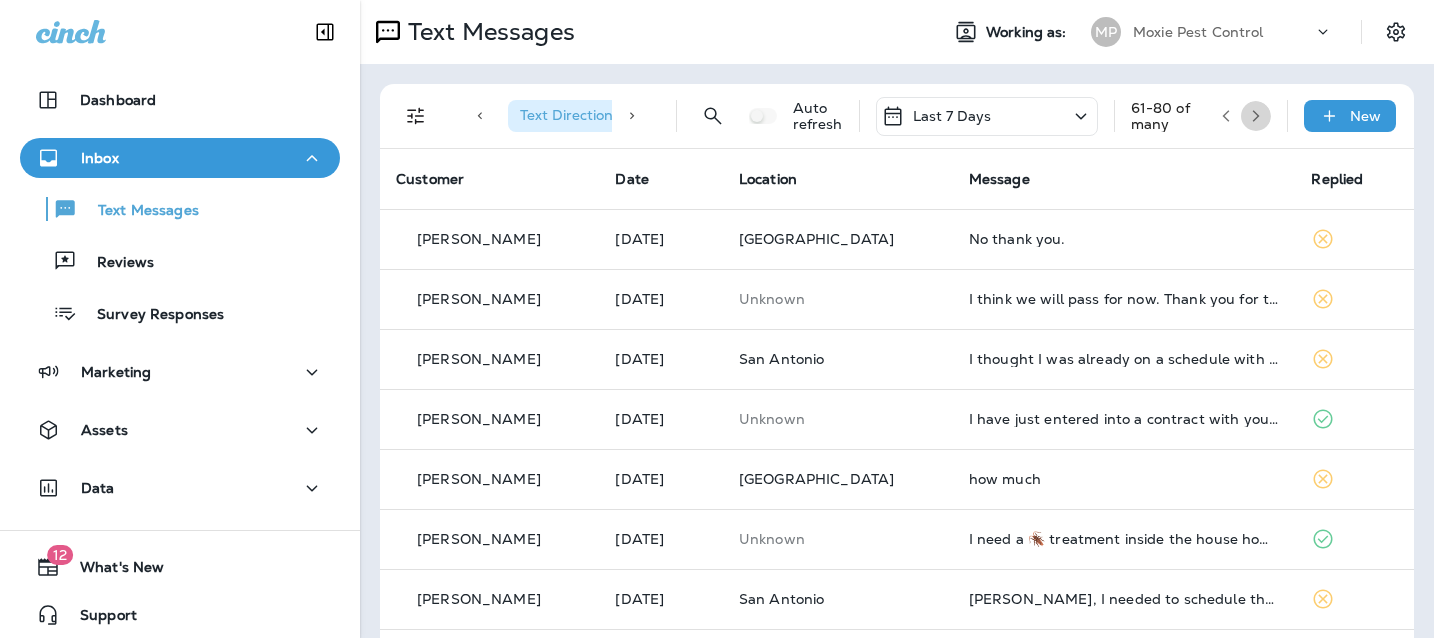 click at bounding box center (1256, 116) 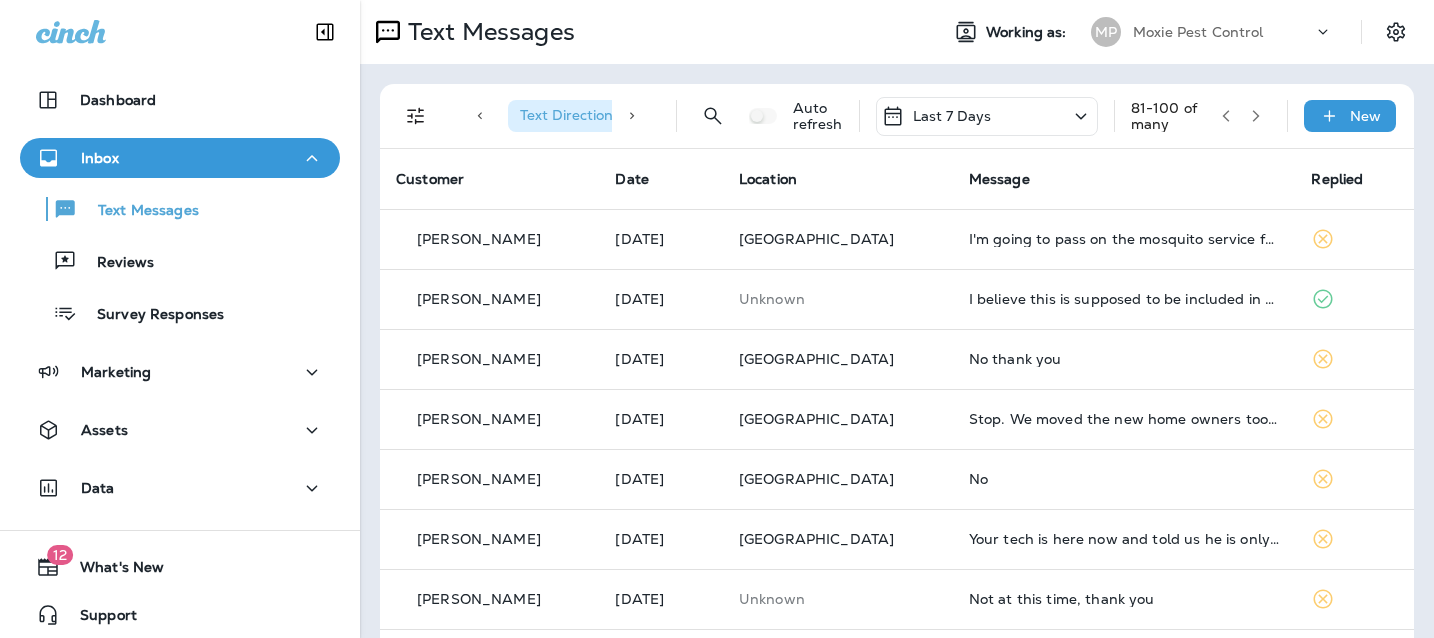 click at bounding box center (1256, 116) 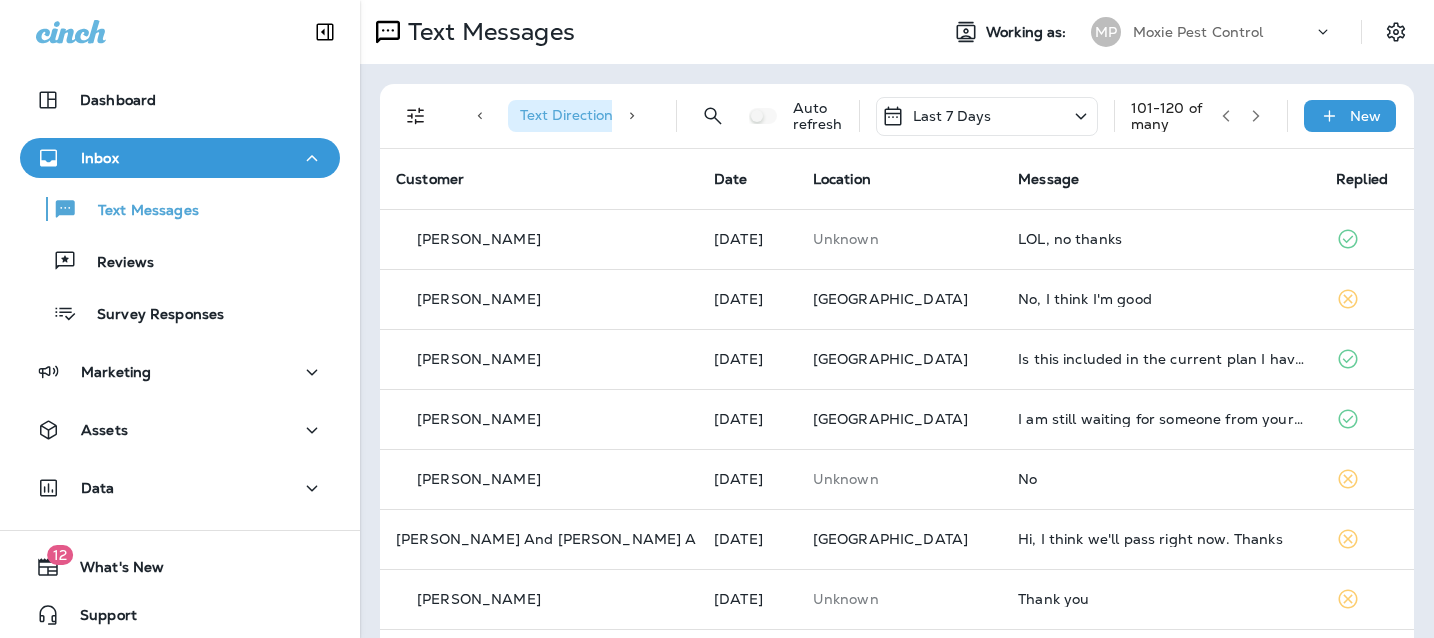 click at bounding box center [1256, 116] 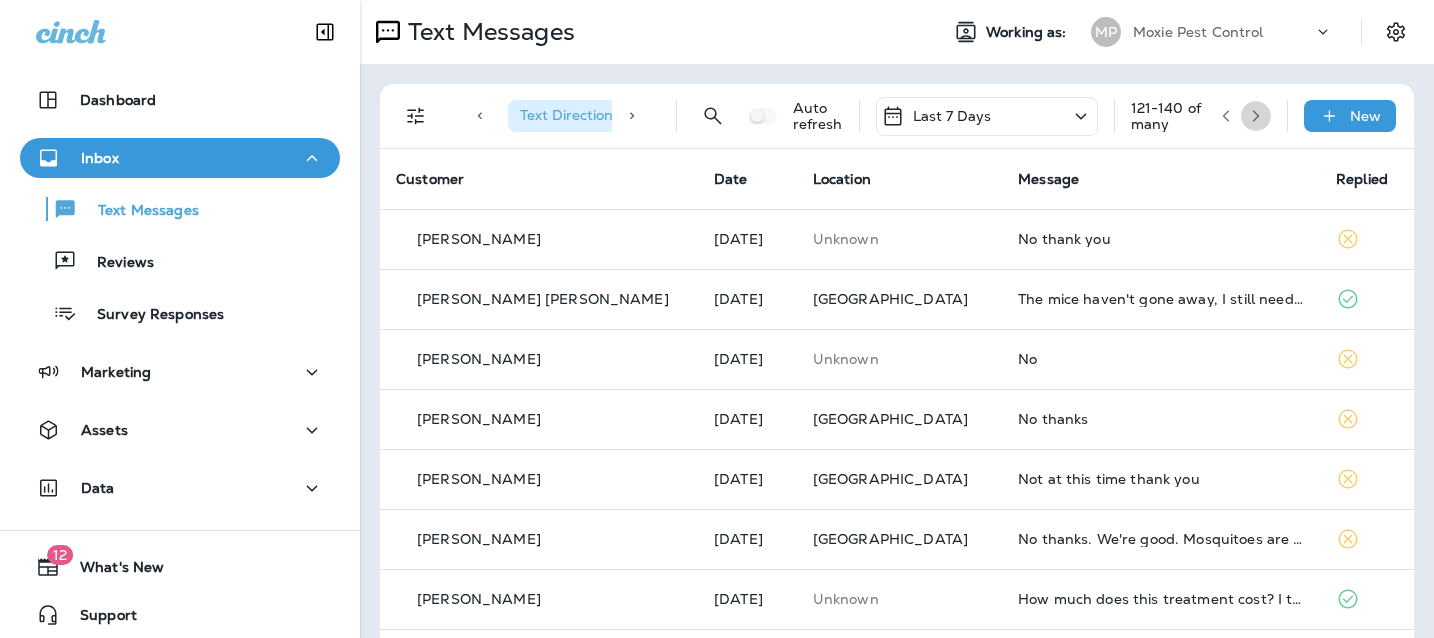 click at bounding box center [1256, 116] 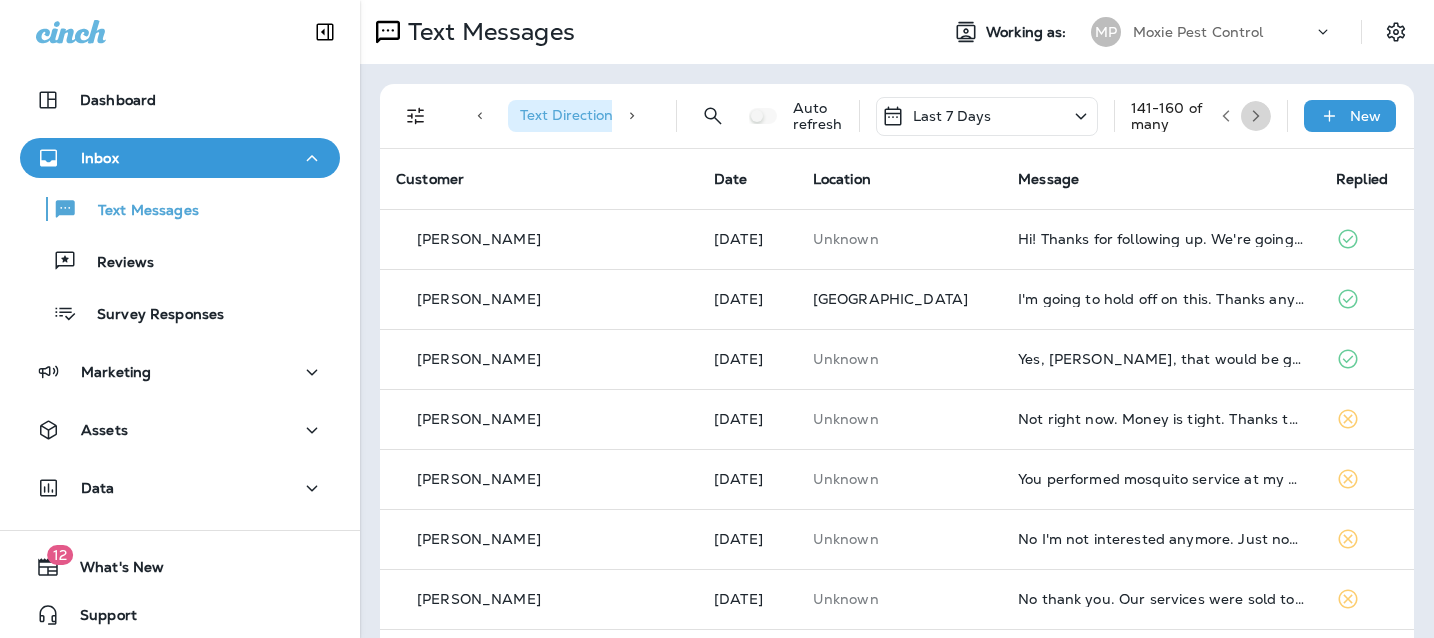 click at bounding box center [1256, 116] 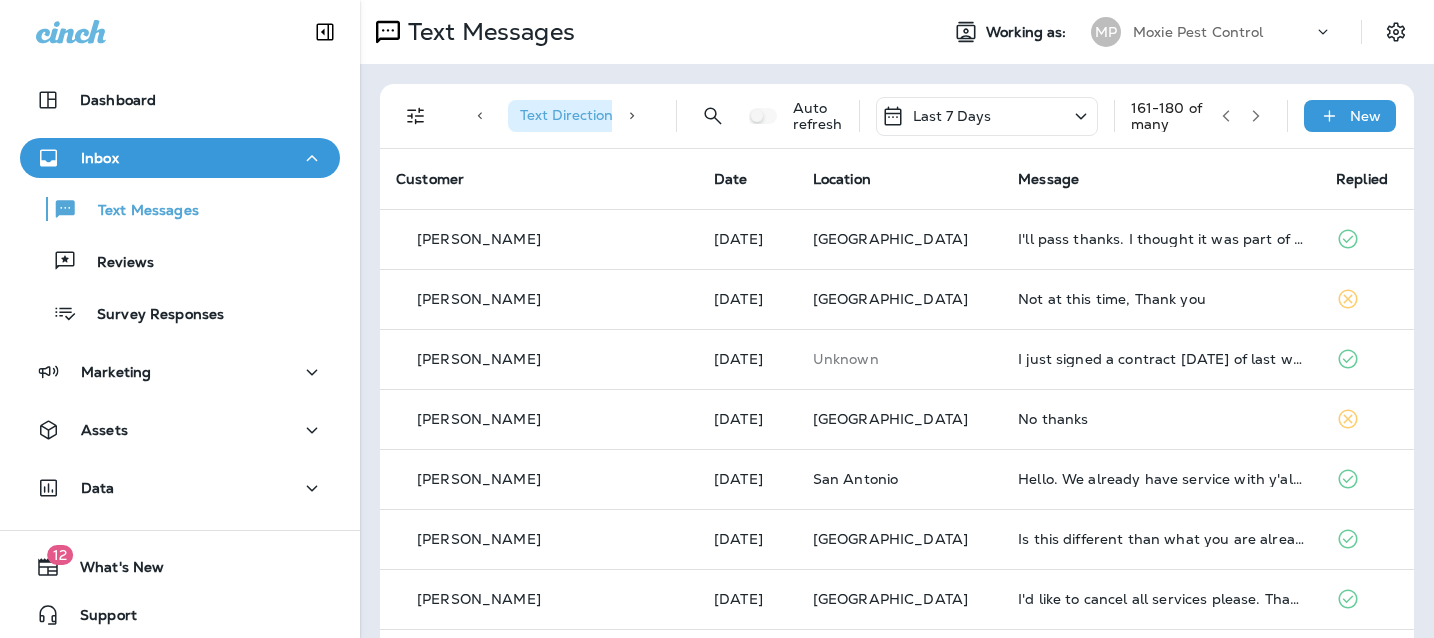 click at bounding box center [1256, 116] 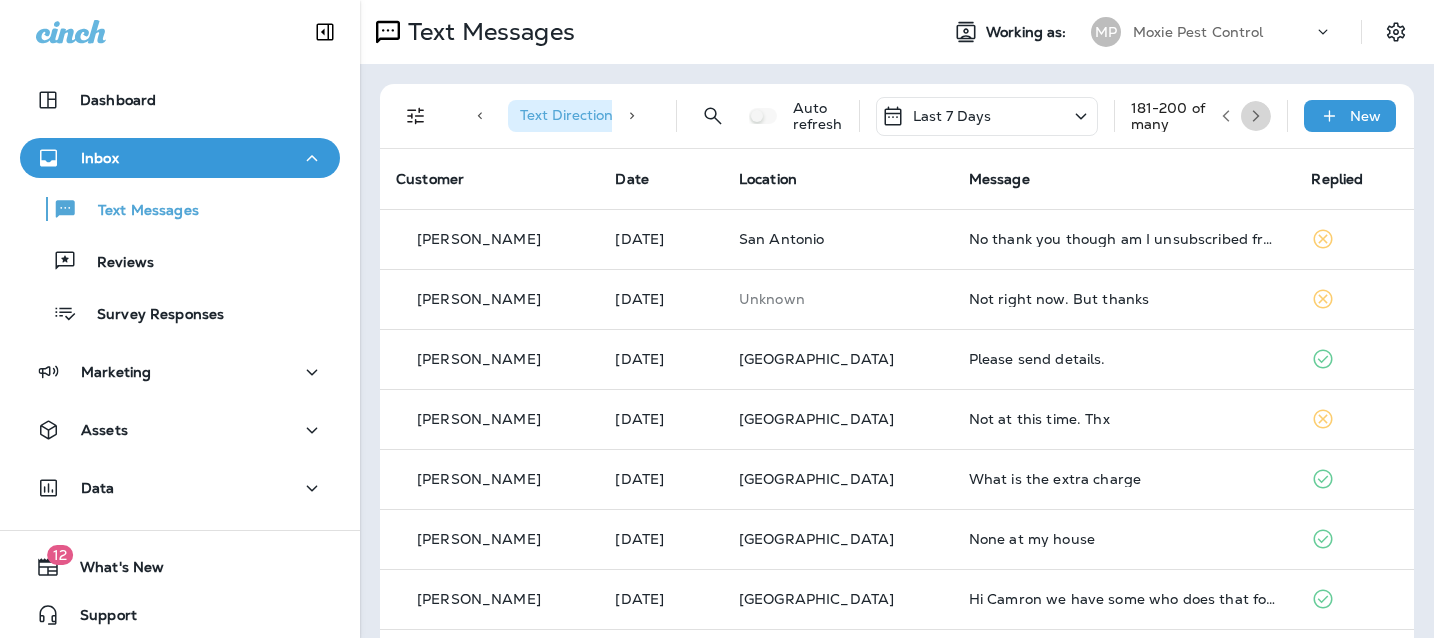 click at bounding box center [1256, 116] 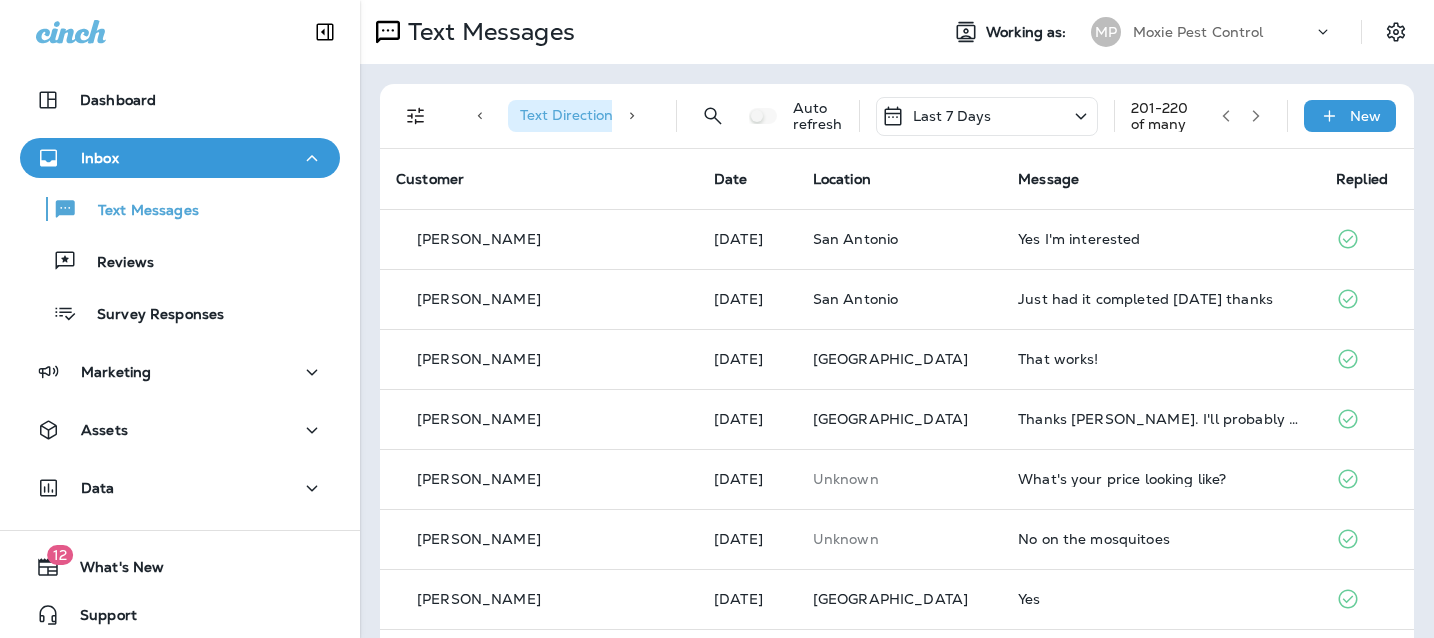 click at bounding box center (1256, 116) 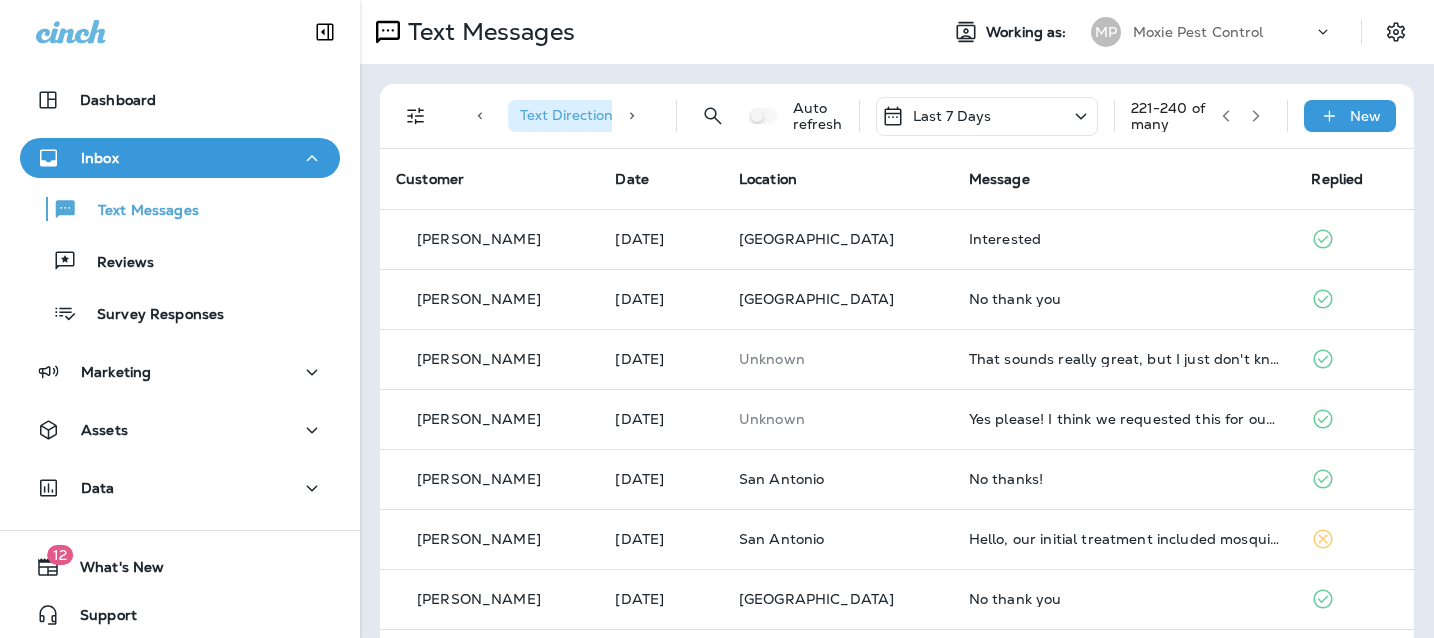 click at bounding box center (1256, 116) 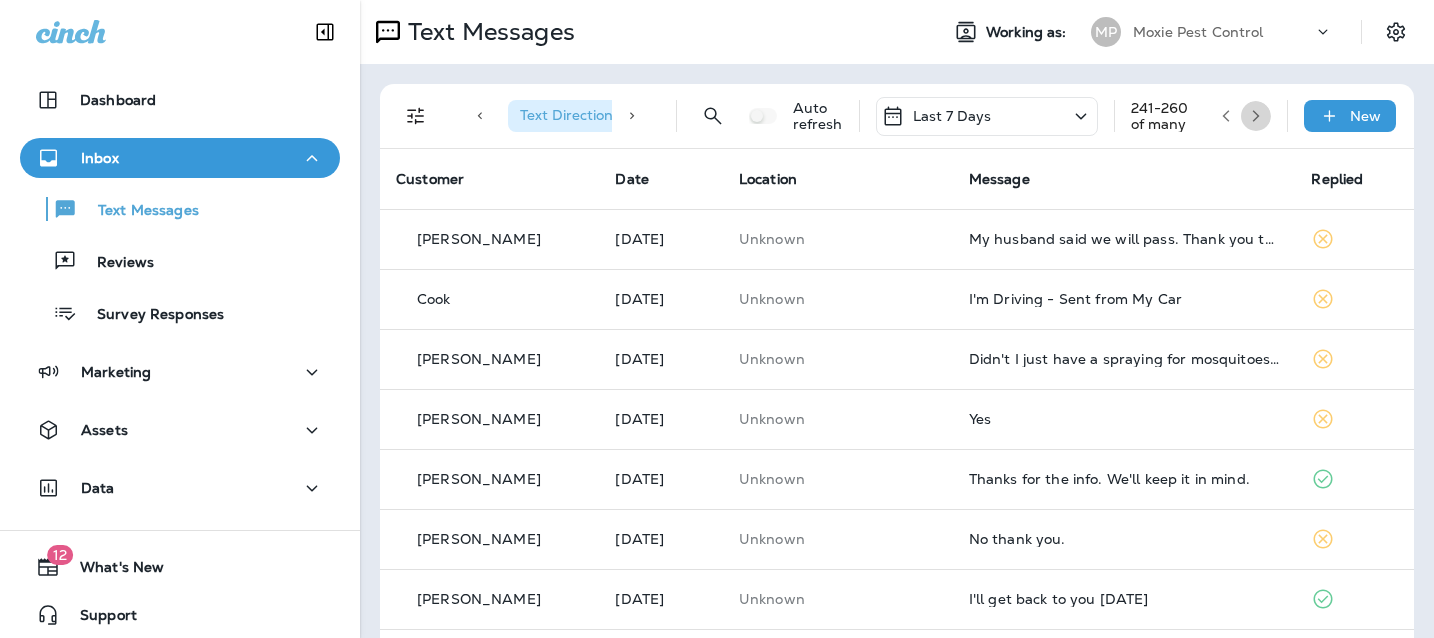 click at bounding box center [1256, 116] 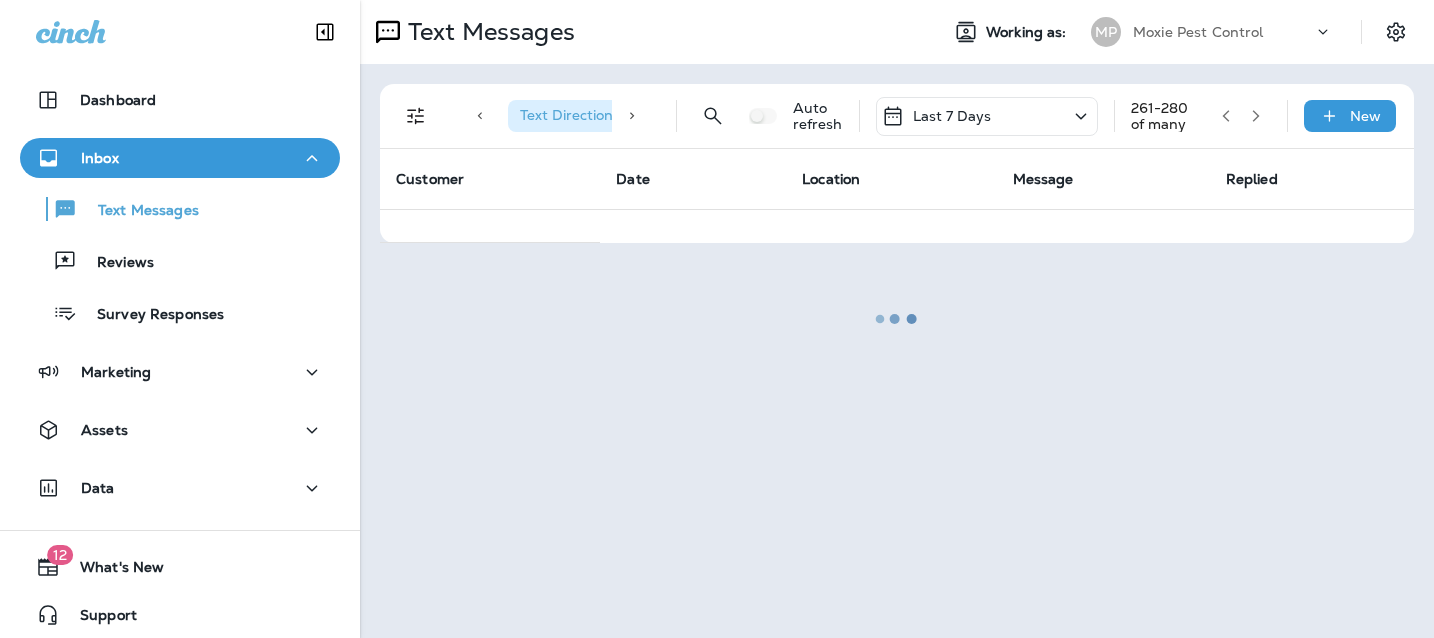 click at bounding box center [1256, 116] 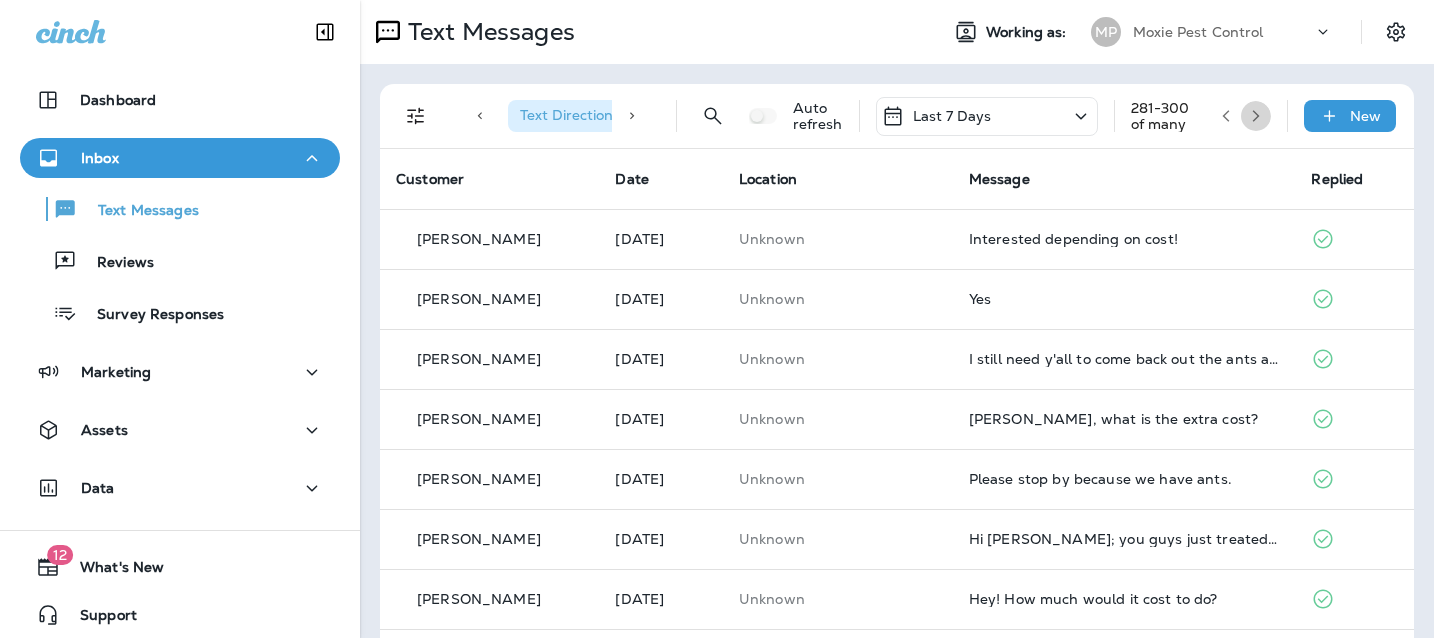 click at bounding box center (1256, 116) 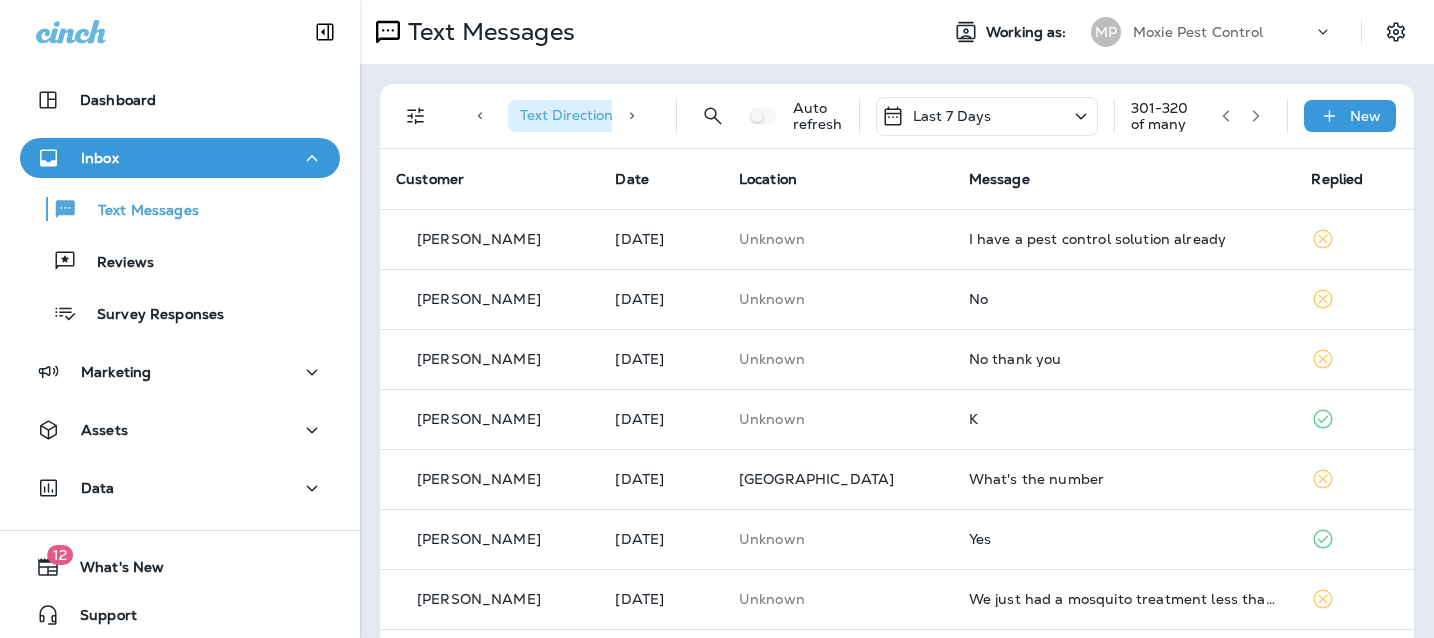 click at bounding box center (1256, 116) 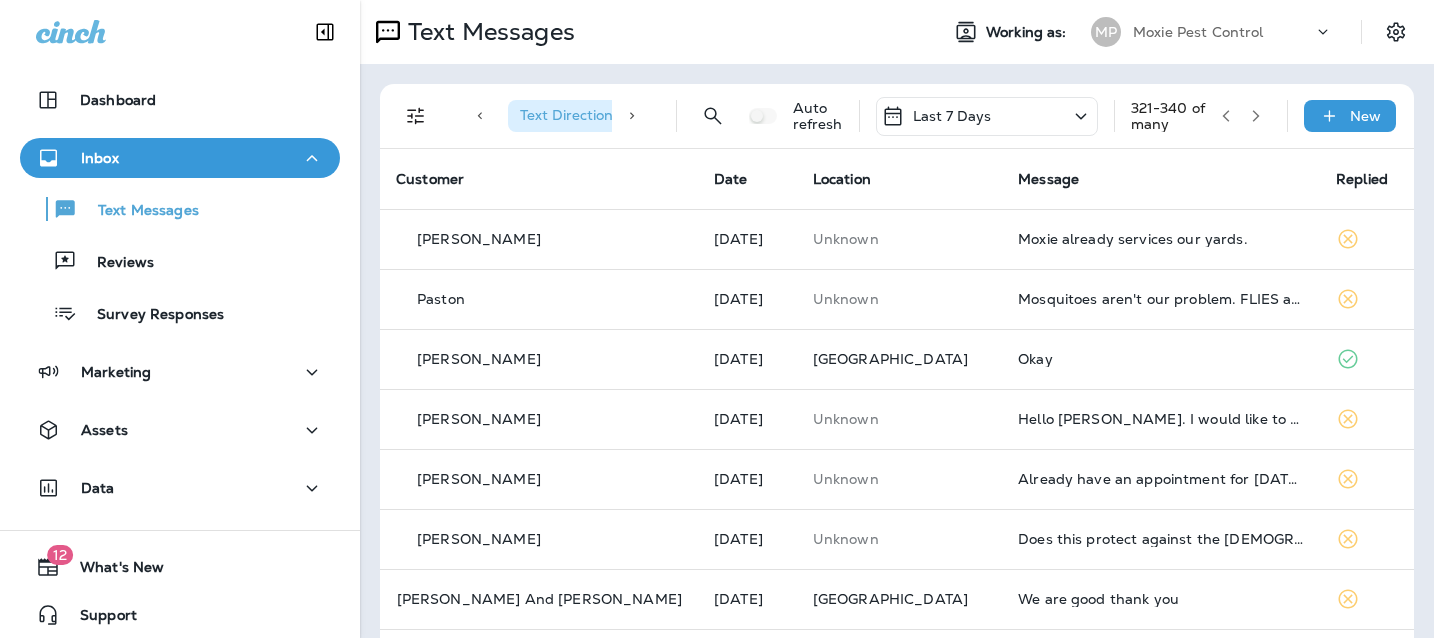 click at bounding box center [1256, 116] 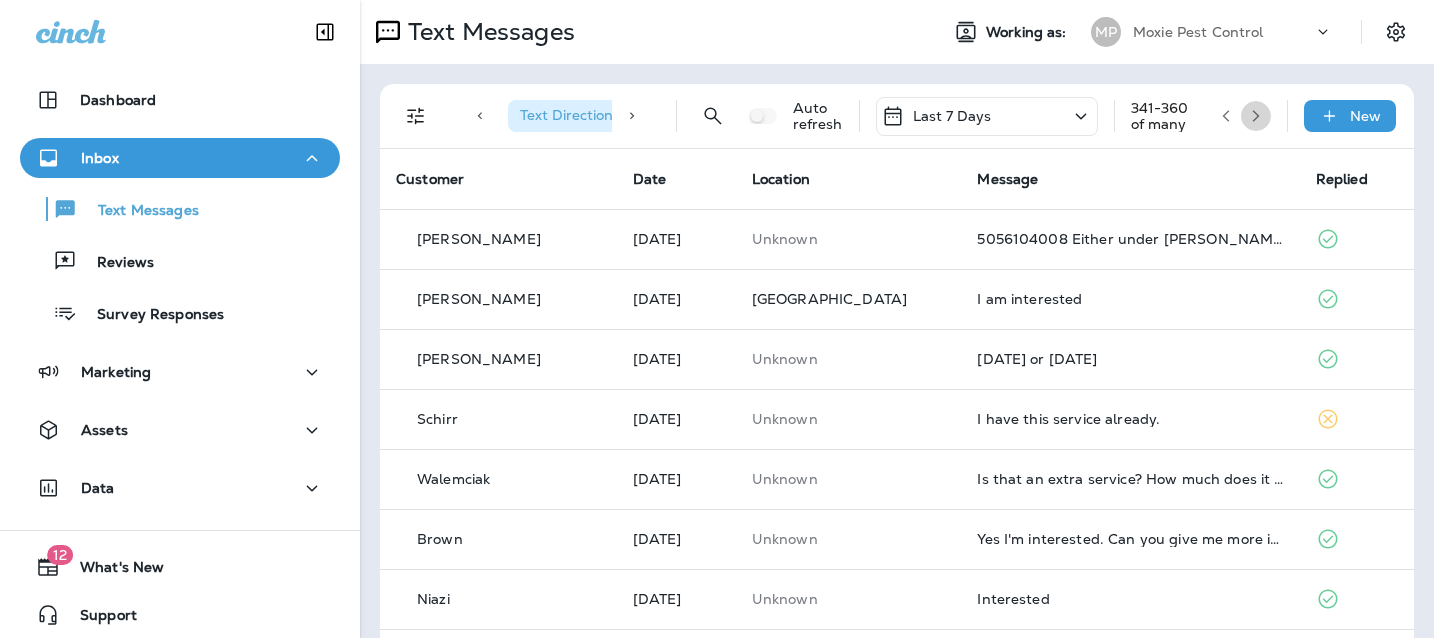 click at bounding box center (1256, 116) 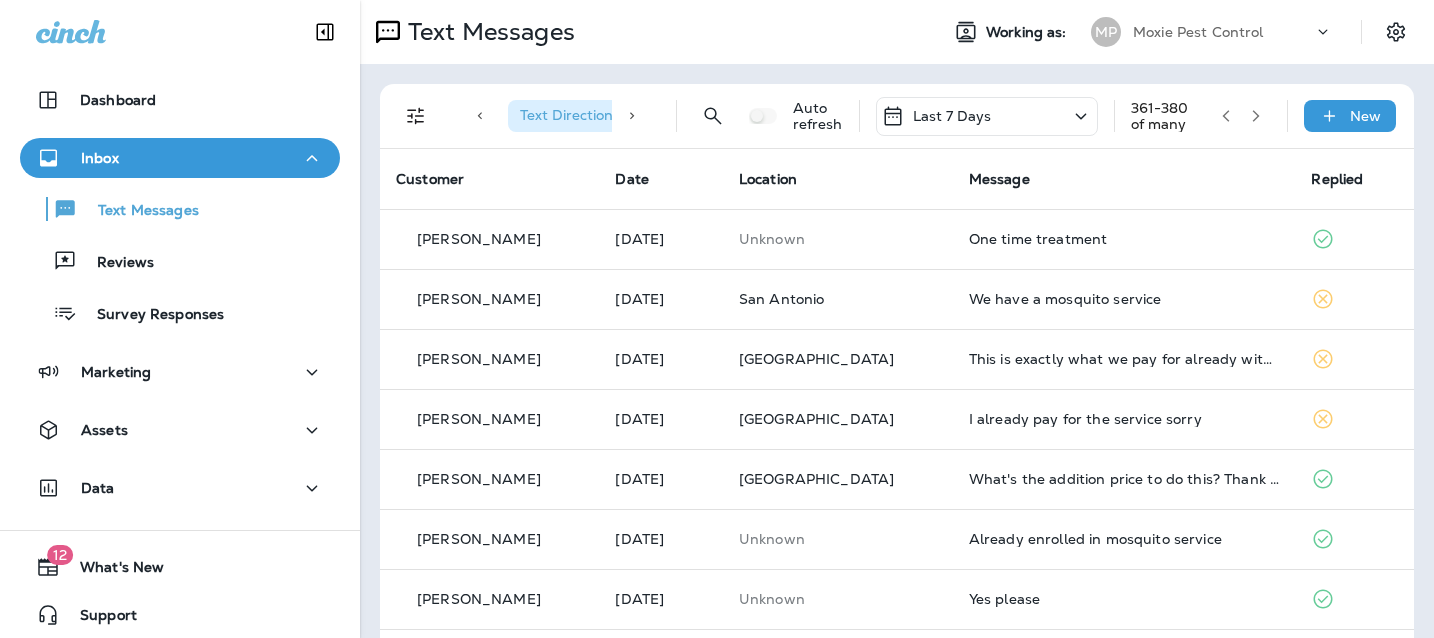 click 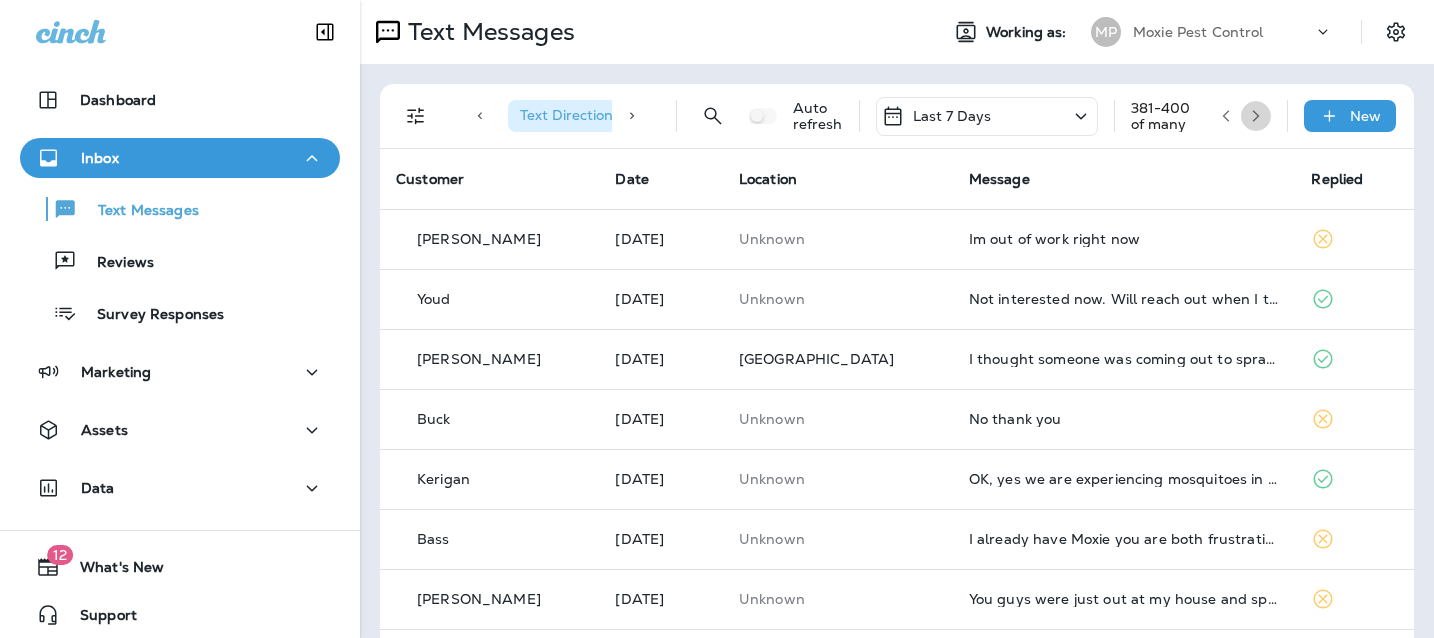click 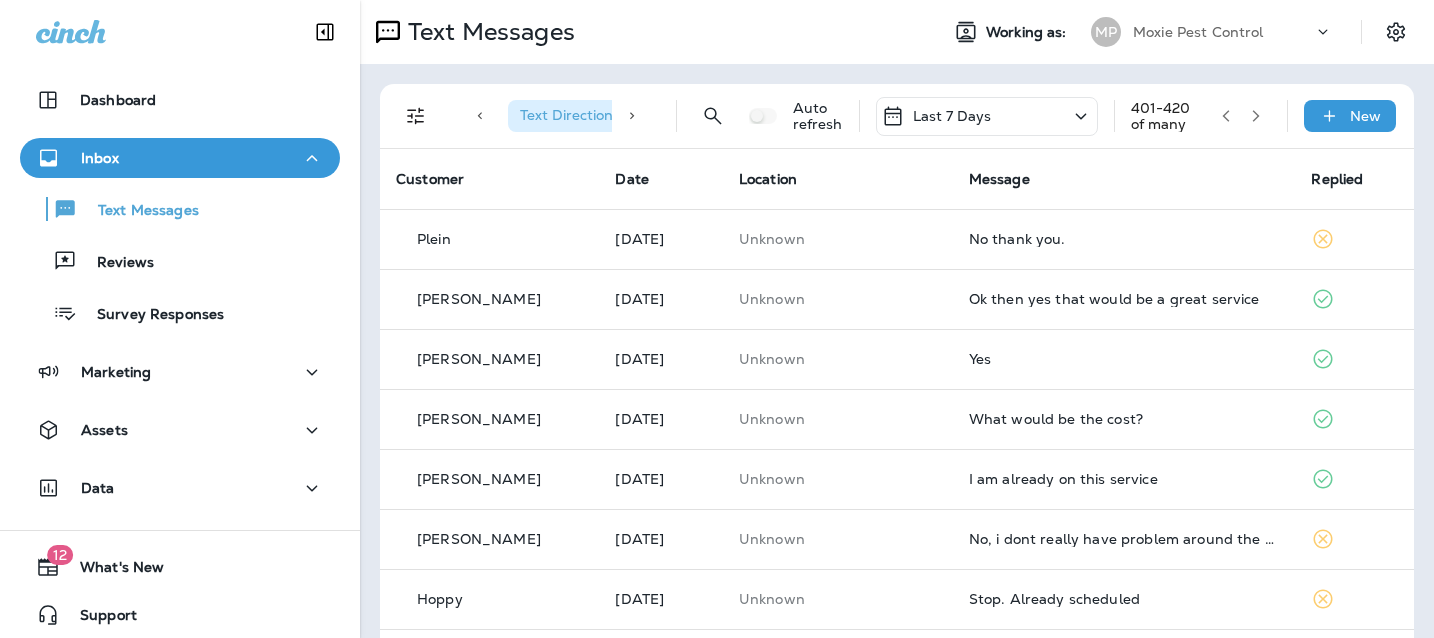 click 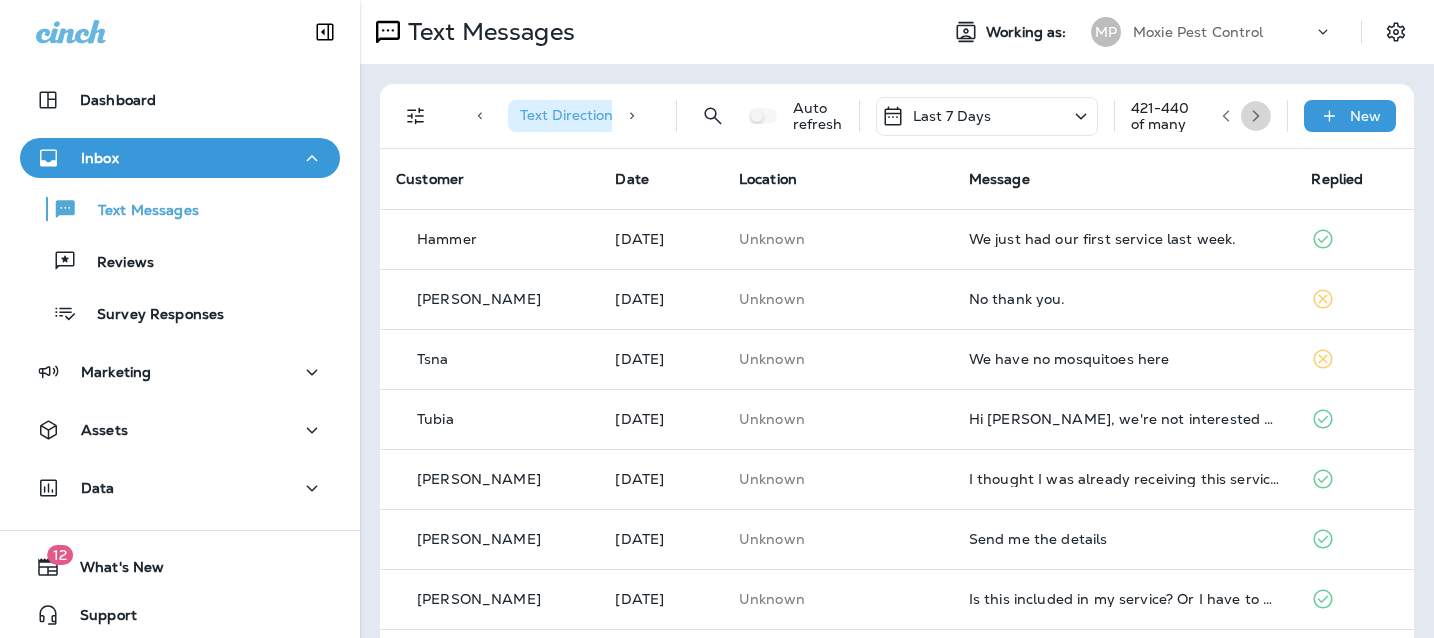 click 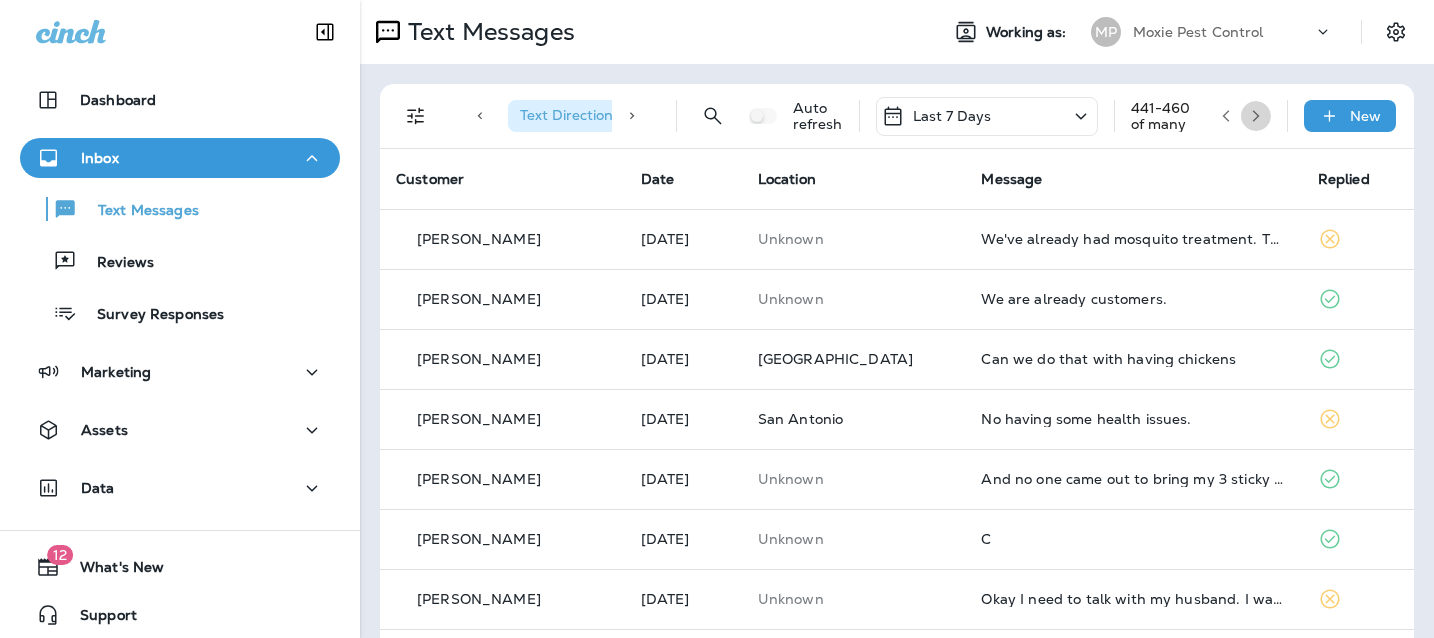 click 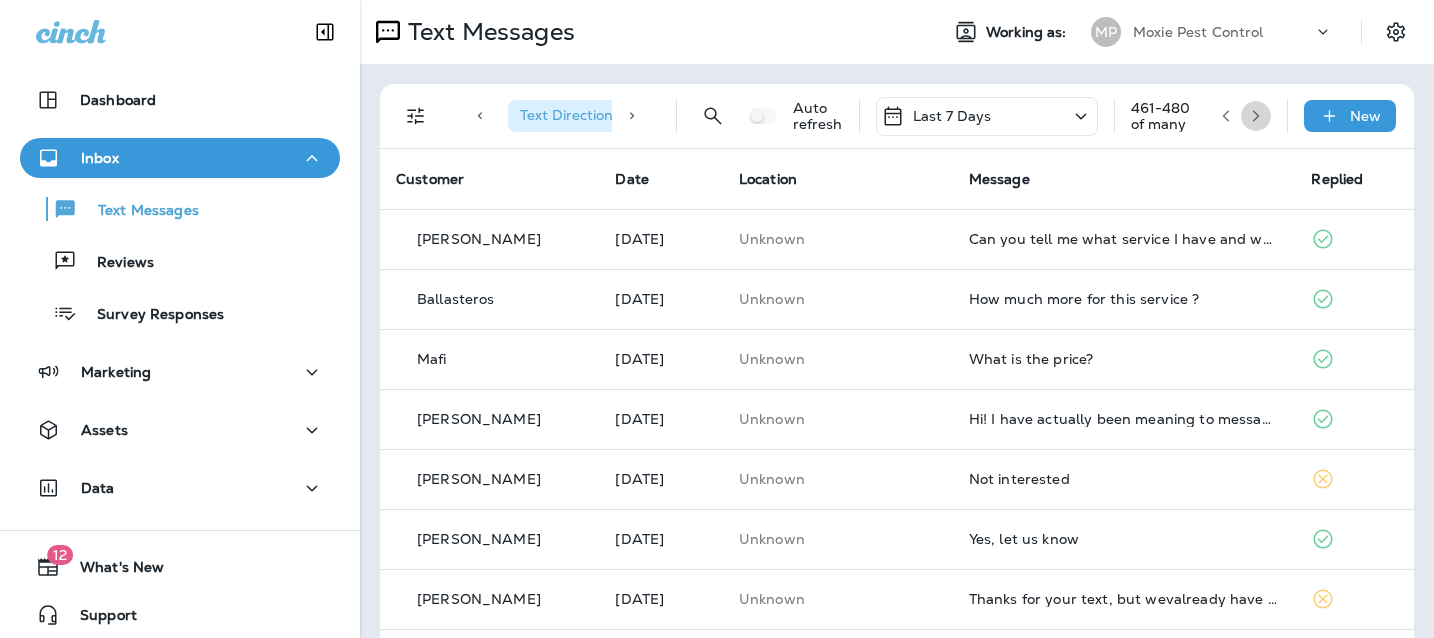 click 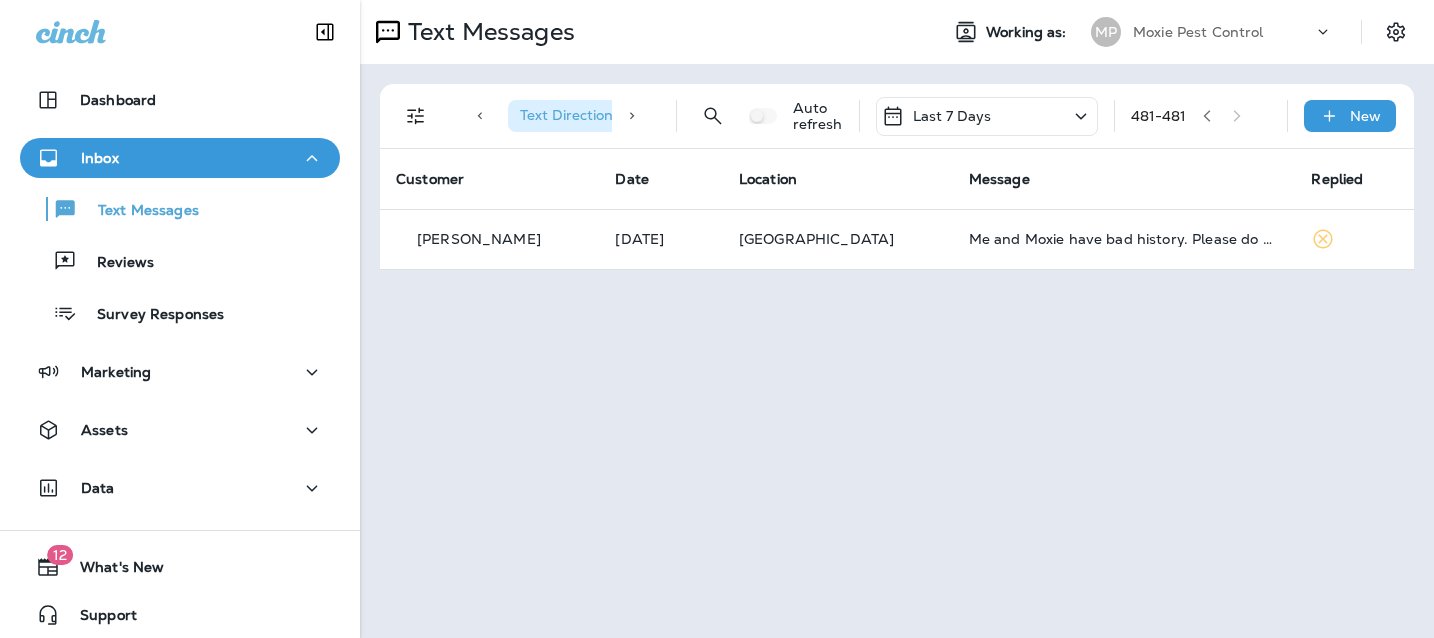 click 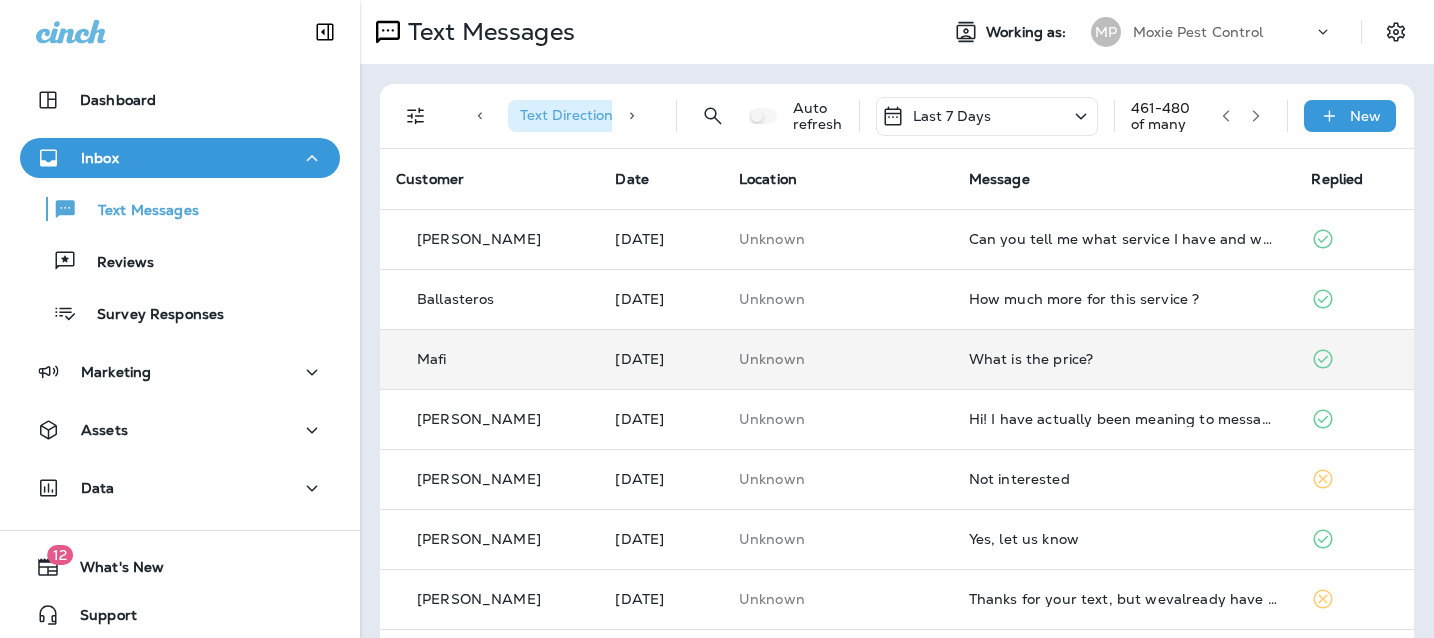 click on "What is the price?" at bounding box center (1124, 359) 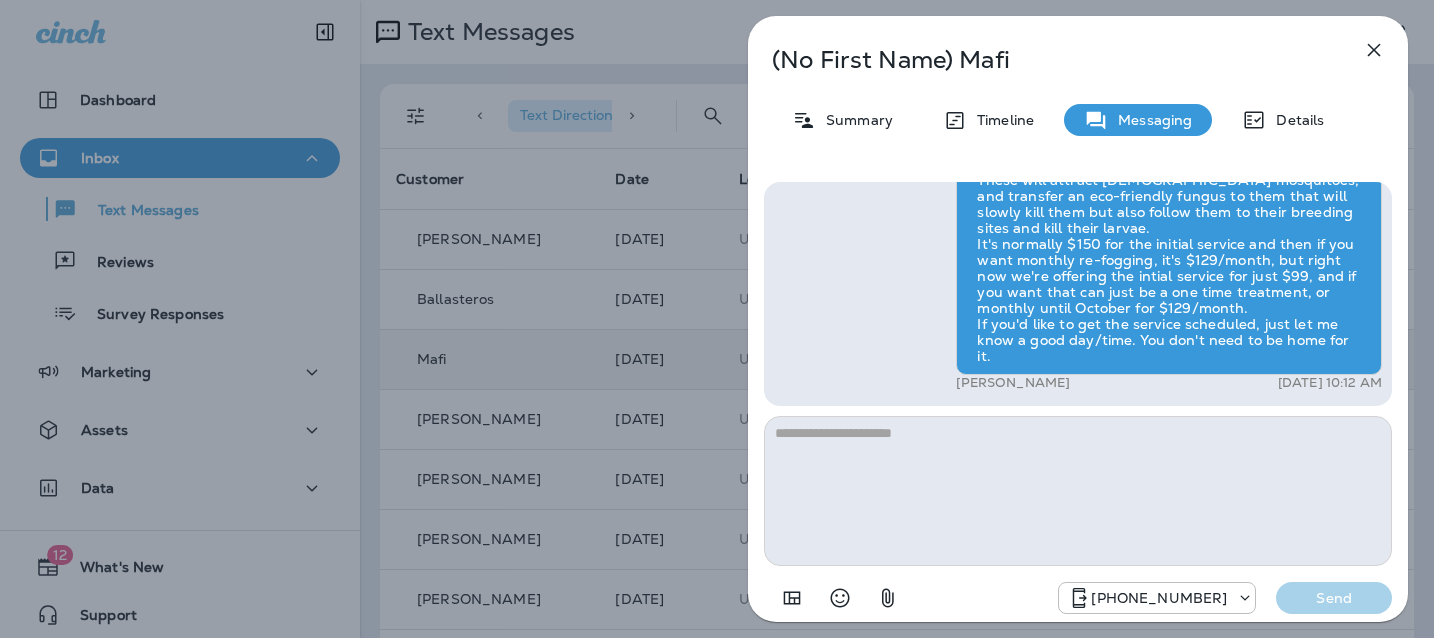 click 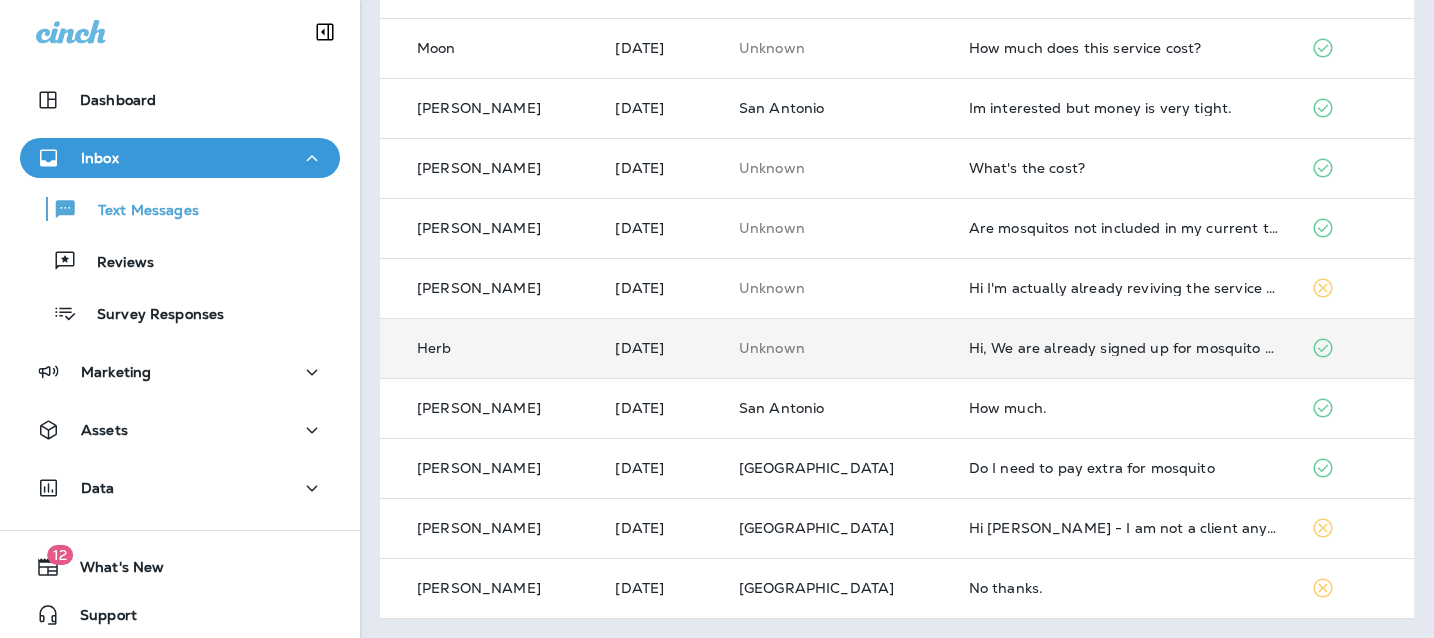 scroll, scrollTop: 792, scrollLeft: 0, axis: vertical 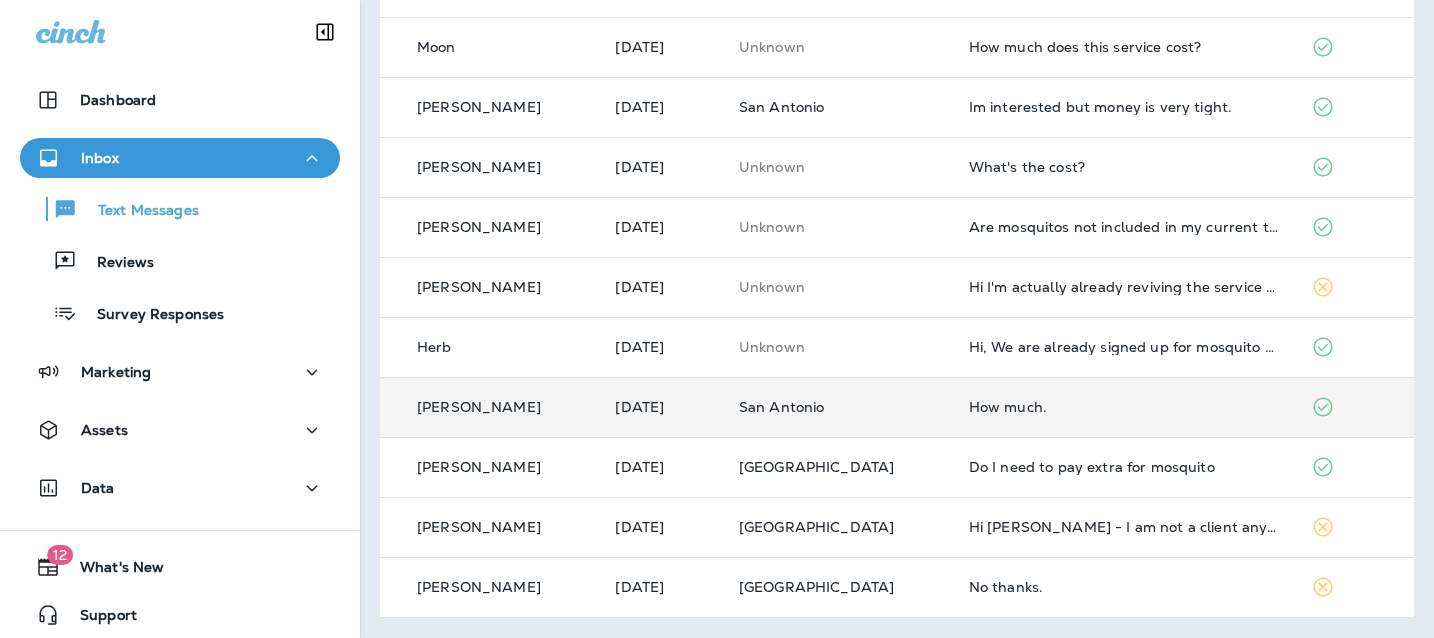 click on "How much." at bounding box center (1124, 407) 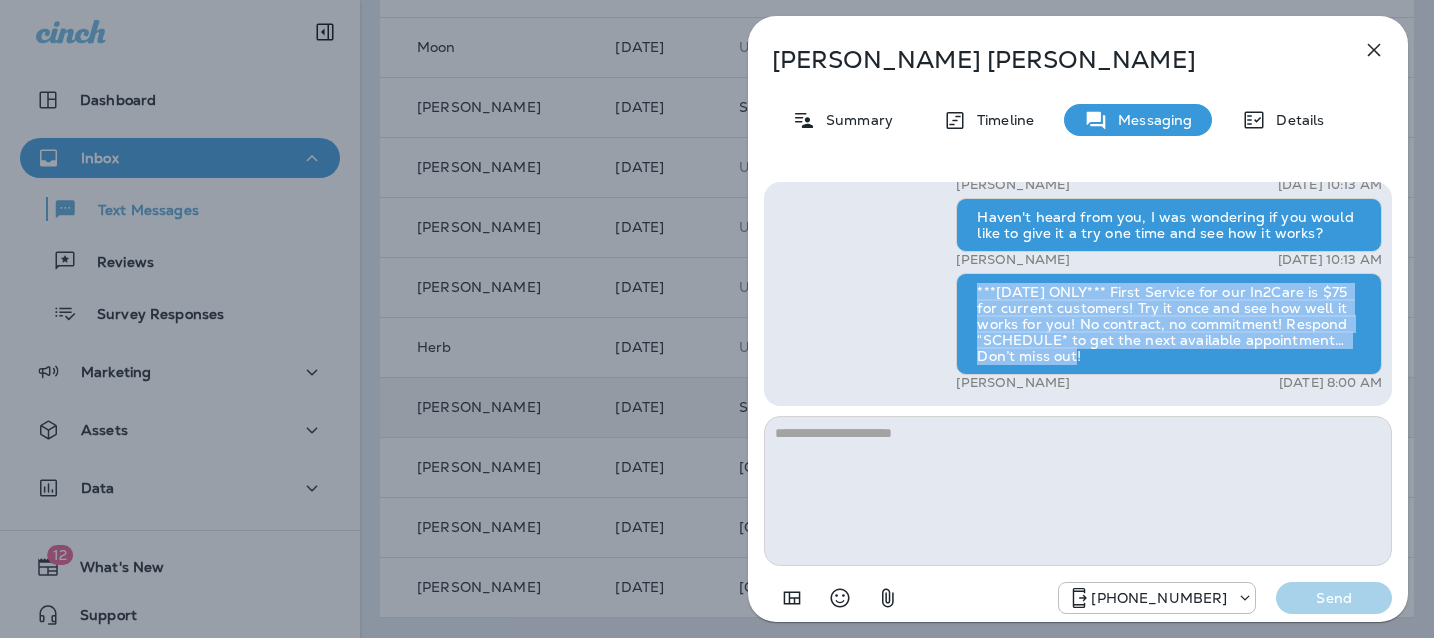 drag, startPoint x: 1093, startPoint y: 357, endPoint x: 966, endPoint y: 293, distance: 142.21463 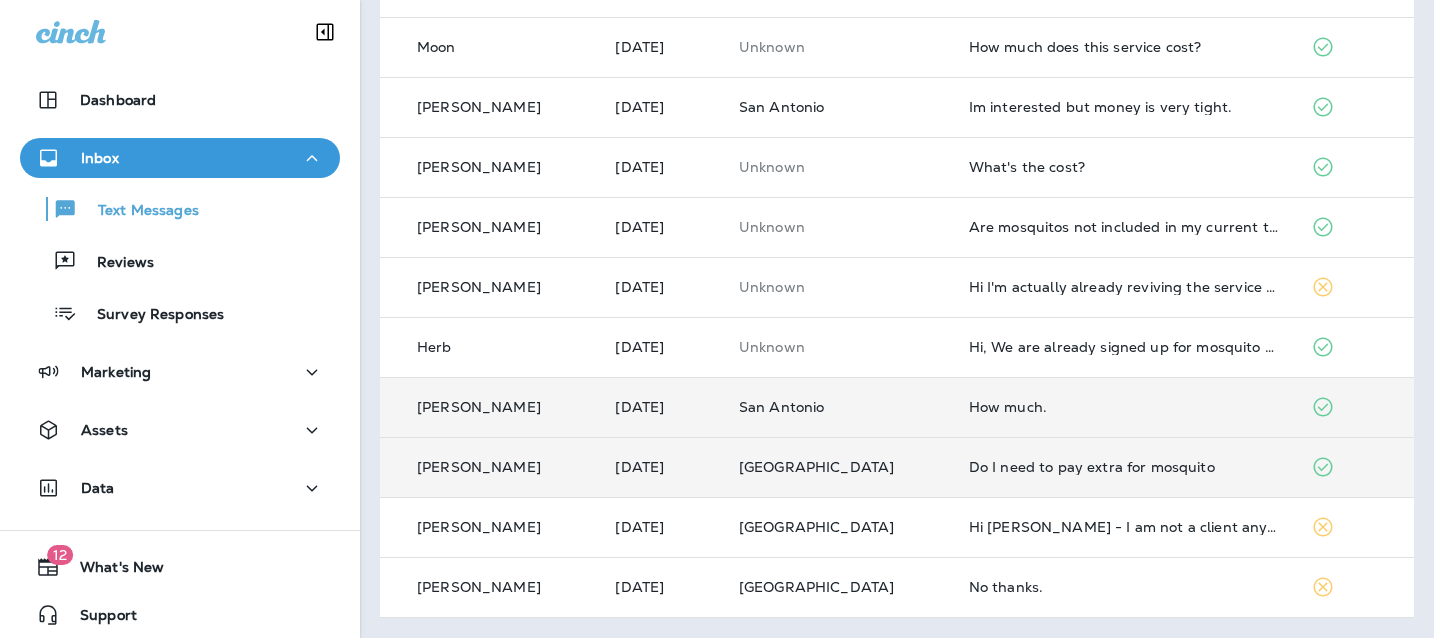 click on "Do I need to pay extra for mosquito" at bounding box center (1124, 467) 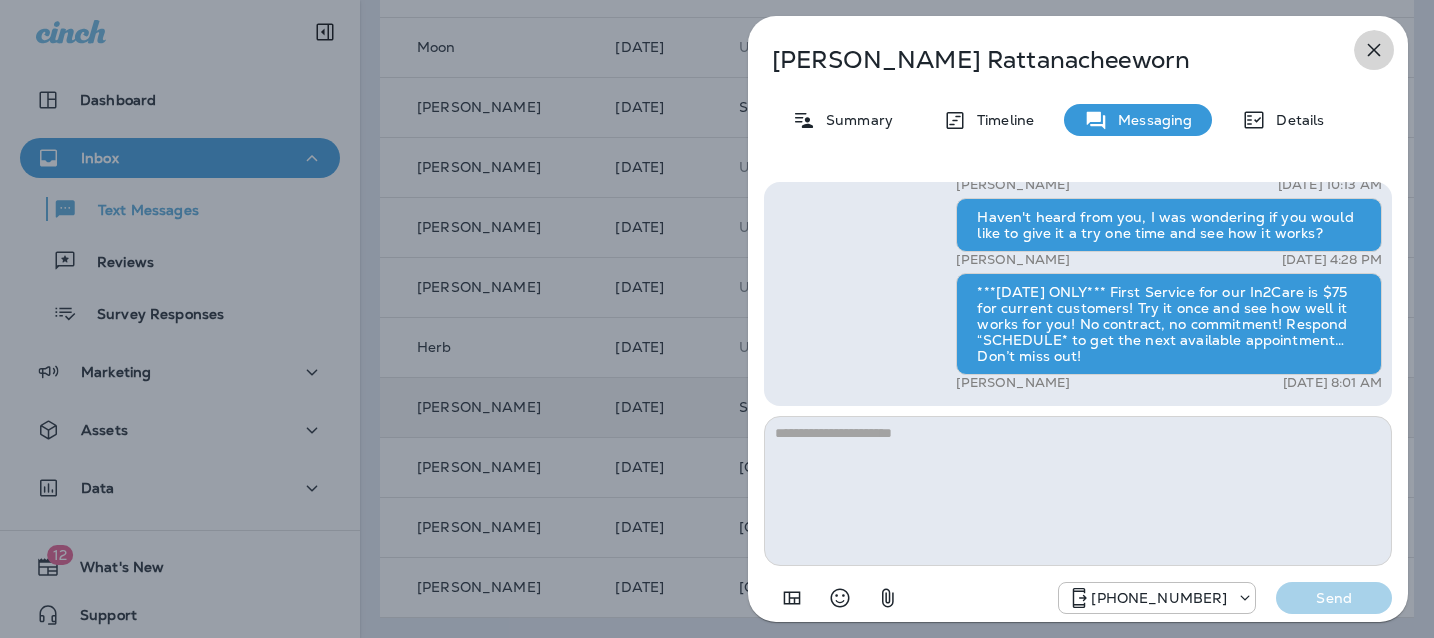click 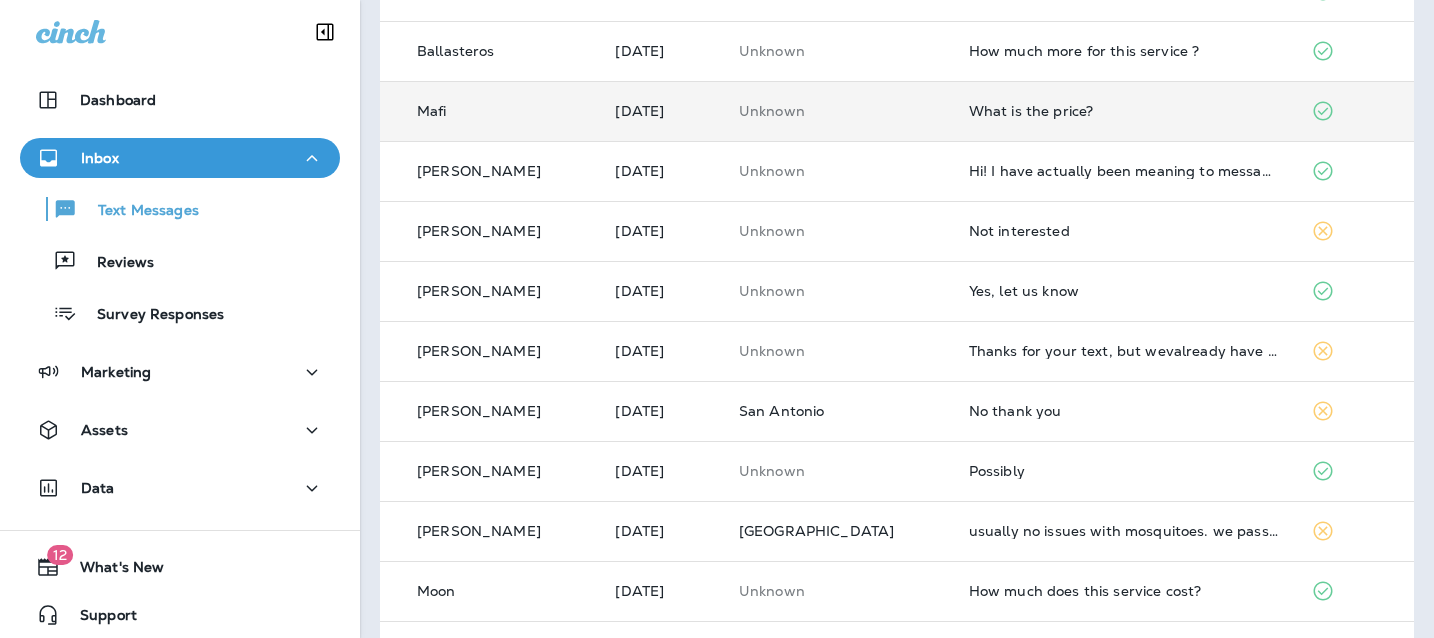 scroll, scrollTop: 0, scrollLeft: 0, axis: both 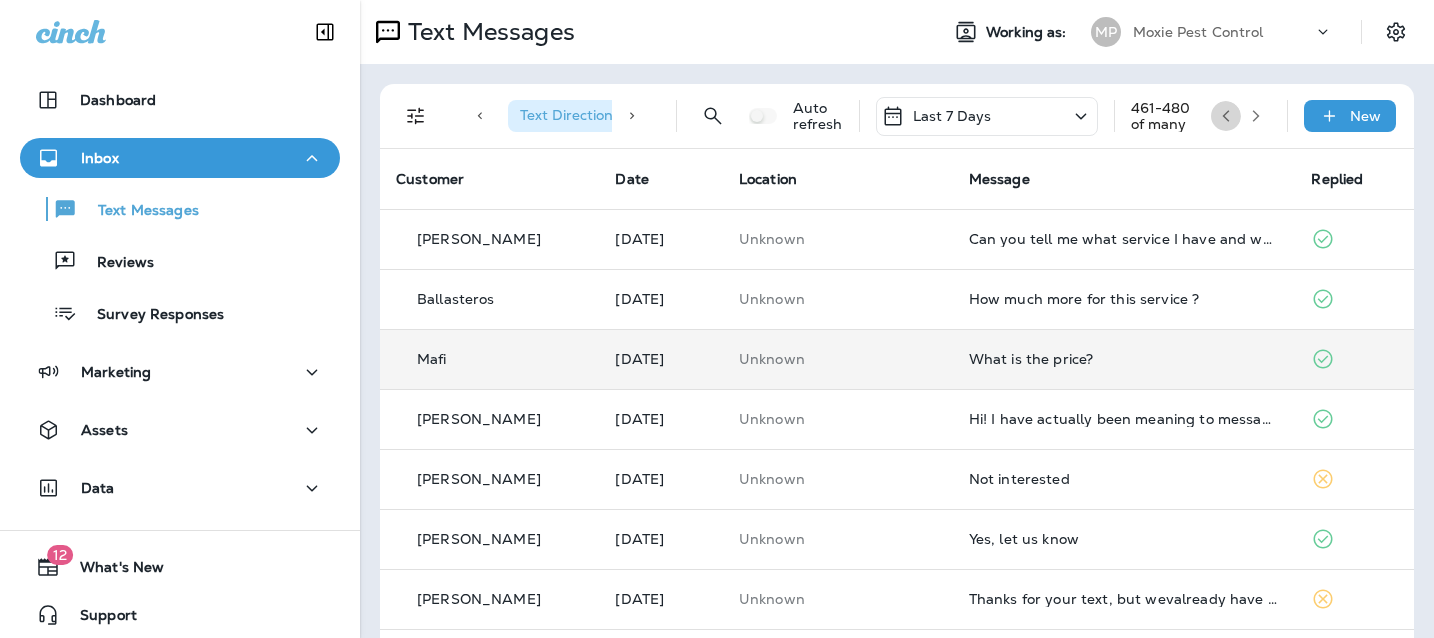 click 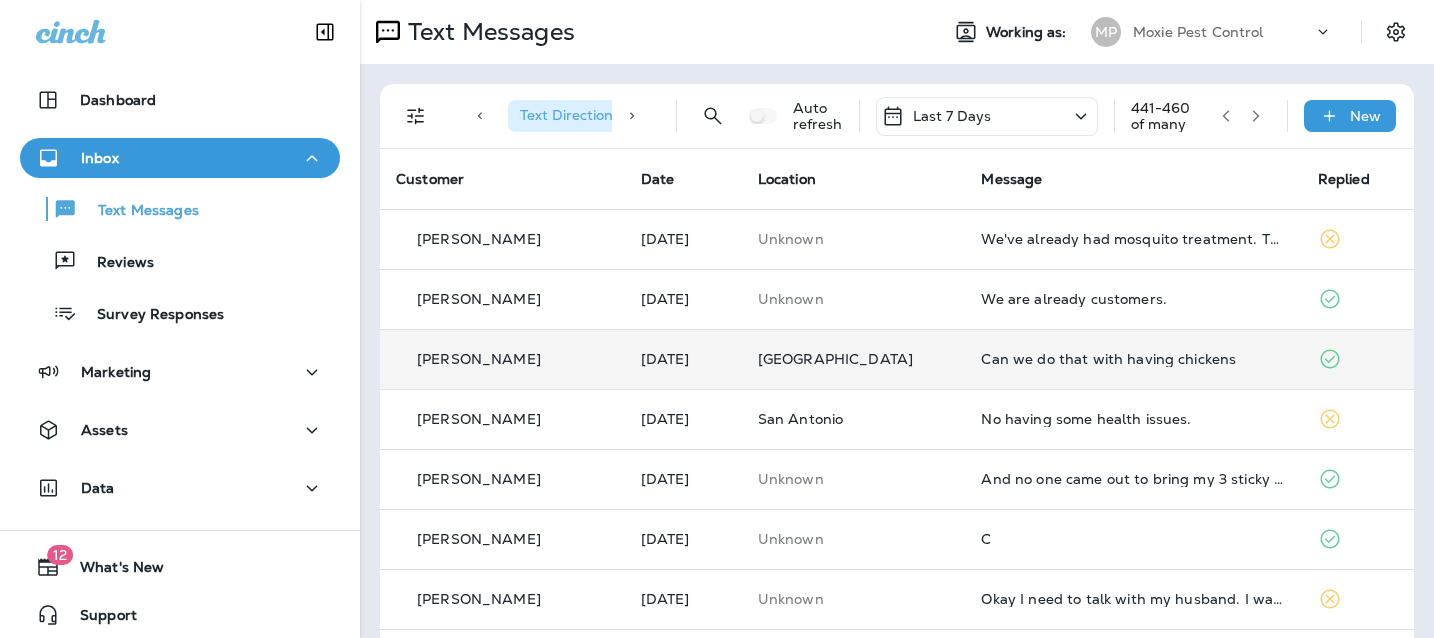 scroll, scrollTop: 4, scrollLeft: 0, axis: vertical 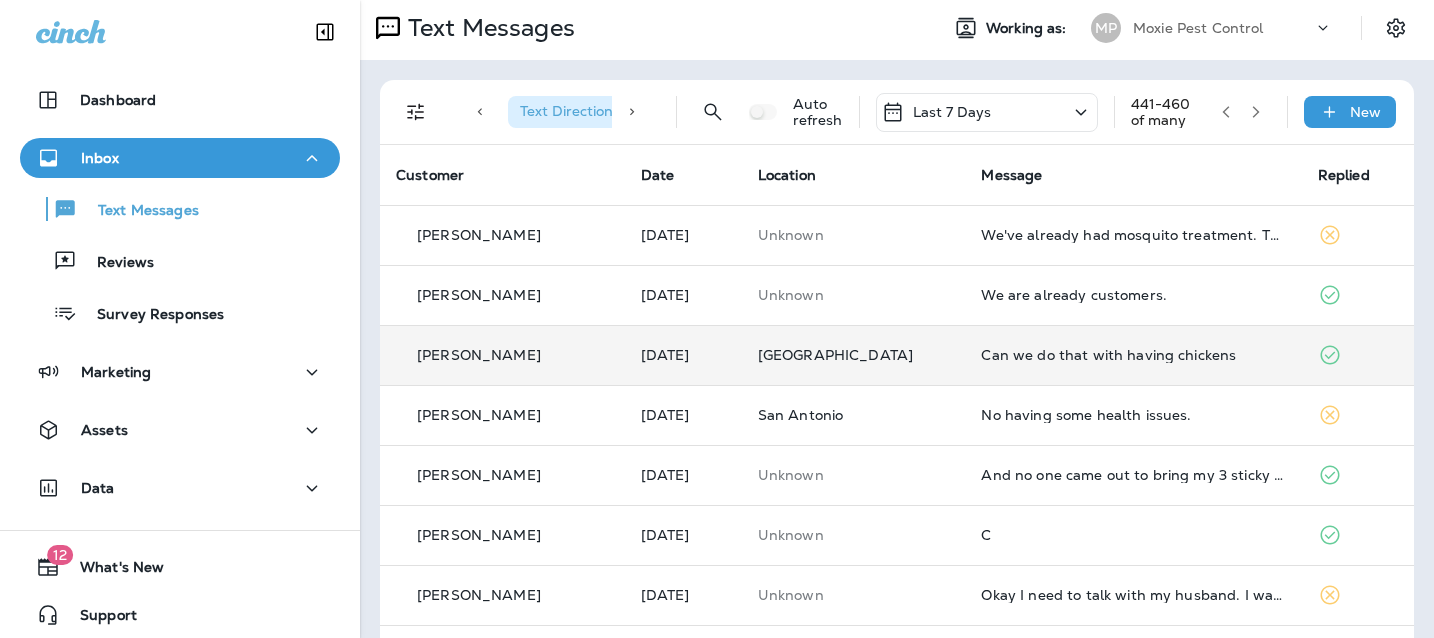 click on "Can we do that with having chickens" at bounding box center (1133, 355) 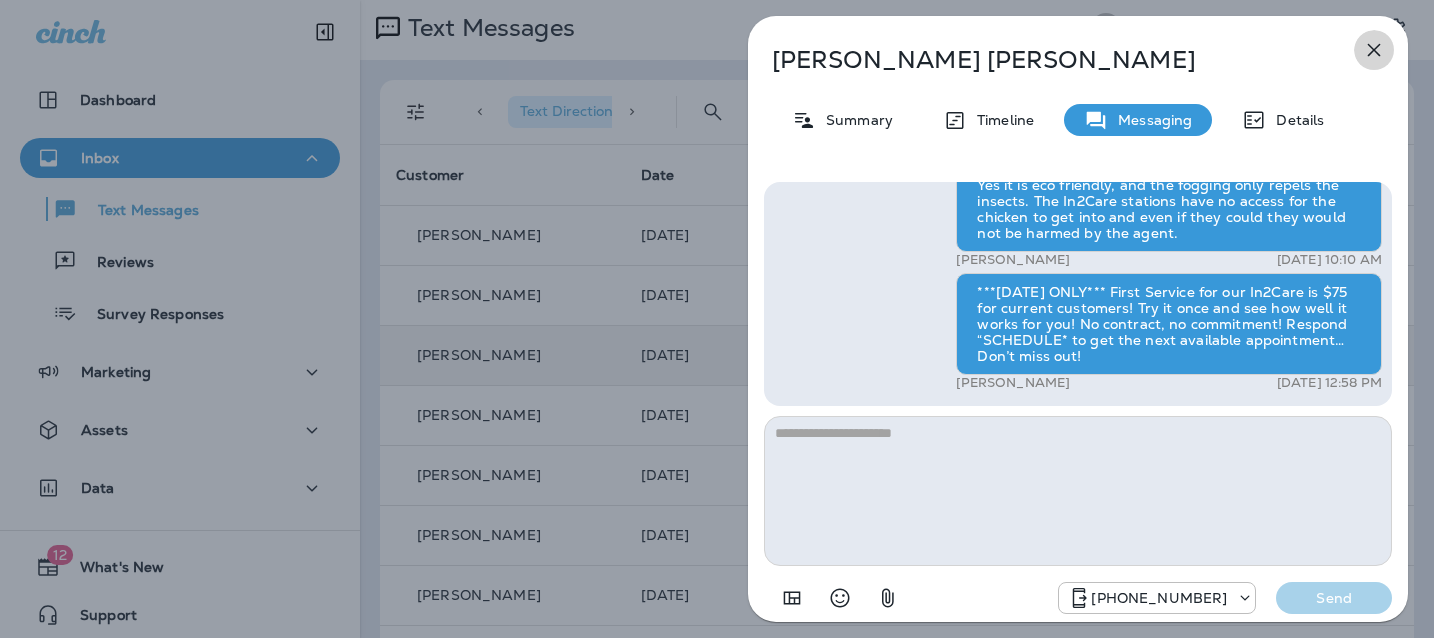drag, startPoint x: 1382, startPoint y: 55, endPoint x: 1372, endPoint y: 66, distance: 14.866069 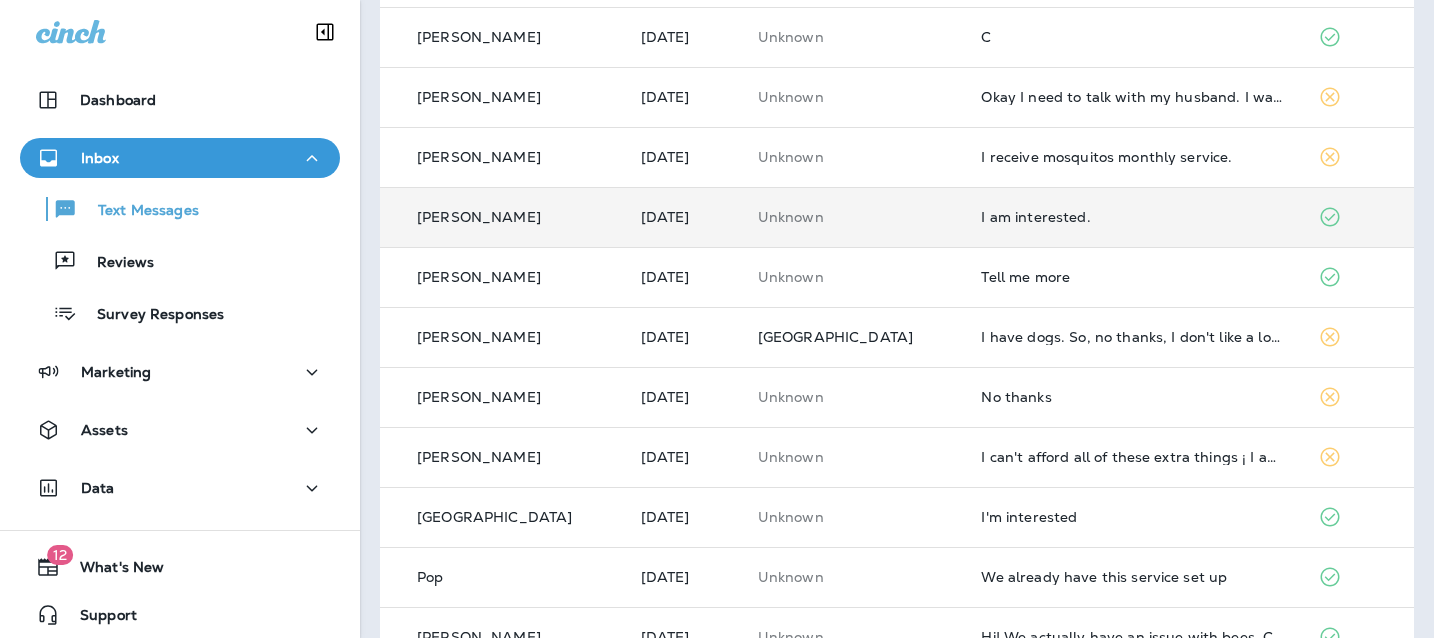 scroll, scrollTop: 476, scrollLeft: 0, axis: vertical 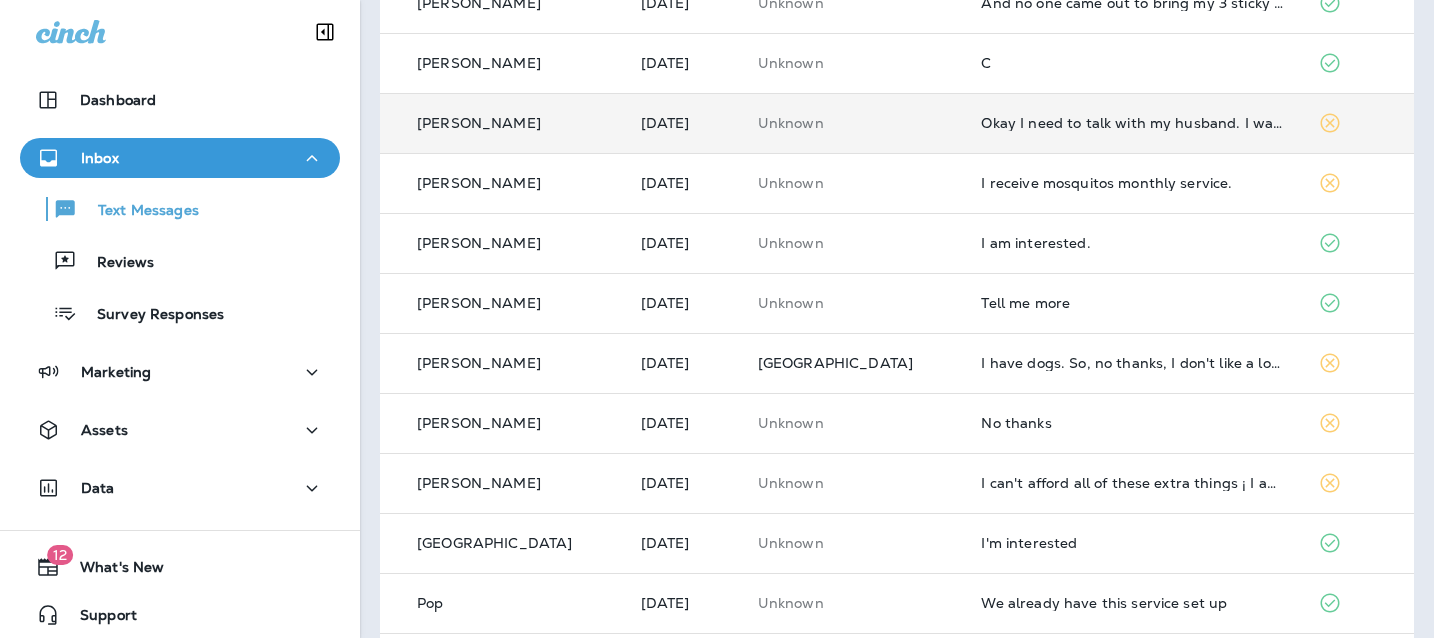 click on "Okay I need to talk with my husband.
I was supposed to get a spray in my home [DATE] but an adult was not present. Can I get that rescheduled for sometime this week during the afternoon. The only day that does not work is [DATE]" at bounding box center (1133, 123) 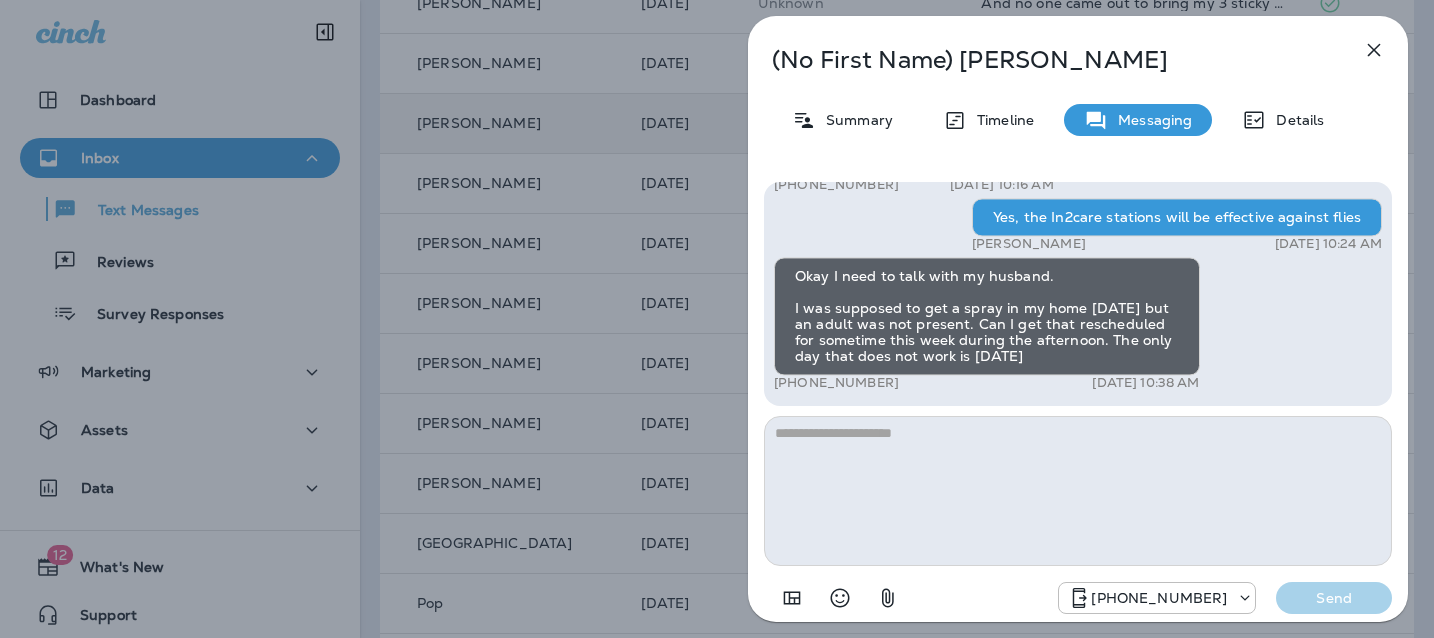 drag, startPoint x: 1370, startPoint y: 53, endPoint x: 1361, endPoint y: 62, distance: 12.727922 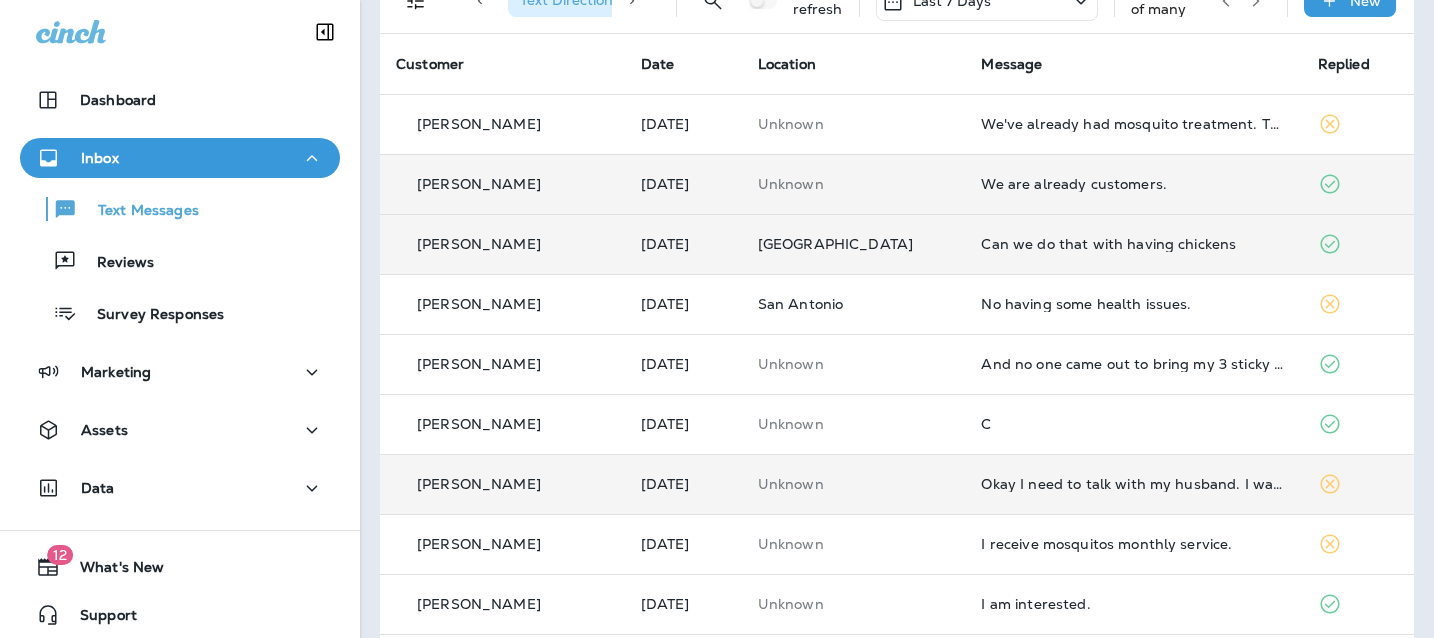 scroll, scrollTop: 0, scrollLeft: 0, axis: both 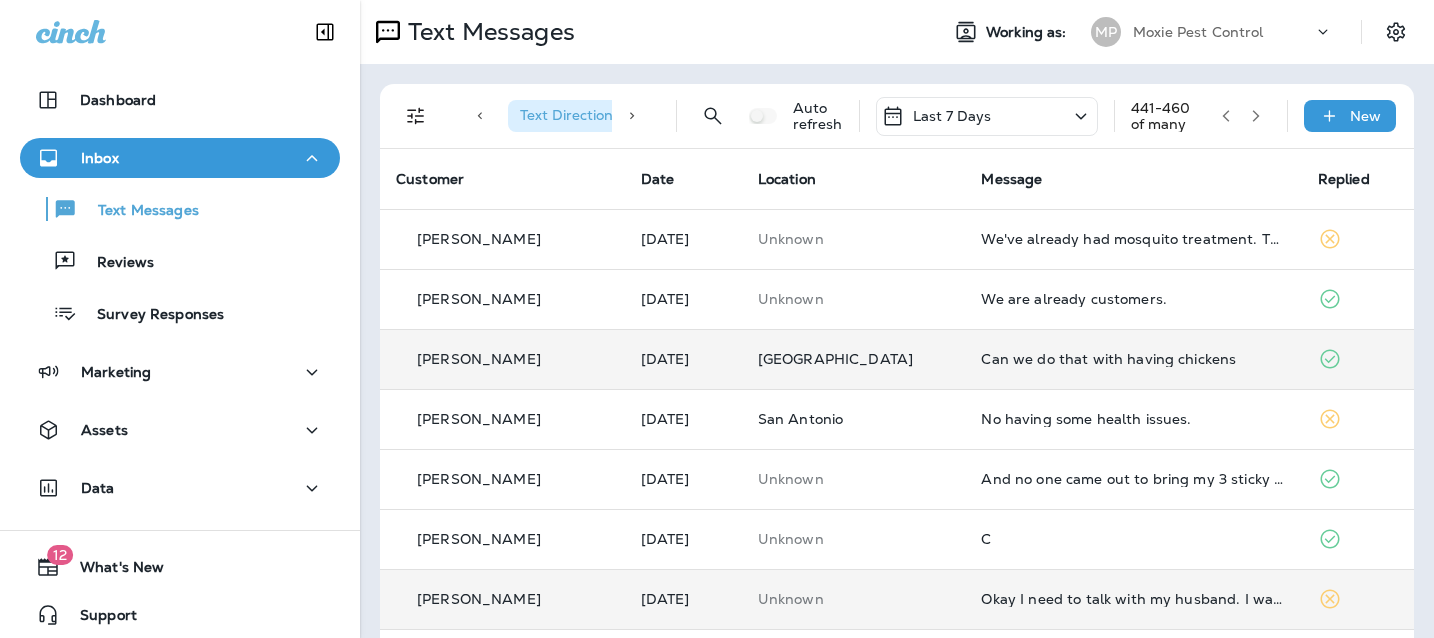 click 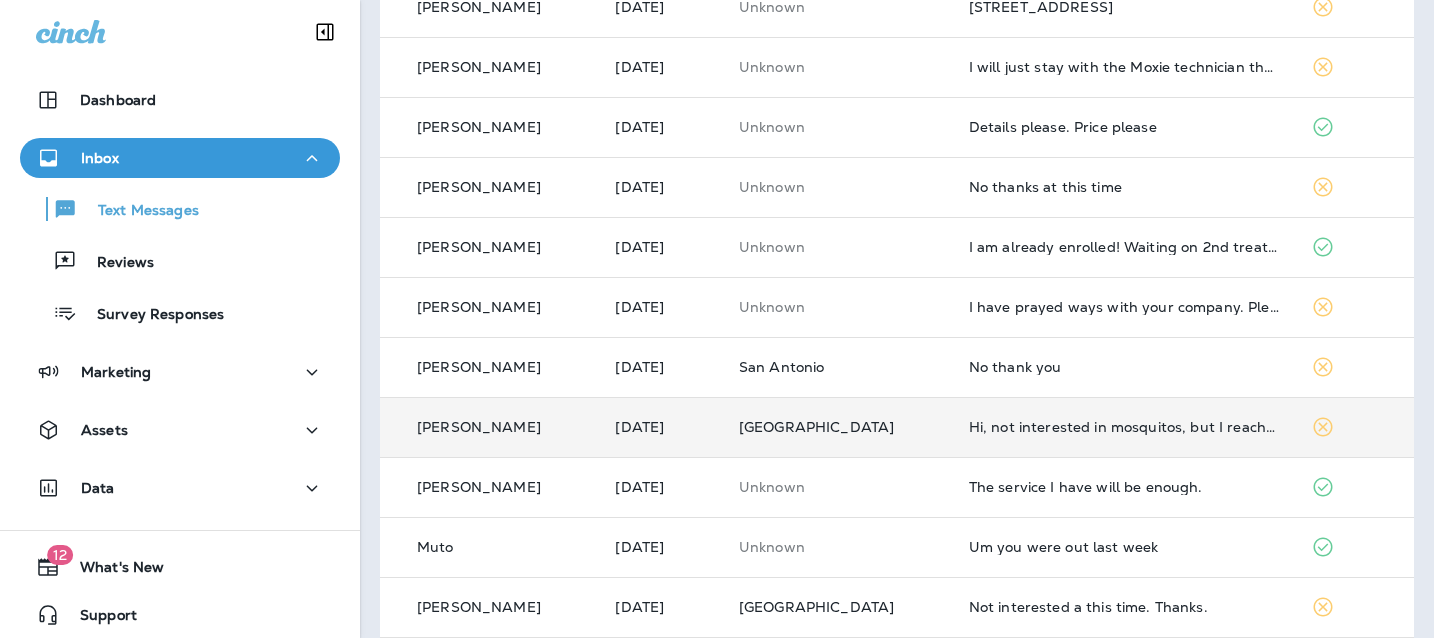 scroll, scrollTop: 713, scrollLeft: 0, axis: vertical 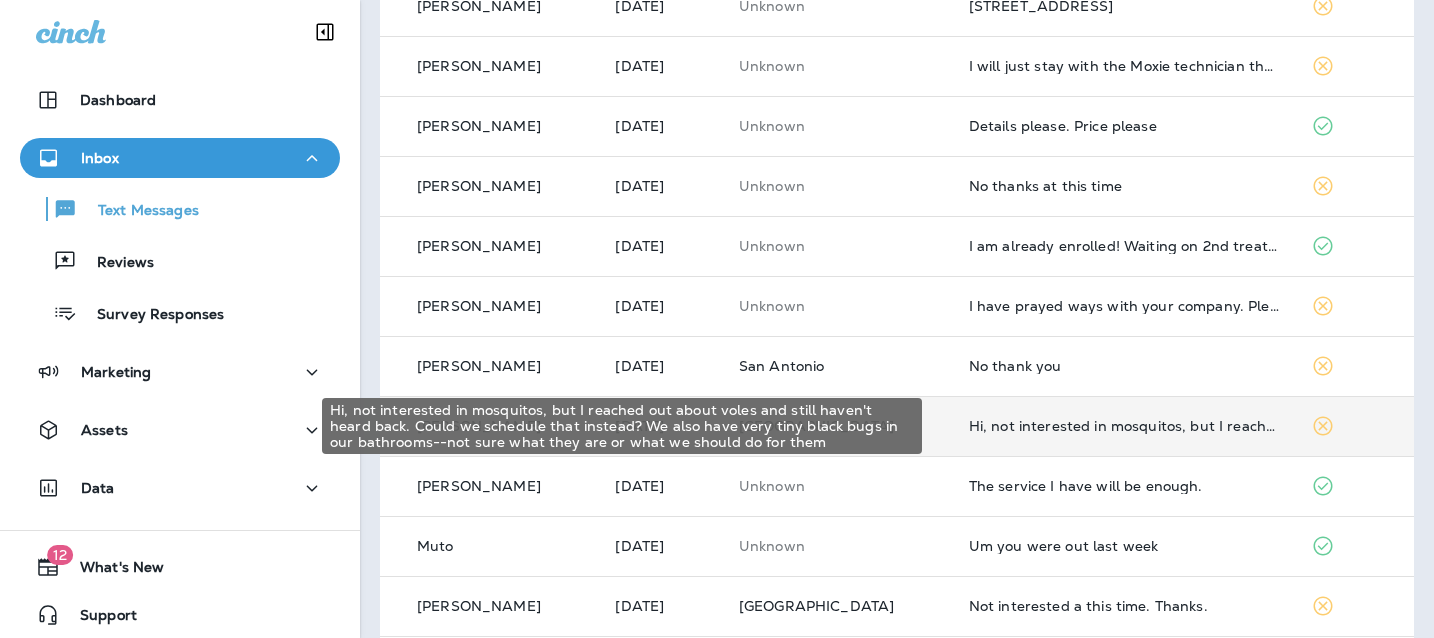 click on "Hi, not interested in mosquitos, but I reached out about voles and still haven't heard back. Could we schedule that instead? We also have very tiny black bugs in our bathrooms--not sure what they are or what we should do for them" at bounding box center [1124, 426] 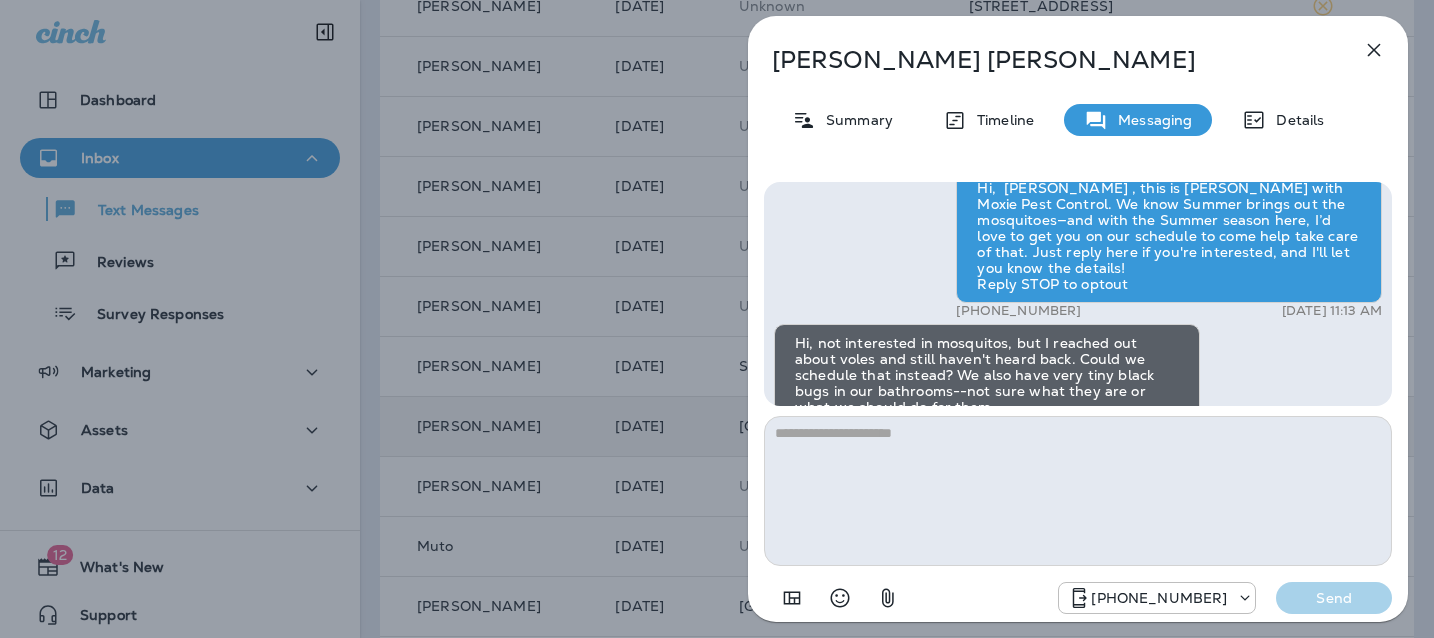 scroll, scrollTop: 1, scrollLeft: 0, axis: vertical 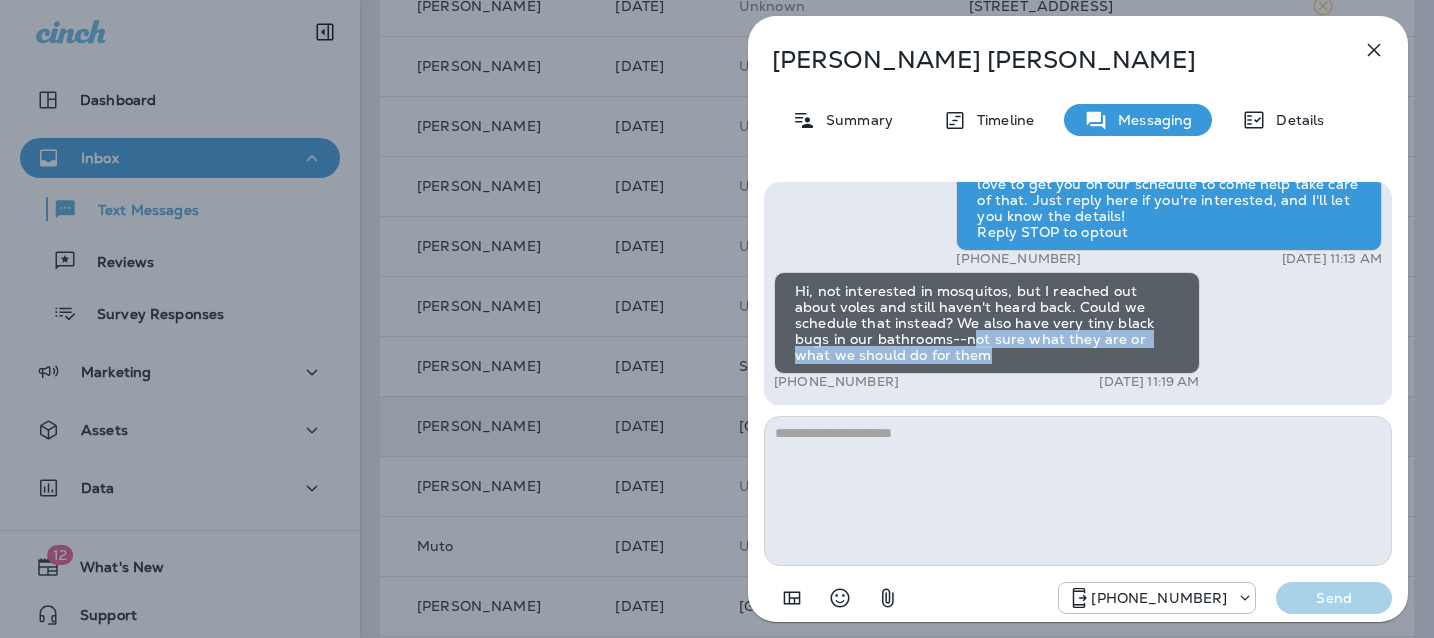 drag, startPoint x: 897, startPoint y: 355, endPoint x: 903, endPoint y: 337, distance: 18.973665 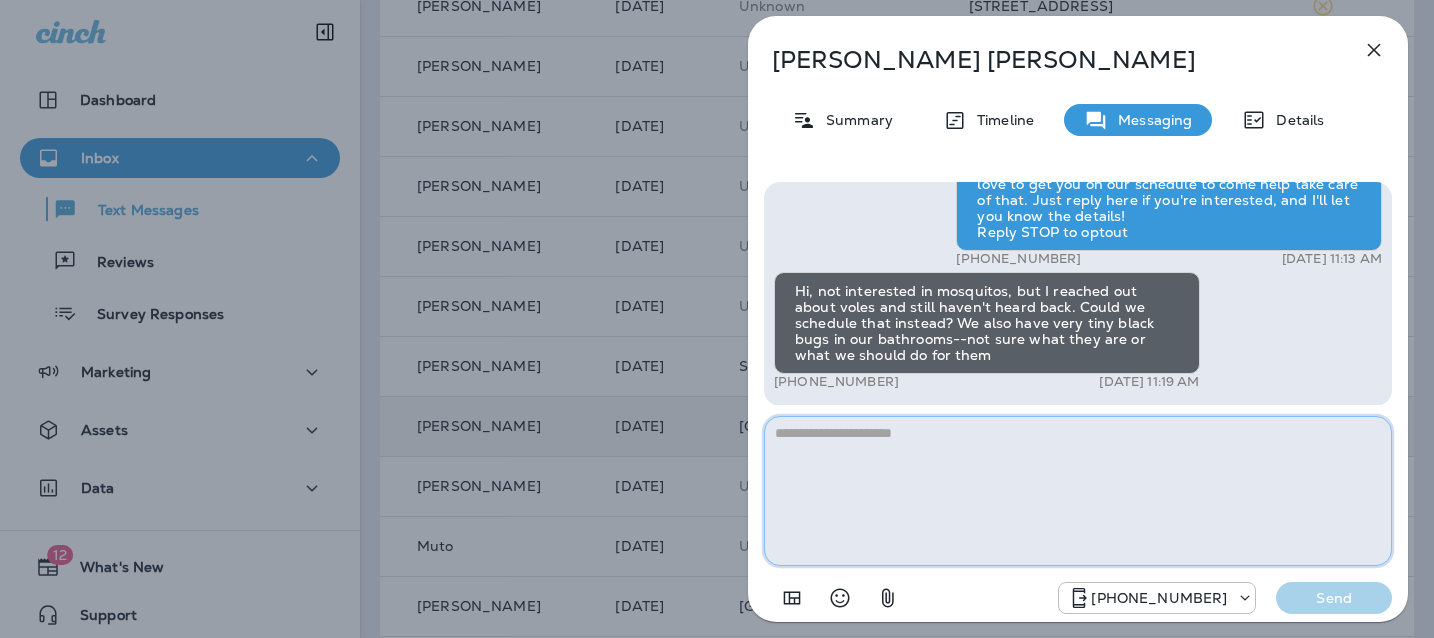 click at bounding box center (1078, 491) 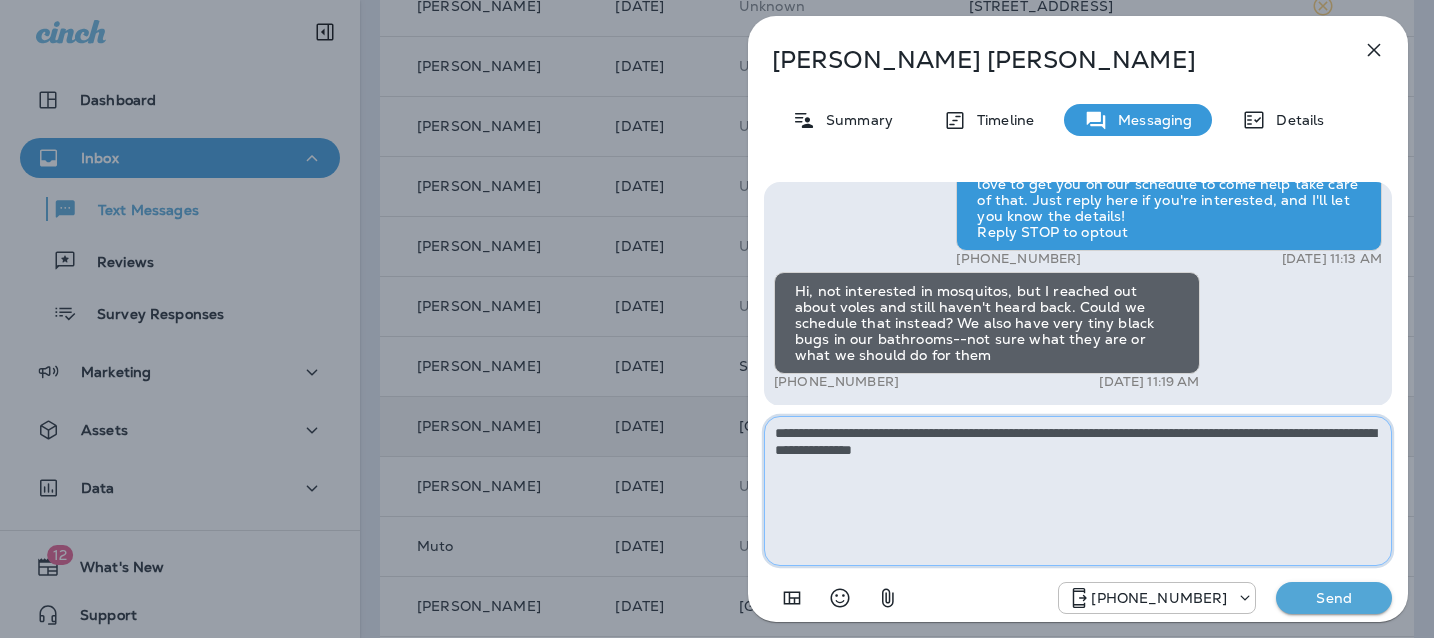 drag, startPoint x: 804, startPoint y: 452, endPoint x: 1124, endPoint y: 433, distance: 320.56357 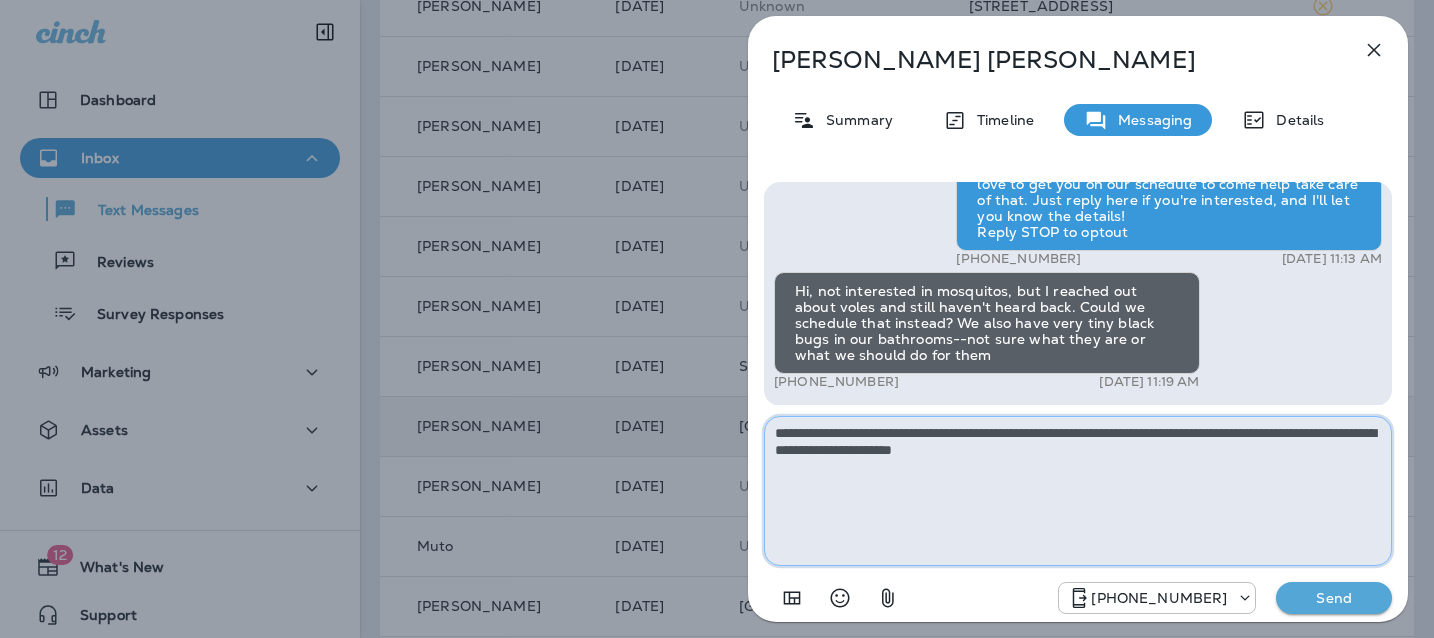 type on "**********" 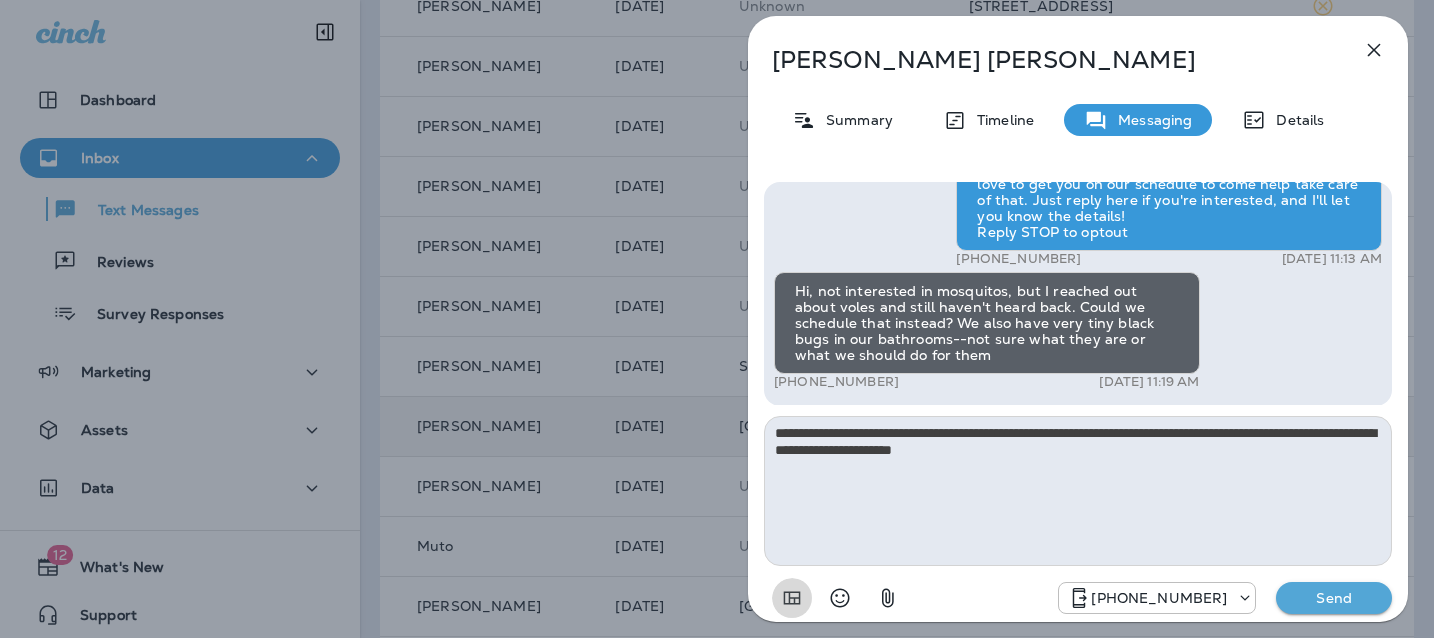 type 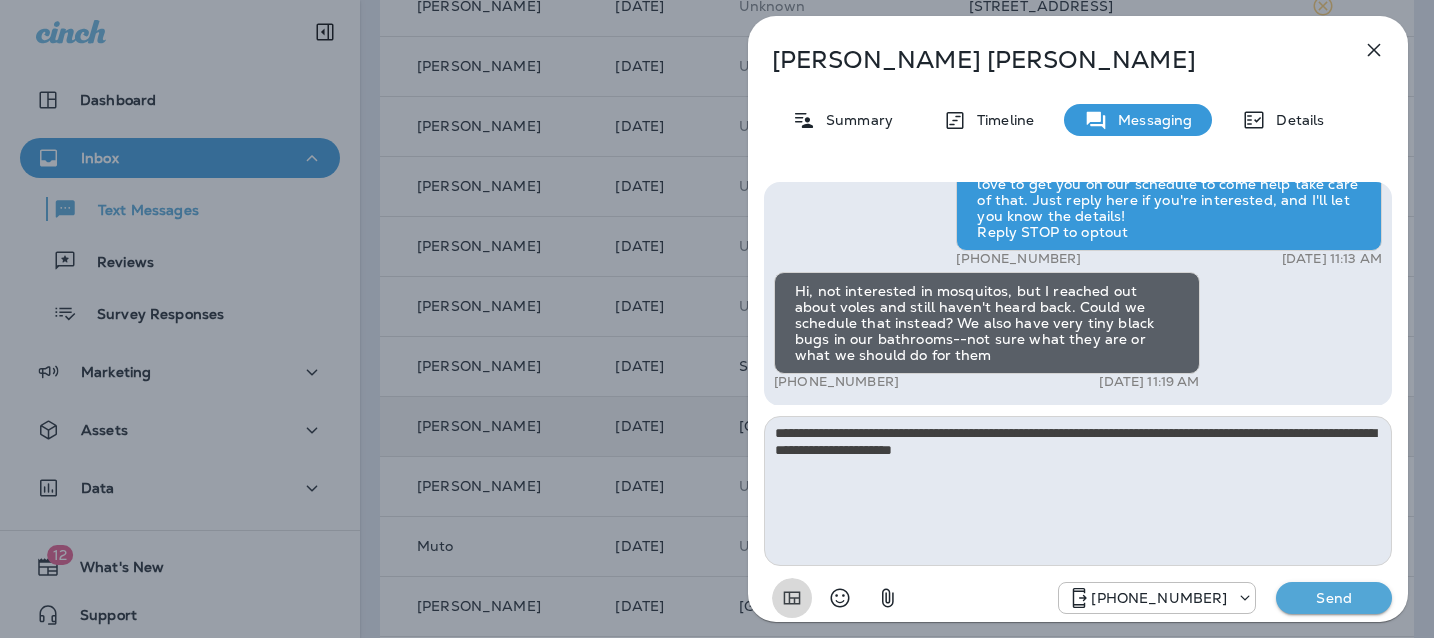 type 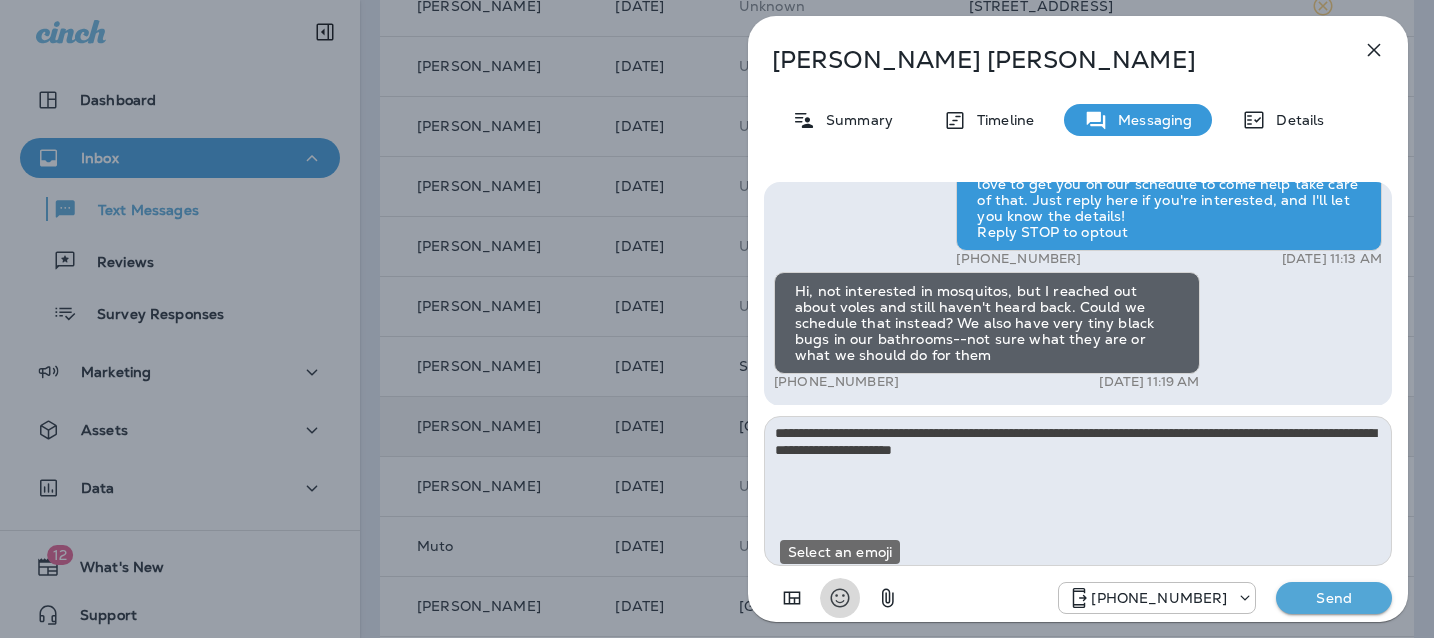 type 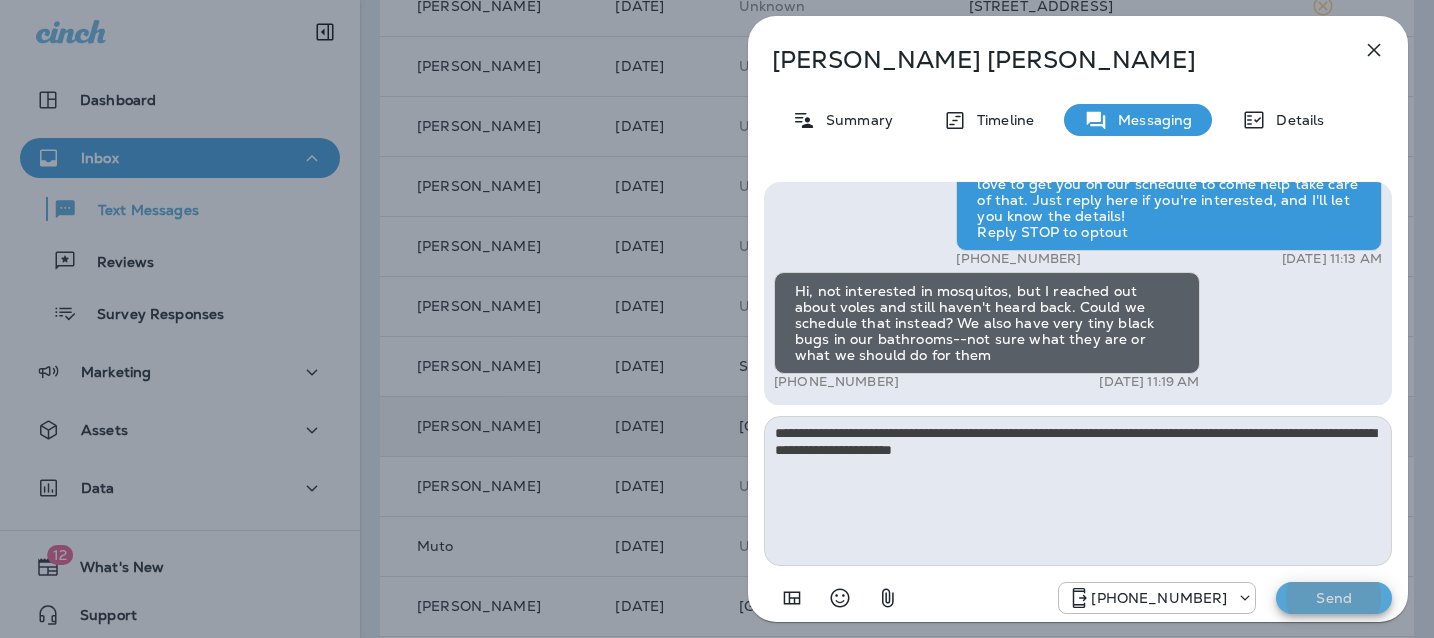 type 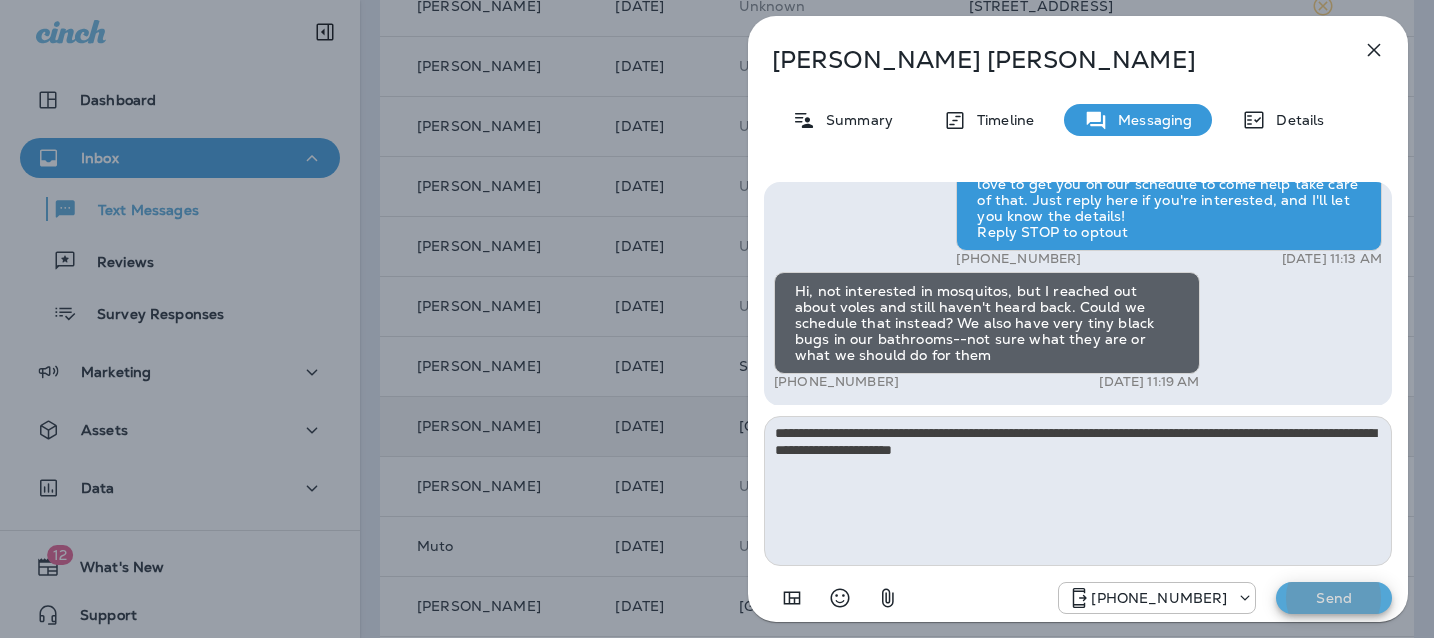 click on "Send" at bounding box center [1334, 598] 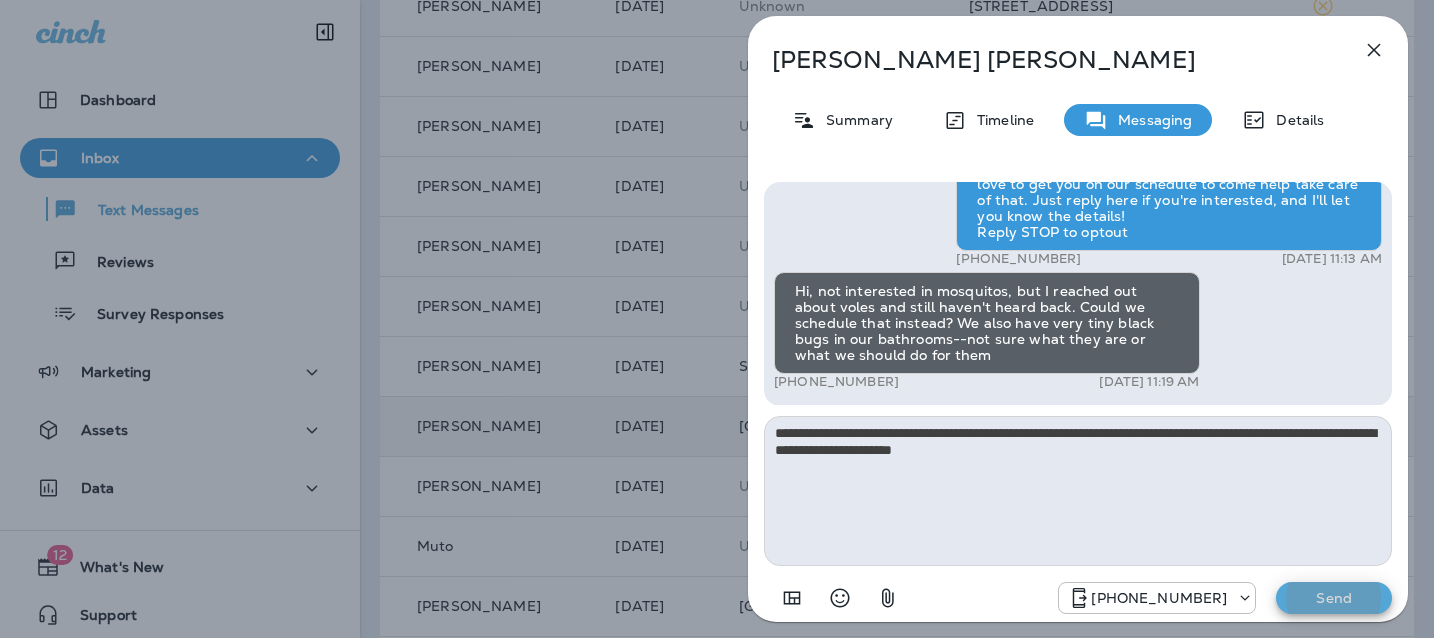 type 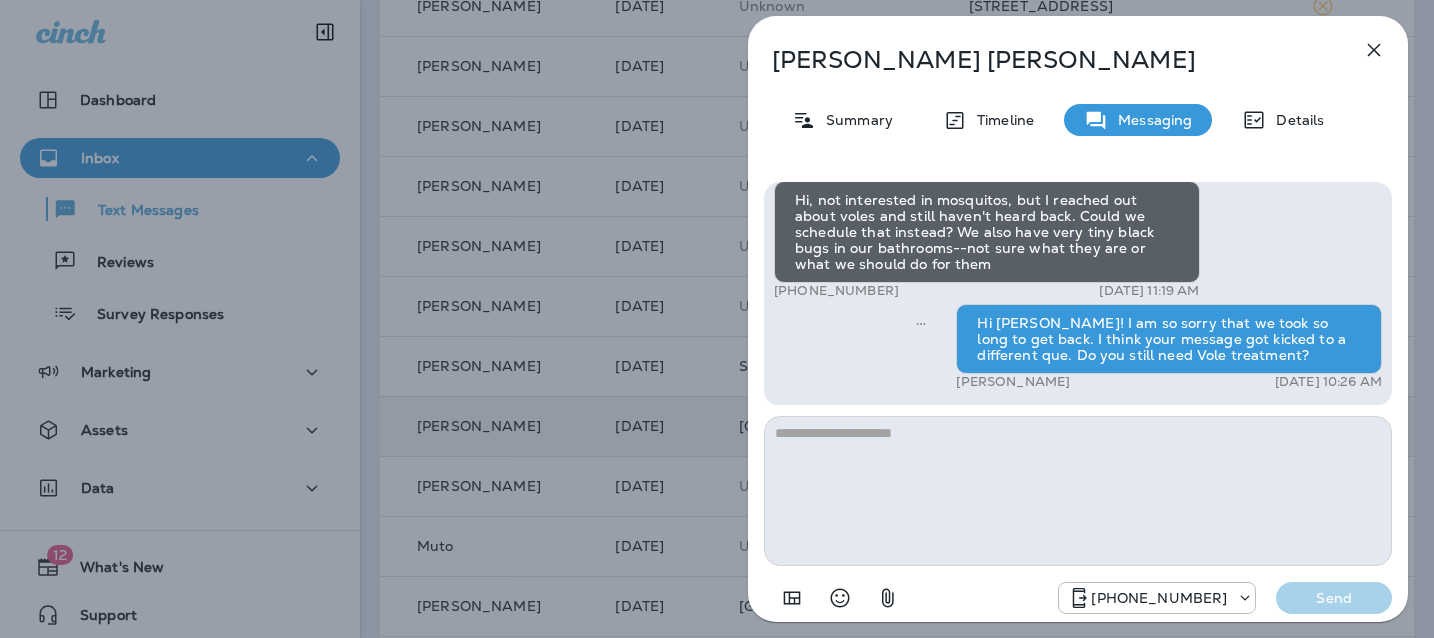 click 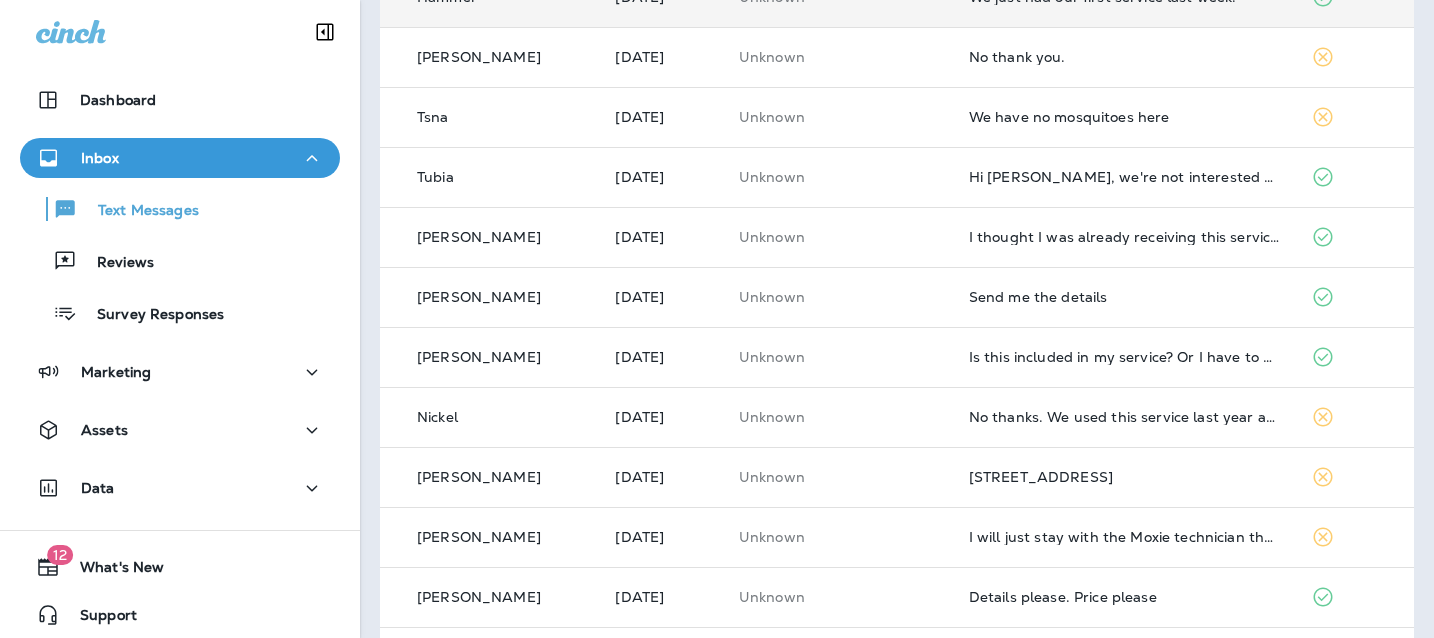 scroll, scrollTop: 0, scrollLeft: 0, axis: both 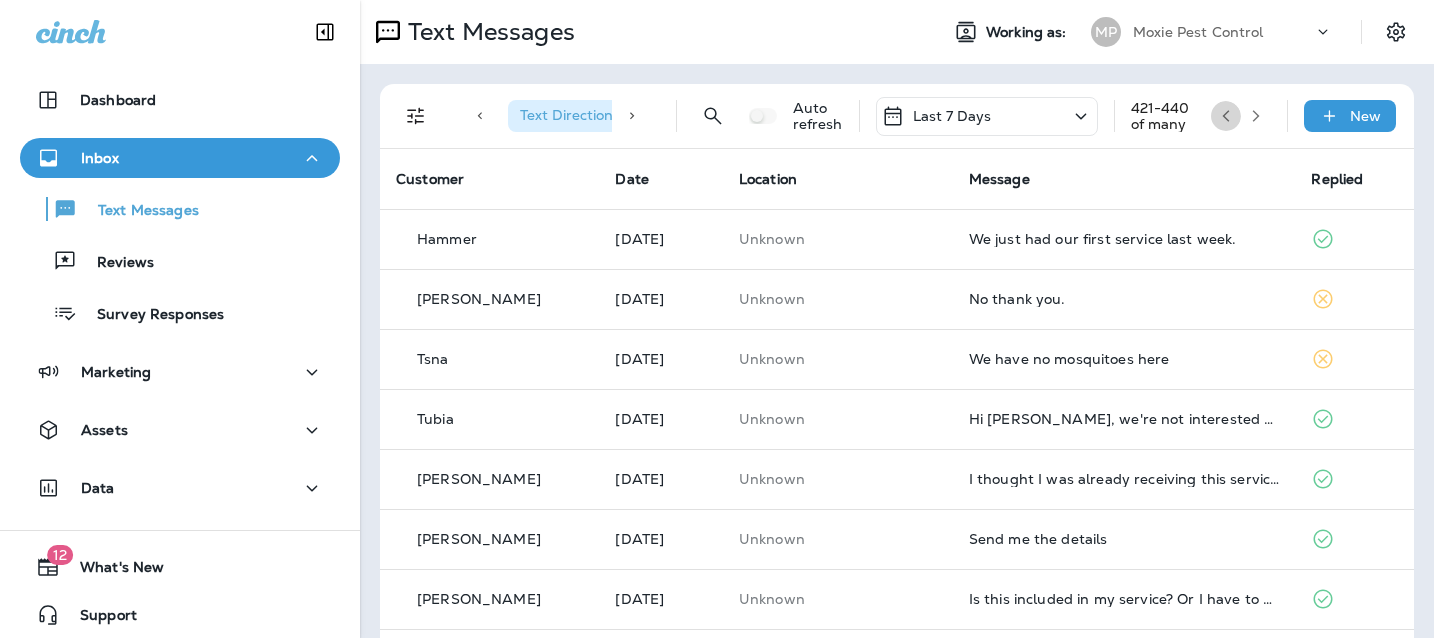 click at bounding box center (1226, 116) 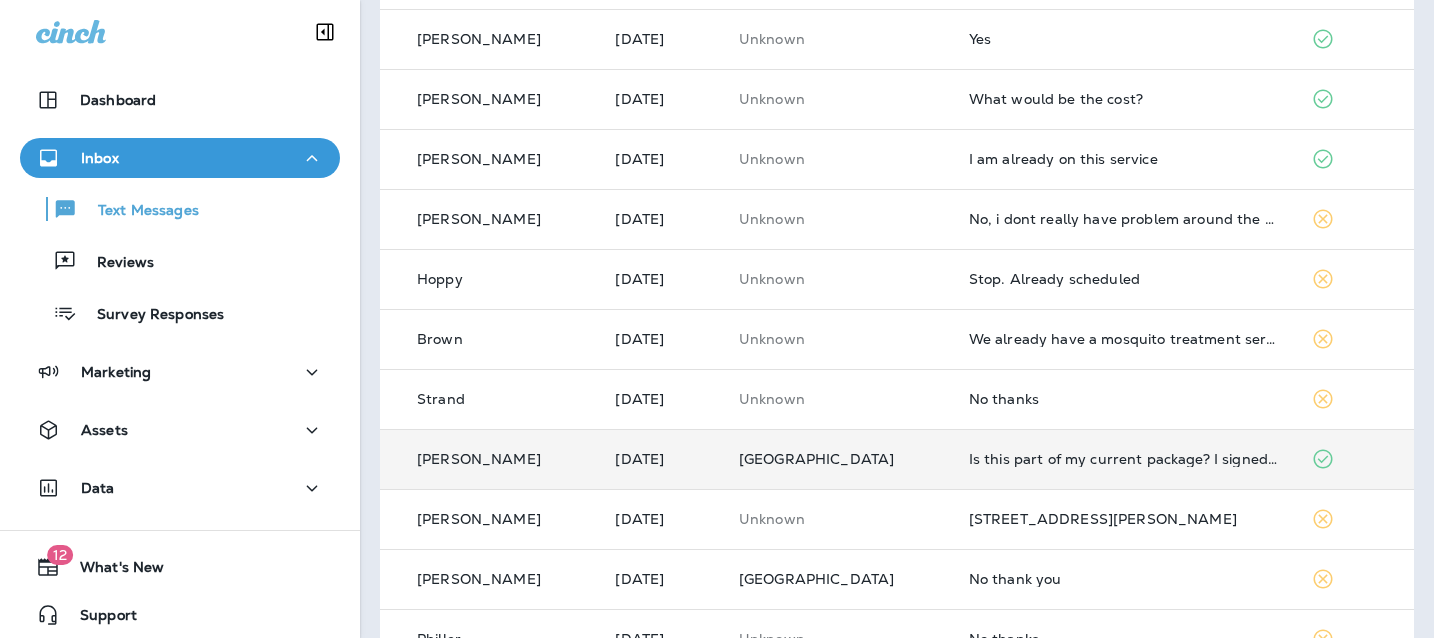 scroll, scrollTop: 507, scrollLeft: 0, axis: vertical 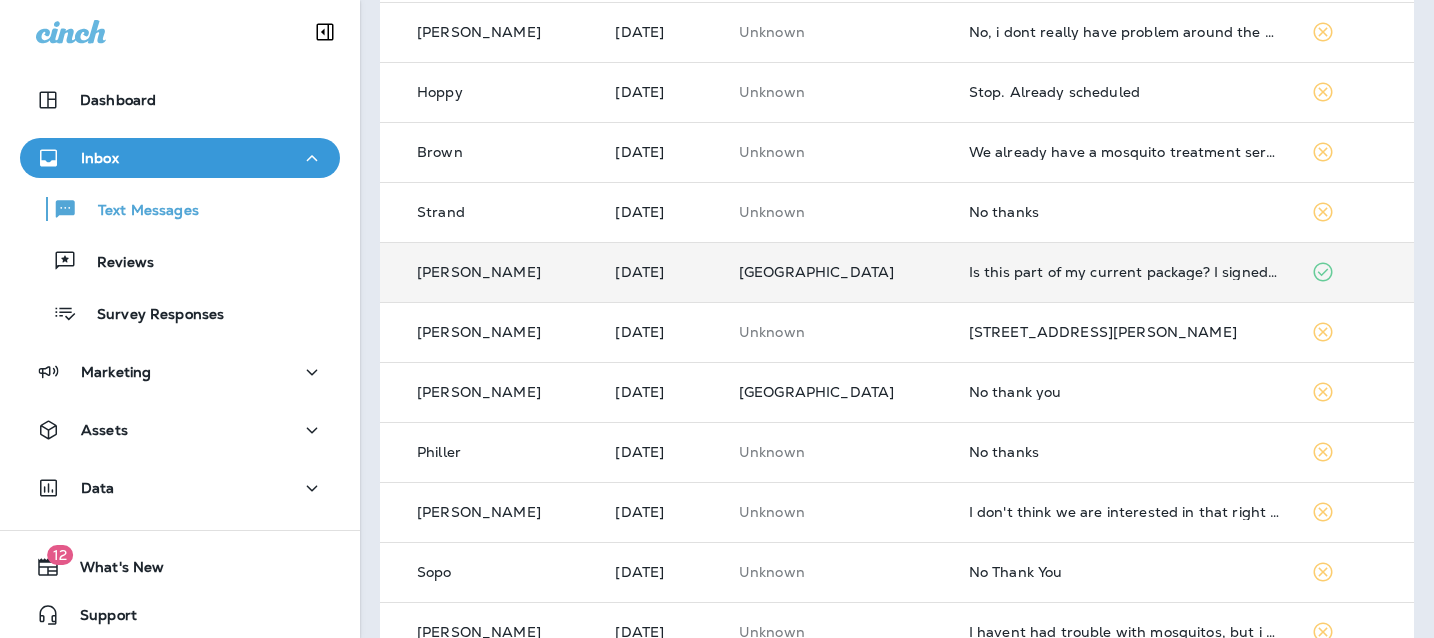 click on "Is this part of my current package?  I signed up last week." at bounding box center (1124, 272) 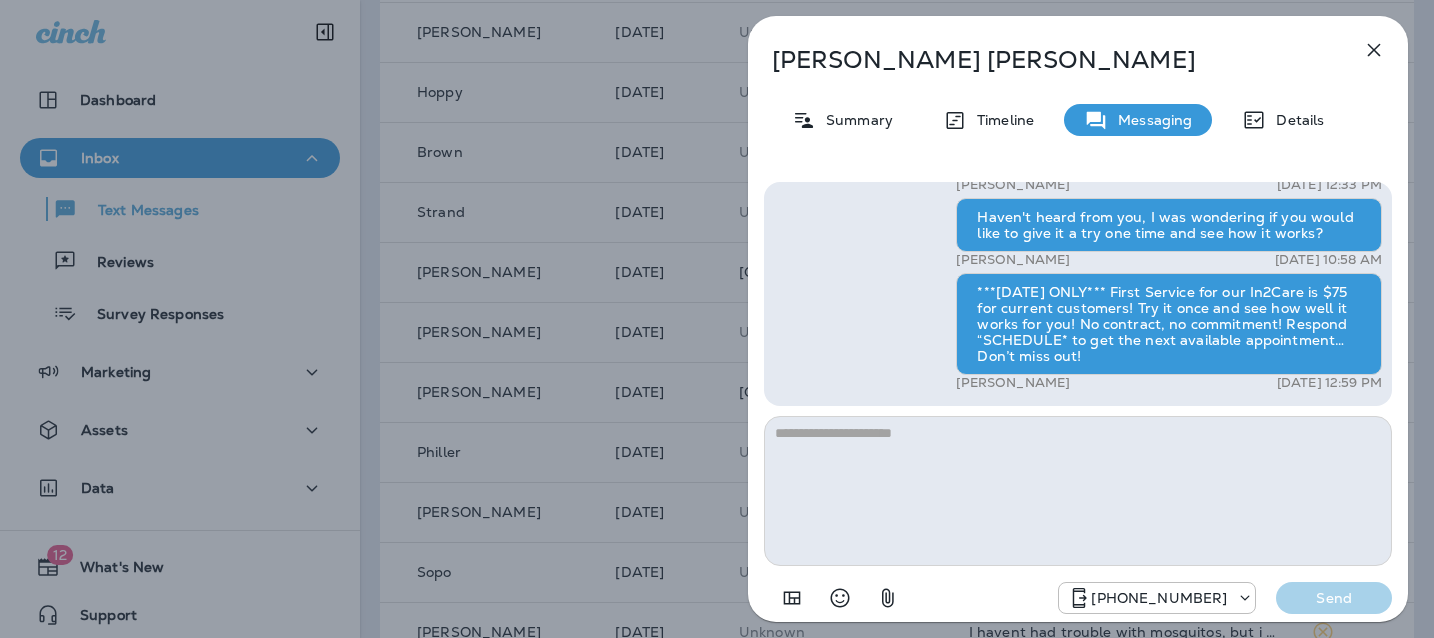 click 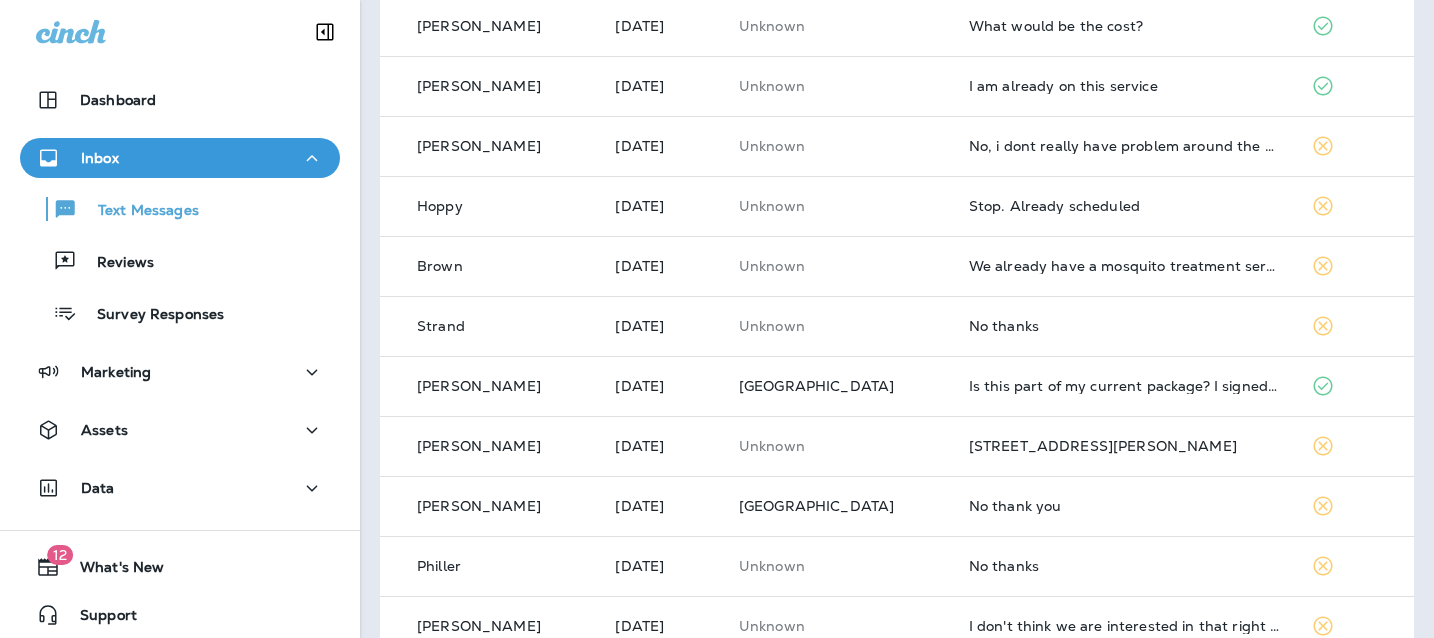 scroll, scrollTop: 0, scrollLeft: 0, axis: both 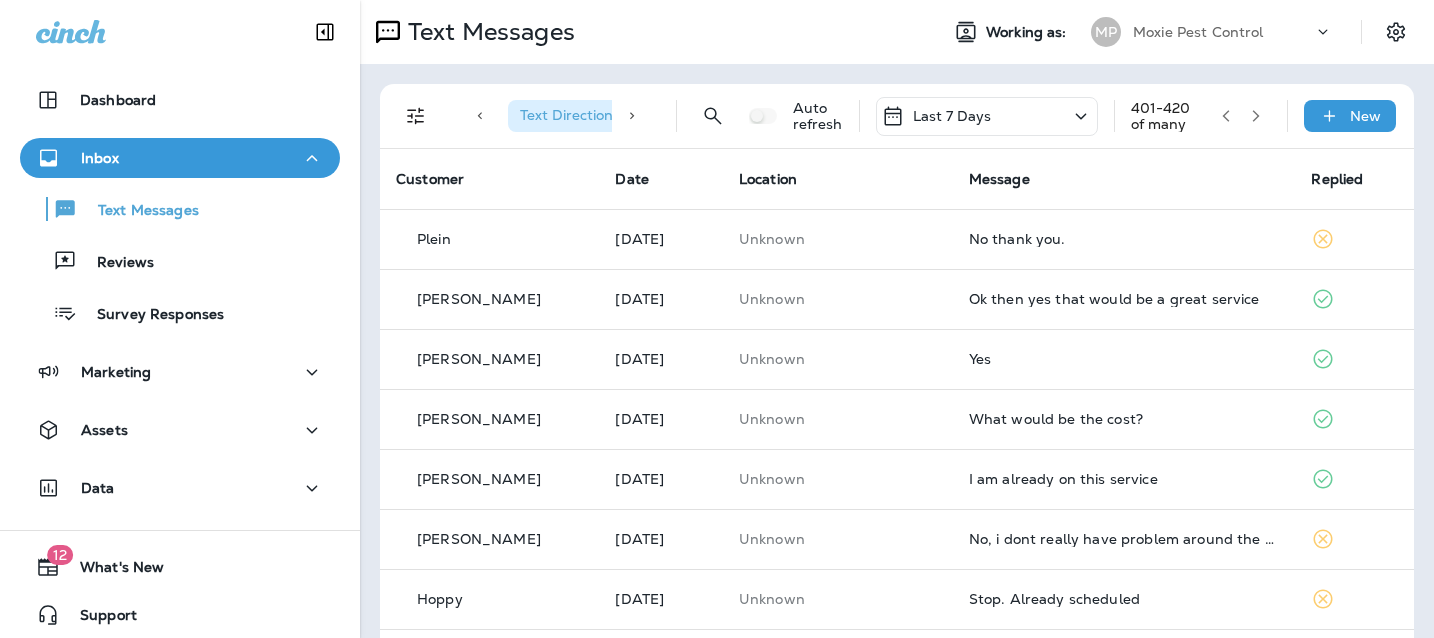 click 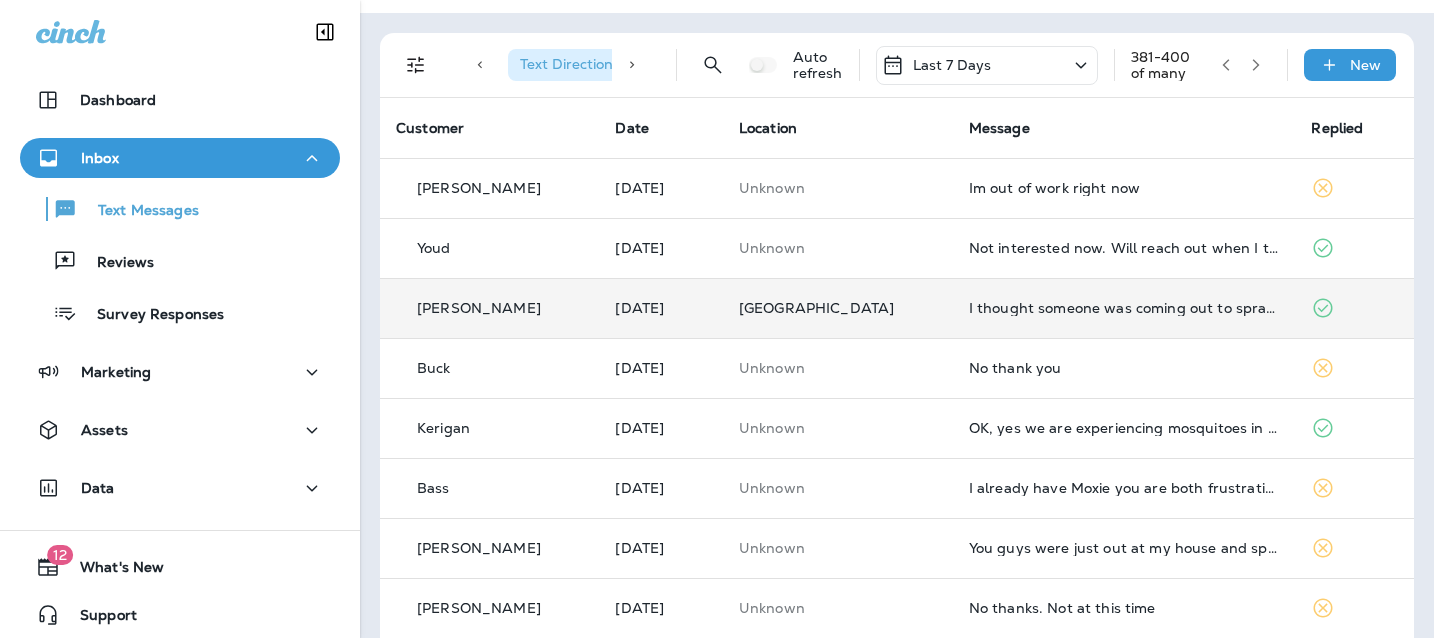 scroll, scrollTop: 0, scrollLeft: 0, axis: both 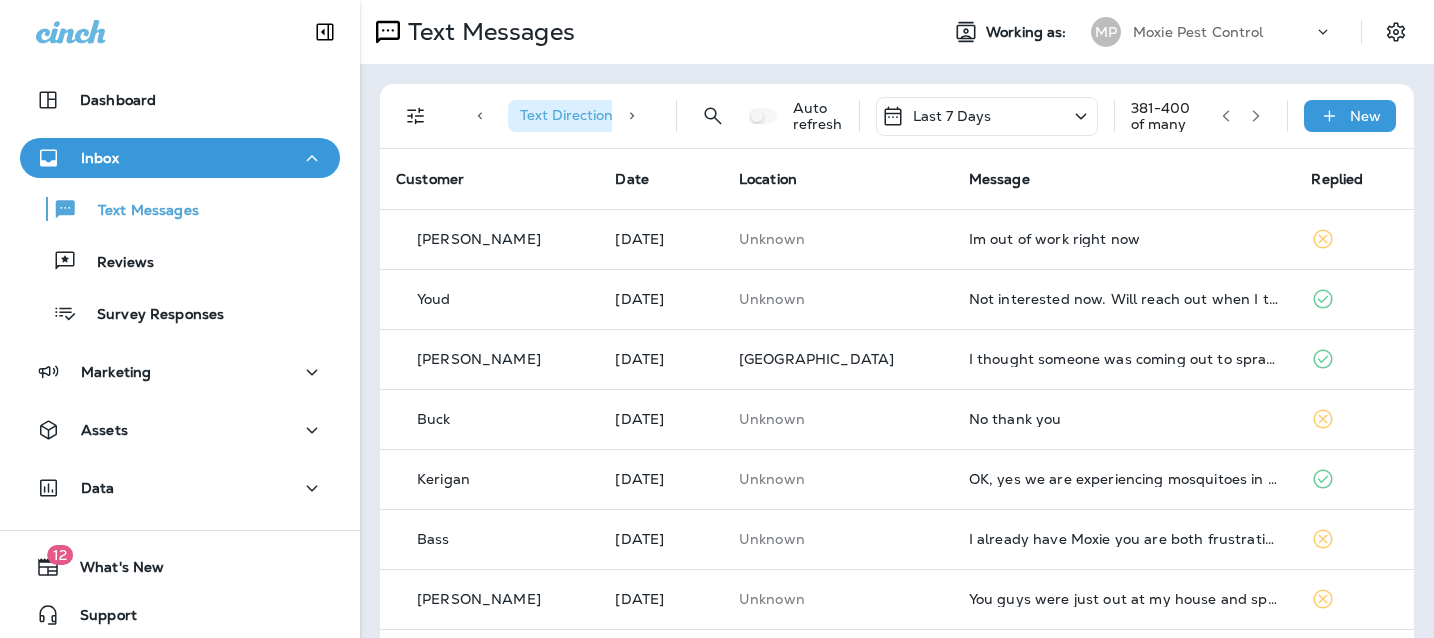 click 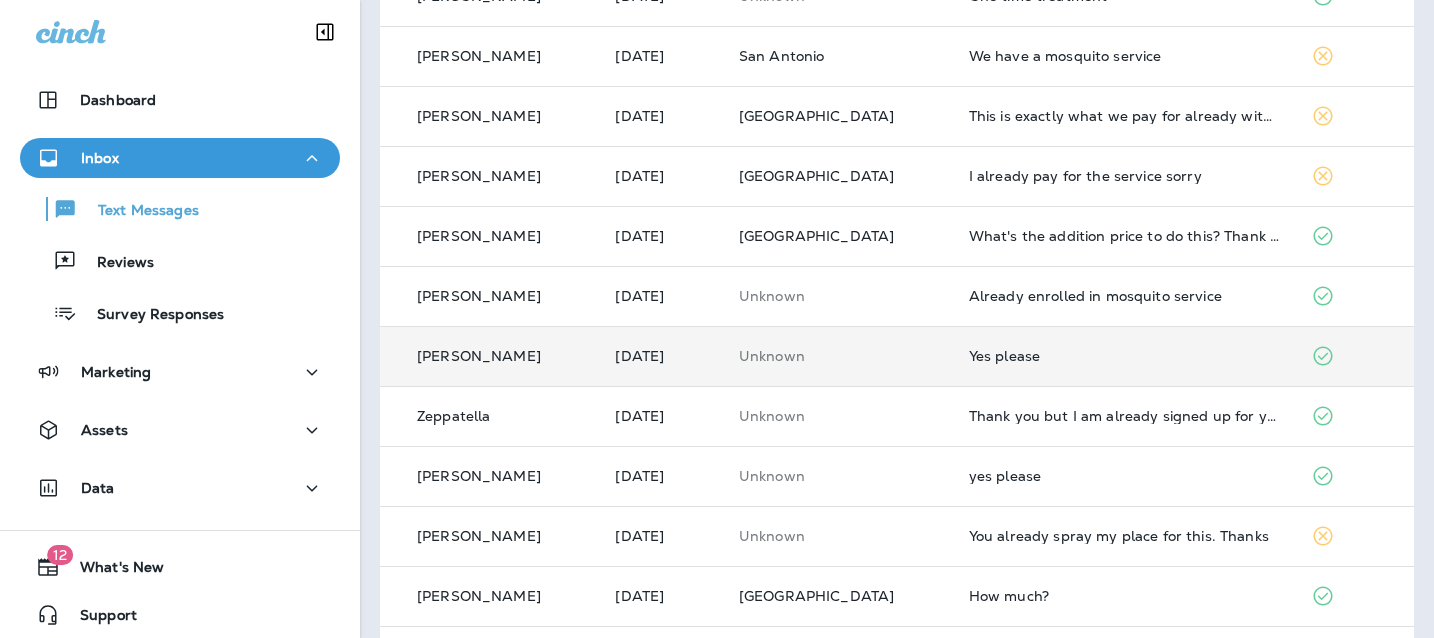 scroll, scrollTop: 253, scrollLeft: 0, axis: vertical 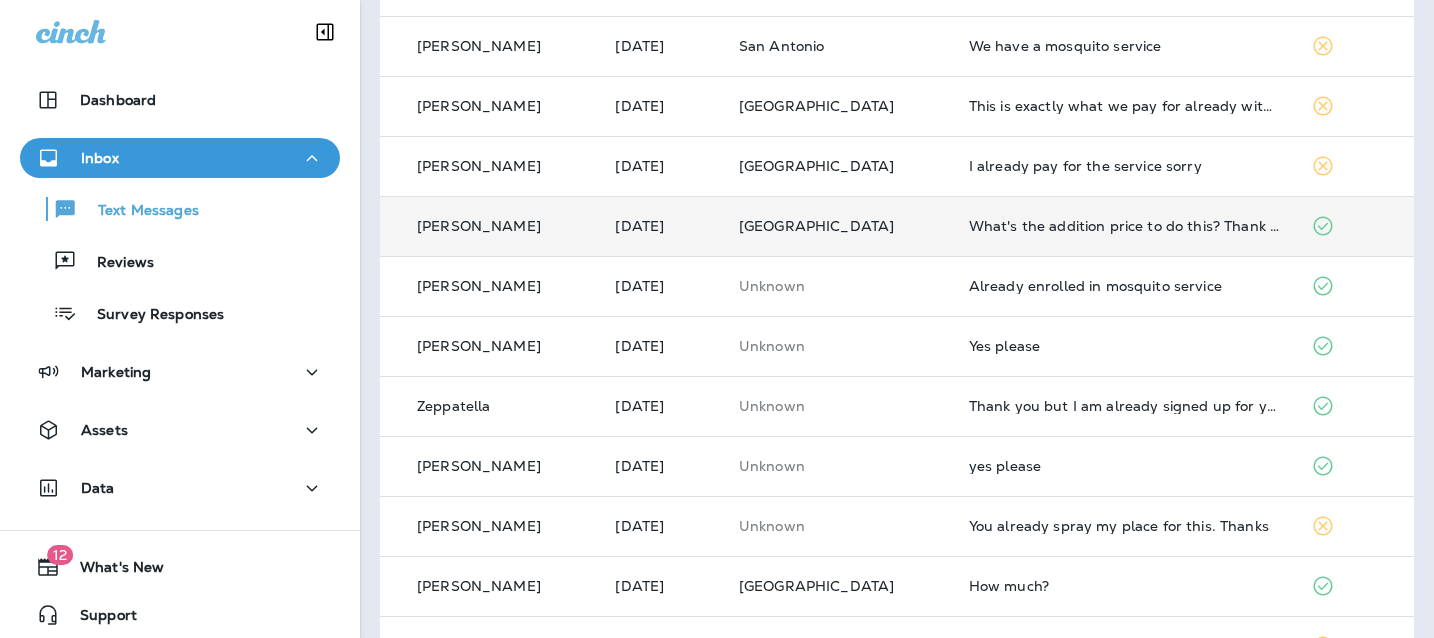 click on "What's the addition price to do this? Thank you." at bounding box center (1124, 226) 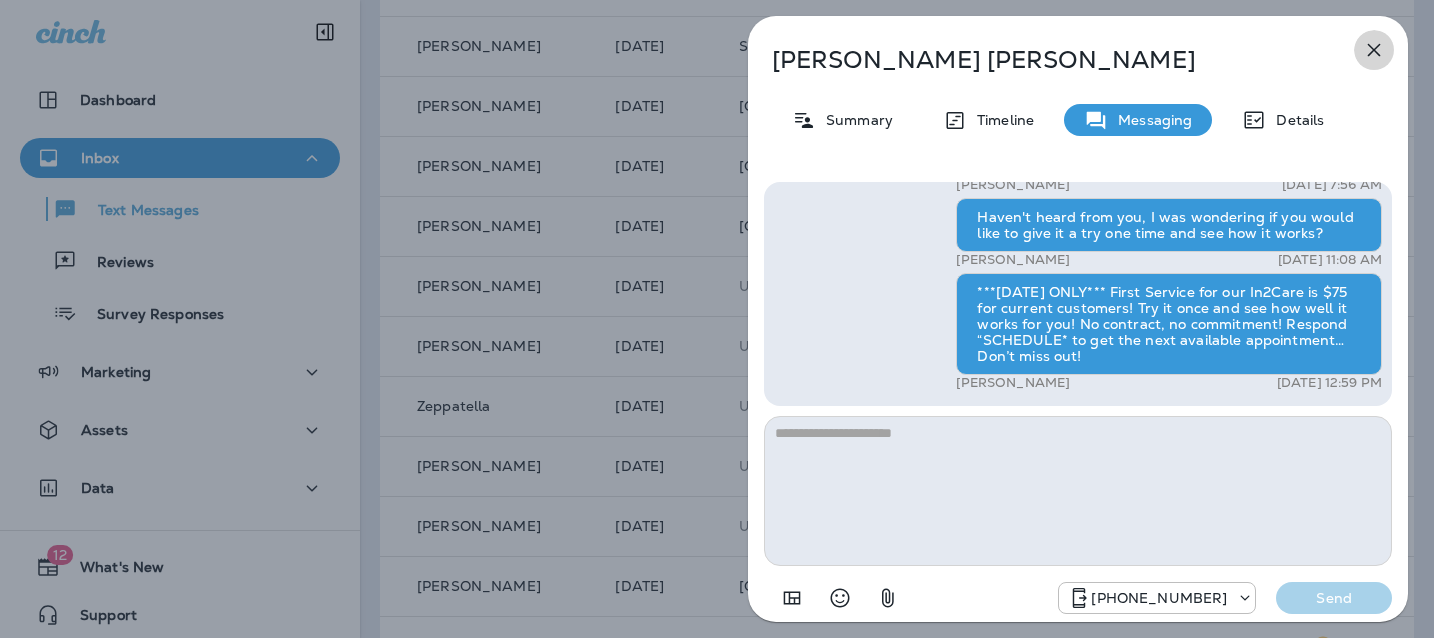 click 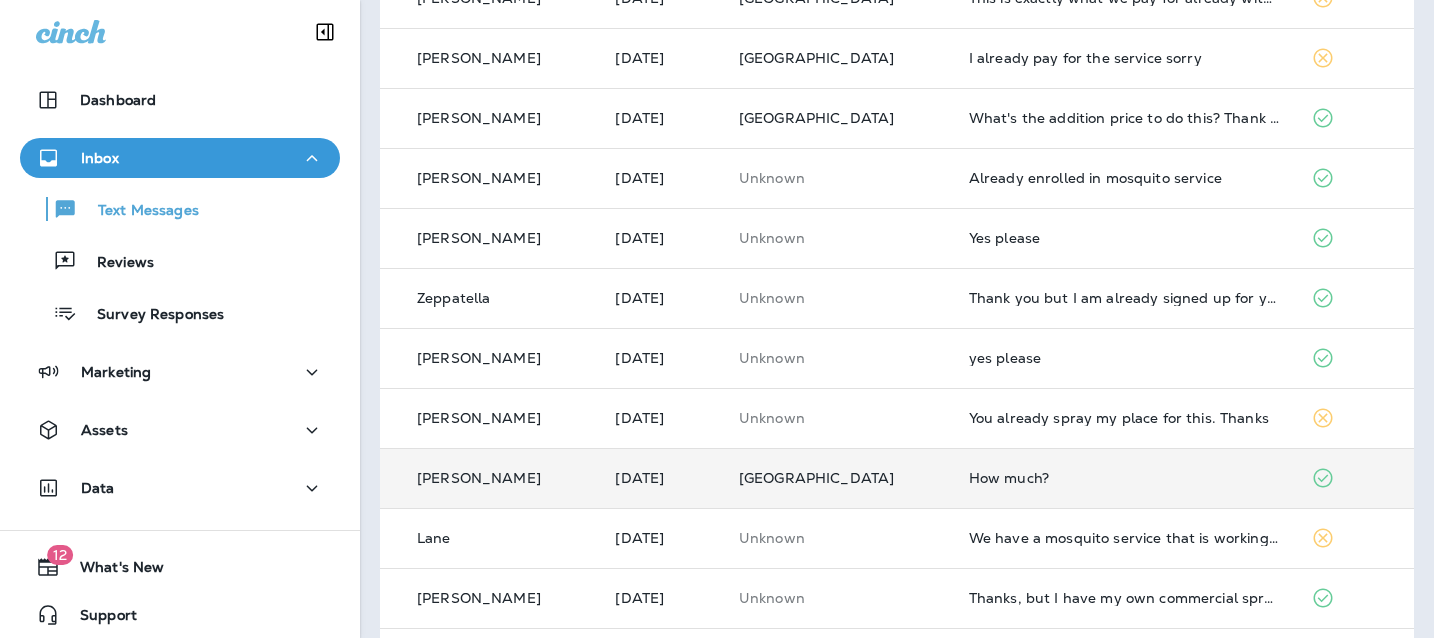 scroll, scrollTop: 525, scrollLeft: 0, axis: vertical 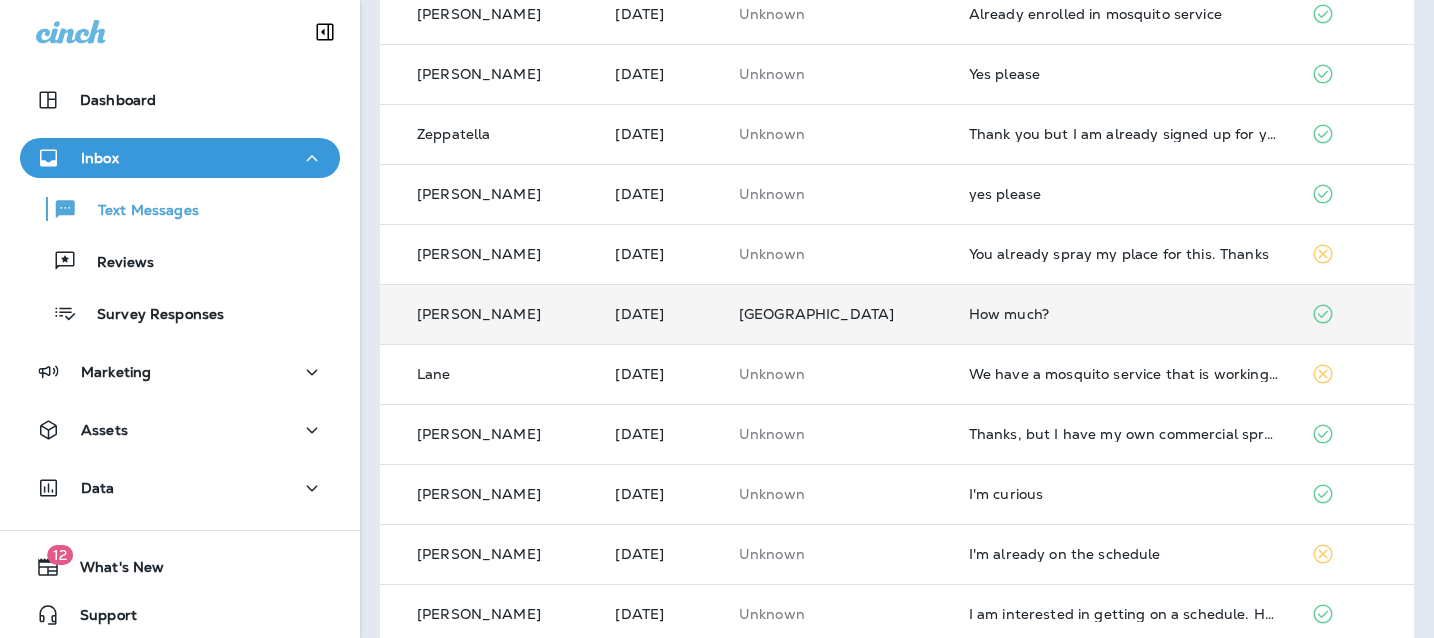 click on "How much?" at bounding box center [1124, 314] 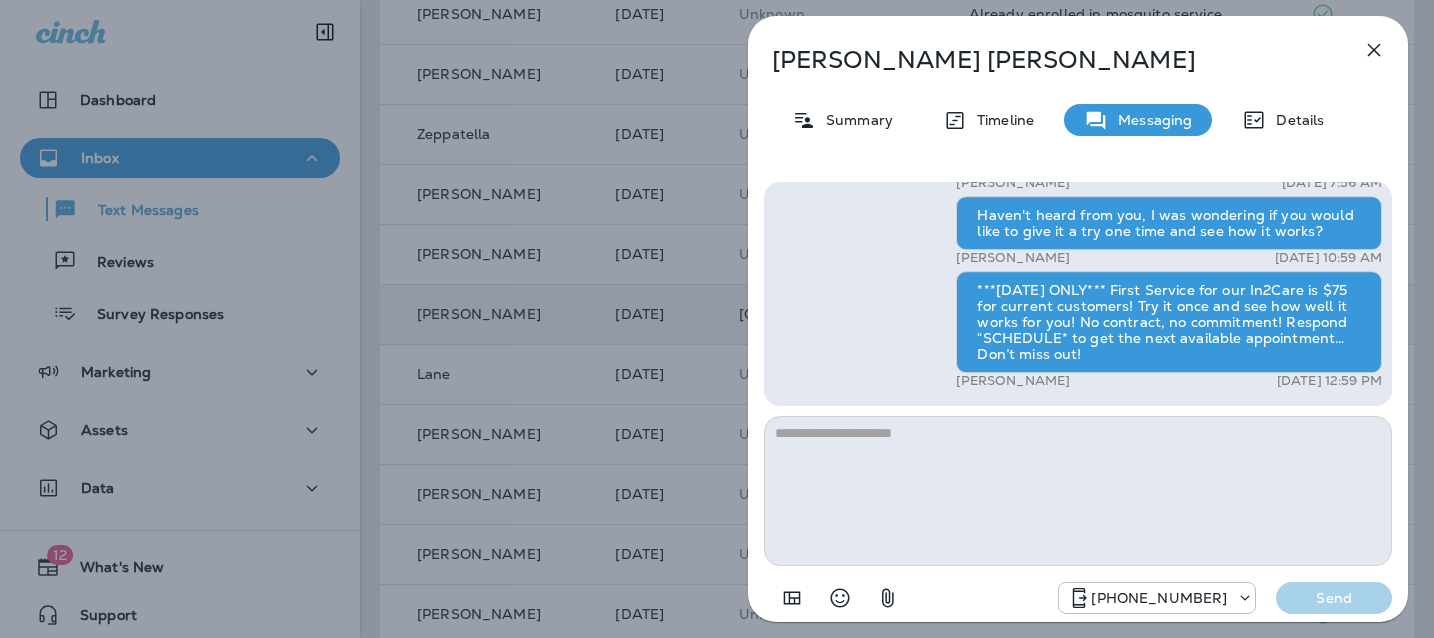 drag, startPoint x: 1373, startPoint y: 48, endPoint x: 1357, endPoint y: 60, distance: 20 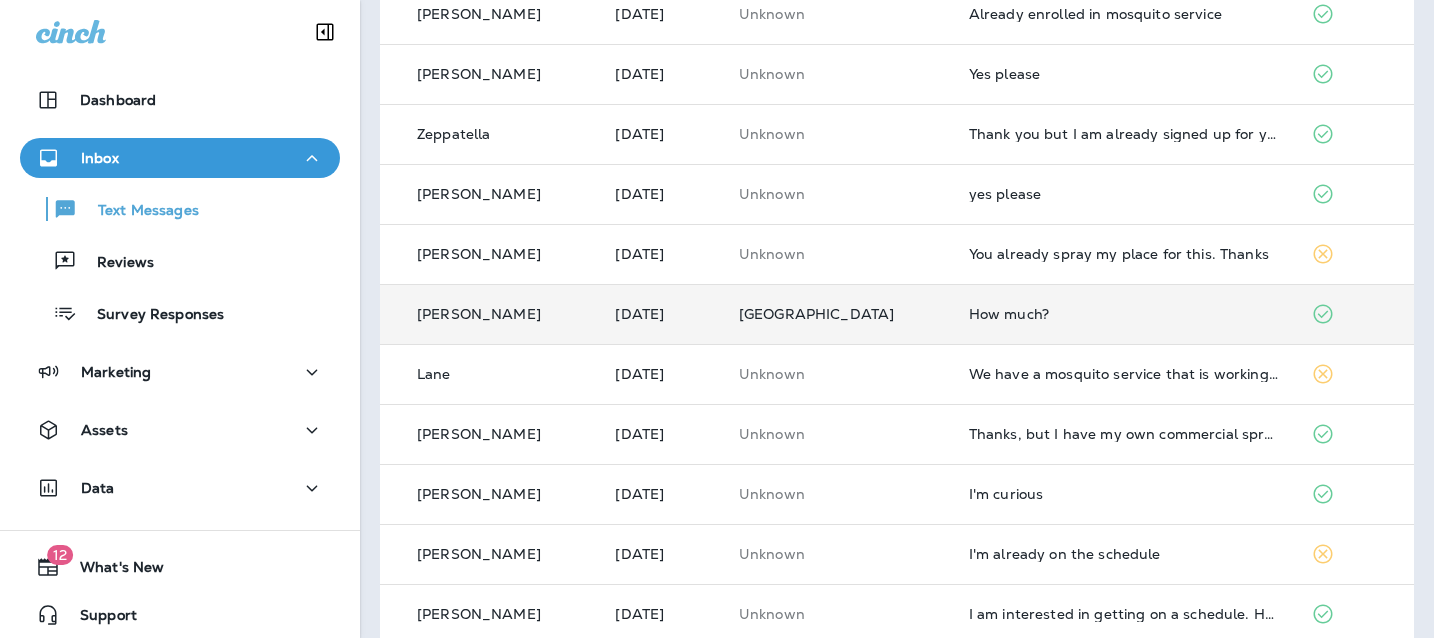 scroll, scrollTop: 0, scrollLeft: 0, axis: both 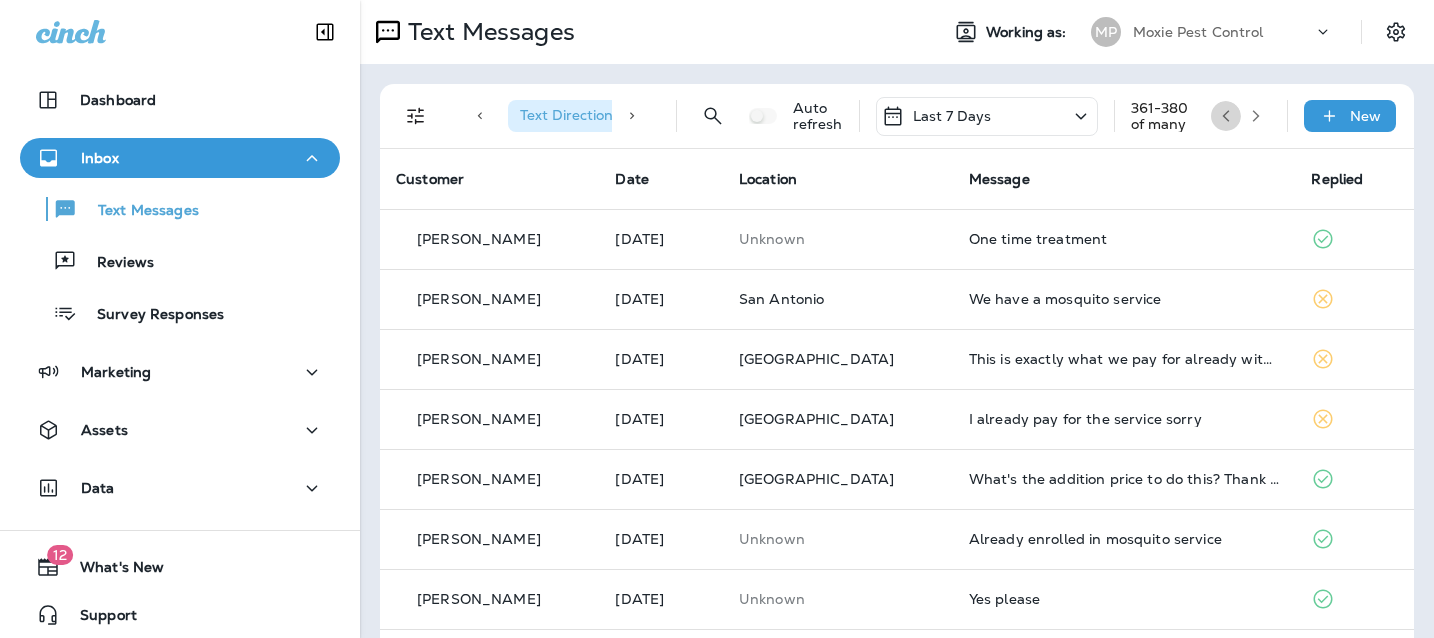 click 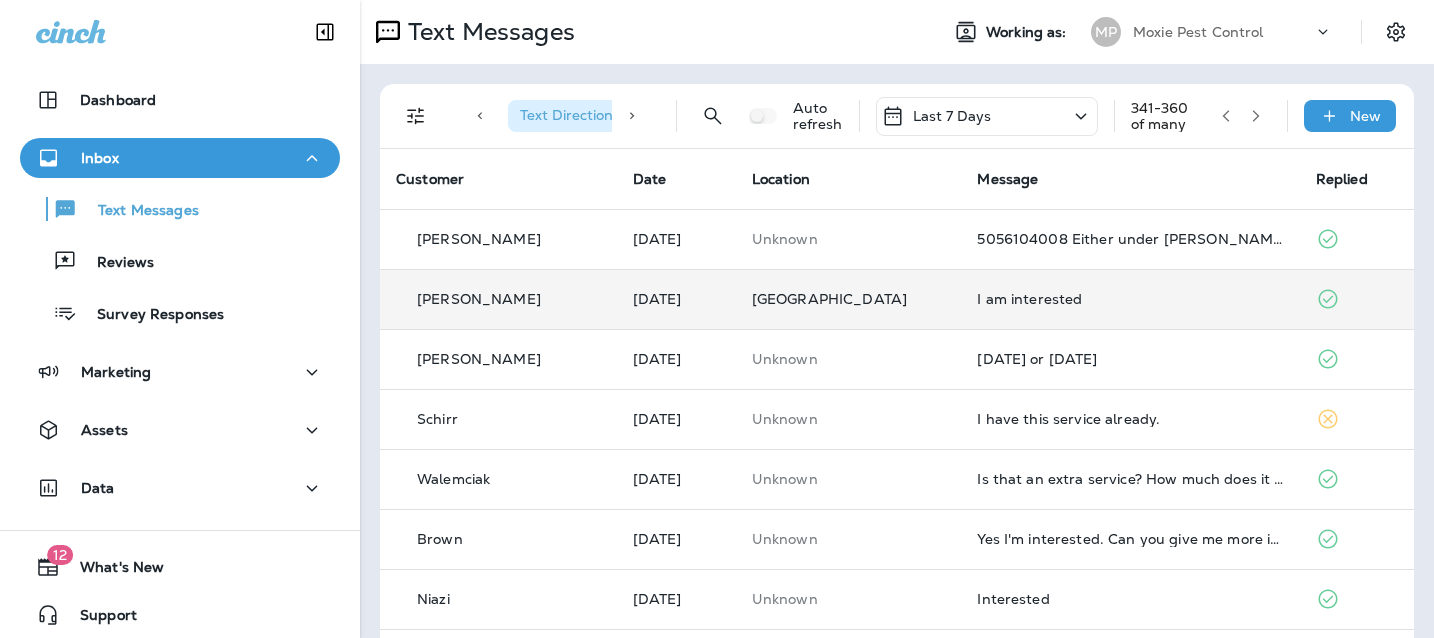 click on "I am interested" at bounding box center (1130, 299) 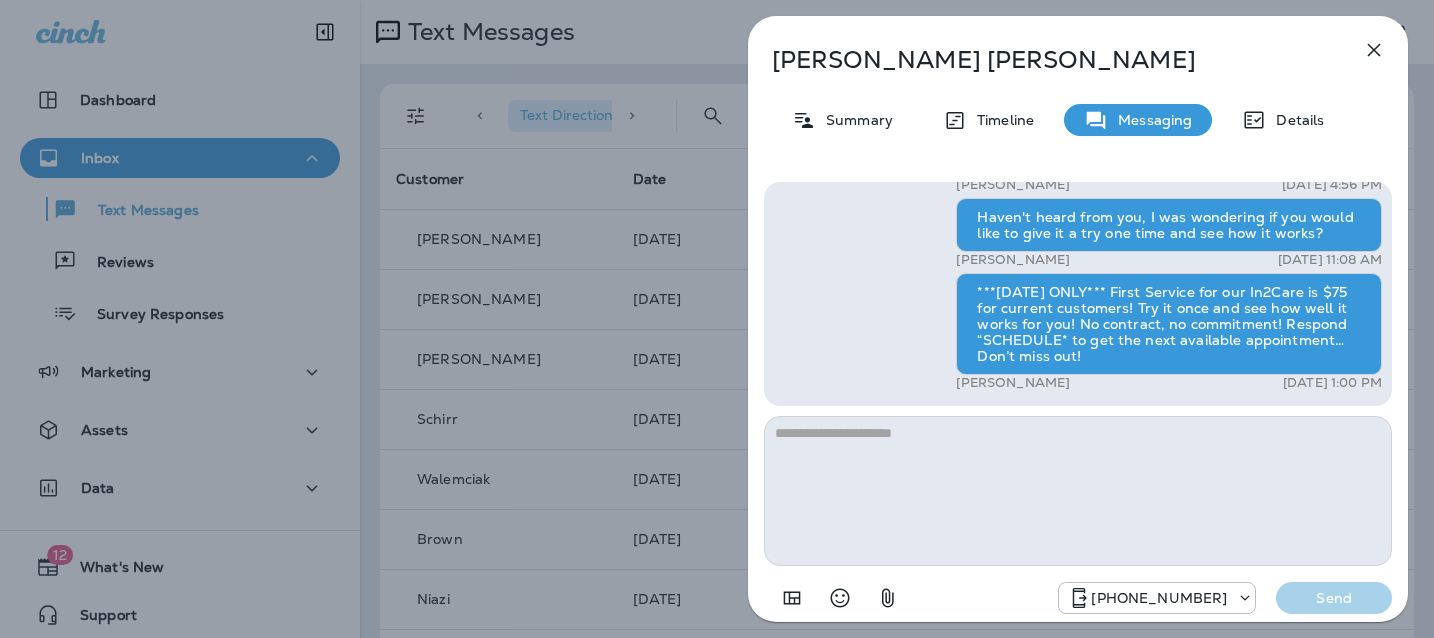 click 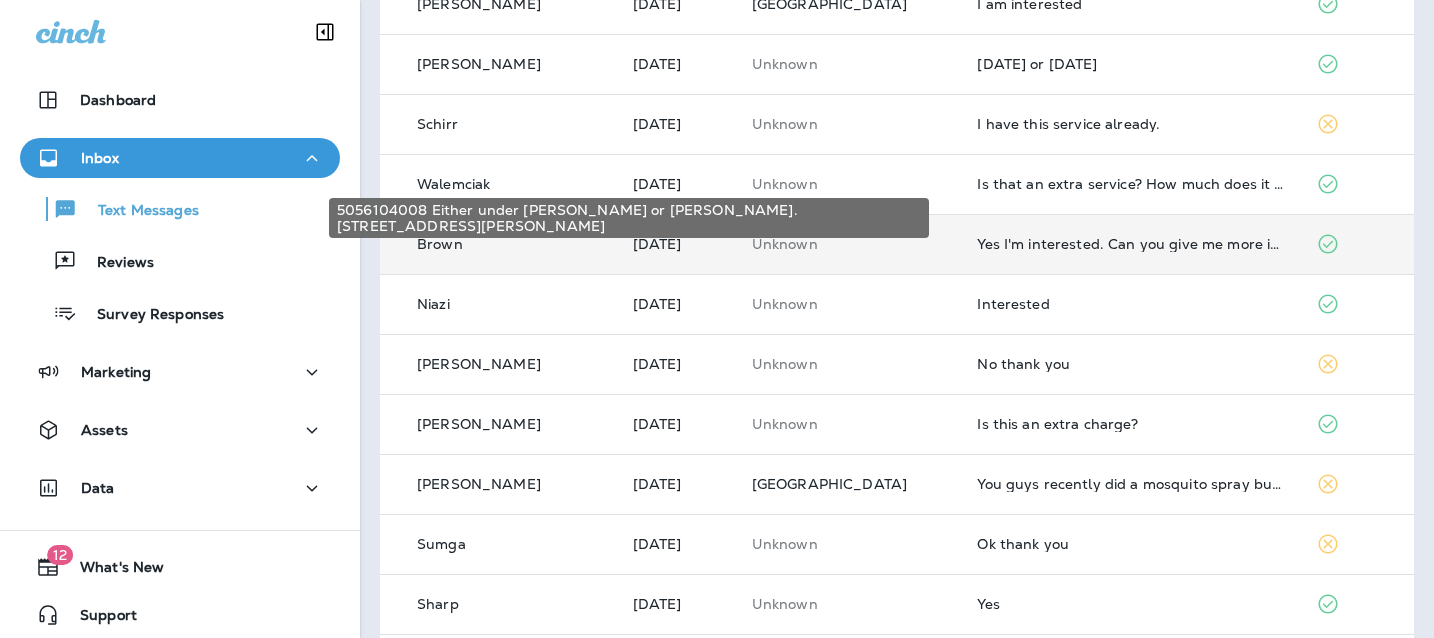 scroll, scrollTop: 305, scrollLeft: 0, axis: vertical 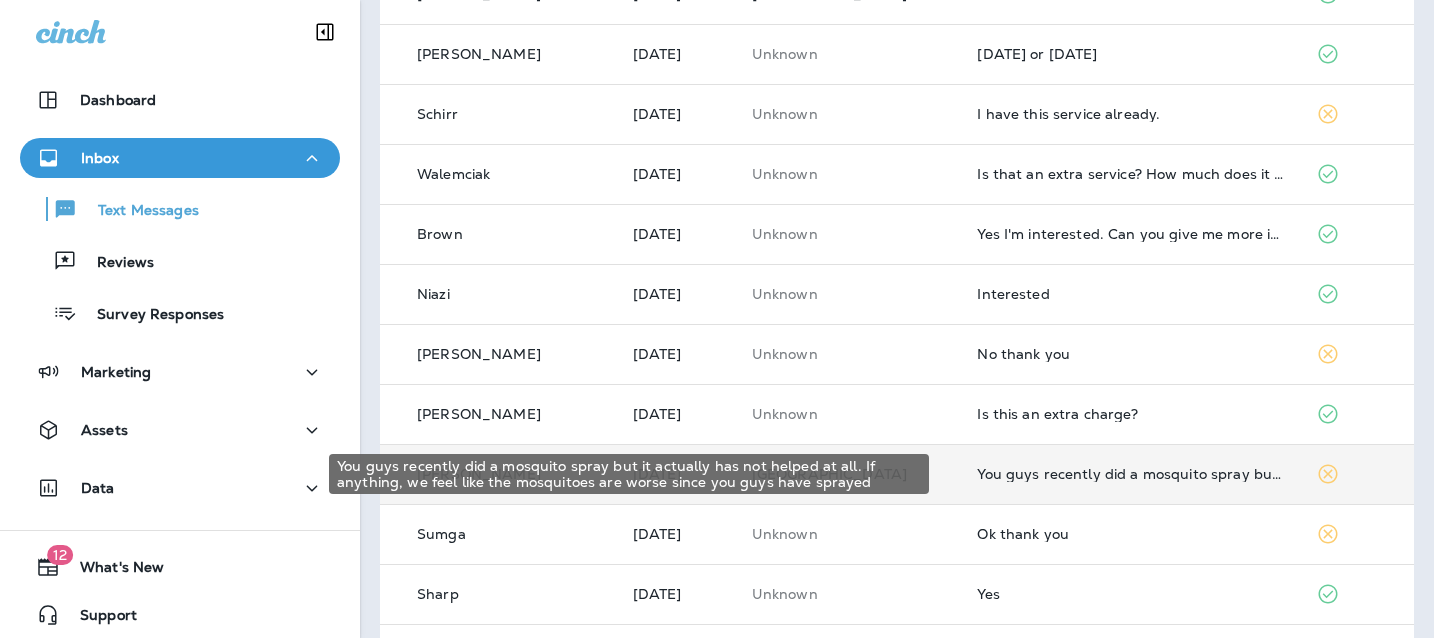 click on "You guys recently did a mosquito spray but it actually has not helped at all. If anything, we feel like the mosquitoes are worse since you guys have sprayed" at bounding box center [1130, 474] 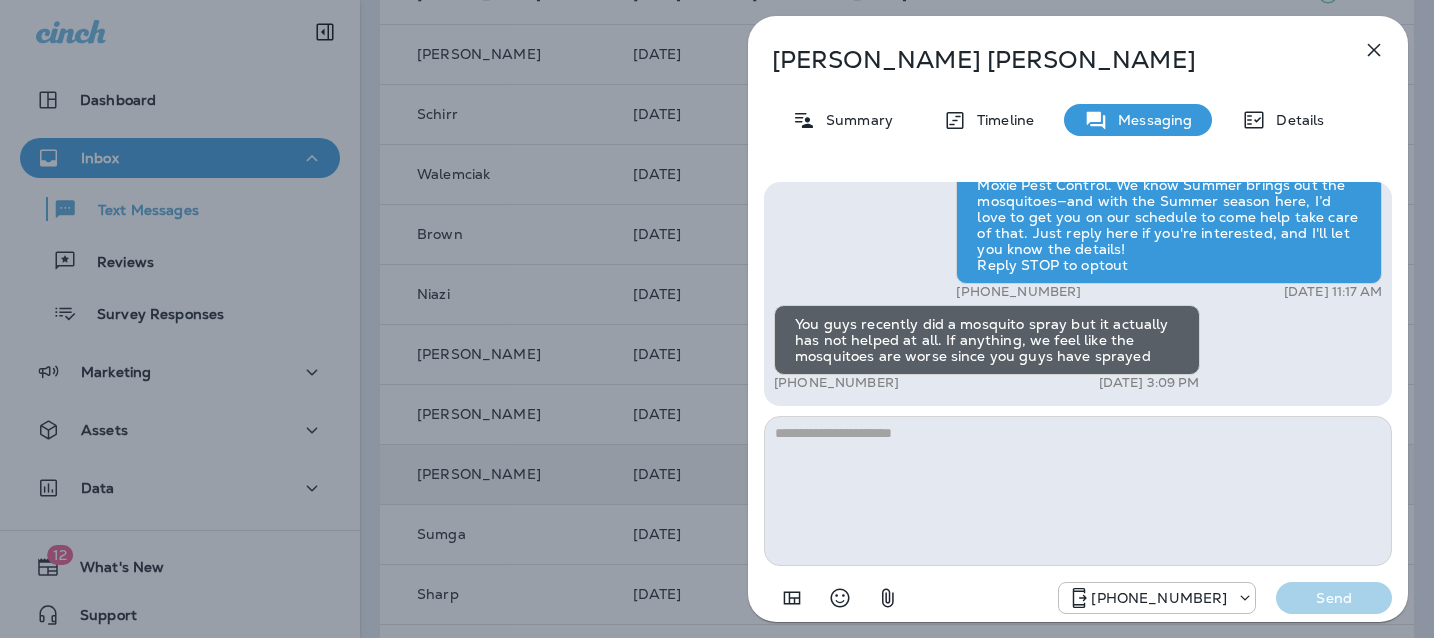 drag, startPoint x: 890, startPoint y: 383, endPoint x: 789, endPoint y: 386, distance: 101.04455 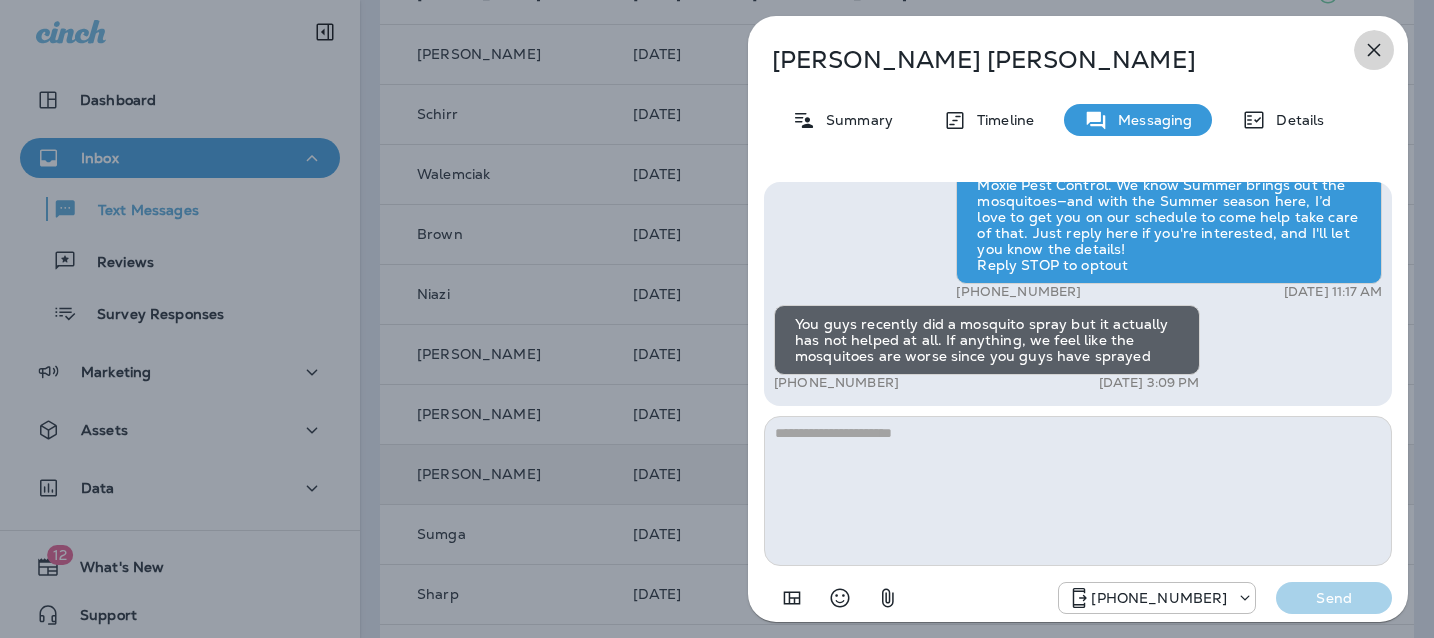 click 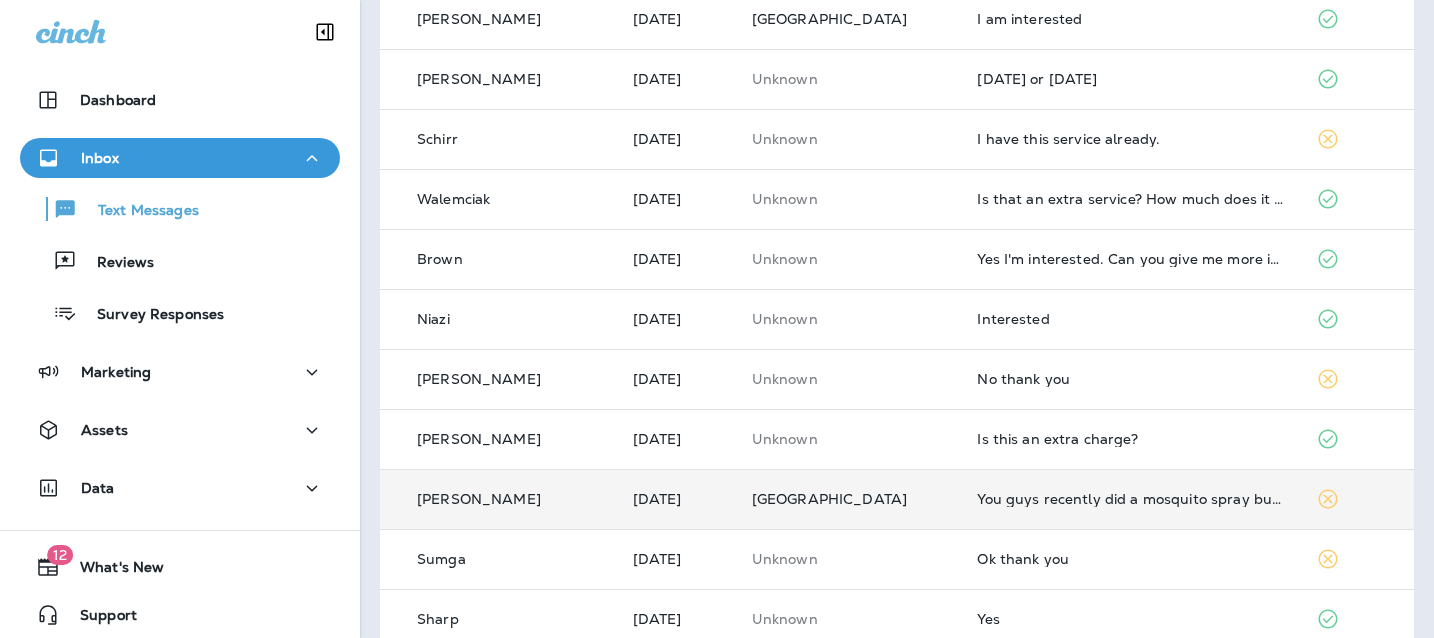 scroll, scrollTop: 0, scrollLeft: 0, axis: both 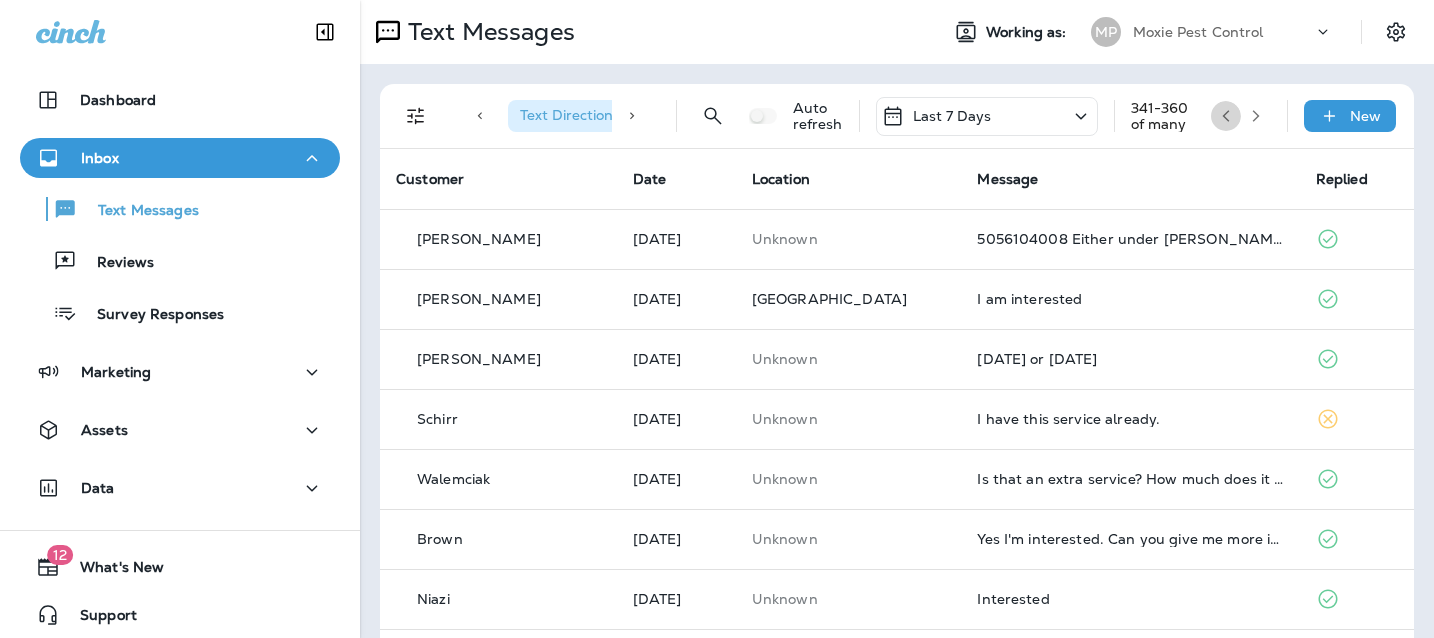 click 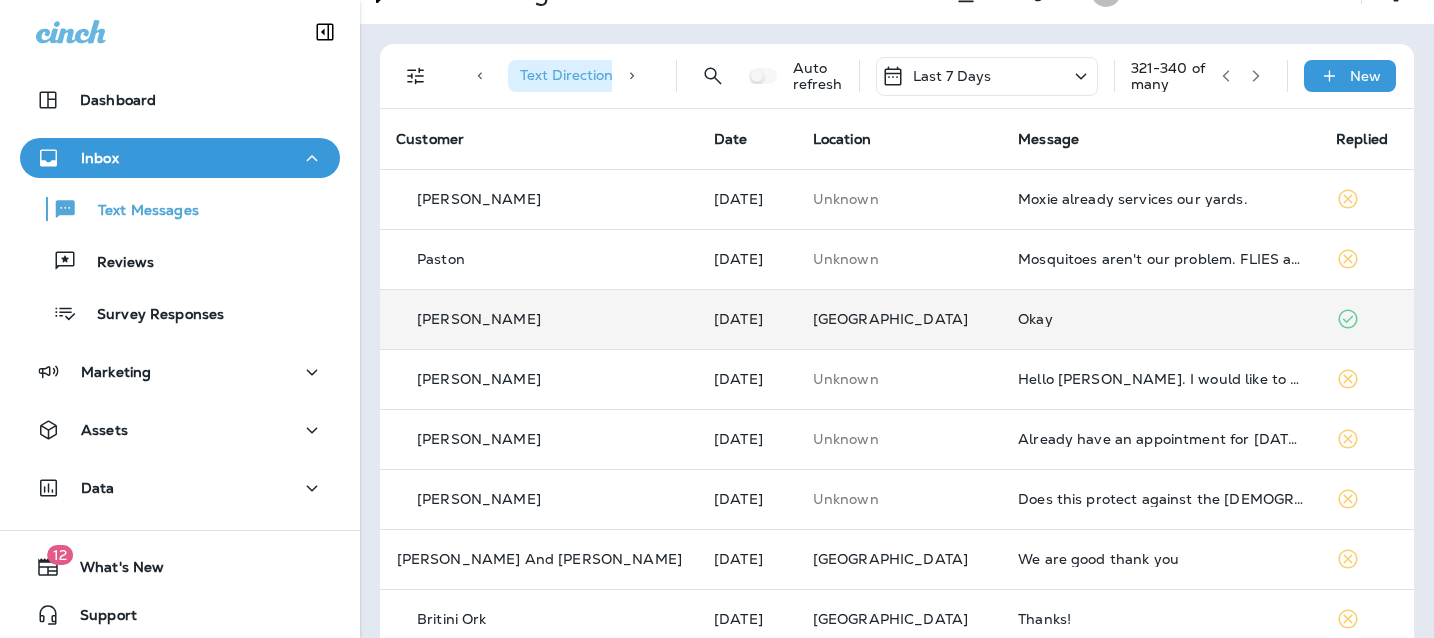 scroll, scrollTop: 68, scrollLeft: 0, axis: vertical 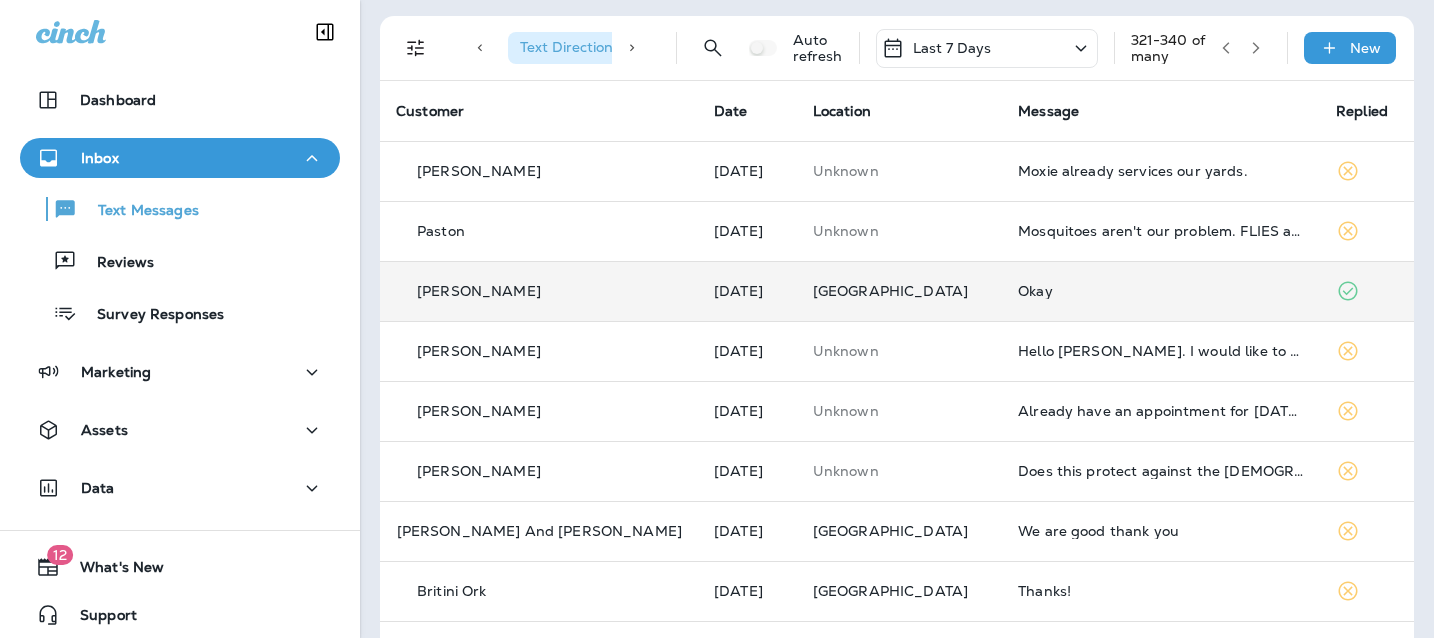 click on "Okay" at bounding box center [1161, 291] 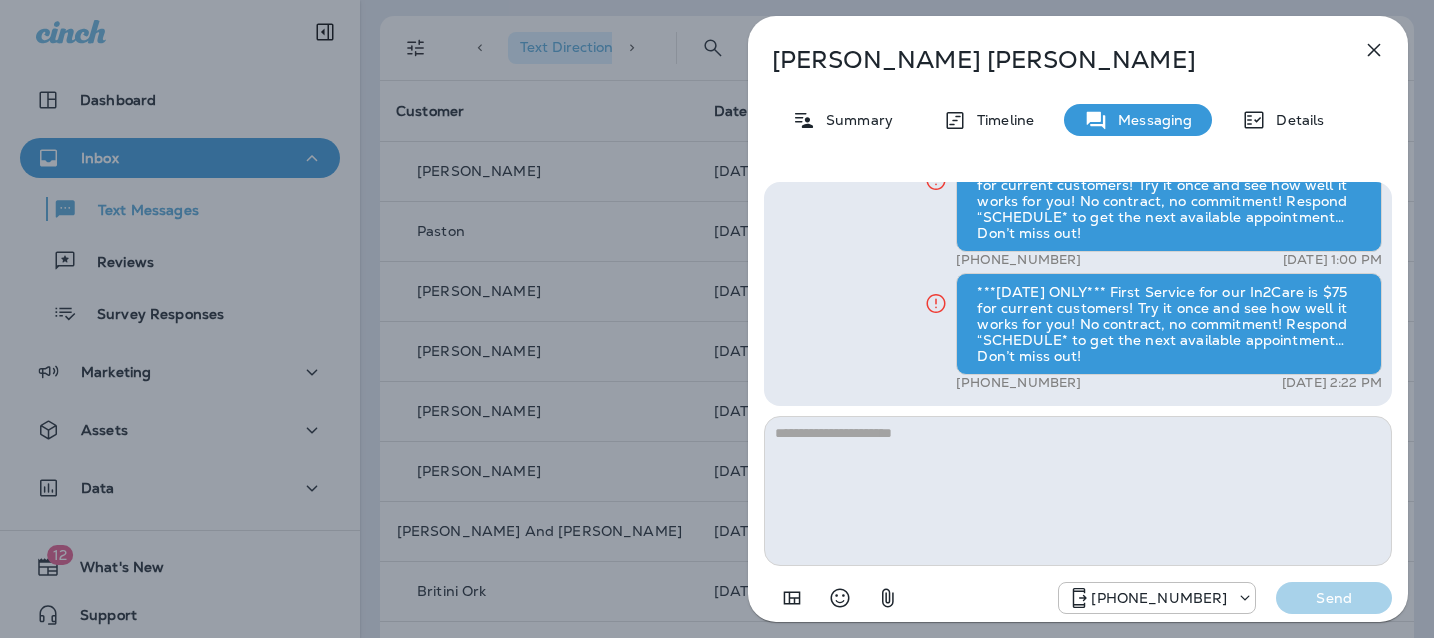click at bounding box center [1374, 50] 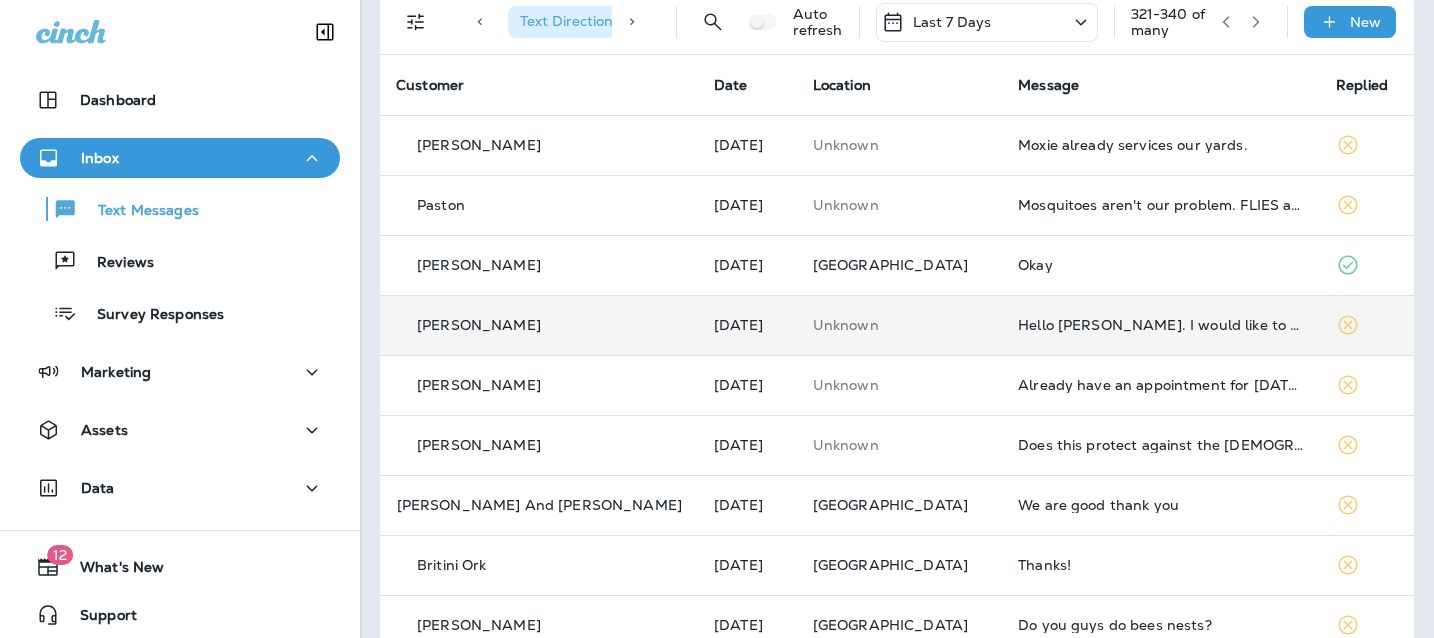 scroll, scrollTop: 0, scrollLeft: 0, axis: both 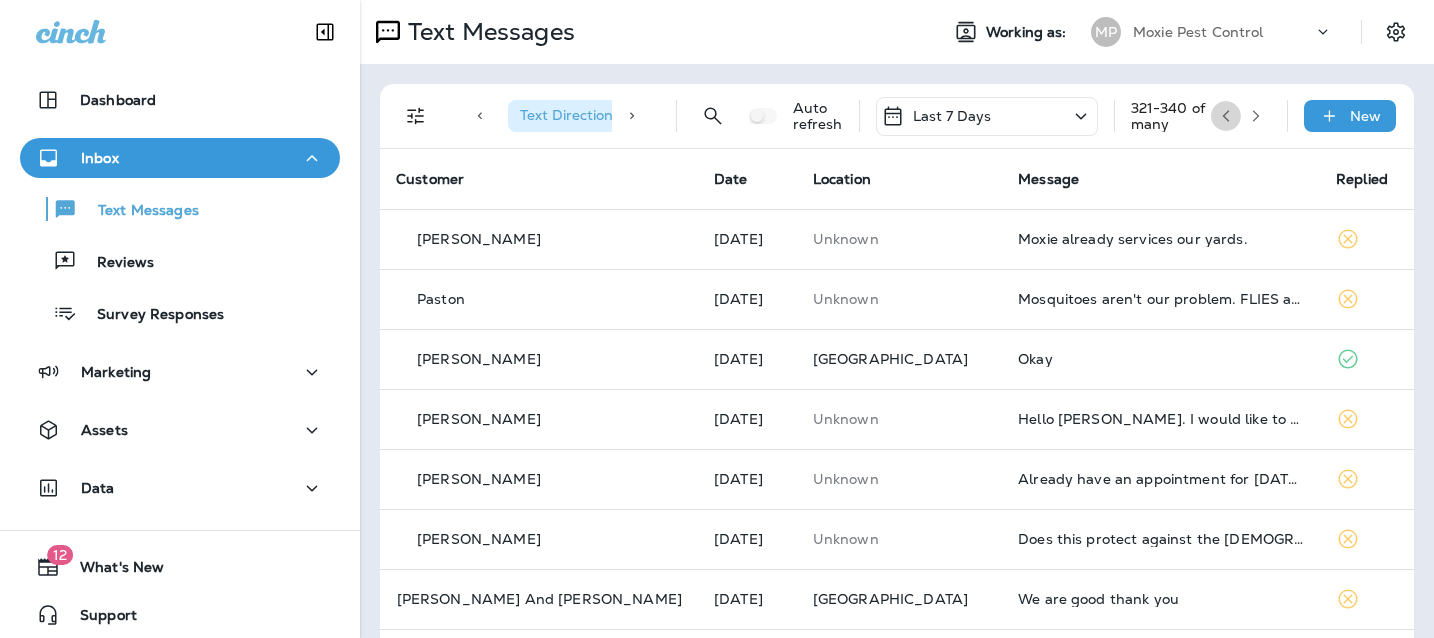 click 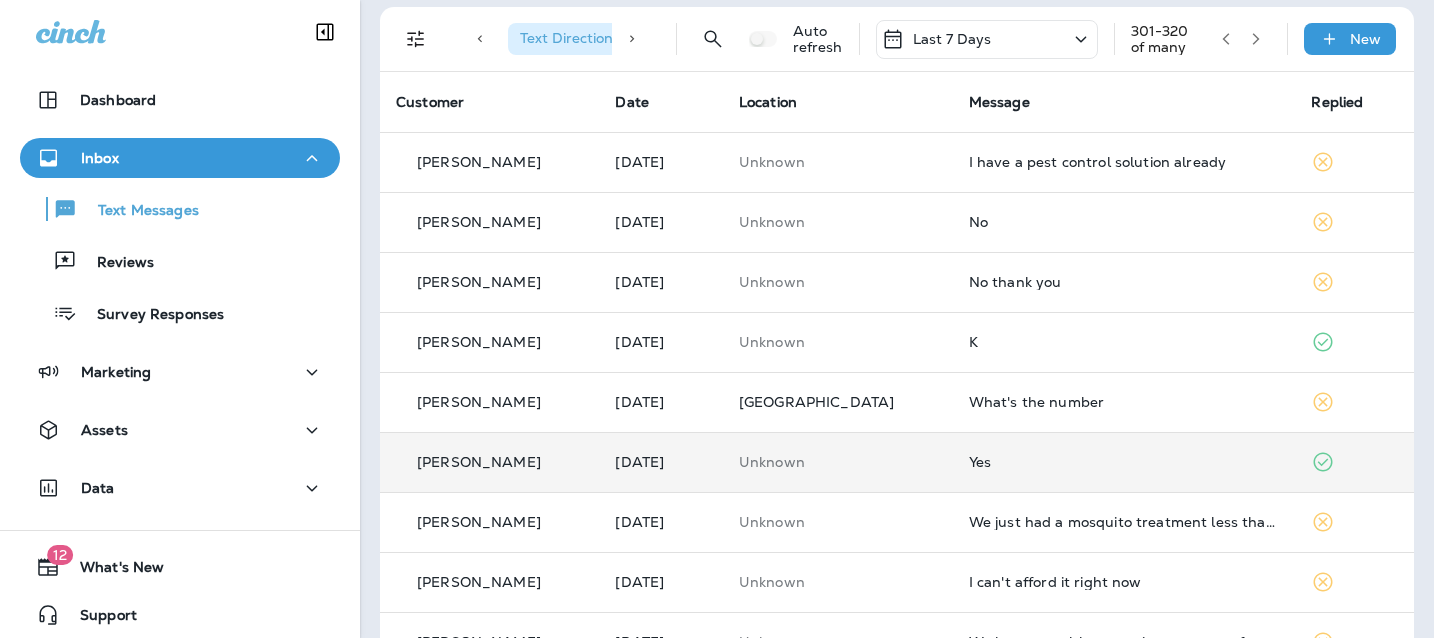 scroll, scrollTop: 130, scrollLeft: 0, axis: vertical 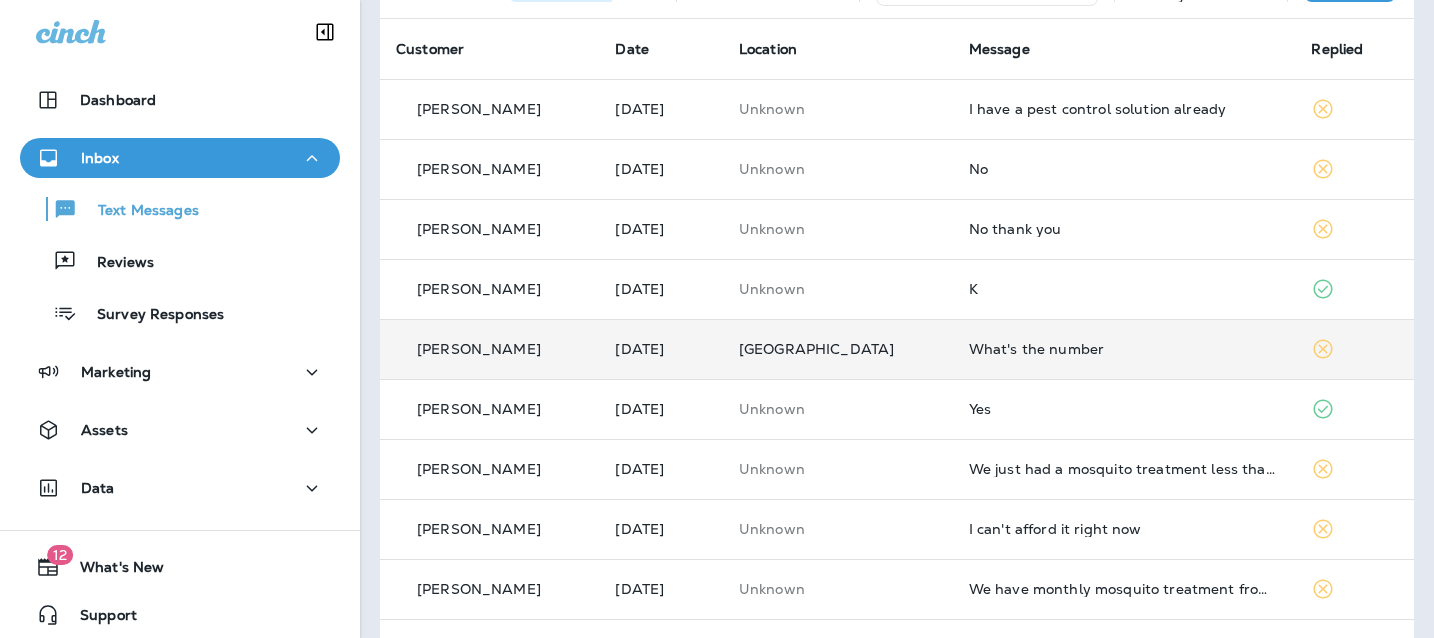 click on "What's the number" at bounding box center (1124, 349) 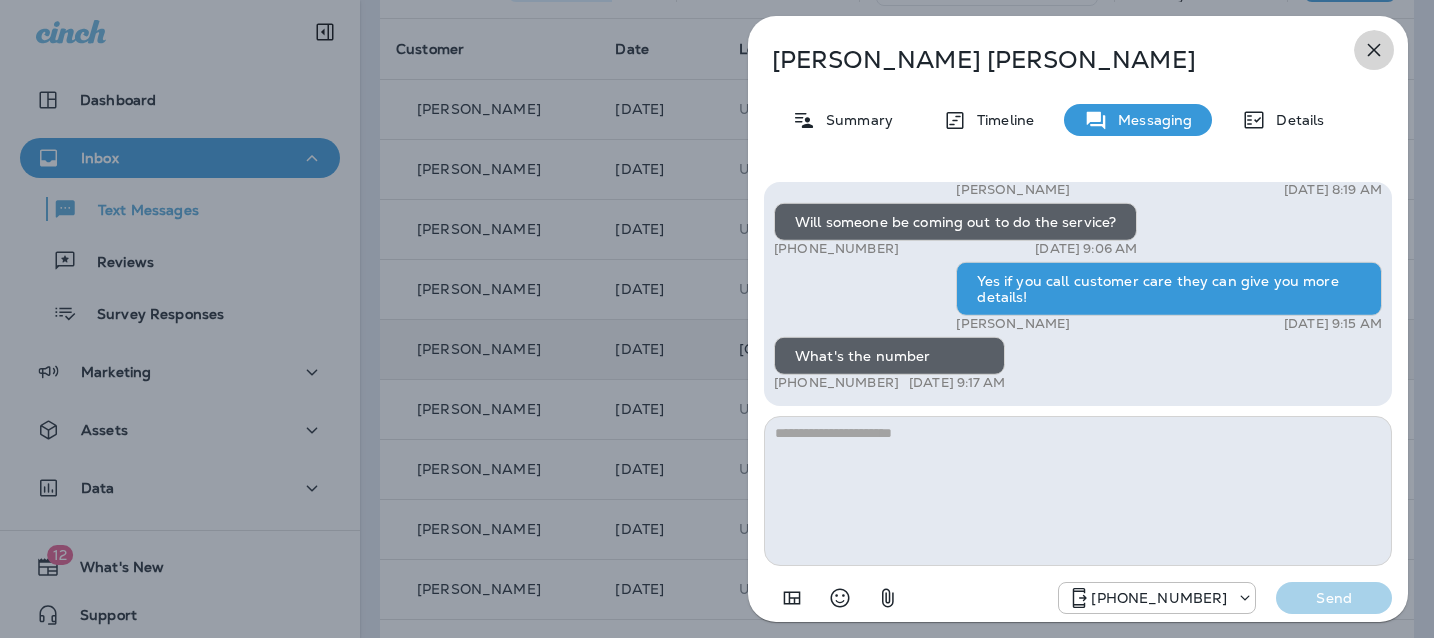 click 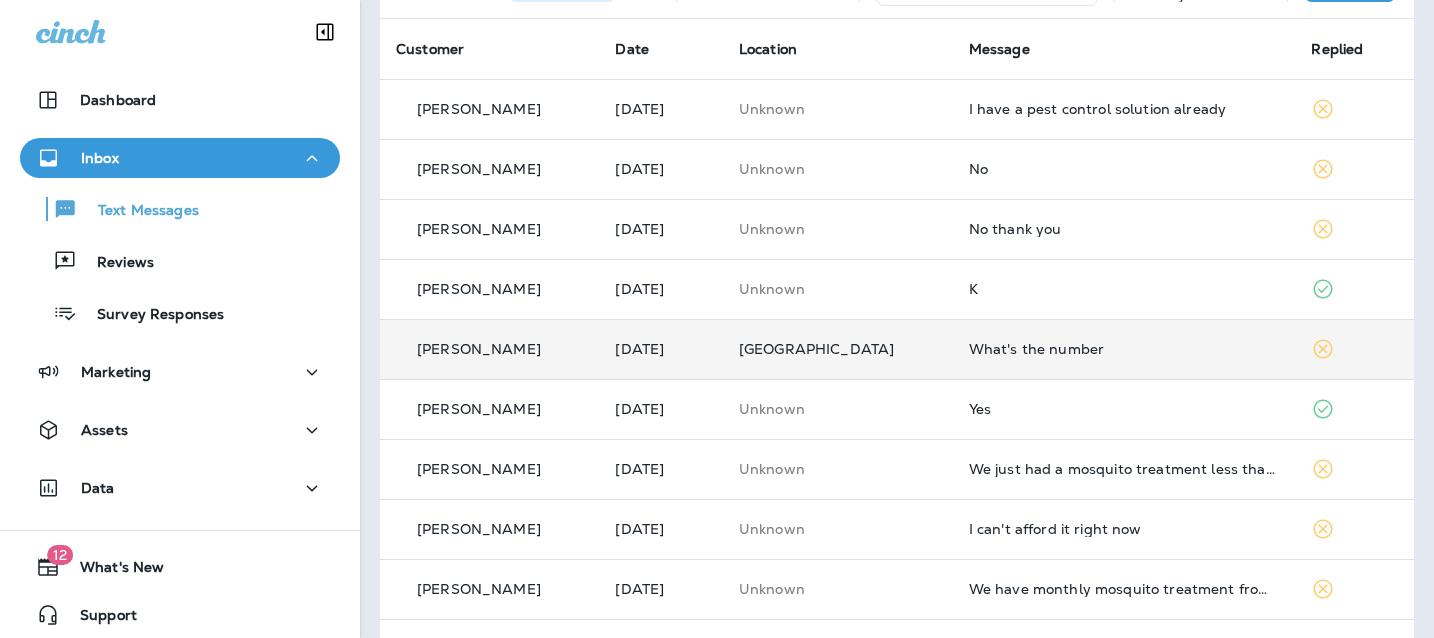 click on "What's the number" at bounding box center [1124, 349] 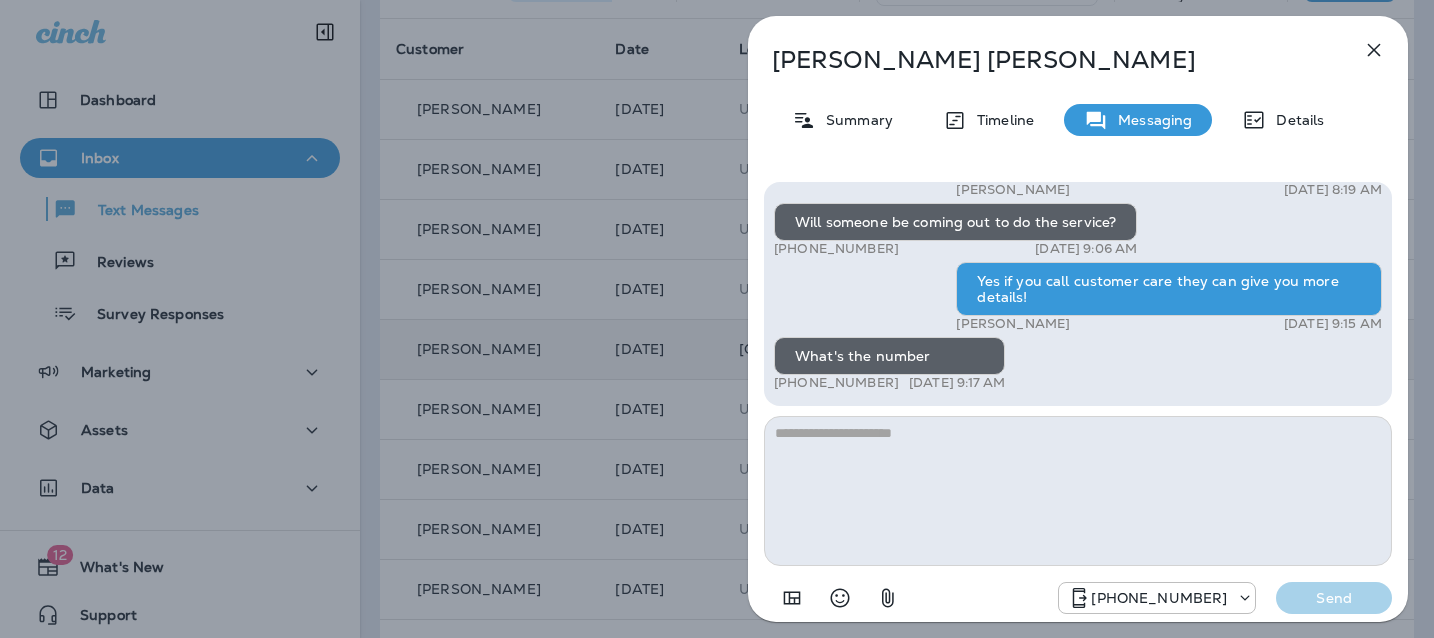click 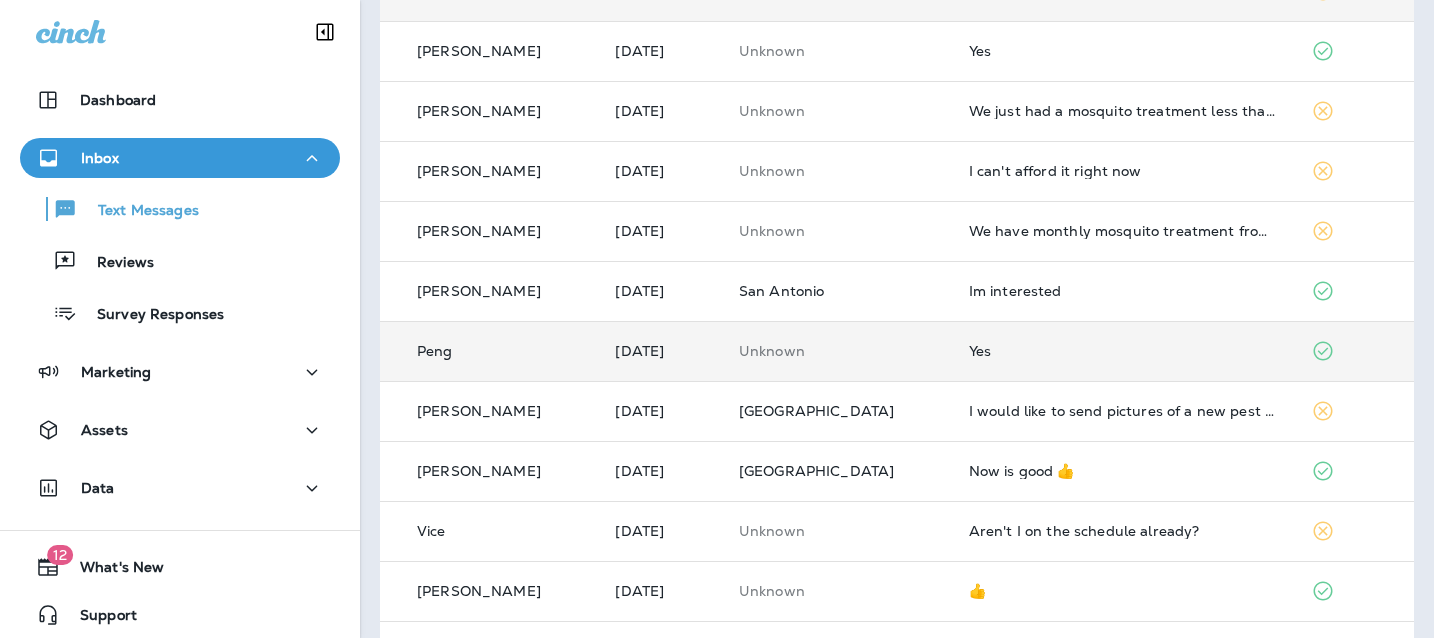 scroll, scrollTop: 489, scrollLeft: 0, axis: vertical 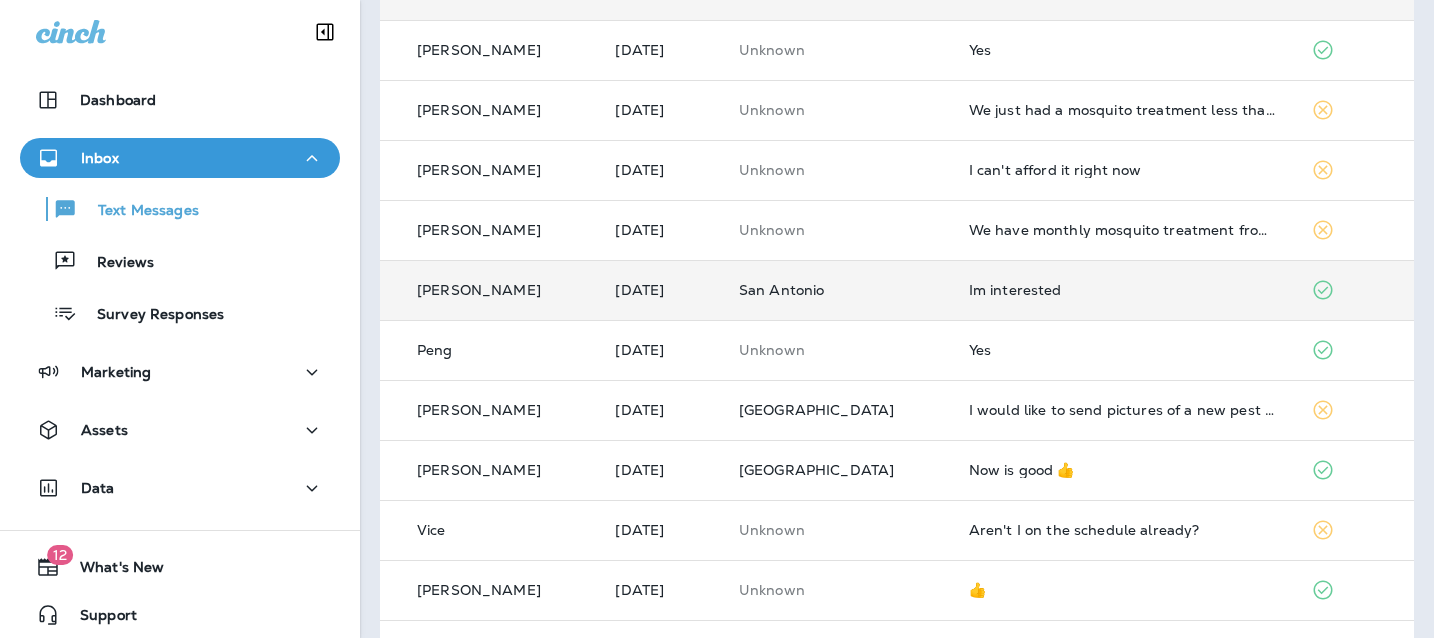click on "Im interested" at bounding box center (1124, 290) 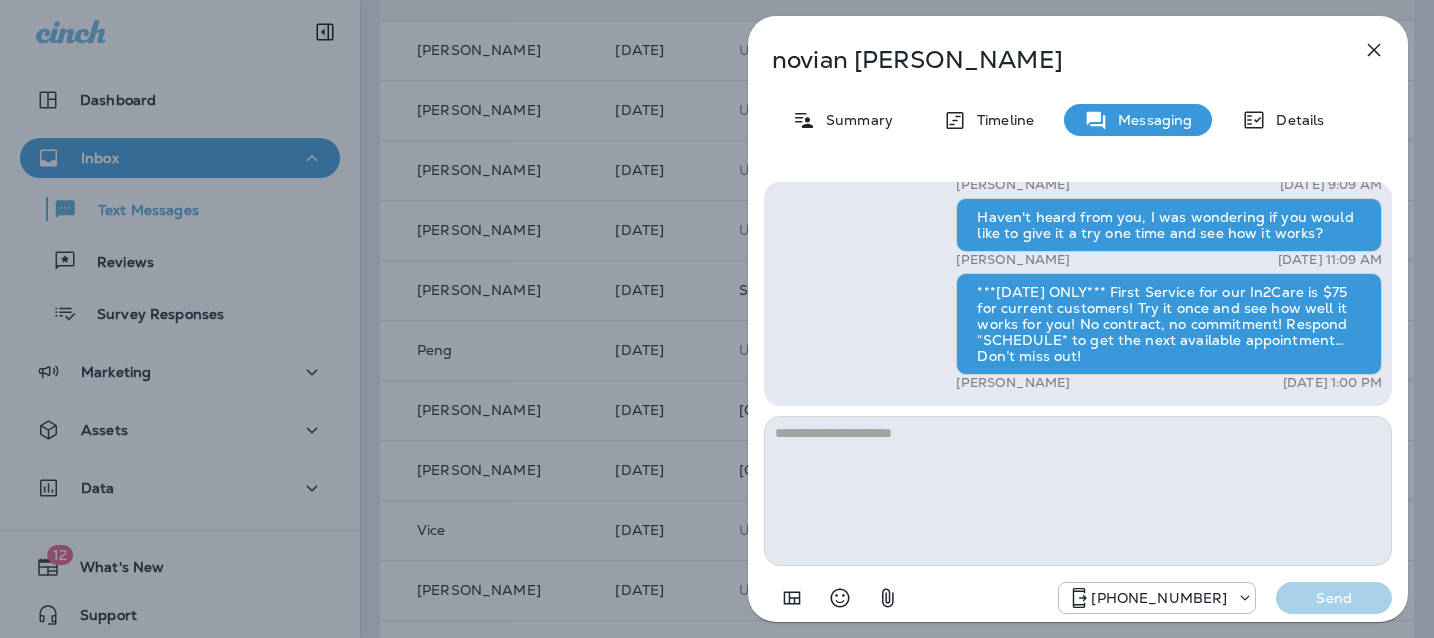 click 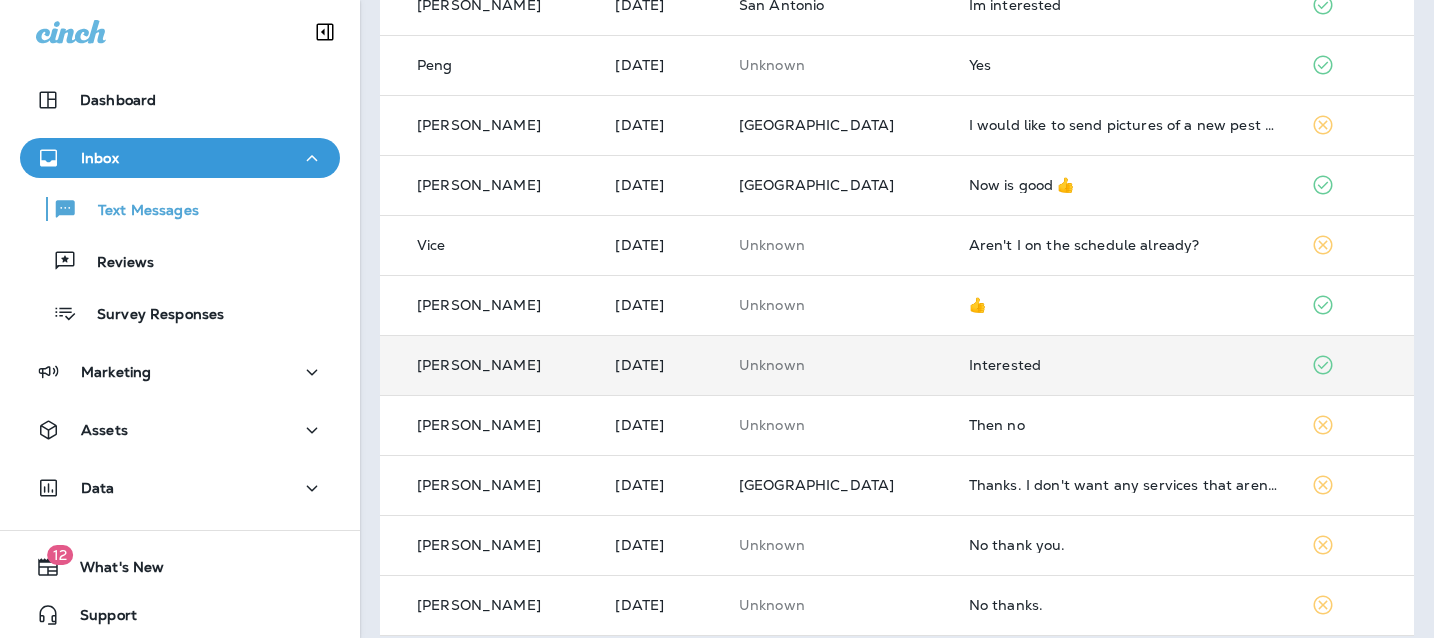 scroll, scrollTop: 792, scrollLeft: 0, axis: vertical 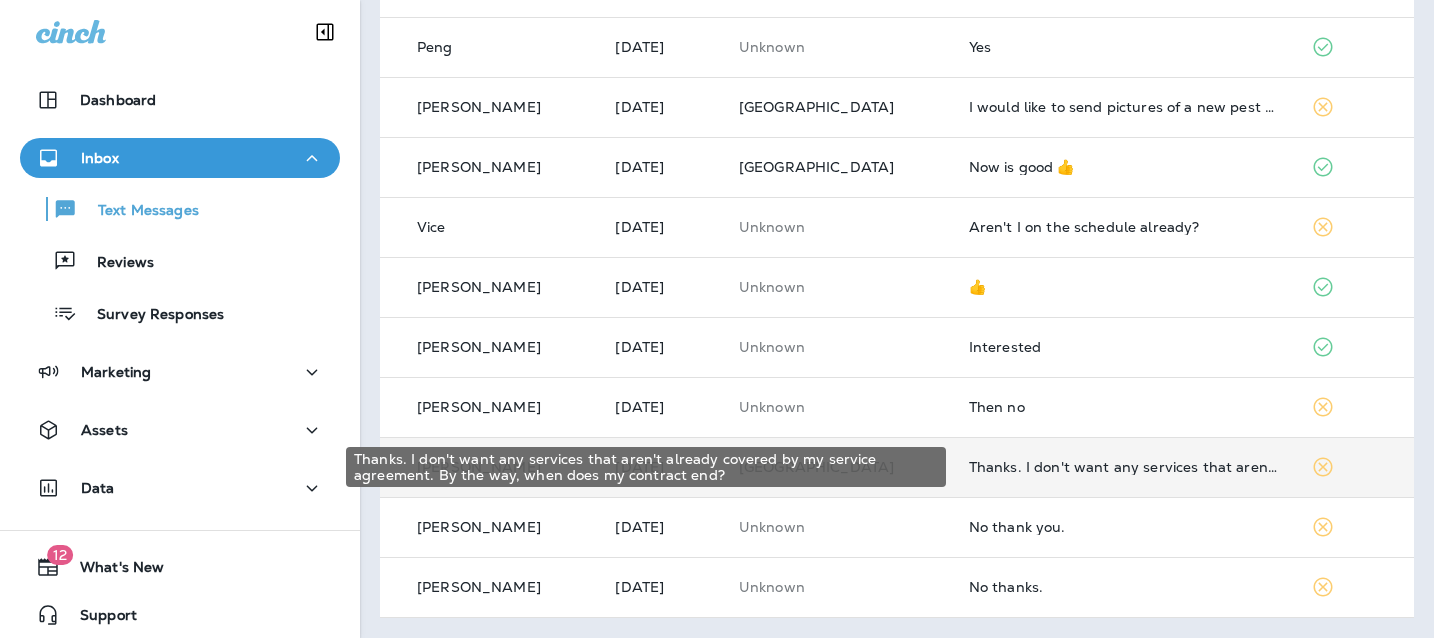 click on "Thanks. I don't want any services that aren't already covered by my service agreement. By the way, when does my contract end?" at bounding box center [1124, 467] 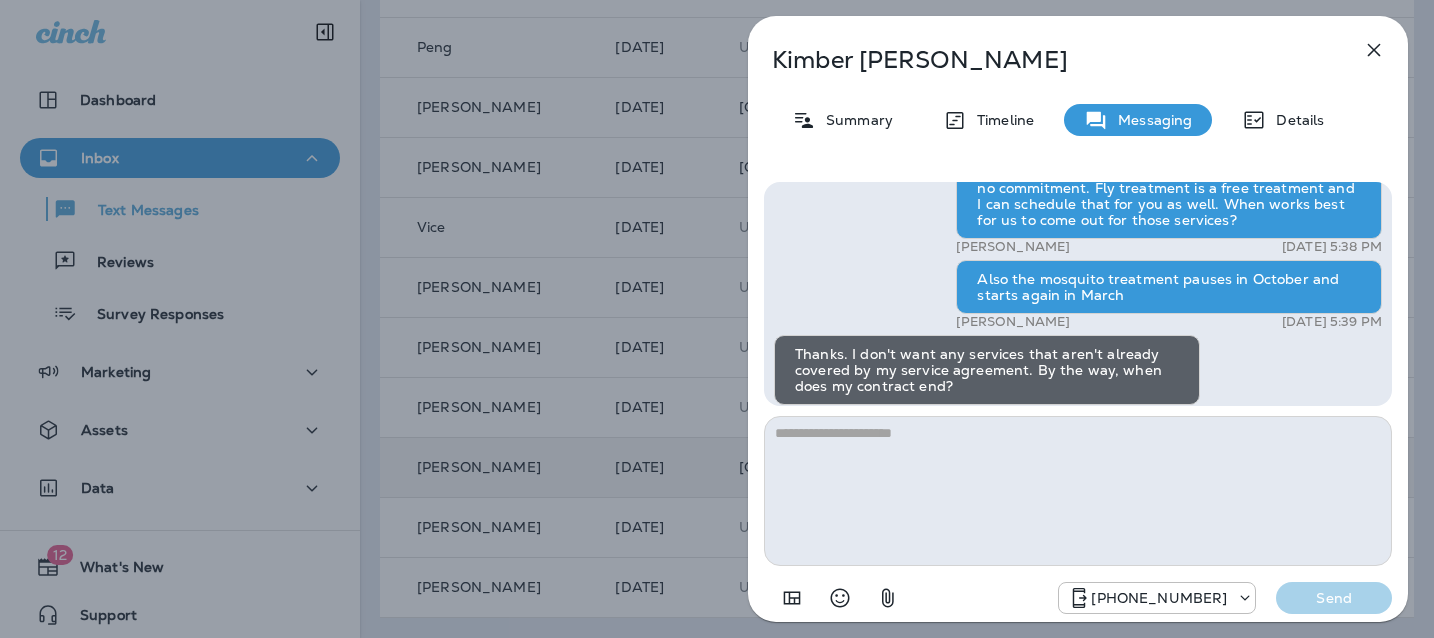 scroll, scrollTop: -31, scrollLeft: 0, axis: vertical 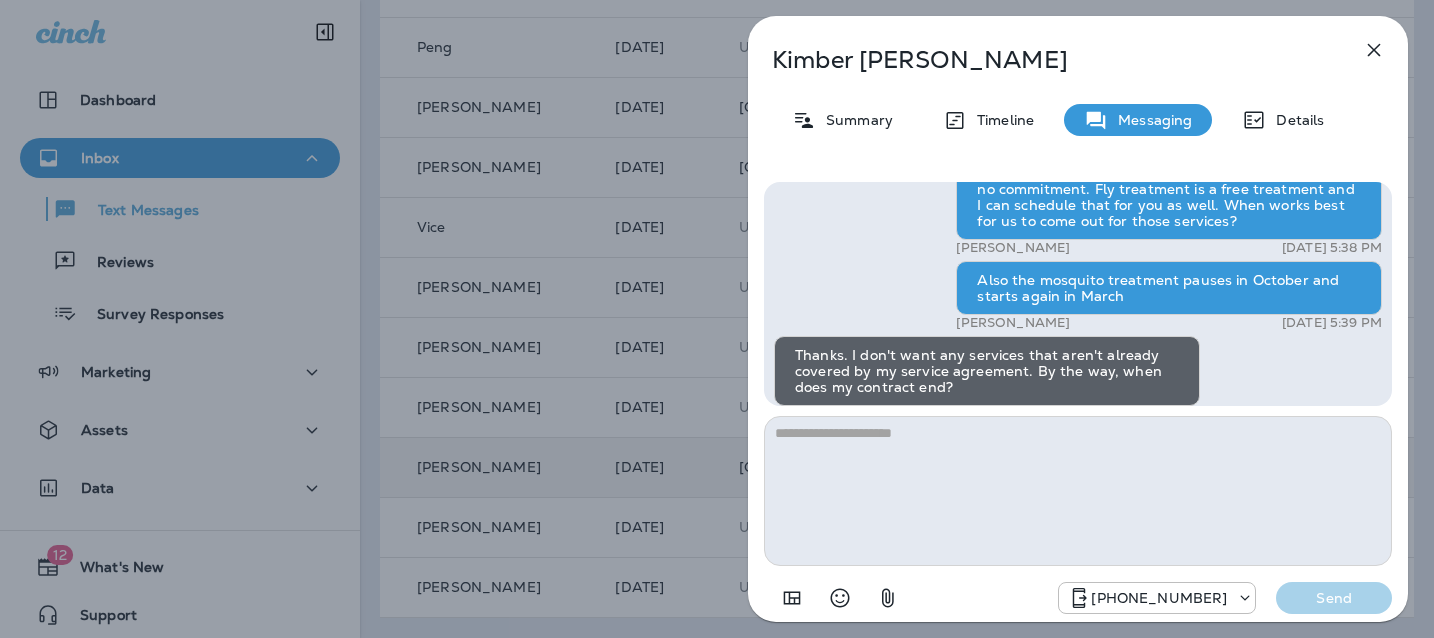 click 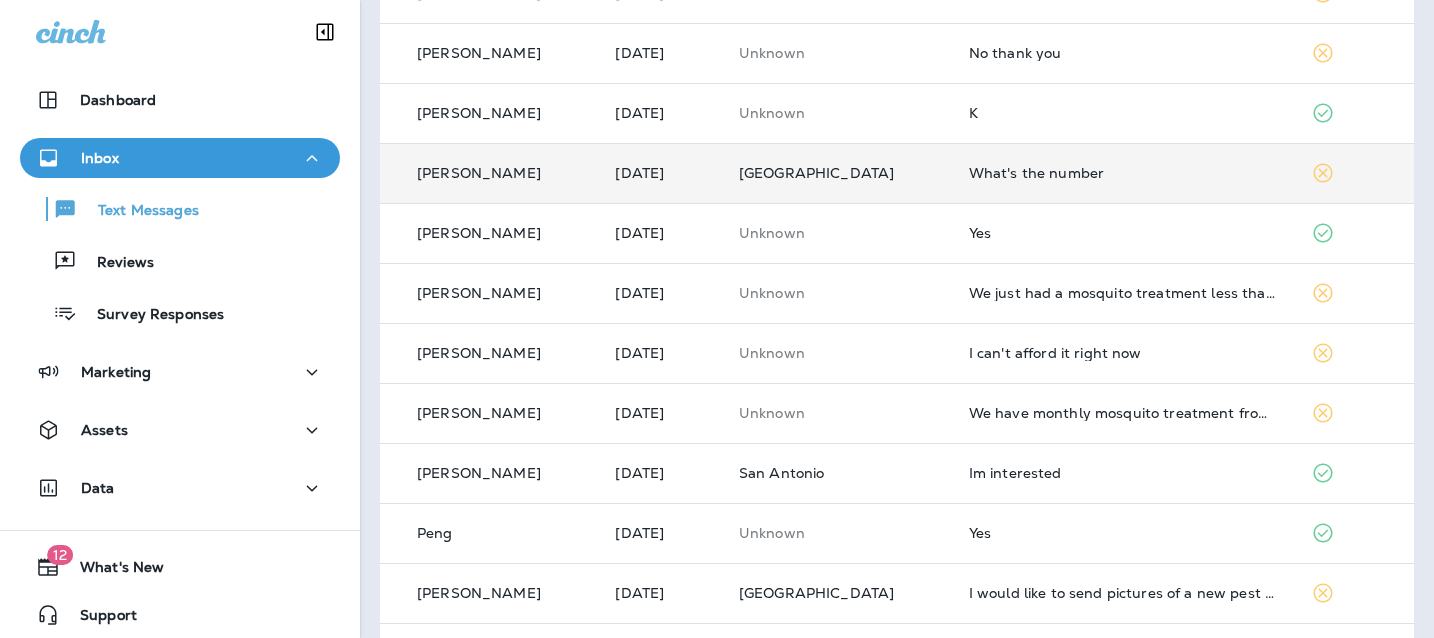 scroll, scrollTop: 0, scrollLeft: 0, axis: both 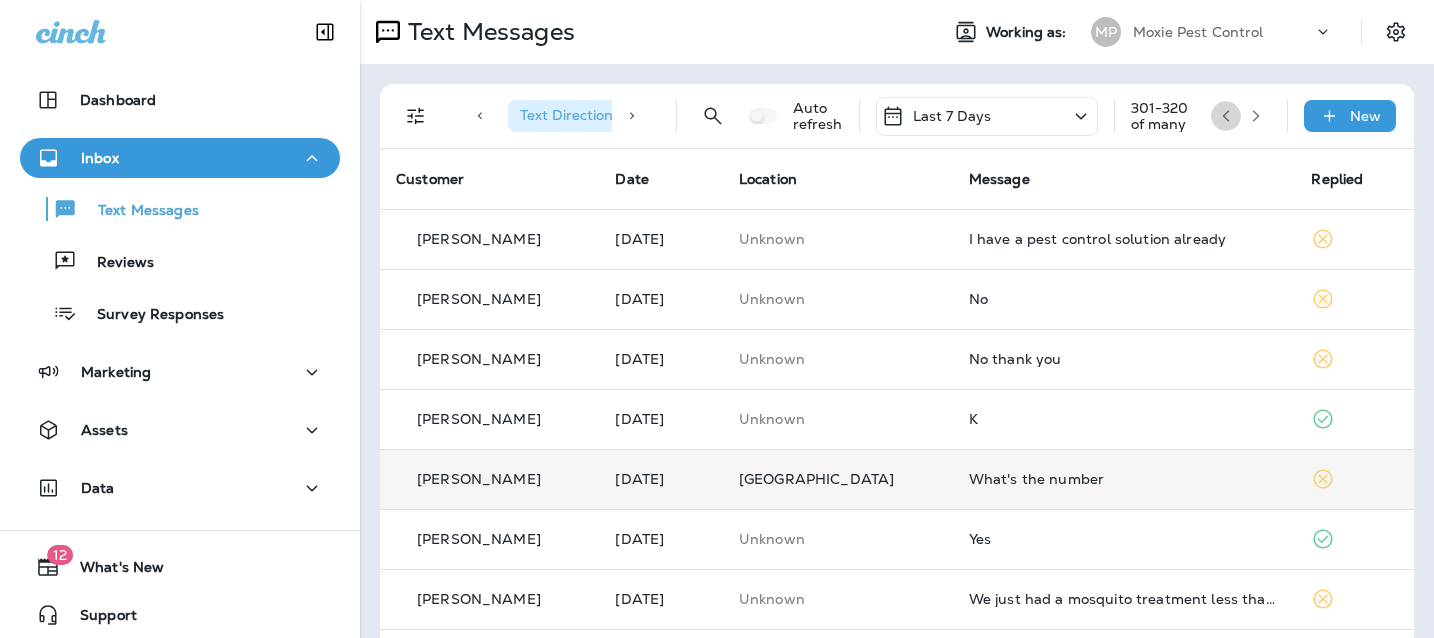 click 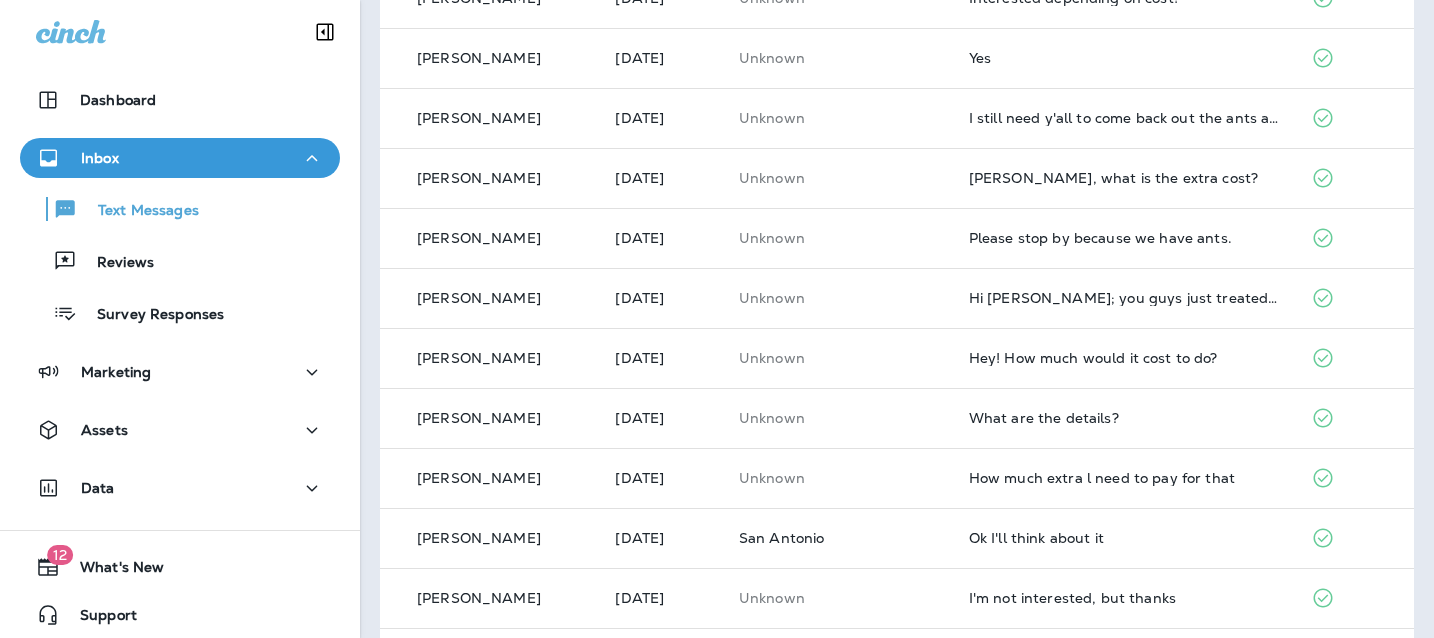 scroll, scrollTop: 792, scrollLeft: 0, axis: vertical 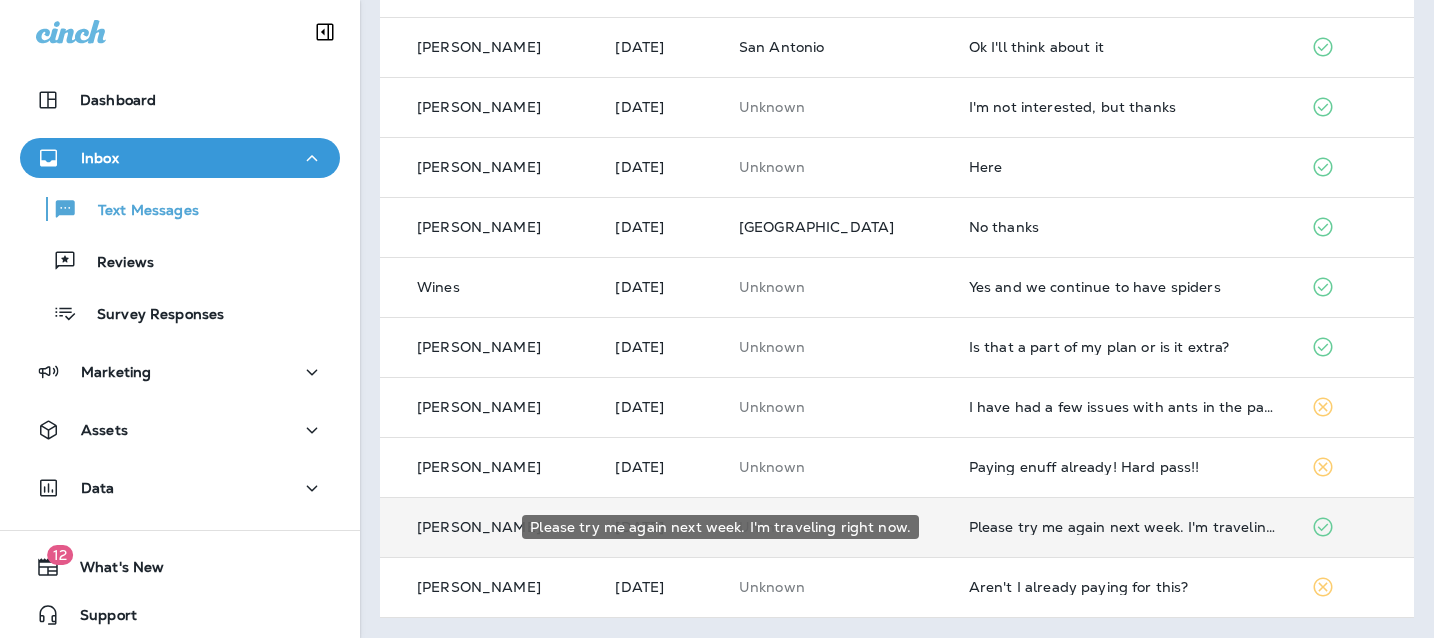click on "Please try me again next week. I'm traveling right now." at bounding box center [1124, 527] 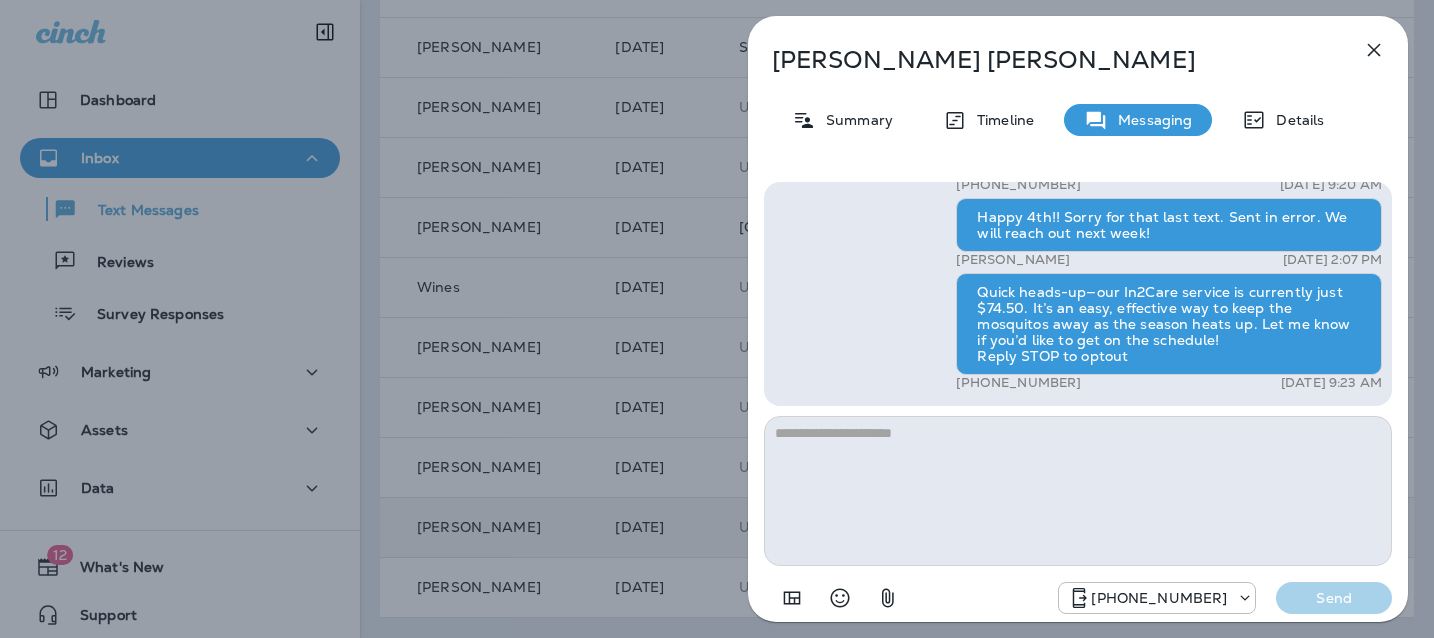 click on "Quick heads-up—our In2Care service is currently just $74.50. It’s an easy, effective way to keep the mosquitos away as the season heats up. Let me know if you’d like to get on the schedule!
Reply STOP to optout" at bounding box center [1169, 324] 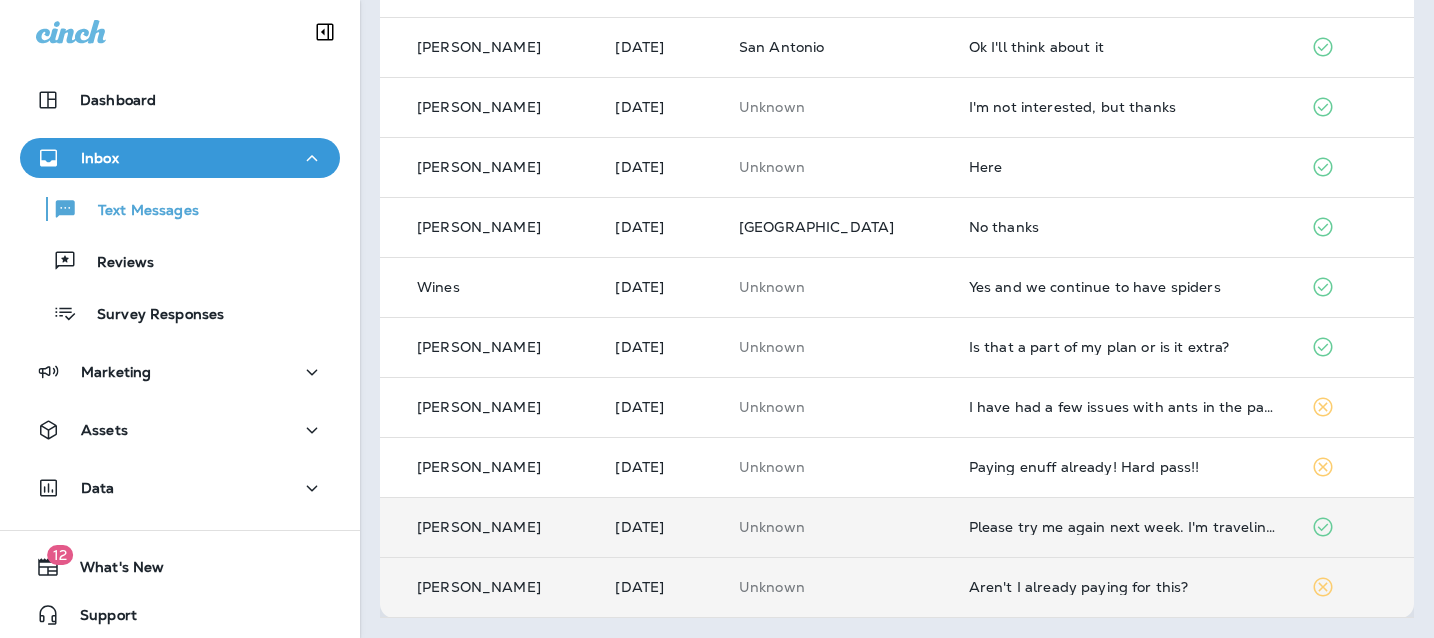 click on "Aren't I already paying for this?" at bounding box center [1124, 587] 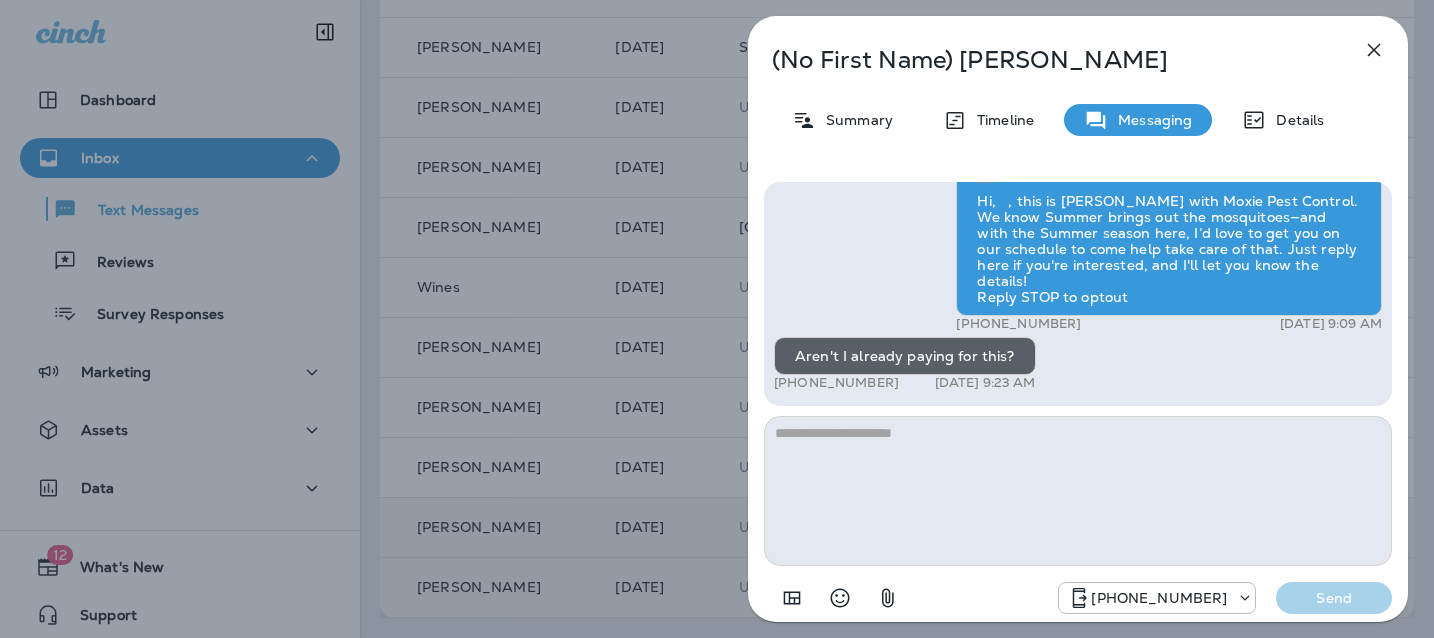 click 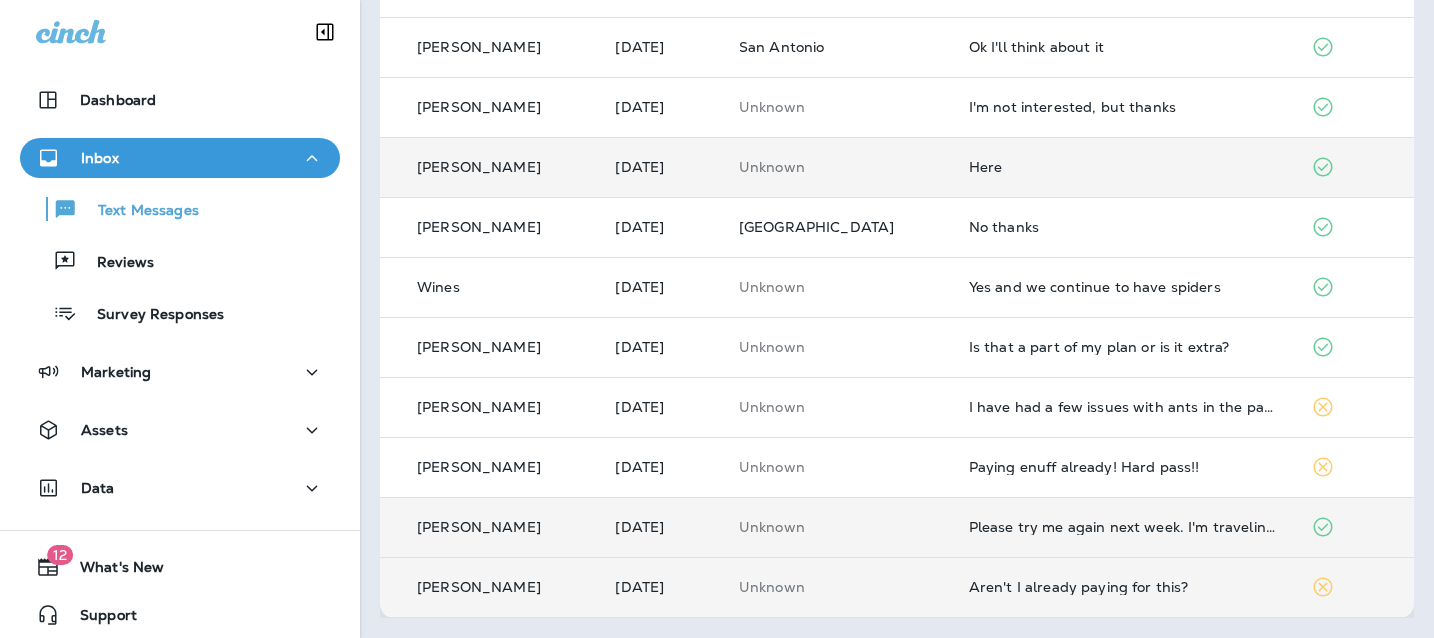 scroll, scrollTop: 0, scrollLeft: 0, axis: both 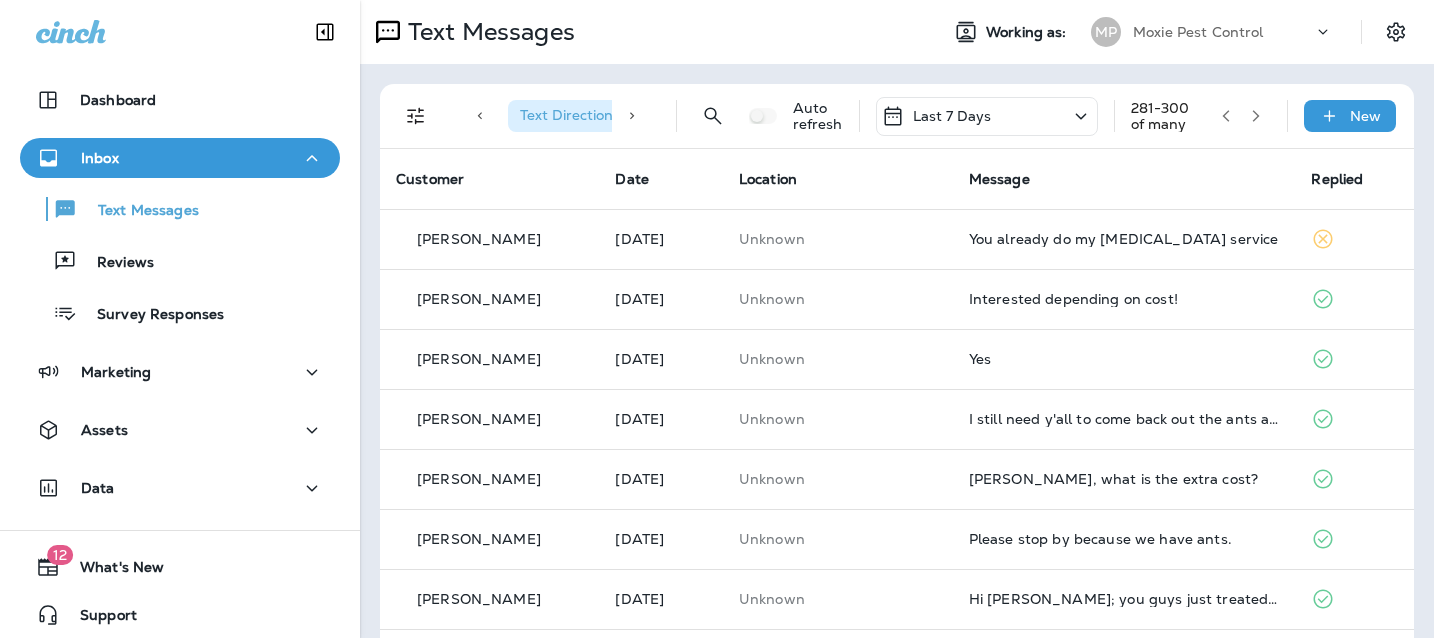 click 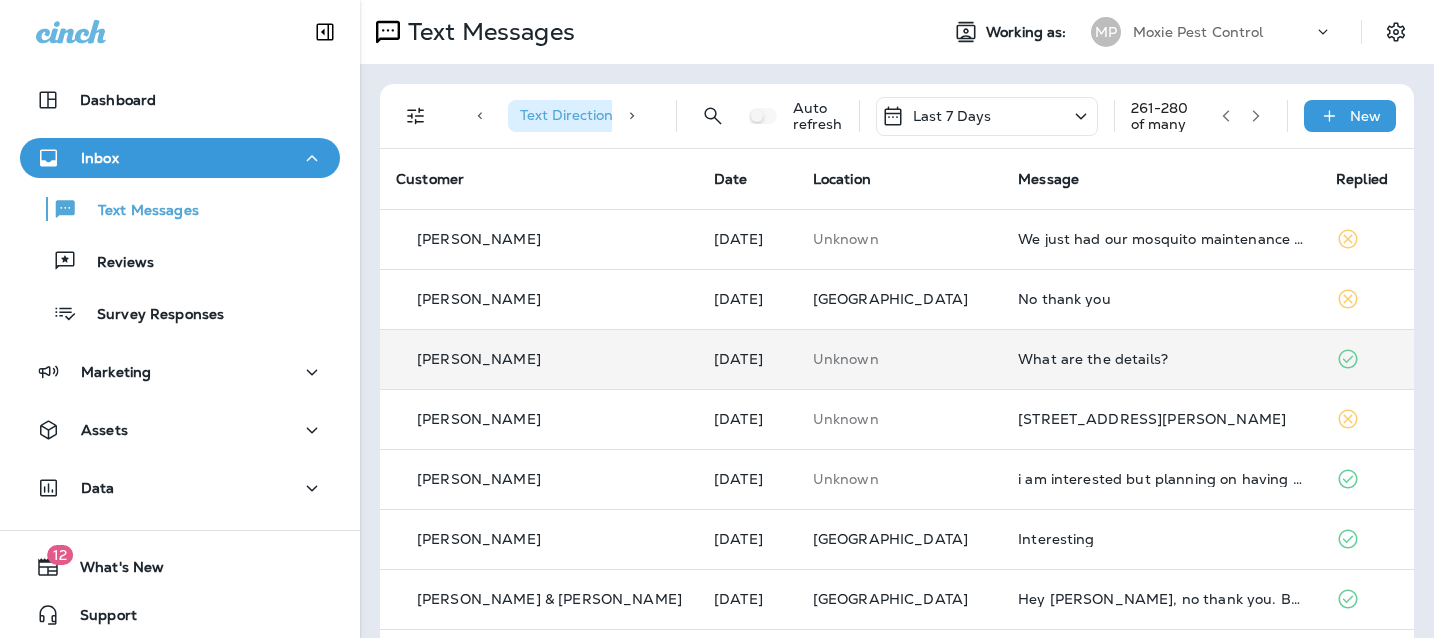 click on "What are the details?" at bounding box center [1161, 359] 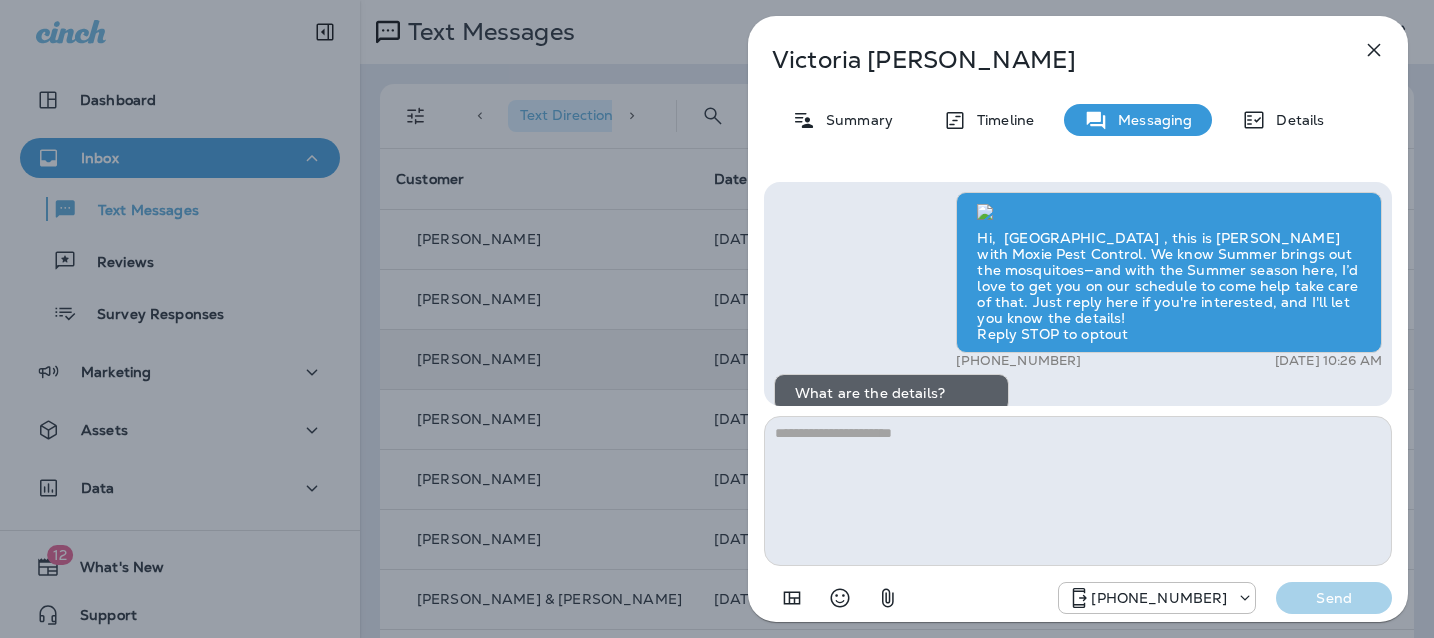 scroll, scrollTop: -857, scrollLeft: 0, axis: vertical 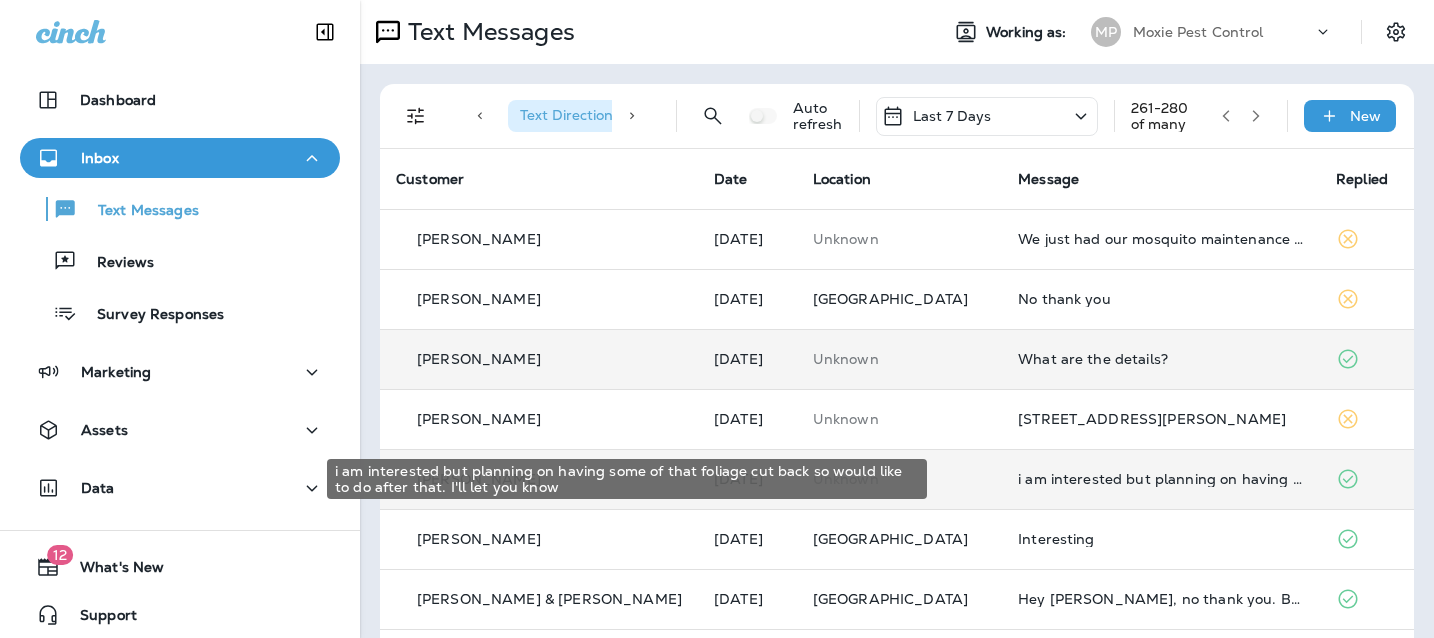 click on "i am interested but planning on having some of that foliage cut back so would like to do after that. I'll let you know" at bounding box center [1161, 479] 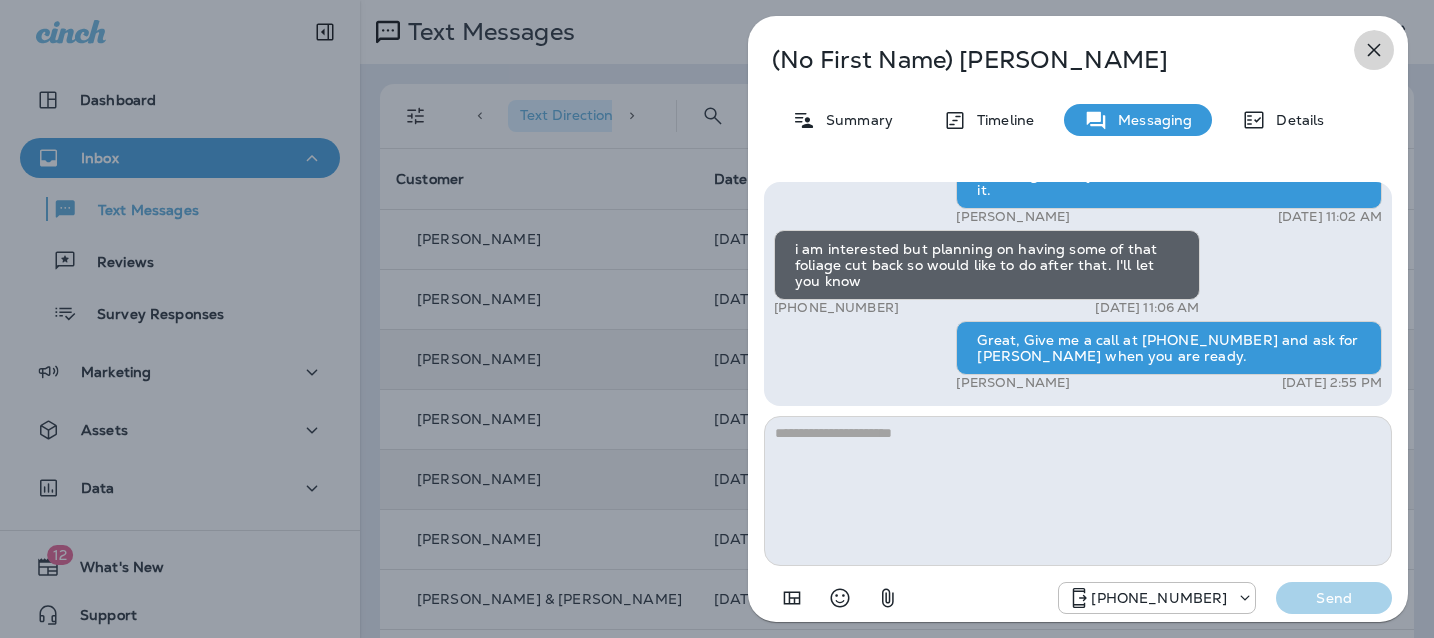 click 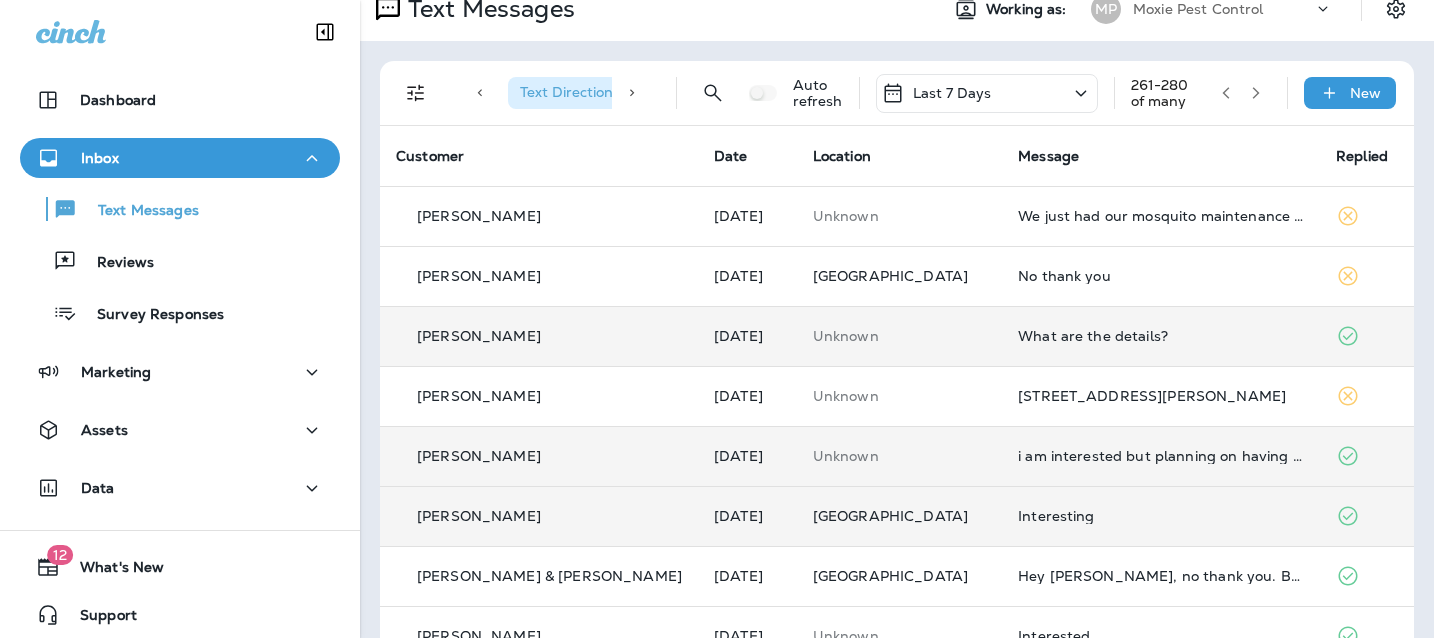 scroll, scrollTop: 24, scrollLeft: 0, axis: vertical 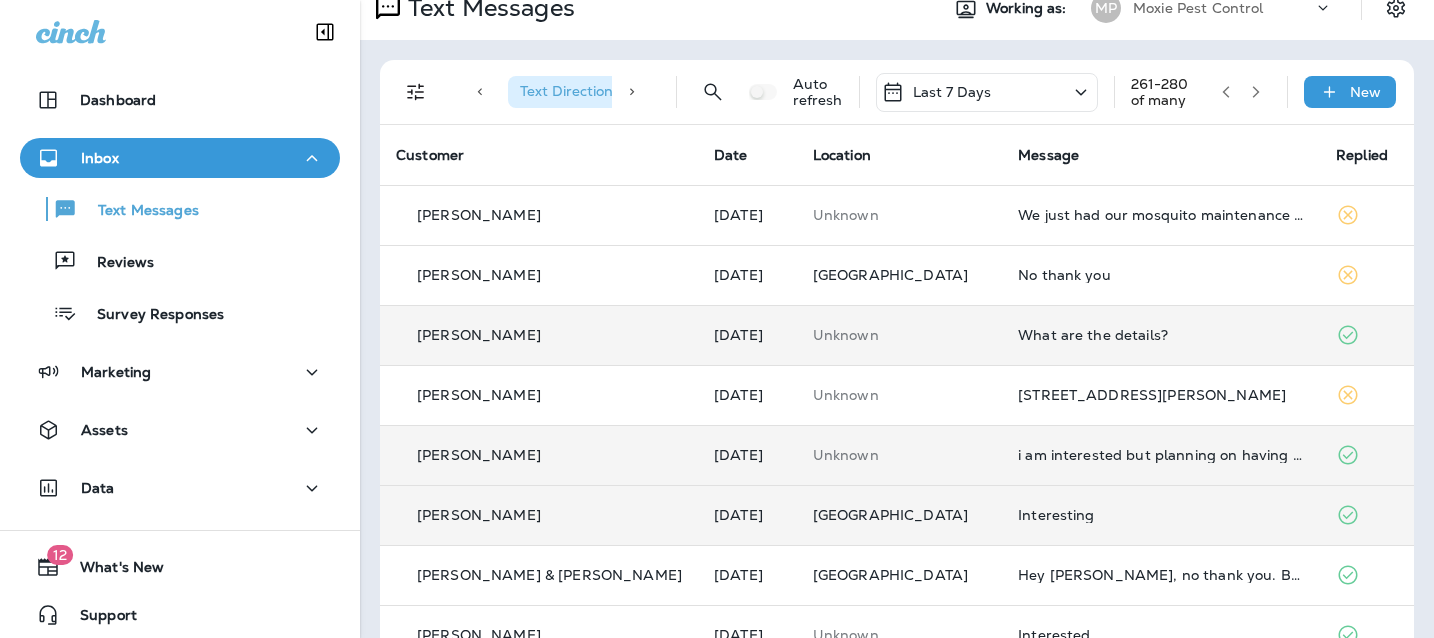 click on "Interesting" at bounding box center (1161, 515) 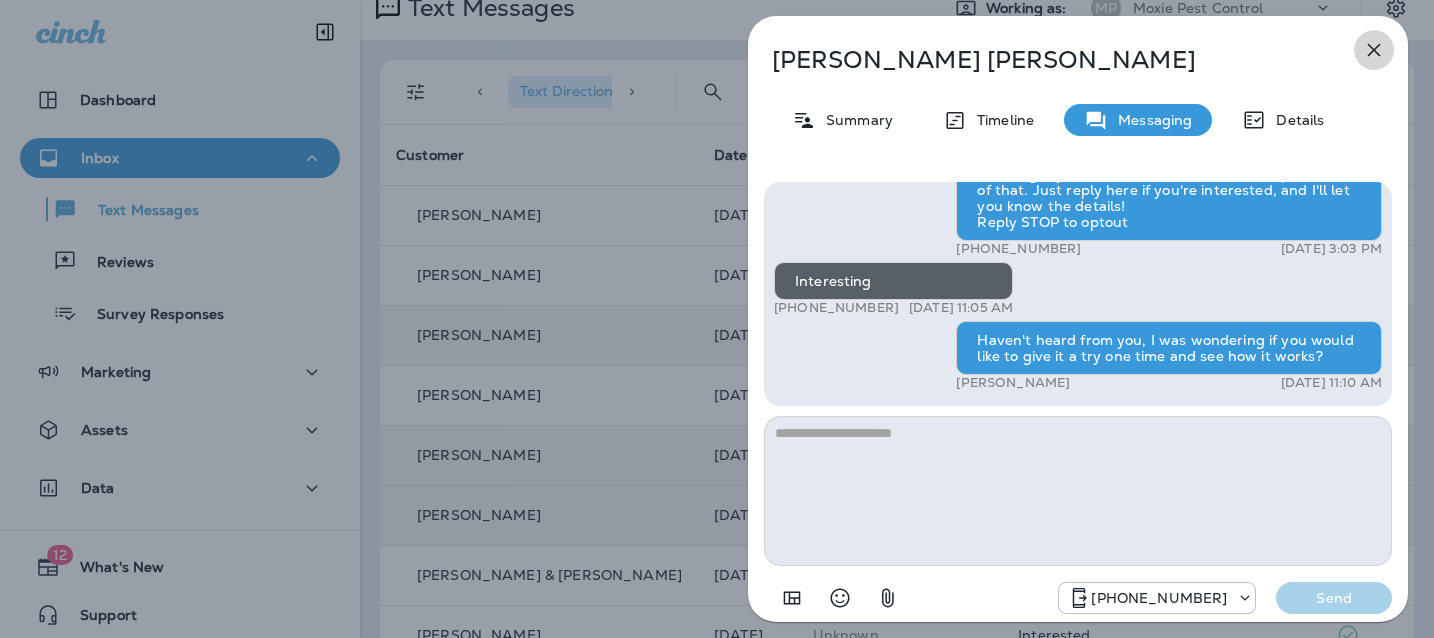 click 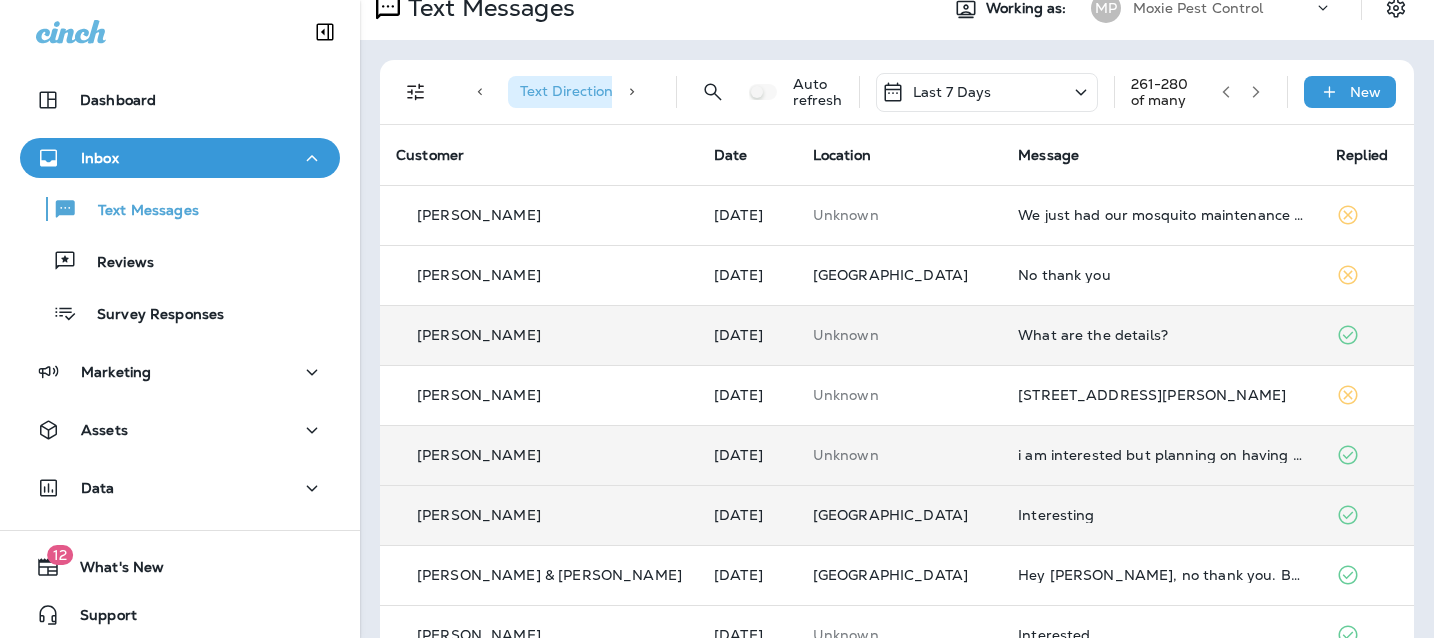 click 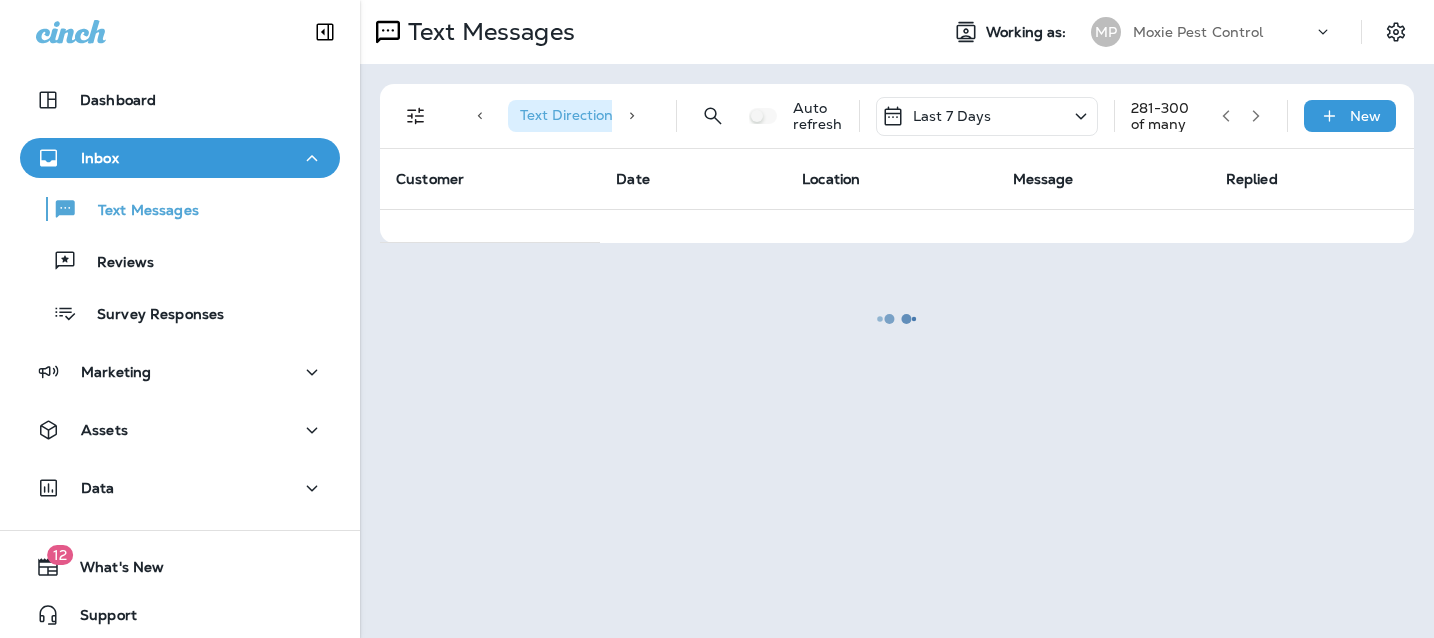 scroll, scrollTop: 0, scrollLeft: 0, axis: both 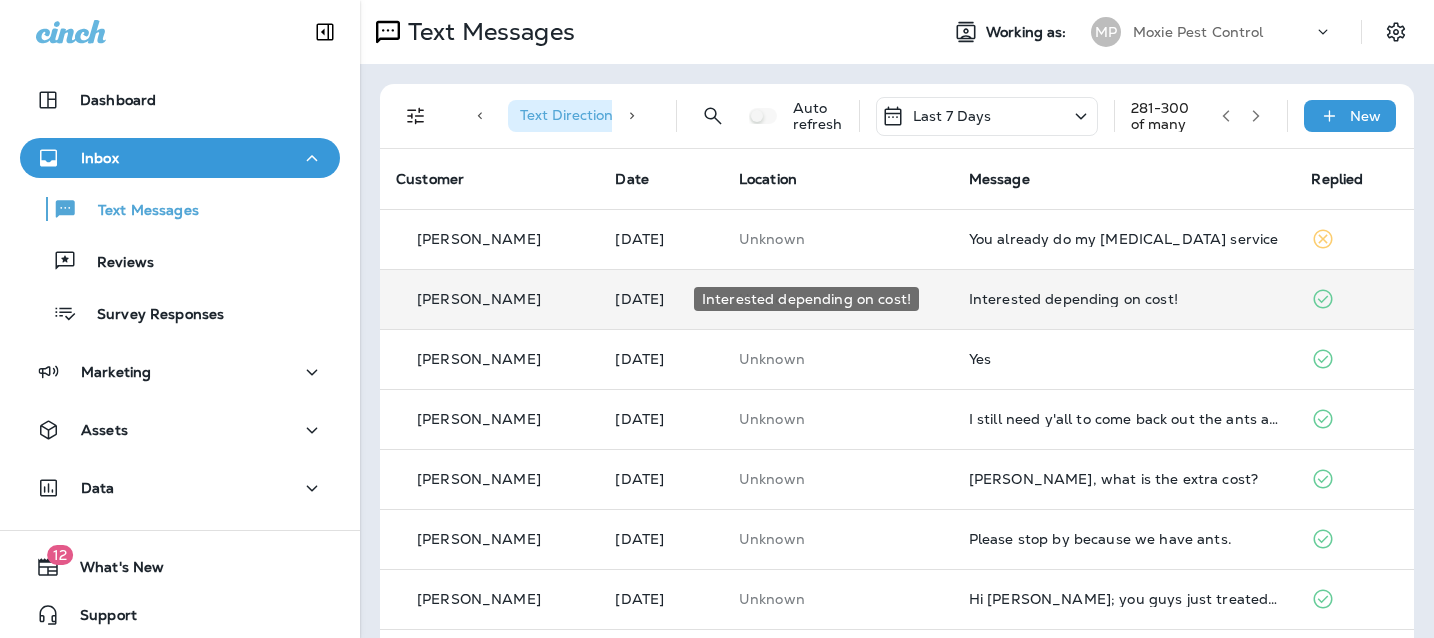click on "Interested depending on cost!" at bounding box center (1124, 299) 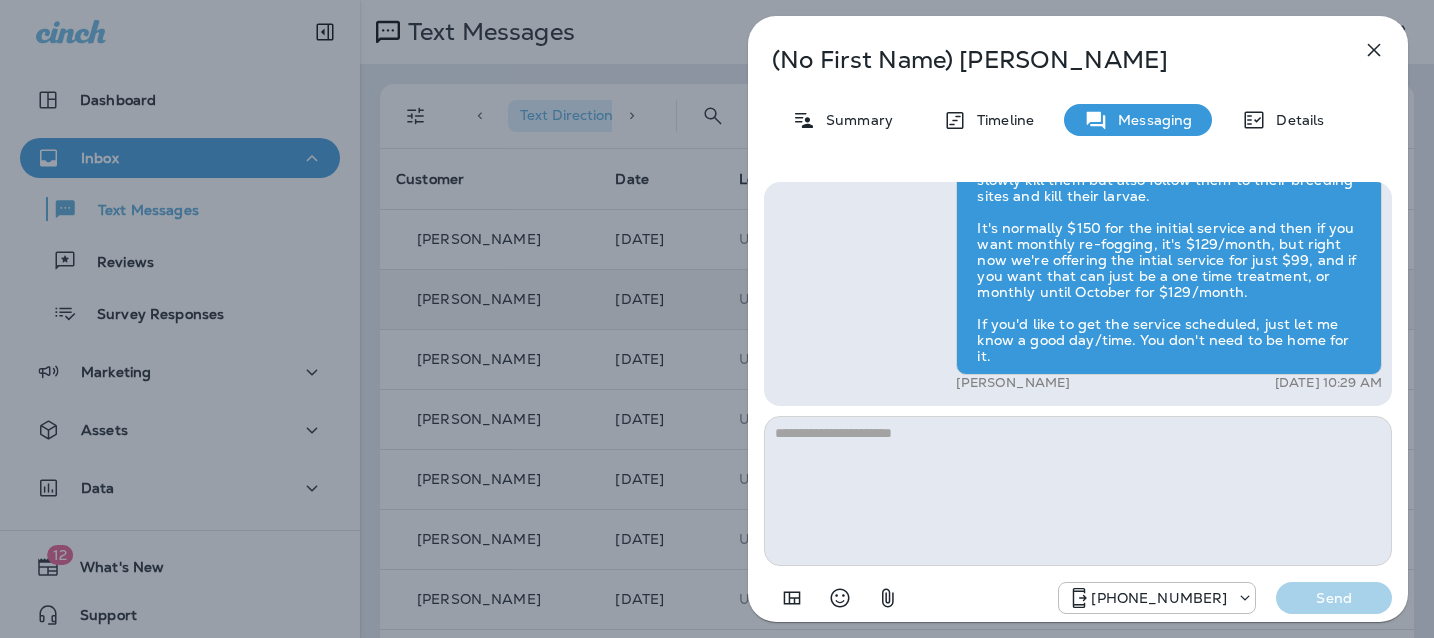 click on "(No First Name)   [PERSON_NAME] Summary   Timeline   Messaging   Details   Hi,   , this is [PERSON_NAME] with Moxie Pest Control. We know Summer brings out the mosquitoes—and with the Summer season here, I’d love to get you on our schedule to come help take care of that. Just reply here if you're interested, and I'll let you know the details!
Reply STOP to optout +18174823792 [DATE] 10:08 AM Interested depending on cost! +1 (918) 520-0960 [DATE] 10:18 AM [PERSON_NAME] [DATE] 10:29 AM [PHONE_NUMBER] Send" at bounding box center (1078, 325) 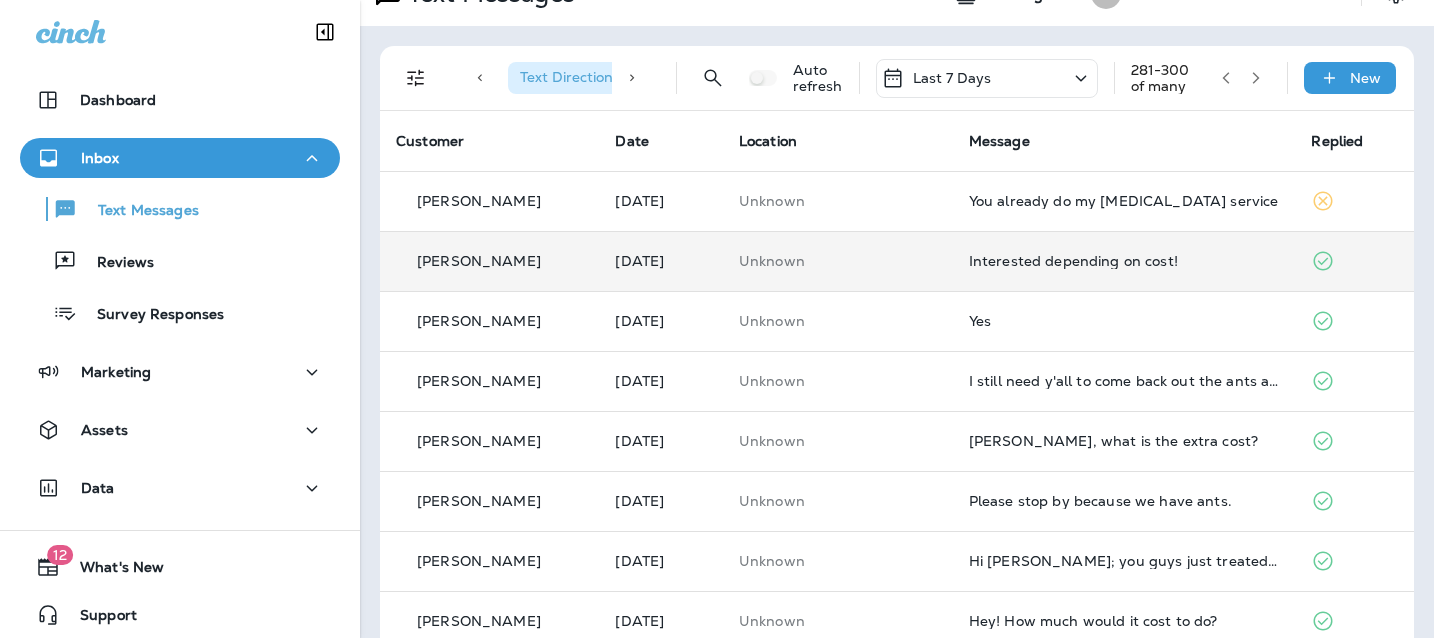 scroll, scrollTop: 0, scrollLeft: 0, axis: both 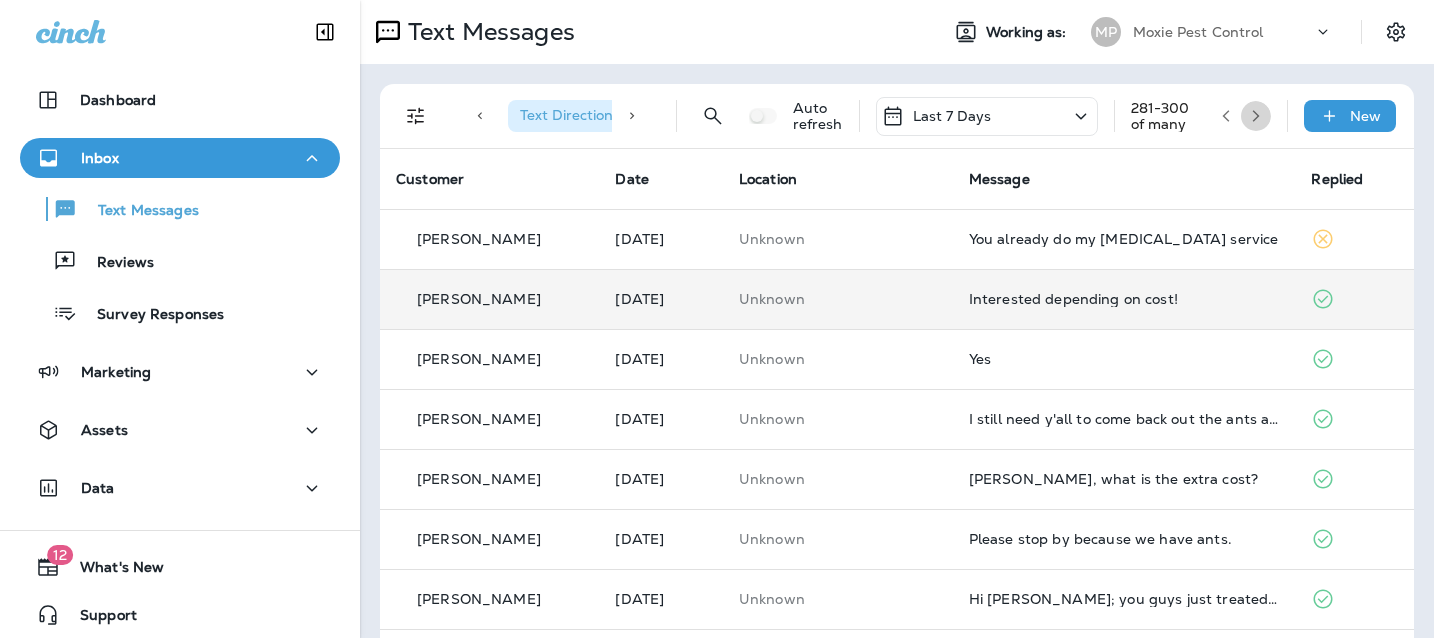 click 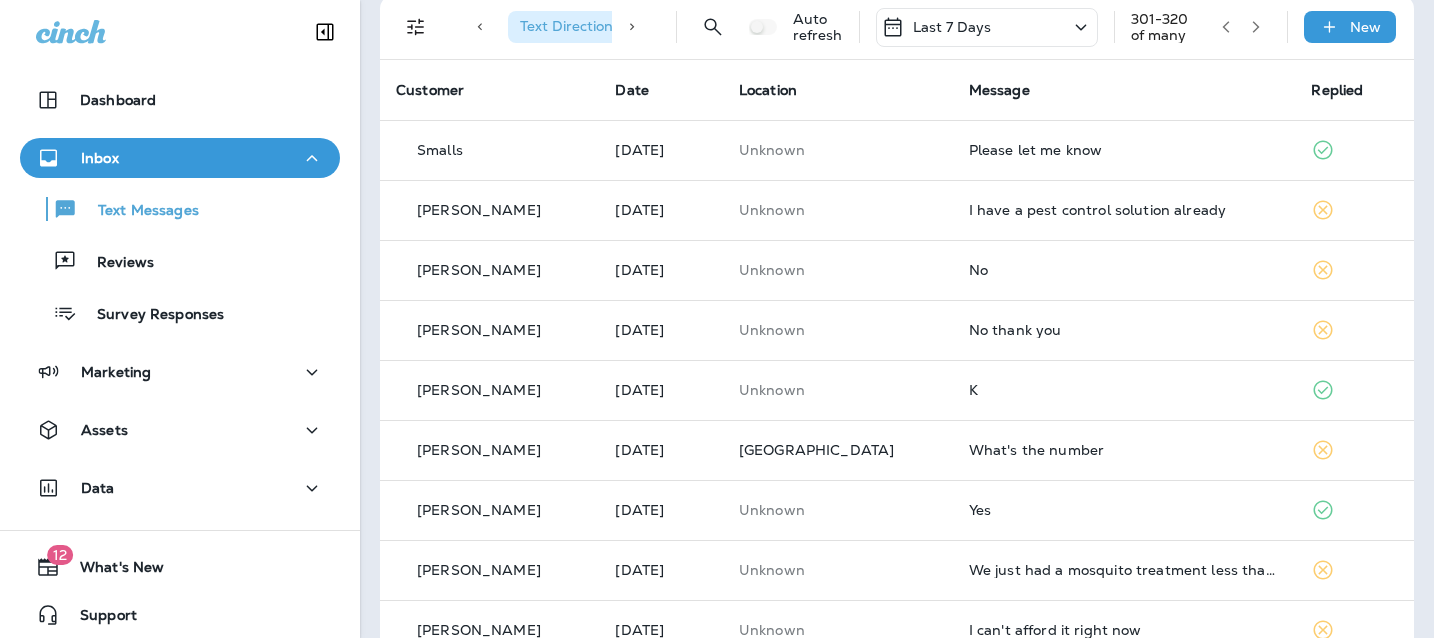 scroll, scrollTop: 388, scrollLeft: 0, axis: vertical 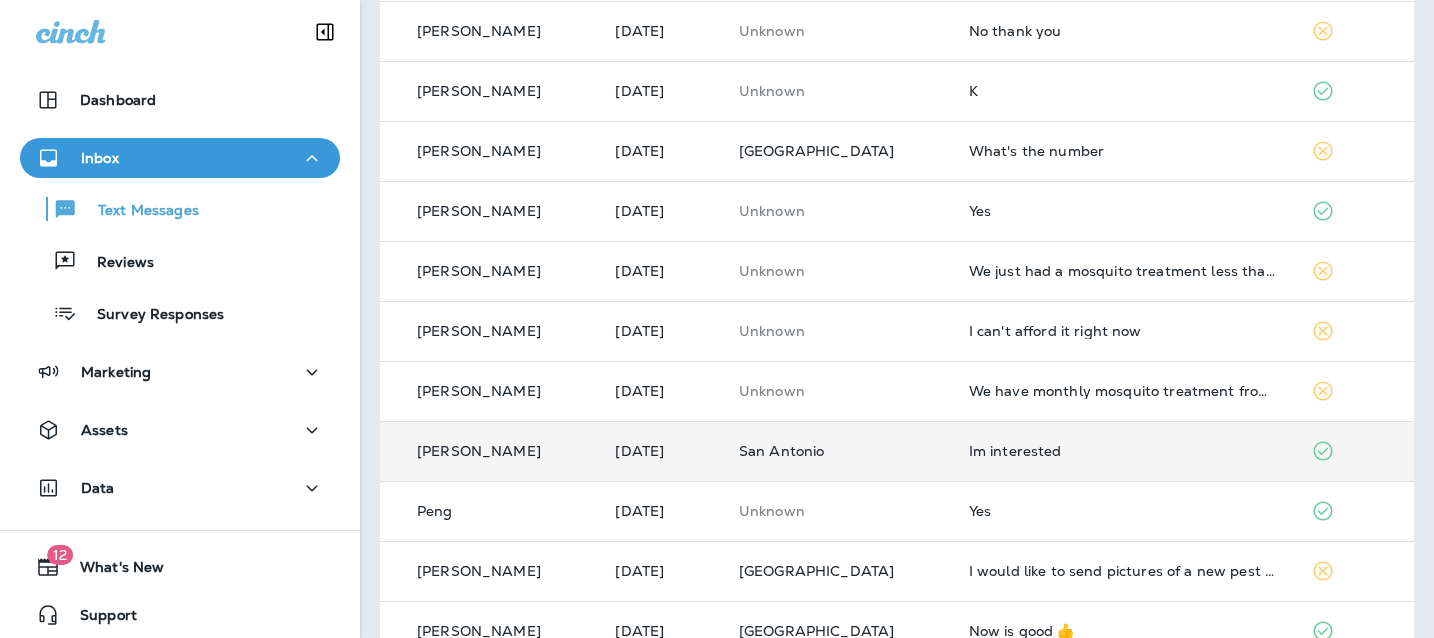 click on "Im interested" at bounding box center [1124, 451] 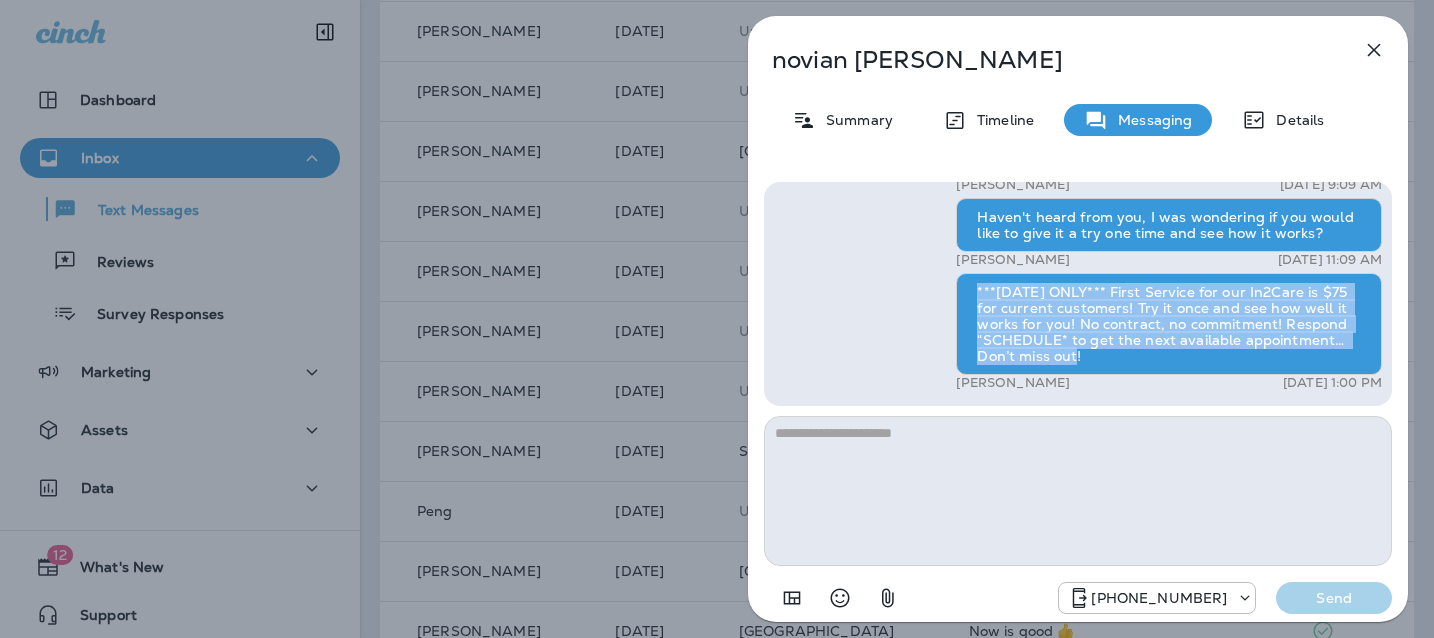 drag, startPoint x: 1091, startPoint y: 359, endPoint x: 969, endPoint y: 287, distance: 141.66158 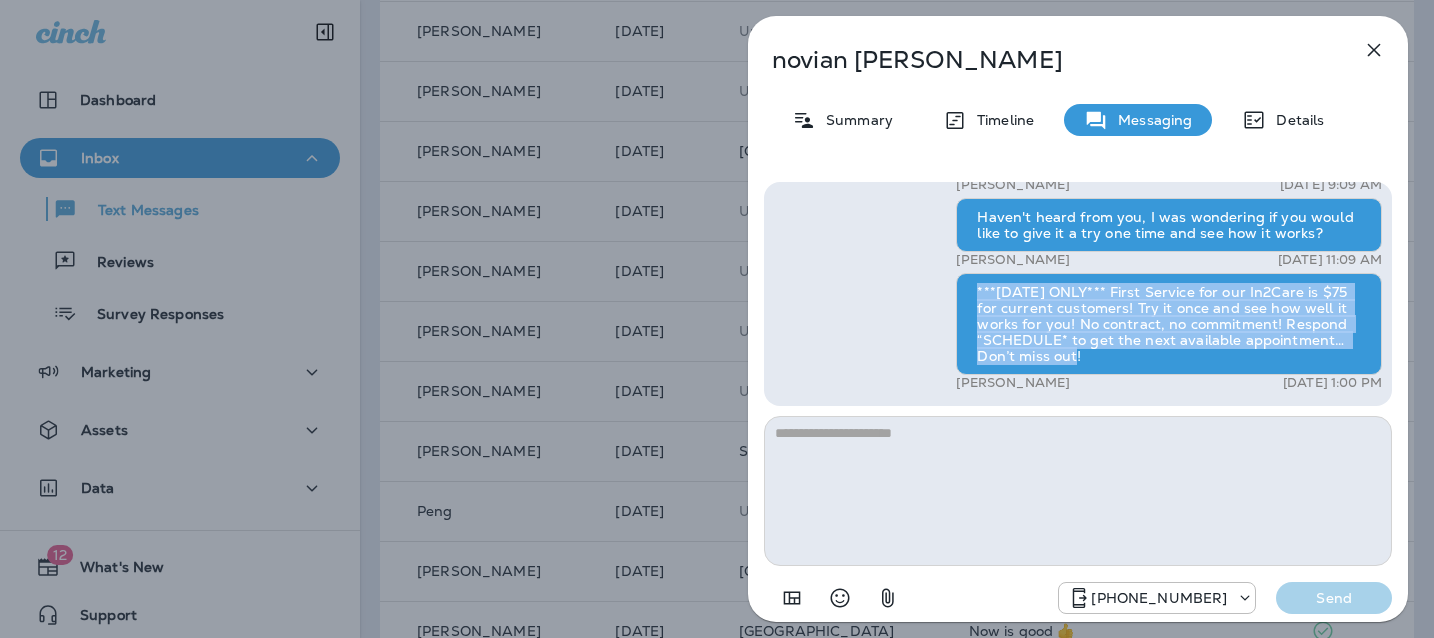click 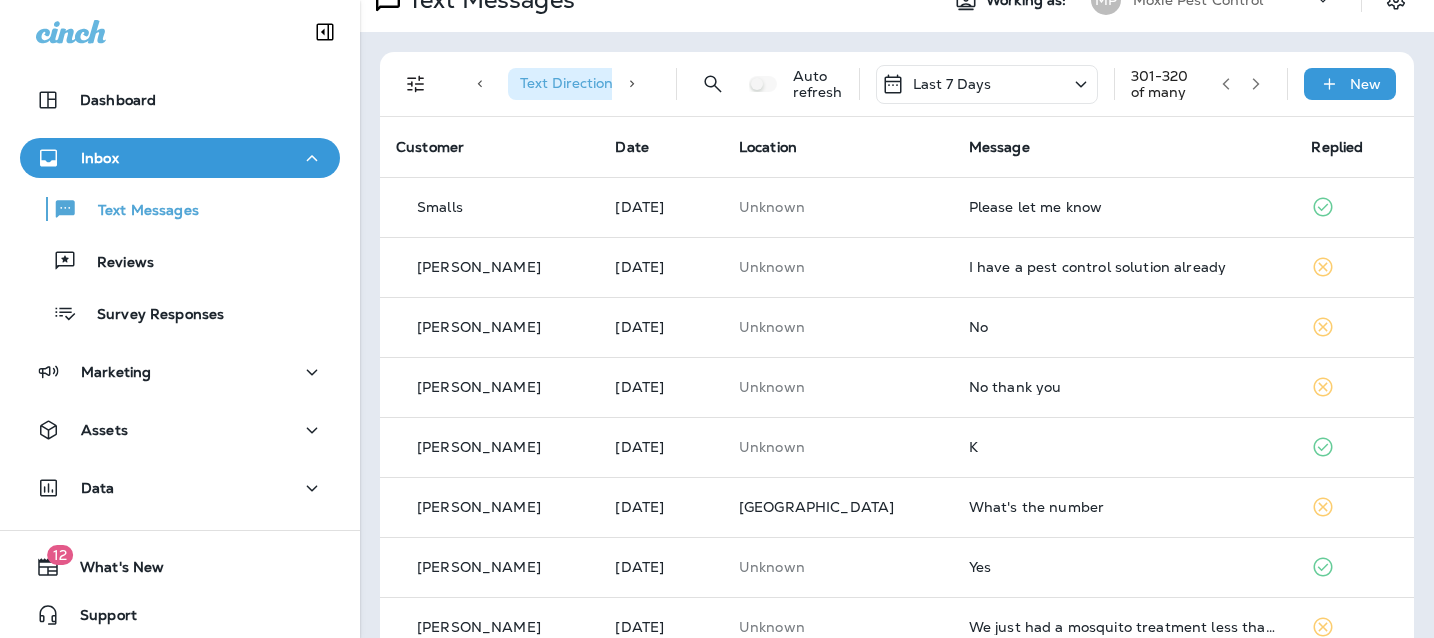 scroll, scrollTop: 0, scrollLeft: 0, axis: both 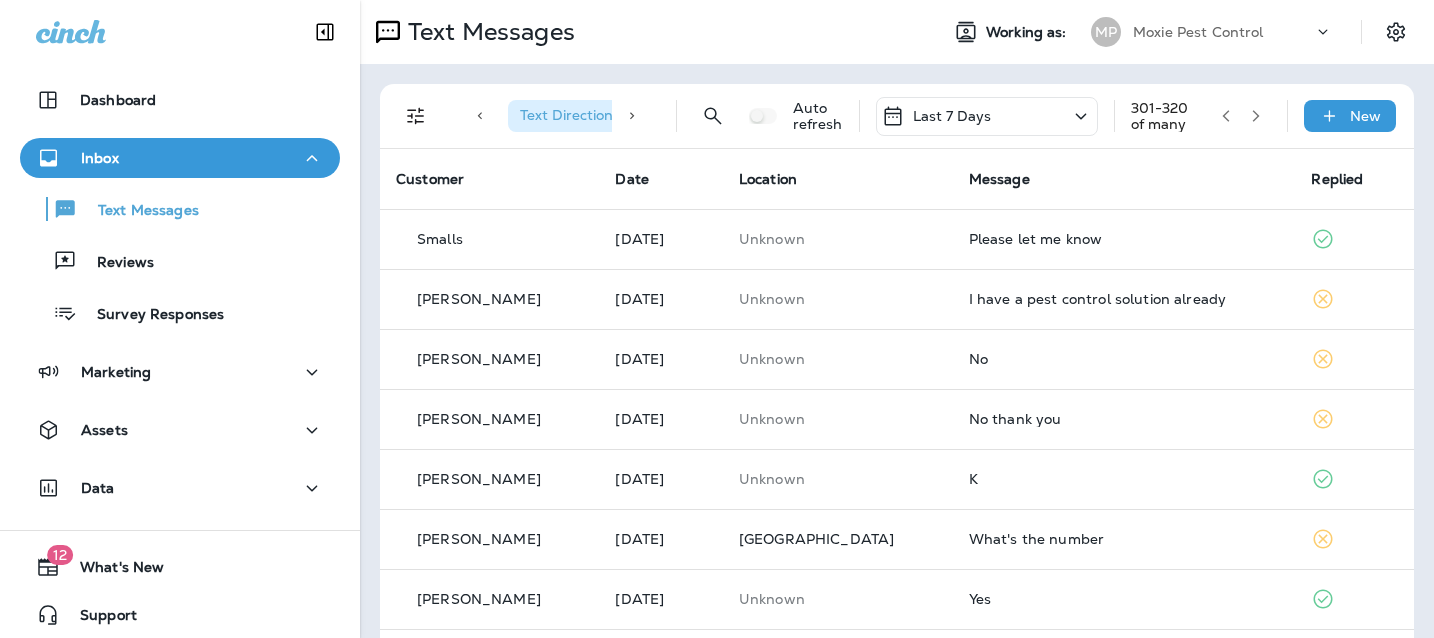 click 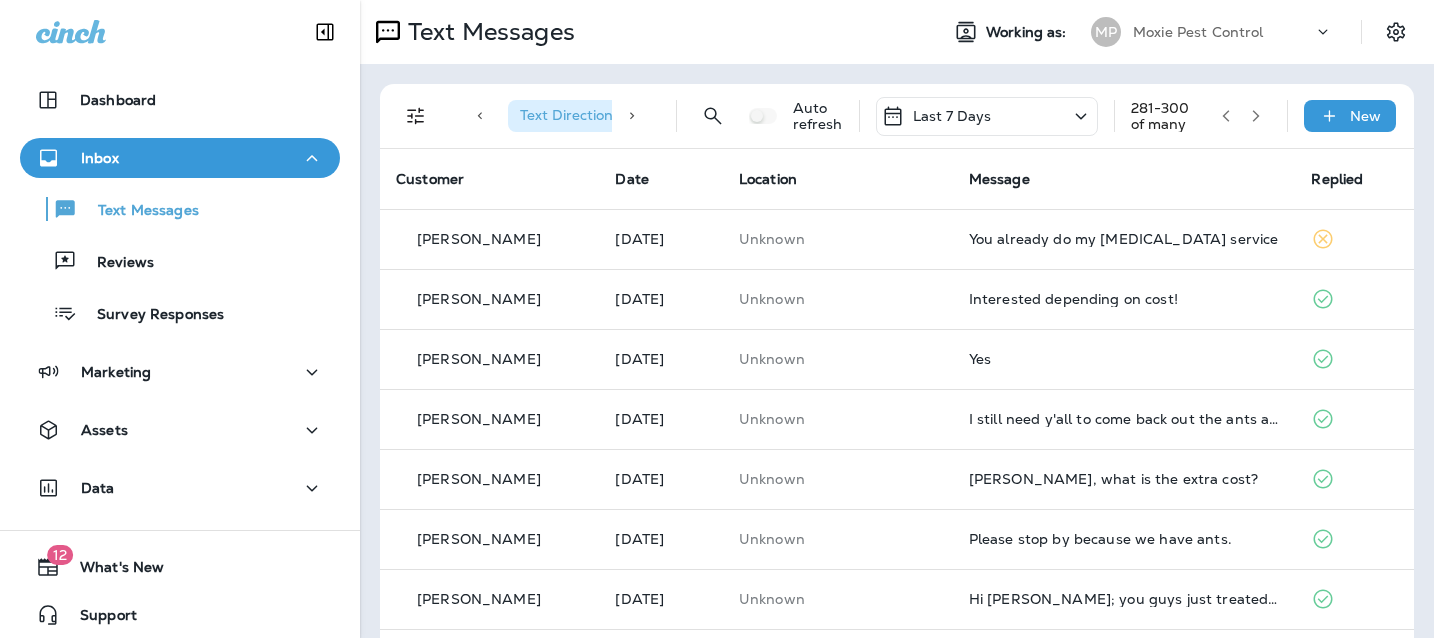 click 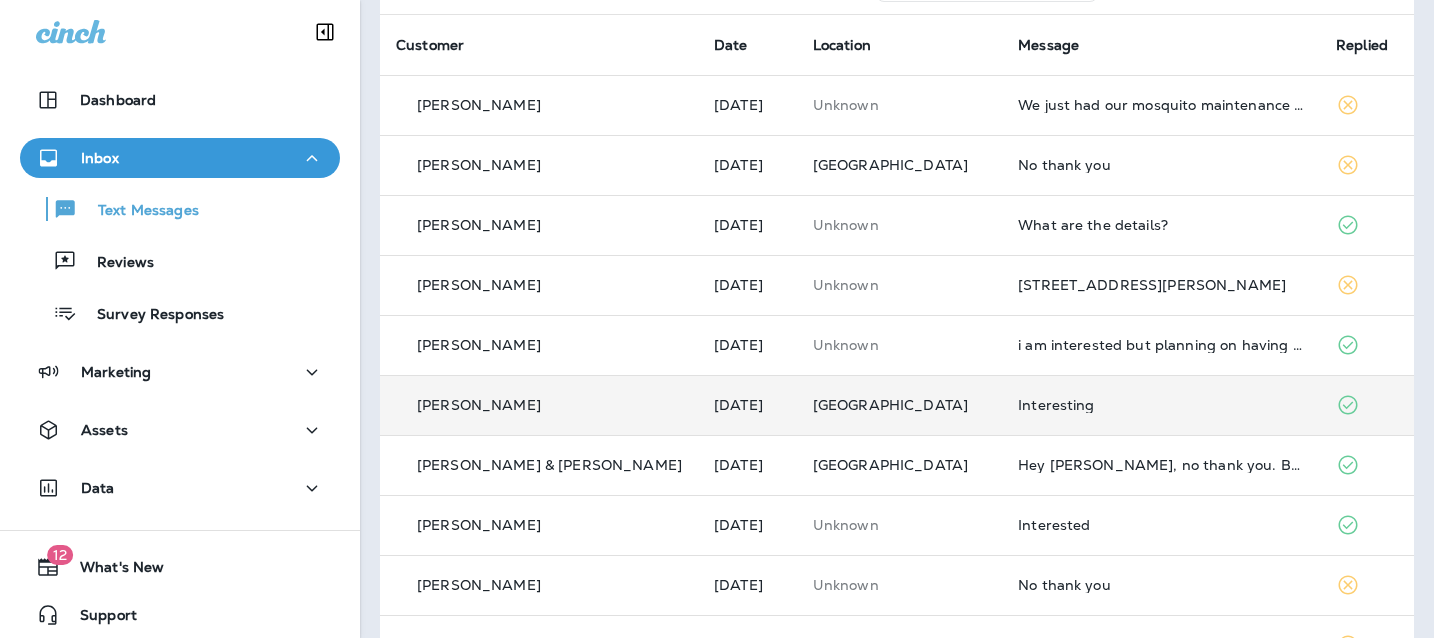 scroll, scrollTop: 138, scrollLeft: 0, axis: vertical 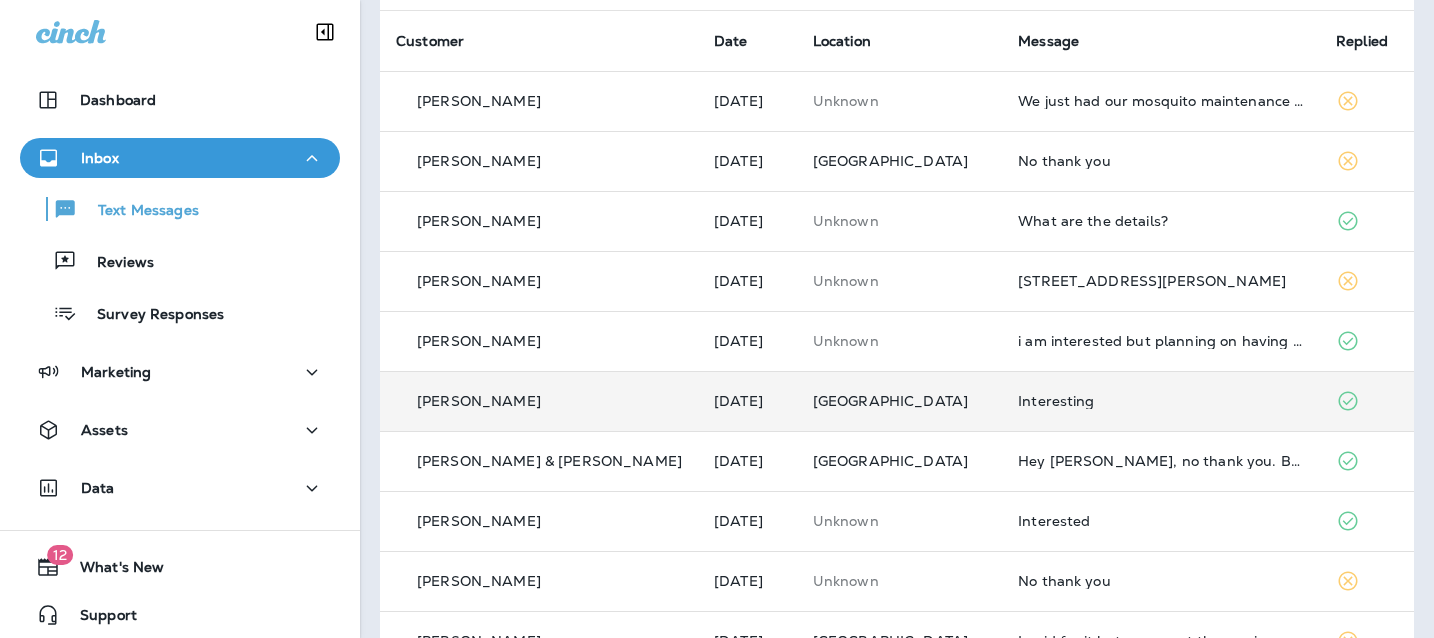 click on "Interesting" at bounding box center [1161, 401] 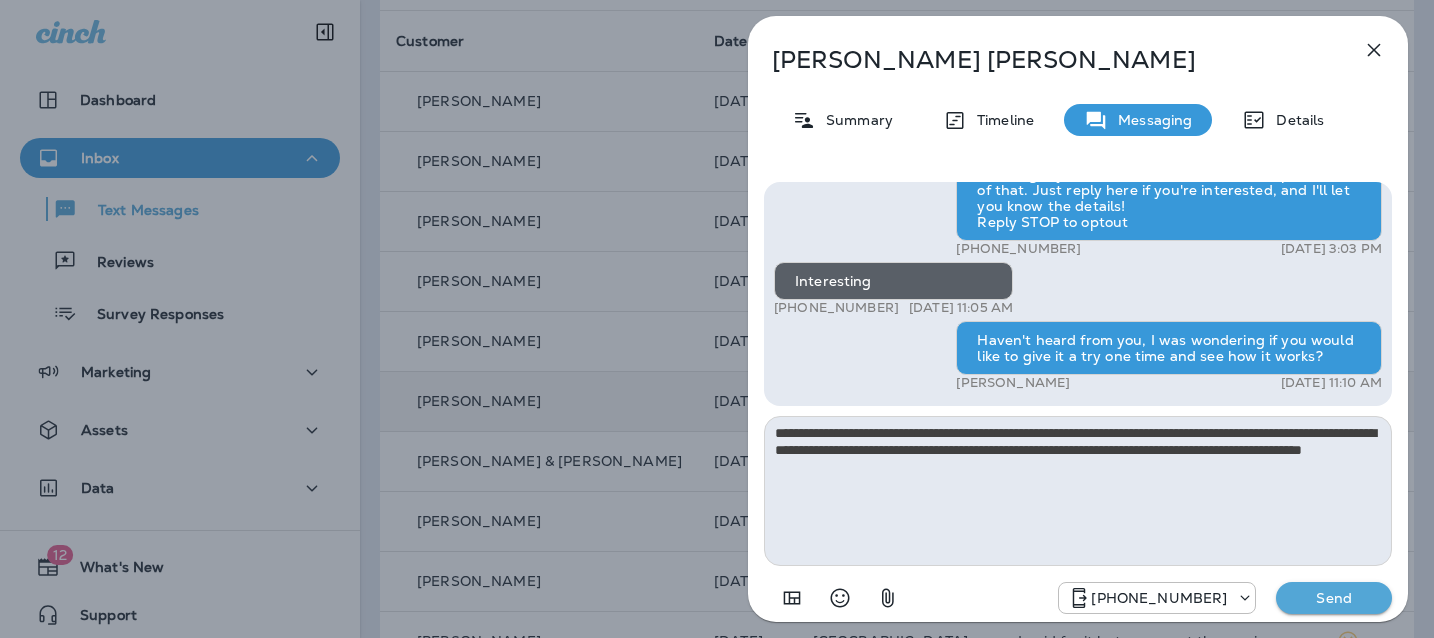 type on "**********" 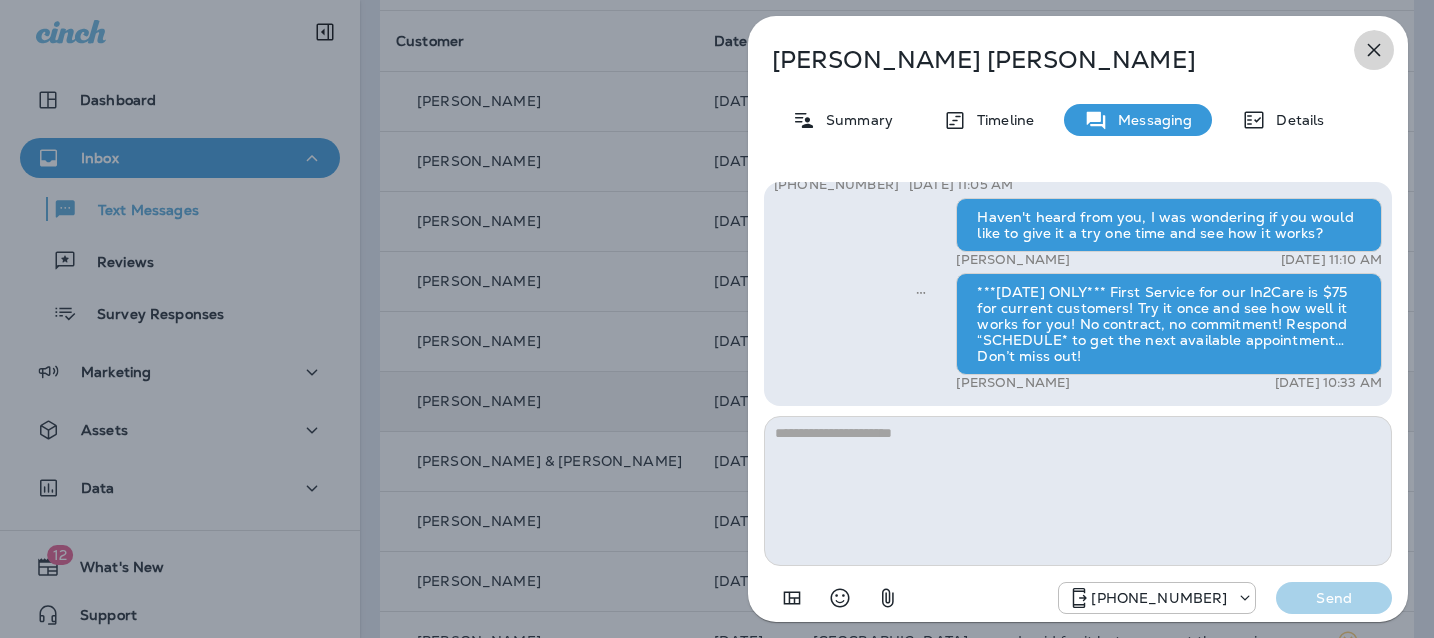 click 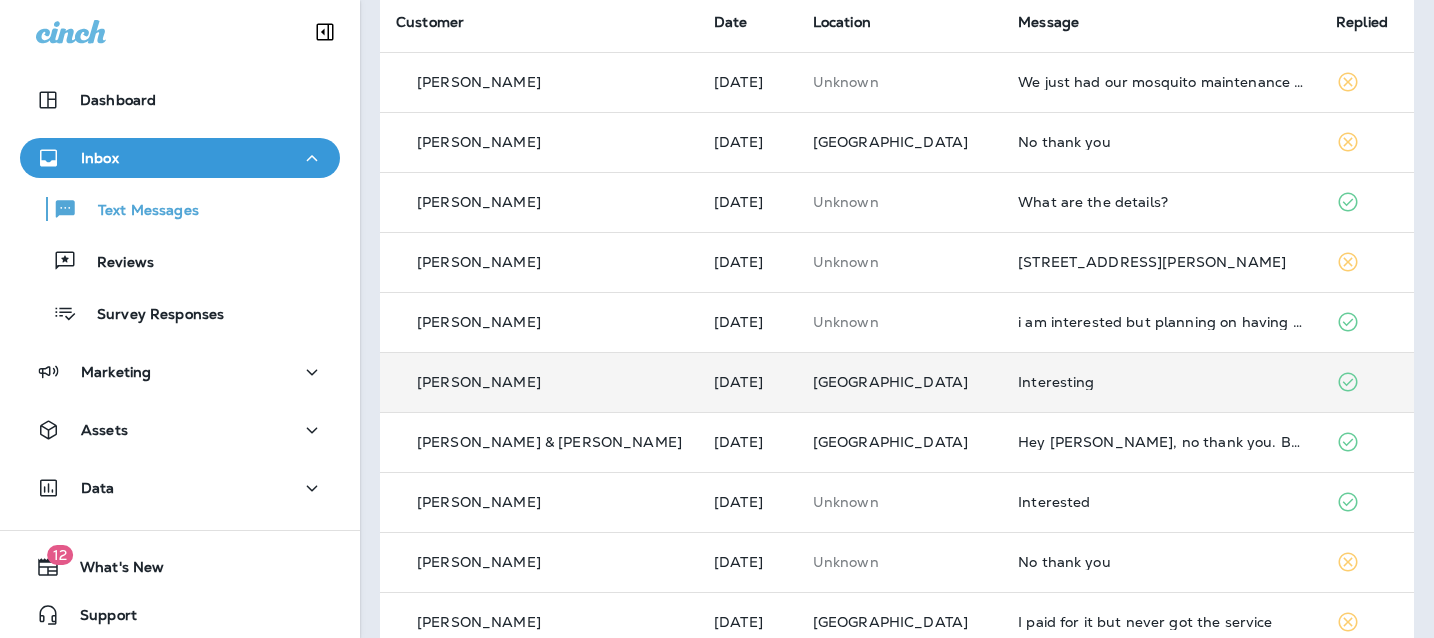 scroll, scrollTop: 166, scrollLeft: 0, axis: vertical 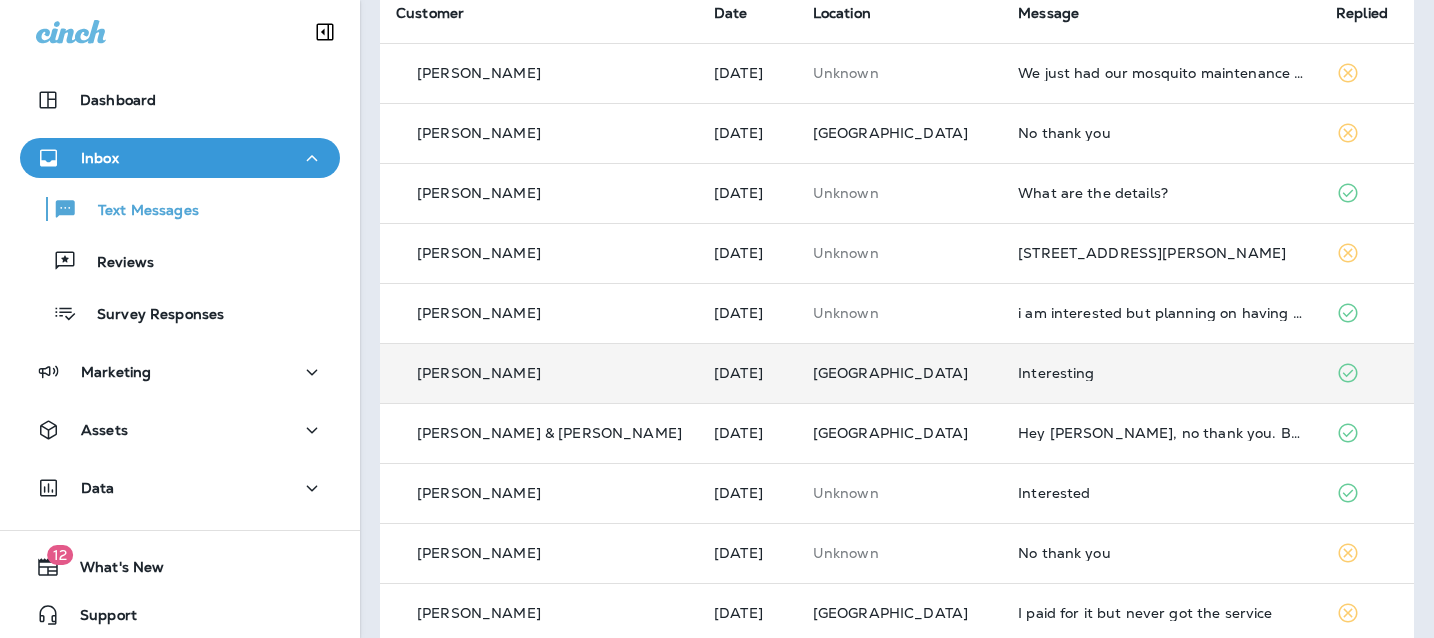 click on "Interesting" at bounding box center [1161, 373] 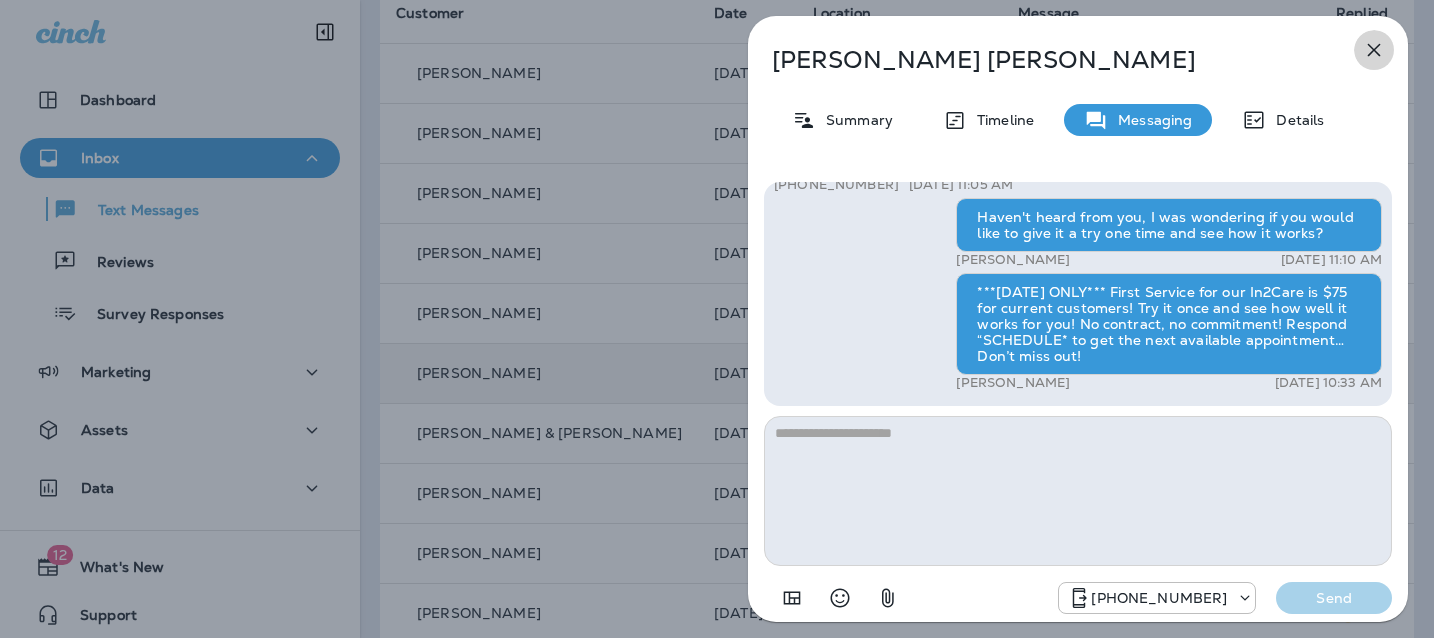click 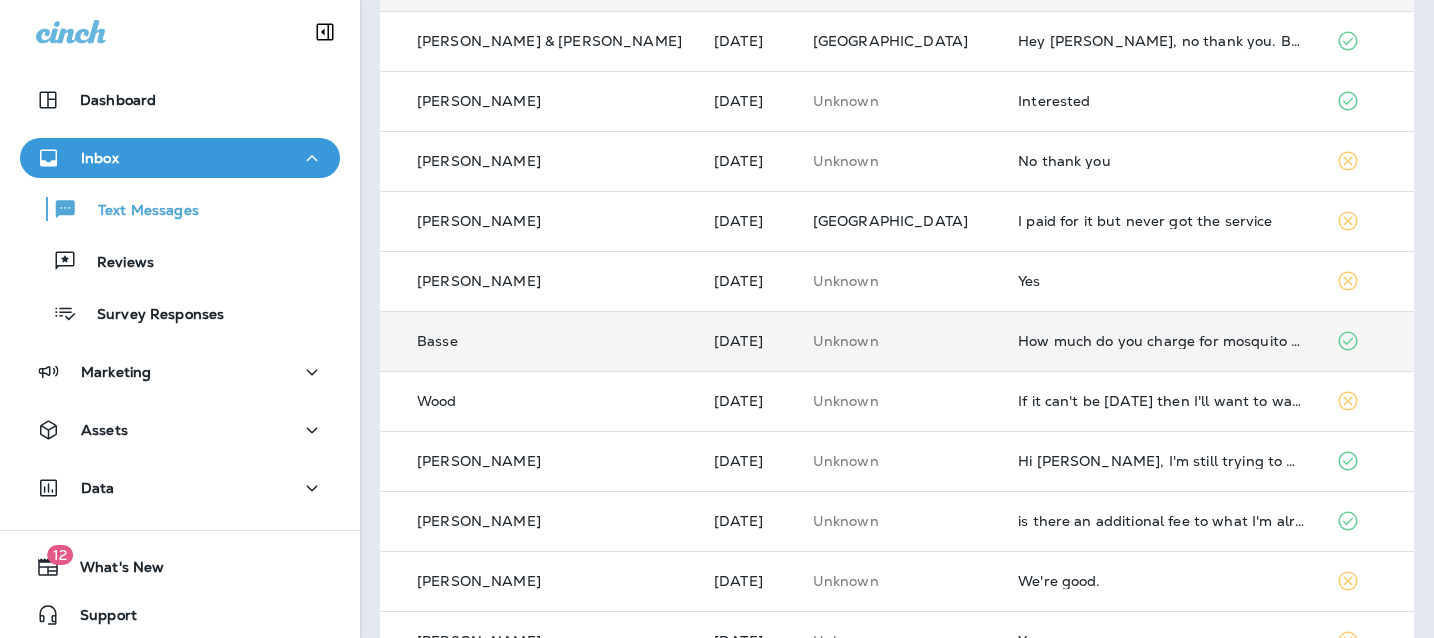 scroll, scrollTop: 563, scrollLeft: 0, axis: vertical 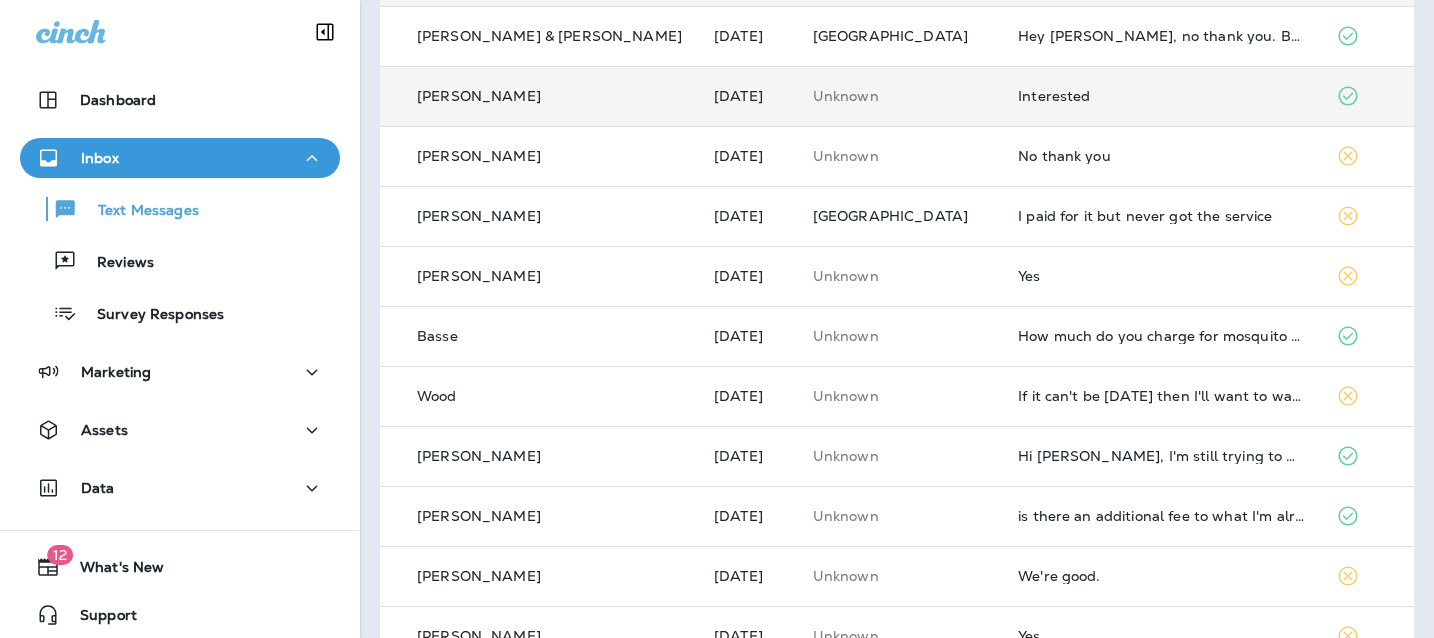 click on "Interested" at bounding box center (1161, 96) 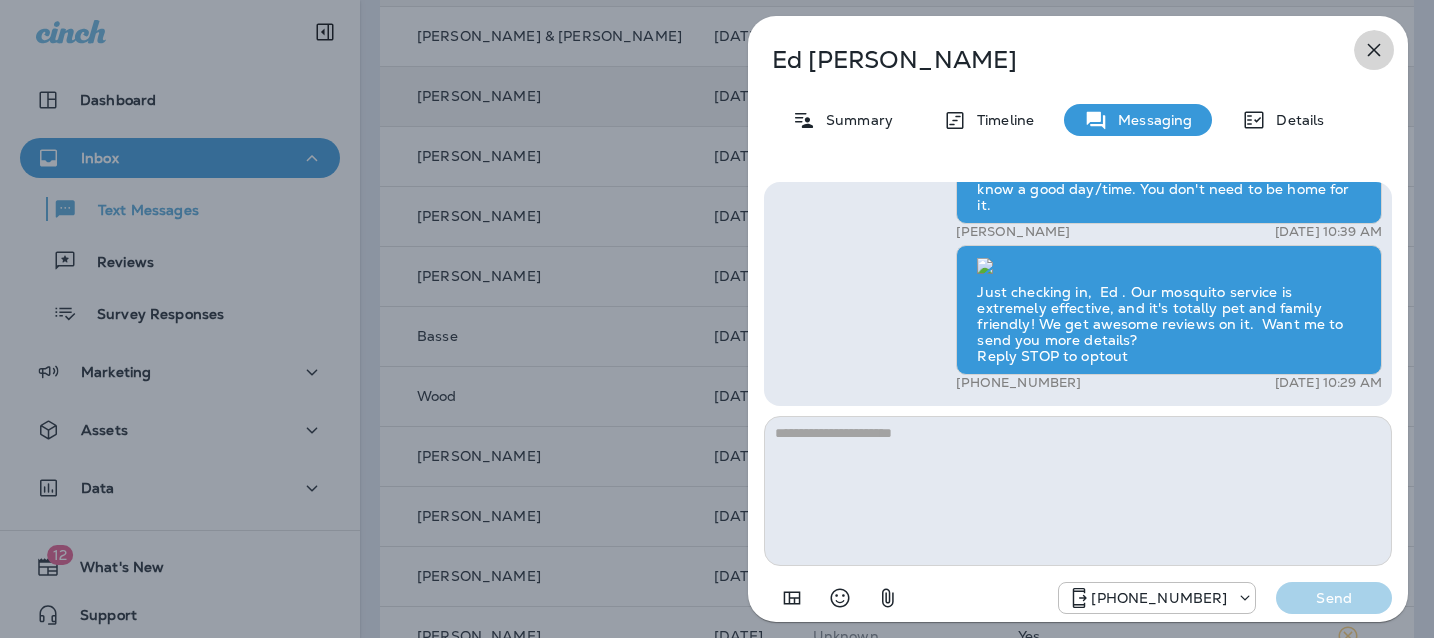 click 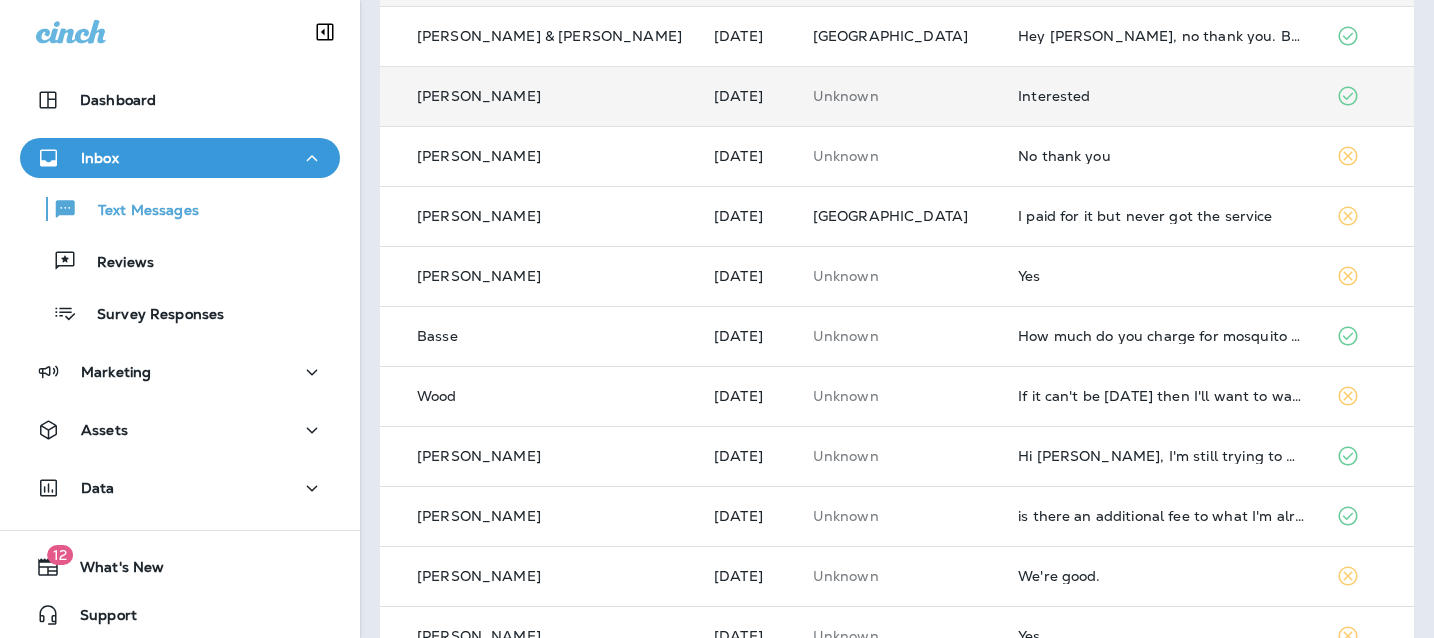 click on "Interested" at bounding box center [1161, 96] 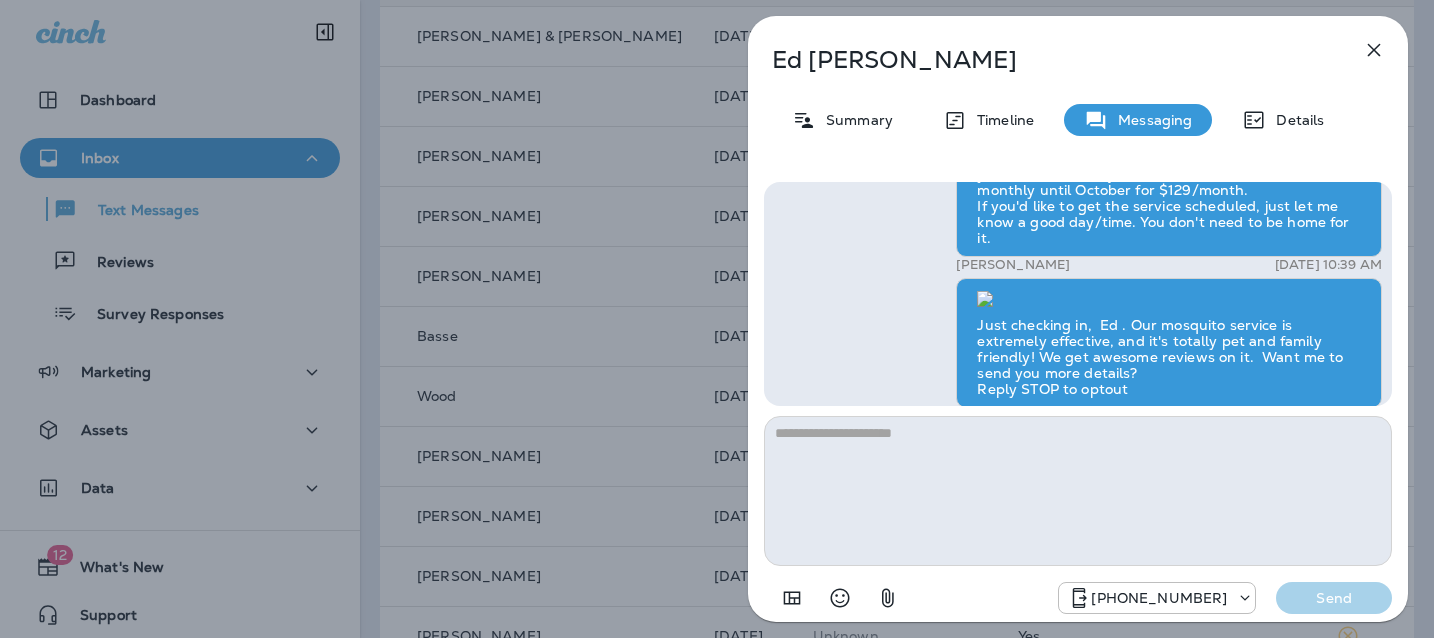 scroll, scrollTop: 0, scrollLeft: 0, axis: both 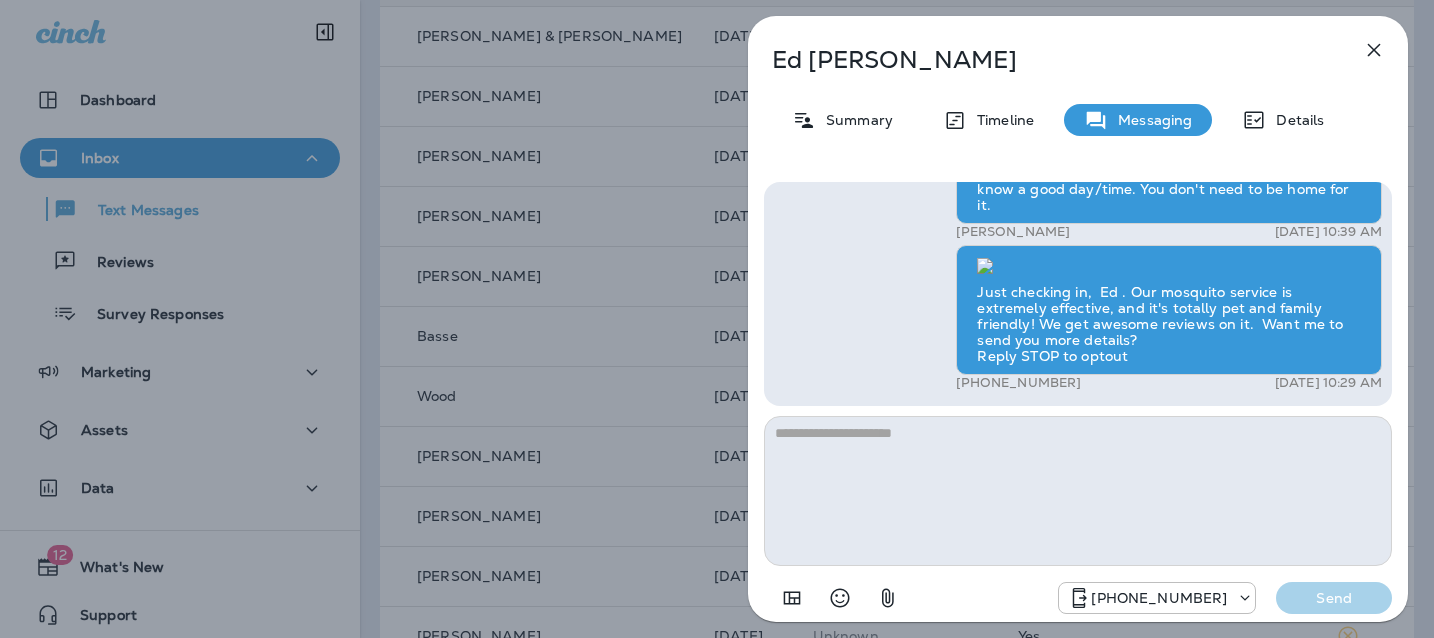 click at bounding box center (1078, 491) 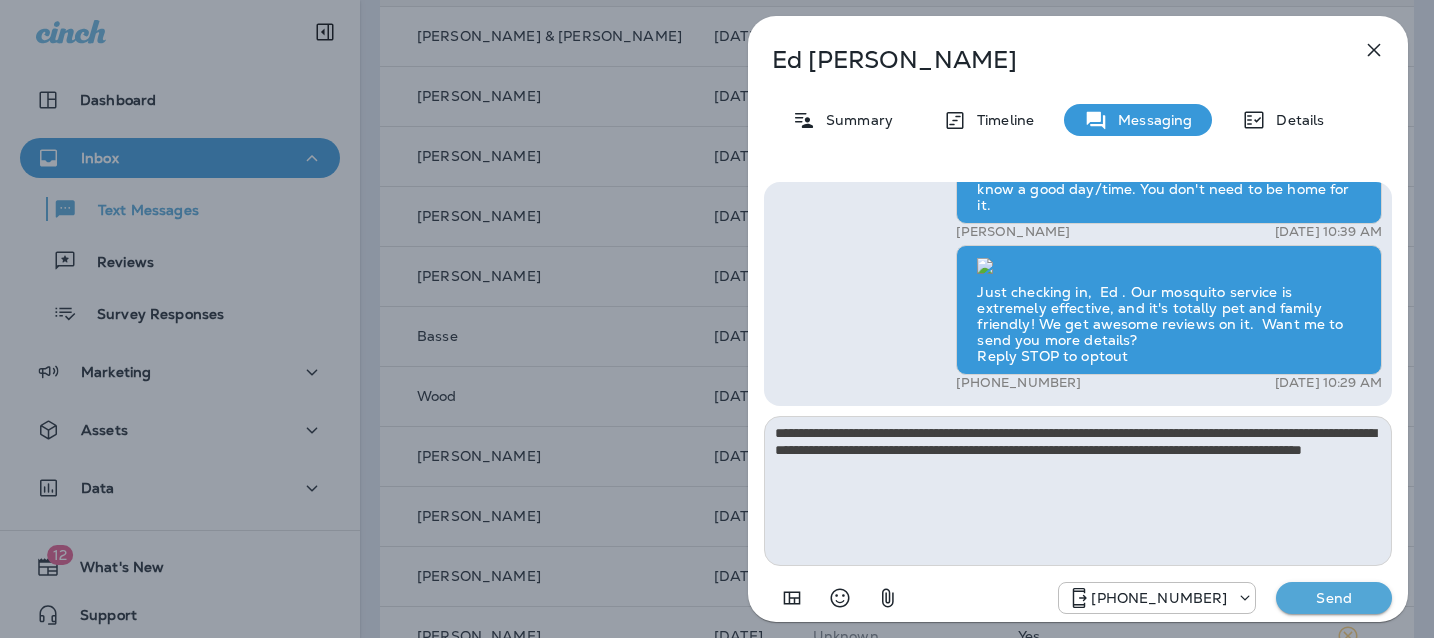 type on "**********" 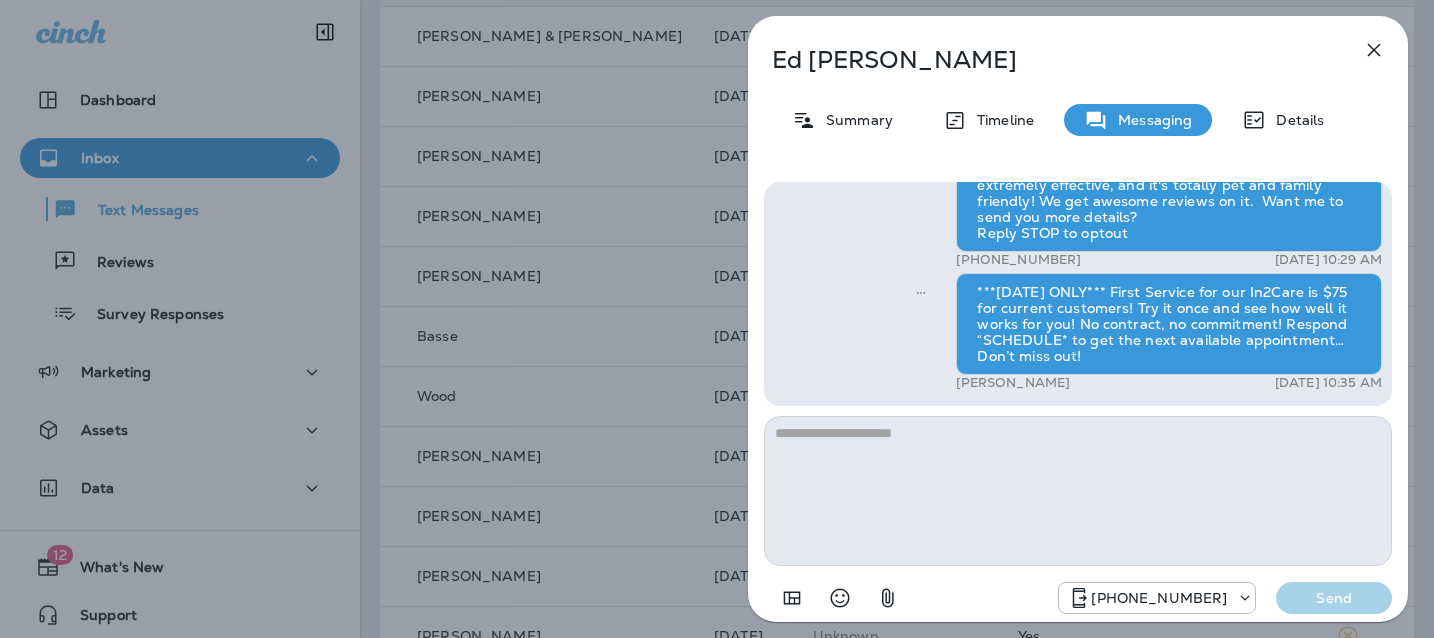 click 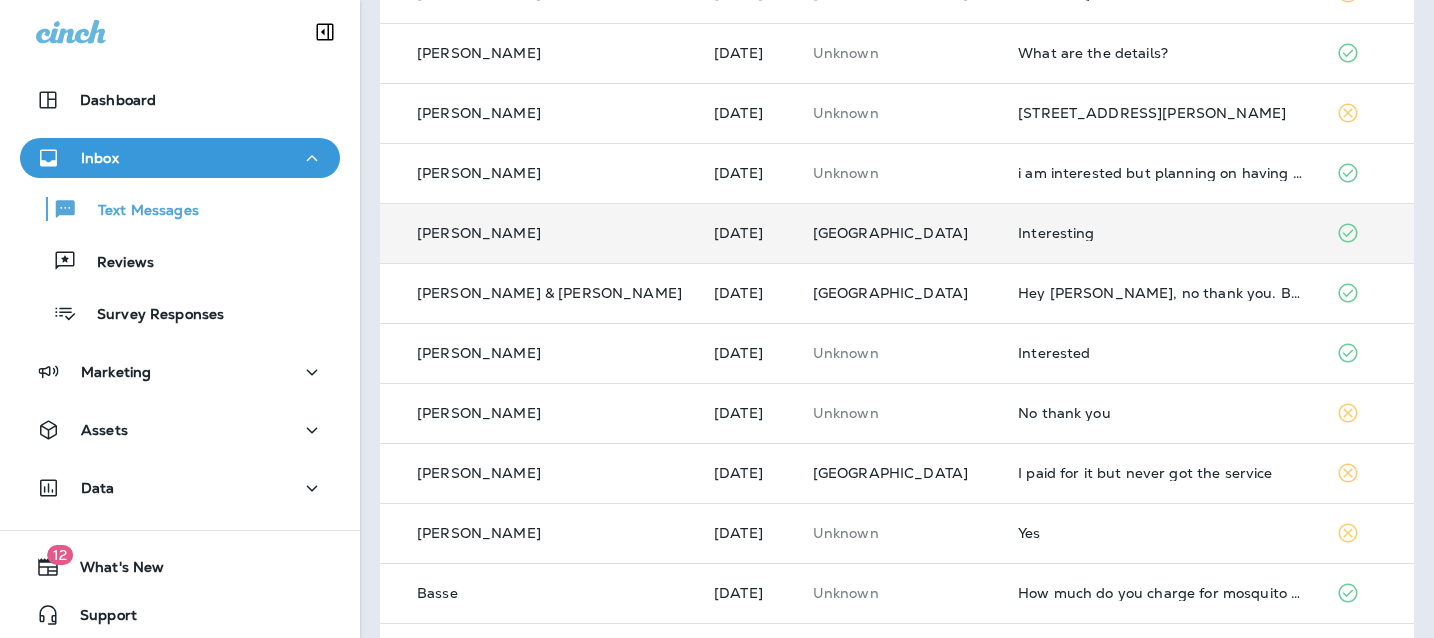 scroll, scrollTop: 0, scrollLeft: 0, axis: both 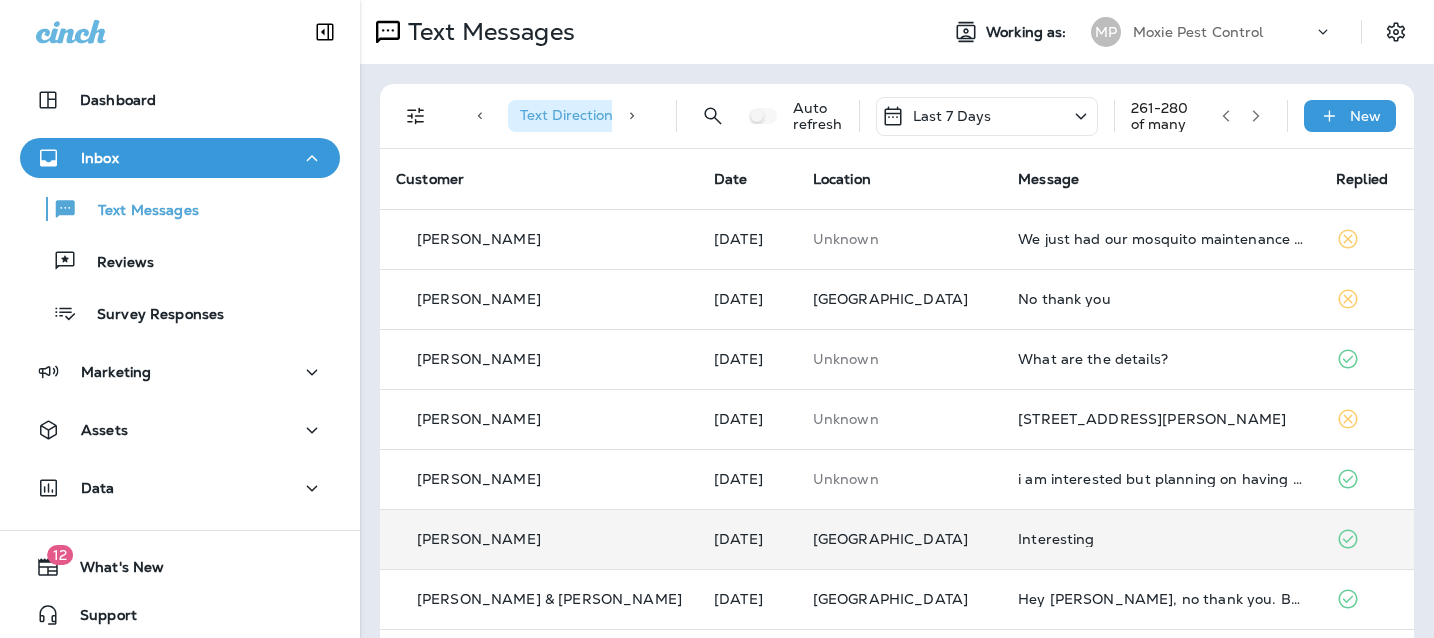 click at bounding box center (1256, 116) 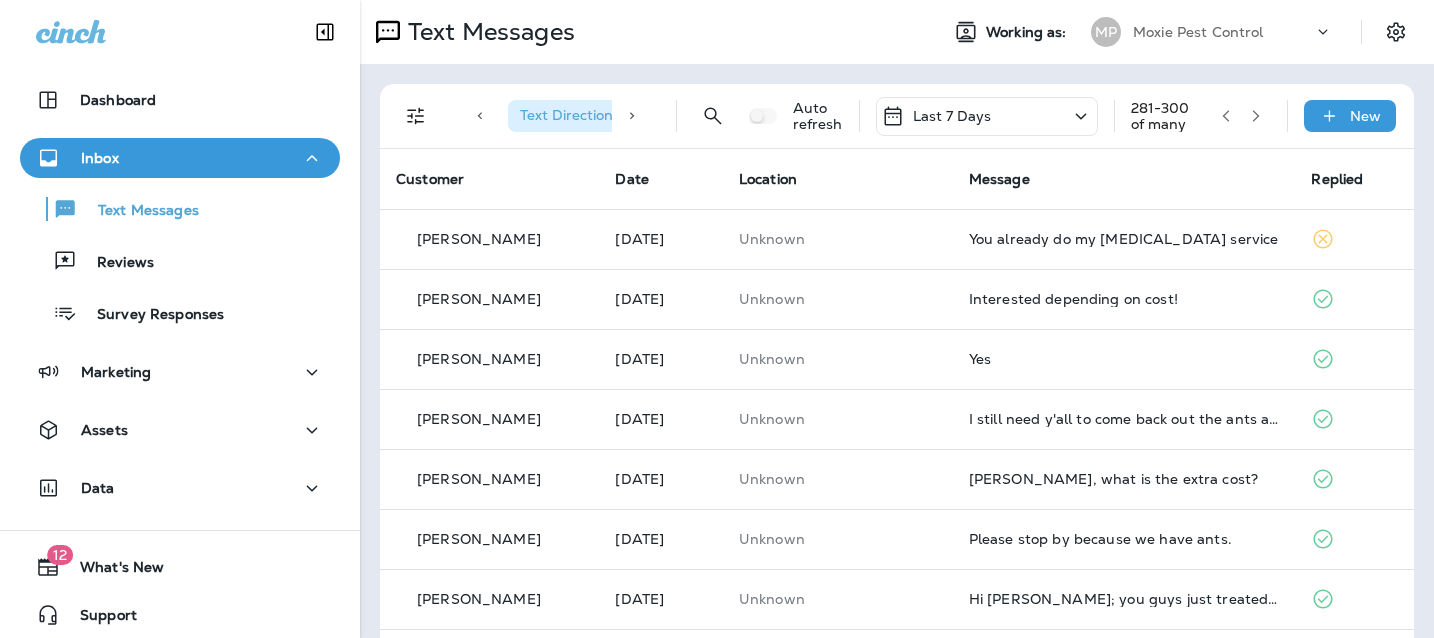 click 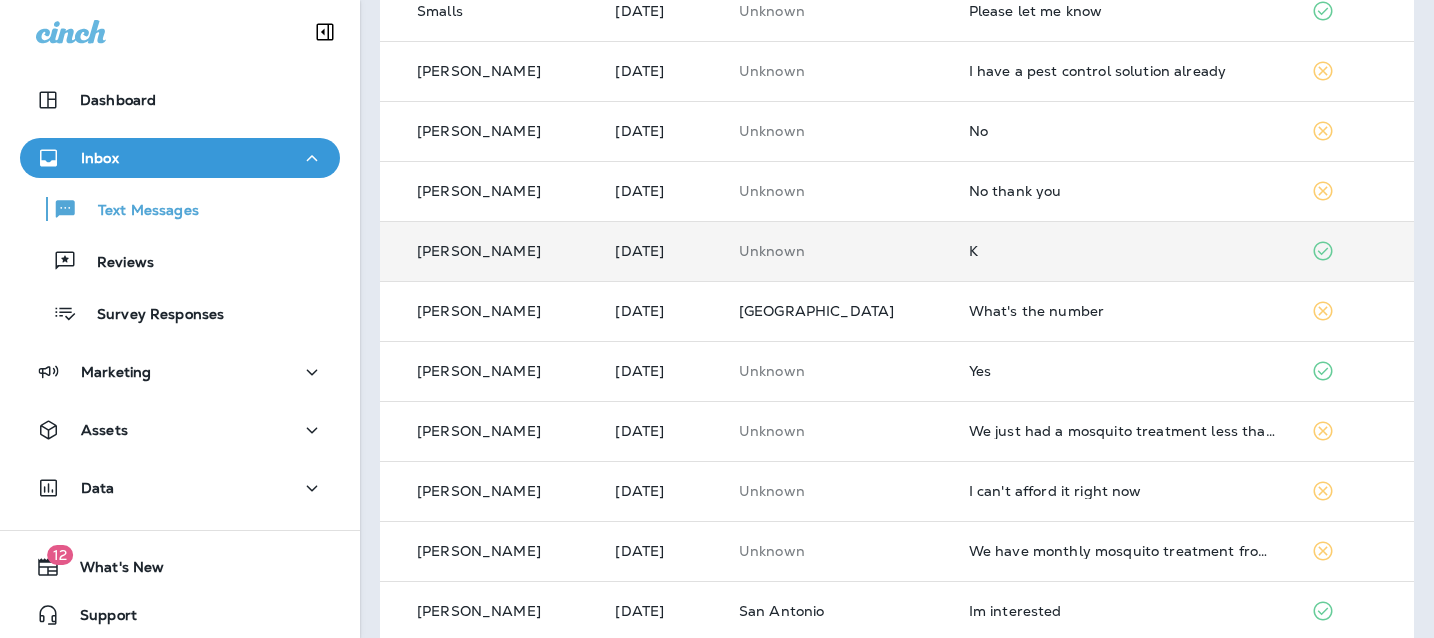 scroll, scrollTop: 237, scrollLeft: 0, axis: vertical 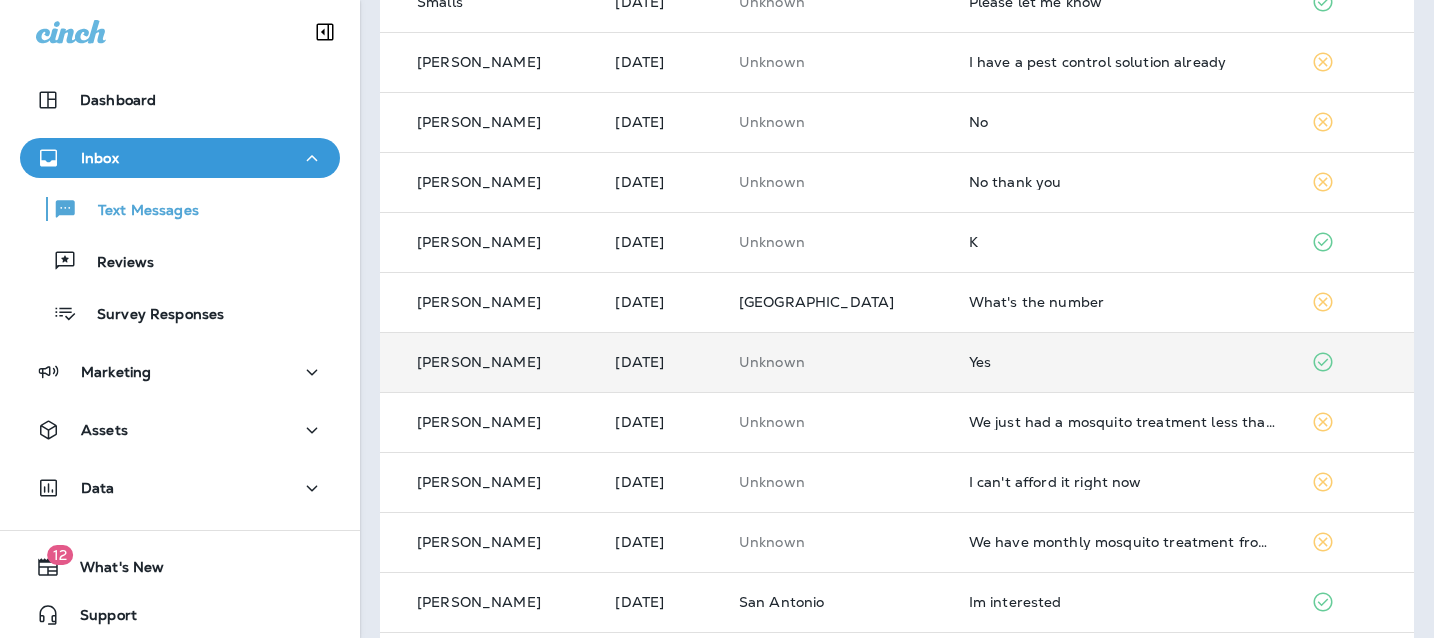 click on "Yes" at bounding box center (1124, 362) 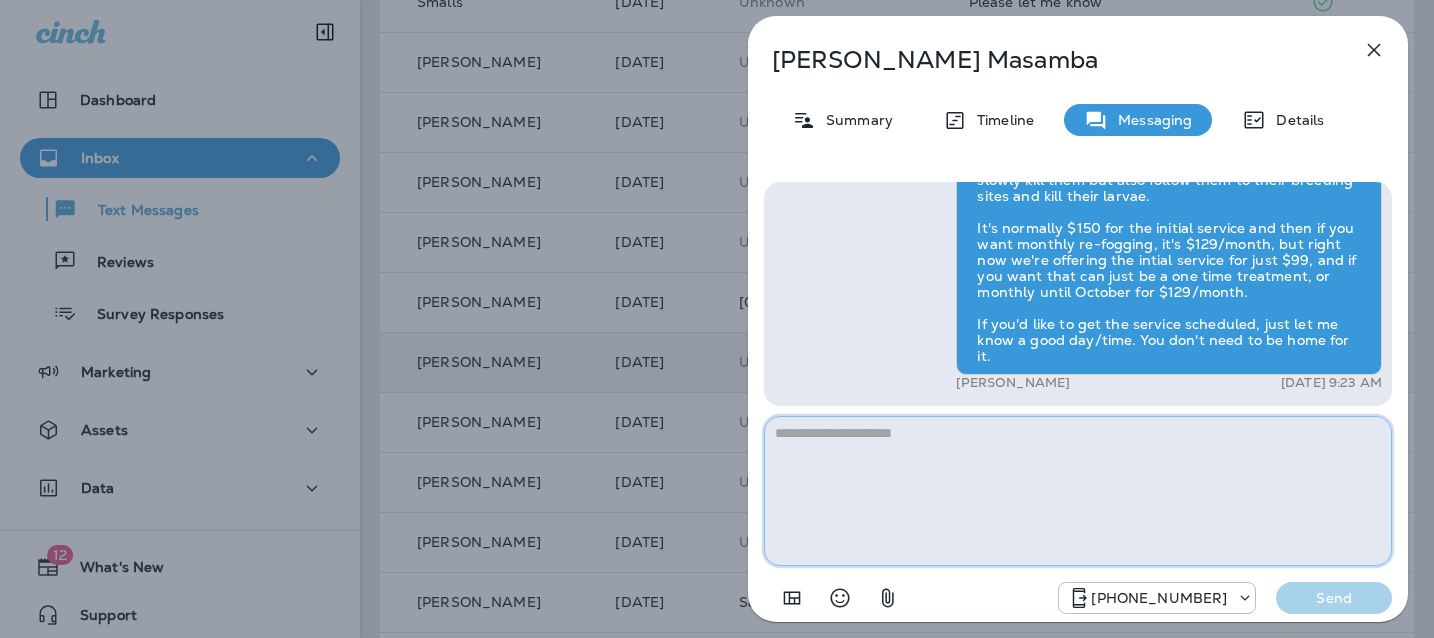 click at bounding box center (1078, 491) 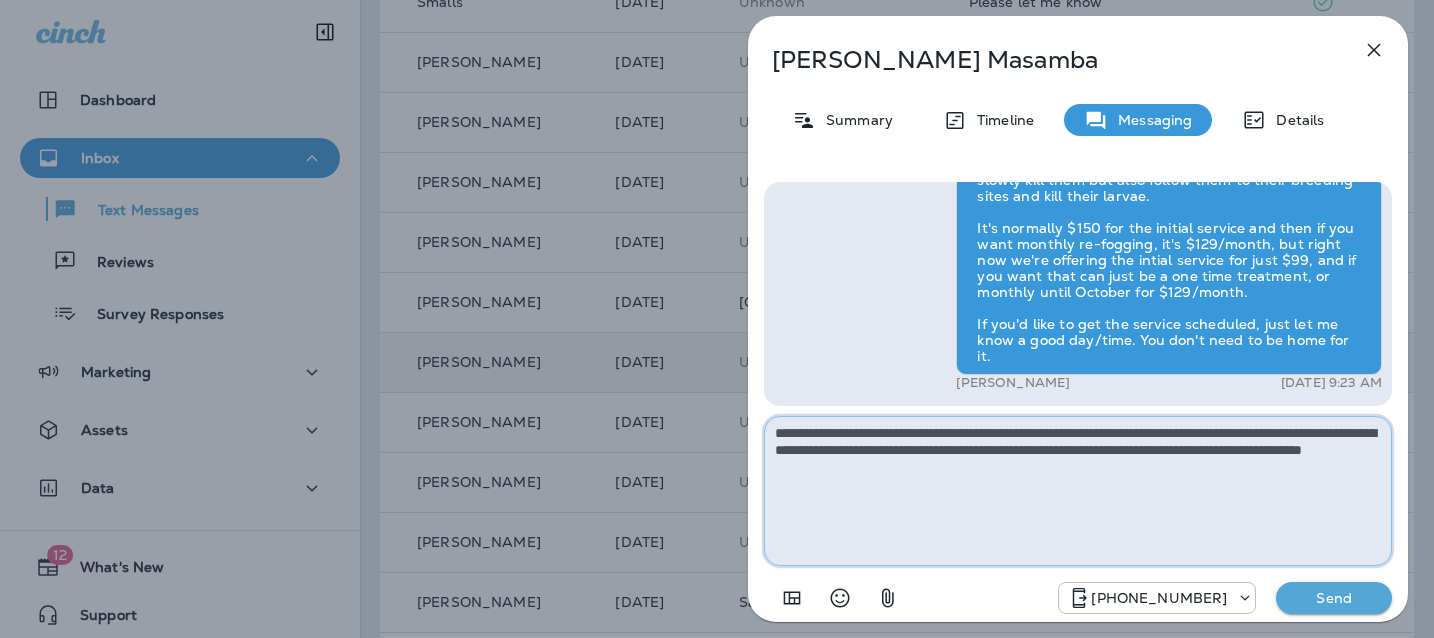 type on "**********" 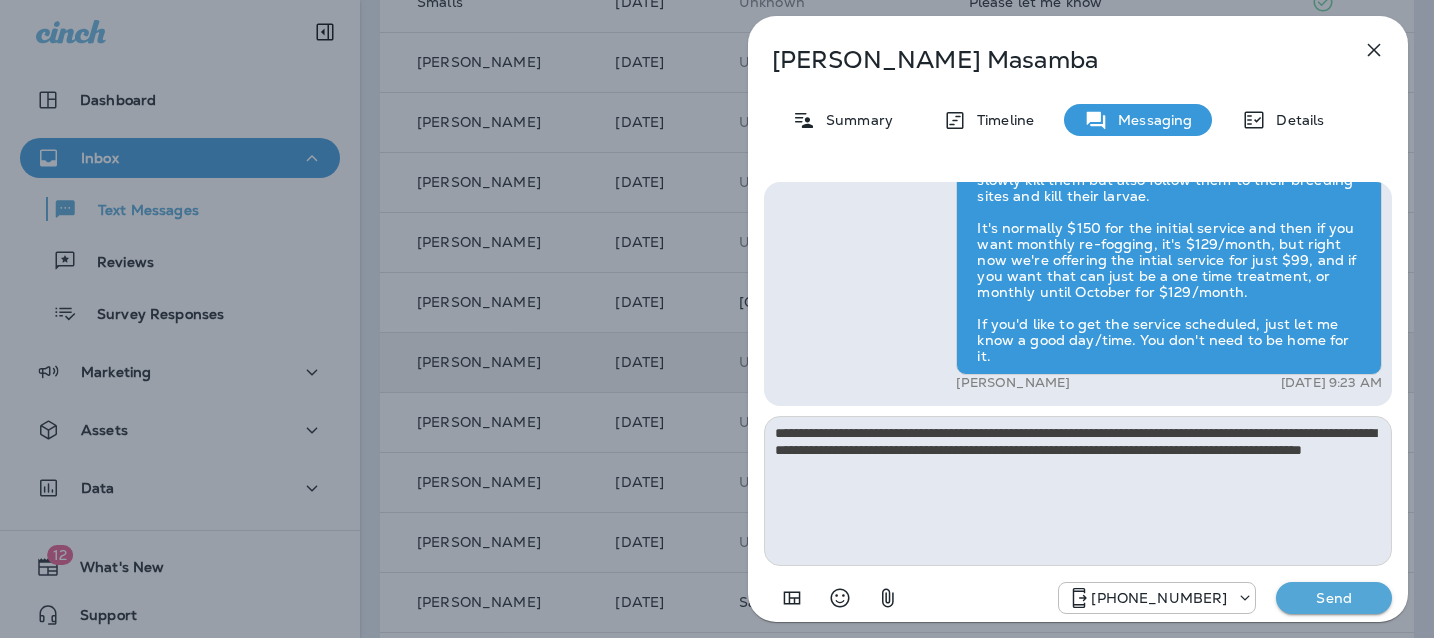 click on "[PHONE_NUMBER] Send" at bounding box center (1078, 592) 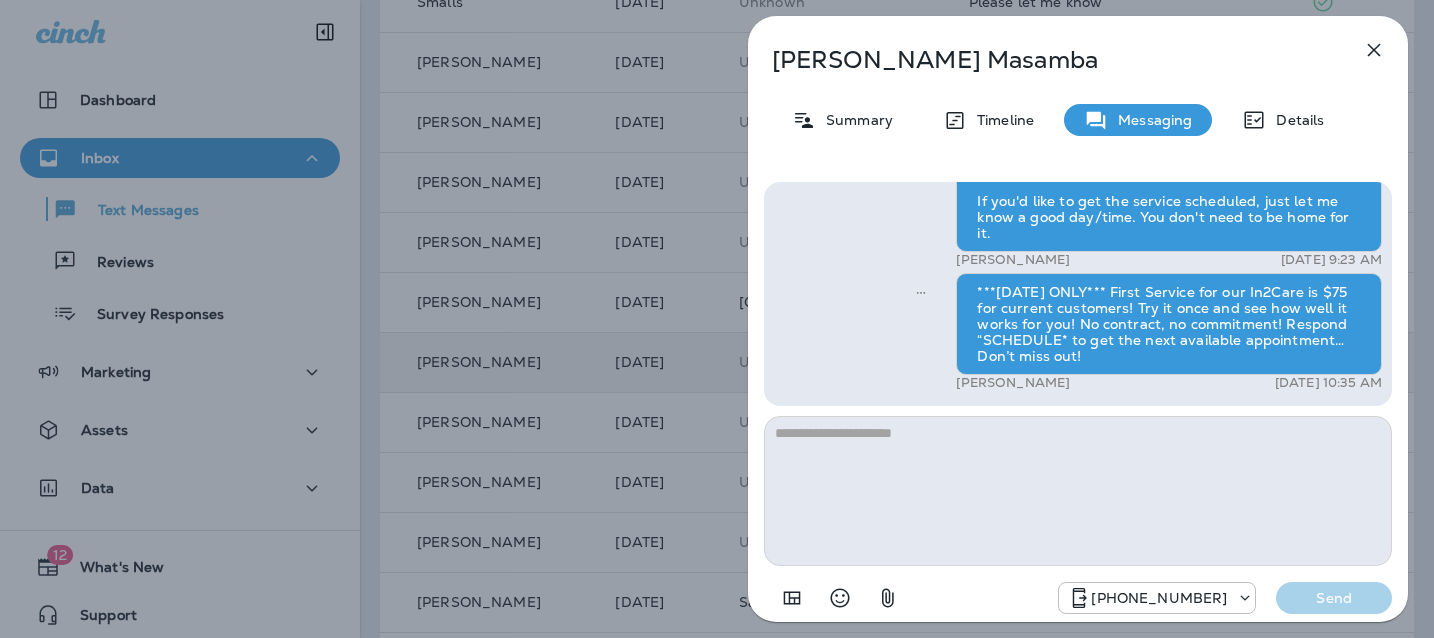 drag, startPoint x: 1374, startPoint y: 47, endPoint x: 1358, endPoint y: 50, distance: 16.27882 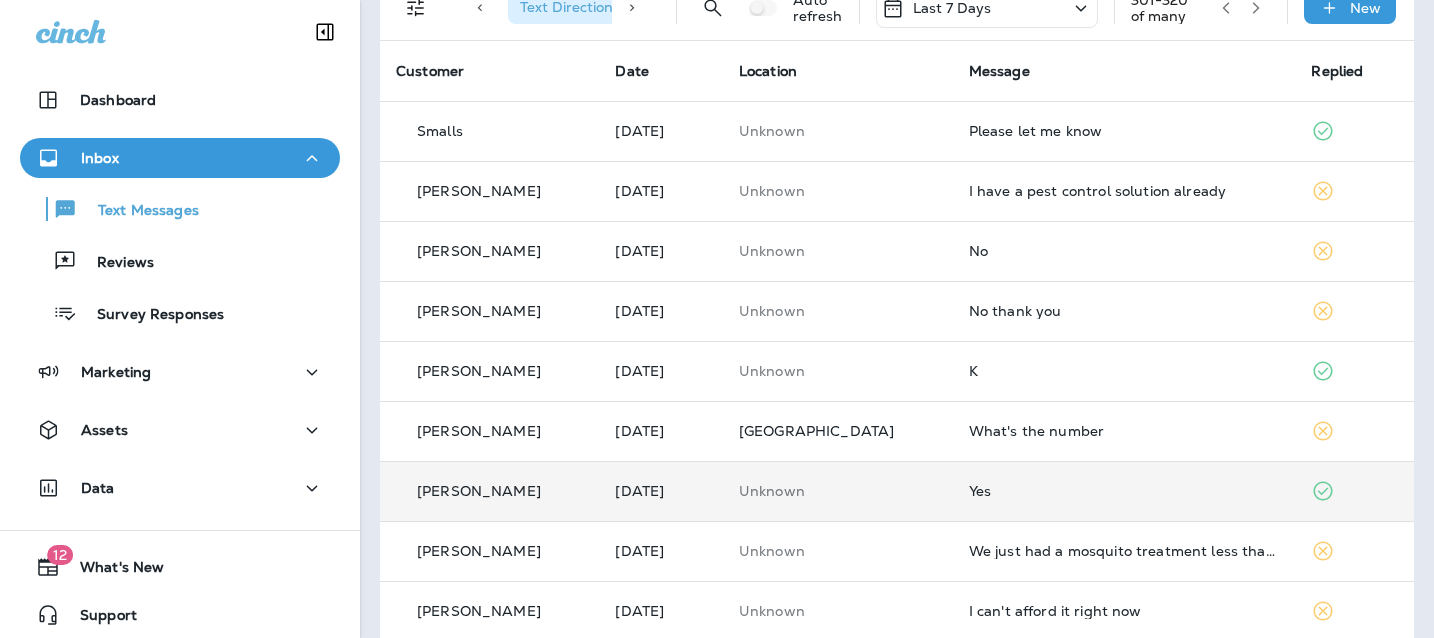 scroll, scrollTop: 0, scrollLeft: 0, axis: both 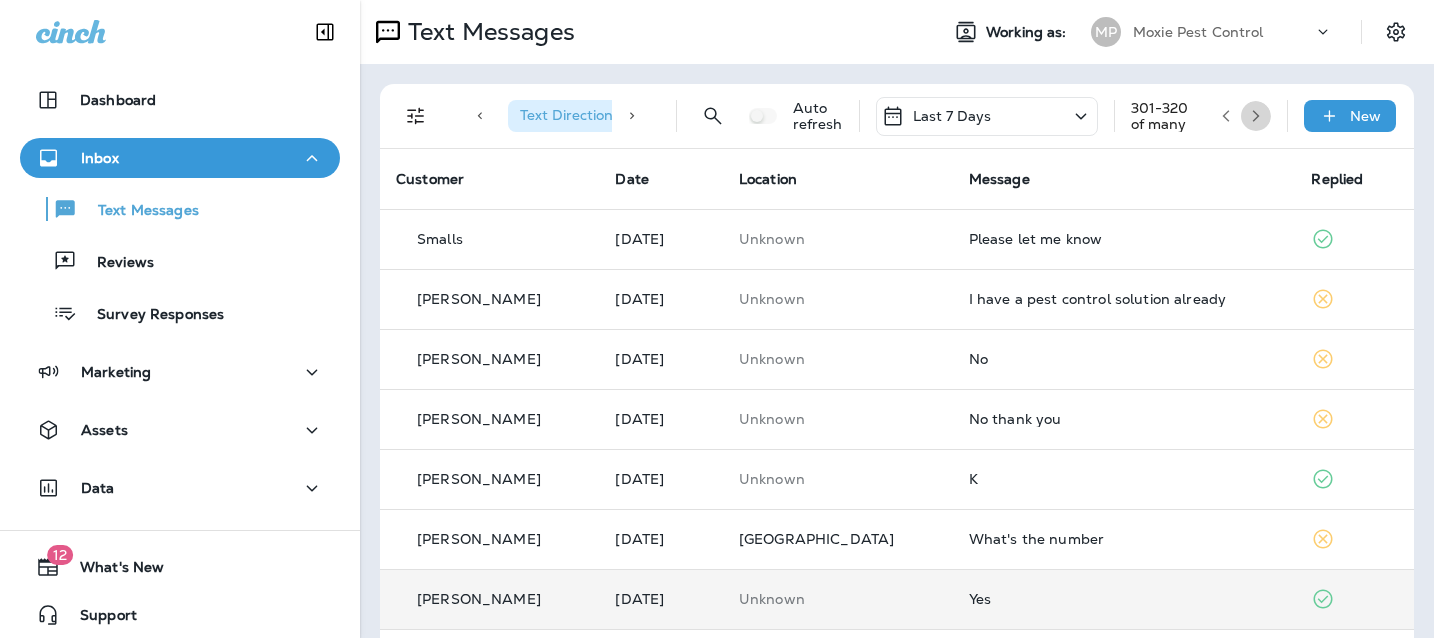 click 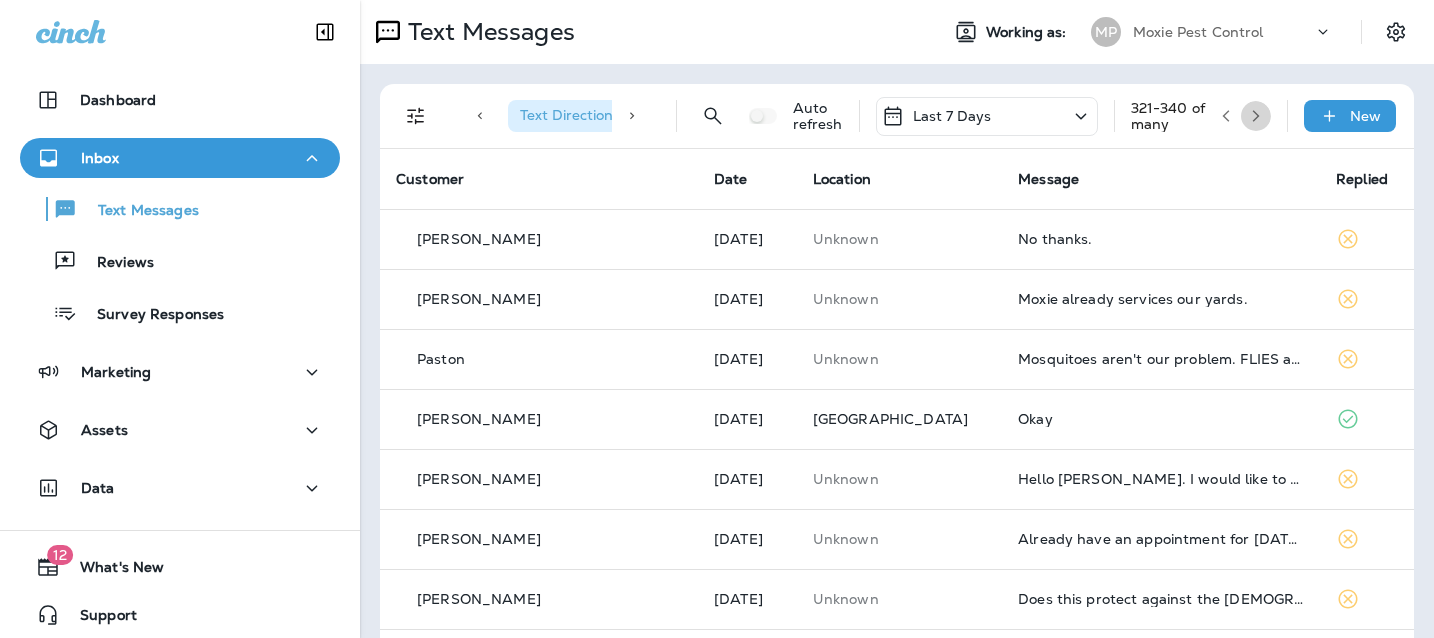 click at bounding box center (1256, 116) 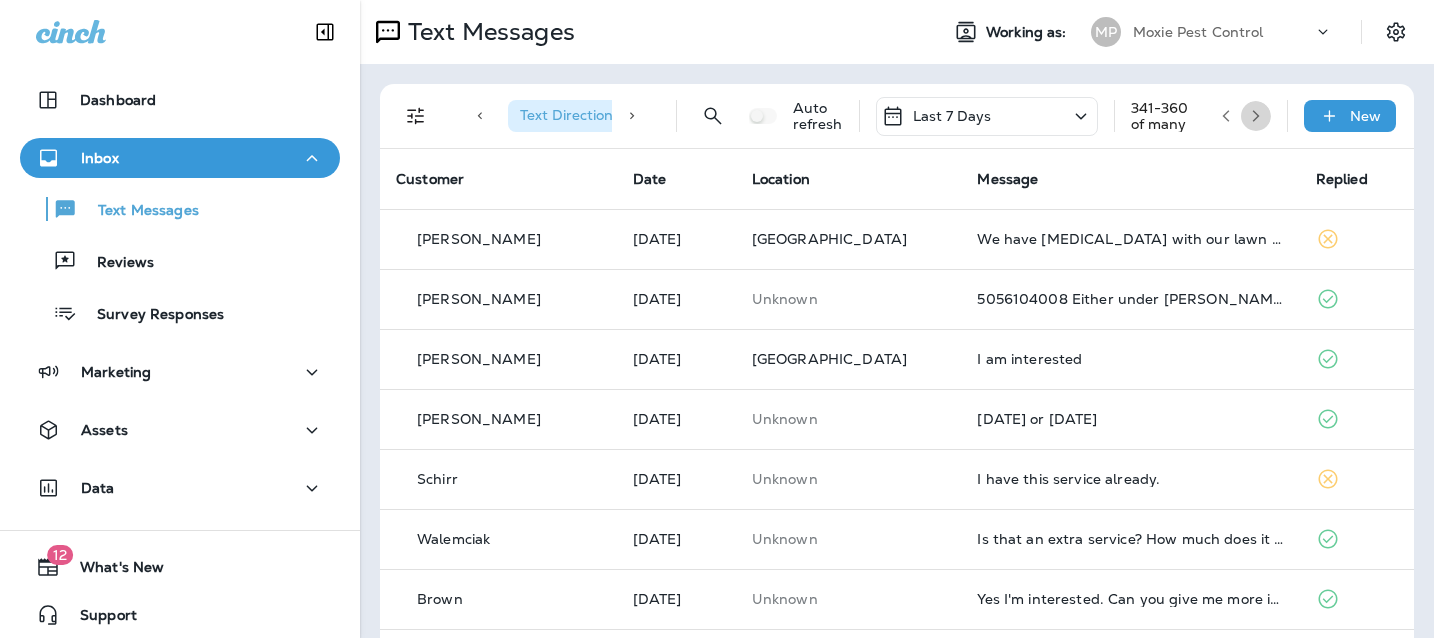 click 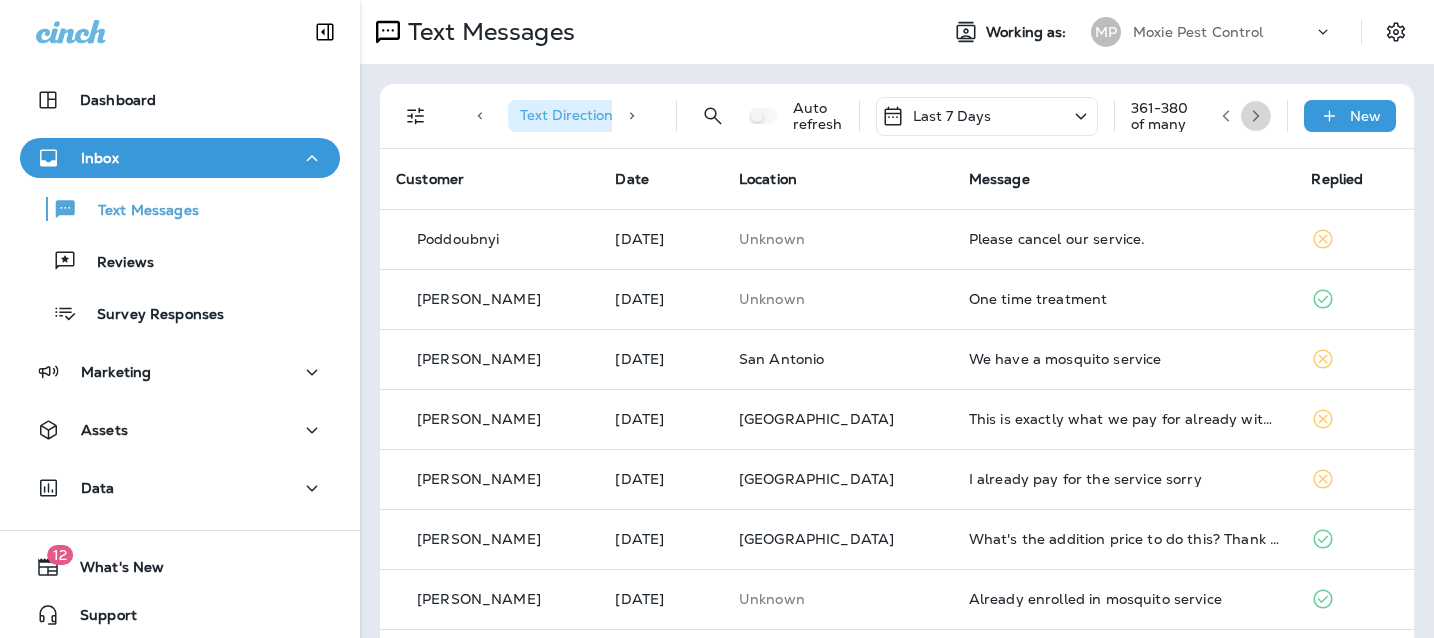 click 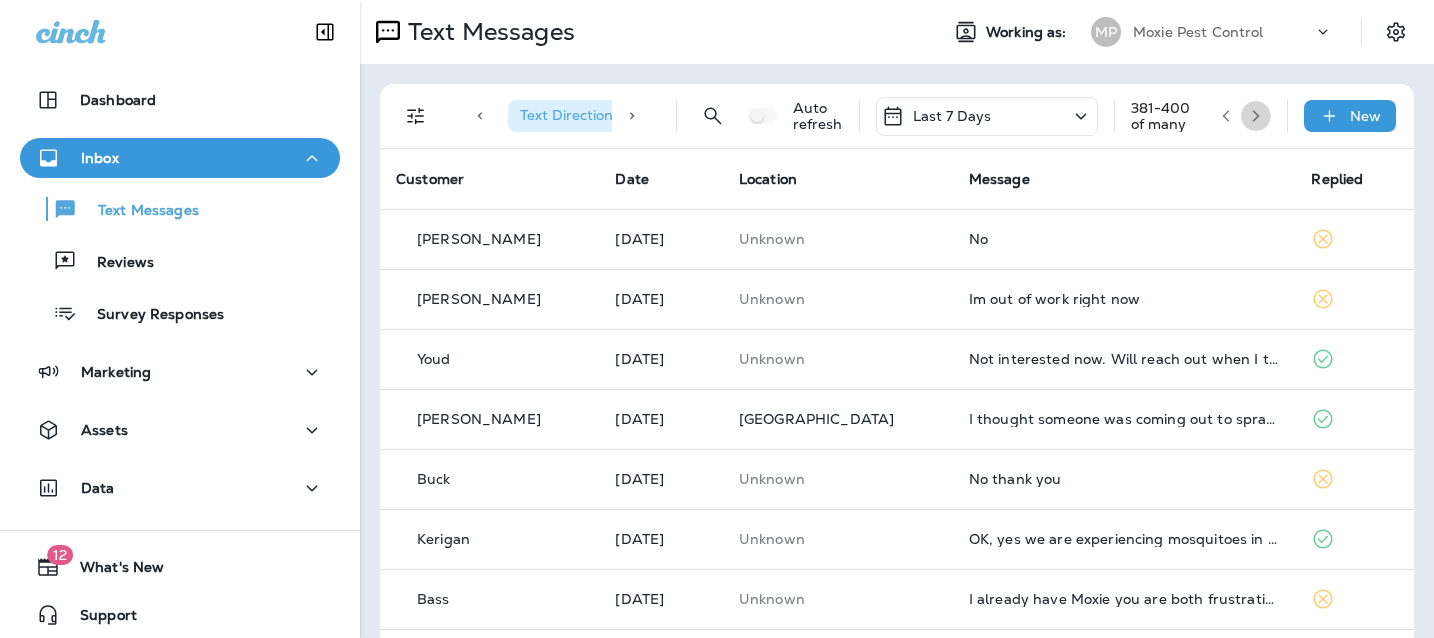 click 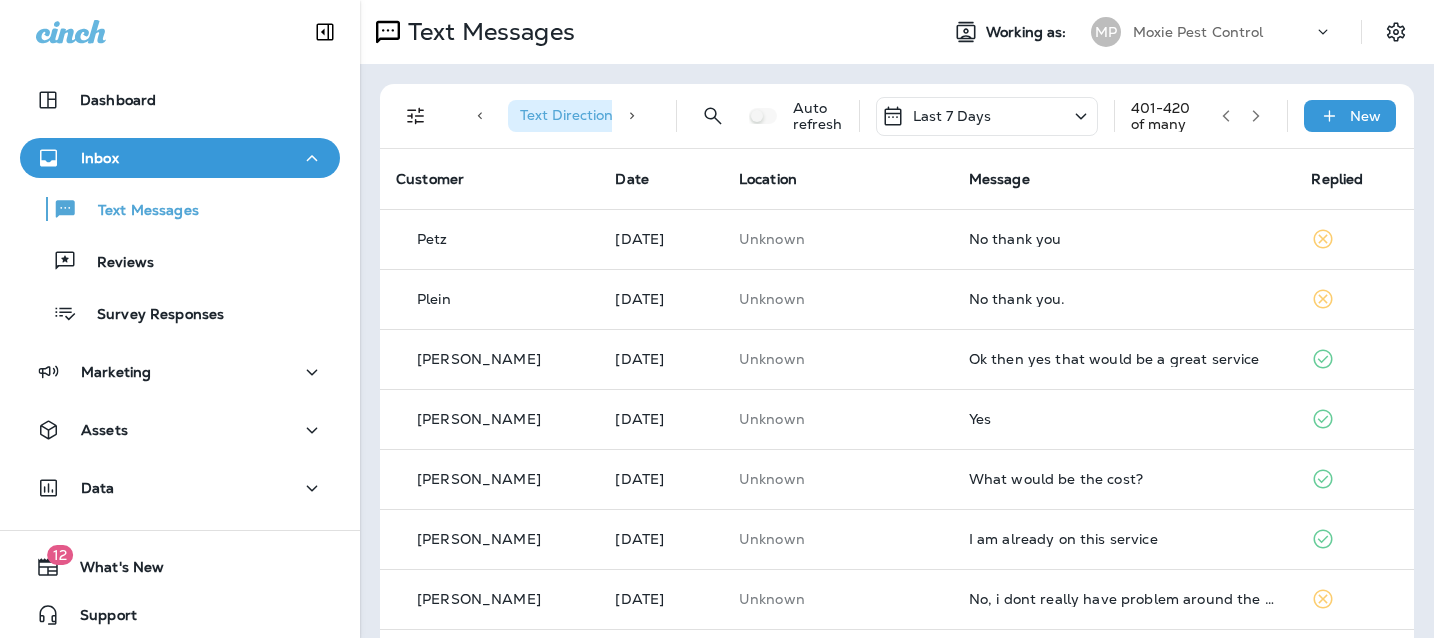 click 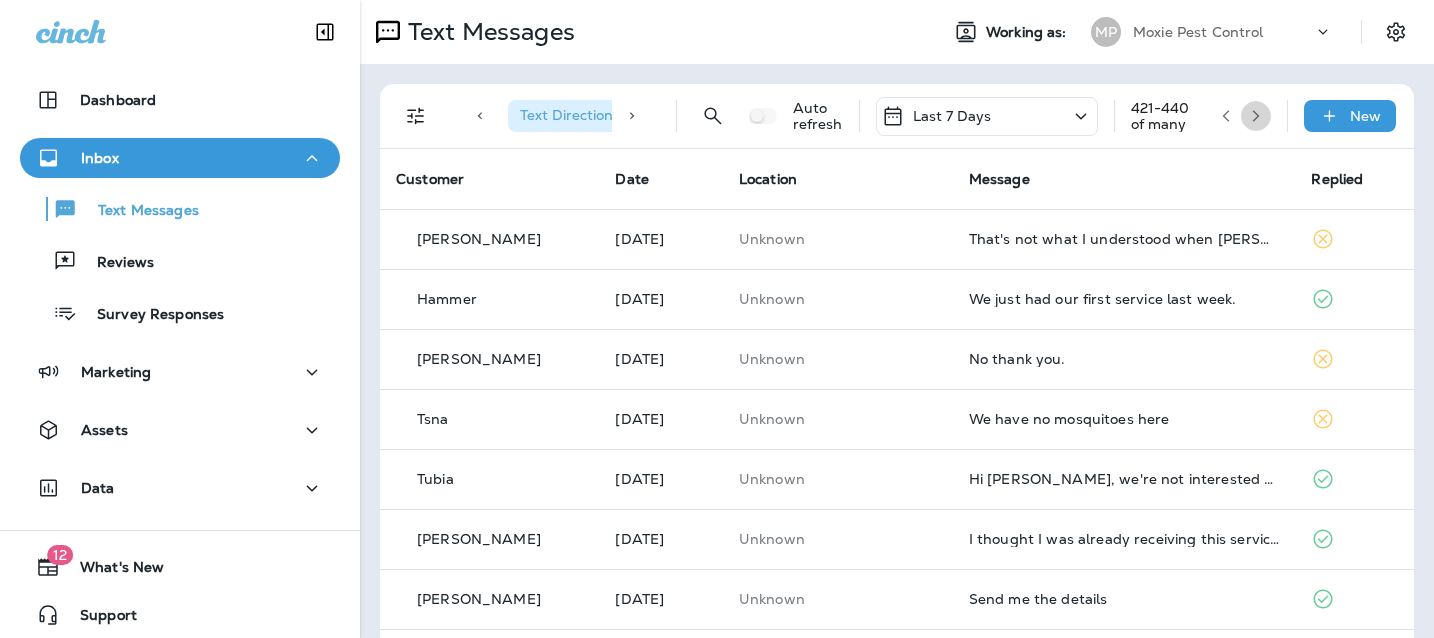 click 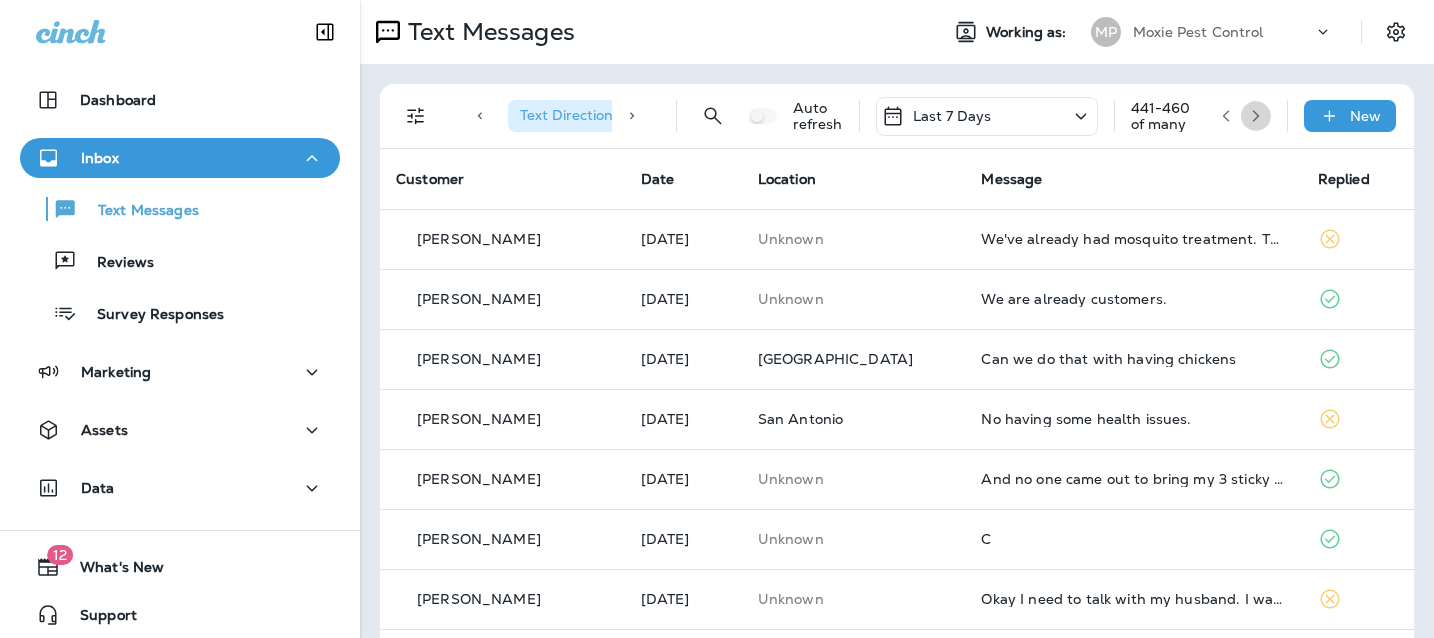 click 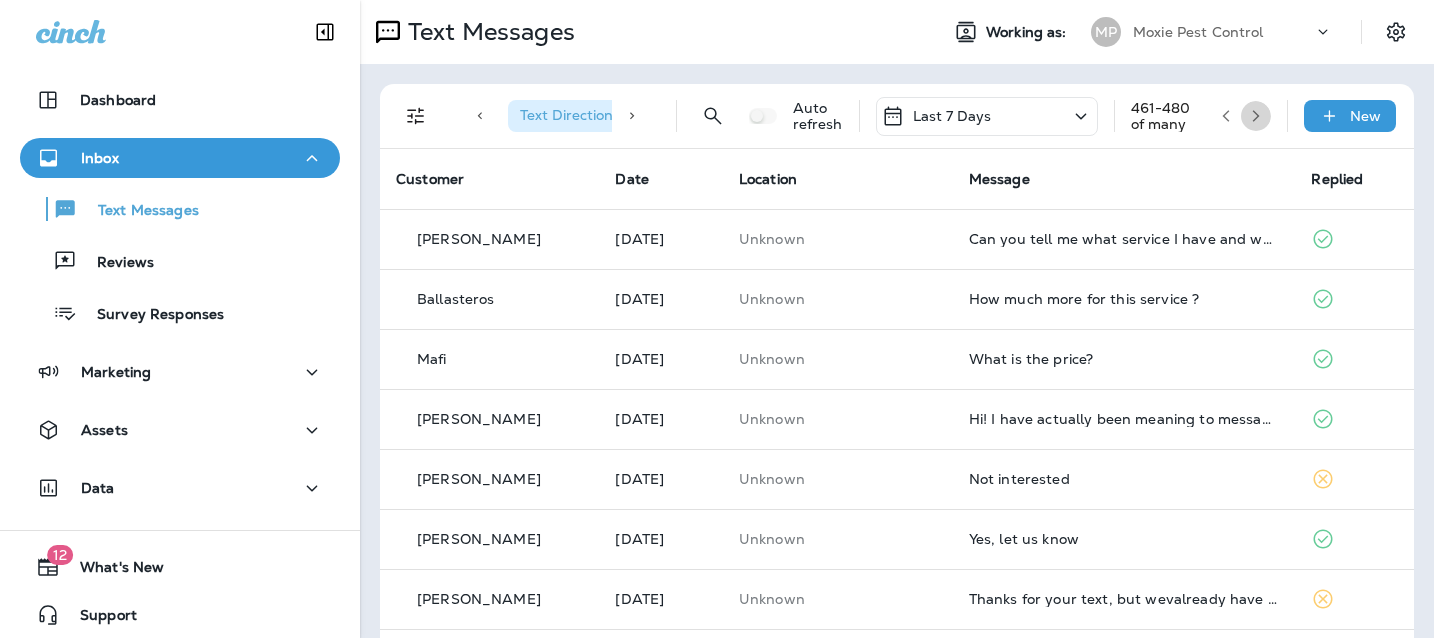 click 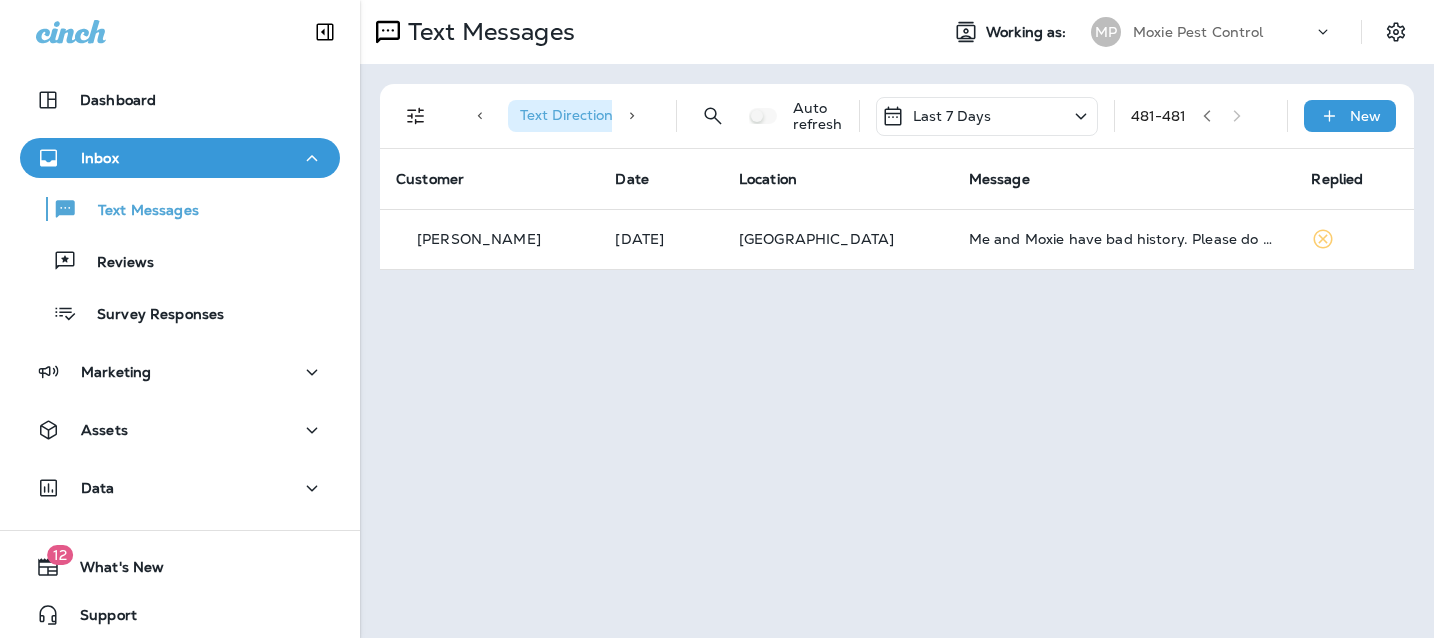 click 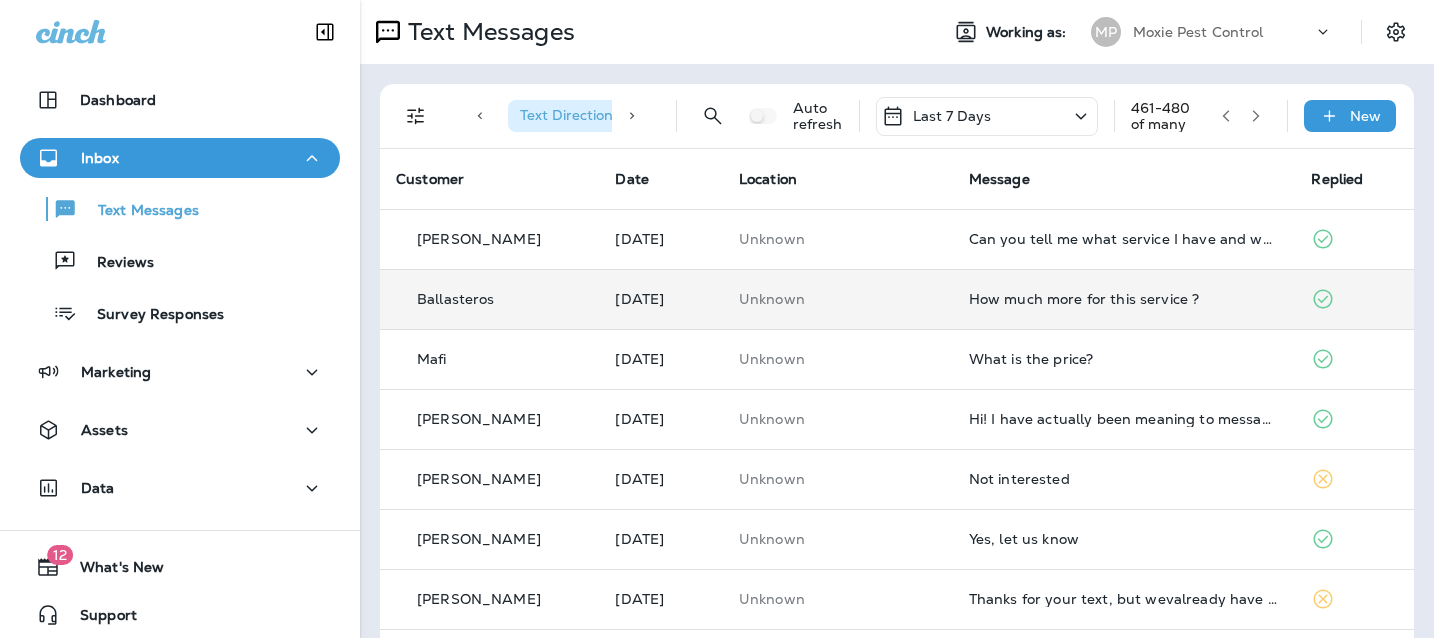 scroll, scrollTop: 34, scrollLeft: 0, axis: vertical 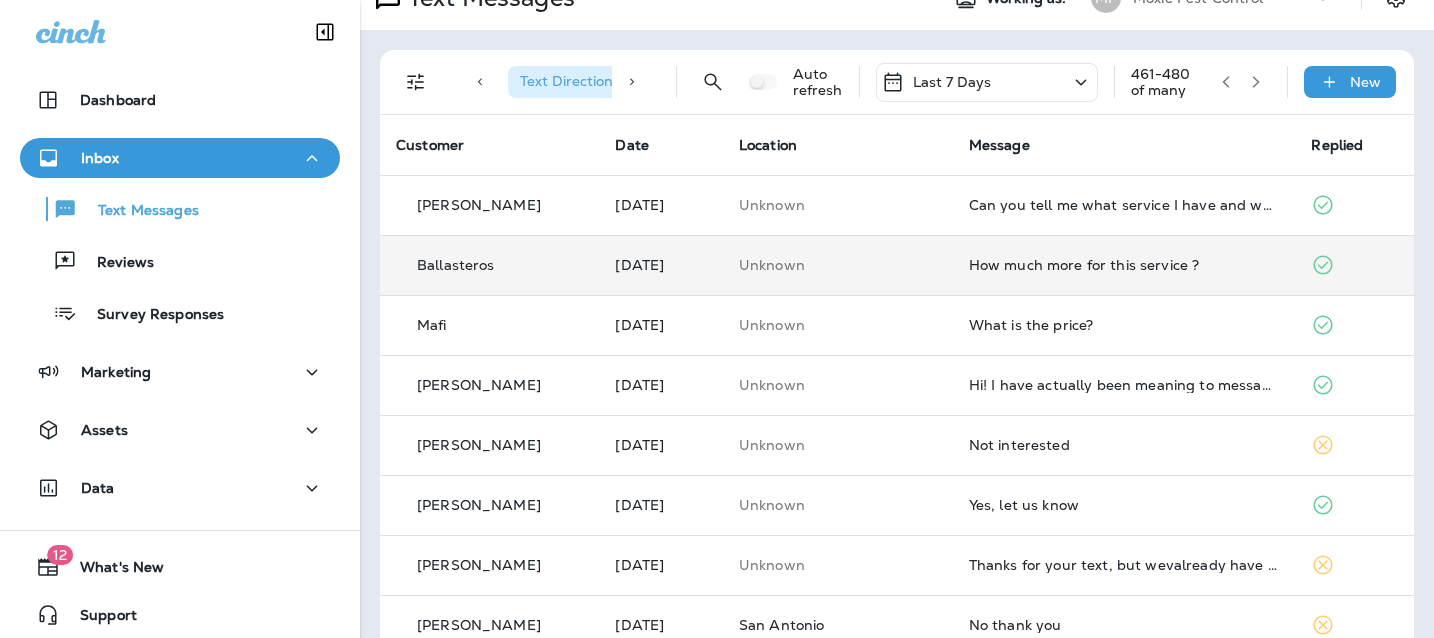 click on "How much more for this service  ?" at bounding box center (1124, 265) 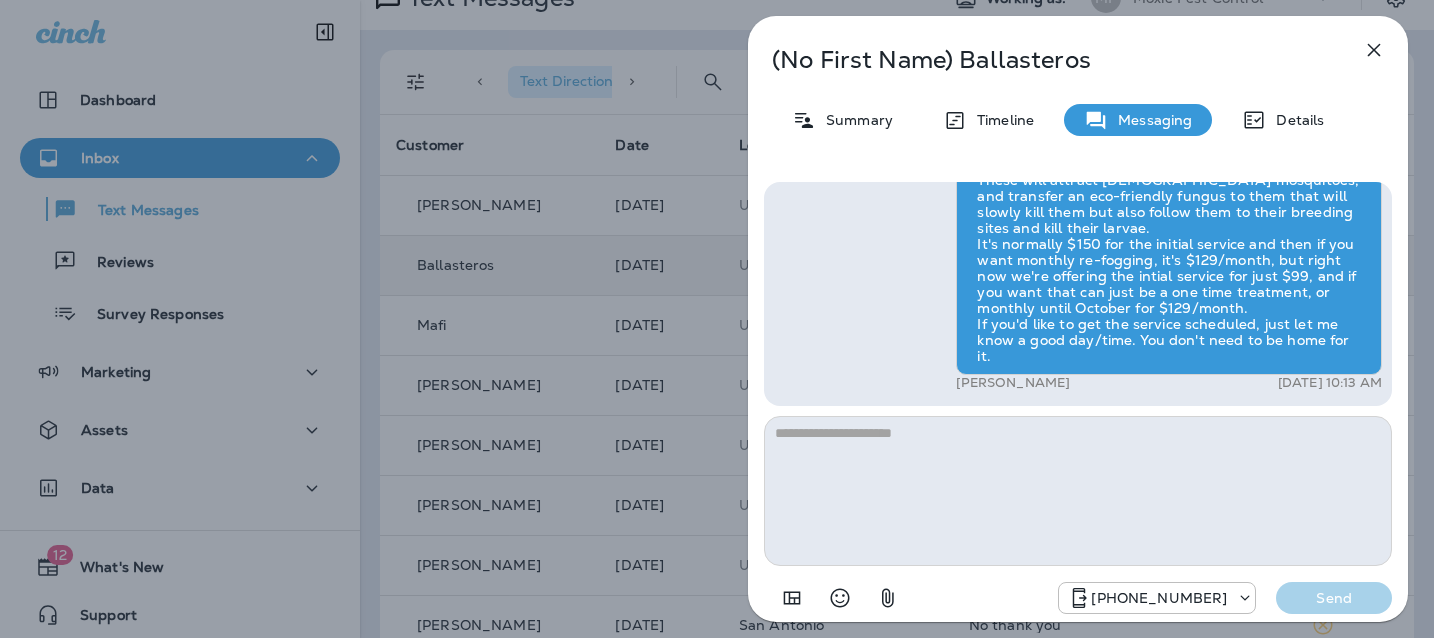 click 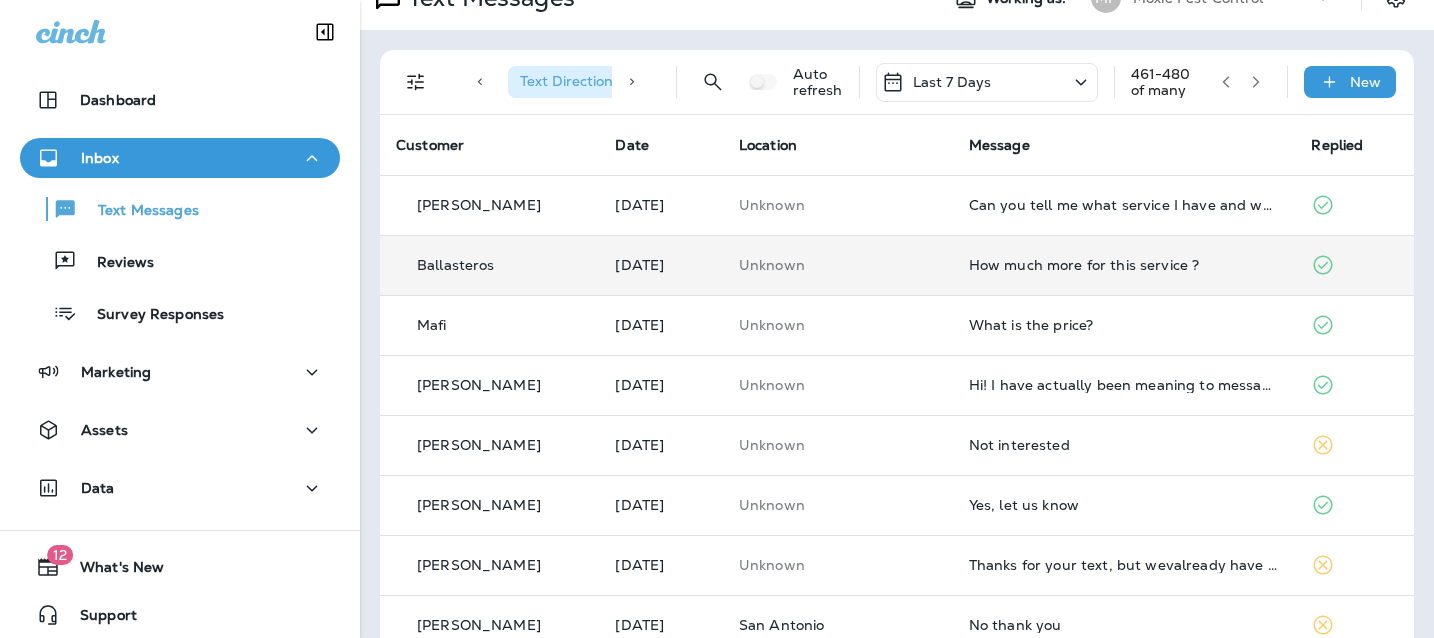 click on "How much more for this service  ?" at bounding box center [1124, 265] 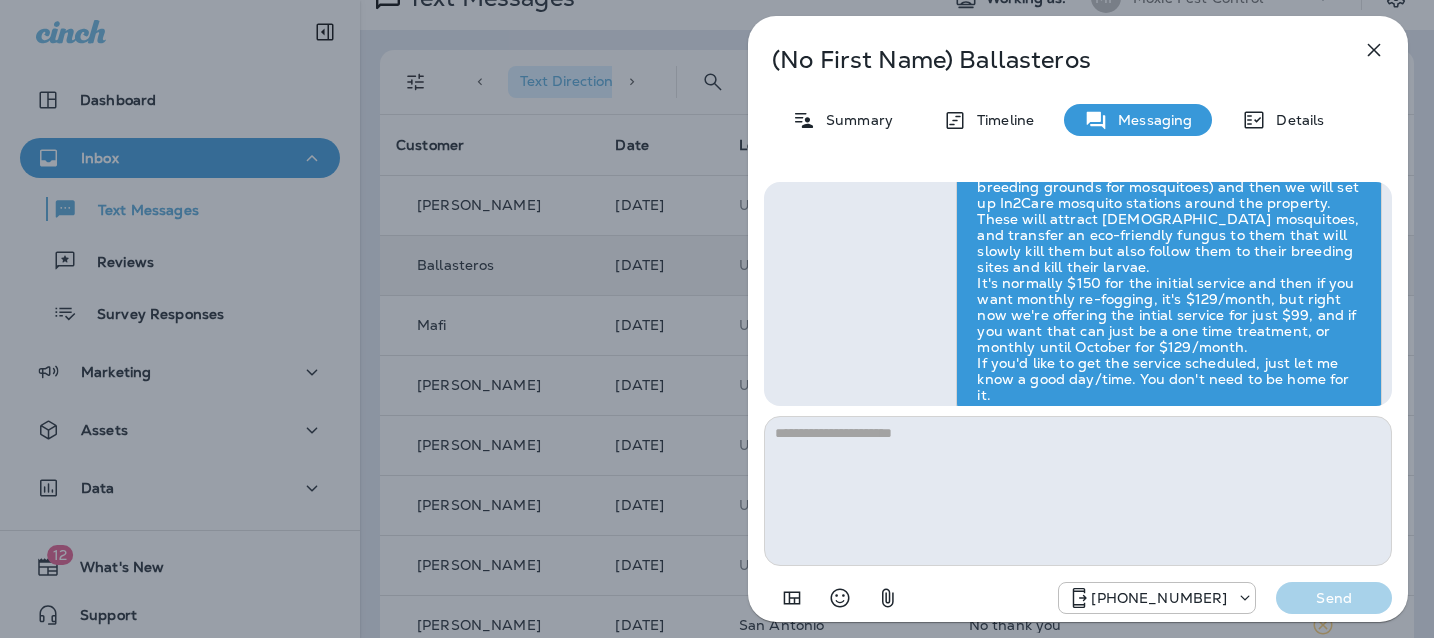 scroll, scrollTop: -302, scrollLeft: 0, axis: vertical 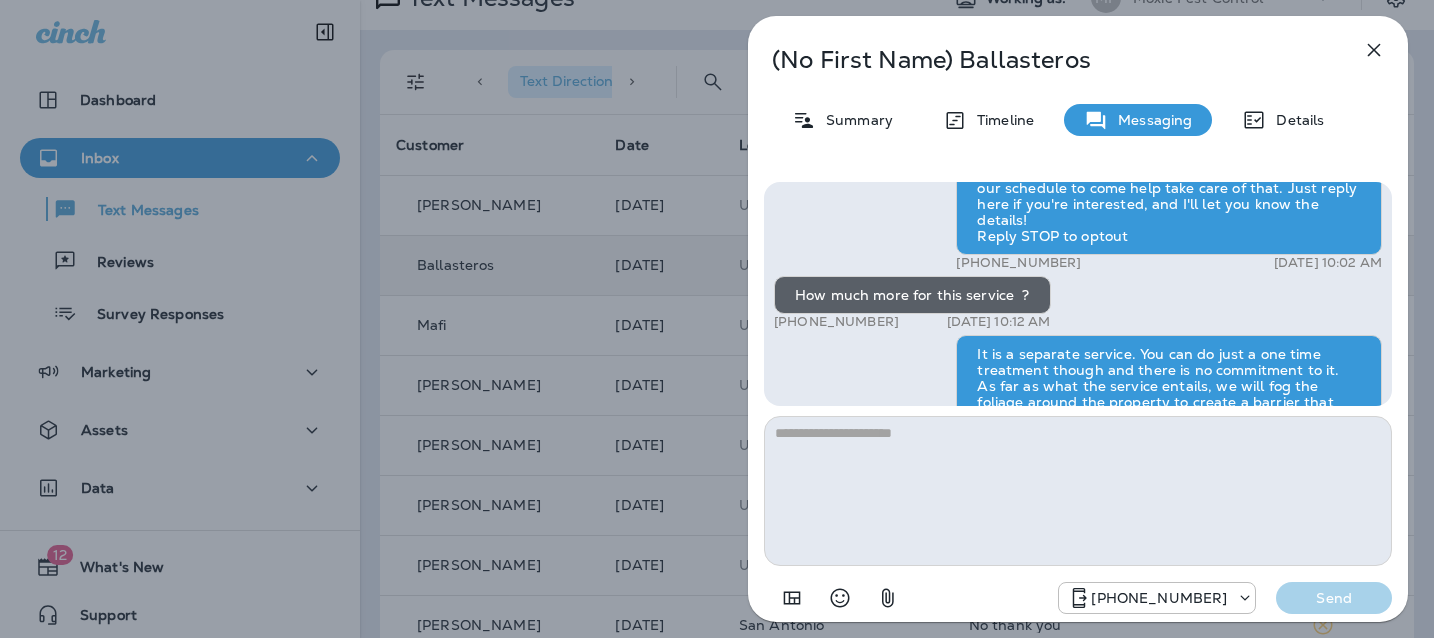 click 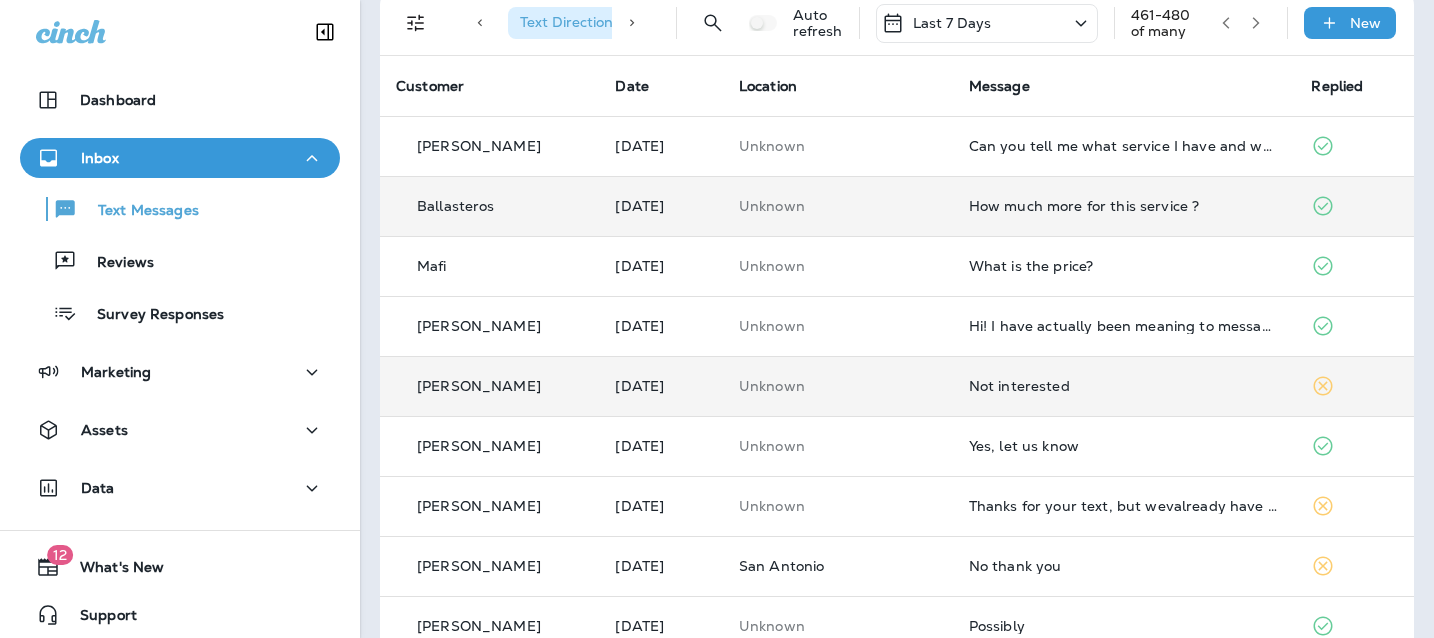 scroll, scrollTop: 148, scrollLeft: 0, axis: vertical 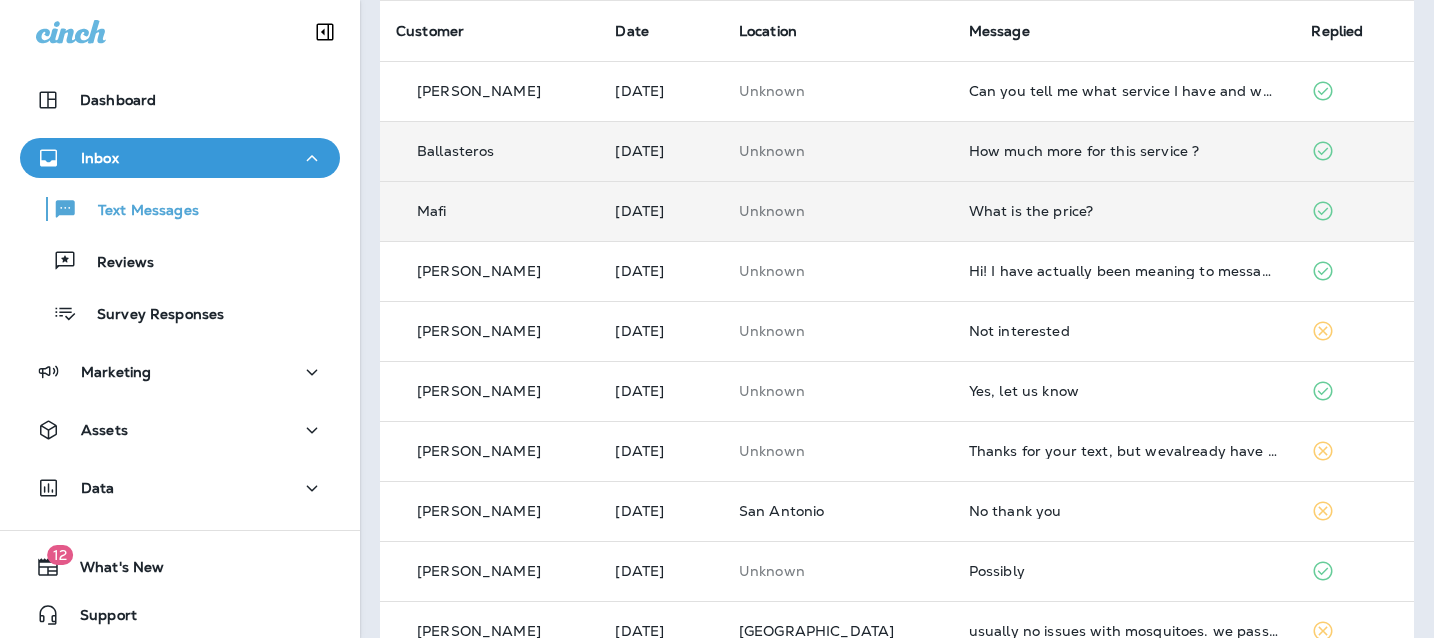 click on "What is the price?" at bounding box center (1124, 211) 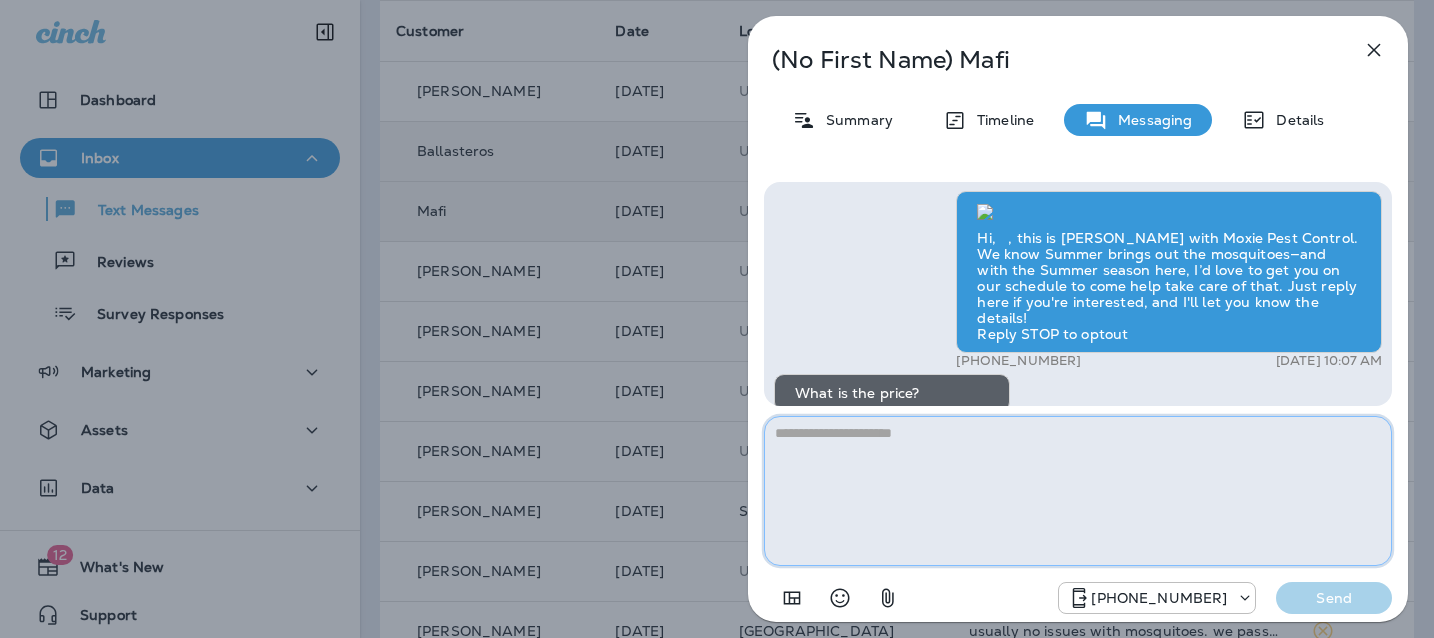 scroll, scrollTop: -322, scrollLeft: 0, axis: vertical 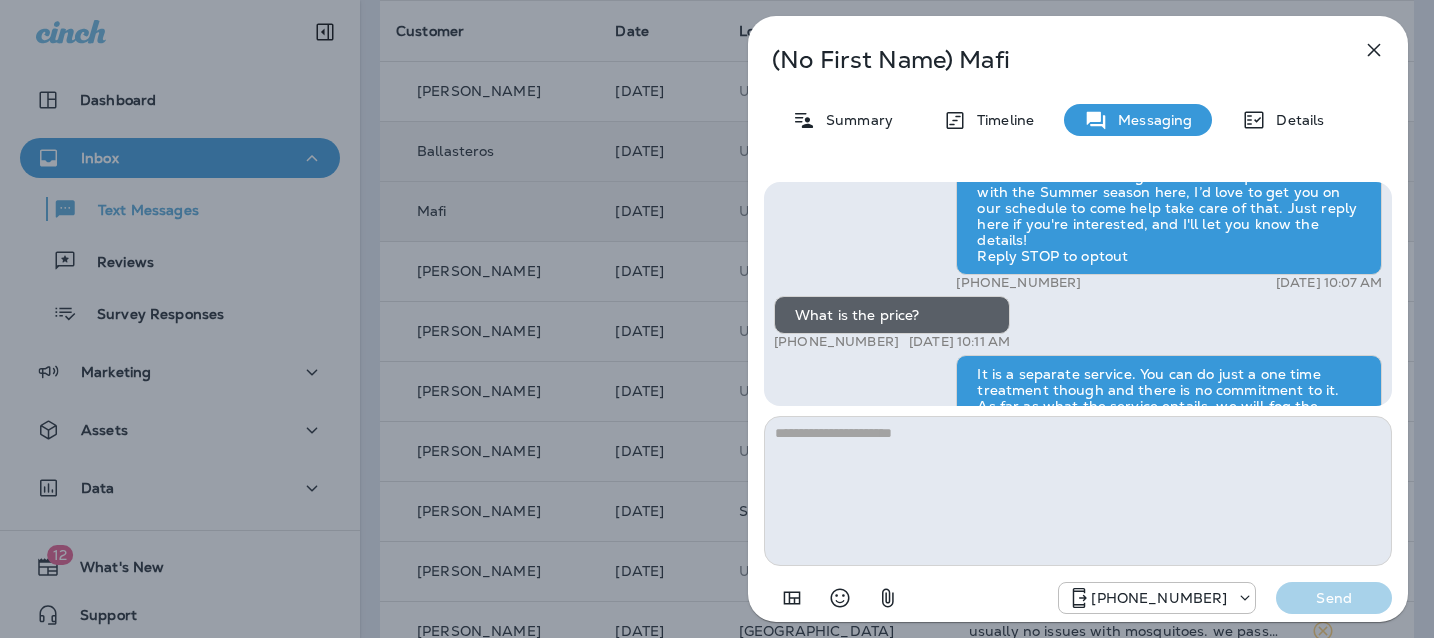 click 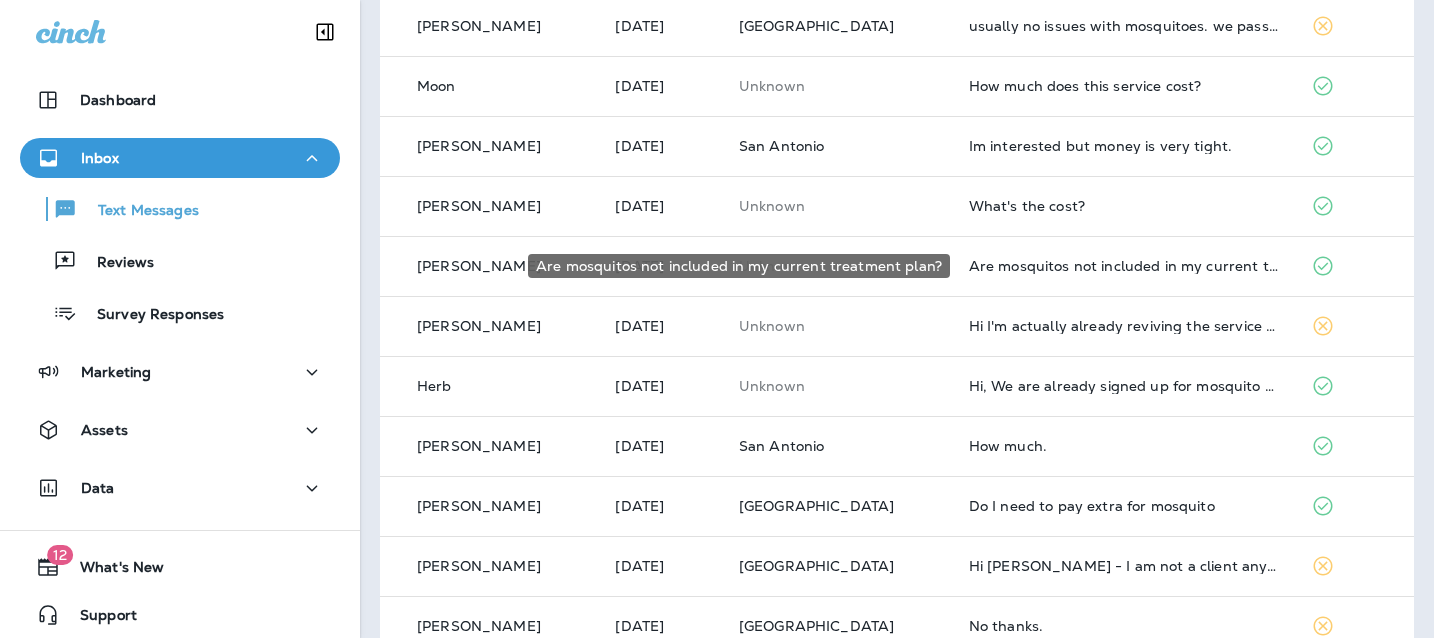 scroll, scrollTop: 0, scrollLeft: 0, axis: both 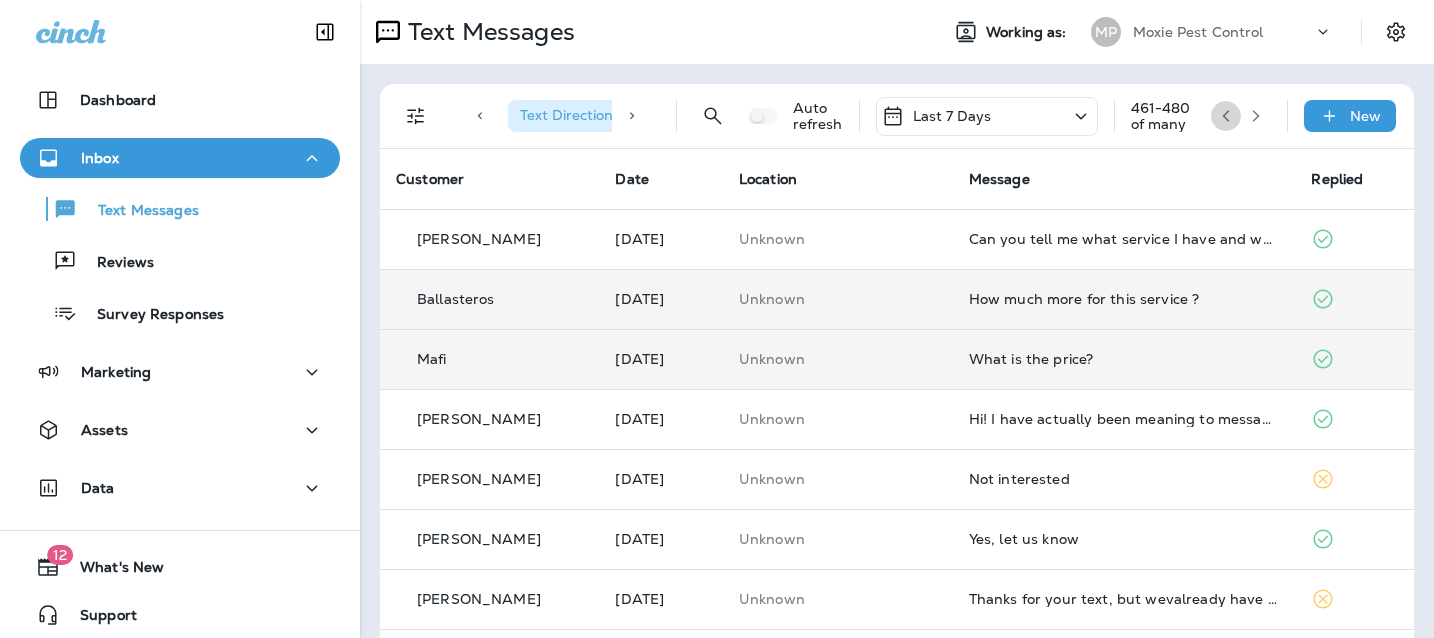 click 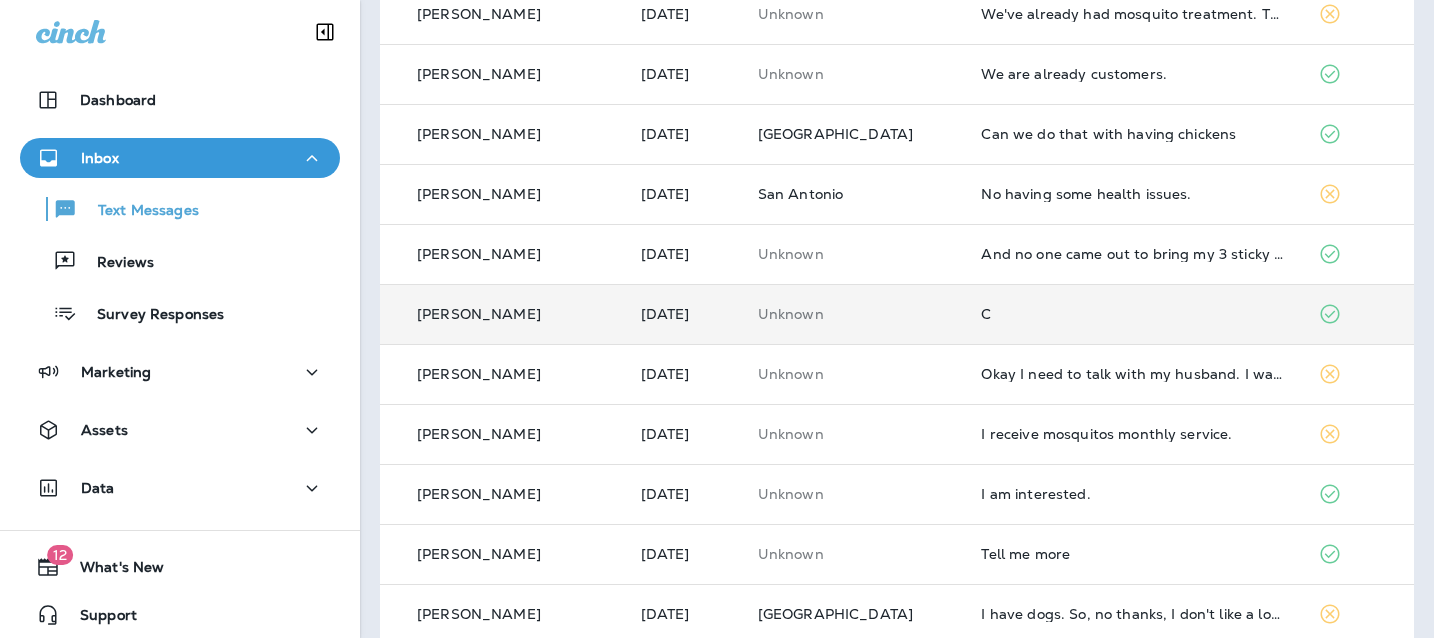 scroll, scrollTop: 244, scrollLeft: 0, axis: vertical 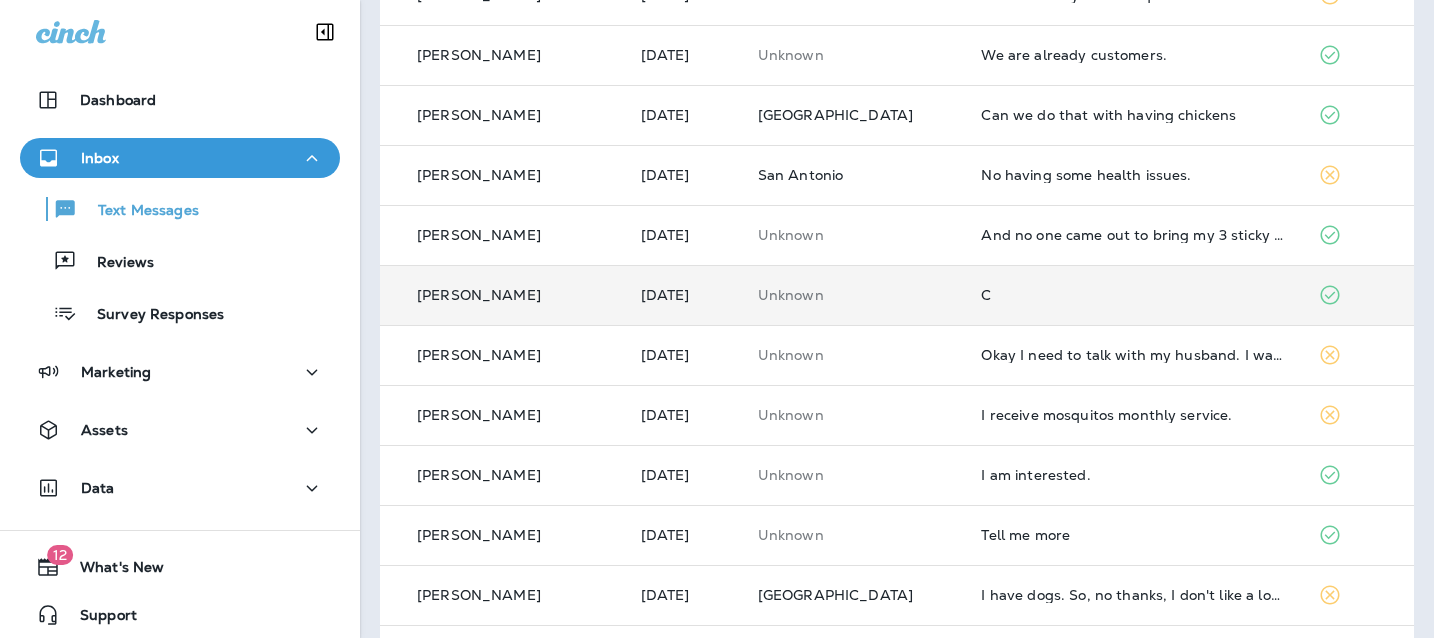click on "C" at bounding box center [1133, 295] 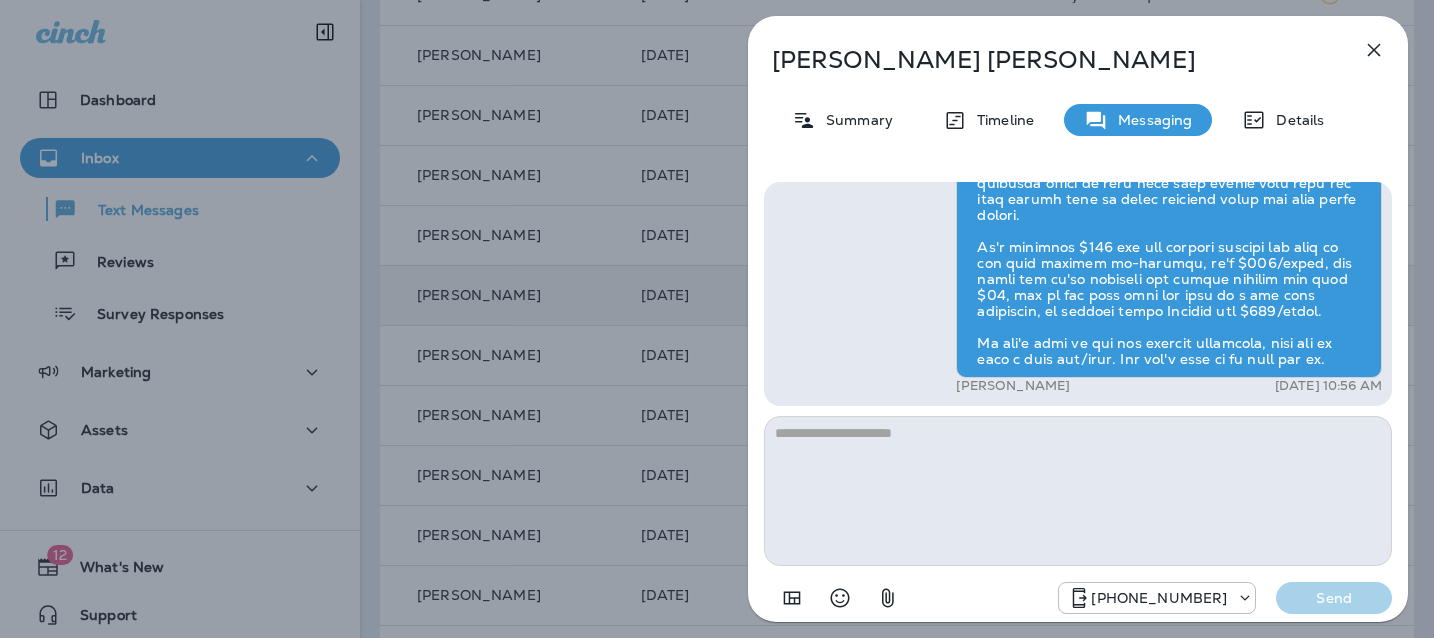 scroll, scrollTop: 1, scrollLeft: 0, axis: vertical 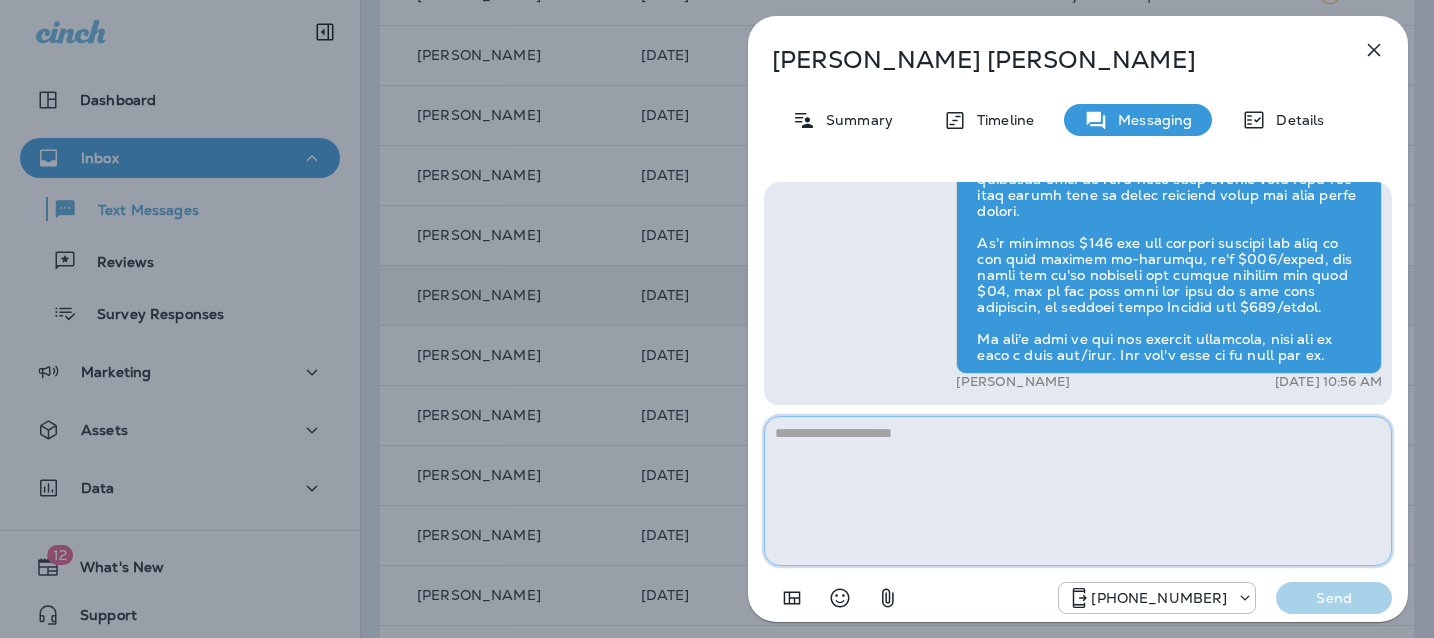 click at bounding box center [1078, 491] 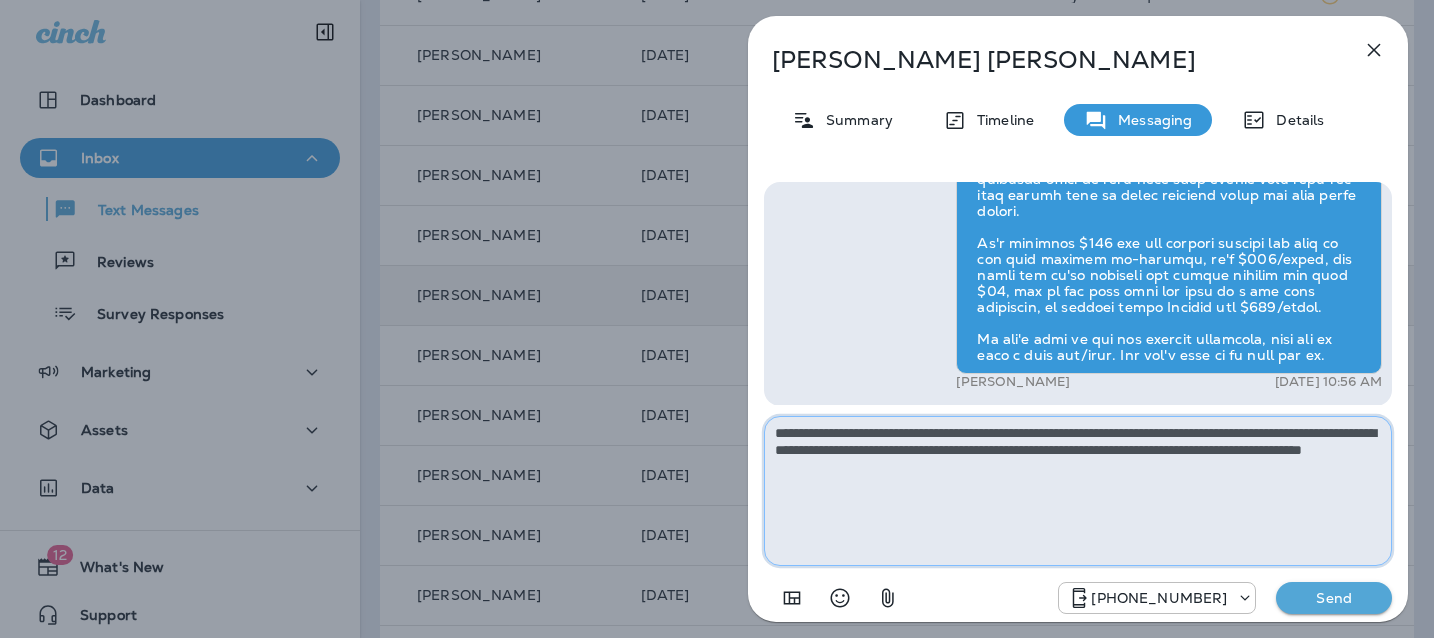 type on "**********" 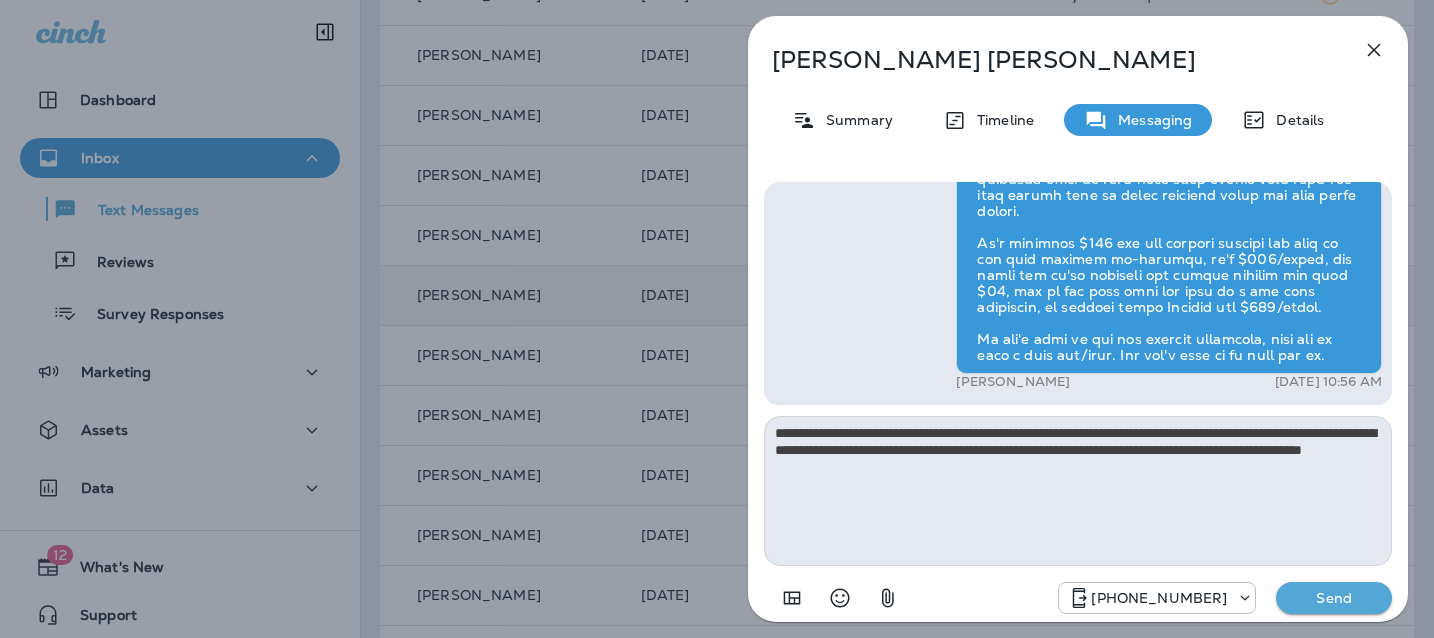 click on "Send" at bounding box center [1334, 598] 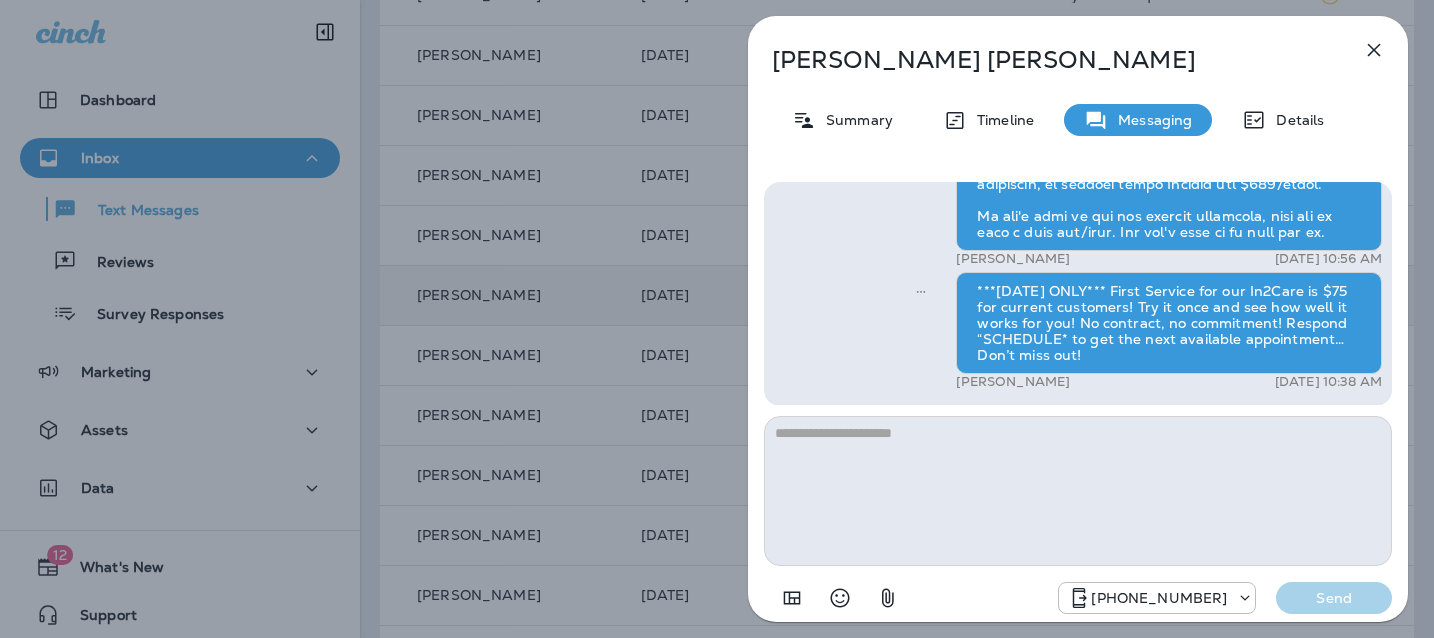 click on "[PERSON_NAME] Summary   Timeline   Messaging   Details   Hi,   , this is [PERSON_NAME] with Moxie Pest Control. We know Summer brings out the mosquitoes—and with the Summer season here, I’d love to get you on our schedule to come help take care of that. Just reply here if you're interested, and I'll let you know the details!
Reply STOP to optout +18174823792 [DATE] 10:07 AM C +1 (513) 939-5858 [DATE] 10:39 AM [PERSON_NAME] [DATE] 10:56 AM   ***[DATE] ONLY*** First Service for our In2Care is $75 for current customers! Try it once and see how well it works for you! No contract, no commitment! Respond “SCHEDULE* to get the next available appointment… Don’t miss out! [PERSON_NAME] [DATE] 10:38 AM [PHONE_NUMBER] Send" at bounding box center (717, 319) 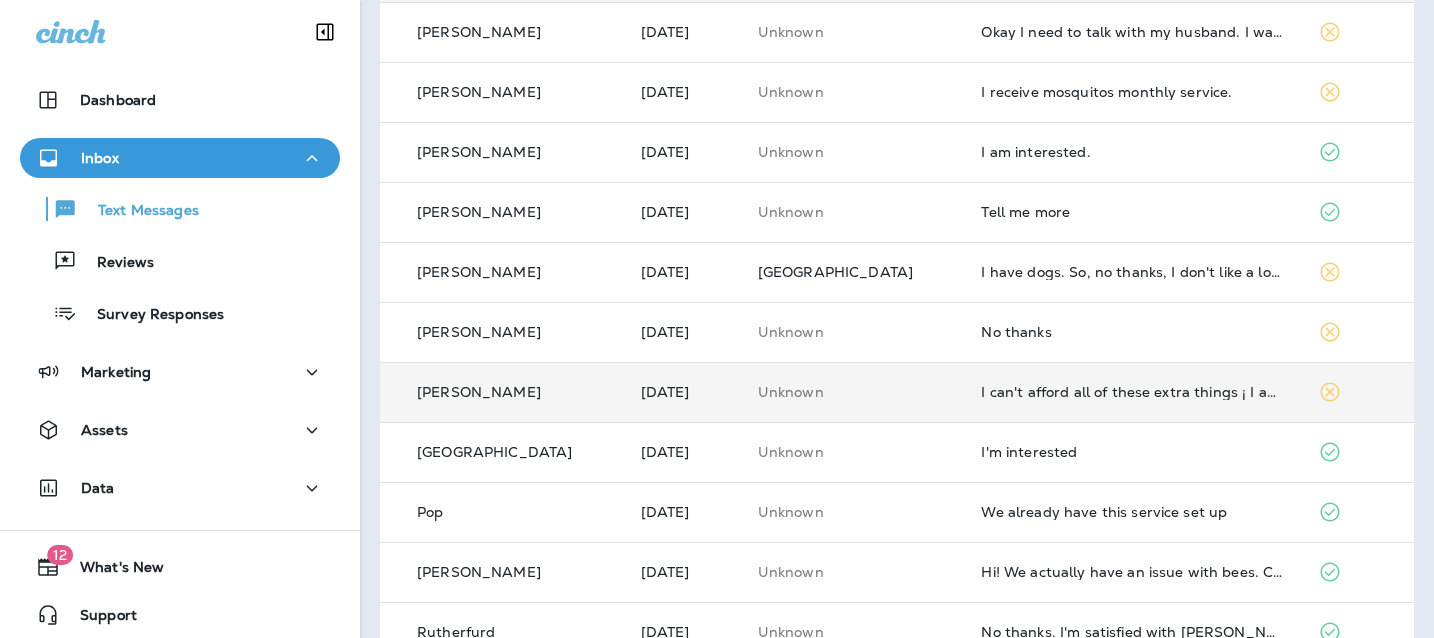 scroll, scrollTop: 582, scrollLeft: 0, axis: vertical 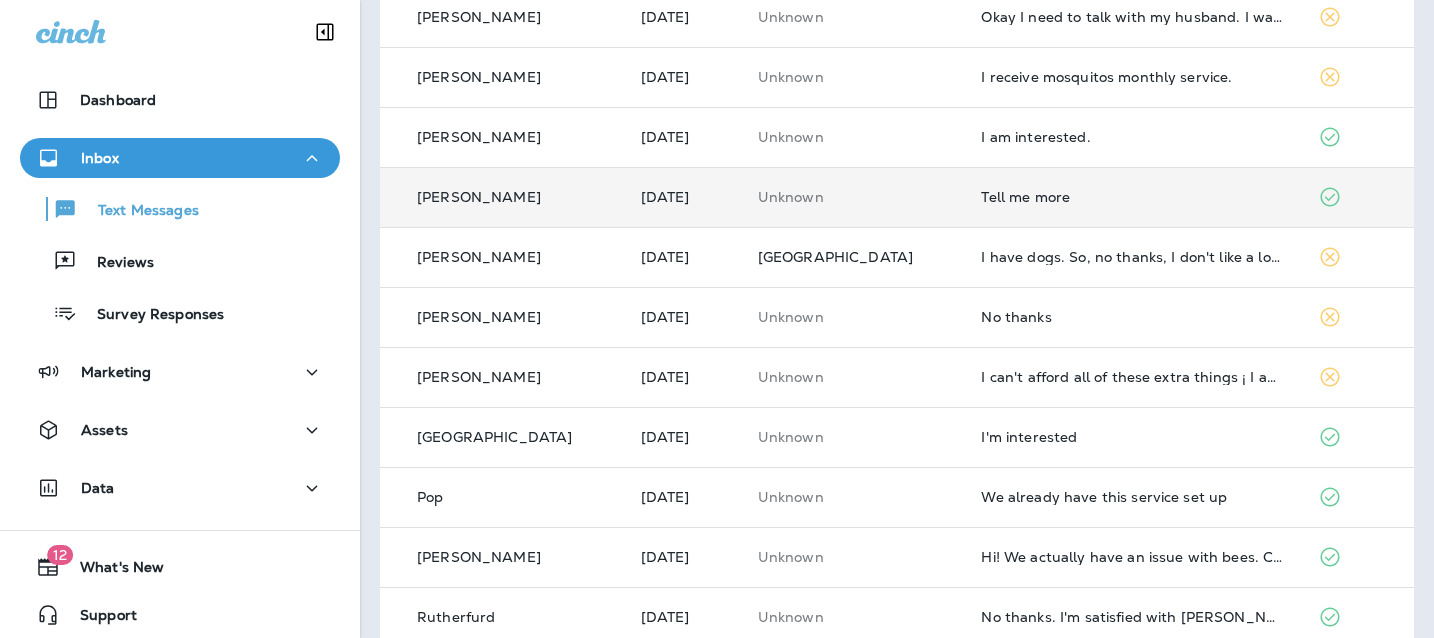 click on "Tell me more" at bounding box center (1133, 197) 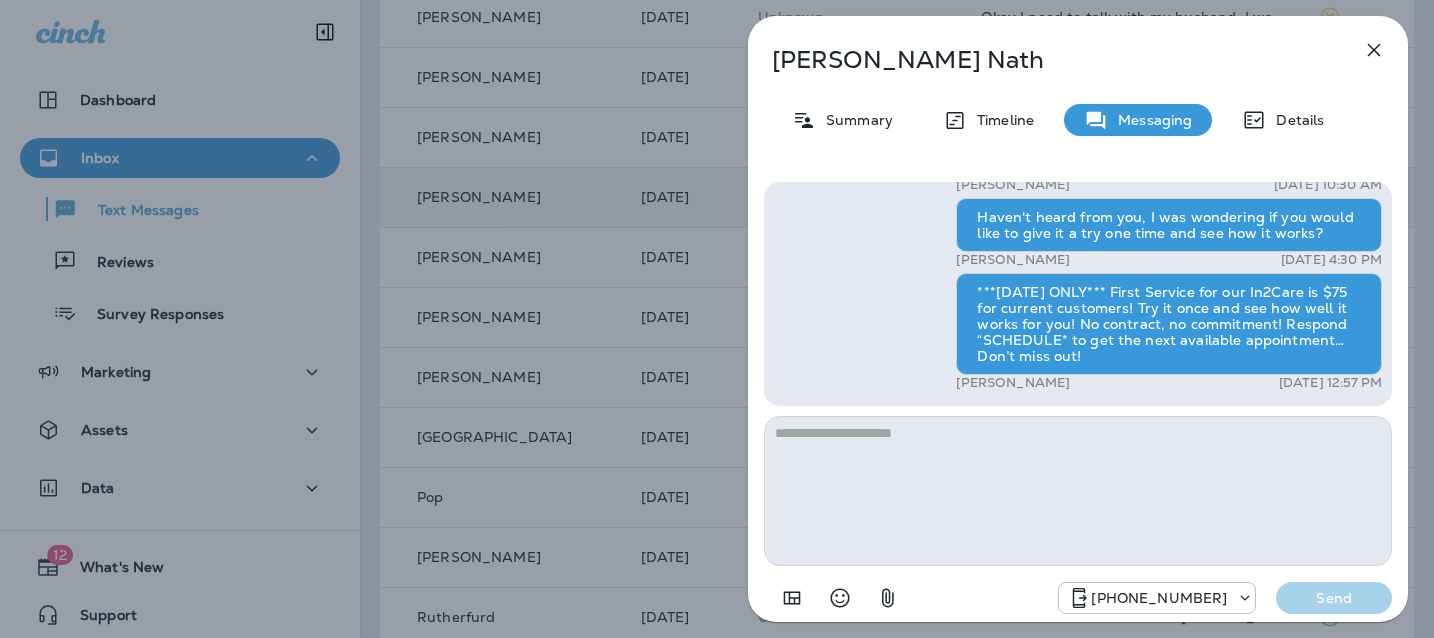 drag, startPoint x: 1379, startPoint y: 47, endPoint x: 1368, endPoint y: 52, distance: 12.083046 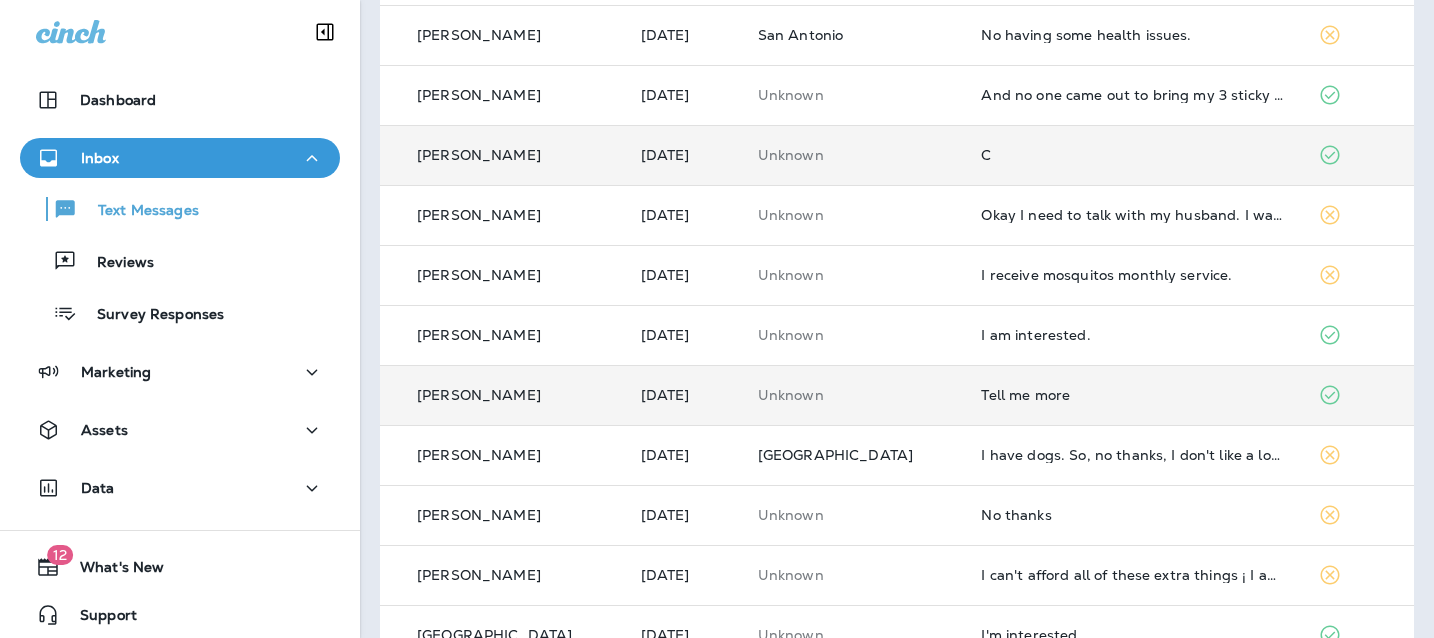 scroll, scrollTop: 0, scrollLeft: 0, axis: both 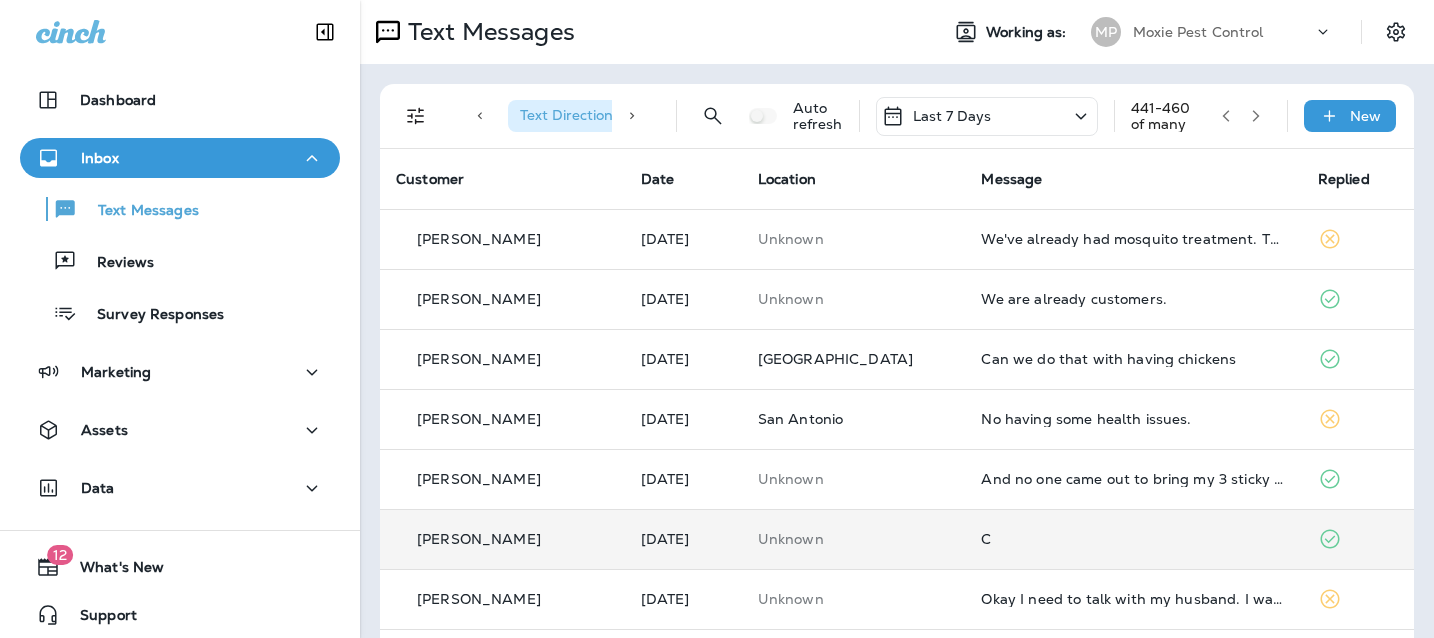 click at bounding box center (1226, 116) 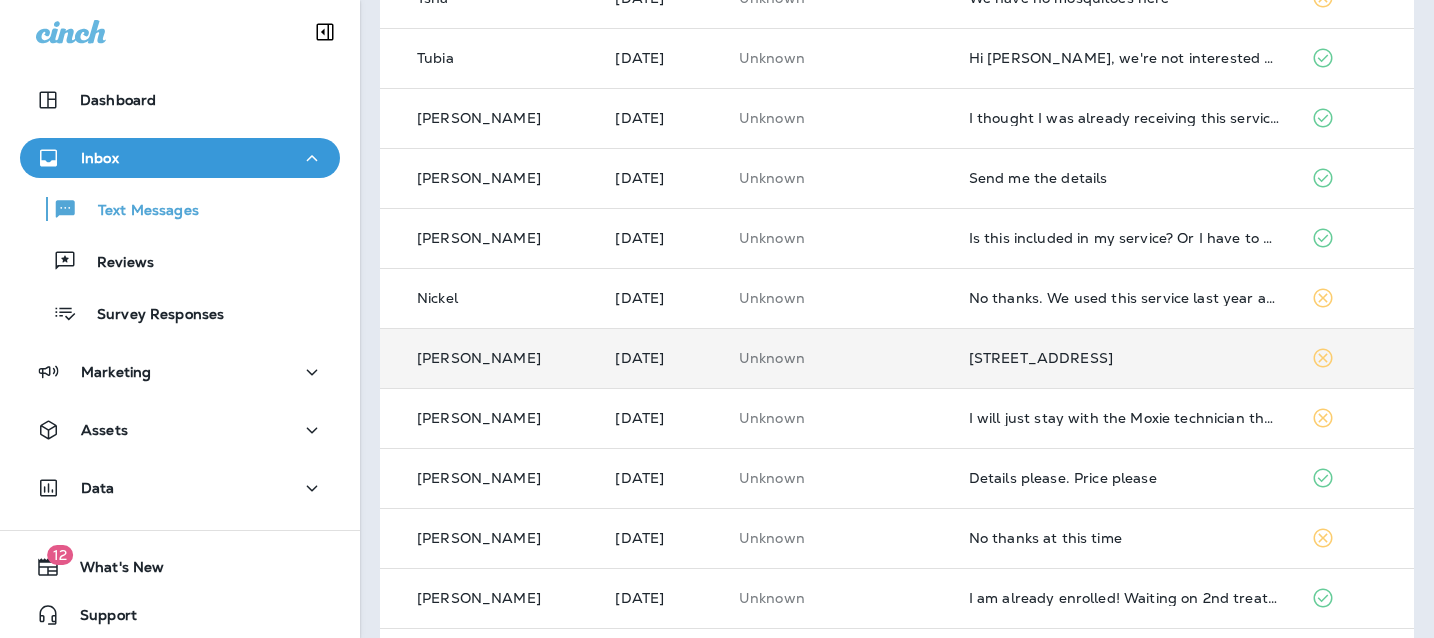scroll, scrollTop: 514, scrollLeft: 0, axis: vertical 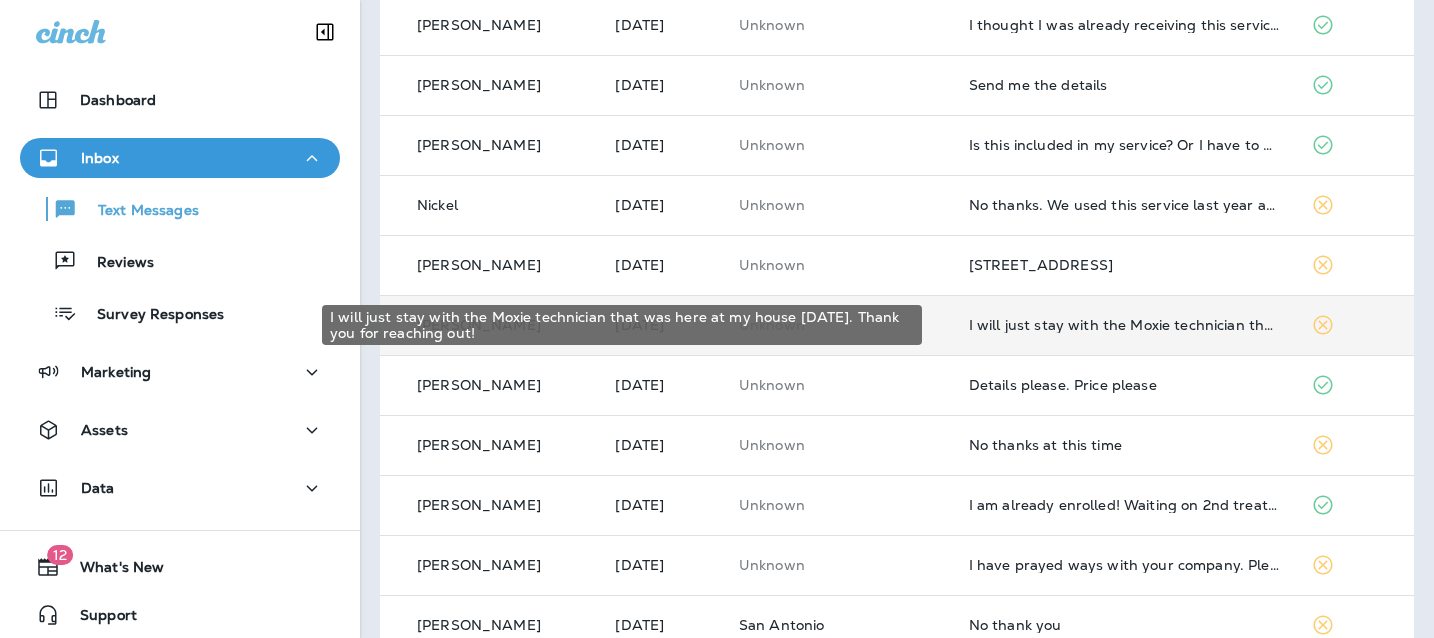 click on "I will just stay with the Moxie technician that was here at my house [DATE]. Thank you for reaching out!" at bounding box center [1124, 325] 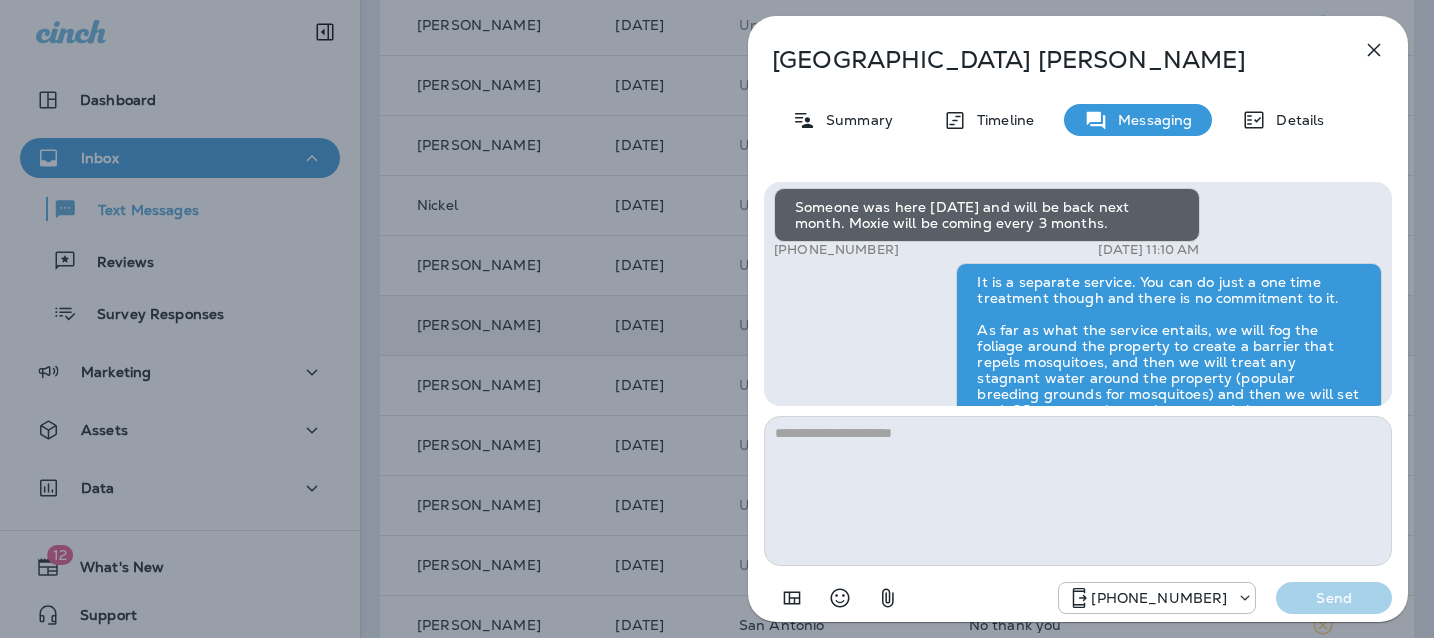 scroll, scrollTop: -355, scrollLeft: 0, axis: vertical 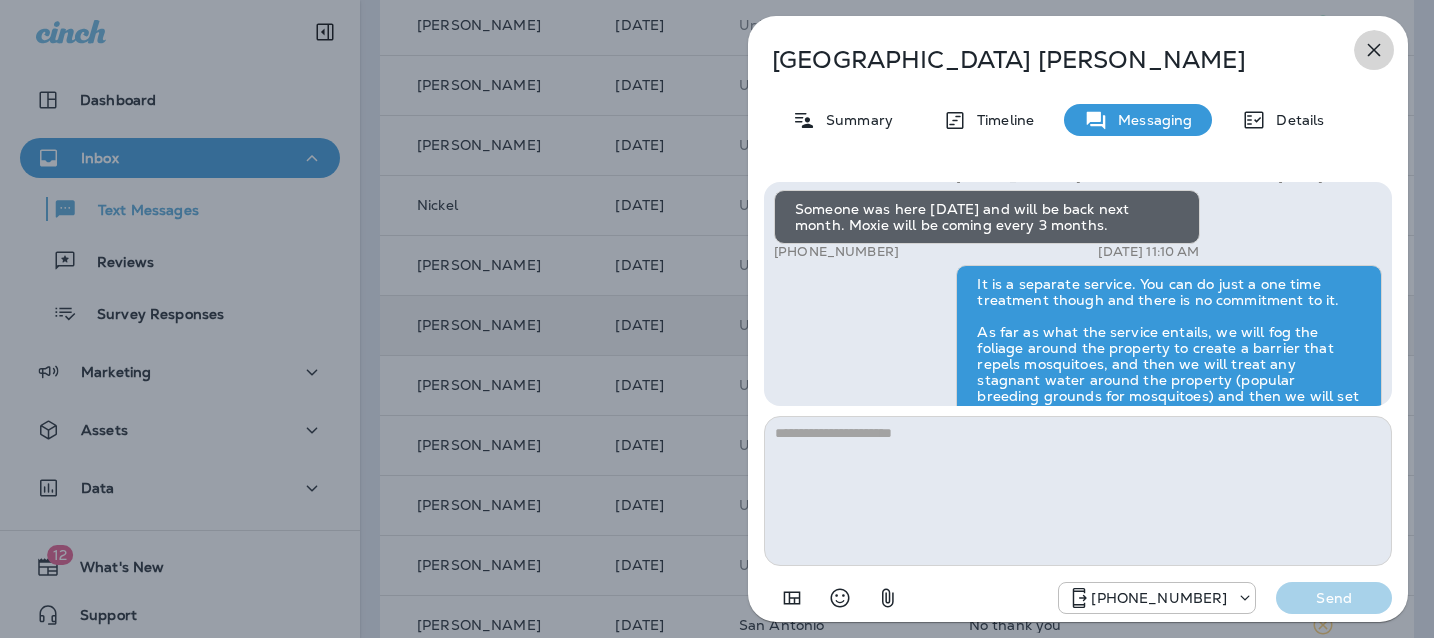 click 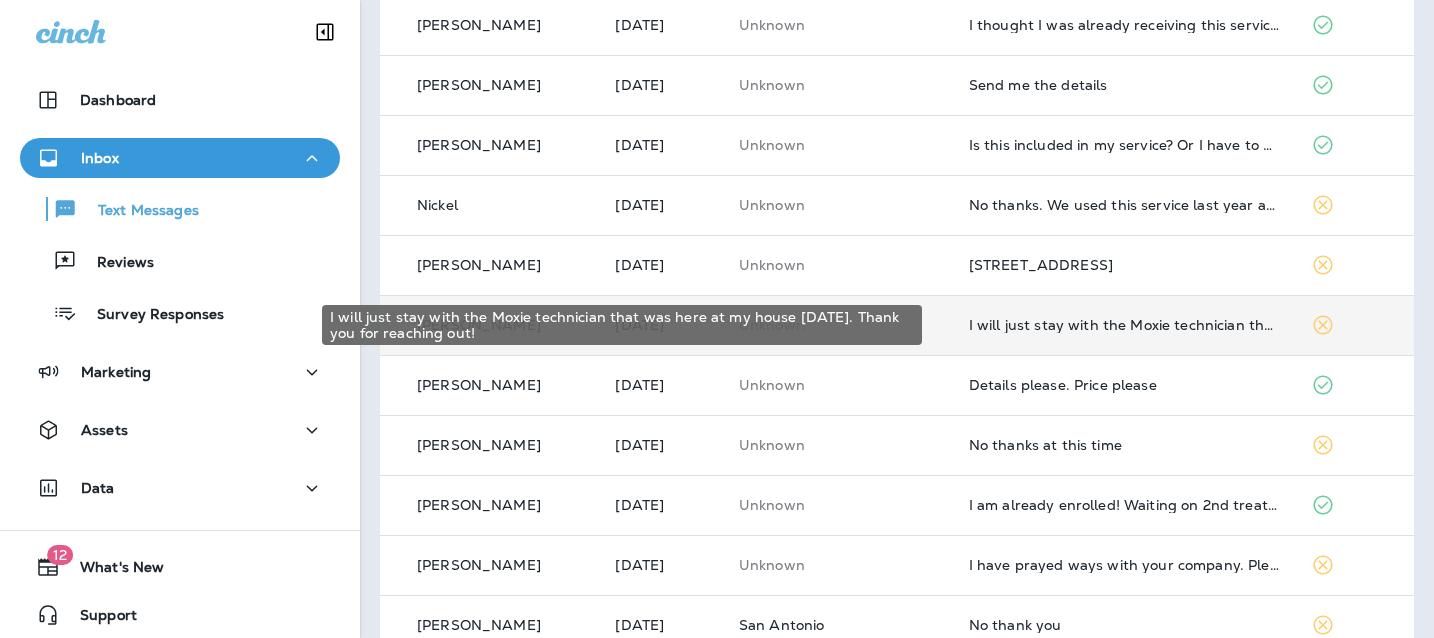 click on "I will just stay with the Moxie technician that was here at my house [DATE]. Thank you for reaching out!" at bounding box center (1124, 325) 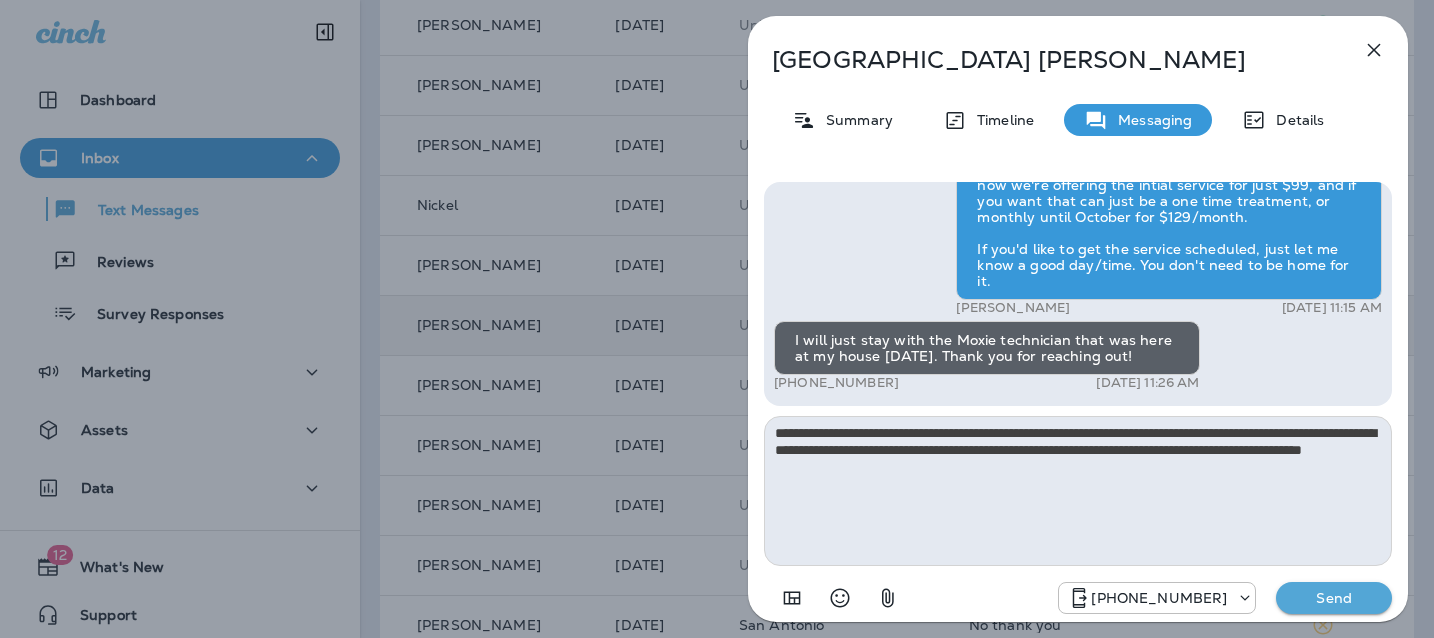 type on "**********" 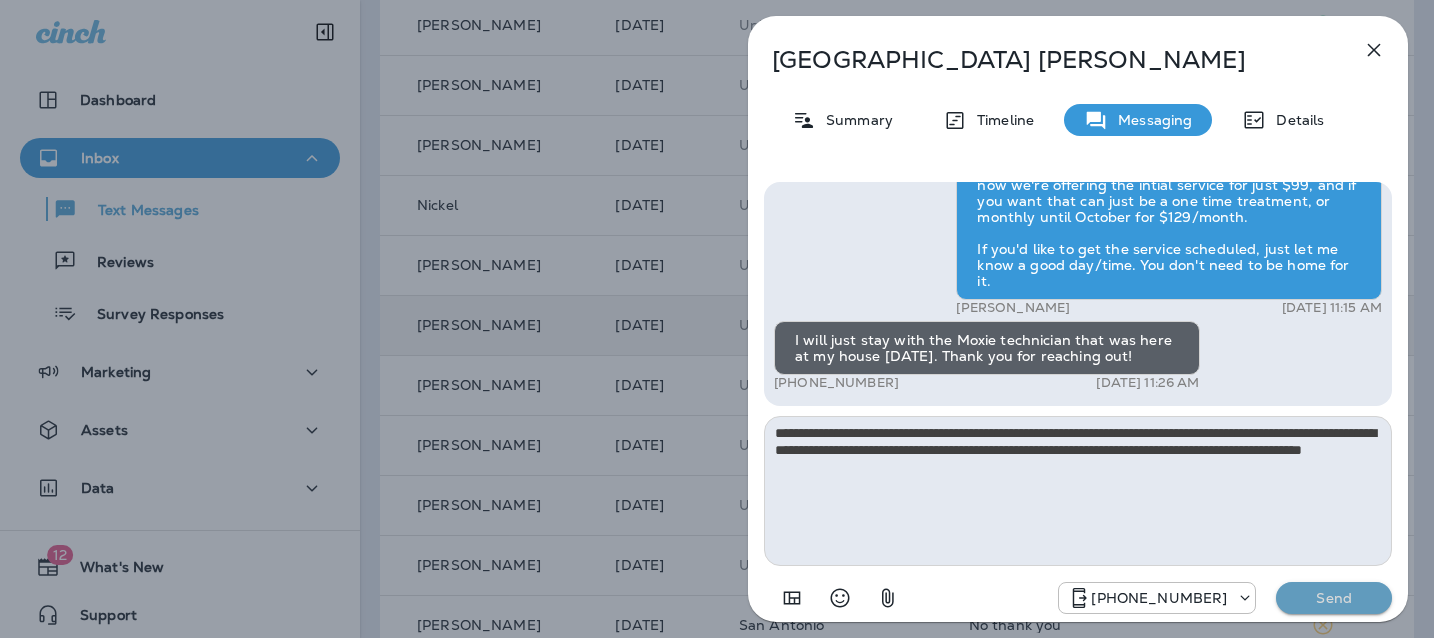 drag, startPoint x: 1351, startPoint y: 605, endPoint x: 1316, endPoint y: 594, distance: 36.687874 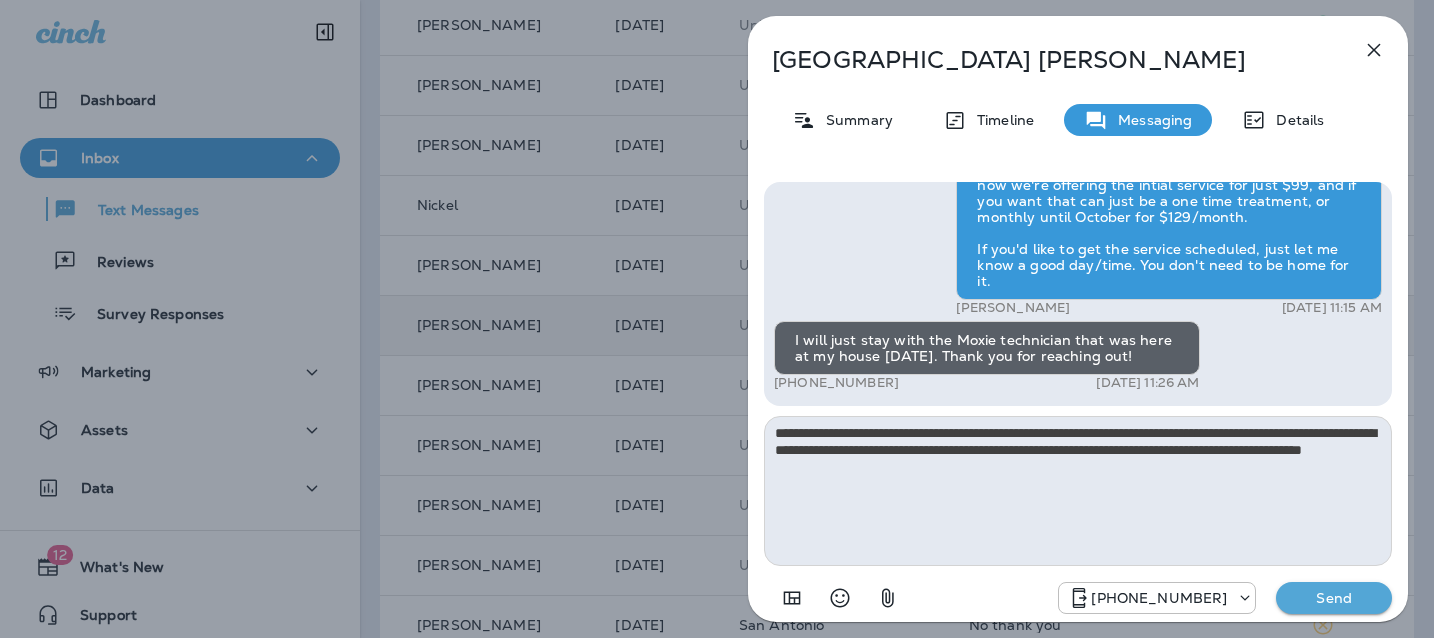type 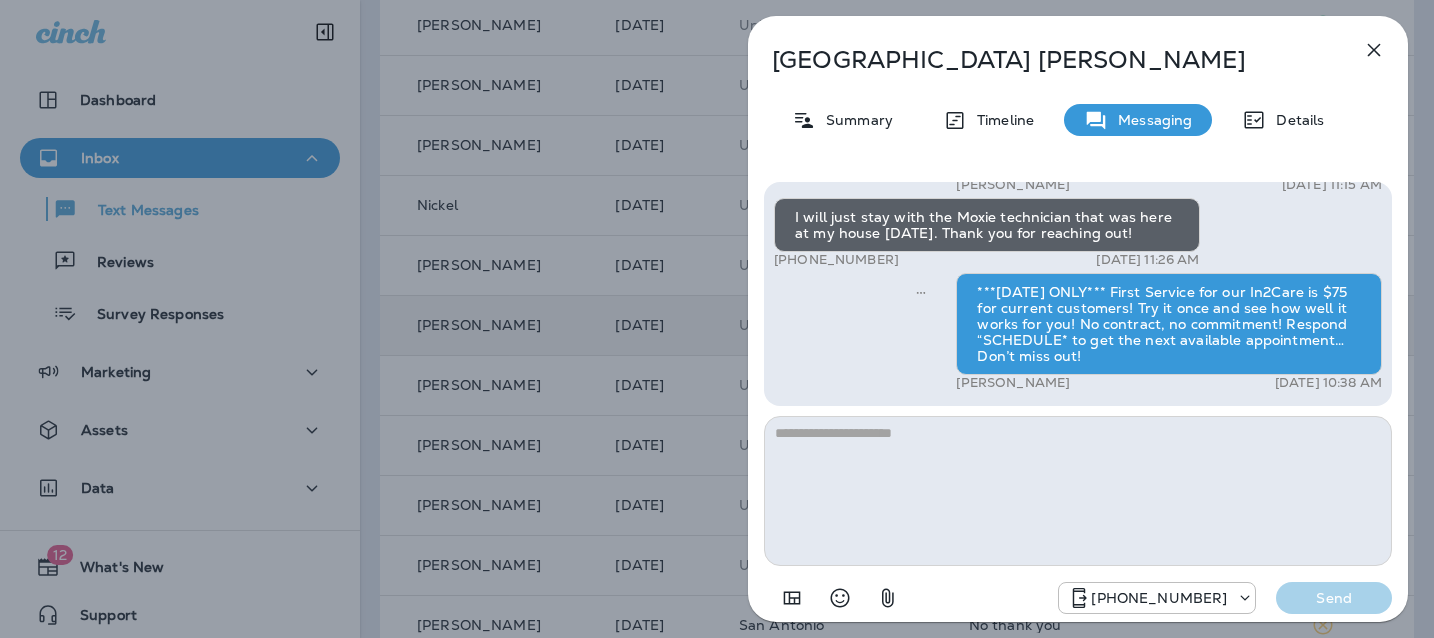click 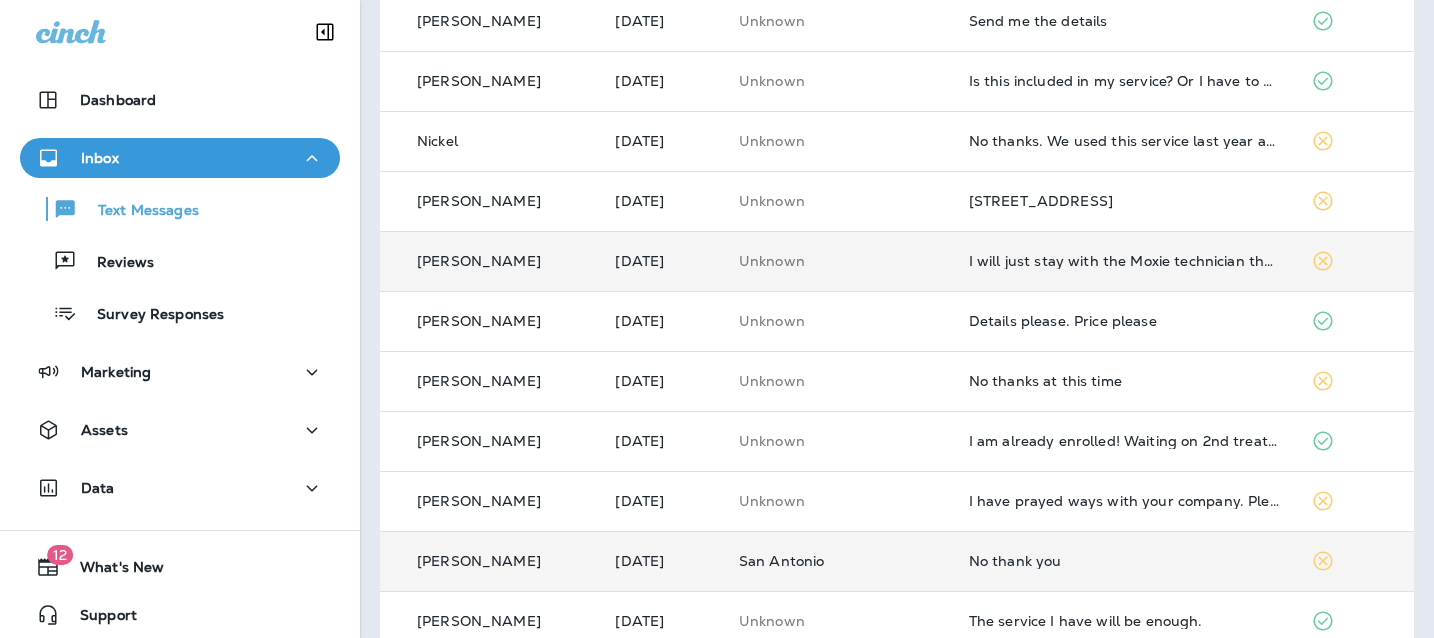 scroll, scrollTop: 0, scrollLeft: 0, axis: both 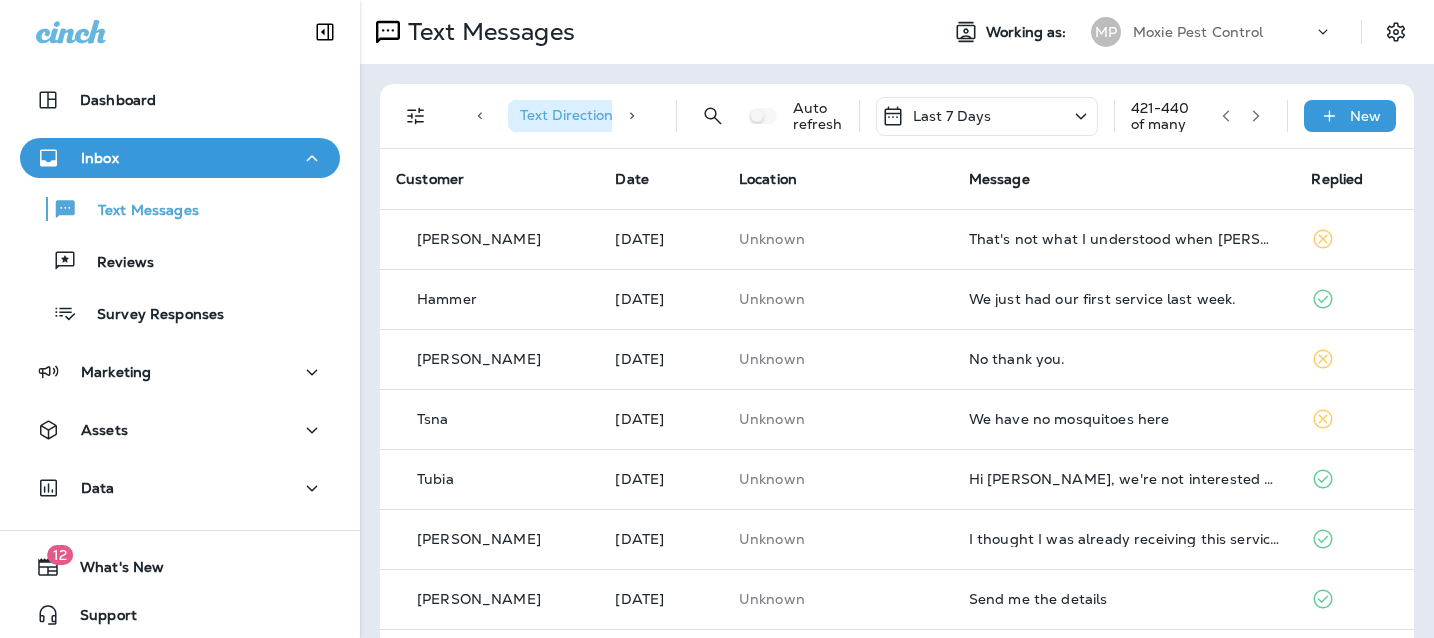 click 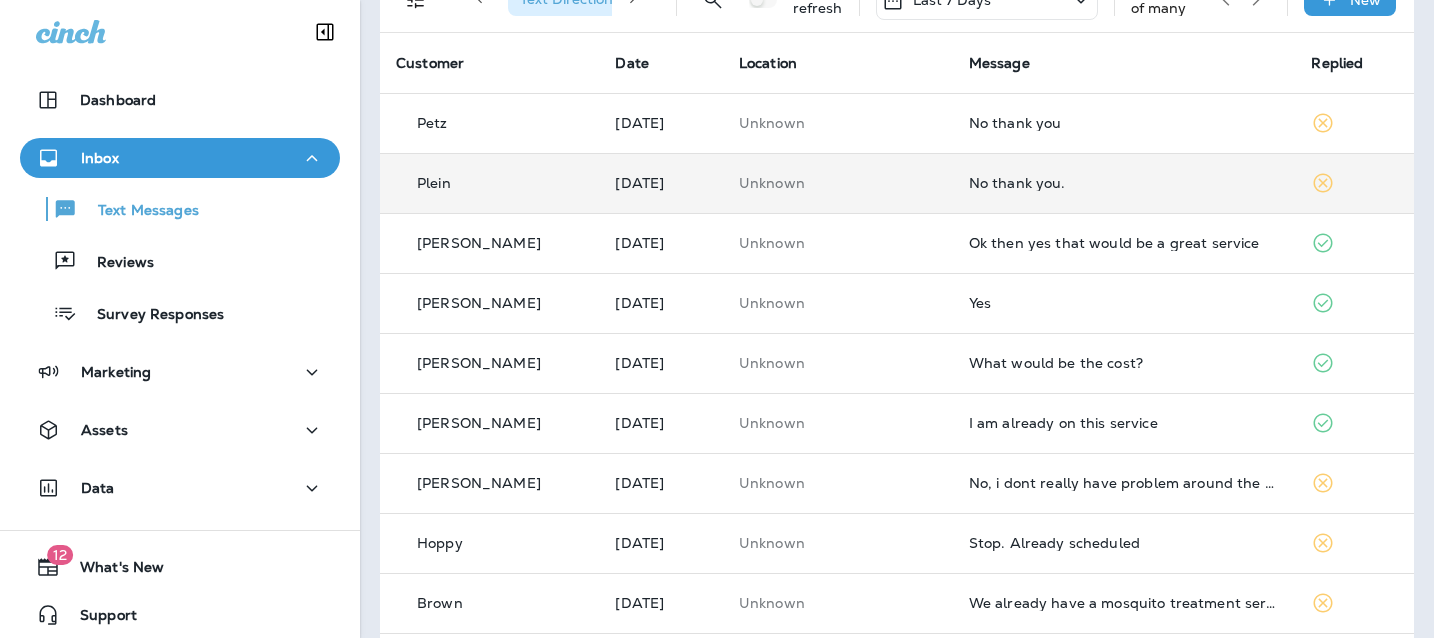 scroll, scrollTop: 0, scrollLeft: 0, axis: both 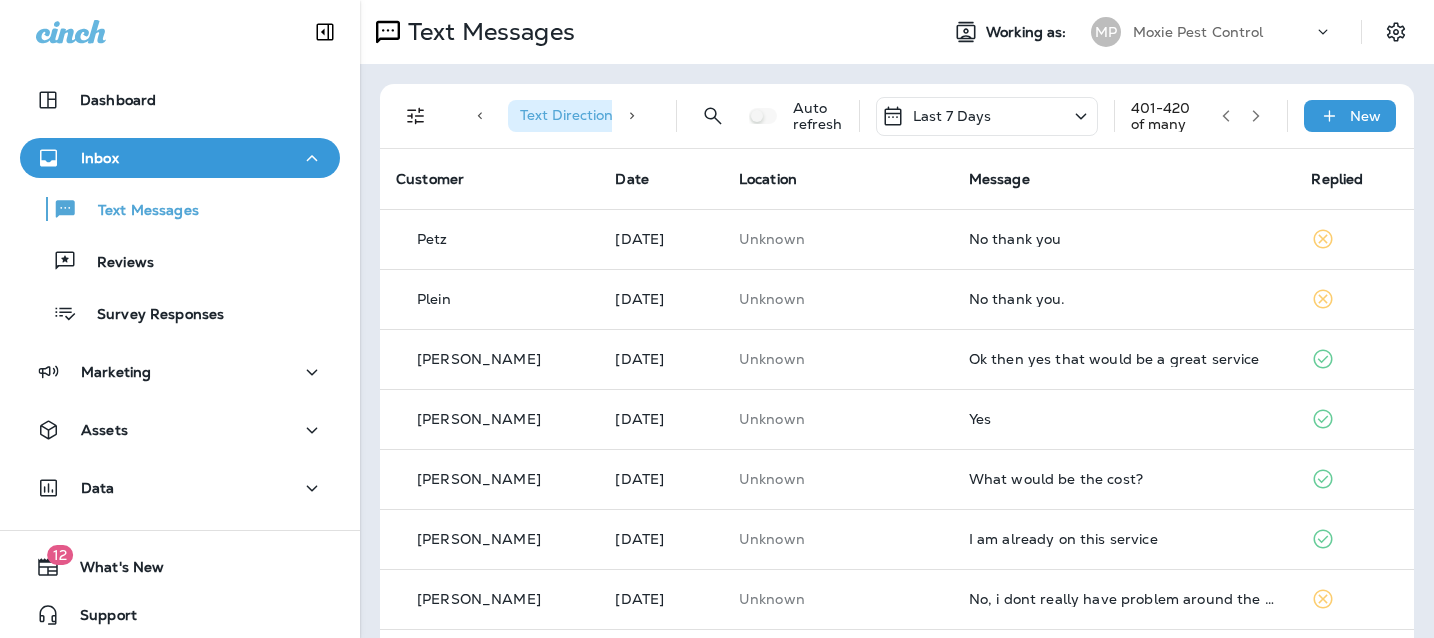 click 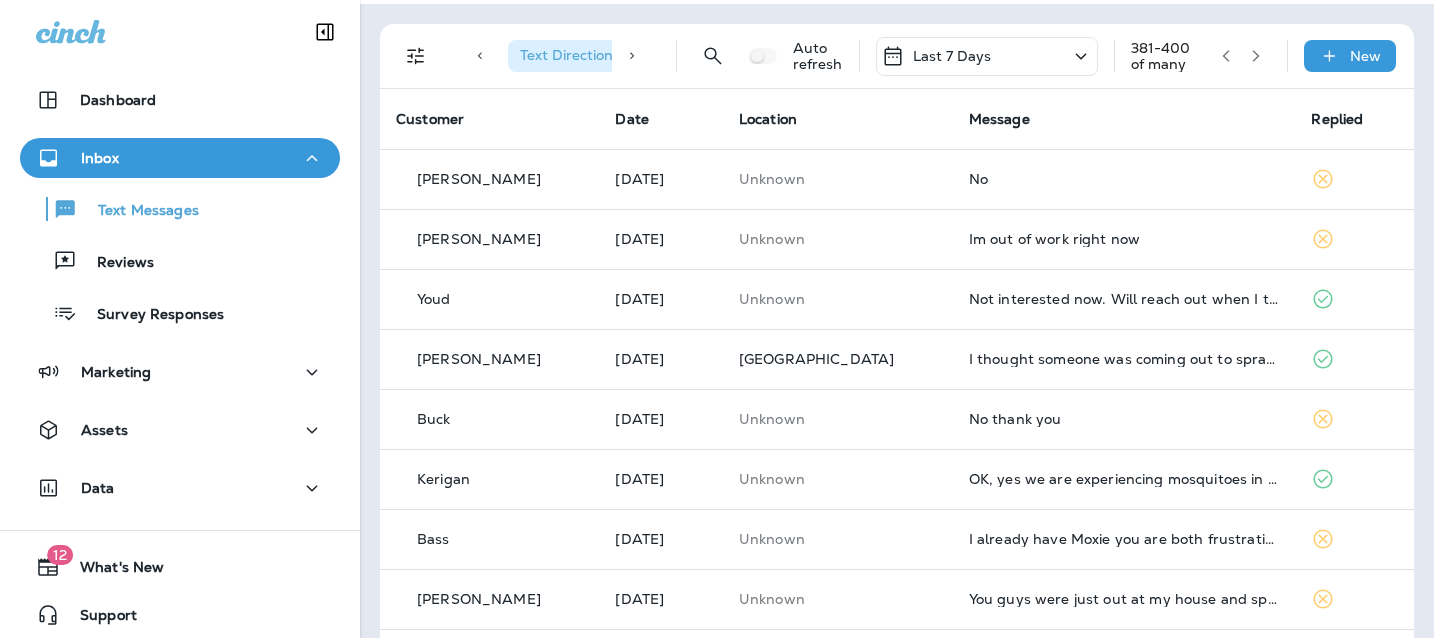 scroll, scrollTop: 0, scrollLeft: 0, axis: both 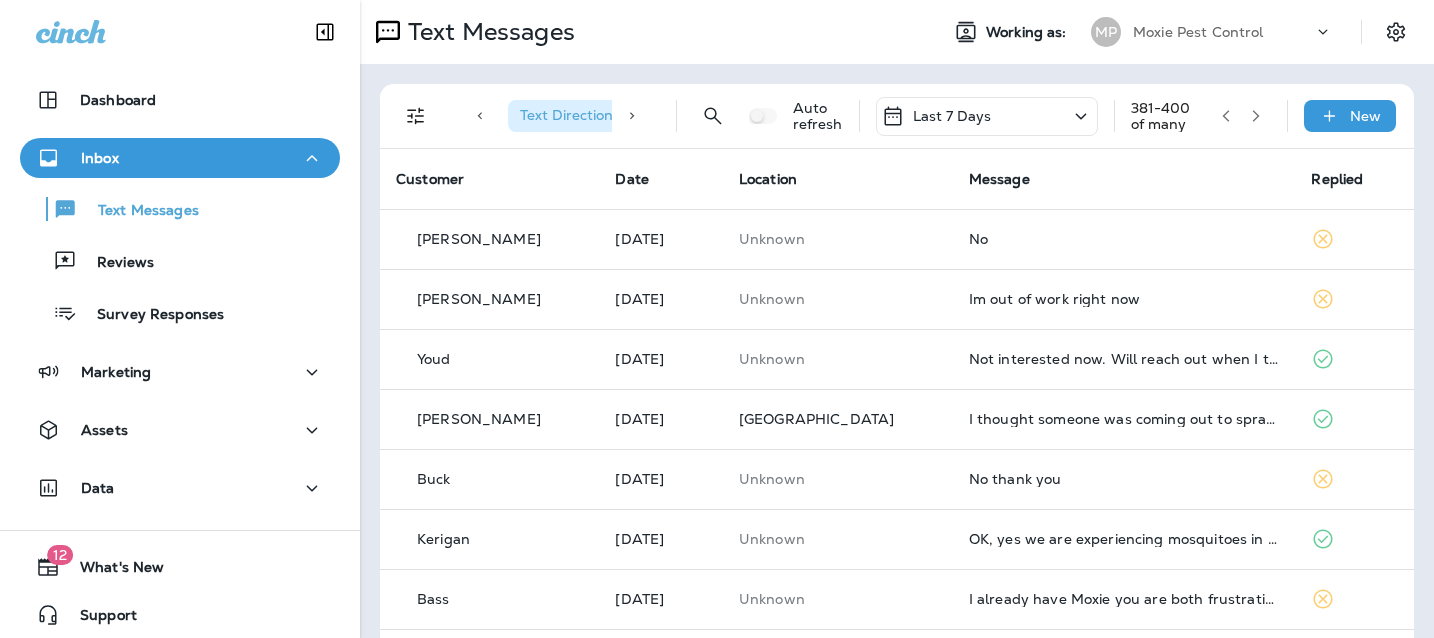 click 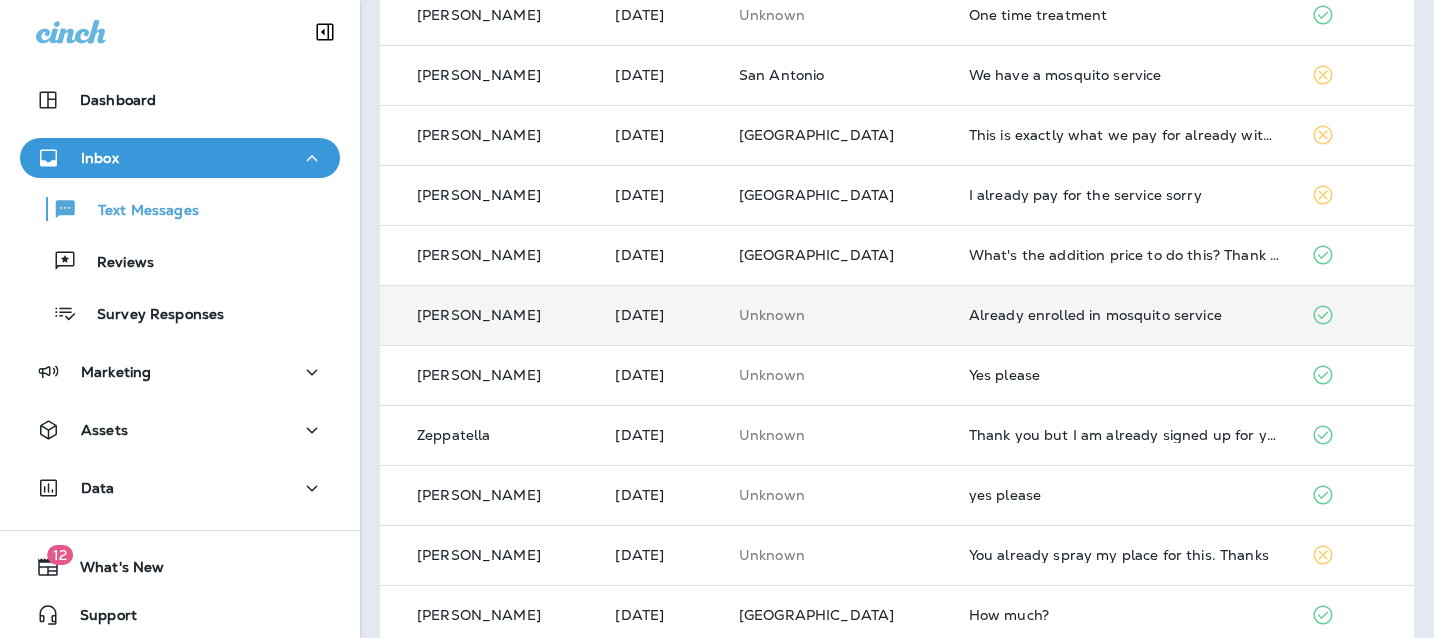 scroll, scrollTop: 461, scrollLeft: 0, axis: vertical 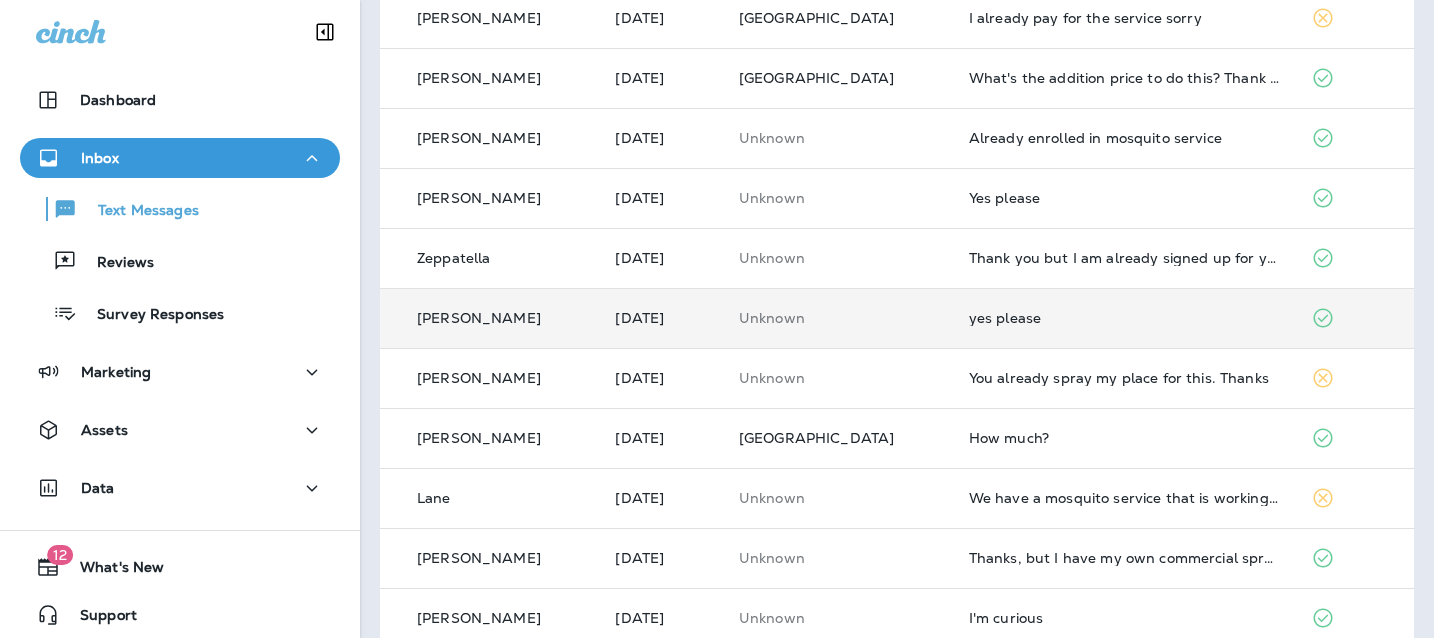 click on "yes please" at bounding box center (1124, 318) 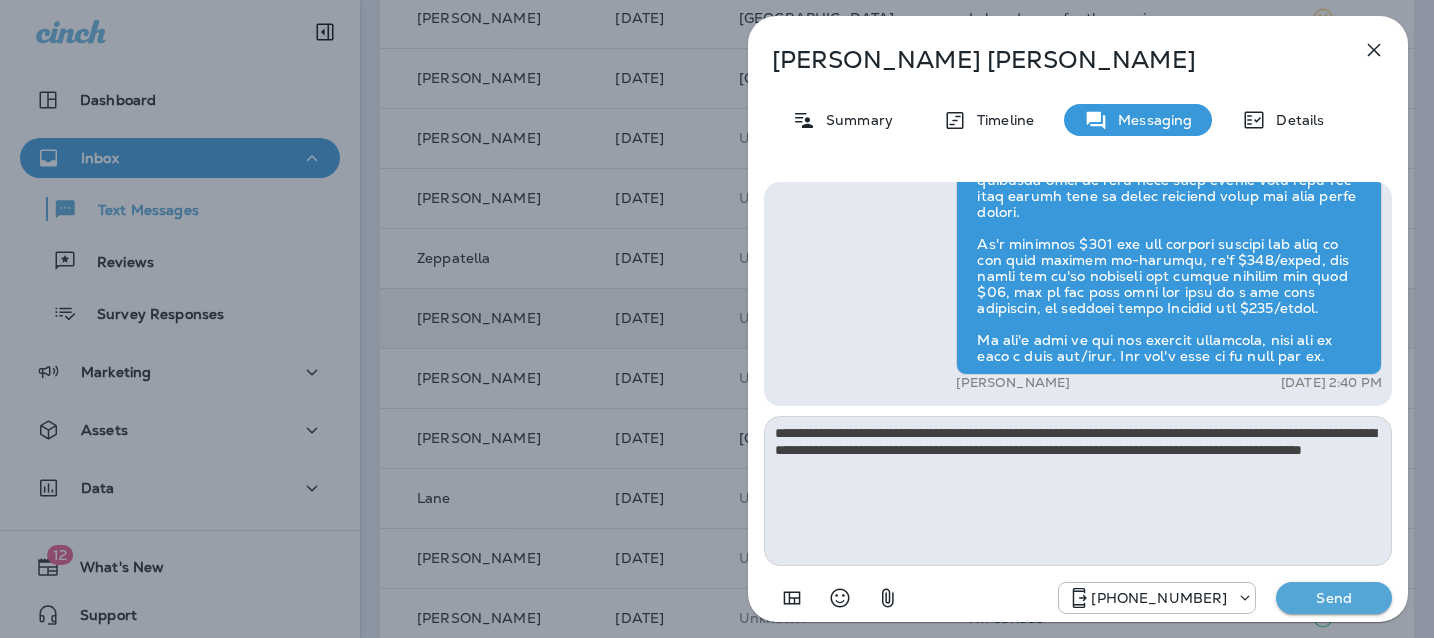 type on "**********" 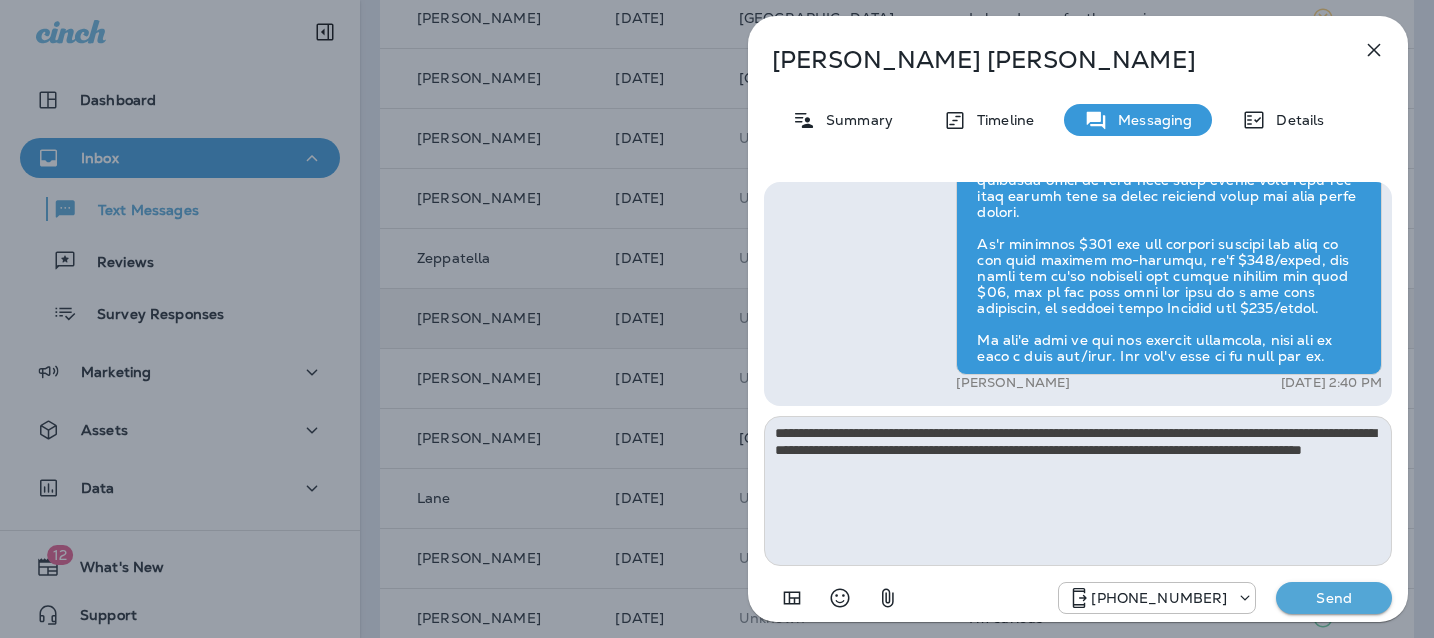 type 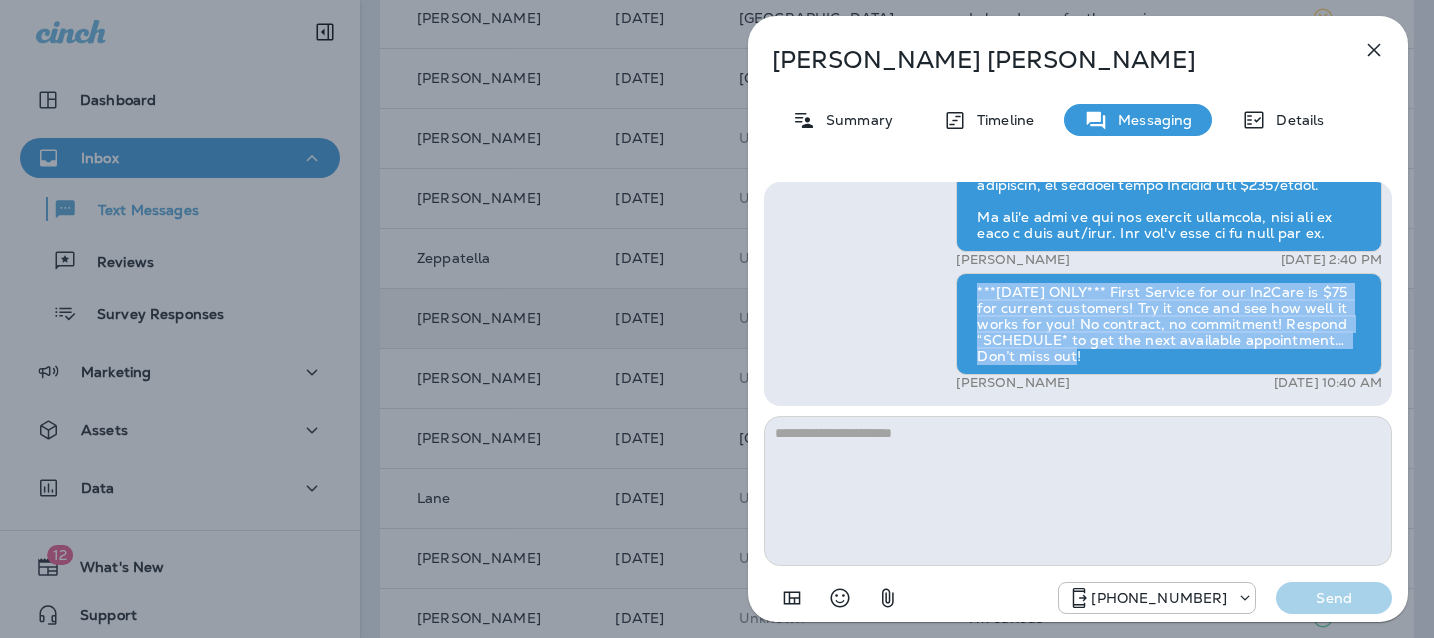 drag, startPoint x: 1117, startPoint y: 355, endPoint x: 968, endPoint y: 286, distance: 164.2011 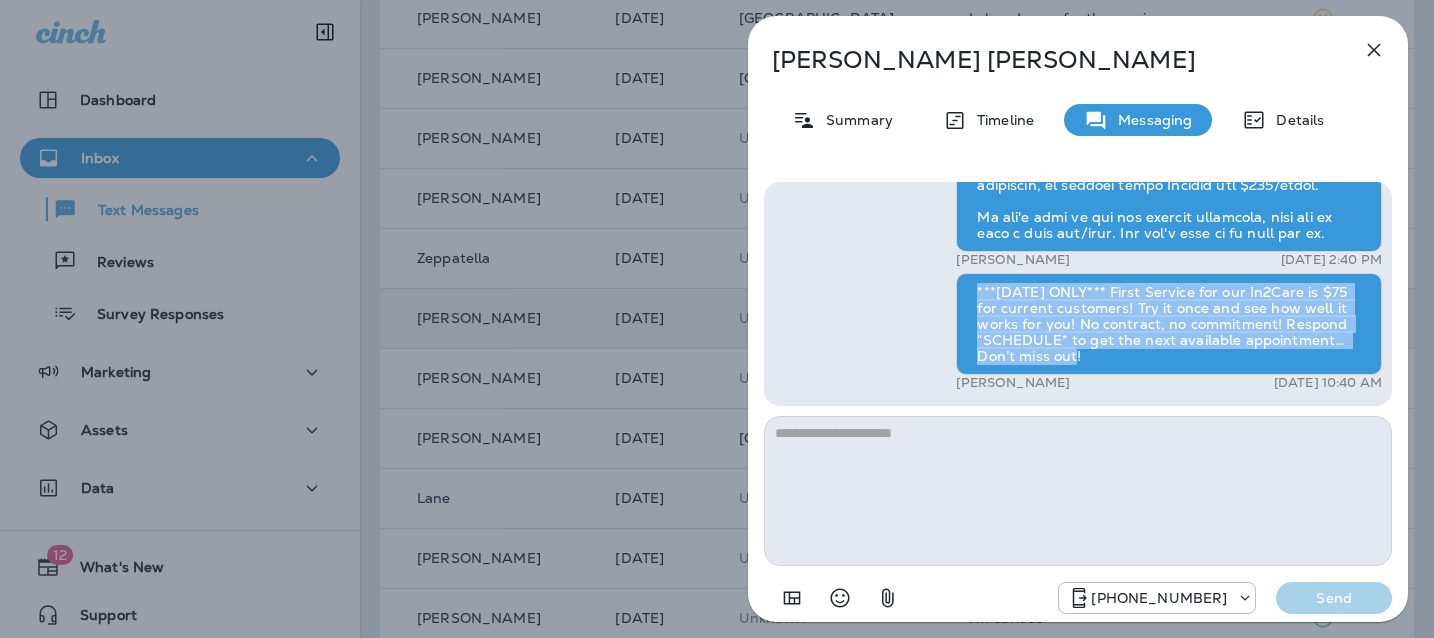 copy on "***[DATE] ONLY*** First Service for our In2Care is $75 for current customers! Try it once and see how well it works for you! No contract, no commitment! Respond “SCHEDULE* to get the next available appointment… Don’t miss out!" 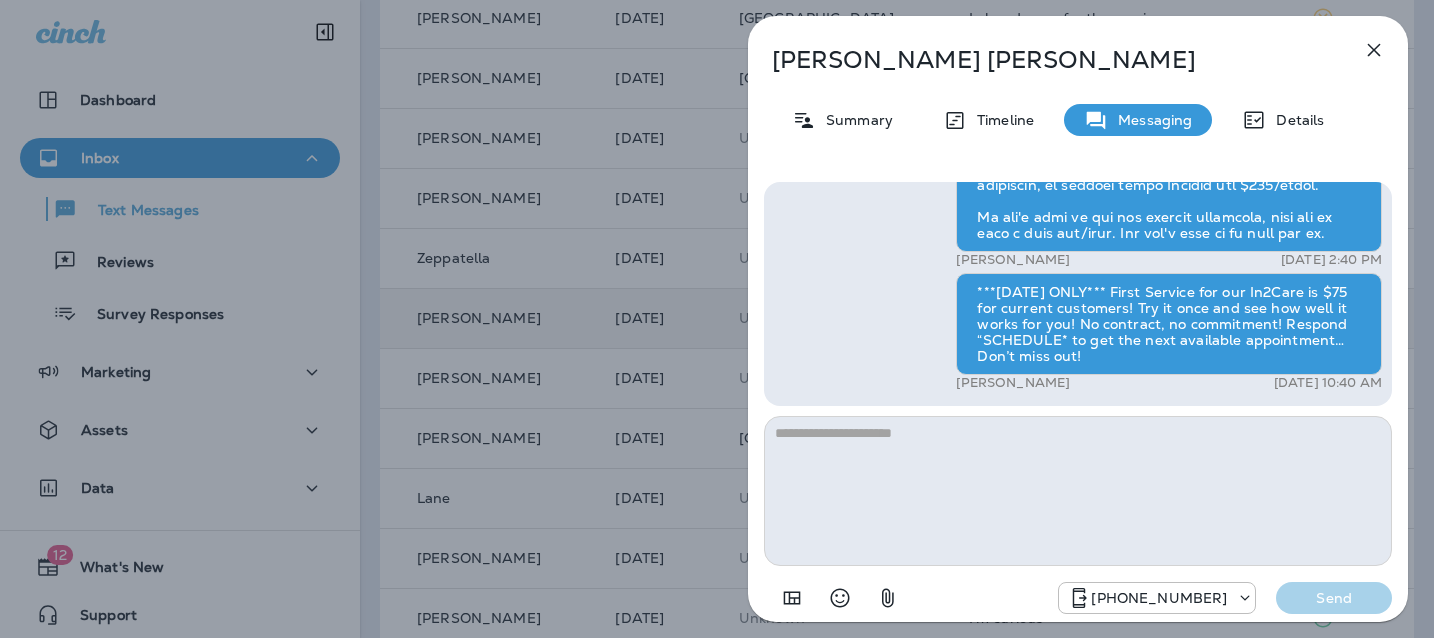 click on "[PERSON_NAME] Summary   Timeline   Messaging   Details   Hi,   , this is [PERSON_NAME] with Moxie Pest Control. We know Summer brings out the mosquitoes—and with the Summer season here, I’d love to get you on our schedule to come help take care of that. Just reply here if you're interested, and I'll let you know the details!
Reply STOP to optout +18174823792 [DATE] 1:06 PM yes please  +1 (682) 300-7230 [DATE] 2:20 PM [PERSON_NAME] [DATE] 2:40 PM ***[DATE] ONLY*** First Service for our In2Care is $75 for current customers! Try it once and see how well it works for you! No contract, no commitment! Respond “SCHEDULE* to get the next available appointment… Don’t miss out! [PERSON_NAME] [DATE] 10:40 AM [PHONE_NUMBER] Send" at bounding box center [717, 319] 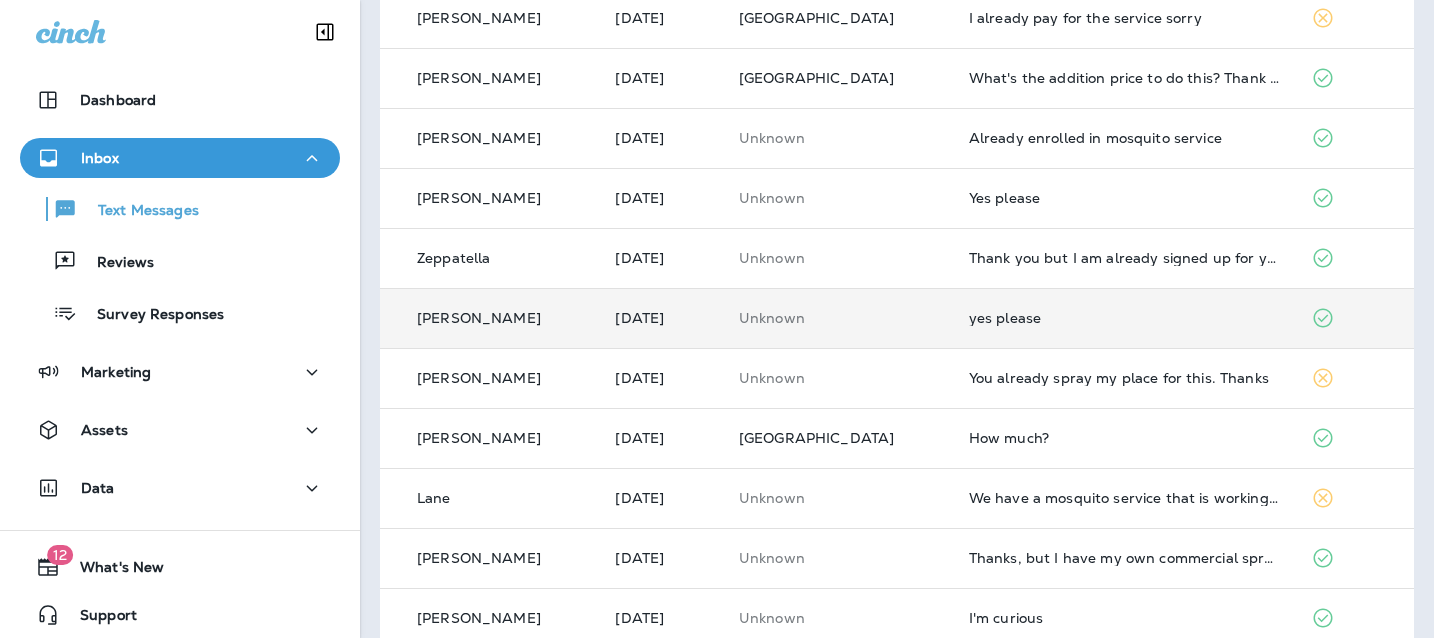 click on "yes please" at bounding box center (1124, 318) 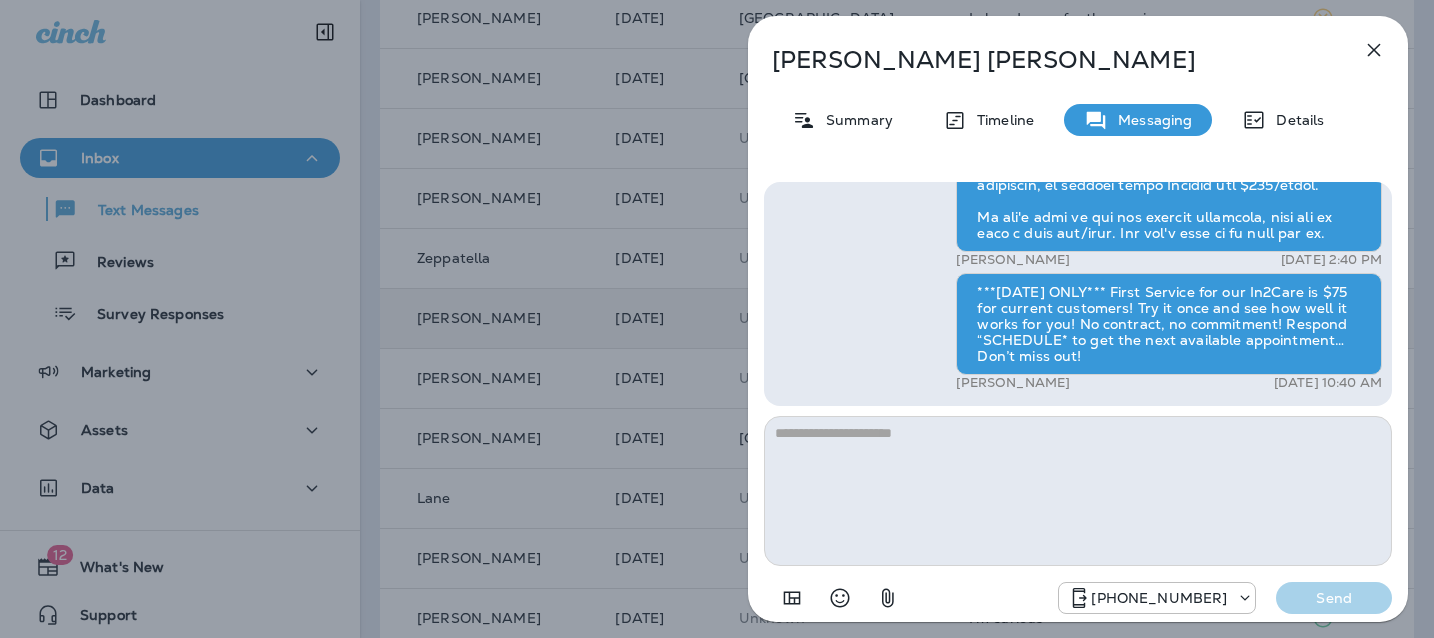 click at bounding box center (1374, 50) 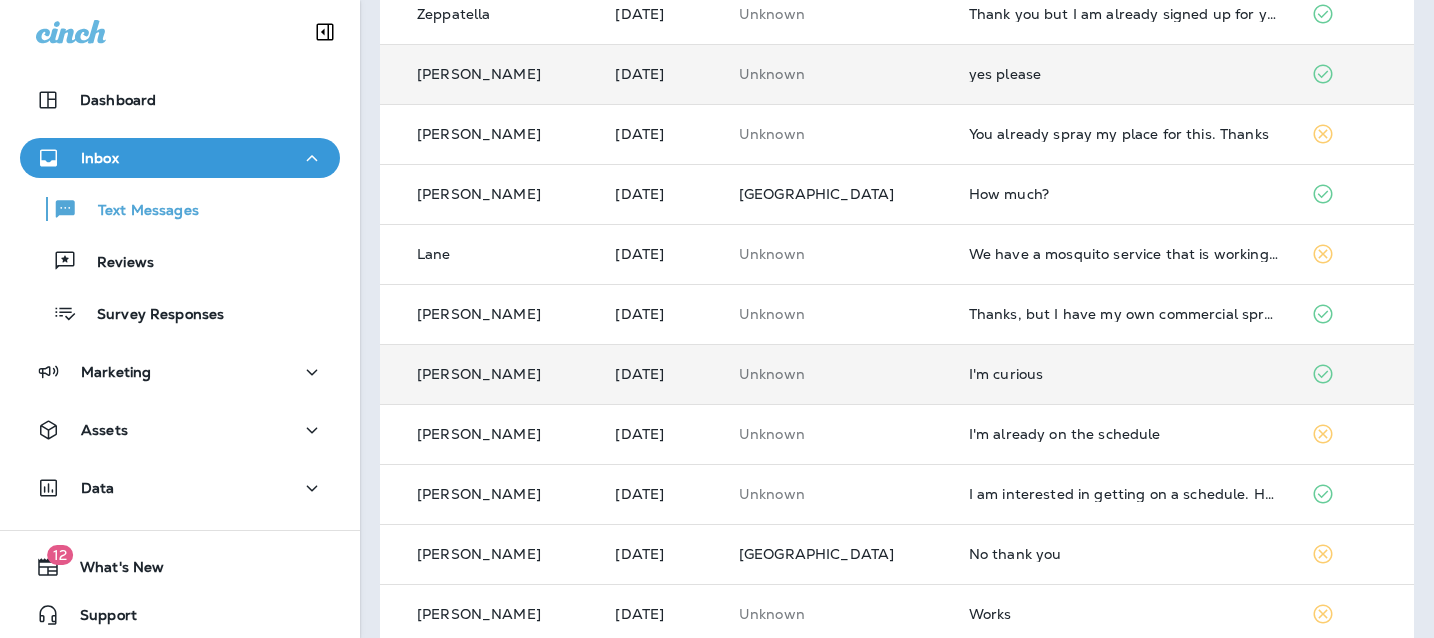 scroll, scrollTop: 709, scrollLeft: 0, axis: vertical 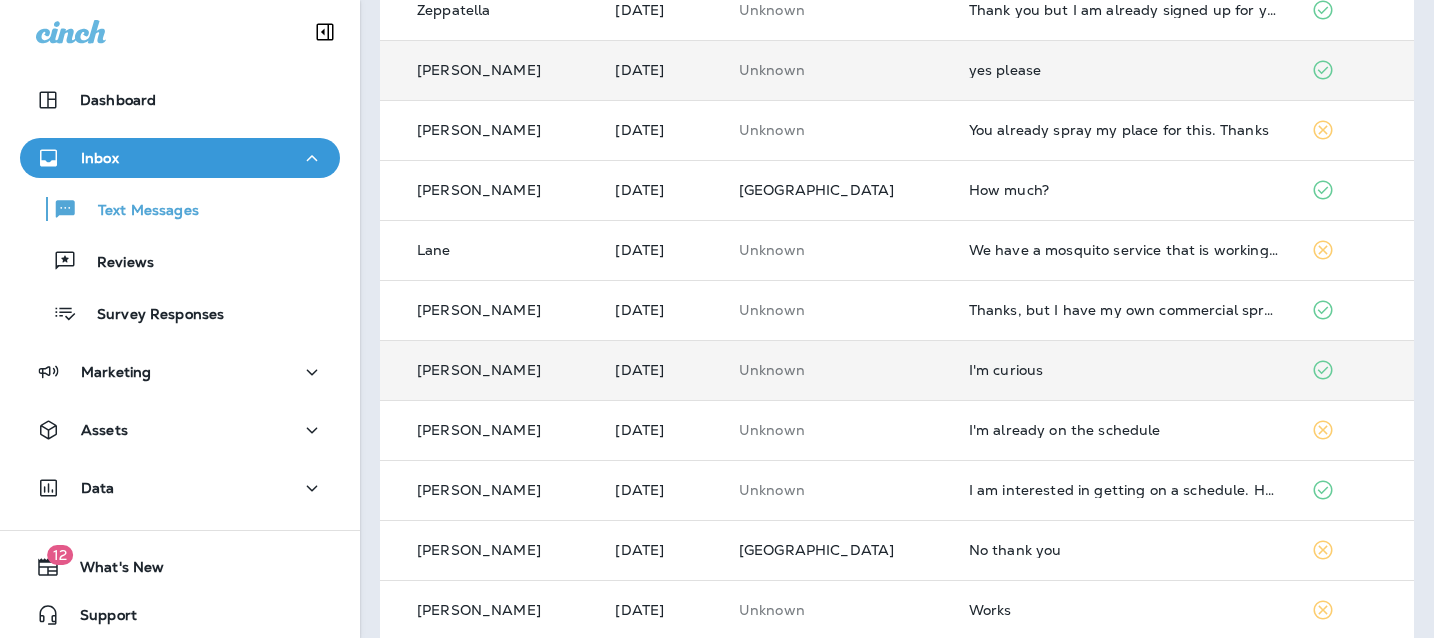 click on "I'm curious" at bounding box center [1124, 370] 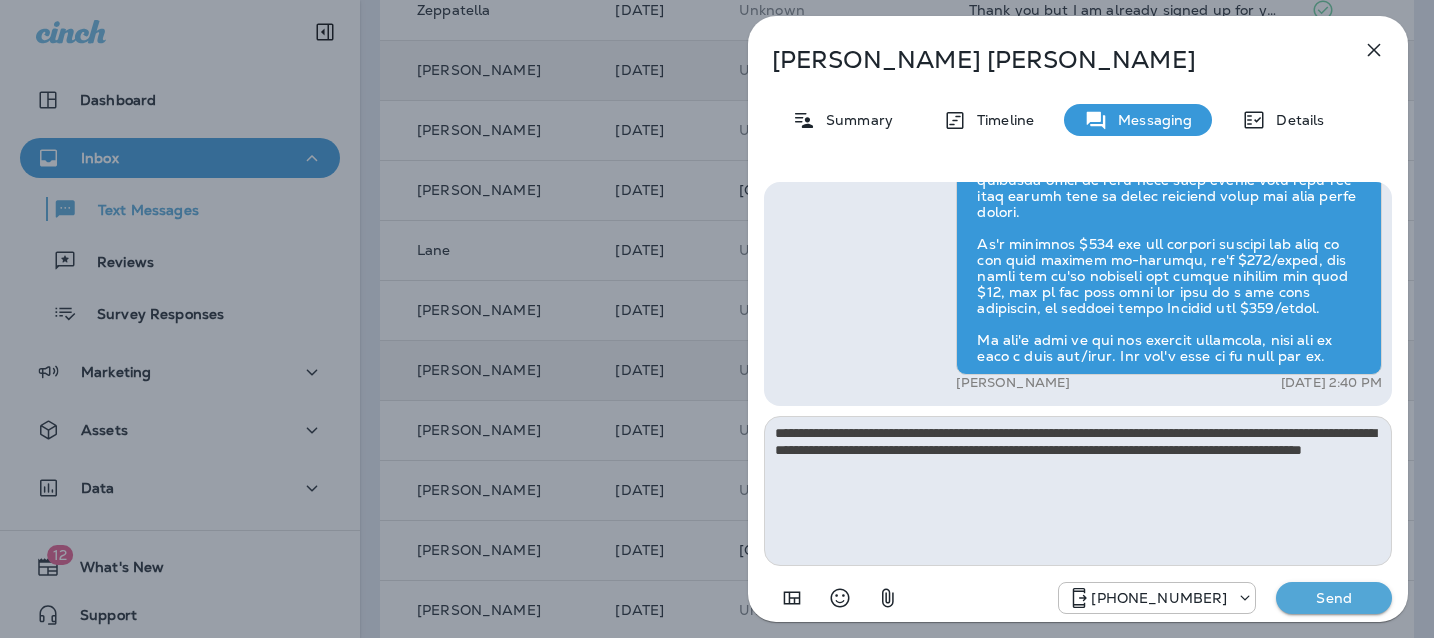 type on "**********" 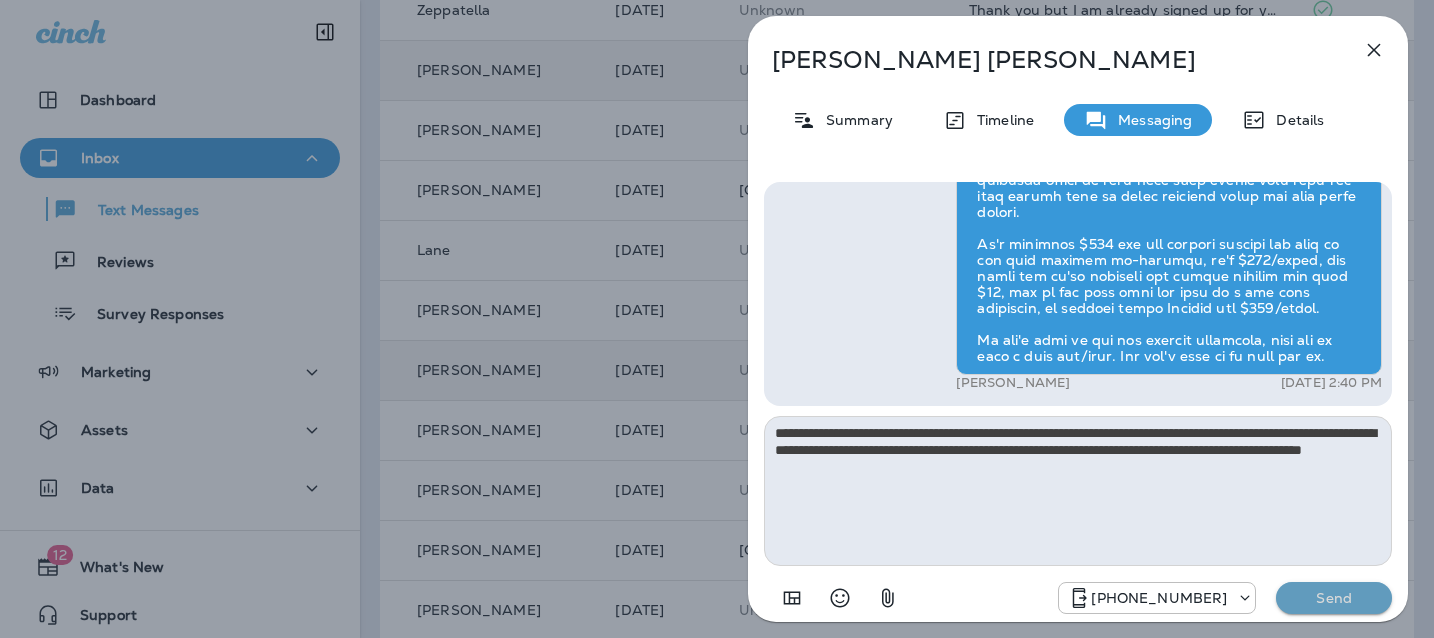 click on "Send" at bounding box center (1334, 598) 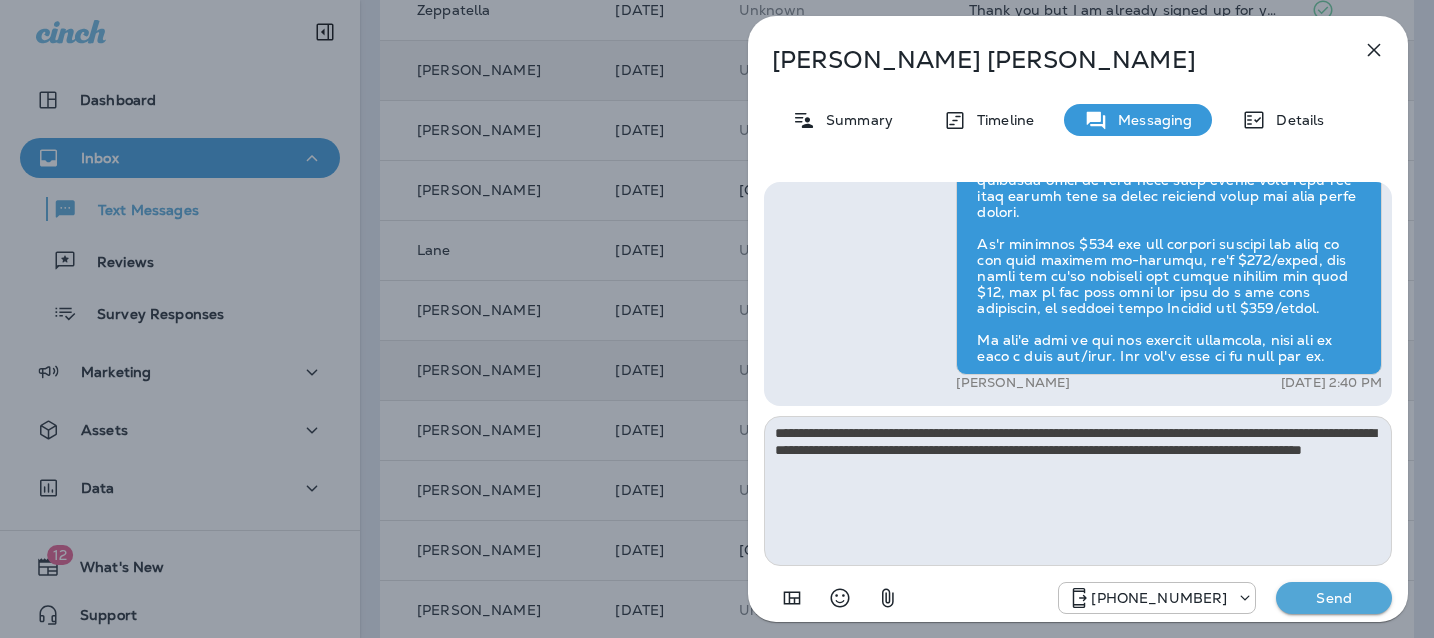 type 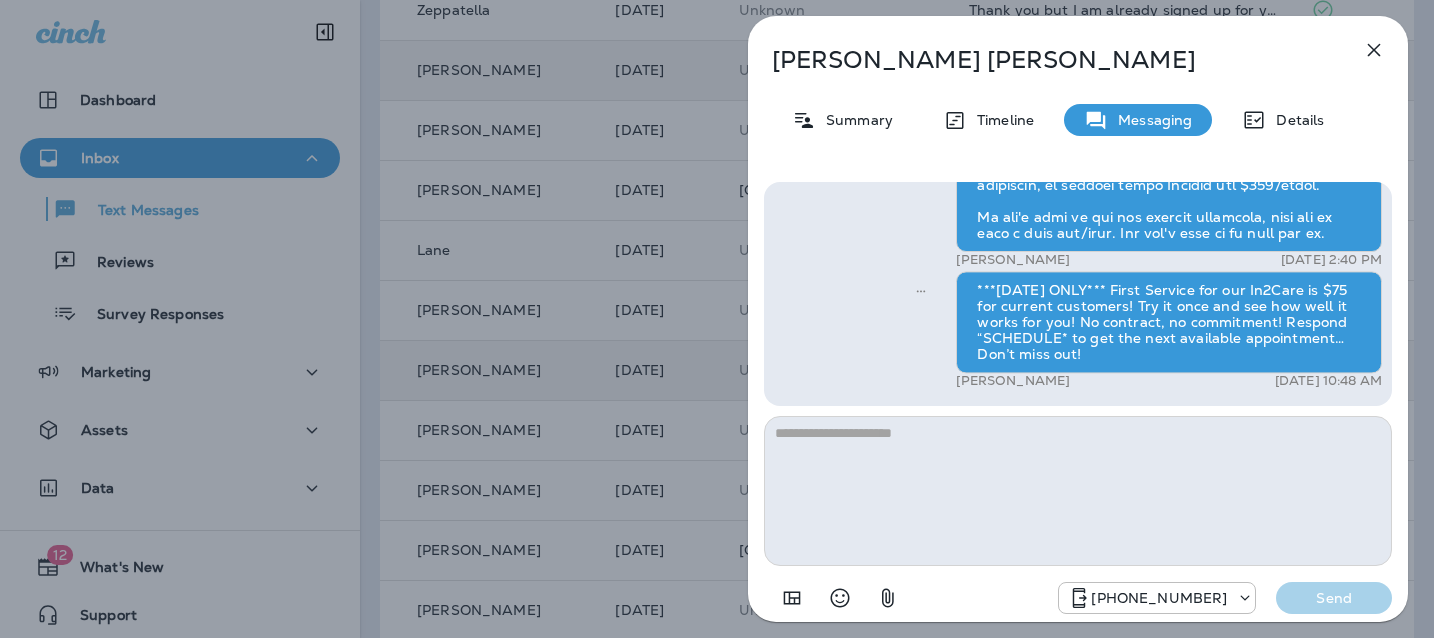 click on "[PERSON_NAME] Summary   Timeline   Messaging   Details   Hi,  [PERSON_NAME] , this is [PERSON_NAME] with Moxie Pest Control. We know Summer brings out the mosquitoes—and with the Summer season here, I’d love to get you on our schedule to come help take care of that. Just reply here if you're interested, and I'll let you know the details!
Reply STOP to optout +18174823792 [DATE] 2:07 PM I'm curious +1 (614) 551-3277 [DATE] 2:12 PM [PERSON_NAME] [DATE] 2:40 PM   ***[DATE] ONLY*** First Service for our In2Care is $75 for current customers! Try it once and see how well it works for you! No contract, no commitment! Respond “SCHEDULE* to get the next available appointment… Don’t miss out! [PERSON_NAME] [DATE] 10:48 AM [PHONE_NUMBER] Send" at bounding box center [717, 319] 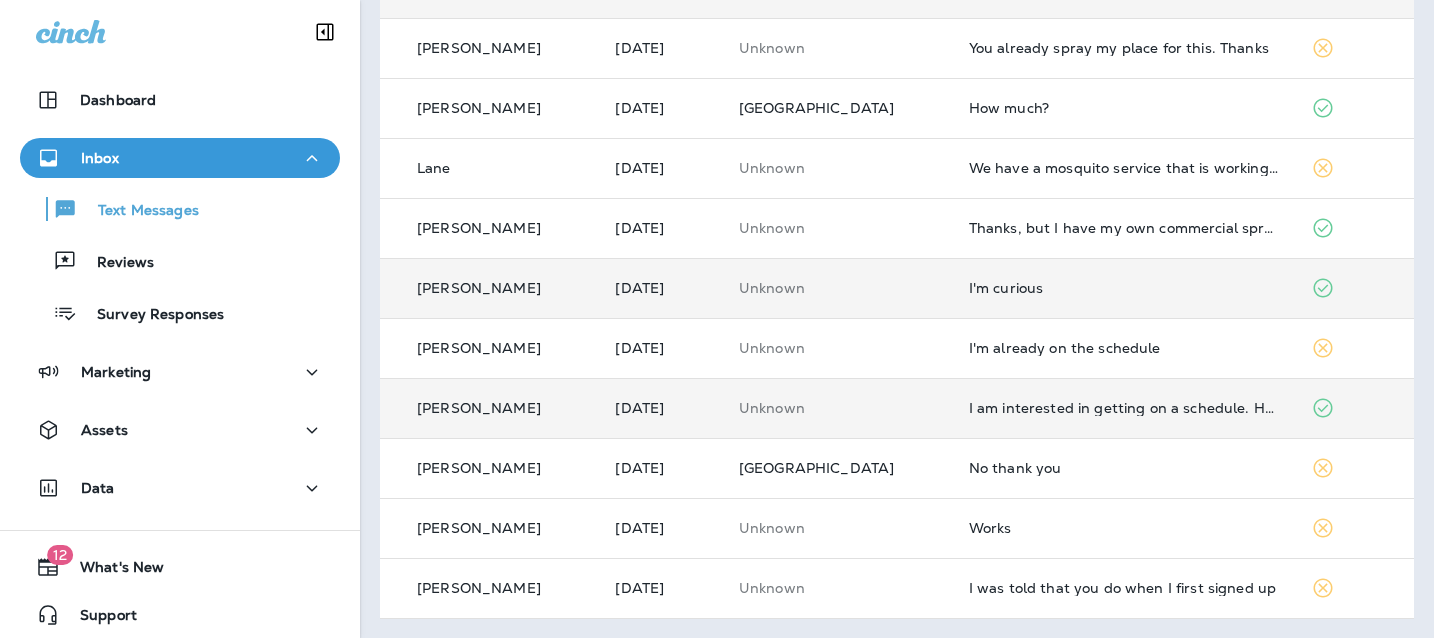 scroll, scrollTop: 792, scrollLeft: 0, axis: vertical 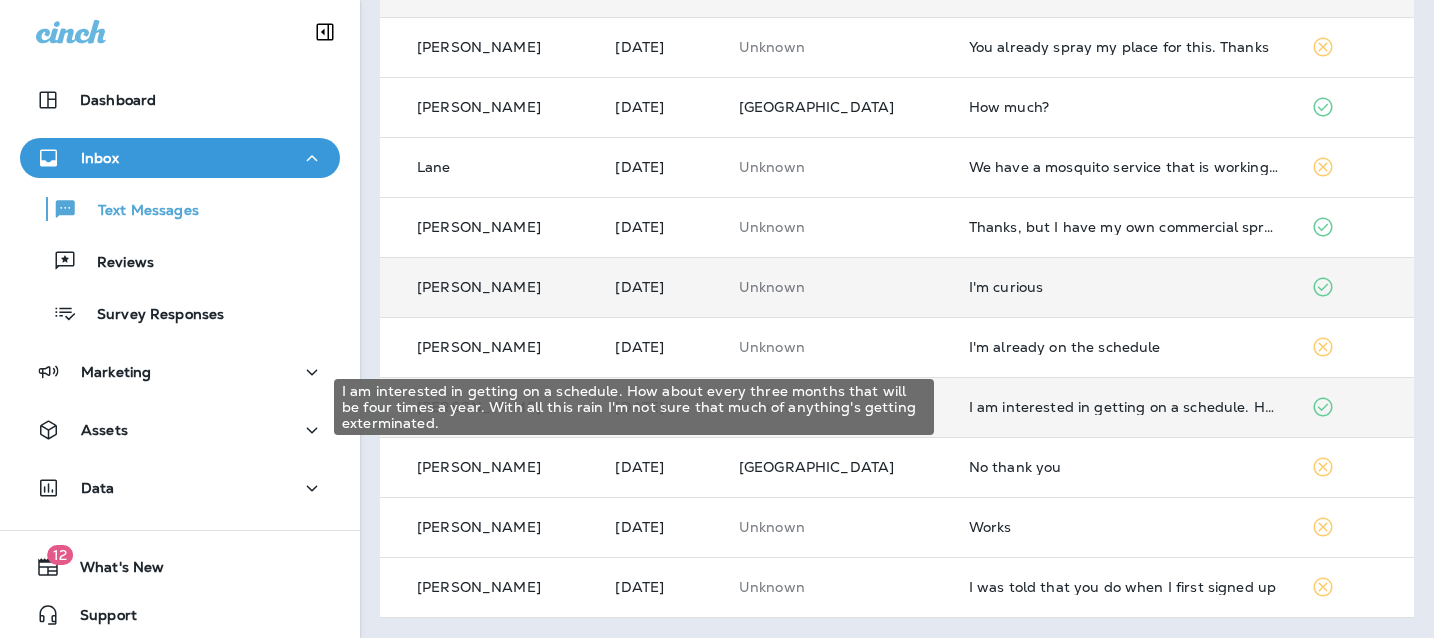 click on "I am interested in getting on a schedule. How about every three months that will be four times a year. With all this rain I'm not sure that much of anything's getting exterminated." at bounding box center [1124, 407] 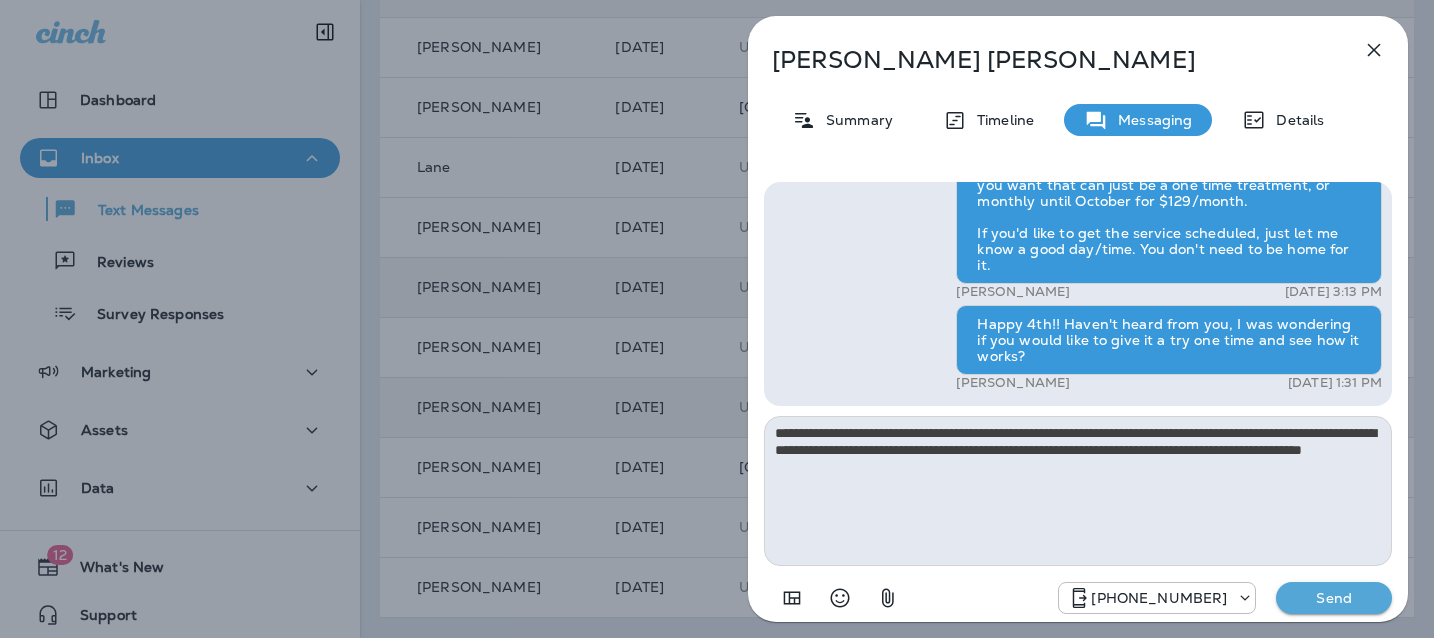 type on "**********" 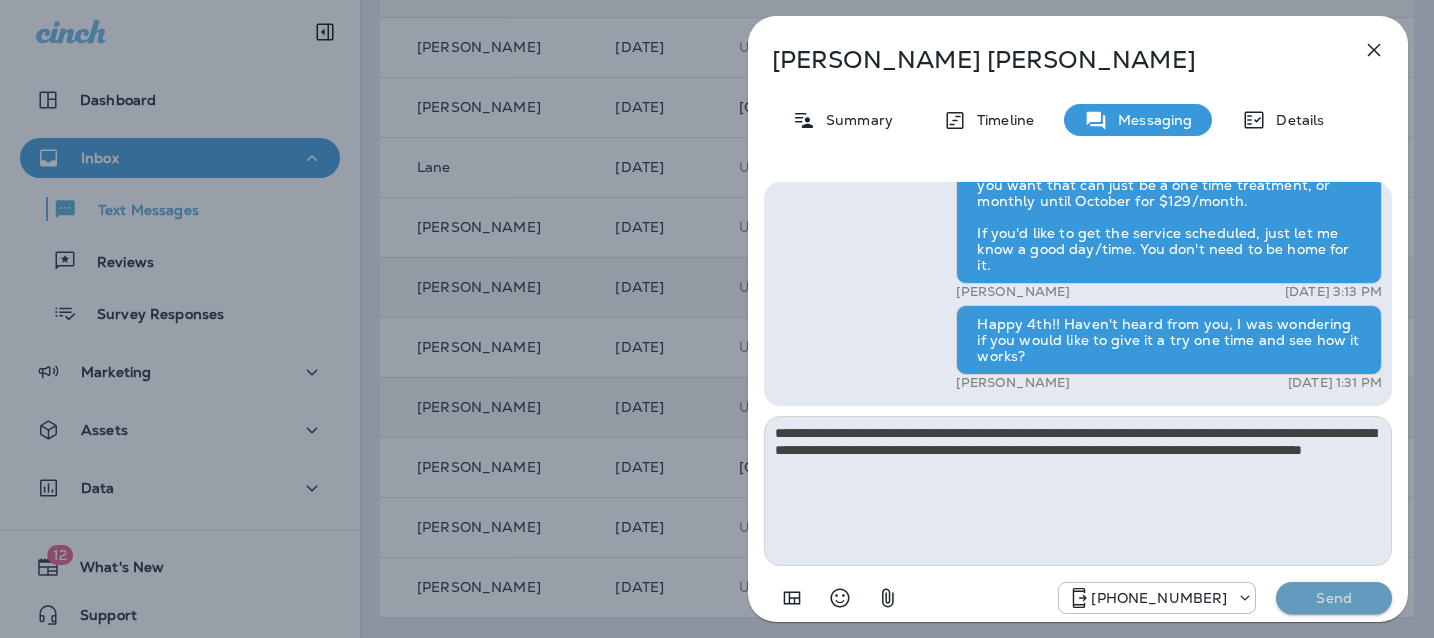 click on "Send" at bounding box center [1334, 598] 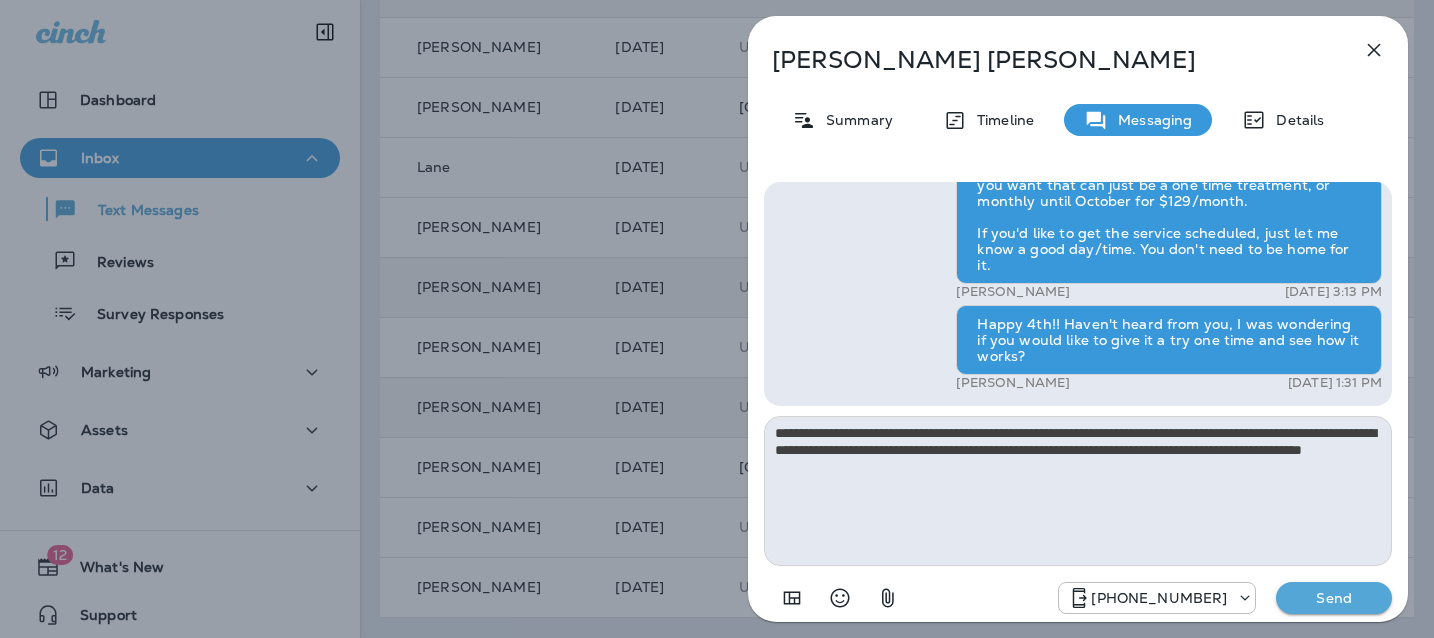 type 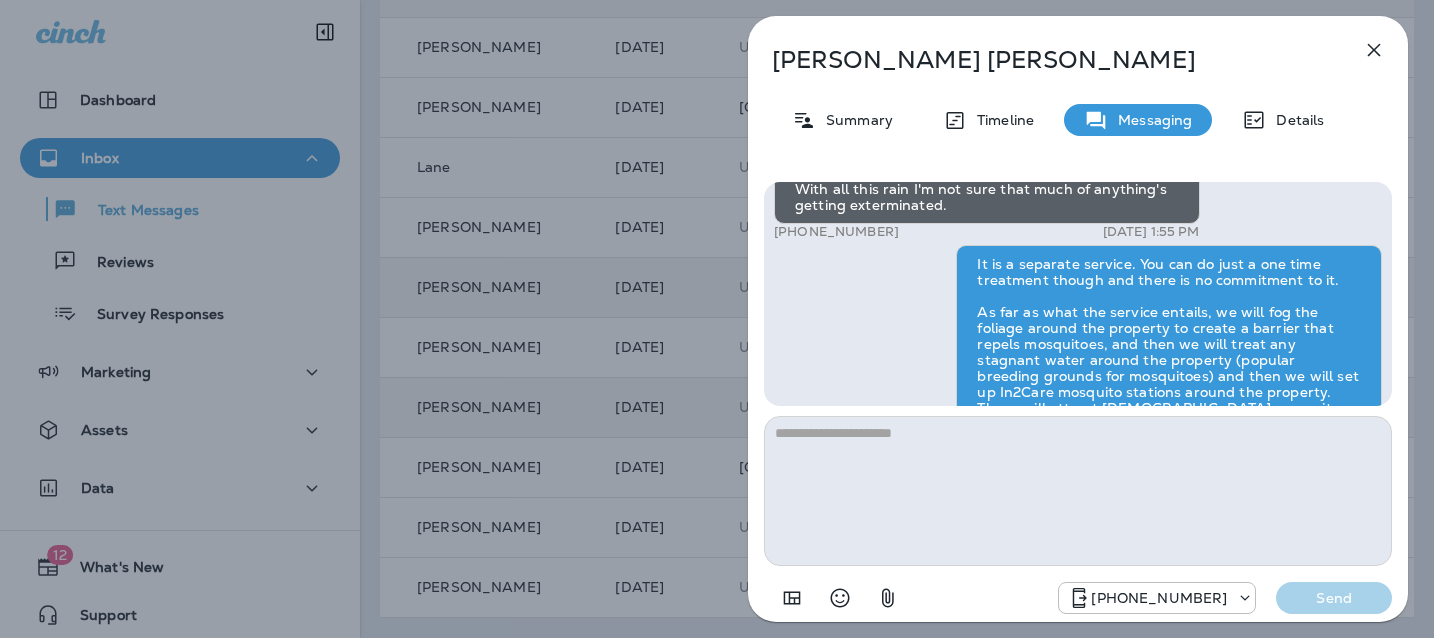 scroll, scrollTop: -573, scrollLeft: 0, axis: vertical 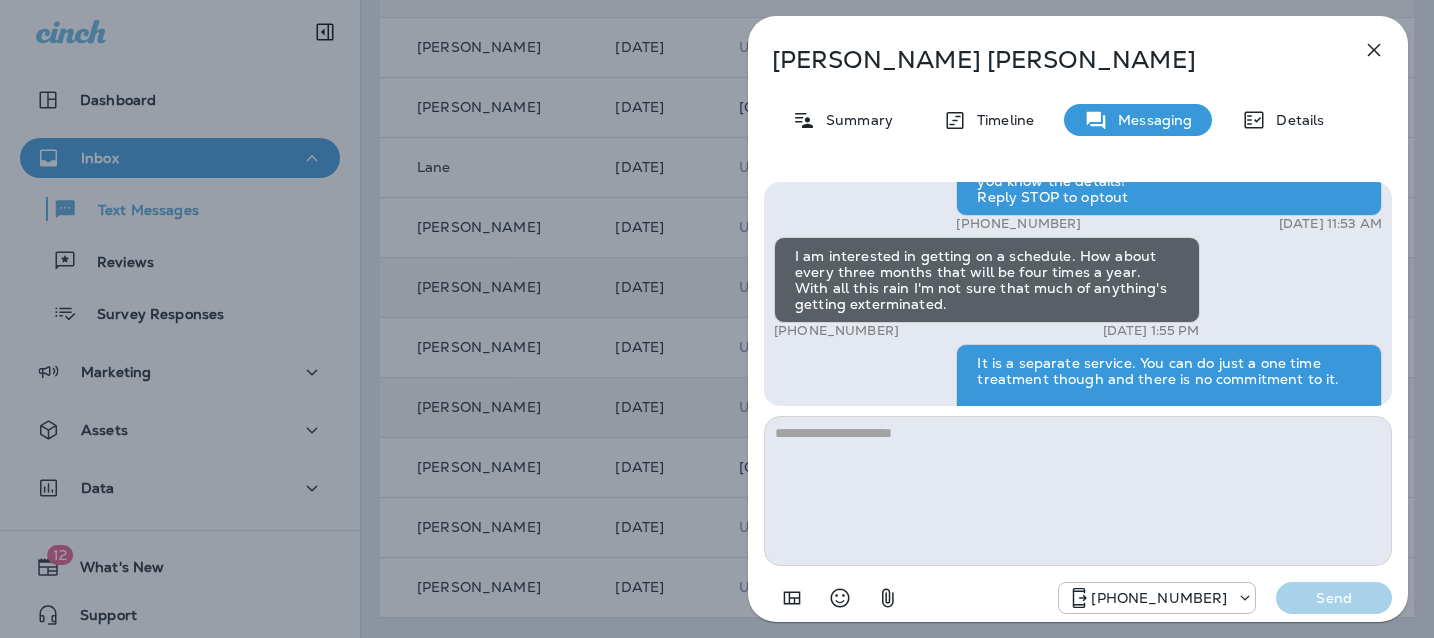 click 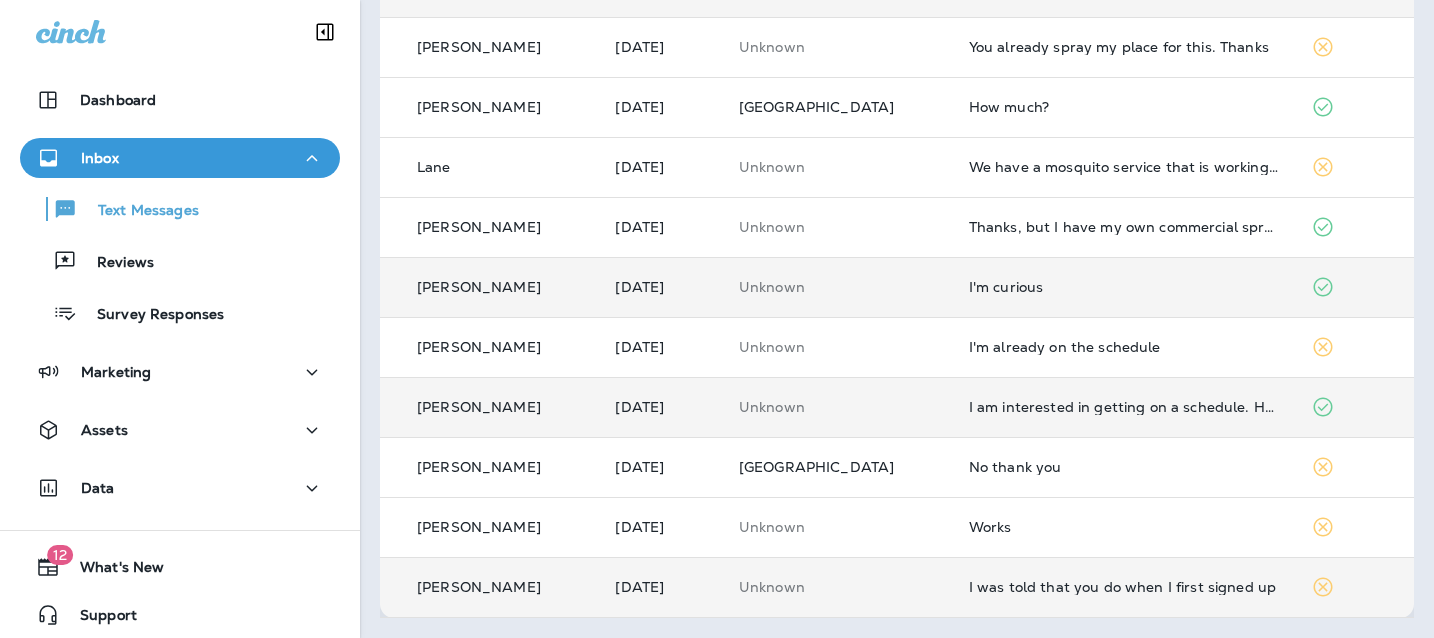 click on "Unknown" at bounding box center (838, 587) 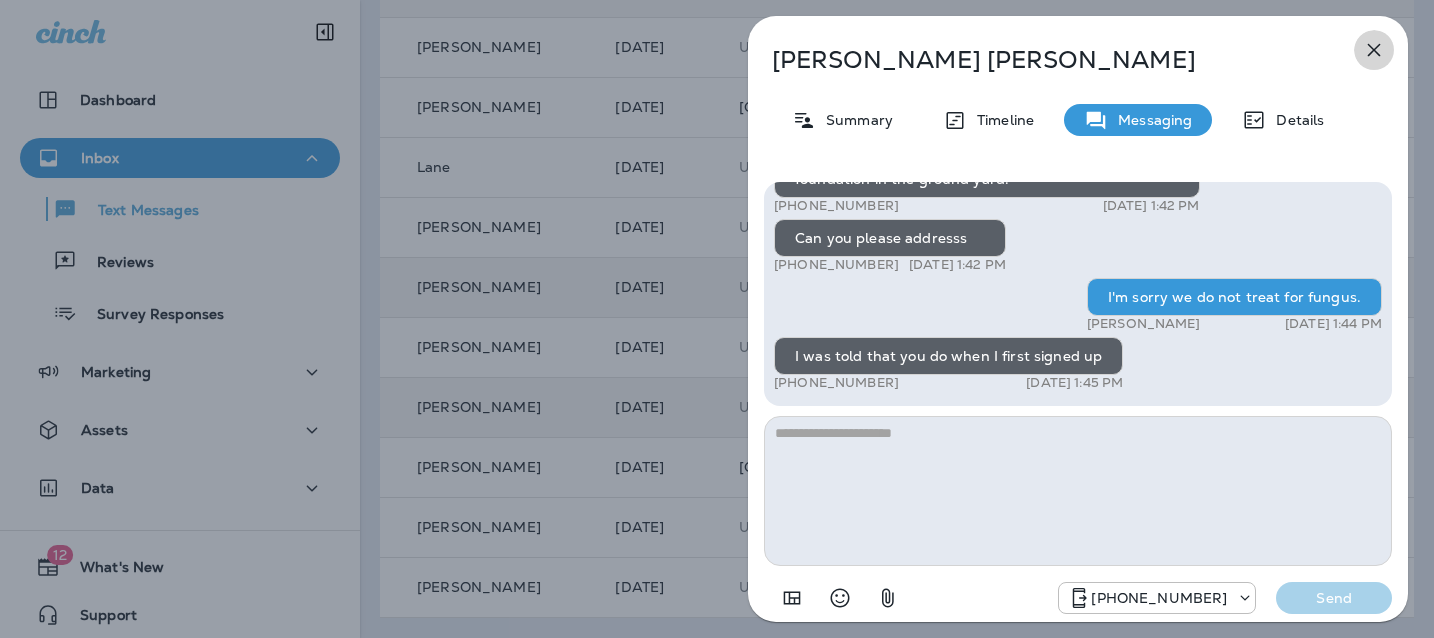 click 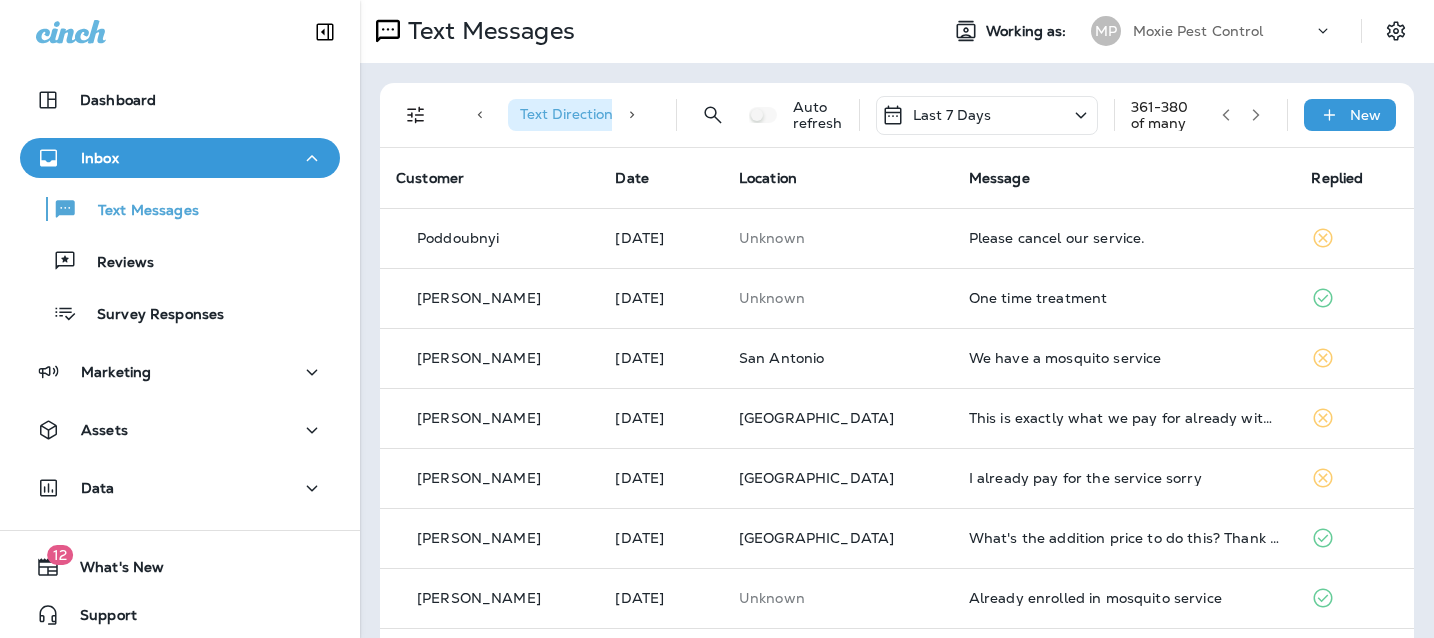 scroll, scrollTop: 0, scrollLeft: 0, axis: both 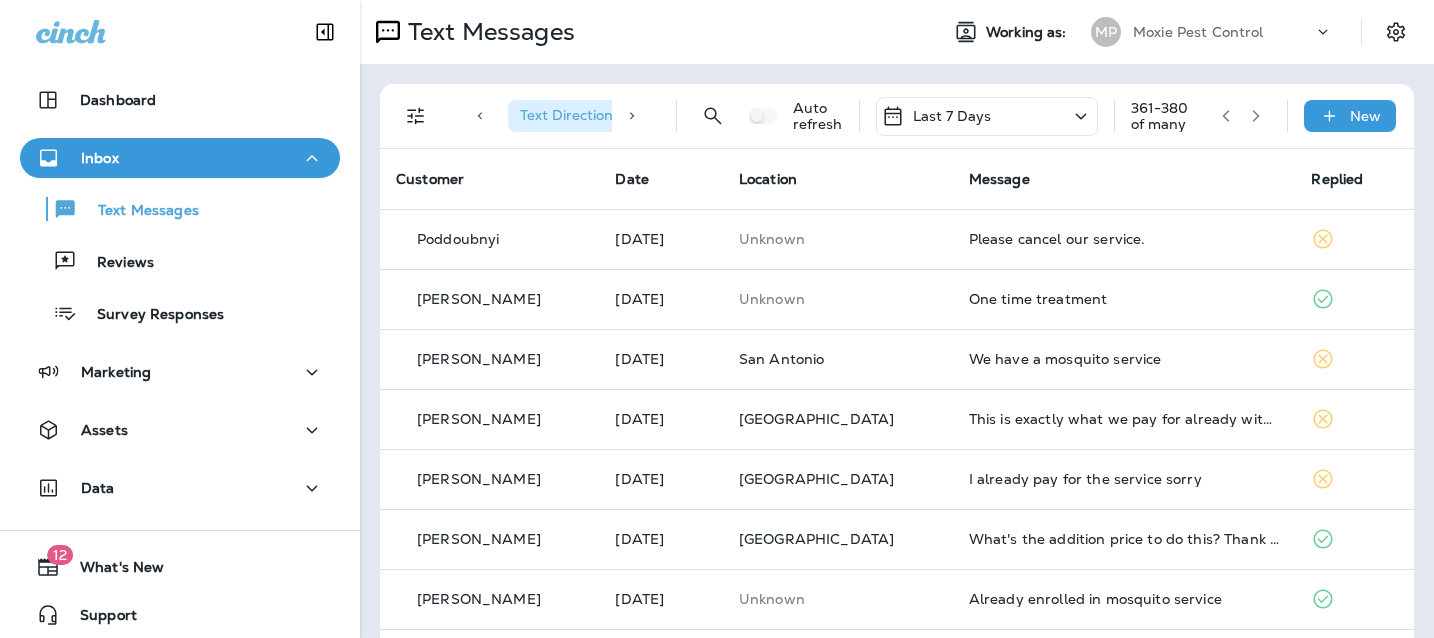click 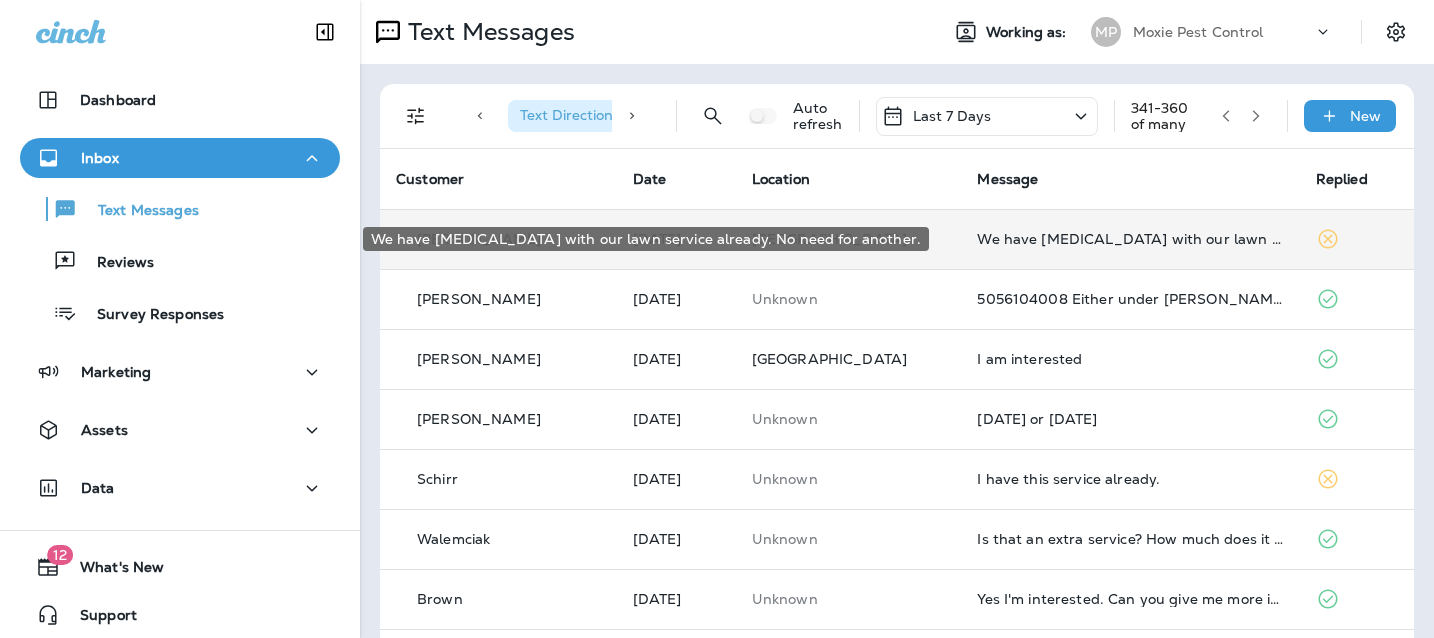 click on "We have [MEDICAL_DATA] with our lawn service already. No need for another." at bounding box center (1130, 239) 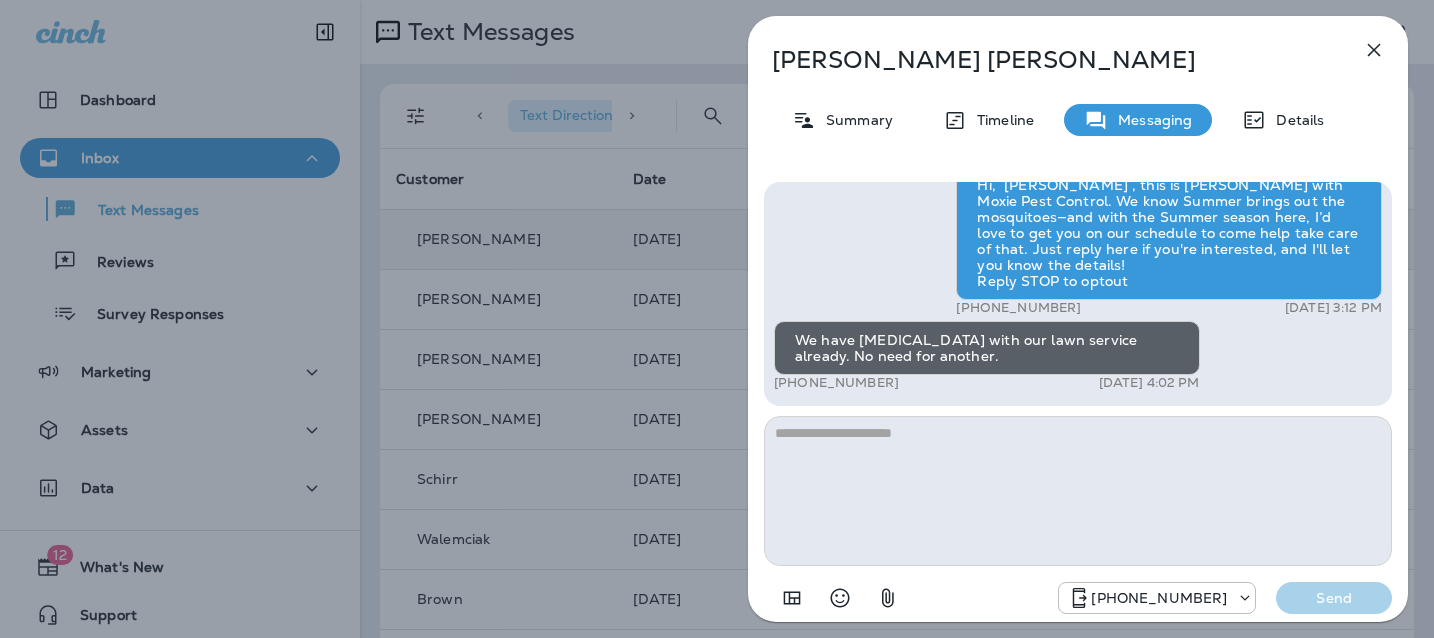 click 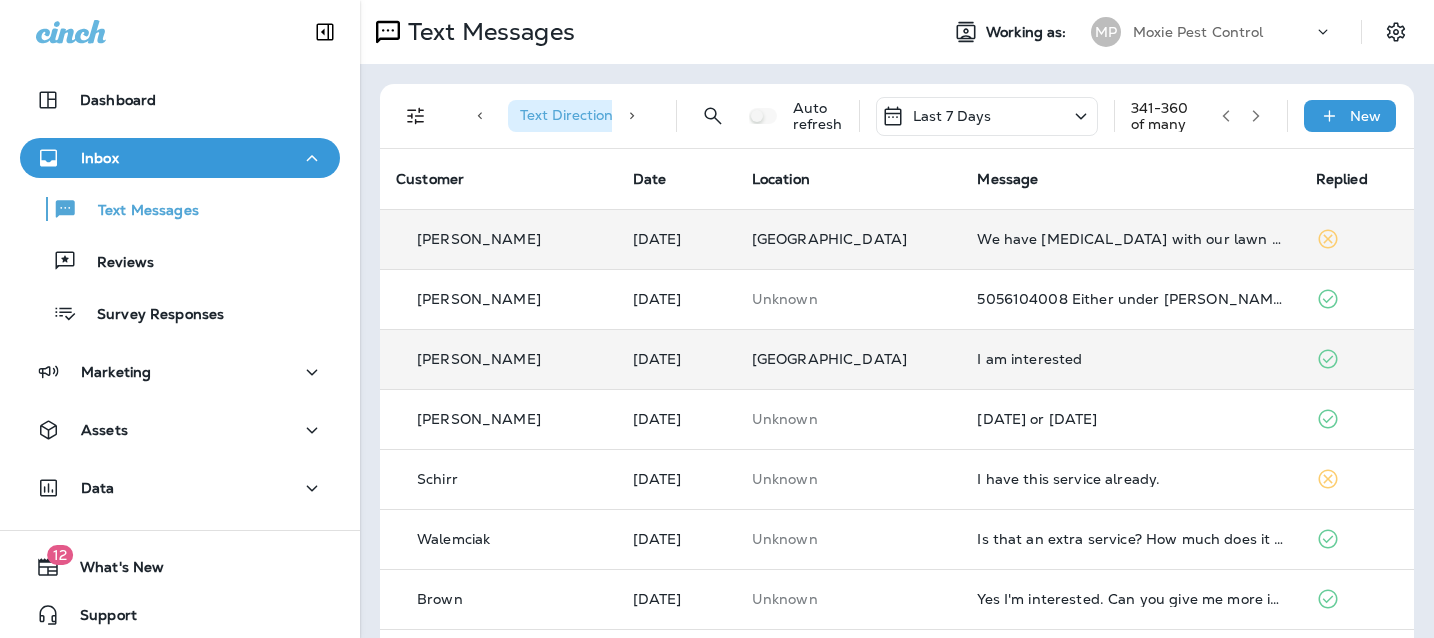 click on "I am interested" at bounding box center [1130, 359] 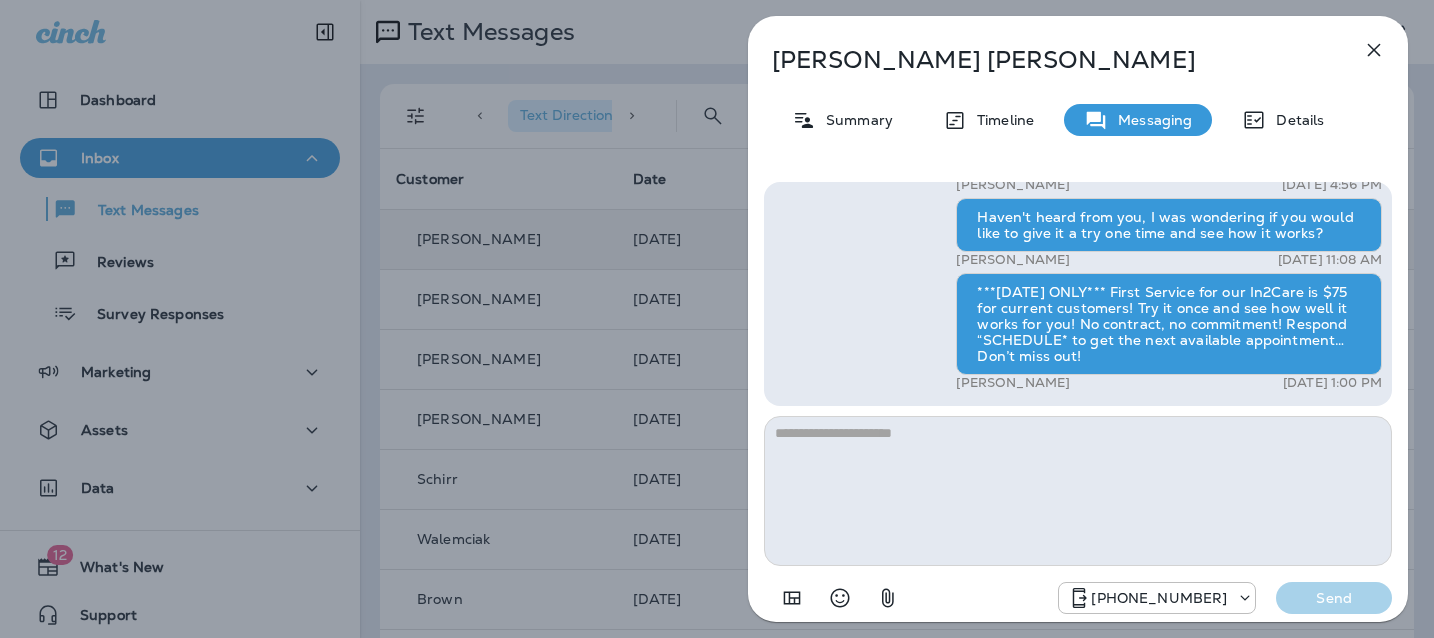 click 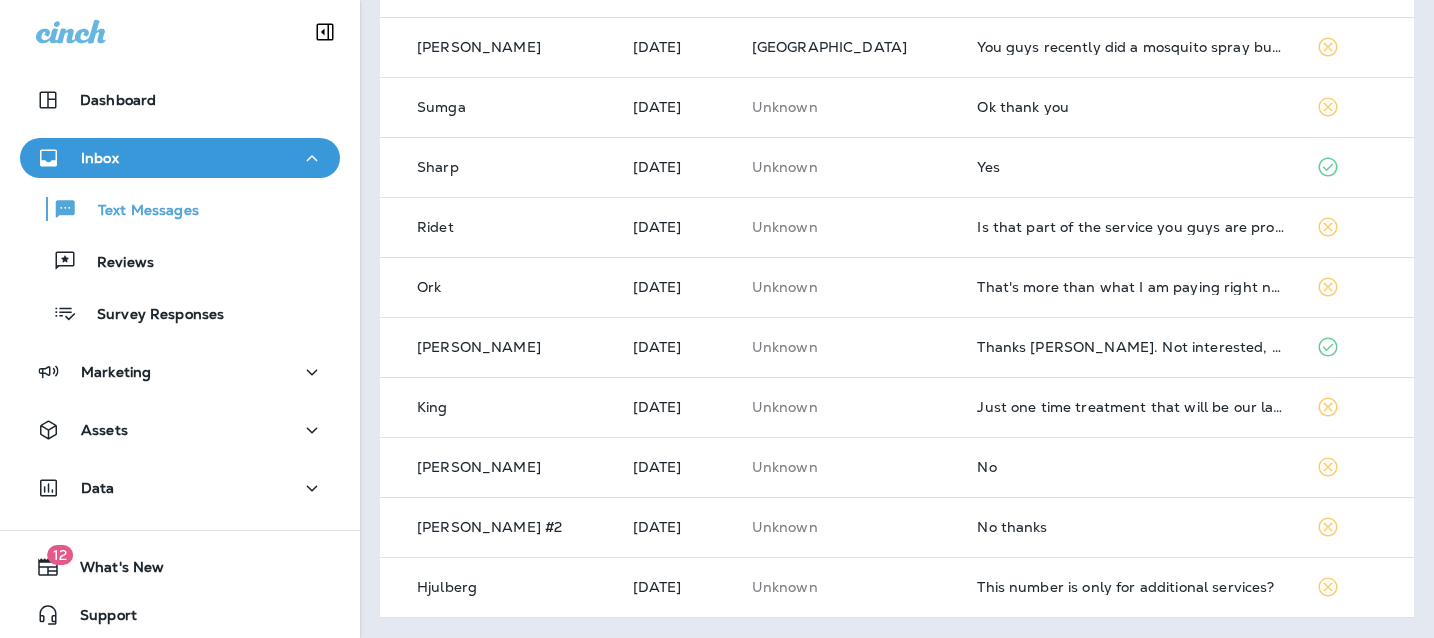 scroll, scrollTop: 0, scrollLeft: 0, axis: both 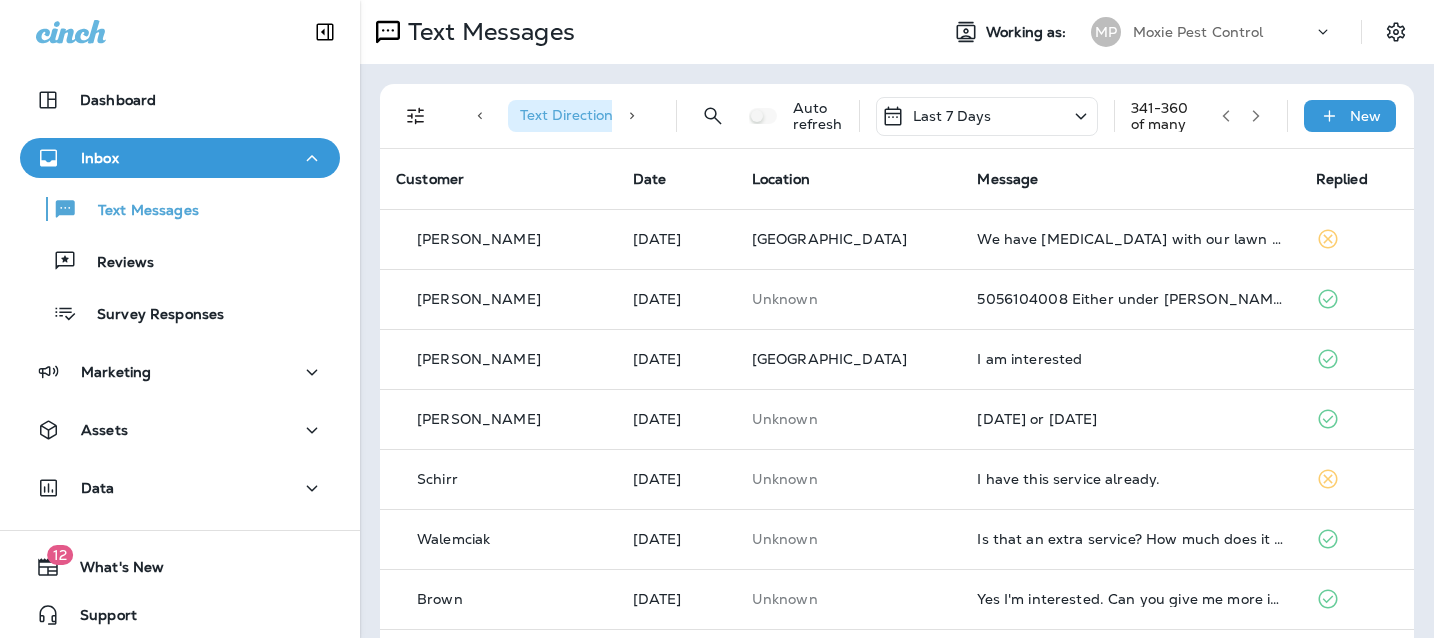 click 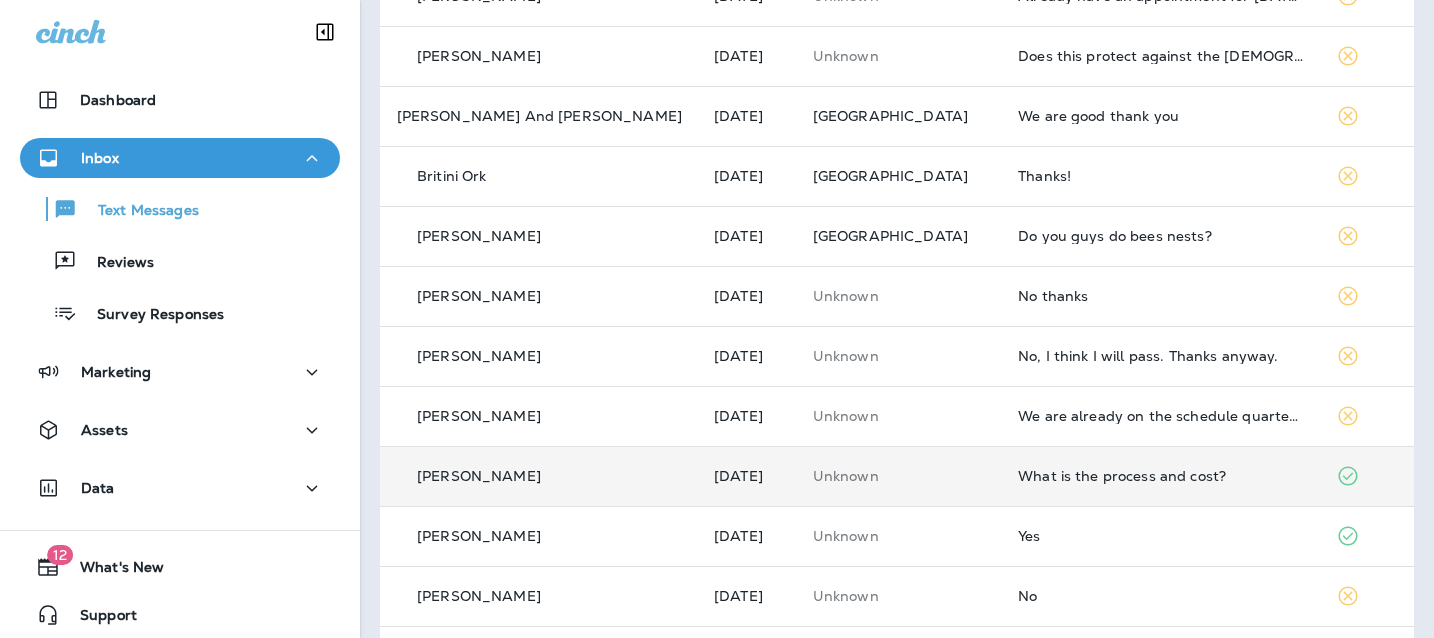 scroll, scrollTop: 571, scrollLeft: 0, axis: vertical 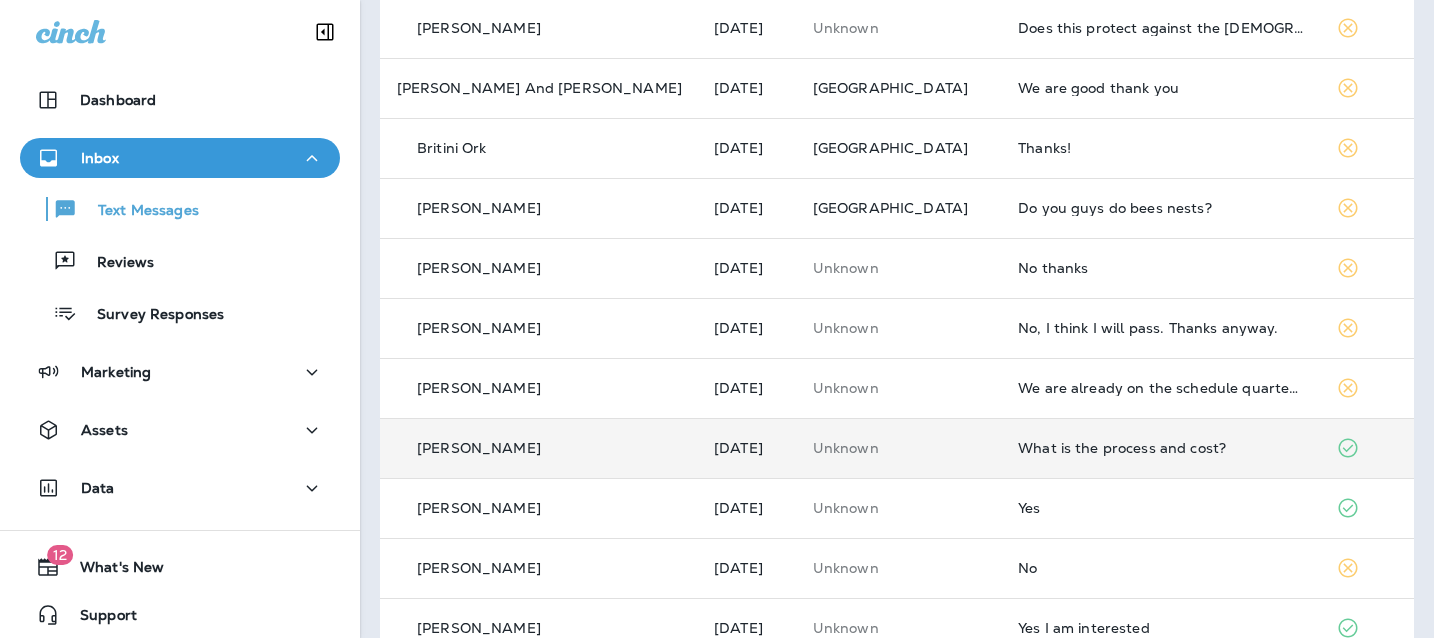 click on "What is the process and cost?" at bounding box center (1161, 448) 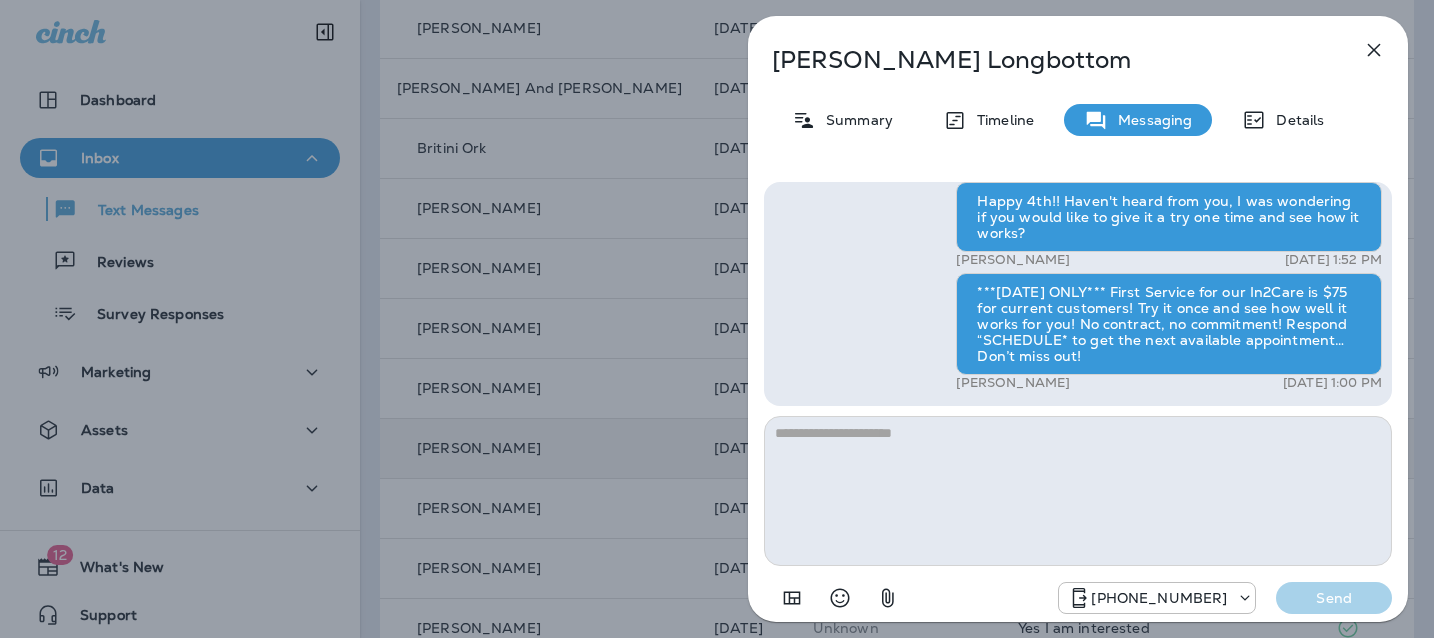 click 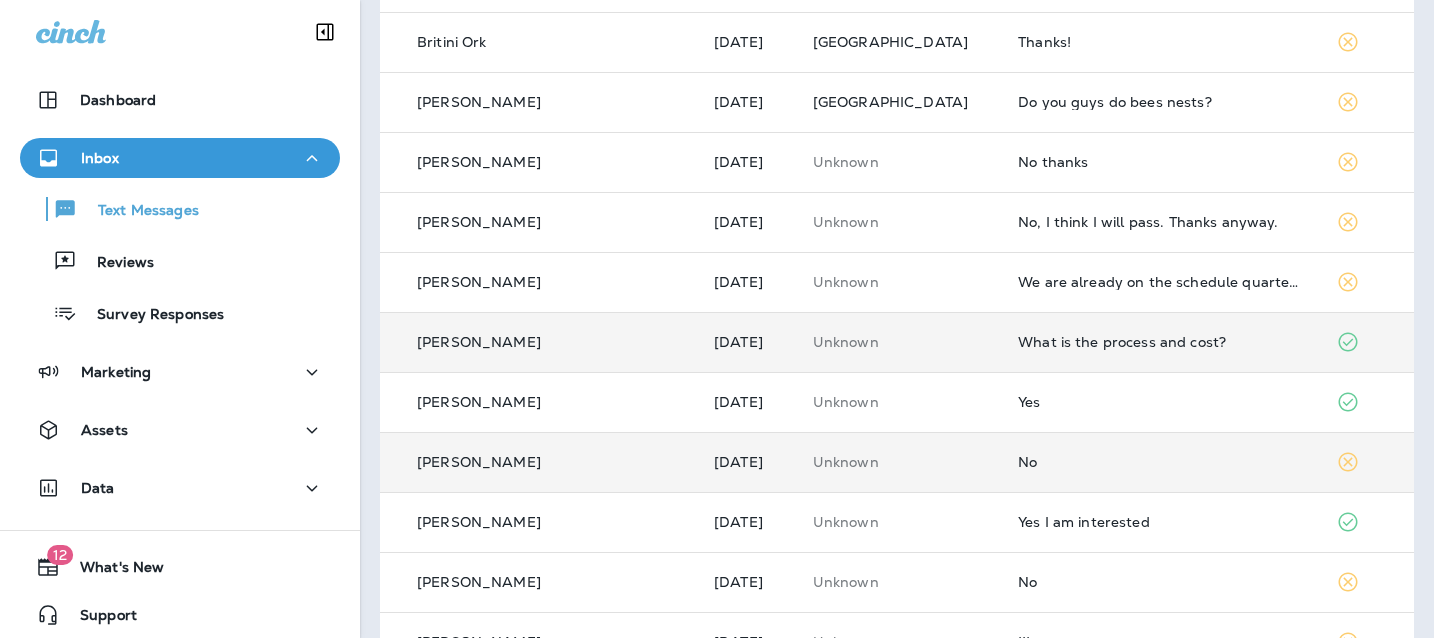 scroll, scrollTop: 706, scrollLeft: 0, axis: vertical 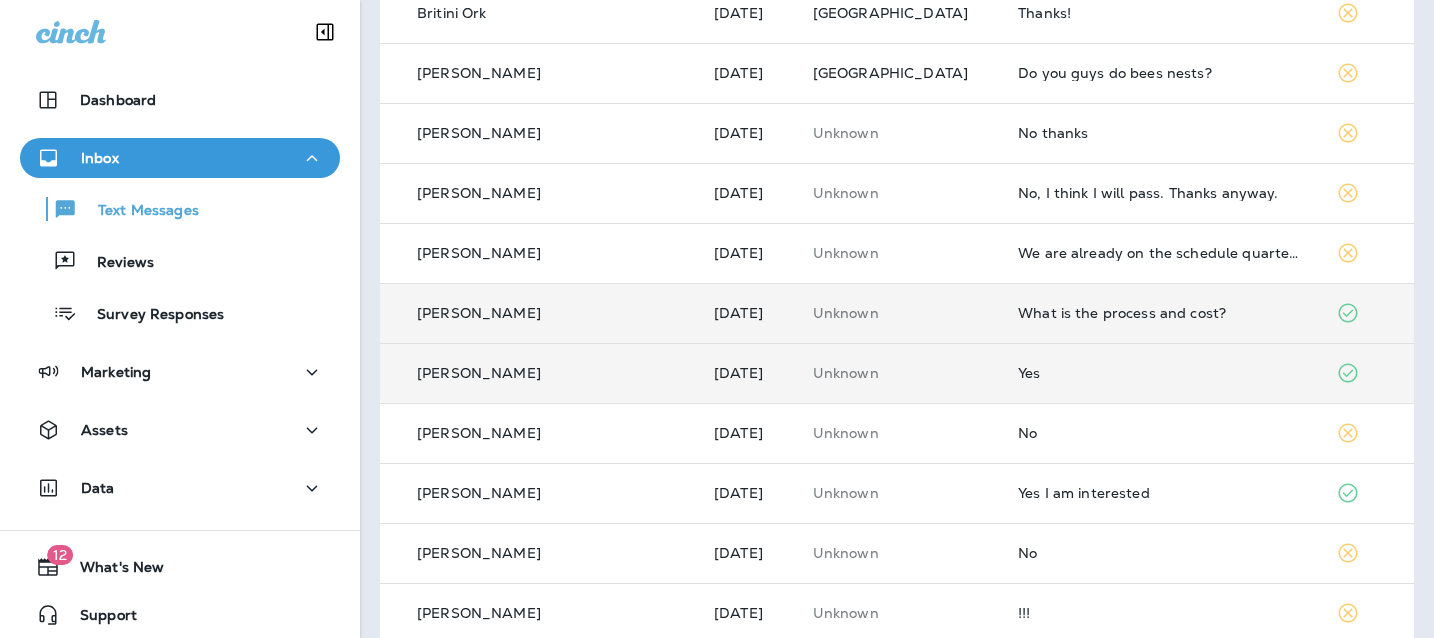 click on "Yes" at bounding box center (1161, 373) 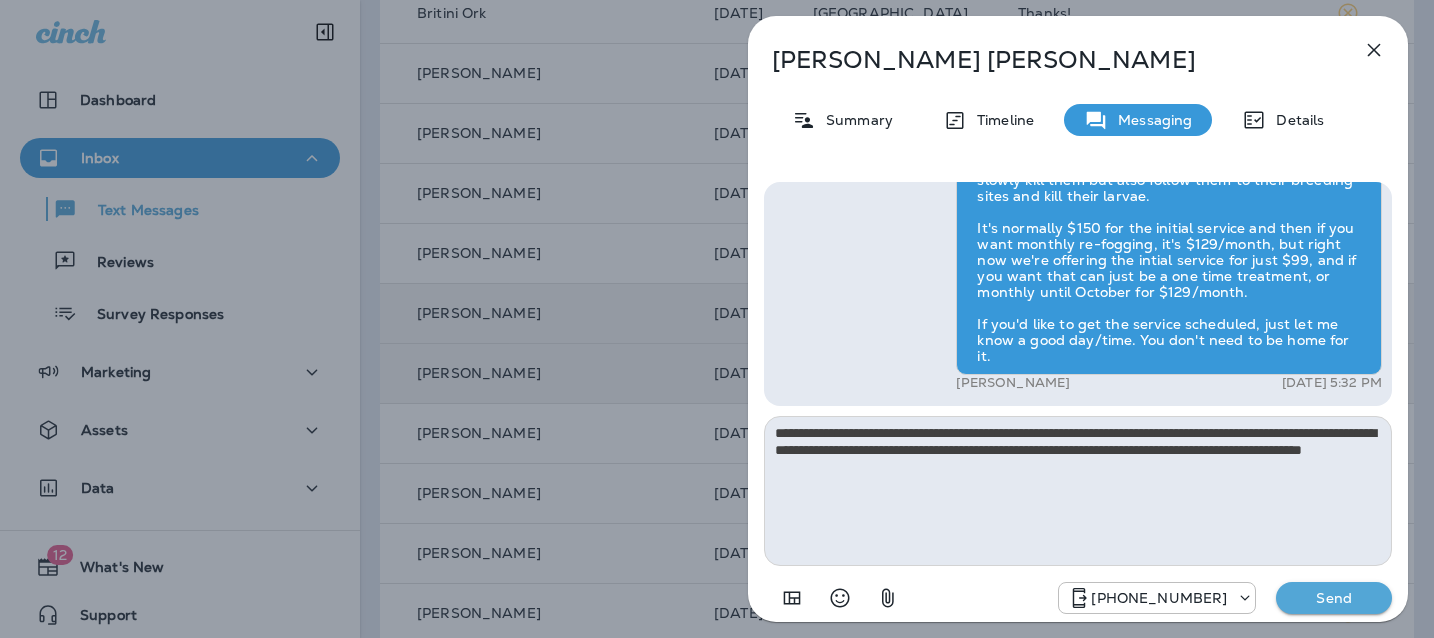 type on "**********" 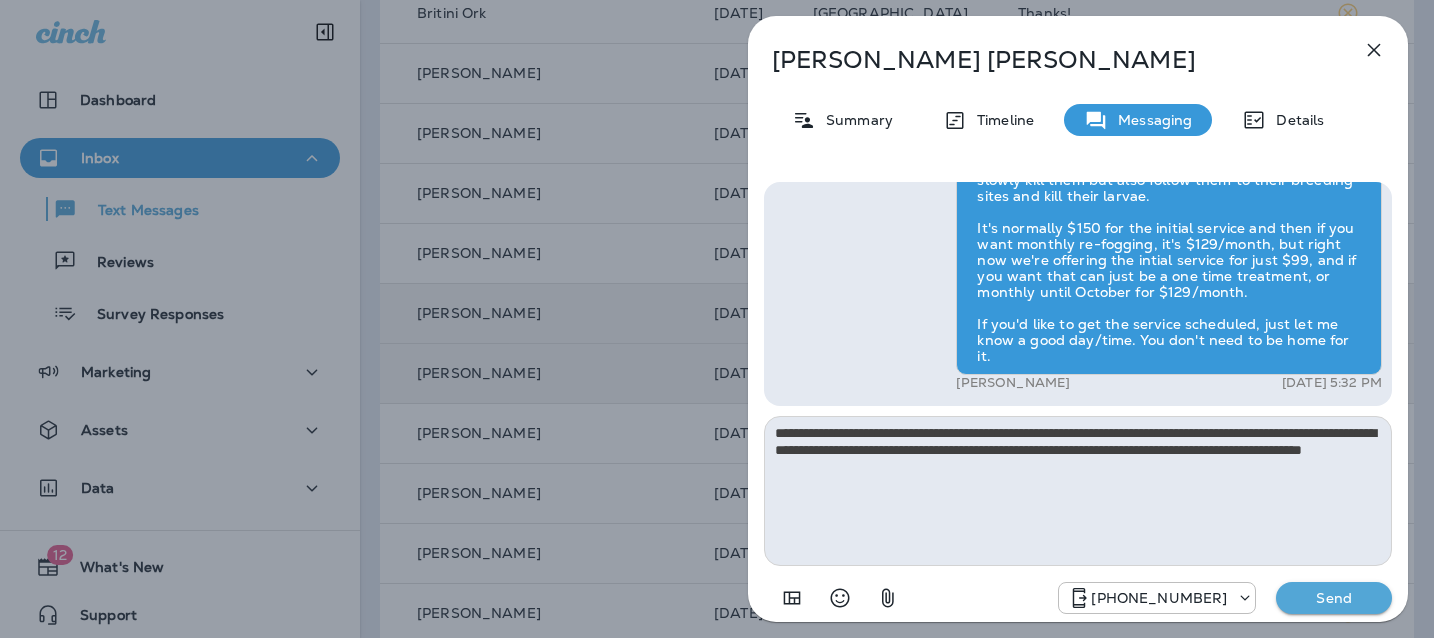 type 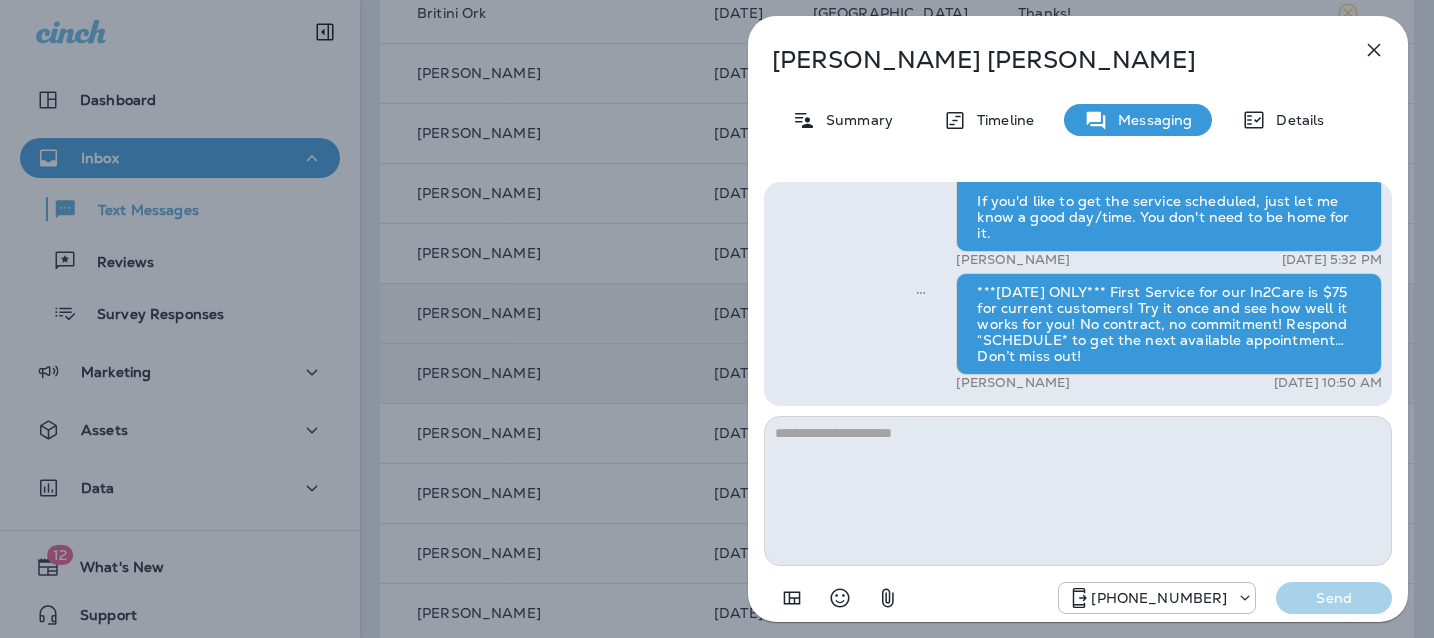 click on "[PERSON_NAME] Summary   Timeline   Messaging   Details   Hi,   , this is [PERSON_NAME] with Moxie Pest Control. We know Summer brings out the mosquitoes—and with the Summer season here, I’d love to get you on our schedule to come help take care of that. Just reply here if you're interested, and I'll let you know the details!
Reply STOP to optout +18174823792 [DATE] 12:08 PM Yes  +1 (513) 519-9558 [DATE] 5:11 PM [PERSON_NAME] [DATE] 5:32 PM   ***[DATE] ONLY*** First Service for our In2Care is $75 for current customers! Try it once and see how well it works for you! No contract, no commitment! Respond “SCHEDULE* to get the next available appointment… Don’t miss out! [PERSON_NAME] [DATE] 10:50 AM [PHONE_NUMBER] Send" at bounding box center (717, 319) 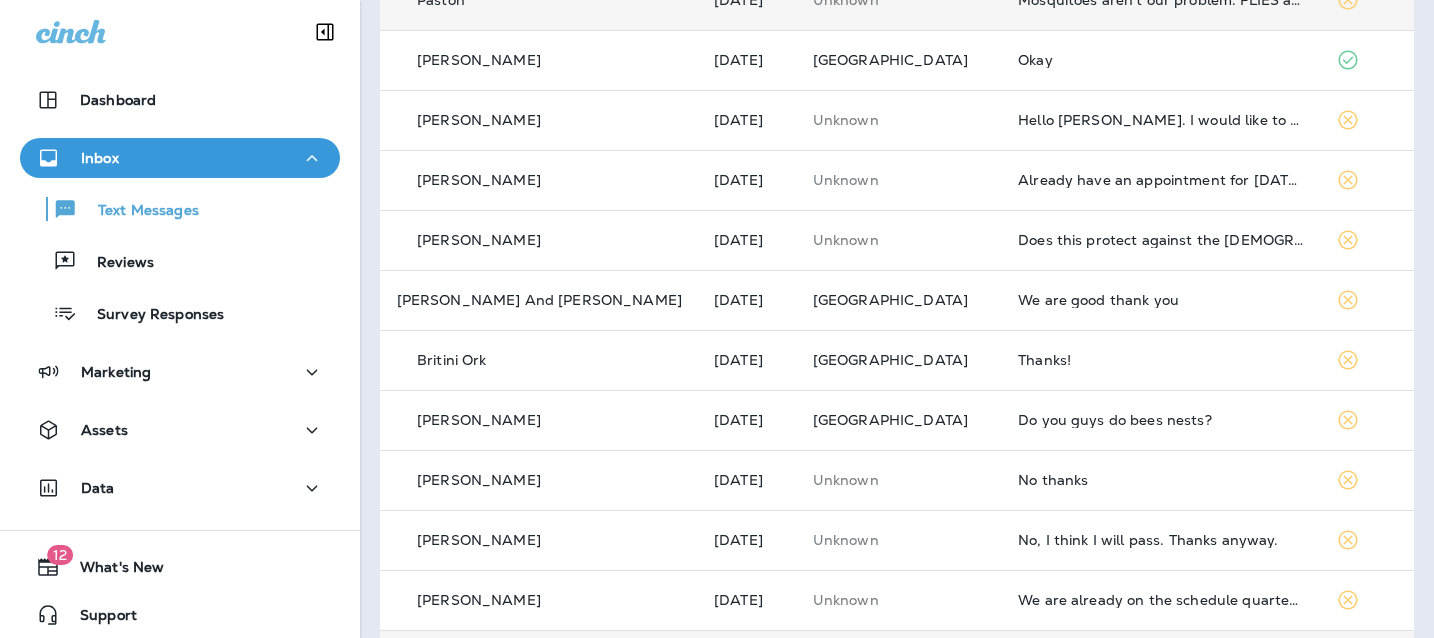 scroll, scrollTop: 0, scrollLeft: 0, axis: both 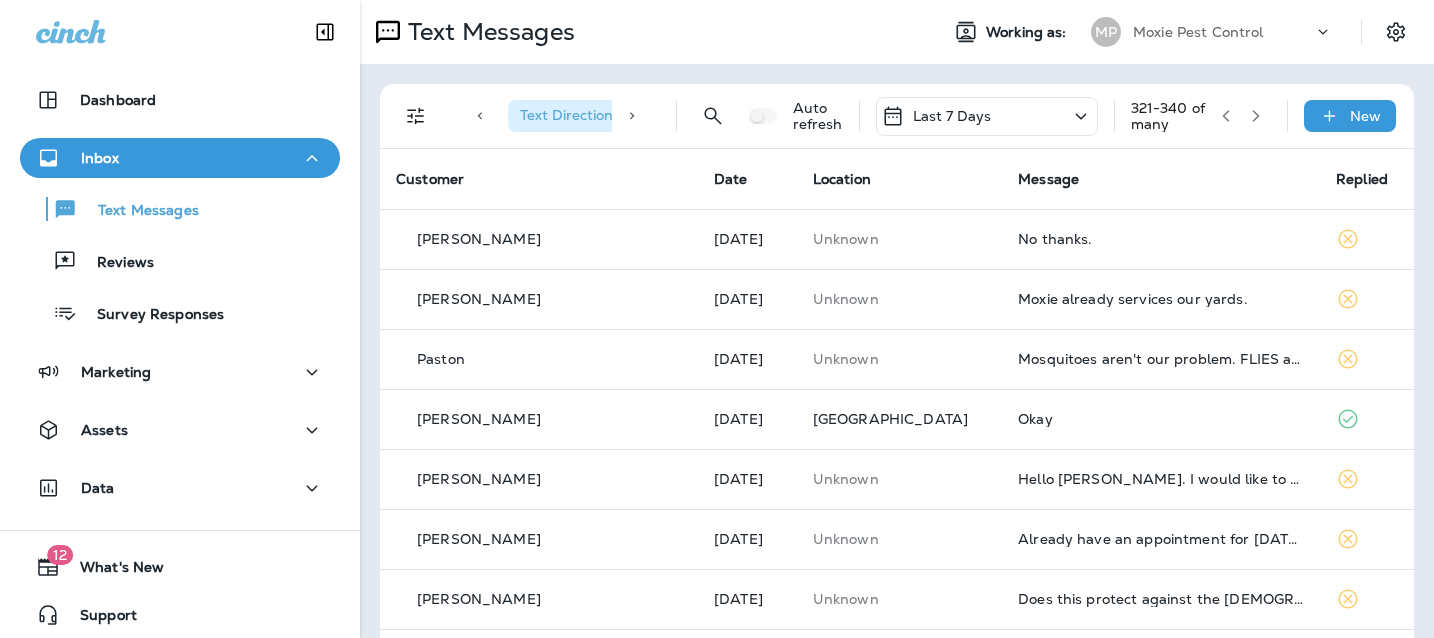 click at bounding box center [1226, 116] 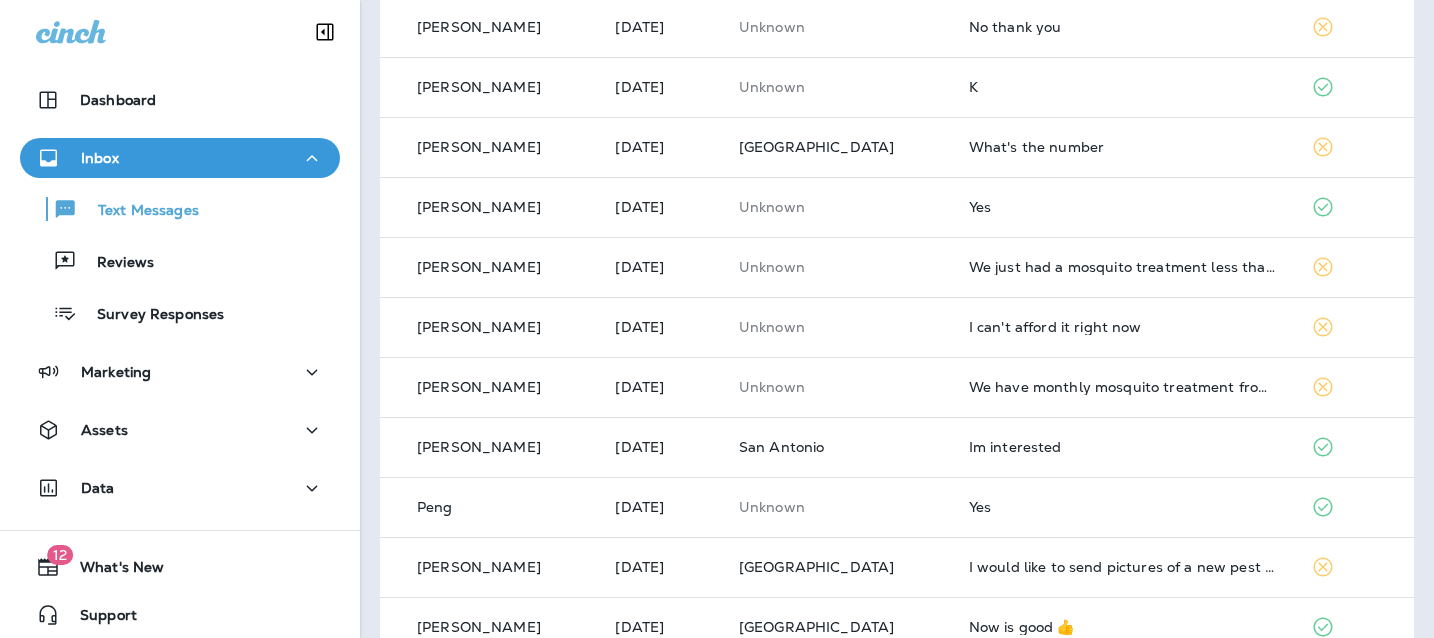 scroll, scrollTop: 0, scrollLeft: 0, axis: both 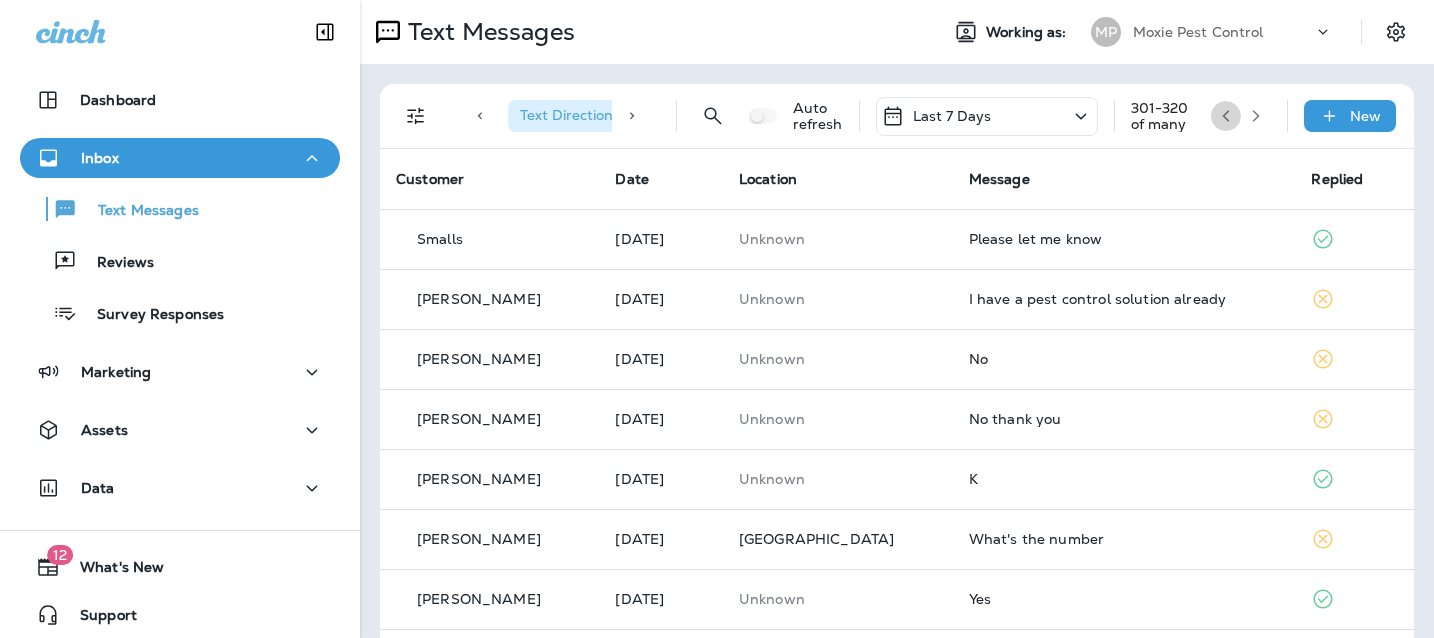 click 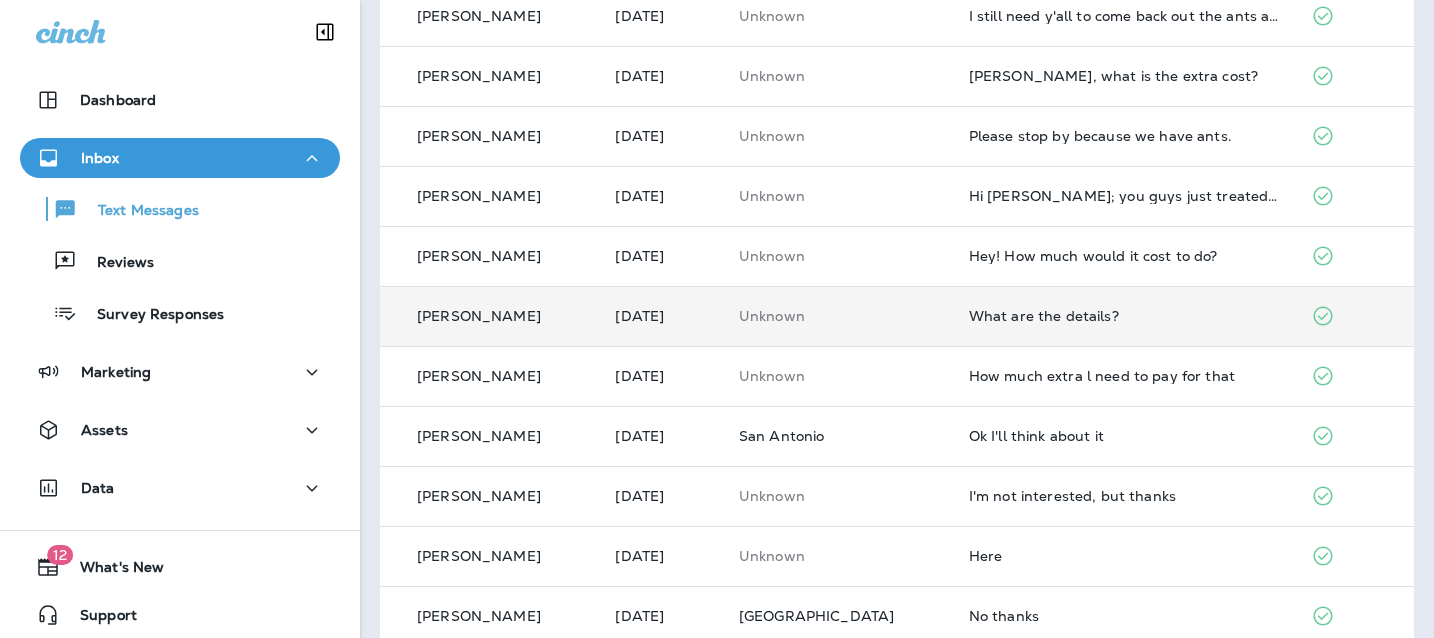 scroll, scrollTop: 582, scrollLeft: 0, axis: vertical 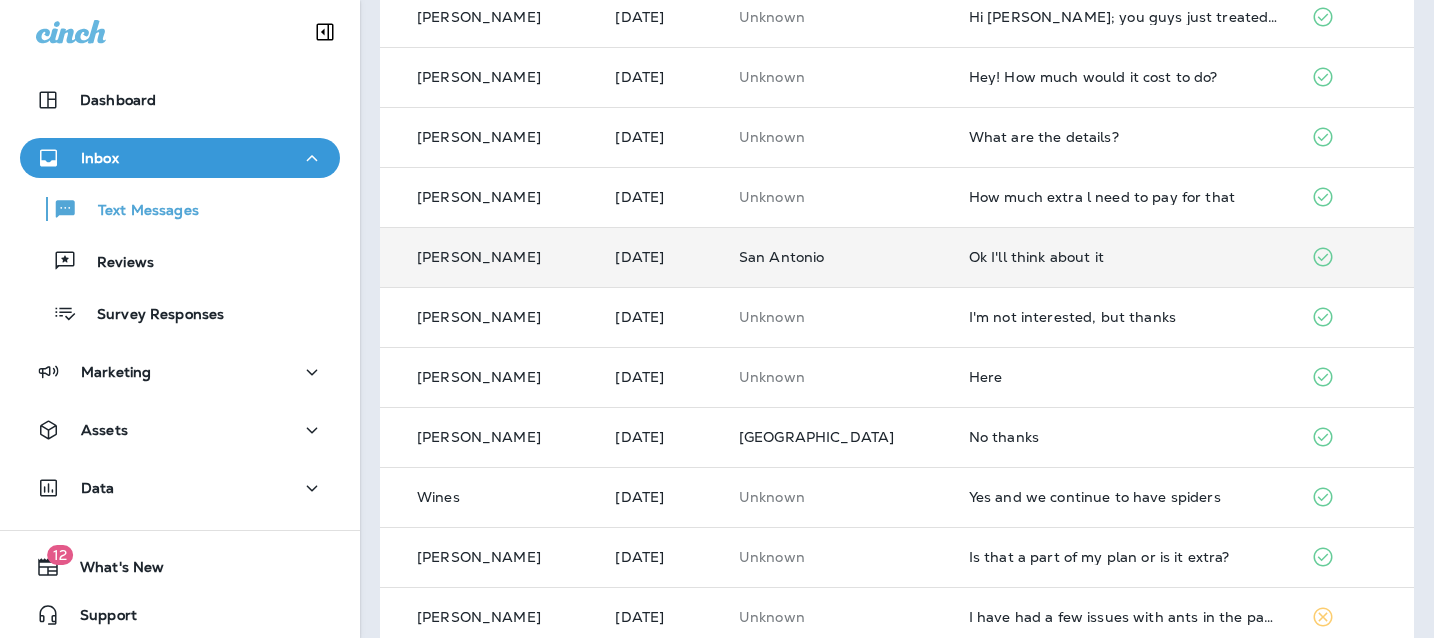 click on "Ok I'll think about it" at bounding box center [1124, 257] 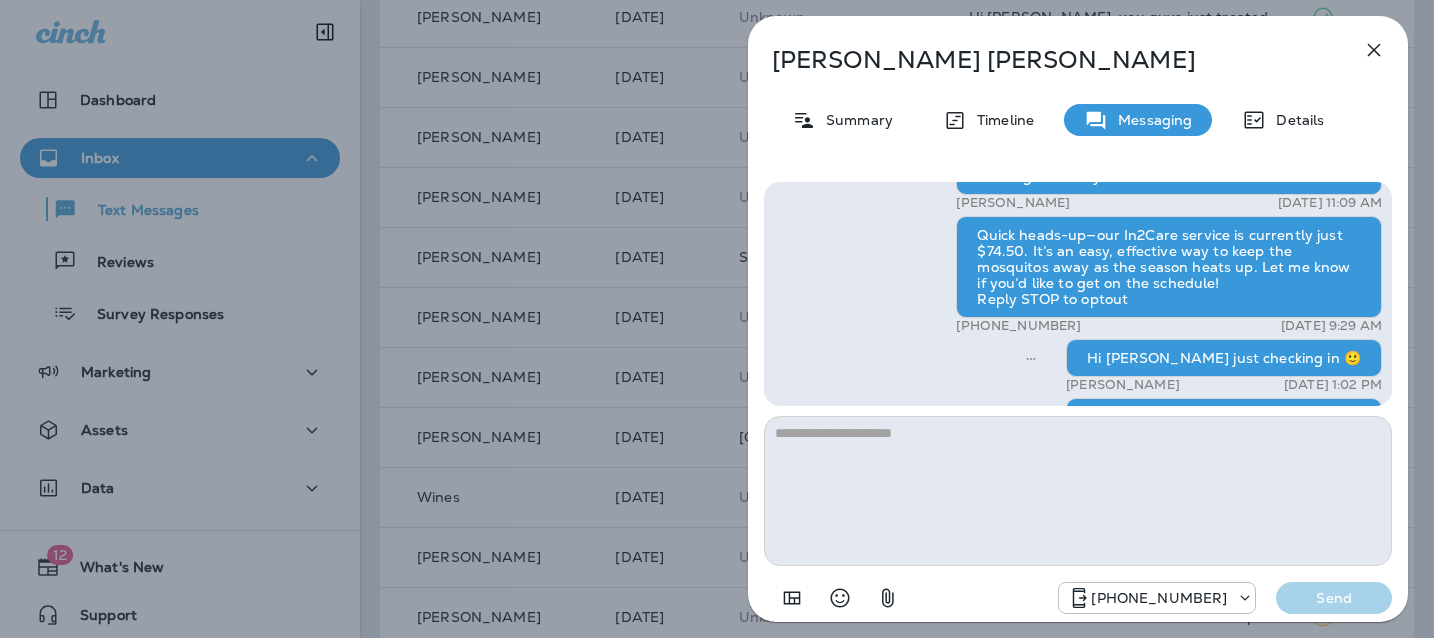 scroll, scrollTop: -116, scrollLeft: 0, axis: vertical 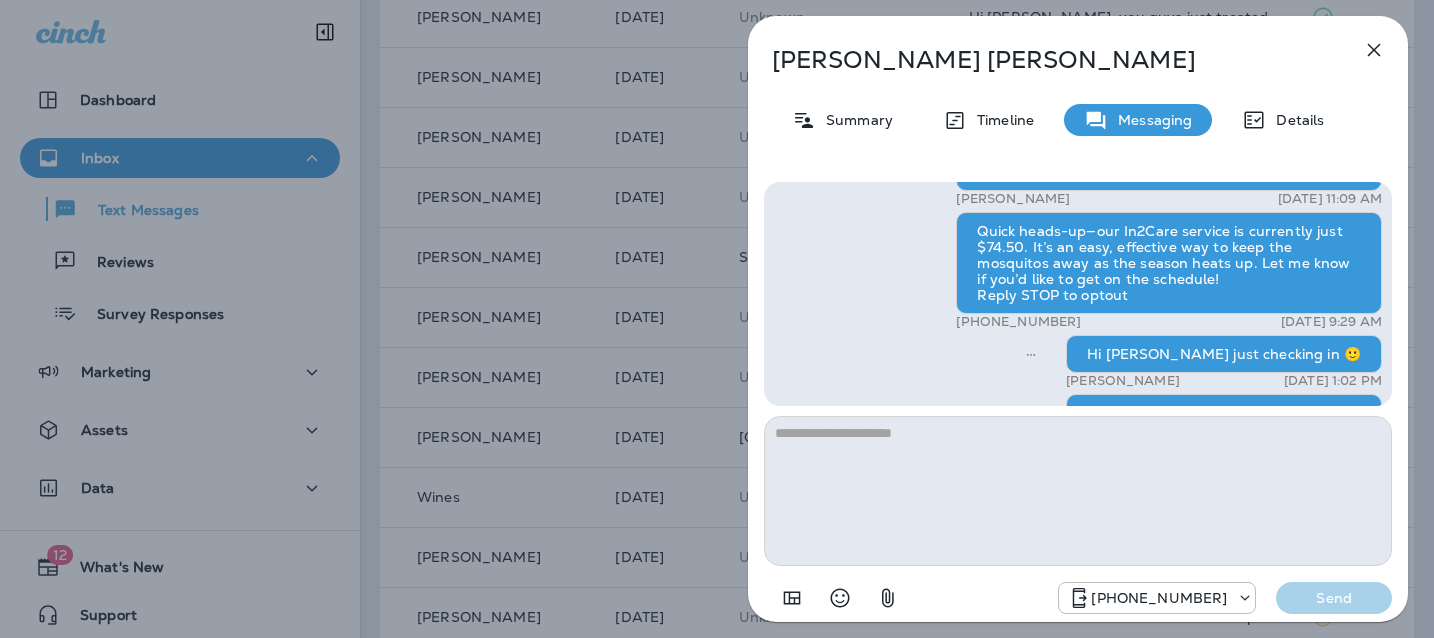 click 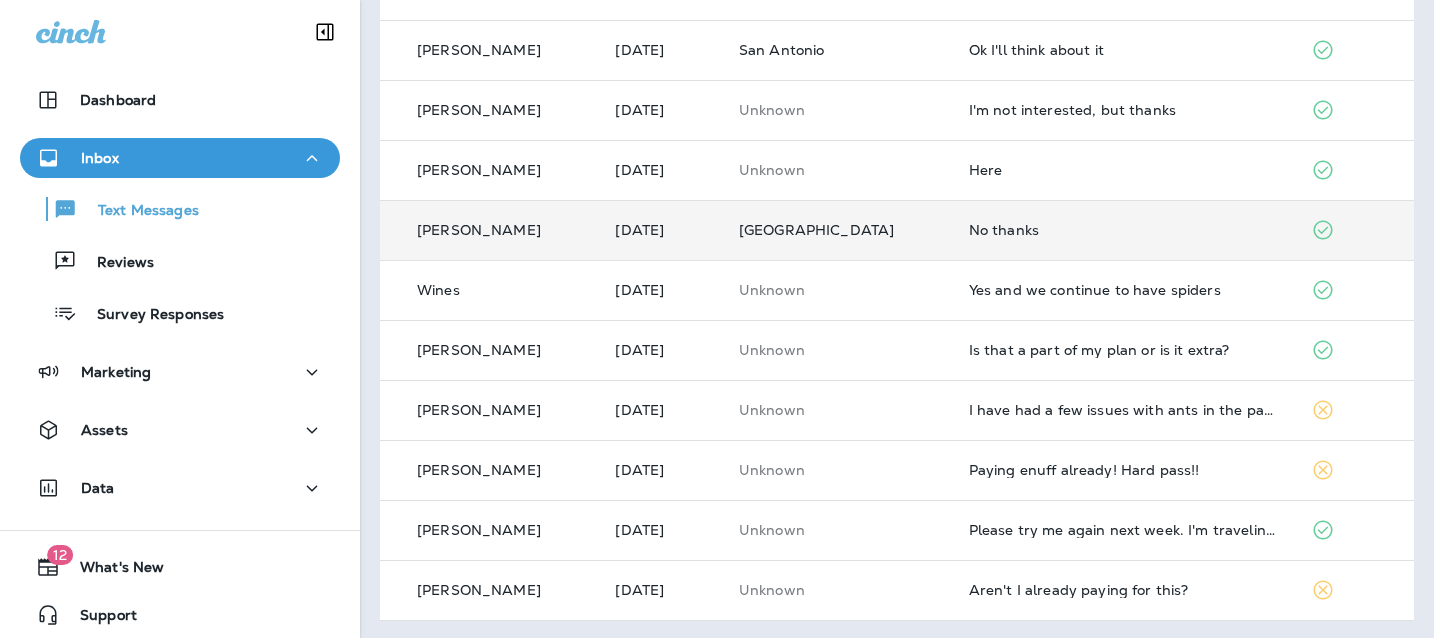 scroll, scrollTop: 792, scrollLeft: 0, axis: vertical 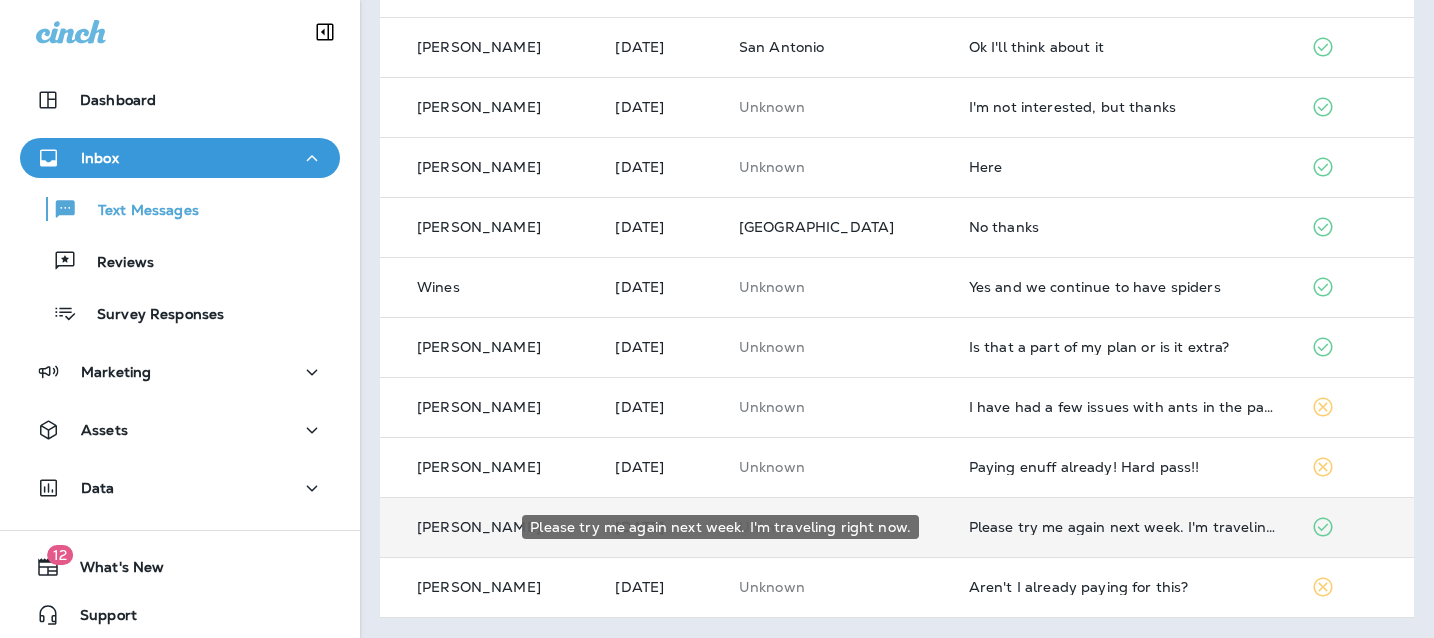 click on "Please try me again next week. I'm traveling right now." at bounding box center (1124, 527) 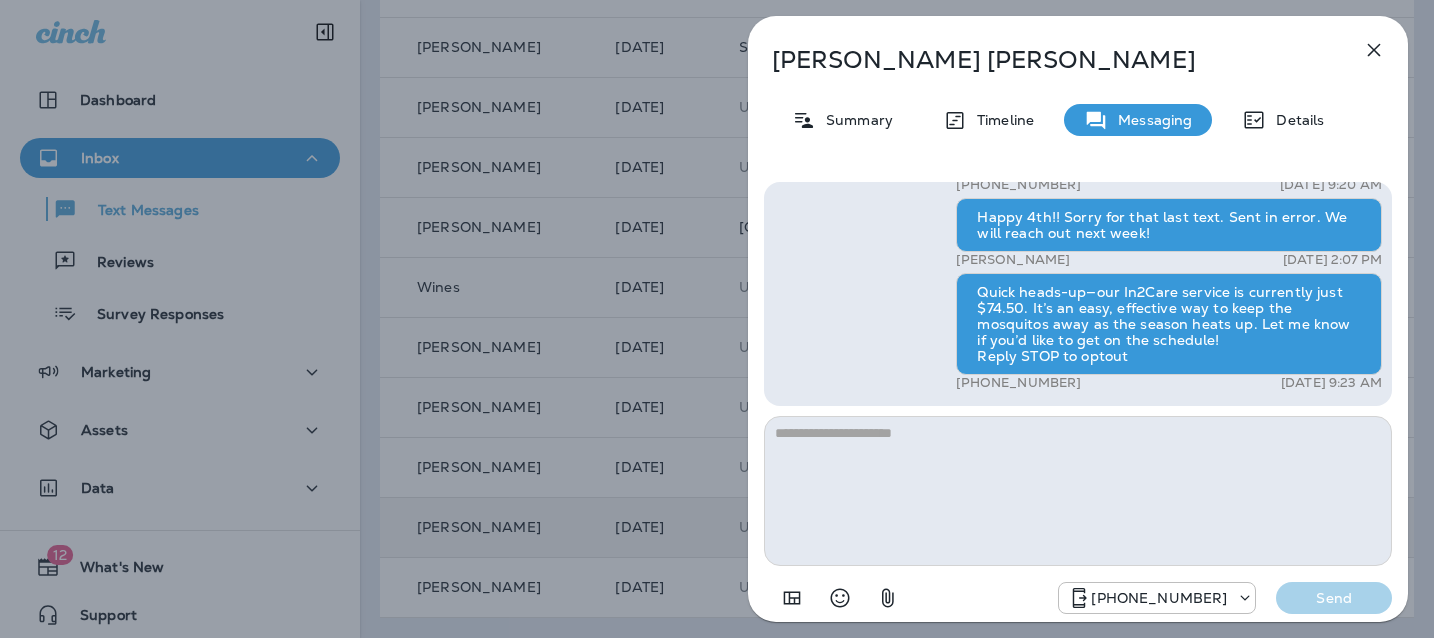 click 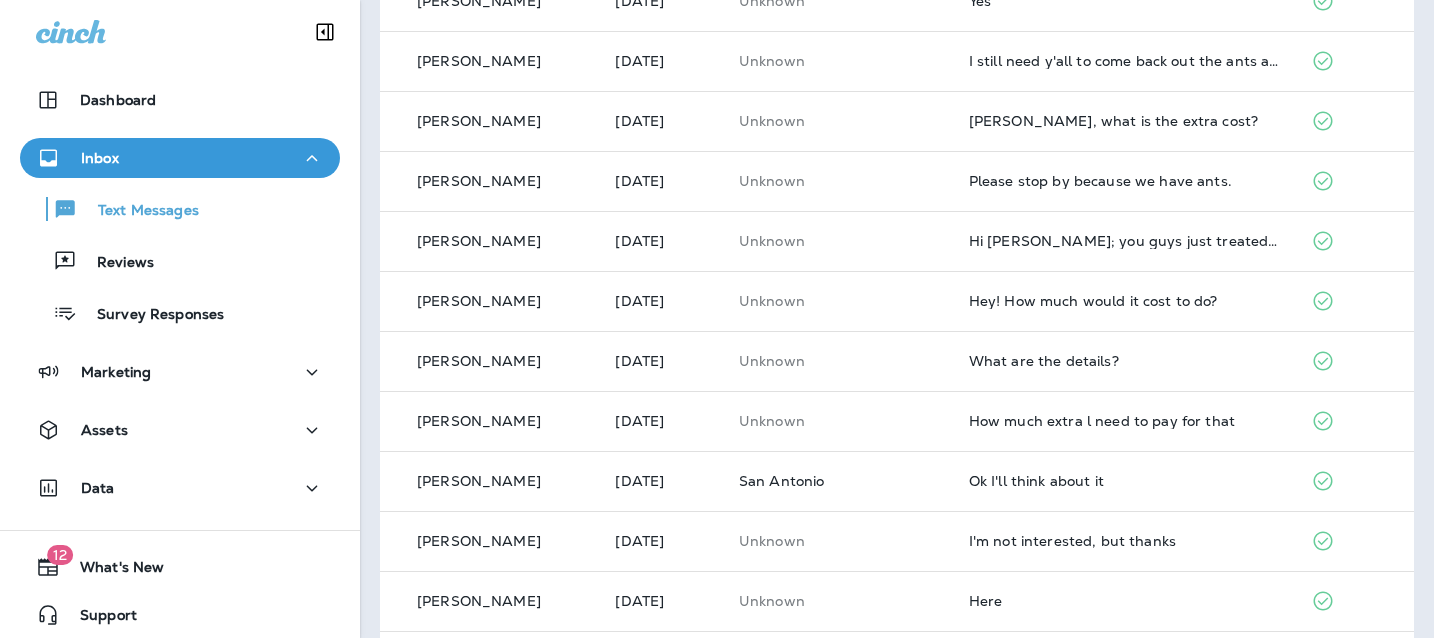 scroll, scrollTop: 0, scrollLeft: 0, axis: both 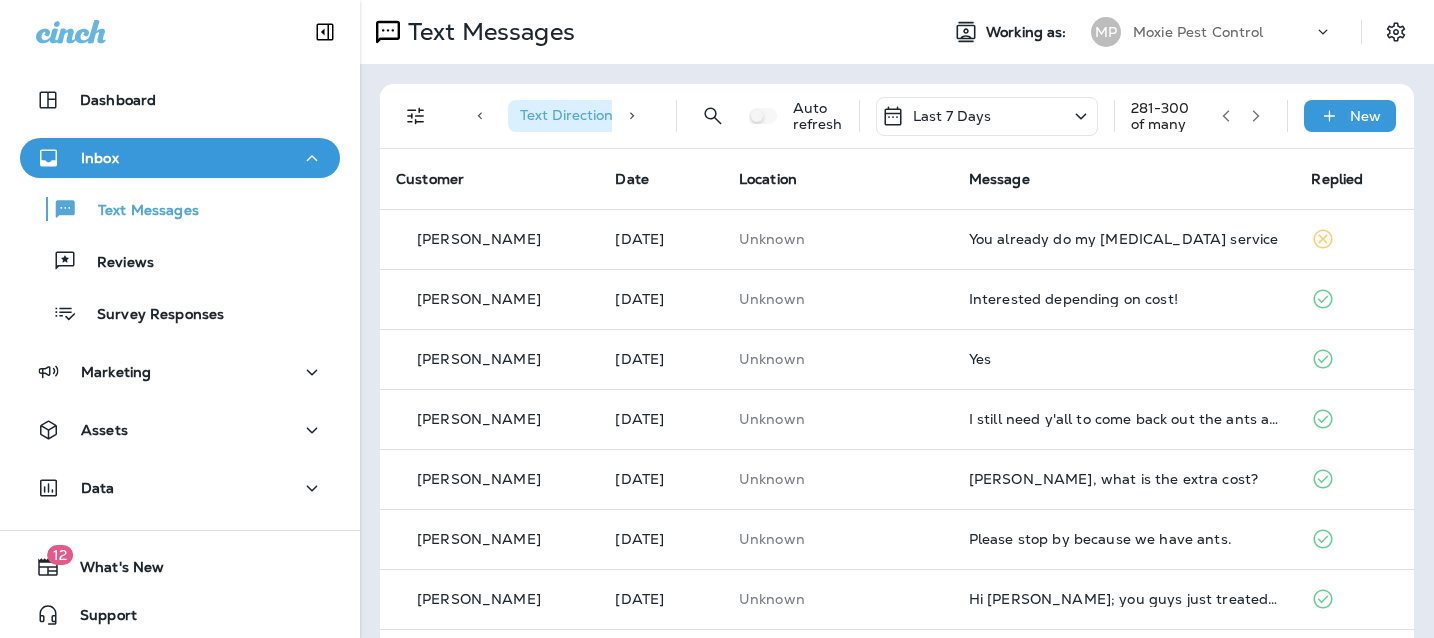 click at bounding box center [1226, 116] 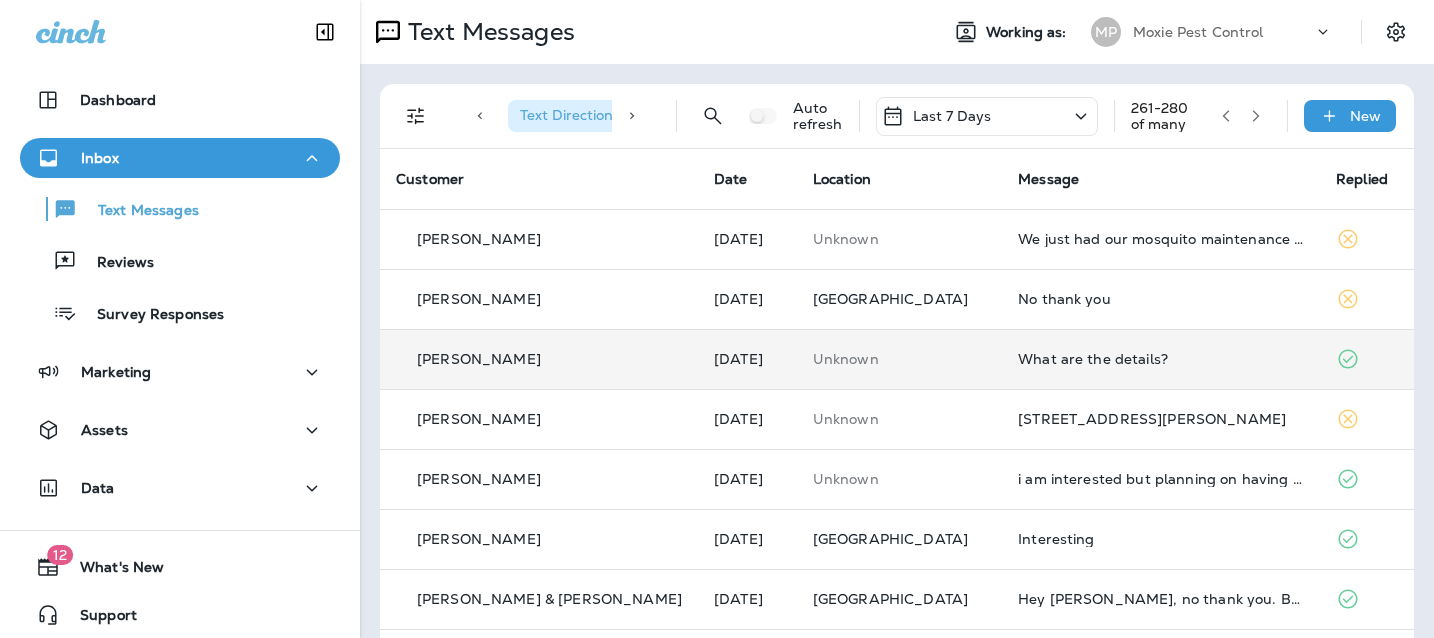 click on "What are the details?" at bounding box center (1161, 359) 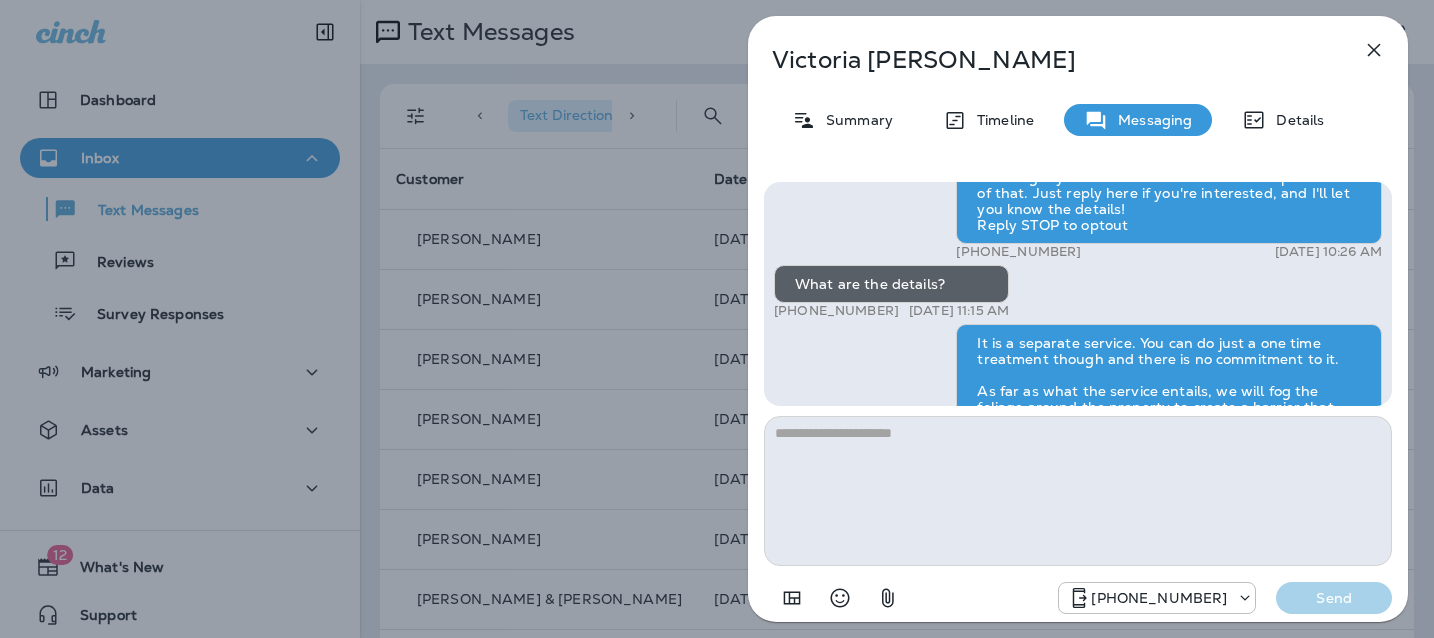scroll, scrollTop: 0, scrollLeft: 0, axis: both 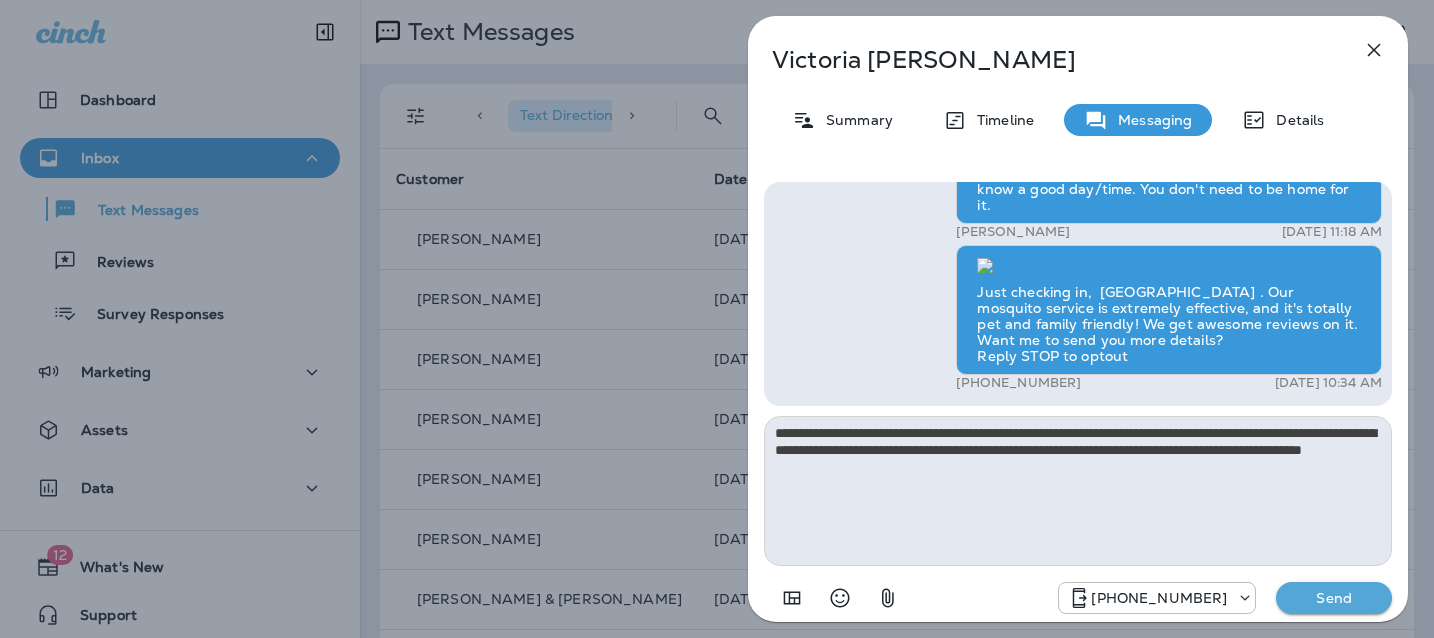 type on "**********" 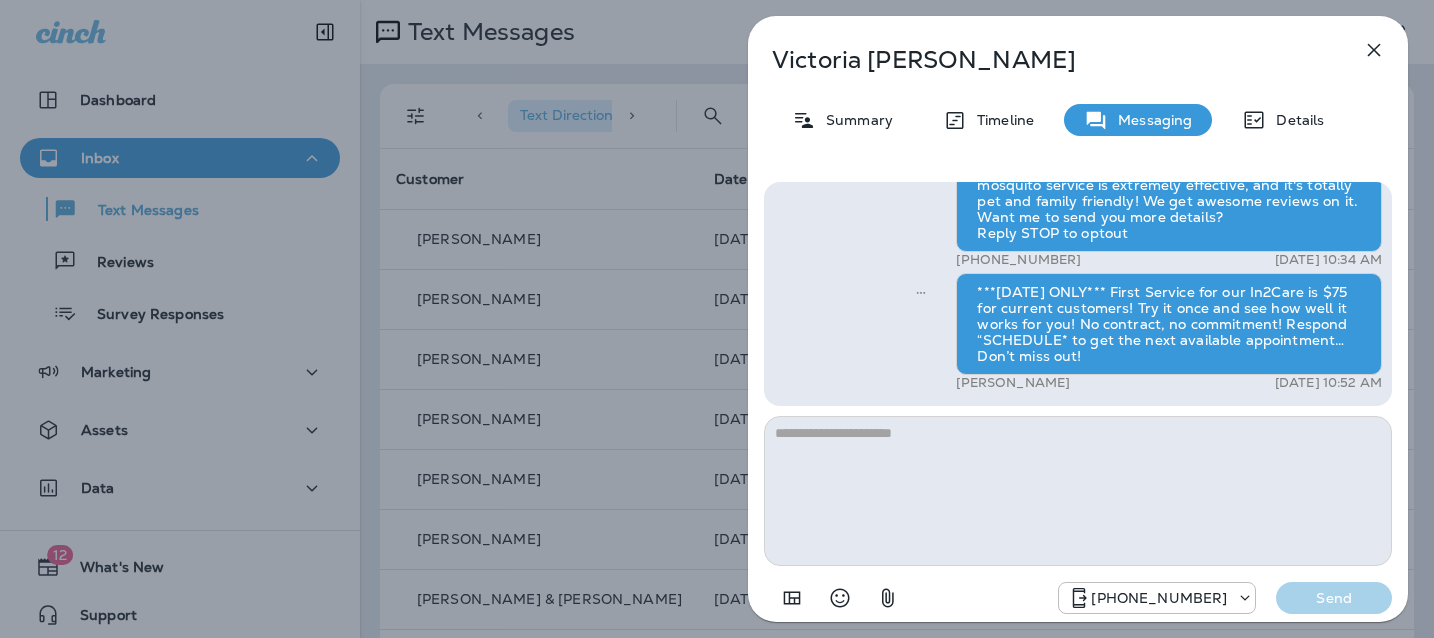 click 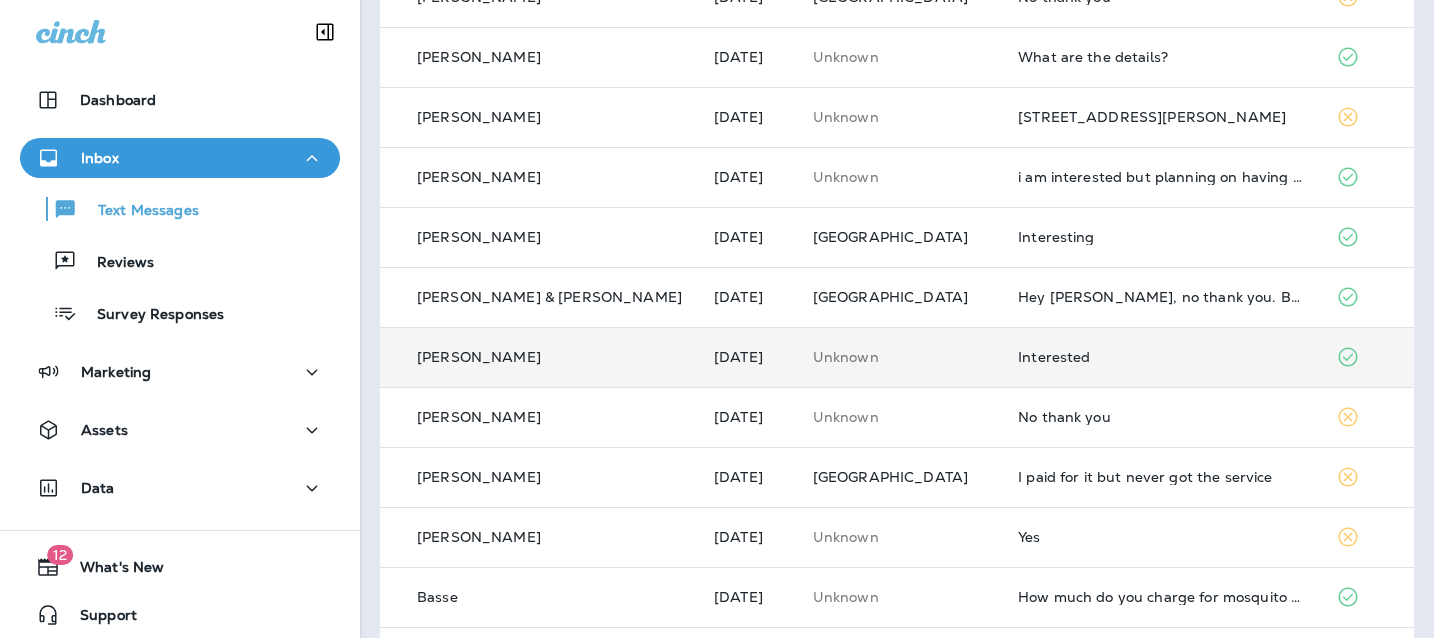 scroll, scrollTop: 305, scrollLeft: 0, axis: vertical 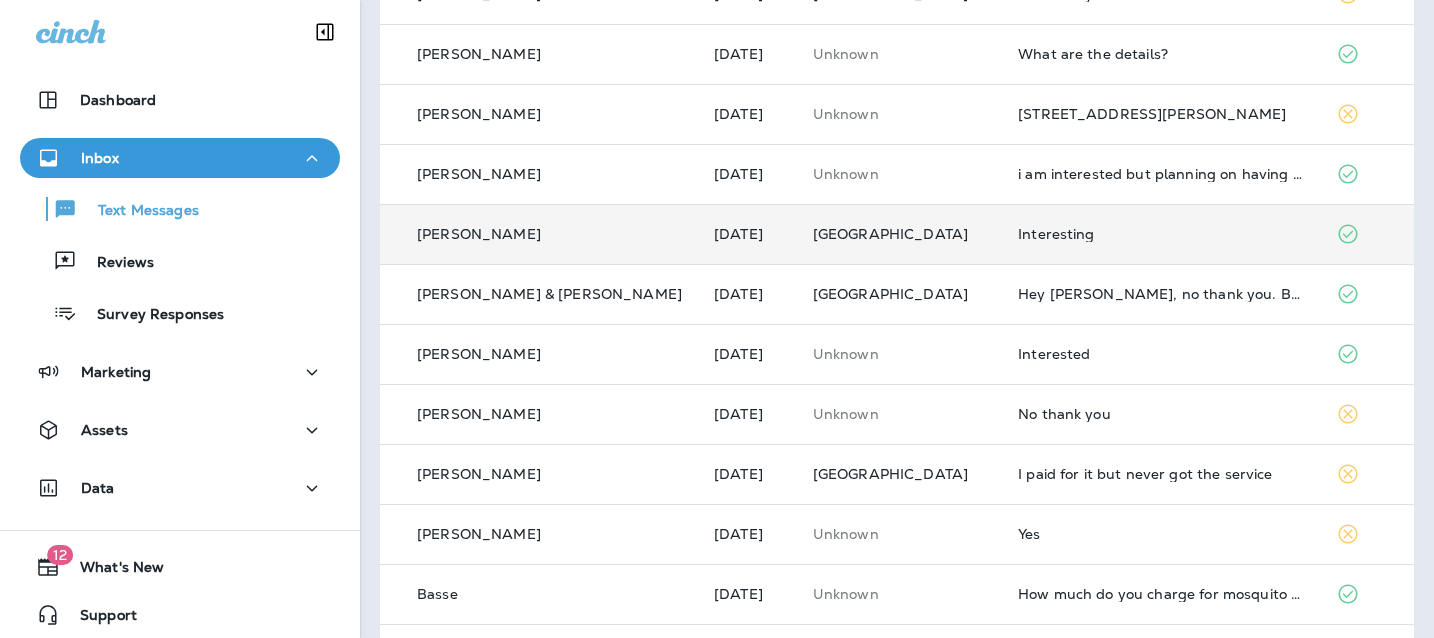 click on "Interesting" at bounding box center (1161, 234) 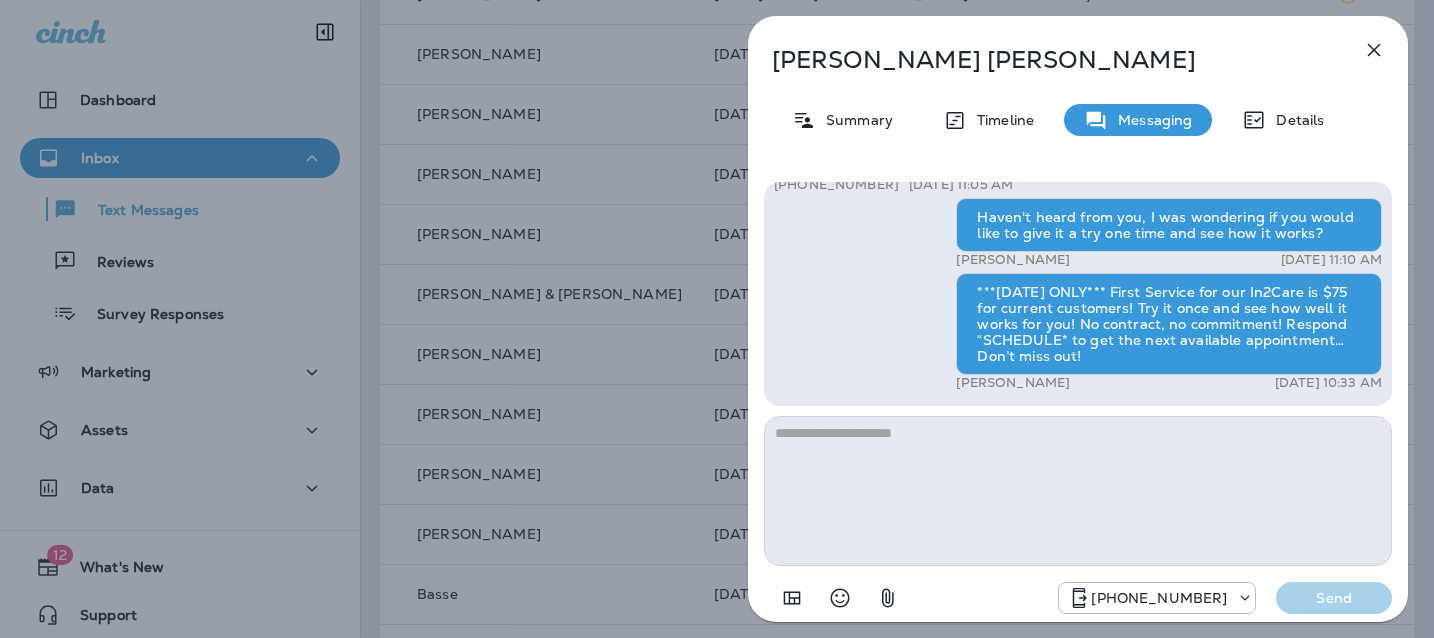click 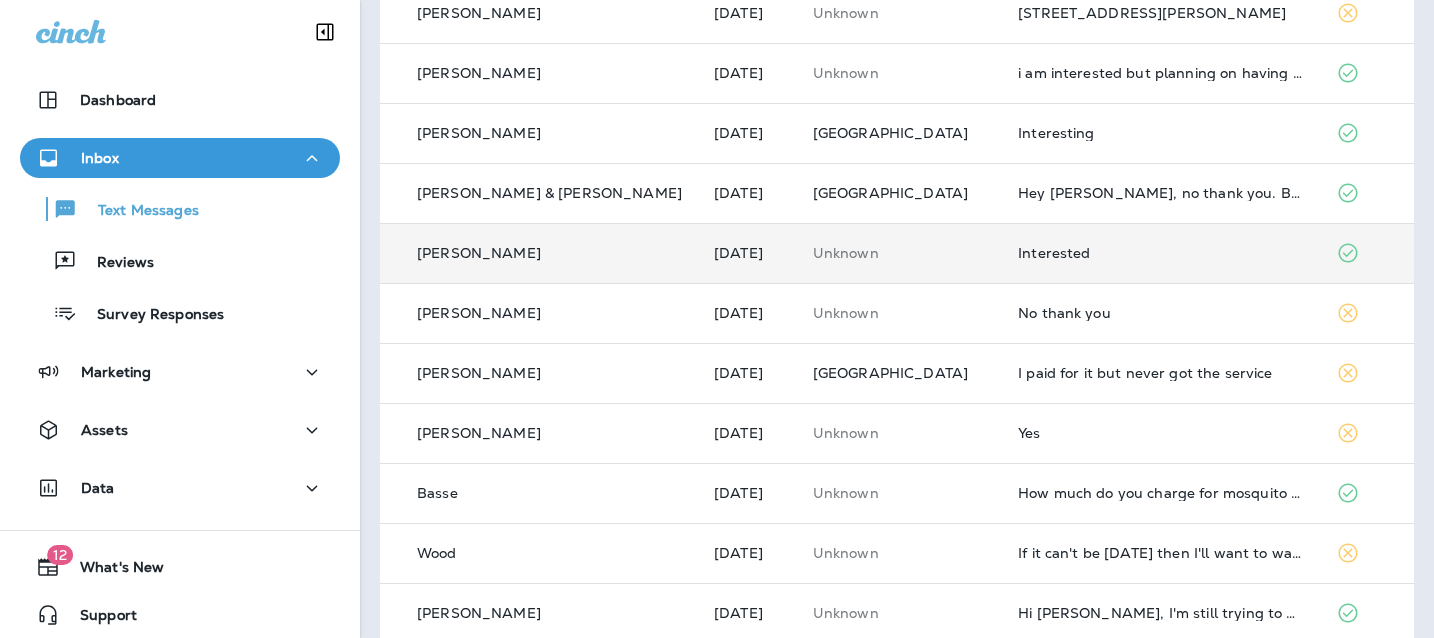 scroll, scrollTop: 410, scrollLeft: 0, axis: vertical 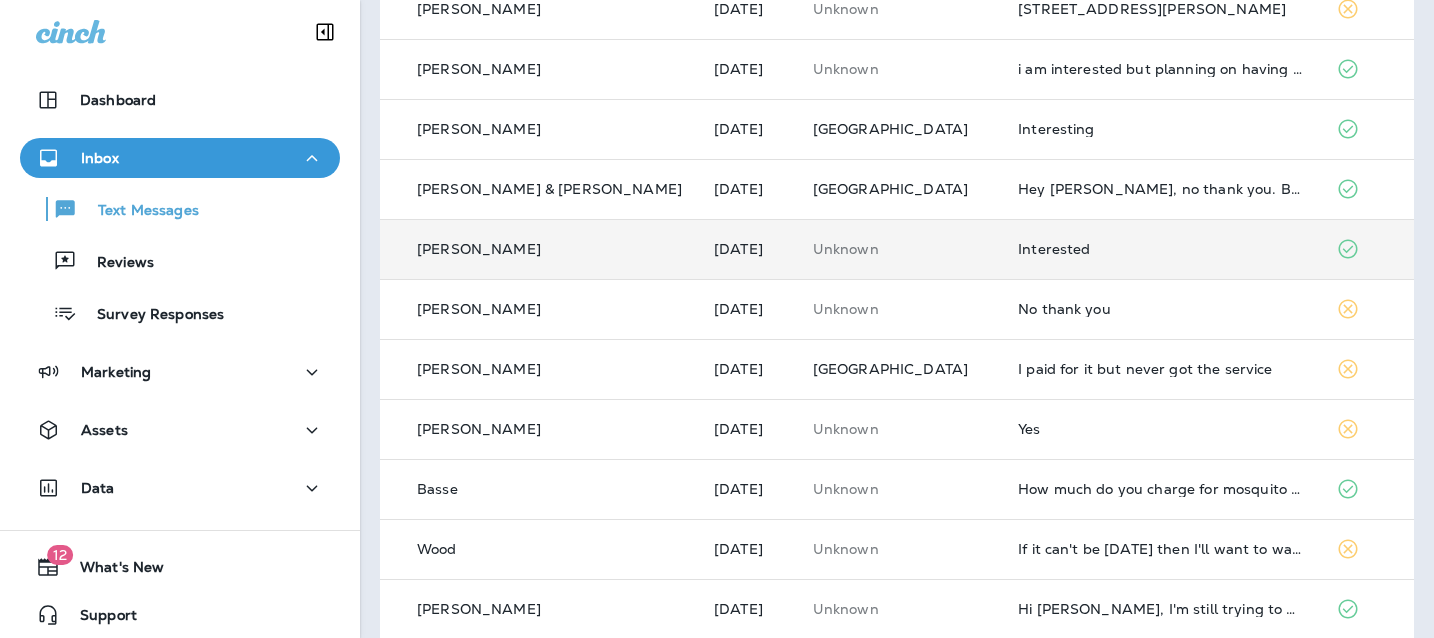 click on "Interested" at bounding box center [1161, 249] 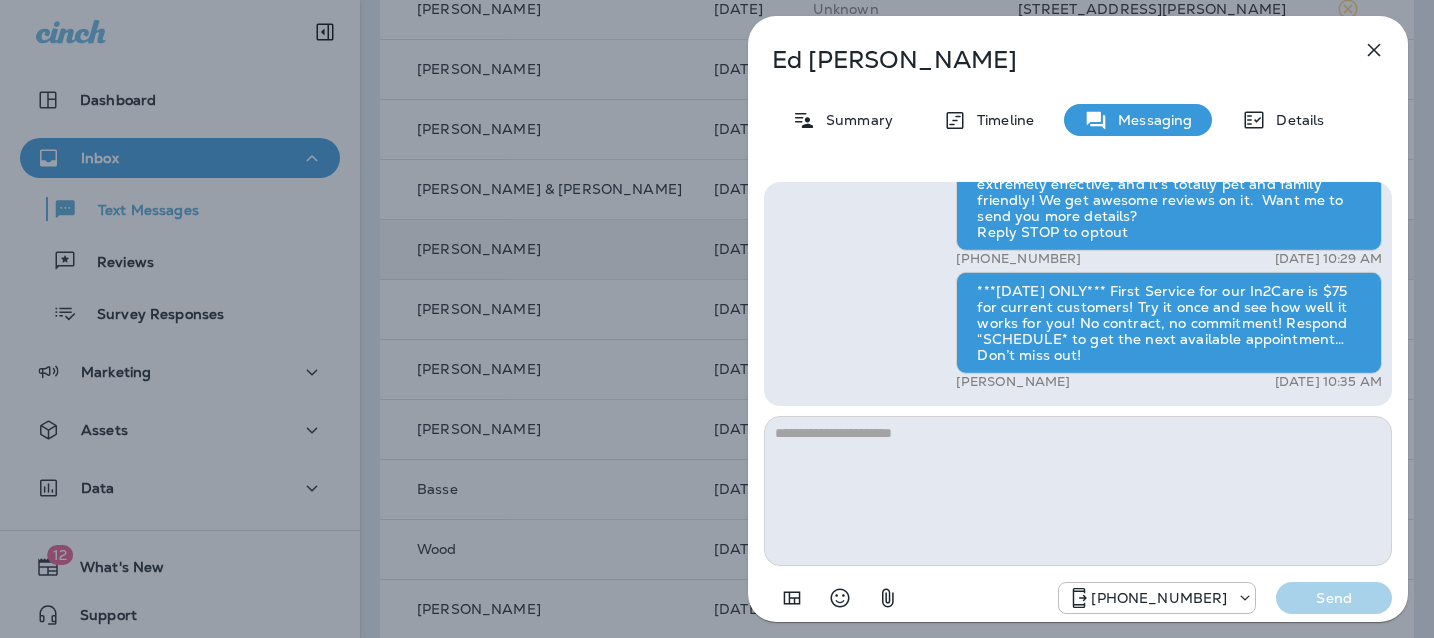 click 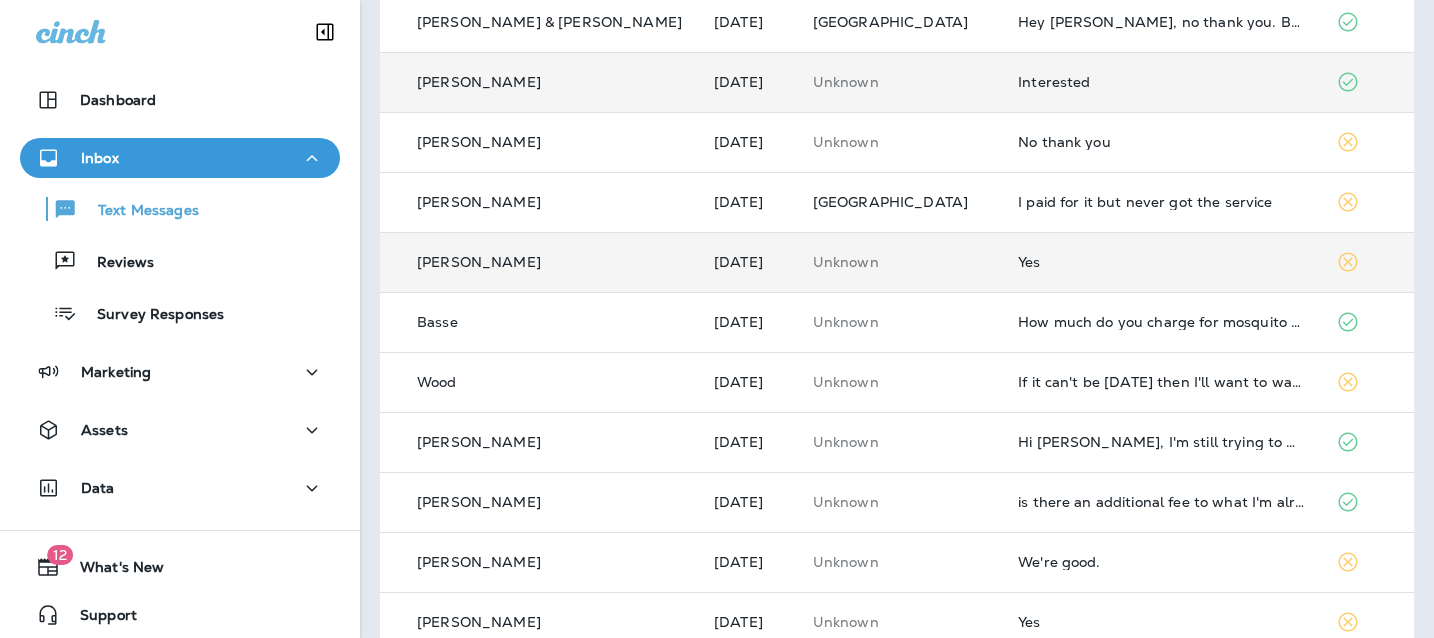 scroll, scrollTop: 582, scrollLeft: 0, axis: vertical 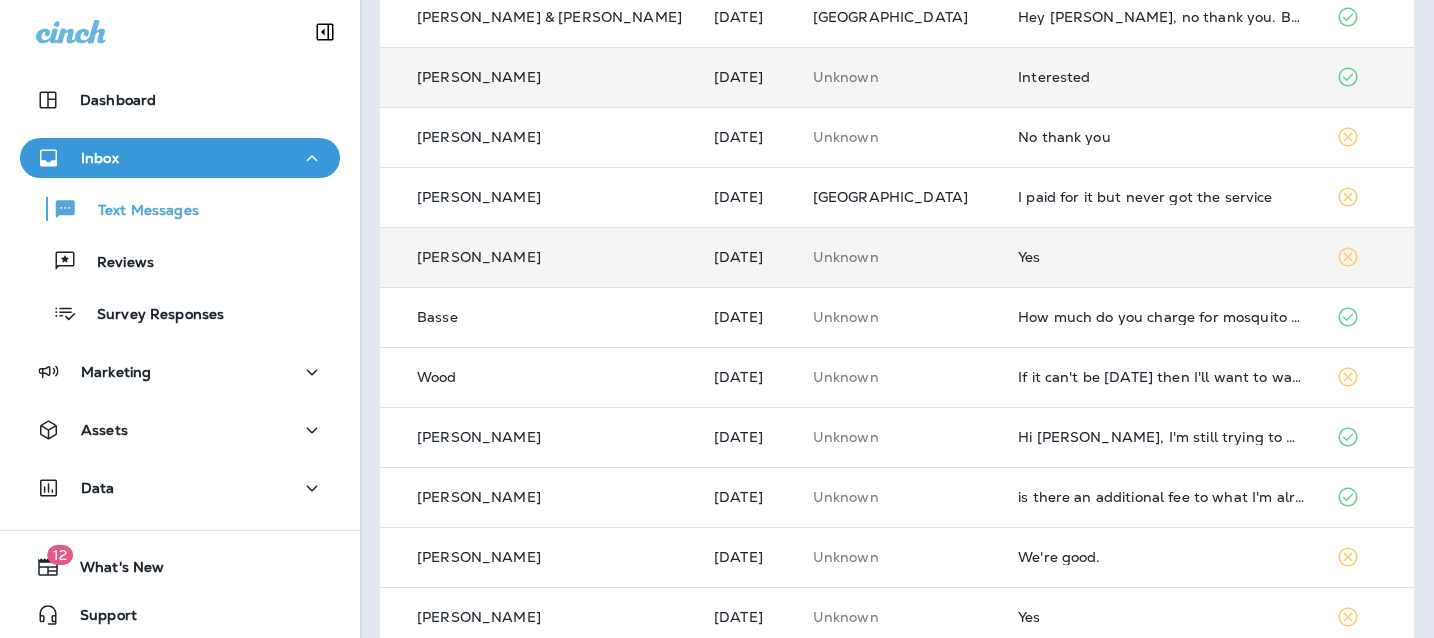 click on "Yes" at bounding box center (1161, 257) 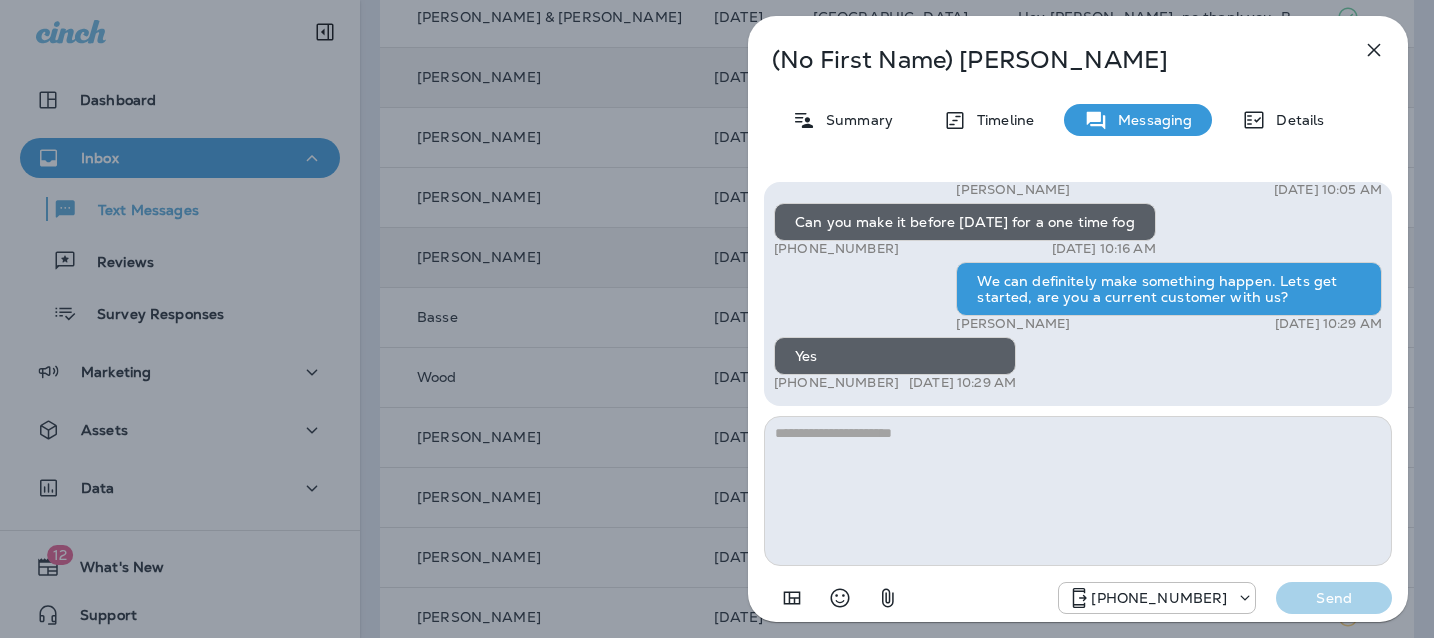 scroll, scrollTop: 1, scrollLeft: 0, axis: vertical 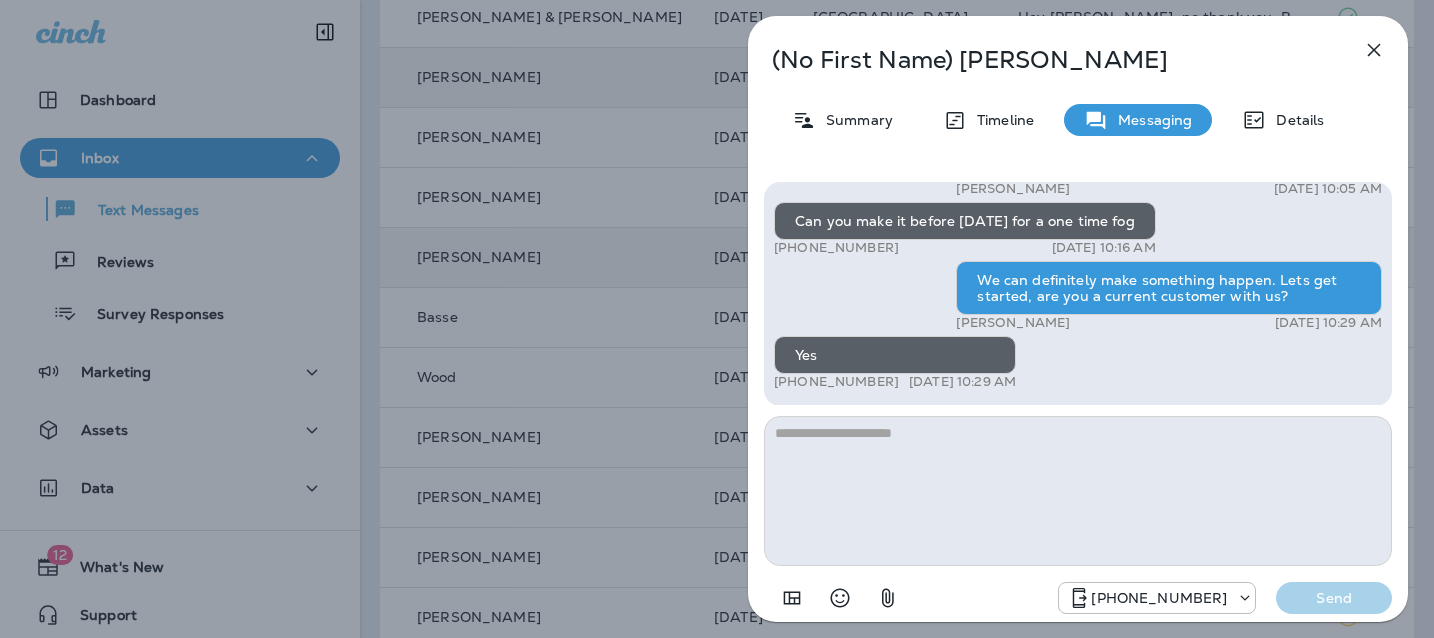 click on "[DATE] 10:29 AM" at bounding box center [962, 382] 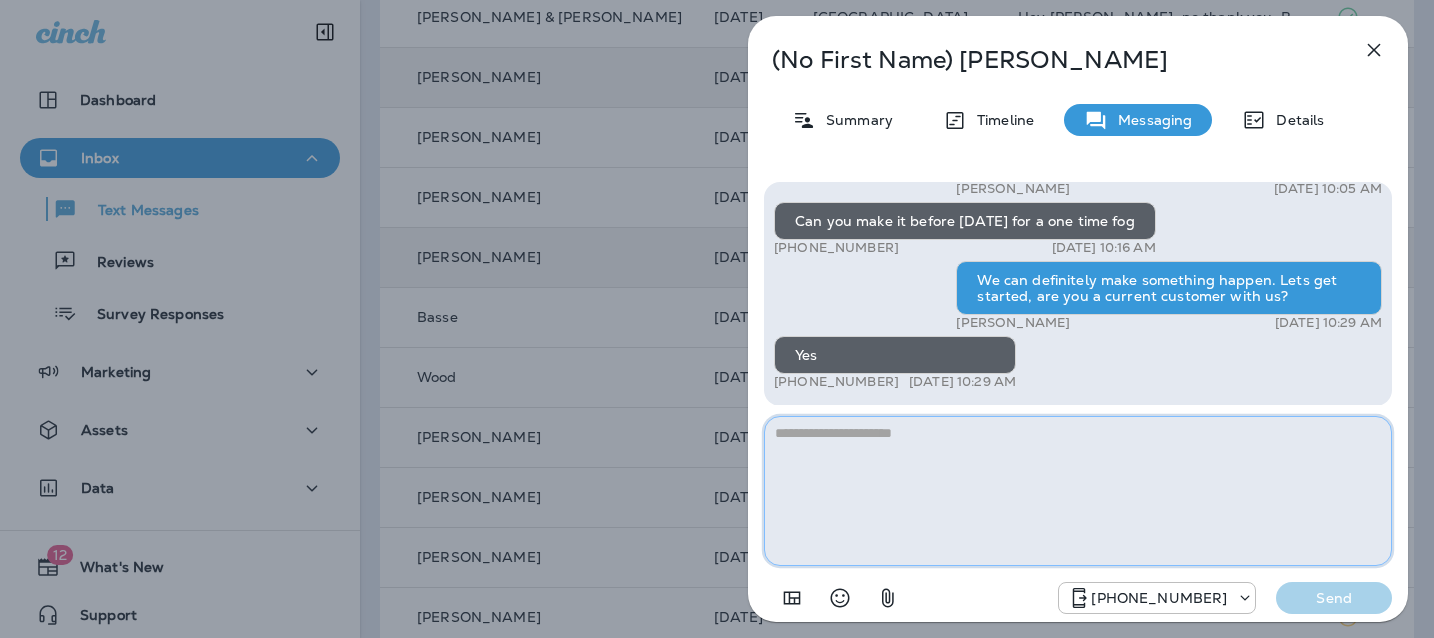 paste on "**********" 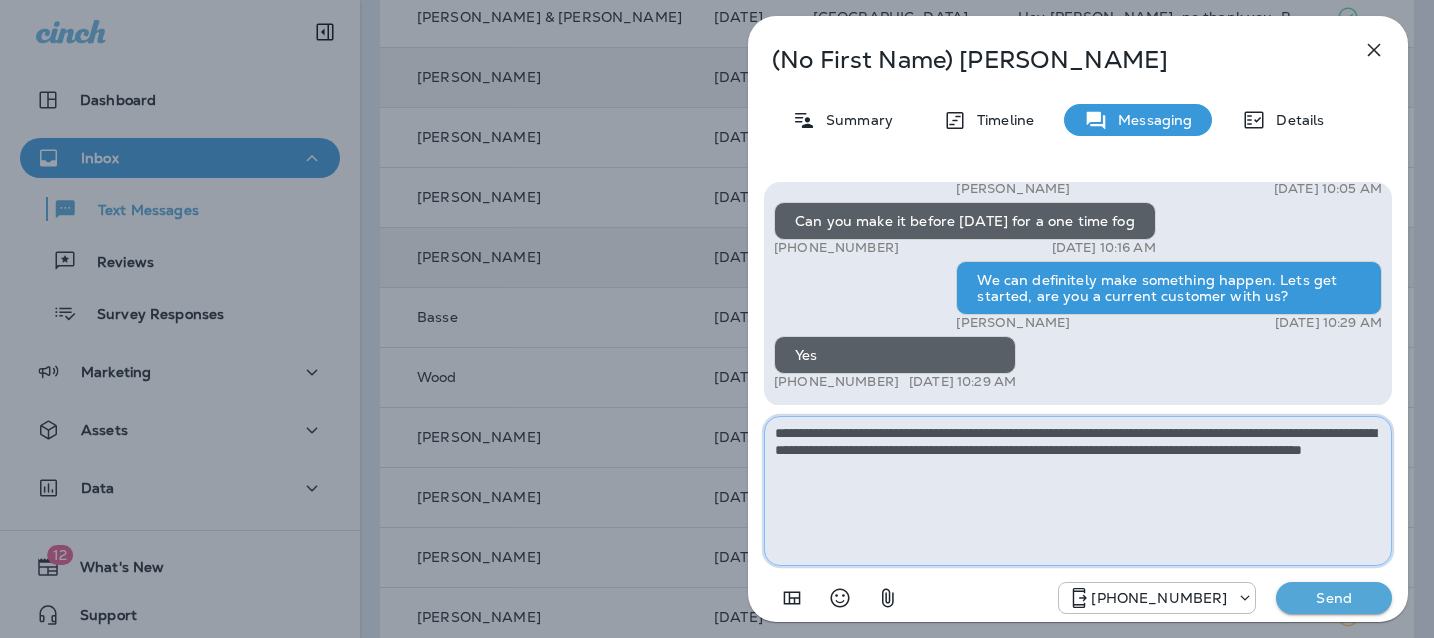 type on "**********" 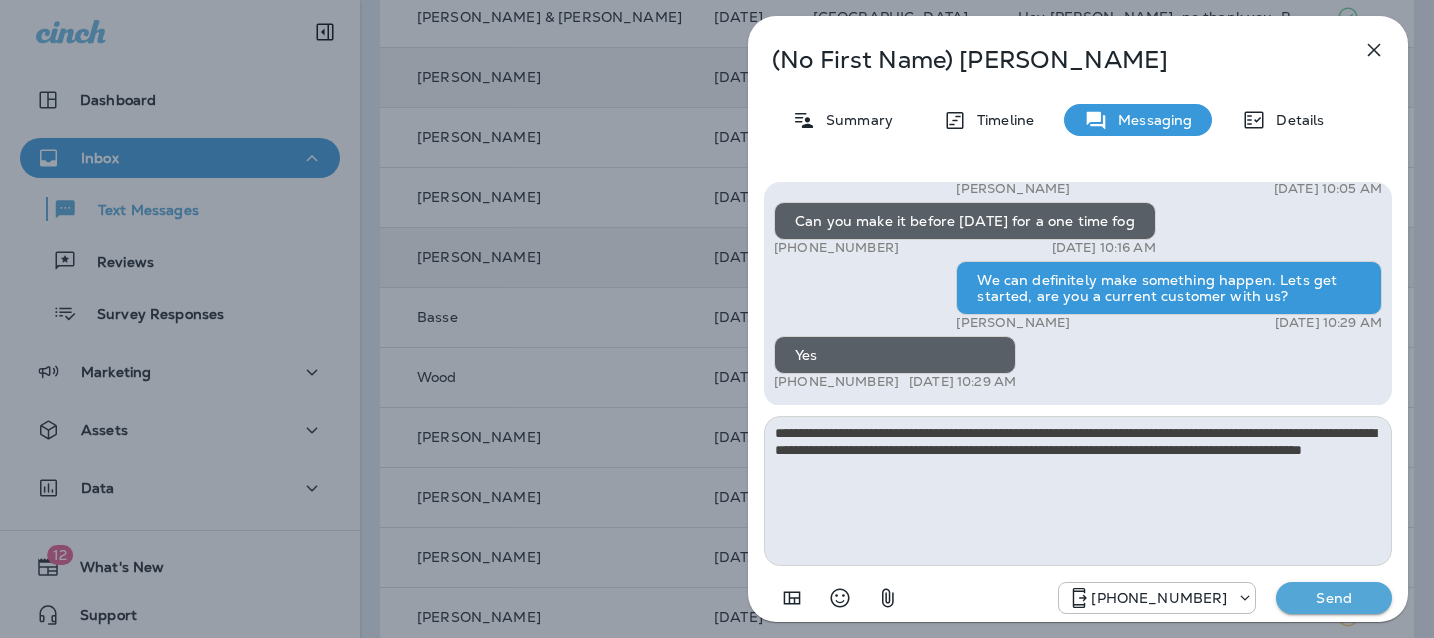 click on "Send" at bounding box center (1334, 598) 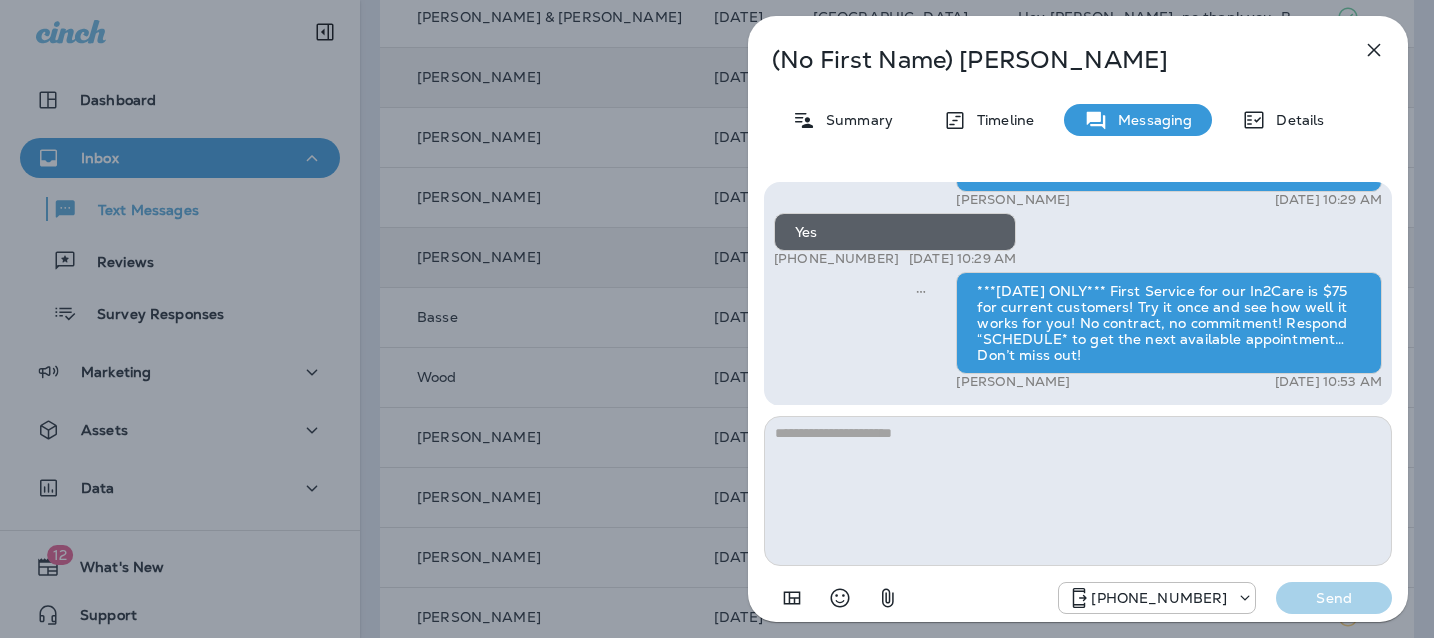 click 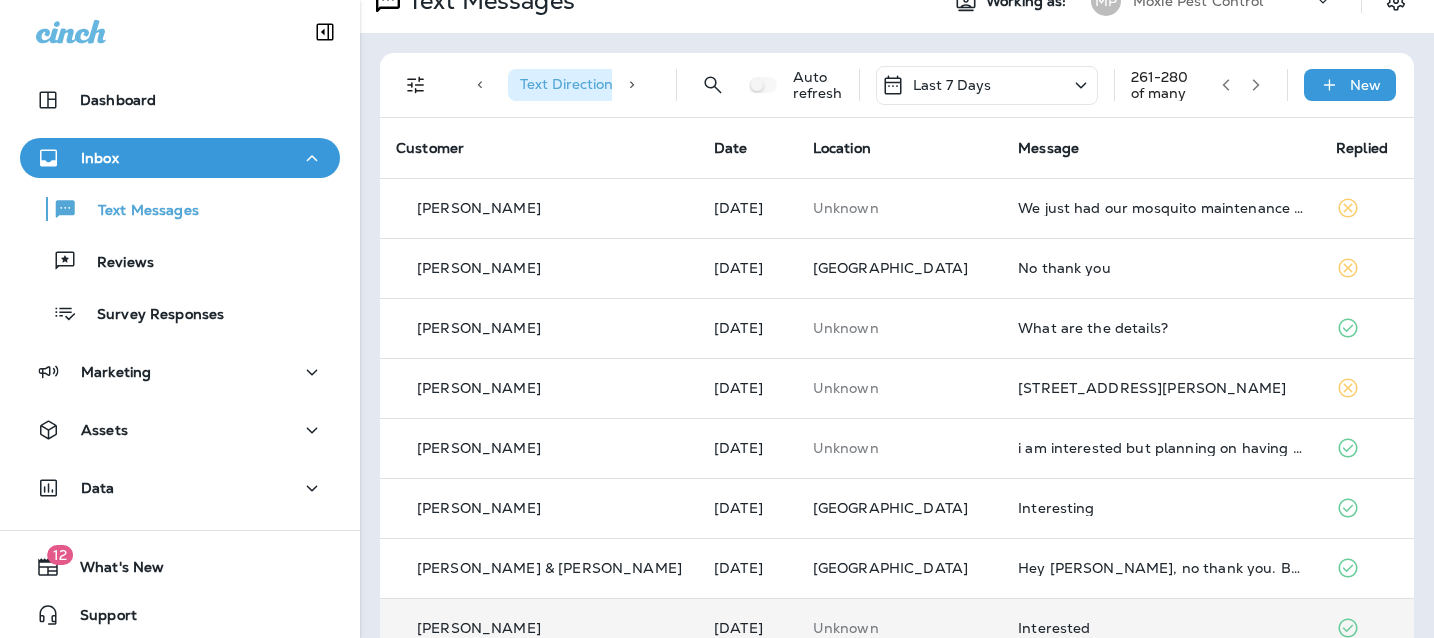 scroll, scrollTop: 0, scrollLeft: 0, axis: both 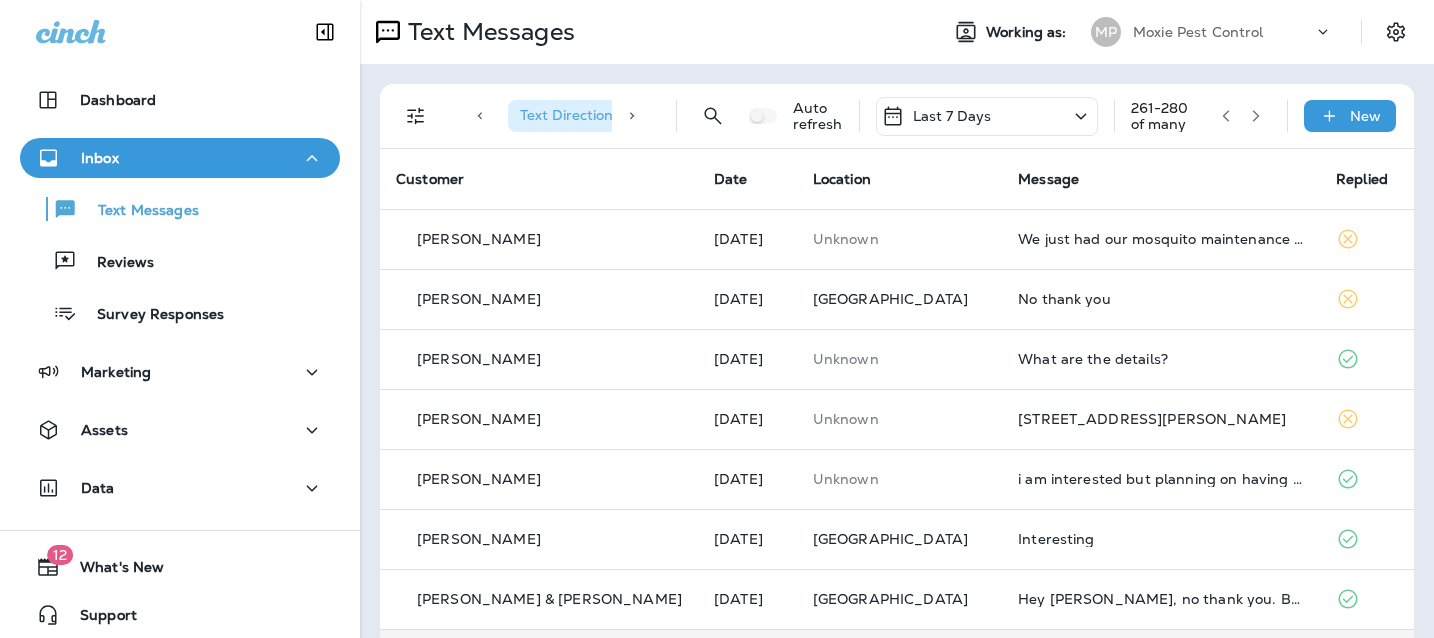 click 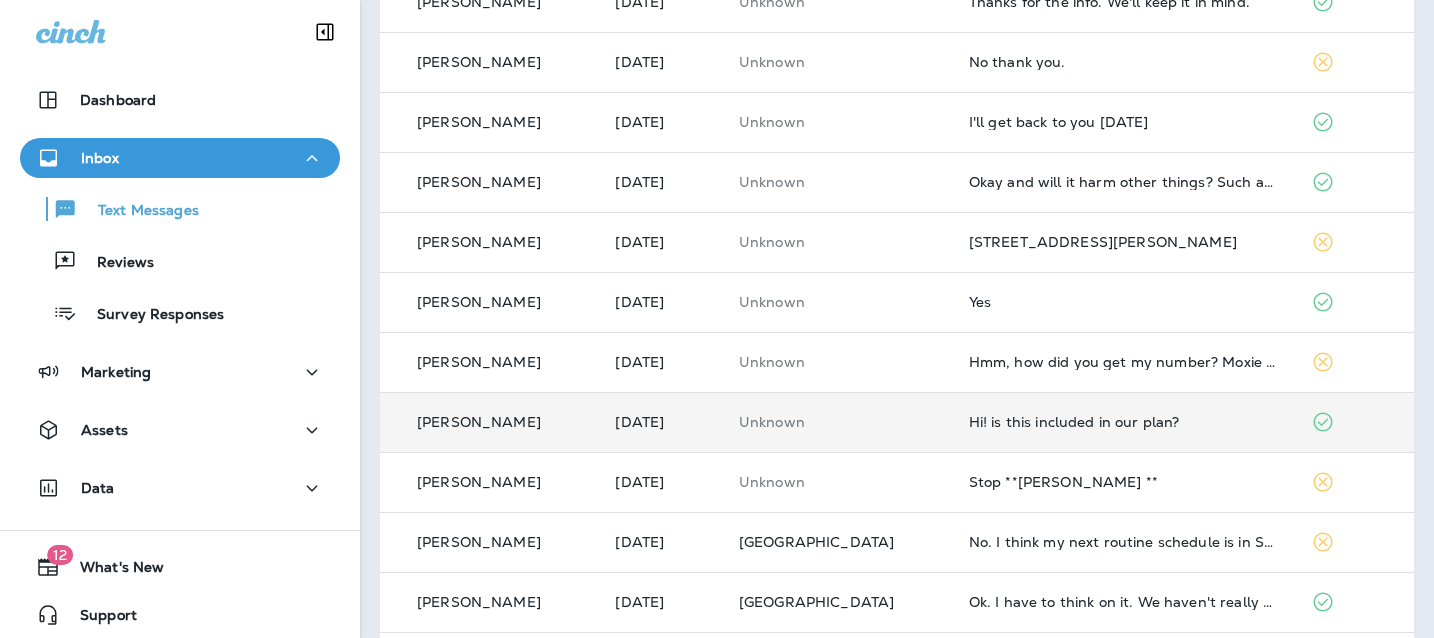 scroll, scrollTop: 547, scrollLeft: 0, axis: vertical 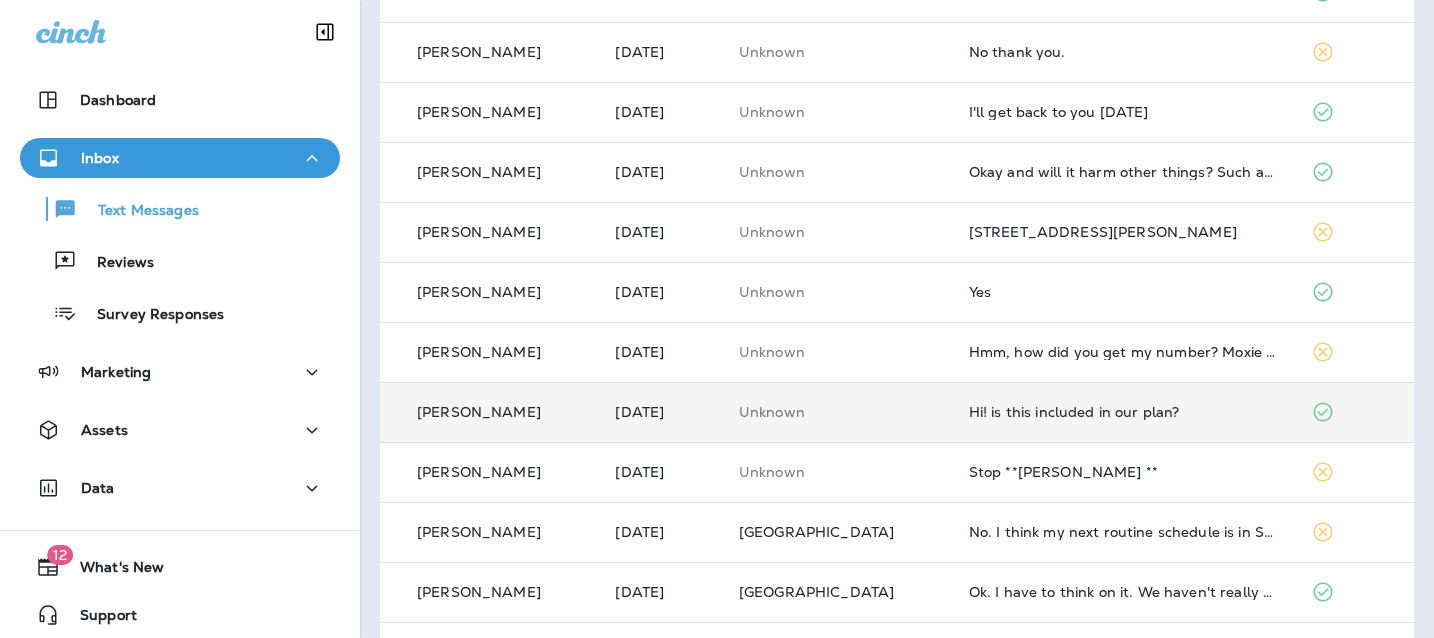 click on "Hi! is this included in our plan?" at bounding box center [1124, 412] 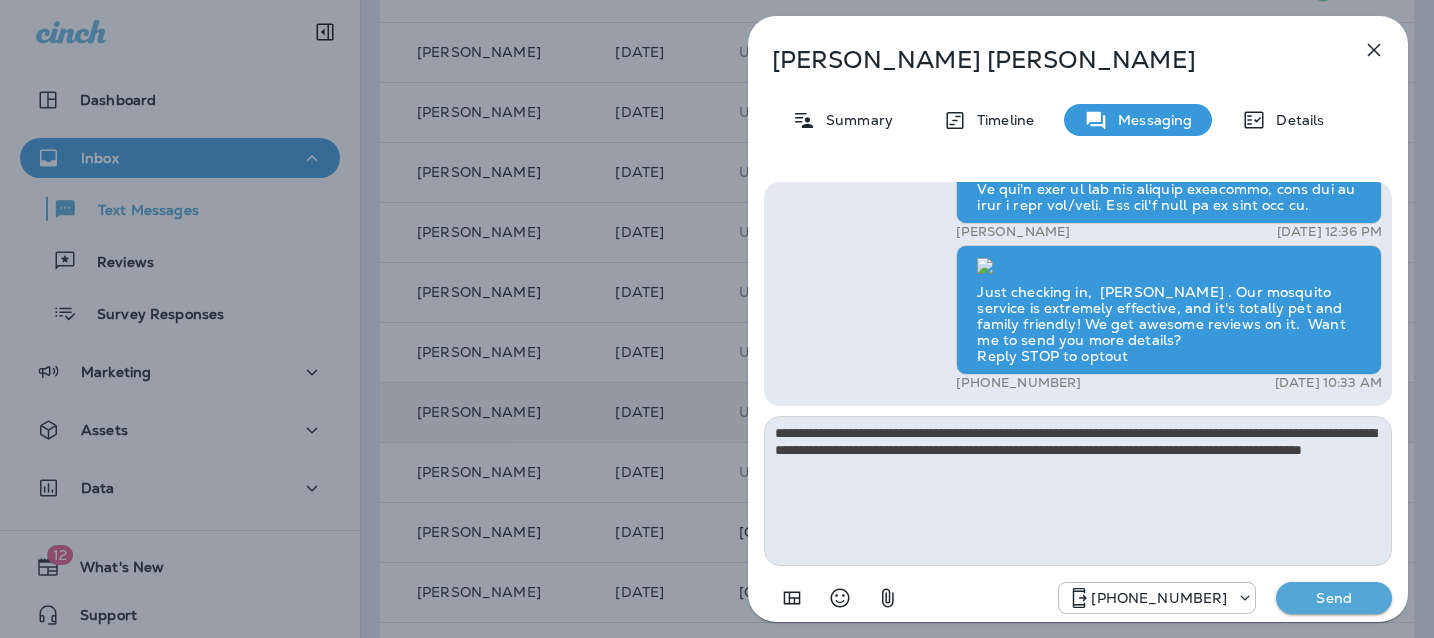 type on "**********" 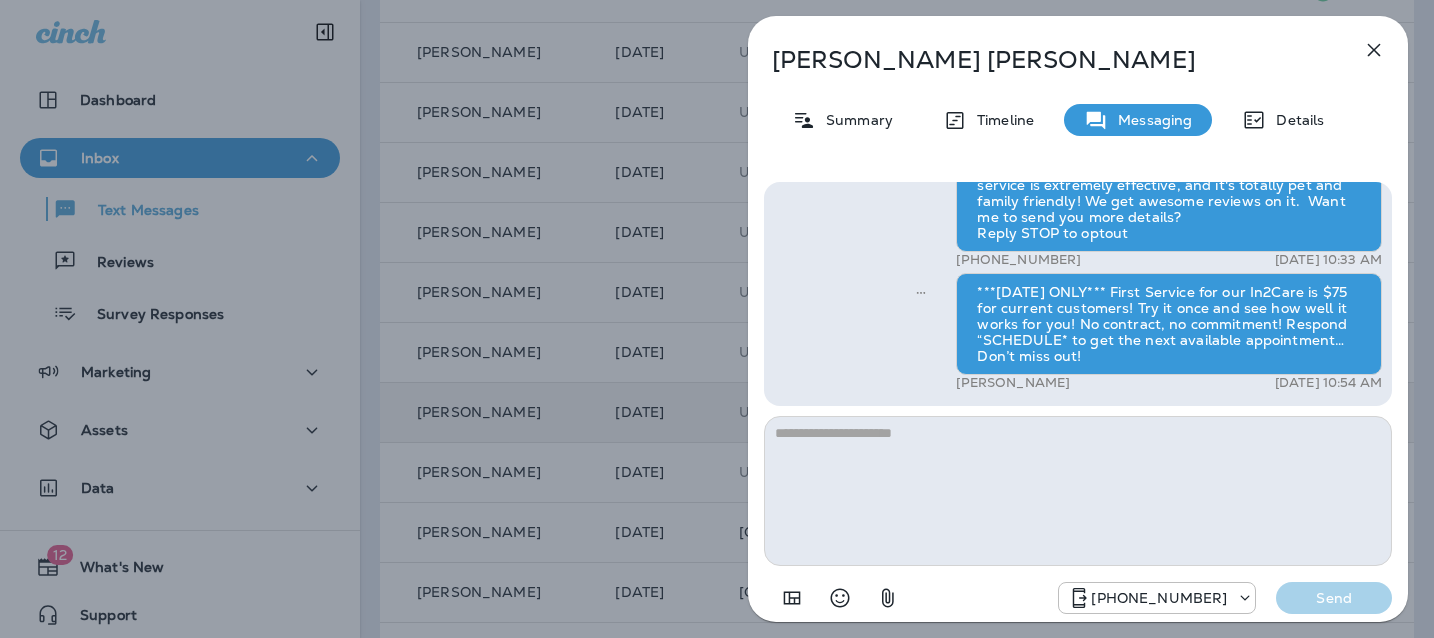 click 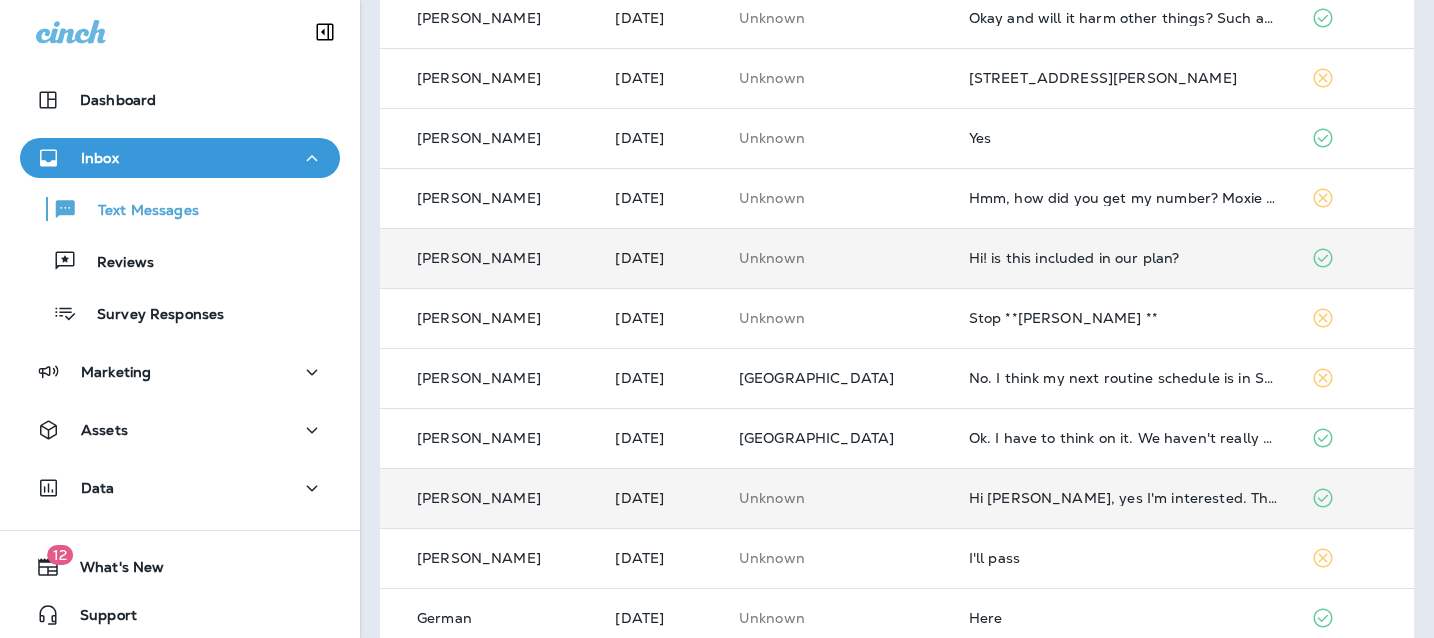scroll, scrollTop: 792, scrollLeft: 0, axis: vertical 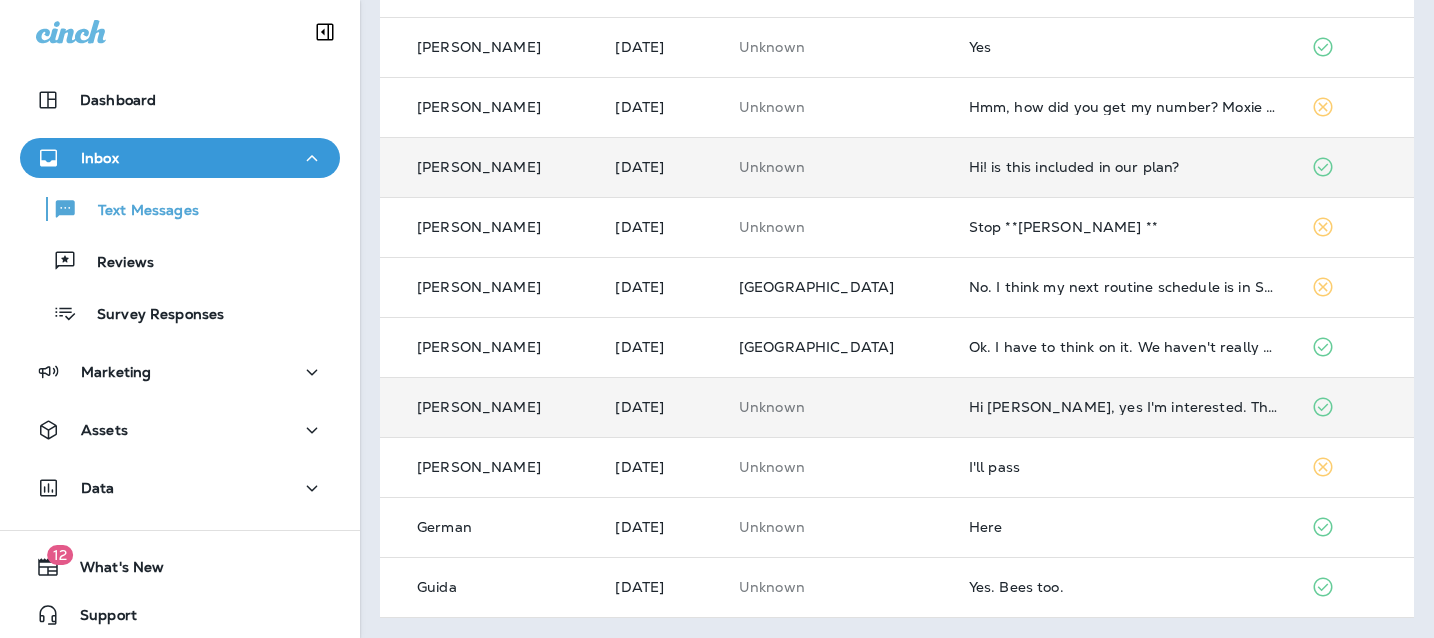 click on "Hi [PERSON_NAME], yes I'm interested.  Thank you!" at bounding box center (1124, 407) 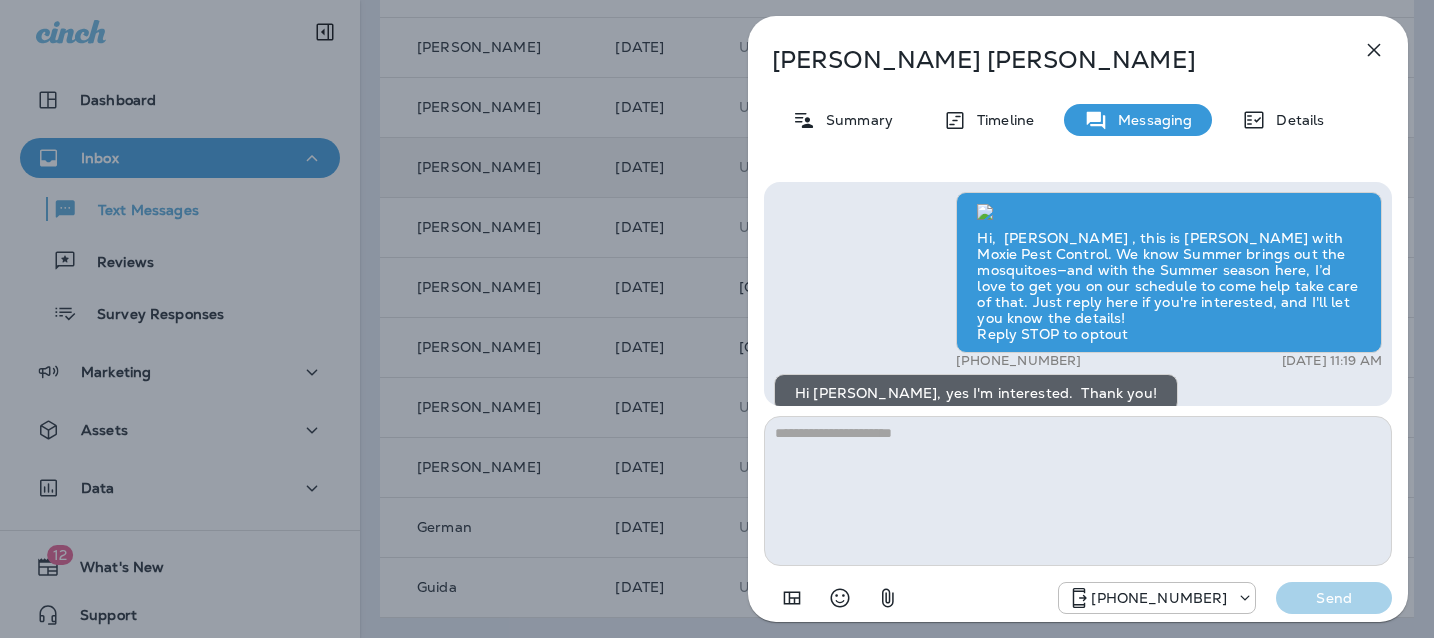 scroll, scrollTop: -1050, scrollLeft: 0, axis: vertical 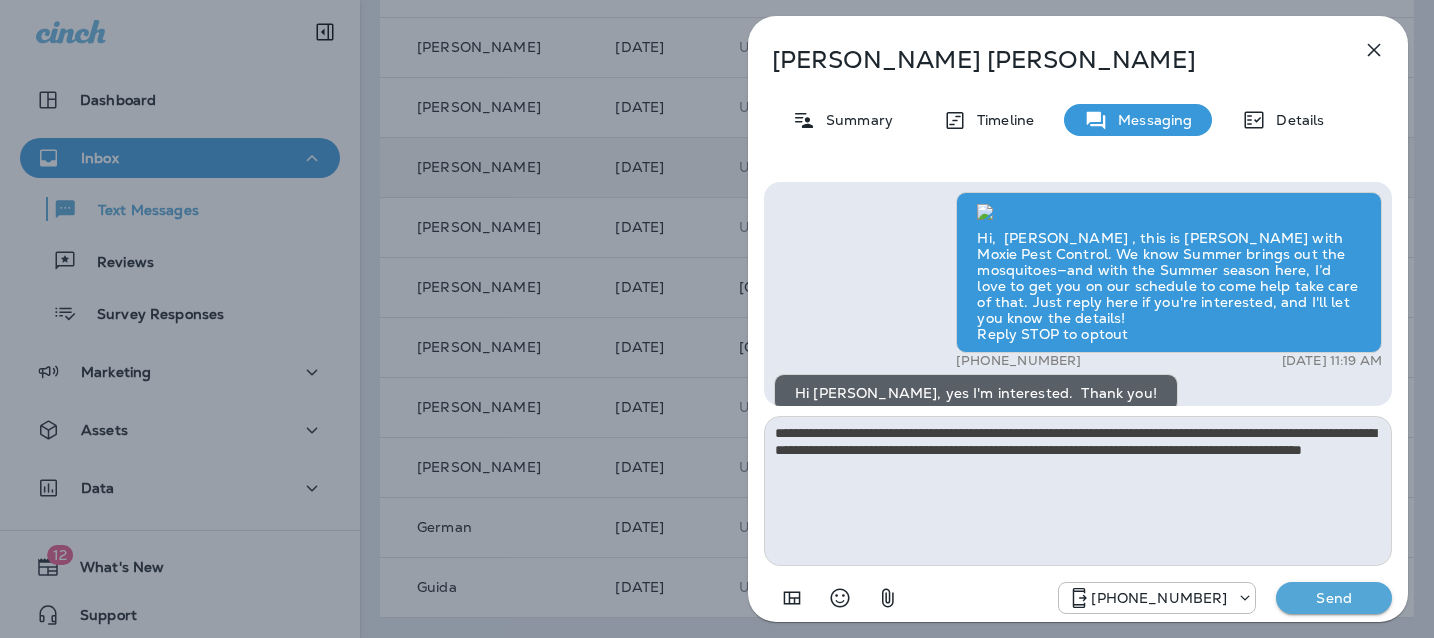 type on "**********" 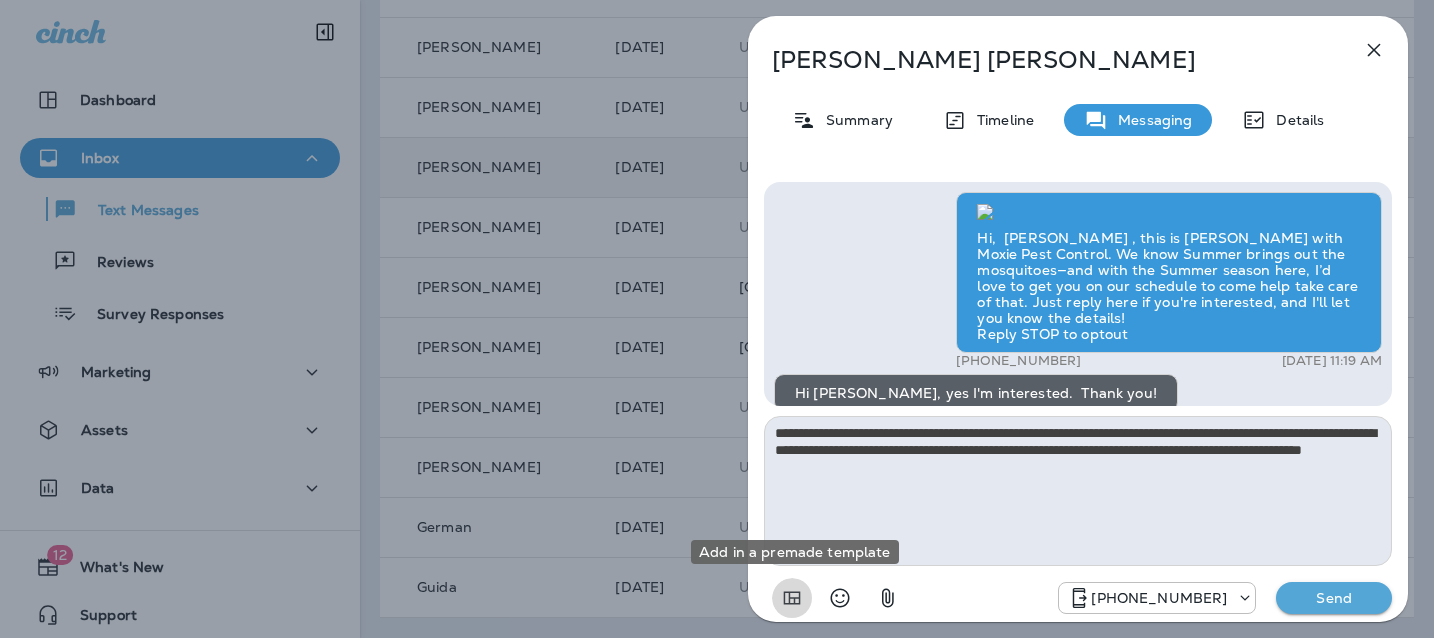 type 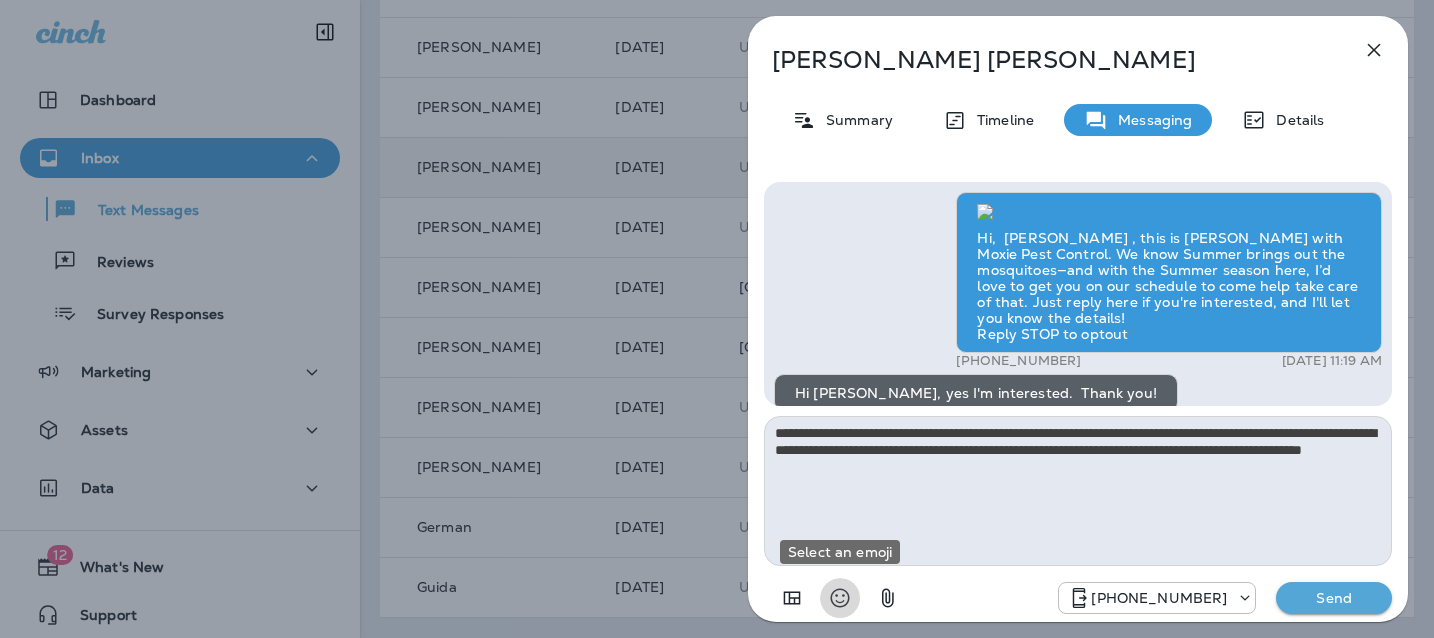 type 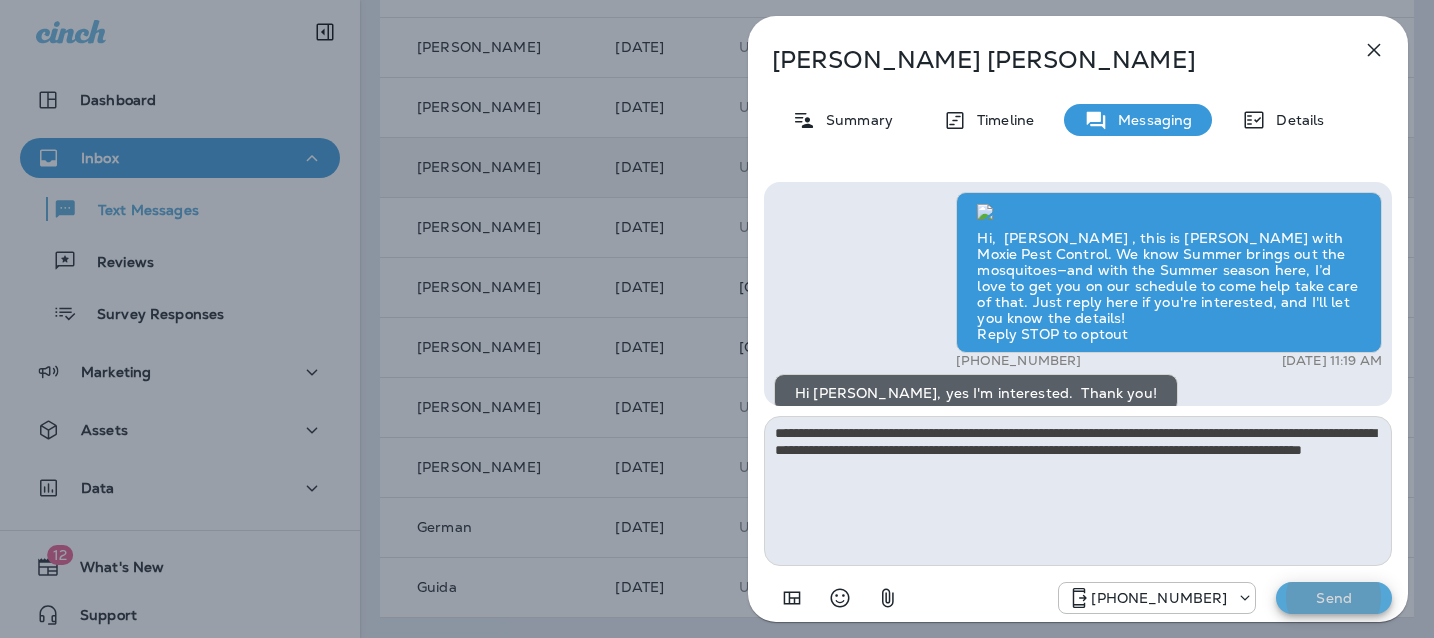 type 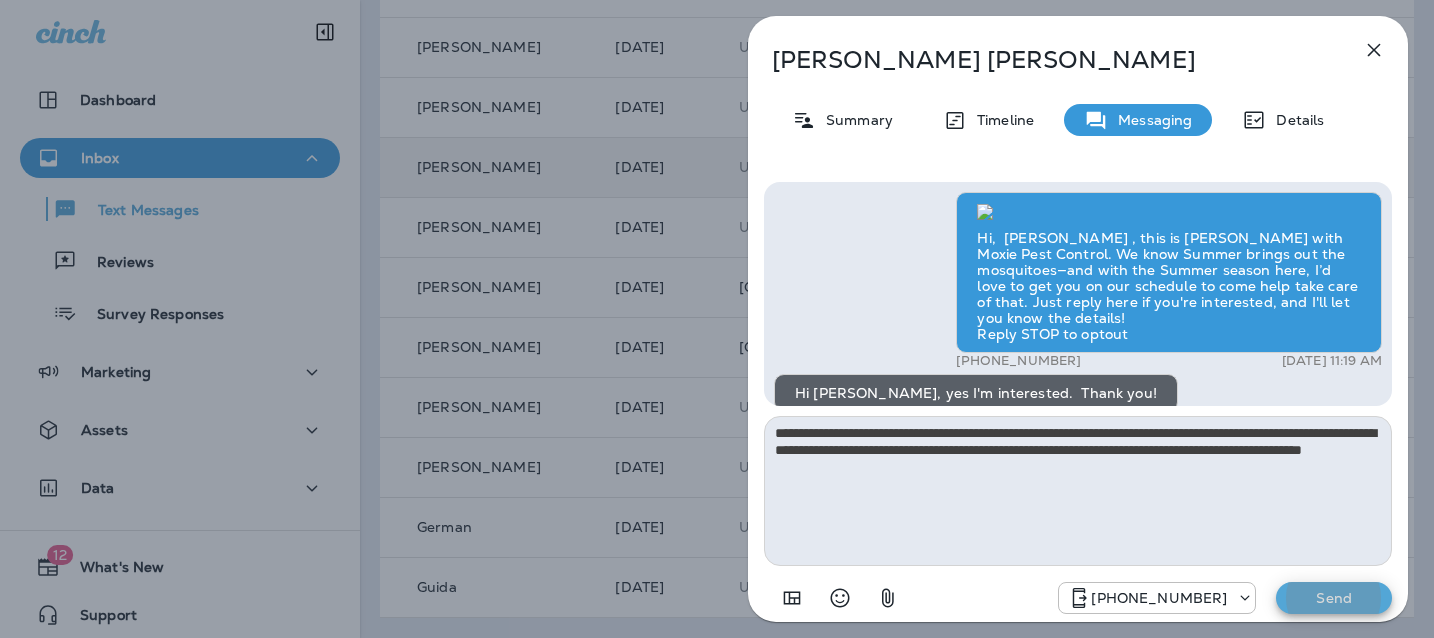click on "Send" at bounding box center (1334, 598) 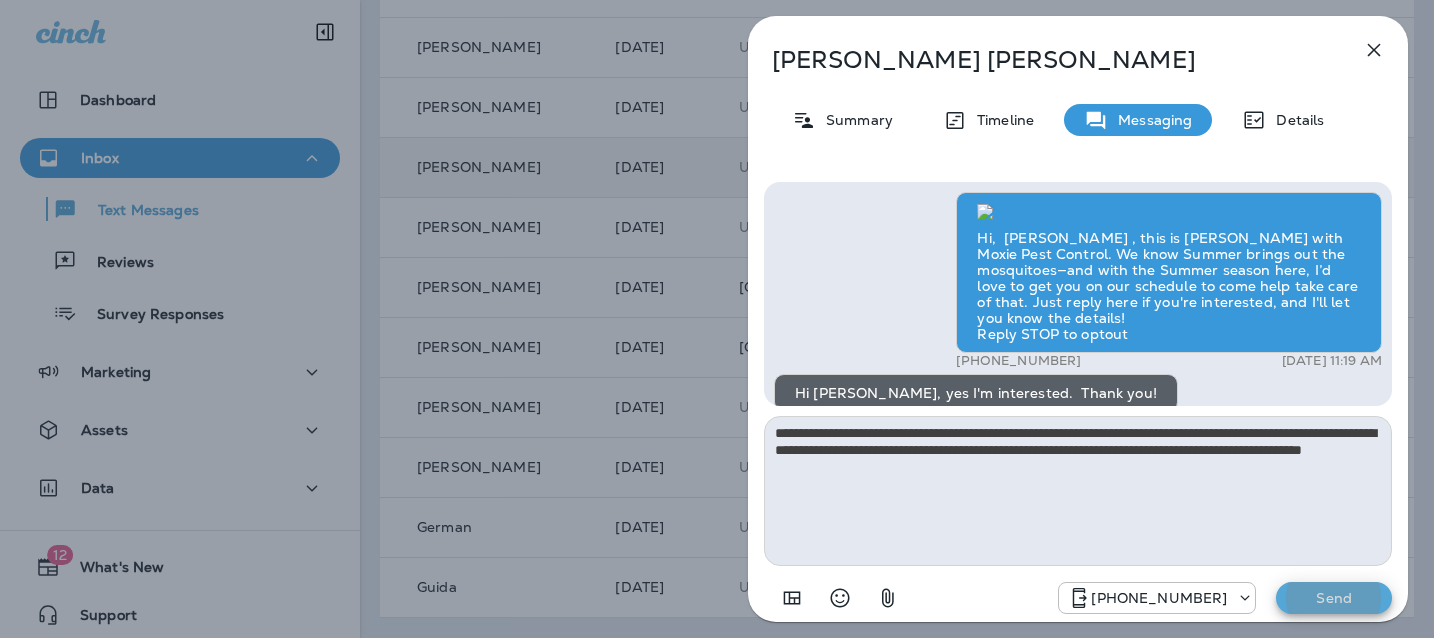 type 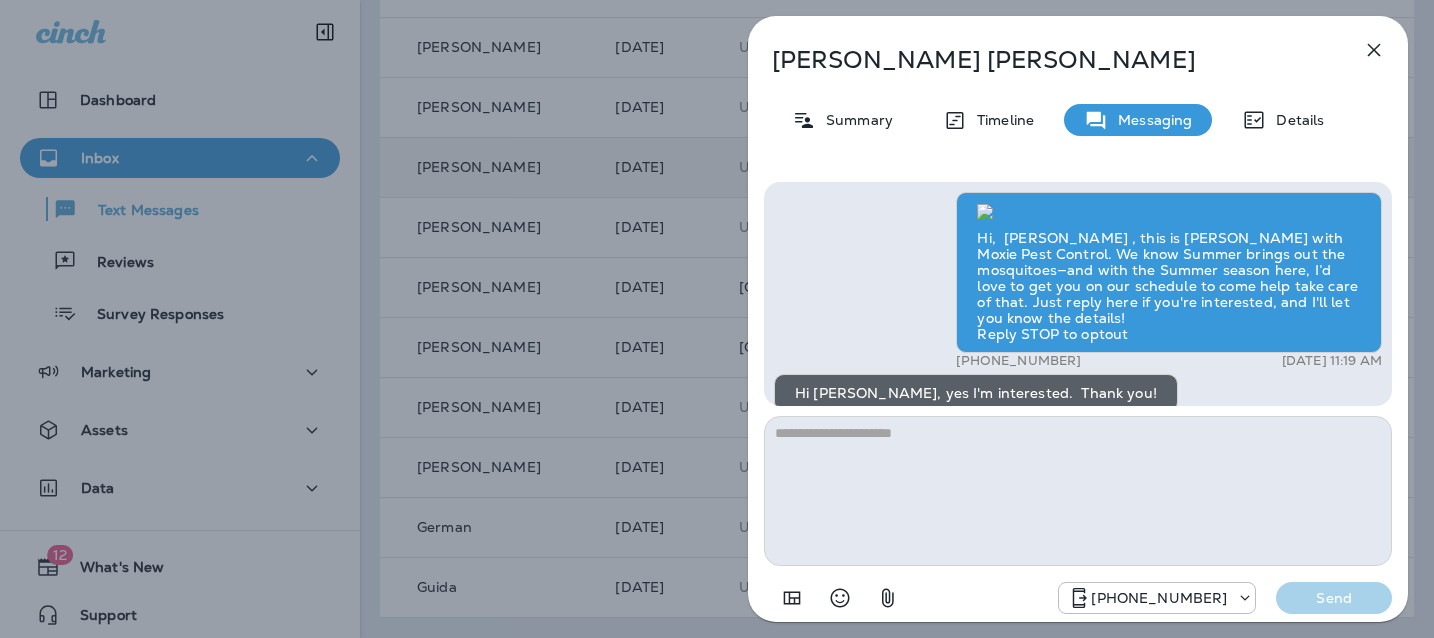 click on "[PERSON_NAME] Summary   Timeline   Messaging   Details   Hi,  [PERSON_NAME] , this is [PERSON_NAME] with Moxie Pest Control. We know Summer brings out the mosquitoes—and with the Summer season here, I’d love to get you on our schedule to come help take care of that. Just reply here if you're interested, and I'll let you know the details!
Reply STOP to optout +18174823792 [DATE] 11:19 AM Hi [PERSON_NAME], yes I'm interested.  Thank you! +1 (206) 999-7564 [DATE] 11:46 AM [PERSON_NAME] [DATE] 11:47 AM Just checking in,  [PERSON_NAME] . Our mosquito service is extremely effective, and it's totally pet and family friendly! We get awesome reviews on it.  Want me to send you more details?
Reply STOP to optout +18174823792 [DATE] 11:21 AM   [PERSON_NAME], I saw you were interested in the mosquito service but never heard back... We are lowering the first time service for current customers to $75 for the rest of the week. Would you like to try it once and see how it works? [PERSON_NAME] [DATE] 10:55 AM [PHONE_NUMBER] Send" at bounding box center [717, 319] 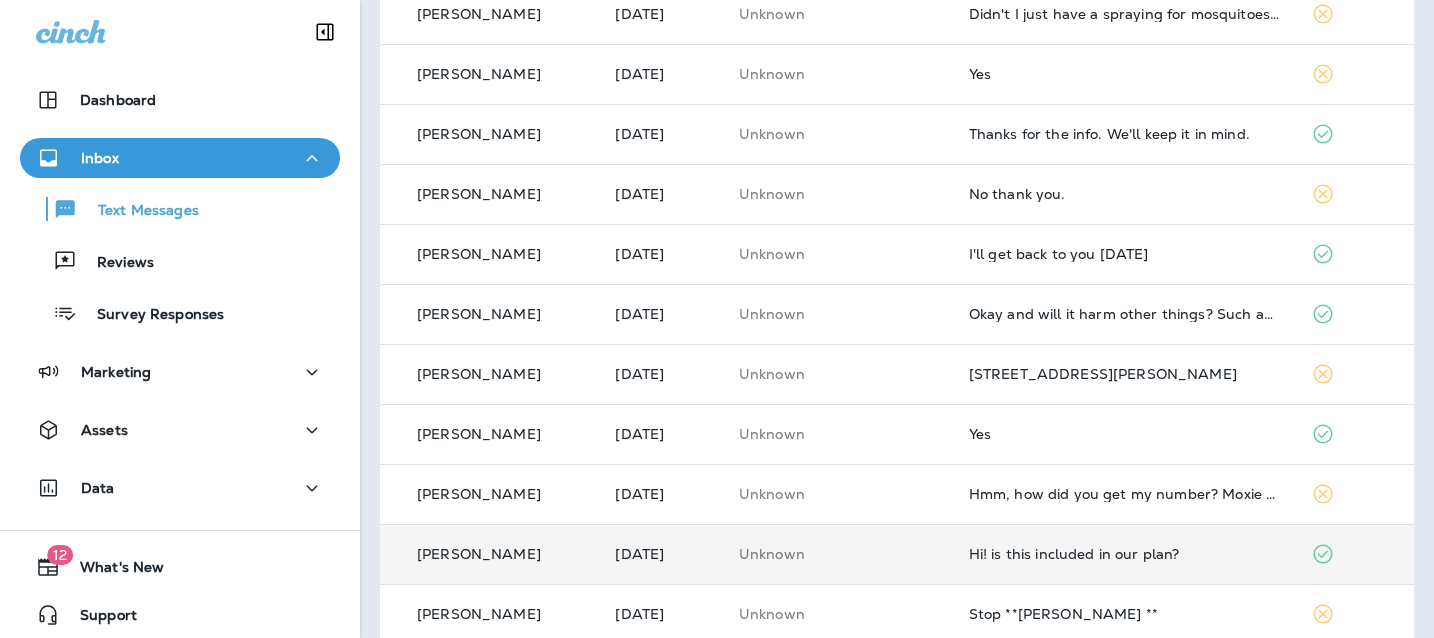 scroll, scrollTop: 0, scrollLeft: 0, axis: both 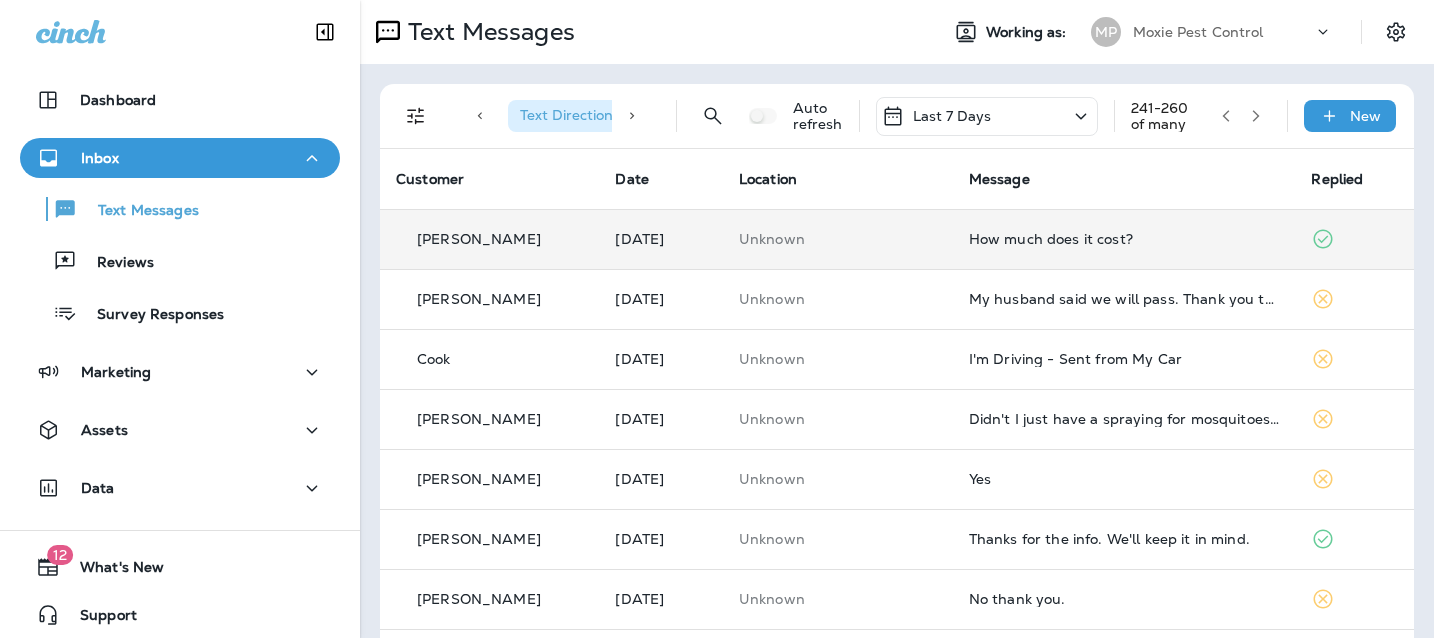 click on "How much does it cost?" at bounding box center (1124, 239) 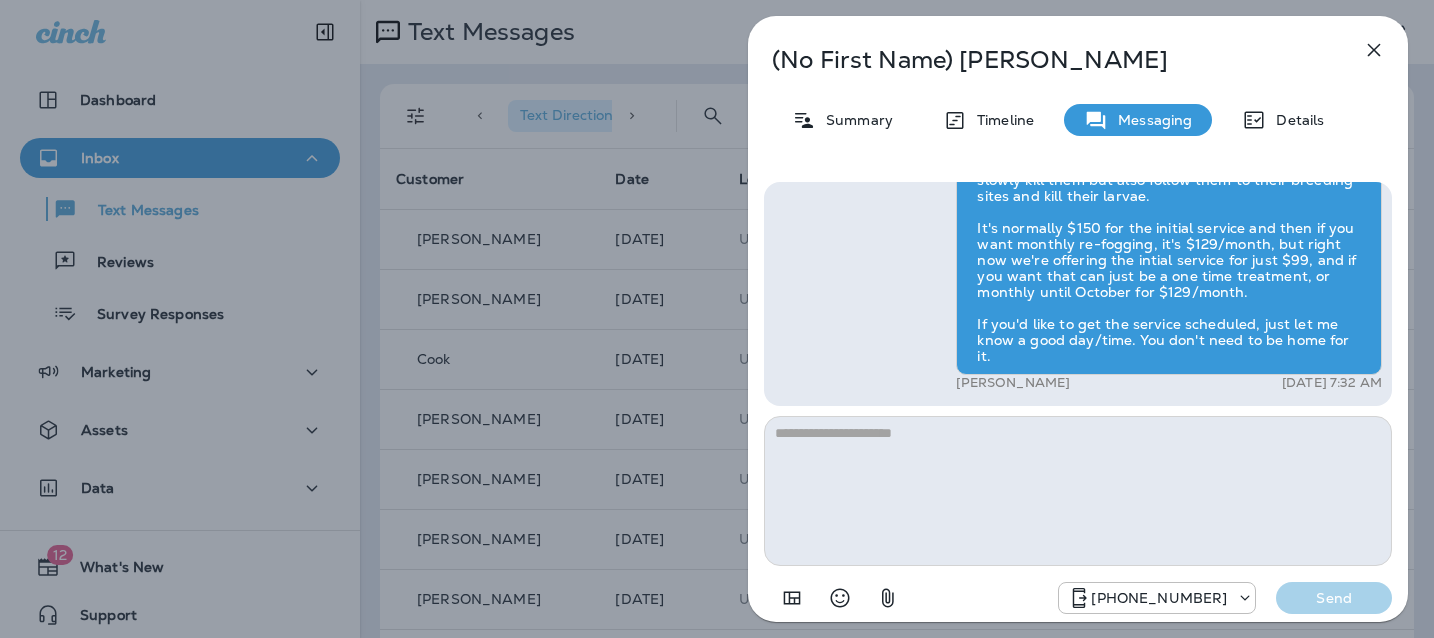 click 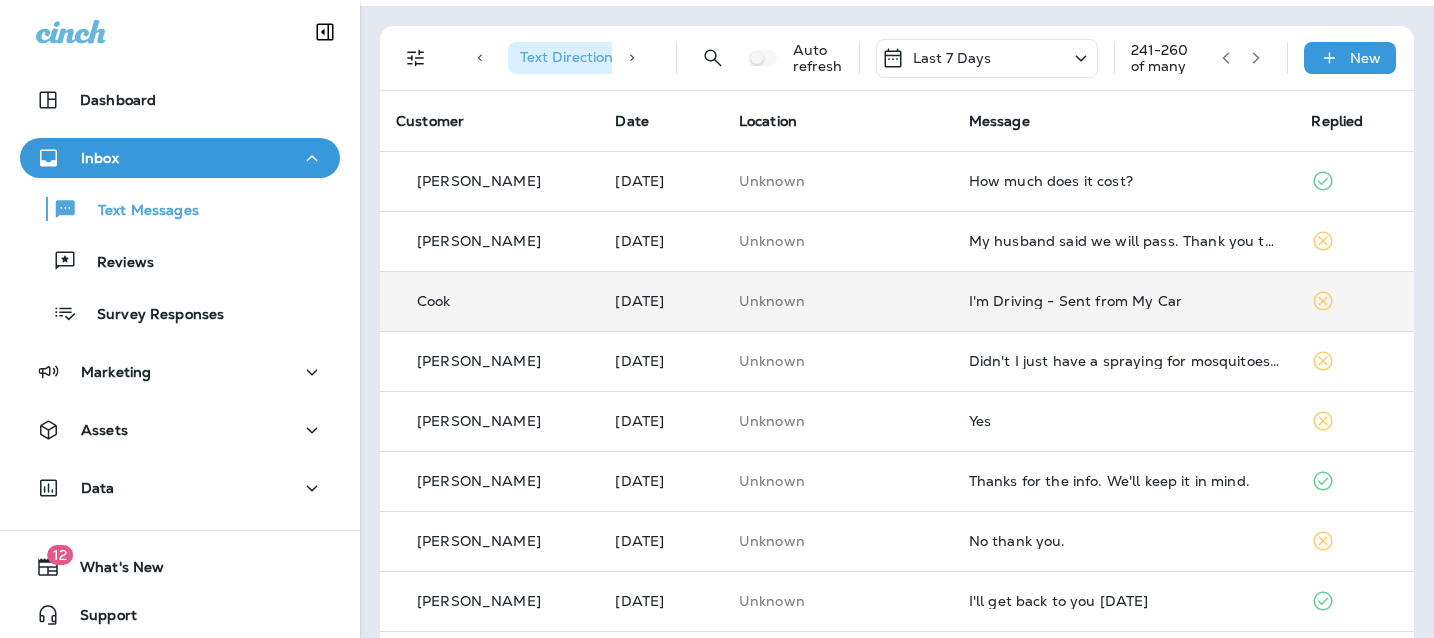 scroll, scrollTop: 59, scrollLeft: 0, axis: vertical 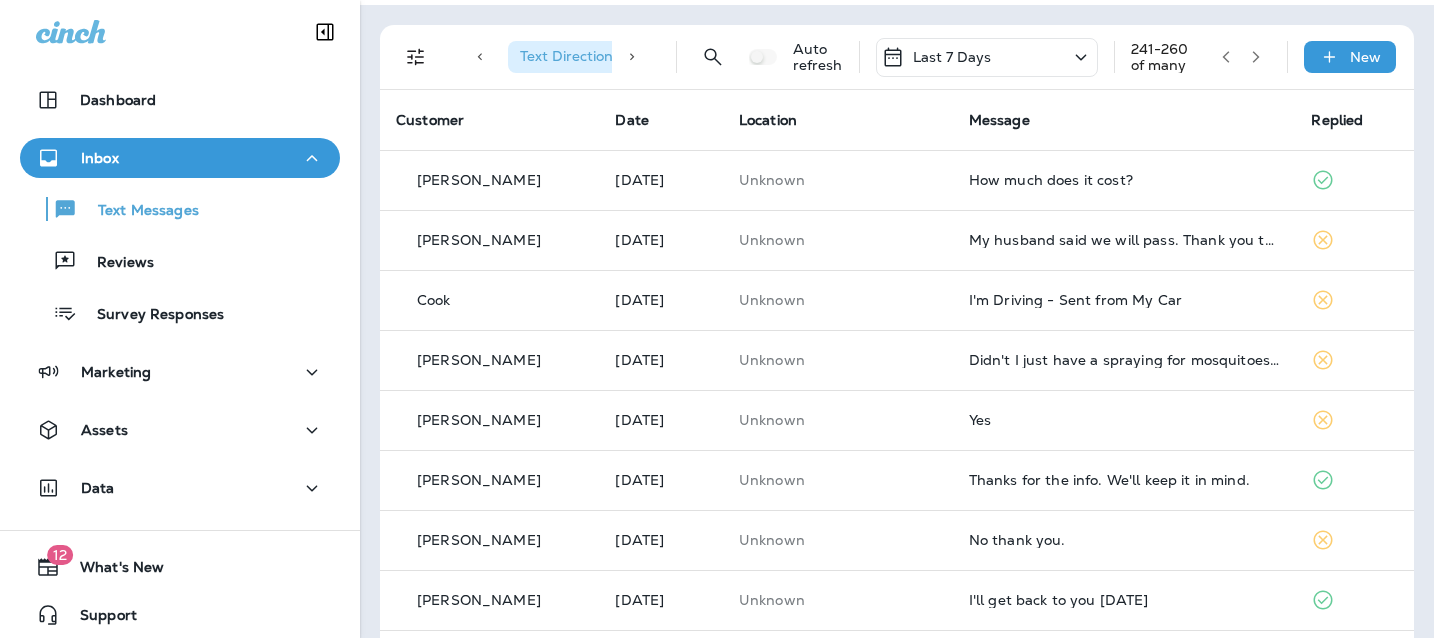 click 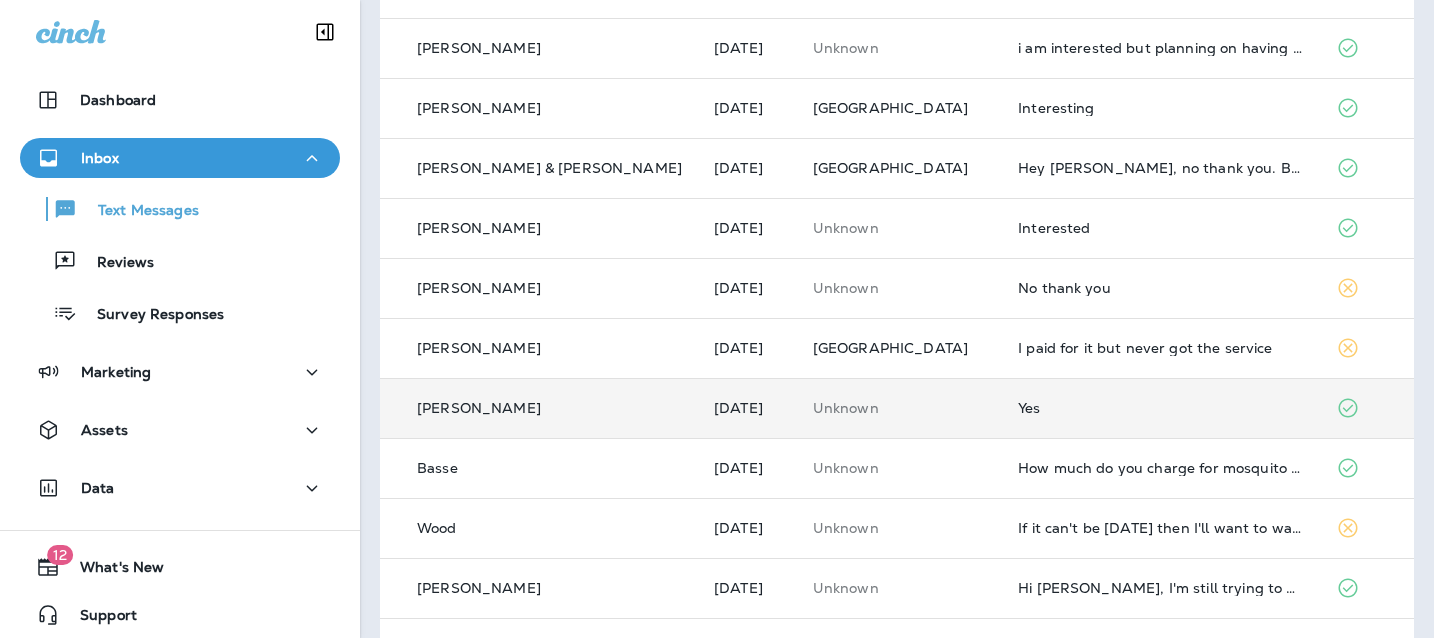 scroll, scrollTop: 441, scrollLeft: 0, axis: vertical 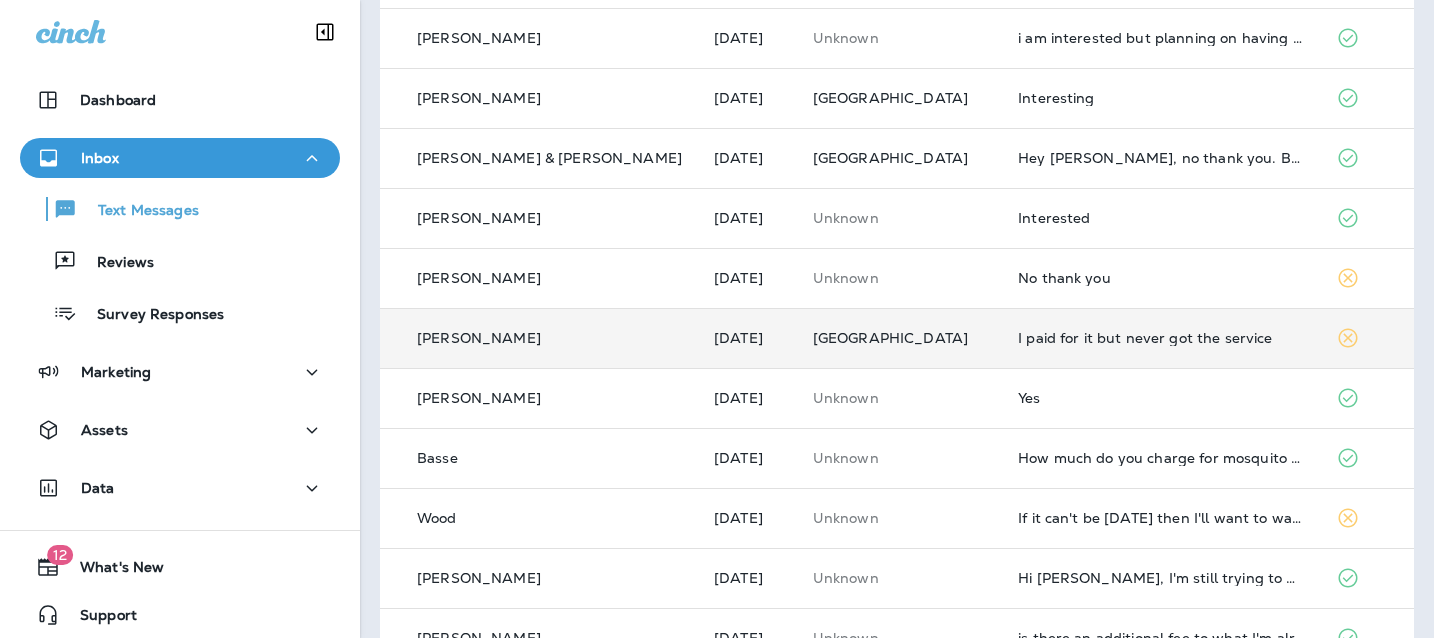 click on "I paid for it but never got the service" at bounding box center [1161, 338] 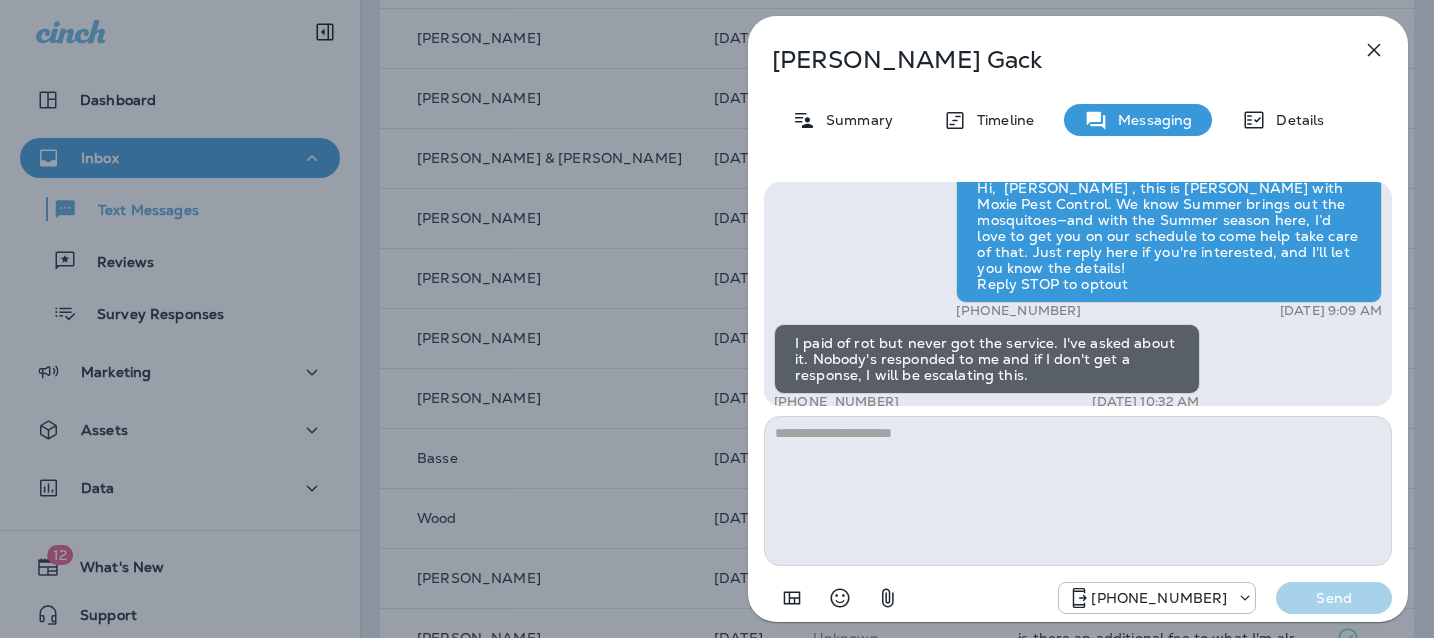 scroll, scrollTop: 1, scrollLeft: 0, axis: vertical 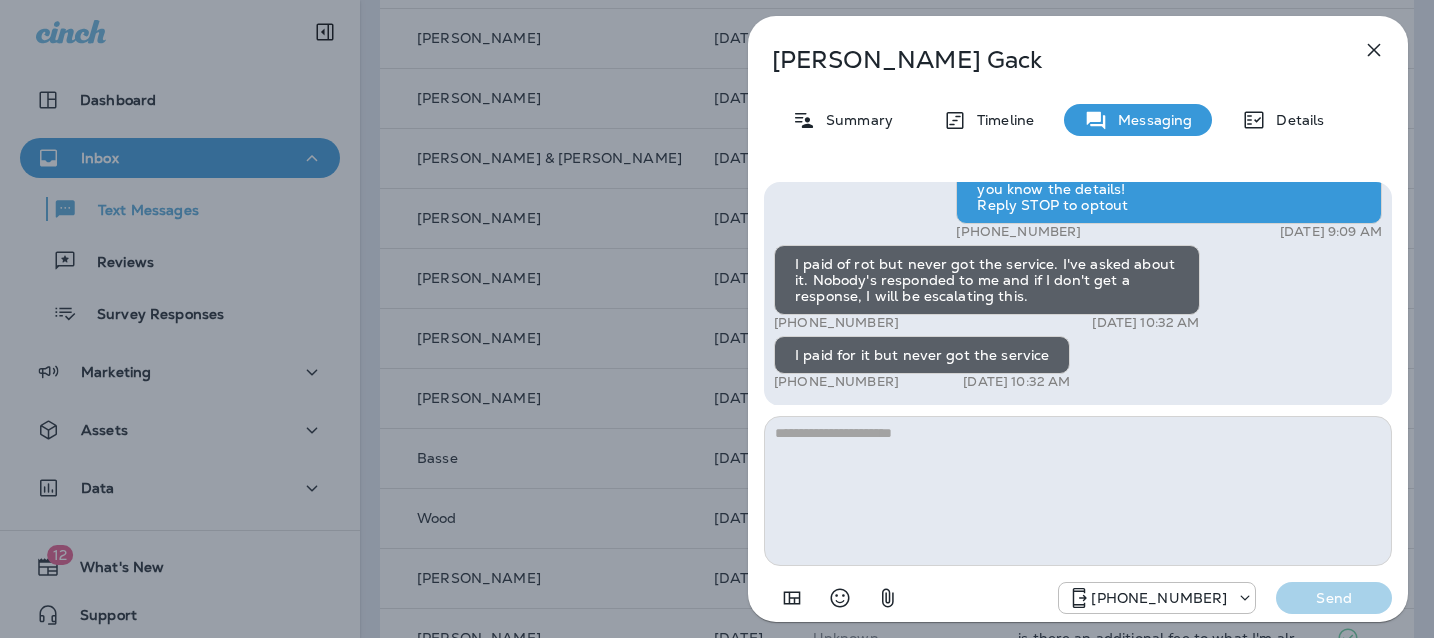 click 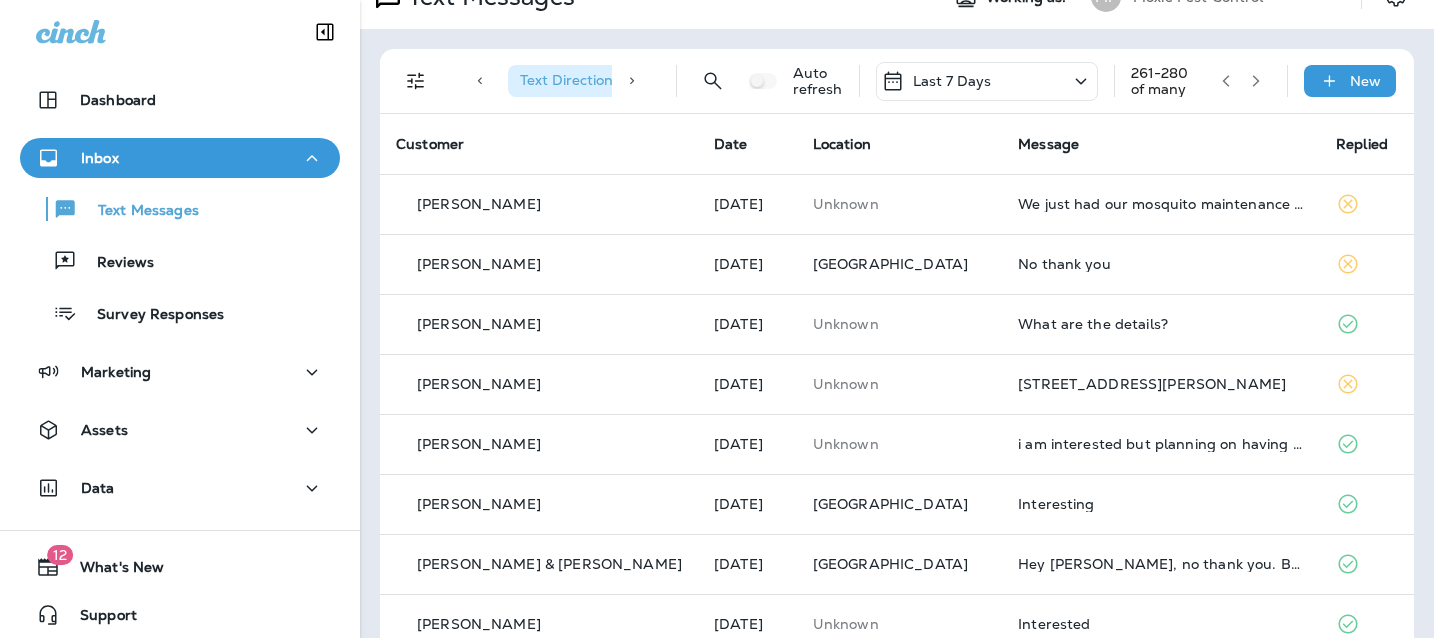scroll, scrollTop: 0, scrollLeft: 0, axis: both 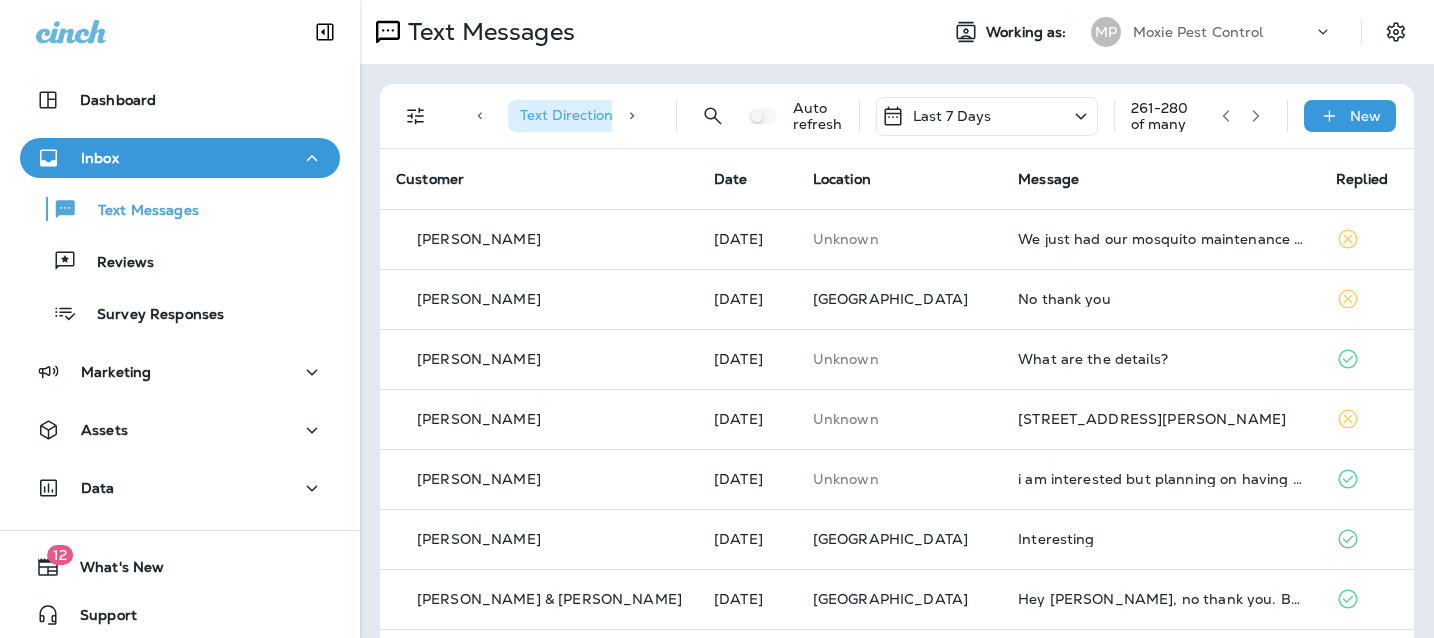 click at bounding box center [1256, 116] 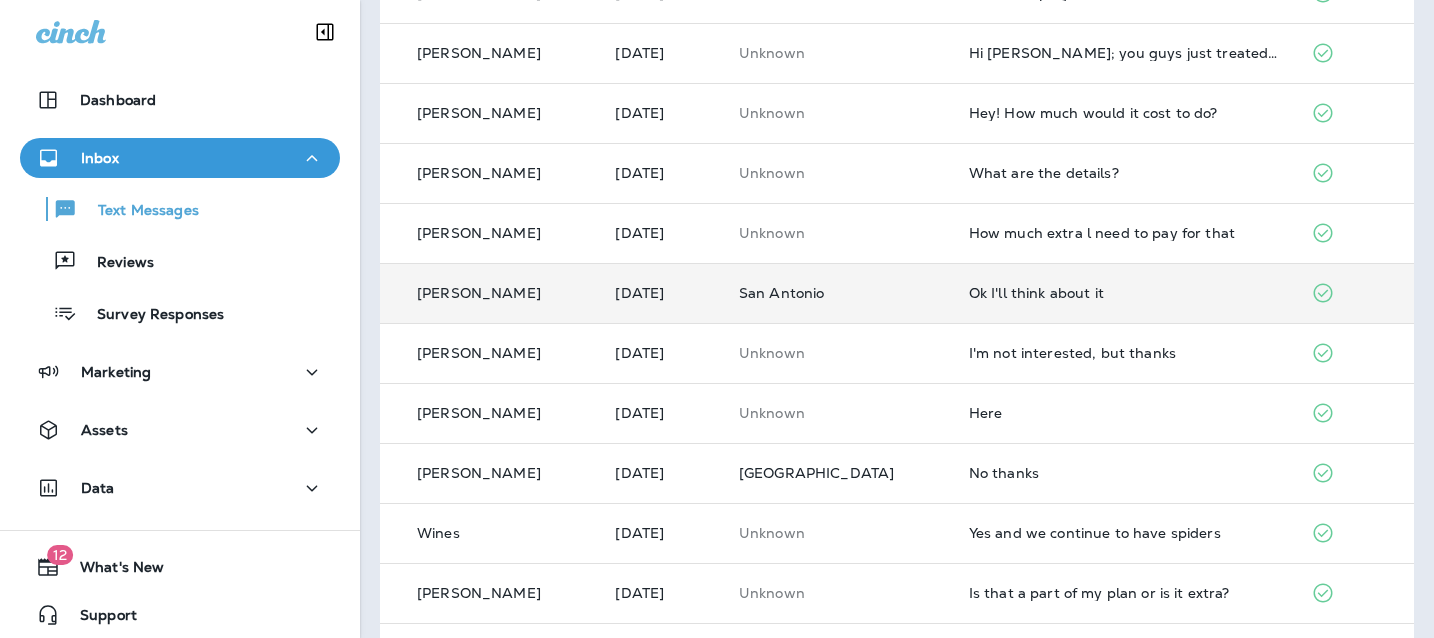 scroll, scrollTop: 566, scrollLeft: 0, axis: vertical 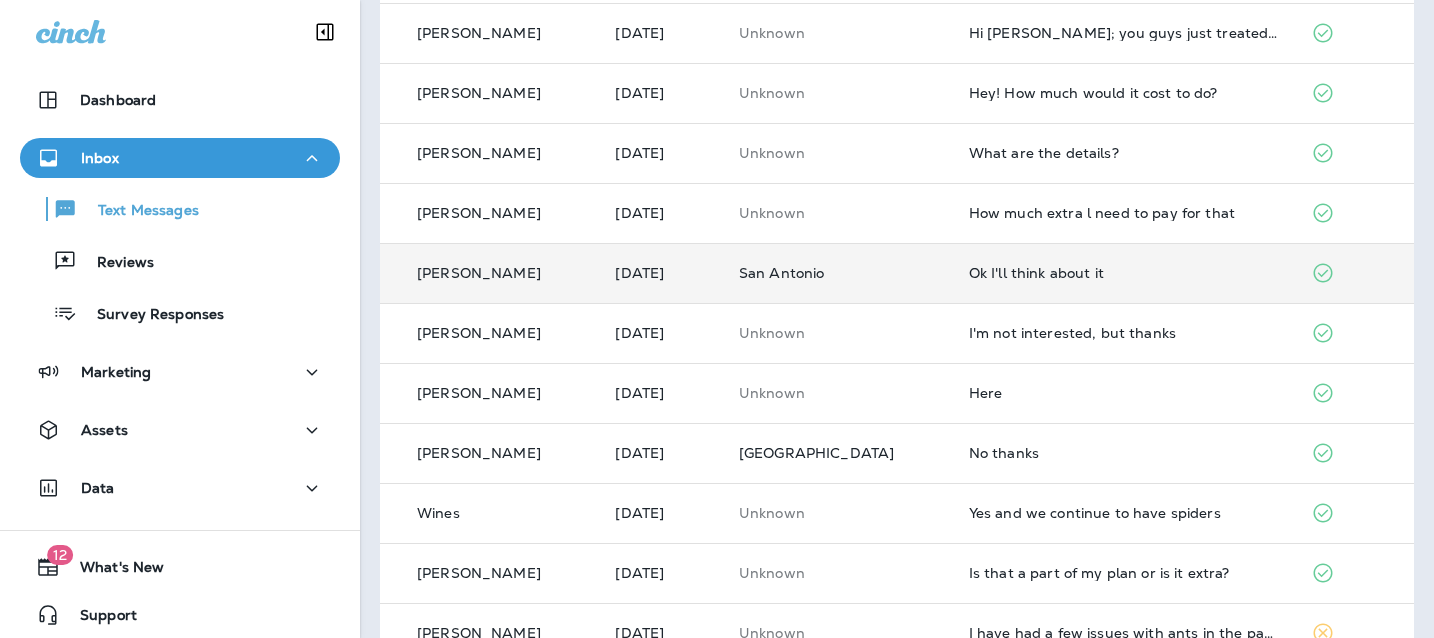 click on "Ok I'll think about it" at bounding box center (1124, 273) 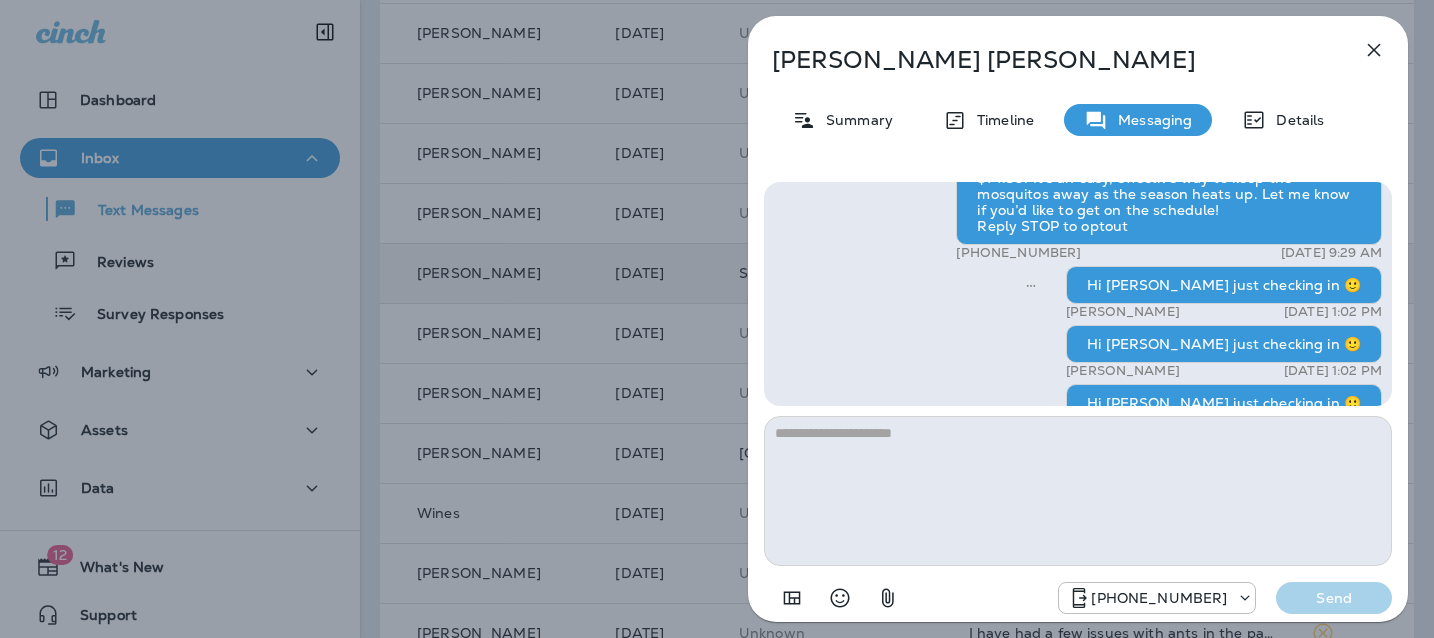 scroll, scrollTop: -157, scrollLeft: 0, axis: vertical 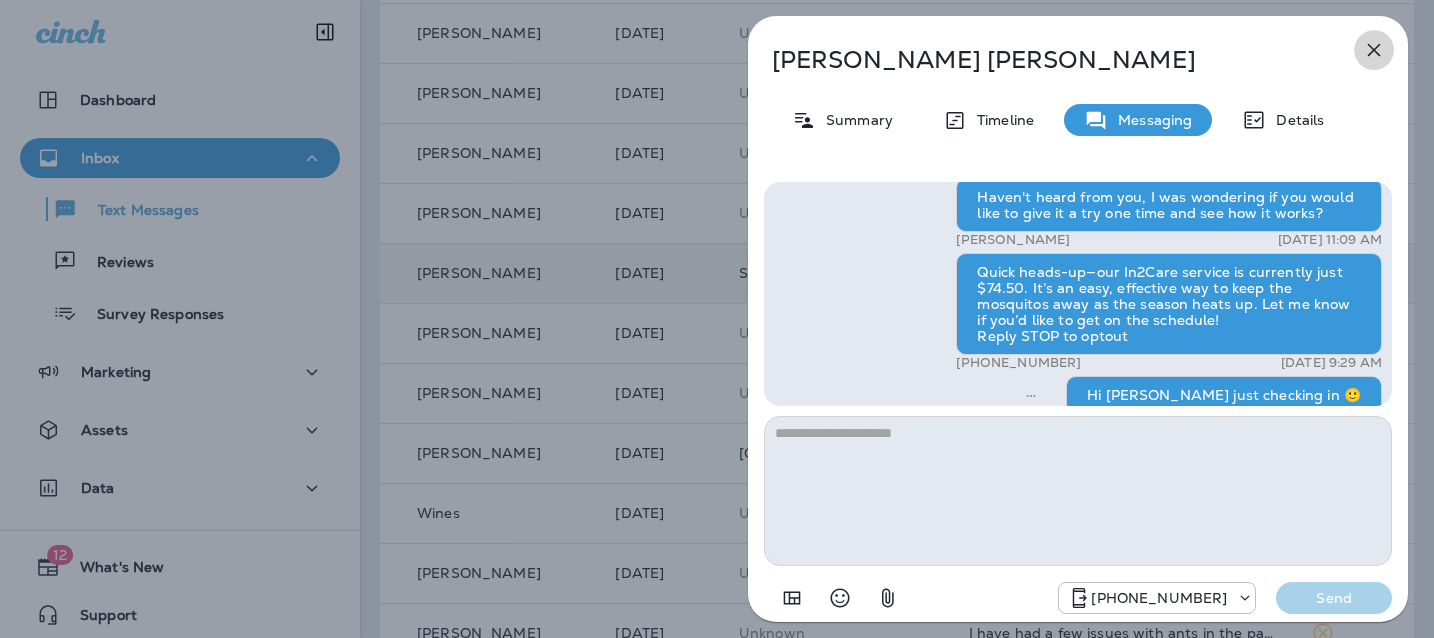 click 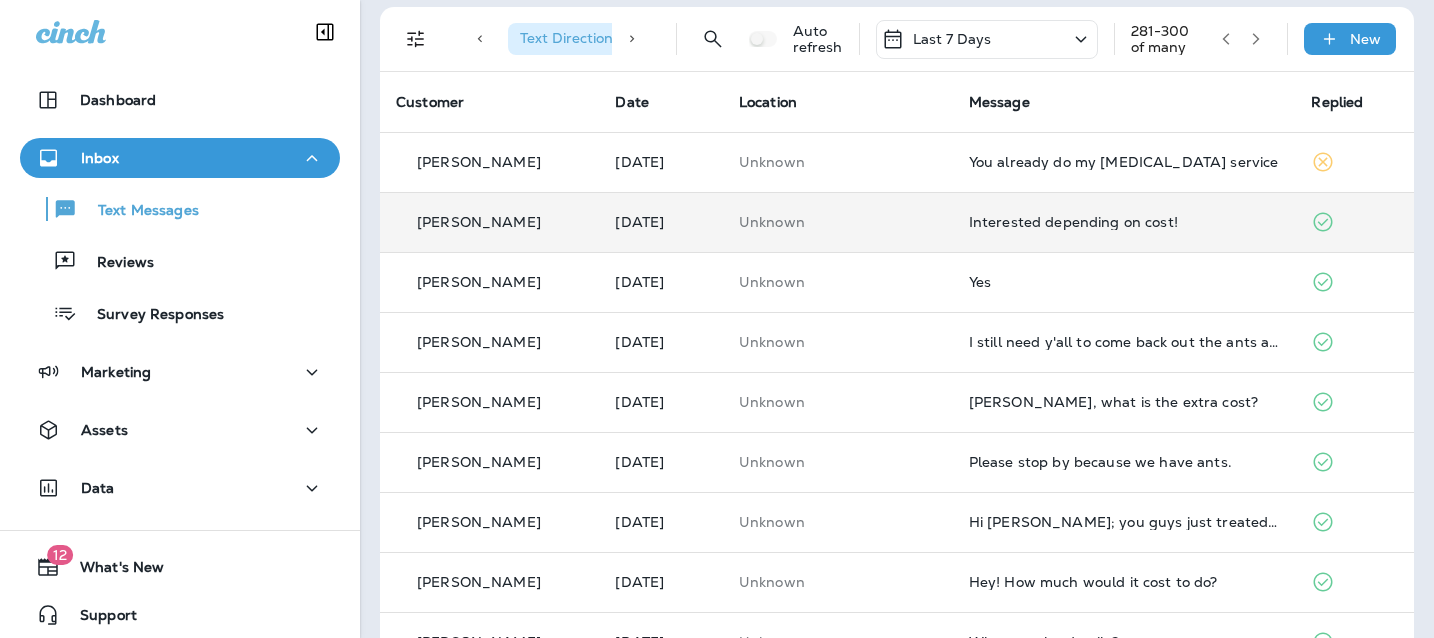 scroll, scrollTop: 0, scrollLeft: 0, axis: both 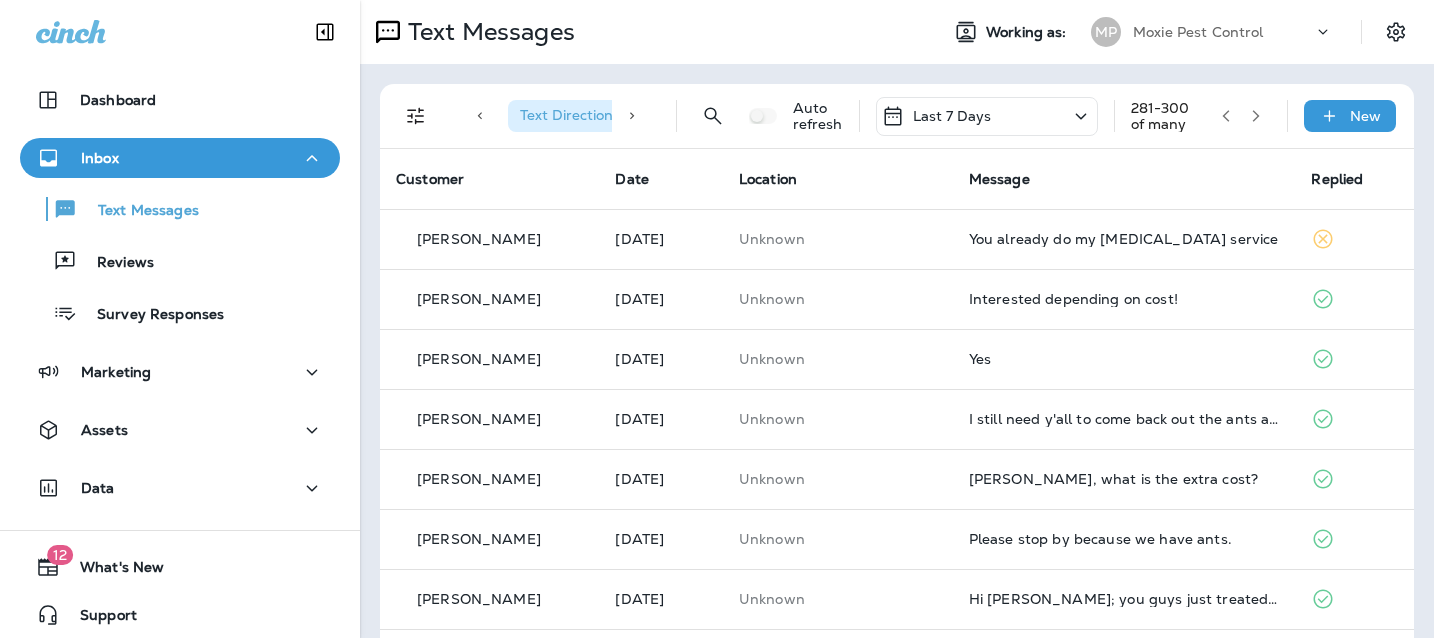 click 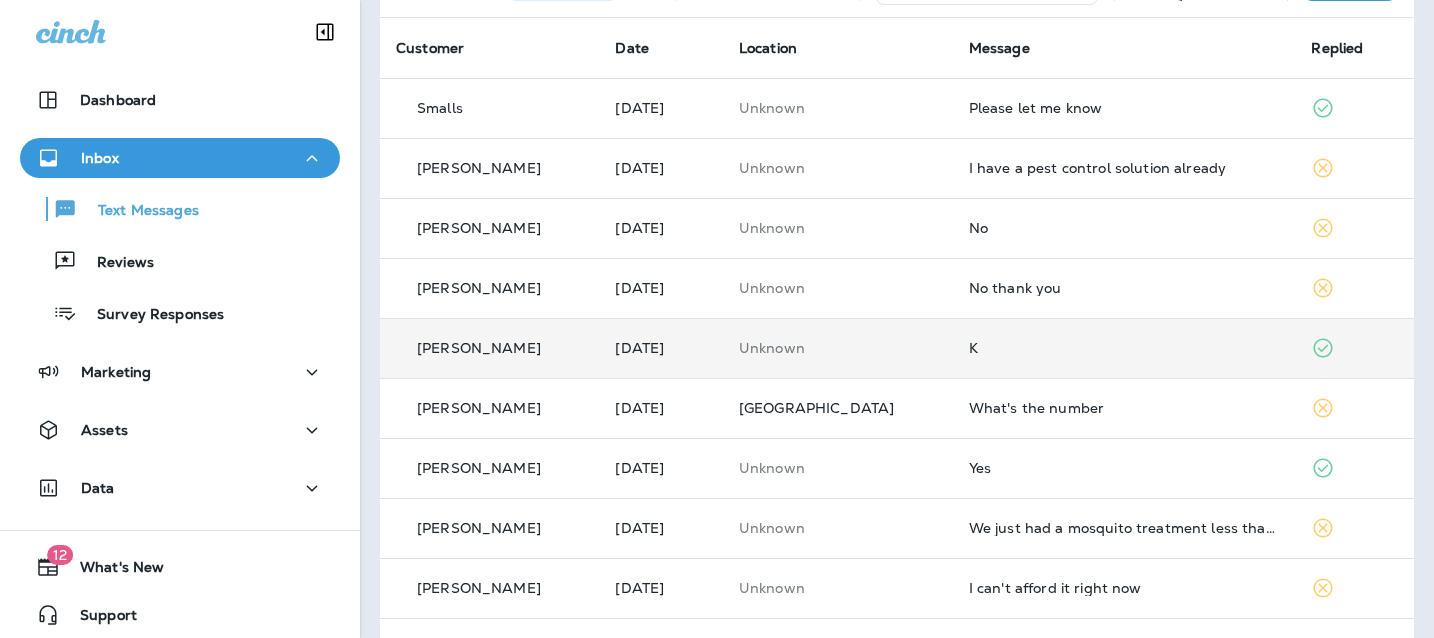 scroll, scrollTop: 158, scrollLeft: 0, axis: vertical 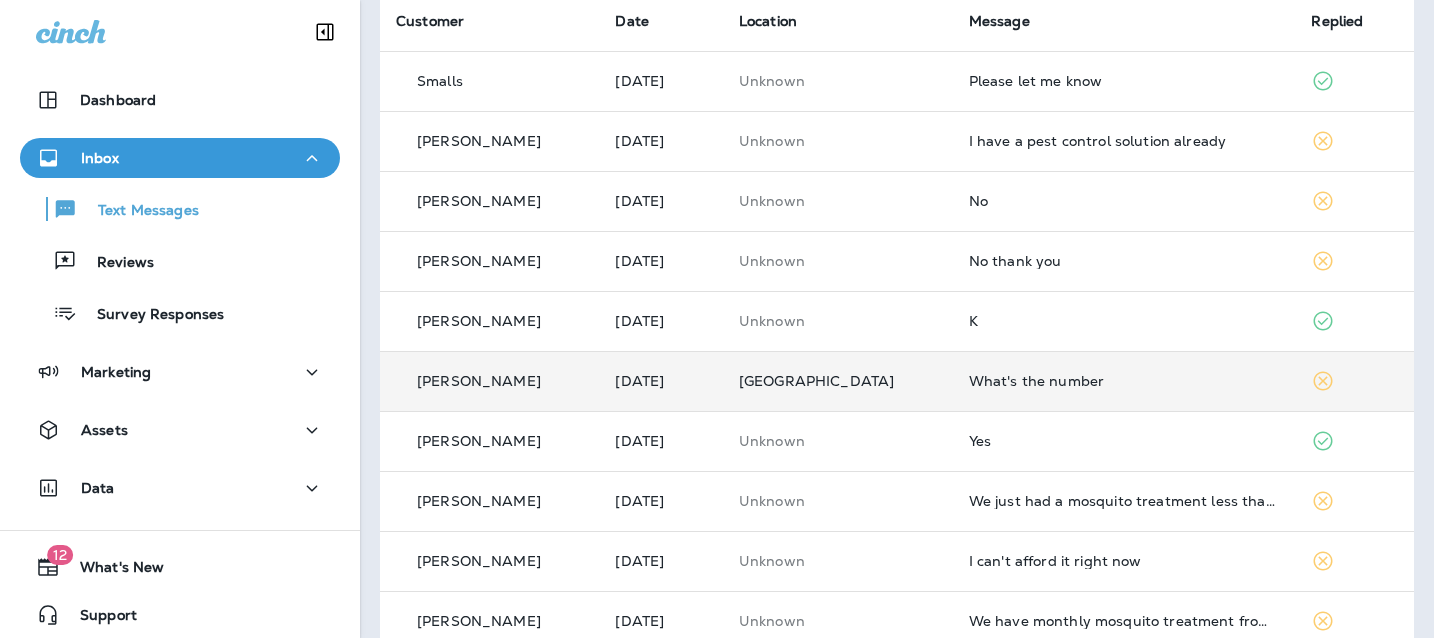 click on "What's the number" at bounding box center [1124, 381] 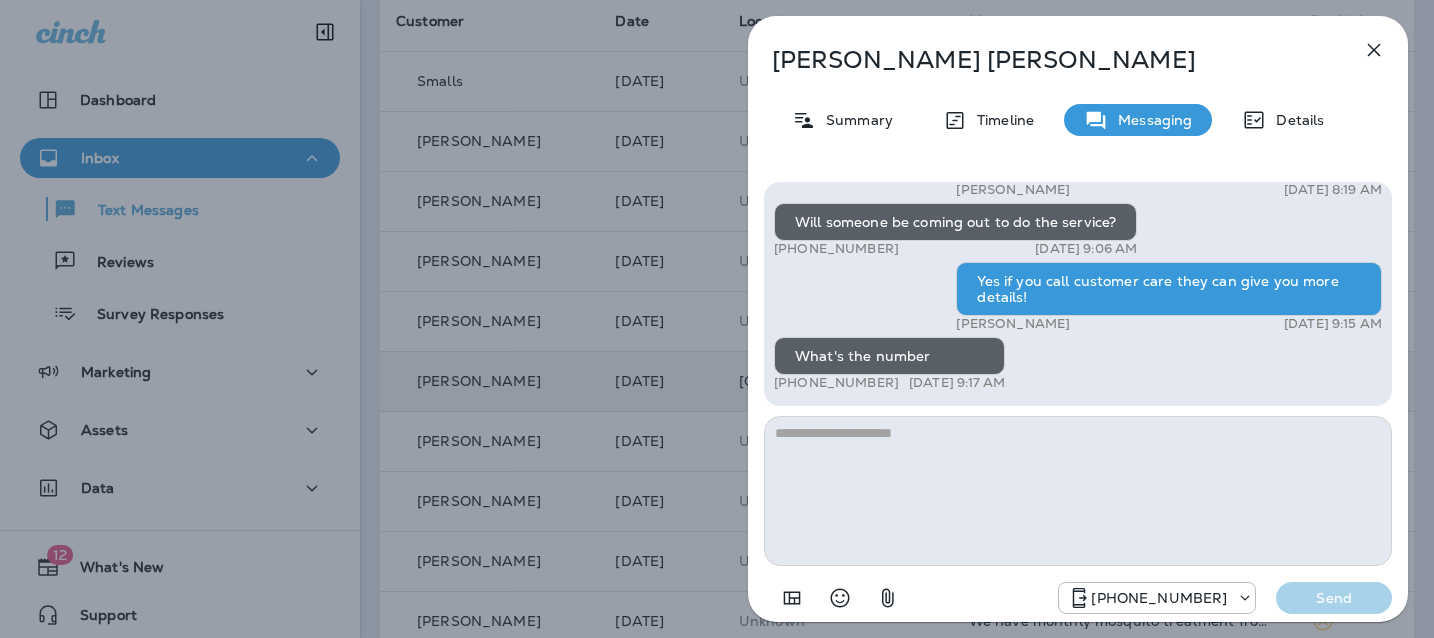 click 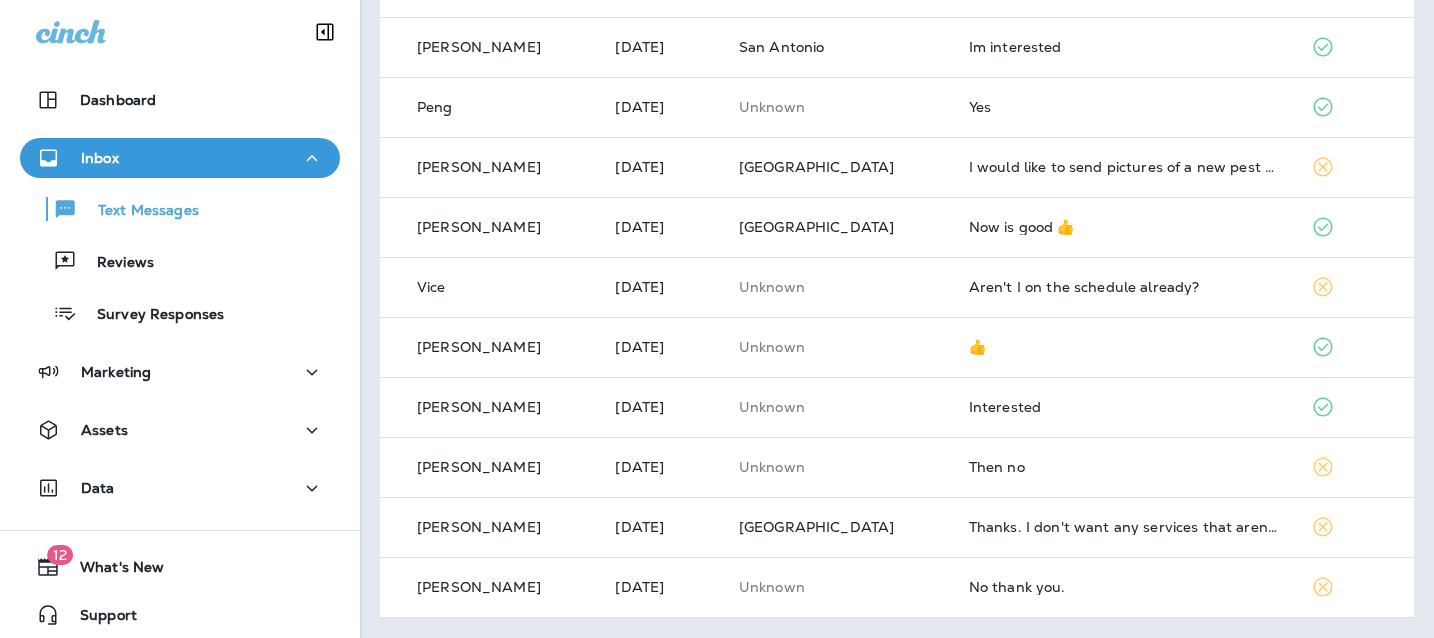 scroll, scrollTop: 0, scrollLeft: 0, axis: both 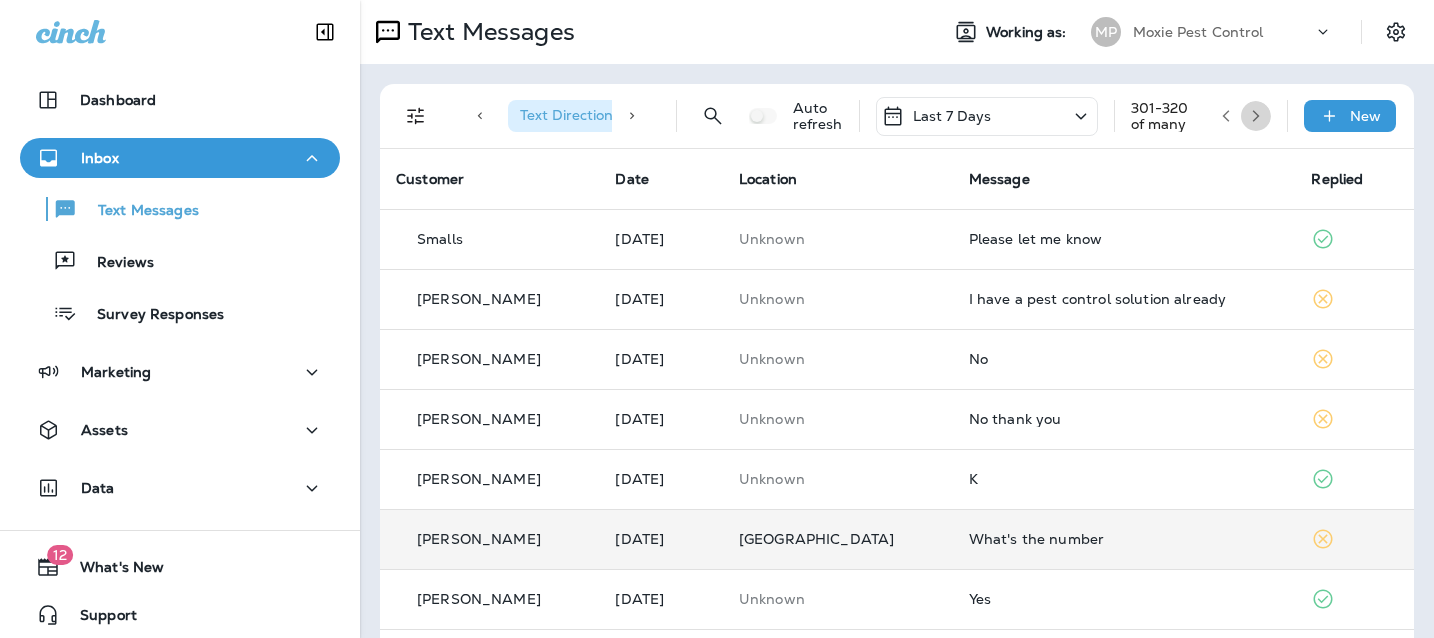 click 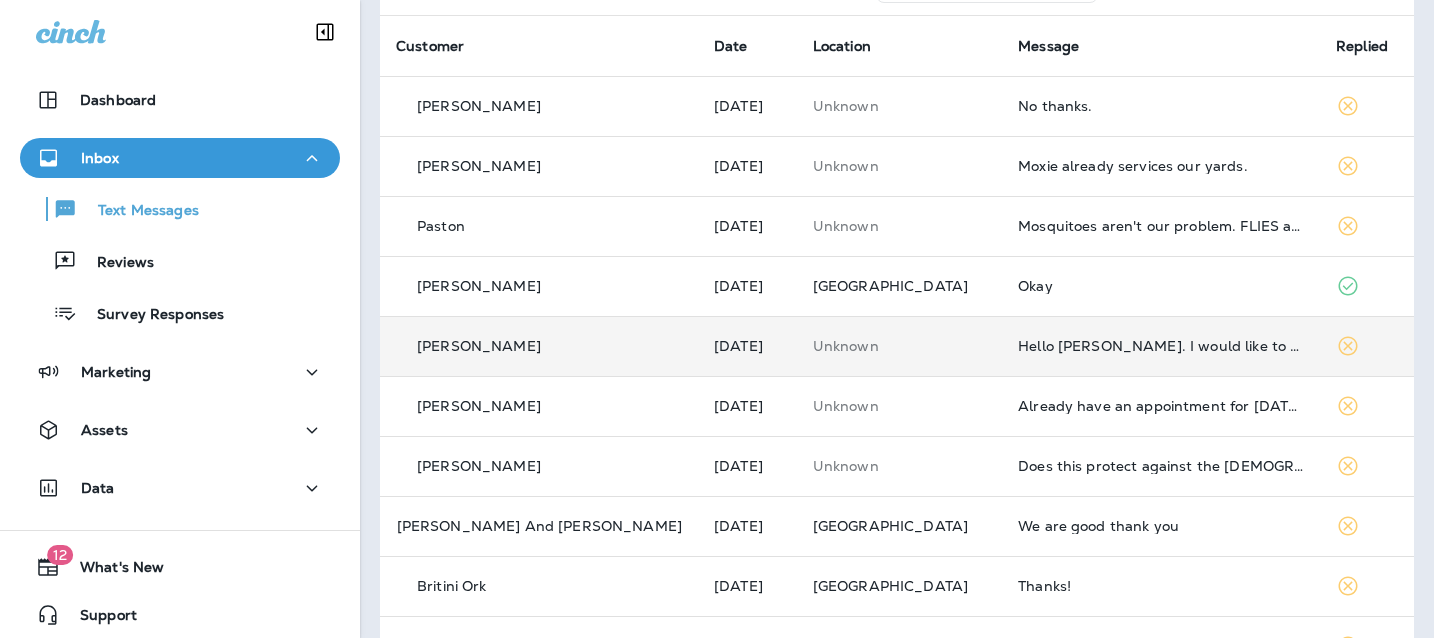 scroll, scrollTop: 137, scrollLeft: 0, axis: vertical 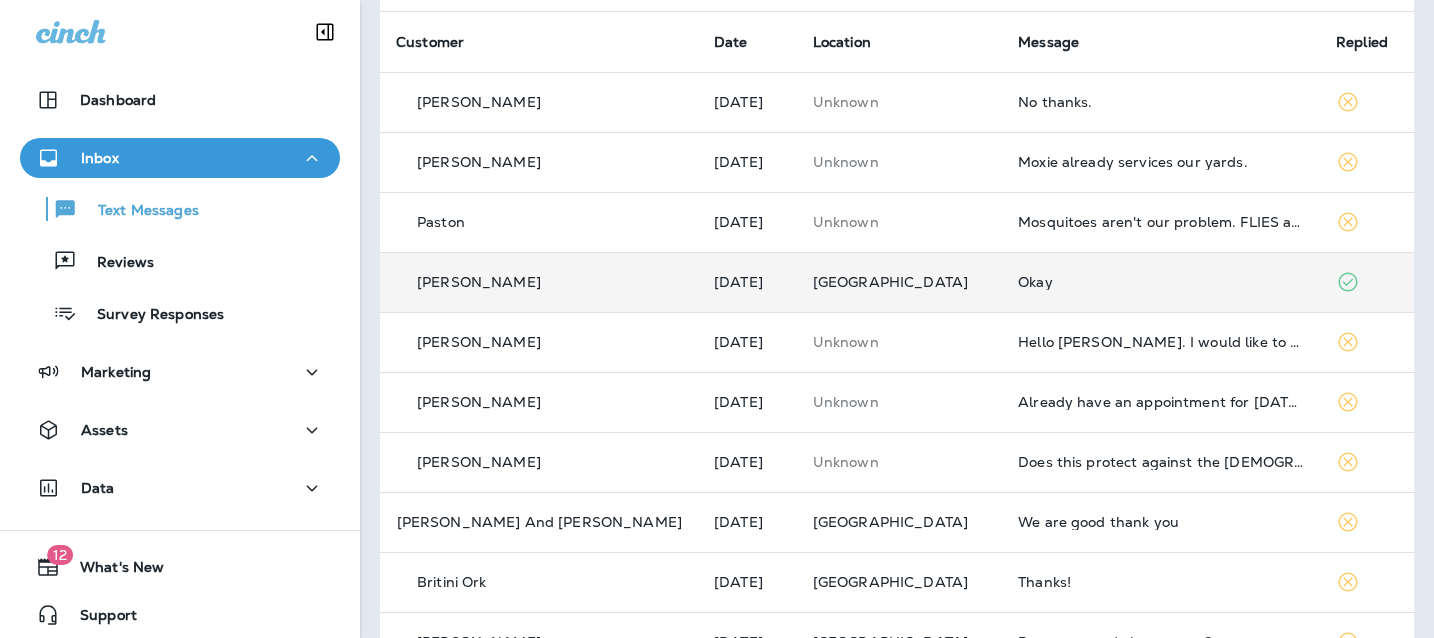 click on "Okay" at bounding box center (1161, 282) 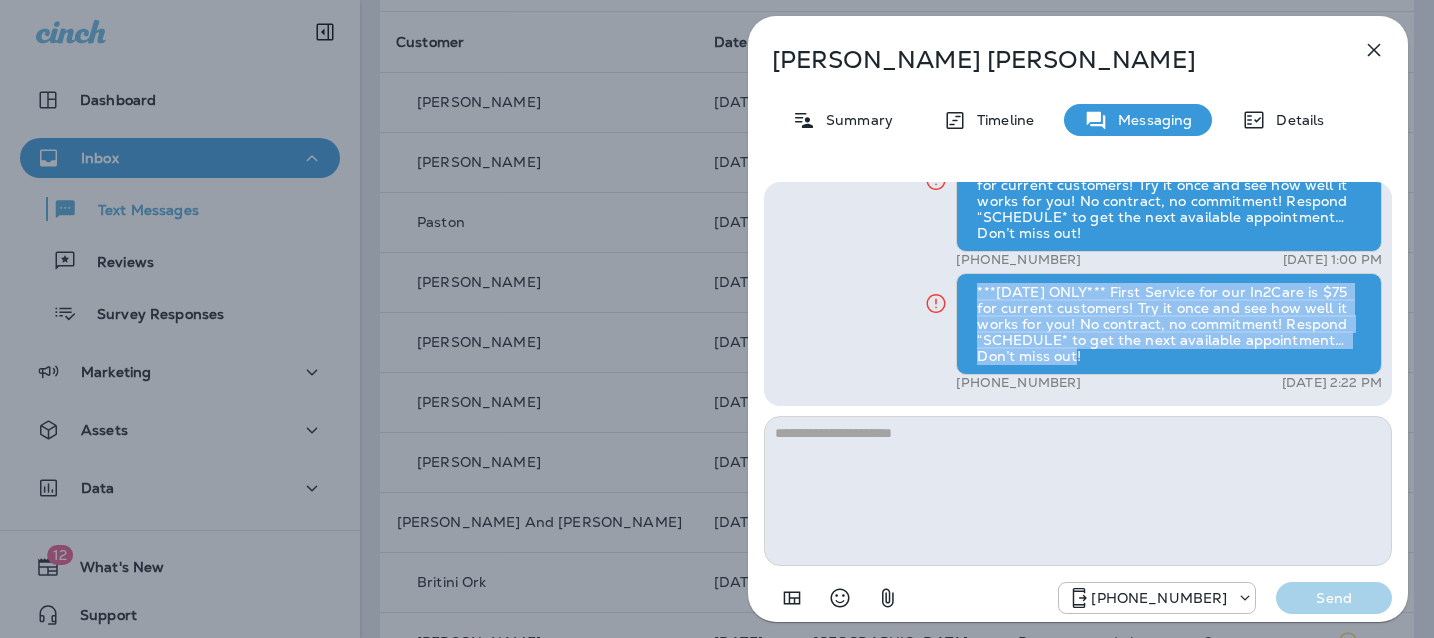 drag, startPoint x: 1100, startPoint y: 362, endPoint x: 972, endPoint y: 298, distance: 143.10835 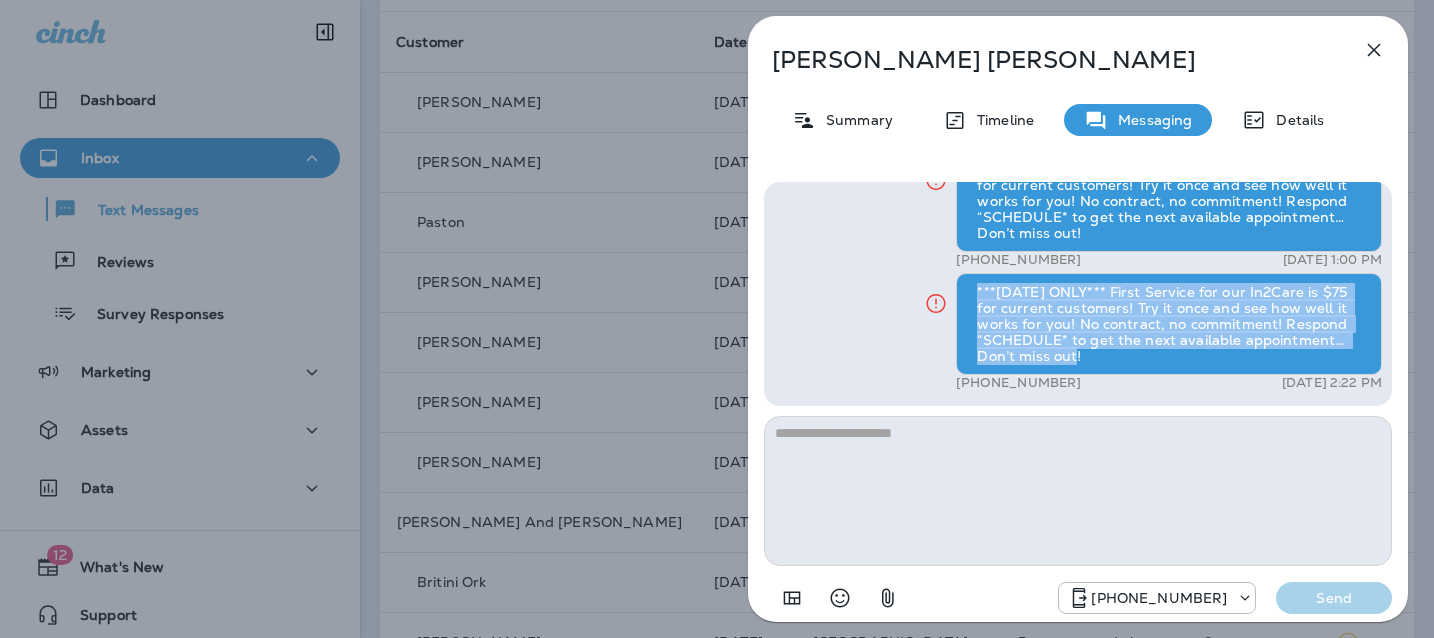 click 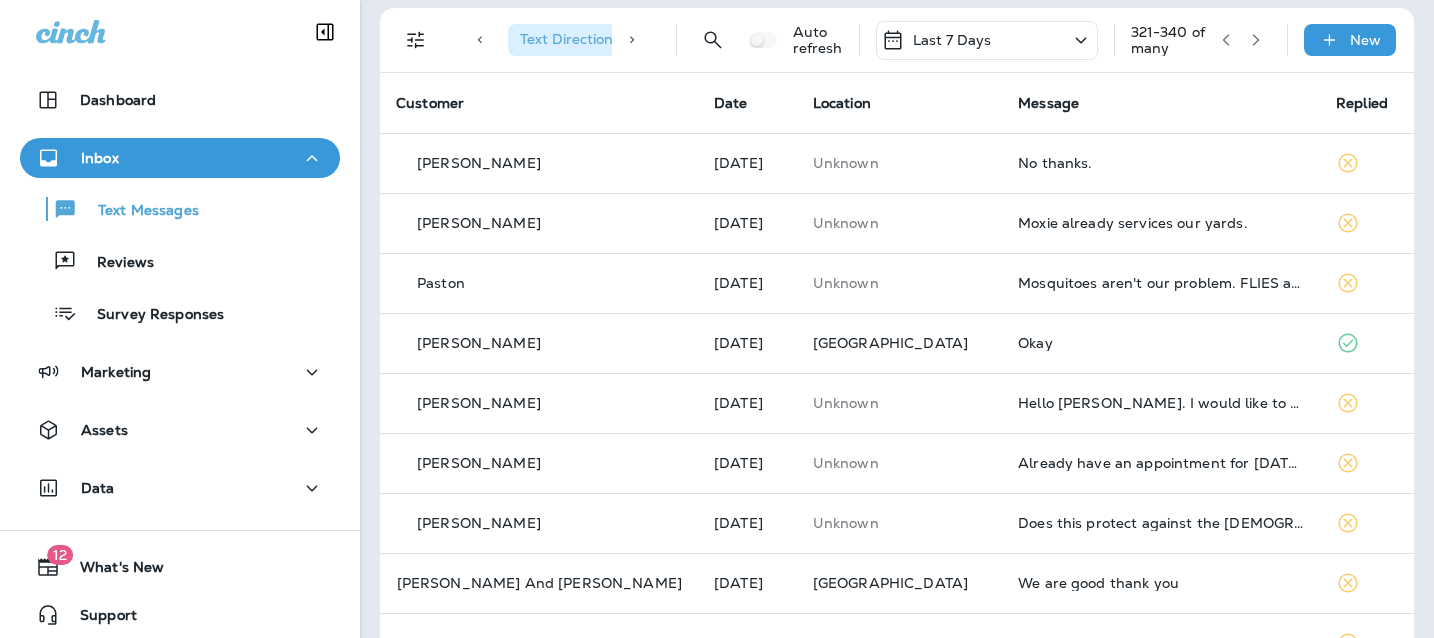 scroll, scrollTop: 0, scrollLeft: 0, axis: both 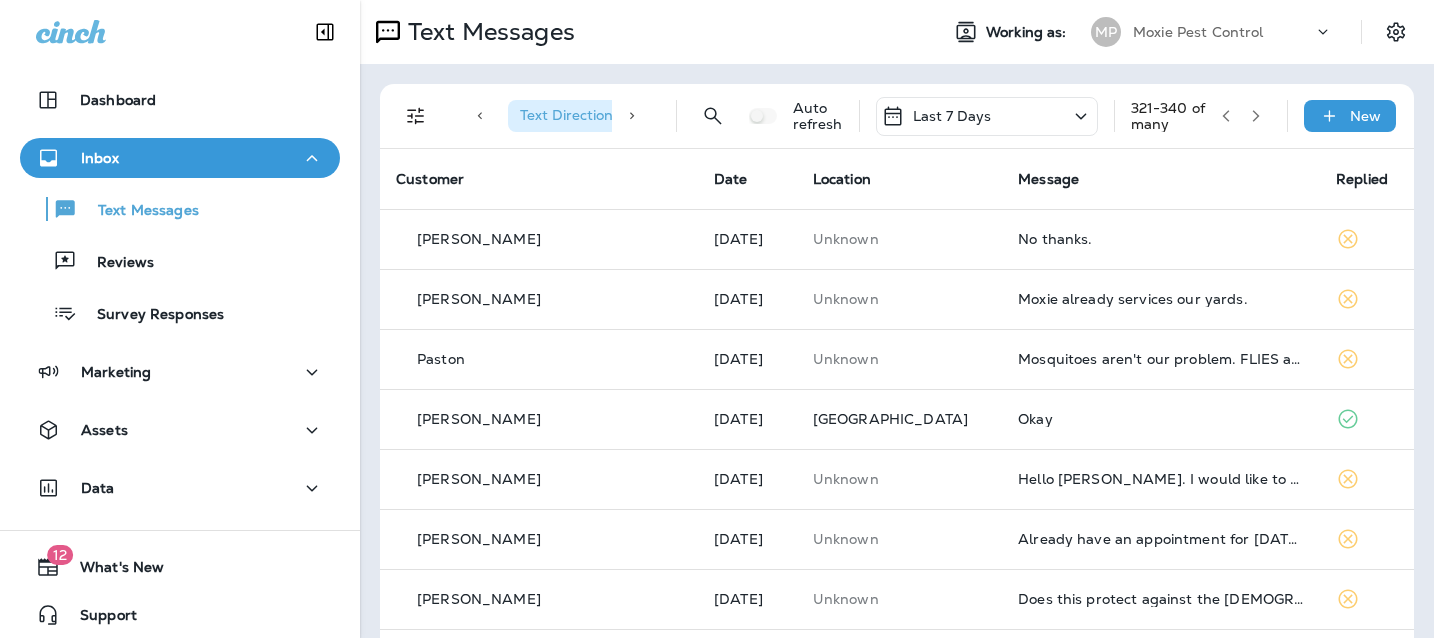 click 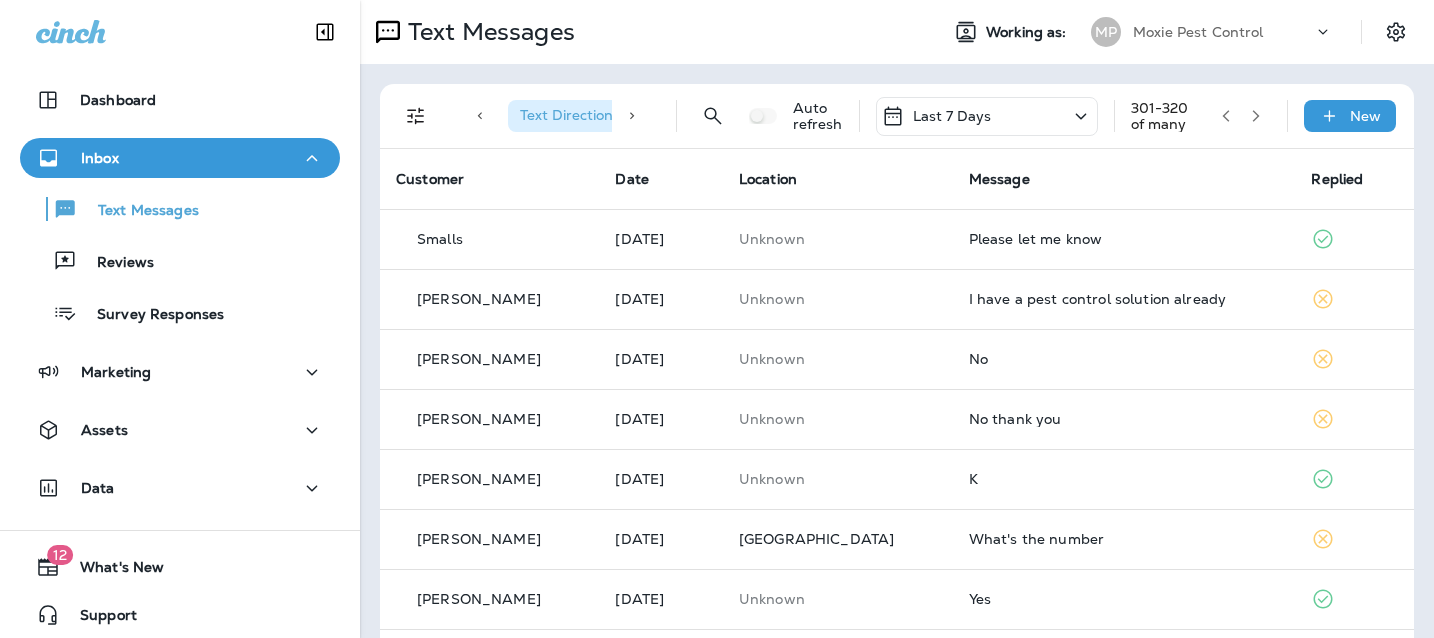 click 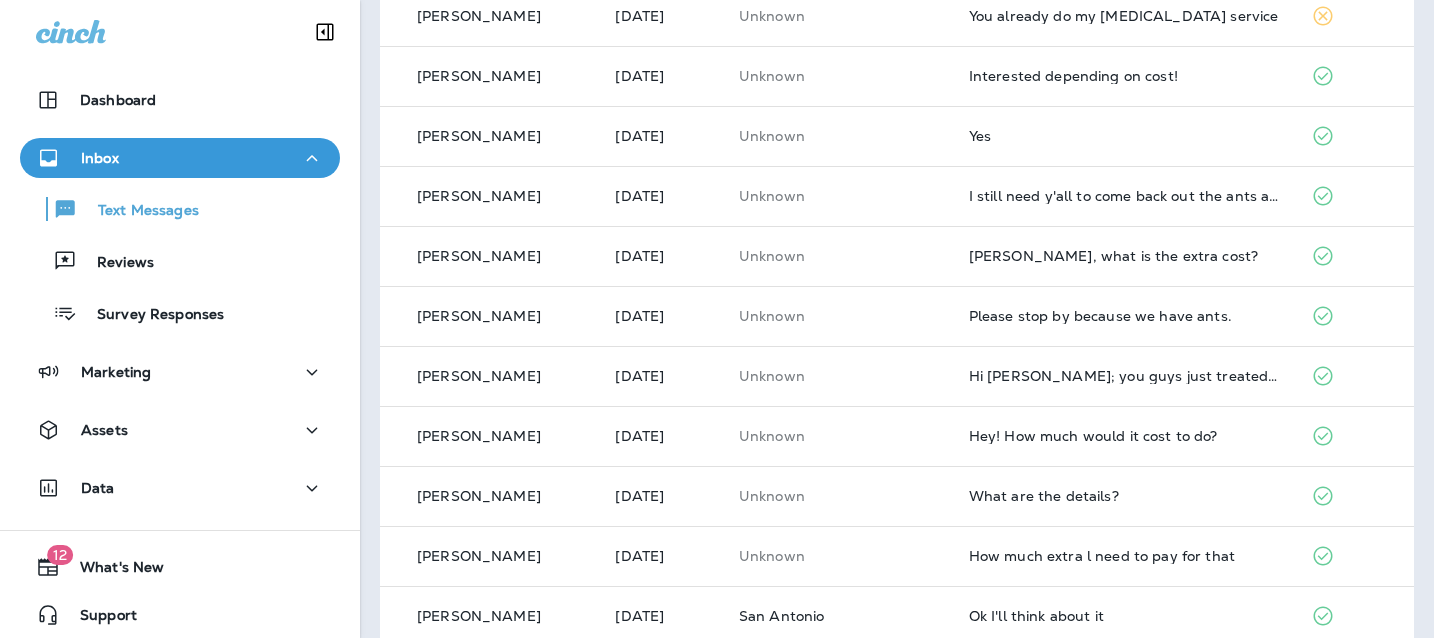 scroll, scrollTop: 0, scrollLeft: 0, axis: both 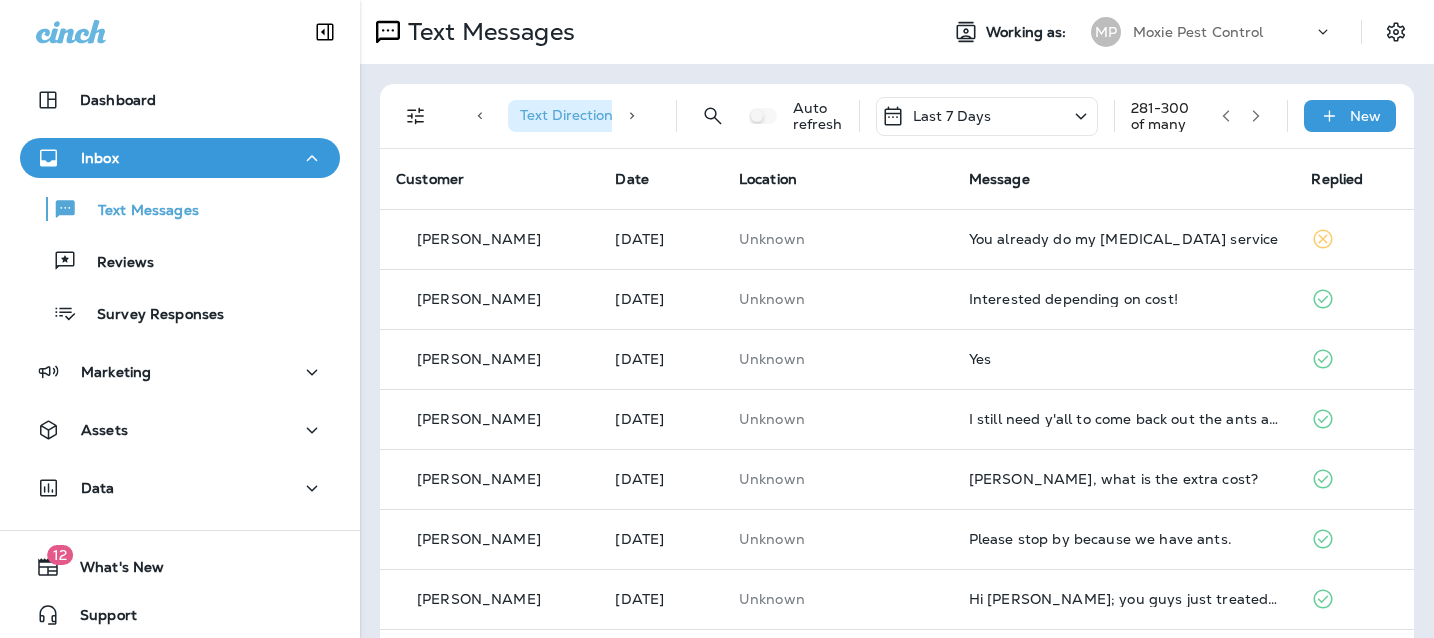 click at bounding box center [1226, 116] 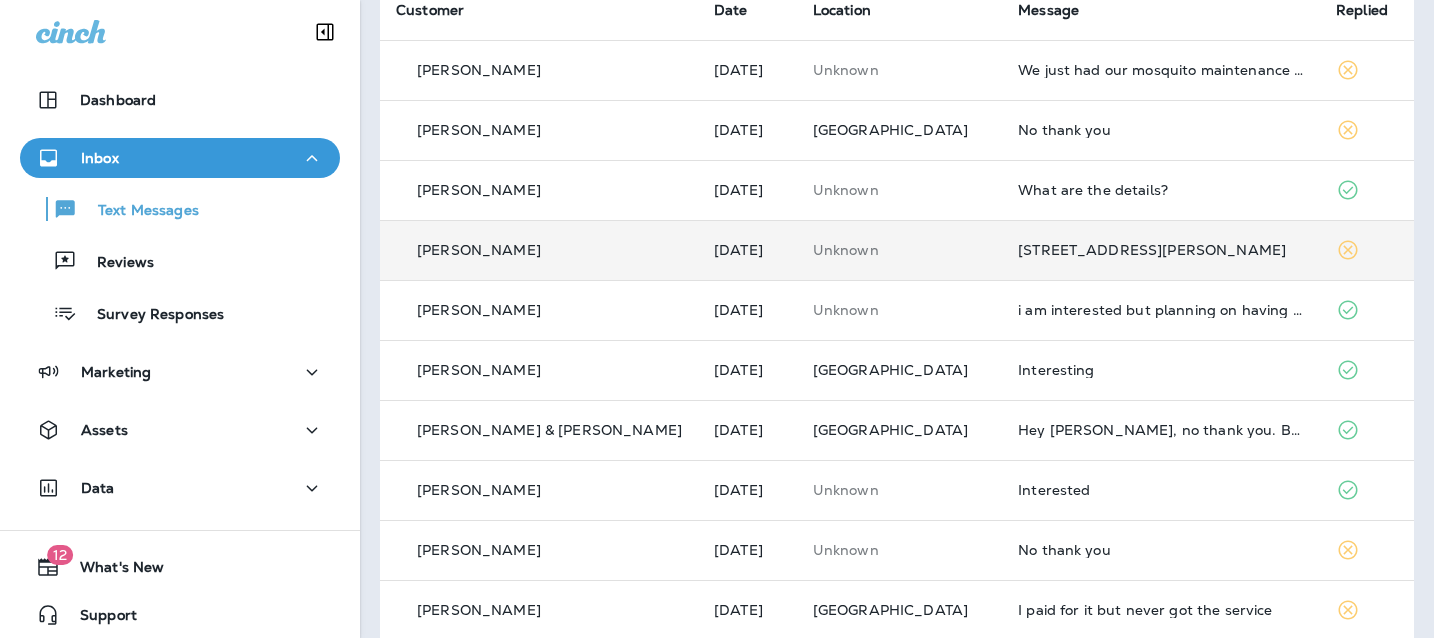 scroll, scrollTop: 170, scrollLeft: 0, axis: vertical 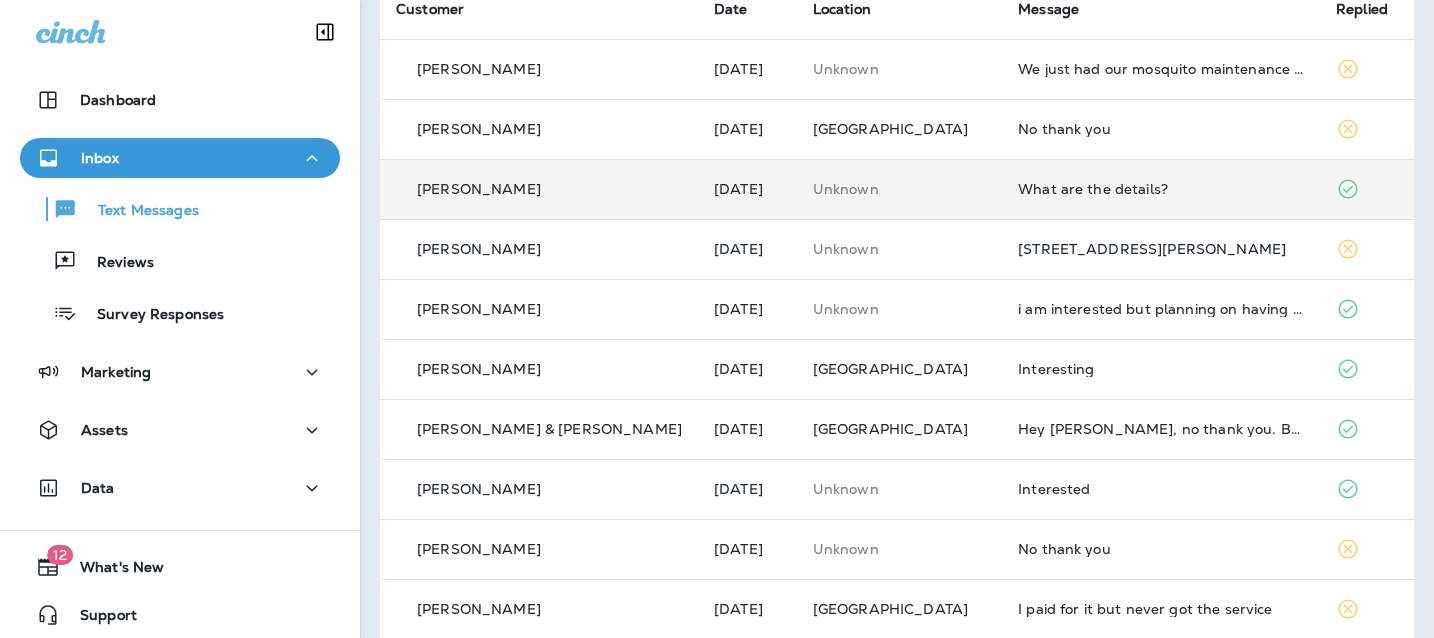 click on "What are the details?" at bounding box center [1161, 189] 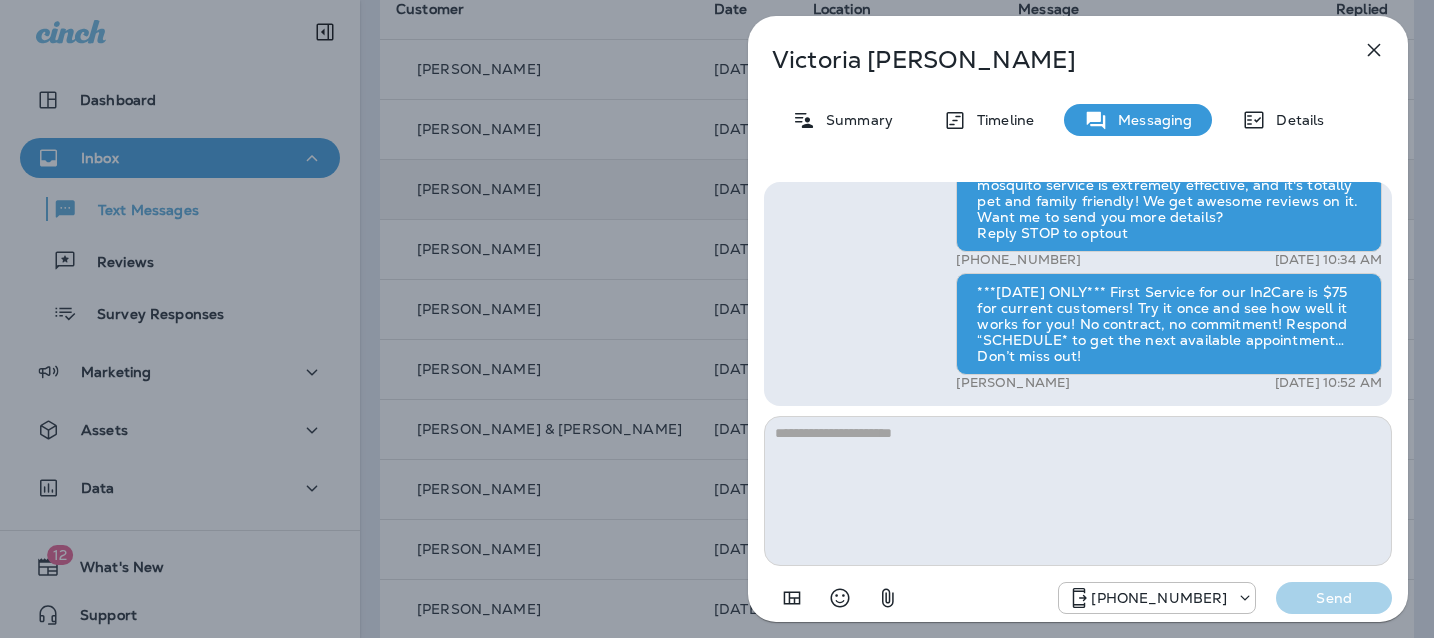 click 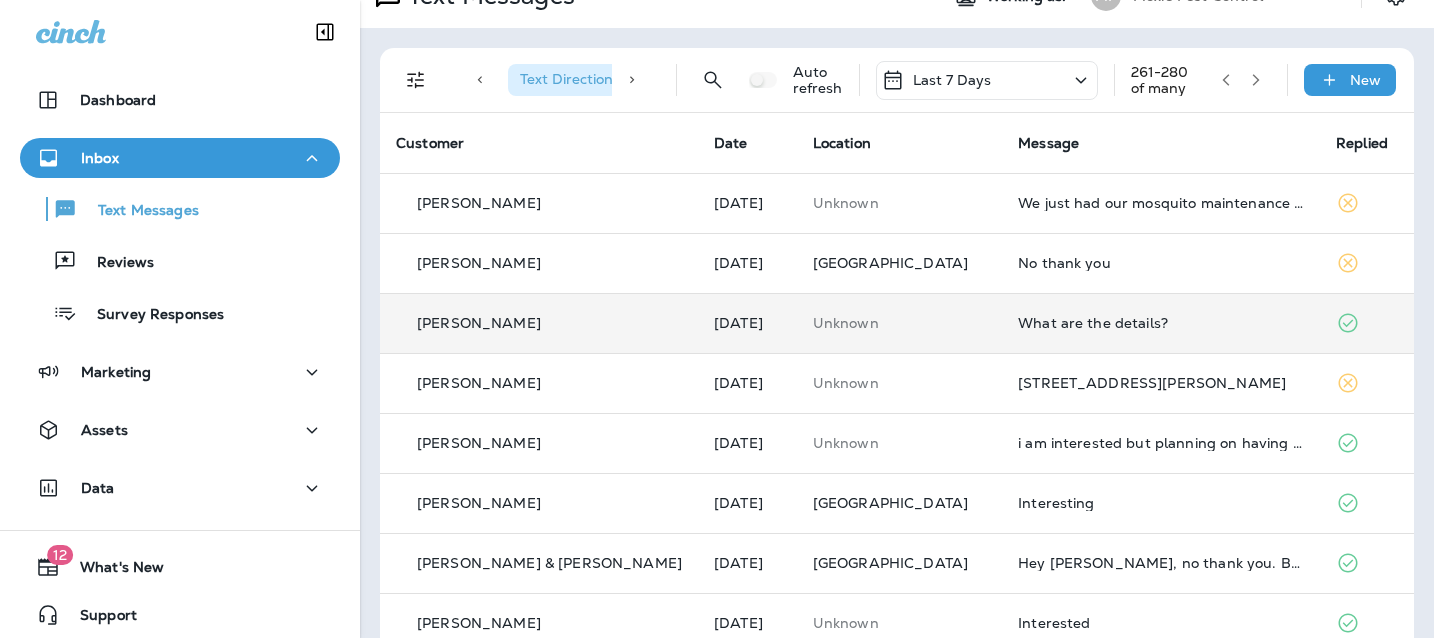 scroll, scrollTop: 0, scrollLeft: 0, axis: both 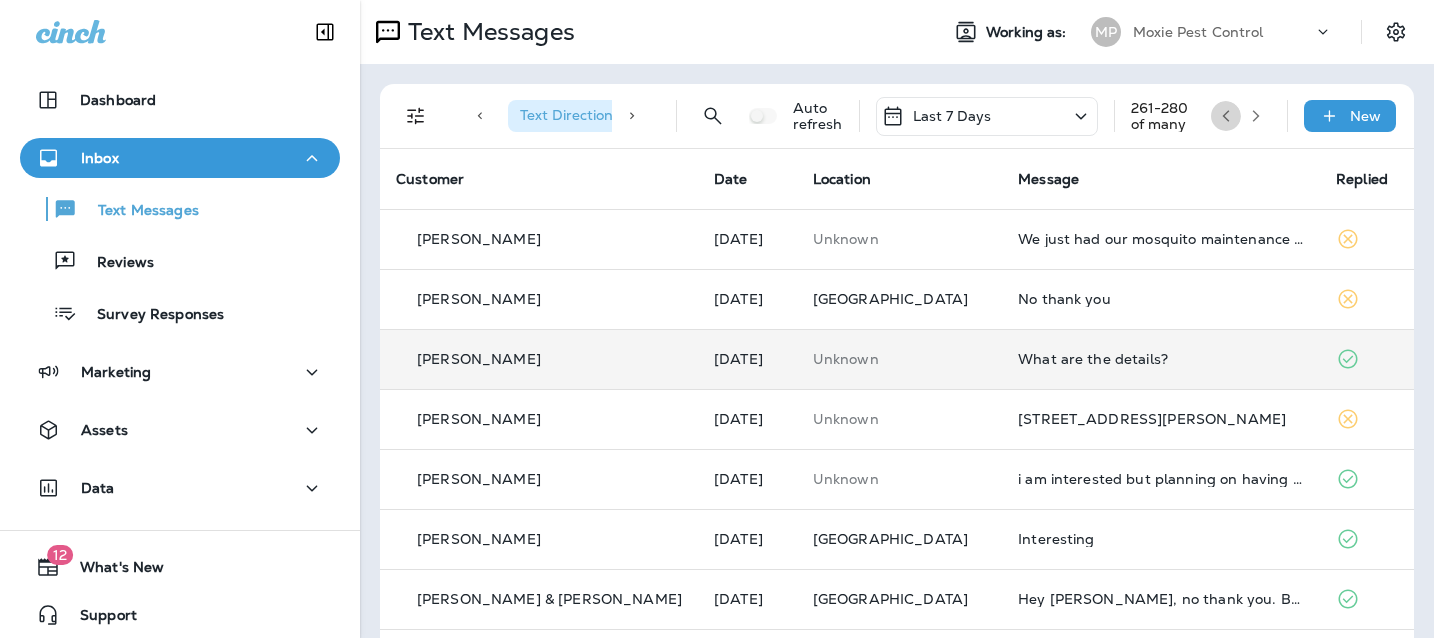 click 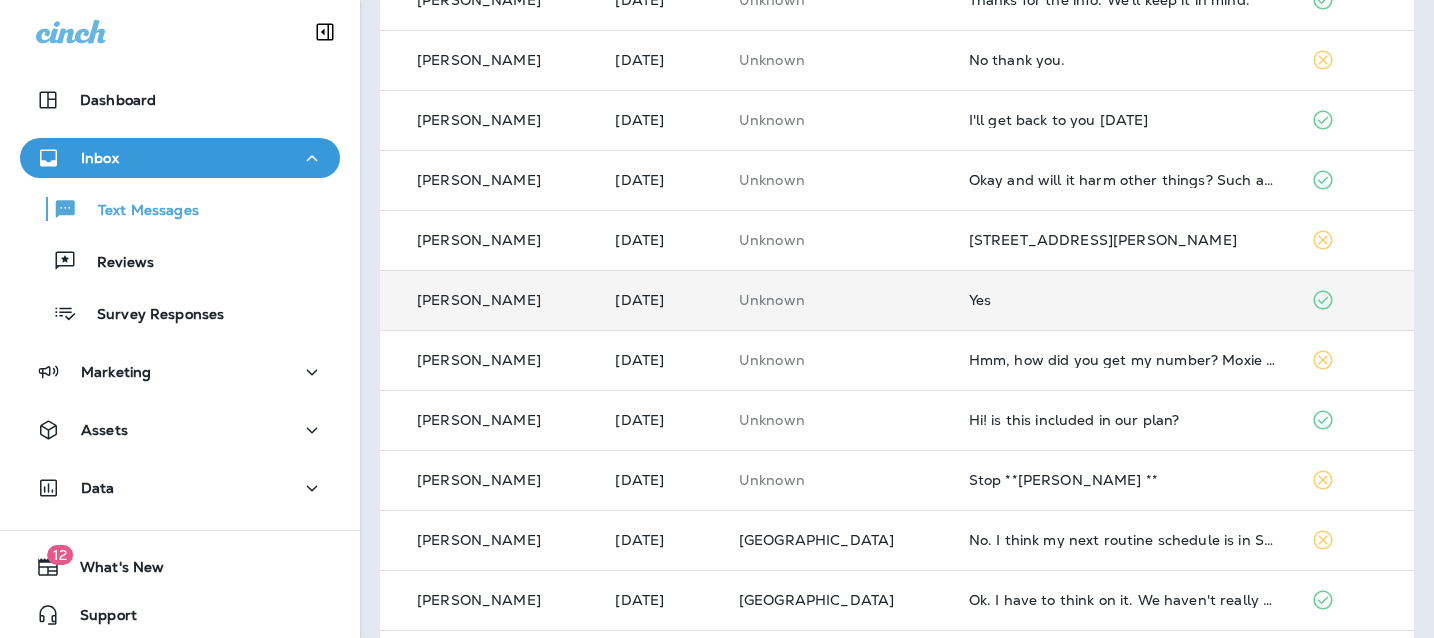 scroll, scrollTop: 620, scrollLeft: 0, axis: vertical 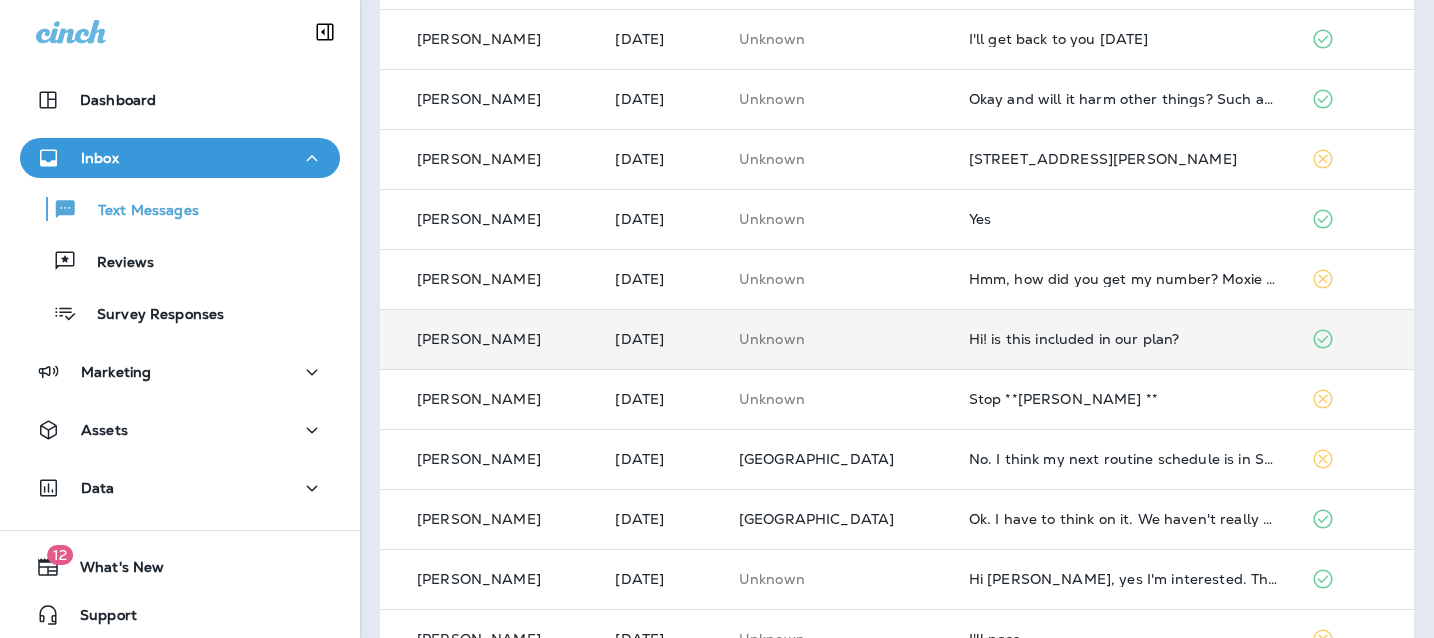 click on "Hi! is this included in our plan?" at bounding box center [1124, 339] 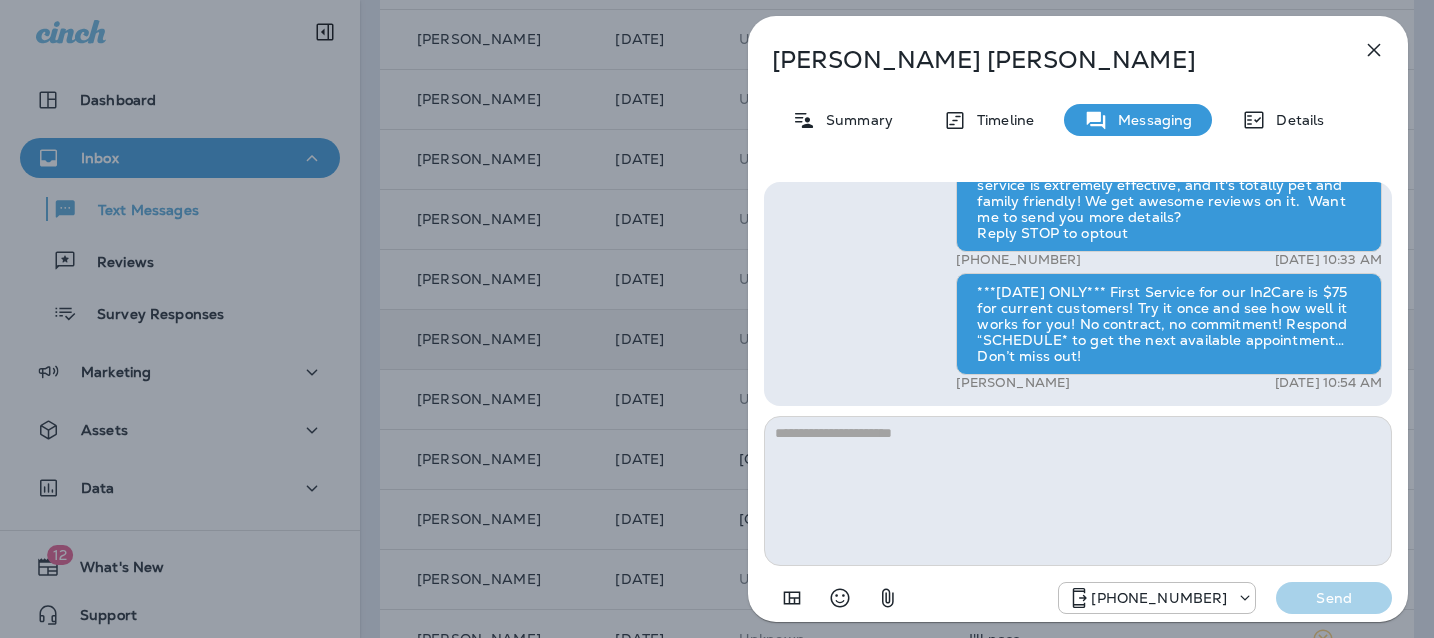 click 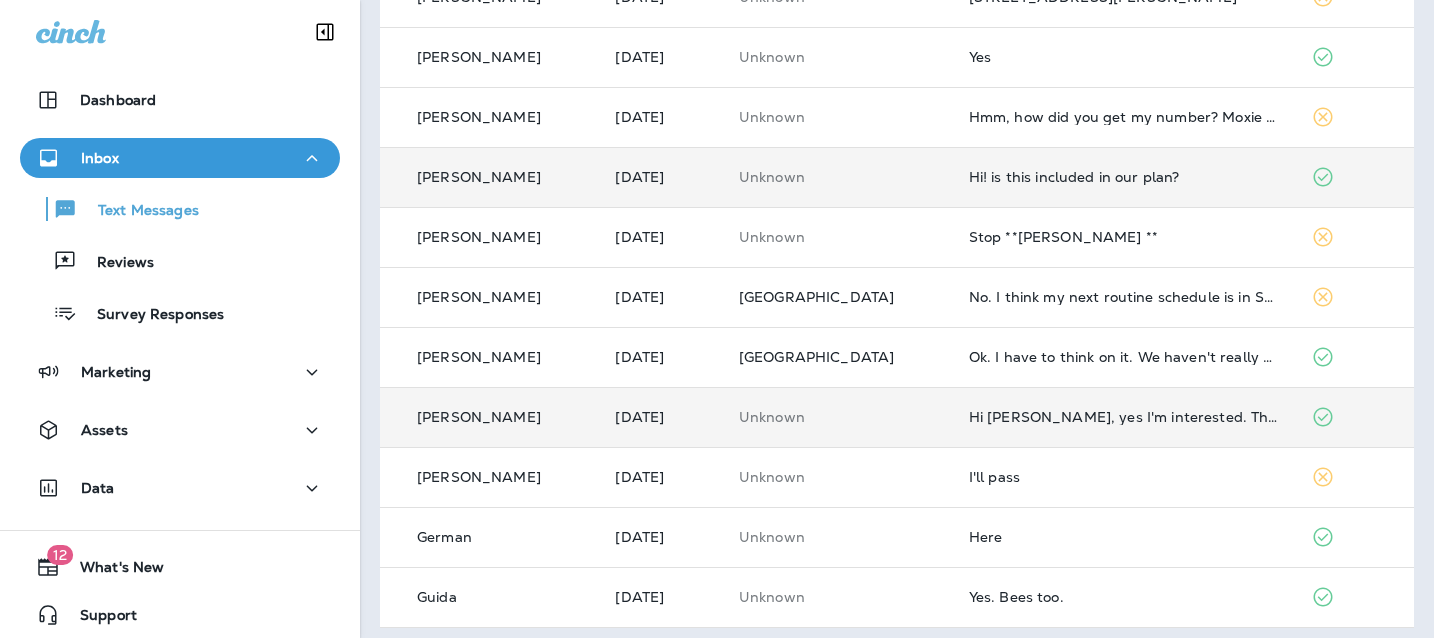 scroll, scrollTop: 792, scrollLeft: 0, axis: vertical 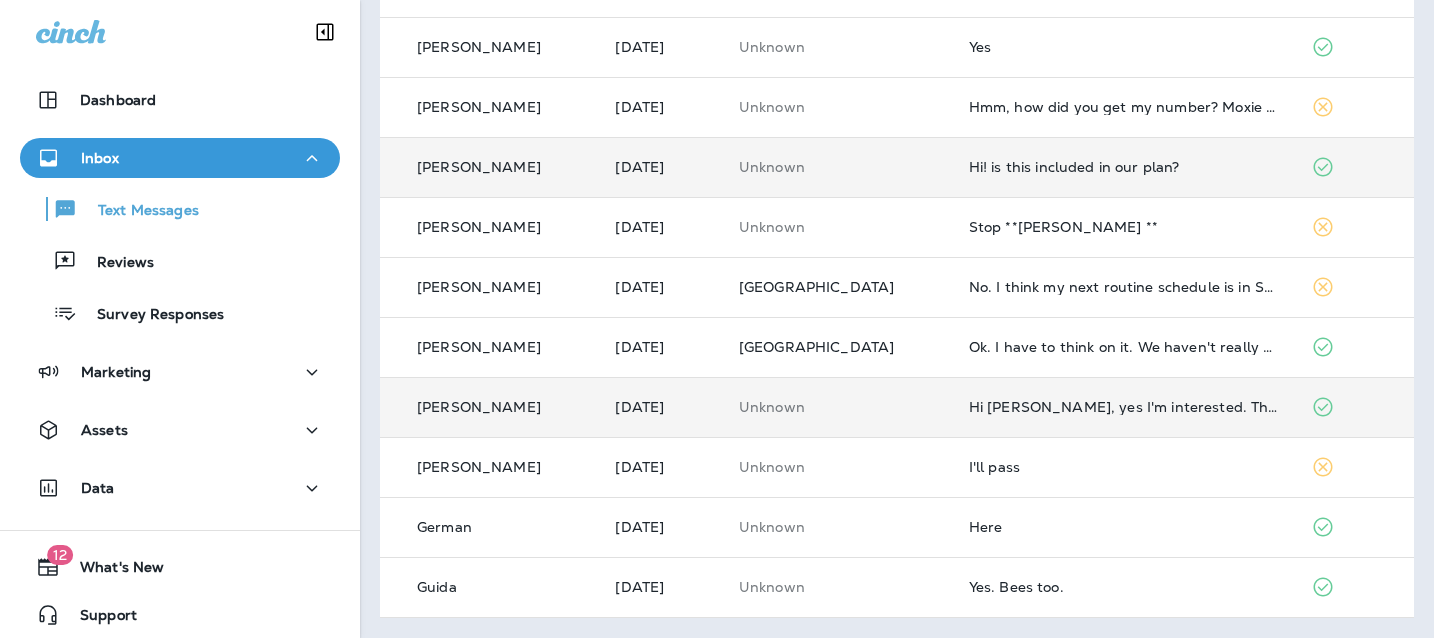 click on "Hi [PERSON_NAME], yes I'm interested.  Thank you!" at bounding box center [1124, 407] 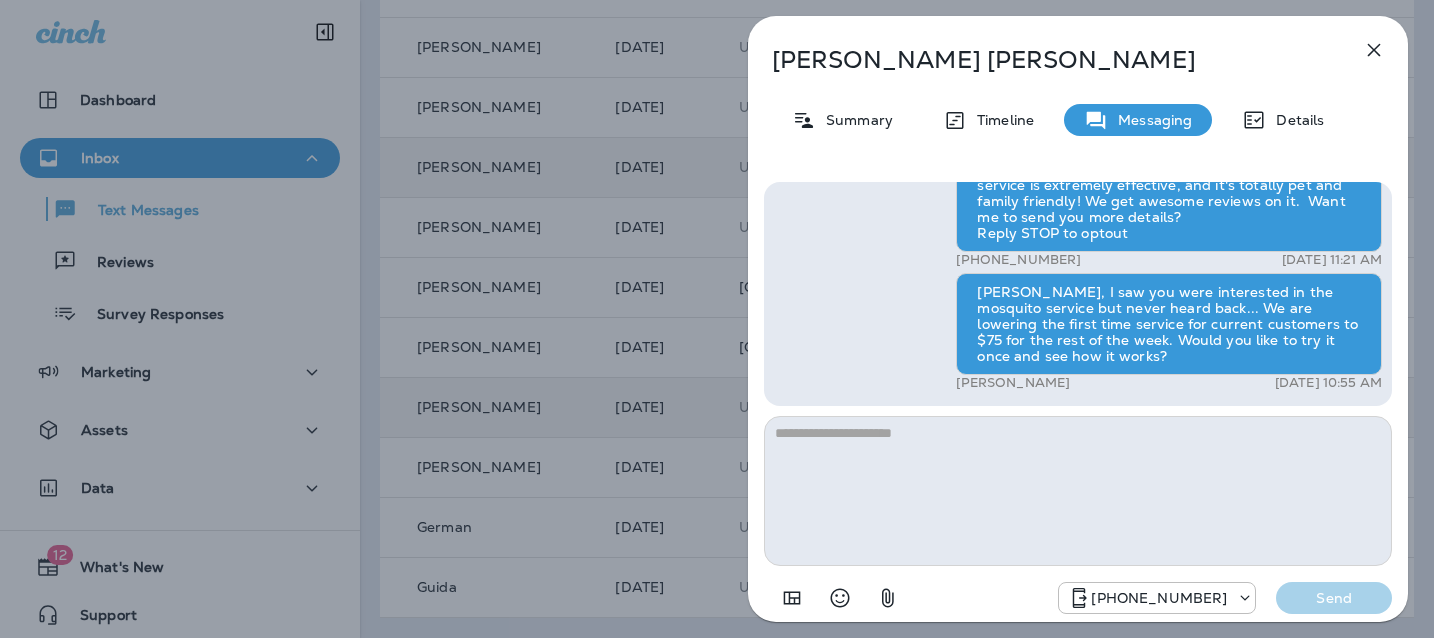 click 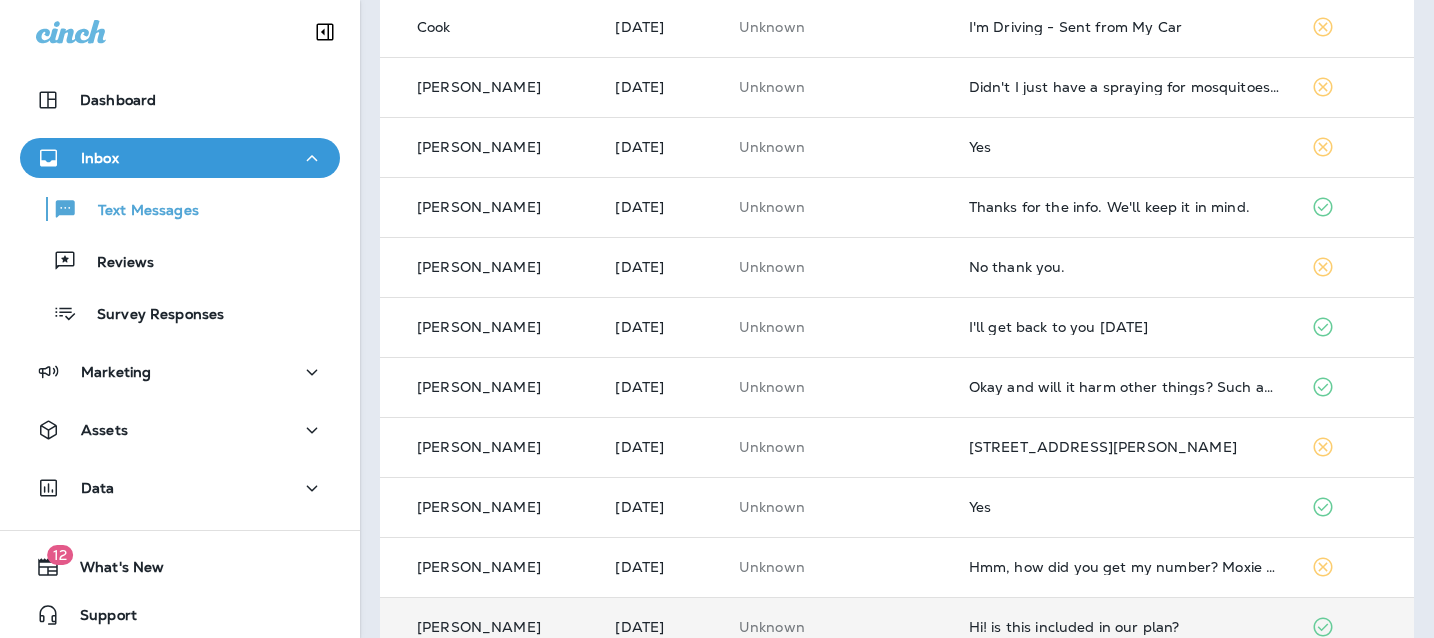 scroll, scrollTop: 0, scrollLeft: 0, axis: both 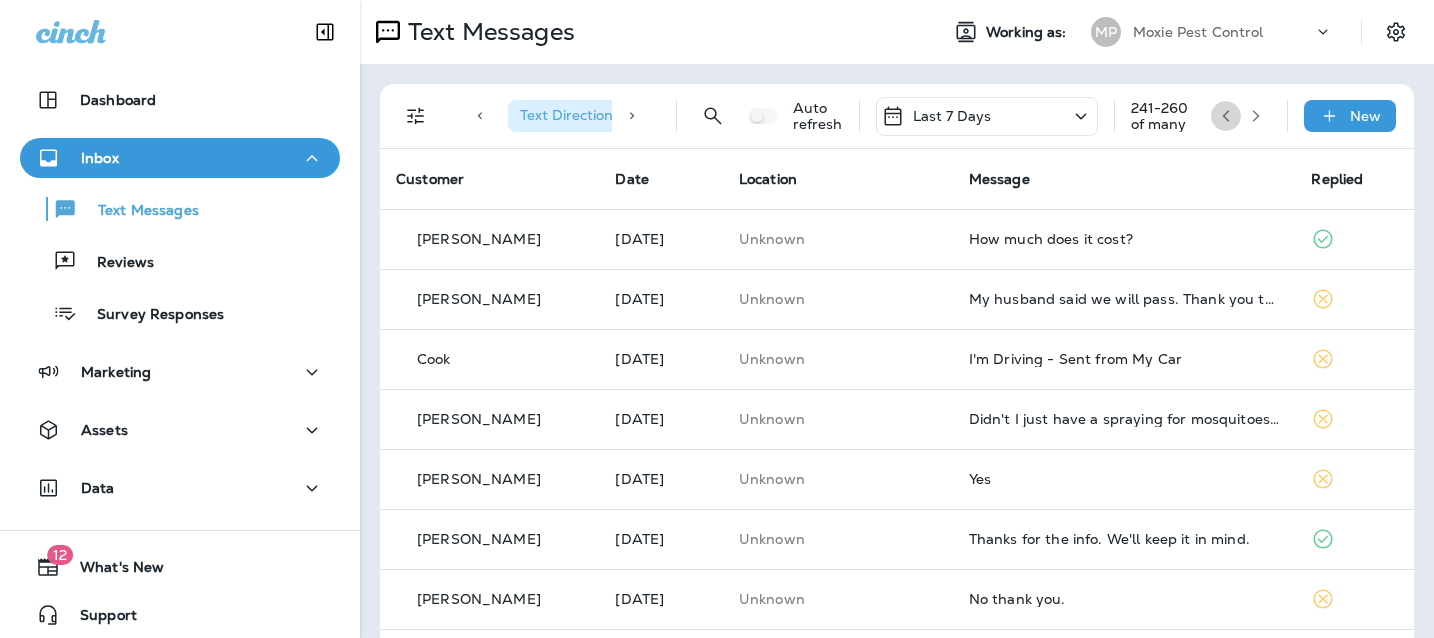 click 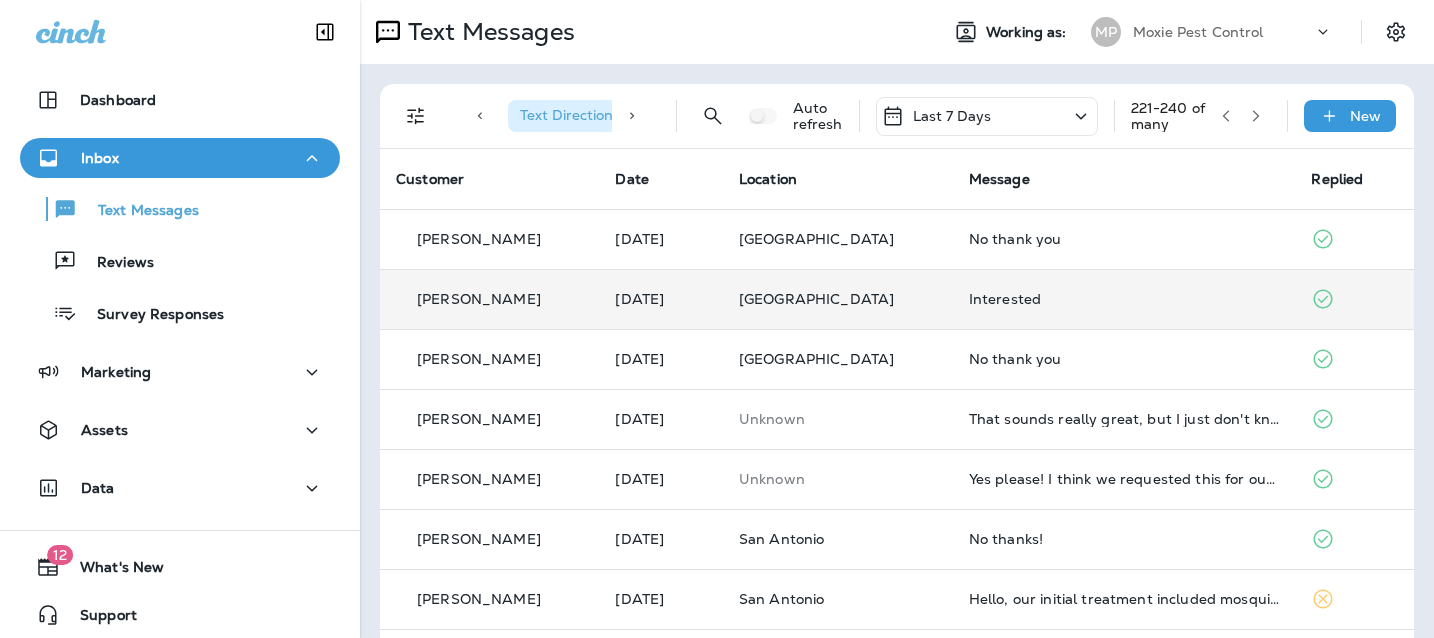 scroll, scrollTop: 4, scrollLeft: 0, axis: vertical 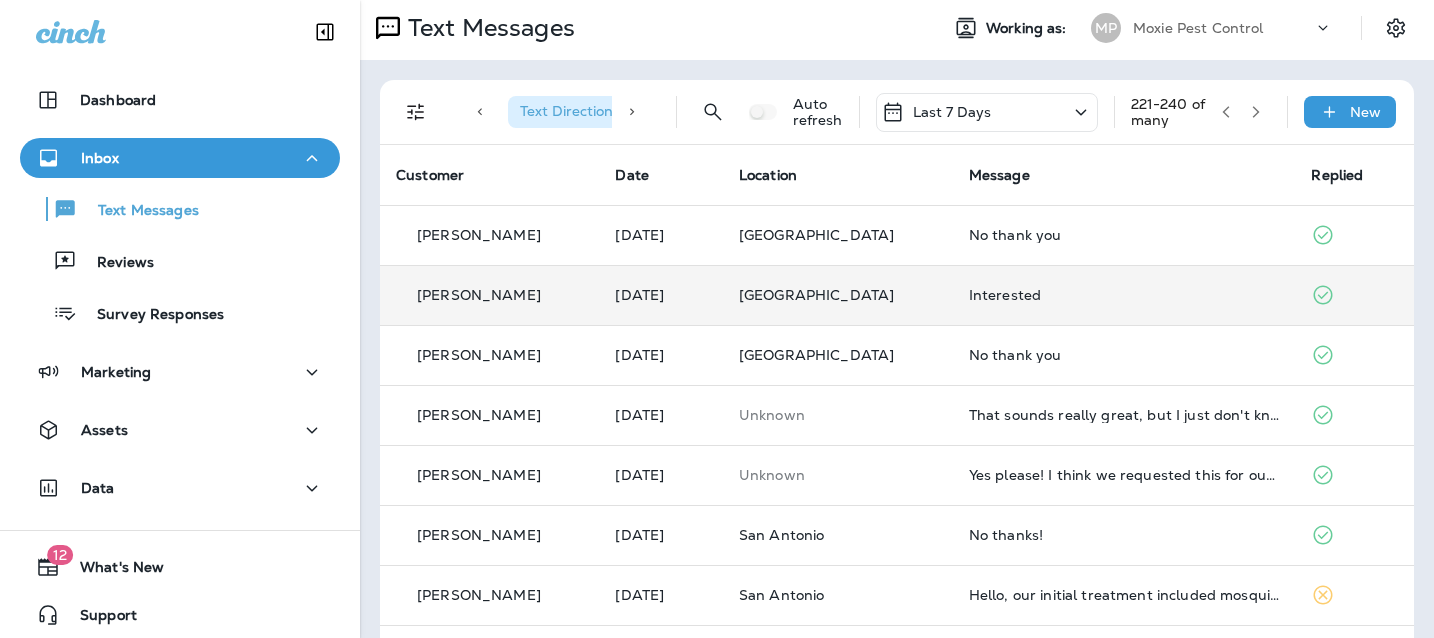 click on "Interested" at bounding box center (1124, 295) 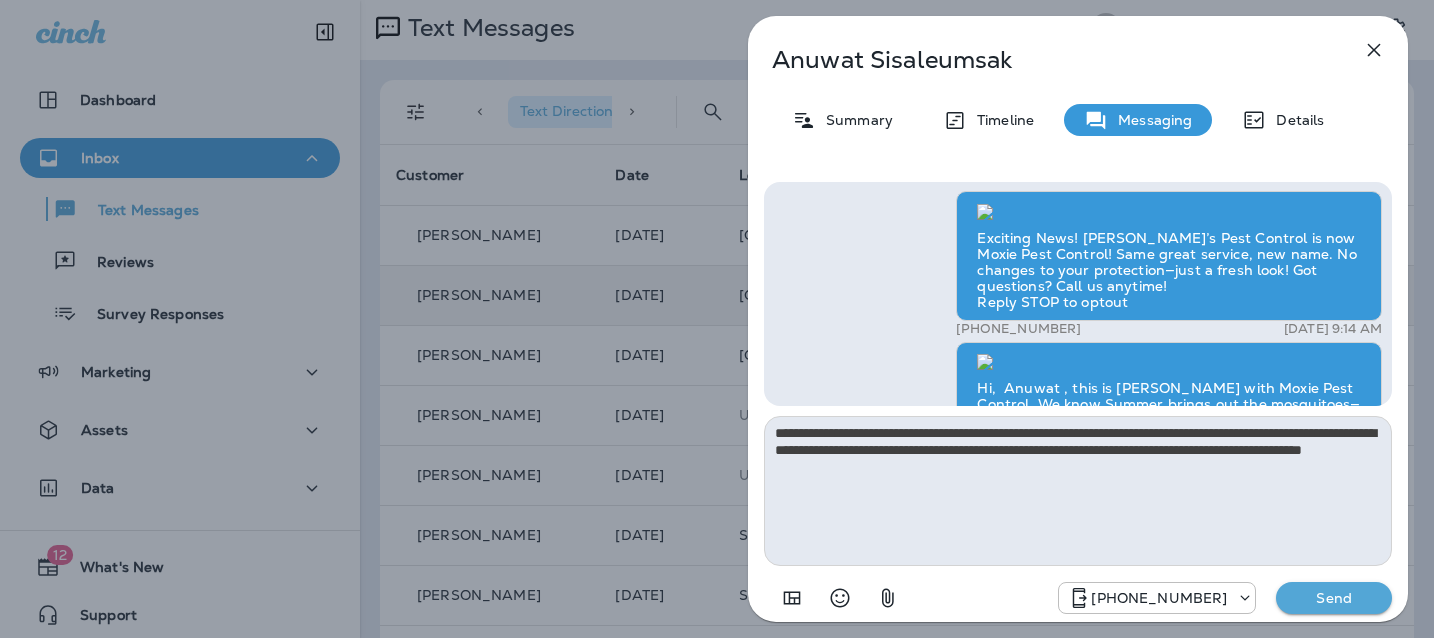 scroll, scrollTop: -1098, scrollLeft: 0, axis: vertical 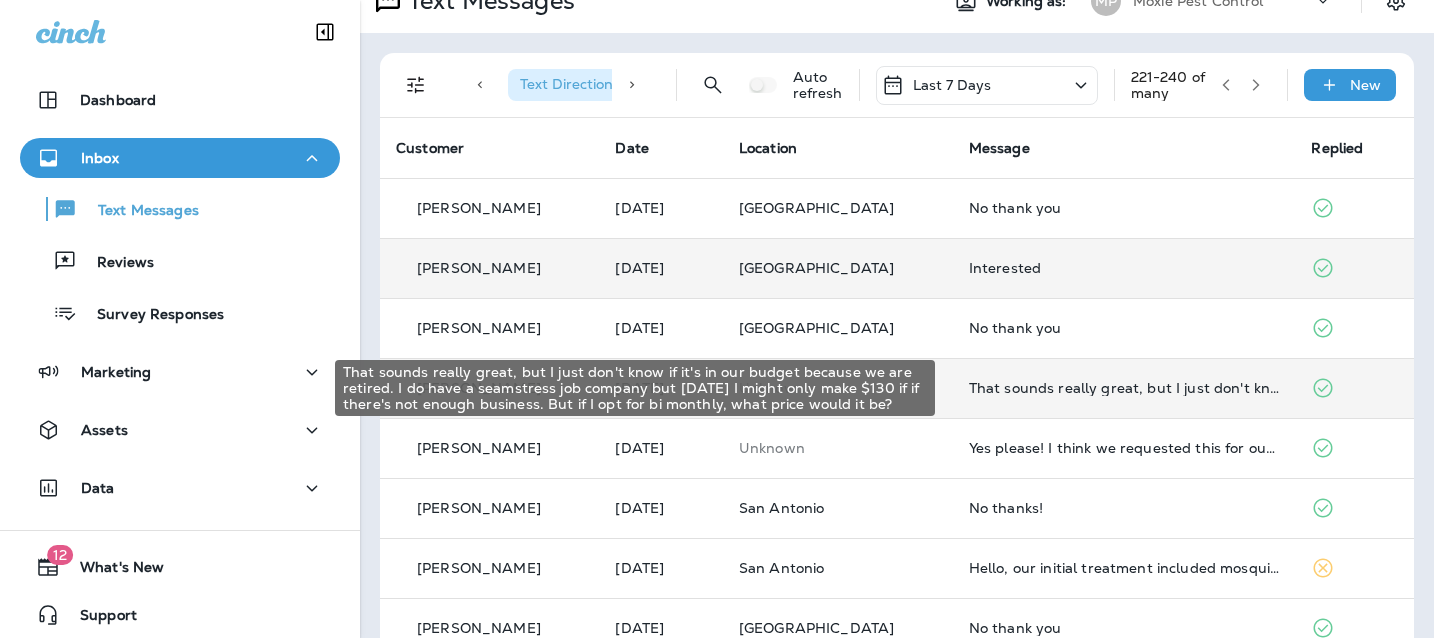click on "That sounds really great, but I just don't know if it's in our budget because we are retired. I do have a seamstress job company but [DATE] I might only make $130 if if there's not enough business. But if I opt for bi monthly, what price would it be?" at bounding box center (1124, 388) 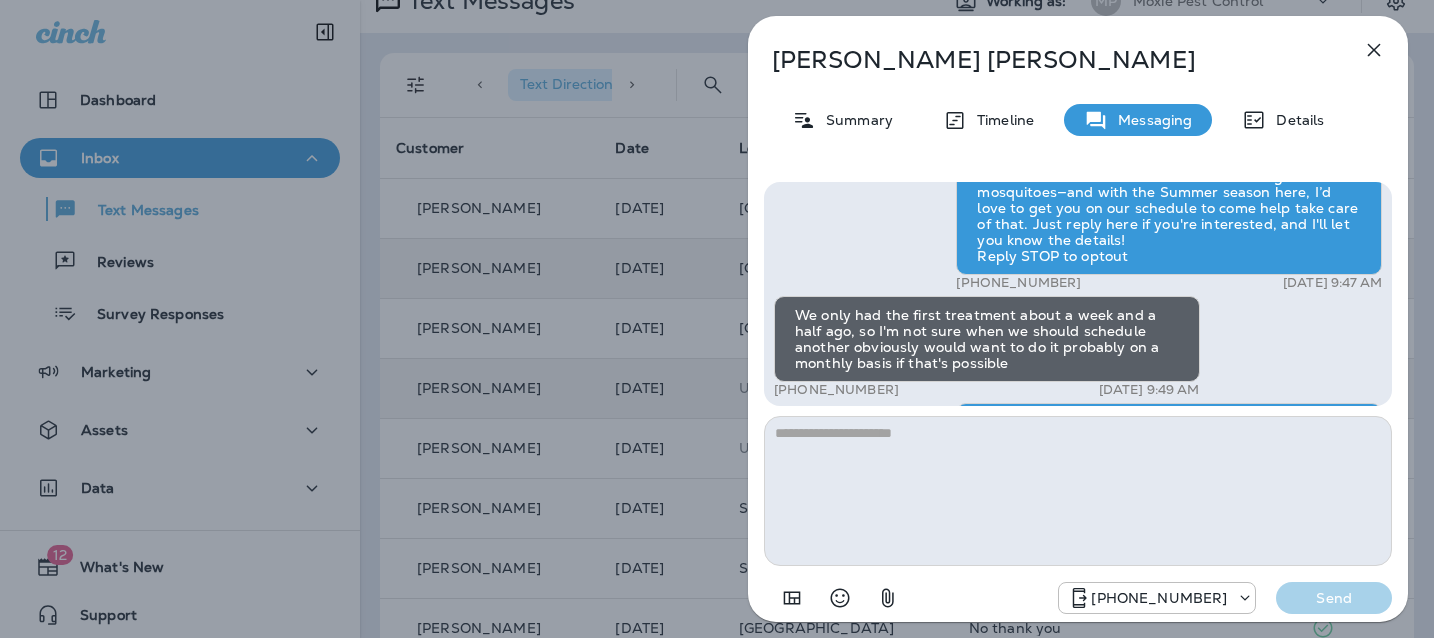 scroll, scrollTop: -1016, scrollLeft: 0, axis: vertical 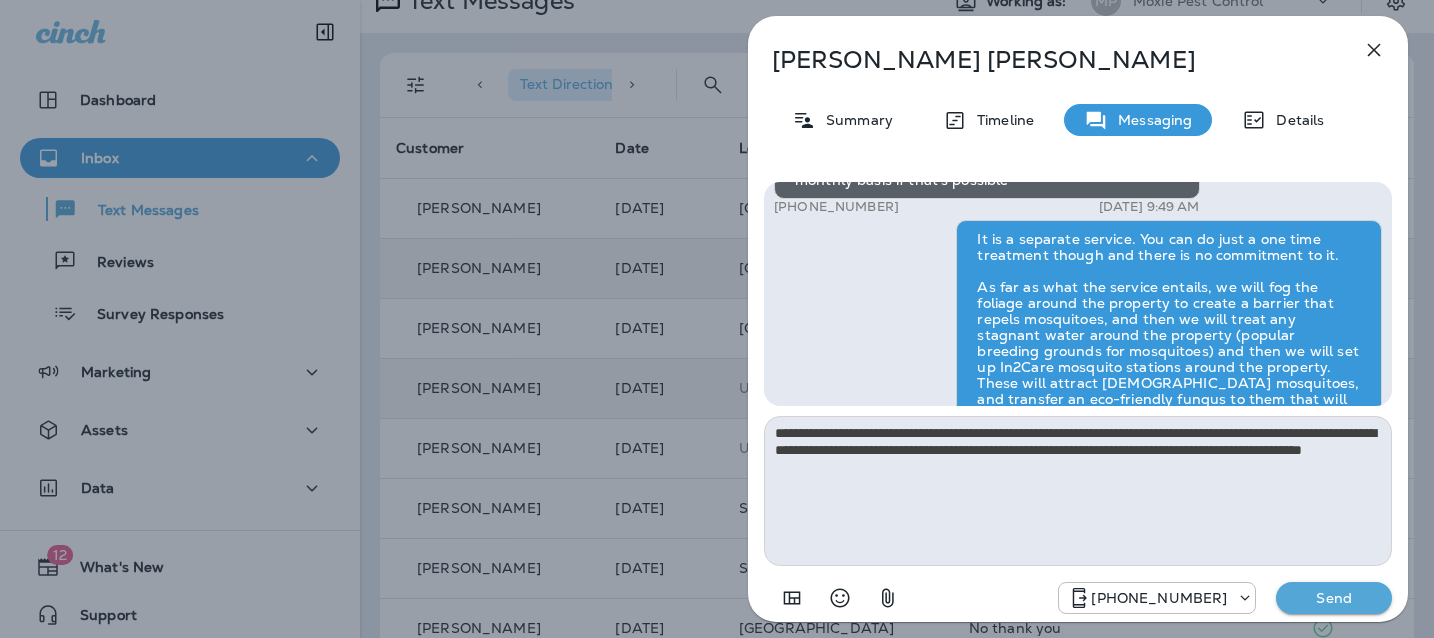 type on "**********" 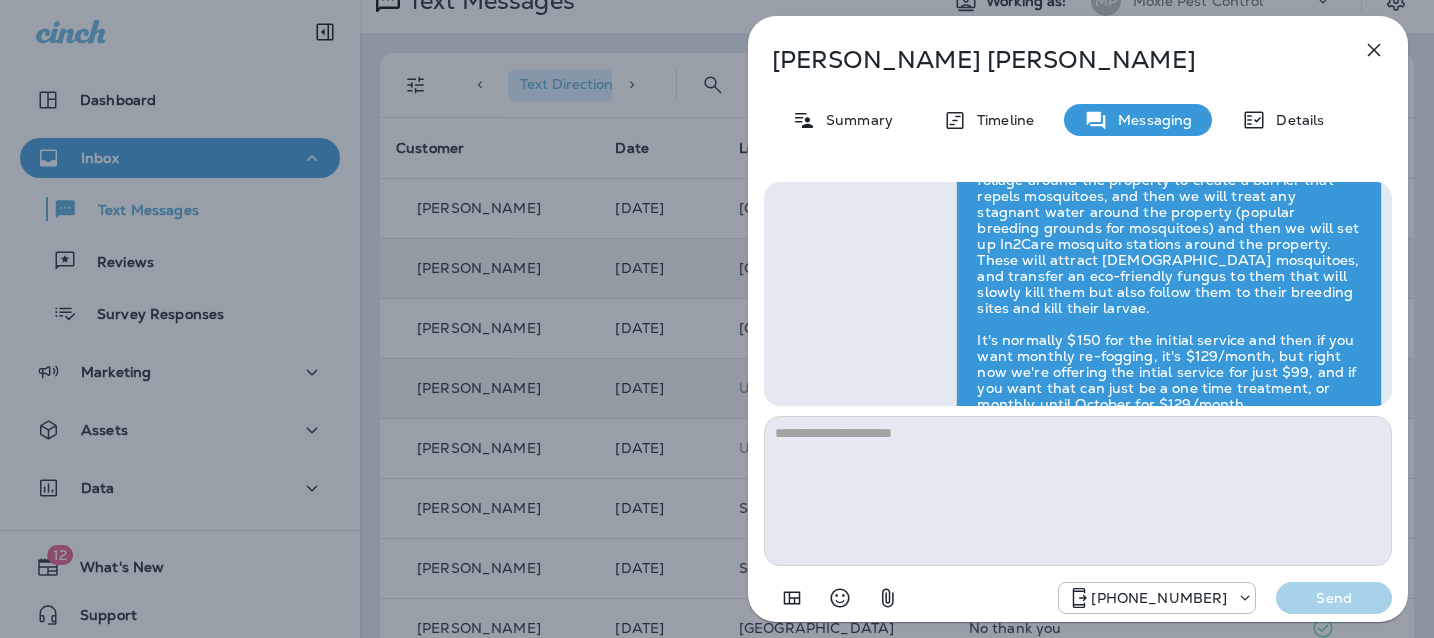 click 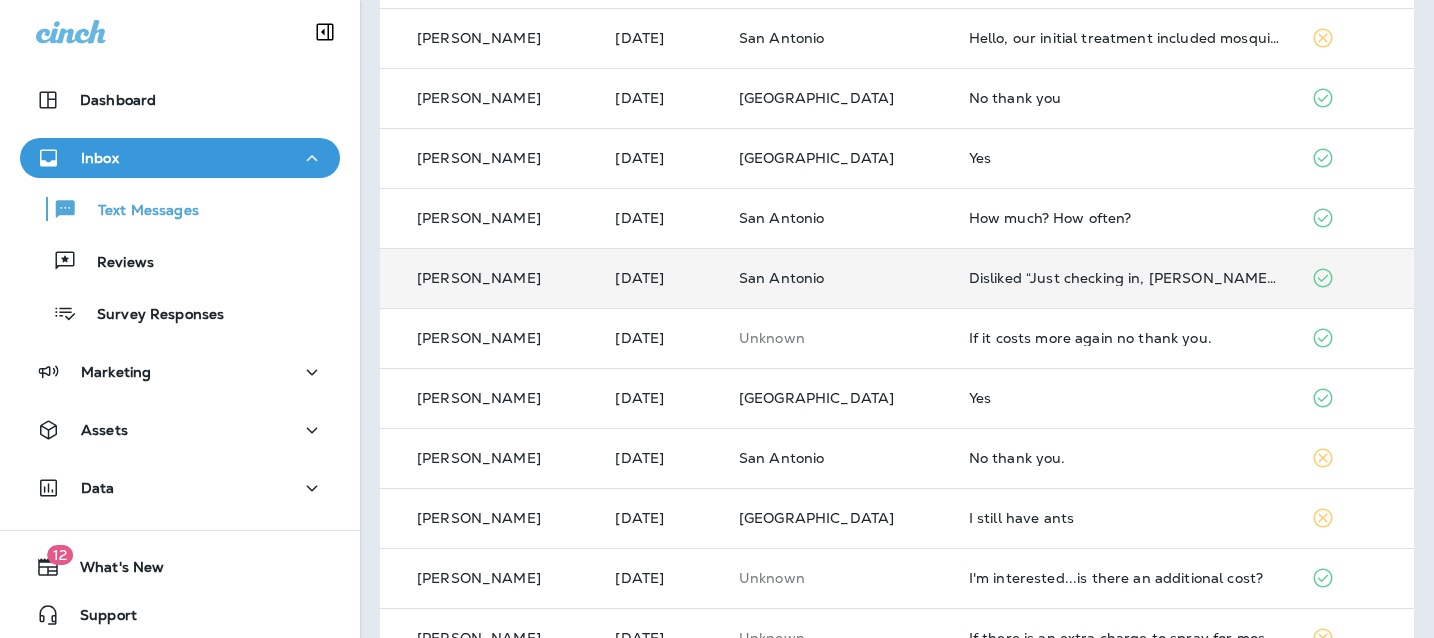 scroll, scrollTop: 562, scrollLeft: 0, axis: vertical 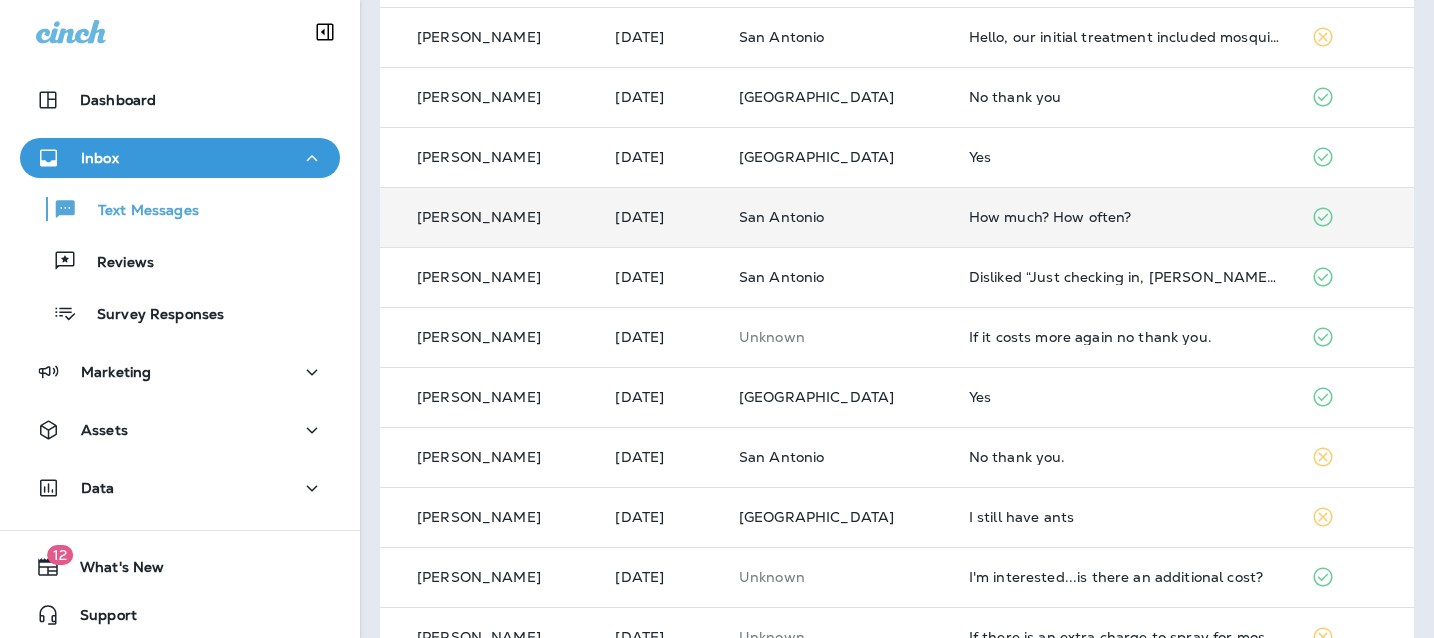 click on "How much? How often?" at bounding box center [1124, 217] 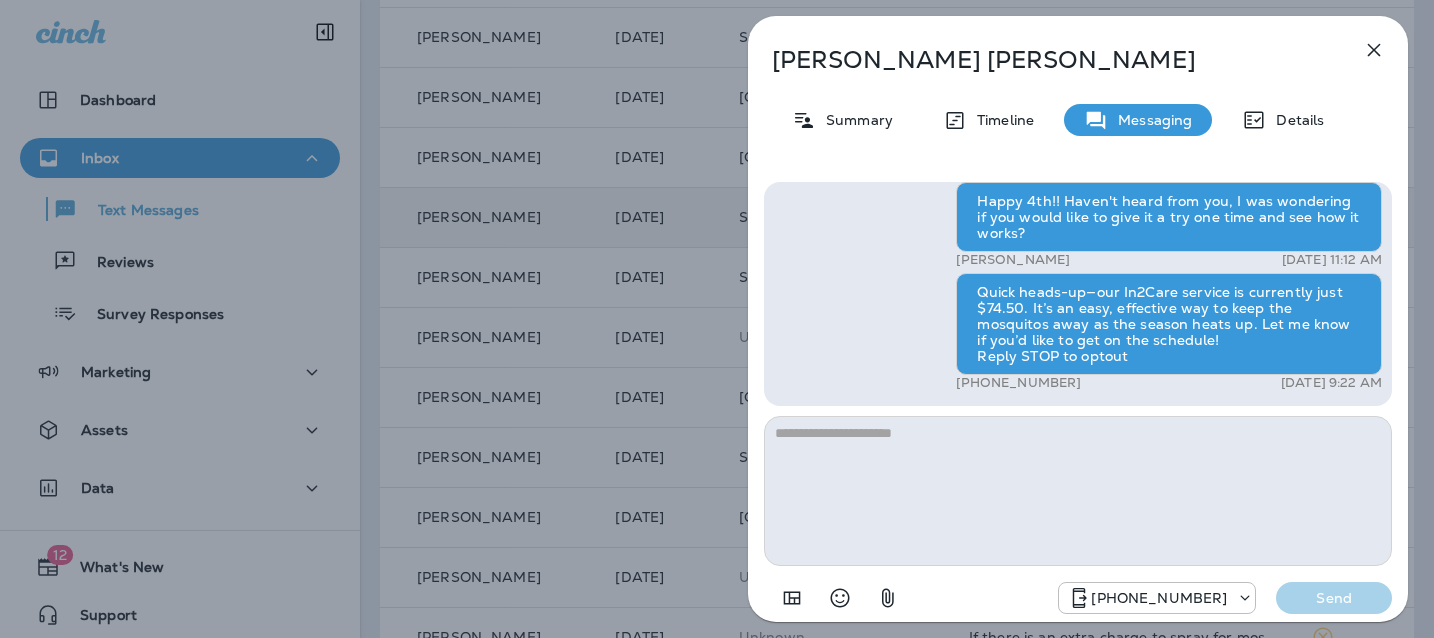 click 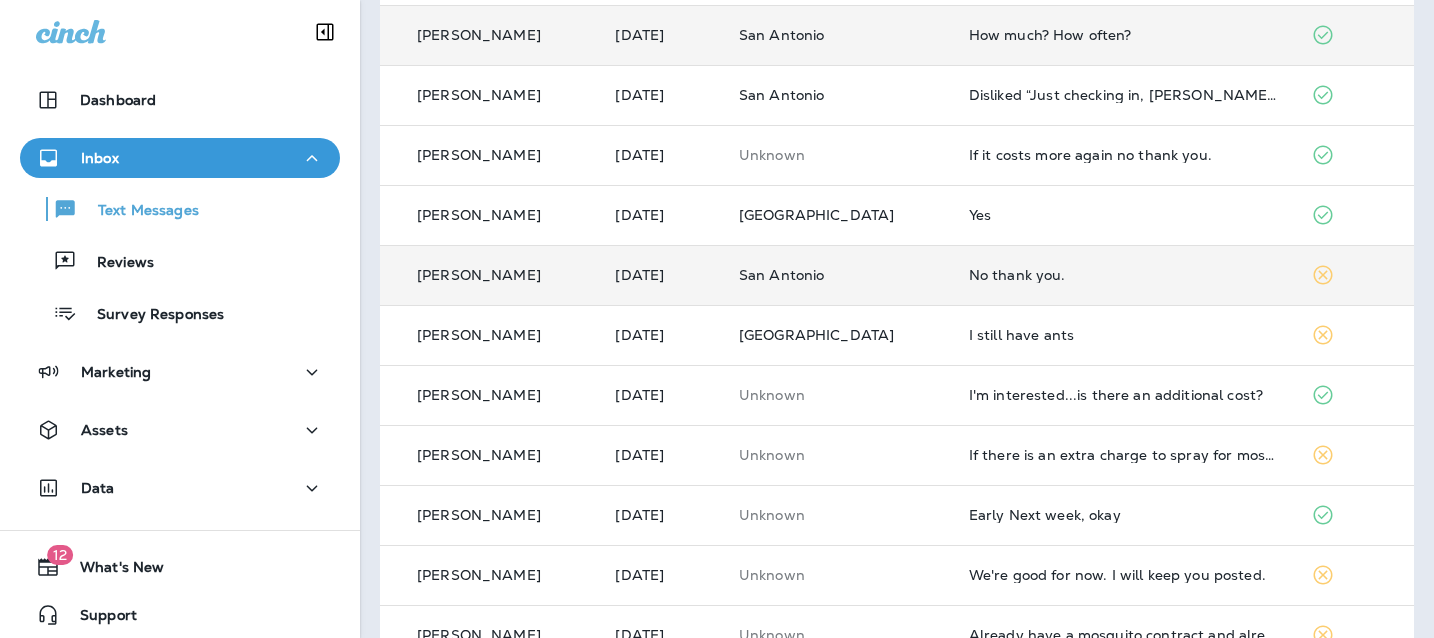 scroll, scrollTop: 753, scrollLeft: 0, axis: vertical 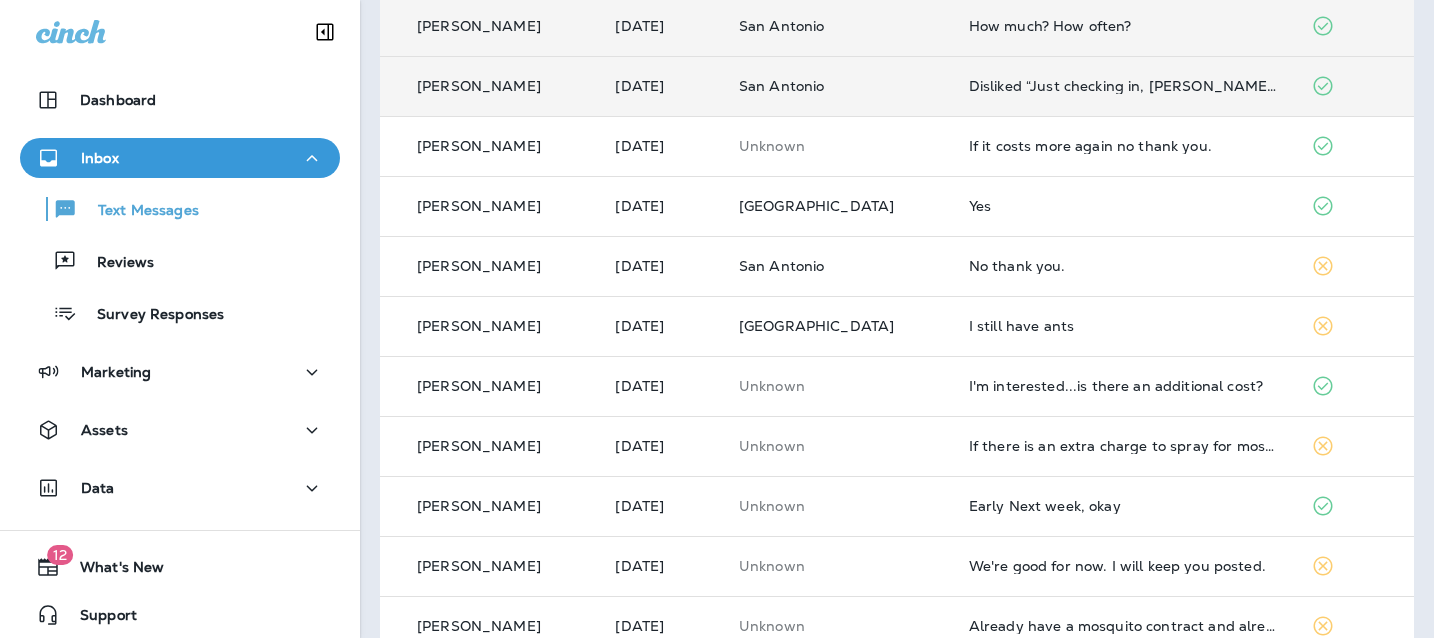 click on "Disliked “Just checking in,  [PERSON_NAME] . Our mosquito service is extremely effective, and it's totally pet and family friendly! We get awesome reviews on it.  Want me to send you more details?
Reply STOP to optout”" at bounding box center (1124, 86) 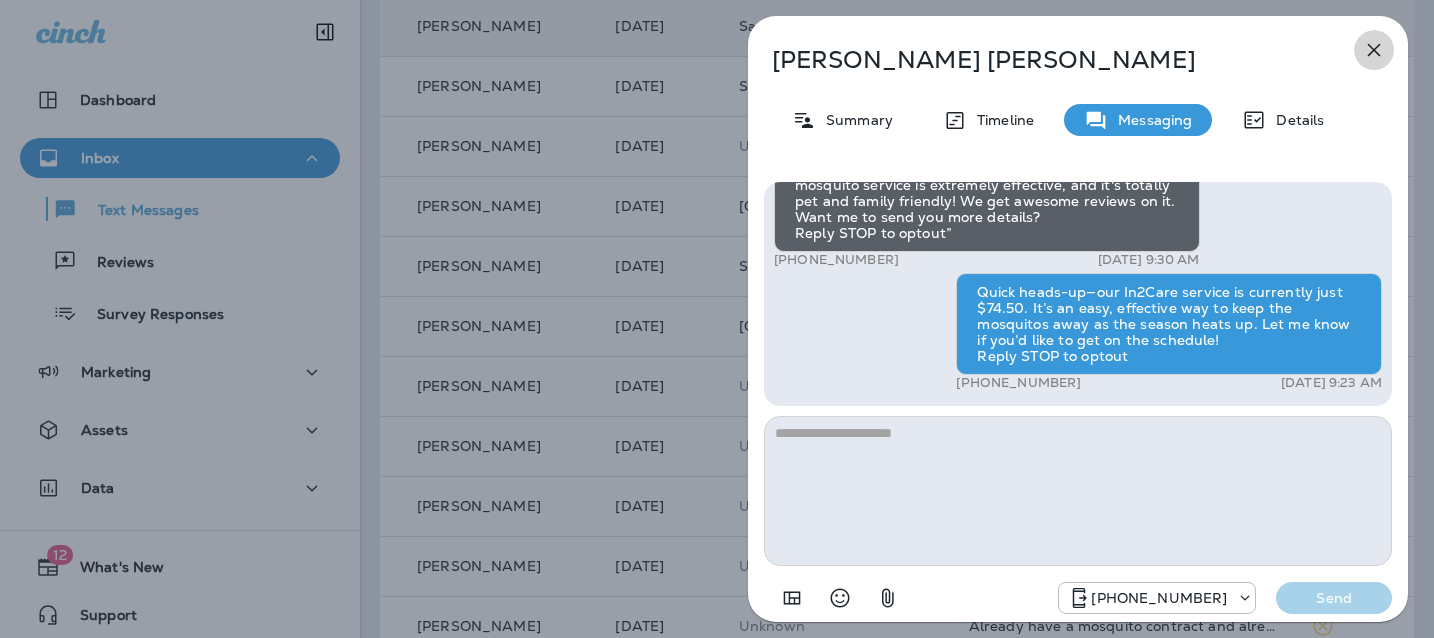 click 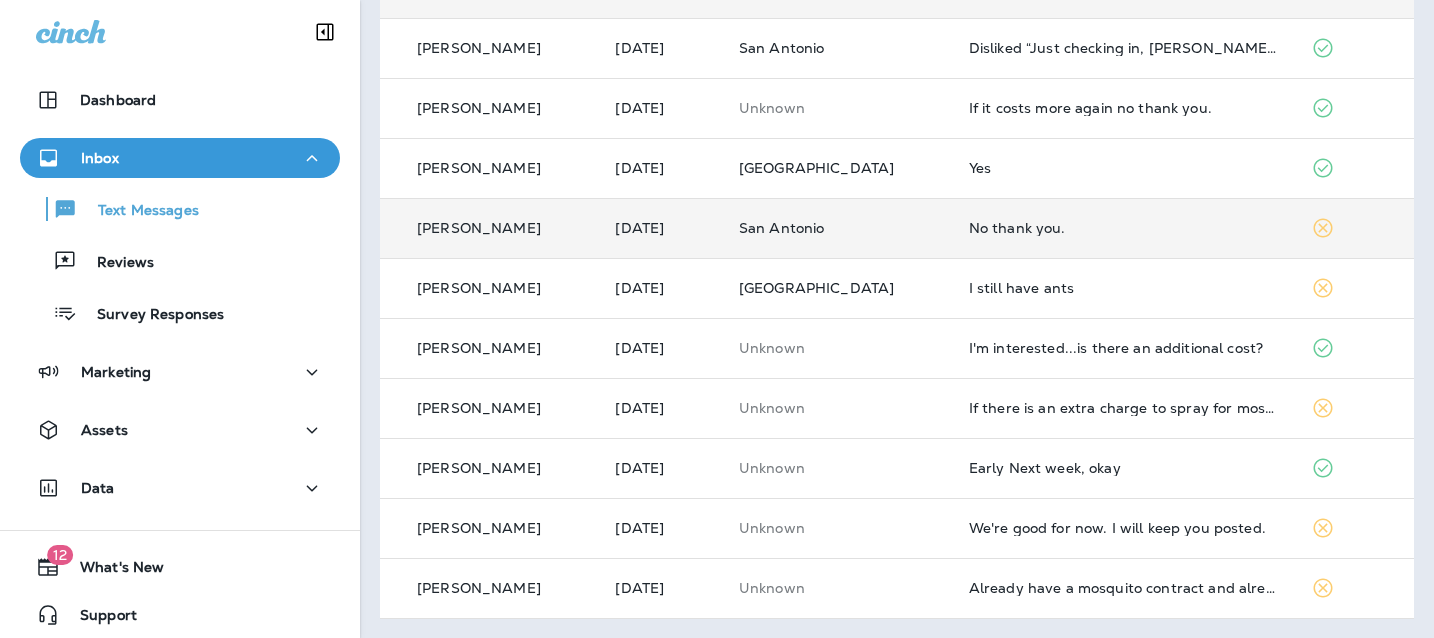 scroll, scrollTop: 792, scrollLeft: 0, axis: vertical 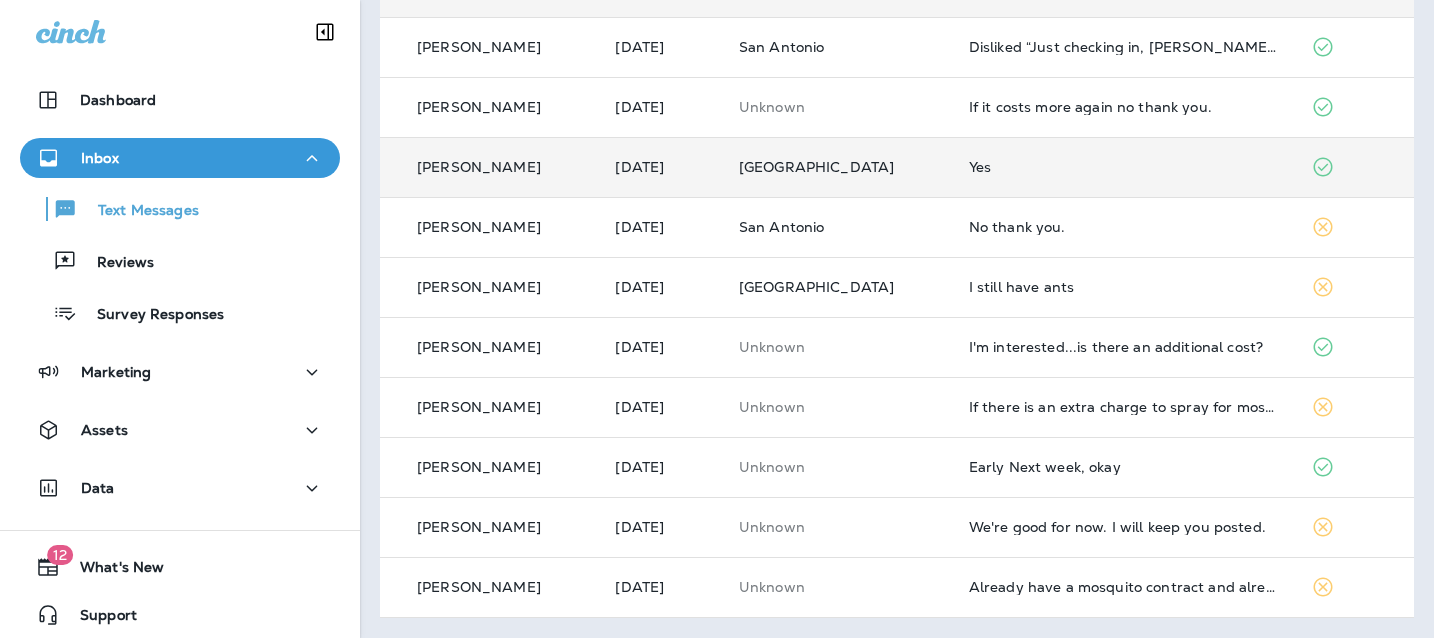 click on "Yes" at bounding box center (1124, 167) 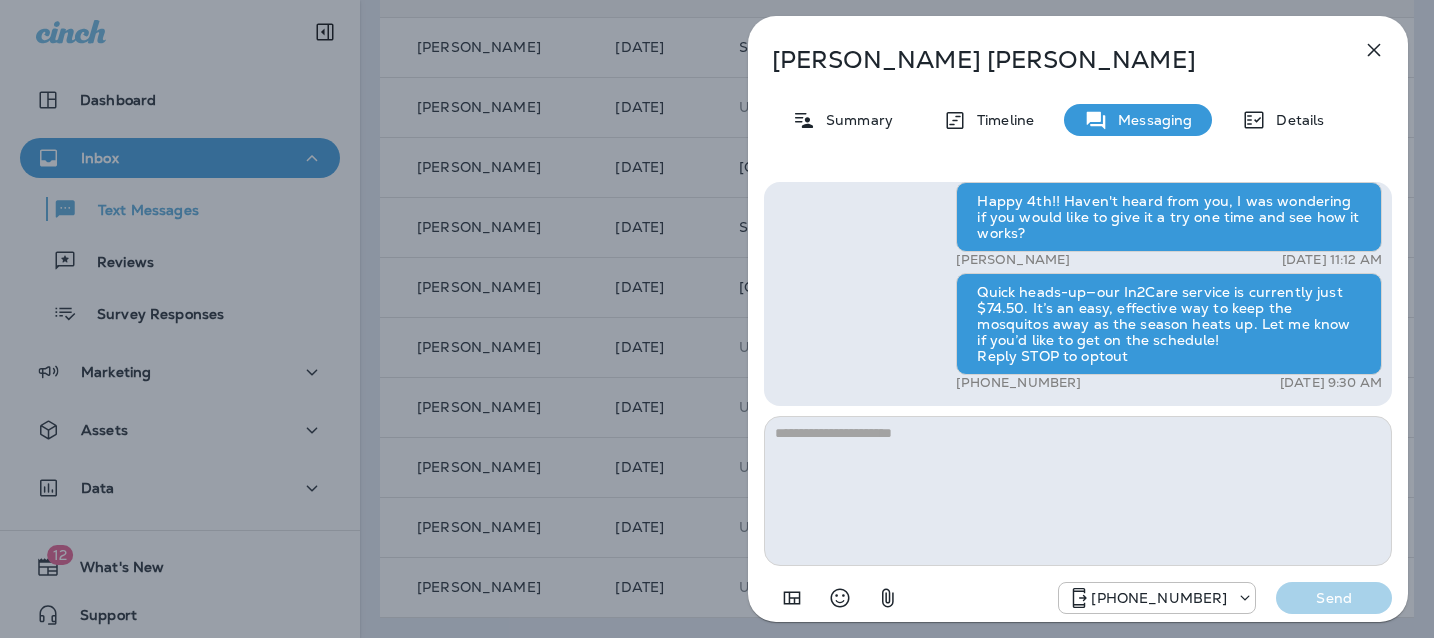 click 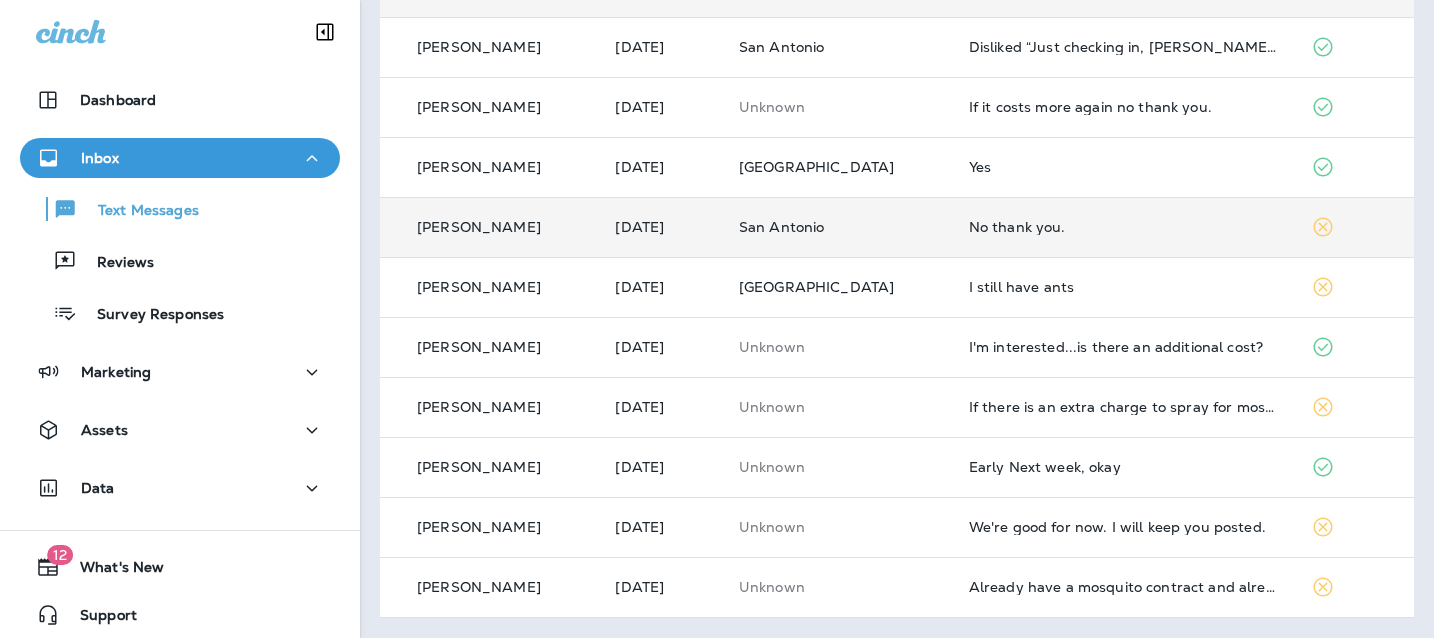 click on "No thank you." at bounding box center (1124, 227) 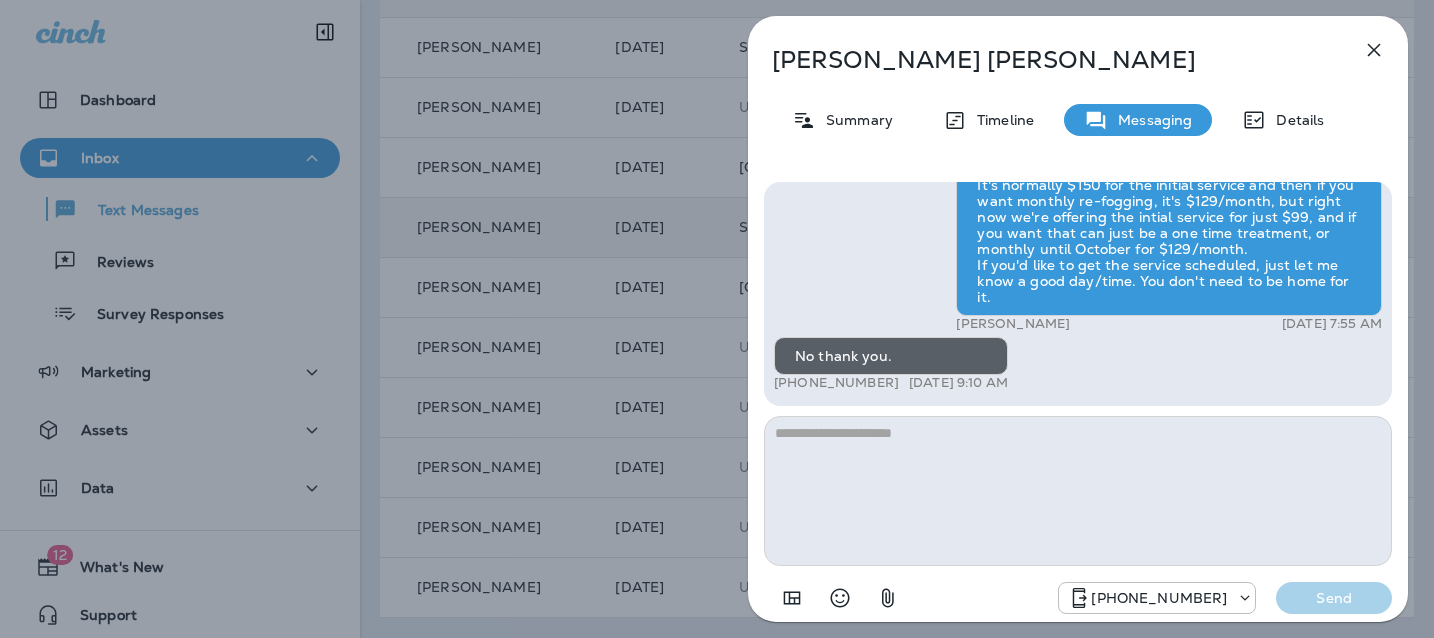 click 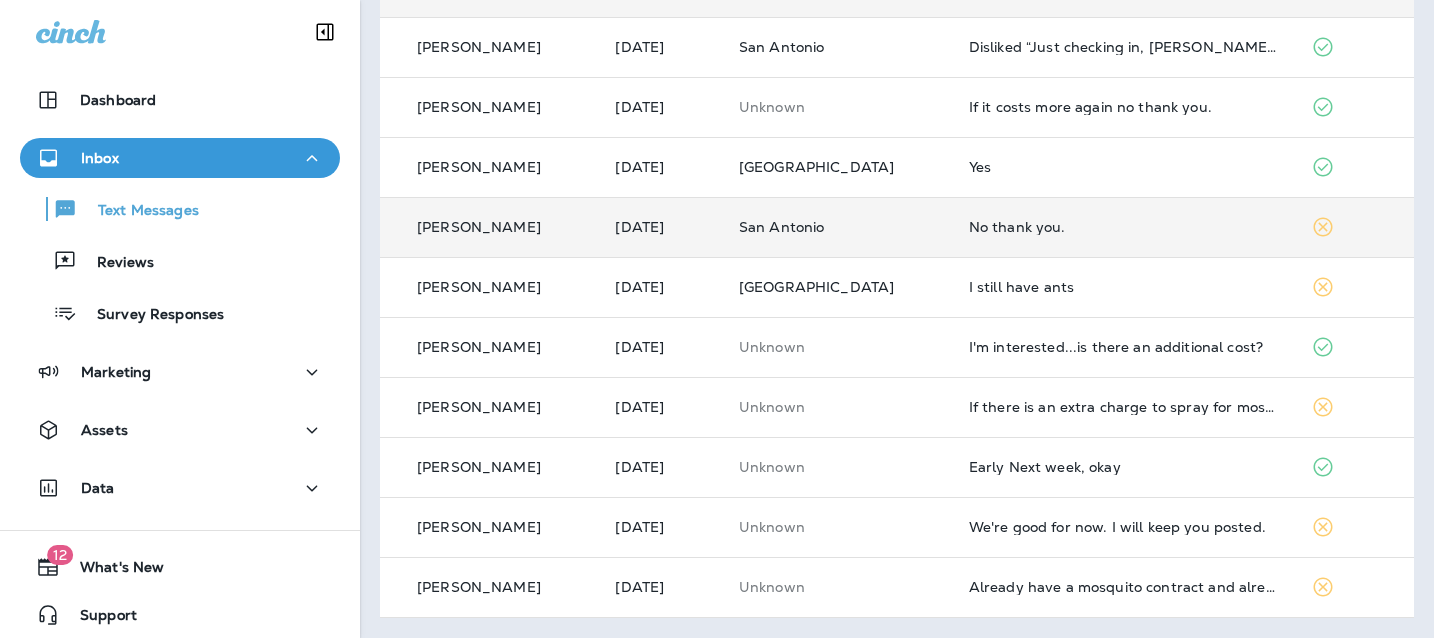 click on "No thank you." at bounding box center (1124, 227) 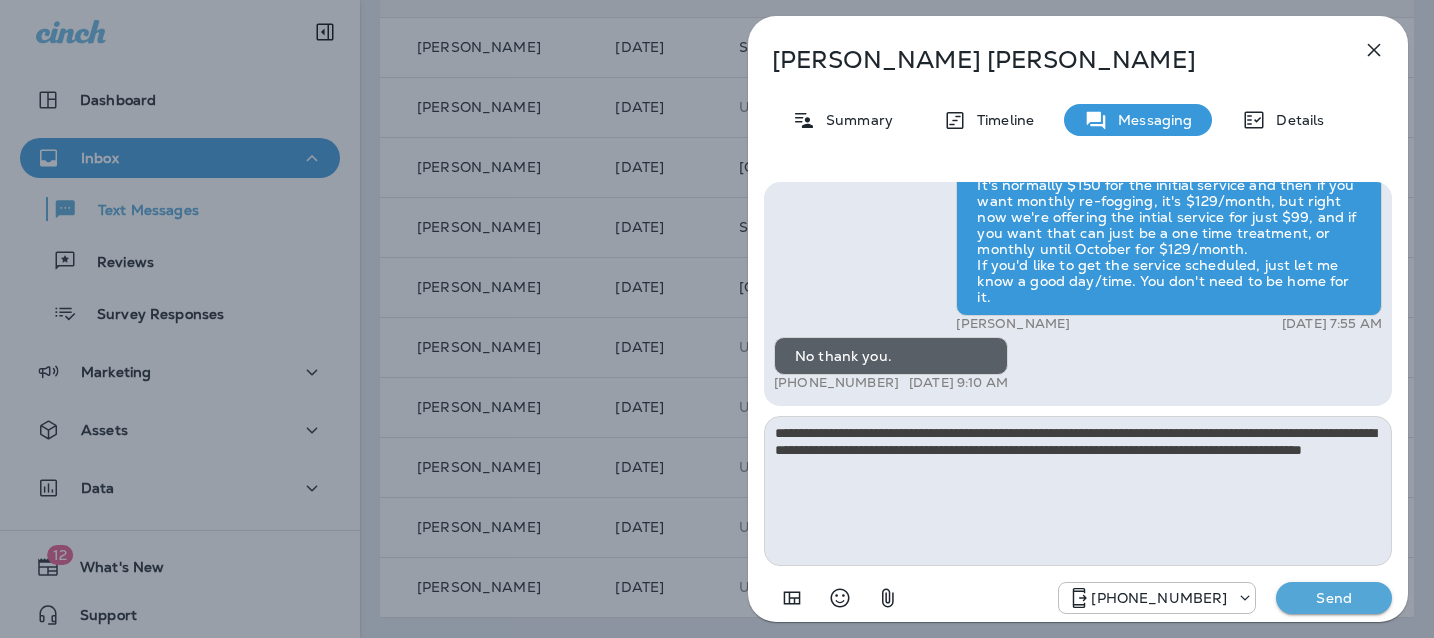 type on "**********" 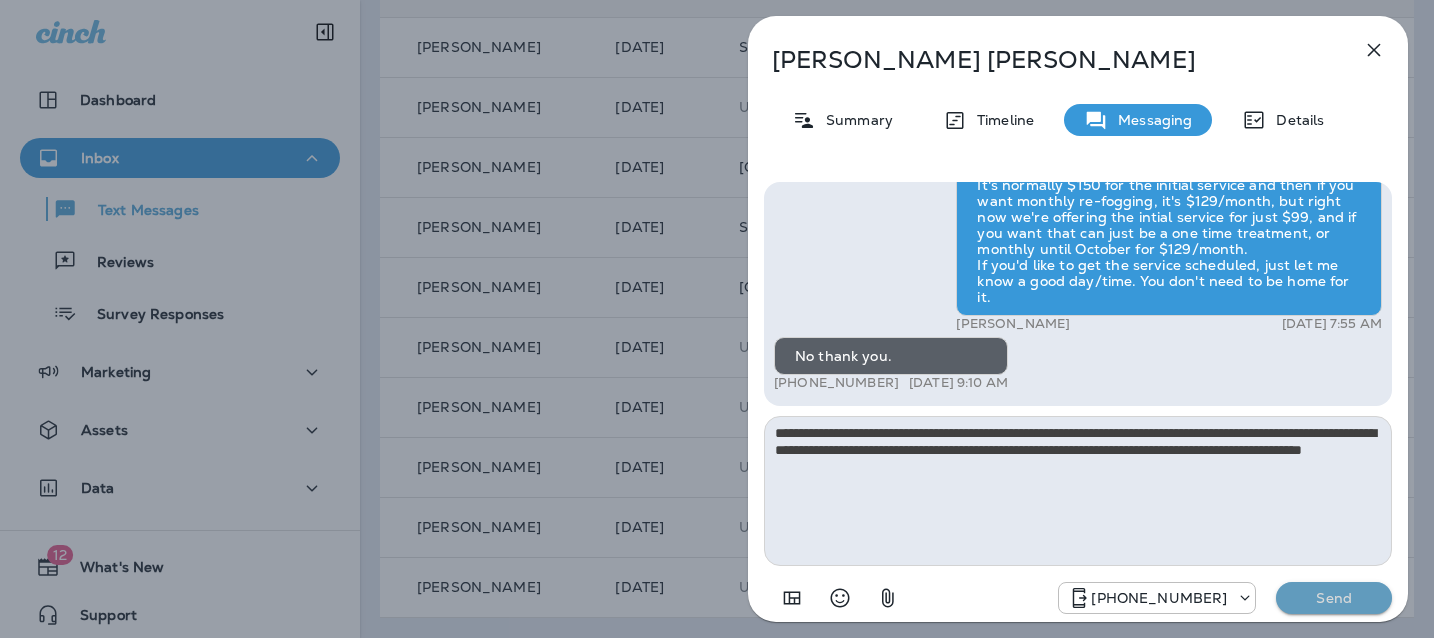 click on "Send" at bounding box center (1334, 598) 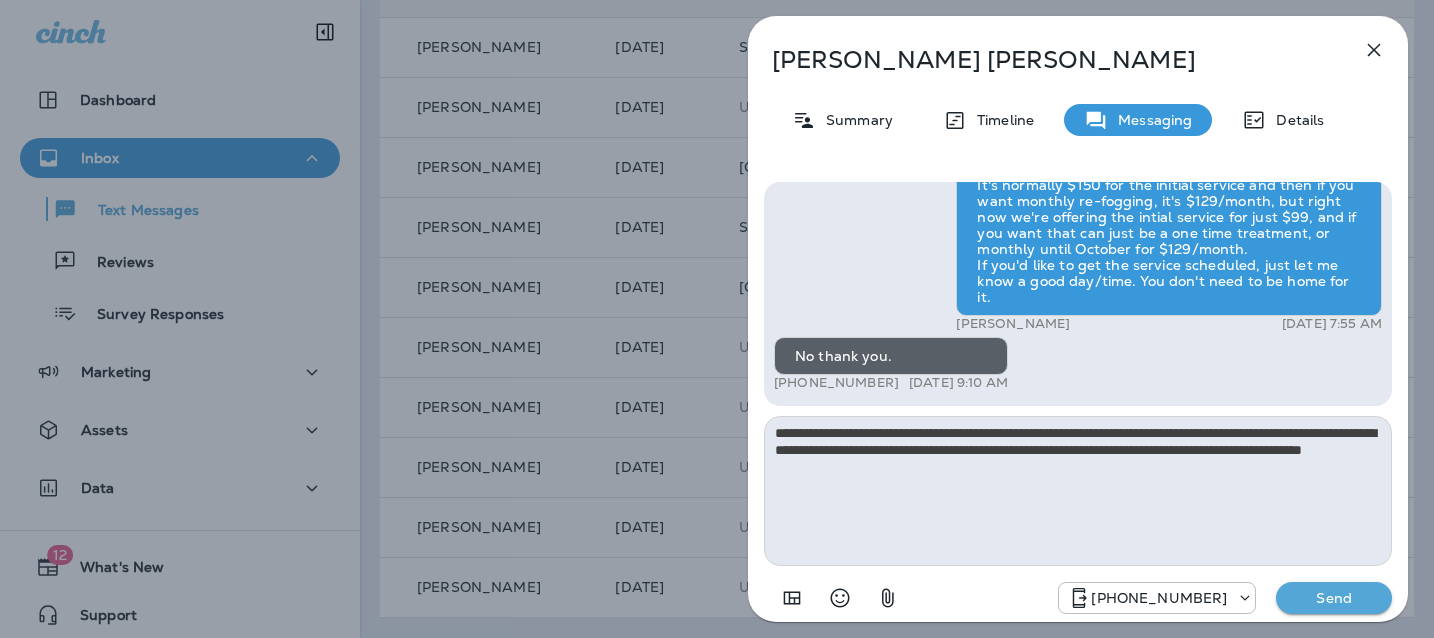 type 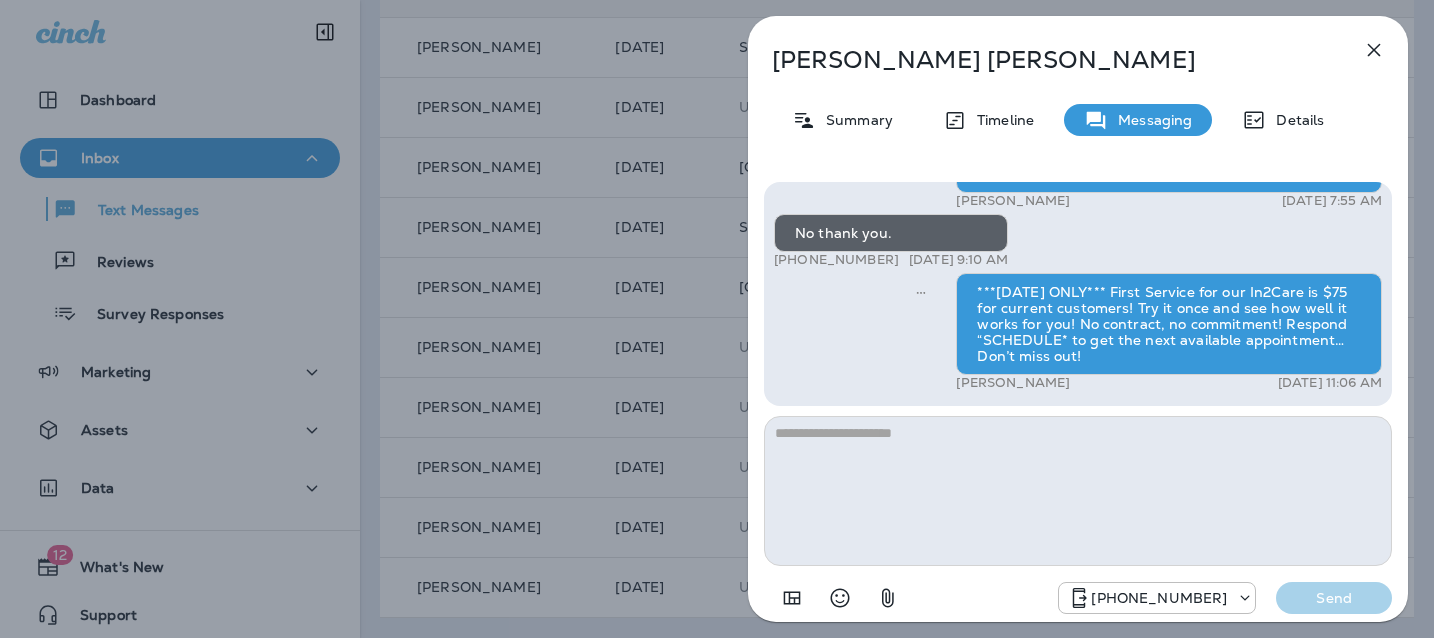 click 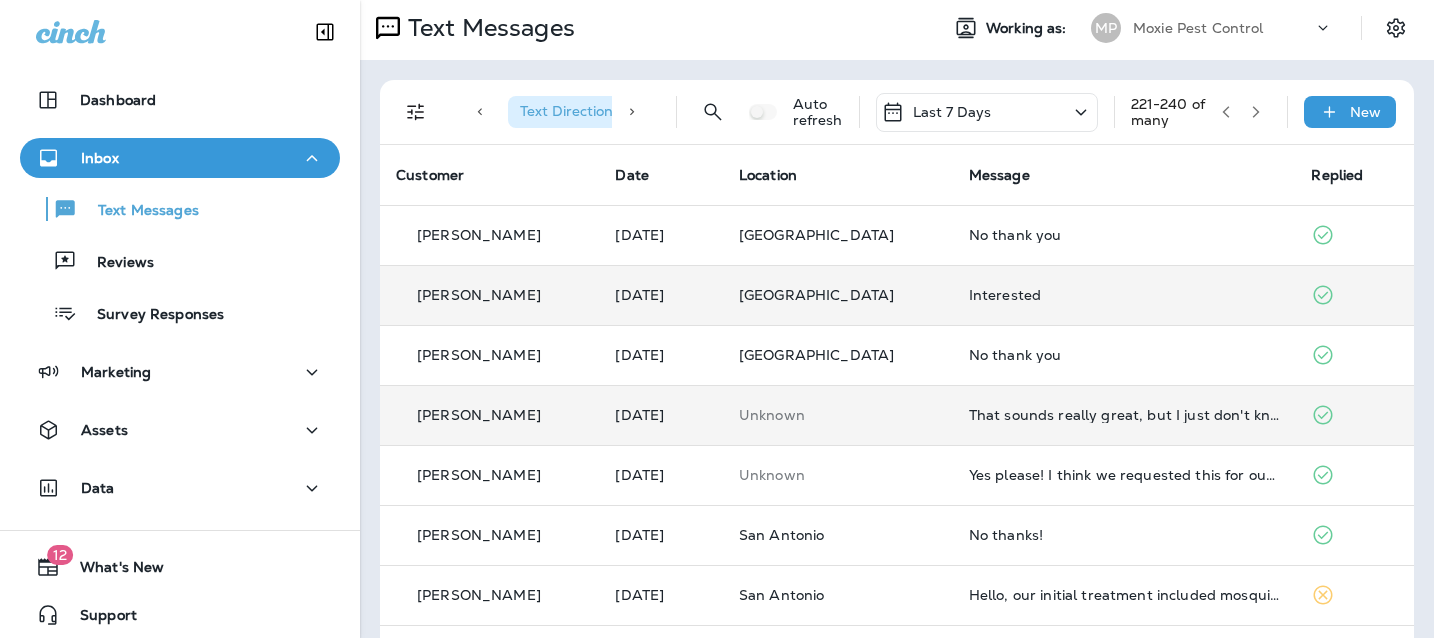 scroll, scrollTop: 0, scrollLeft: 0, axis: both 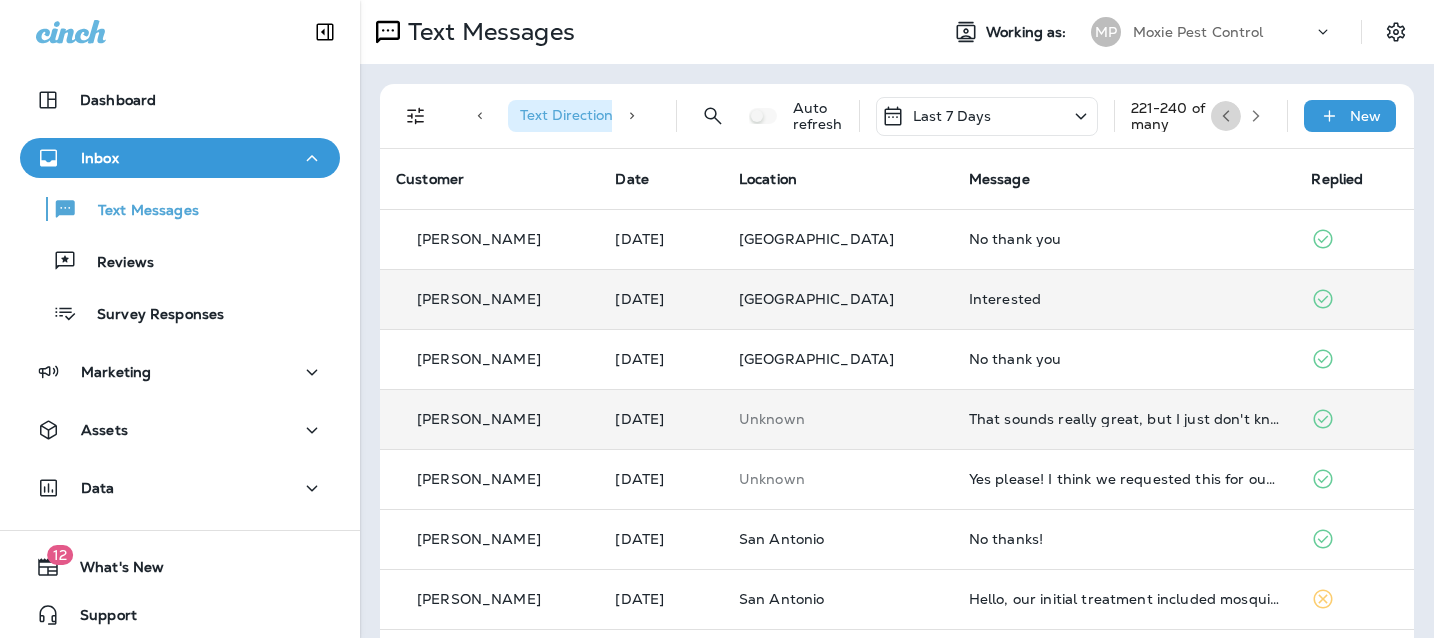 click 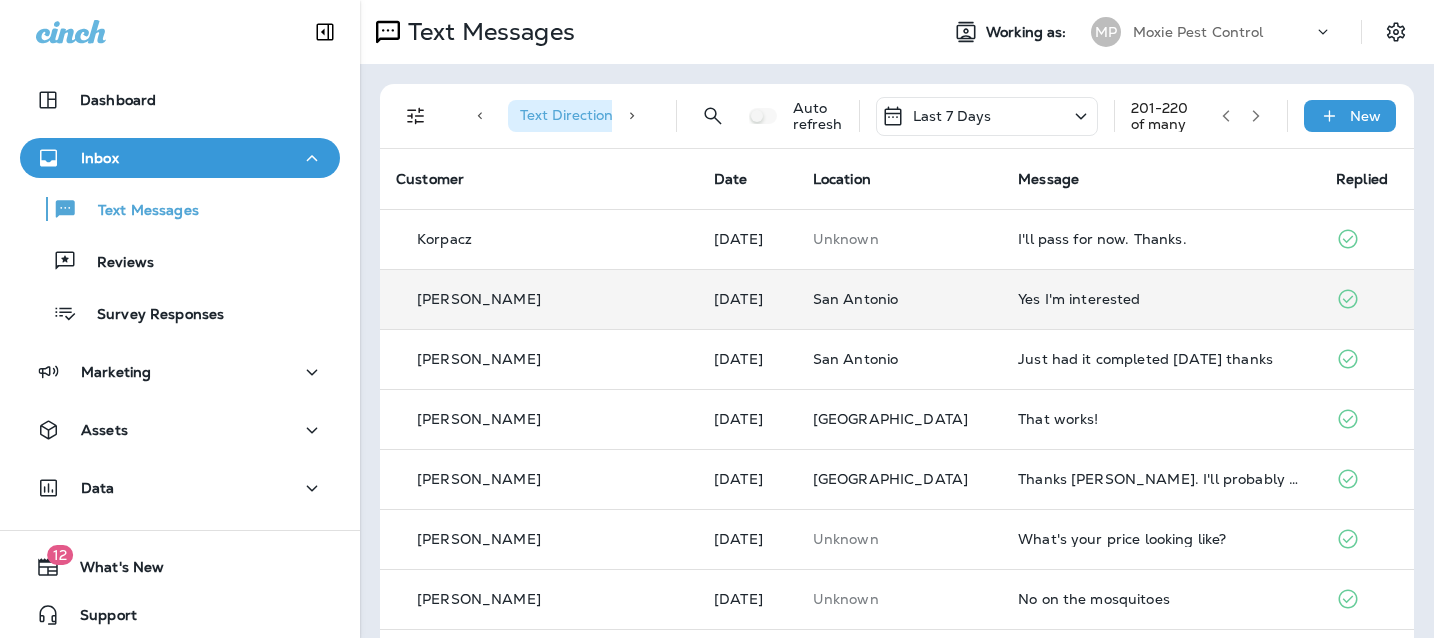click on "Yes I'm interested" at bounding box center [1161, 299] 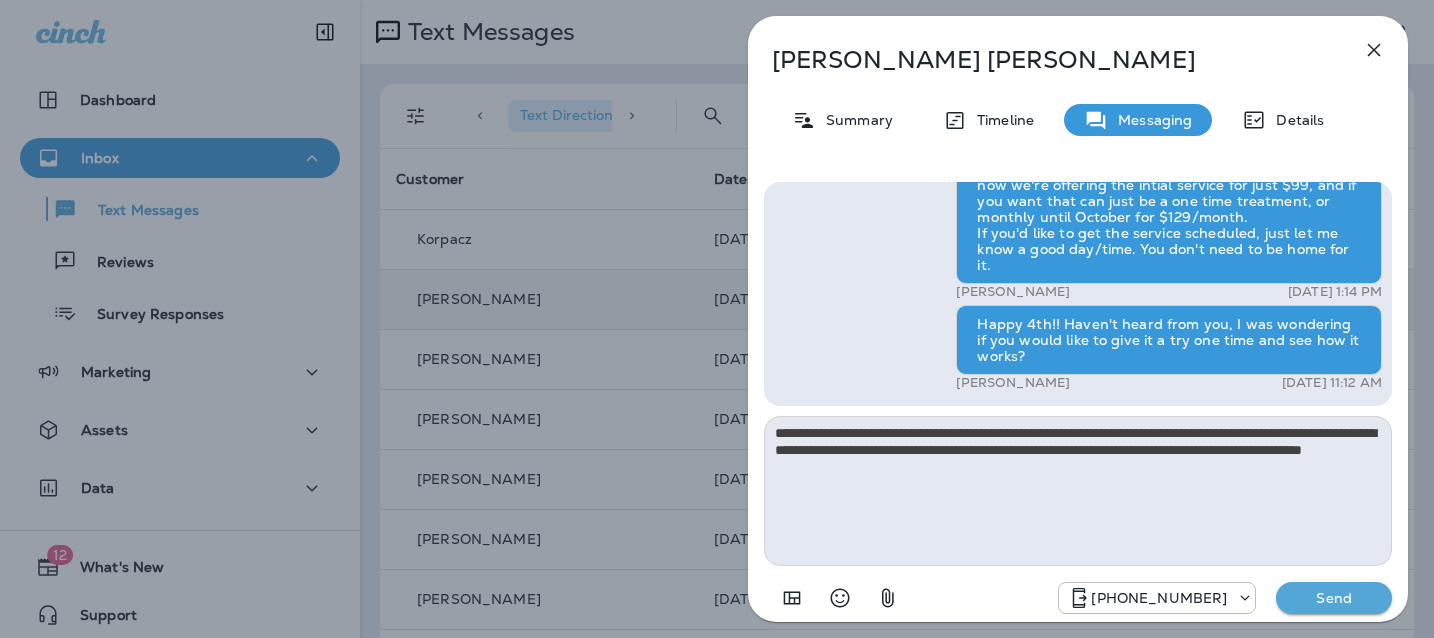 type on "**********" 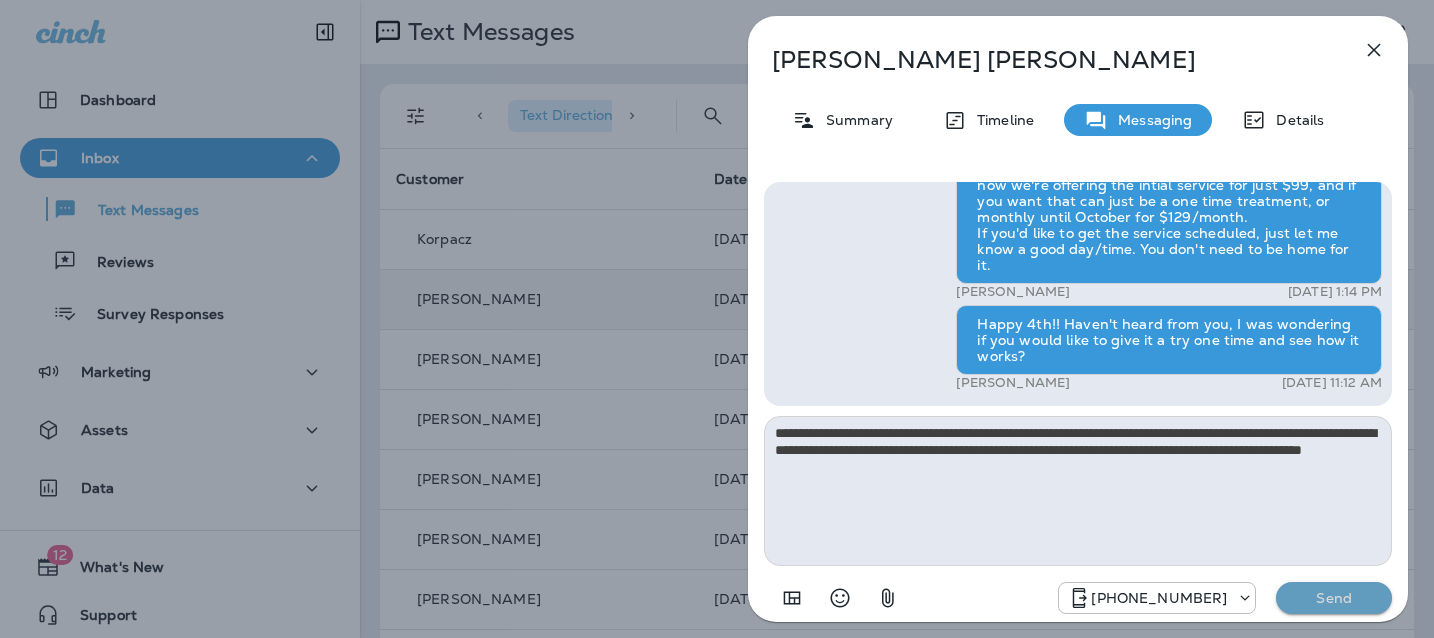 click on "Send" at bounding box center [1334, 598] 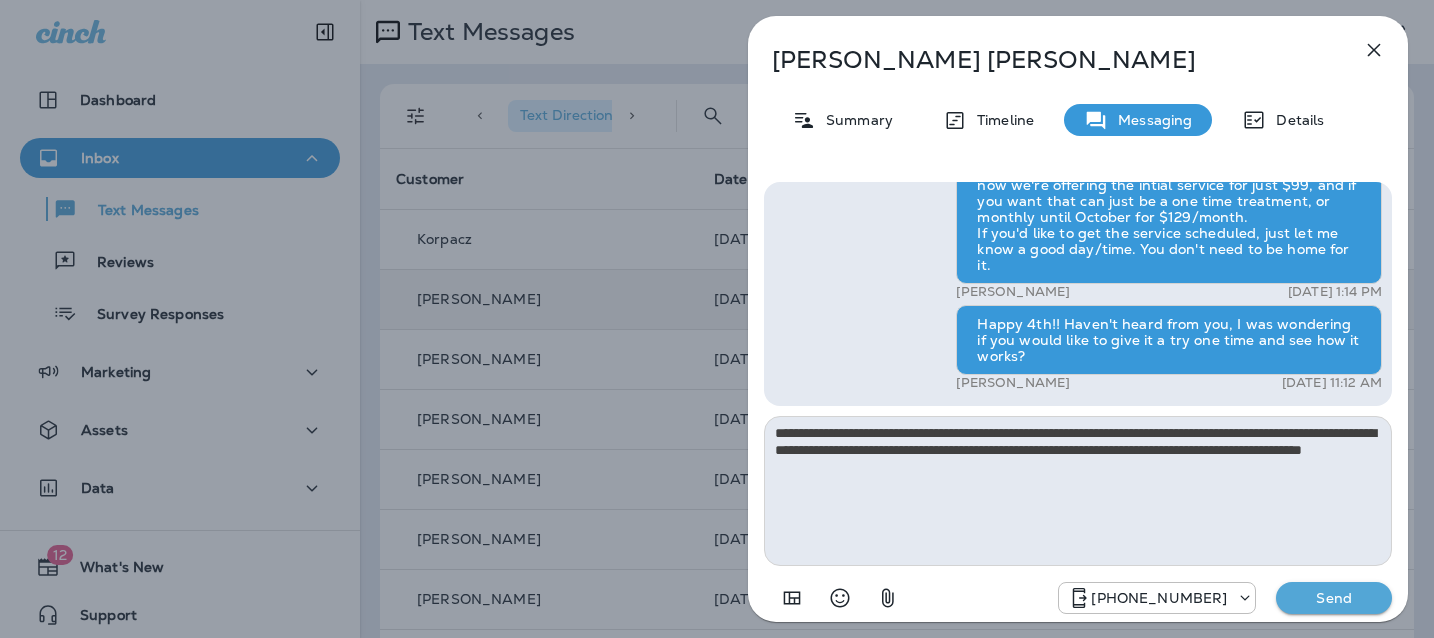 type 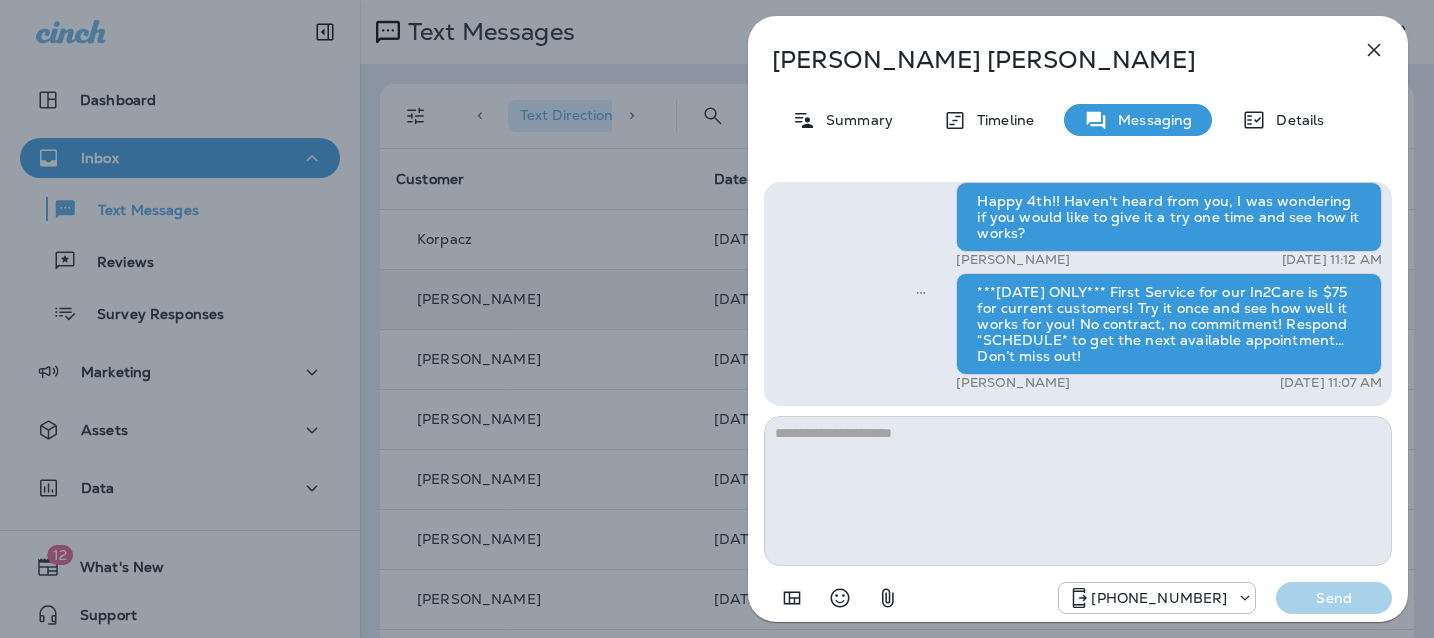 click 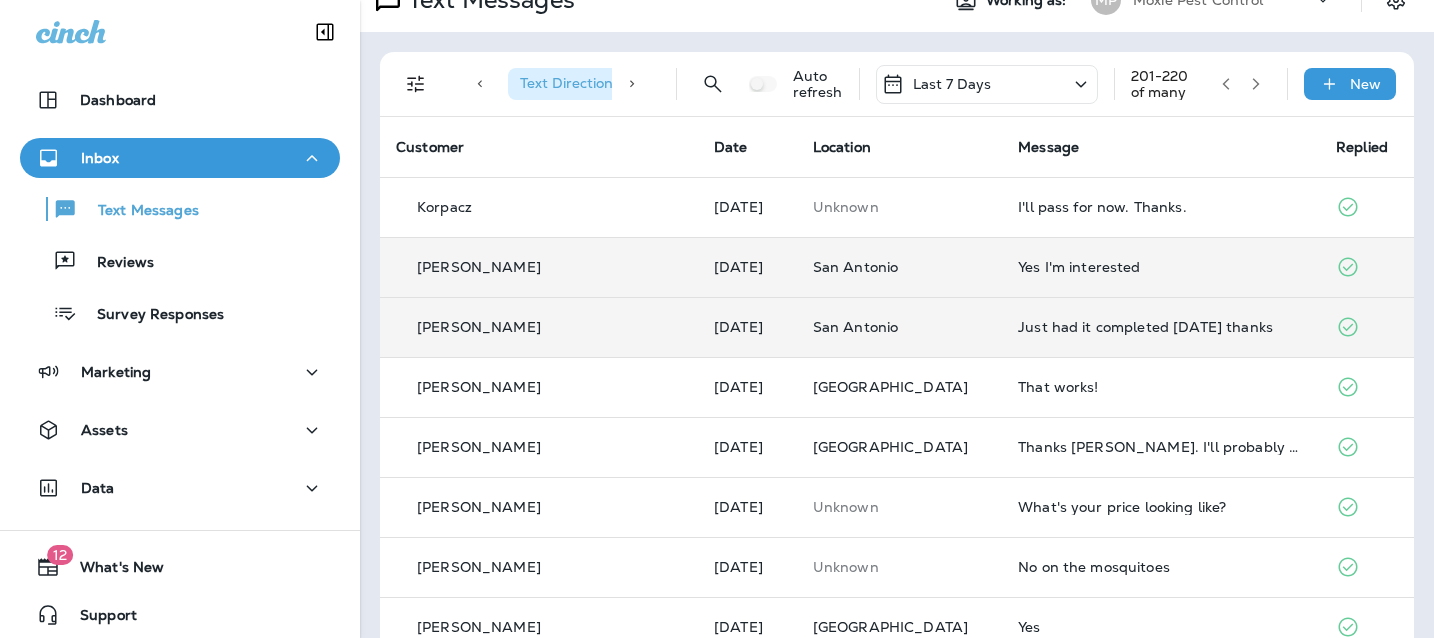 scroll, scrollTop: 80, scrollLeft: 0, axis: vertical 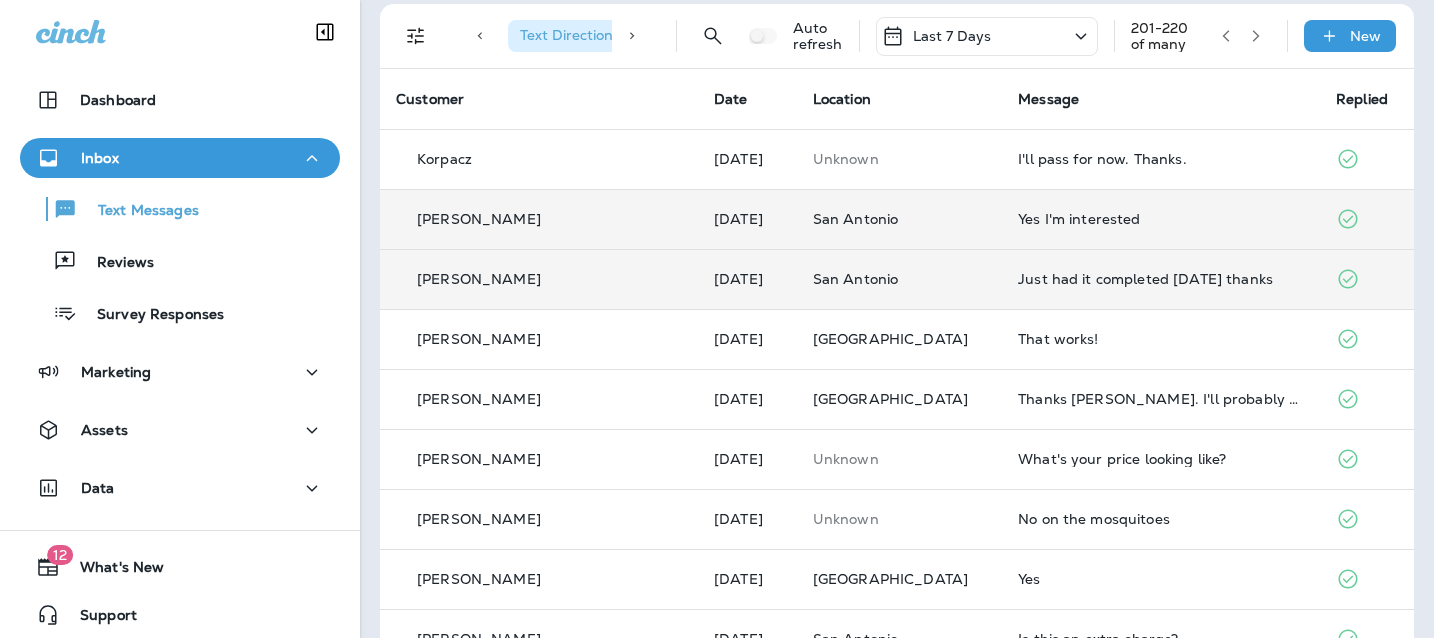 click on "Just had it completed [DATE] thanks" at bounding box center (1161, 279) 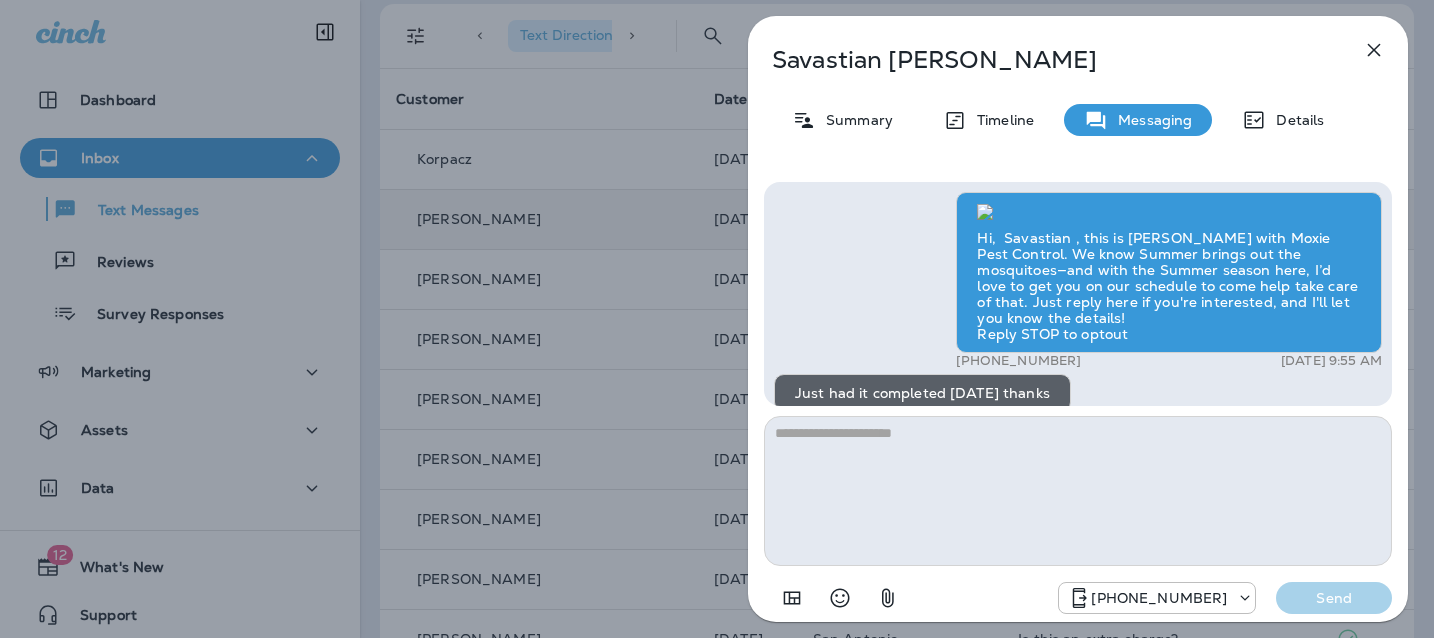 scroll, scrollTop: -88, scrollLeft: 0, axis: vertical 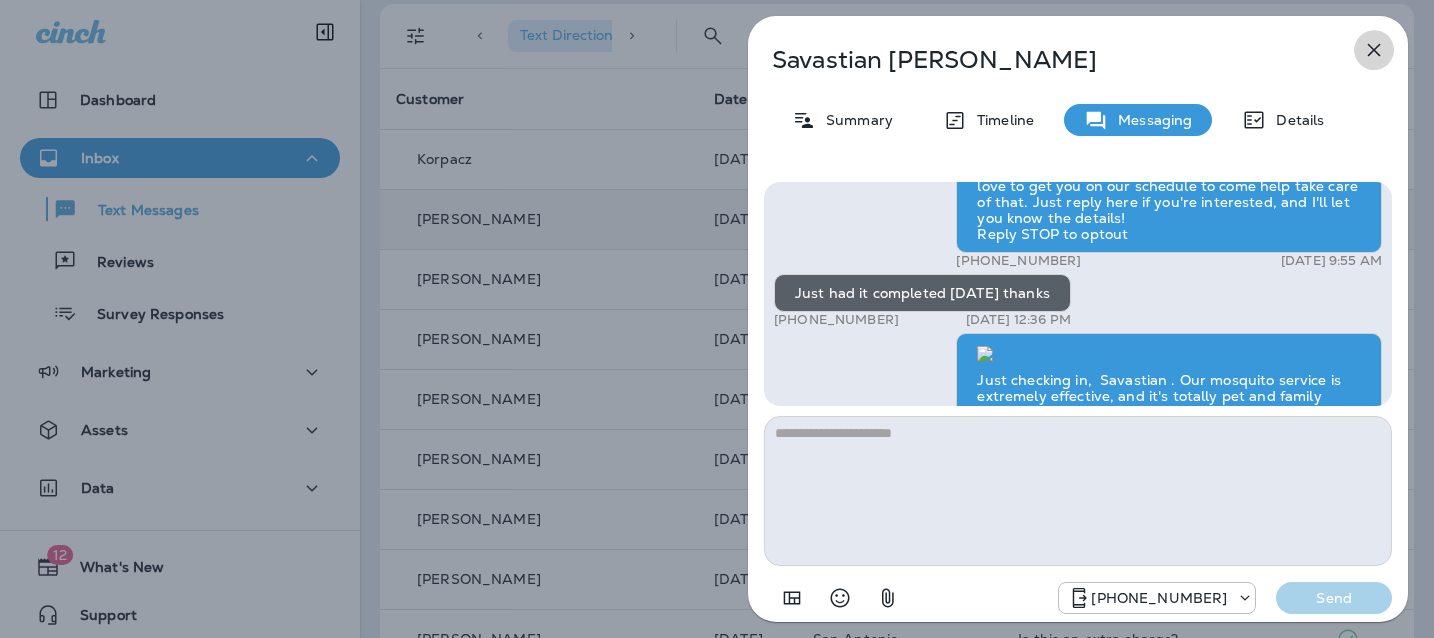 click 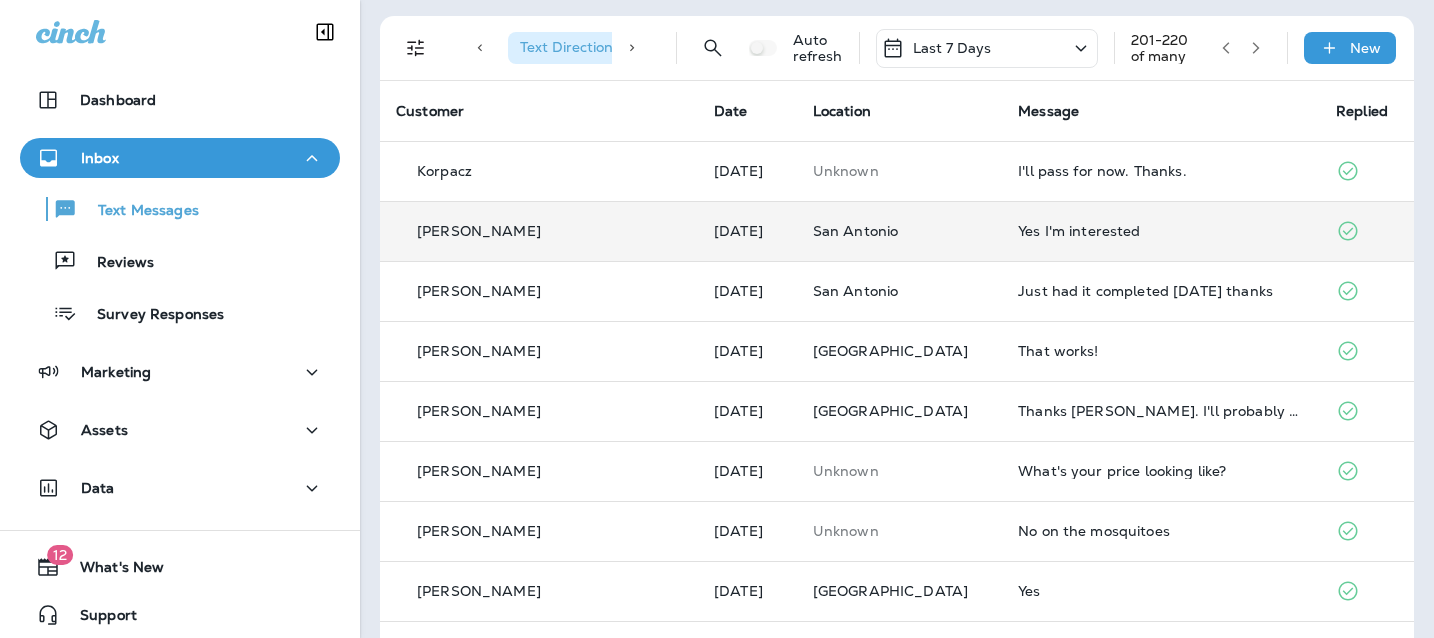 scroll, scrollTop: 0, scrollLeft: 0, axis: both 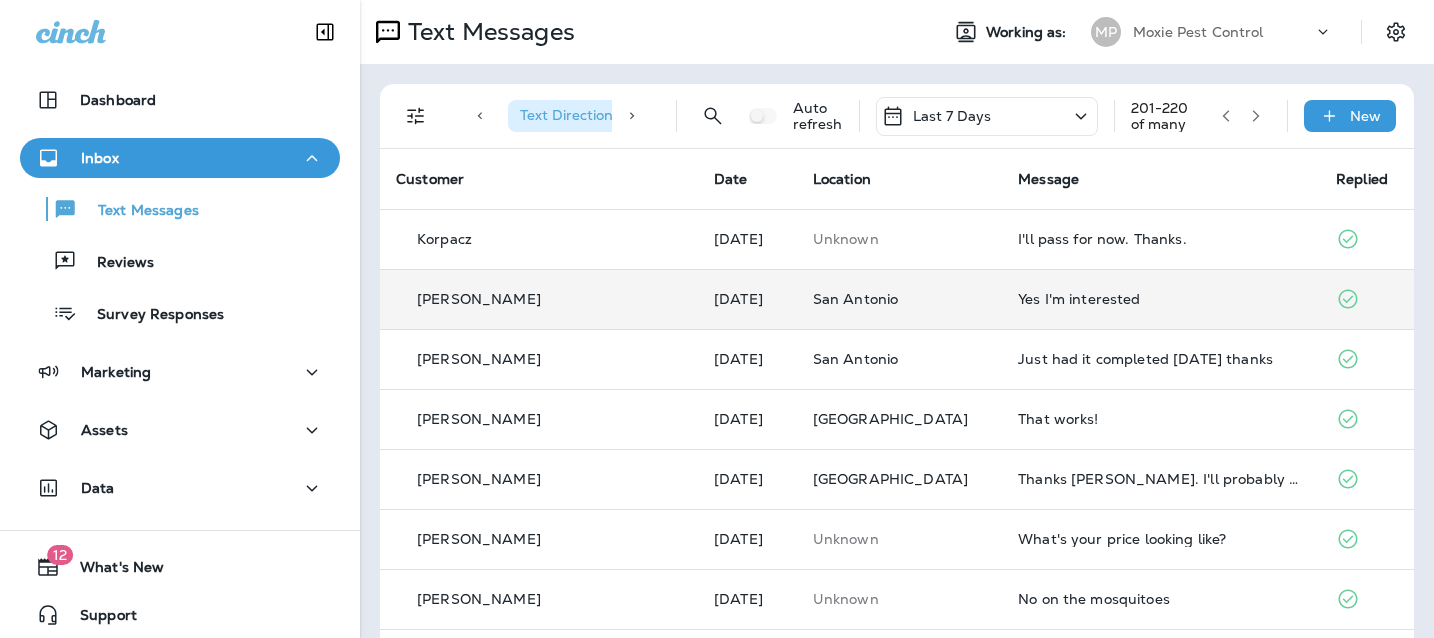 click on "Yes I'm interested" at bounding box center (1161, 299) 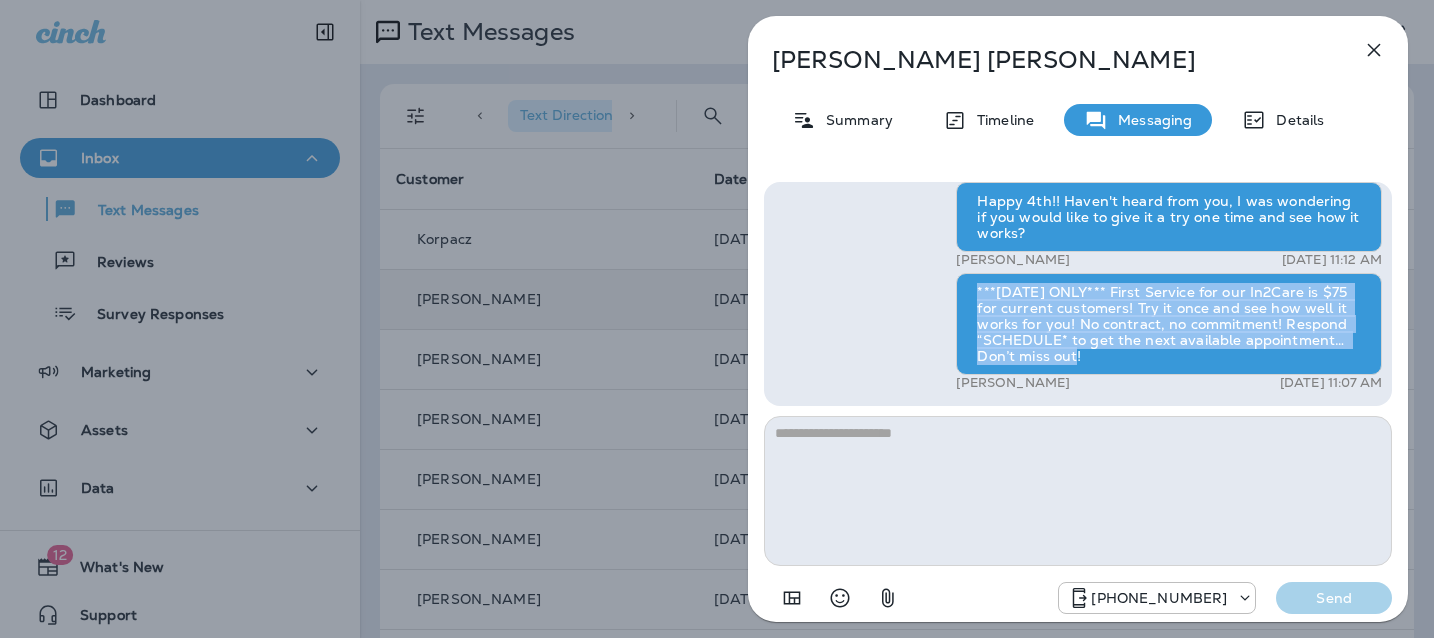 drag, startPoint x: 1091, startPoint y: 356, endPoint x: 931, endPoint y: 287, distance: 174.24408 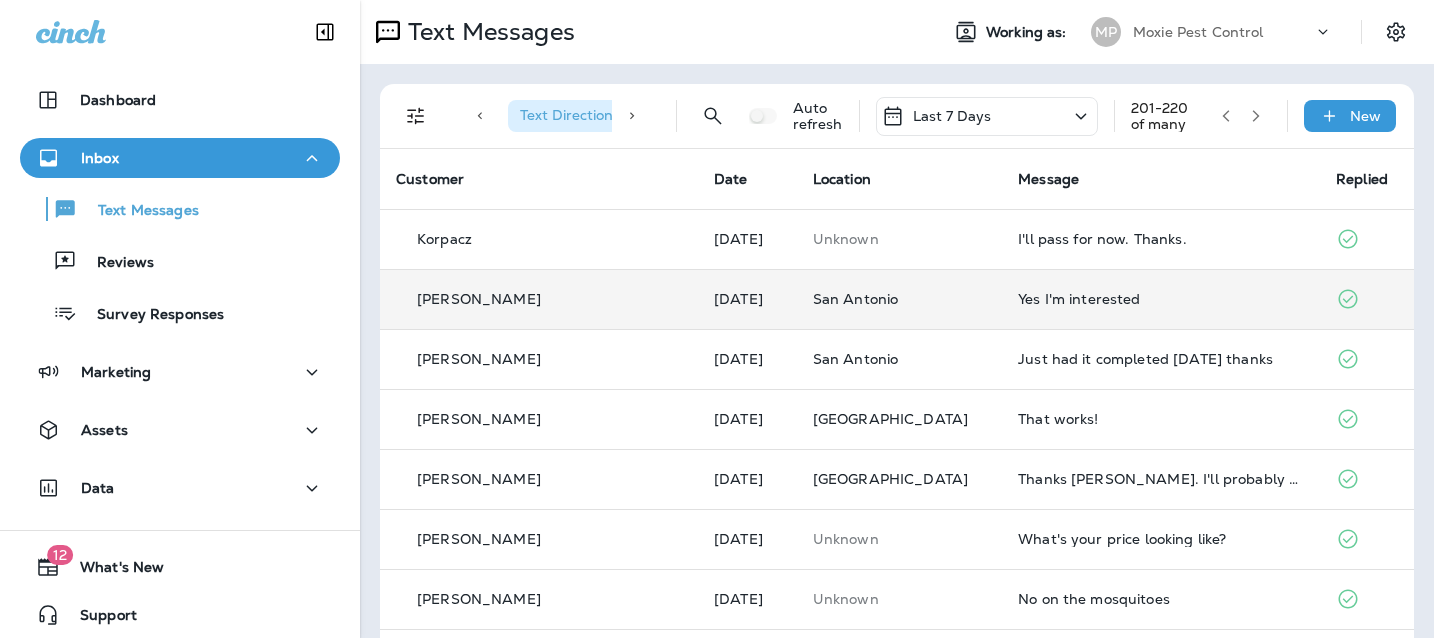 click on "Yes I'm interested" at bounding box center [1161, 299] 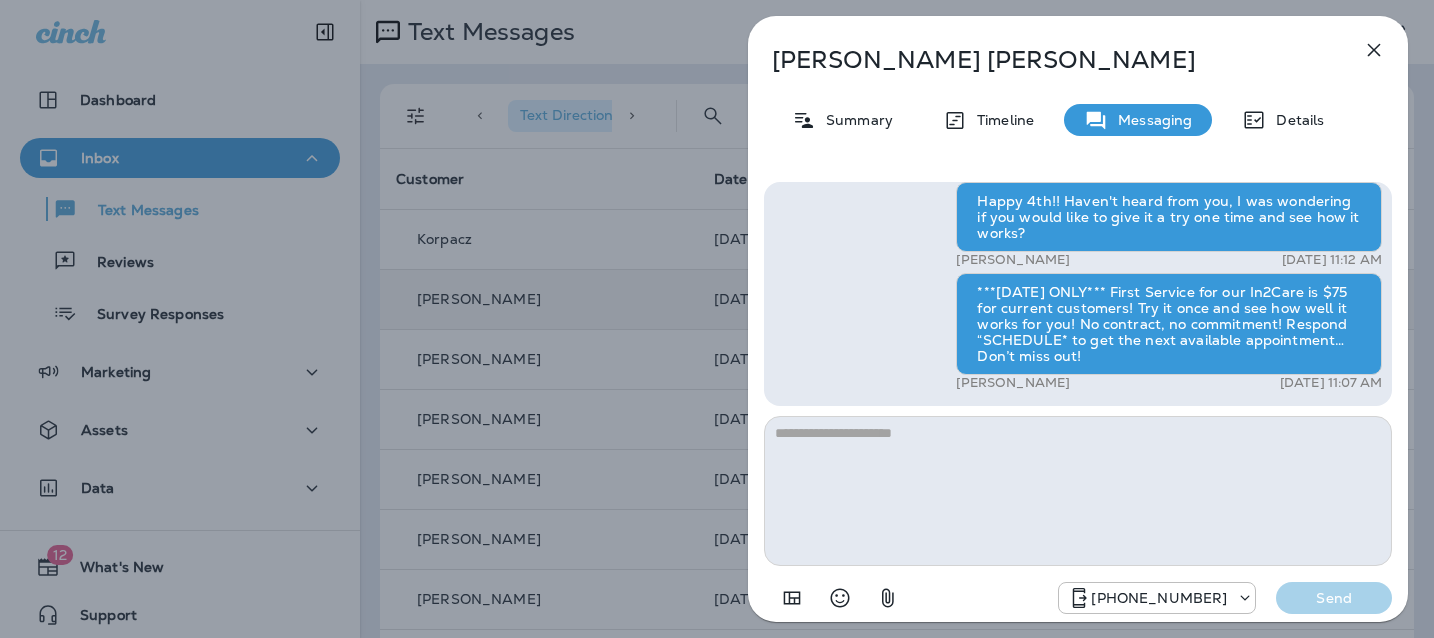 click on "[PERSON_NAME] Summary   Timeline   Messaging   Details   Hi,  [PERSON_NAME] , this is [PERSON_NAME] with Moxie Pest Control. We know Summer brings out the mosquitoes—and with the Summer season here, I’d love to get you on our schedule to come help take care of that. Just reply here if you're interested, and I'll let you know the details!
Reply STOP to optout +18174823792 [DATE] 10:06 AM Yes I'm interested  +1 (210) 995-3606 [DATE] 12:59 PM [PERSON_NAME] [DATE] 1:14 PM Happy 4th!! Haven't heard from you, I was wondering if you would like to give it a try one time and see how it works? [PERSON_NAME] [DATE] 11:12 AM ***[DATE] ONLY*** First Service for our In2Care is $75 for current customers! Try it once and see how well it works for you! No contract, no commitment! Respond “SCHEDULE* to get the next available appointment… Don’t miss out! [PERSON_NAME] [DATE] 11:07 AM [PHONE_NUMBER] Send" at bounding box center (717, 319) 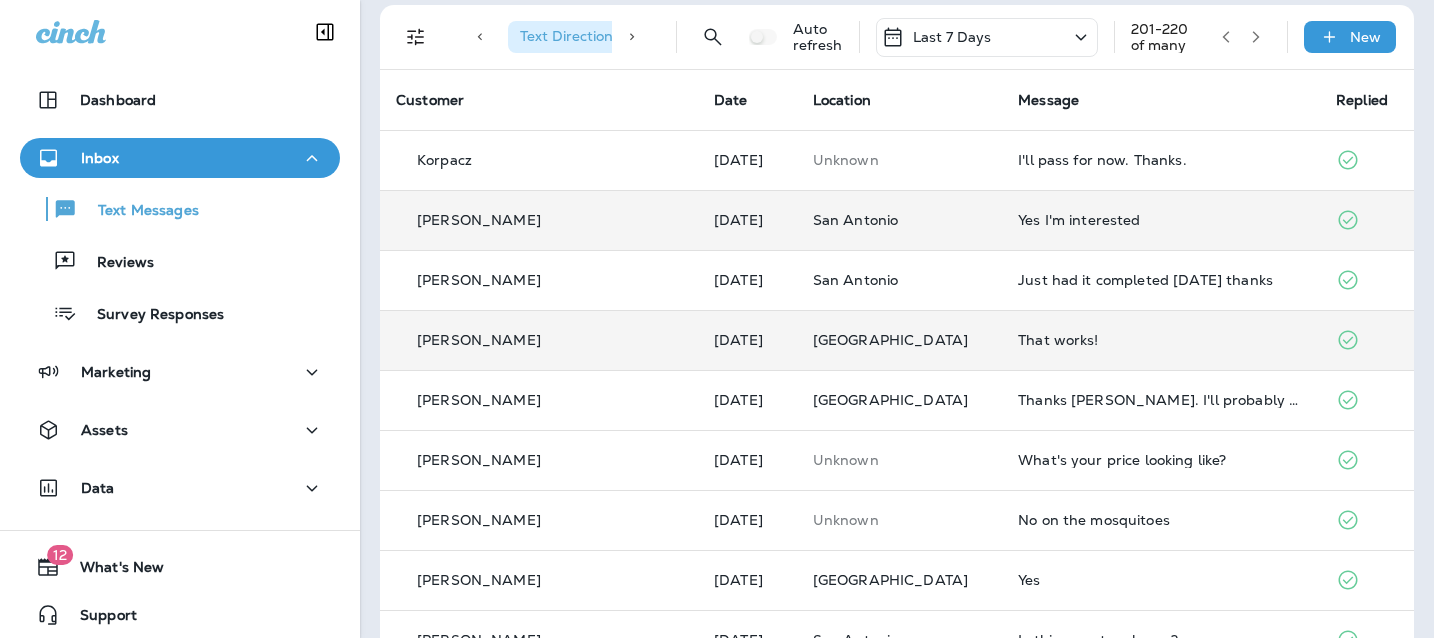 scroll, scrollTop: 98, scrollLeft: 0, axis: vertical 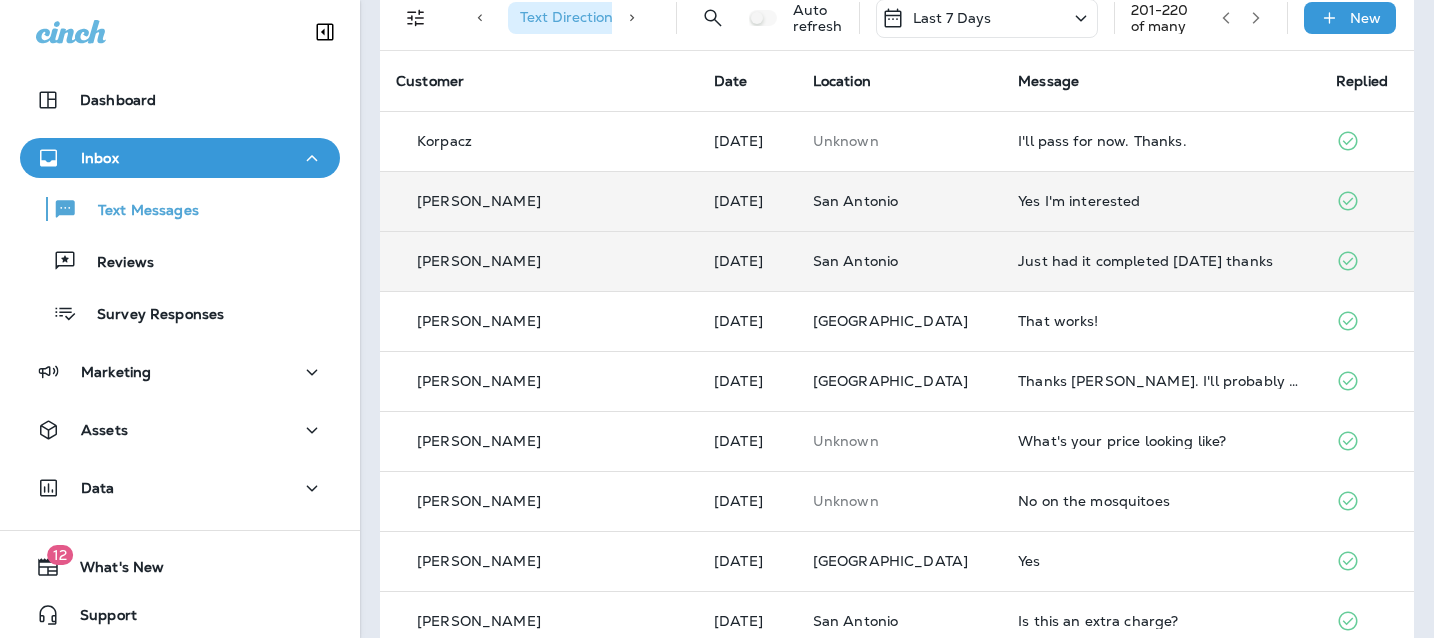 click on "Just had it completed [DATE] thanks" at bounding box center (1161, 261) 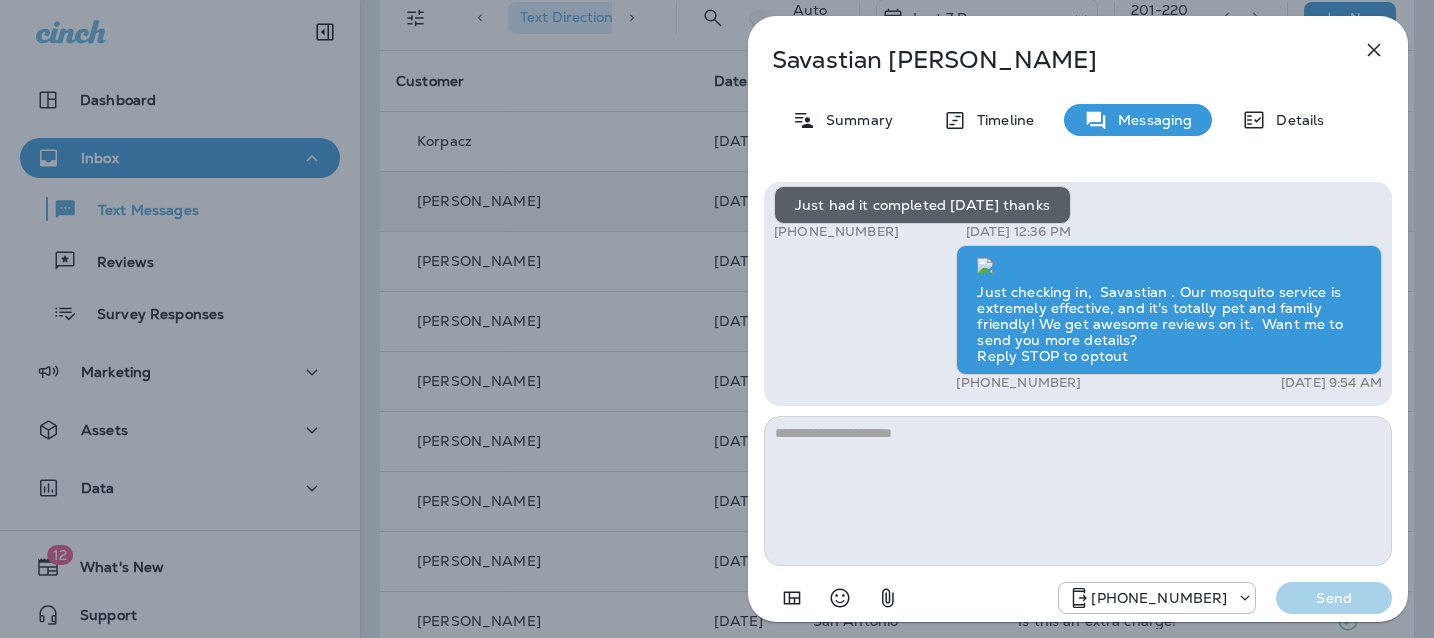 click 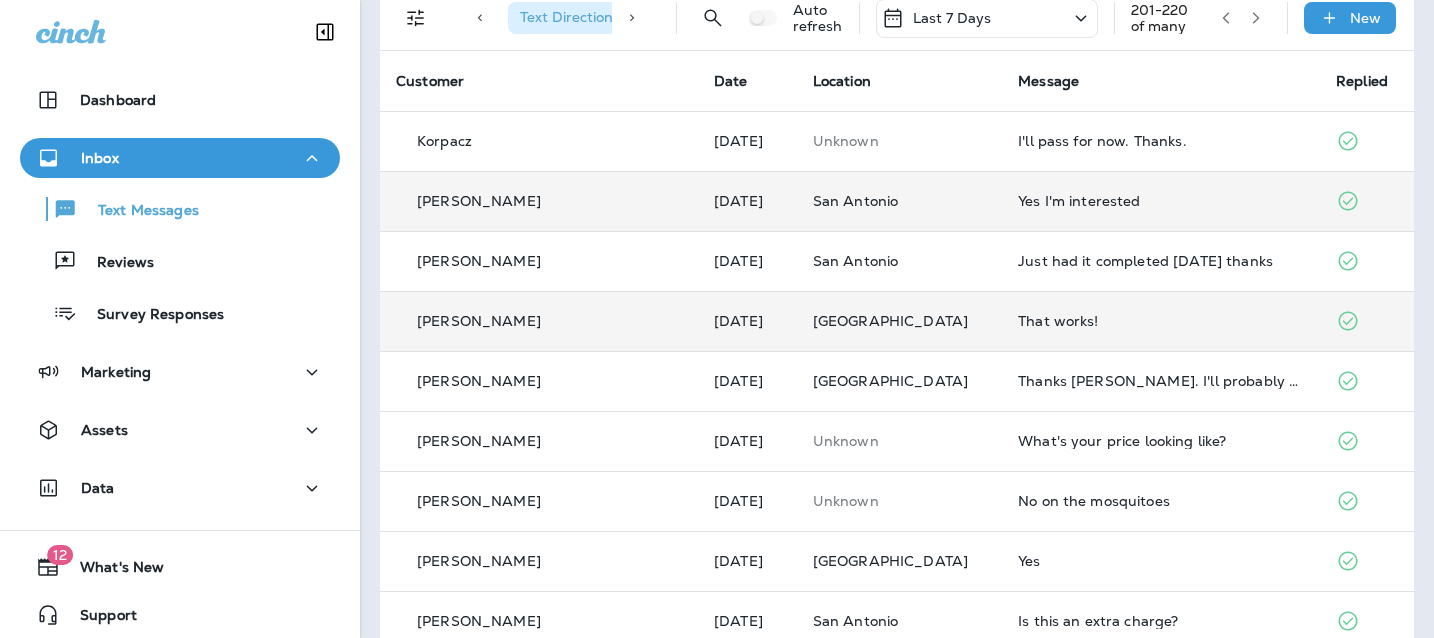click on "That works!" at bounding box center (1161, 321) 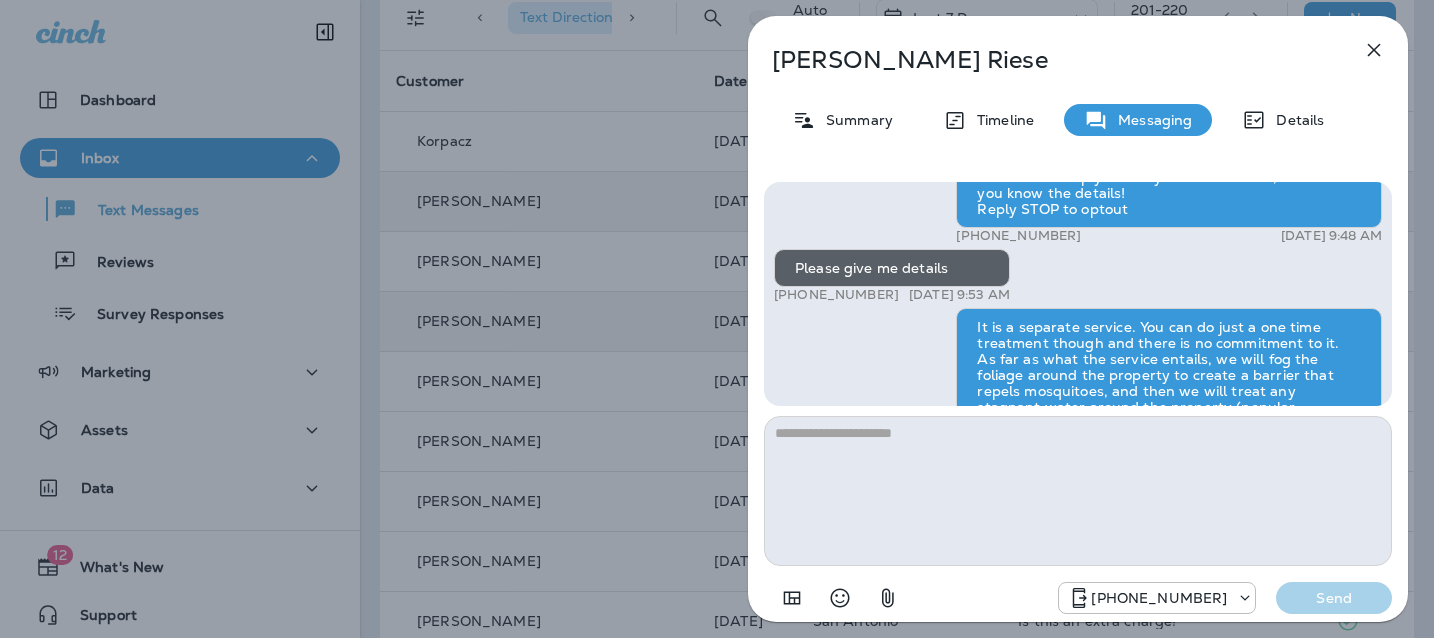 scroll, scrollTop: -887, scrollLeft: 0, axis: vertical 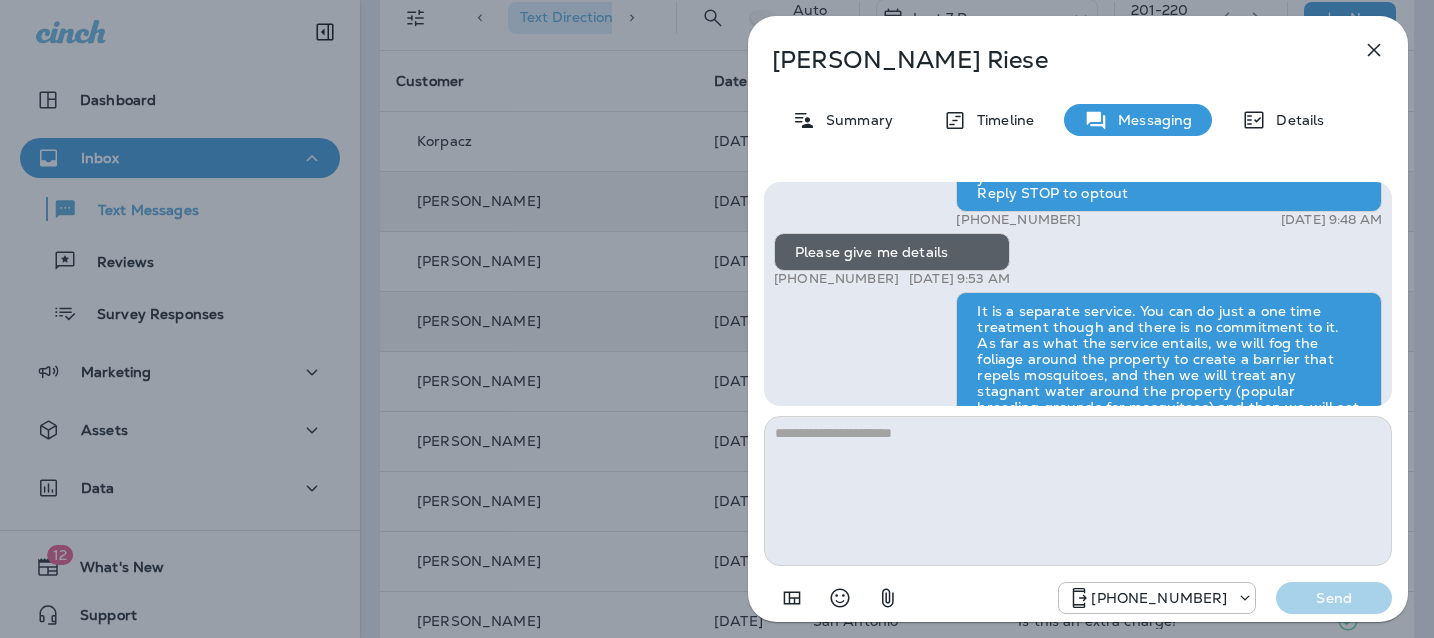 drag, startPoint x: 1370, startPoint y: 59, endPoint x: 1361, endPoint y: 65, distance: 10.816654 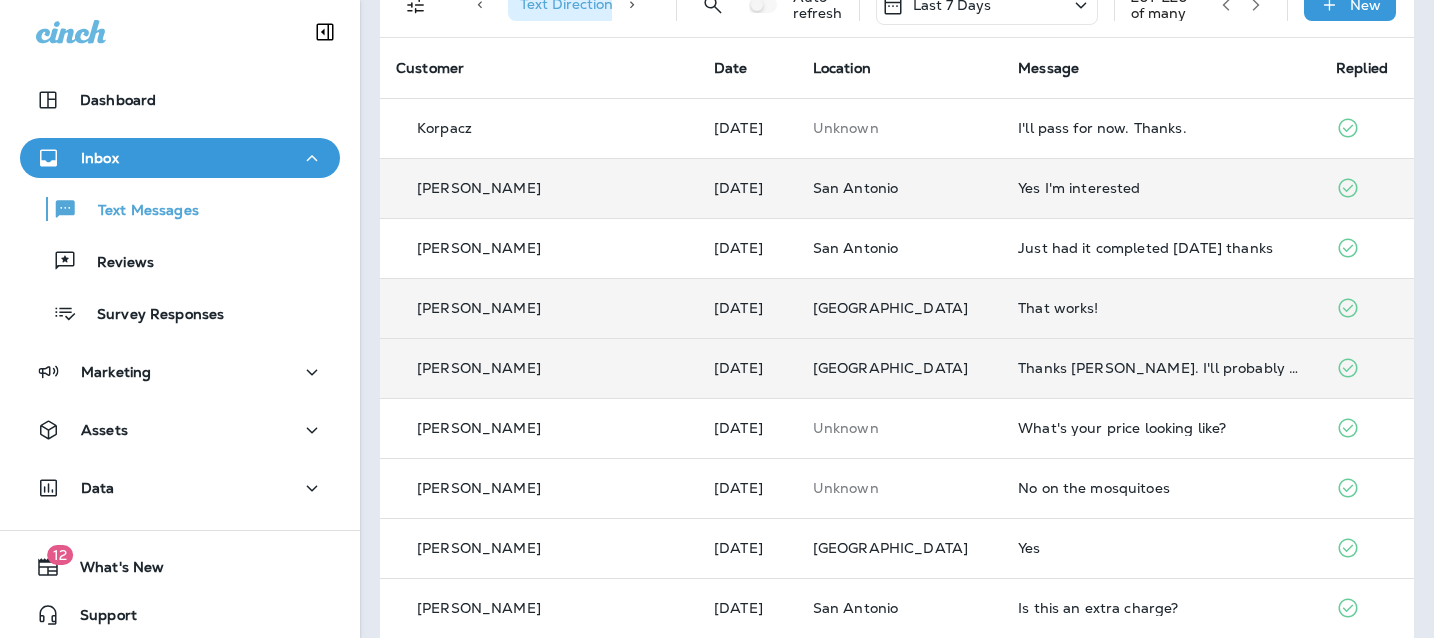 scroll, scrollTop: 129, scrollLeft: 0, axis: vertical 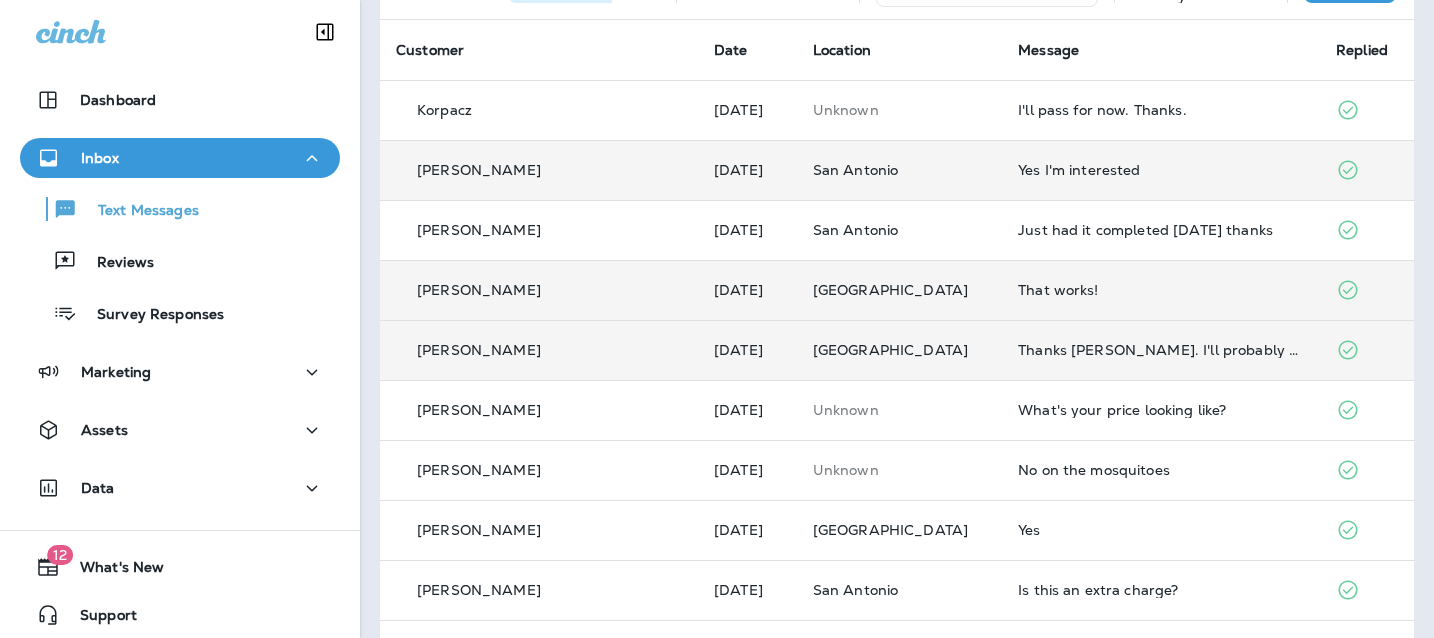 click on "Thanks [PERSON_NAME]. I'll probably take advantage of the one time service special for $99. I will get back to you to confirm if we want to do it. [PERSON_NAME]." at bounding box center [1161, 350] 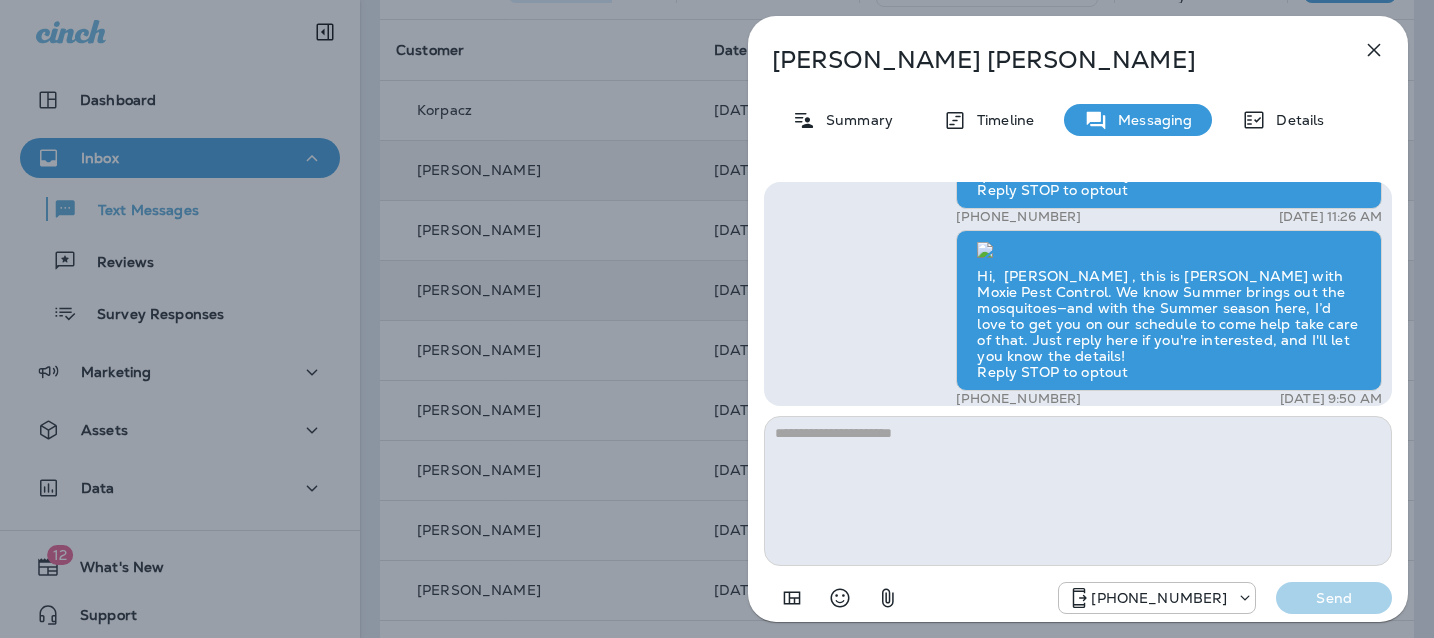 scroll, scrollTop: -759, scrollLeft: 0, axis: vertical 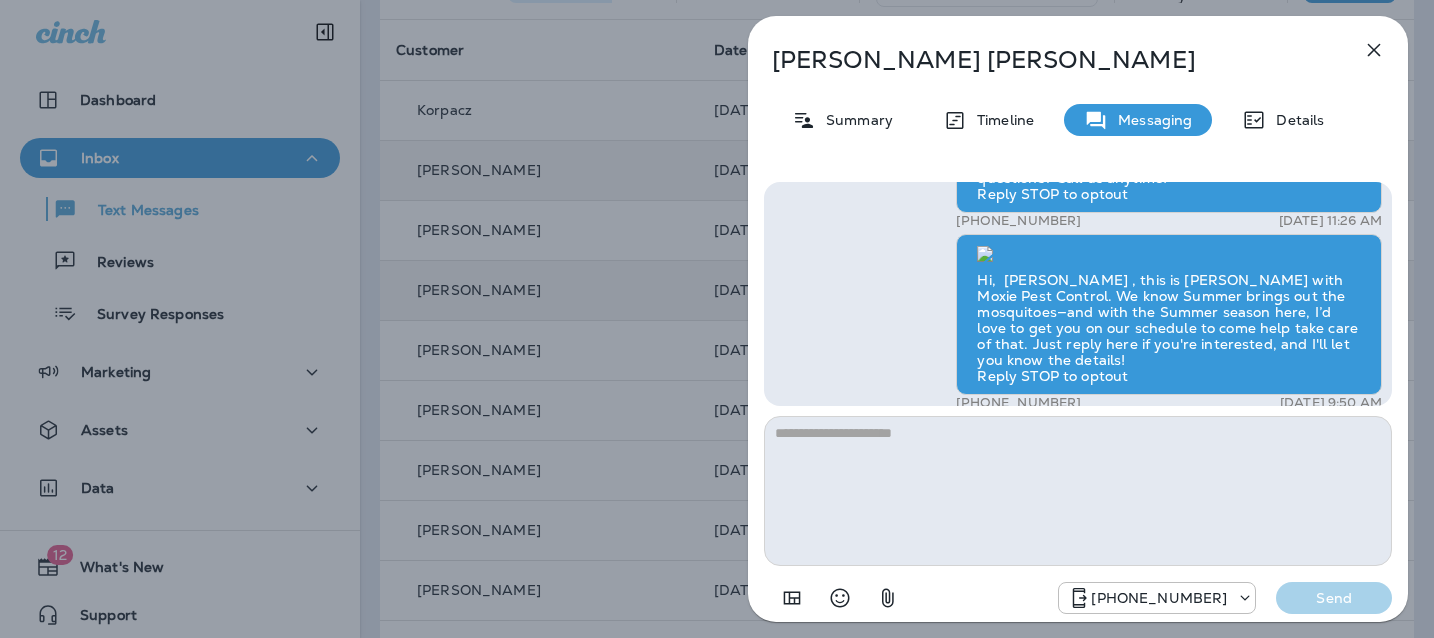 click at bounding box center (1078, 491) 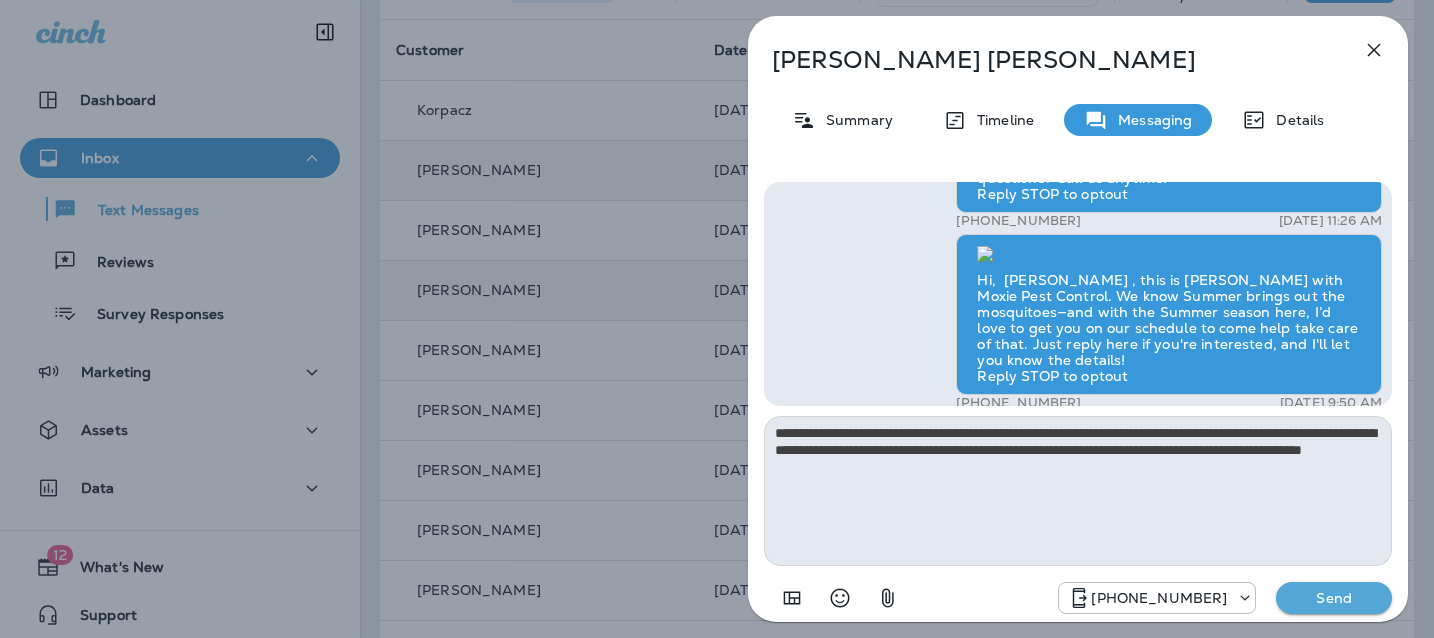 type on "**********" 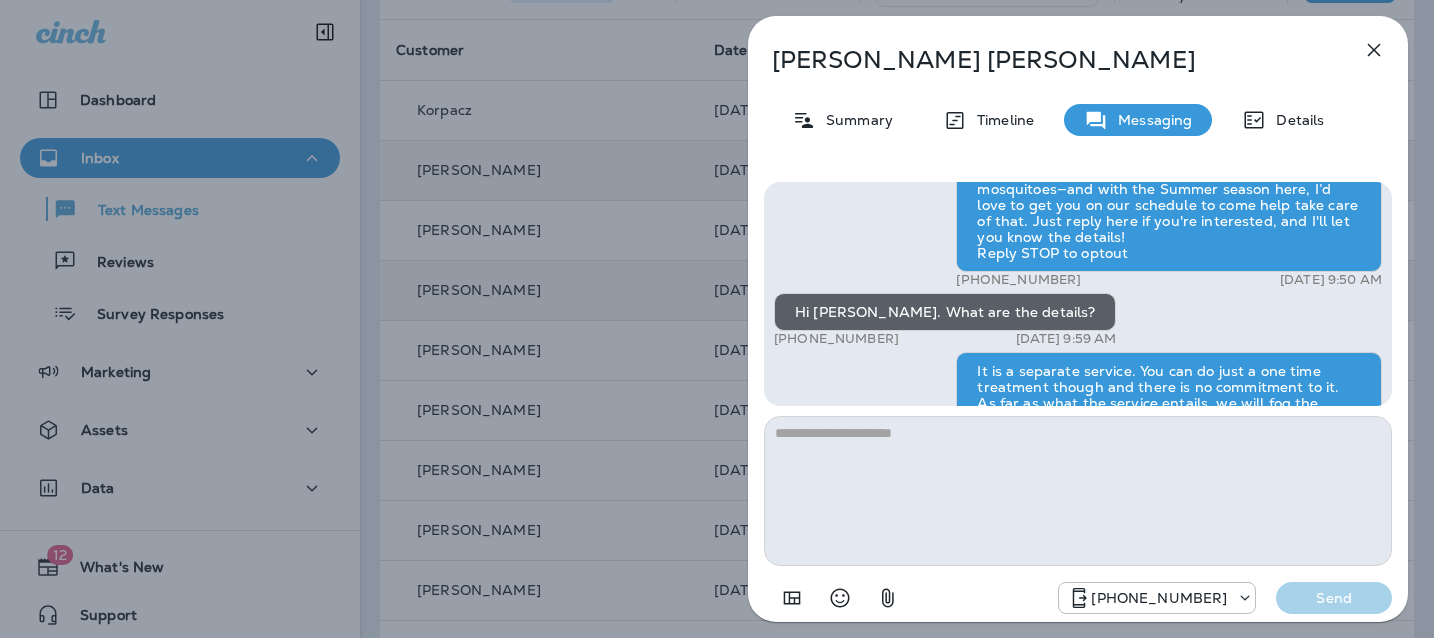 click 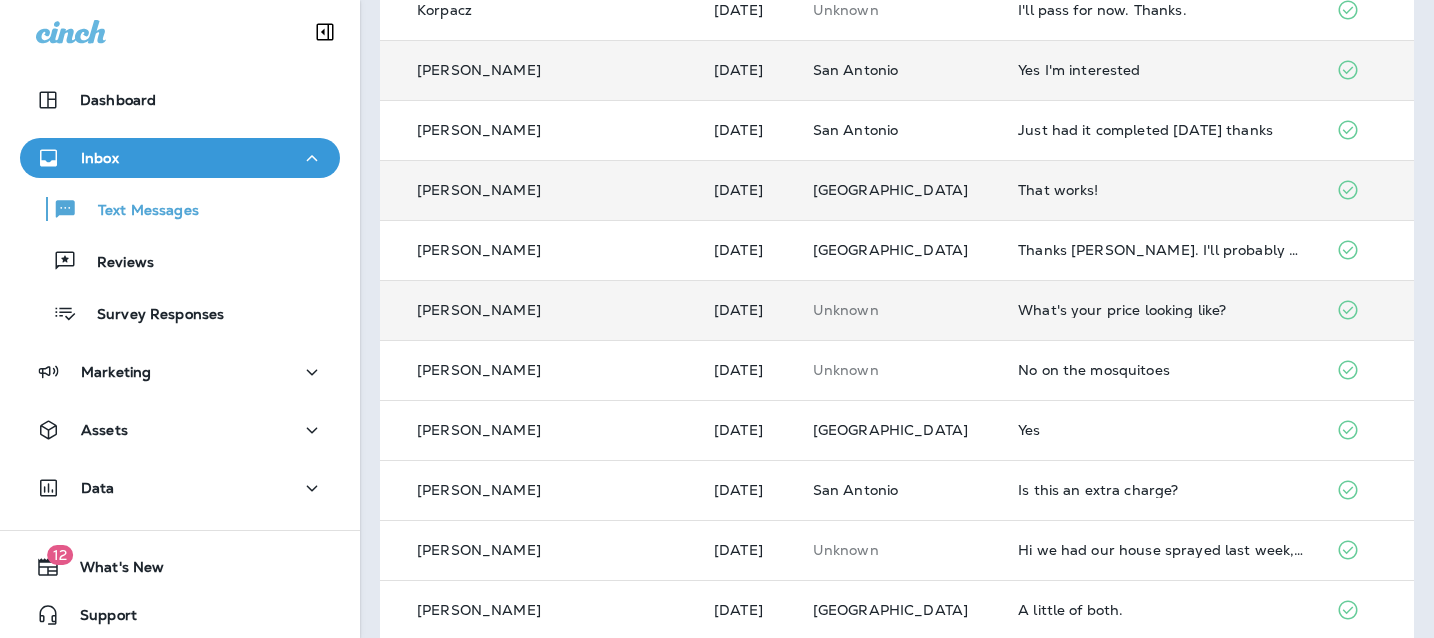 scroll, scrollTop: 233, scrollLeft: 0, axis: vertical 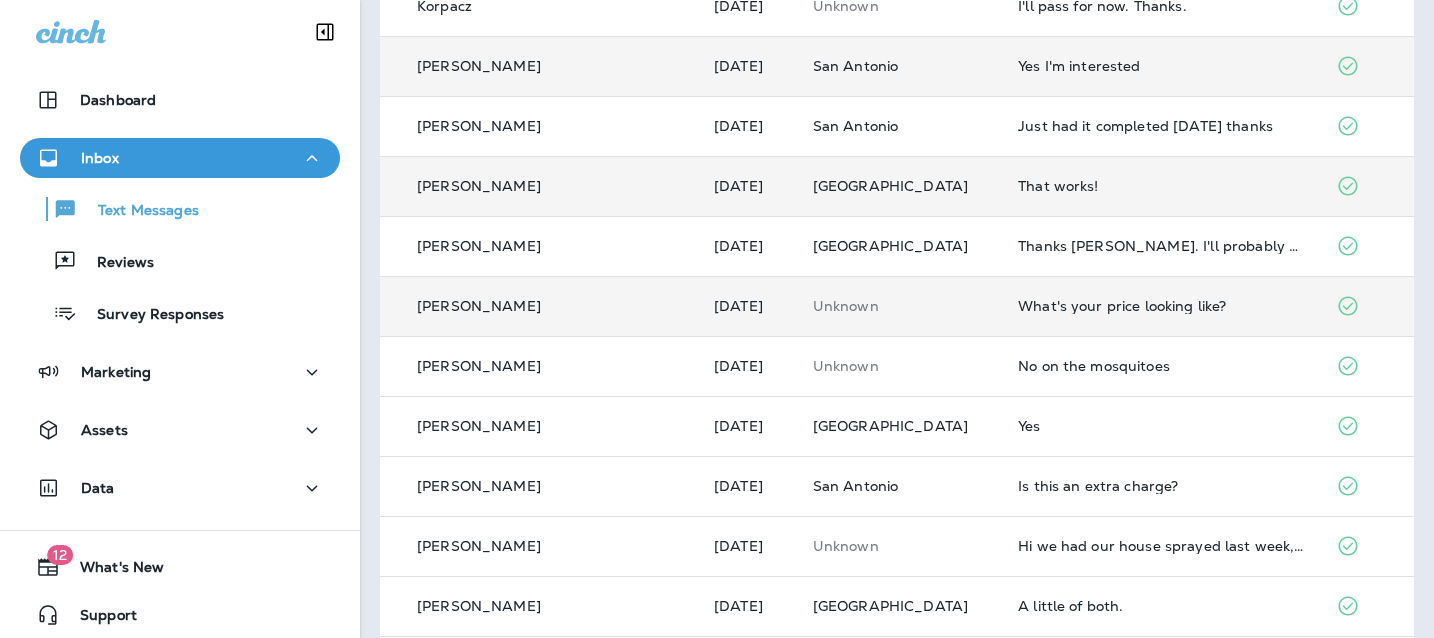 click on "What's your price looking like?" at bounding box center (1161, 306) 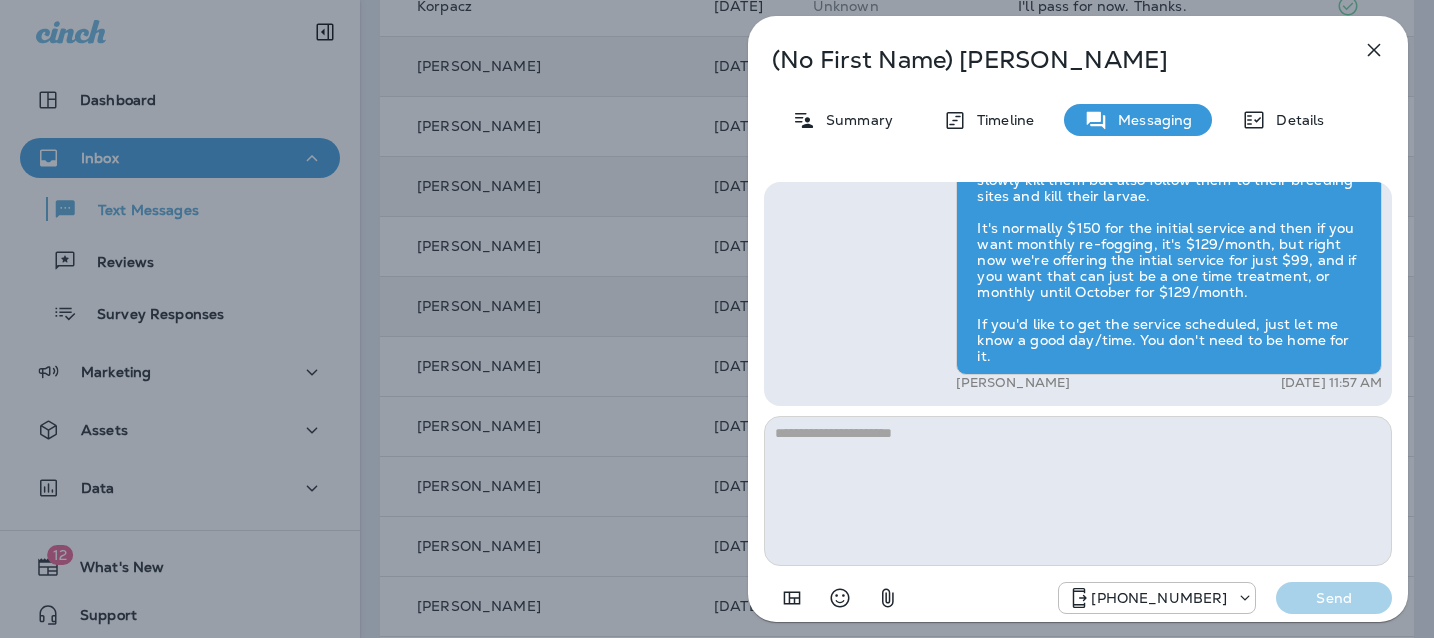 click at bounding box center (1078, 491) 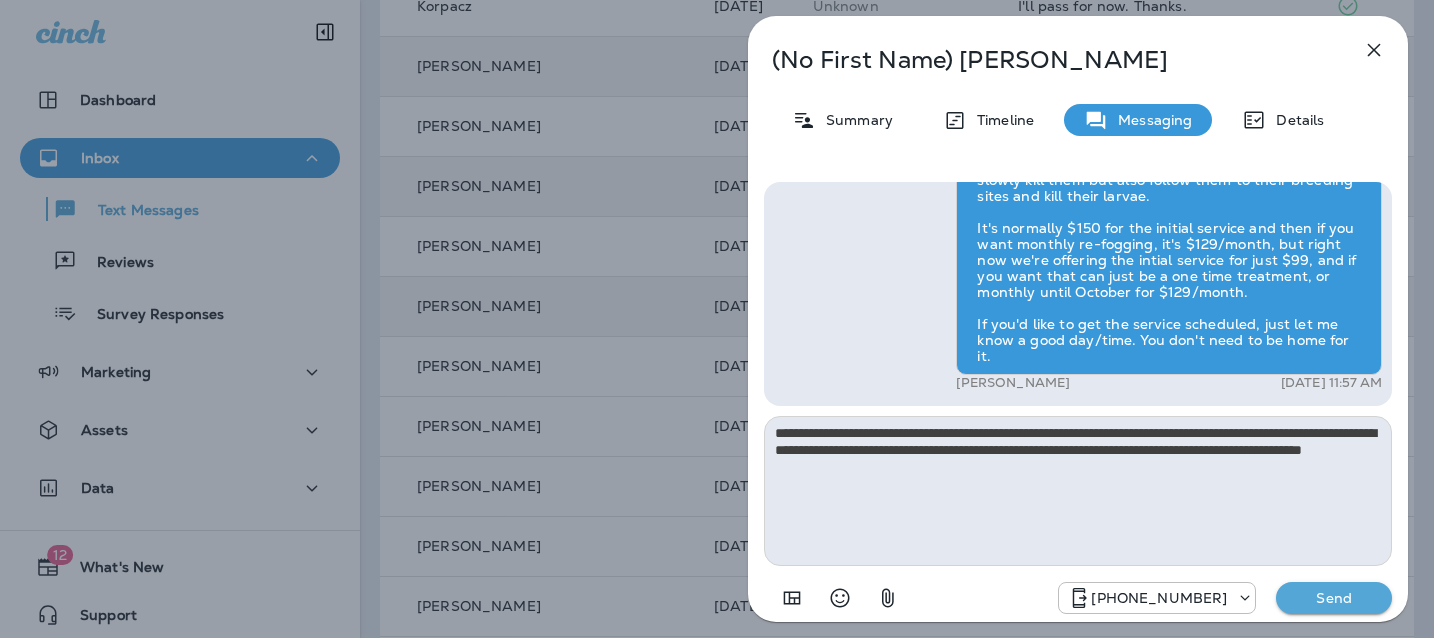 type on "**********" 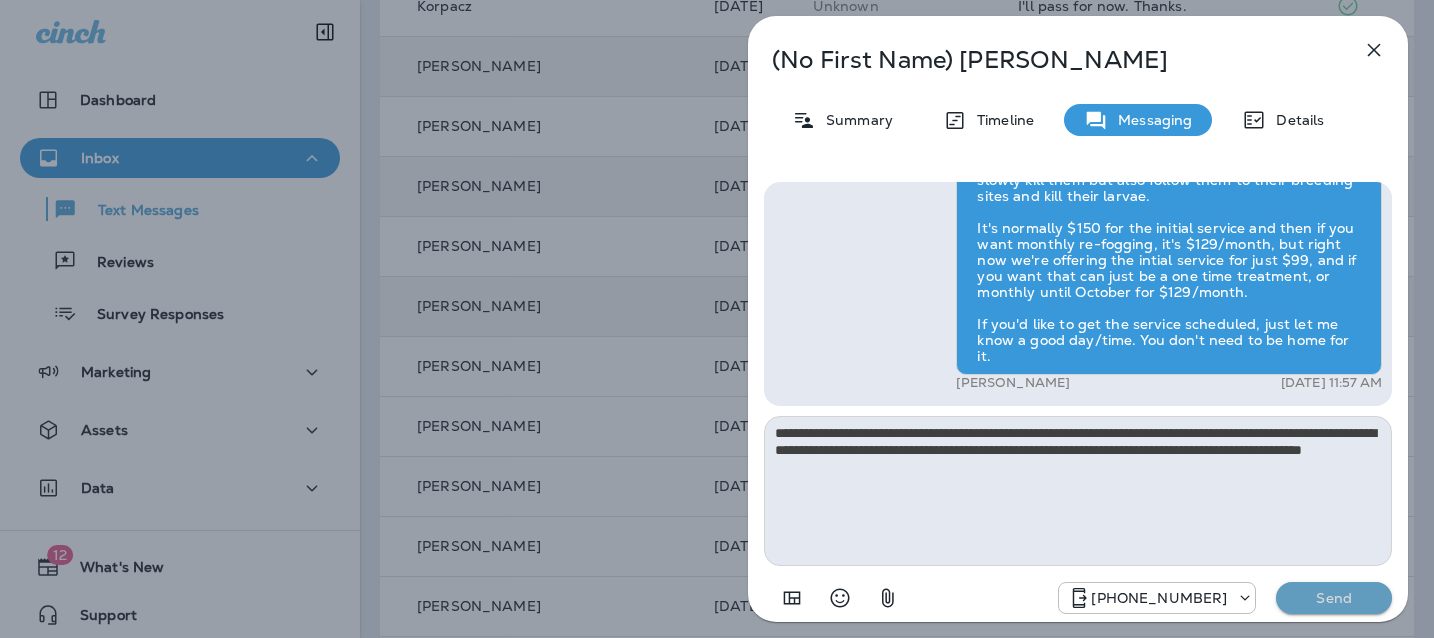drag, startPoint x: 1334, startPoint y: 605, endPoint x: 1311, endPoint y: 603, distance: 23.086792 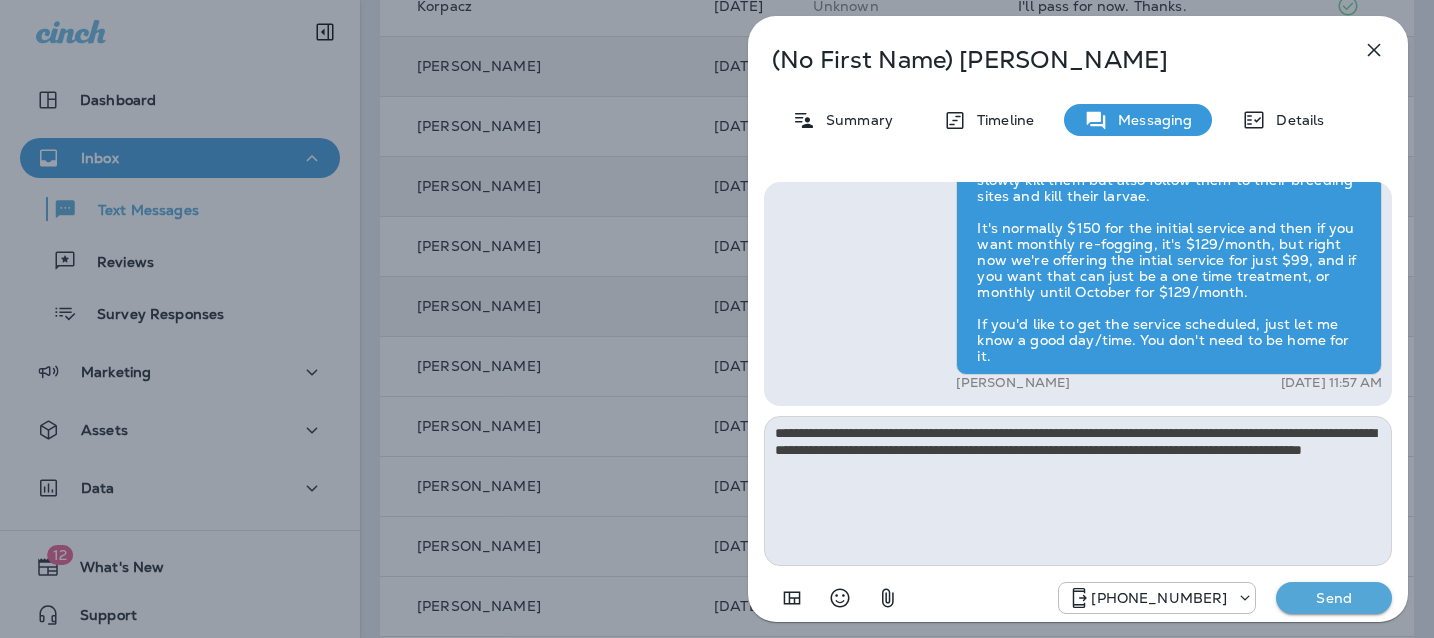 type 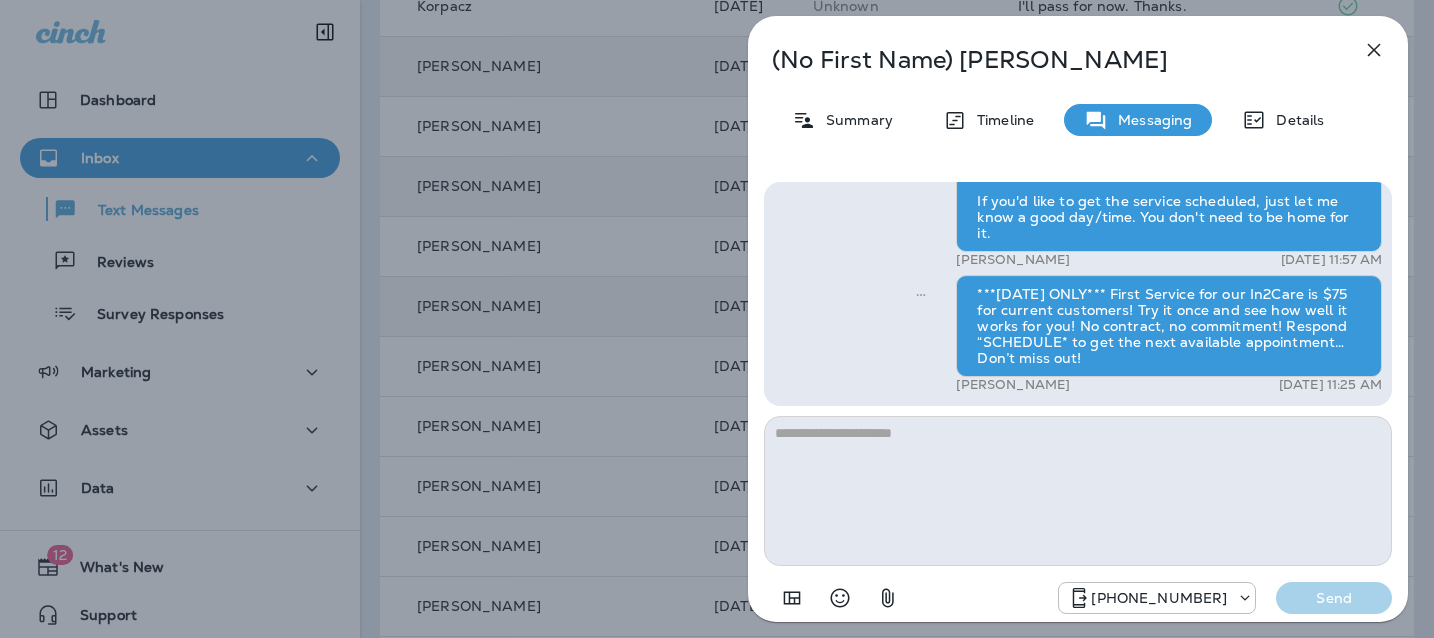 click on "(No First Name)   [PERSON_NAME] Summary   Timeline   Messaging   Details   Hi,   , this is [PERSON_NAME] with Moxie Pest Control. We know Summer brings out the mosquitoes—and with the Summer season here, I’d love to get you on our schedule to come help take care of that. Just reply here if you're interested, and I'll let you know the details!
Reply STOP to optout +18174823792 [DATE] 2:04 PM What's your price looking like?  +1 (323) 812-5066 [DATE] 11:57 AM [PERSON_NAME] [DATE] 11:57 AM [PERSON_NAME] [DATE] 11:57 AM   ***[DATE] ONLY*** First Service for our In2Care is $75 for current customers! Try it once and see how well it works for you! No contract, no commitment! Respond “SCHEDULE* to get the next available appointment… Don’t miss out! [PERSON_NAME] [DATE] 11:25 AM [PHONE_NUMBER] Send" at bounding box center [717, 319] 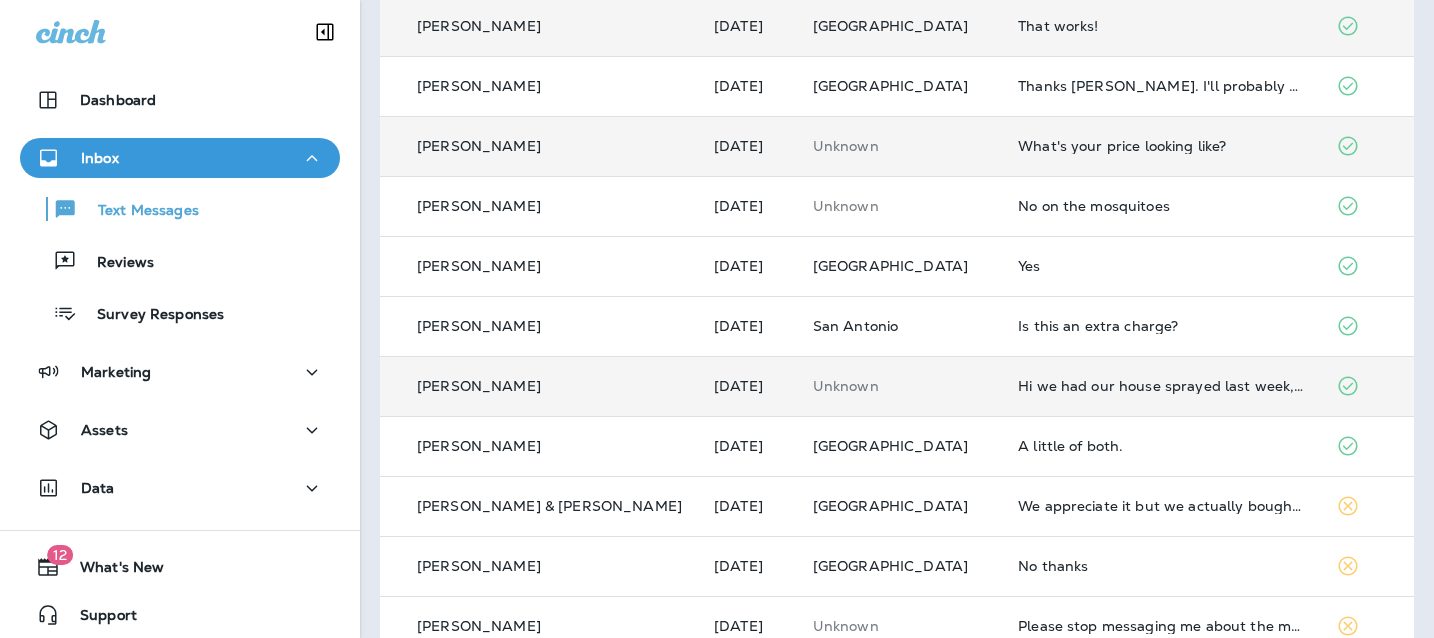 scroll, scrollTop: 419, scrollLeft: 0, axis: vertical 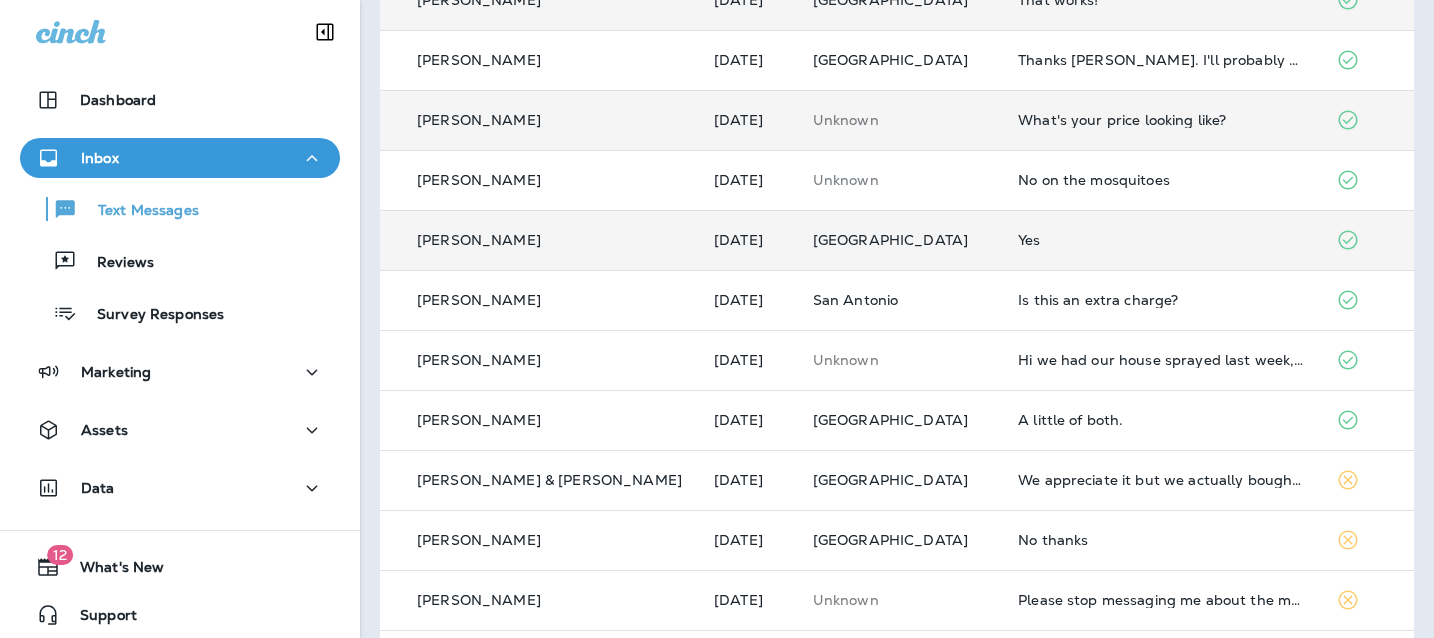click on "Yes" at bounding box center [1161, 240] 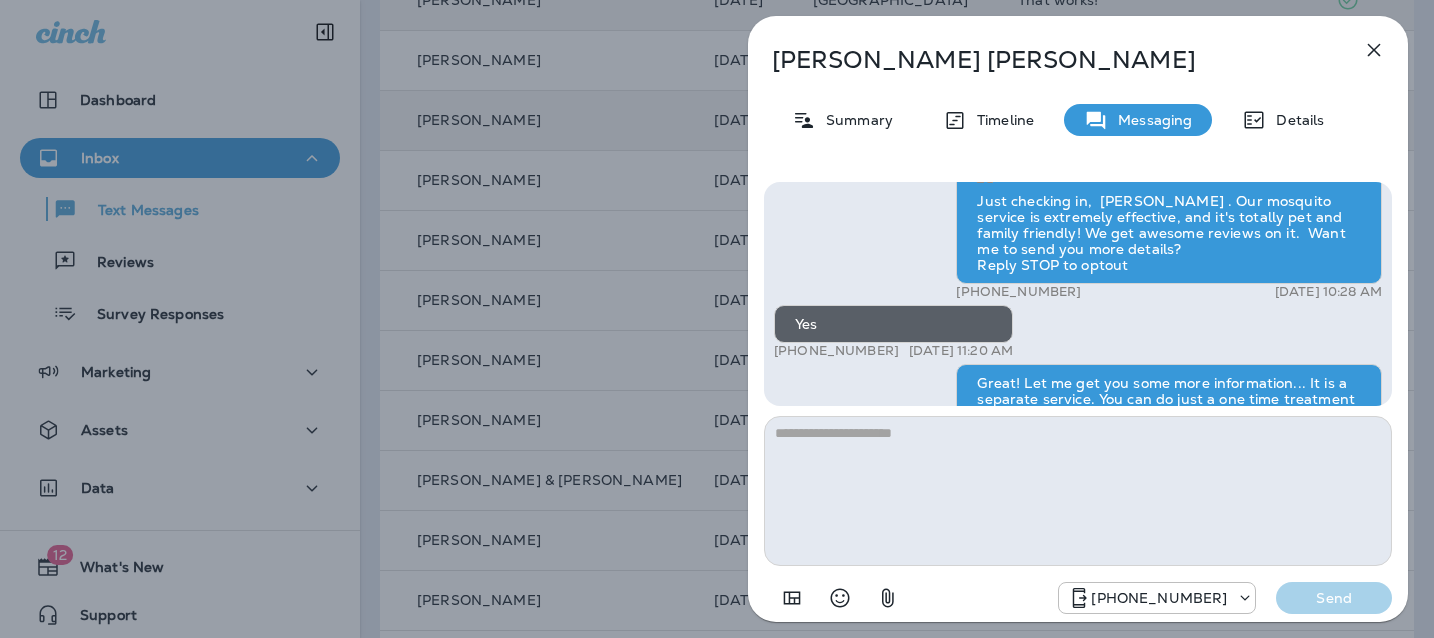 scroll, scrollTop: -346, scrollLeft: 0, axis: vertical 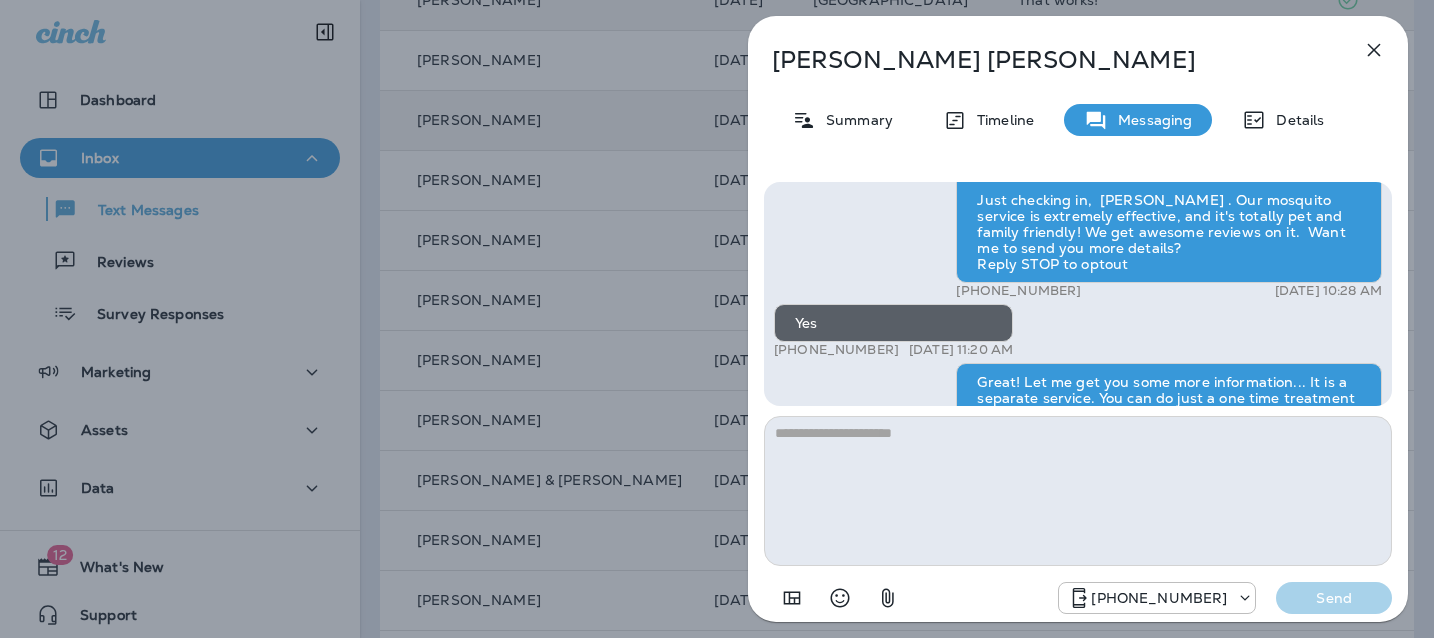 click at bounding box center [1078, 491] 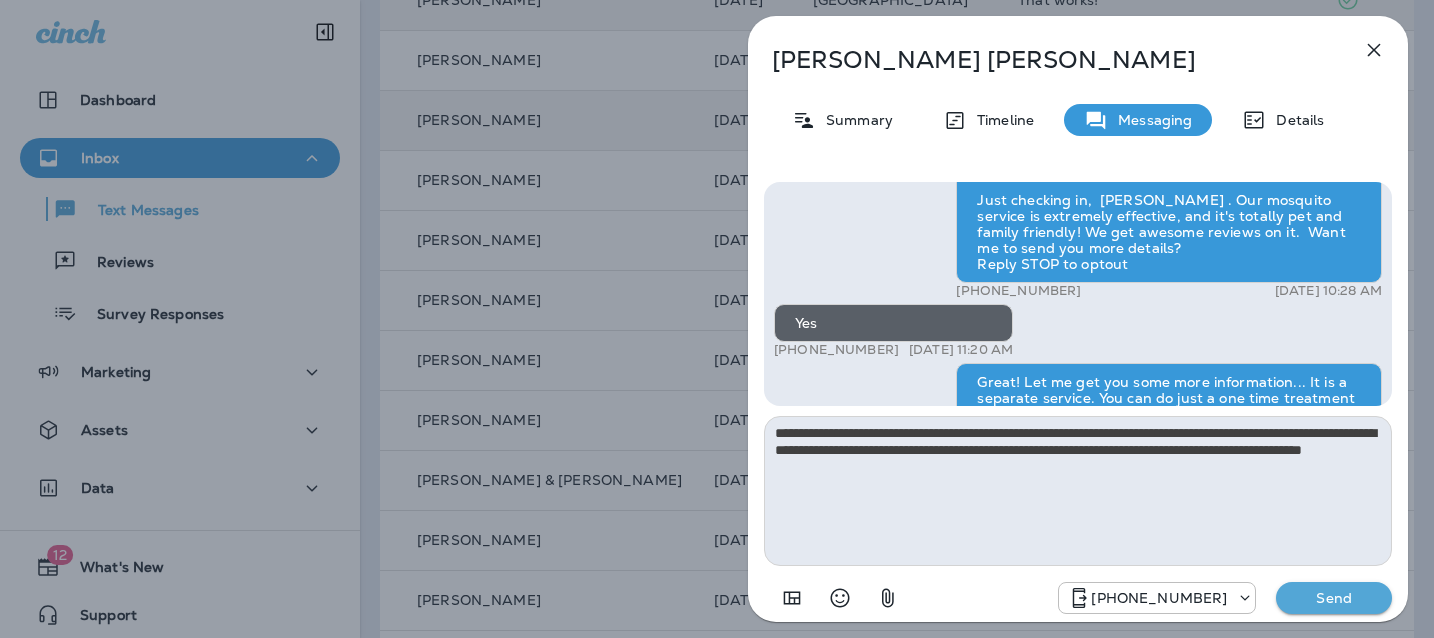 type on "**********" 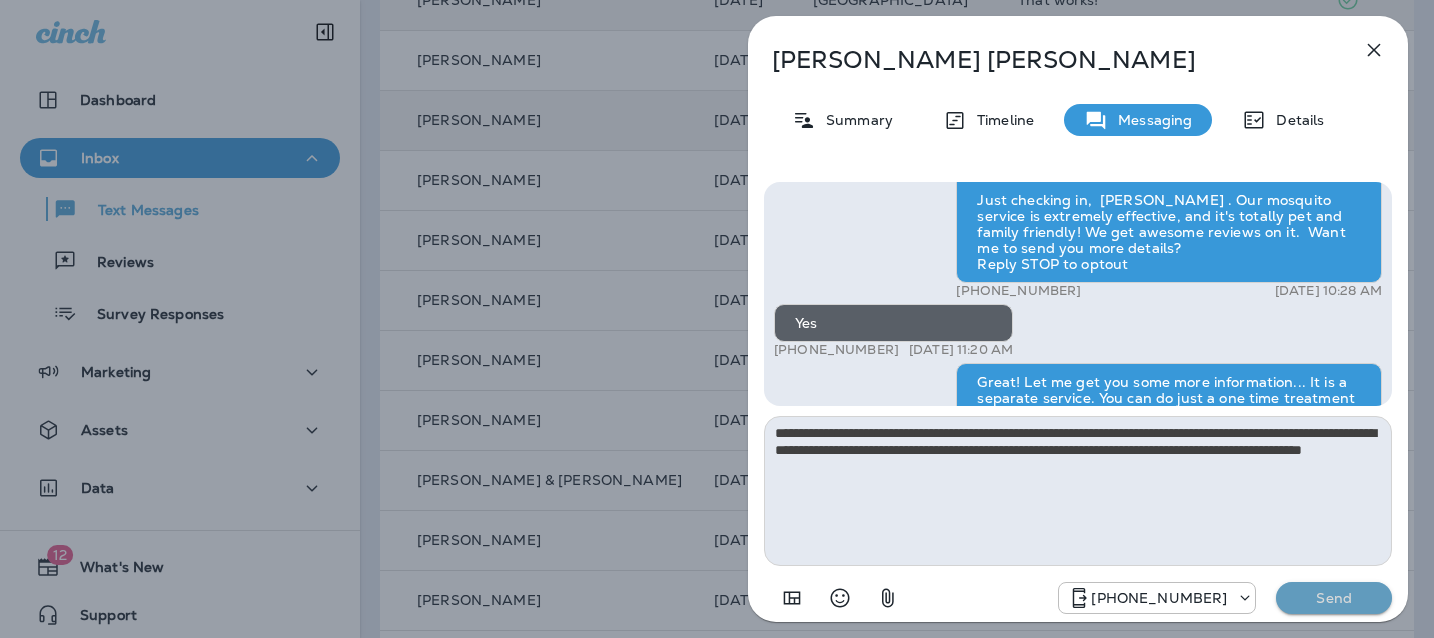 click on "Send" at bounding box center (1334, 598) 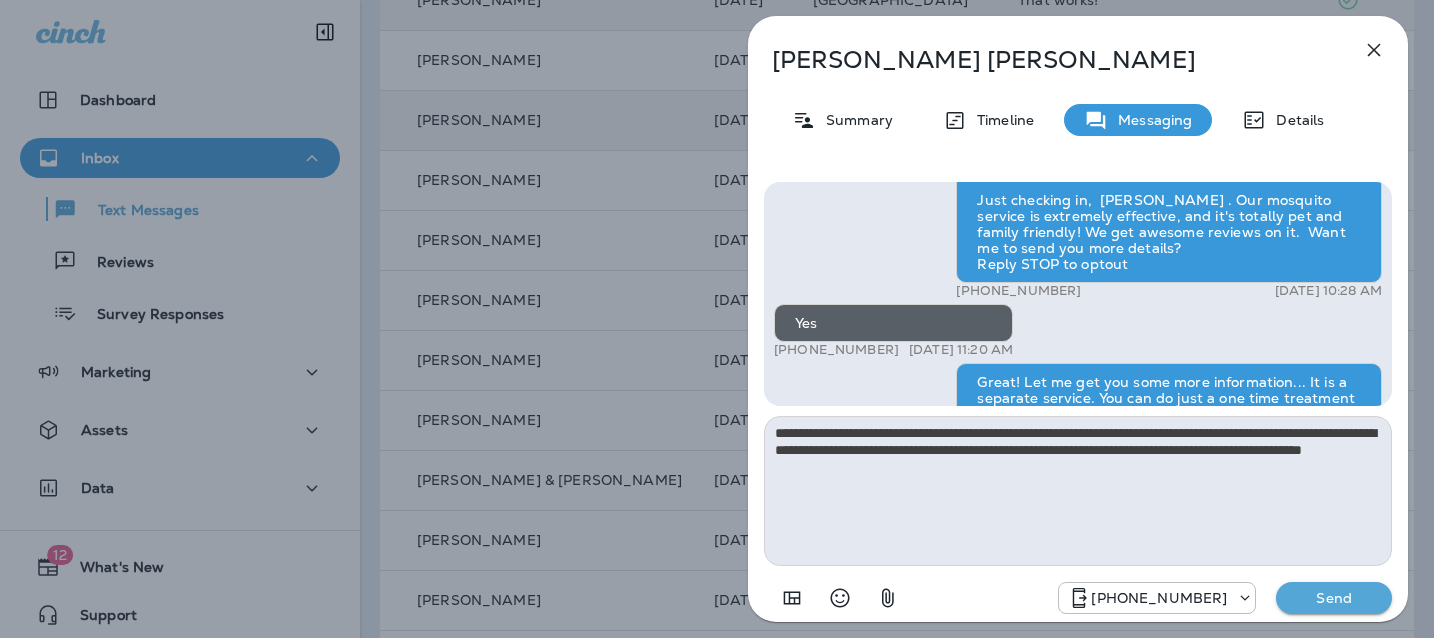 type 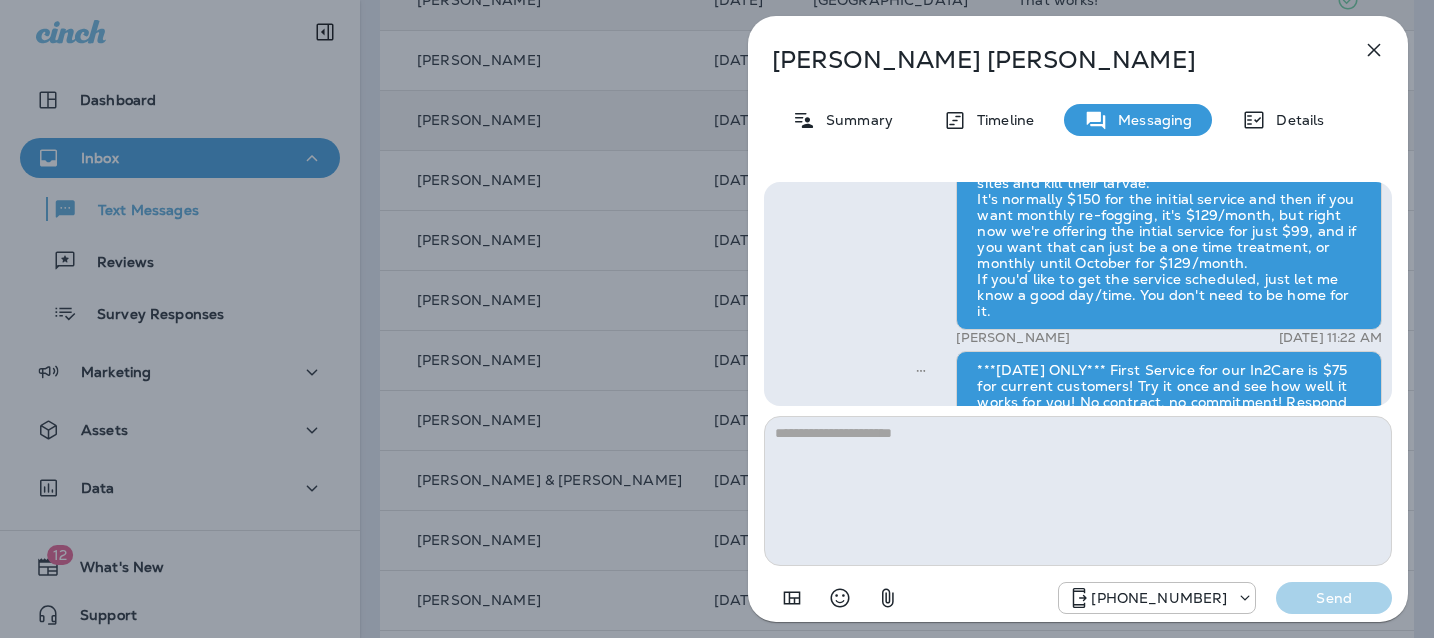 scroll, scrollTop: 0, scrollLeft: 0, axis: both 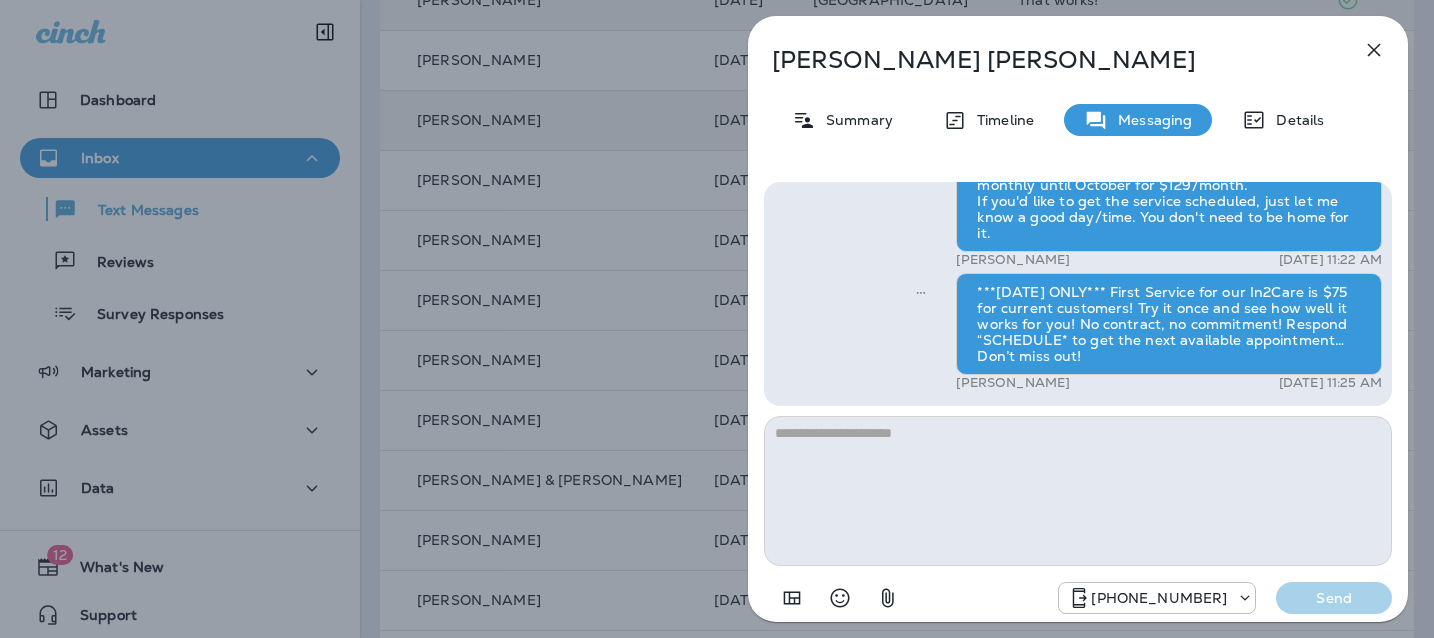 click 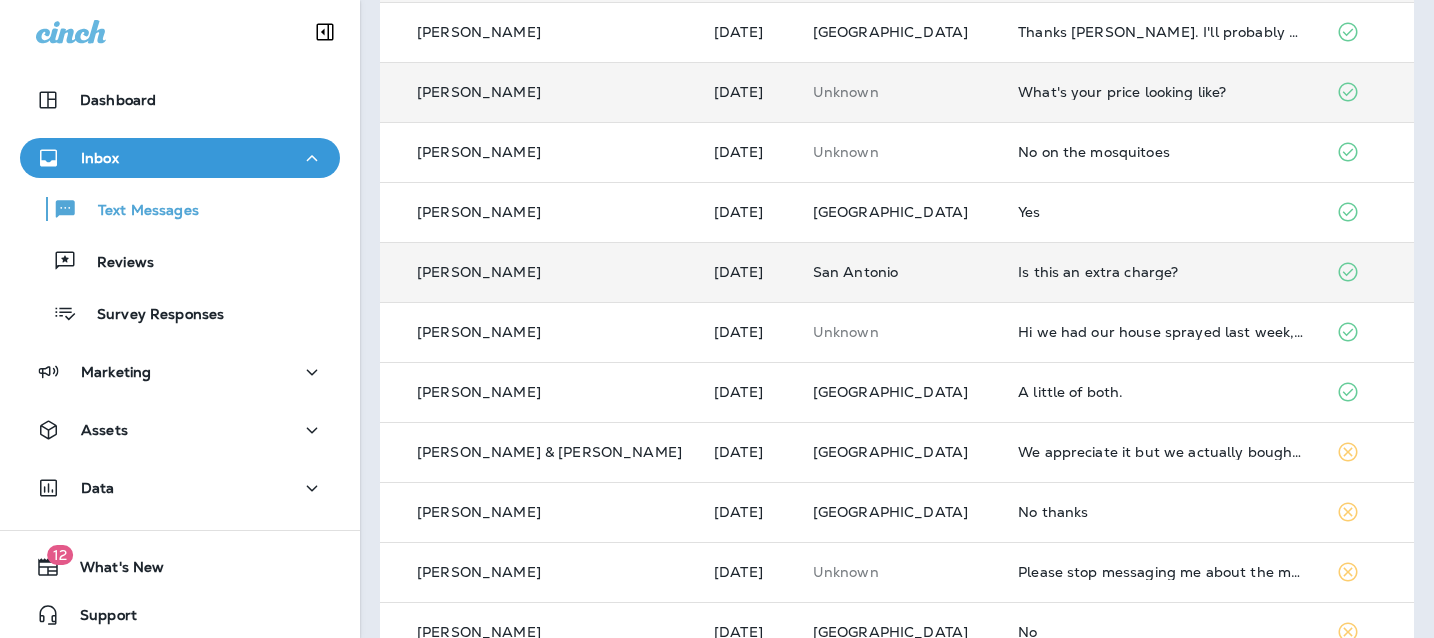 scroll, scrollTop: 448, scrollLeft: 0, axis: vertical 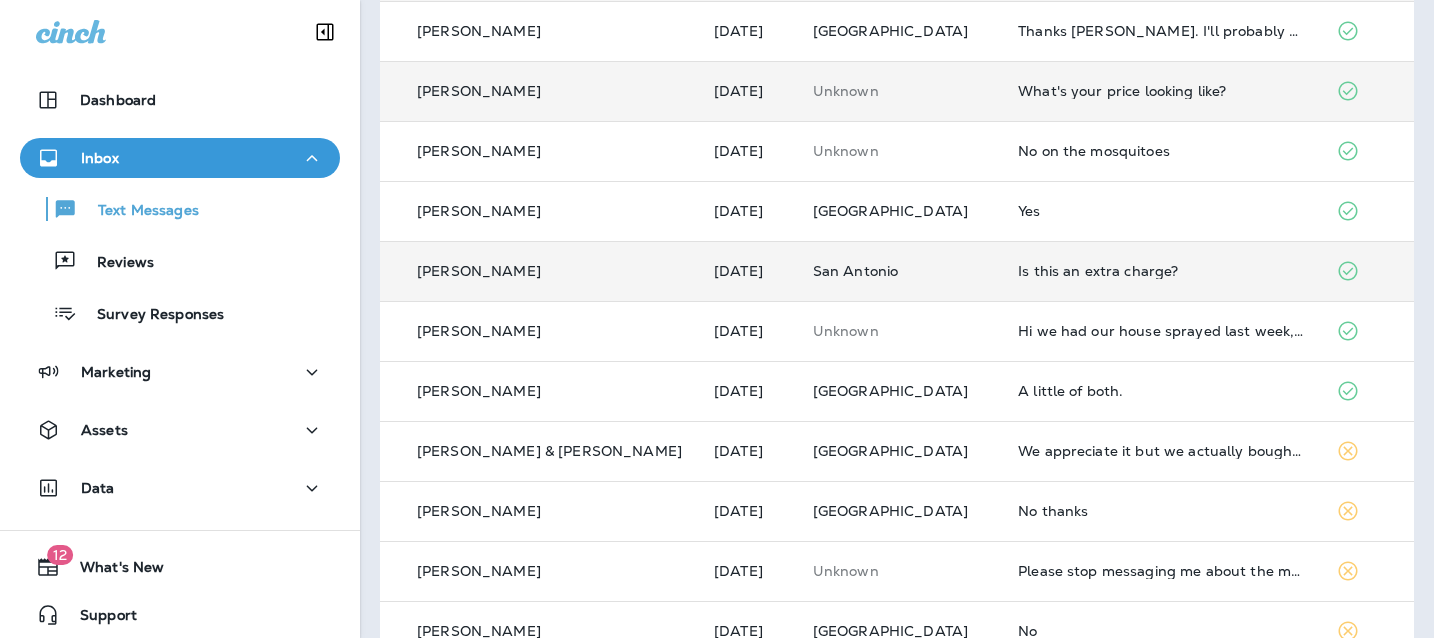 click on "Is this an extra charge?" at bounding box center (1161, 271) 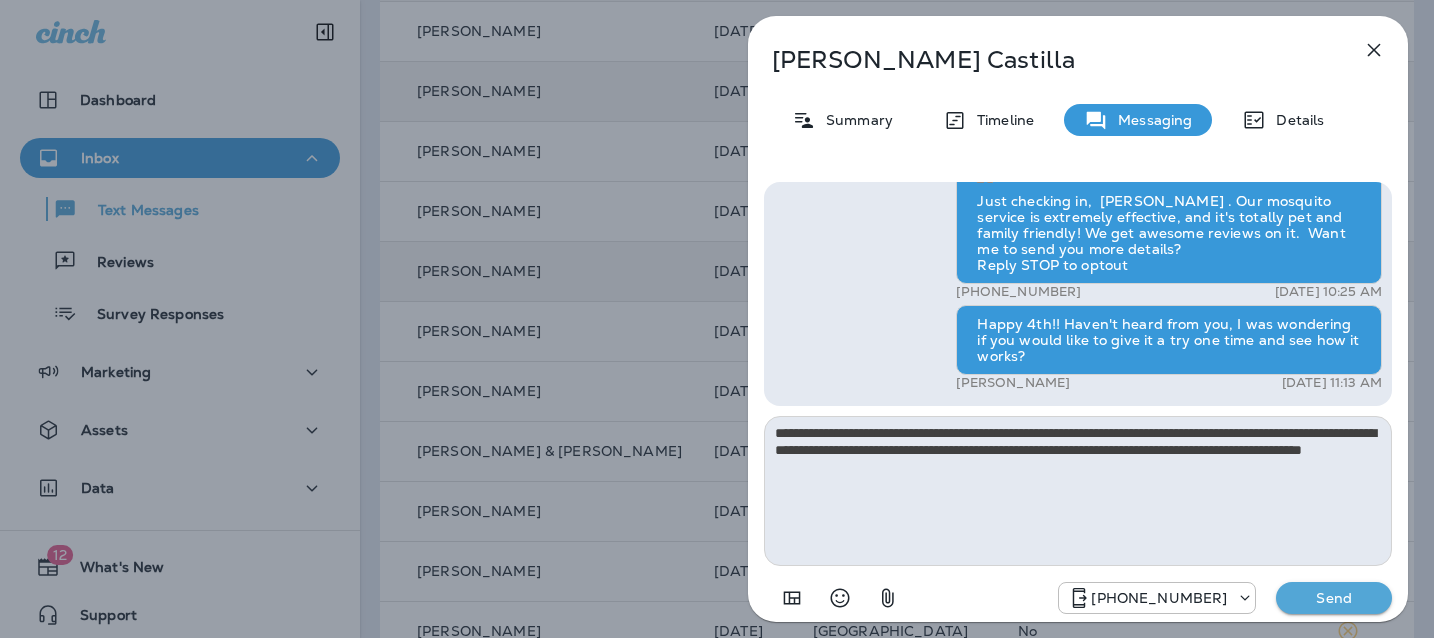 type on "**********" 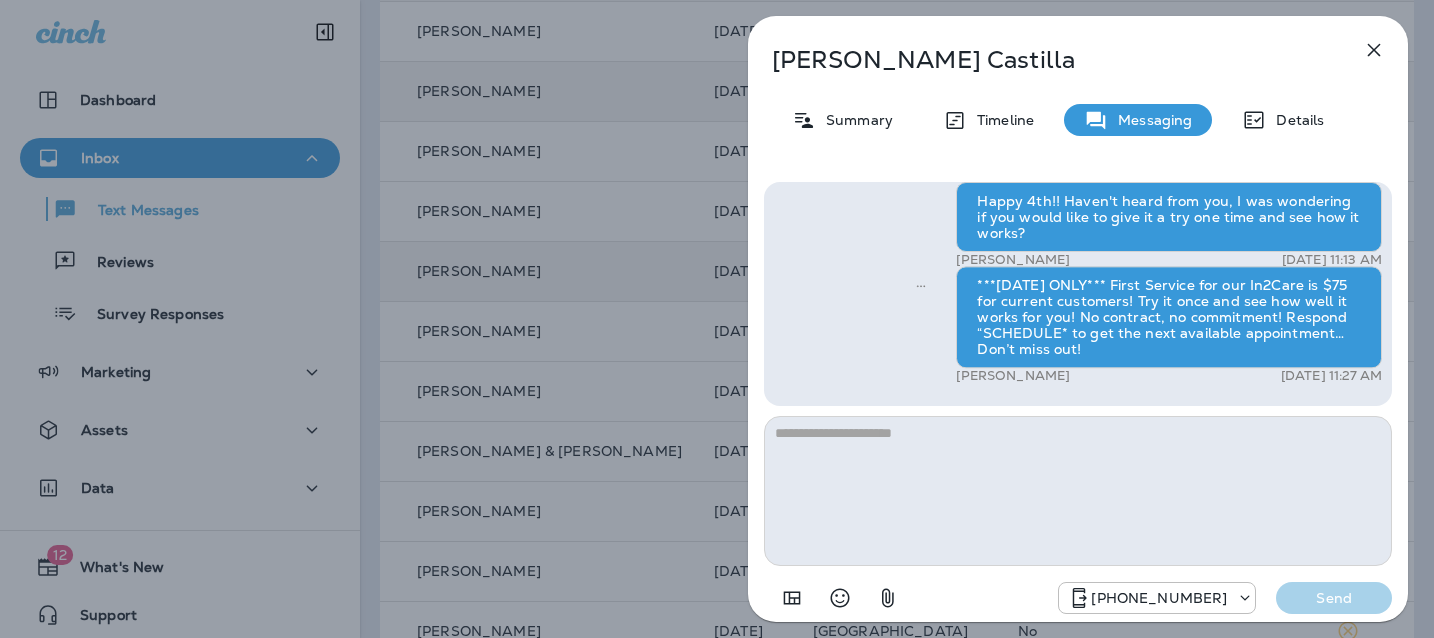 drag, startPoint x: 615, startPoint y: 339, endPoint x: 641, endPoint y: 338, distance: 26.019224 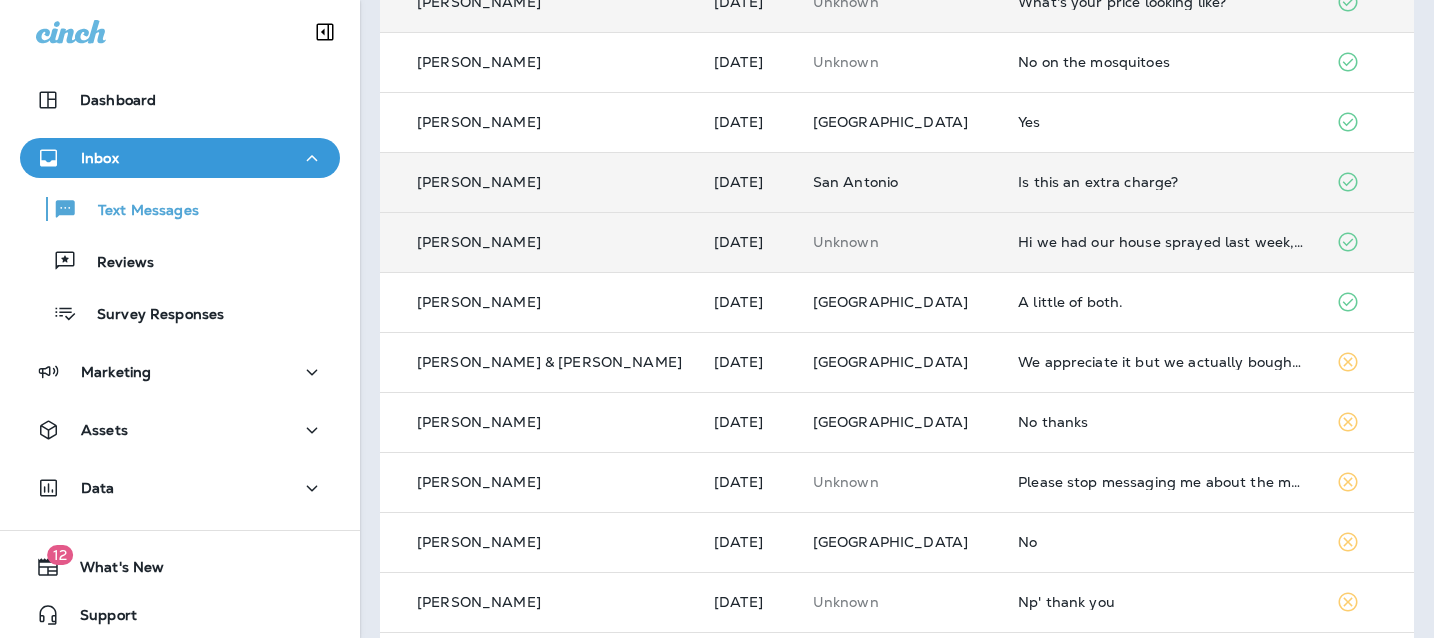 scroll, scrollTop: 553, scrollLeft: 0, axis: vertical 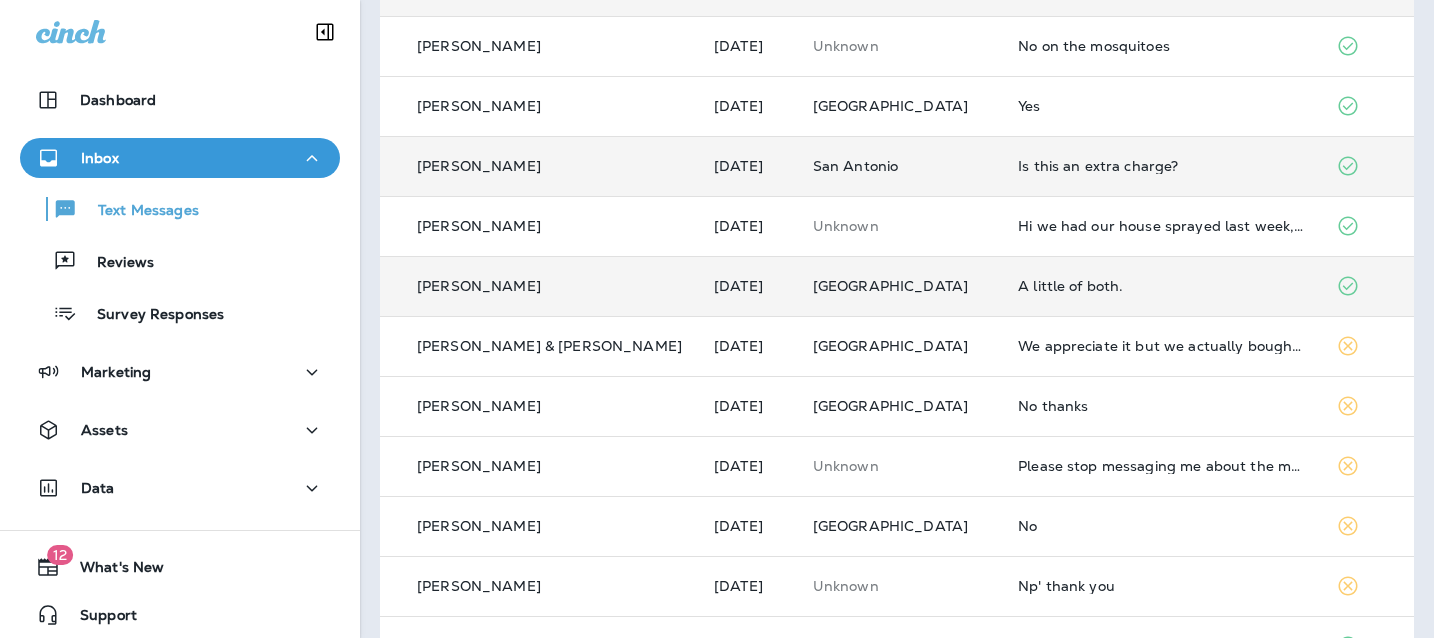 click on "A little of both." at bounding box center (1161, 286) 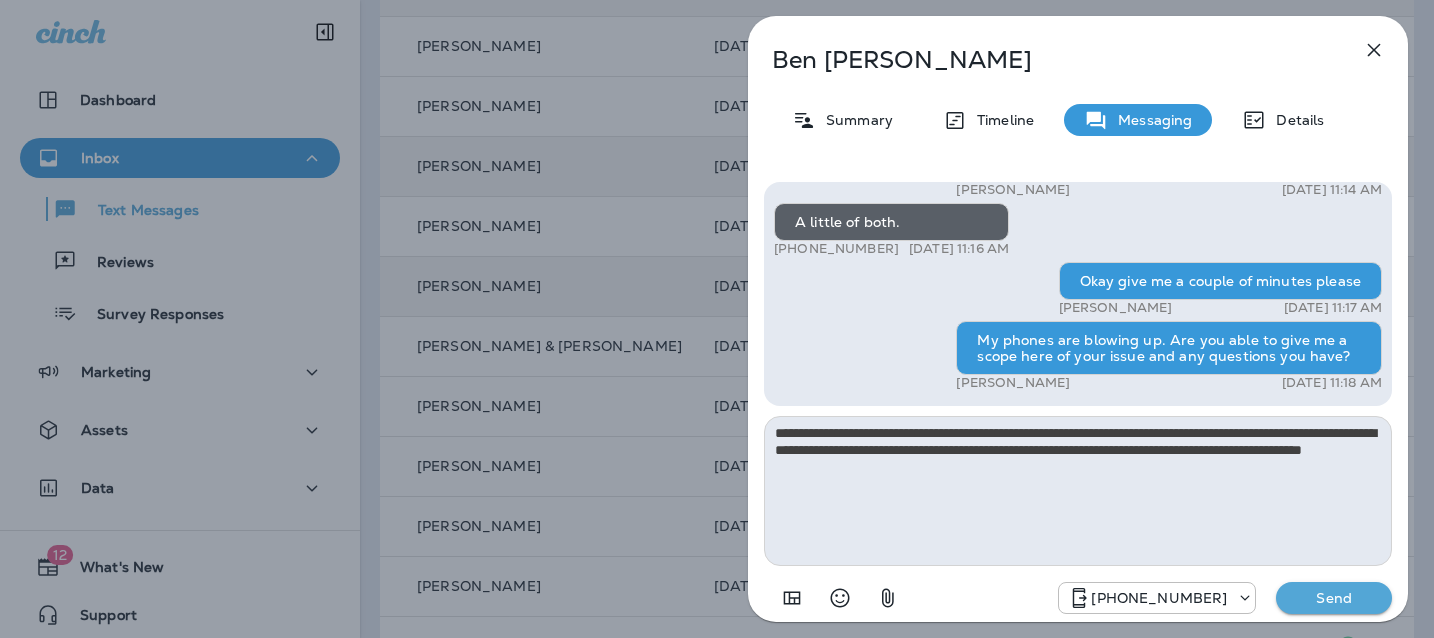type on "**********" 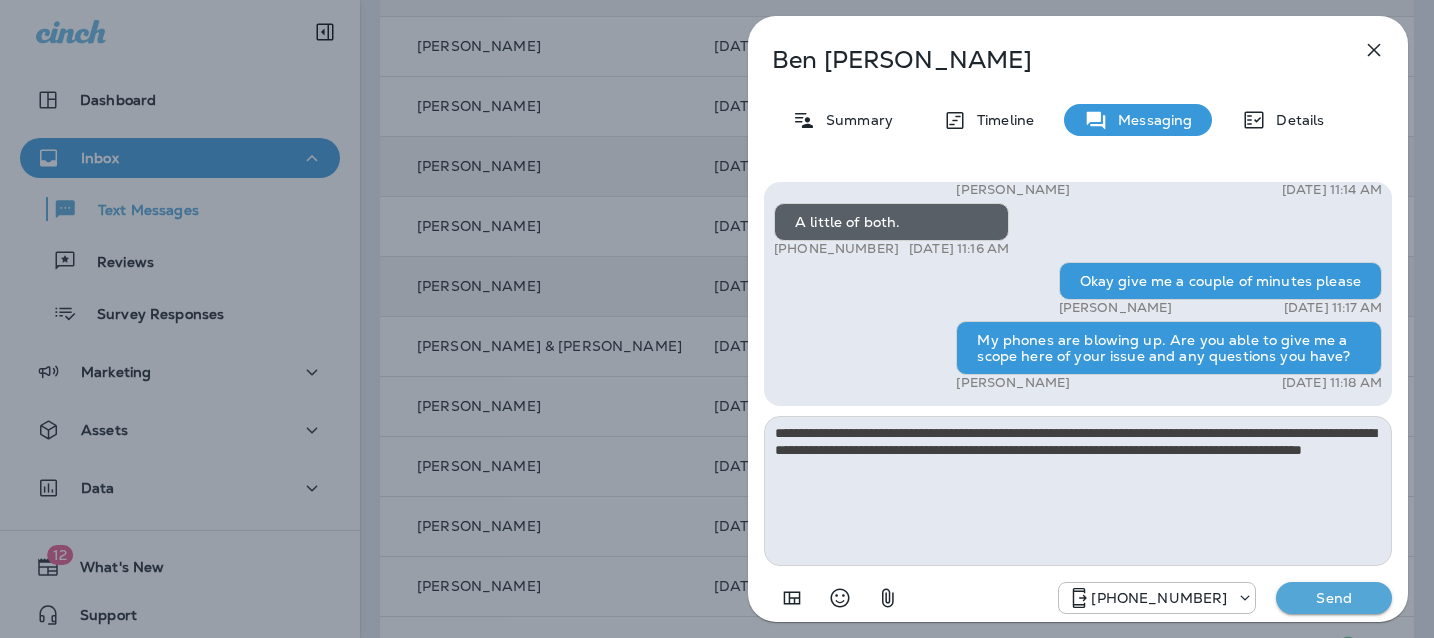 type 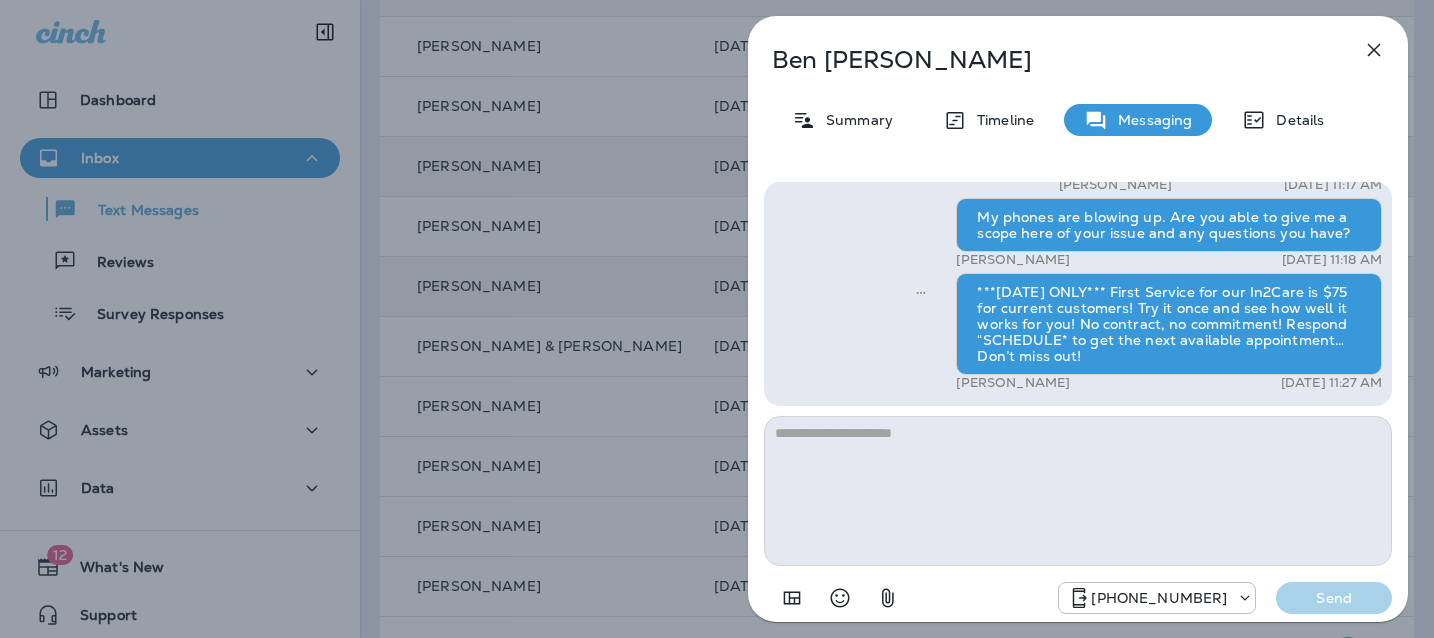 click on "[PERSON_NAME] Summary   Timeline   Messaging   Details   Hi,  [PERSON_NAME] , this is [PERSON_NAME] with Moxie Pest Control. We know Summer brings out the mosquitoes—and with the Summer season here, I’d love to get you on our schedule to come help take care of that. Just reply here if you're interested, and I'll let you know the details!
Reply STOP to optout +18174823792 [DATE] 10:26 AM Just checking in,  Ben . Our mosquito service is extremely effective, and it's totally pet and family friendly! We get awesome reviews on it.  Want me to send you more details?
Reply STOP to optout +18174823792 [DATE] 10:34 AM Can somebody call me? [PHONE_NUMBER] [DATE] 11:07 AM Yes Ben absolutely. Is it a customer service issue or to set up and schedule for the mosquitos? [PERSON_NAME] [DATE] 11:14 AM A little of both. +1 (612) 384-5595 [DATE] 11:16 AM Okay give me a couple of minutes please [PERSON_NAME] [DATE] 11:17 AM [PERSON_NAME] [DATE] 11:18 AM   [PERSON_NAME] [DATE] 11:27 AM [PHONE_NUMBER]" at bounding box center [717, 319] 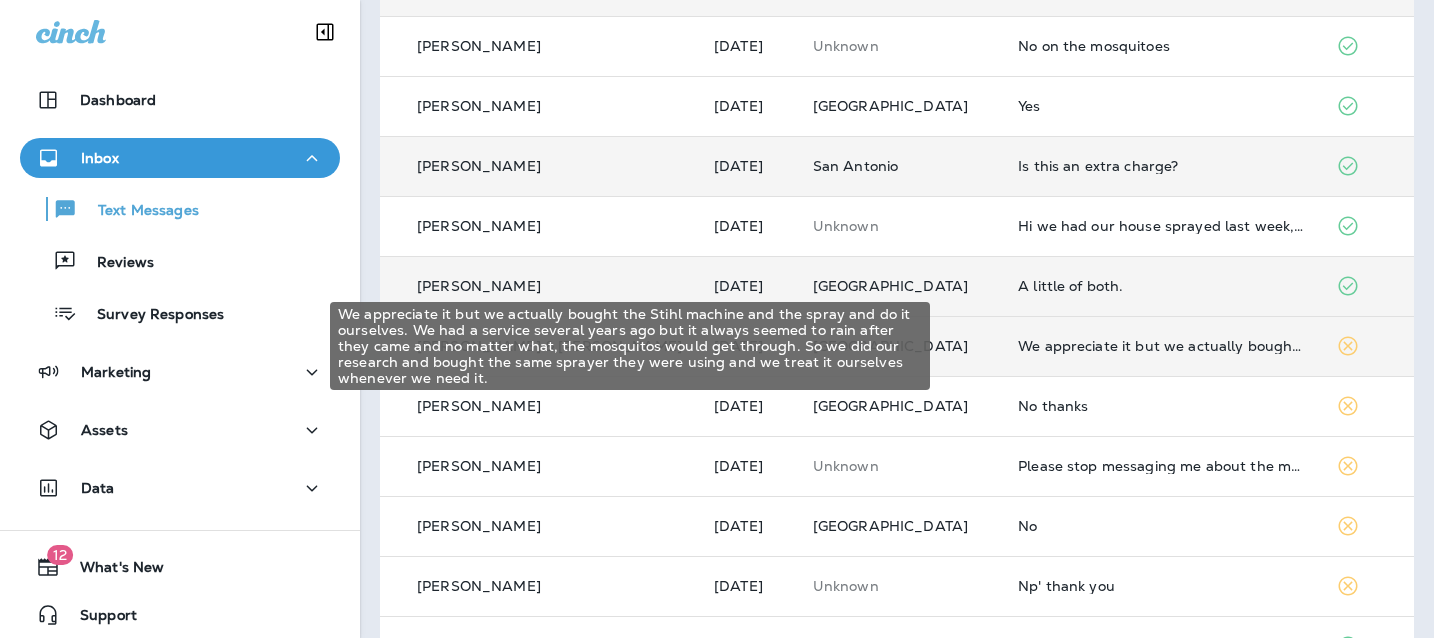 click on "We appreciate it but we actually bought the Stihl machine and the spray and do it ourselves.  We had a service several years ago but it always seemed to rain after they came and no matter what, the mosquitos would get through. So we did our research and bought the same sprayer they were using and we treat it ourselves whenever we need it." at bounding box center (1161, 346) 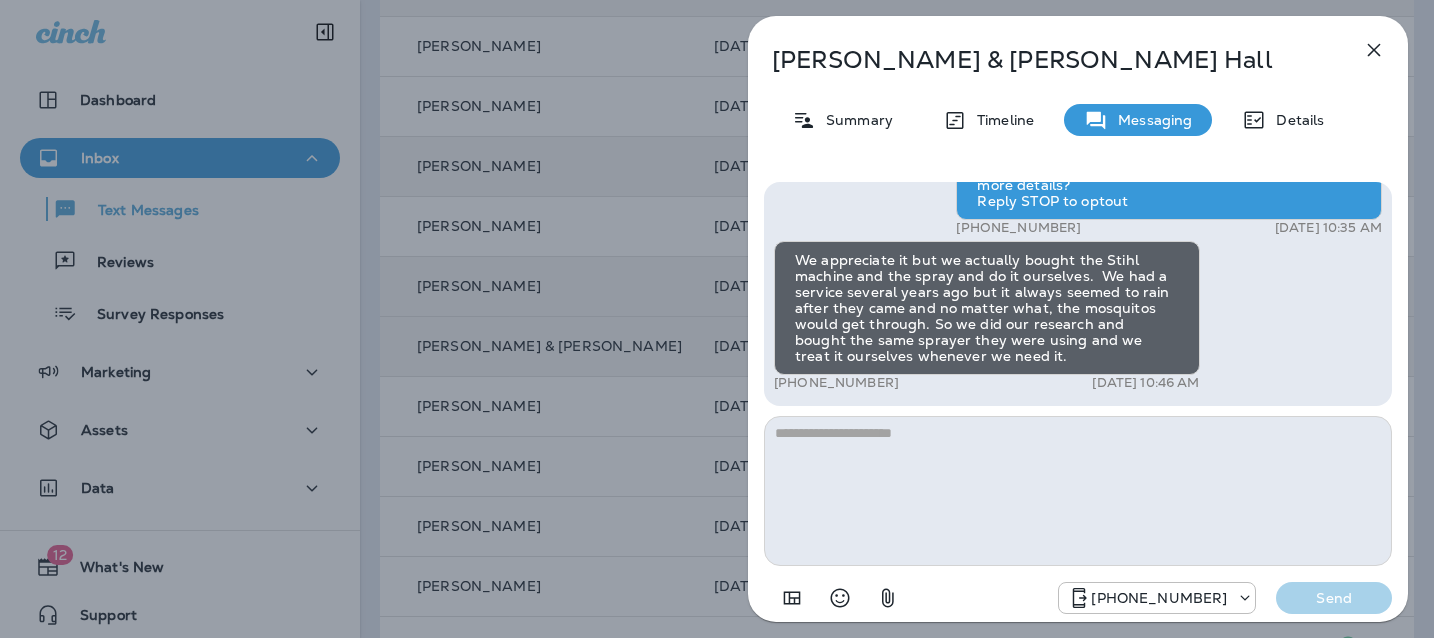 click 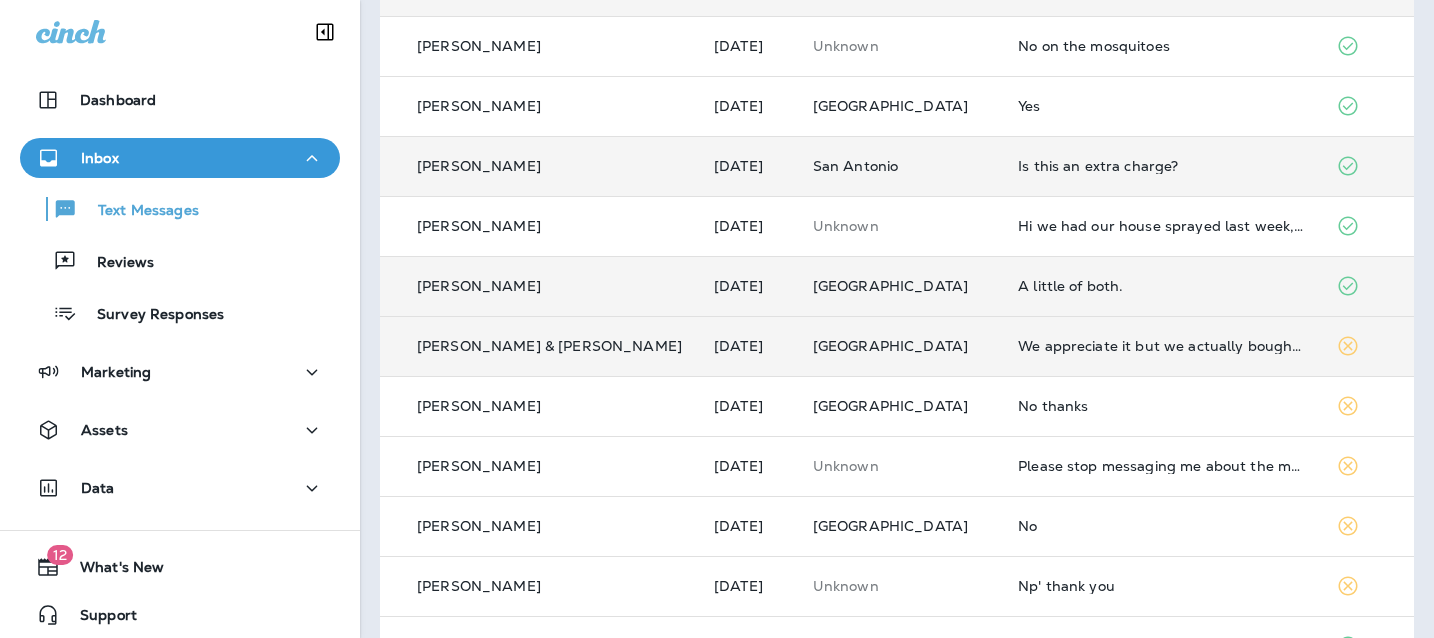 scroll, scrollTop: 0, scrollLeft: 0, axis: both 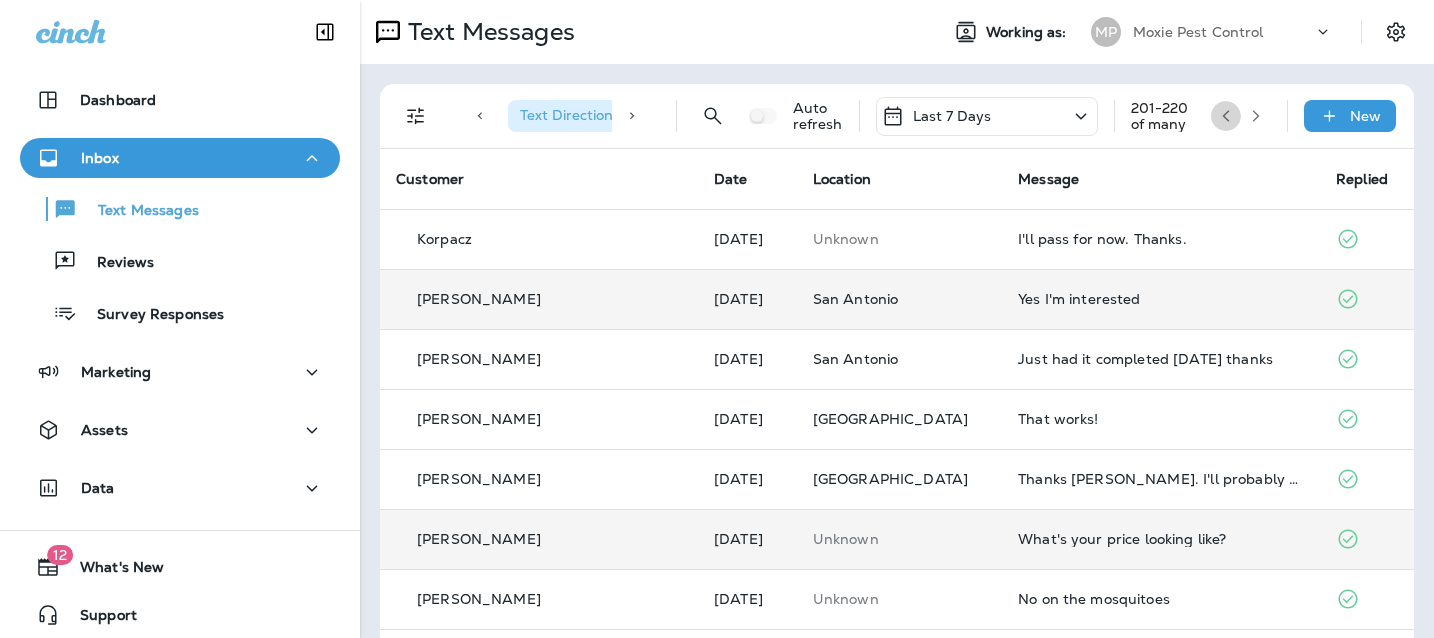 click 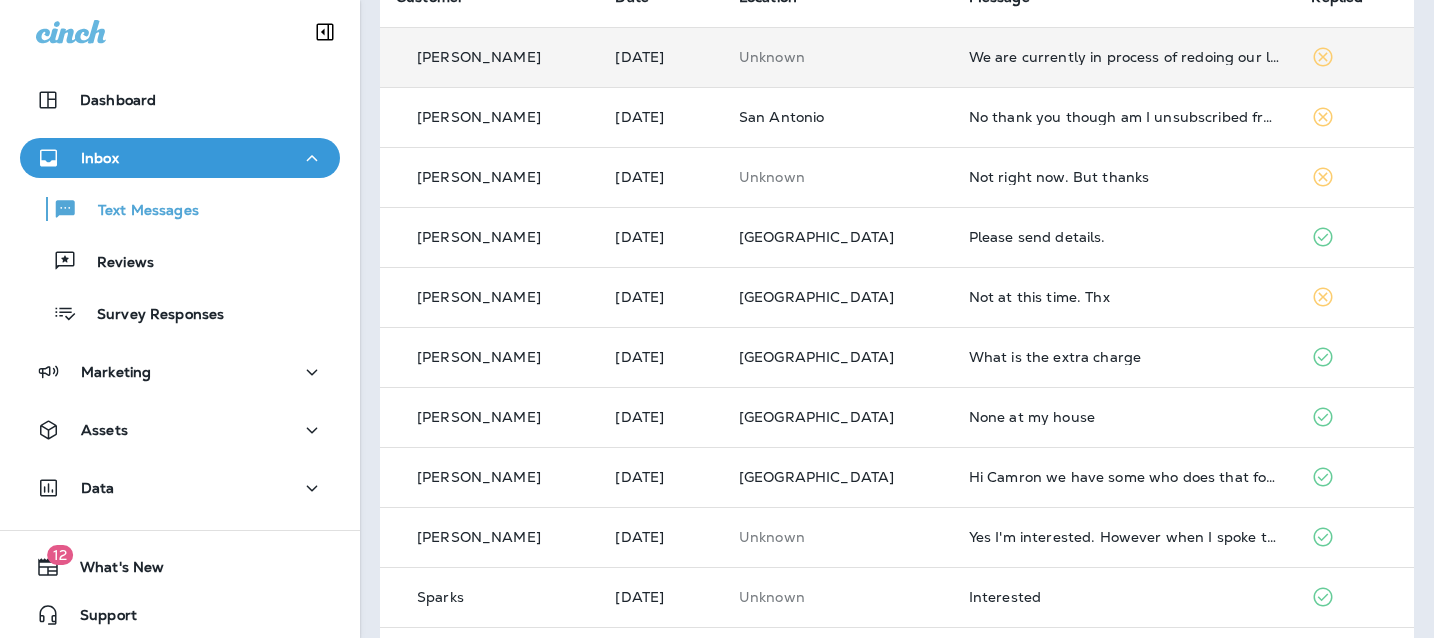 scroll, scrollTop: 135, scrollLeft: 0, axis: vertical 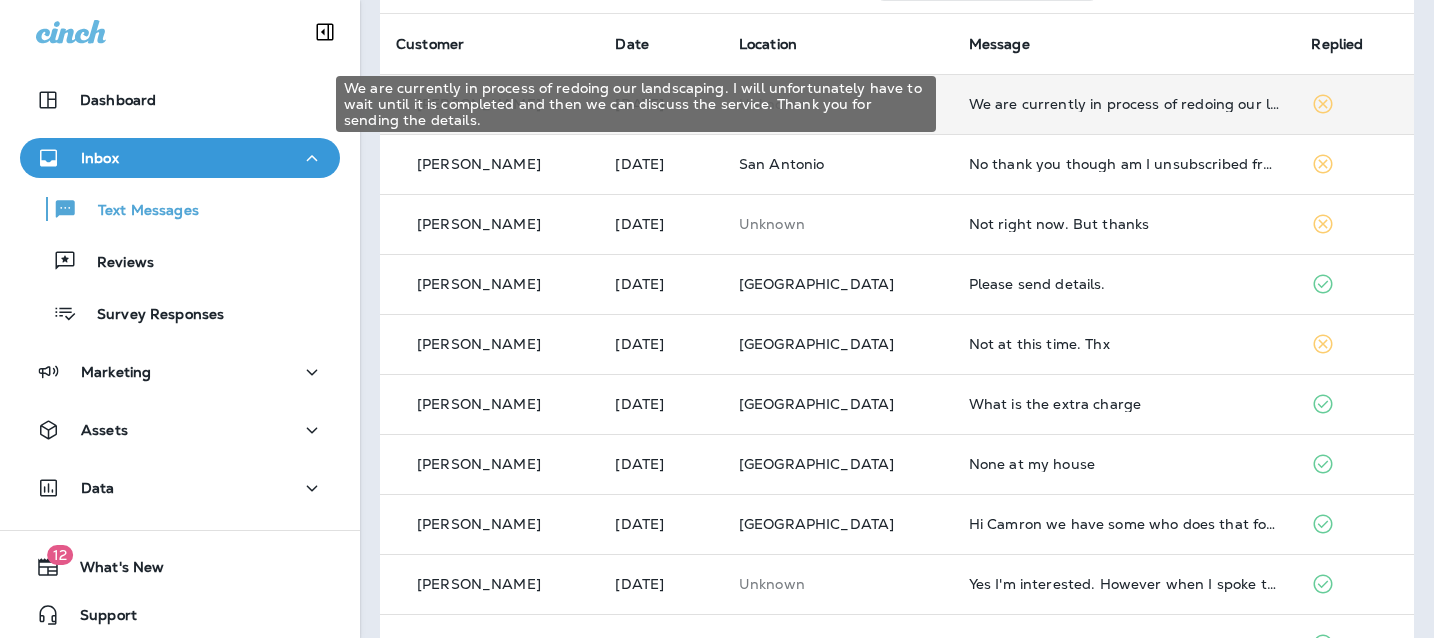 click on "We are currently in process of redoing our landscaping. I will unfortunately have to wait until it is completed and then we can discuss the service. Thank you for sending the details." at bounding box center [1124, 104] 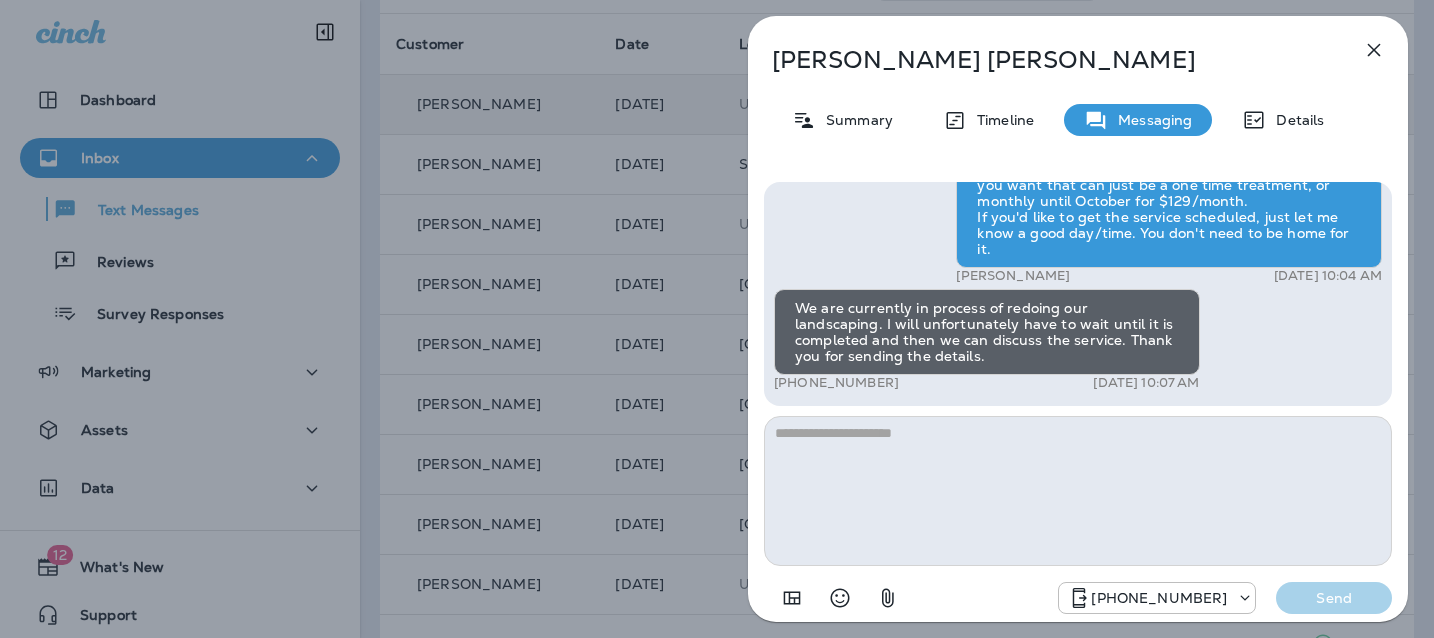 click 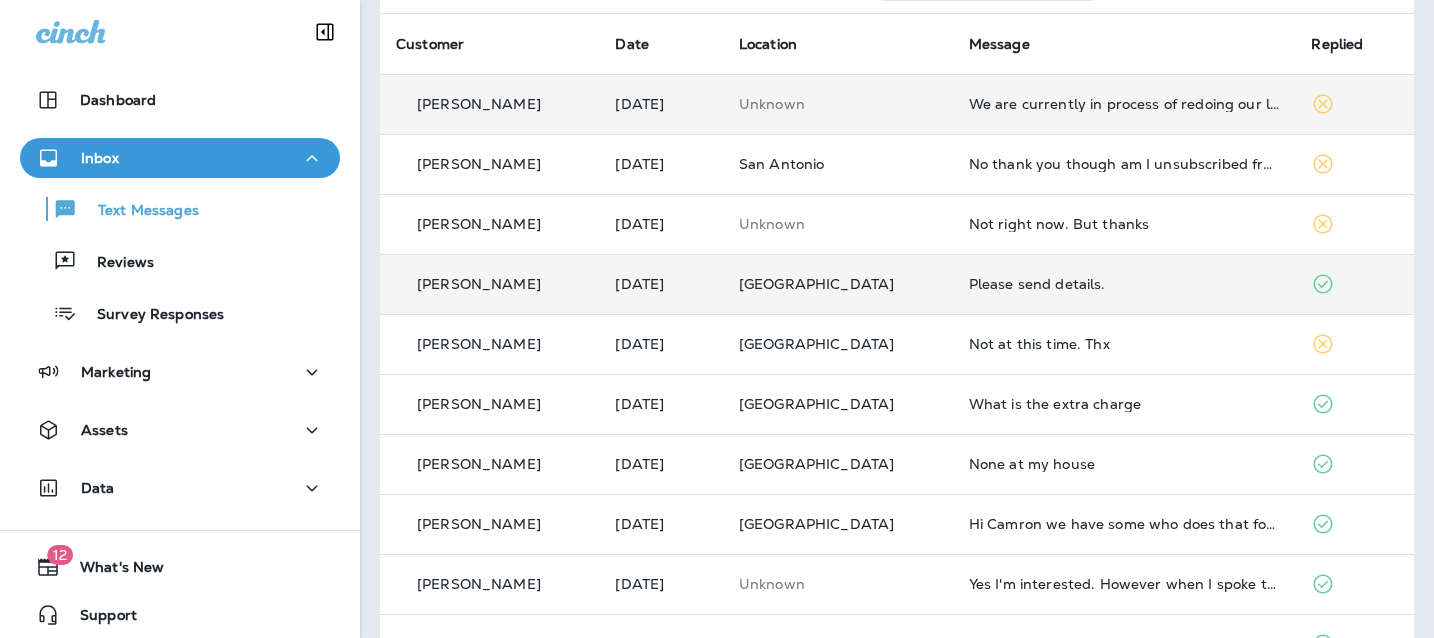 click on "Please send details." at bounding box center (1124, 284) 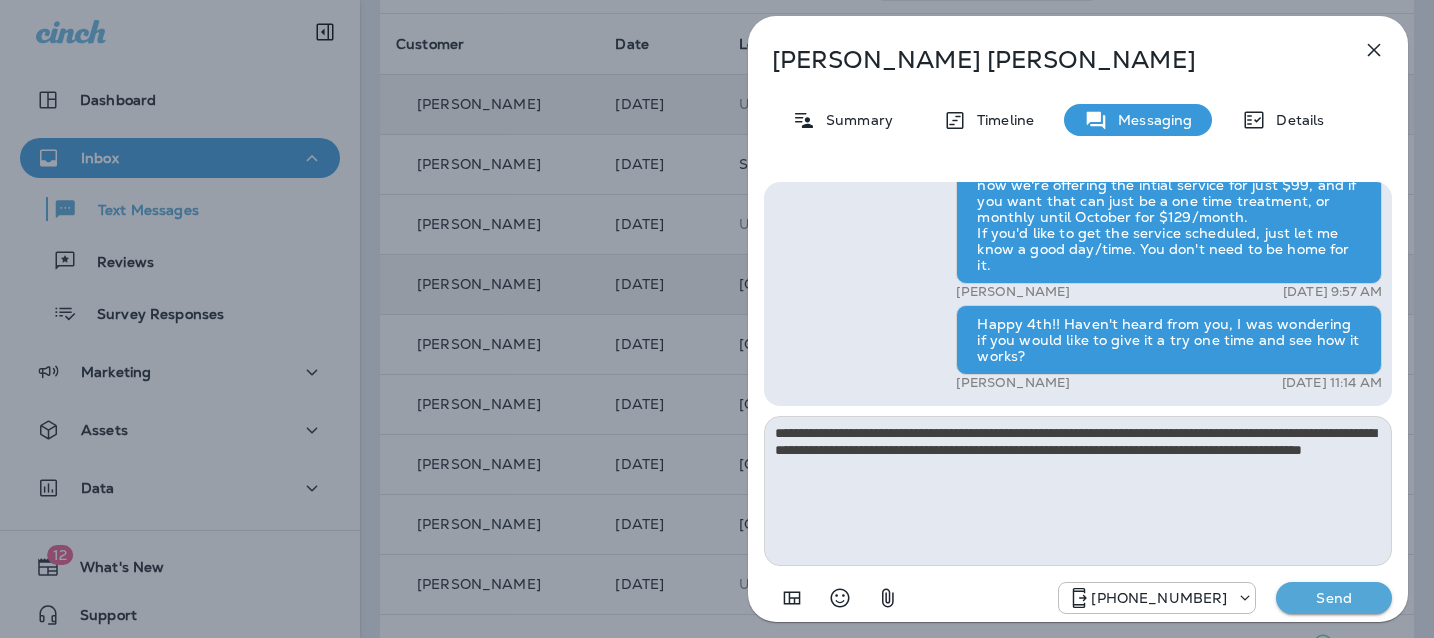type on "**********" 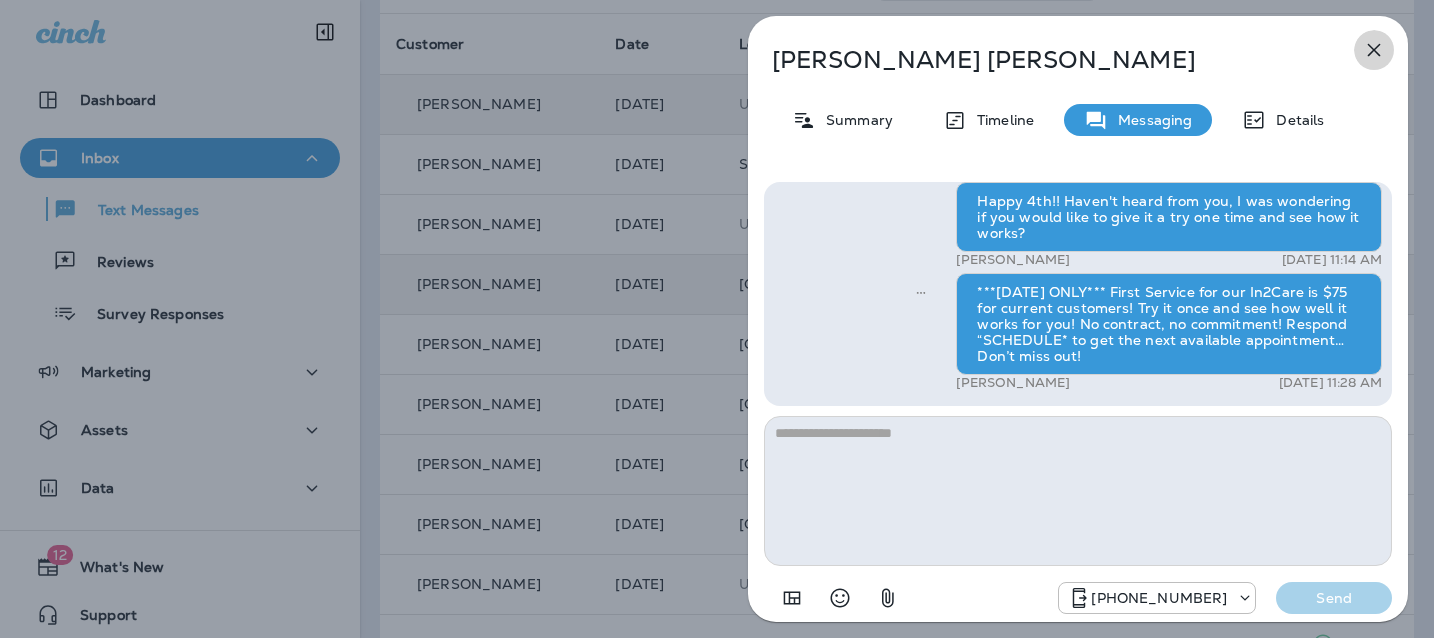 click 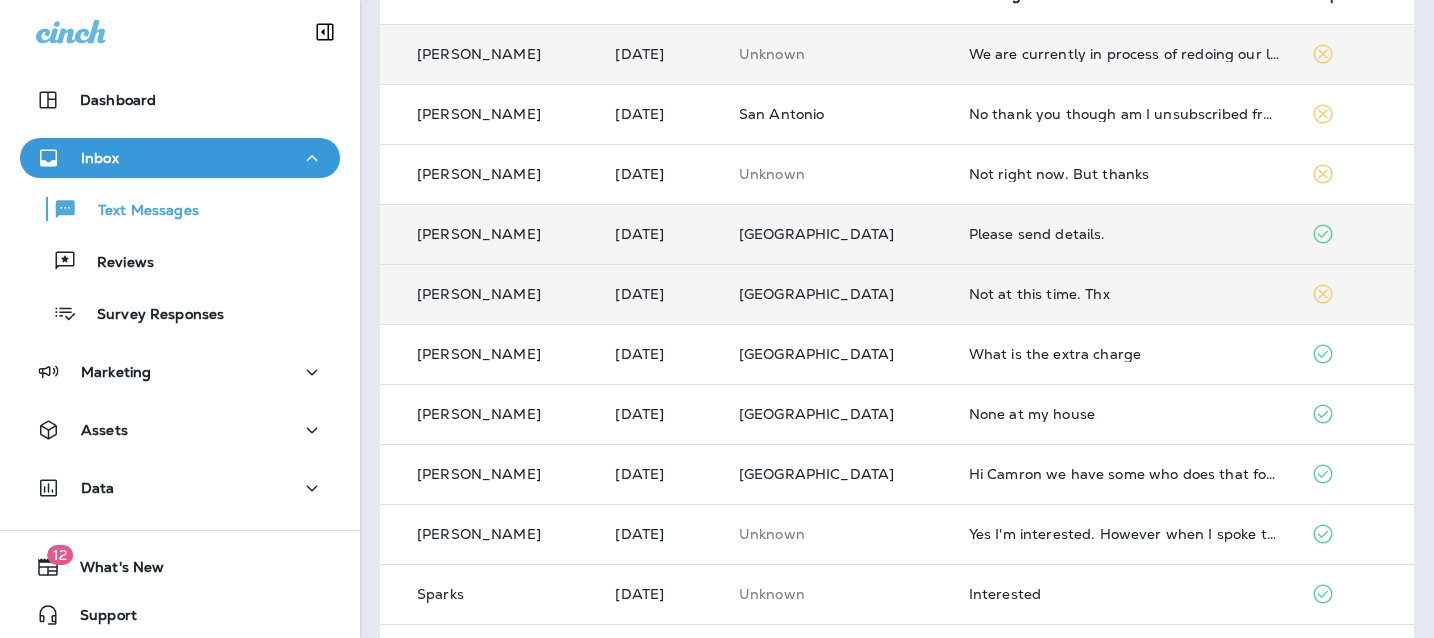 scroll, scrollTop: 201, scrollLeft: 0, axis: vertical 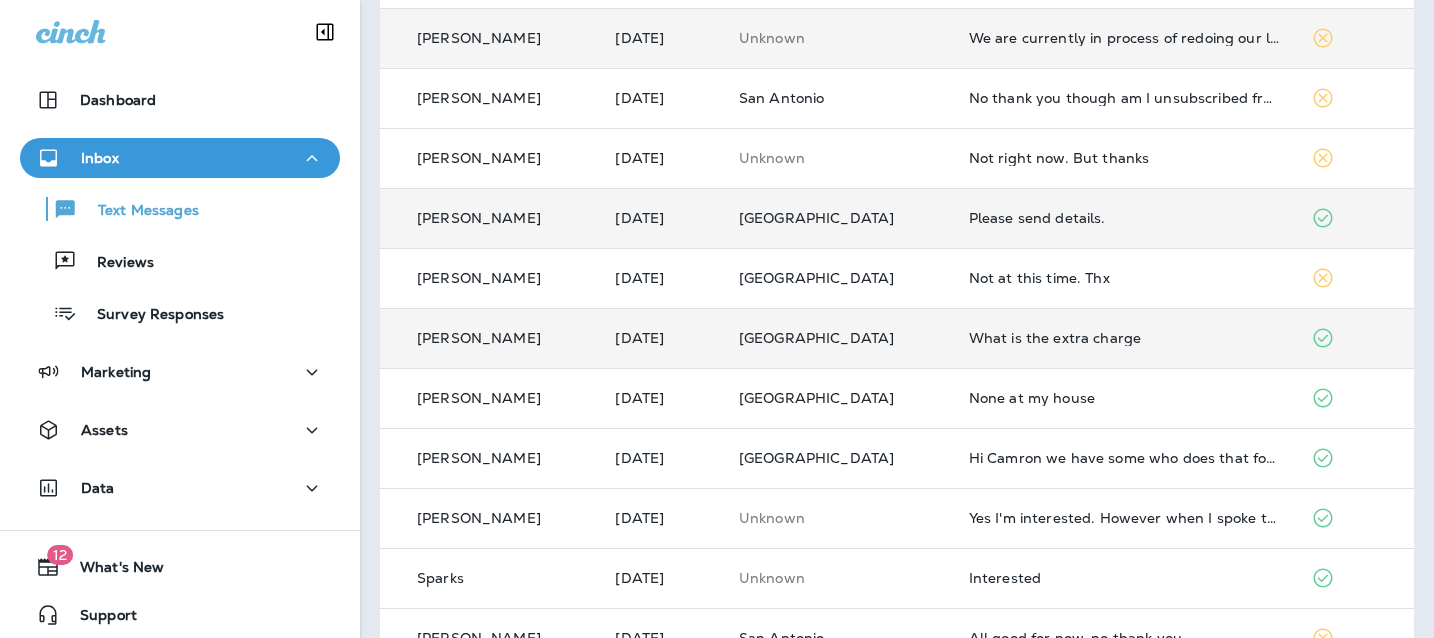click on "What is the extra charge" at bounding box center (1124, 338) 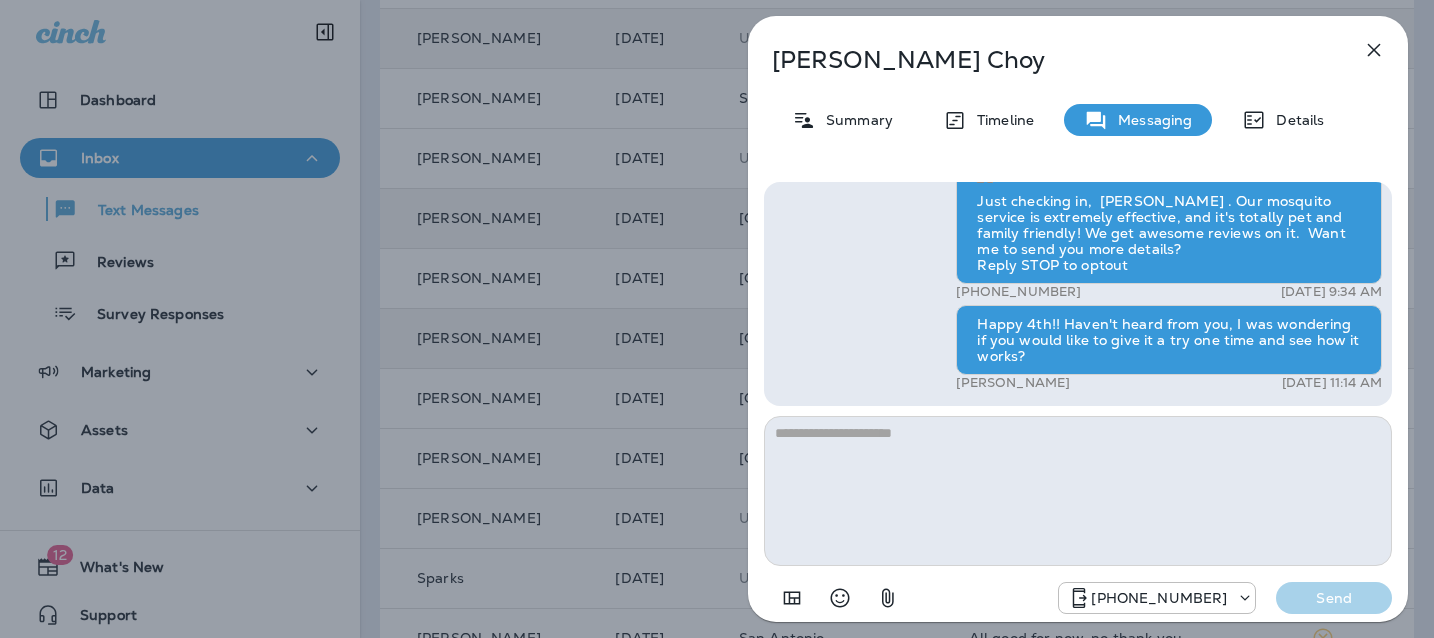 click at bounding box center [1078, 491] 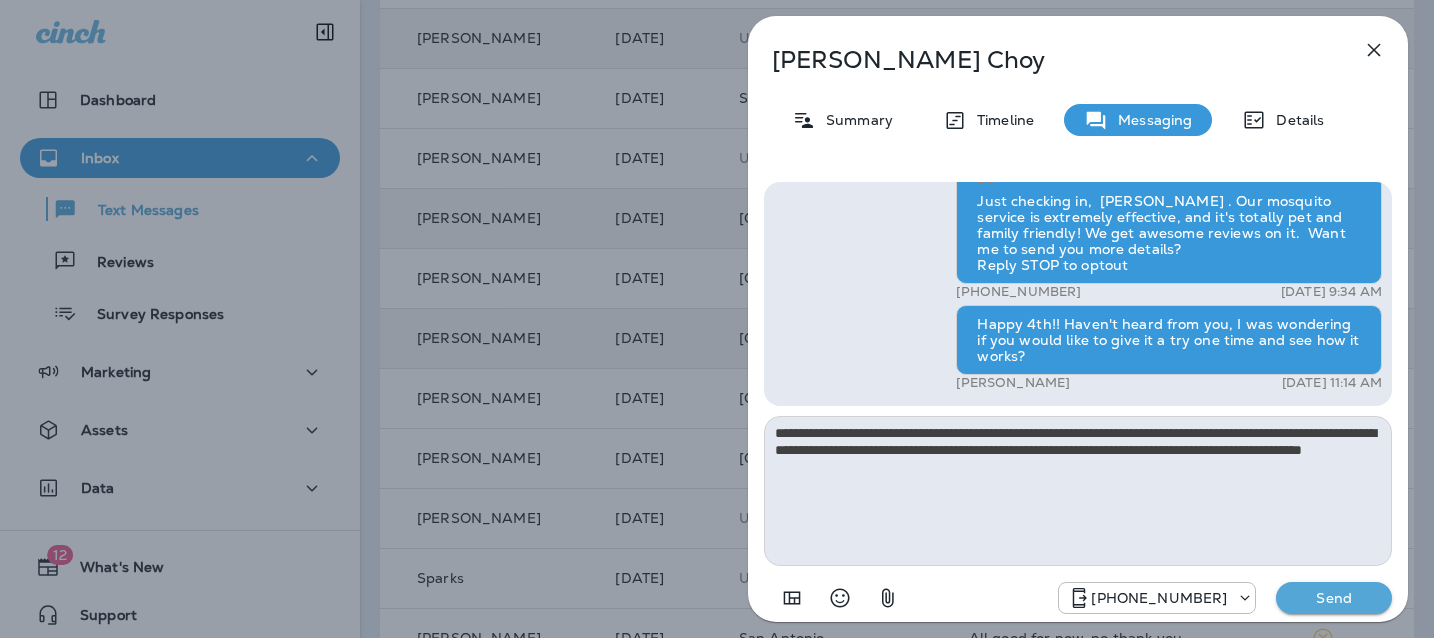 type on "**********" 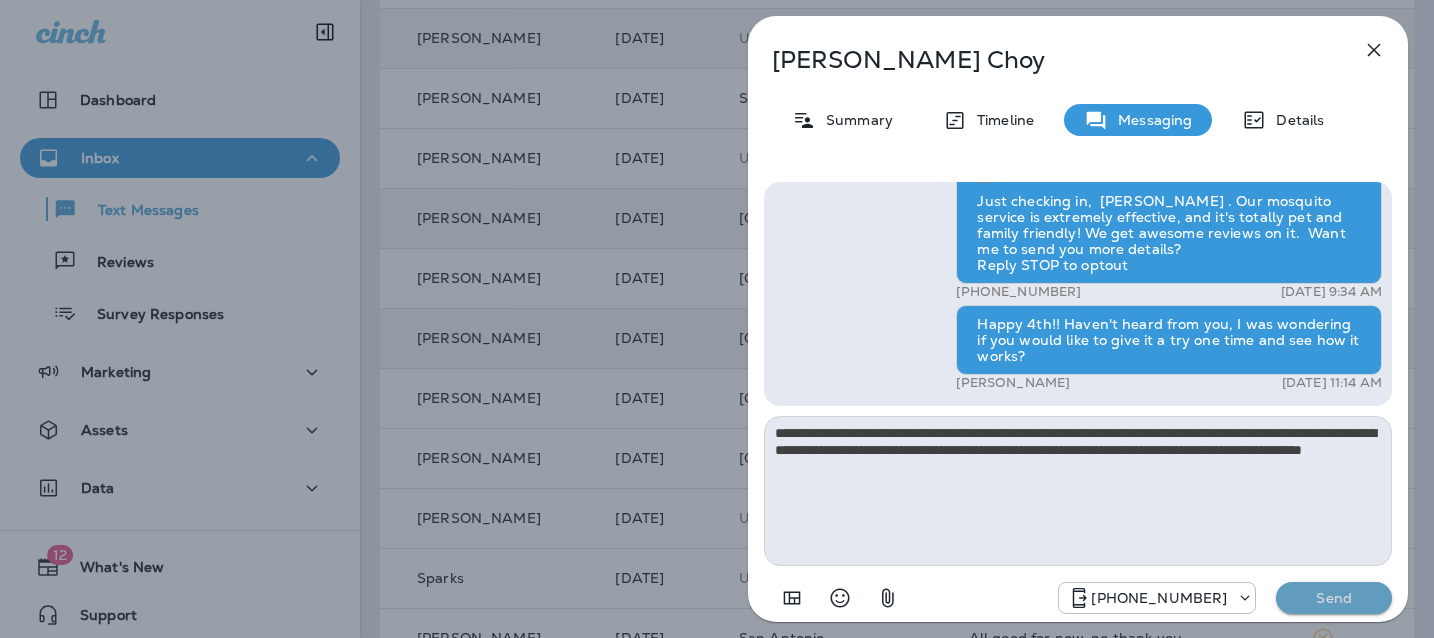 click on "Send" at bounding box center (1334, 598) 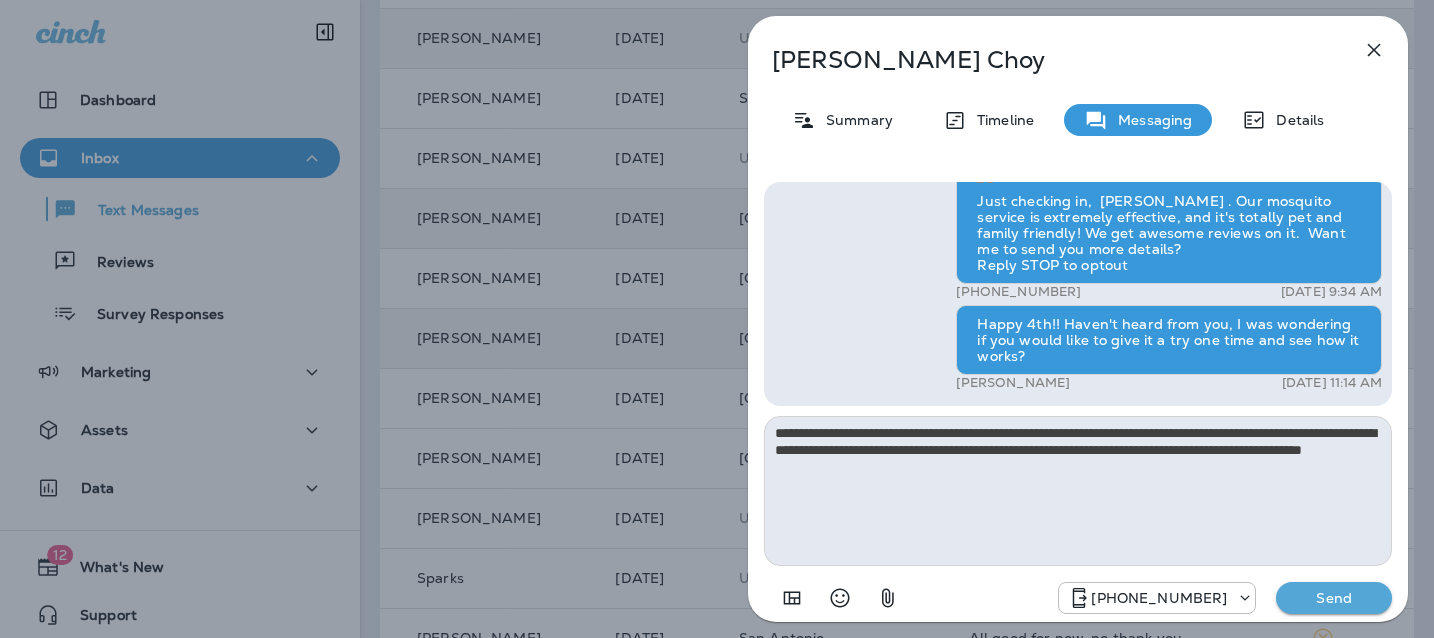 type 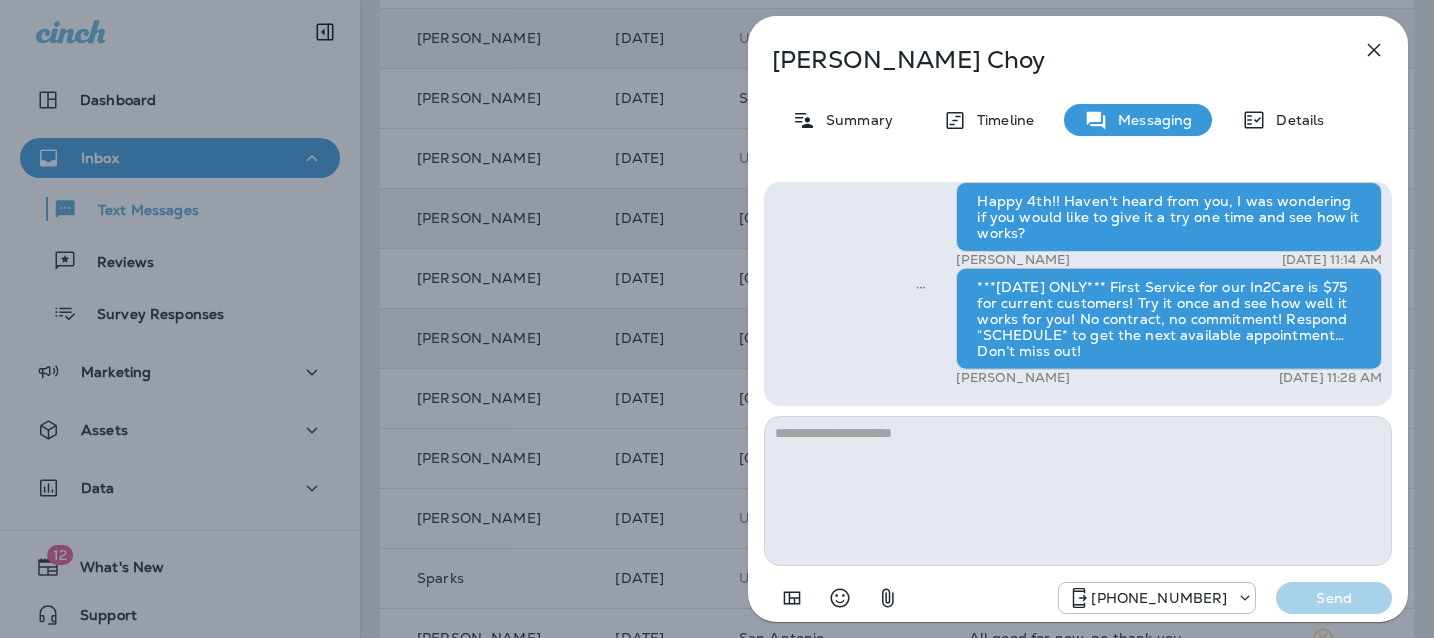click on "[PERSON_NAME] Summary   Timeline   Messaging   Details   Hi,  [PERSON_NAME] , this is [PERSON_NAME] with Moxie Pest Control. We know Summer brings out the mosquitoes—and with the Summer season here, I’d love to get you on our schedule to come help take care of that. Just reply here if you're interested, and I'll let you know the details!
Reply STOP to optout +18174823792 [DATE] 9:22 AM What is the extra charge  +1 (612) 703-5538 [DATE] 9:43 AM [PERSON_NAME] [DATE] 9:45 AM Just checking in,  [PERSON_NAME] . Our mosquito service is extremely effective, and it's totally pet and family friendly! We get awesome reviews on it.  Want me to send you more details?
Reply STOP to optout +18174823792 [DATE] 9:34 AM Happy 4th!! Haven't heard from you, I was wondering if you would like to give it a try one time and see how it works? [PERSON_NAME] [DATE] 11:14 AM   [PERSON_NAME] [DATE] 11:28 AM [PHONE_NUMBER] Send" at bounding box center (717, 319) 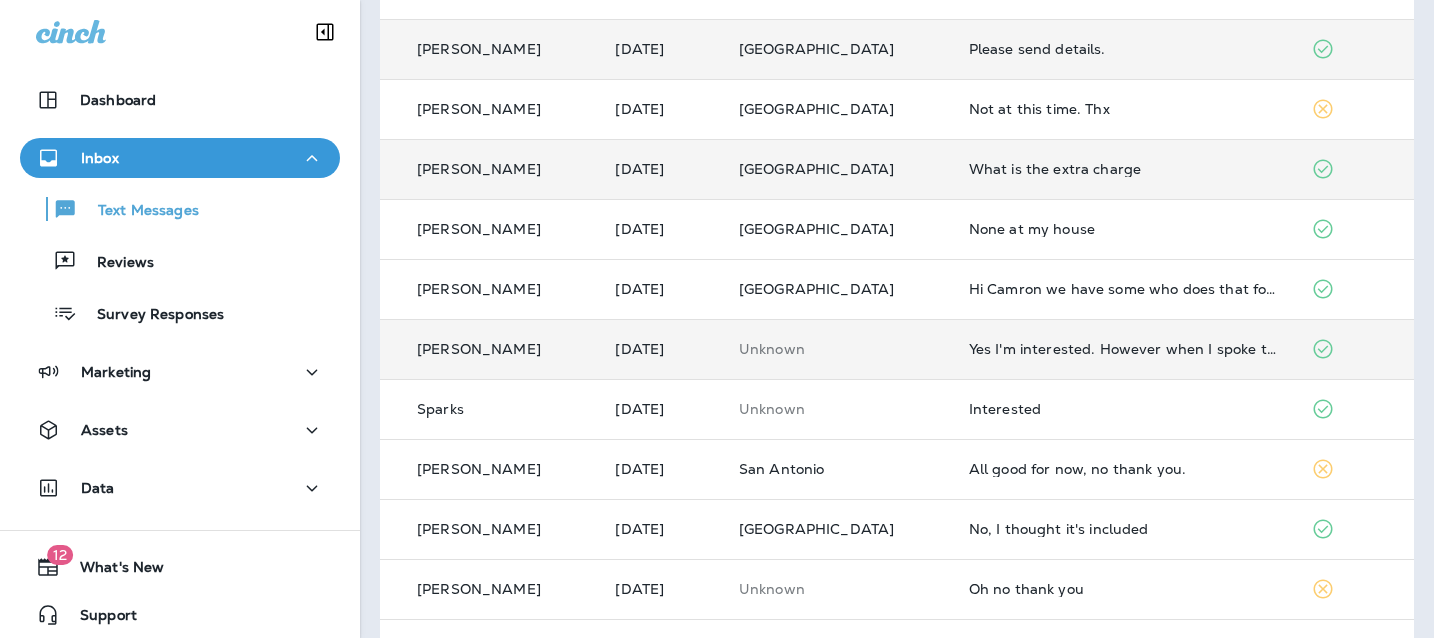 scroll, scrollTop: 371, scrollLeft: 0, axis: vertical 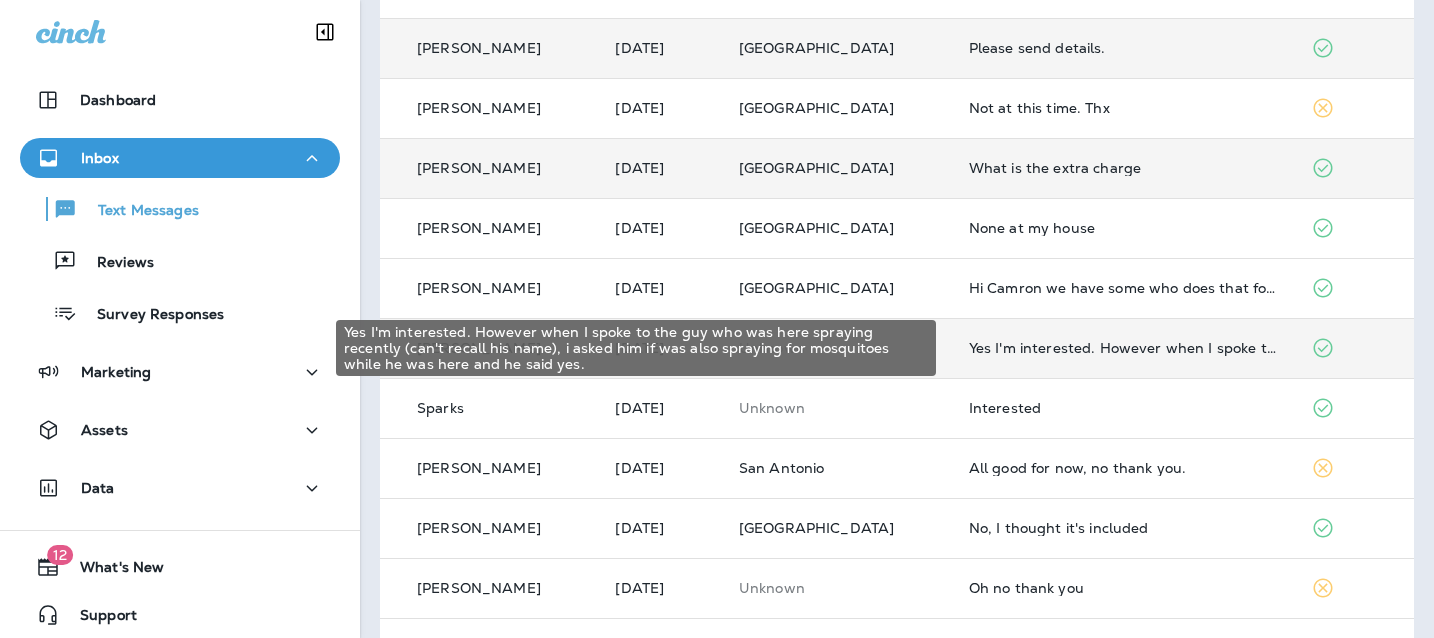 click on "Yes I'm interested.  However when I spoke to the guy who was here spraying recently (can't recall his name), i asked him if was also spraying for mosquitoes while he was here and he said yes." at bounding box center [1124, 348] 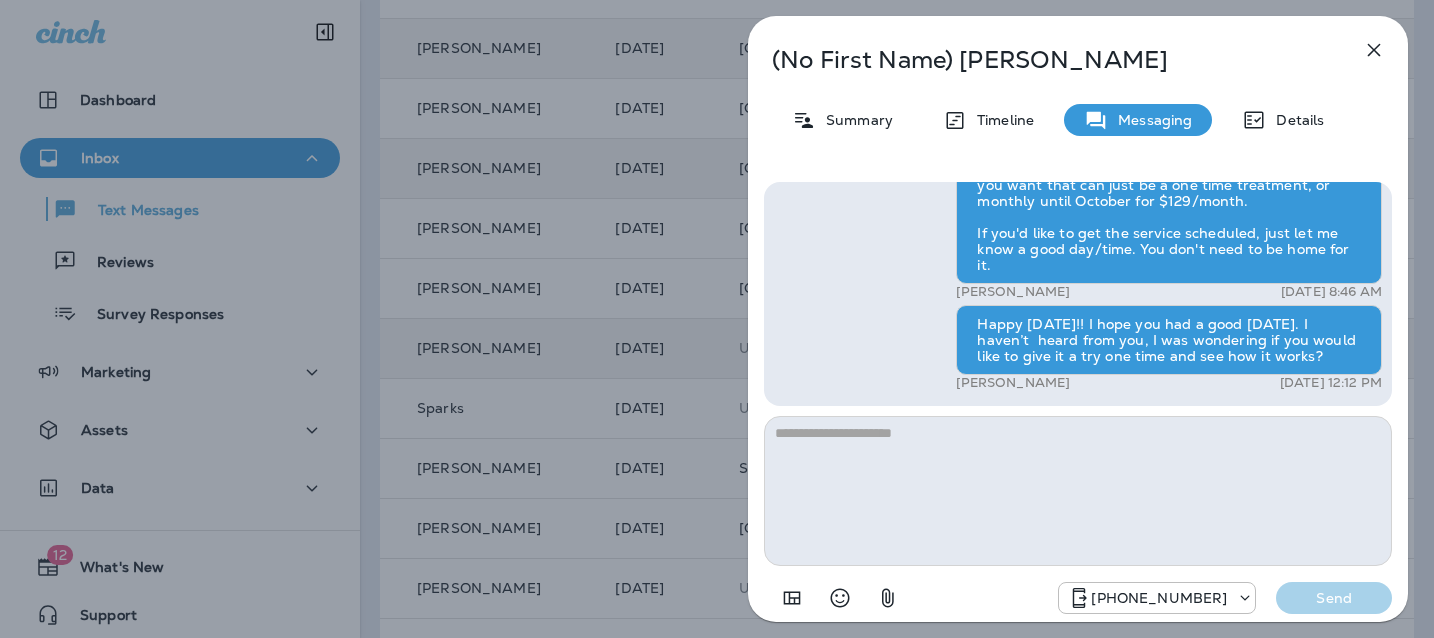 click 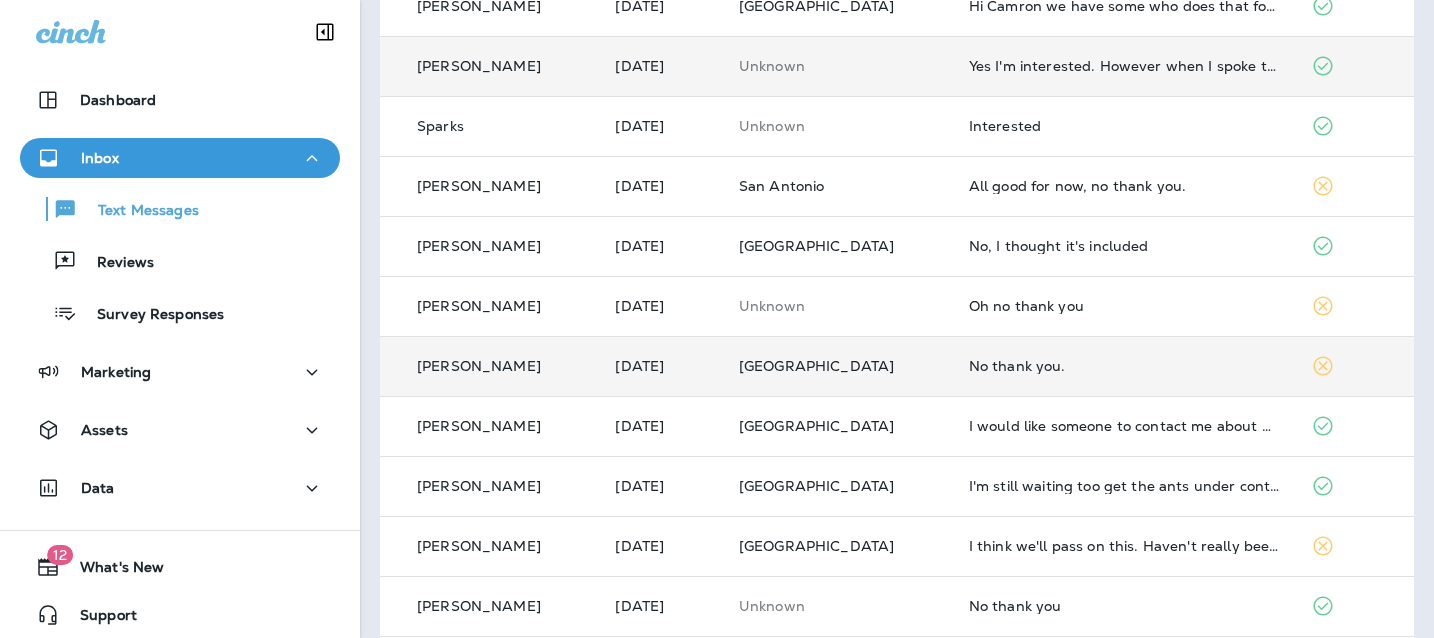 scroll, scrollTop: 657, scrollLeft: 0, axis: vertical 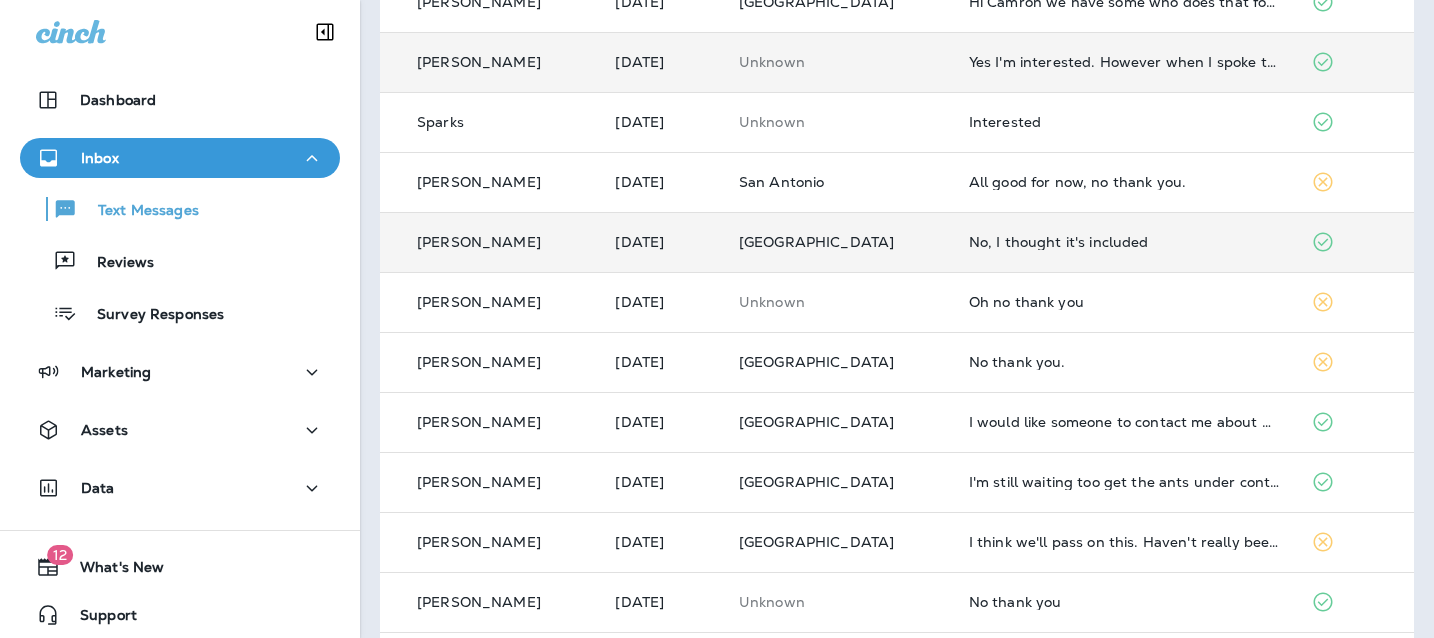 click on "No, I thought it's included" at bounding box center (1124, 242) 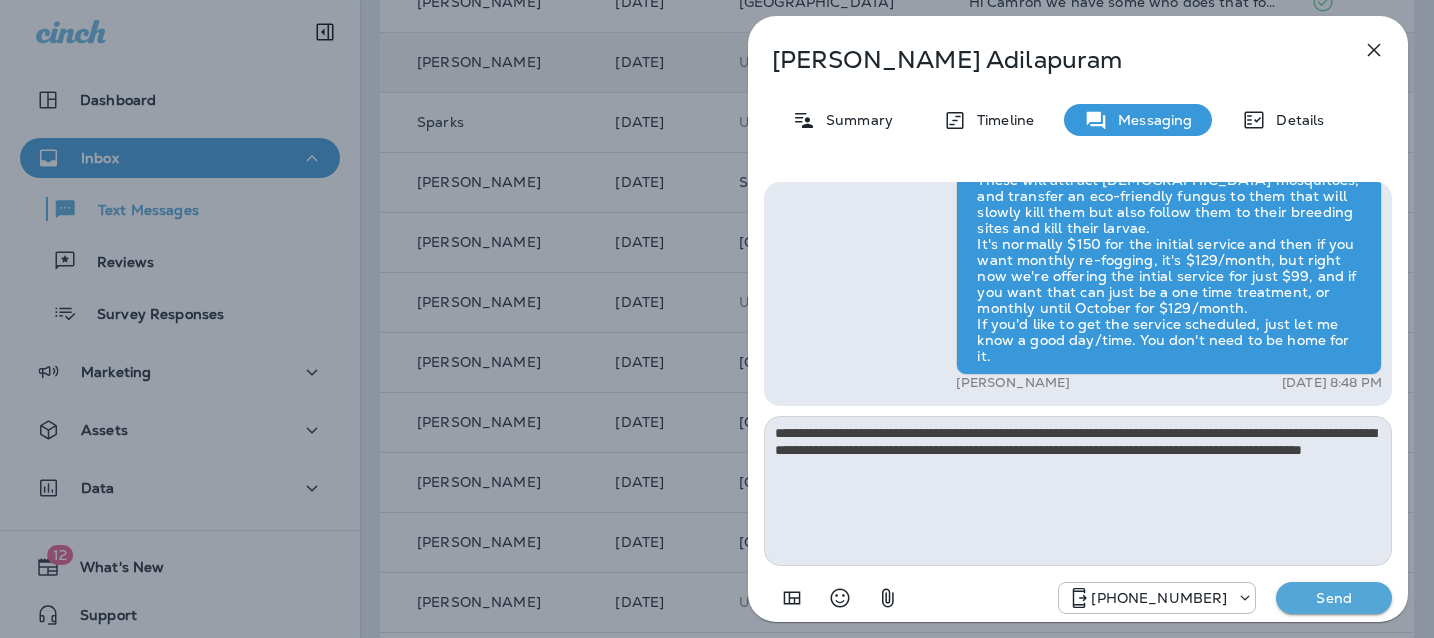 type on "**********" 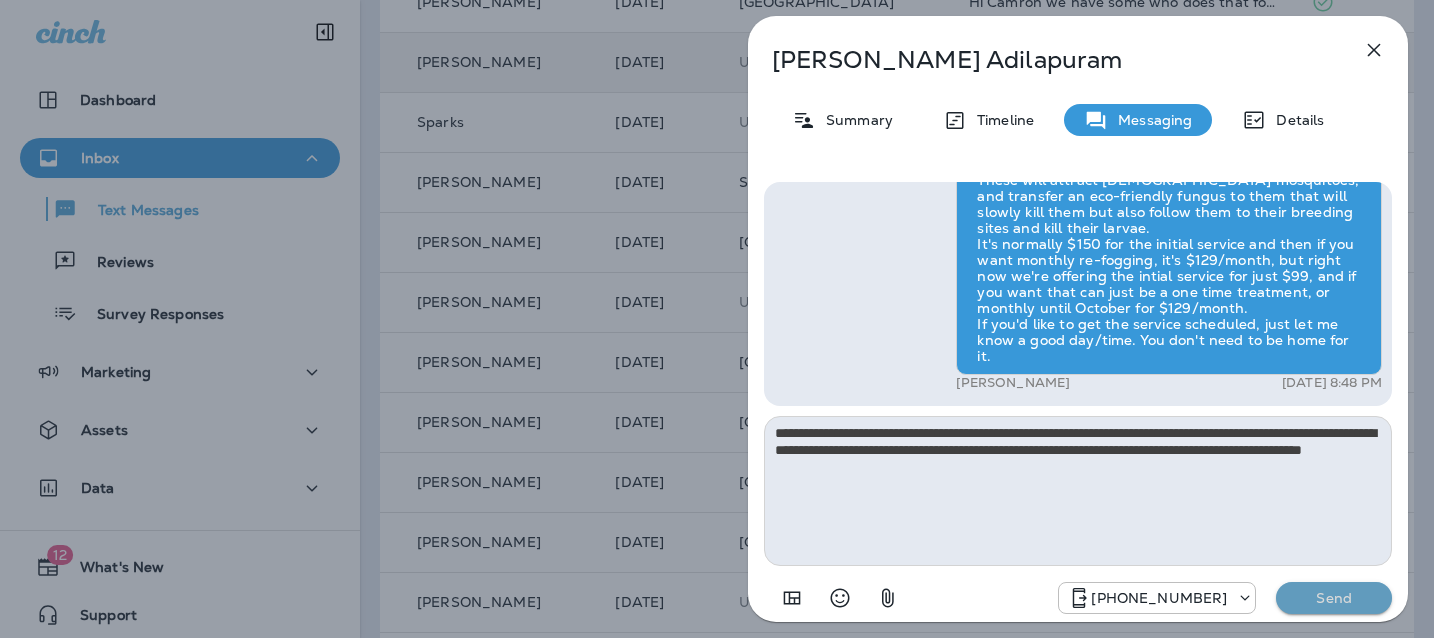 drag, startPoint x: 1301, startPoint y: 589, endPoint x: 1247, endPoint y: 583, distance: 54.33231 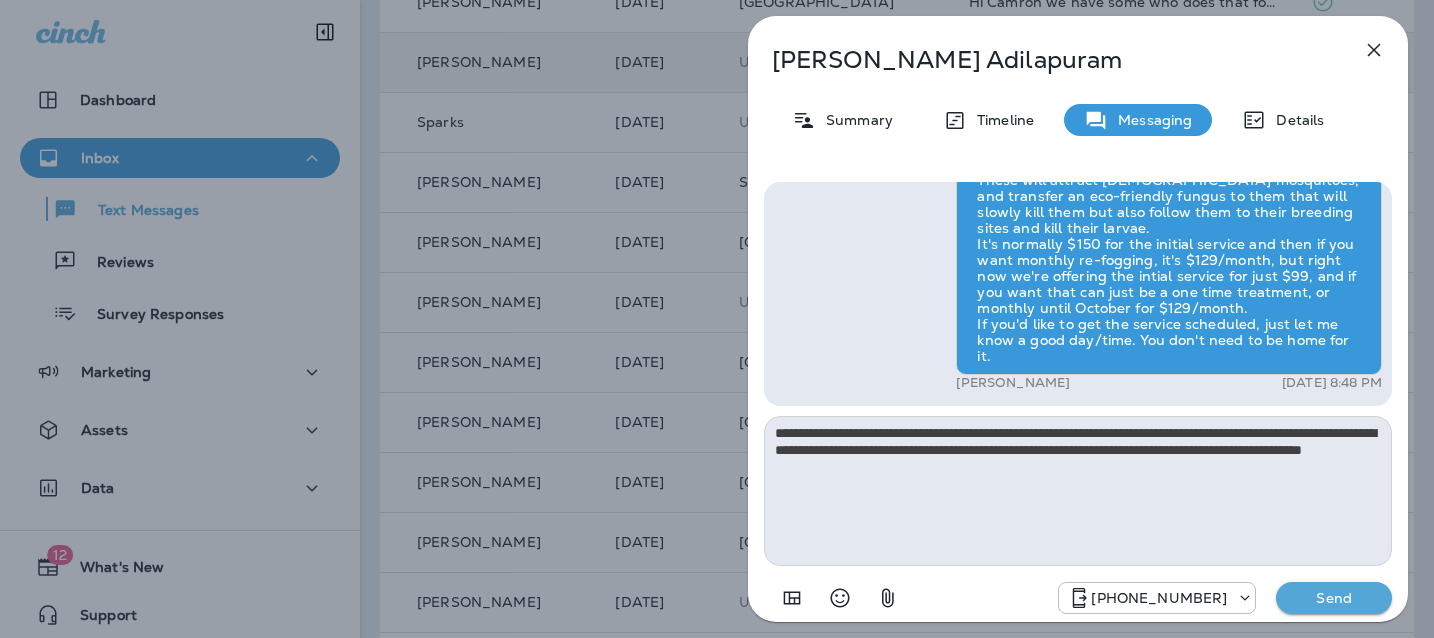 type 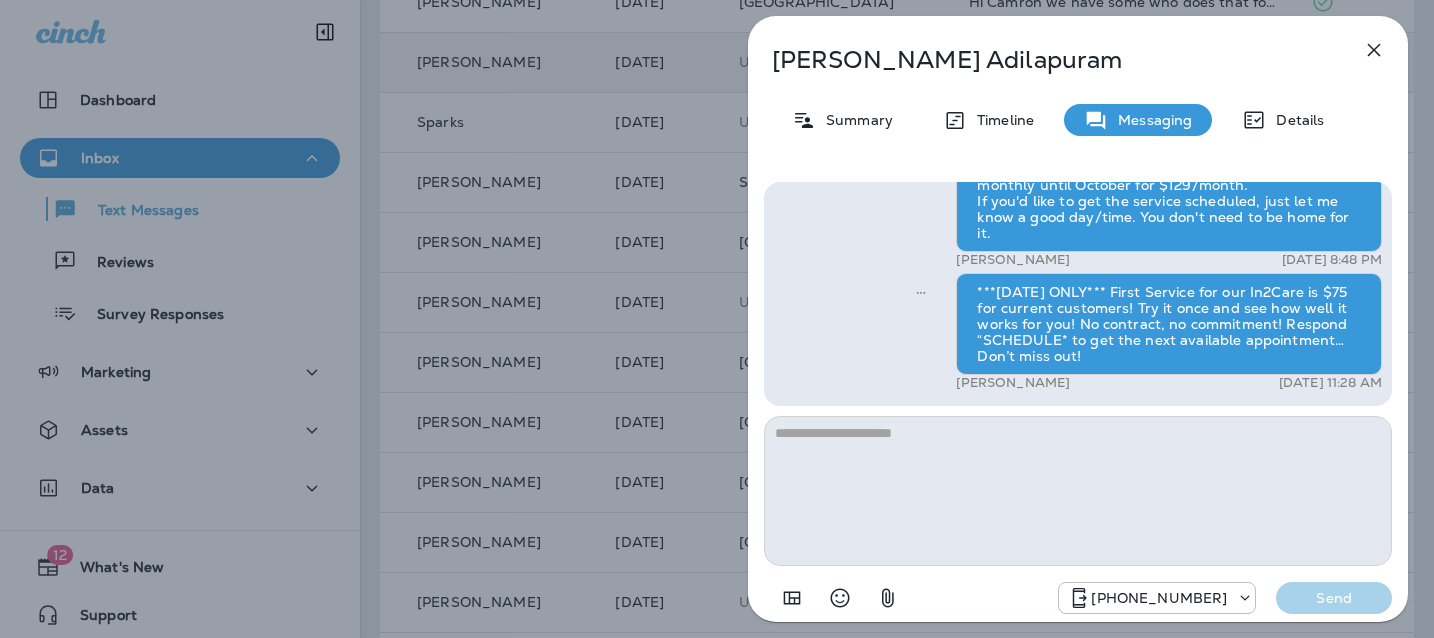 click 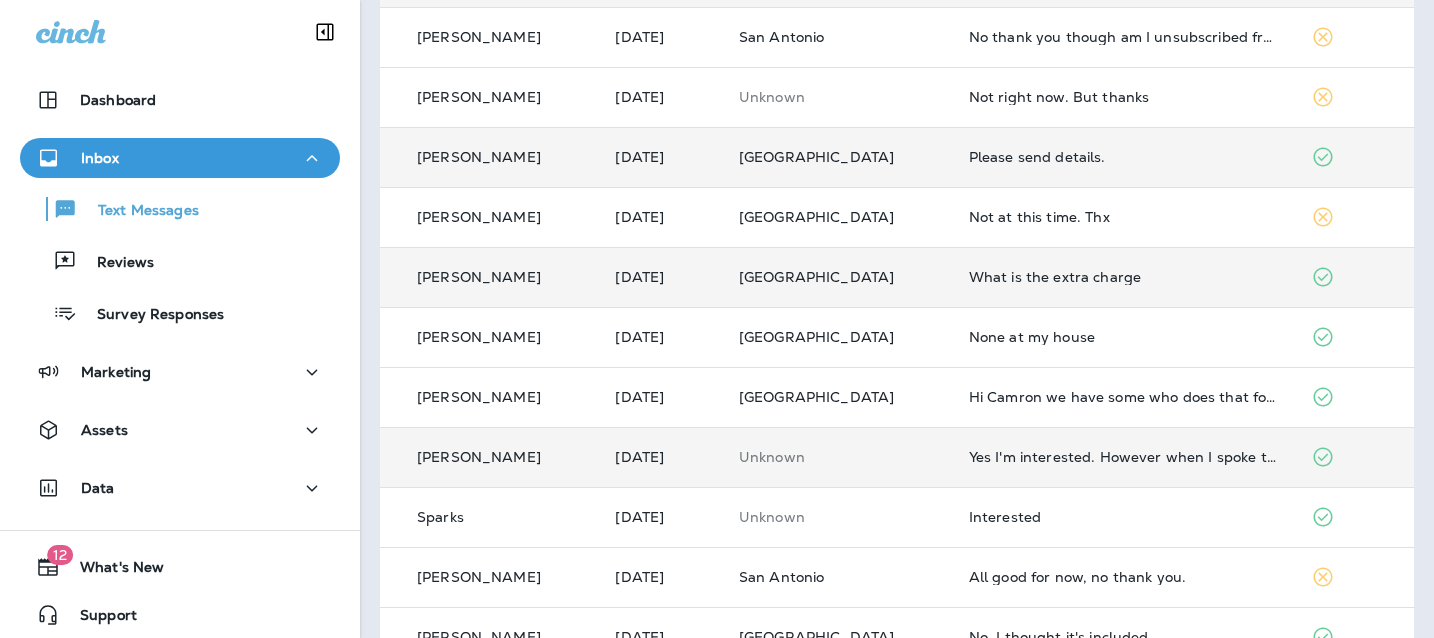 scroll, scrollTop: 0, scrollLeft: 0, axis: both 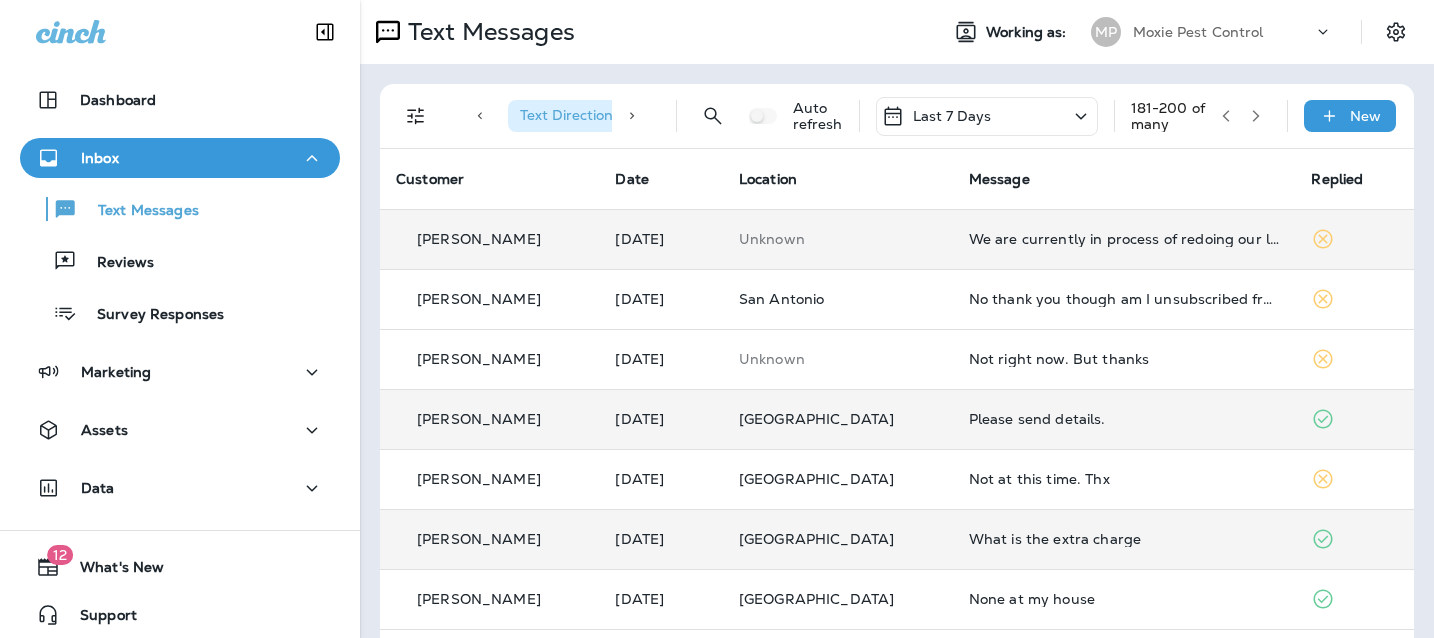 click 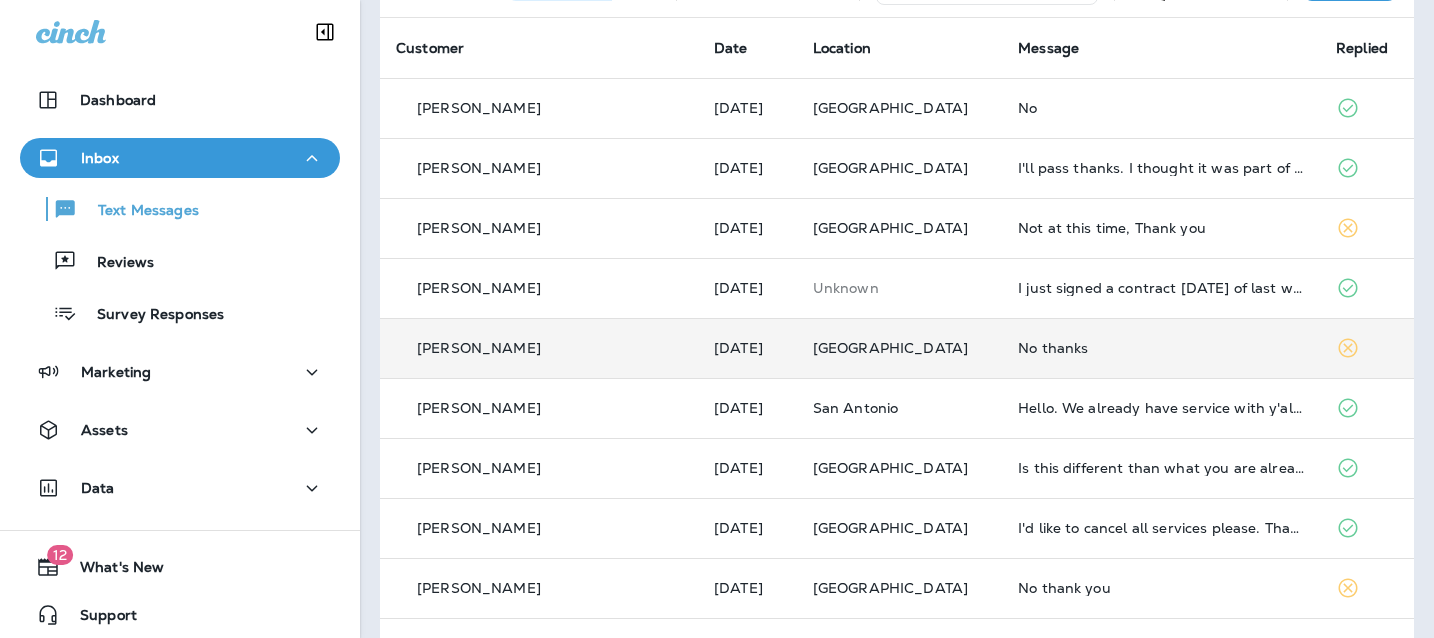 scroll, scrollTop: 144, scrollLeft: 0, axis: vertical 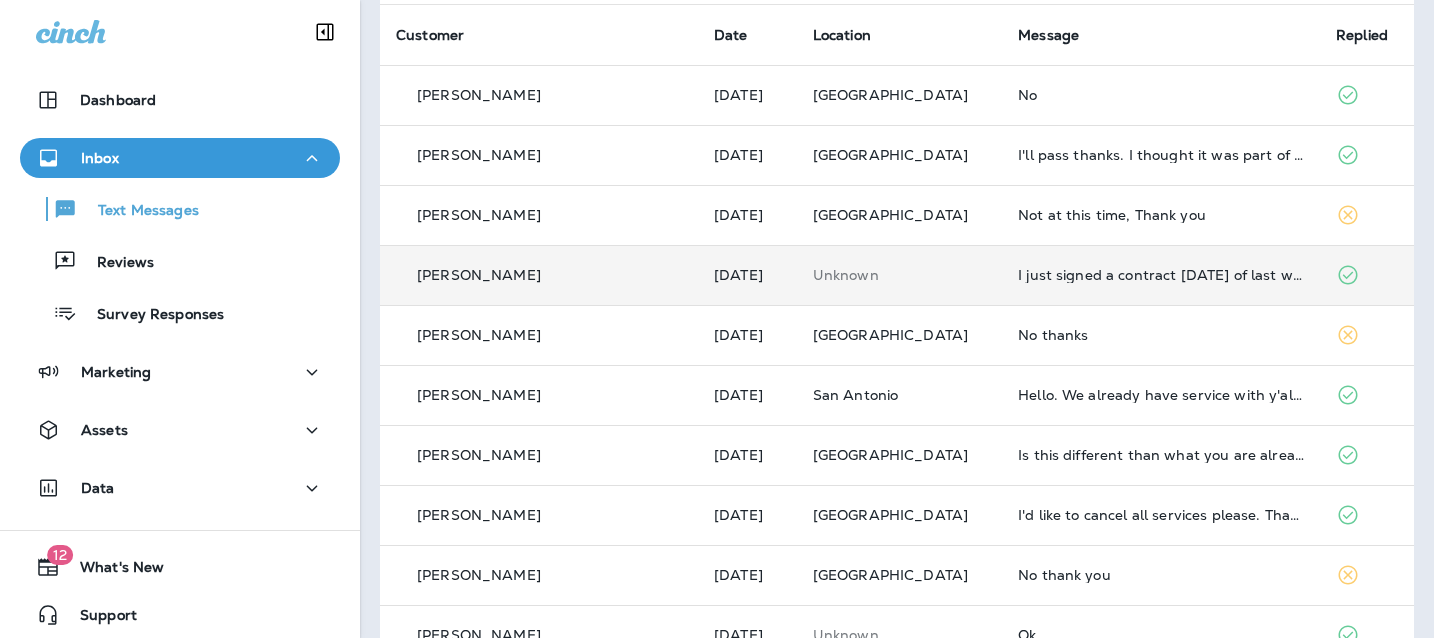 click on "I just signed a contract [DATE] of last week." at bounding box center (1161, 275) 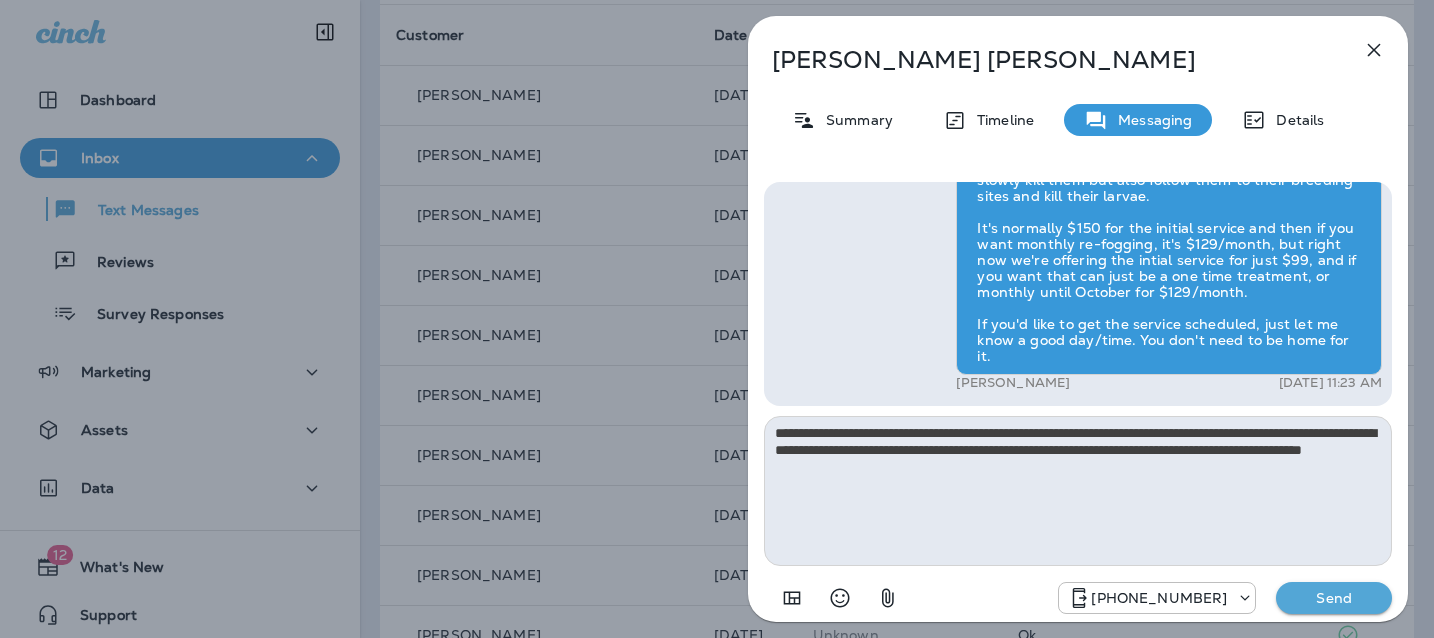 type on "**********" 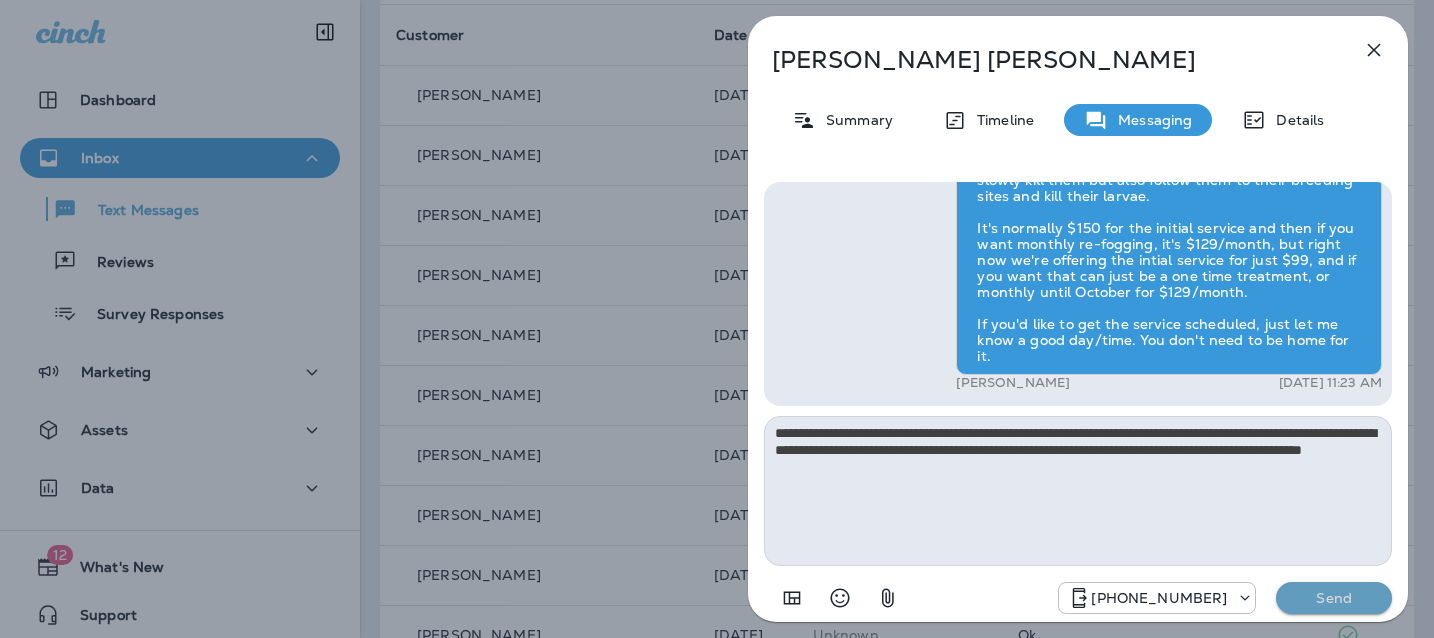 click on "Send" at bounding box center (1334, 598) 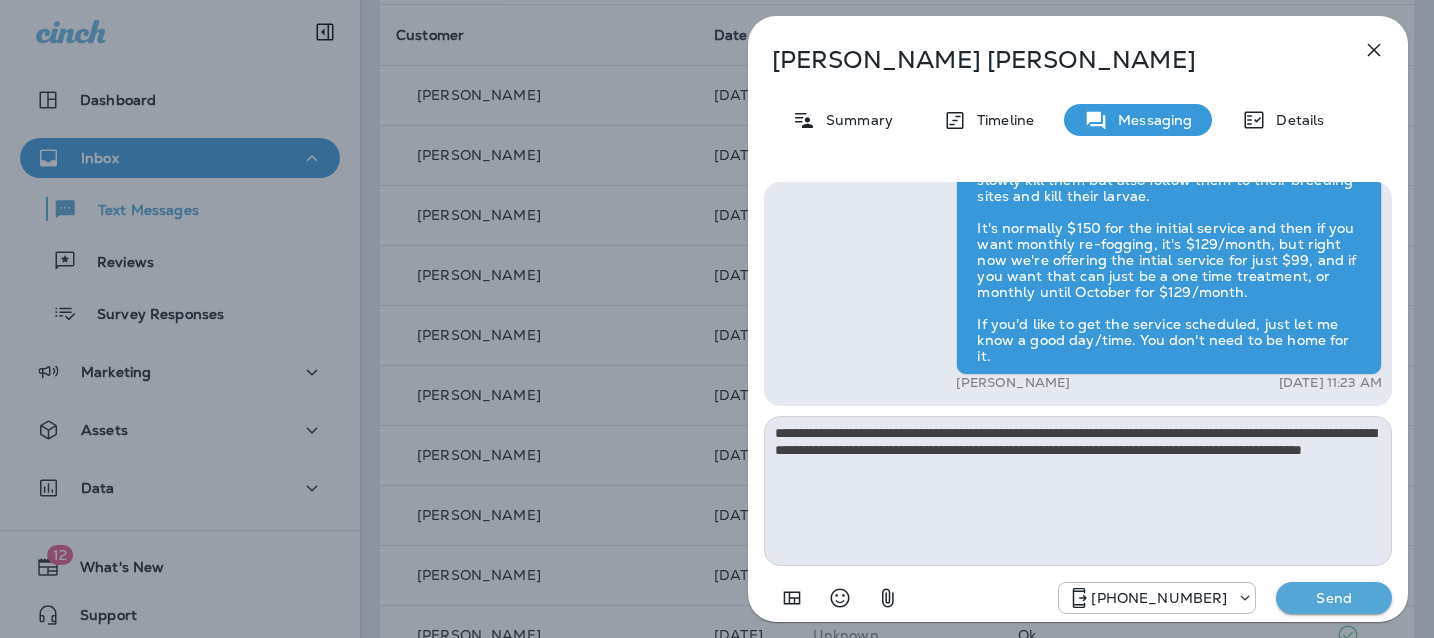 type 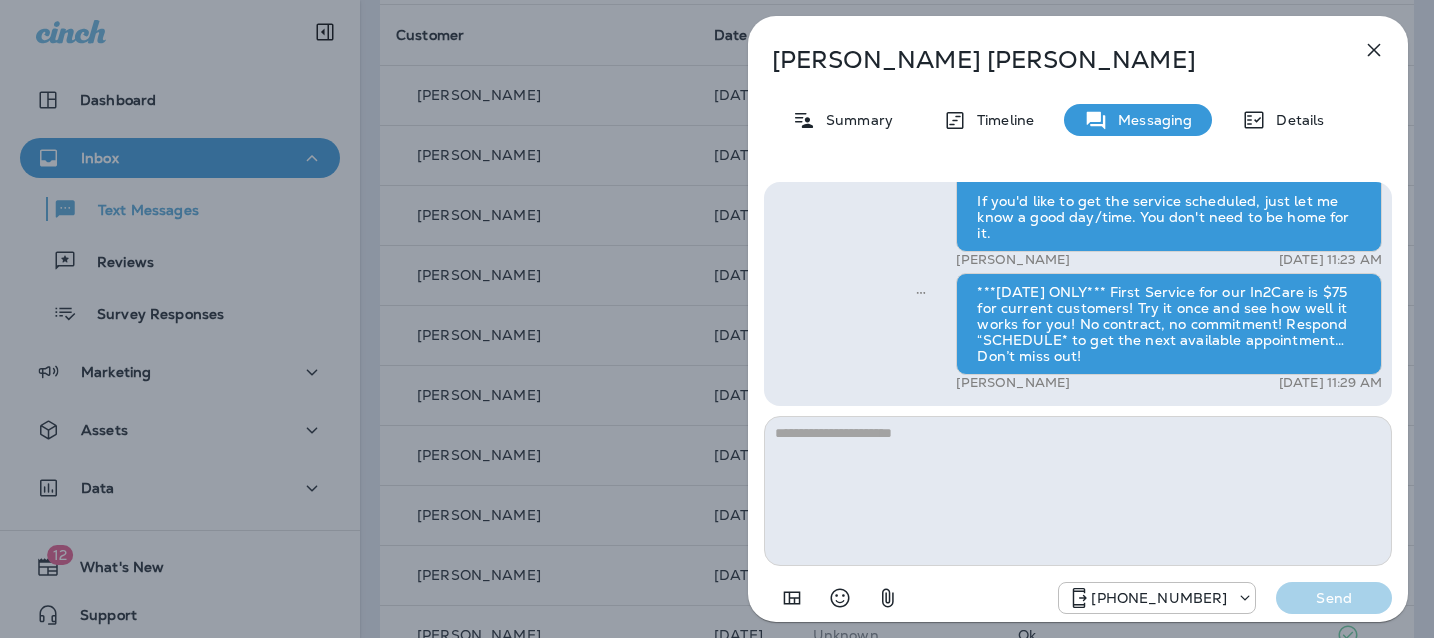 click 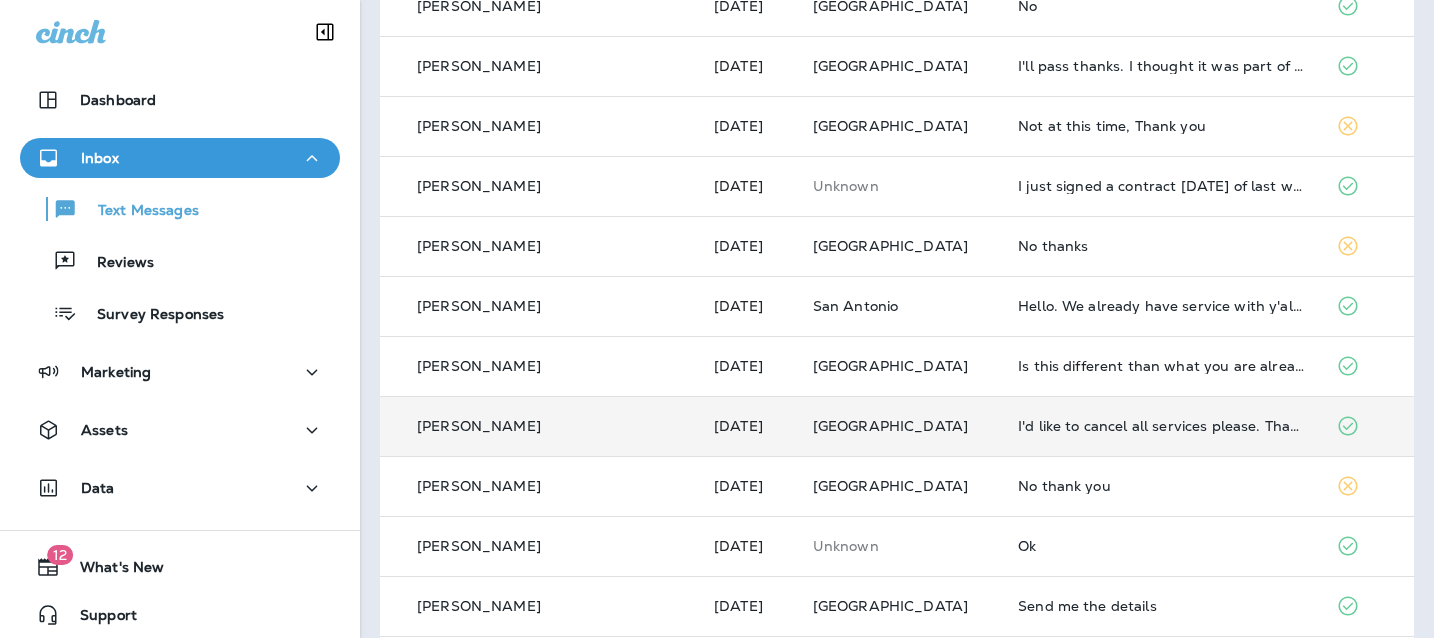 scroll, scrollTop: 248, scrollLeft: 0, axis: vertical 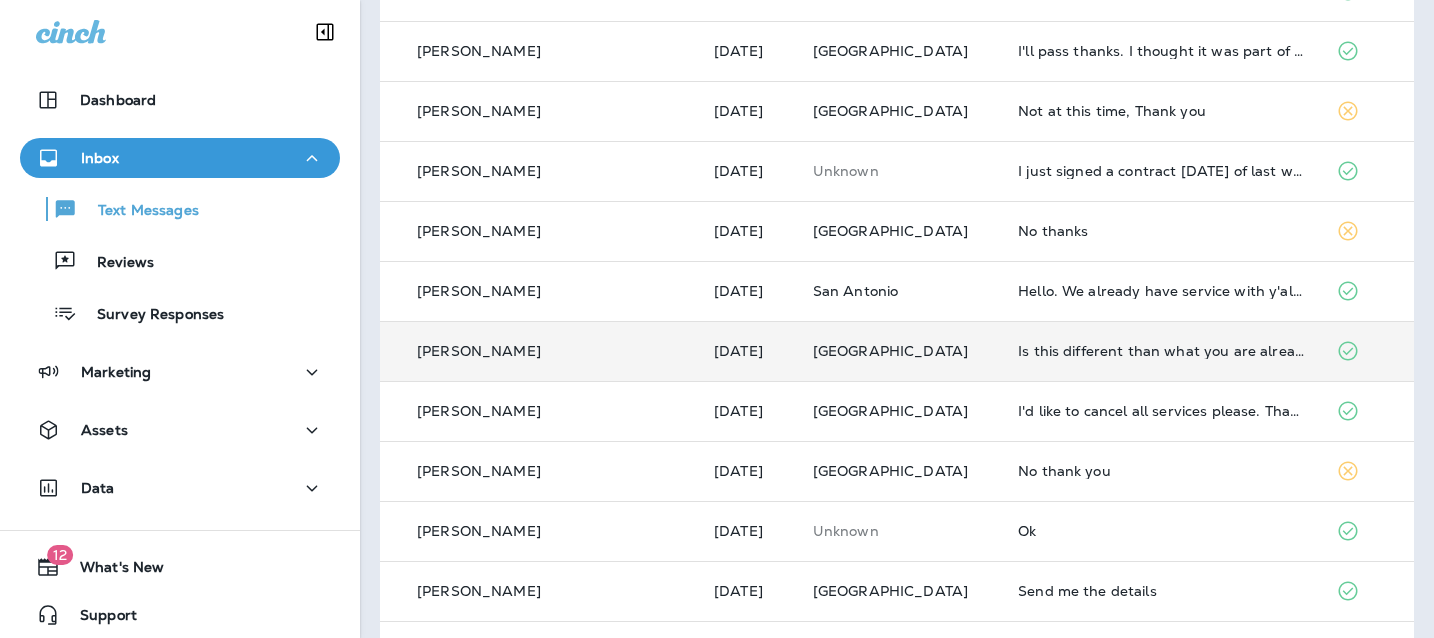 click on "Is this different than what you are already doing?" at bounding box center (1161, 351) 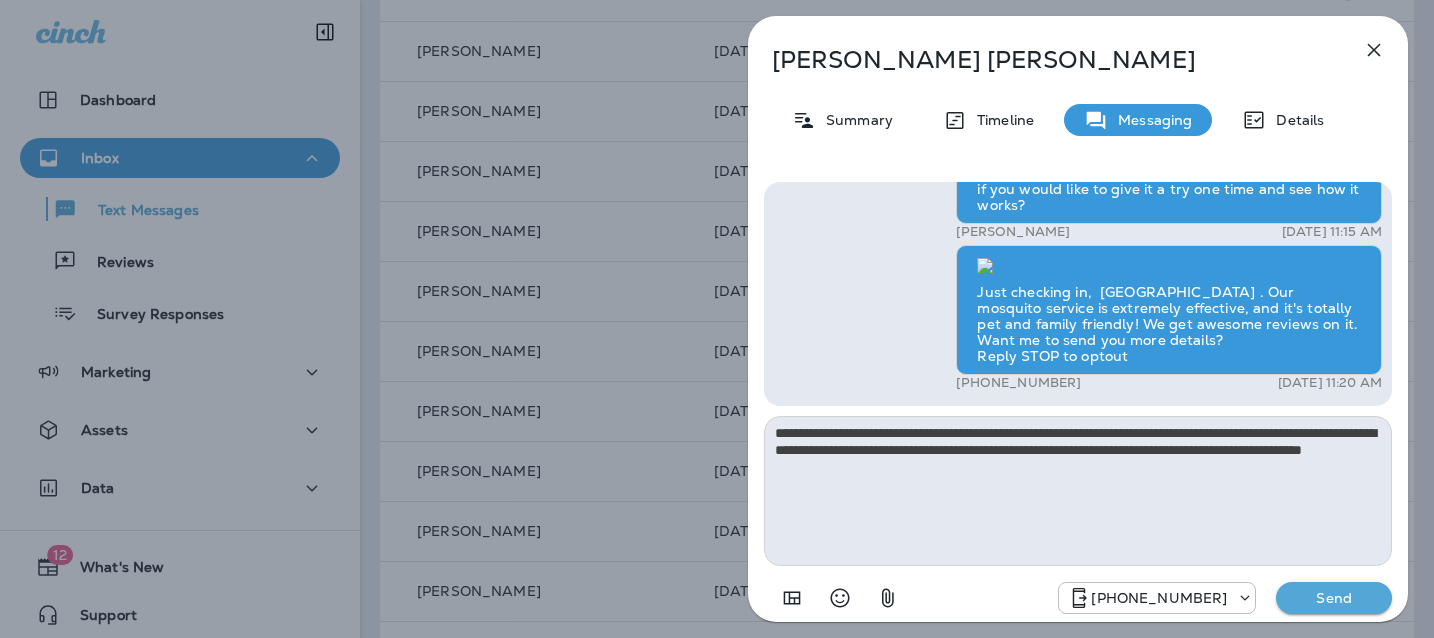 type on "**********" 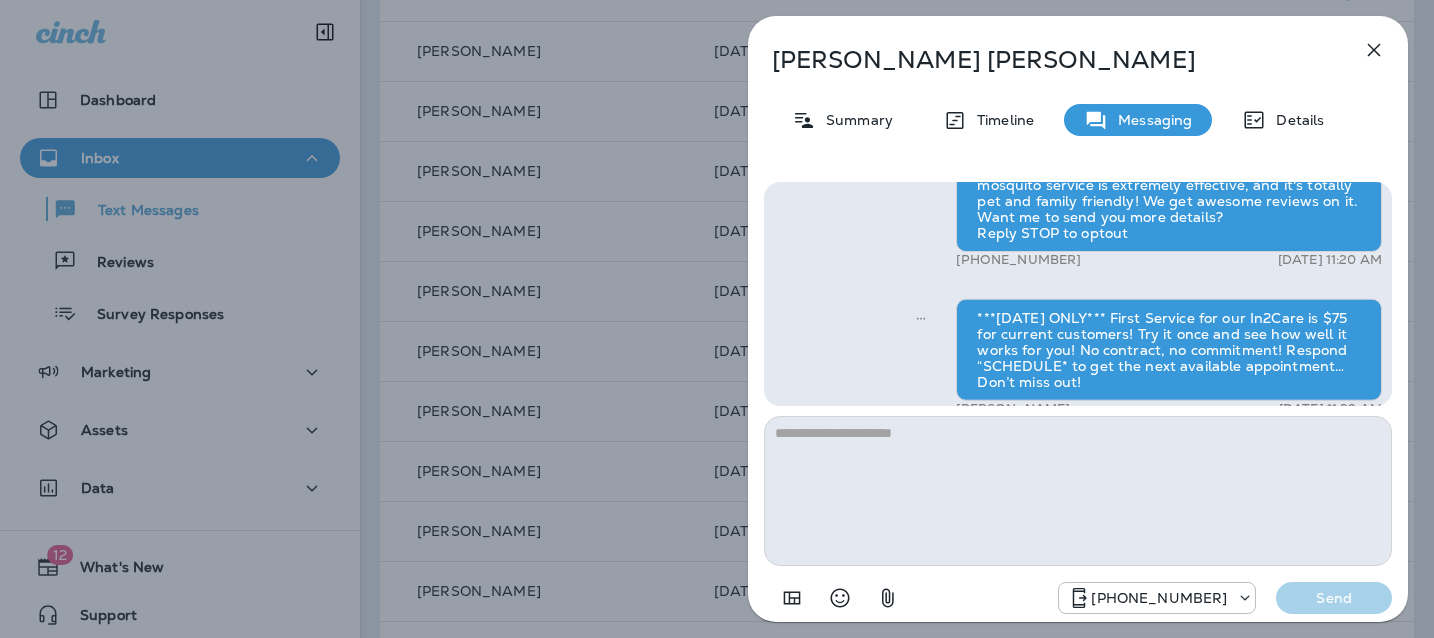 click on "[PERSON_NAME] Summary   Timeline   Messaging   Details   Hi,  [PERSON_NAME] , this is [PERSON_NAME] with Moxie Pest Control. We know Summer brings out the mosquitoes—and with the Summer season here, I’d love to get you on our schedule to come help take care of that. Just reply here if you're interested, and I'll let you know the details!
Reply STOP to optout +18174823792 [DATE] 11:03 AM Is this different than what you are already doing? +1 (412) 608-4635 [DATE] 11:04 AM [PERSON_NAME] [DATE] 11:06 AM Happy 4th!! Haven't heard from you, I was wondering if you would like to give it a try one time and see how it works? [PERSON_NAME] [DATE] 11:15 AM Just checking in,  [GEOGRAPHIC_DATA] . Our mosquito service is extremely effective, and it's totally pet and family friendly! We get awesome reviews on it.  Want me to send you more details?
Reply STOP to optout +18174823792 [DATE] 11:20 AM   [PERSON_NAME] [DATE] 11:29 AM [PHONE_NUMBER] Send" at bounding box center [717, 319] 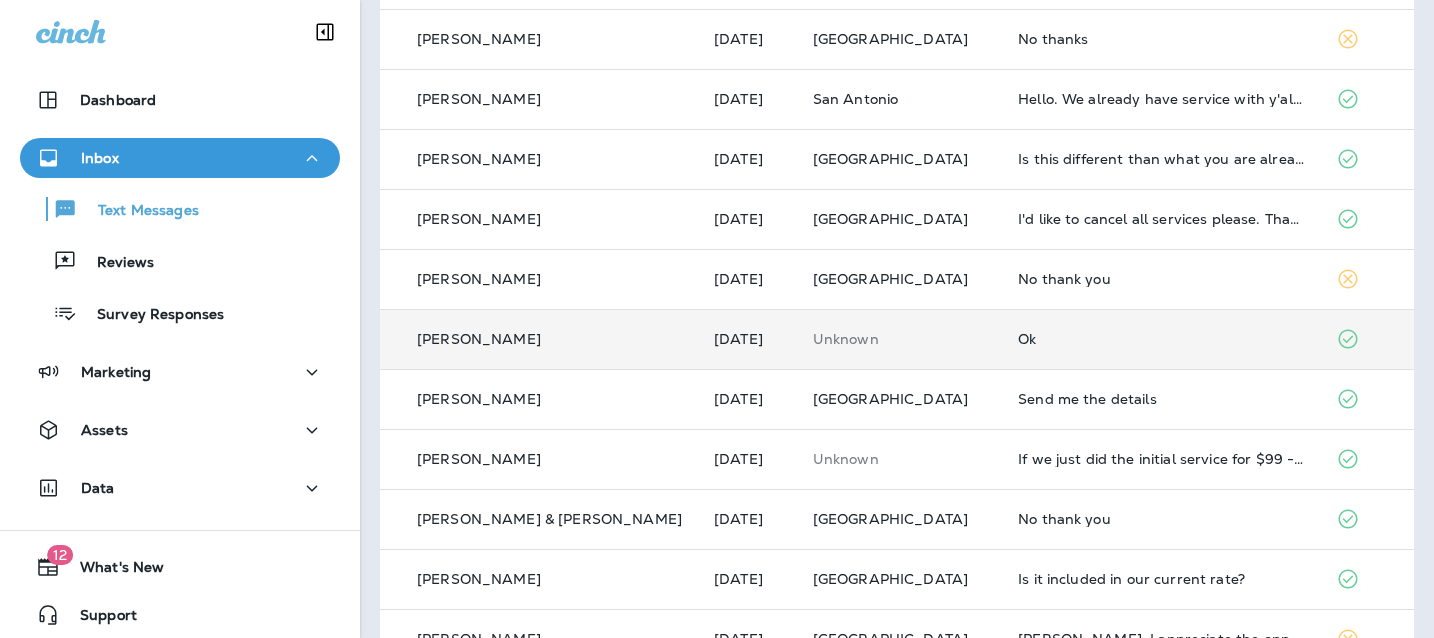 scroll, scrollTop: 441, scrollLeft: 0, axis: vertical 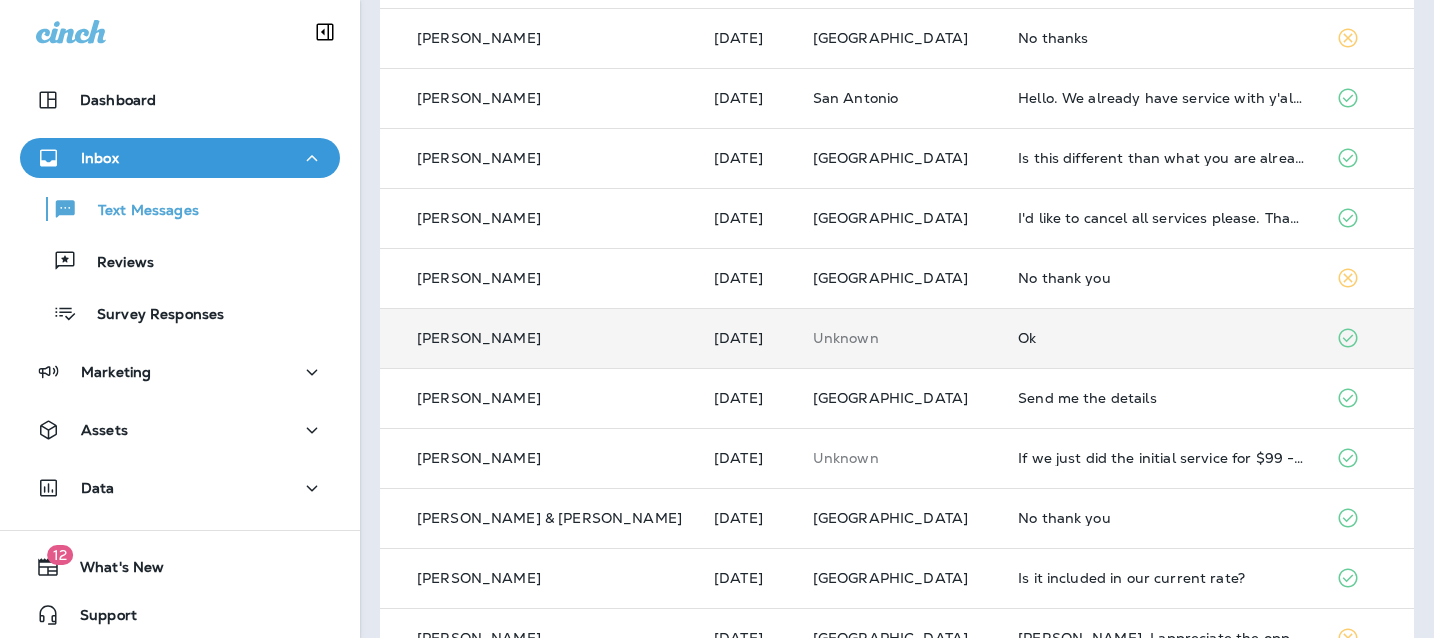 click on "Ok" at bounding box center [1161, 338] 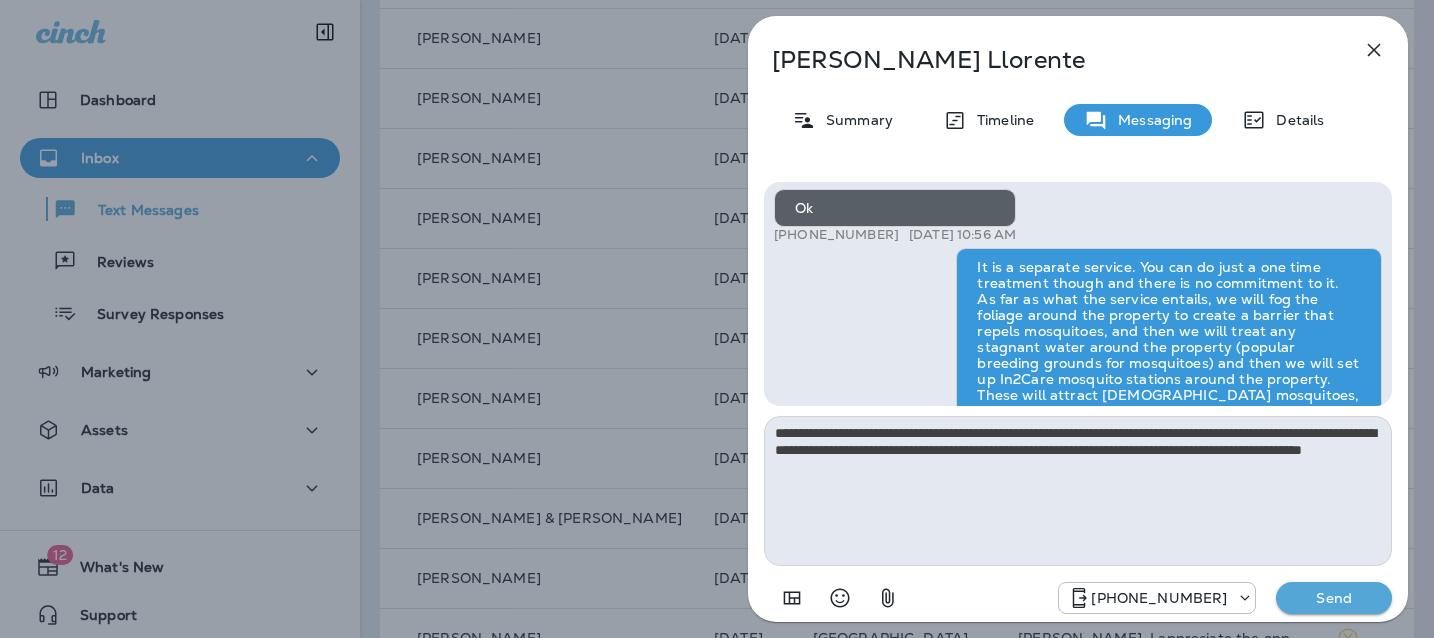 scroll, scrollTop: 0, scrollLeft: 0, axis: both 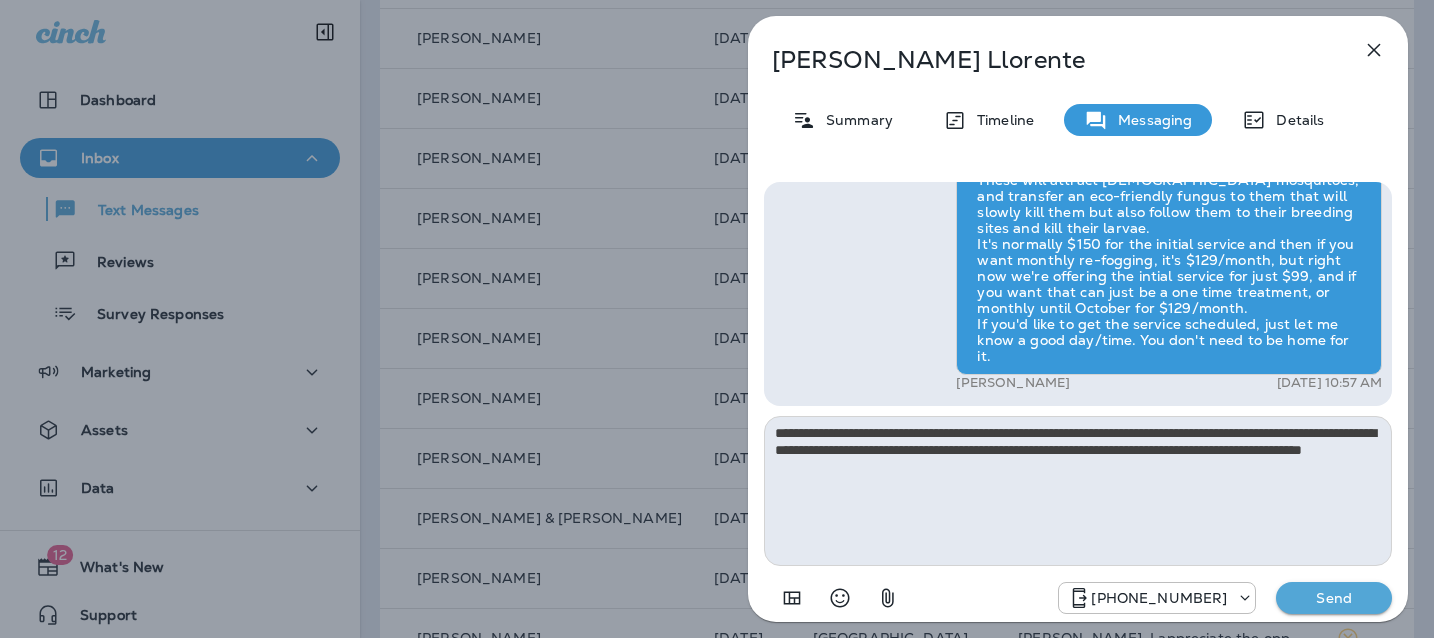 type on "**********" 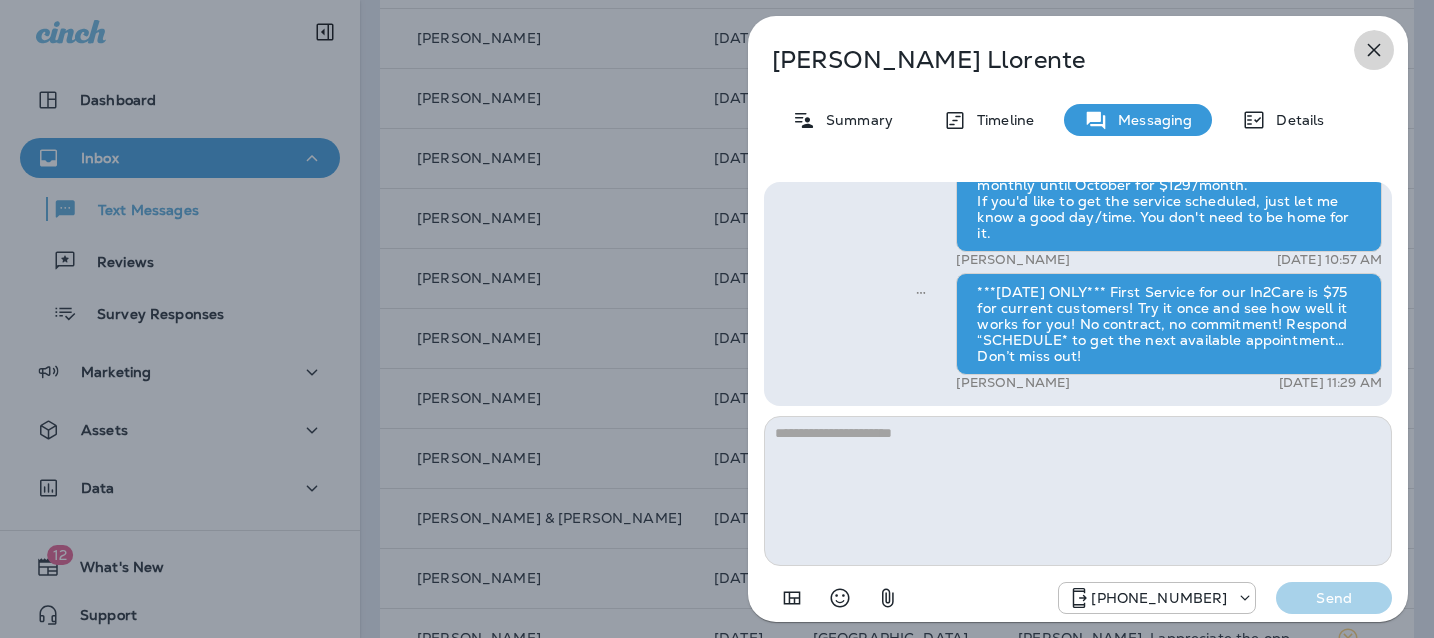 click 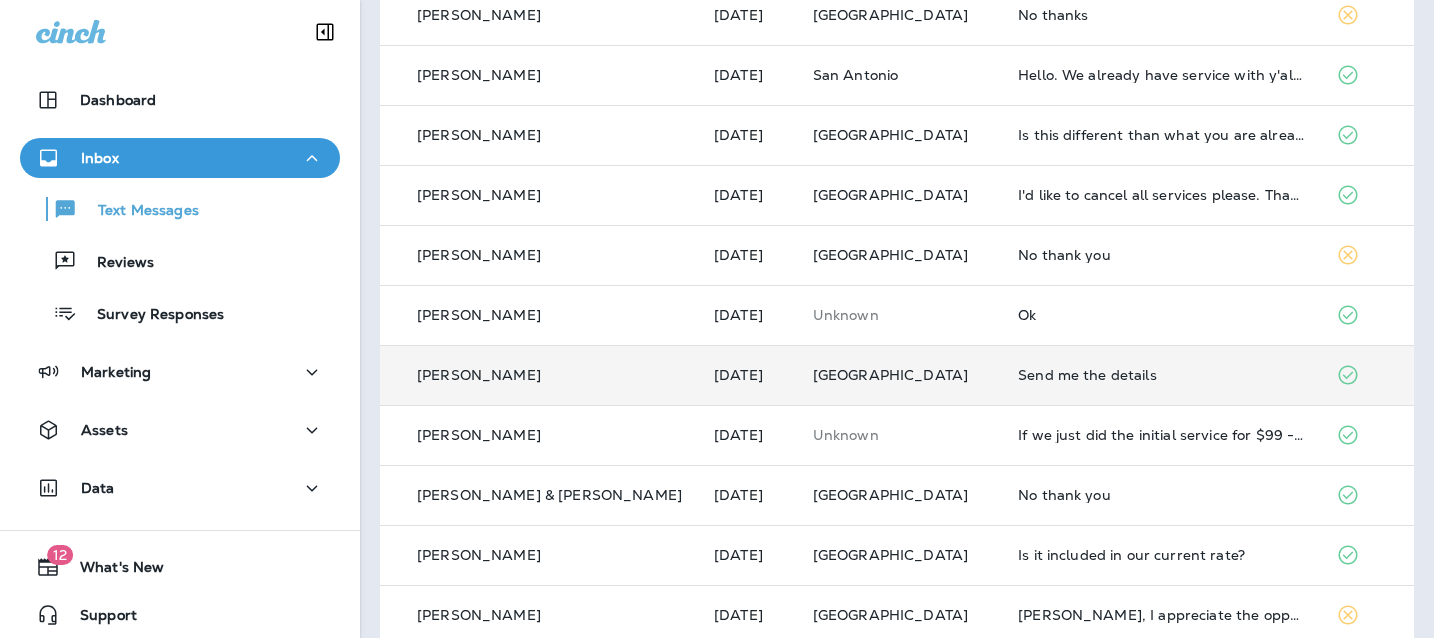 scroll, scrollTop: 465, scrollLeft: 0, axis: vertical 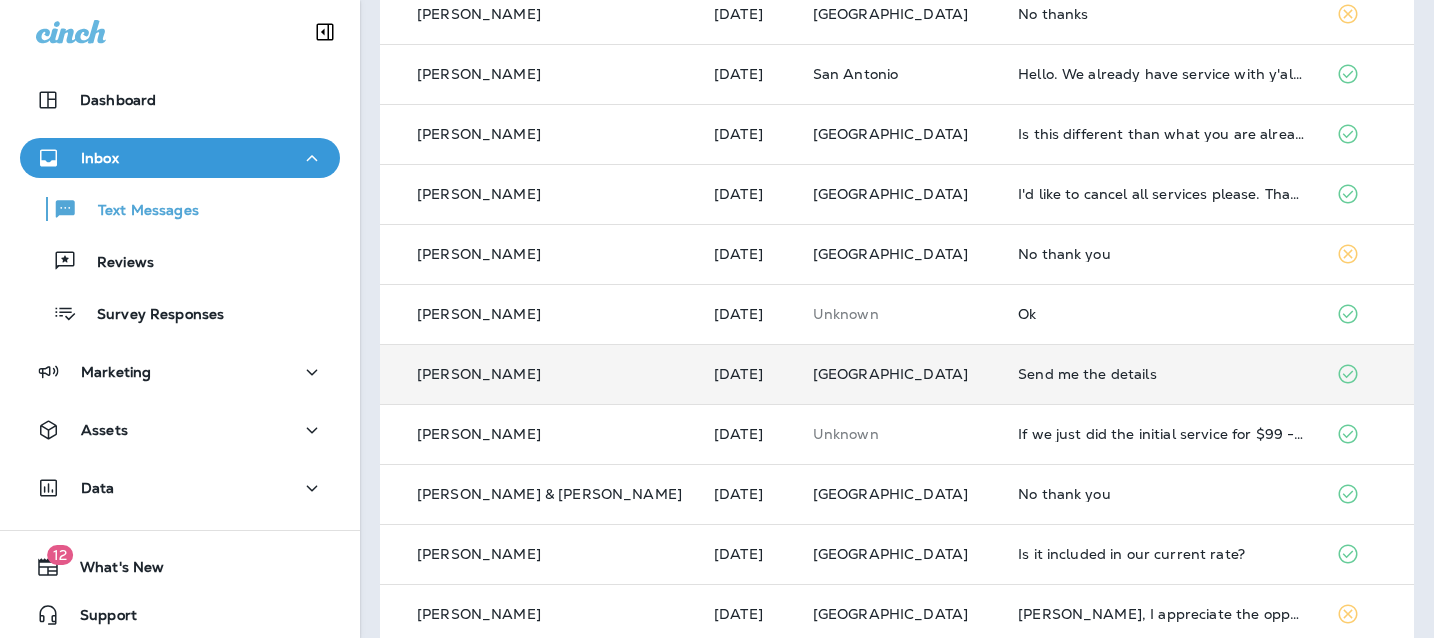 click on "Send me the details" at bounding box center (1161, 374) 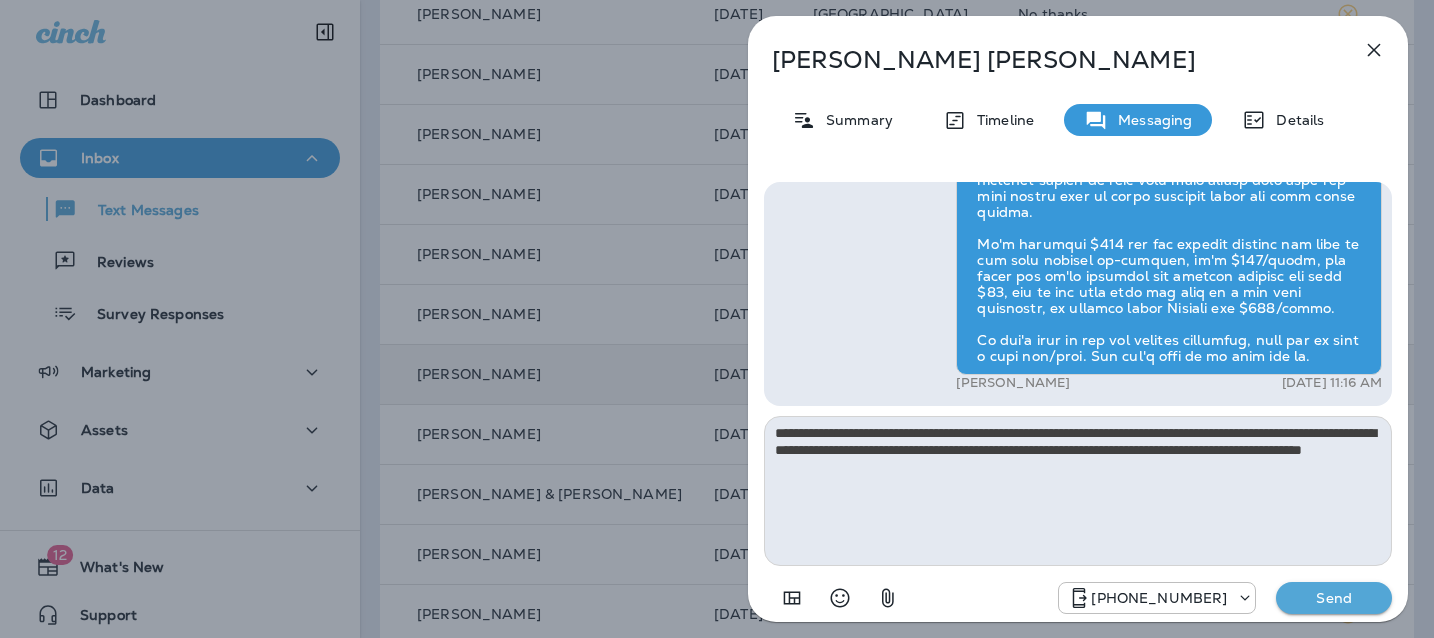 type on "**********" 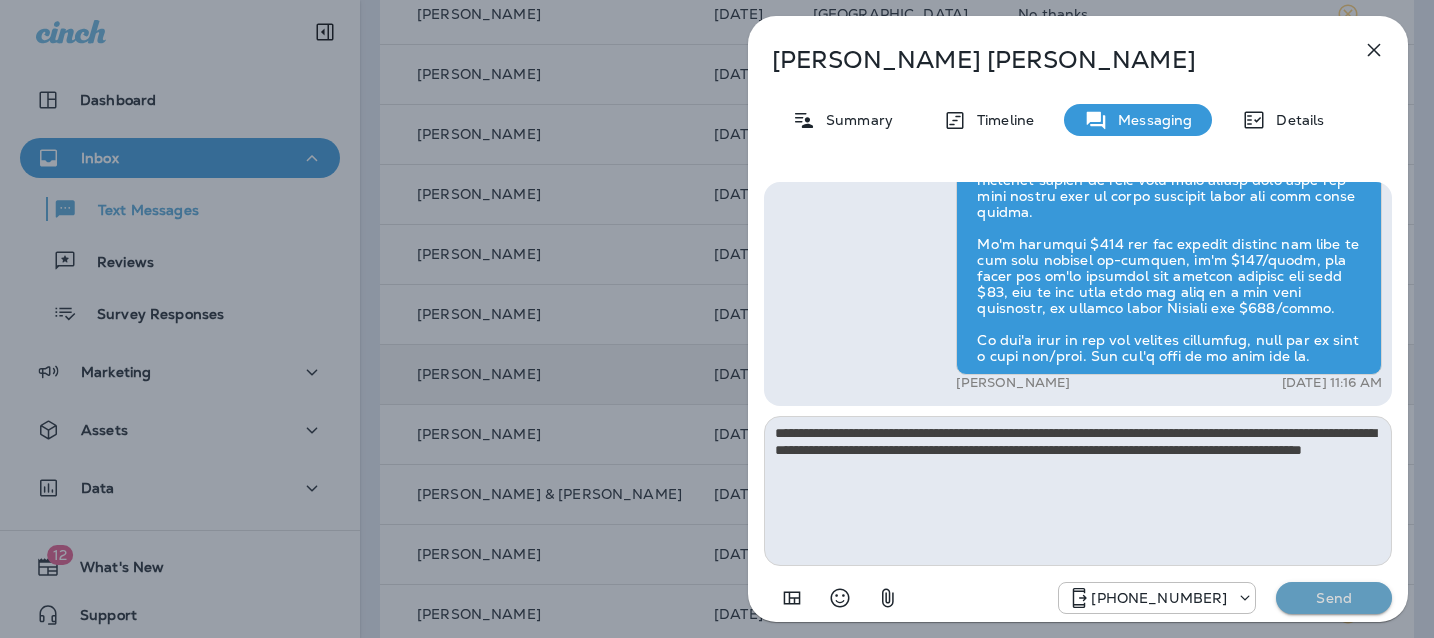 click on "Send" at bounding box center (1334, 598) 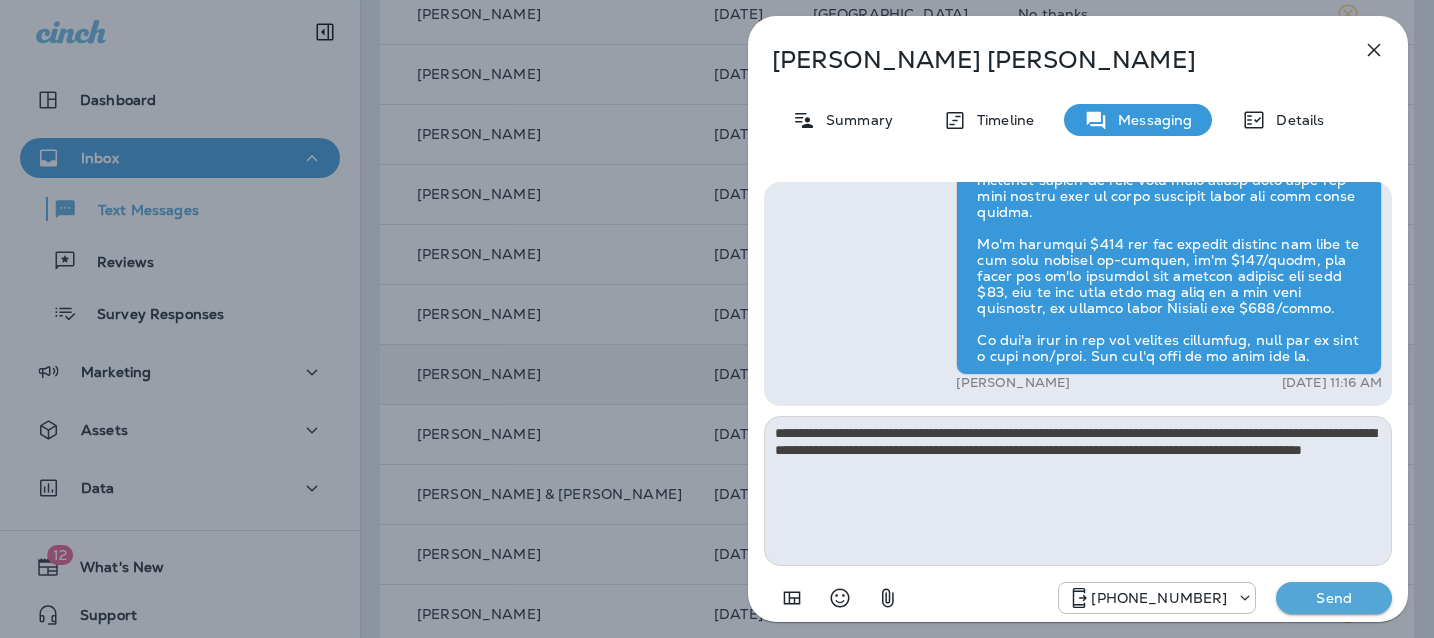 type 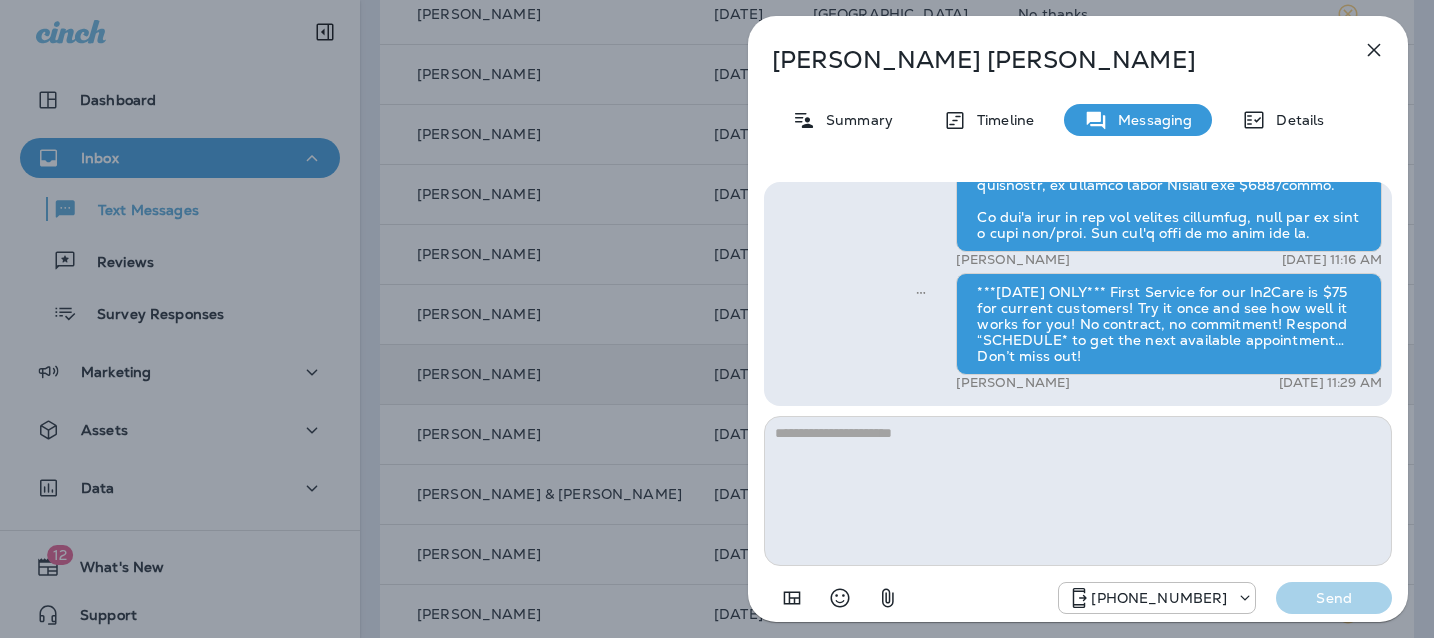 click 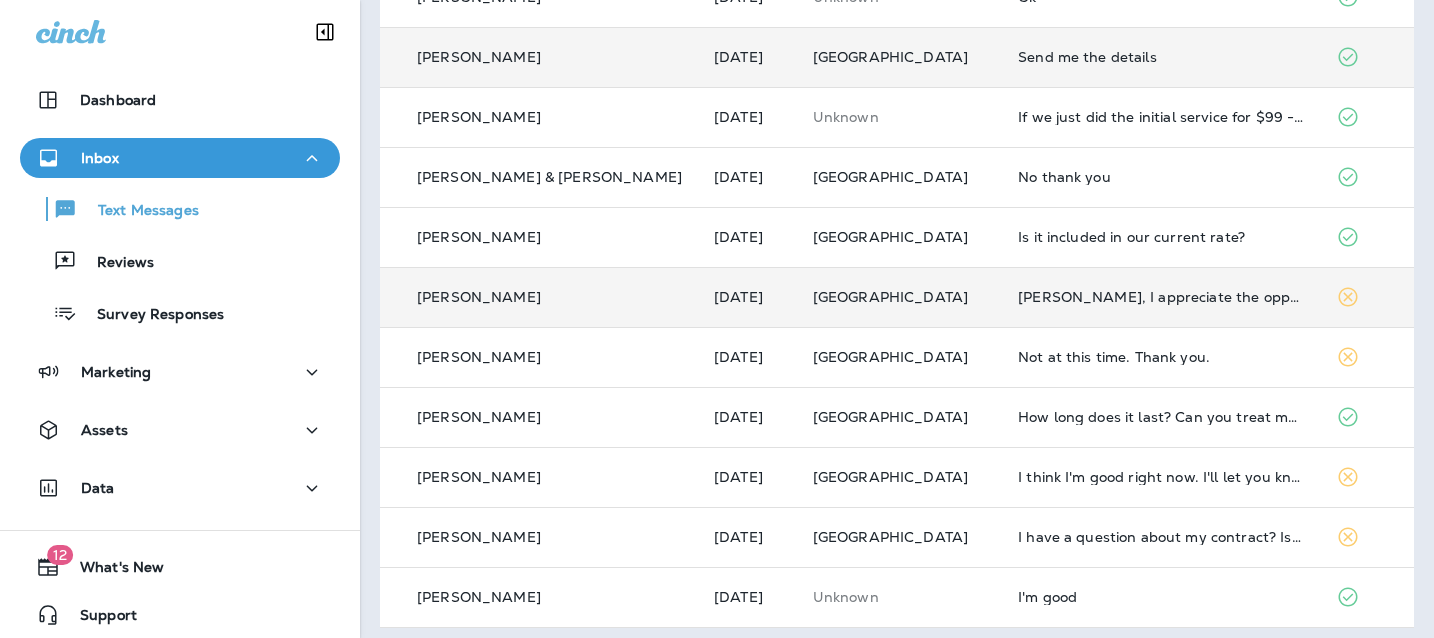 scroll, scrollTop: 792, scrollLeft: 0, axis: vertical 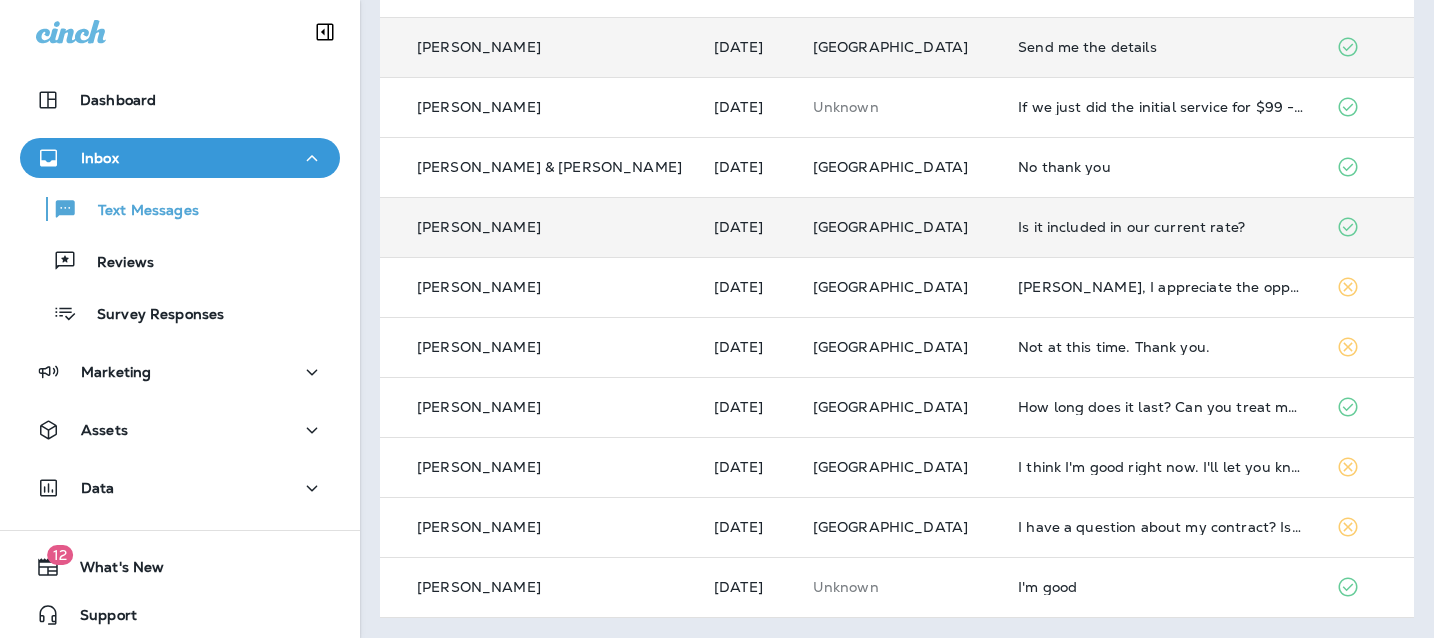 click on "Is it included in our current rate?" at bounding box center (1161, 227) 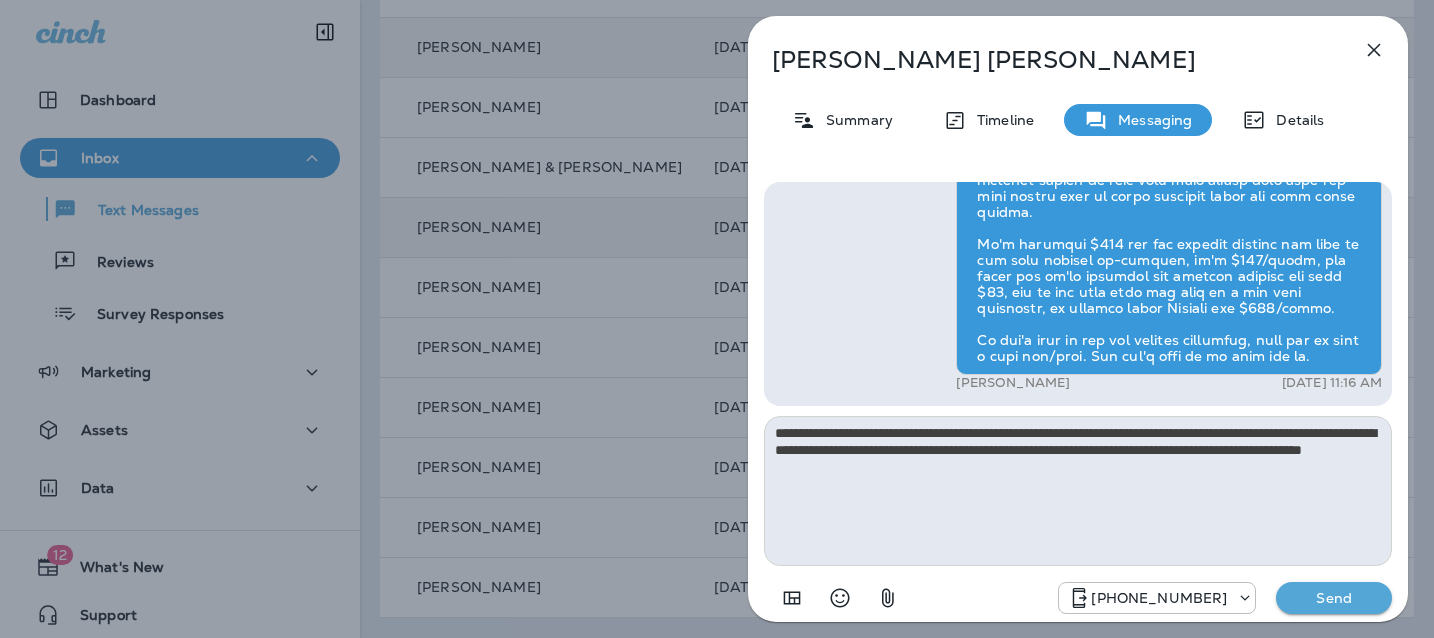 type on "**********" 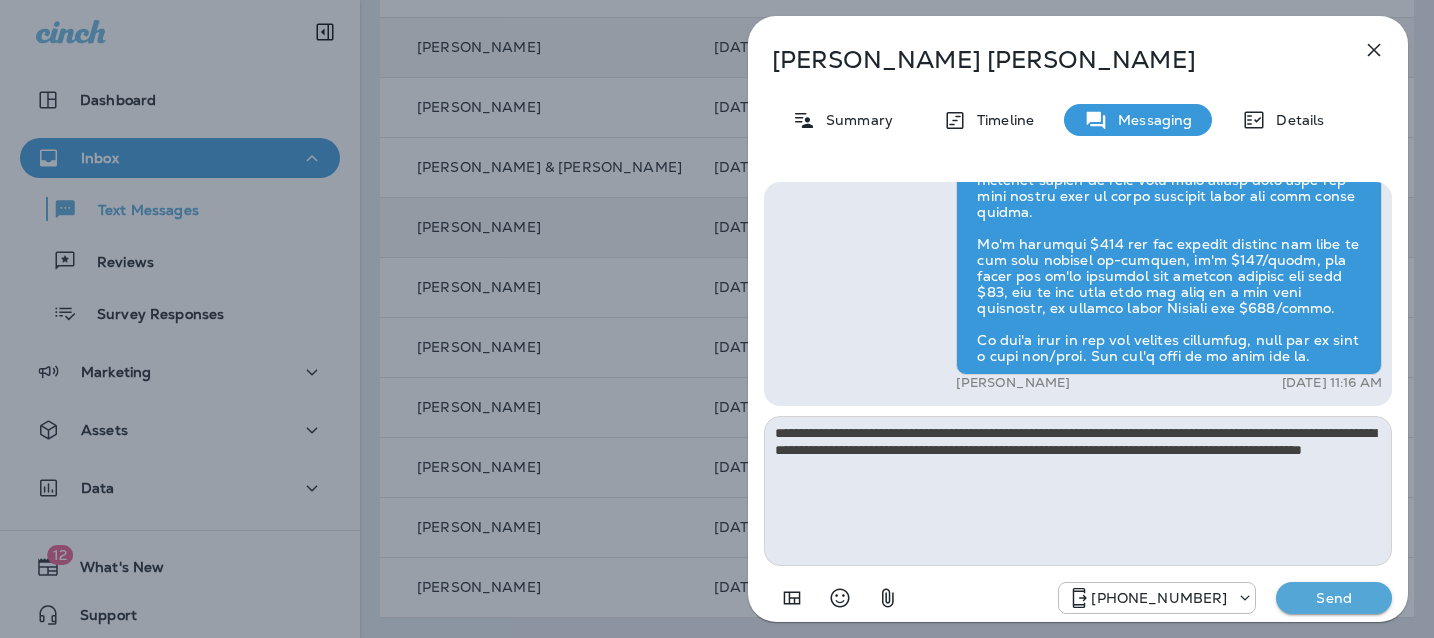 type 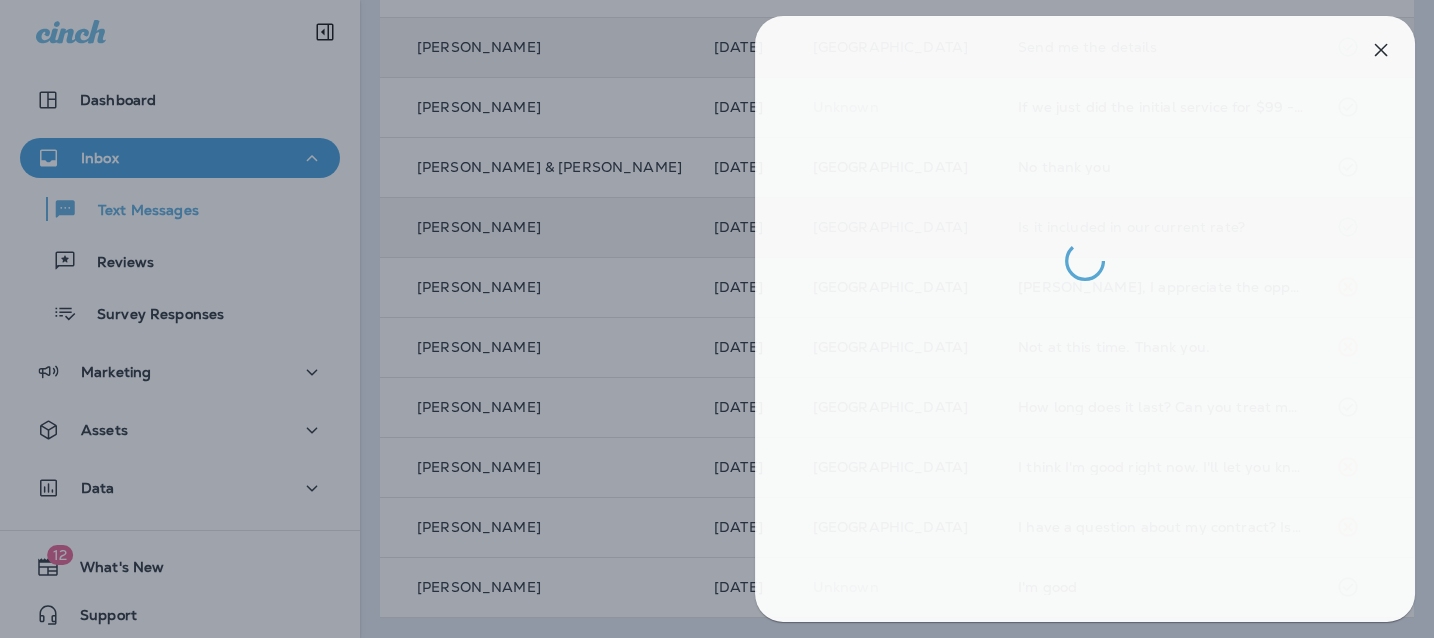 click at bounding box center (724, 319) 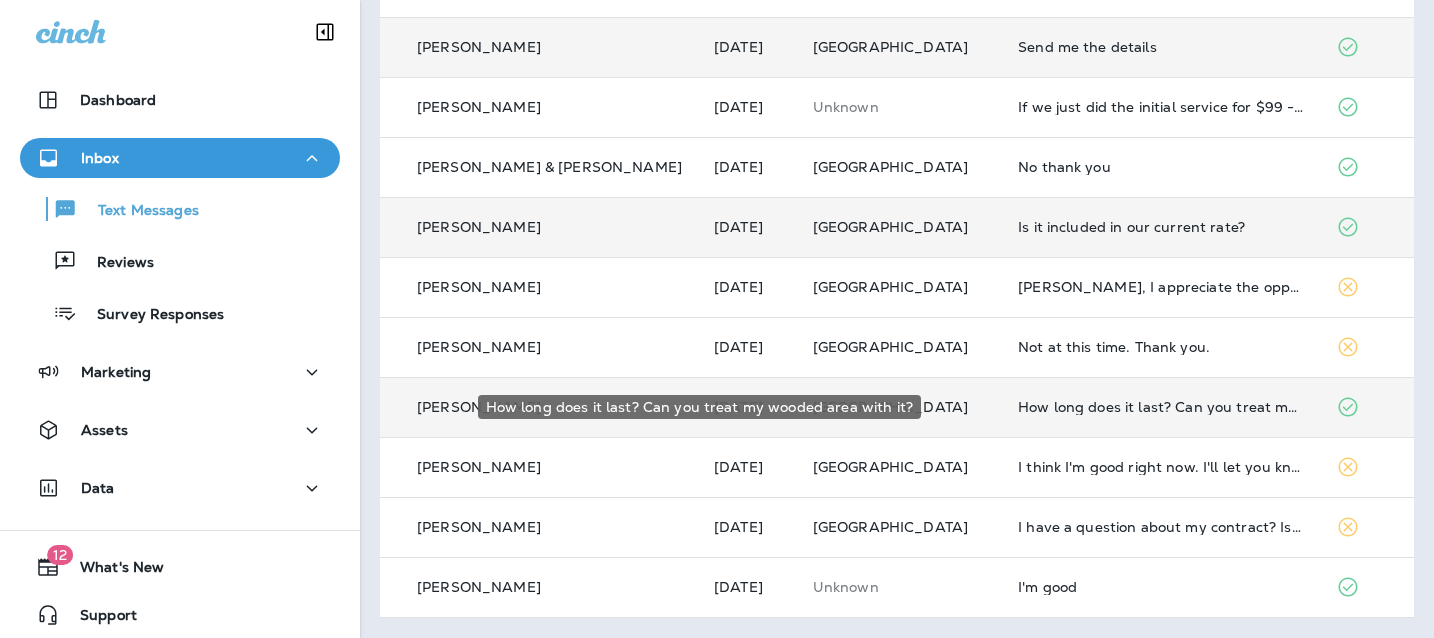 click on "How long does it last? Can you treat my wooded area with it?" at bounding box center (1161, 407) 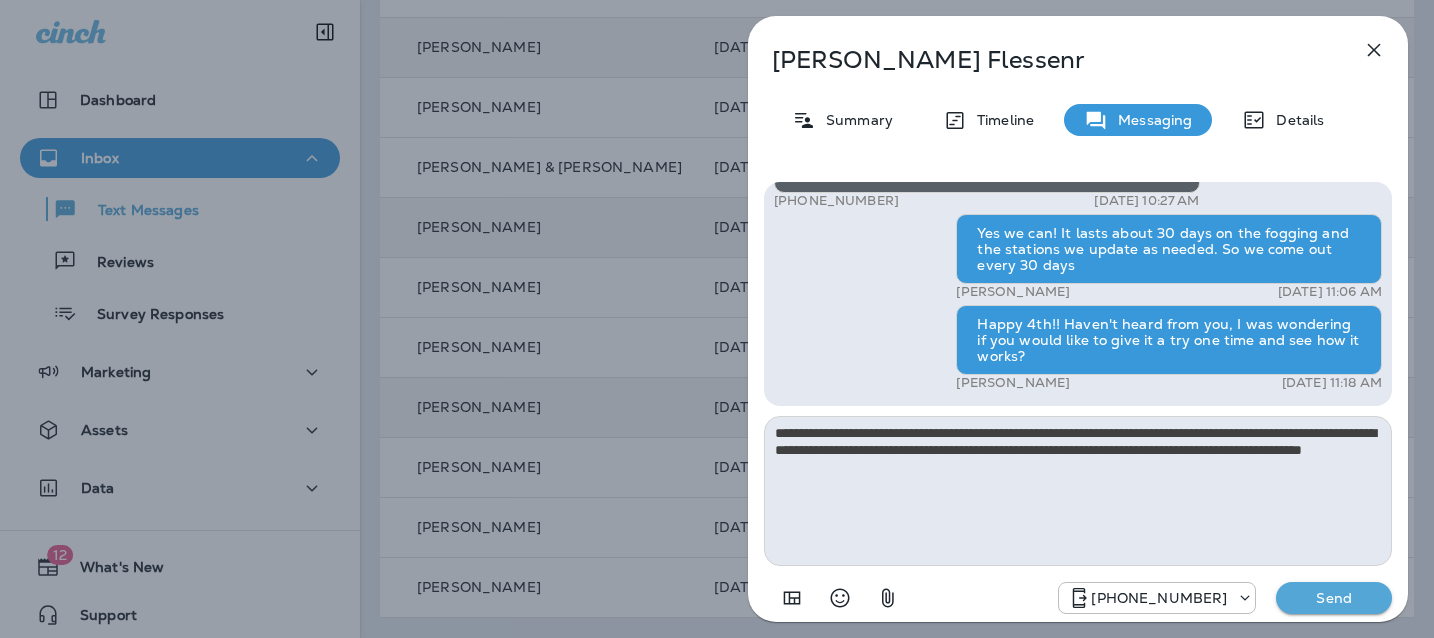type on "**********" 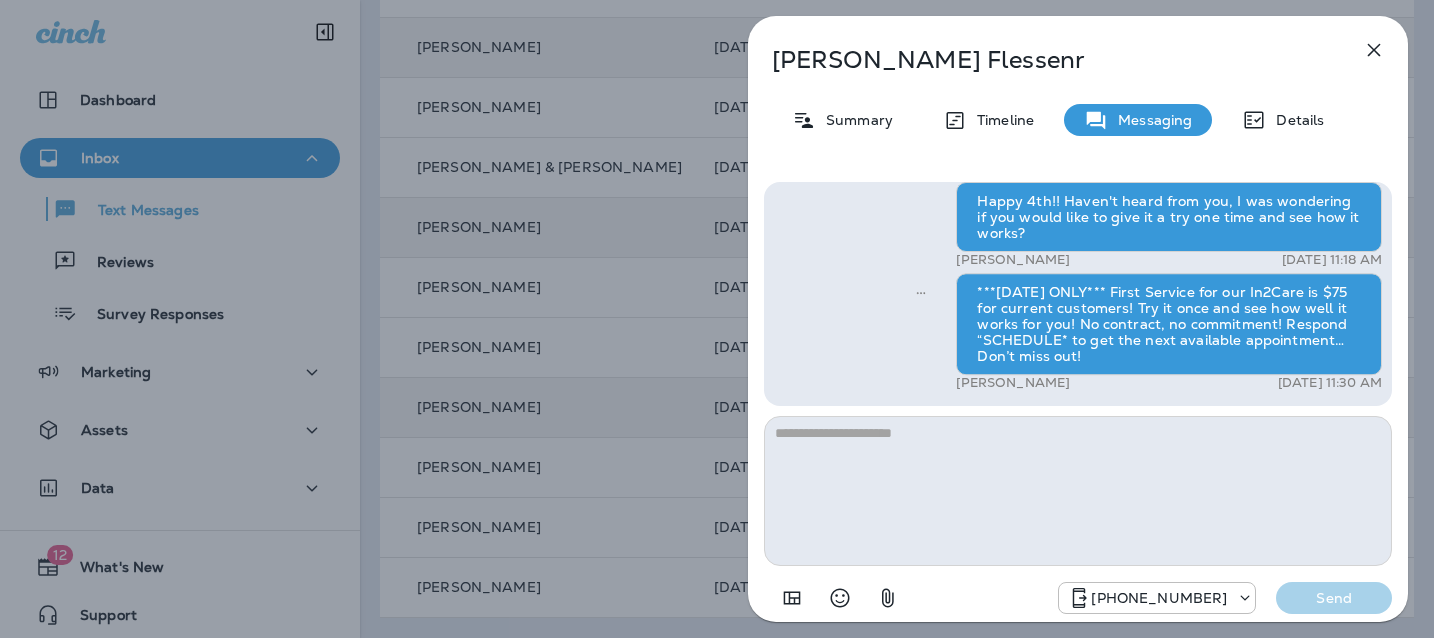 click on "[PERSON_NAME] Summary   Timeline   Messaging   Details   Exciting News! [PERSON_NAME]’s Pest Control is now Moxie Pest Control! Same great service, new name. No changes to your protection—just a fresh look! Got questions? Call us anytime!
Reply STOP to optout +18174823792 [DATE] 9:16 AM Hi,  [PERSON_NAME] , this is [PERSON_NAME] with Moxie Pest Control. We know Summer brings out the mosquitoes—and with the Summer season here, I’d love to get you on our schedule to come help take care of that. Just reply here if you're interested, and I'll let you know the details!
Reply STOP to optout +18174823792 [DATE] 10:11 AM Just checking in,  Rob . Our mosquito service is extremely effective, and it's totally pet and family friendly! We get awesome reviews on it.  Want me to send you more details?
Reply STOP to optout +18174823792 [DATE] 10:20 AM Ok +1 (612) 875-4530 [DATE] 10:23 AM [PERSON_NAME] [DATE] 10:26 AM How long does it last? Can you treat my wooded area with it? [PHONE_NUMBER] [PERSON_NAME]" at bounding box center [717, 319] 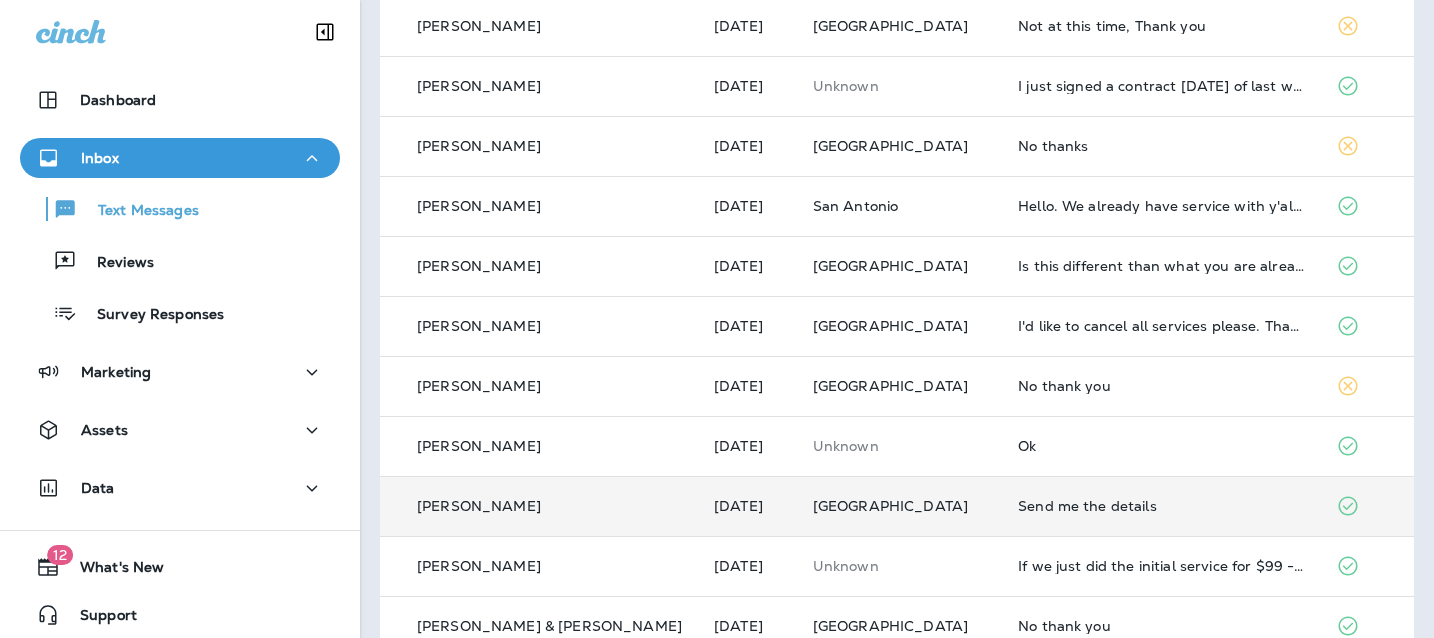 scroll, scrollTop: 355, scrollLeft: 0, axis: vertical 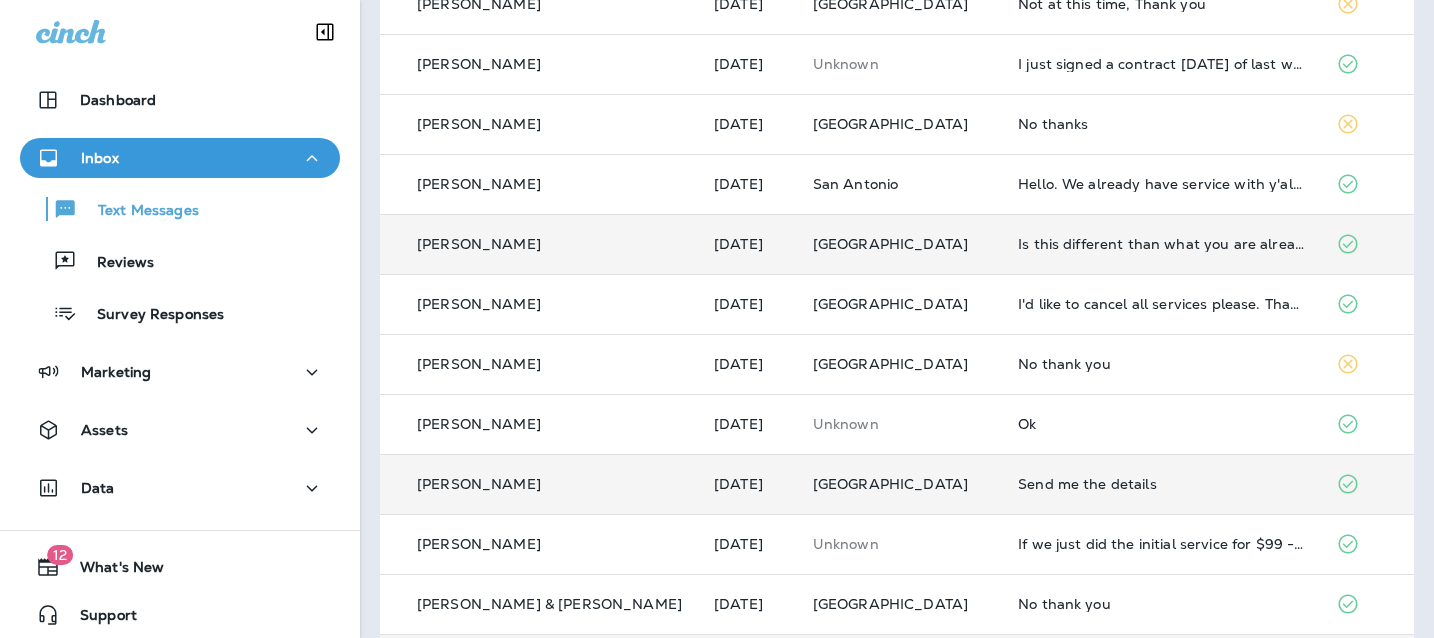 click on "Is this different than what you are already doing?" at bounding box center [1161, 244] 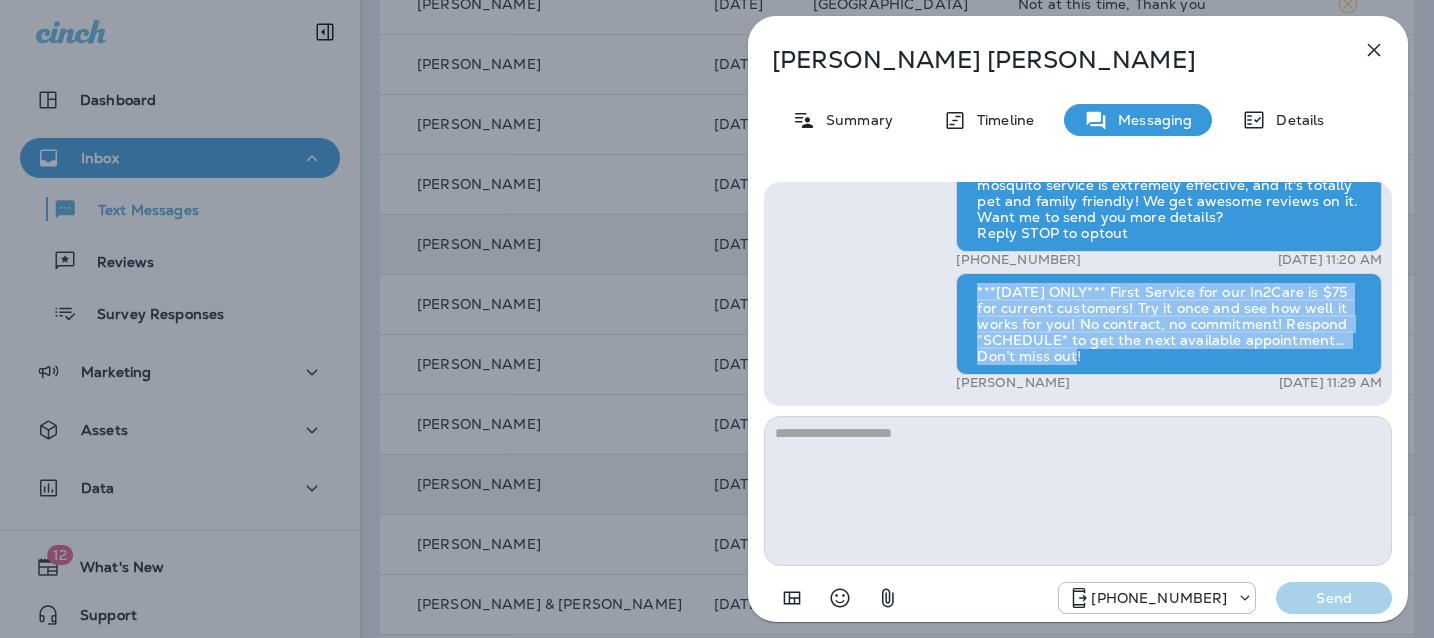 drag, startPoint x: 1100, startPoint y: 358, endPoint x: 971, endPoint y: 292, distance: 144.90341 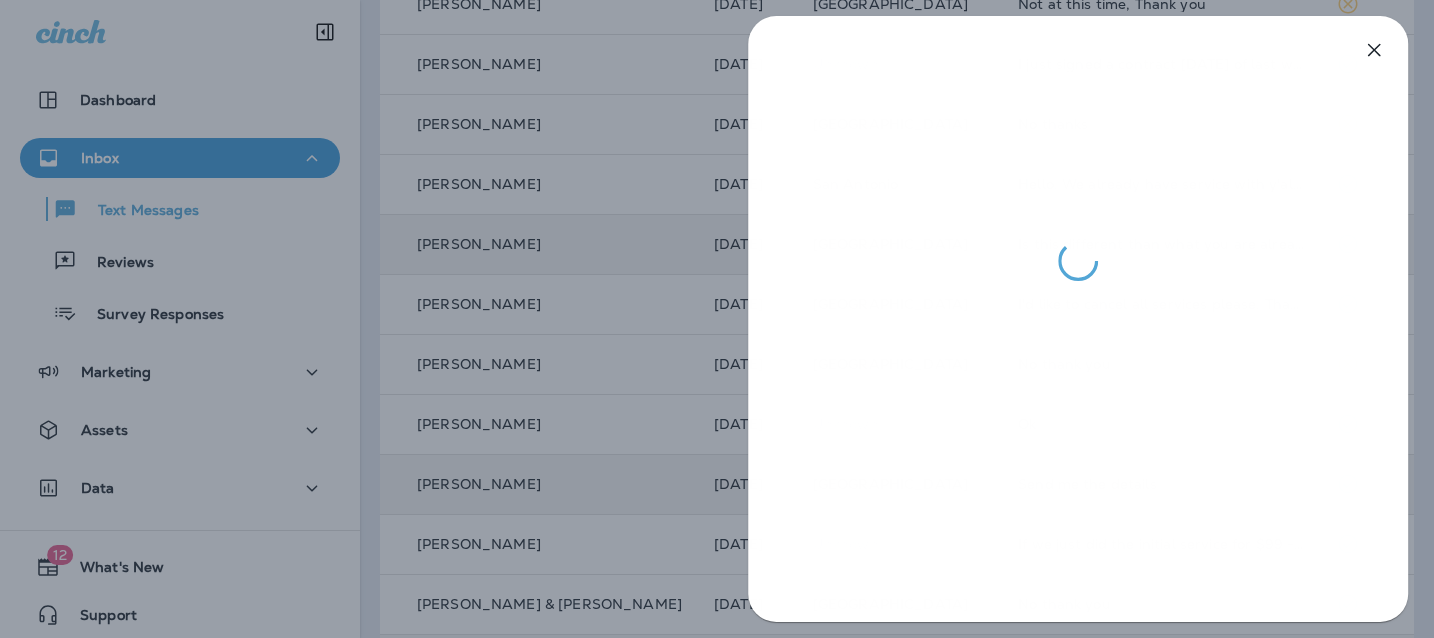 click at bounding box center [717, 319] 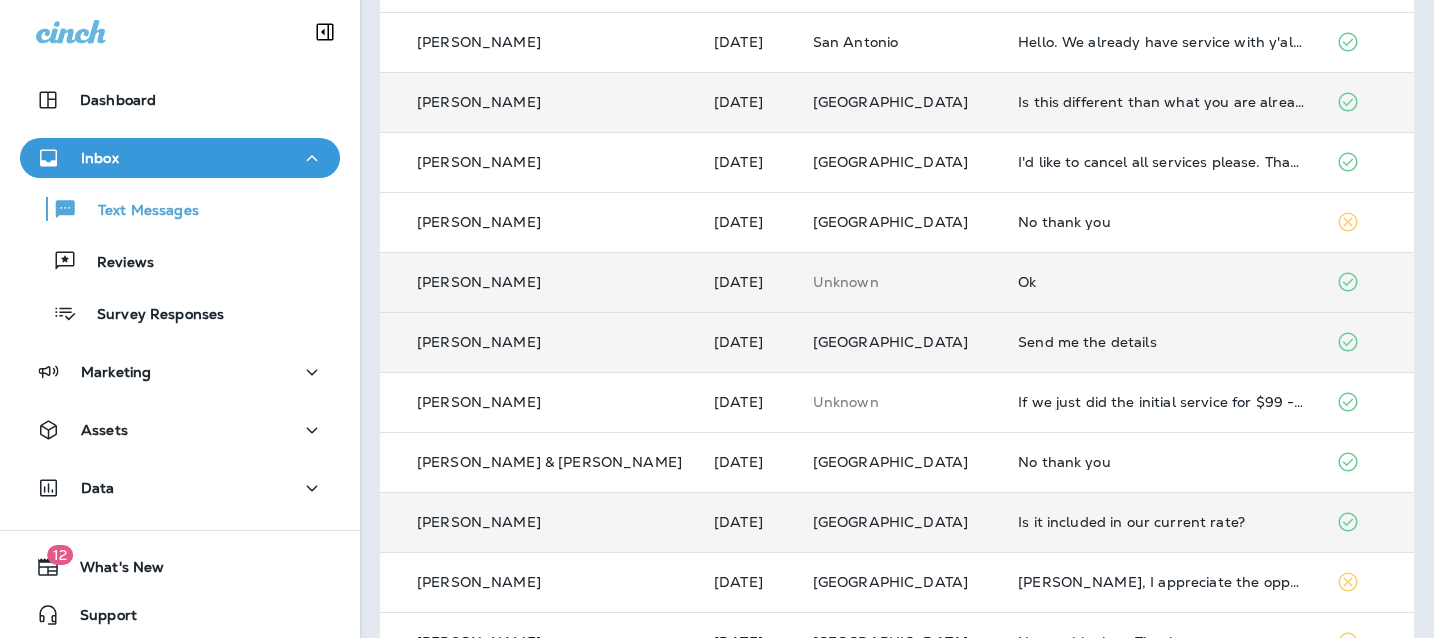 scroll, scrollTop: 533, scrollLeft: 0, axis: vertical 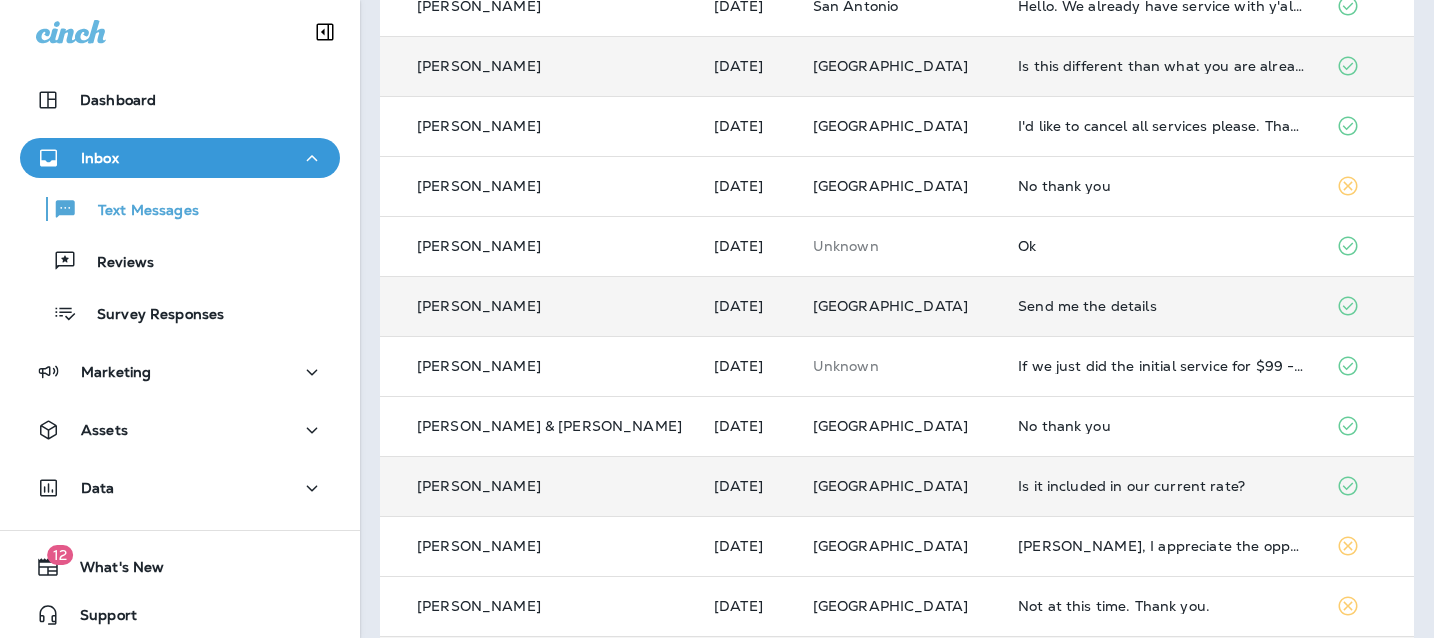 click on "Send me the details" at bounding box center (1161, 306) 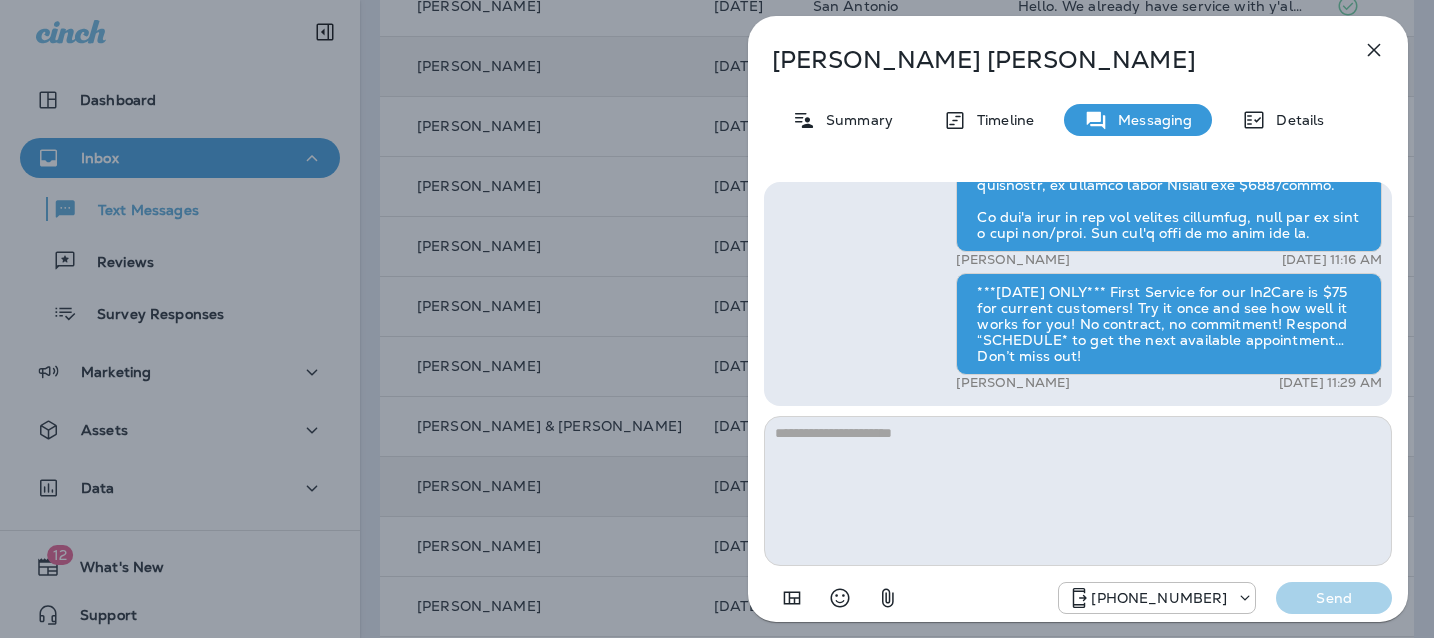click on "[PERSON_NAME] Summary   Timeline   Messaging   Details   Exciting News! [PERSON_NAME]’s Pest Control is now Moxie Pest Control! Same great service, new name. No changes to your protection—just a fresh look! Got questions? Call us anytime!
Reply STOP to optout +18174823792 [DATE] 5:56 AM Hi,  [PERSON_NAME] , this is [PERSON_NAME] with Moxie Pest Control. We know Summer brings out the mosquitoes—and with the Summer season here, I’d love to get you on our schedule to come help take care of that. Just reply here if you're interested, and I'll let you know the details!
Reply STOP to optout +18174823792 [DATE] 10:04 AM Just checking in,  [PERSON_NAME] . Our mosquito service is extremely effective, and it's totally pet and family friendly! We get awesome reviews on it.  Want me to send you more details?
Reply STOP to optout +18174823792 [DATE] 10:23 AM Send me the details  +1 (651) 280-5858 [DATE] 10:42 AM [PERSON_NAME] [DATE] 11:16 AM [PERSON_NAME] [DATE] 11:29 AM [PHONE_NUMBER] Send" at bounding box center (717, 319) 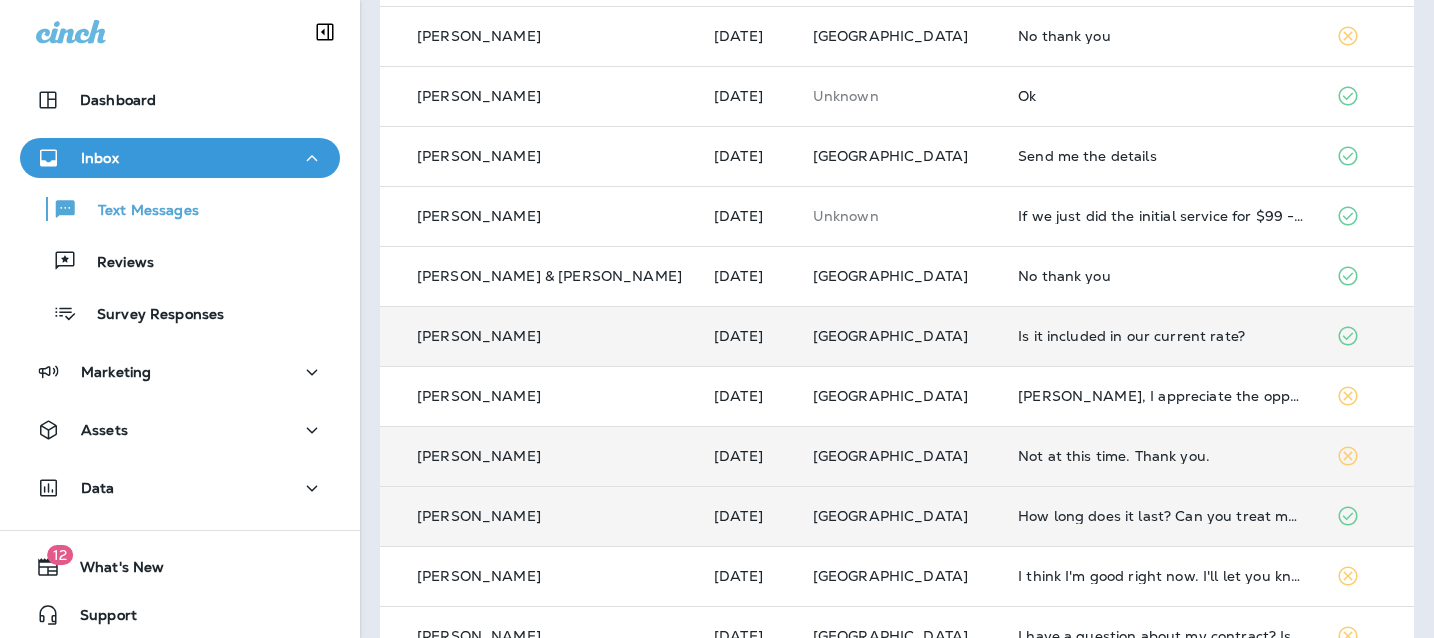 scroll, scrollTop: 714, scrollLeft: 0, axis: vertical 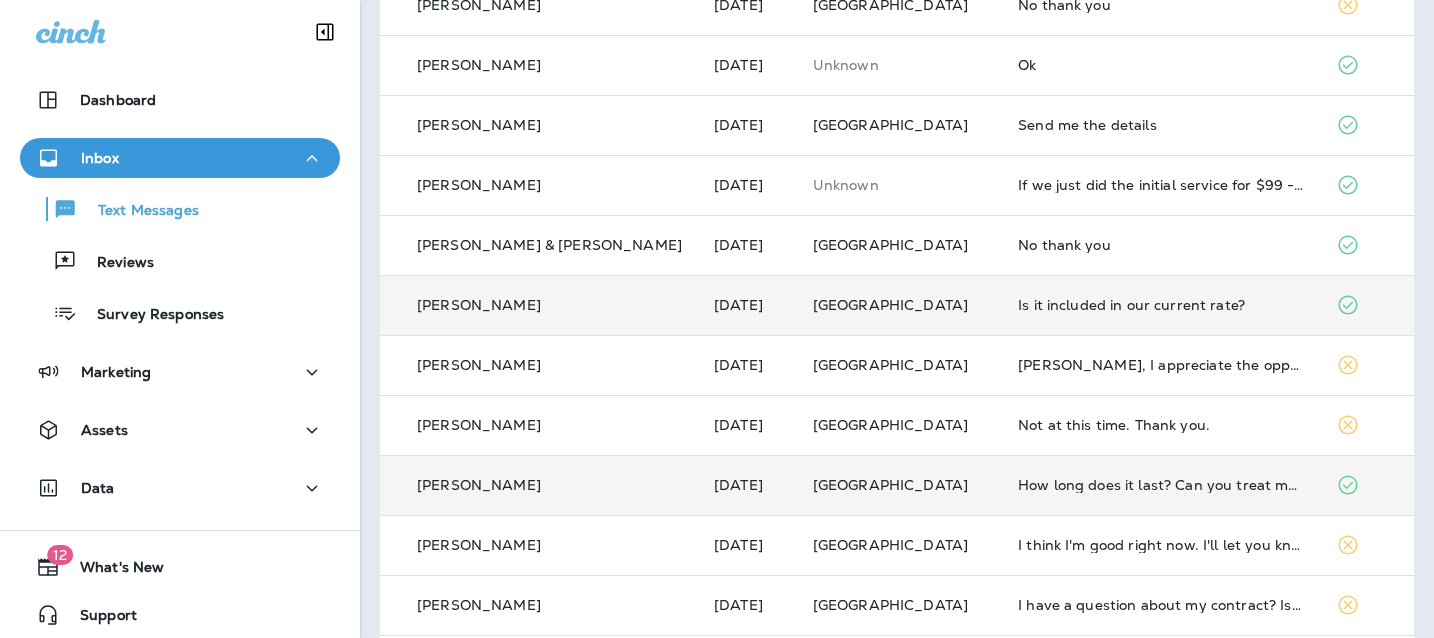 click on "Is it included in our current rate?" at bounding box center (1161, 305) 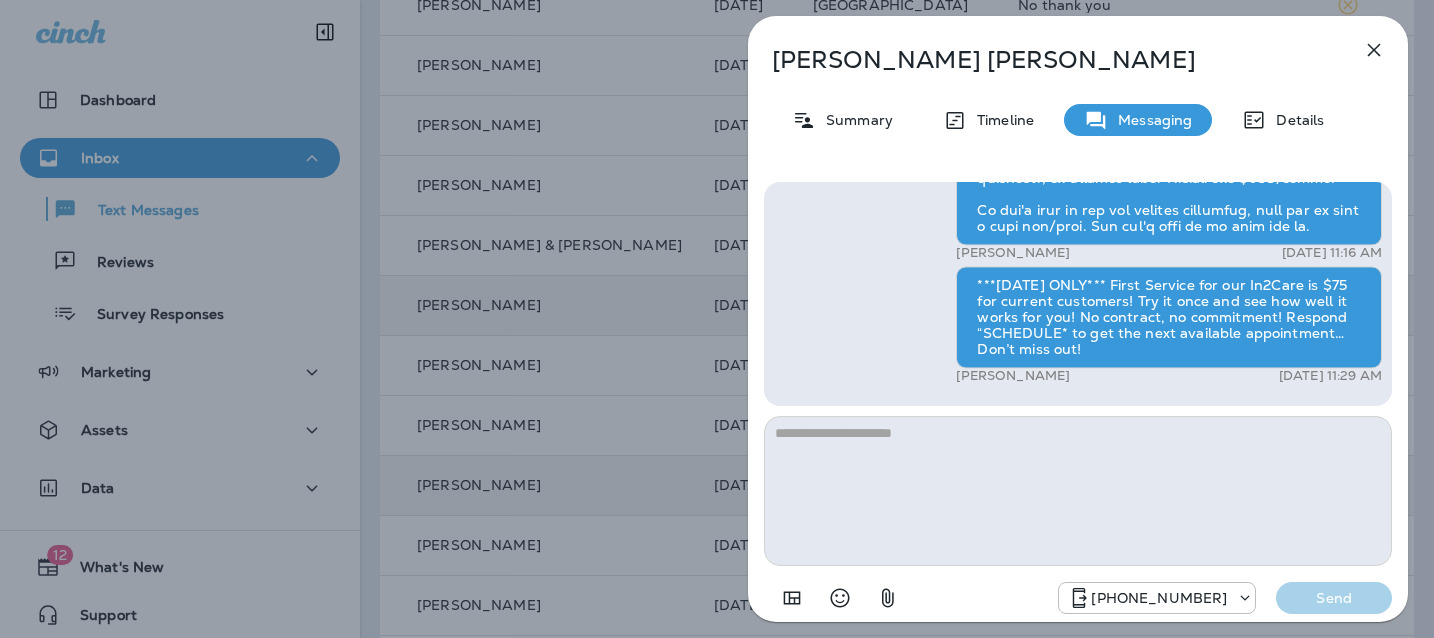 click on "[PERSON_NAME] Summary   Timeline   Messaging   Details   Hi,  [PERSON_NAME] , this is [PERSON_NAME] with Moxie Pest Control. We know Summer brings out the mosquitoes—and with the Summer season here, I’d love to get you on our schedule to come help take care of that. Just reply here if you're interested, and I'll let you know the details!
Reply STOP to optout +18174823792 [DATE] 10:10 AM Just checking in,  [PERSON_NAME] . Our mosquito service is extremely effective, and it's totally pet and family friendly! We get awesome reviews on it.  Want me to send you more details?
Reply STOP to optout +18174823792 [DATE] 10:26 AM Is it included in our current rate? +1 (724) 771-7350 [DATE] 10:31 AM [PERSON_NAME] [DATE] 11:16 AM ***[DATE] ONLY*** First Service for our In2Care is $75 for current customers! Try it once and see how well it works for you! No contract, no commitment! Respond “SCHEDULE* to get the next available appointment… Don’t miss out! [PERSON_NAME] [DATE] 11:29 AM [PHONE_NUMBER]" at bounding box center [717, 319] 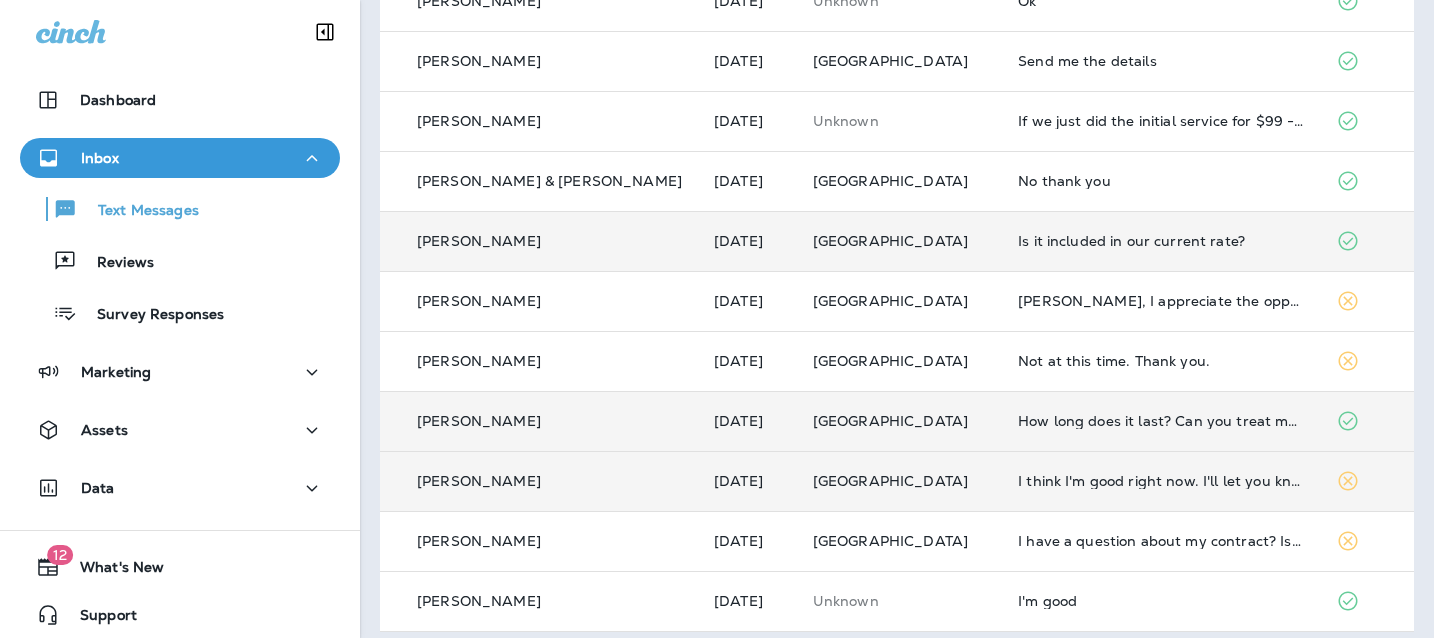 scroll, scrollTop: 792, scrollLeft: 0, axis: vertical 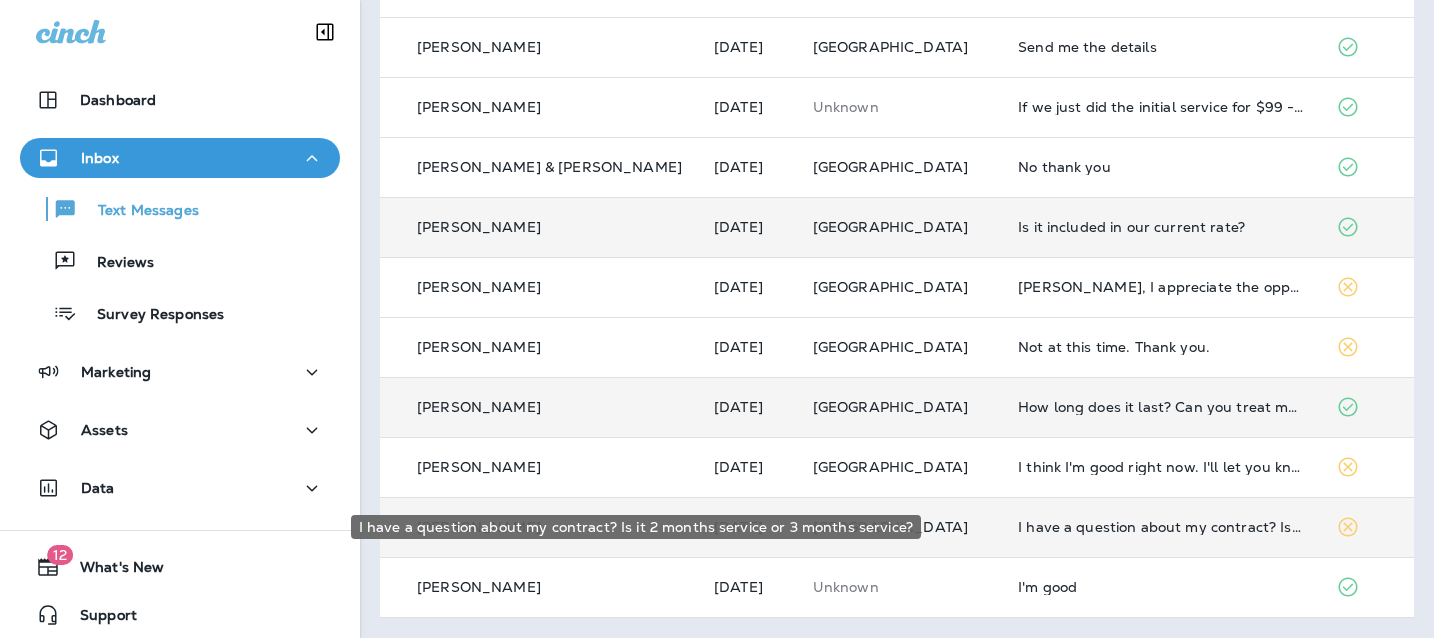 click on "I have a question about my contract? Is it 2 months service or 3 months service?" at bounding box center (1161, 527) 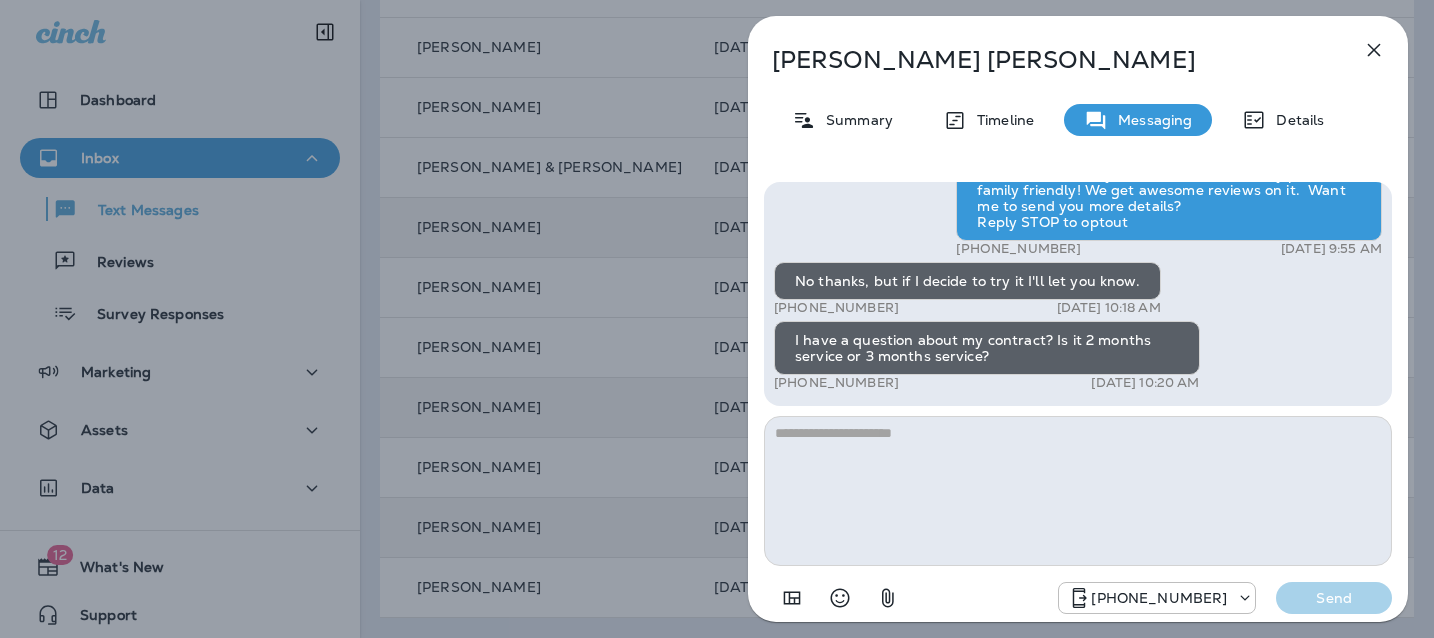 click 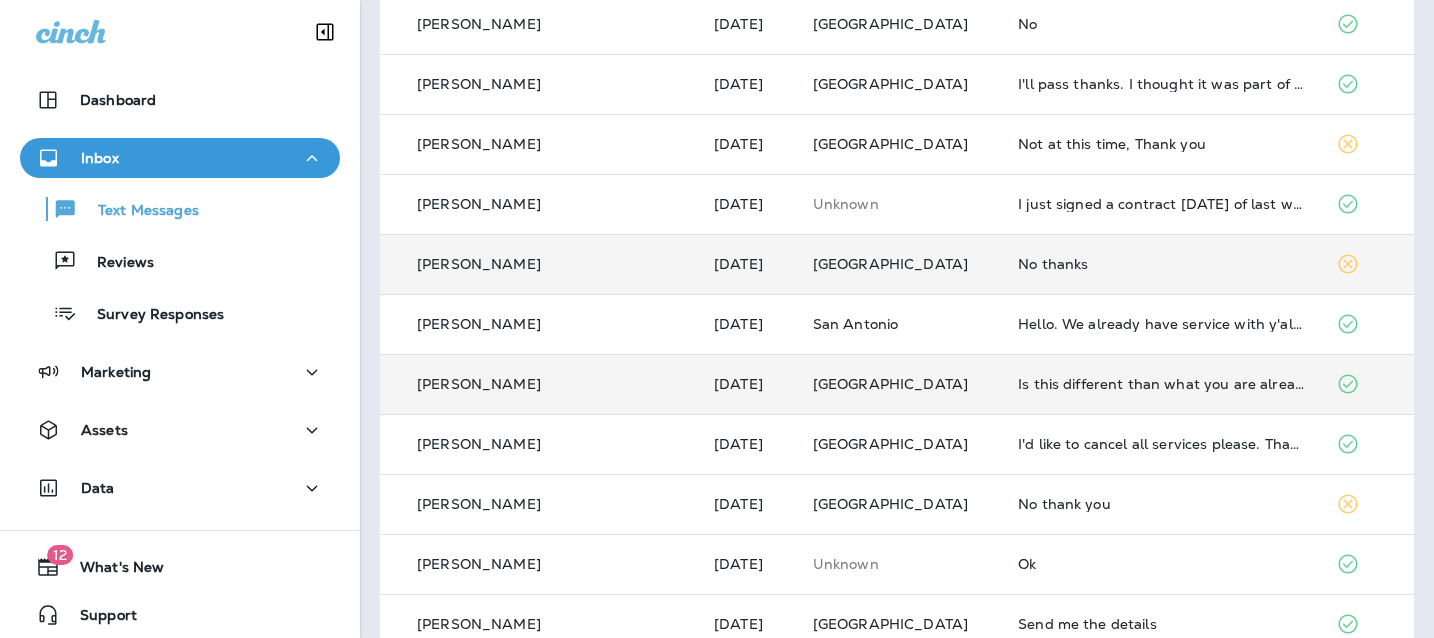 scroll, scrollTop: 0, scrollLeft: 0, axis: both 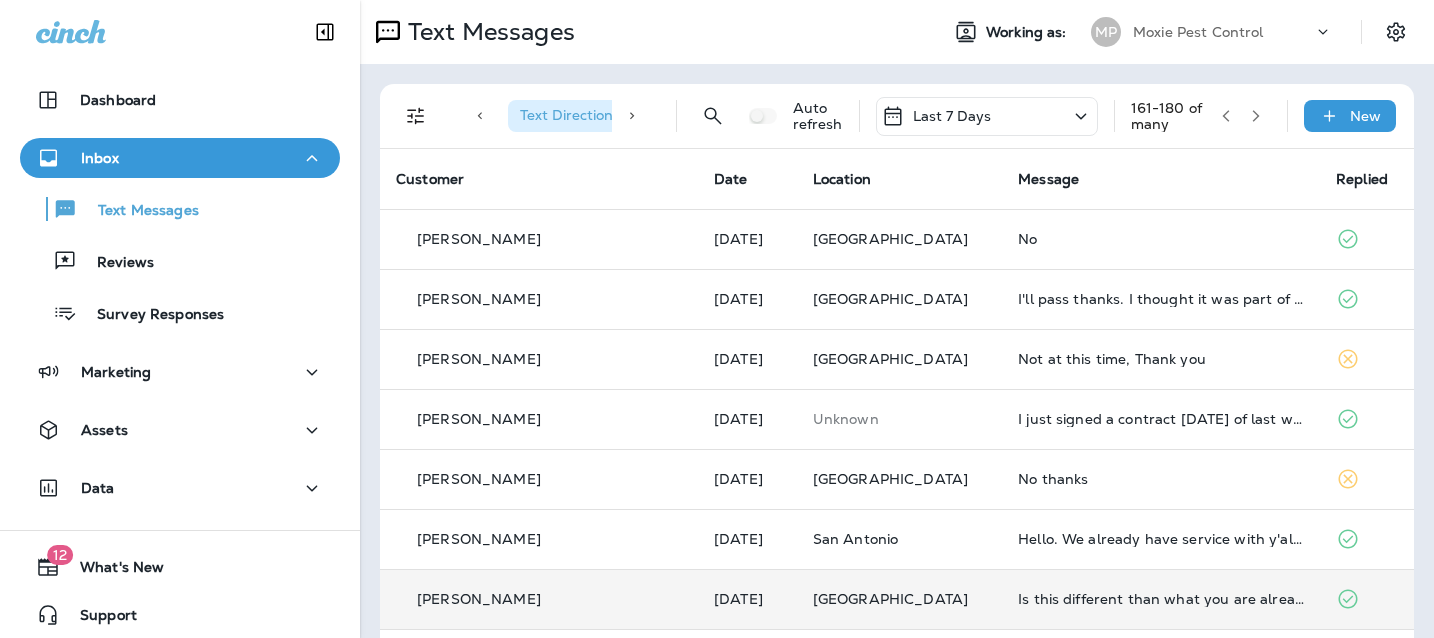 click 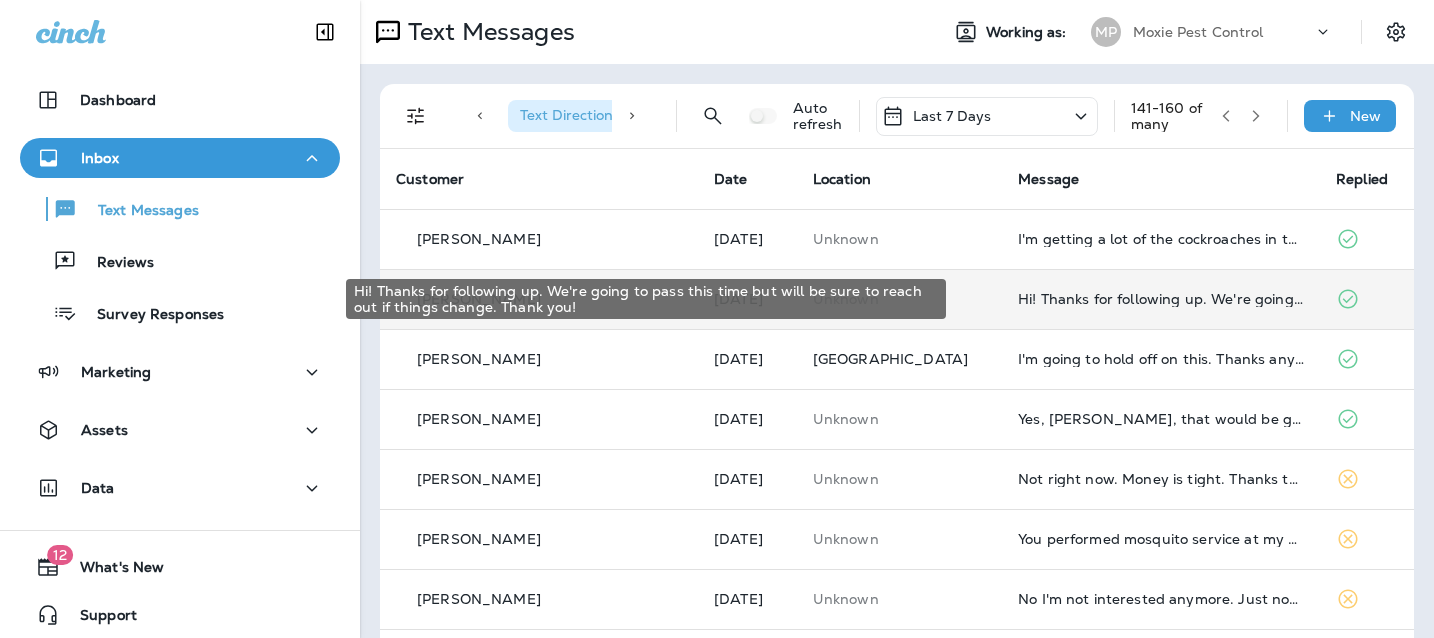 click on "Hi! Thanks for following up. We're going to pass this time but will be sure to reach out if things change.  Thank you!" at bounding box center [1161, 299] 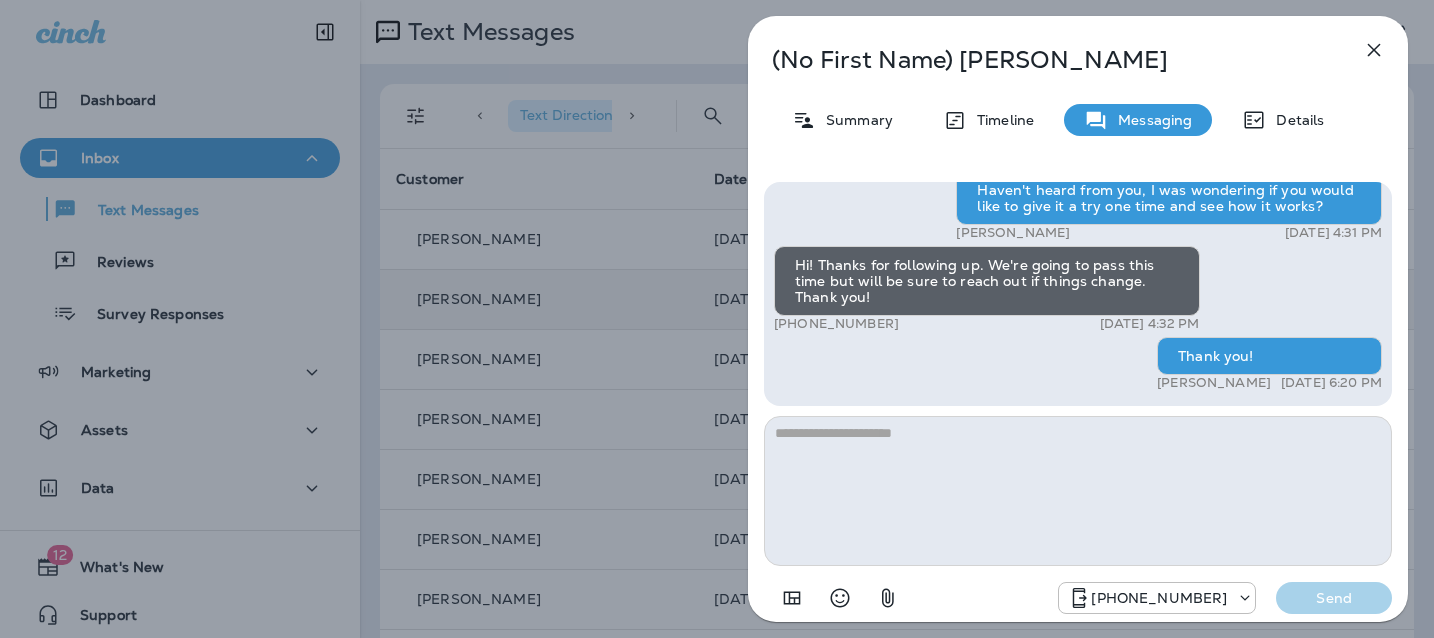 click 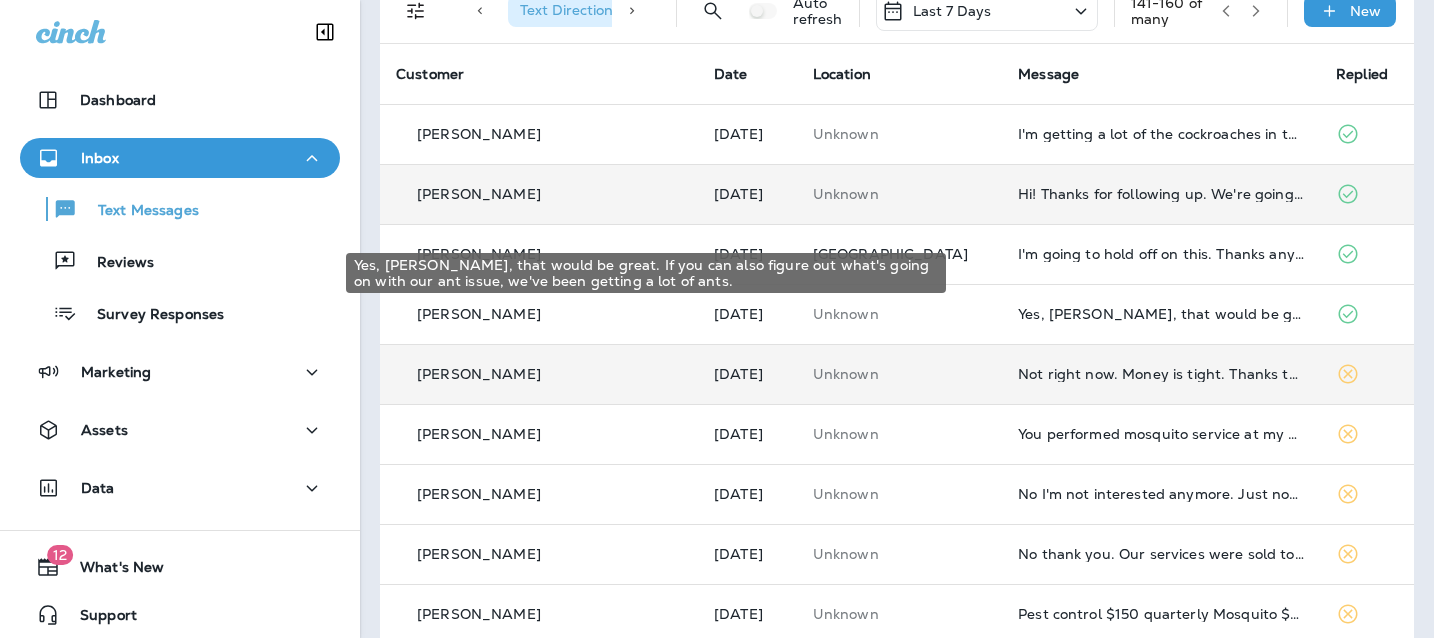 scroll, scrollTop: 147, scrollLeft: 0, axis: vertical 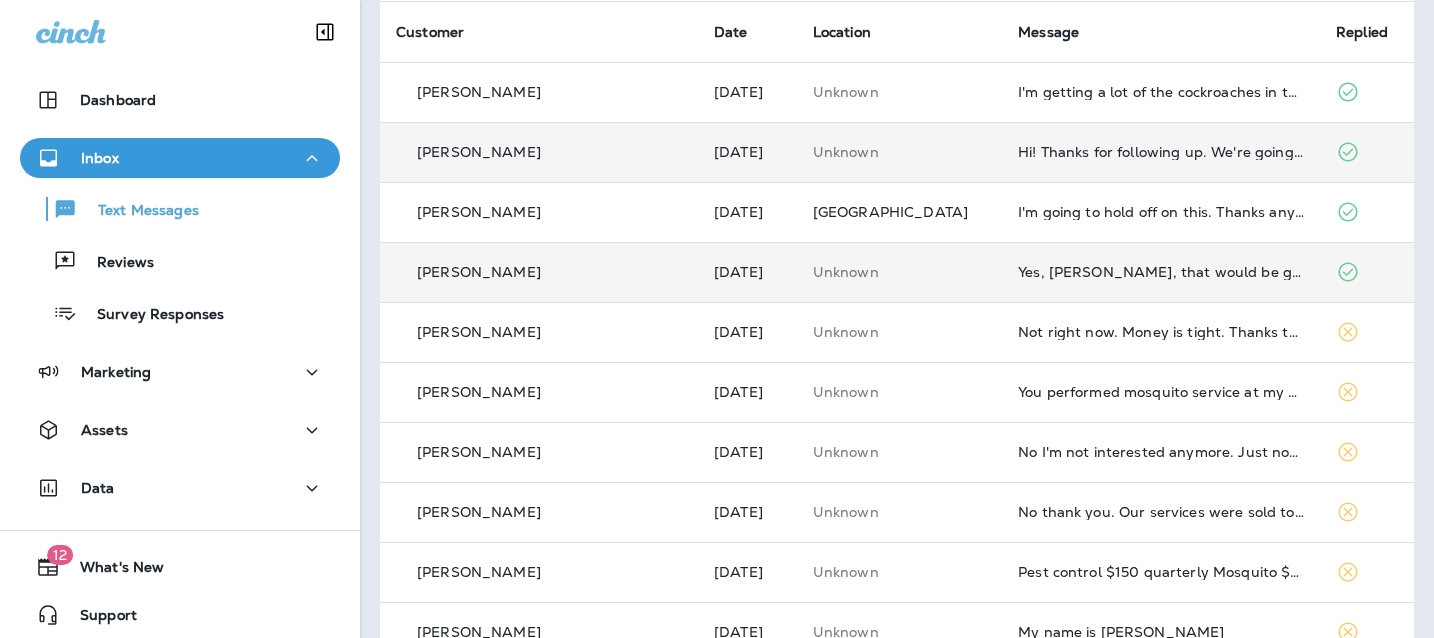 click on "Yes, [PERSON_NAME], that would be great. If you can also figure out what's going on with our ant issue, we've been getting a lot of ants." at bounding box center (1161, 272) 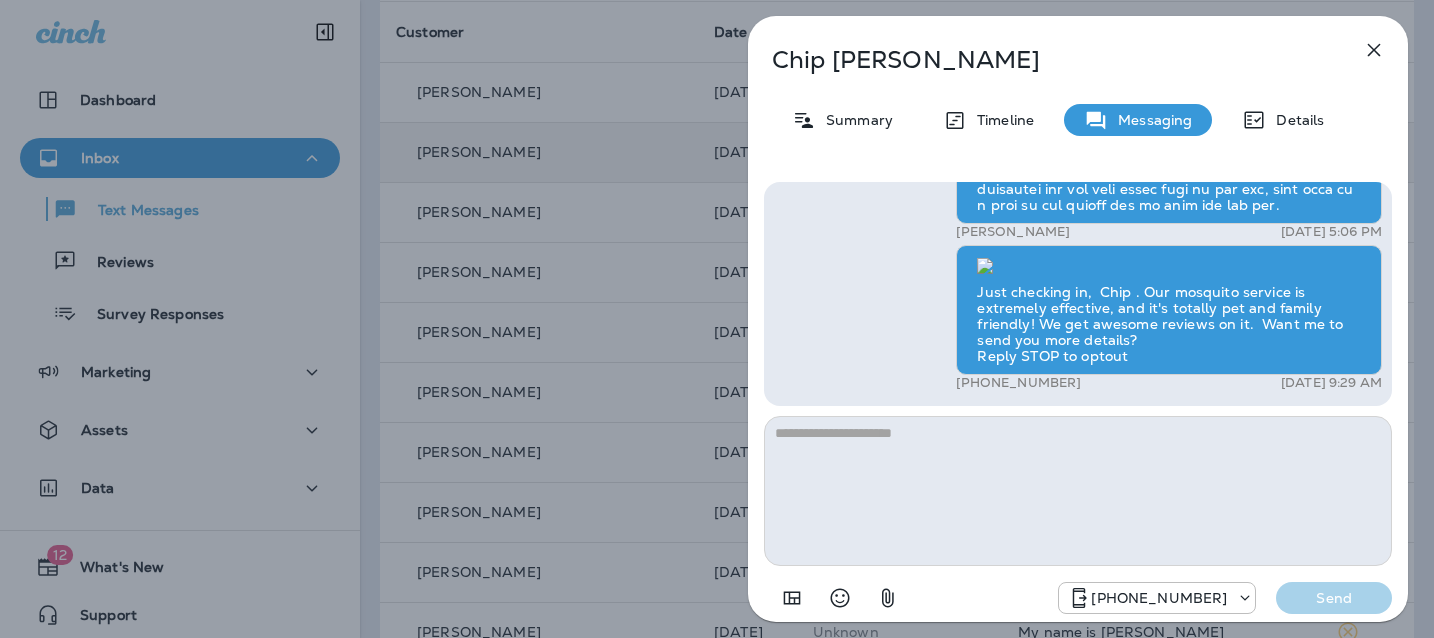 click at bounding box center [1078, 491] 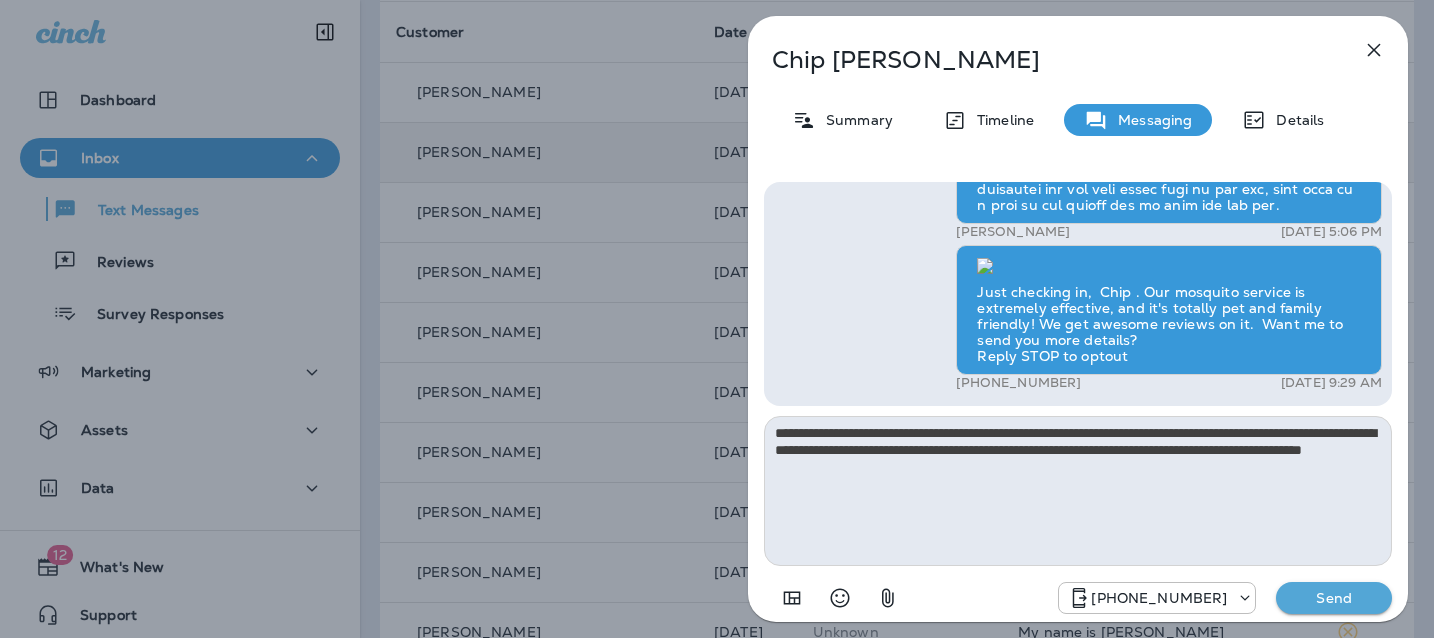 type on "**********" 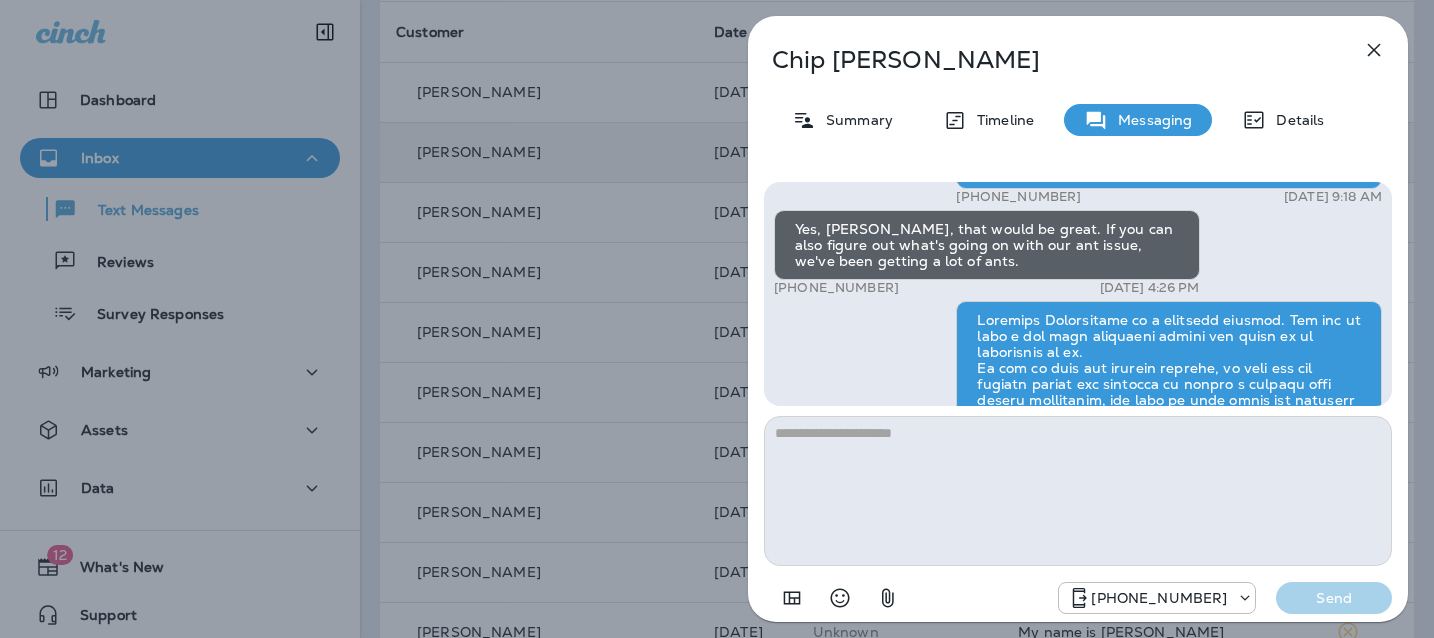 scroll, scrollTop: 0, scrollLeft: 0, axis: both 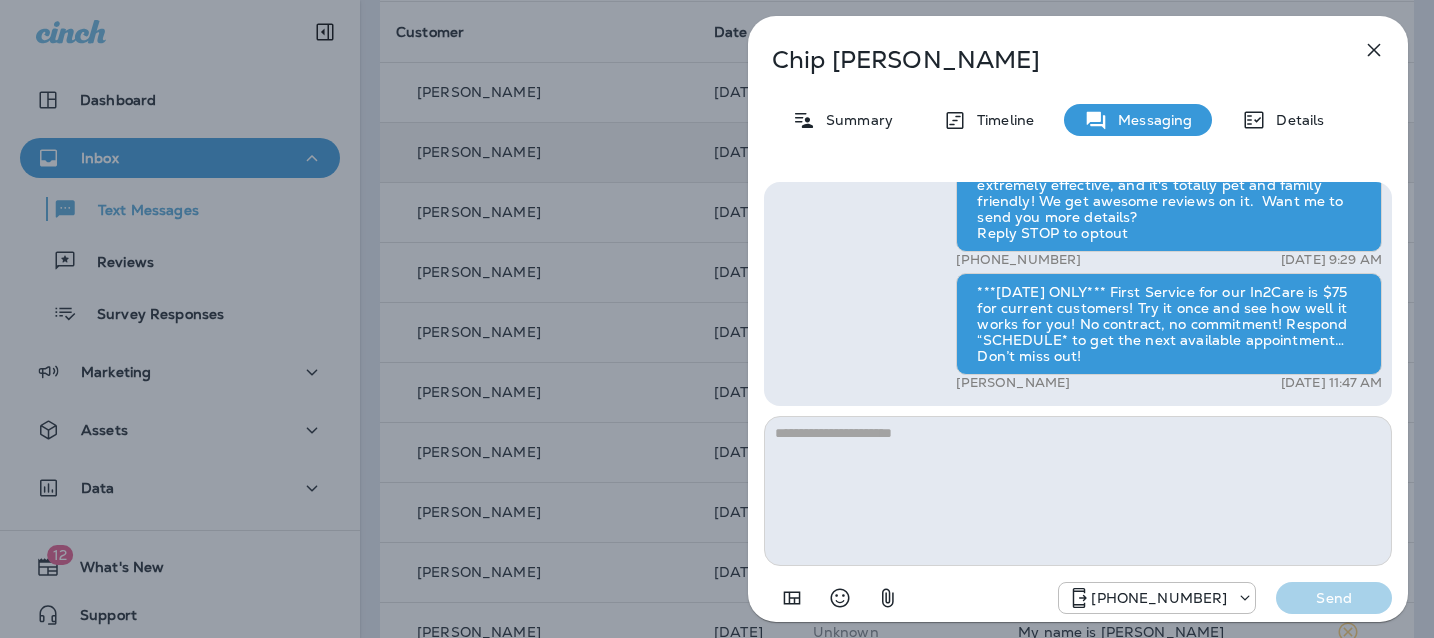 click 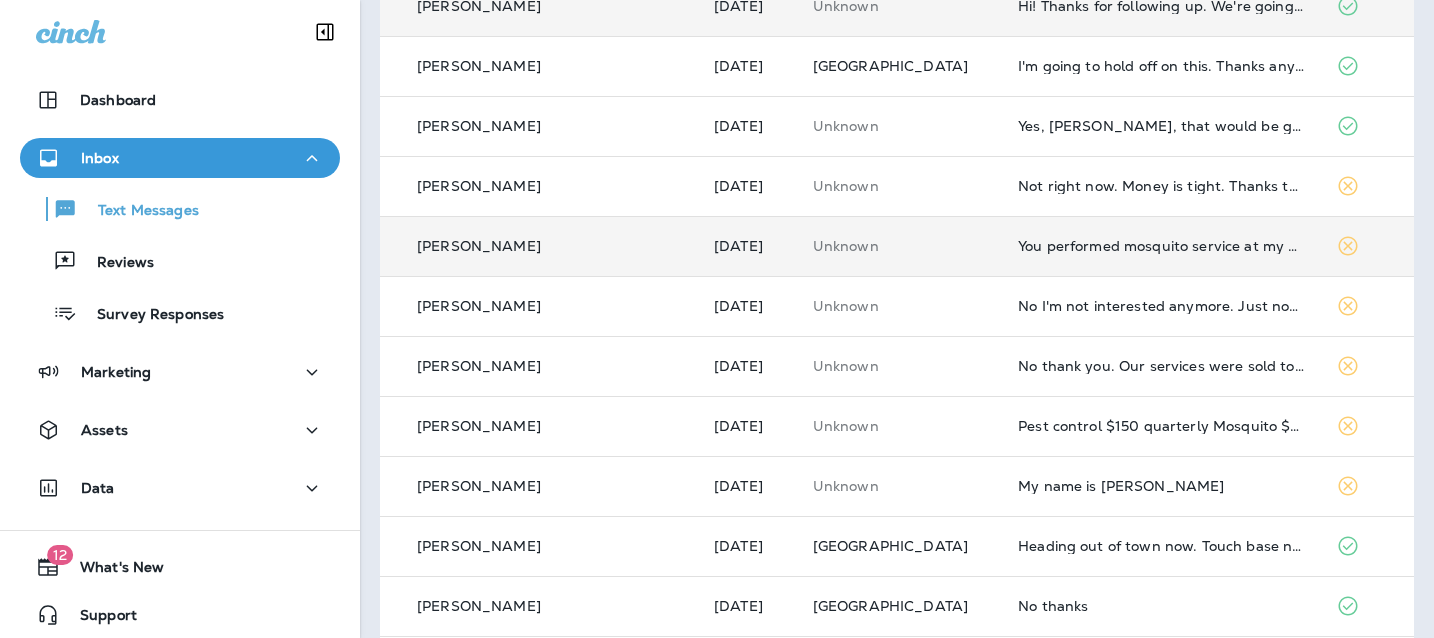 scroll, scrollTop: 275, scrollLeft: 0, axis: vertical 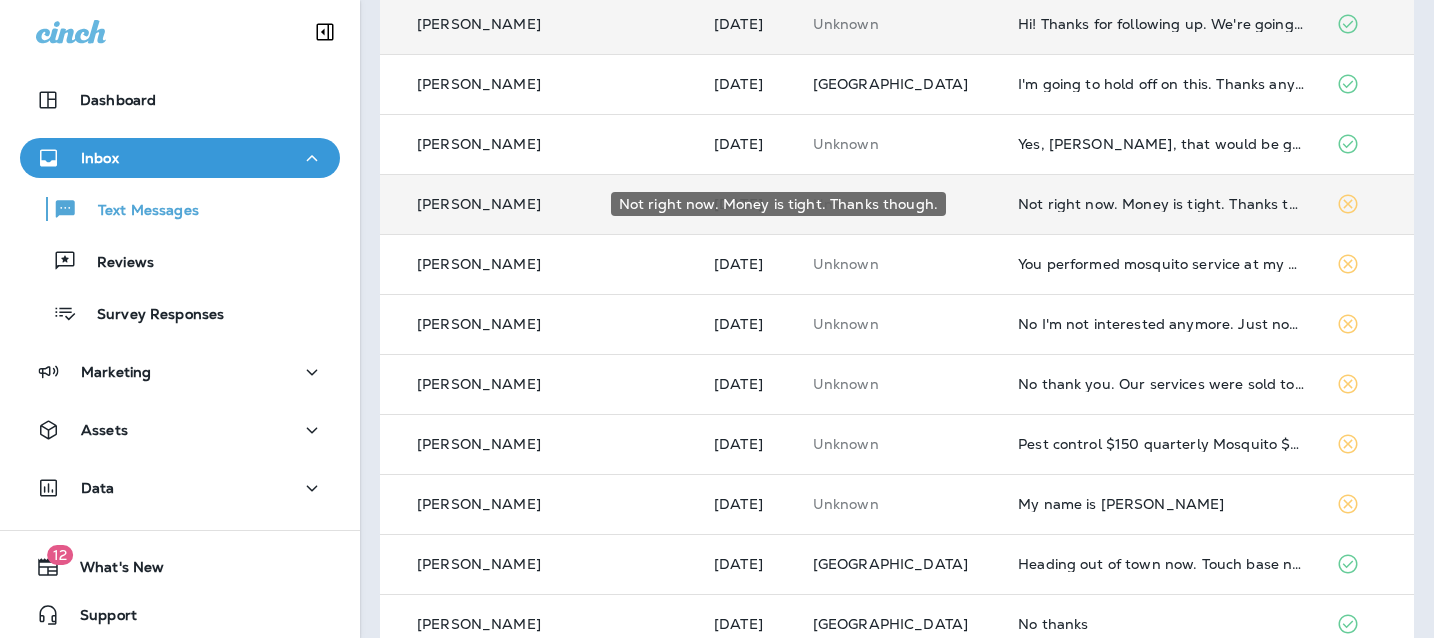 click on "Not right now.  Money is tight.  Thanks though." at bounding box center (1161, 204) 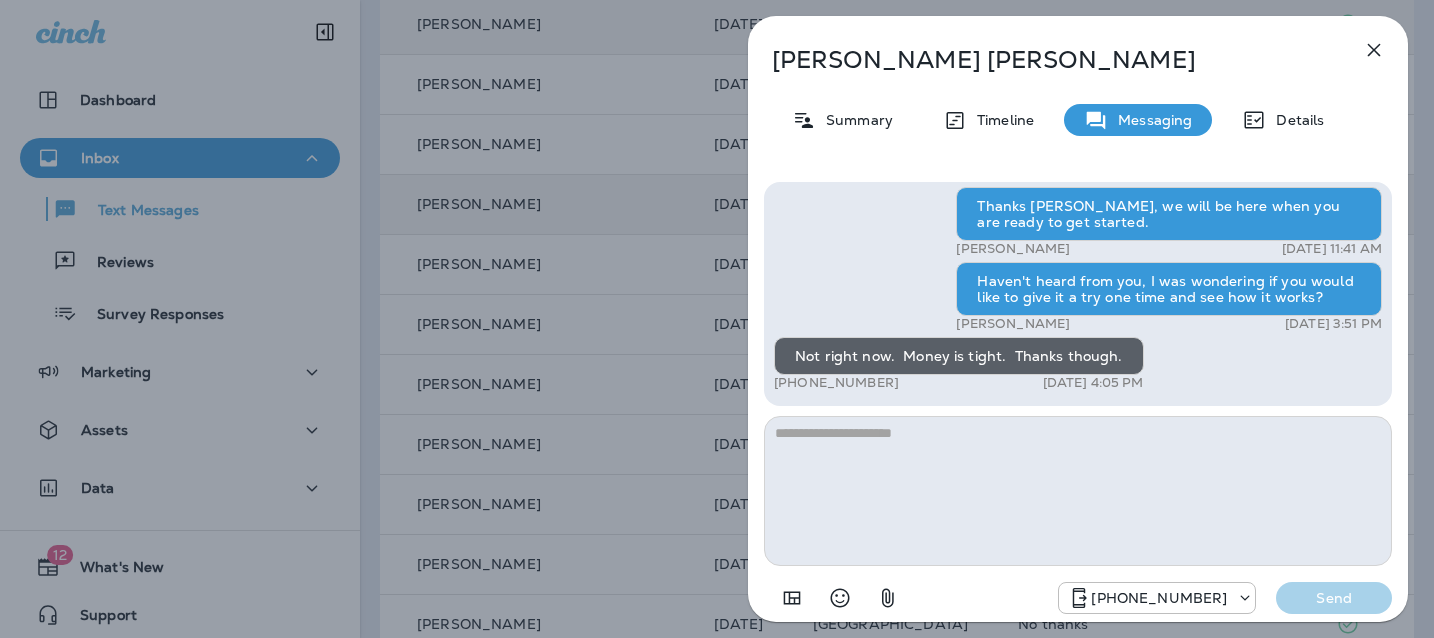 click 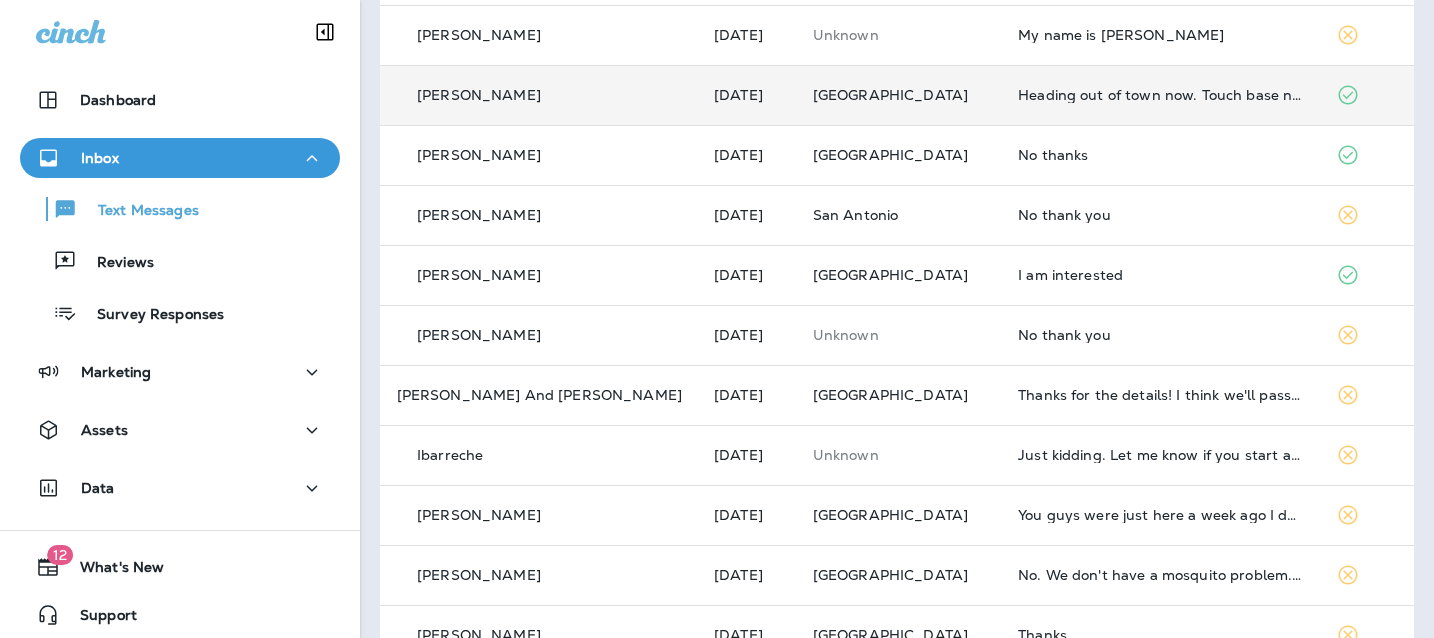 scroll, scrollTop: 646, scrollLeft: 0, axis: vertical 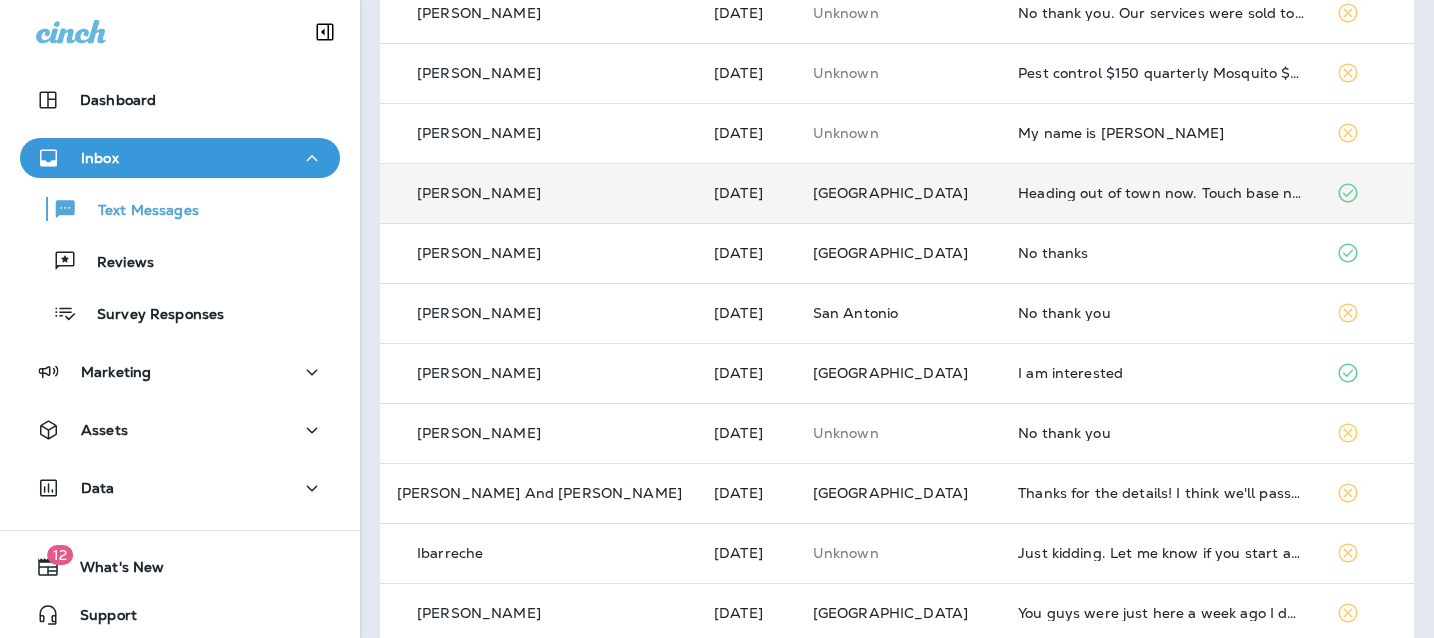 click on "Heading out of town now. Touch base next week." at bounding box center (1161, 193) 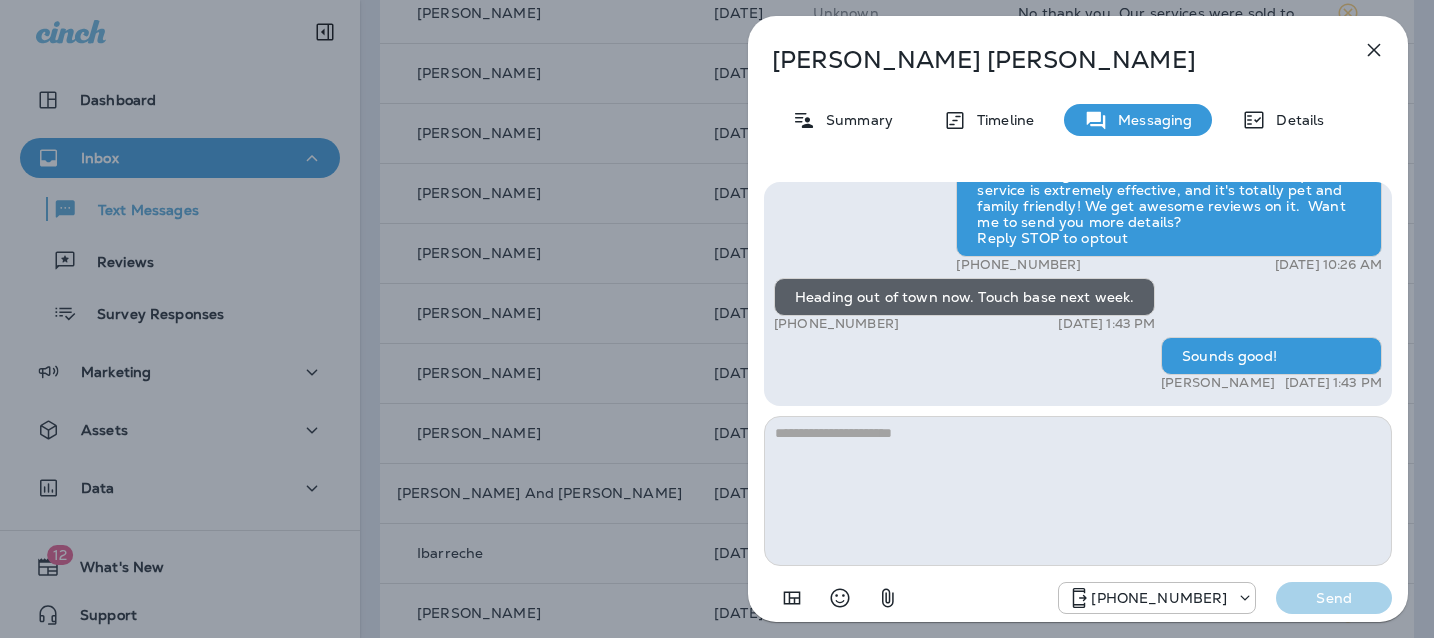 click 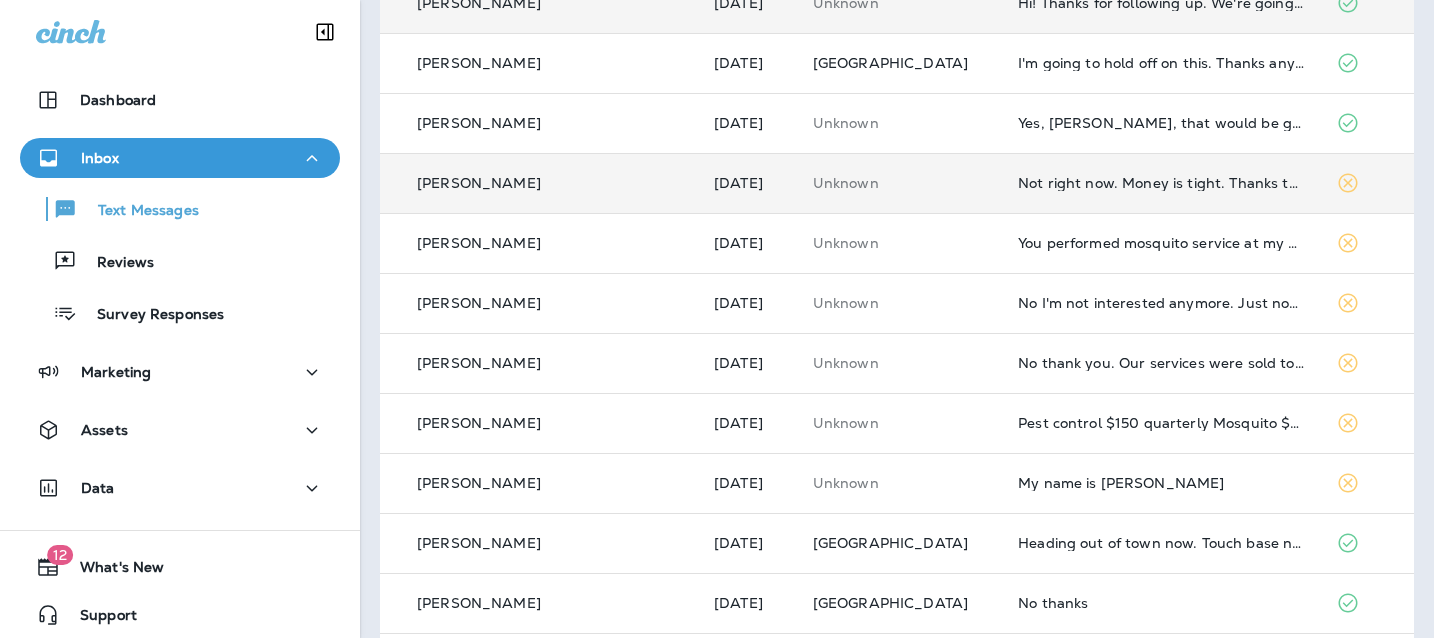 scroll, scrollTop: 15, scrollLeft: 0, axis: vertical 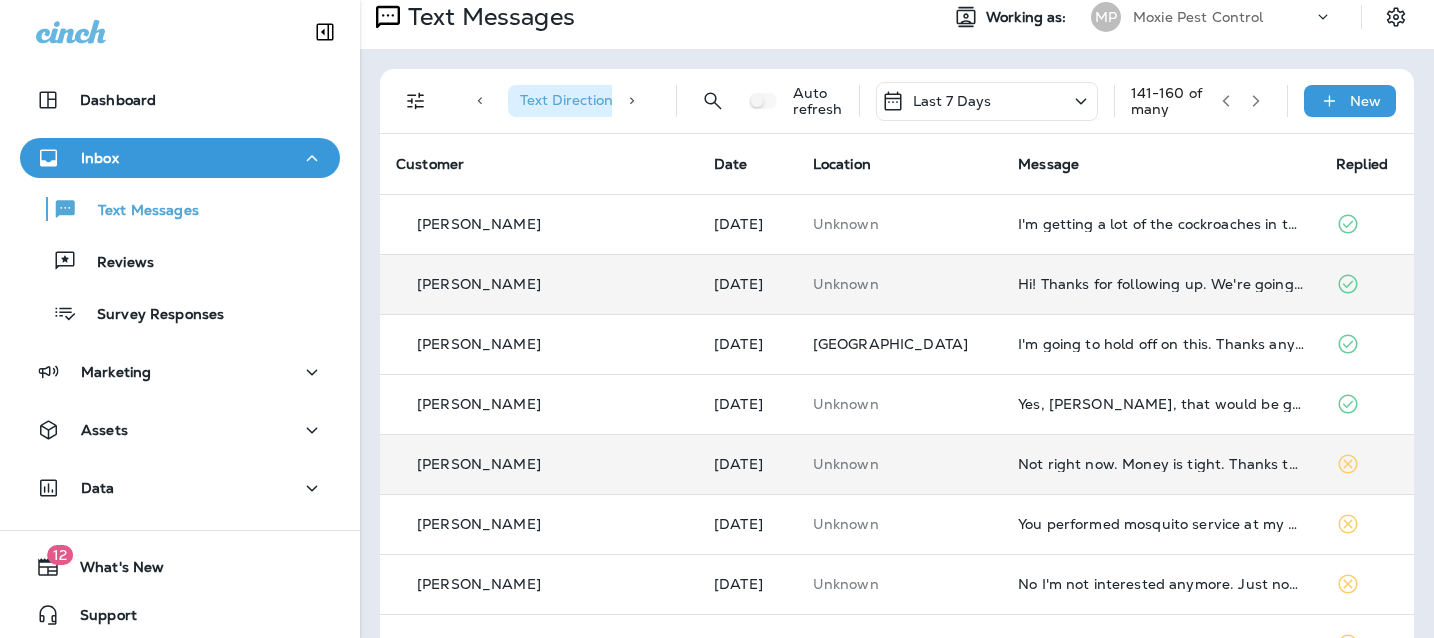 click 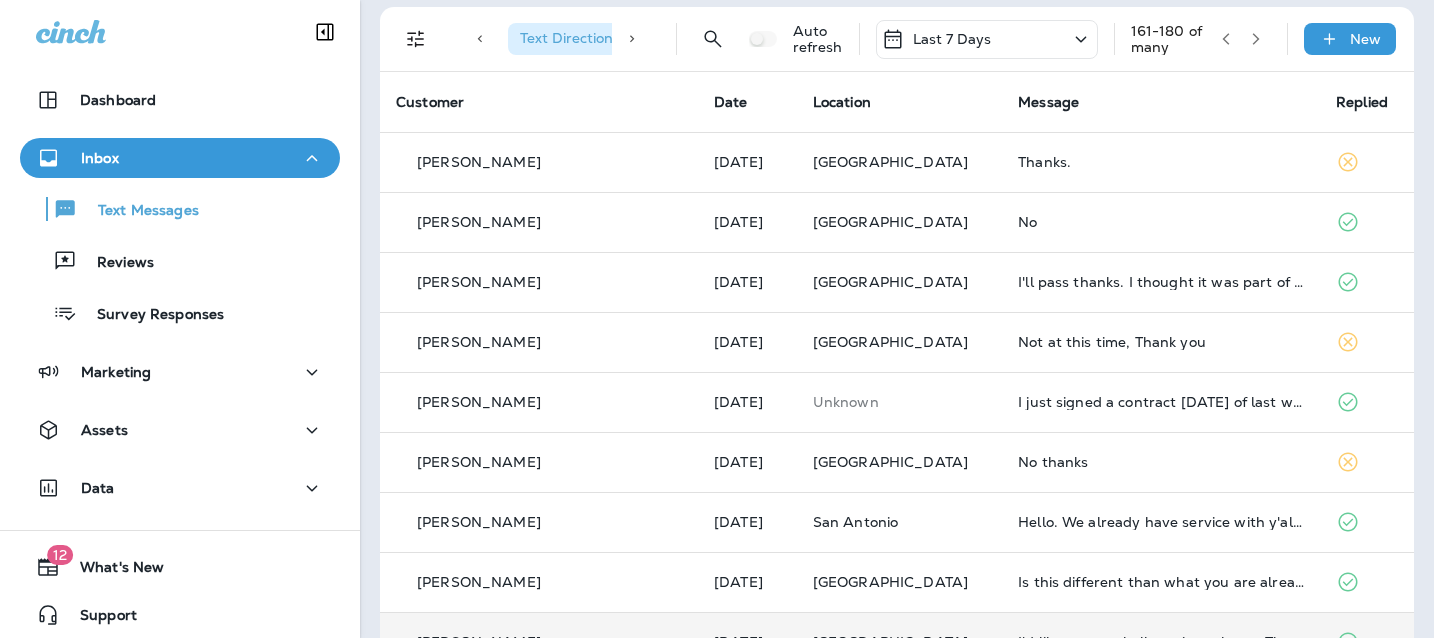 scroll, scrollTop: 341, scrollLeft: 0, axis: vertical 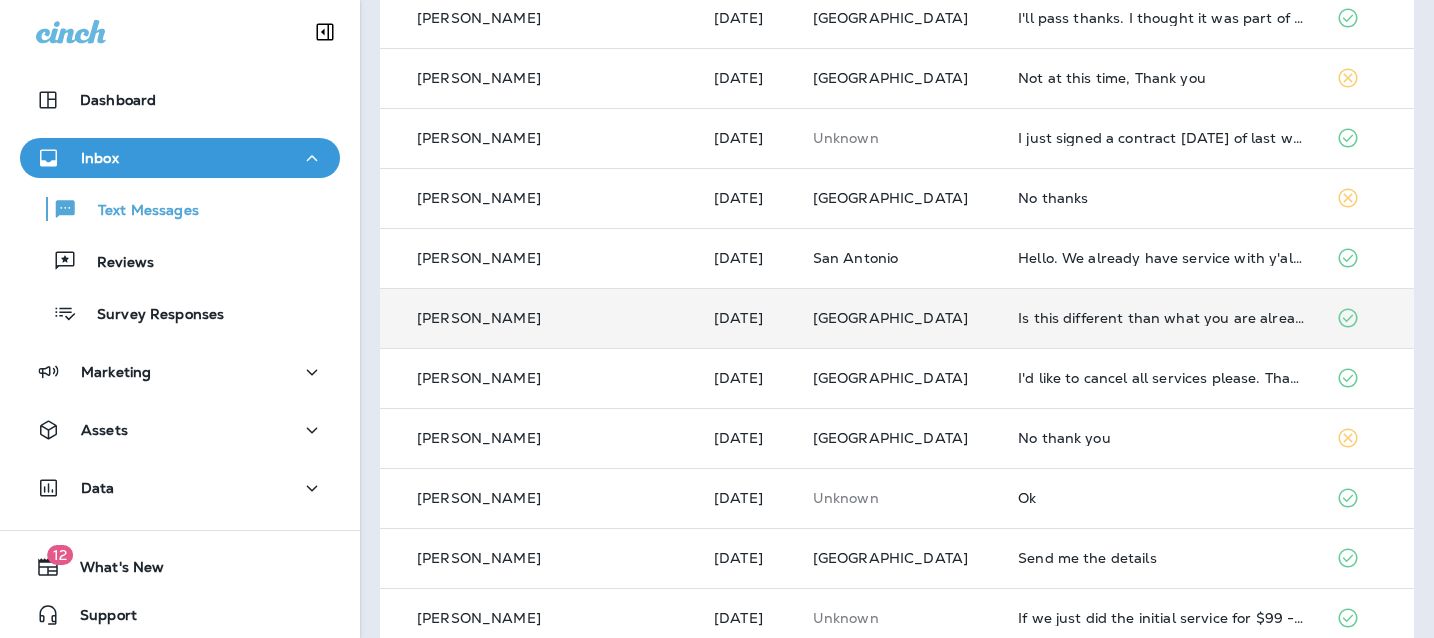click on "Is this different than what you are already doing?" at bounding box center (1161, 318) 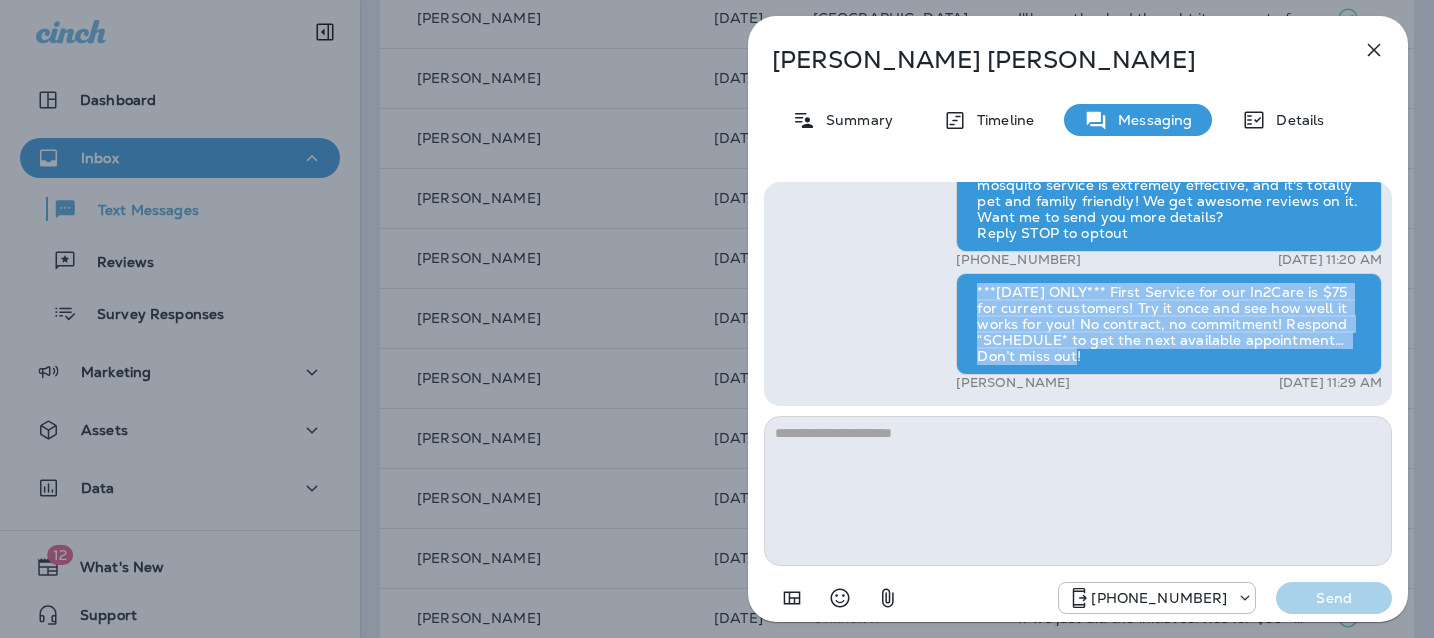 drag, startPoint x: 1076, startPoint y: 356, endPoint x: 975, endPoint y: 293, distance: 119.03781 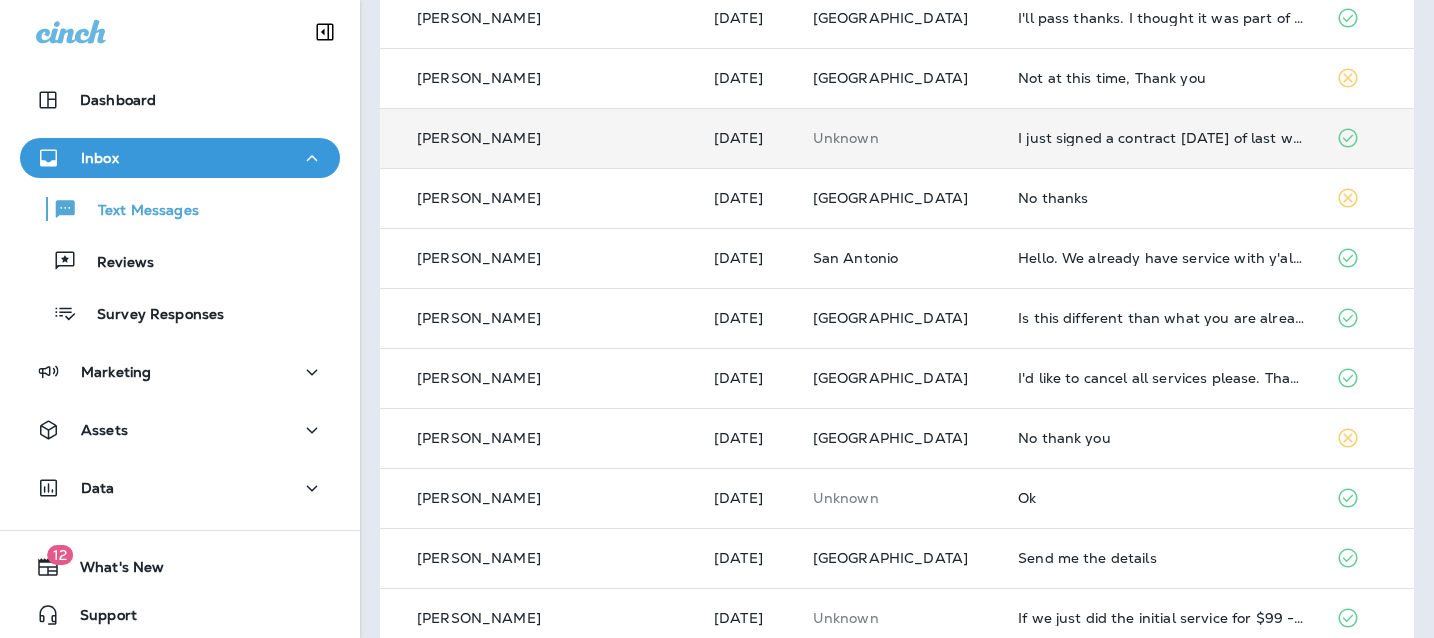 scroll, scrollTop: 0, scrollLeft: 0, axis: both 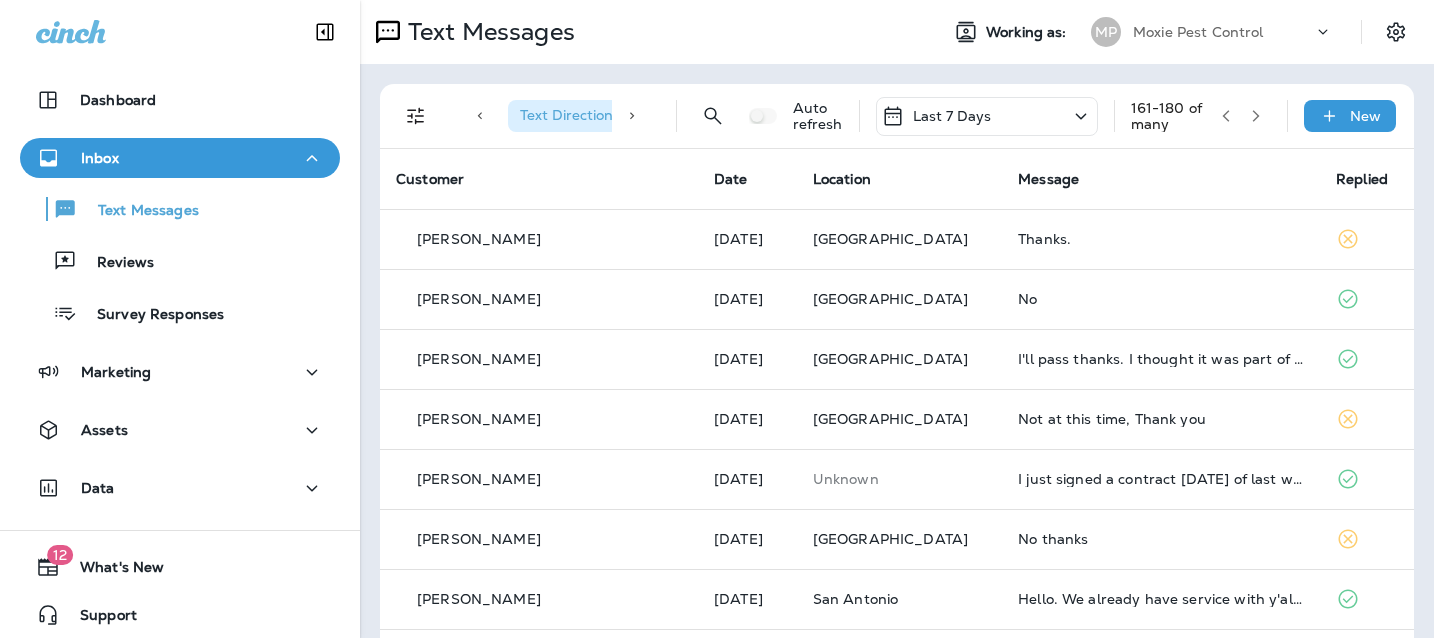 click 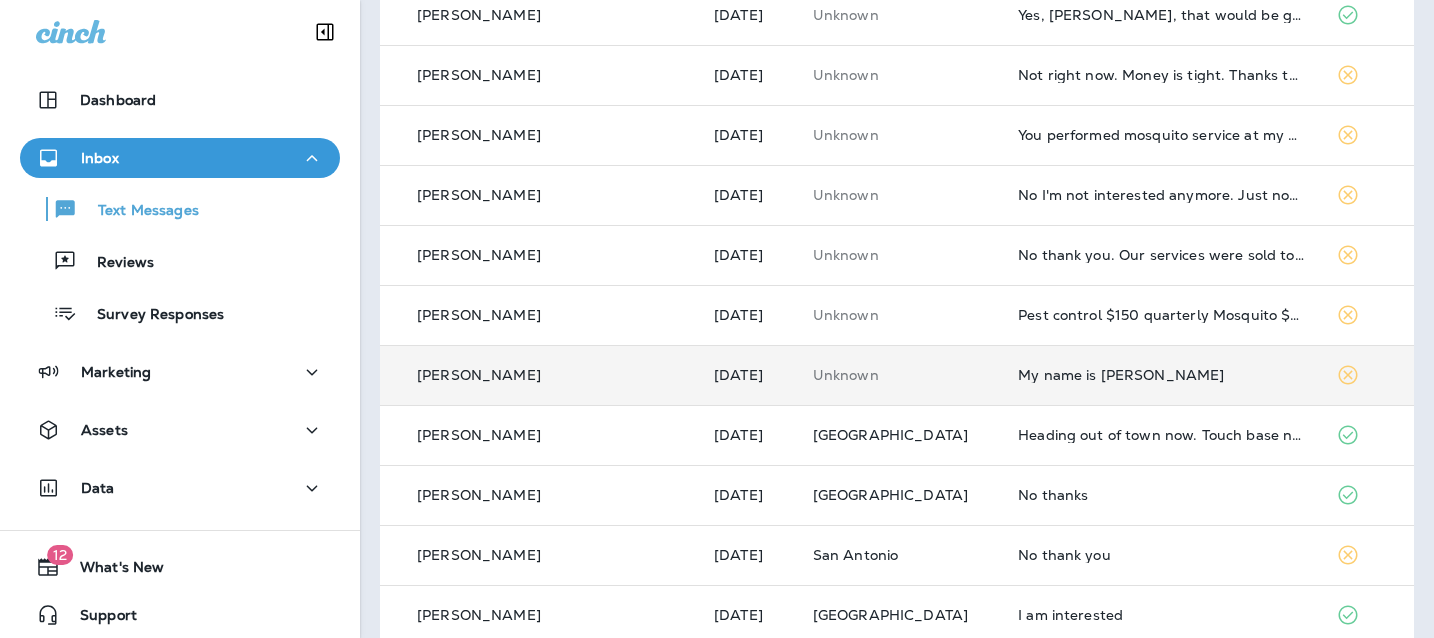 scroll, scrollTop: 469, scrollLeft: 0, axis: vertical 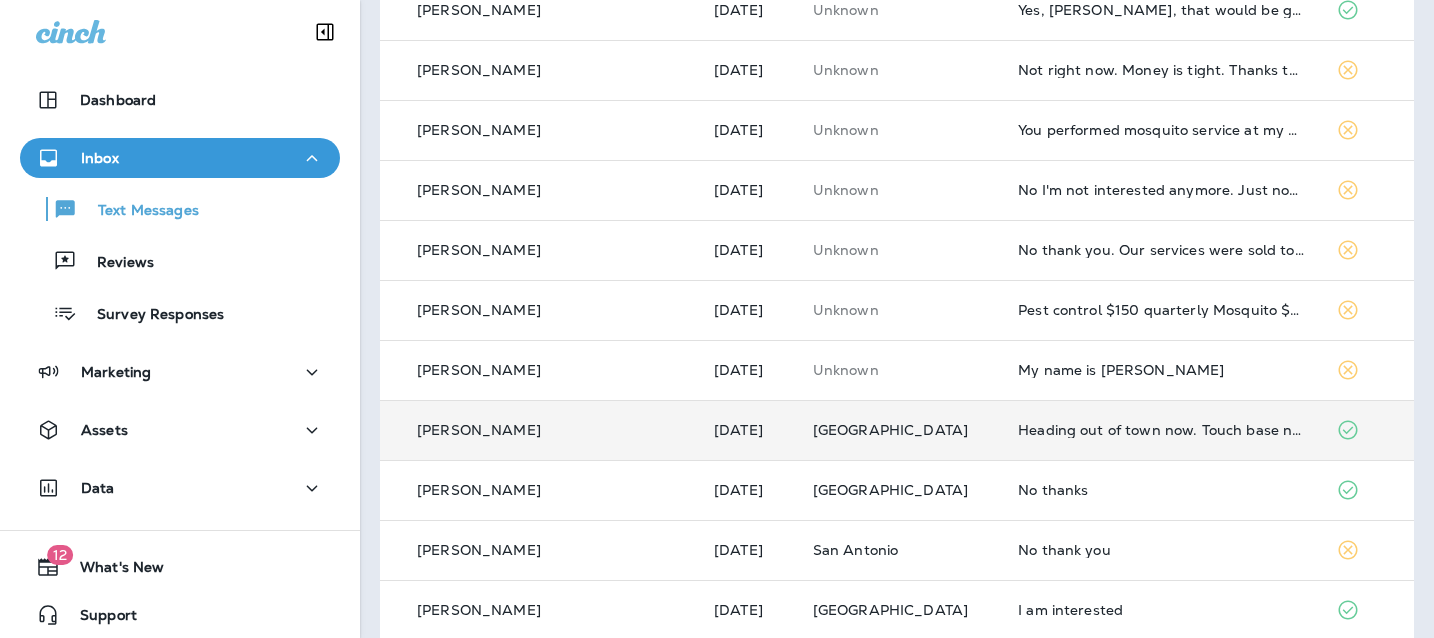 click on "Heading out of town now. Touch base next week." at bounding box center (1161, 430) 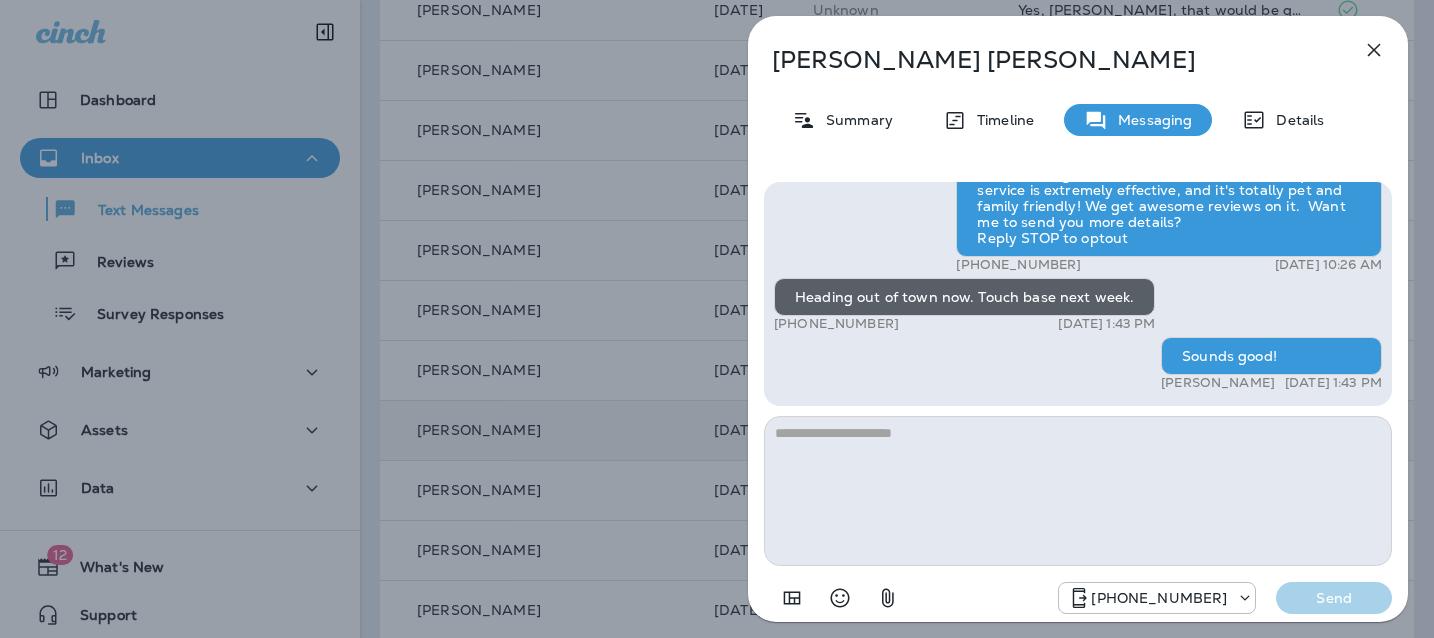 drag, startPoint x: 1061, startPoint y: 443, endPoint x: 1071, endPoint y: 445, distance: 10.198039 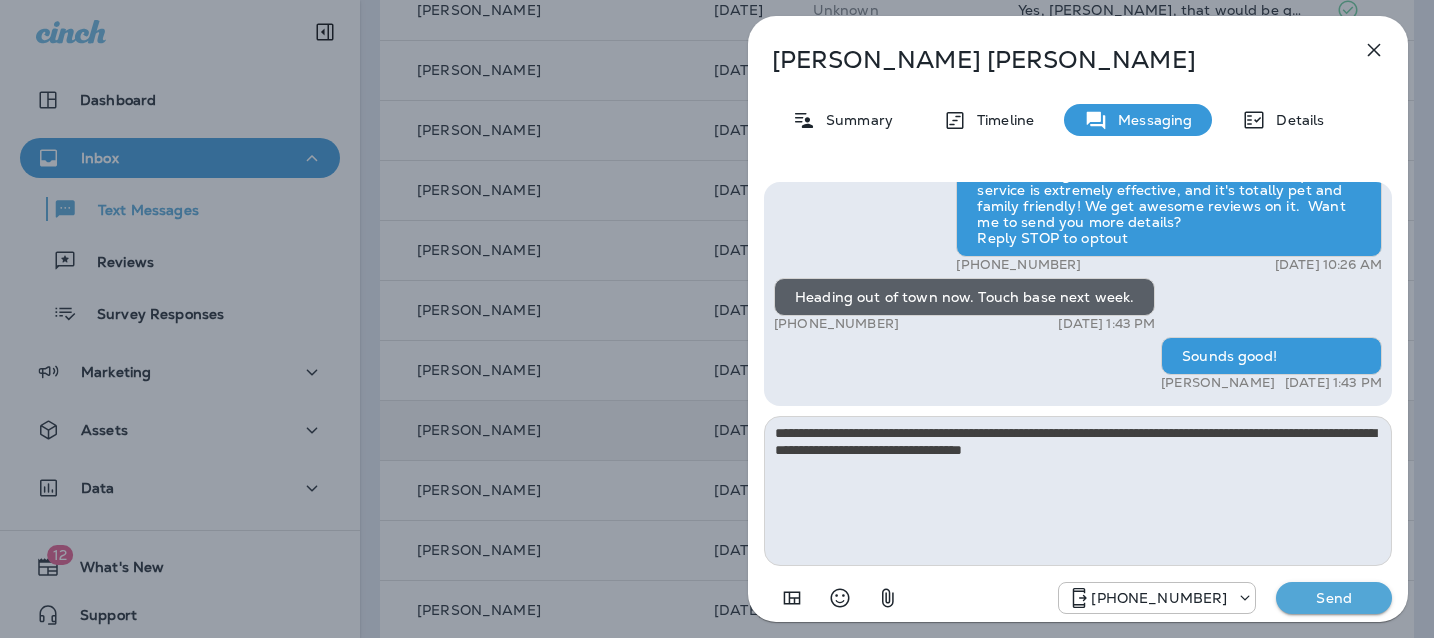 type on "**********" 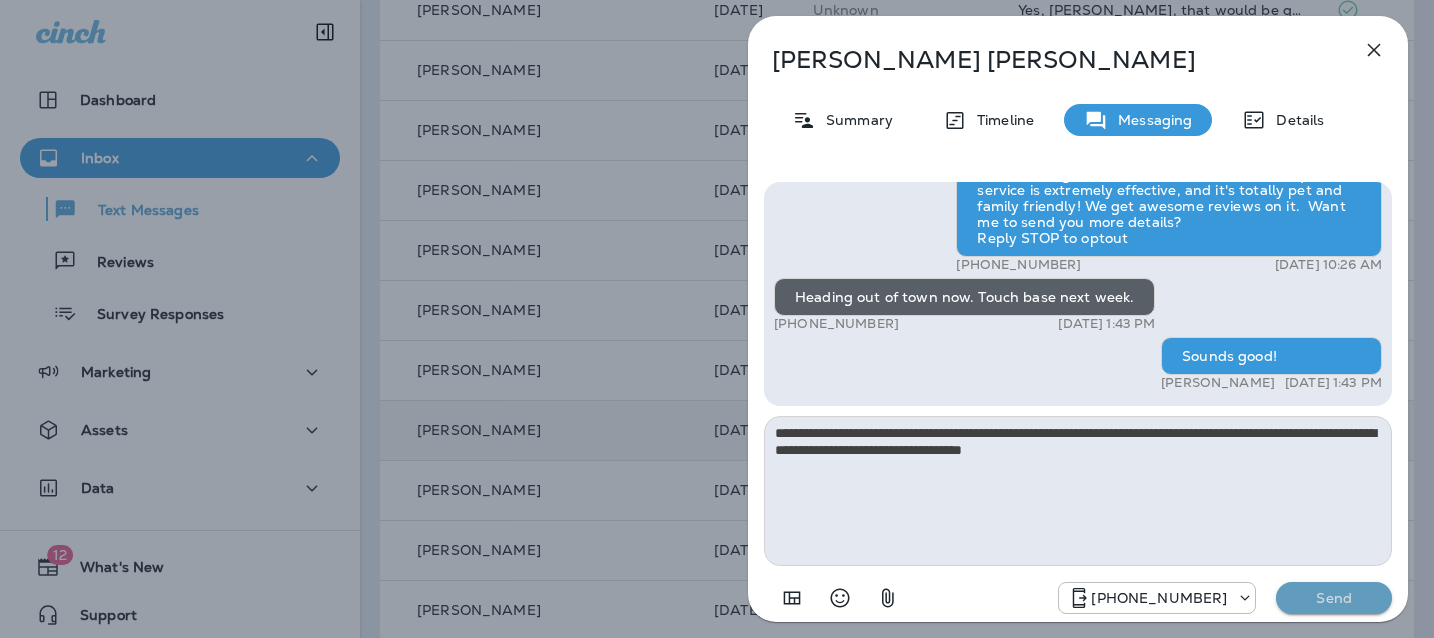 click on "Send" at bounding box center [1334, 598] 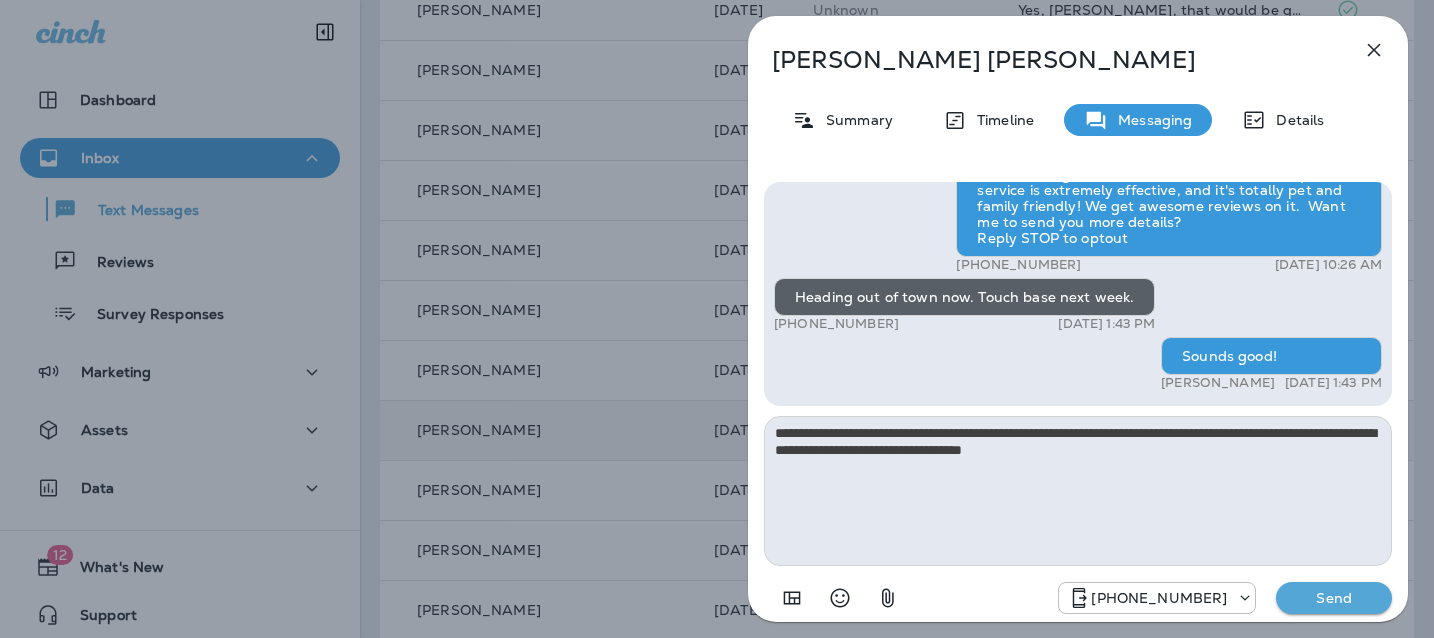 type 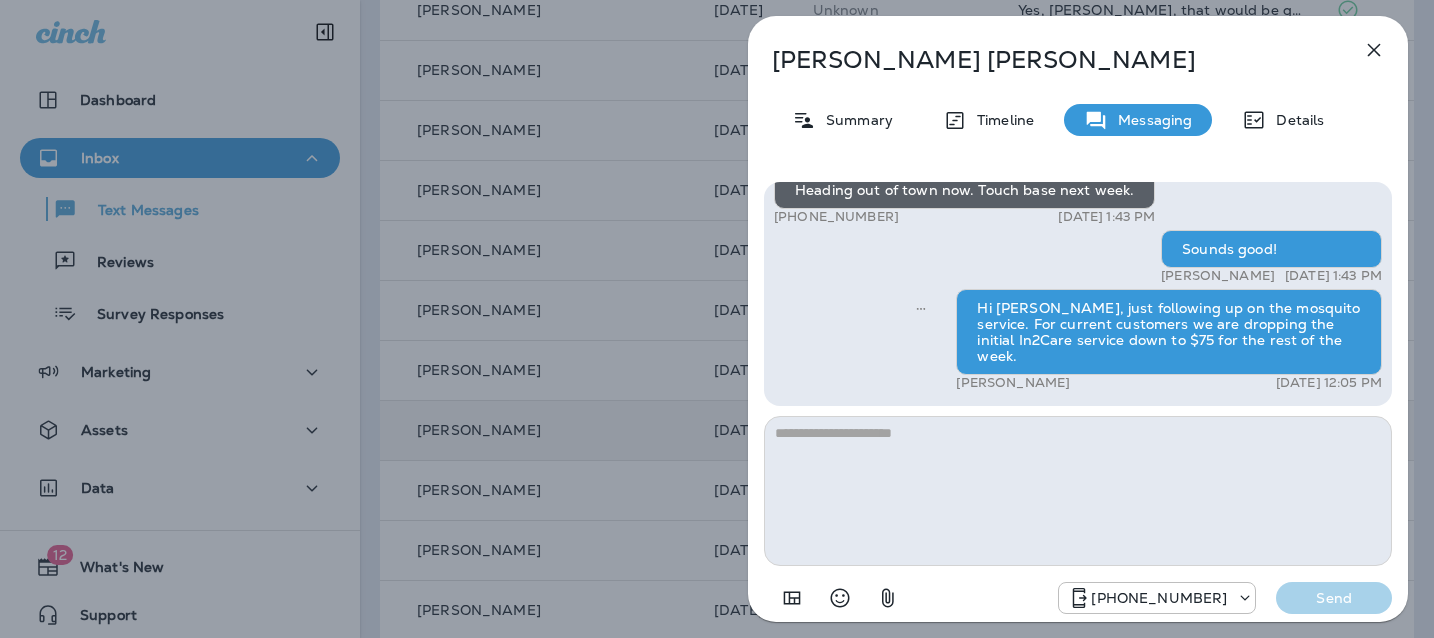 click on "[PERSON_NAME] Summary   Timeline   Messaging   Details   Hi,  [PERSON_NAME] , this is [PERSON_NAME] with Moxie Pest Control. We know Summer brings out the mosquitoes—and with the Summer season here, I’d love to get you on our schedule to come help take care of that. Just reply here if you're interested, and I'll let you know the details!
Reply STOP to optout +18174823792 [DATE] 10:11 AM Just checking in,  [PERSON_NAME] . Our mosquito service is extremely effective, and it's totally pet and family friendly! We get awesome reviews on it.  Want me to send you more details?
Reply STOP to optout +18174823792 [DATE] 10:26 AM Heading out of town now. Touch base next week. +1 (612) 708-6456 [DATE] 1:43 PM Sounds good! [PERSON_NAME] [DATE] 1:43 PM   Hi [PERSON_NAME], just following up on the mosquito service. For current customers we are dropping the initial In2Care service down to $75 for the rest of the week. [PERSON_NAME] [DATE] 12:05 PM [PHONE_NUMBER] Send" at bounding box center [717, 319] 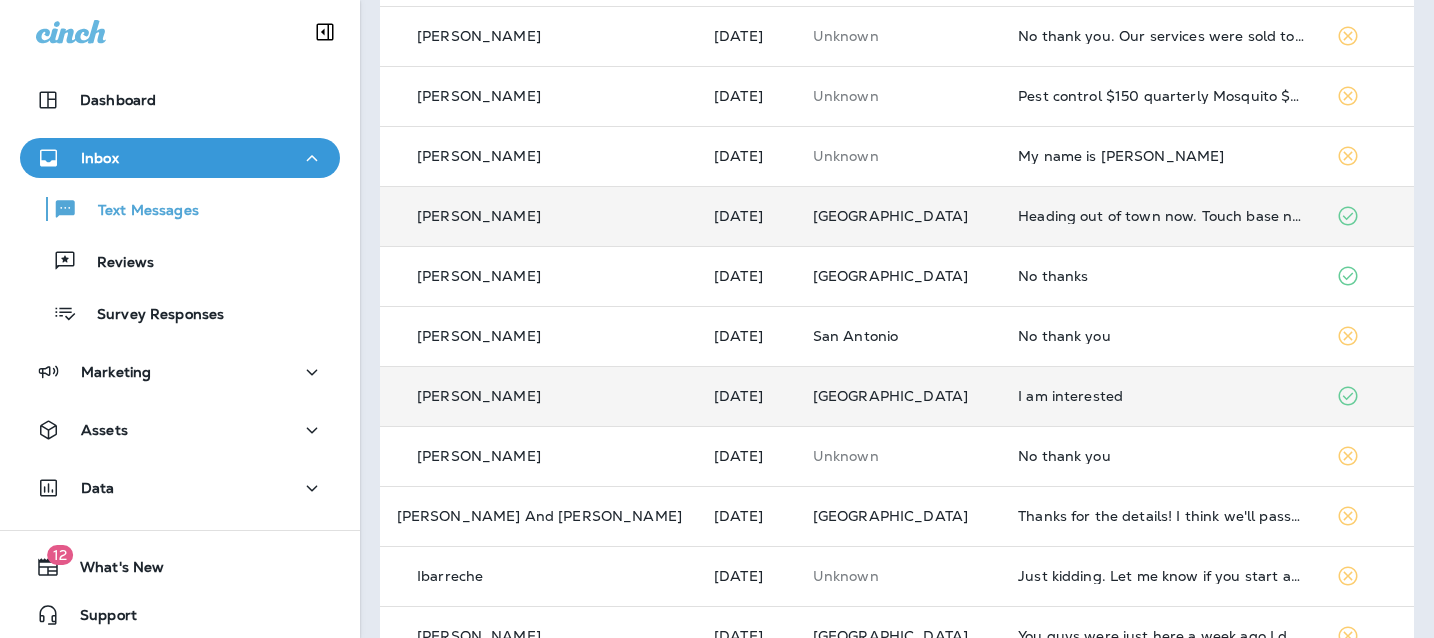 scroll, scrollTop: 684, scrollLeft: 0, axis: vertical 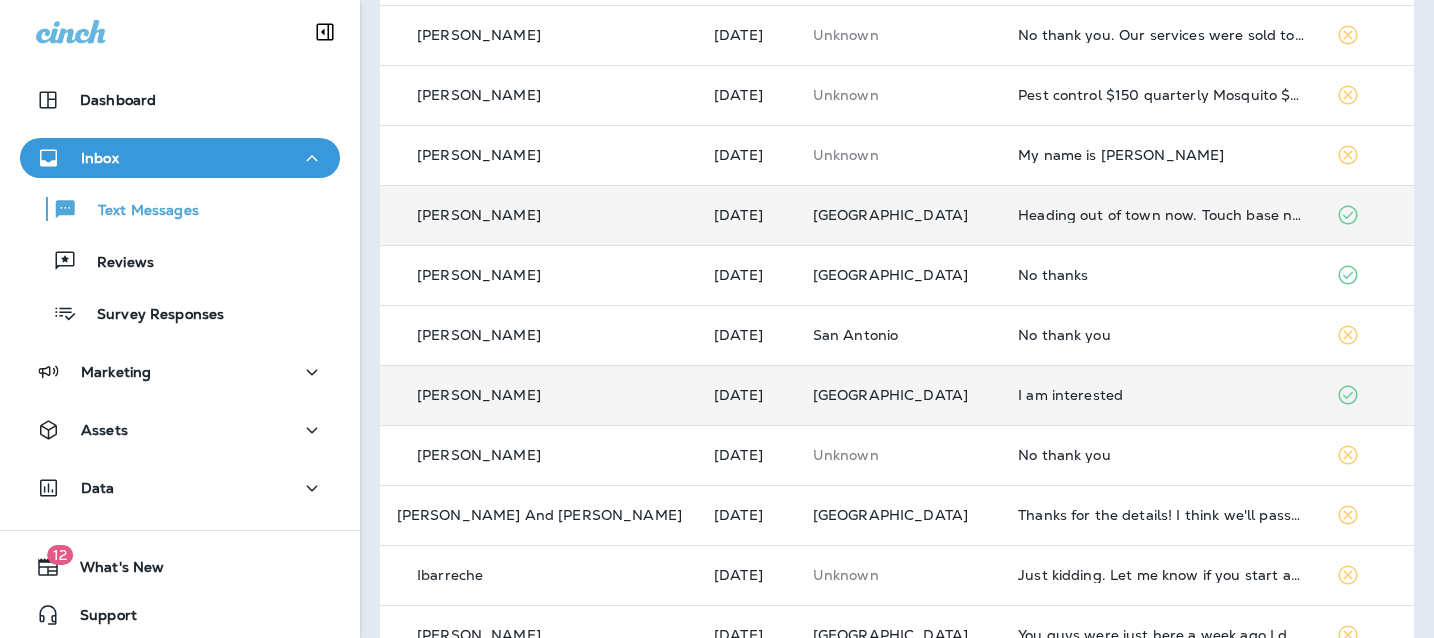 click on "I am interested" at bounding box center (1161, 395) 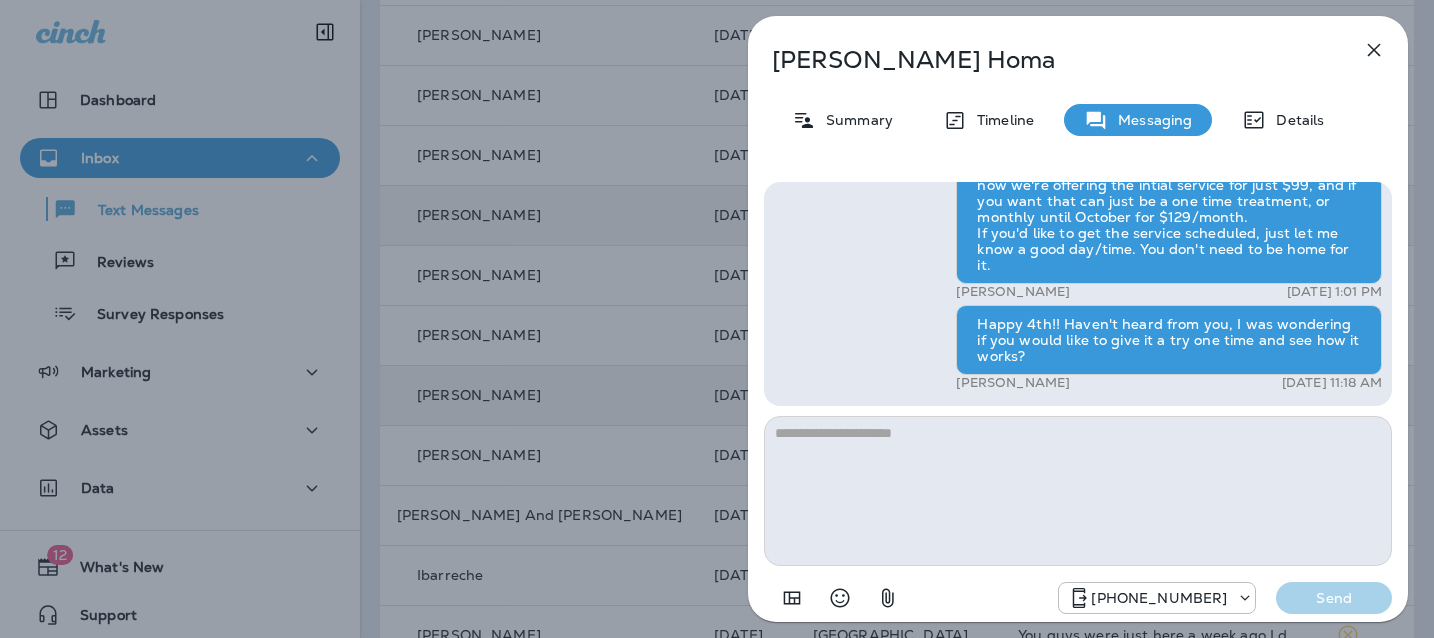 click at bounding box center [1078, 491] 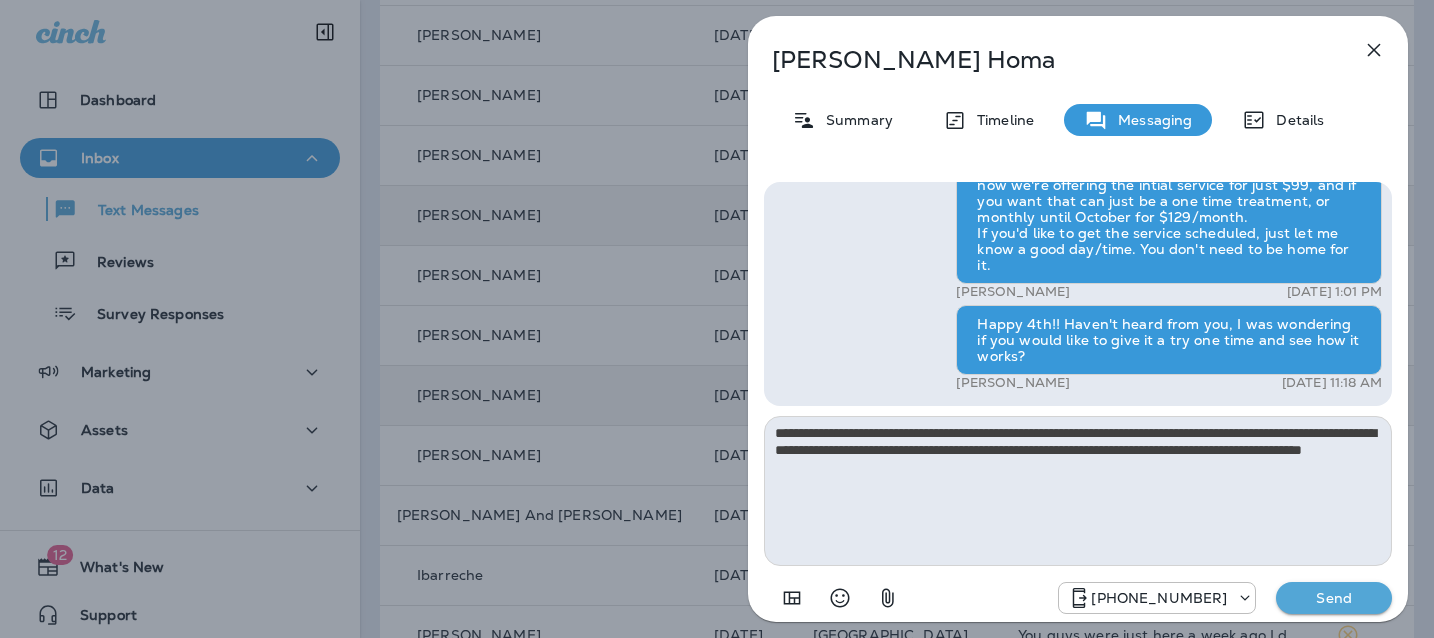 type on "**********" 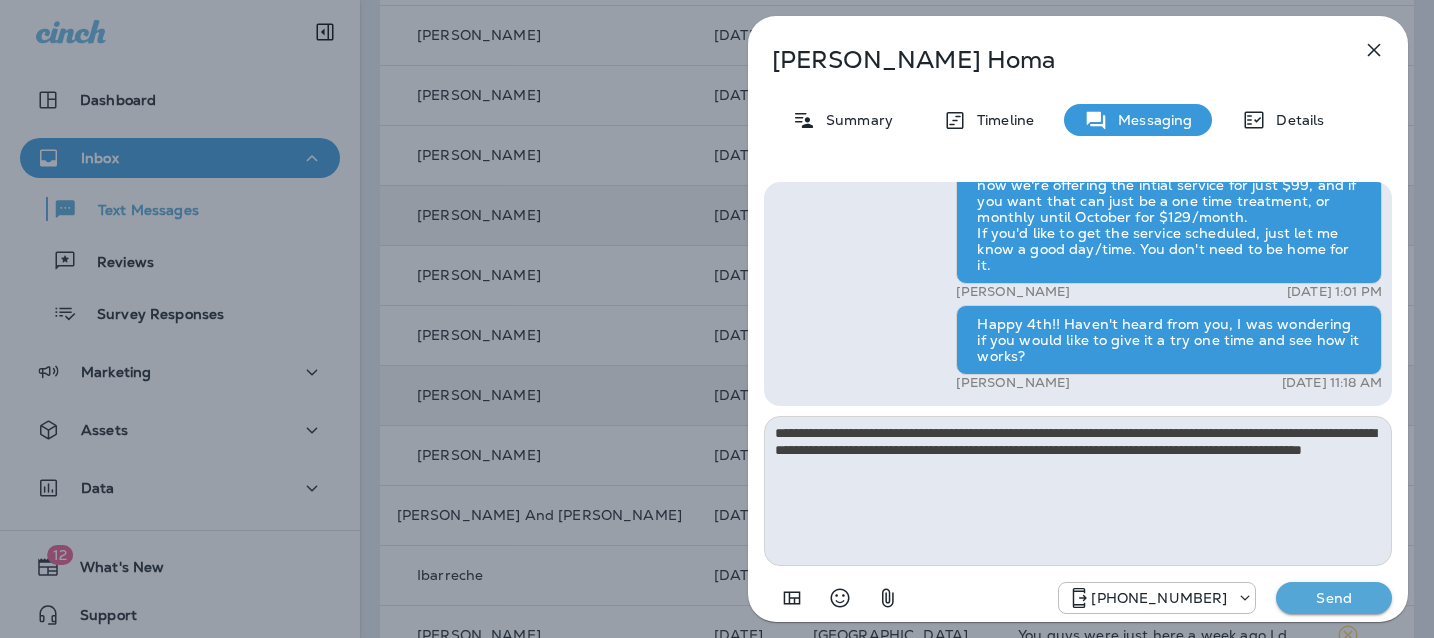 type 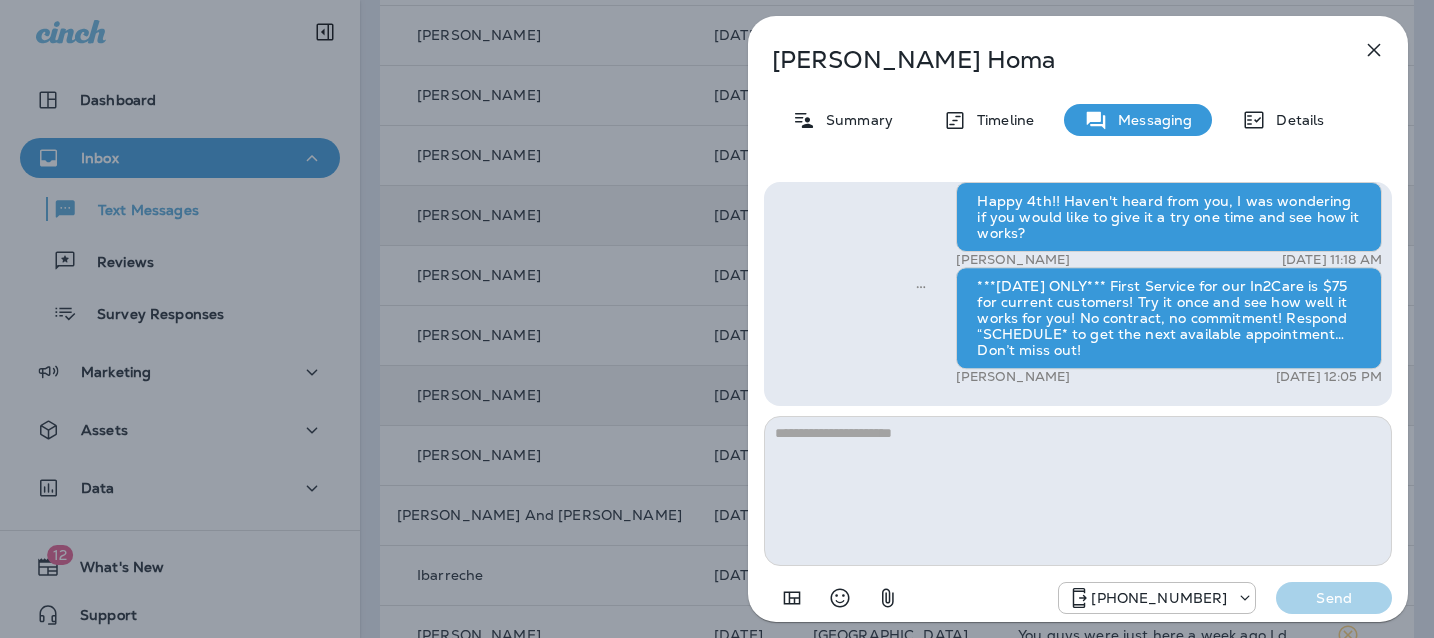 click on "[PERSON_NAME] Summary   Timeline   Messaging   Details   Hi,  [PERSON_NAME] , this is [PERSON_NAME] with Moxie Pest Control. We know Summer brings out the mosquitoes—and with the Summer season here, I’d love to get you on our schedule to come help take care of that. Just reply here if you're interested, and I'll let you know the details!
Reply STOP to optout +18174823792 [DATE] 10:01 AM I am interested  +1 (757) 348-8037 [DATE] 12:43 PM [PERSON_NAME] [DATE] 1:01 PM Happy 4th!! Haven't heard from you, I was wondering if you would like to give it a try one time and see how it works? [PERSON_NAME] [DATE] 11:18 AM   ***[DATE] ONLY*** First Service for our In2Care is $75 for current customers! Try it once and see how well it works for you! No contract, no commitment! Respond “SCHEDULE* to get the next available appointment… Don’t miss out! [PERSON_NAME] [DATE] 12:05 PM [PHONE_NUMBER] Send" at bounding box center (717, 319) 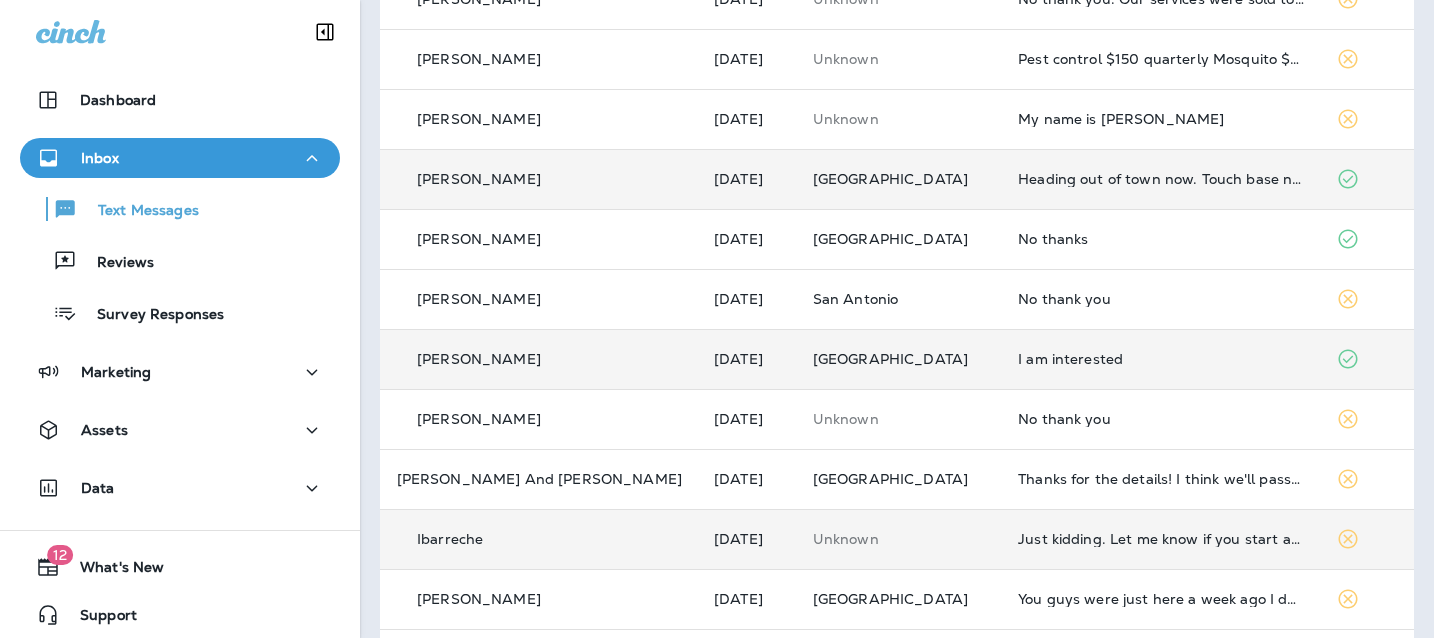 scroll, scrollTop: 792, scrollLeft: 0, axis: vertical 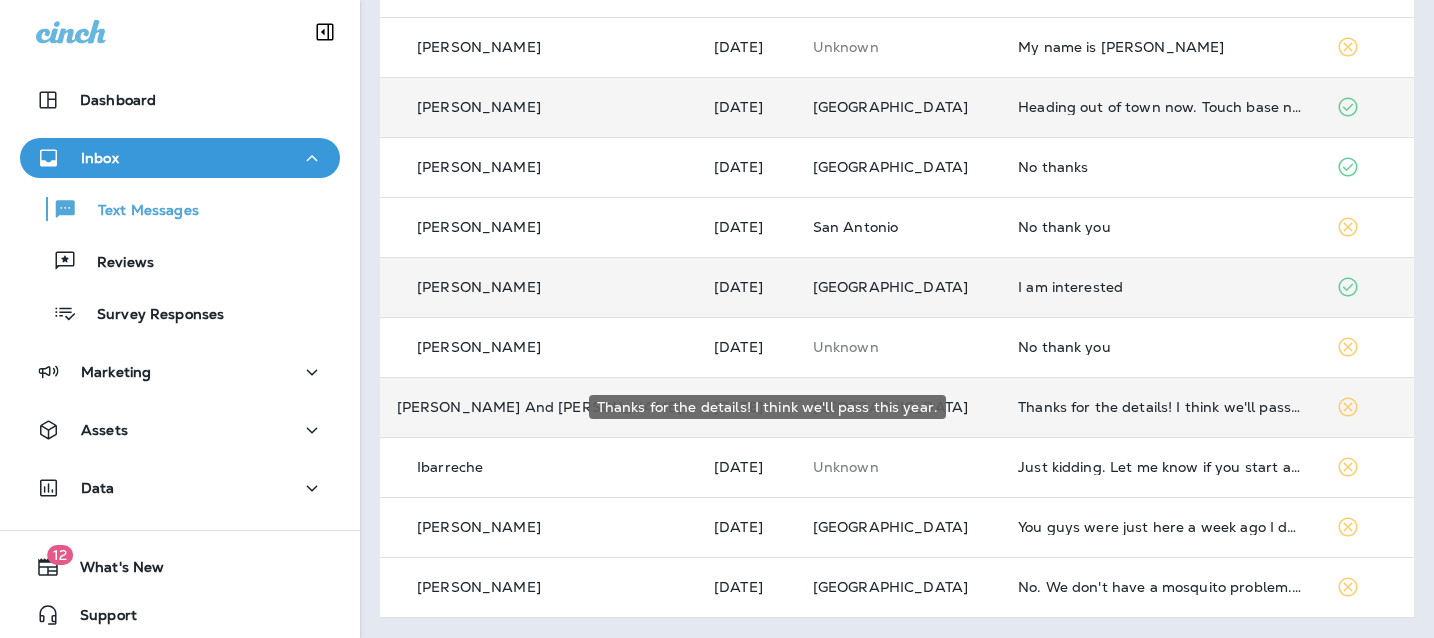 click on "Thanks for the details!  I think we'll pass this year." at bounding box center [1161, 407] 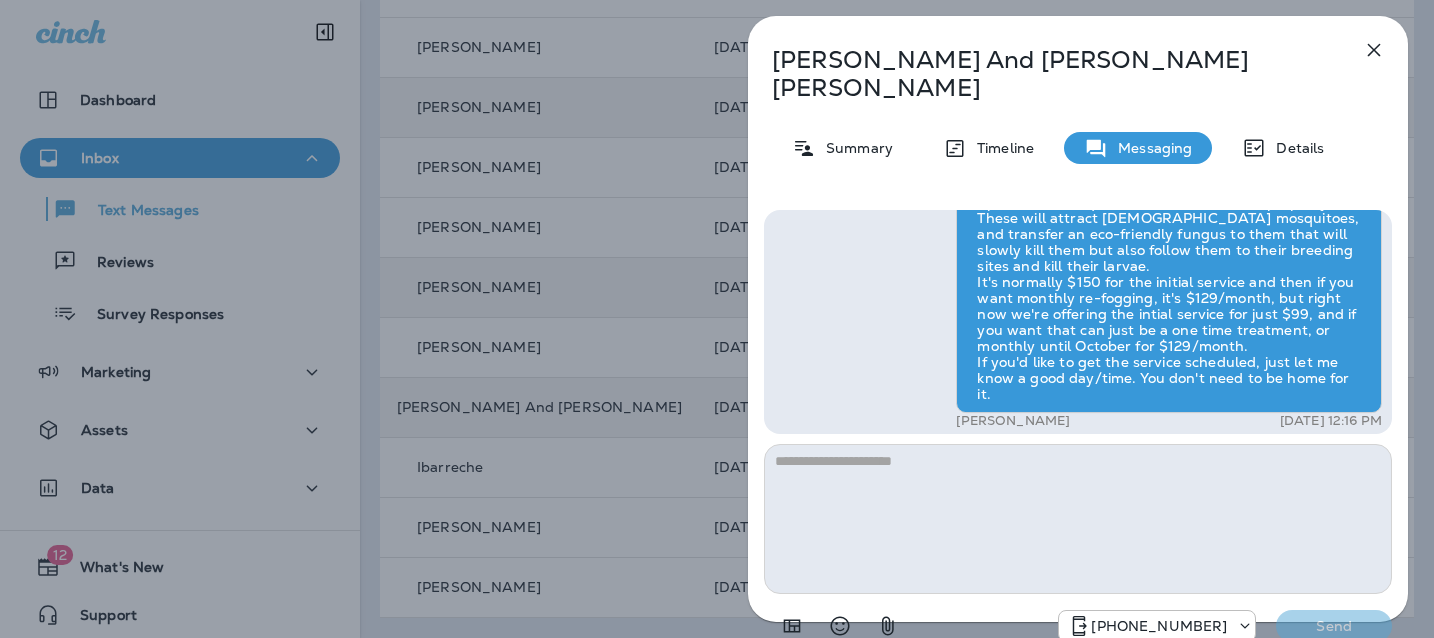 click on "[PERSON_NAME] And [PERSON_NAME] Summary   Timeline   Messaging   Details   Hi,  [PERSON_NAME] , this is [PERSON_NAME] with Moxie Pest Control. We know Summer brings out the mosquitoes—and with the Summer season here, I’d love to get you on our schedule to come help take care of that. Just reply here if you're interested, and I'll let you know the details!
Reply STOP to optout +18174823792 [DATE] 2:07 PM Hi [PERSON_NAME]!  Is this something that would be included in our current plan? +1 (412) 334-0703 [DATE] 12:16 PM [PERSON_NAME] [DATE] 12:16 PM [PERSON_NAME] [DATE] 12:16 PM Thanks for the details!  I think we'll pass this year. +1 (412) 334-0703 [DATE] 12:18 PM [PHONE_NUMBER] Send" at bounding box center [717, 319] 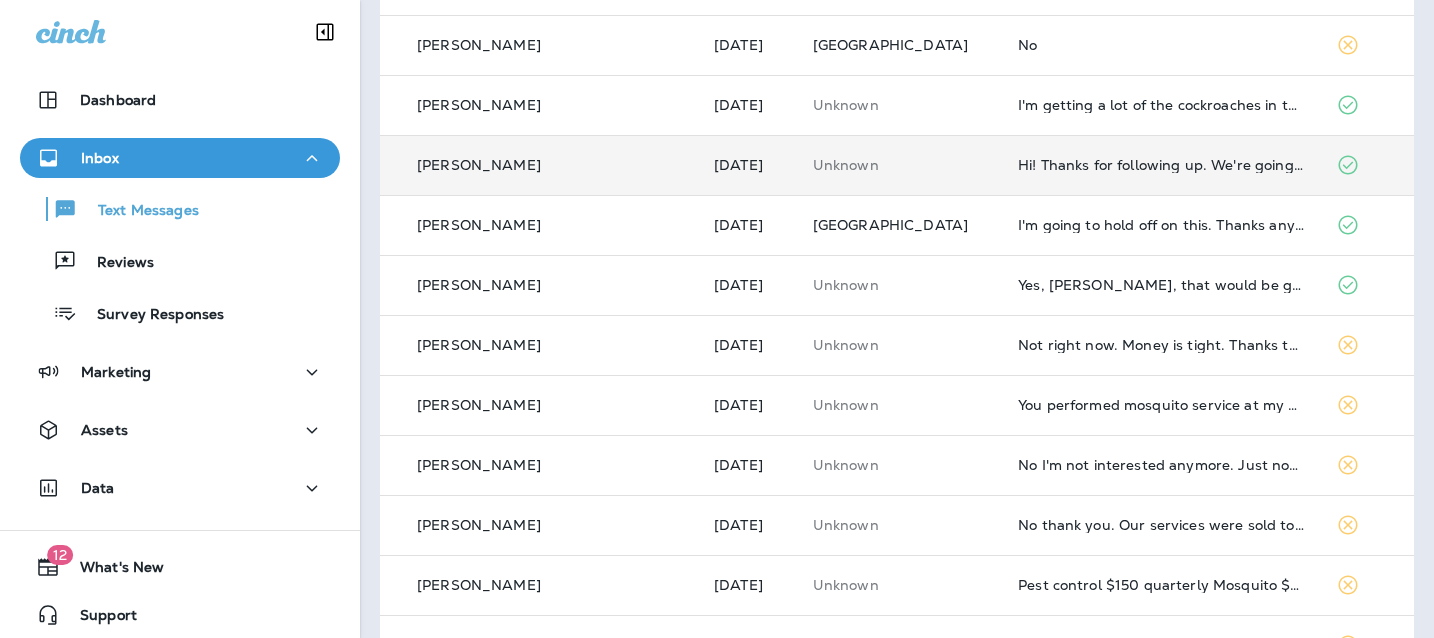 scroll, scrollTop: 0, scrollLeft: 0, axis: both 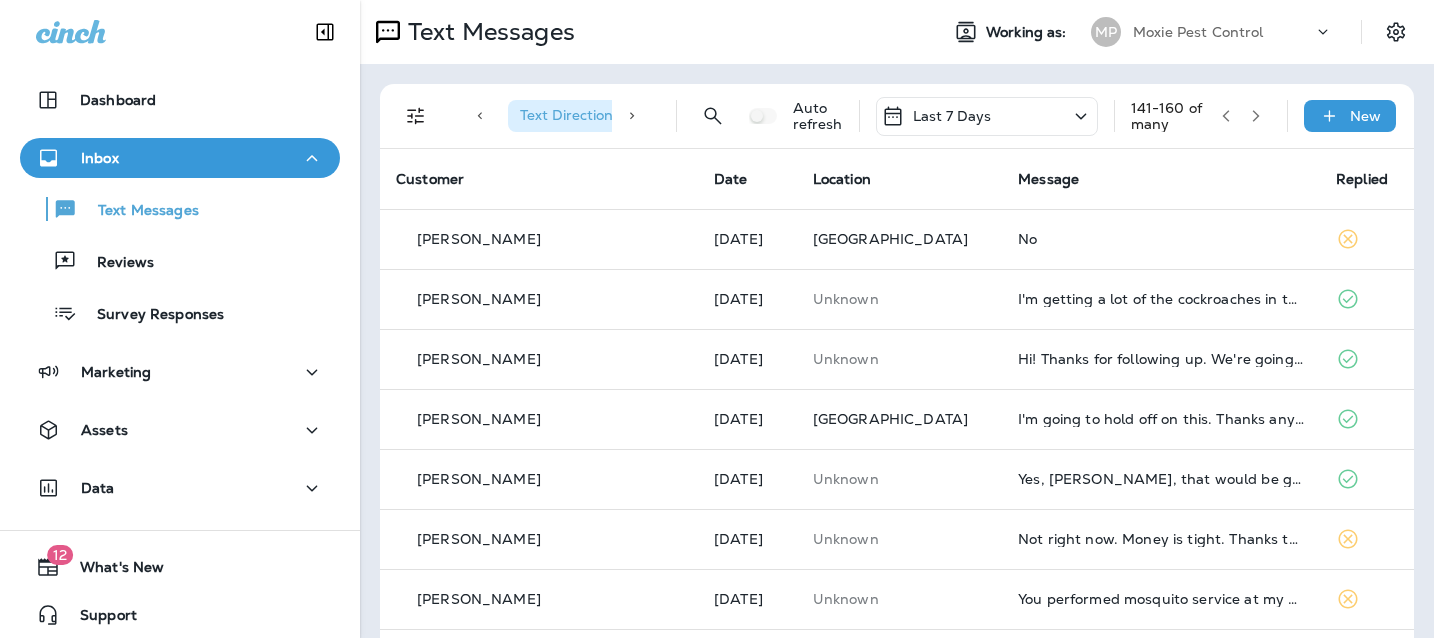 click 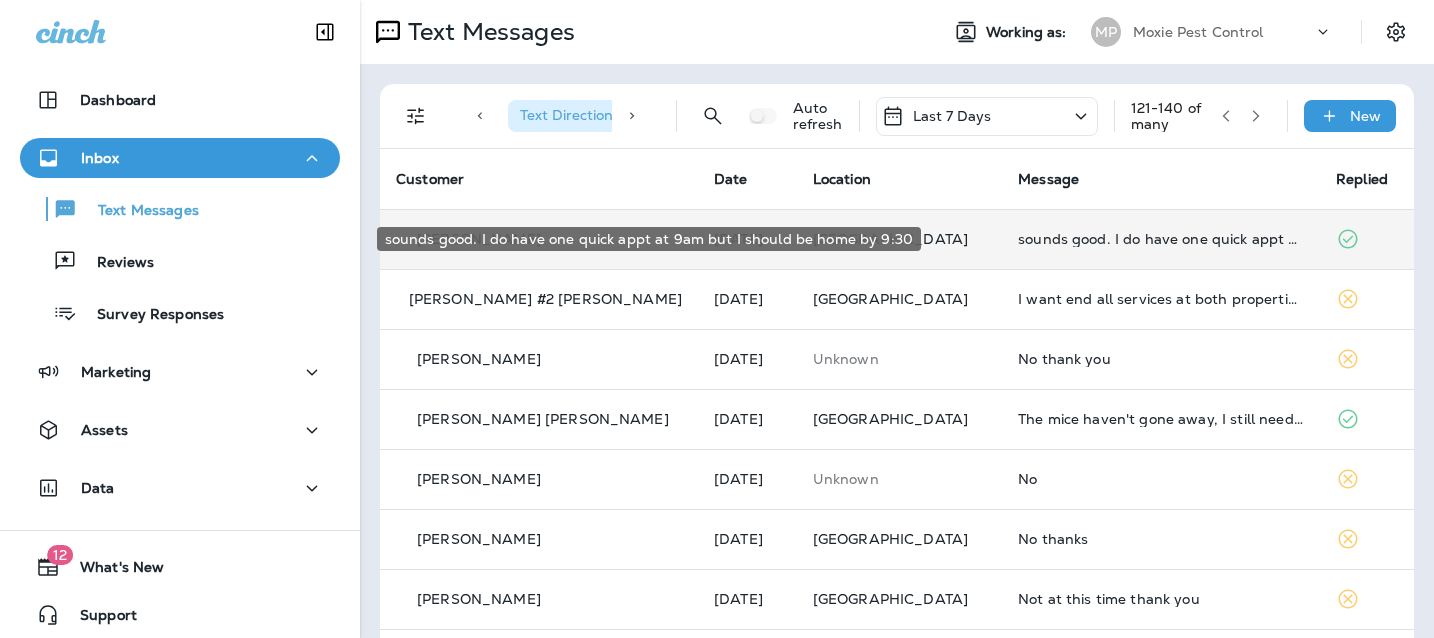 click on "sounds good. I do have one quick appt at 9am but I should be home by 9:30" at bounding box center [1161, 239] 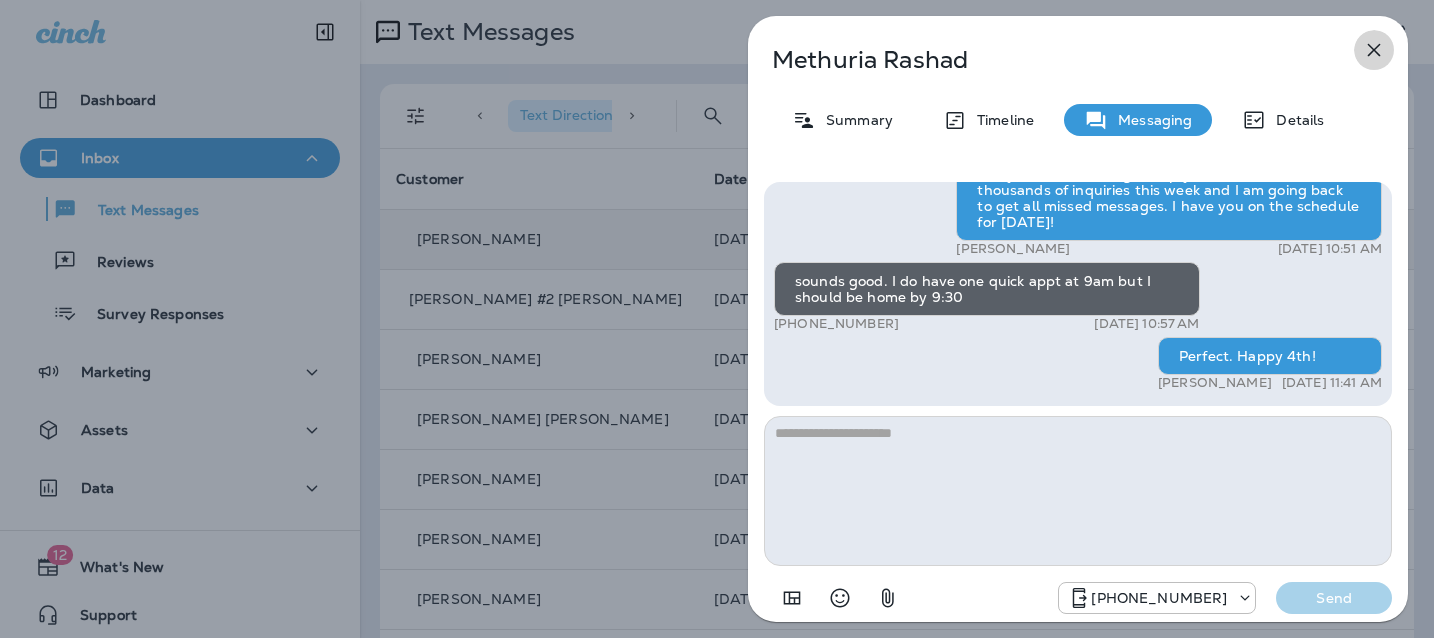 click 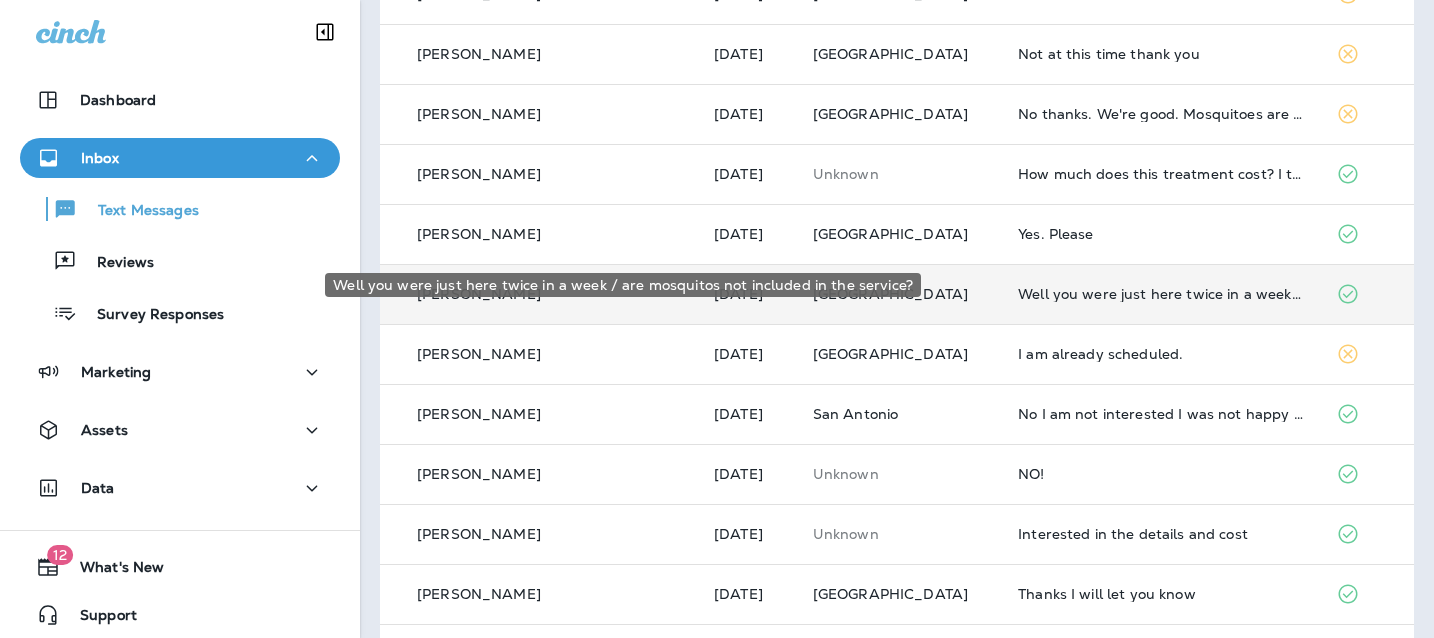 scroll, scrollTop: 554, scrollLeft: 0, axis: vertical 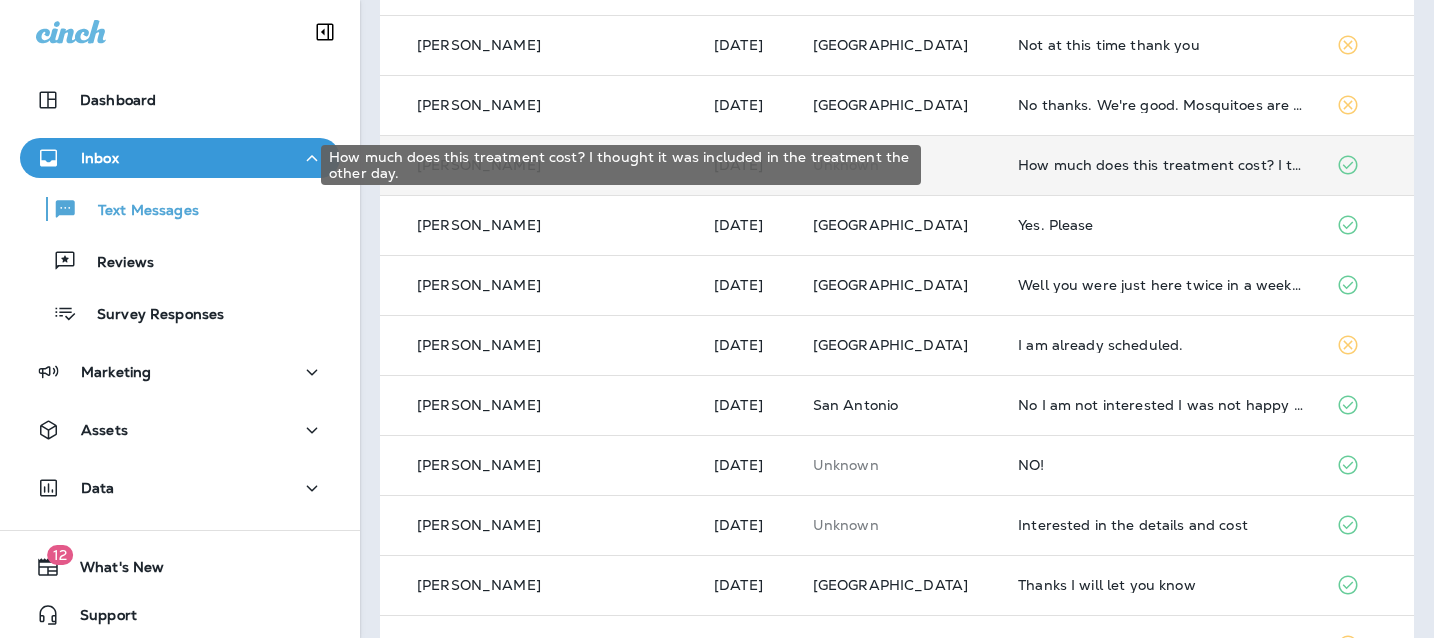 click on "How much does this treatment cost?  I thought it was included in the treatment the other day." at bounding box center [1161, 165] 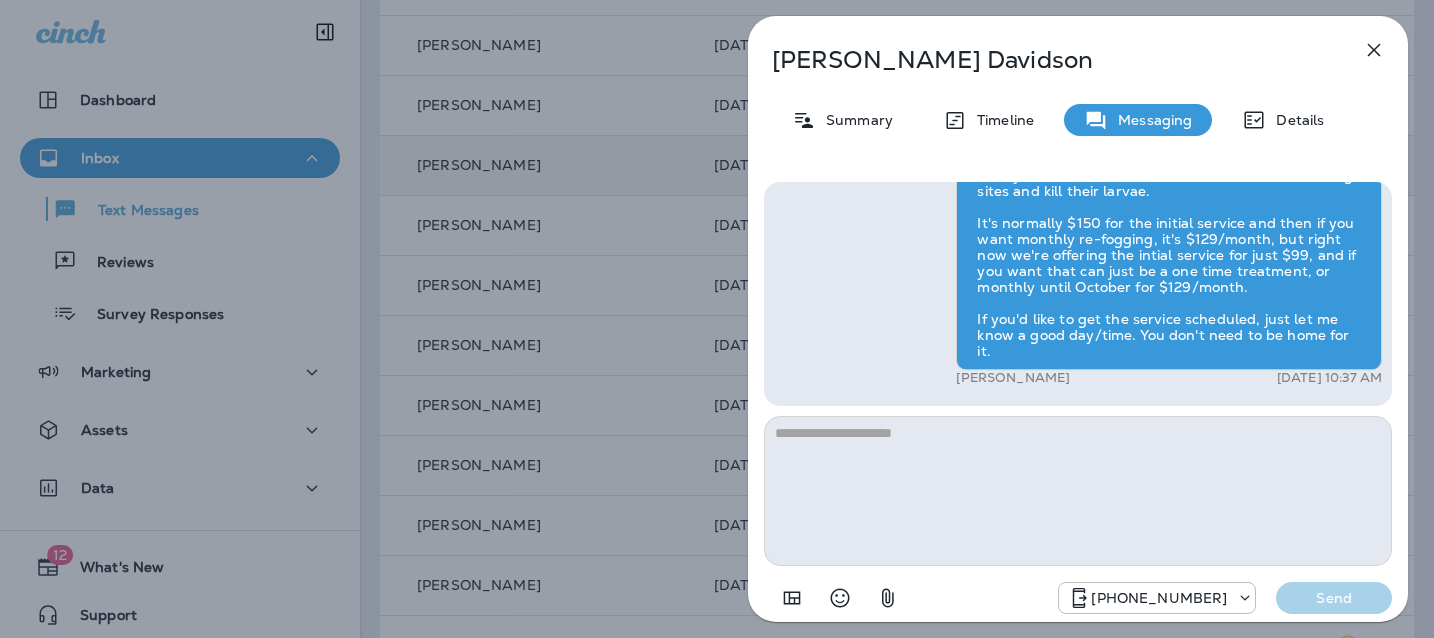 click at bounding box center (1078, 491) 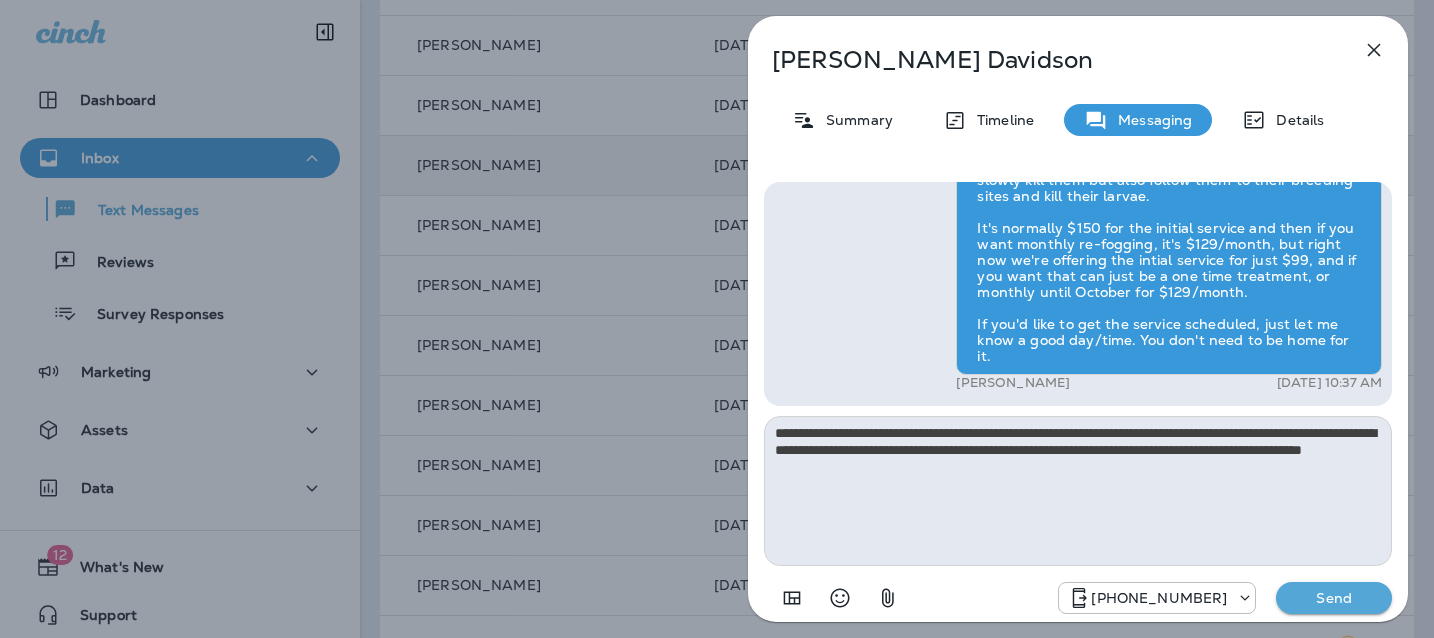 type on "**********" 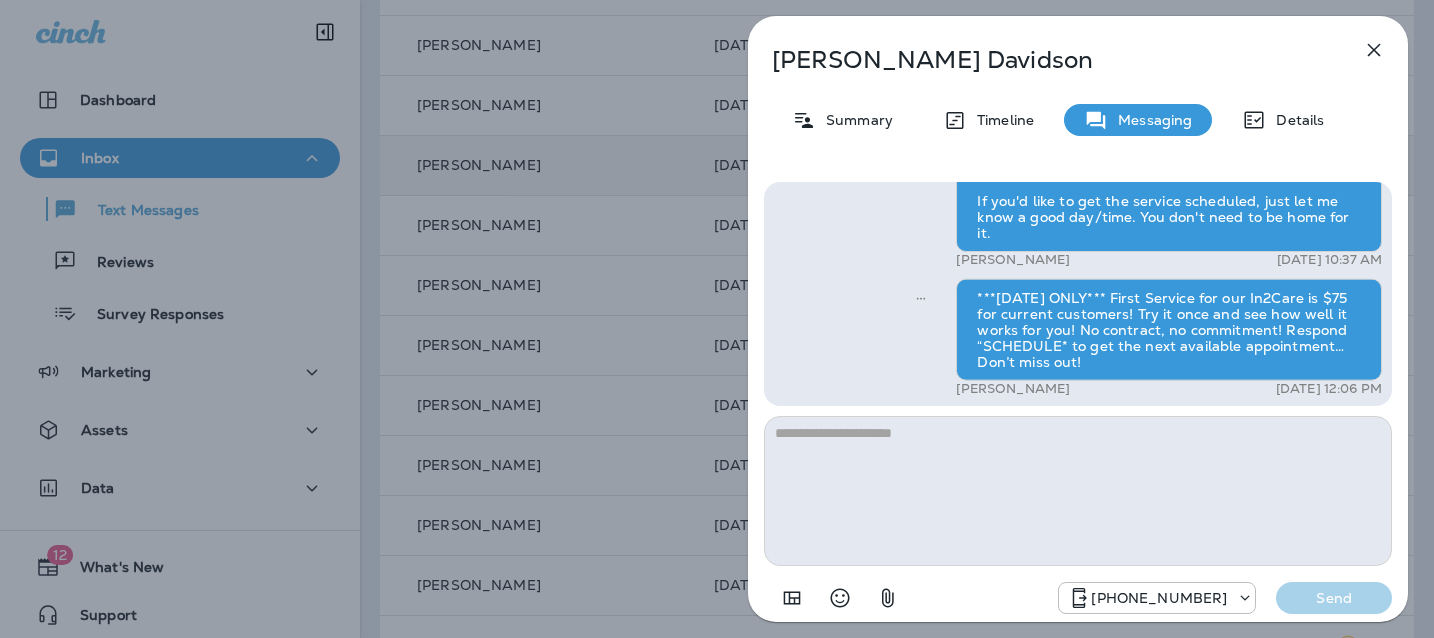 click on "[PERSON_NAME] Summary   Timeline   Messaging   Details   Hi,  [PERSON_NAME] , this is [PERSON_NAME] with Moxie Pest Control. We know Summer brings out the mosquitoes—and with the Summer season here, I’d love to get you on our schedule to come help take care of that. Just reply here if you're interested, and I'll let you know the details!
Reply STOP to optout +18174823792 [DATE] 10:04 AM Just checking in,  [PERSON_NAME] . Our mosquito service is extremely effective, and it's totally pet and family friendly! We get awesome reviews on it.  Want me to send you more details?
Reply STOP to optout +18174823792 [DATE] 10:30 AM  How much does this treatment cost?  I thought it was included in the treatment the other day.  +1 (513) 400-1903 [DATE] 10:35 AM [PERSON_NAME] [DATE] 10:37 AM   [PERSON_NAME] [DATE] 12:06 PM [PHONE_NUMBER] Send" at bounding box center [717, 319] 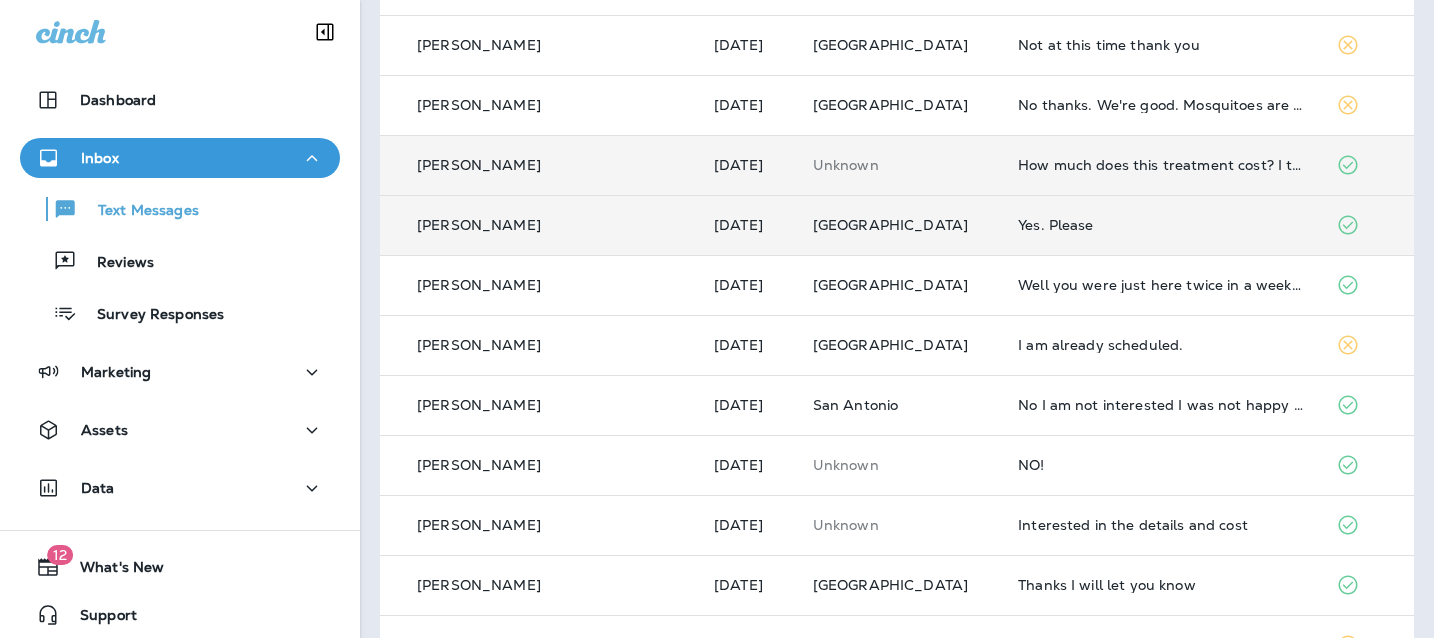 click on "Yes. Please" at bounding box center (1161, 225) 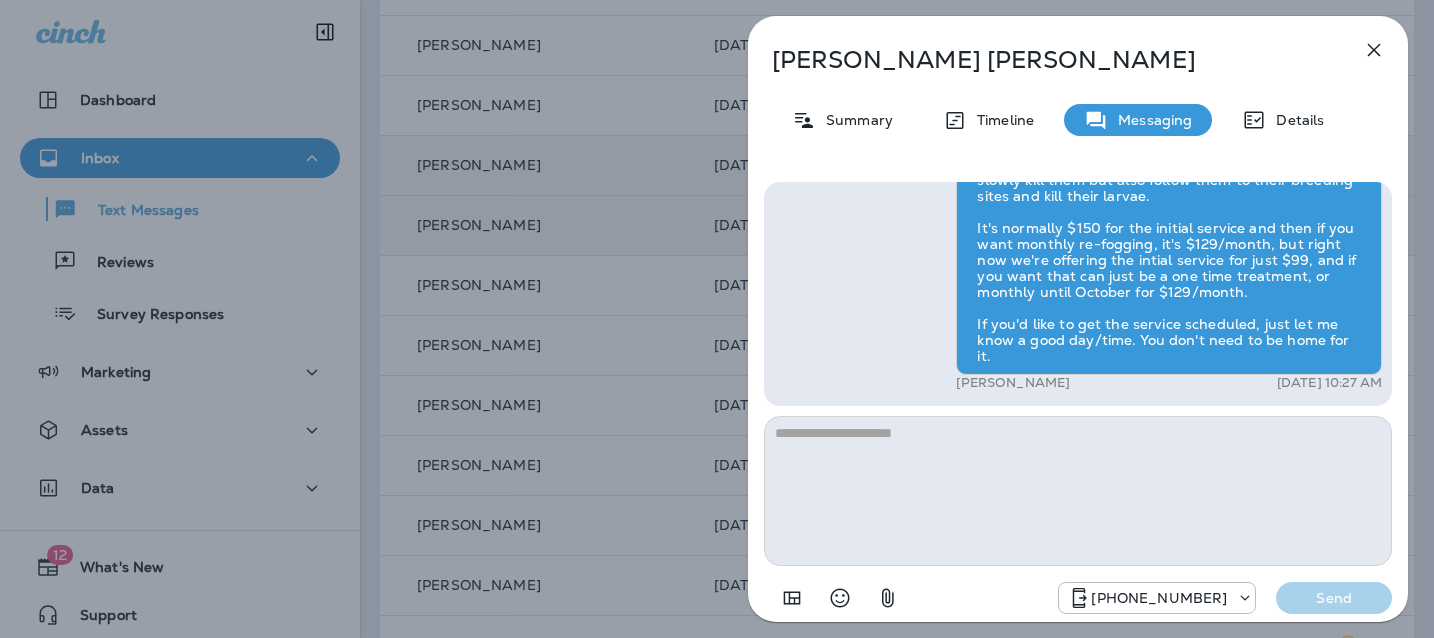 click at bounding box center [1078, 491] 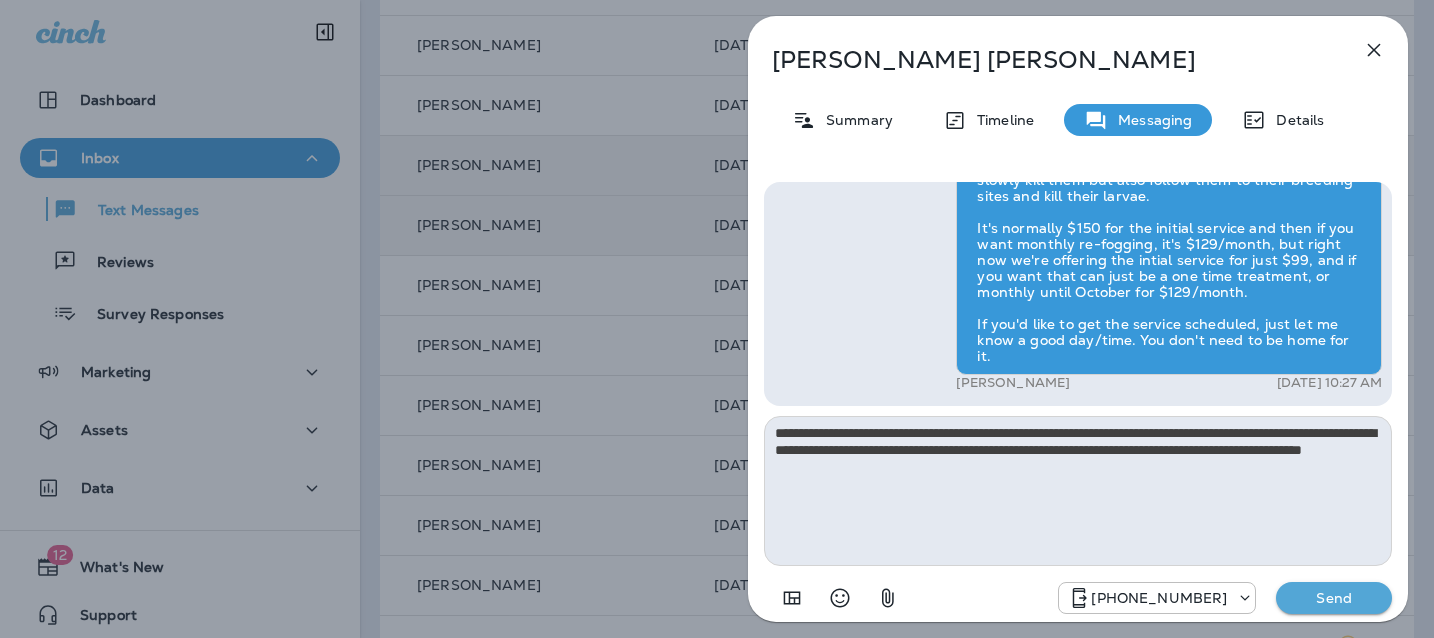 type on "**********" 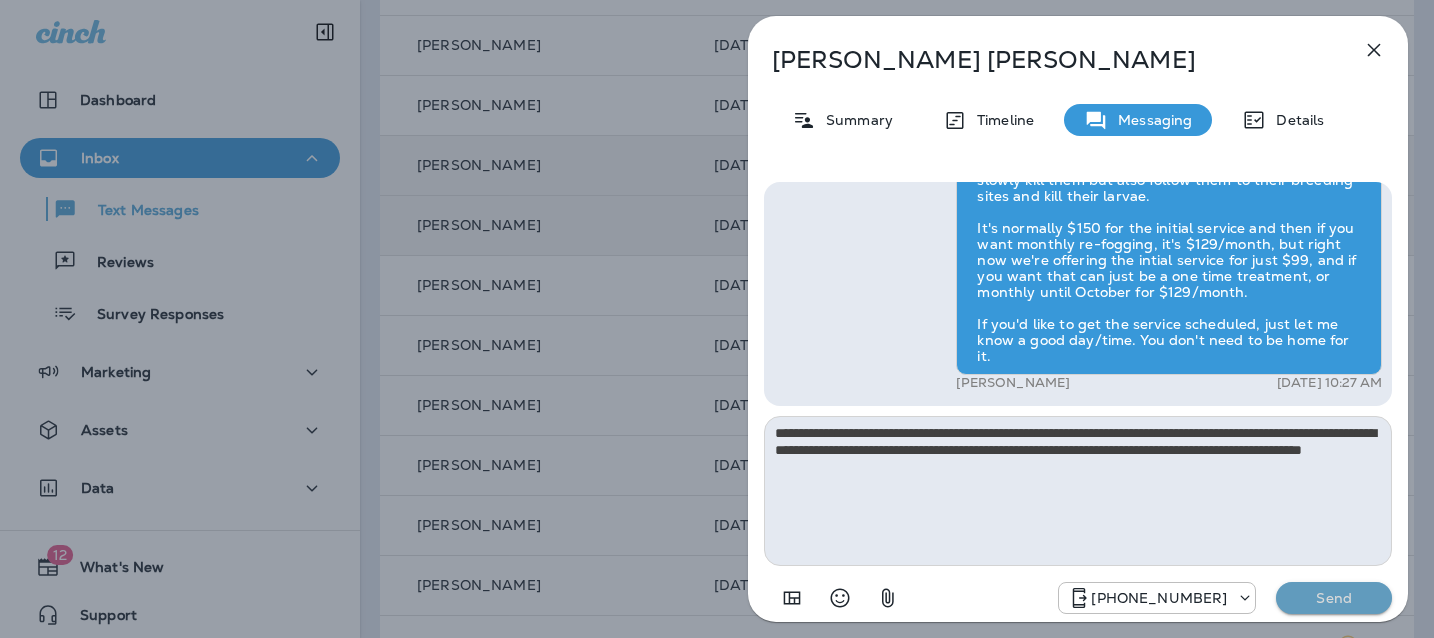 drag, startPoint x: 1340, startPoint y: 587, endPoint x: 1311, endPoint y: 586, distance: 29.017237 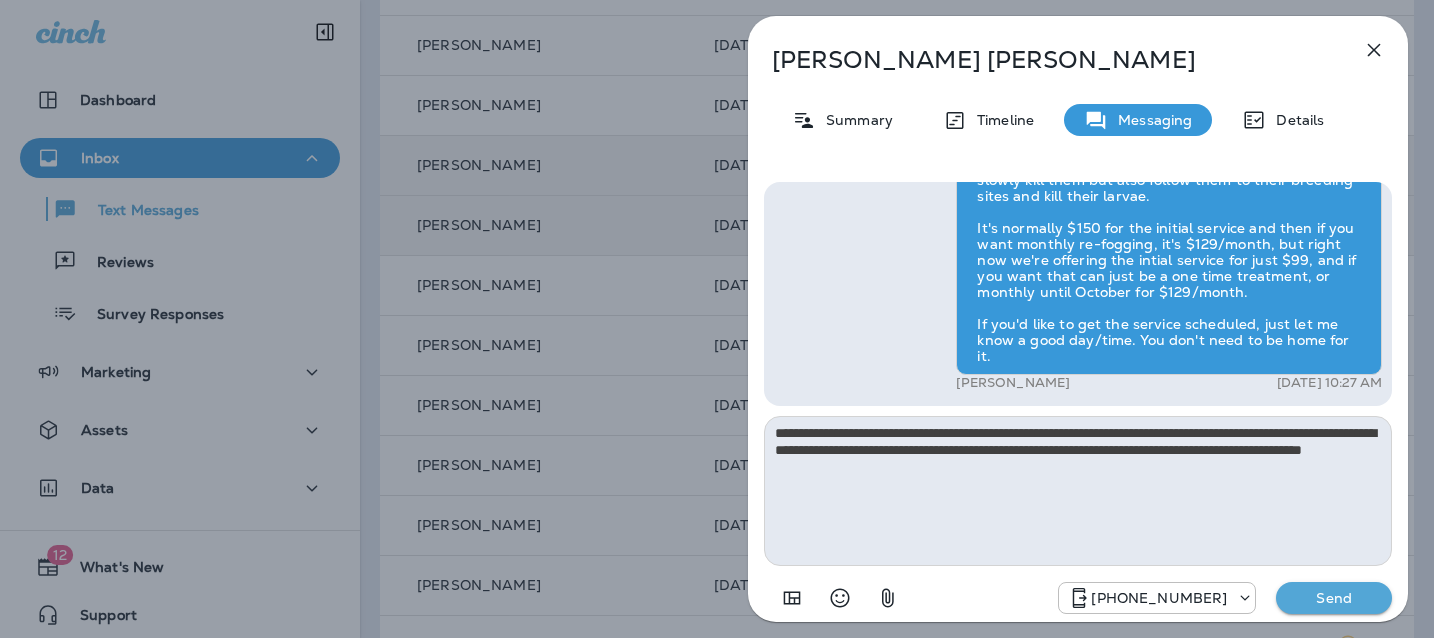 type 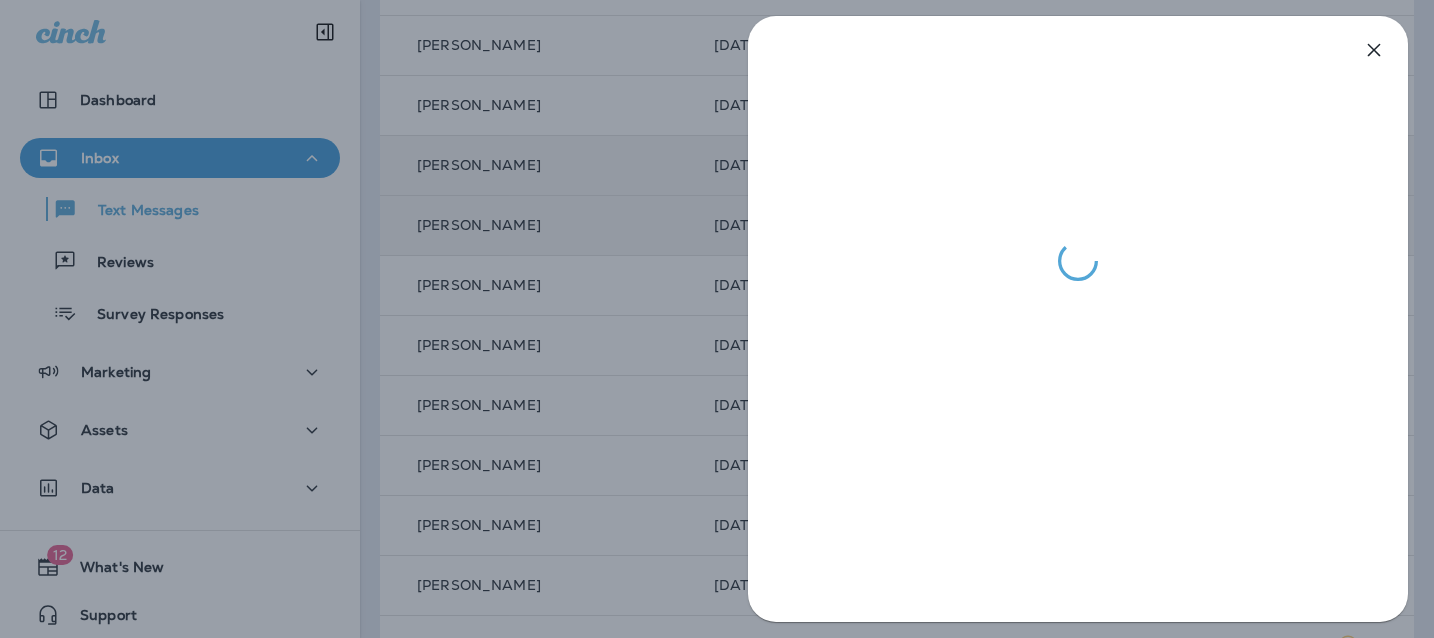 click at bounding box center [717, 319] 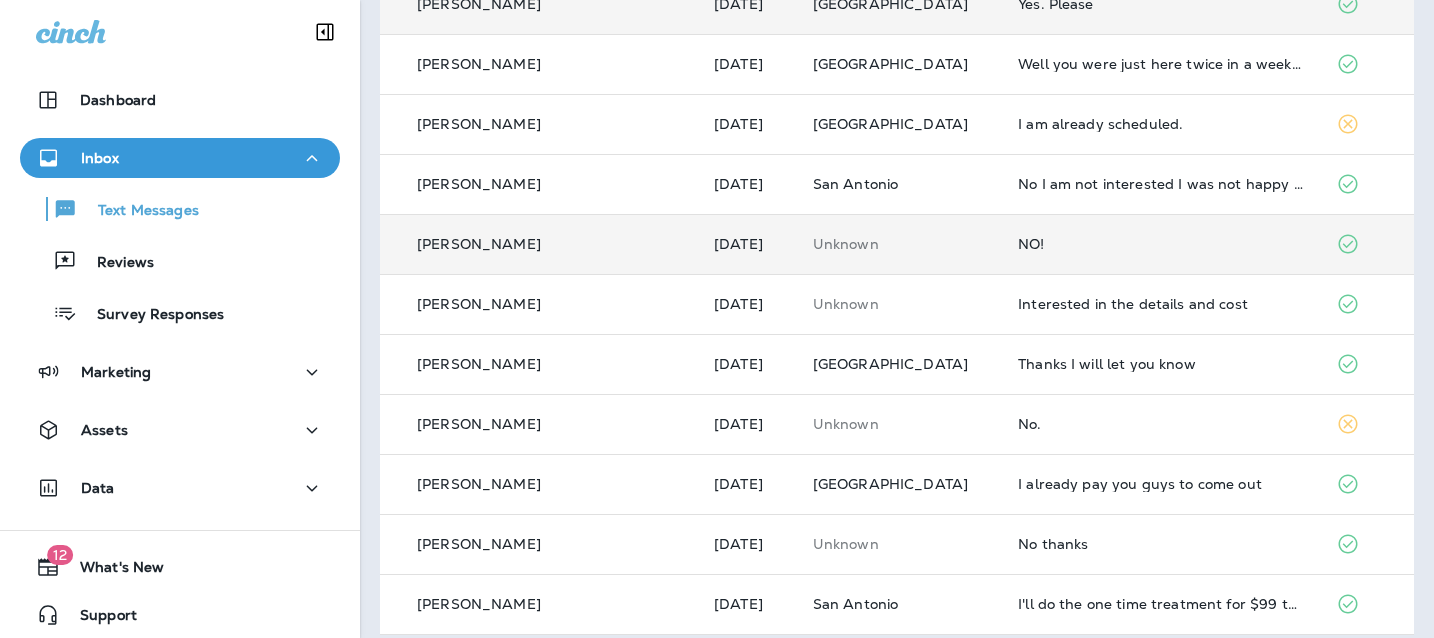 scroll, scrollTop: 792, scrollLeft: 0, axis: vertical 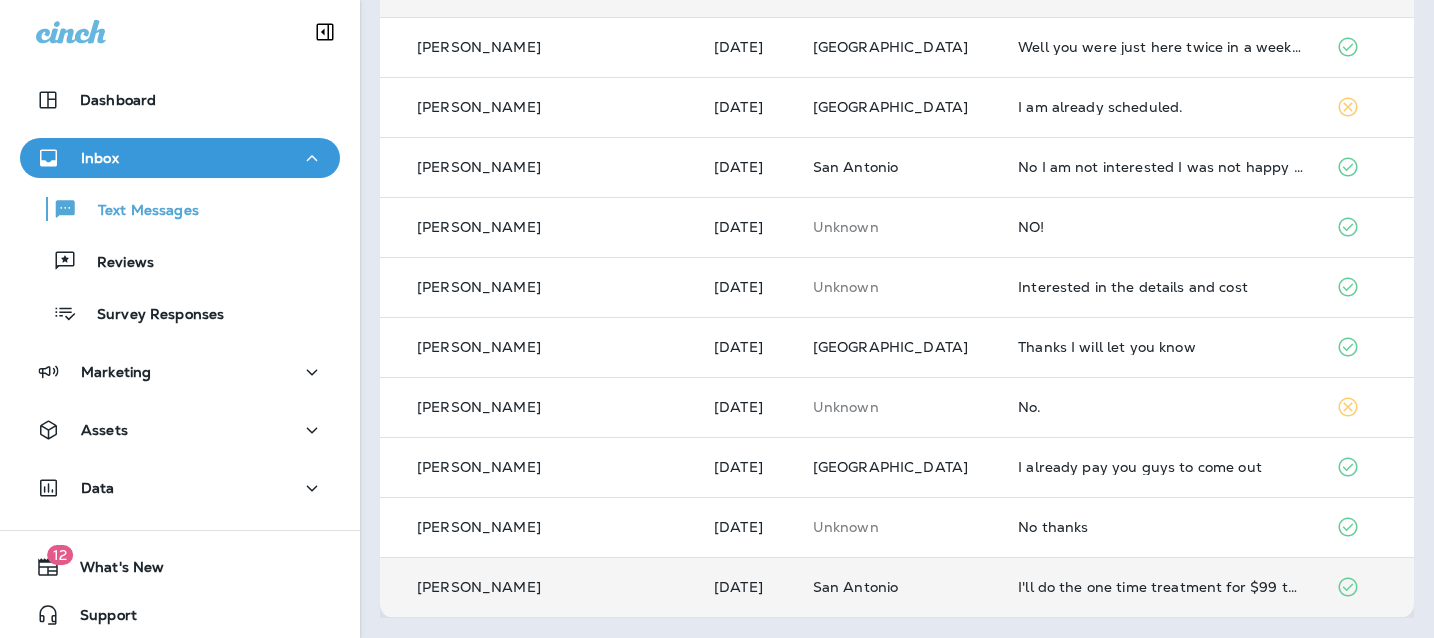 click on "I'll do the one time treatment for $99 to try it out, any day or time works for us, thanks" at bounding box center (1161, 587) 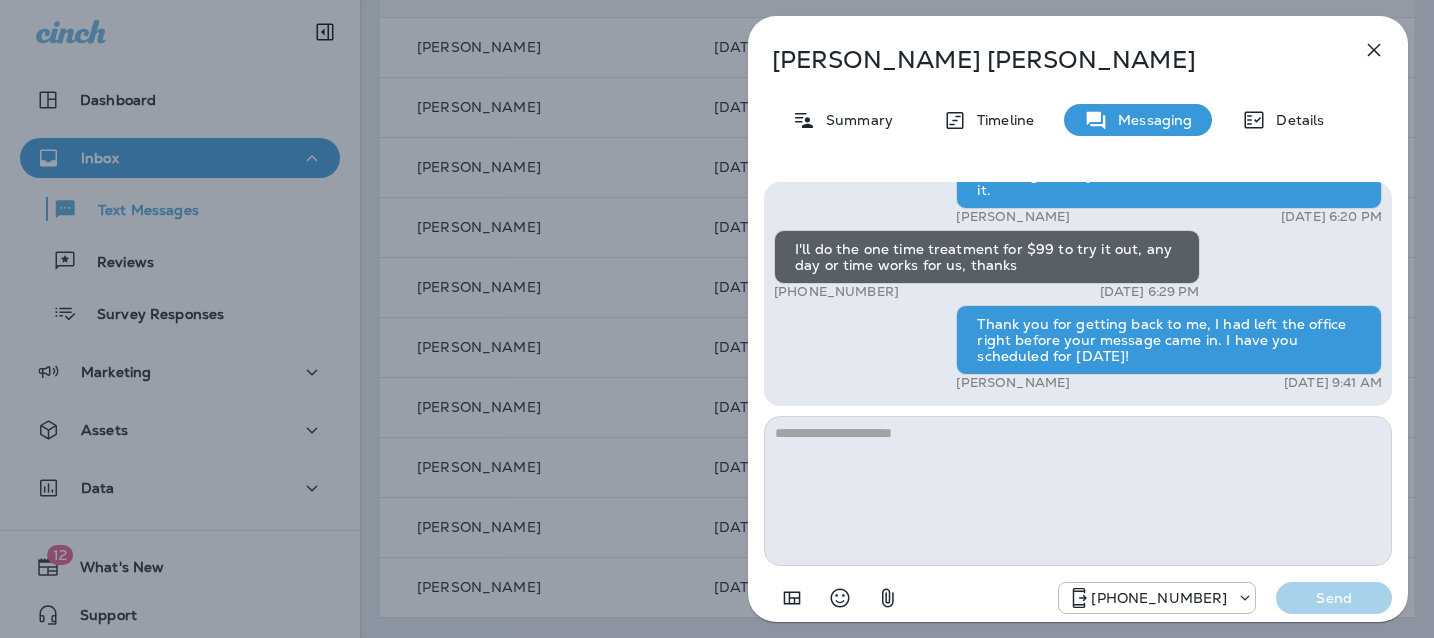 click 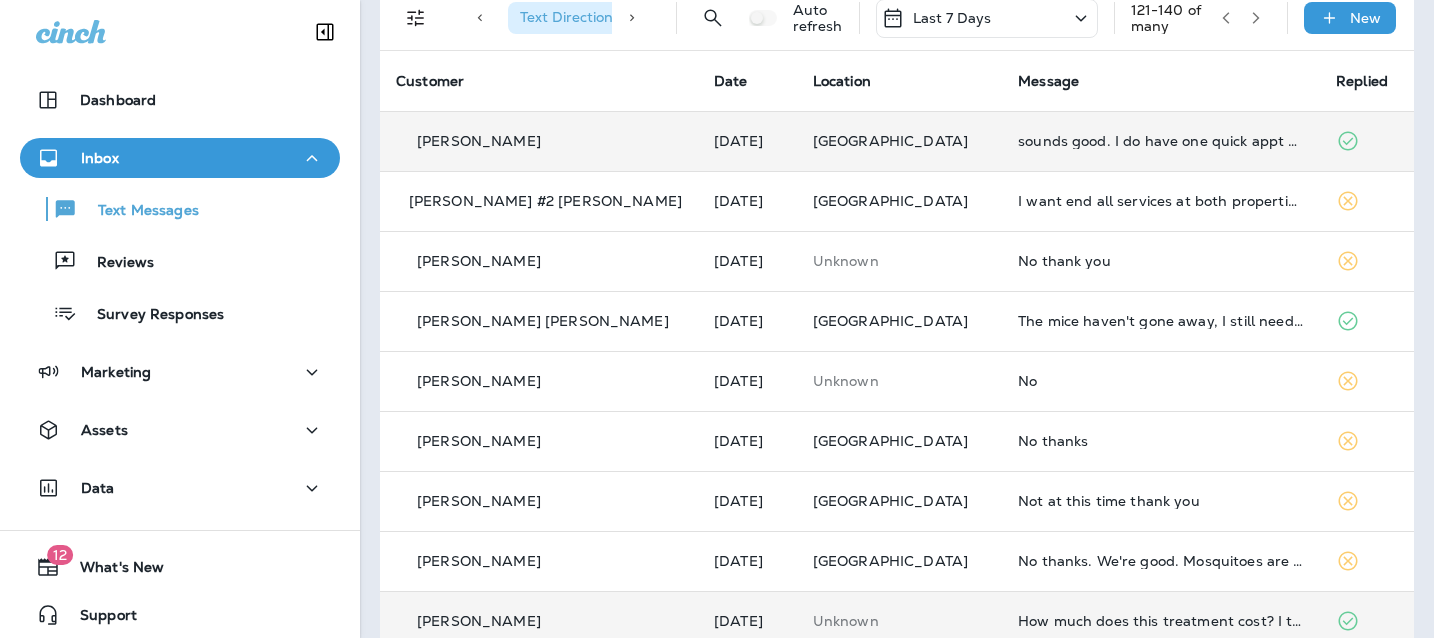 scroll, scrollTop: 0, scrollLeft: 0, axis: both 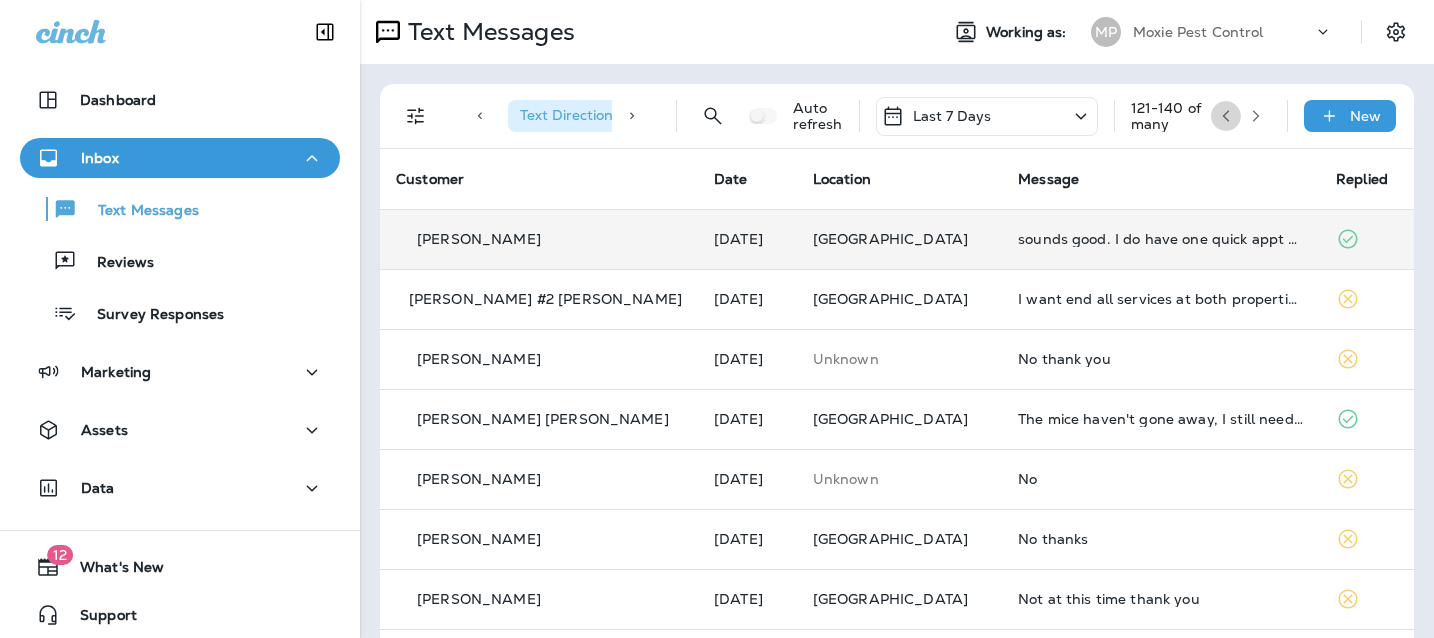 click 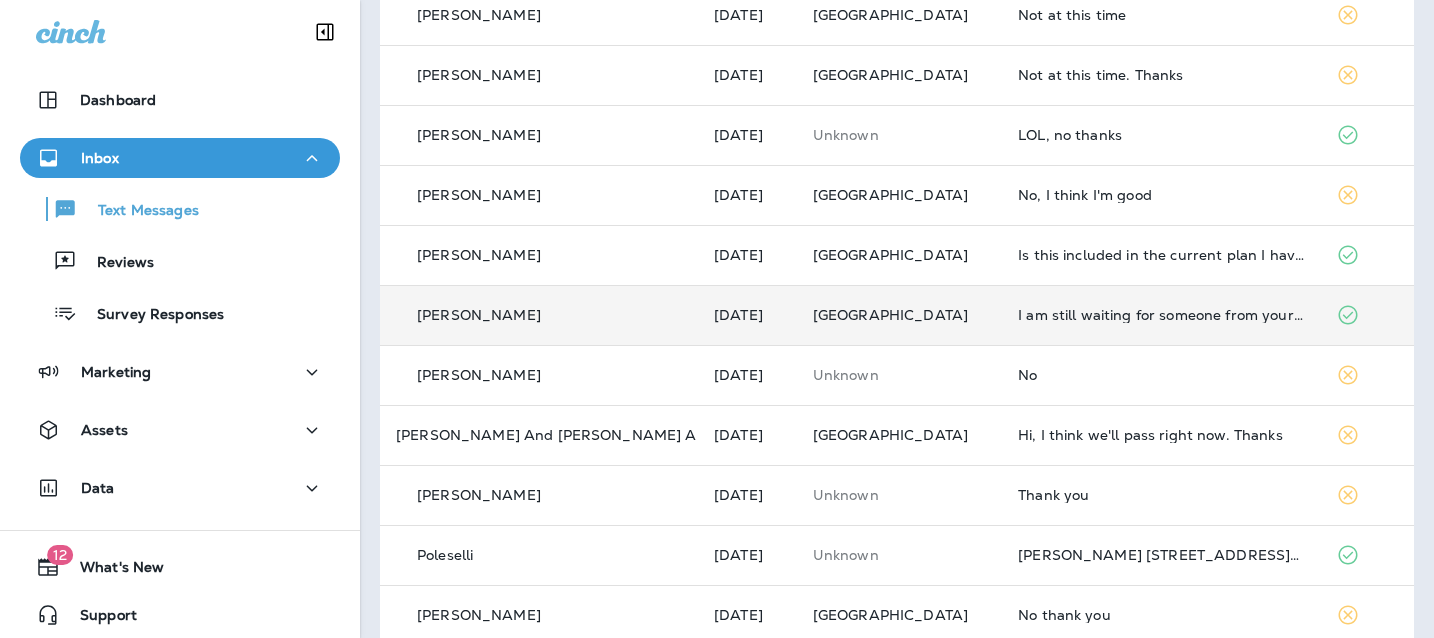 scroll, scrollTop: 225, scrollLeft: 0, axis: vertical 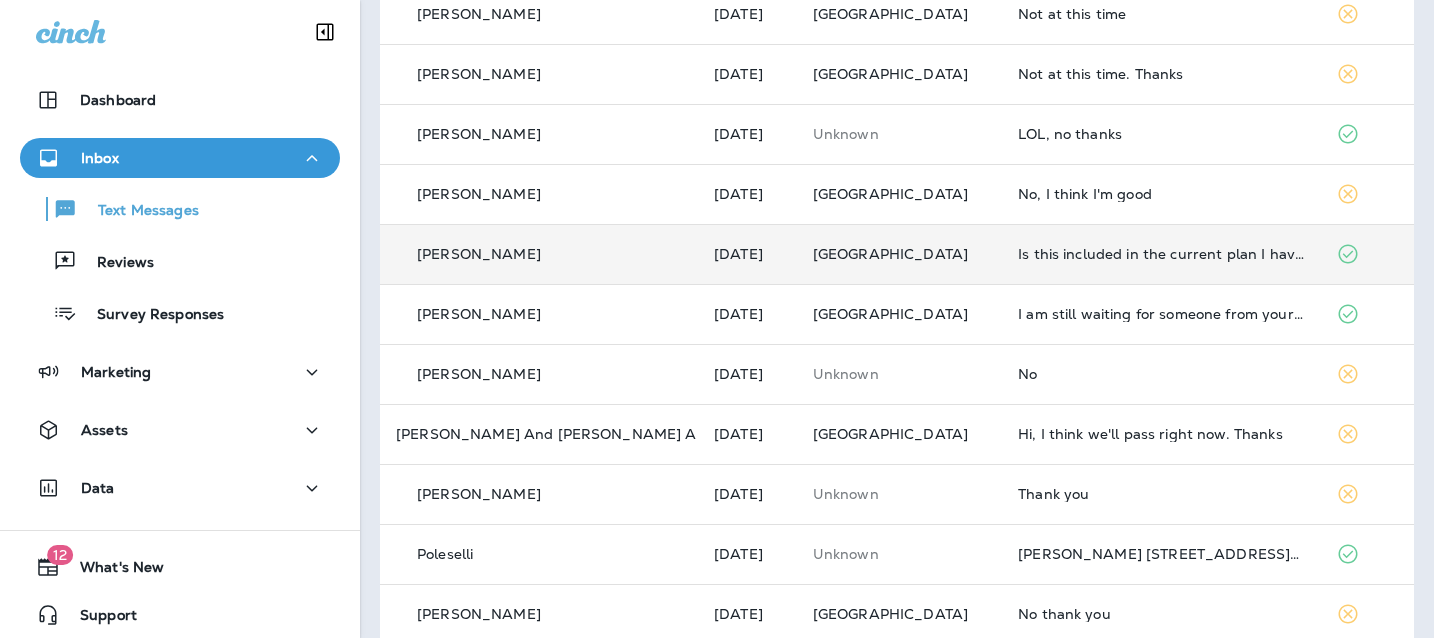 click on "Is this included in the current plan I have?" at bounding box center [1161, 254] 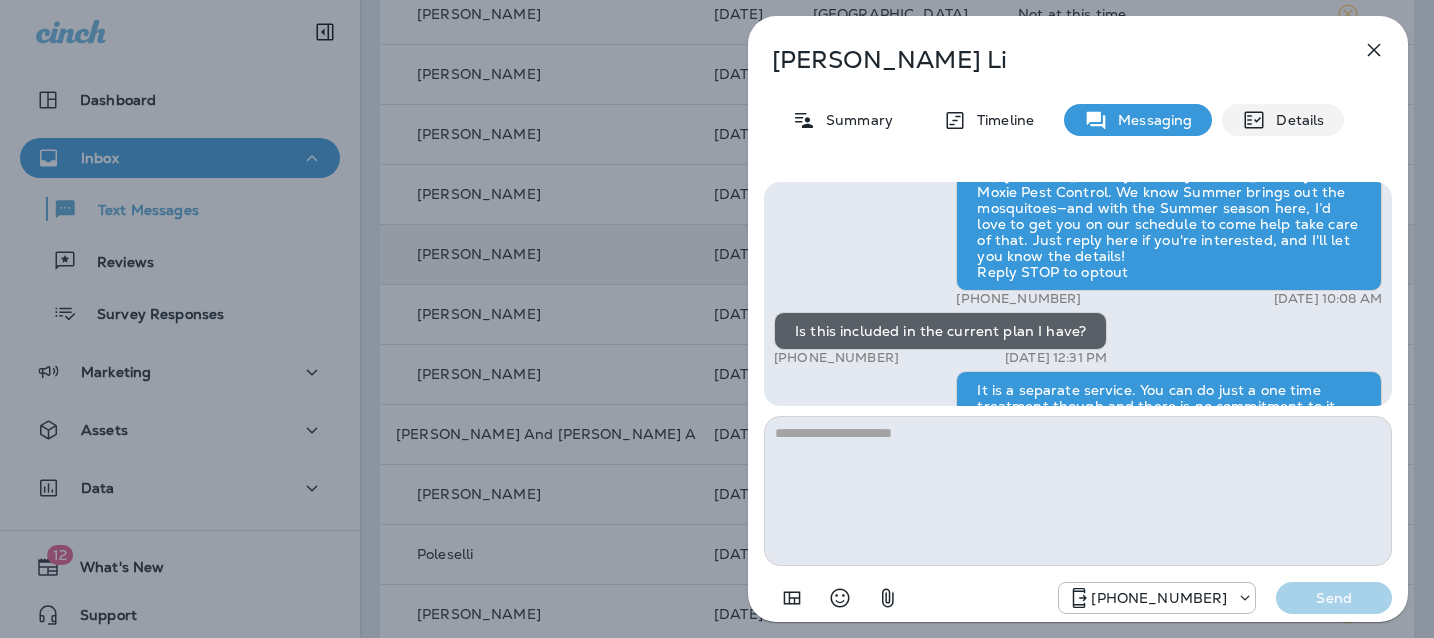 scroll, scrollTop: -325, scrollLeft: 0, axis: vertical 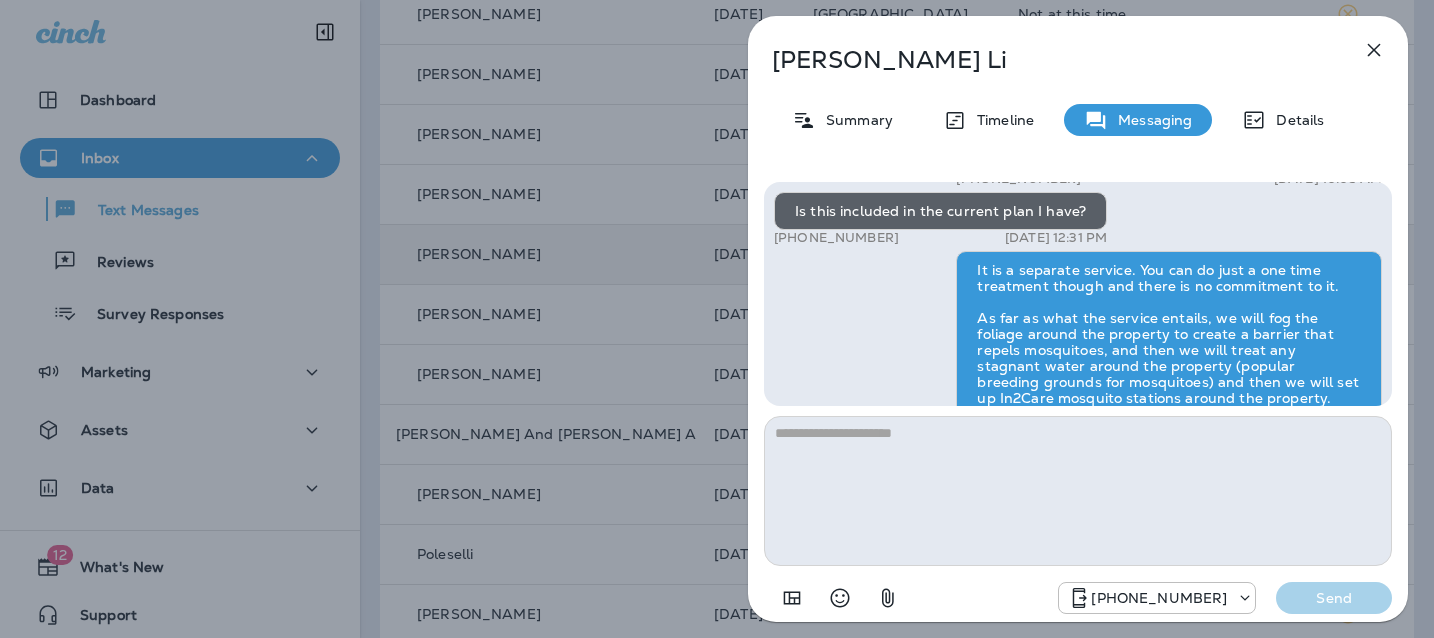 click 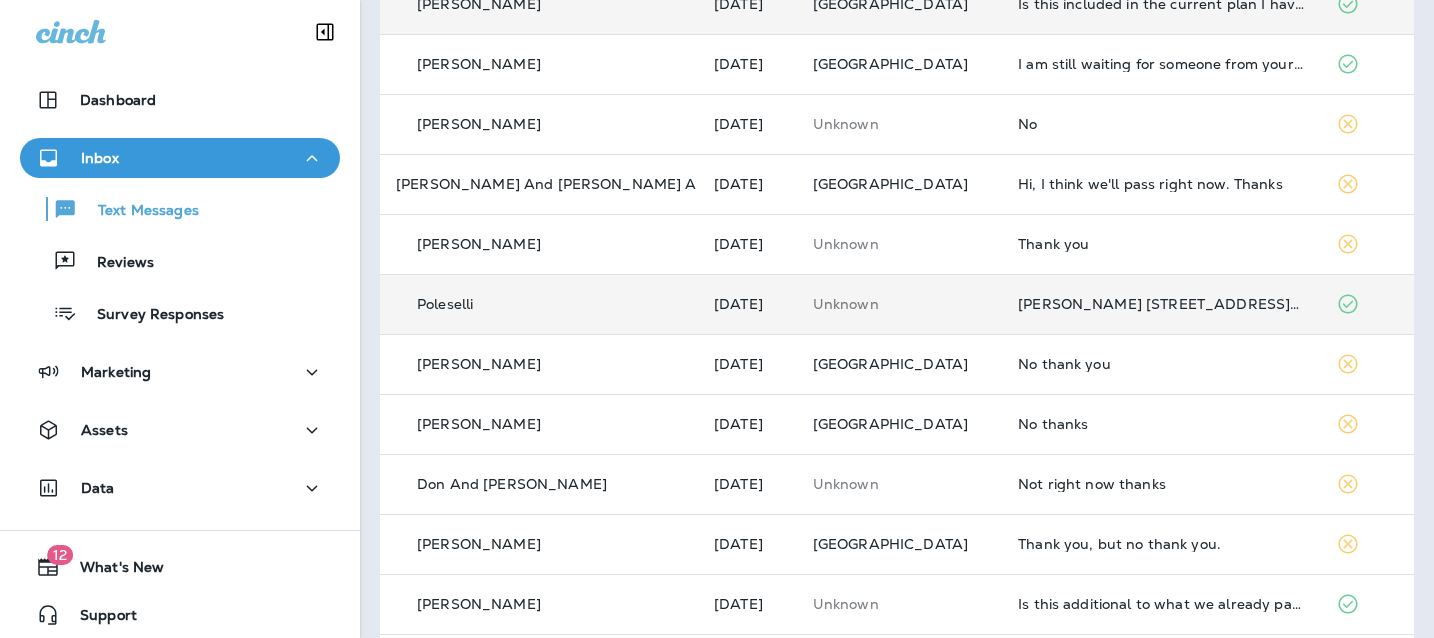 scroll, scrollTop: 499, scrollLeft: 0, axis: vertical 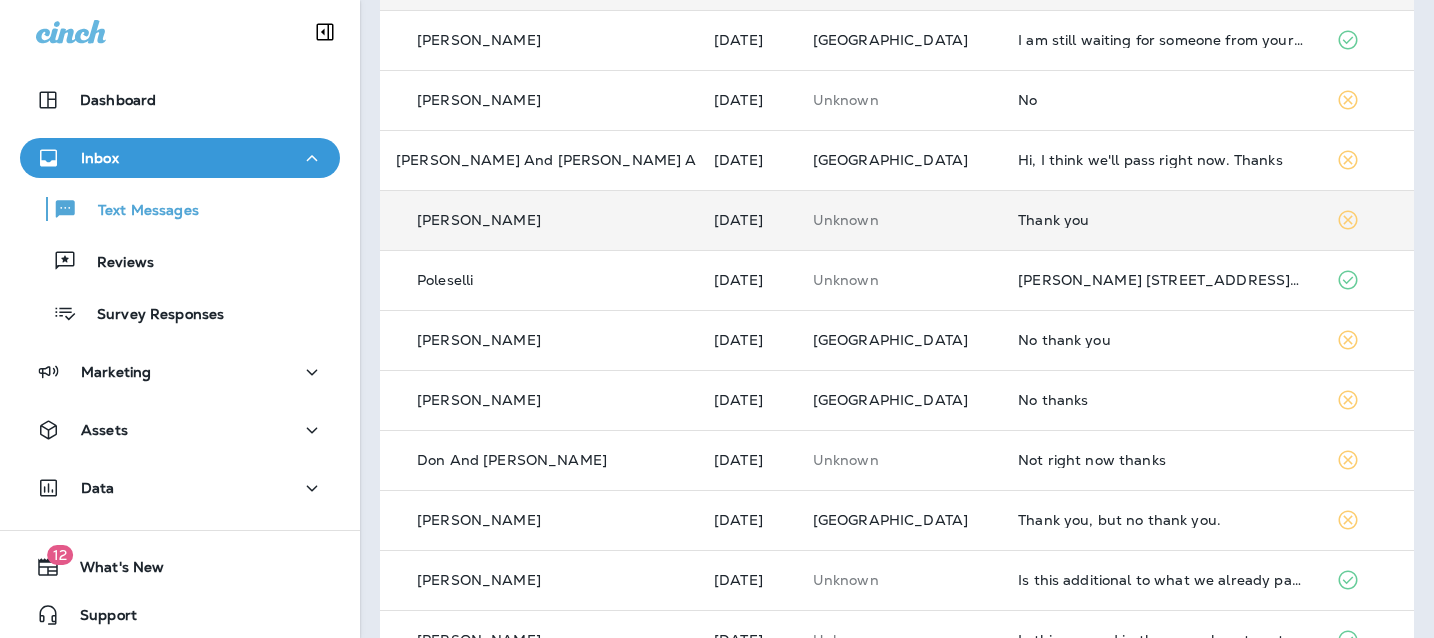 click on "Thank you" at bounding box center (1161, 220) 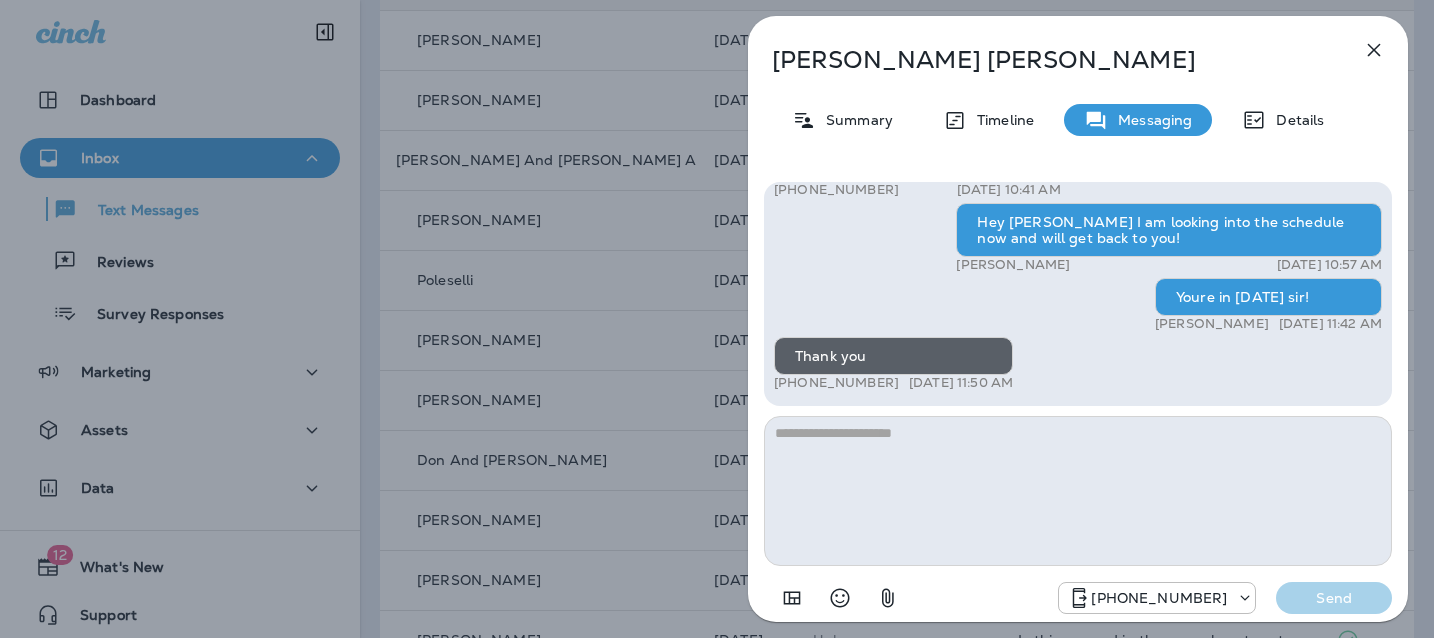 click 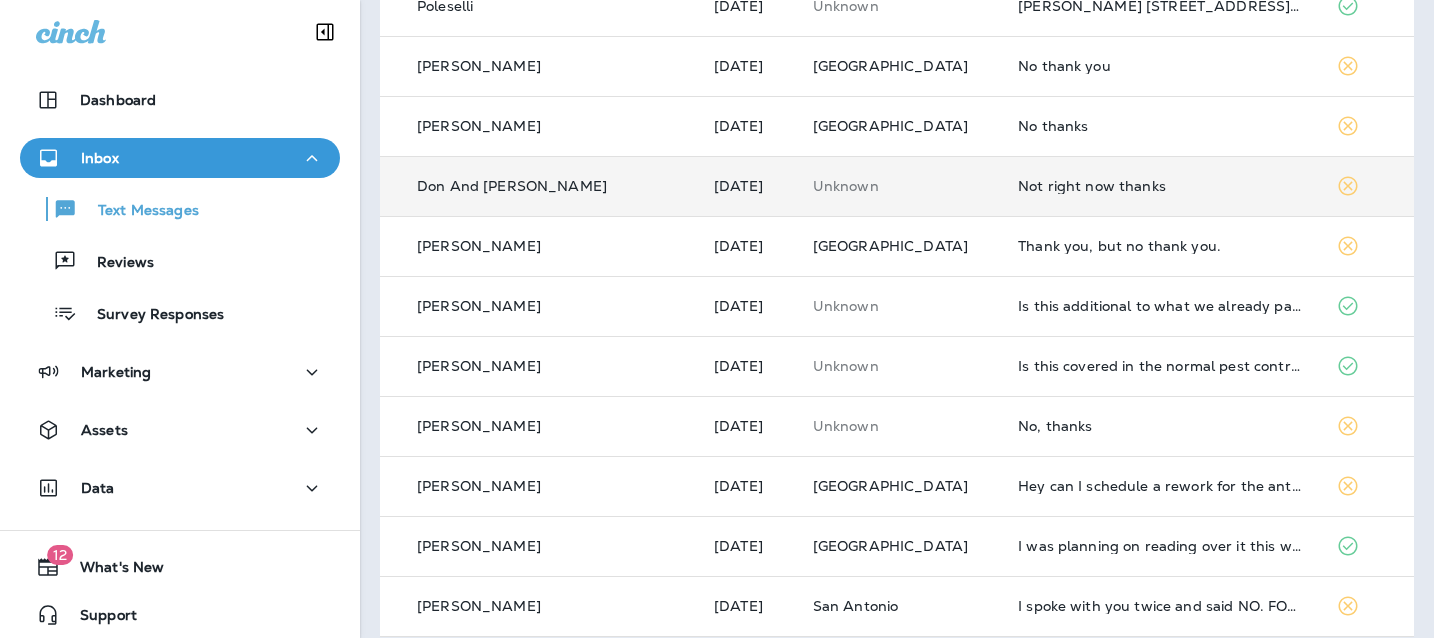 scroll, scrollTop: 792, scrollLeft: 0, axis: vertical 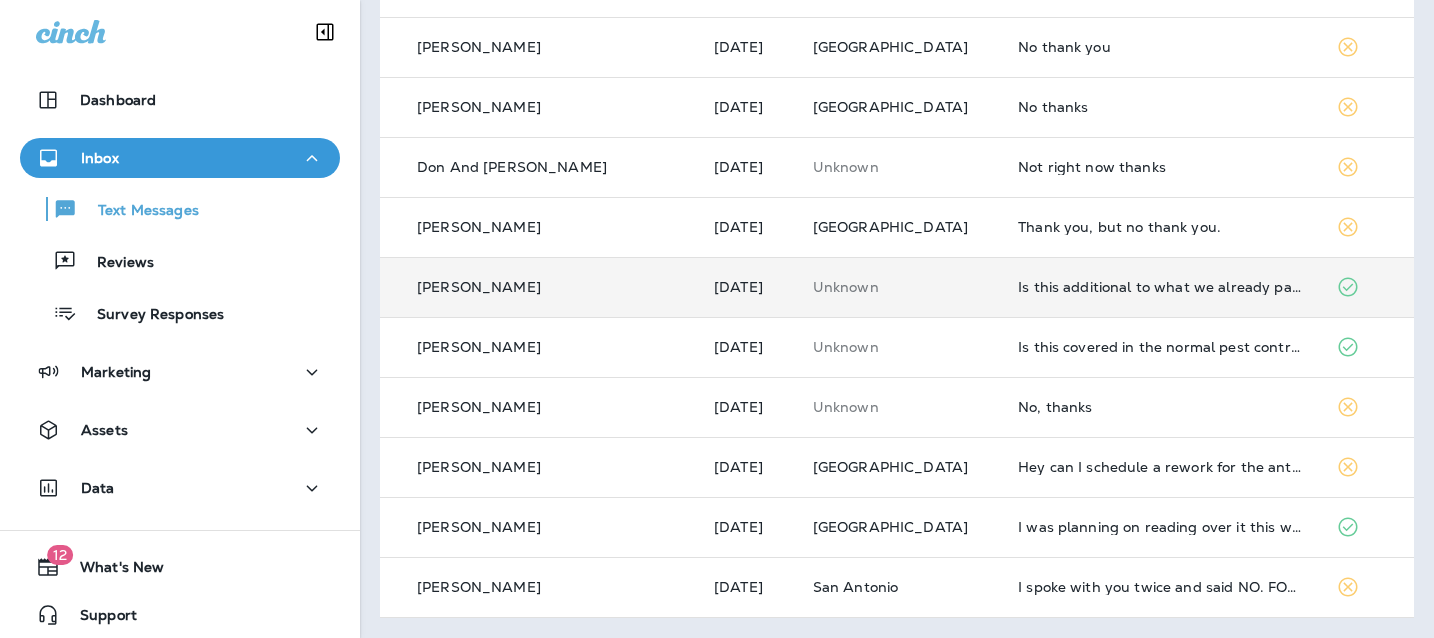 click on "Is this additional to what we already pay it included with our service?" at bounding box center (1161, 287) 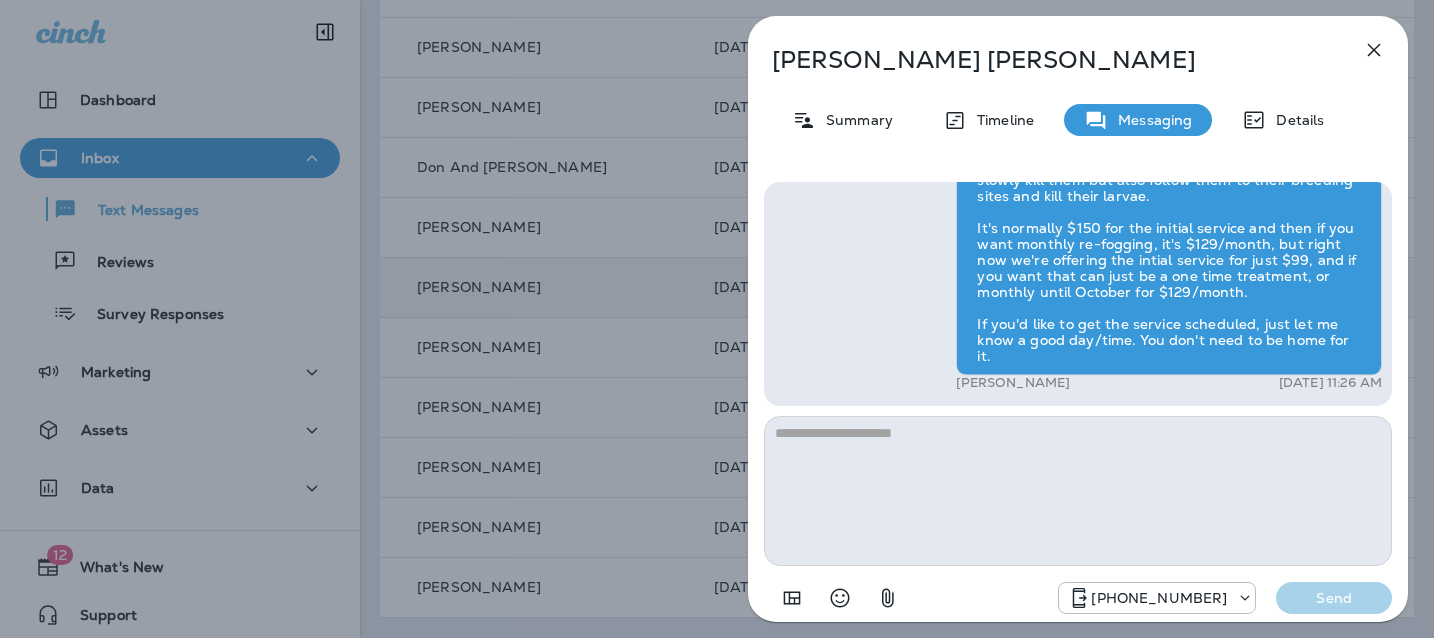 click at bounding box center [1078, 491] 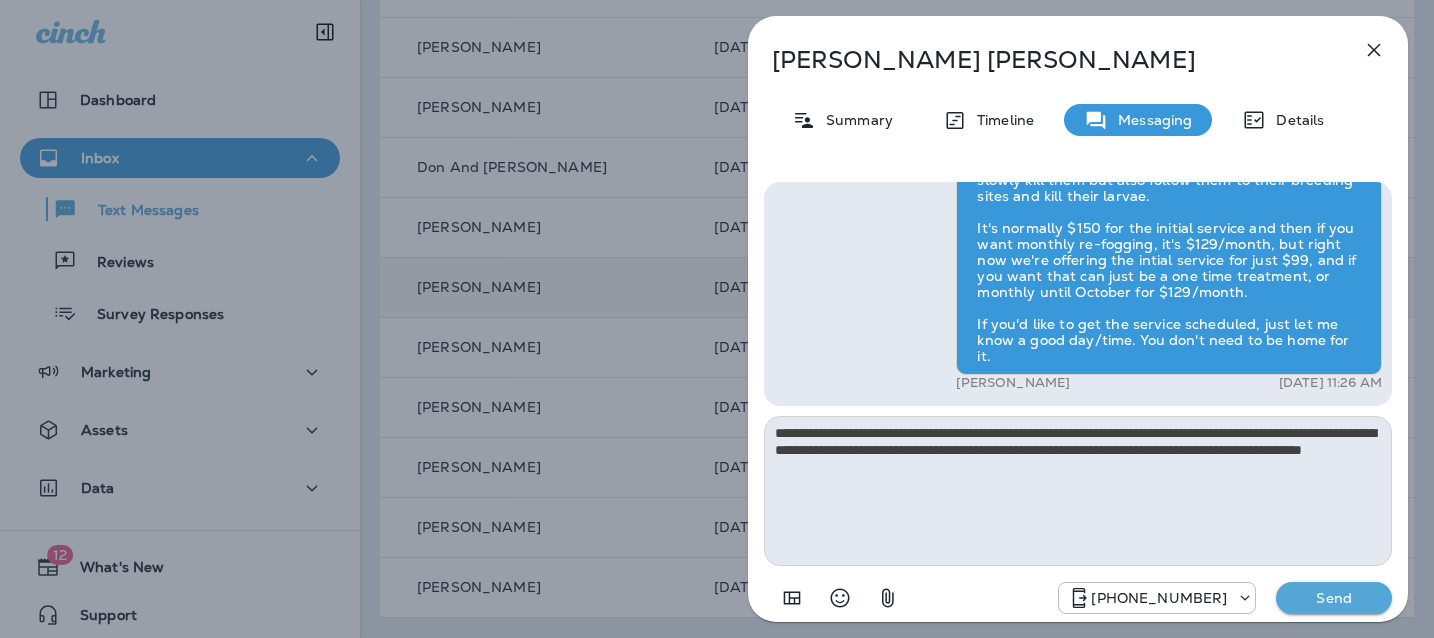 type on "**********" 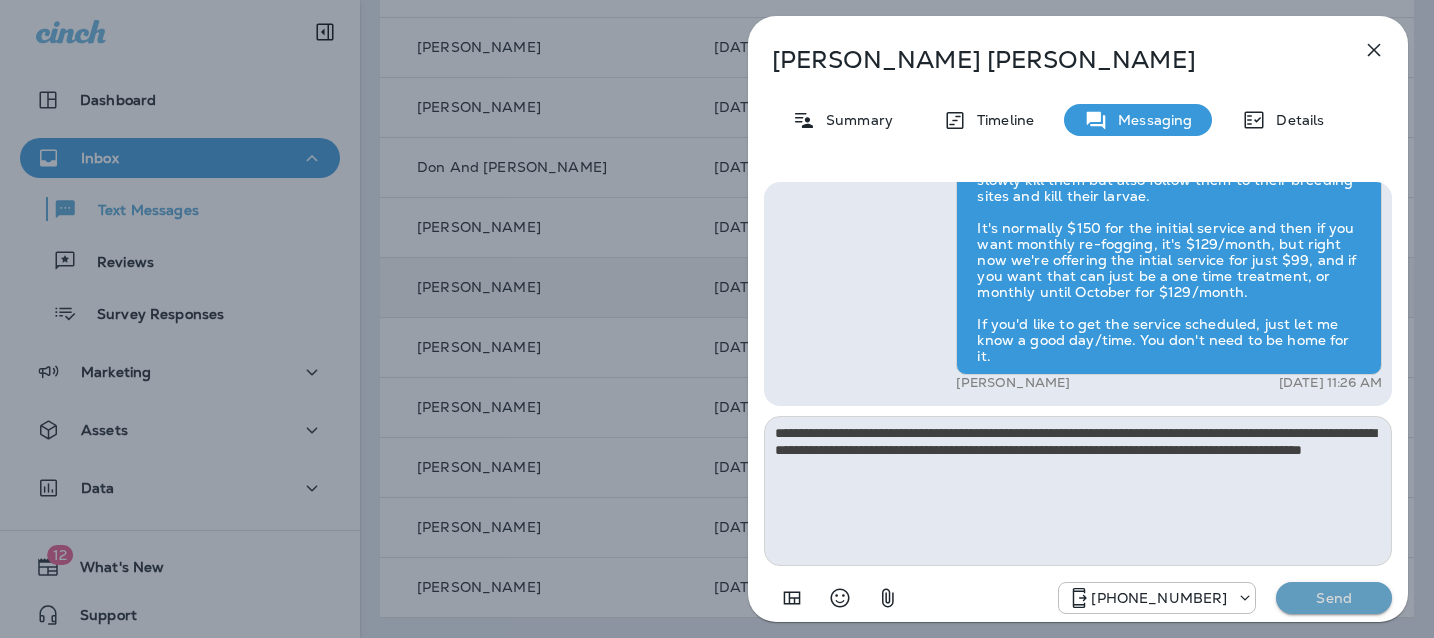 click on "Send" at bounding box center [1334, 598] 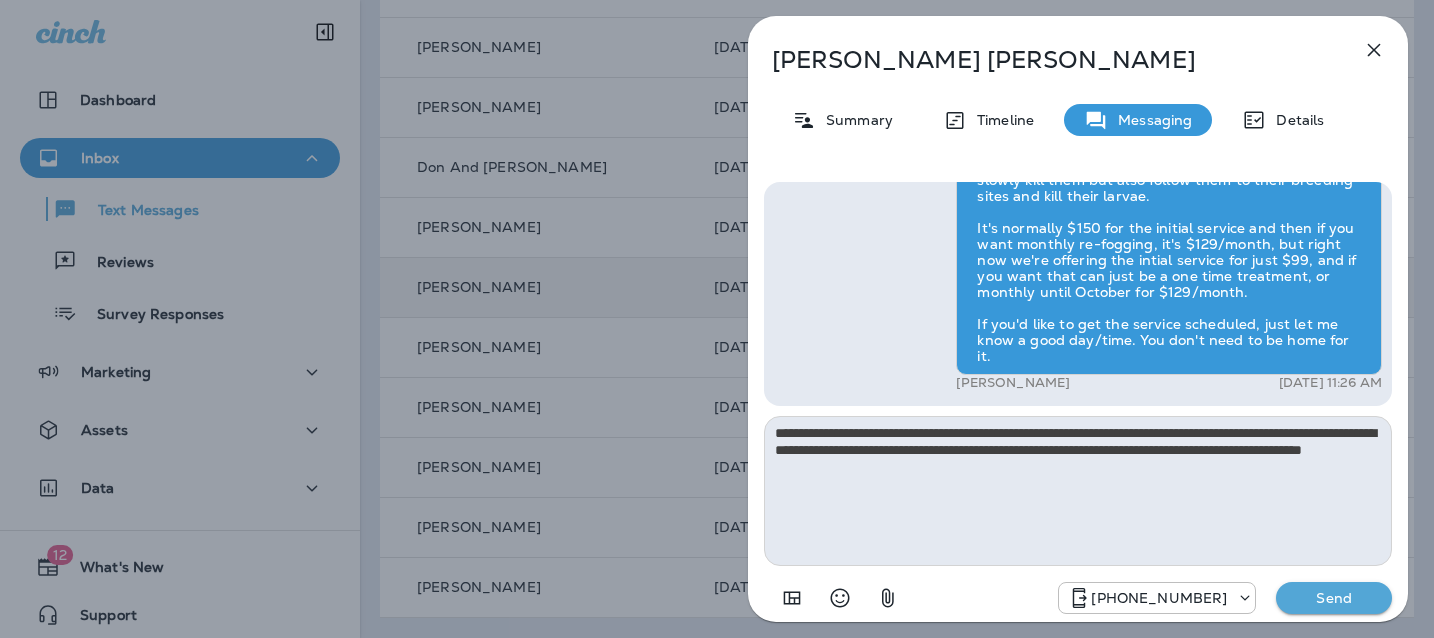 type 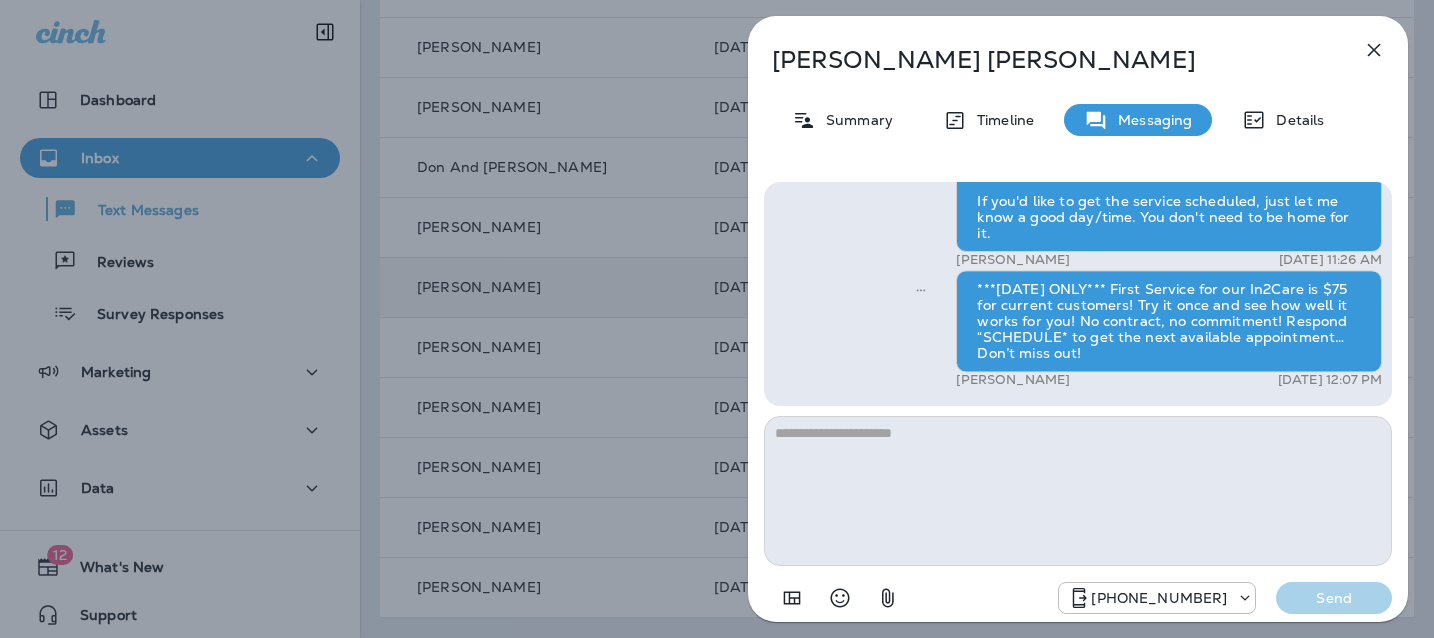 click on "[PERSON_NAME] Summary   Timeline   Messaging   Details   Hi,  [PERSON_NAME] , this is [PERSON_NAME] with Moxie Pest Control. We know Summer brings out the mosquitoes—and with the Summer season here, I’d love to get you on our schedule to come help take care of that. Just reply here if you're interested, and I'll let you know the details!
Reply STOP to optout +18174823792 [DATE] 11:03 AM Just checking in,  [PERSON_NAME] . Our mosquito service is extremely effective, and it's totally pet and family friendly! We get awesome reviews on it.  Want me to send you more details?
Reply STOP to optout +18174823792 [DATE] 11:22 AM Is this additional to what we already pay it included with our service? +1 (765) 810-8130 [DATE] 11:25 AM [PERSON_NAME] [DATE] 11:26 AM   ***[DATE] ONLY*** First Service for our In2Care is $75 for current customers! Try it once and see how well it works for you! No contract, no commitment! Respond “SCHEDULE* to get the next available appointment… Don’t miss out! [PERSON_NAME]" at bounding box center [717, 319] 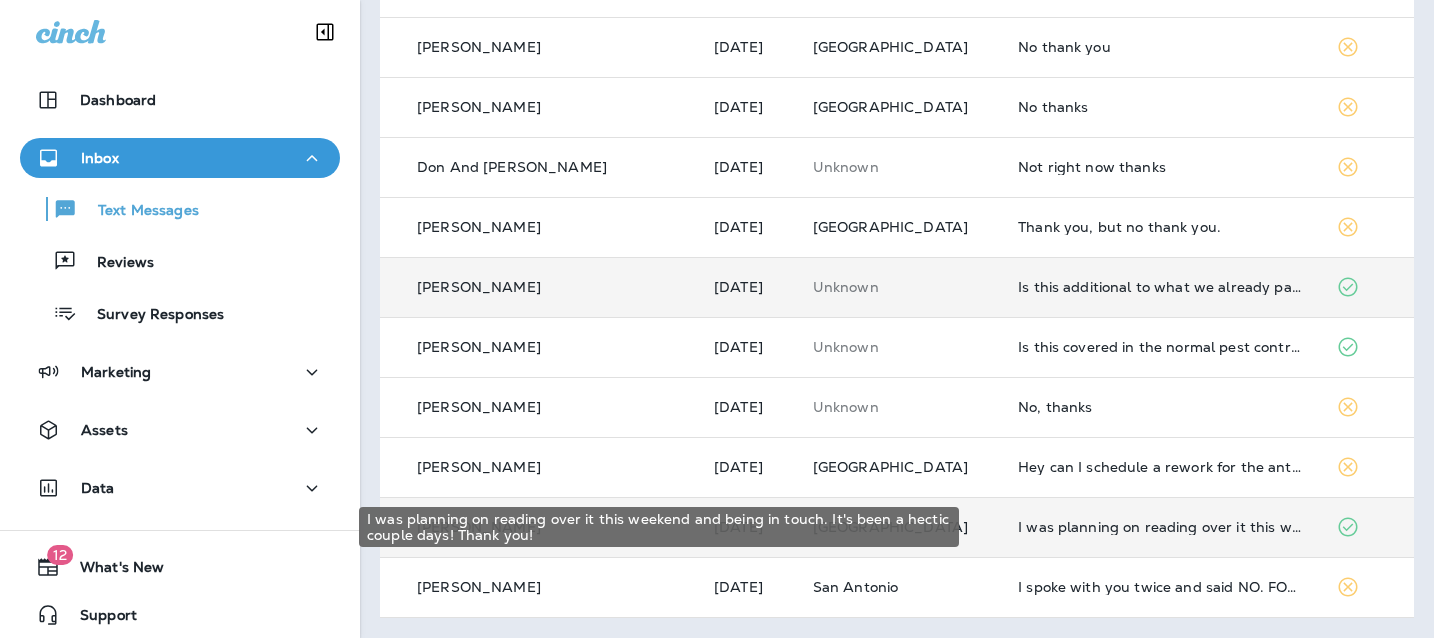 click on "I was planning on reading over it this weekend and being in touch. It's been a hectic couple days! Thank you!" at bounding box center (1161, 527) 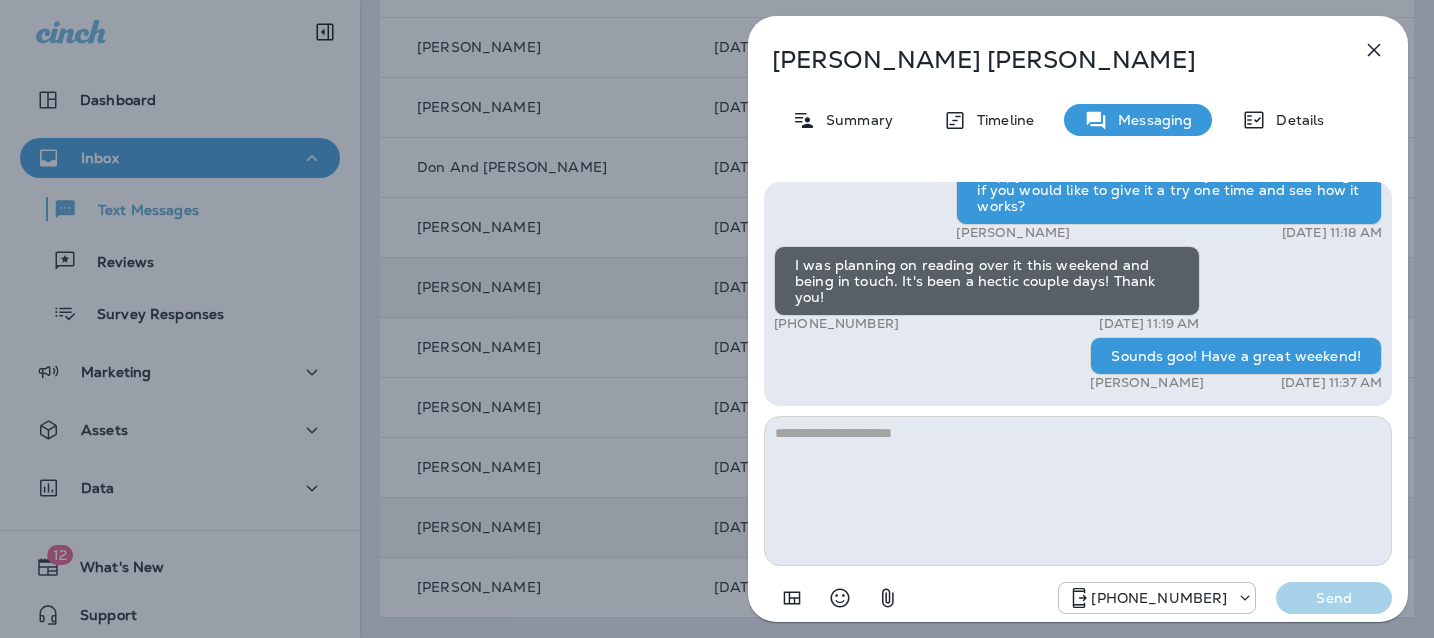 click at bounding box center (1078, 491) 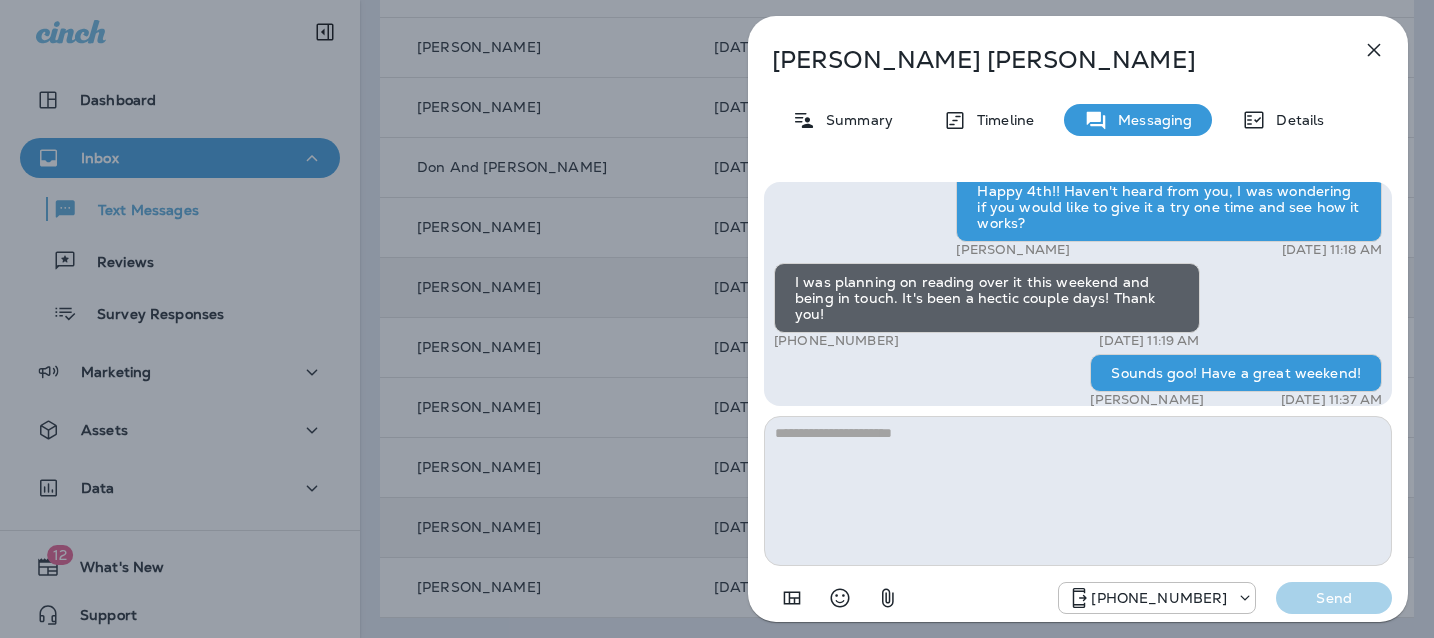 scroll, scrollTop: -32, scrollLeft: 0, axis: vertical 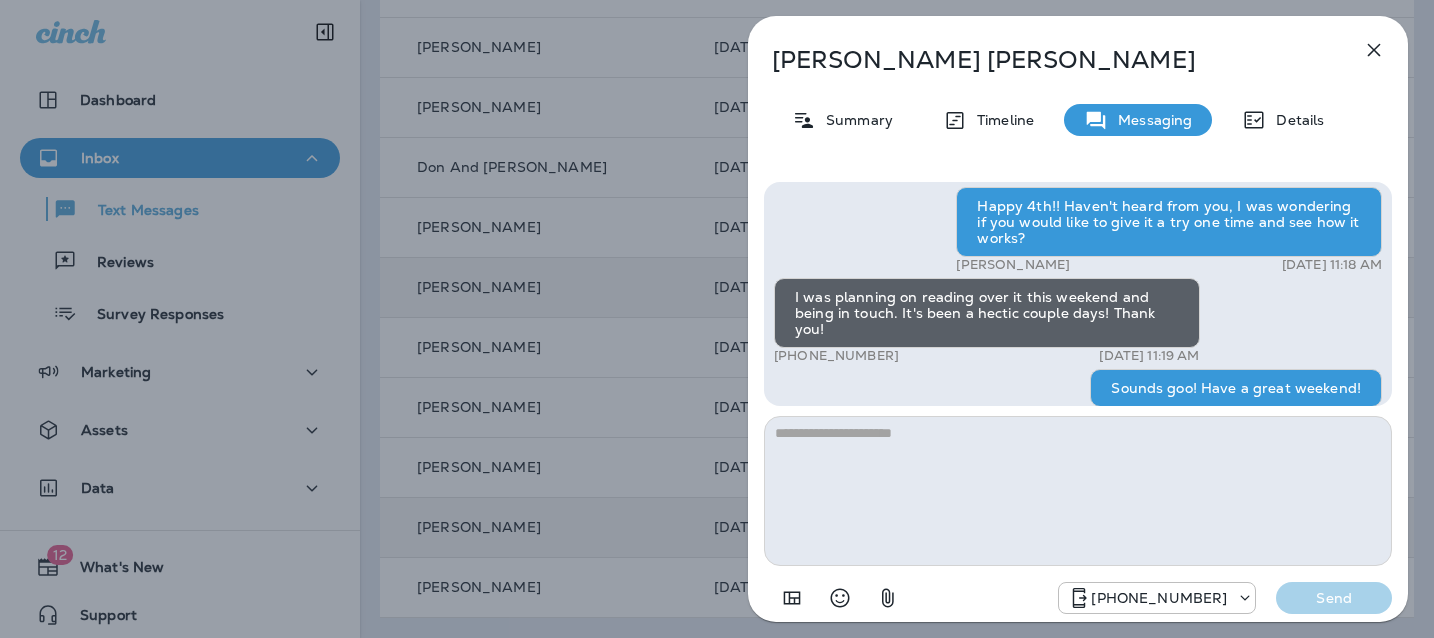 click at bounding box center [1078, 491] 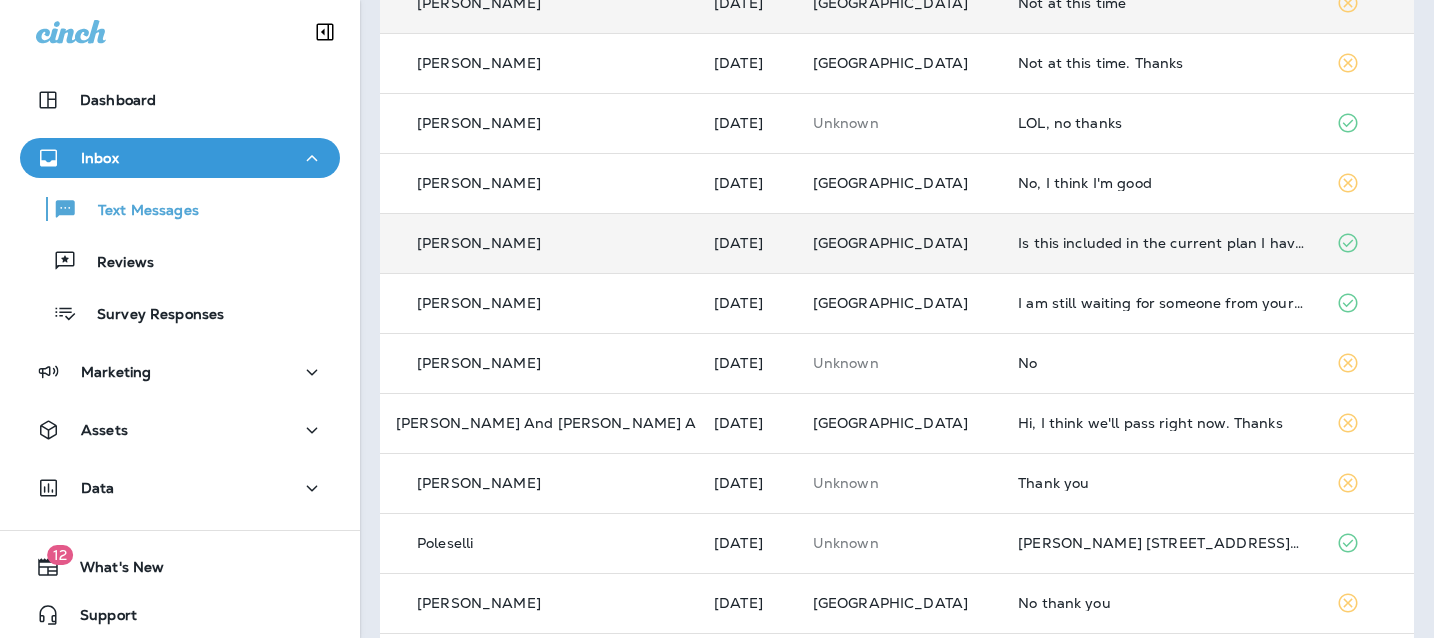 scroll, scrollTop: 27, scrollLeft: 0, axis: vertical 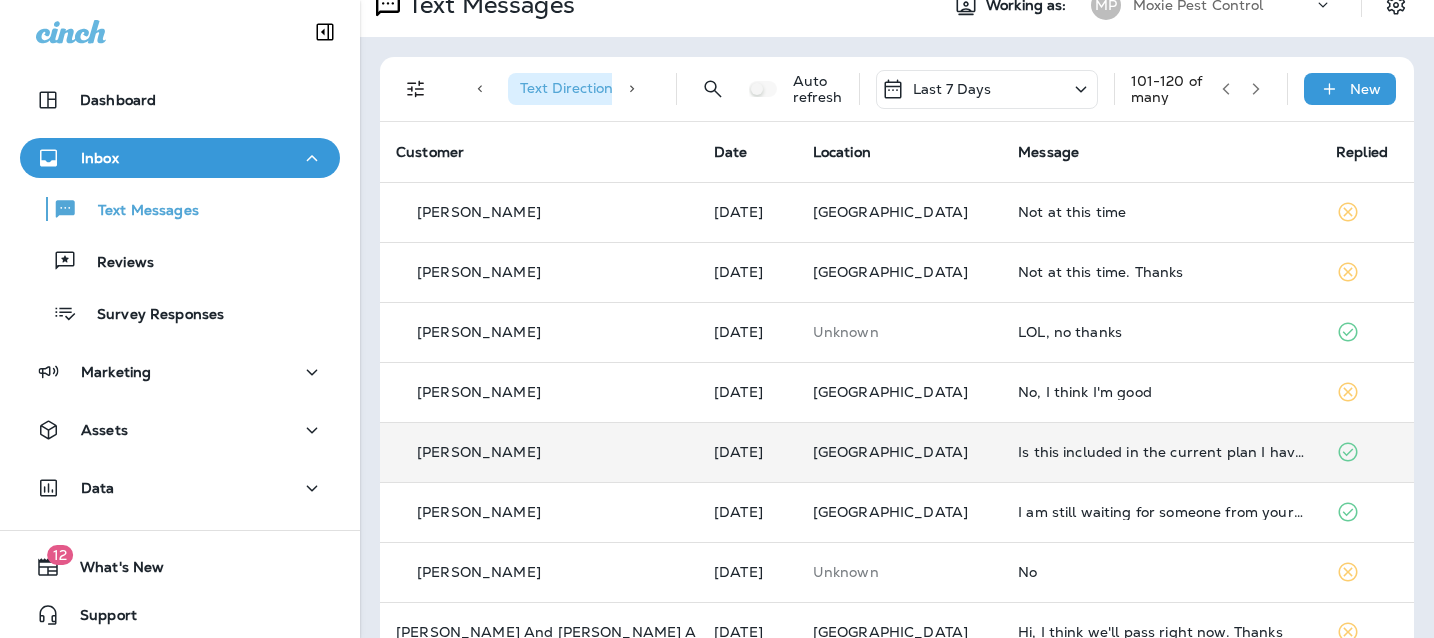 click 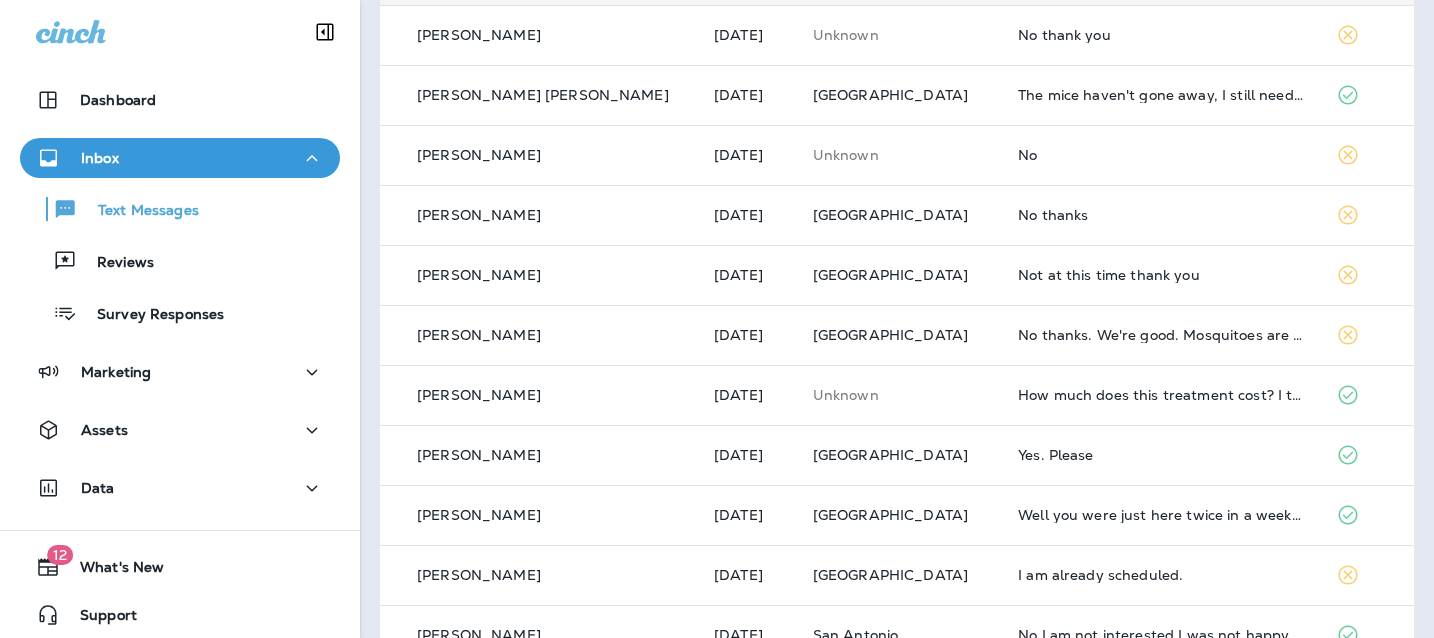 scroll, scrollTop: 0, scrollLeft: 0, axis: both 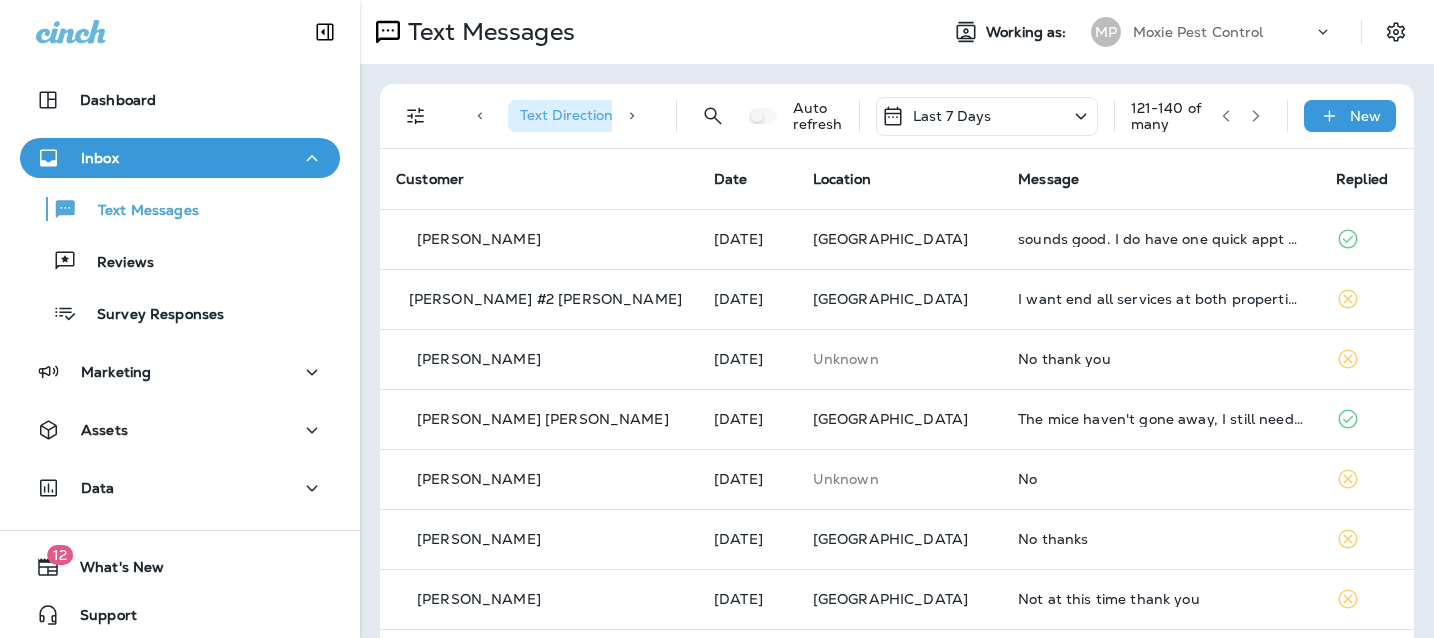 click 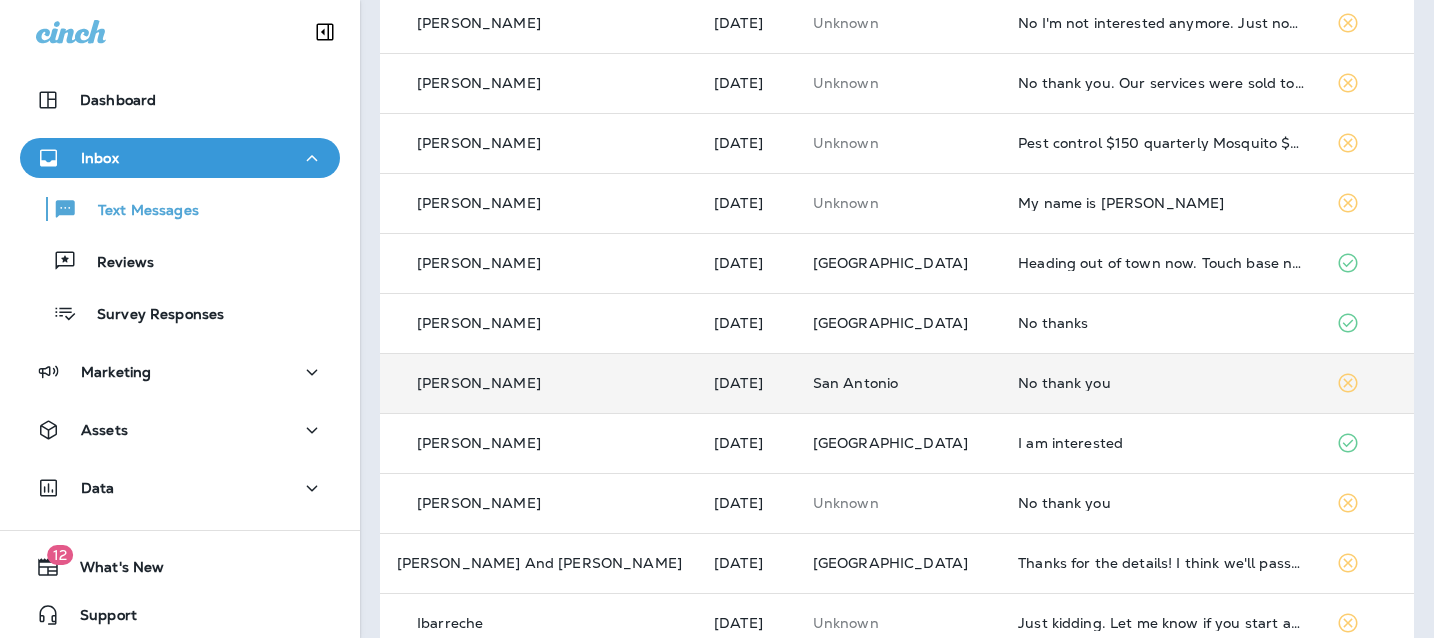 scroll, scrollTop: 637, scrollLeft: 0, axis: vertical 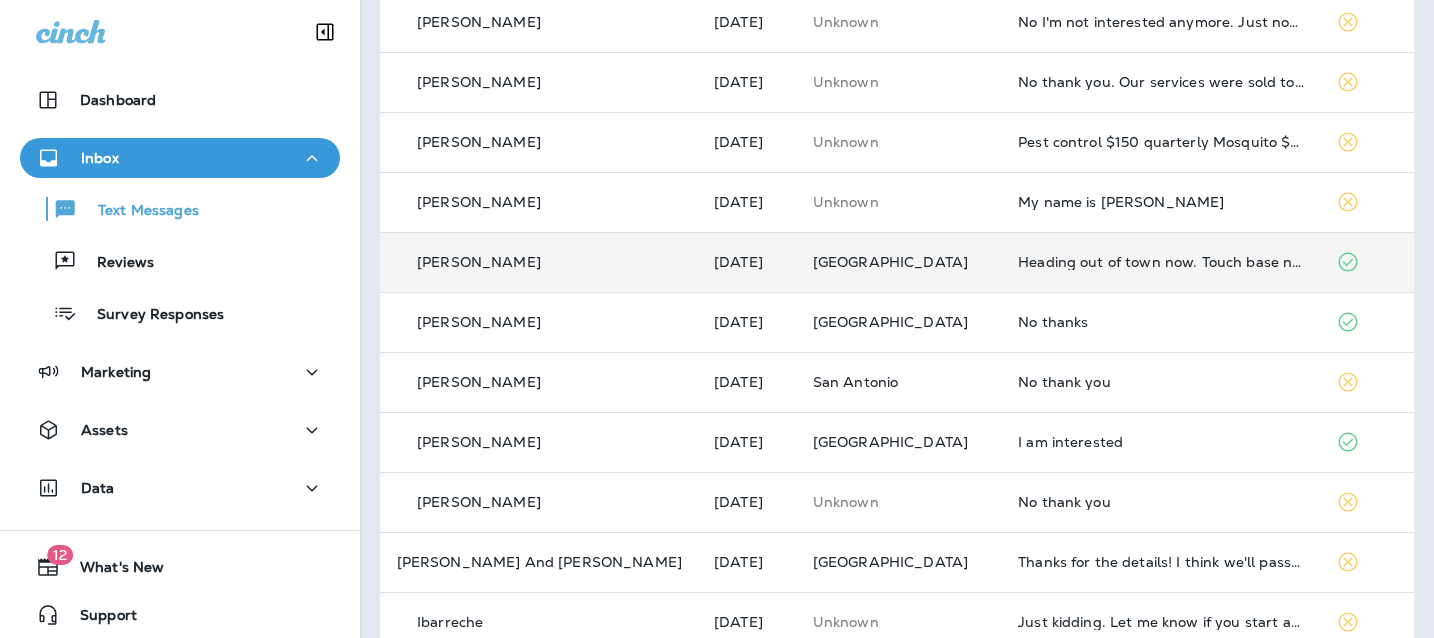 click on "Heading out of town now. Touch base next week." at bounding box center [1161, 262] 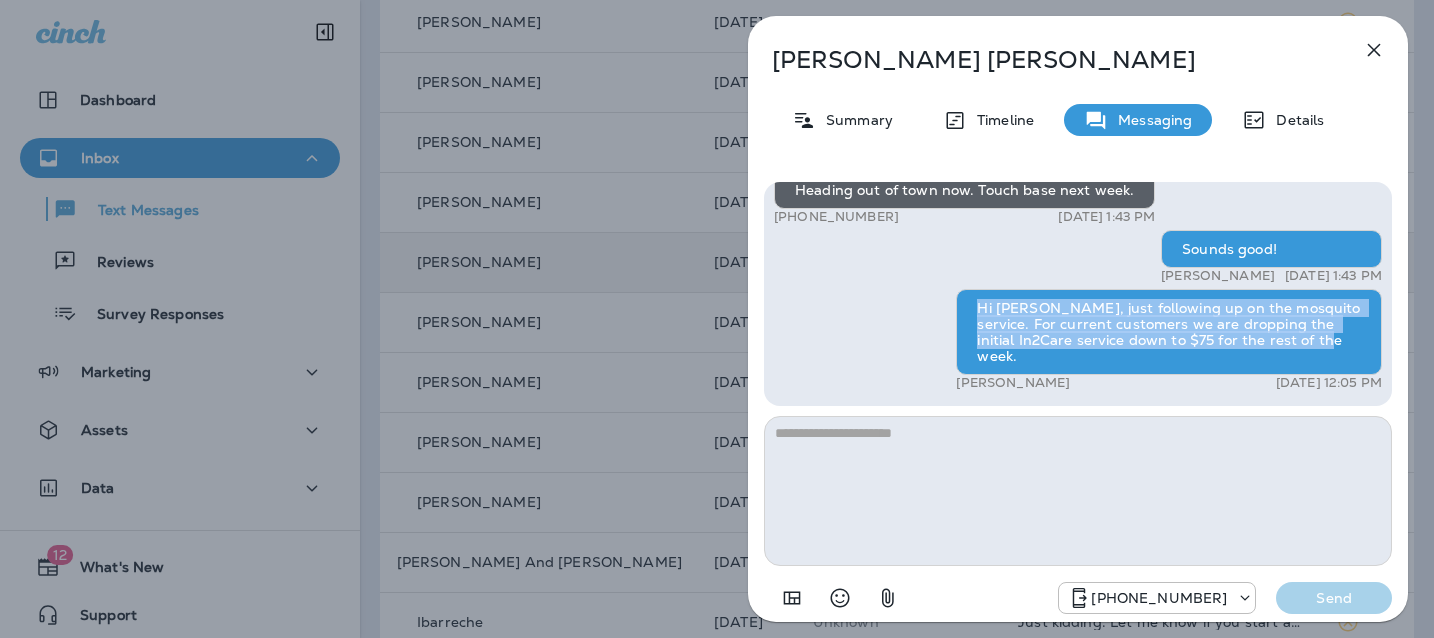 drag, startPoint x: 1336, startPoint y: 358, endPoint x: 973, endPoint y: 327, distance: 364.3213 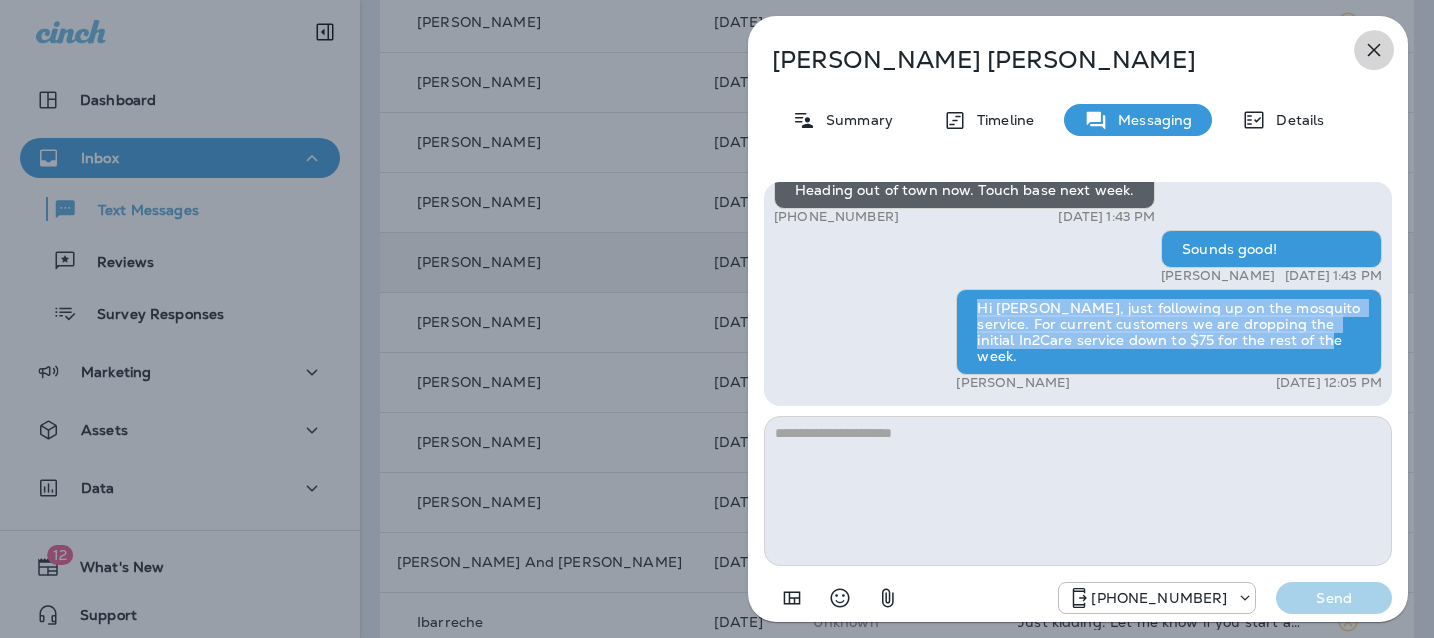 click 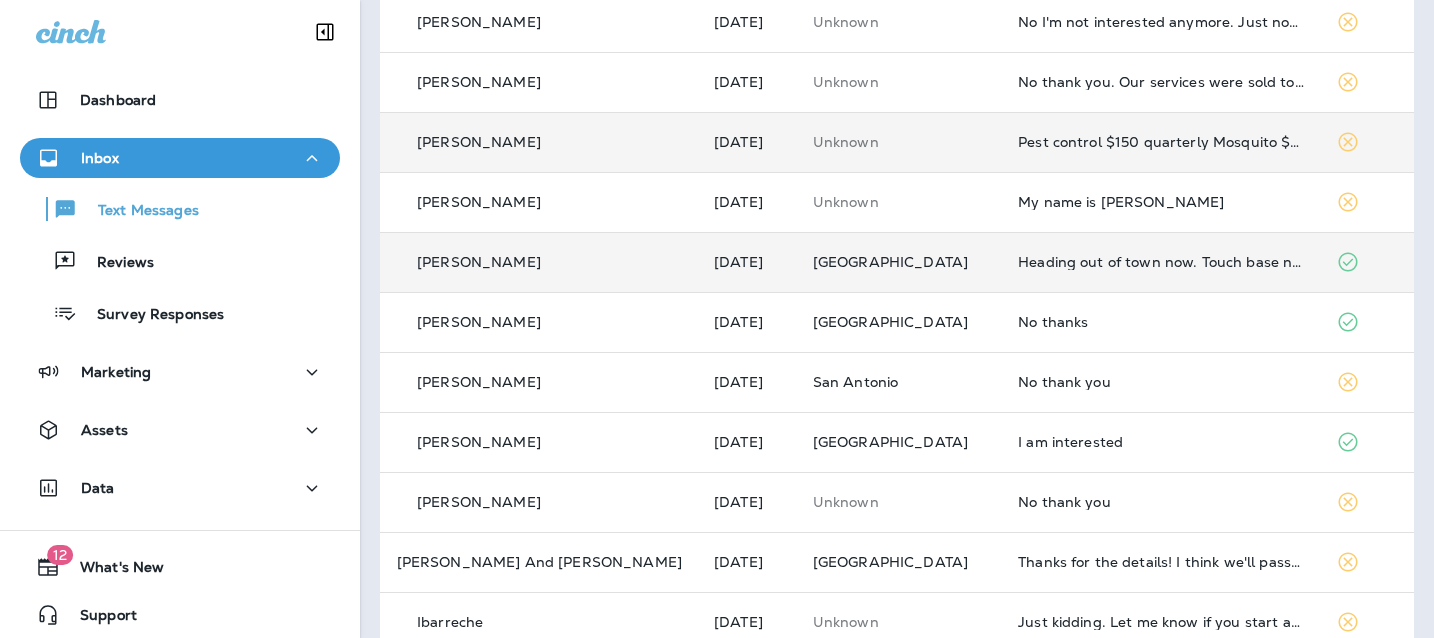 scroll, scrollTop: 0, scrollLeft: 0, axis: both 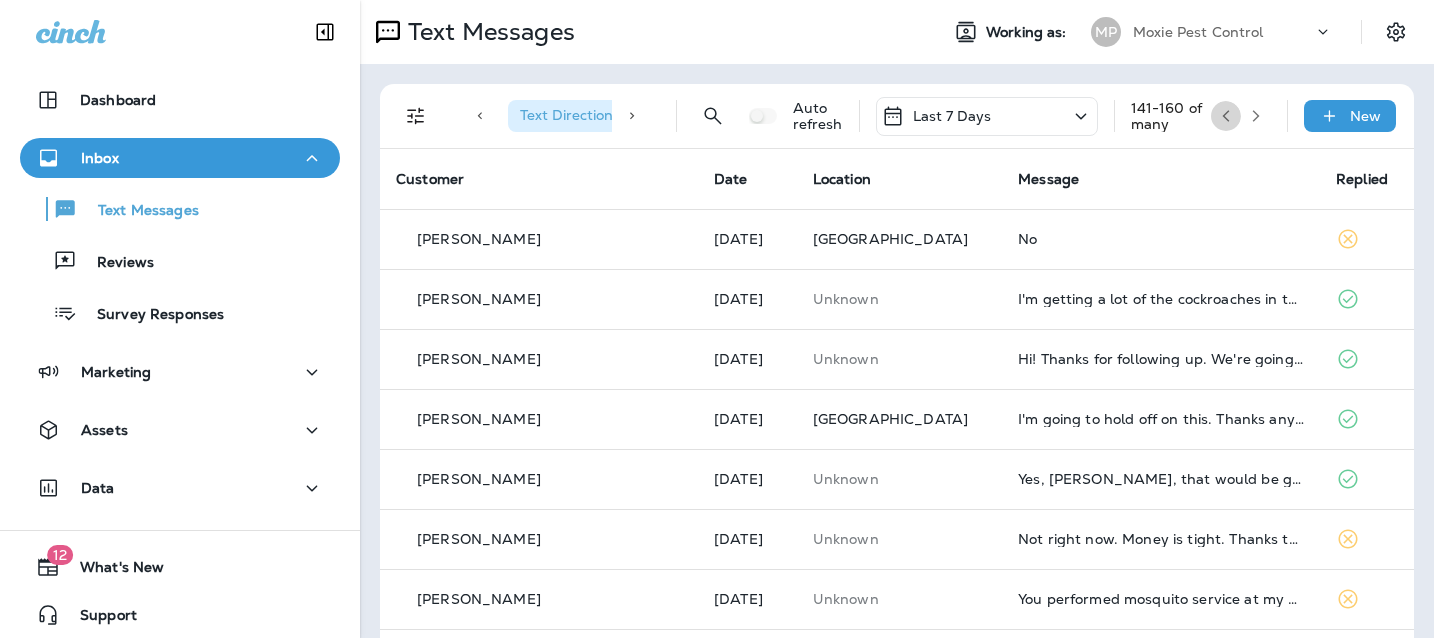 click 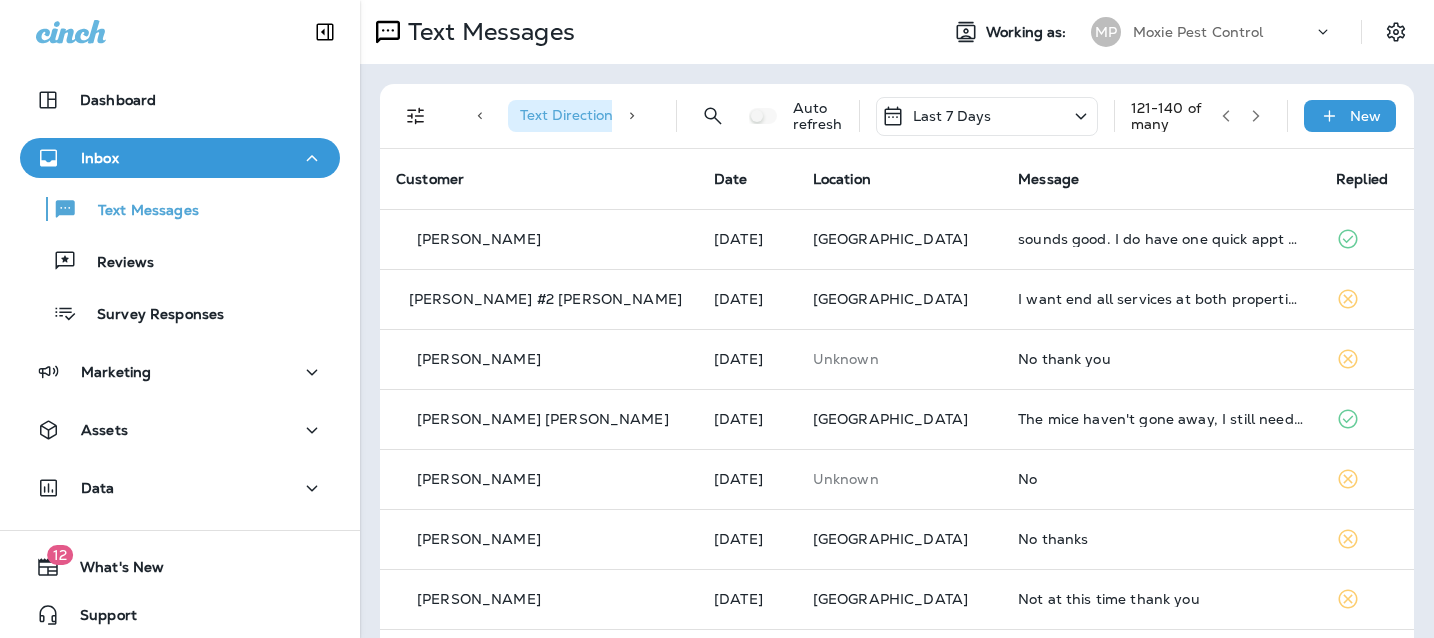 click on "121  -  140   of many" at bounding box center [1201, 116] 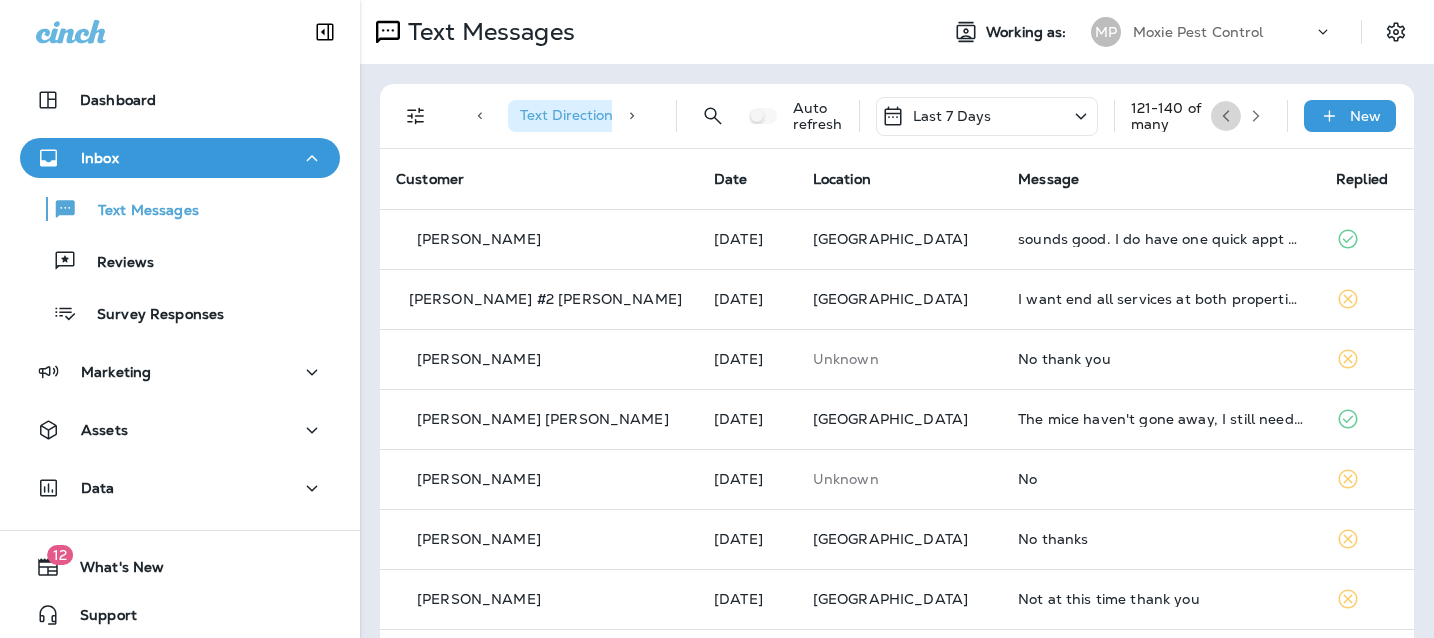 click 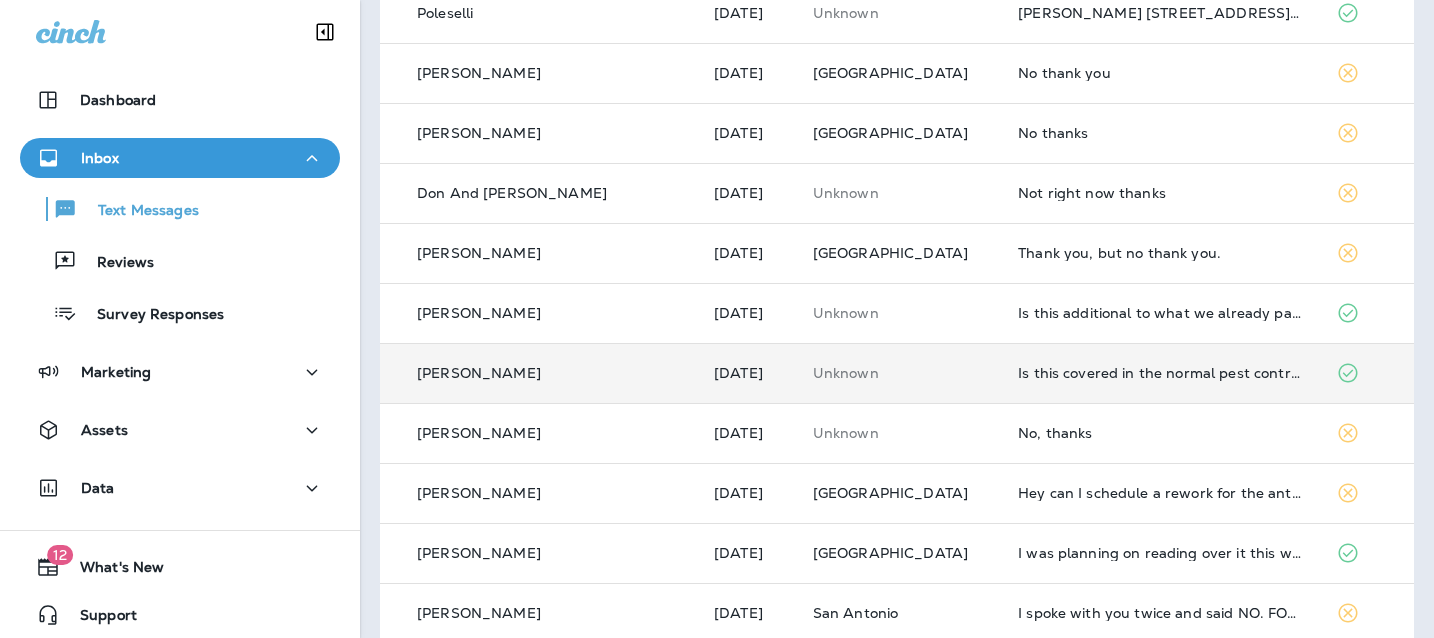 scroll, scrollTop: 792, scrollLeft: 0, axis: vertical 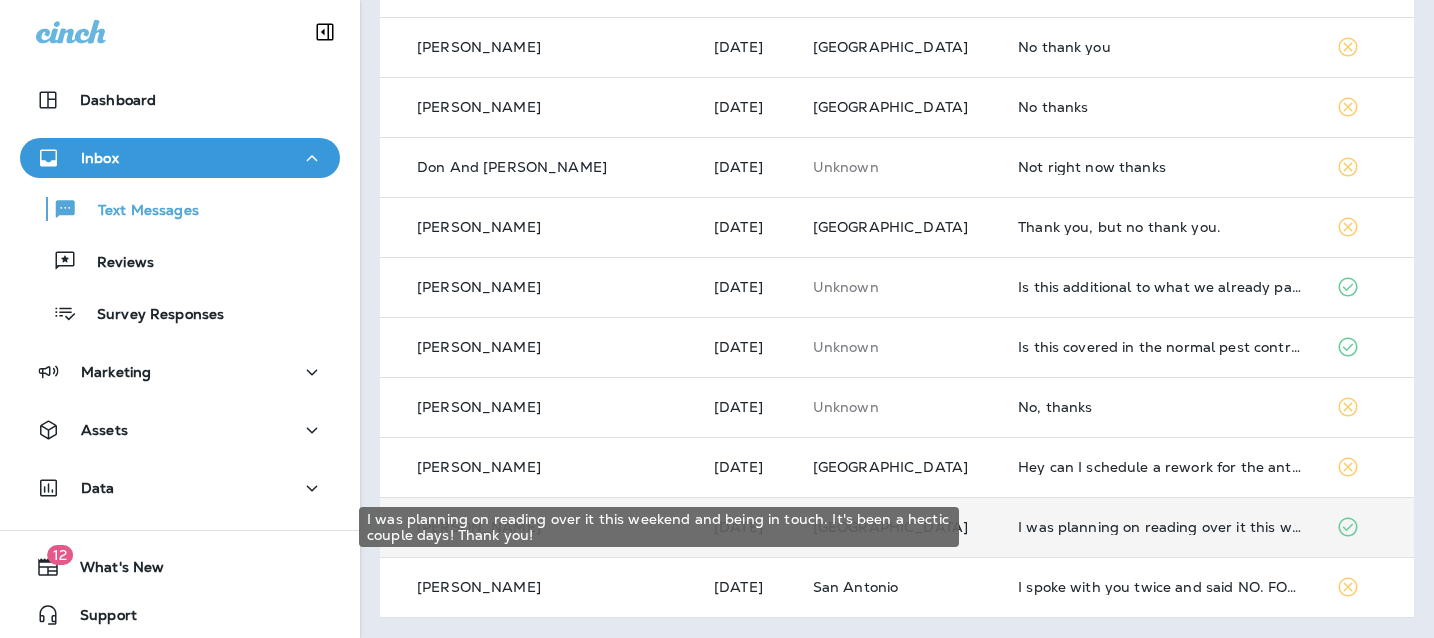 click on "I was planning on reading over it this weekend and being in touch. It's been a hectic couple days! Thank you!" at bounding box center (1161, 527) 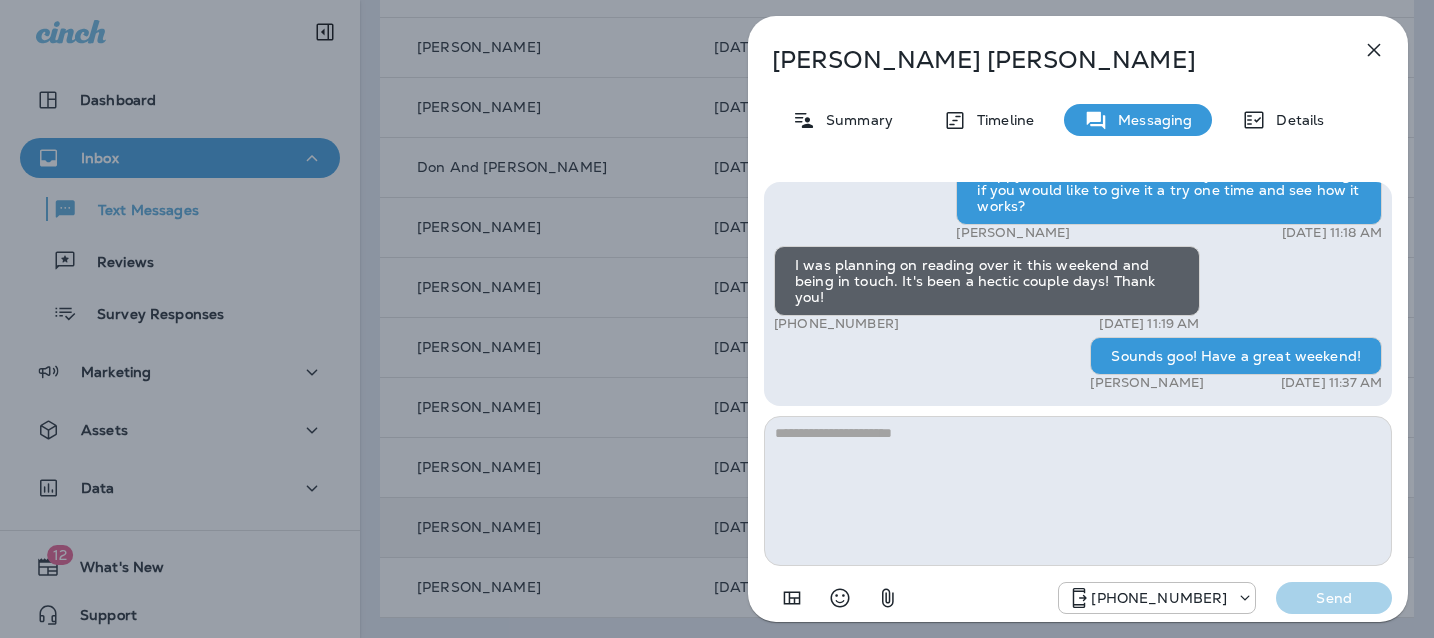 click at bounding box center (1078, 491) 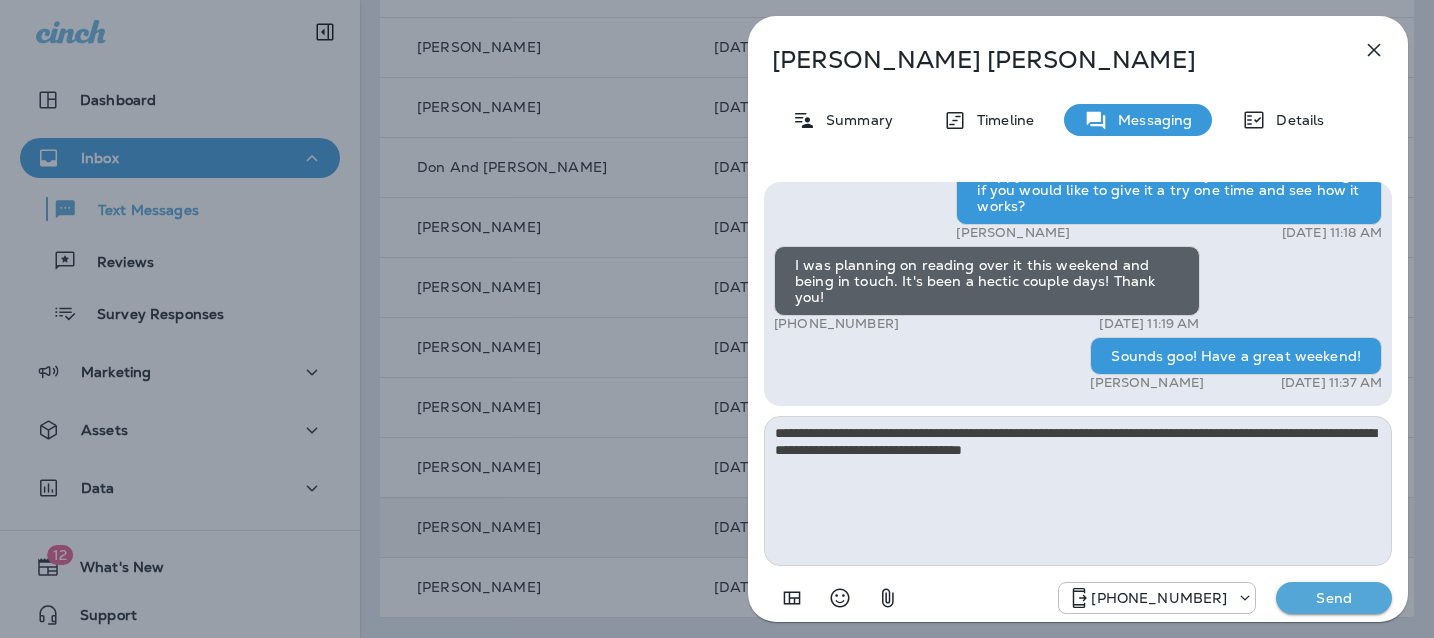 click on "**********" at bounding box center (1078, 491) 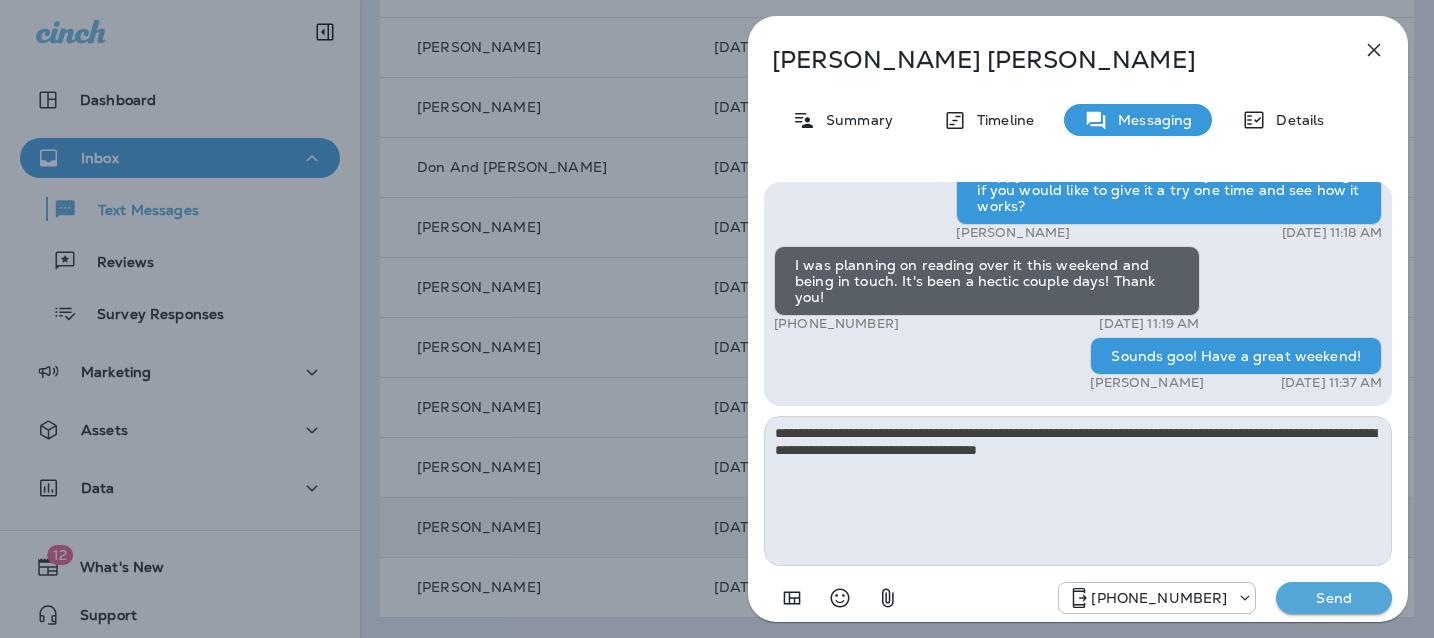 click on "**********" at bounding box center [1078, 491] 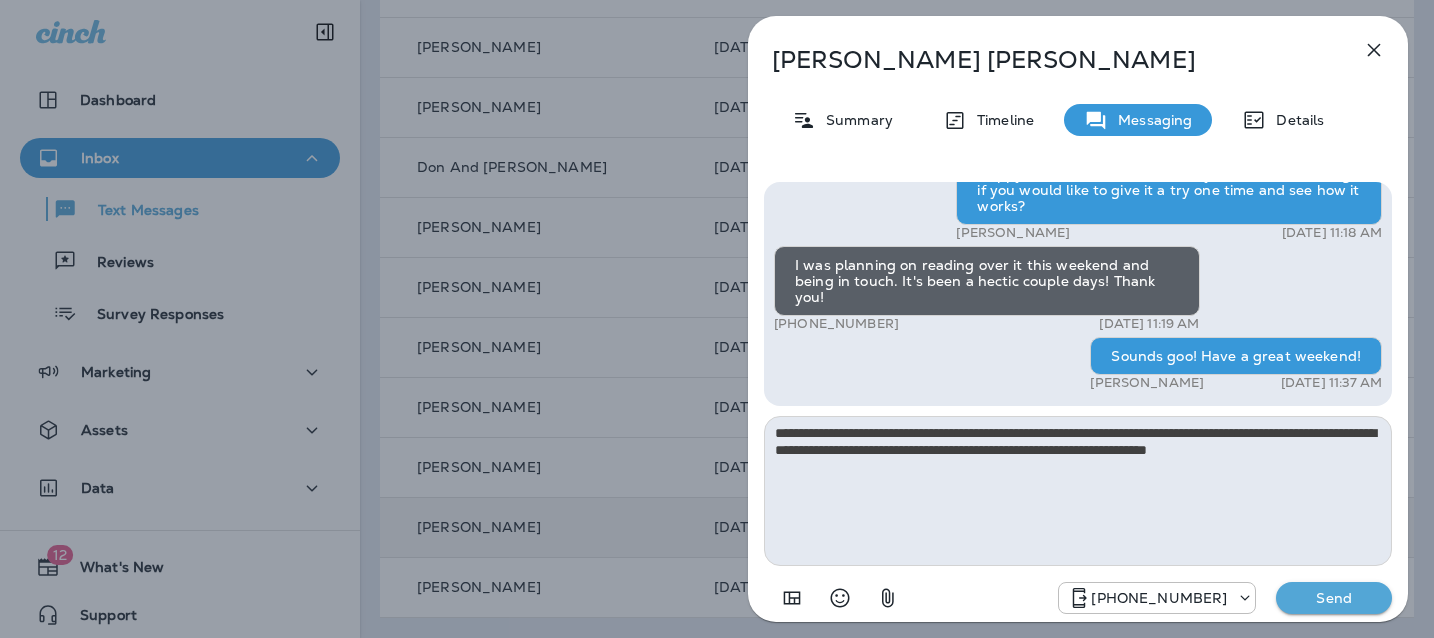 type on "**********" 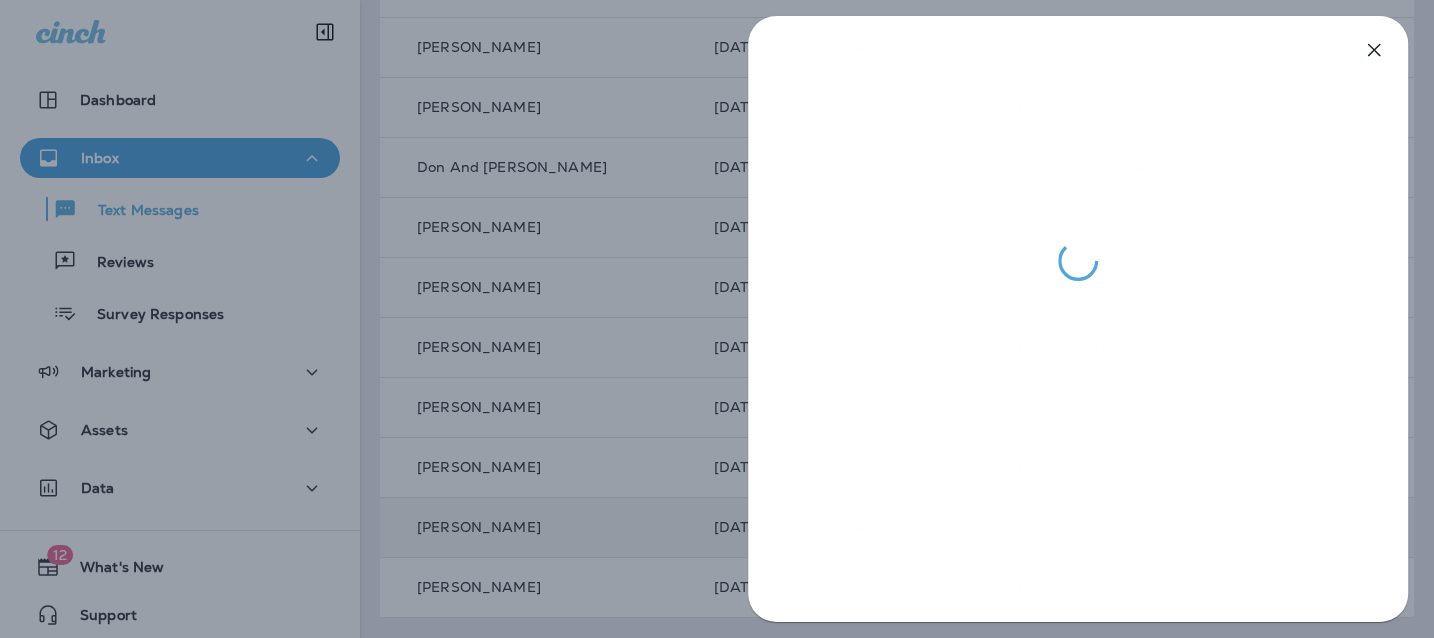 click at bounding box center (717, 319) 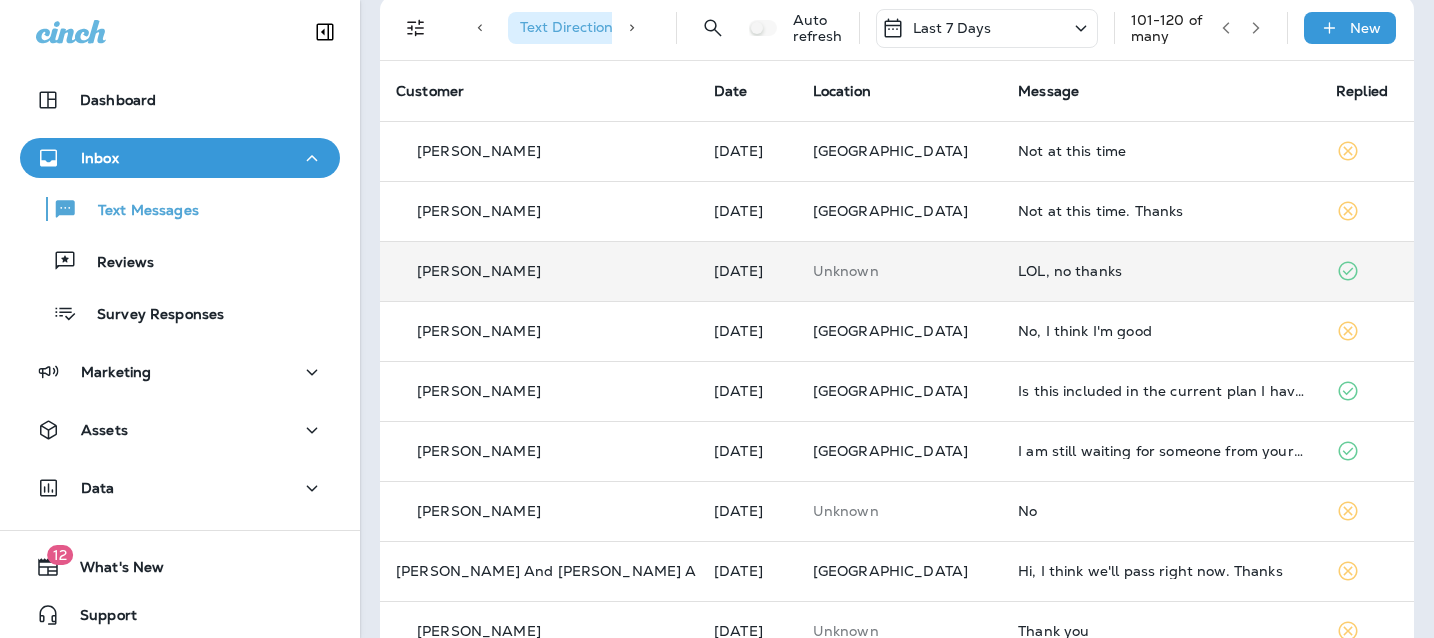 scroll, scrollTop: 2, scrollLeft: 0, axis: vertical 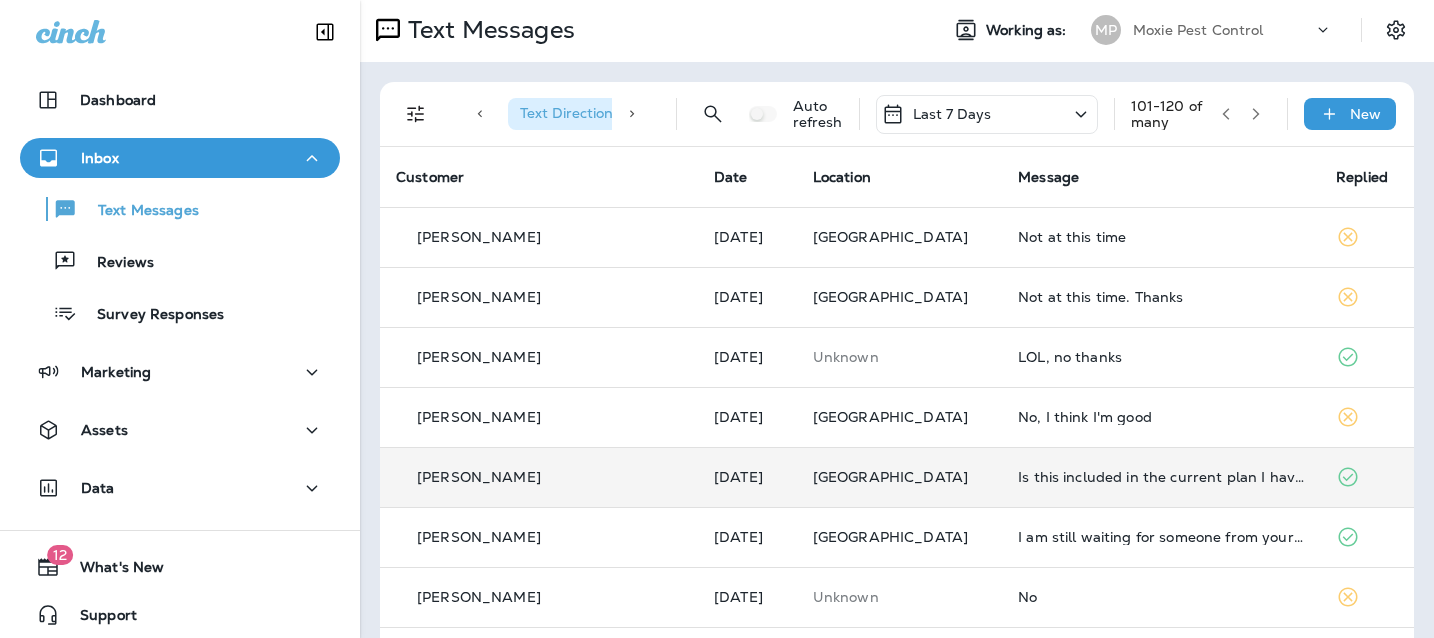 click on "Is this included in the current plan I have?" at bounding box center (1161, 477) 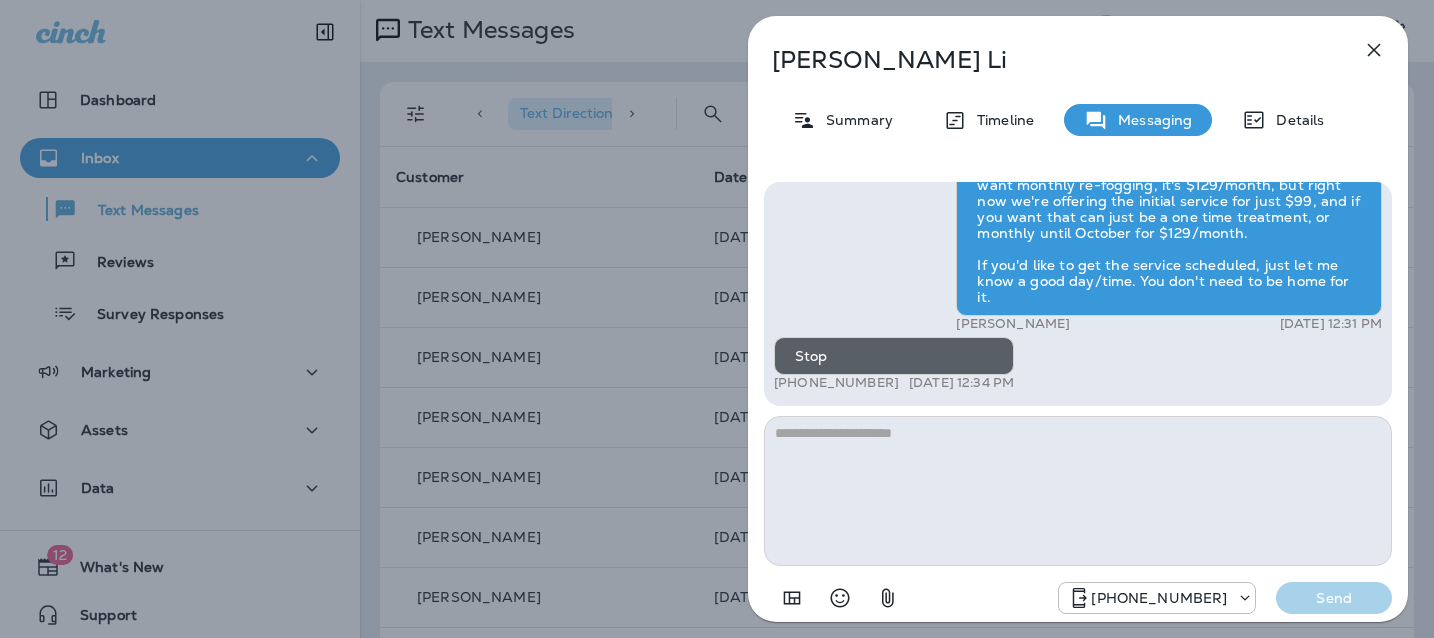 click 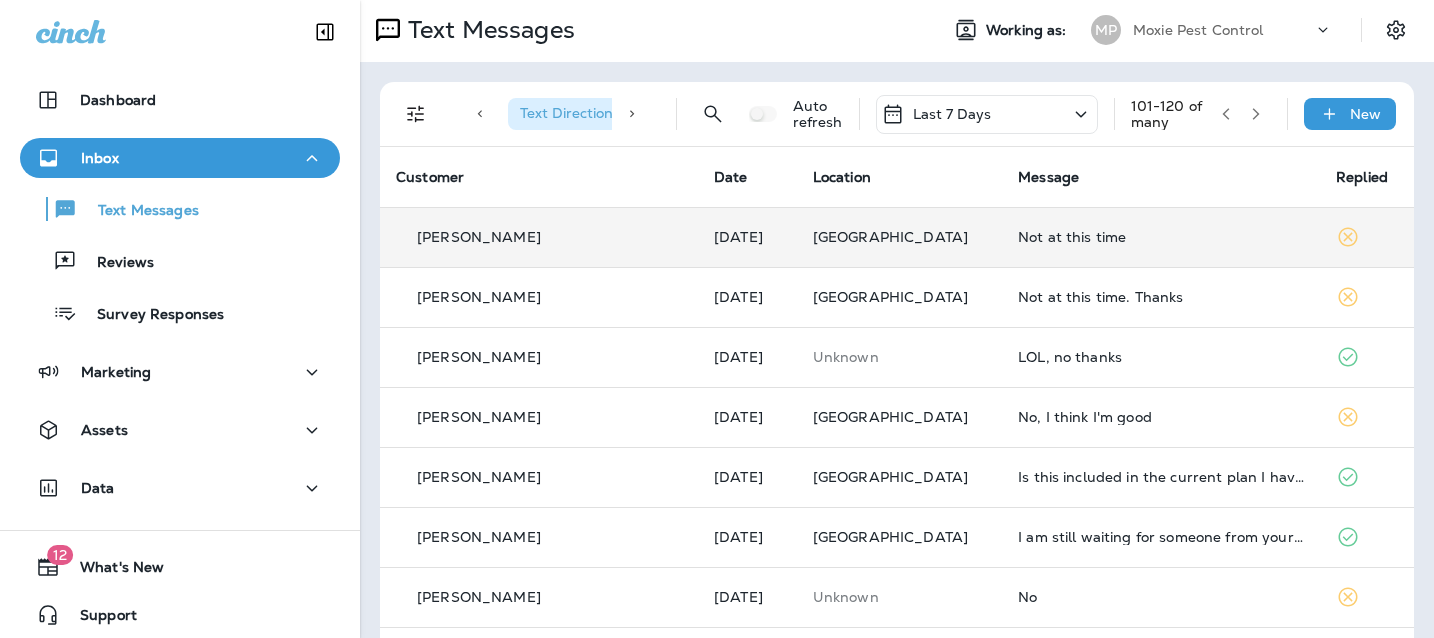 scroll, scrollTop: 0, scrollLeft: 0, axis: both 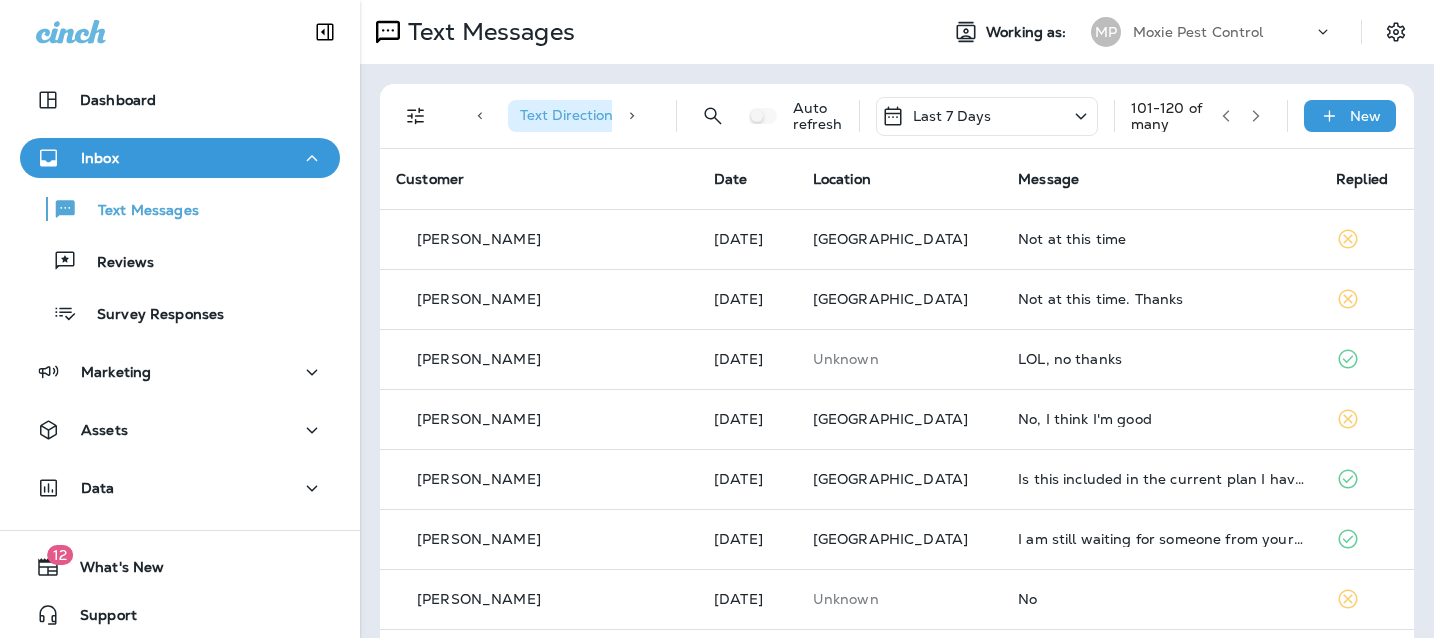 click 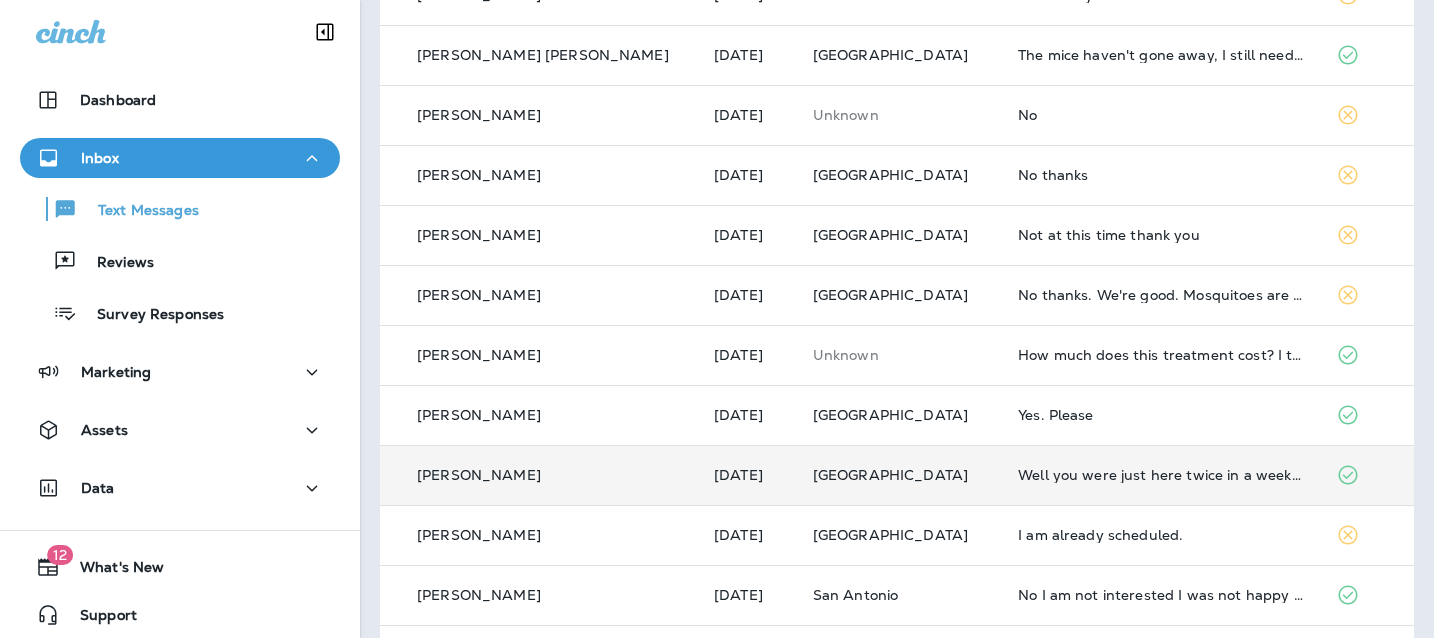 scroll, scrollTop: 459, scrollLeft: 0, axis: vertical 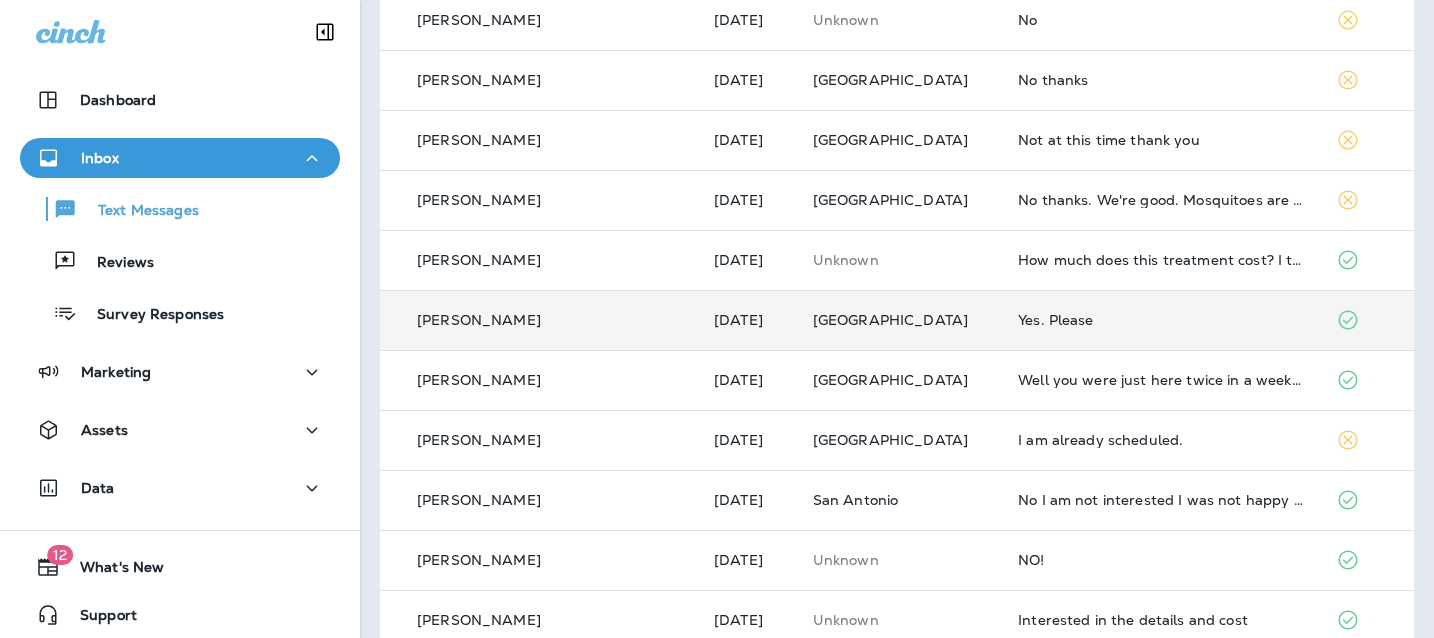 click on "Yes. Please" at bounding box center [1161, 320] 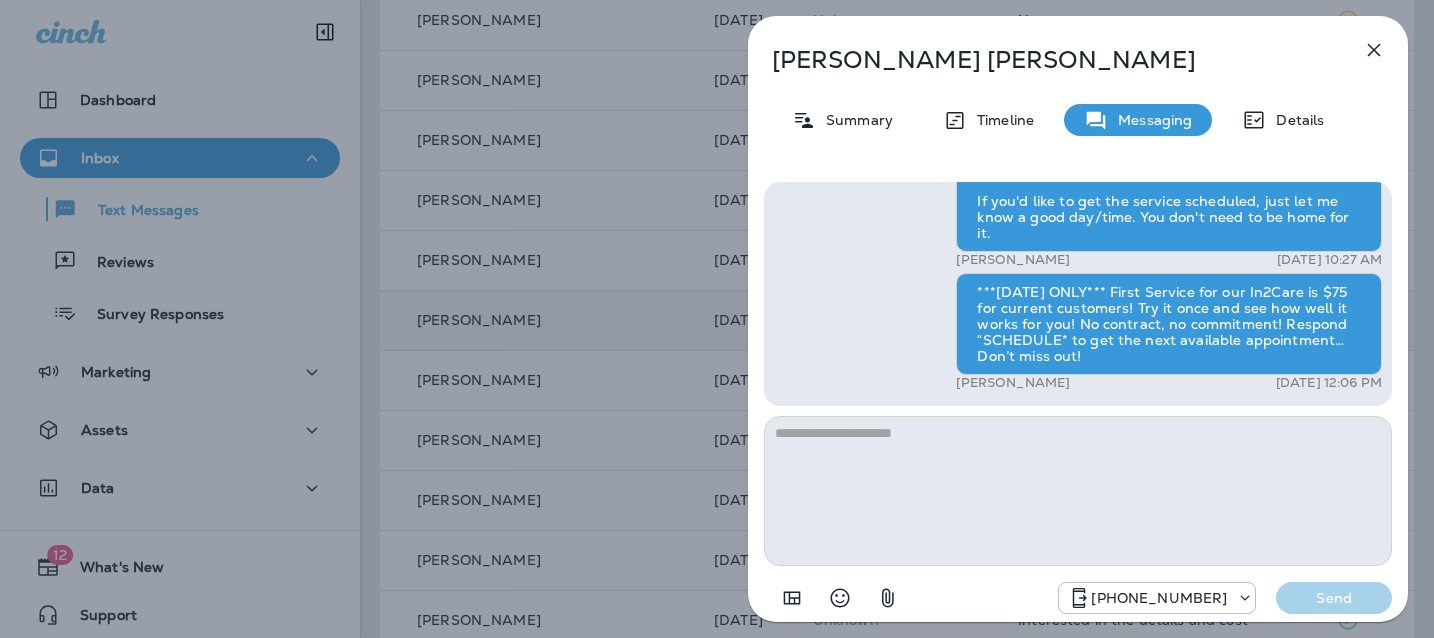 click on "***[DATE] ONLY*** First Service for our In2Care is $75 for current customers! Try it once and see how well it works for you! No contract, no commitment! Respond “SCHEDULE* to get the next available appointment… Don’t miss out!" at bounding box center [1169, 324] 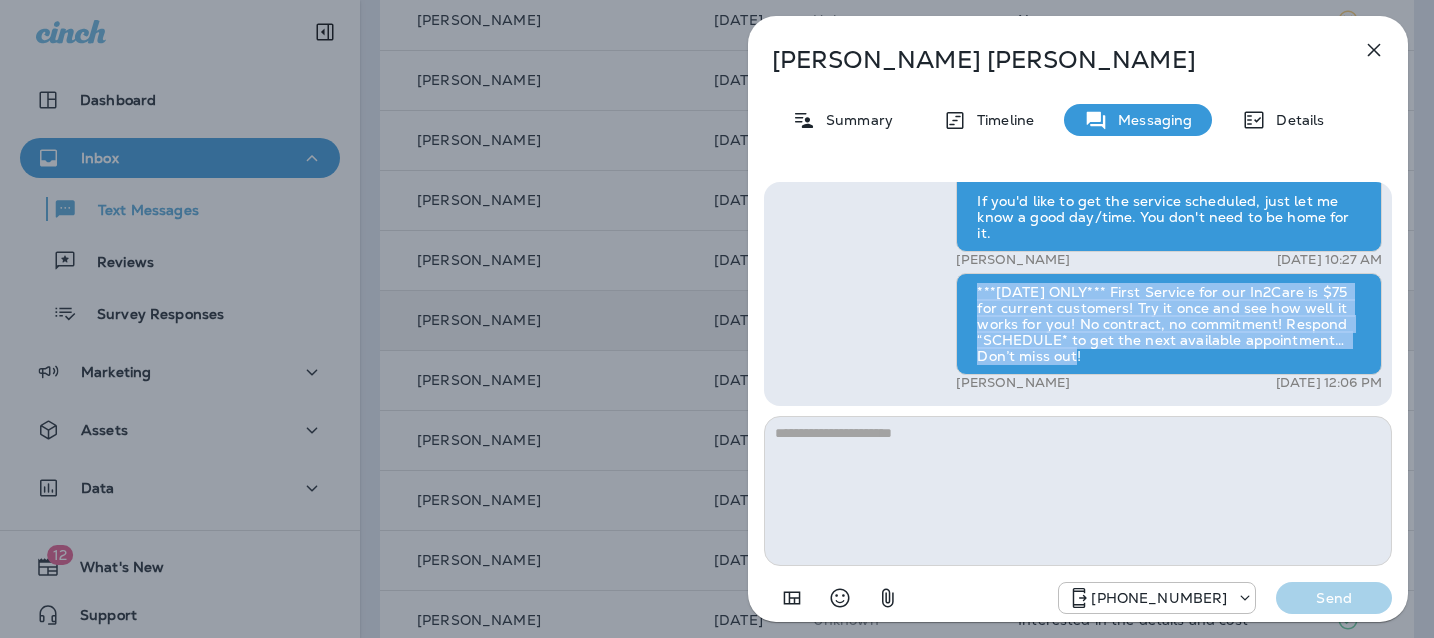 drag, startPoint x: 1095, startPoint y: 354, endPoint x: 971, endPoint y: 295, distance: 137.32079 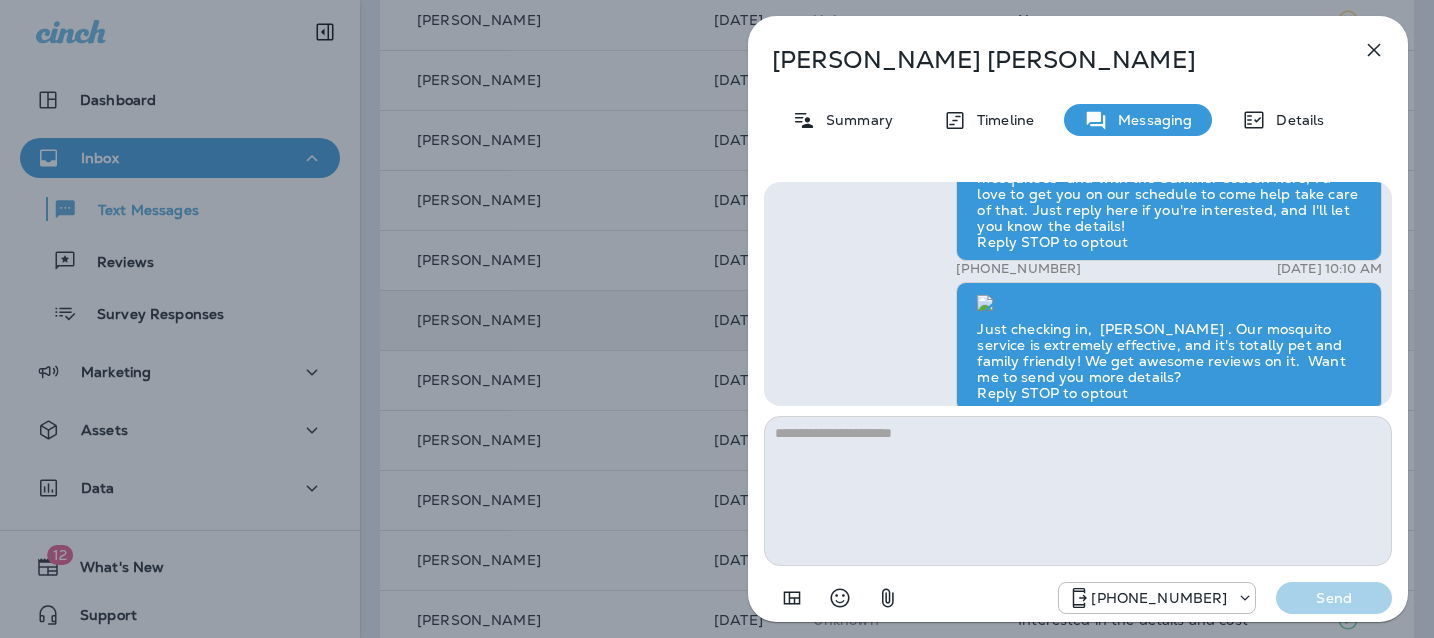 scroll, scrollTop: -440, scrollLeft: 0, axis: vertical 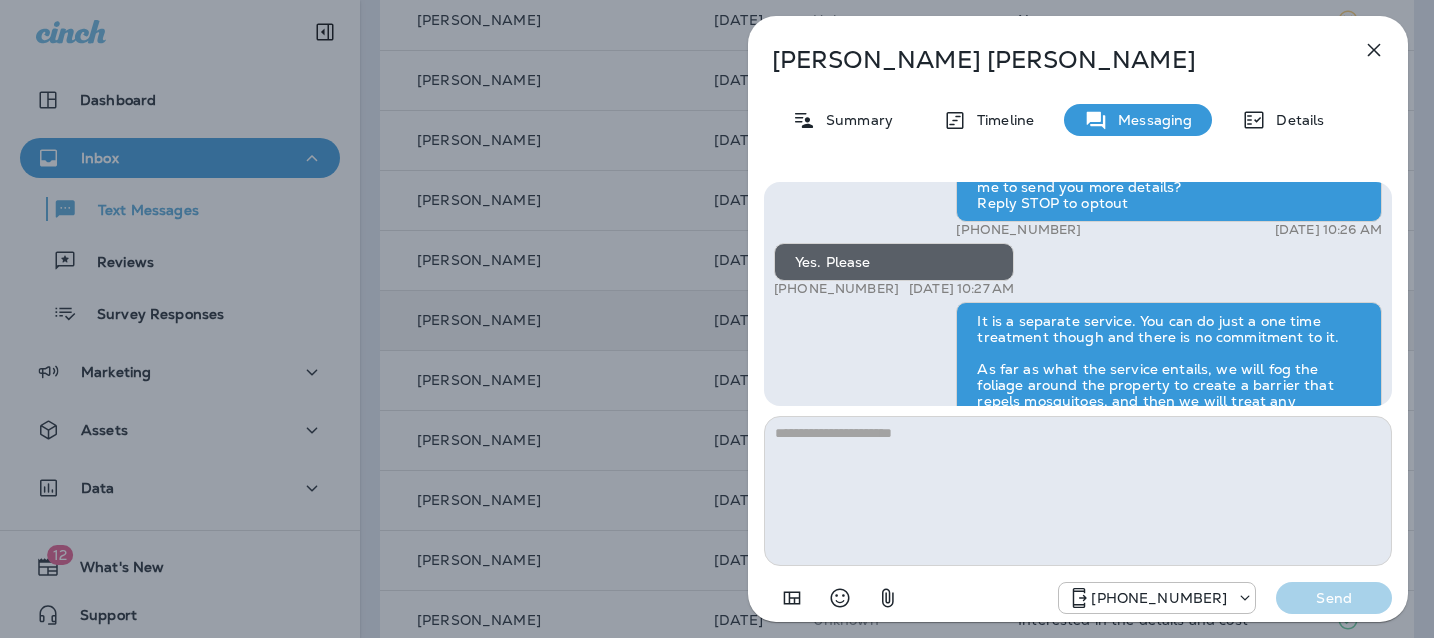 click 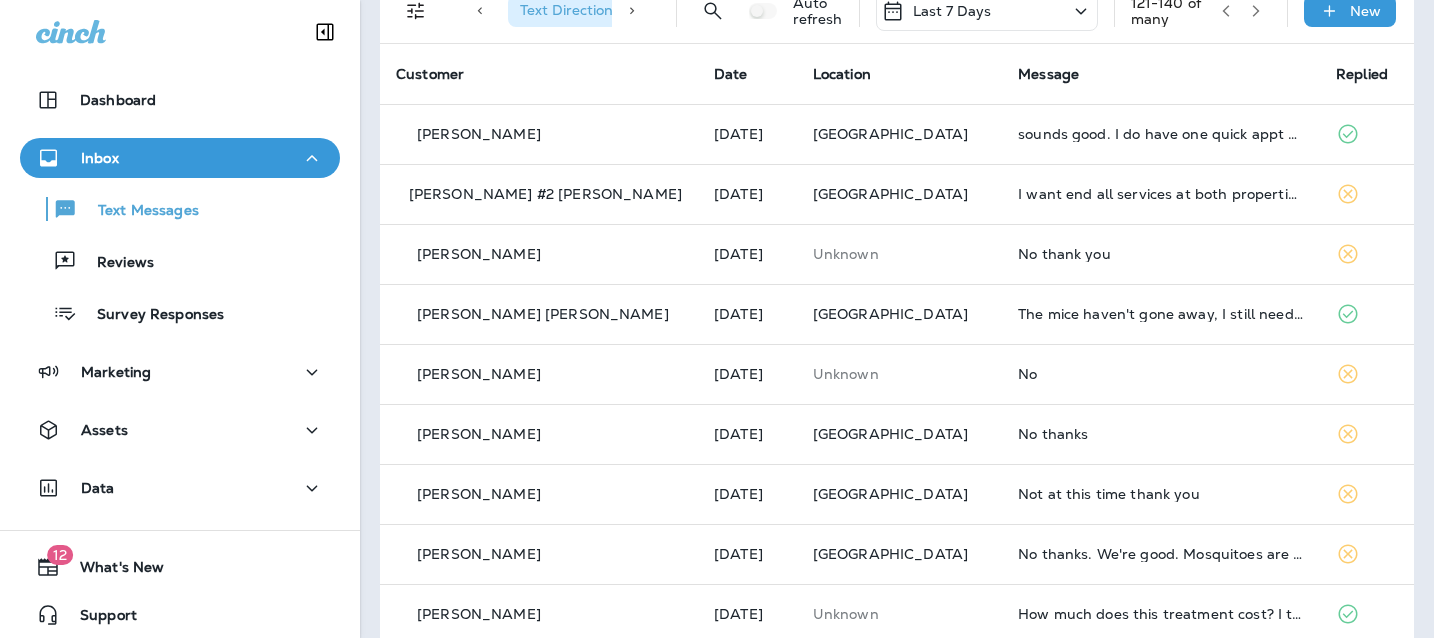 scroll, scrollTop: 0, scrollLeft: 0, axis: both 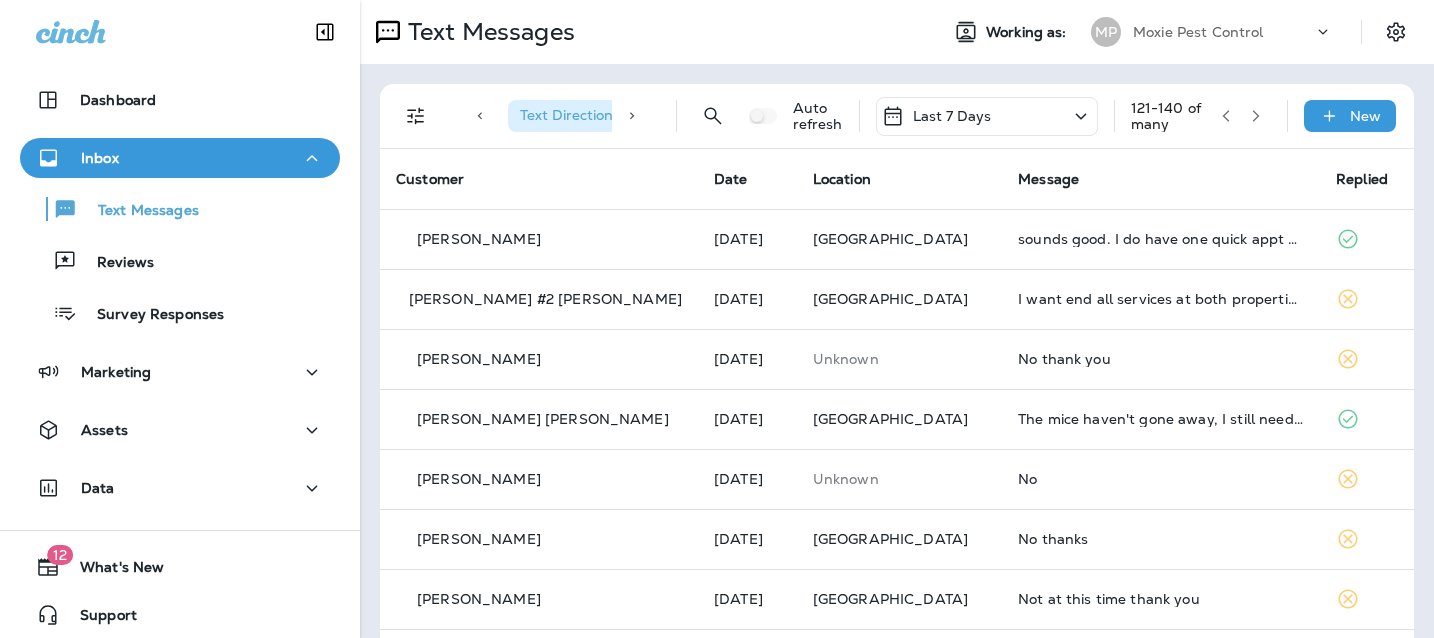 click at bounding box center [1226, 116] 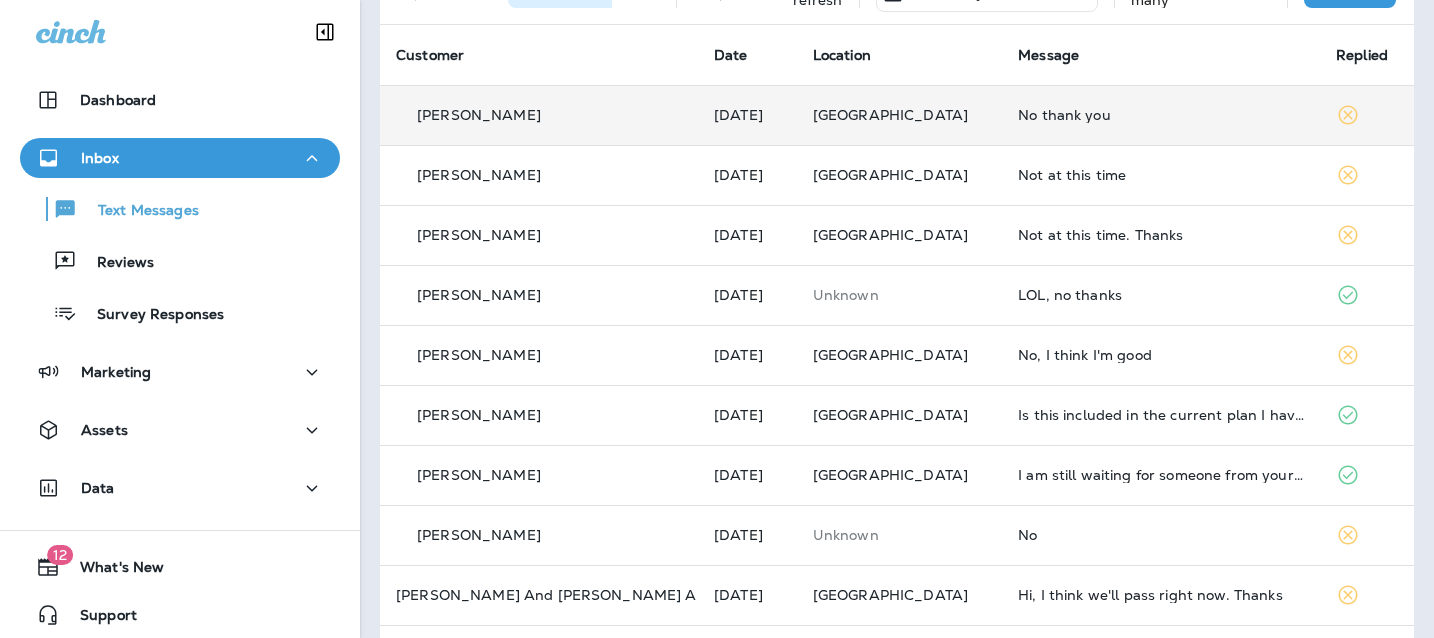 scroll, scrollTop: 0, scrollLeft: 0, axis: both 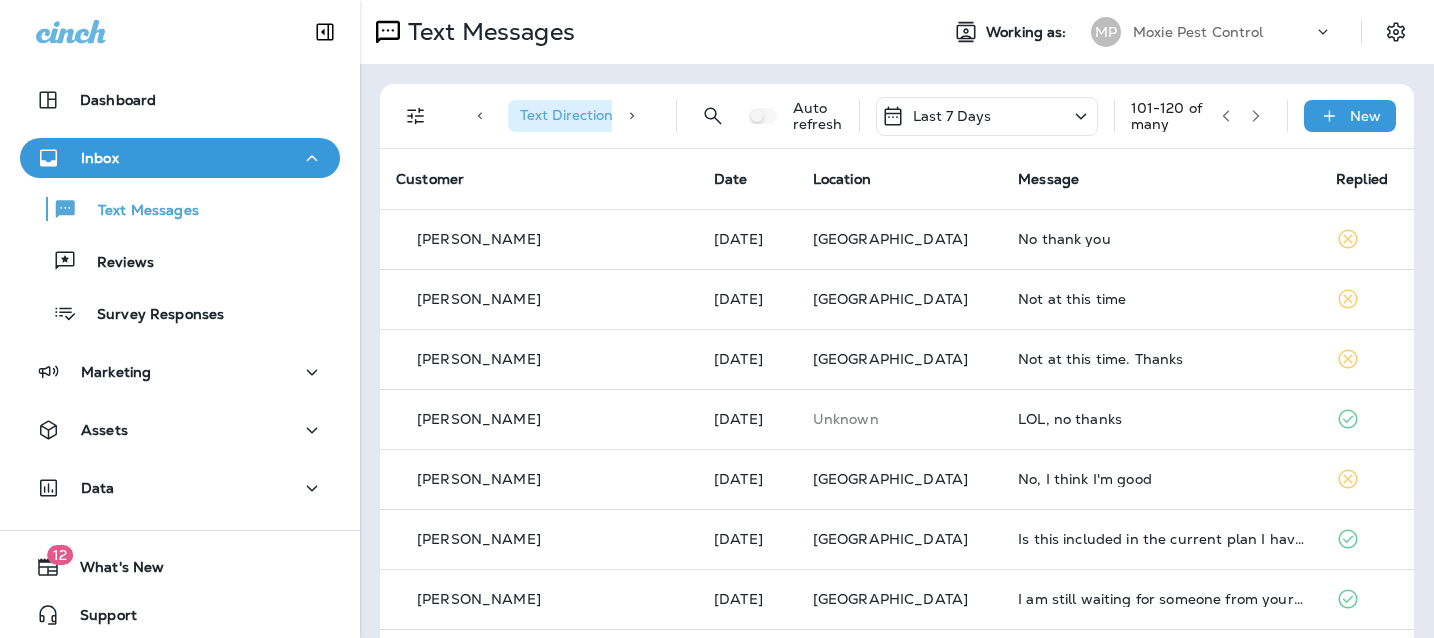 click 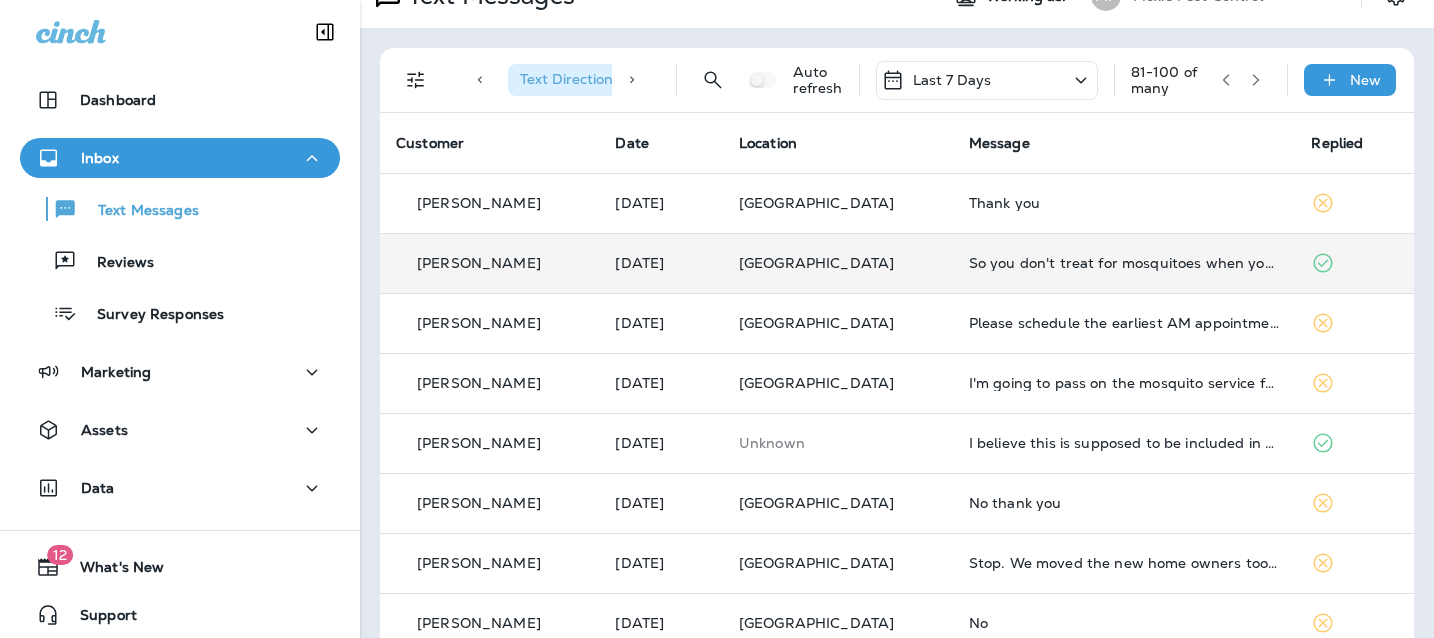scroll, scrollTop: 42, scrollLeft: 0, axis: vertical 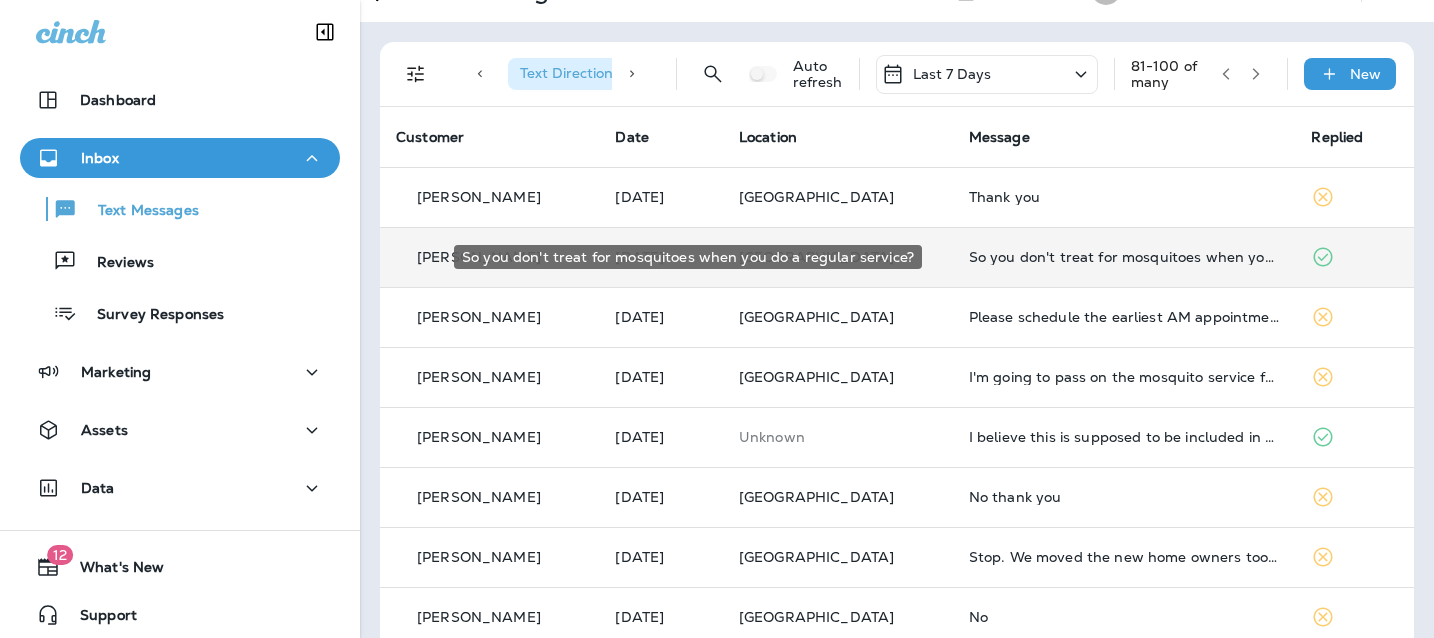 click on "So you don't treat for mosquitoes when you do a regular service?" at bounding box center [1124, 257] 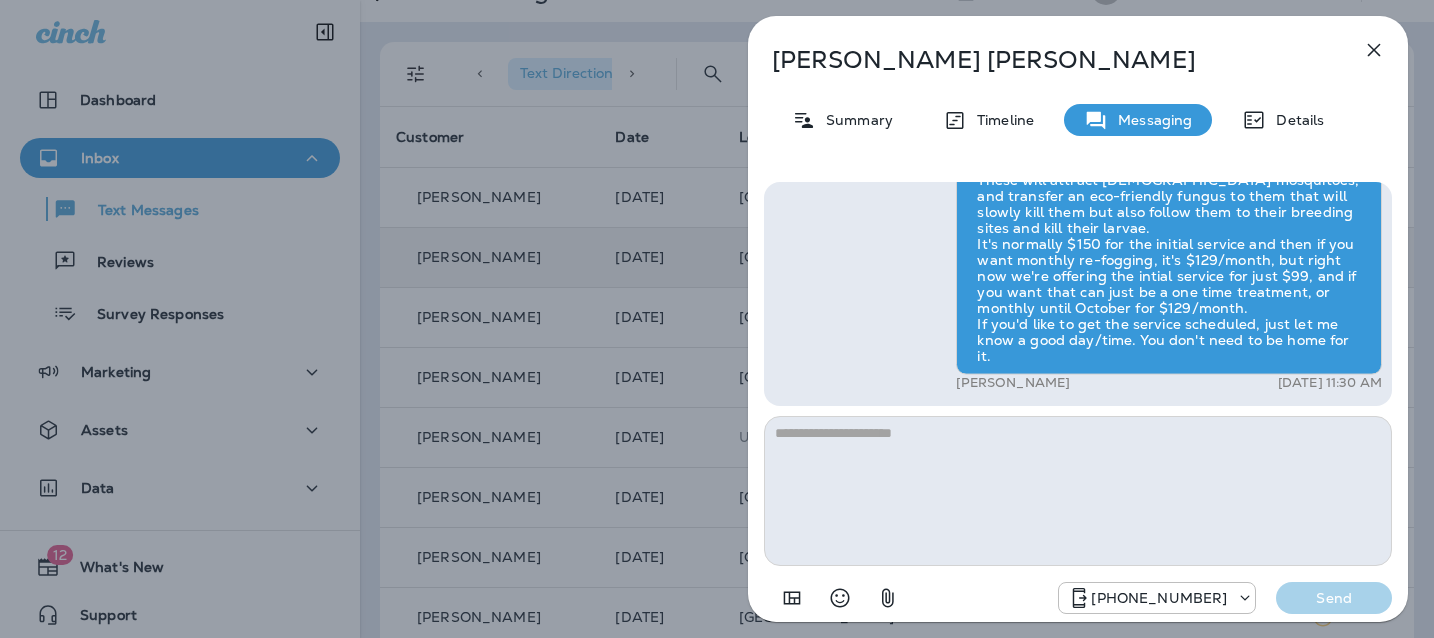 click at bounding box center (1078, 491) 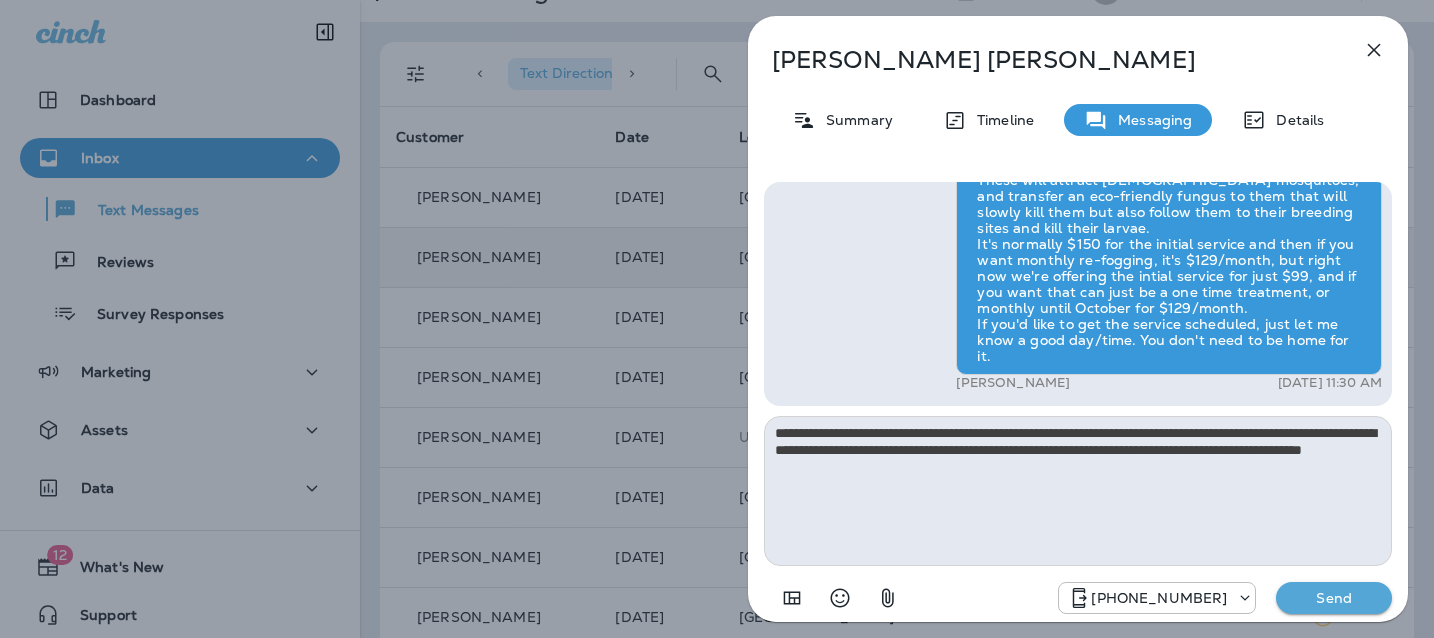 type on "**********" 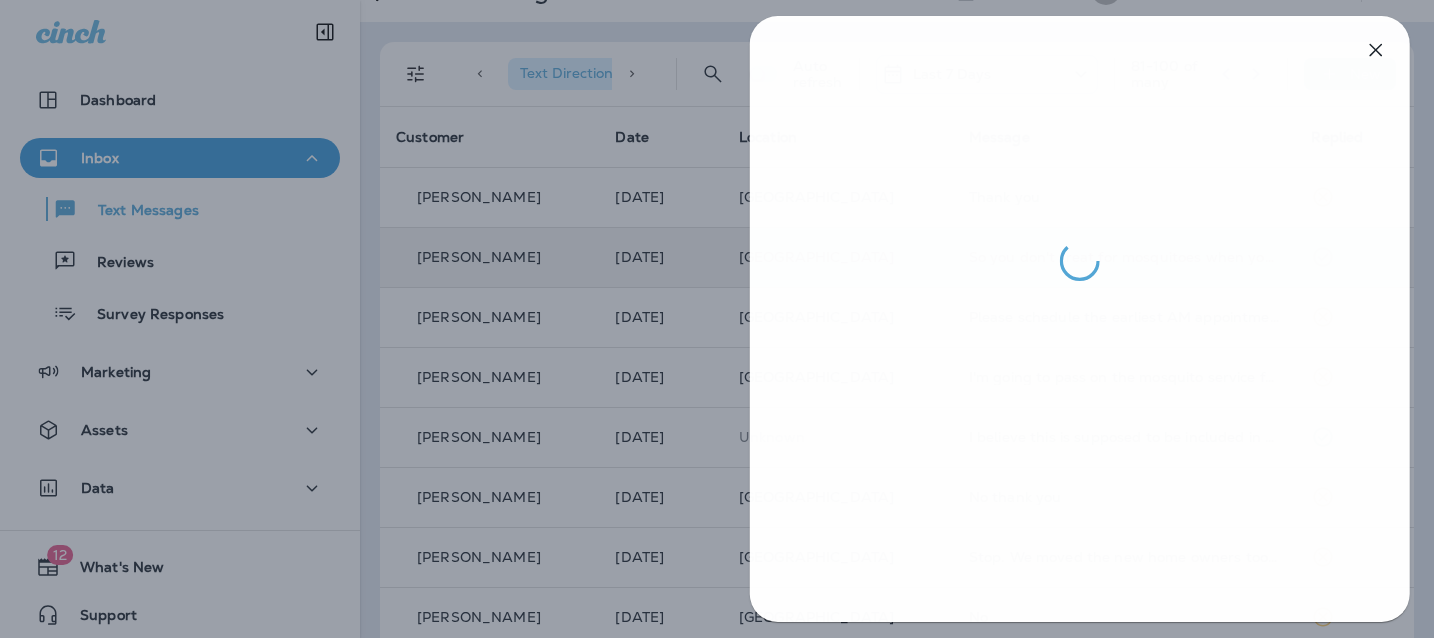 drag, startPoint x: 586, startPoint y: 270, endPoint x: 592, endPoint y: 280, distance: 11.661903 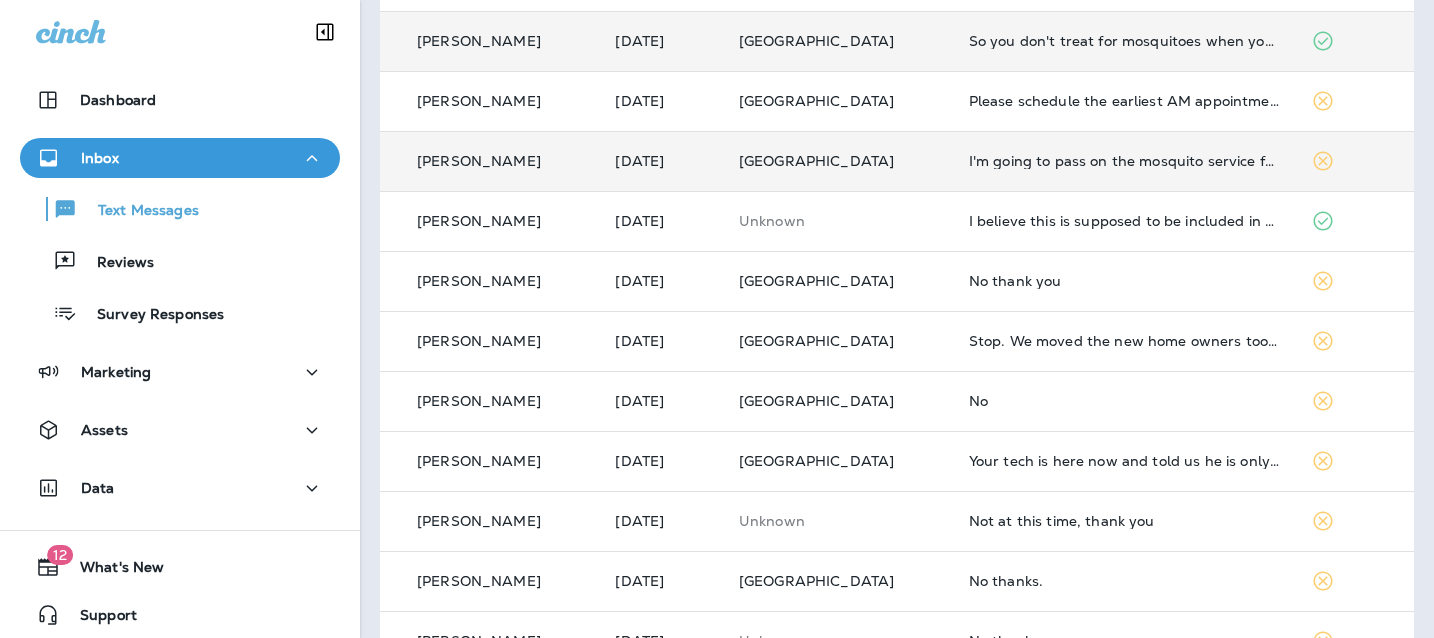 scroll, scrollTop: 276, scrollLeft: 0, axis: vertical 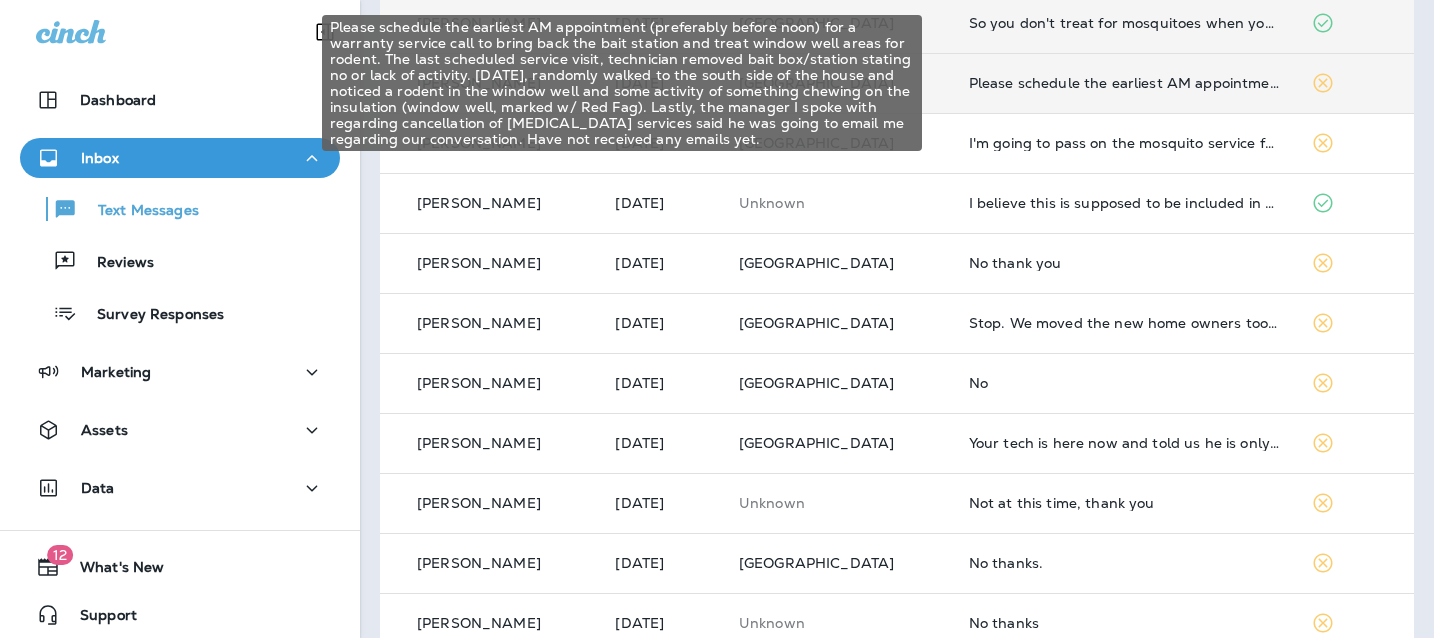 click on "Please schedule the earliest AM appointment (preferably before noon) for a warranty service call to bring back the bait station and treat window well areas for rodent.
The last scheduled service visit, technician removed bait box/station stating no or lack of activity.
[DATE], randomly walked to the south side of the house and noticed a rodent in the window well and some activity of something chewing on the insulation (window well, marked w/ Red Fag).
Lastly, the manager I spoke with regarding cancellation of [MEDICAL_DATA] services said he was going to email me regarding our conversation.  Have not received any emails yet." at bounding box center (1124, 83) 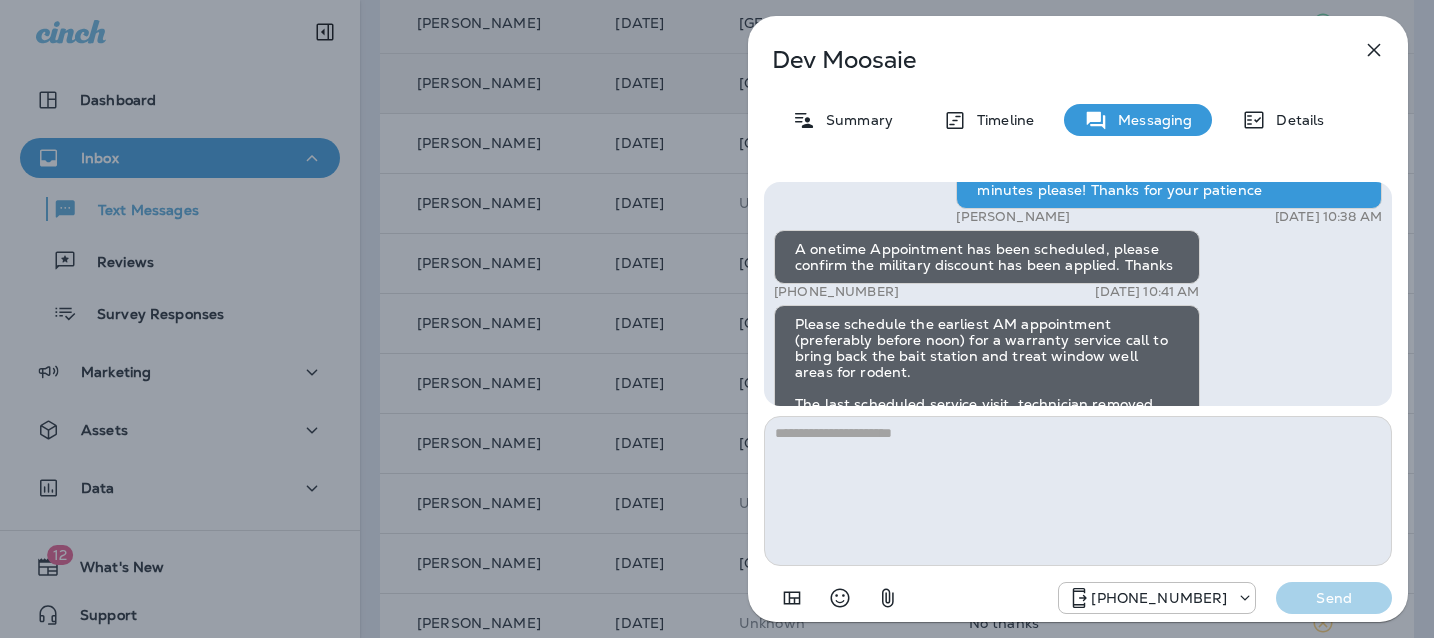 scroll, scrollTop: -246, scrollLeft: 0, axis: vertical 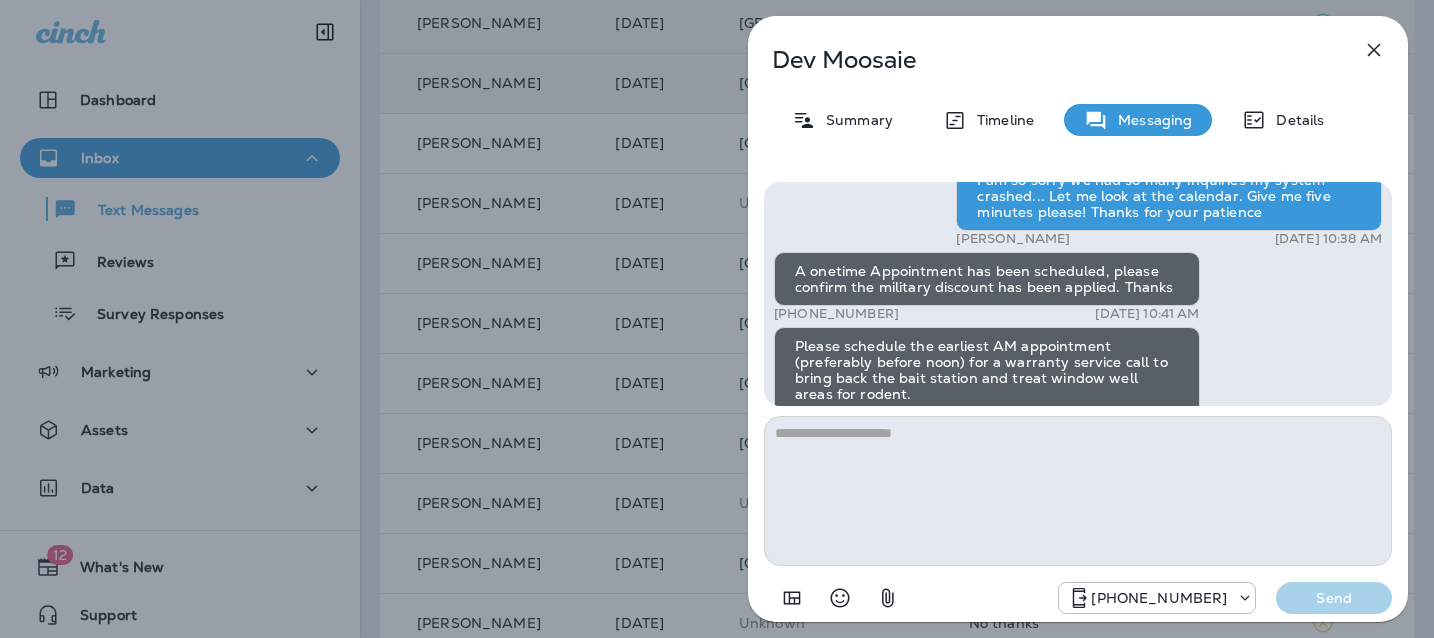 click 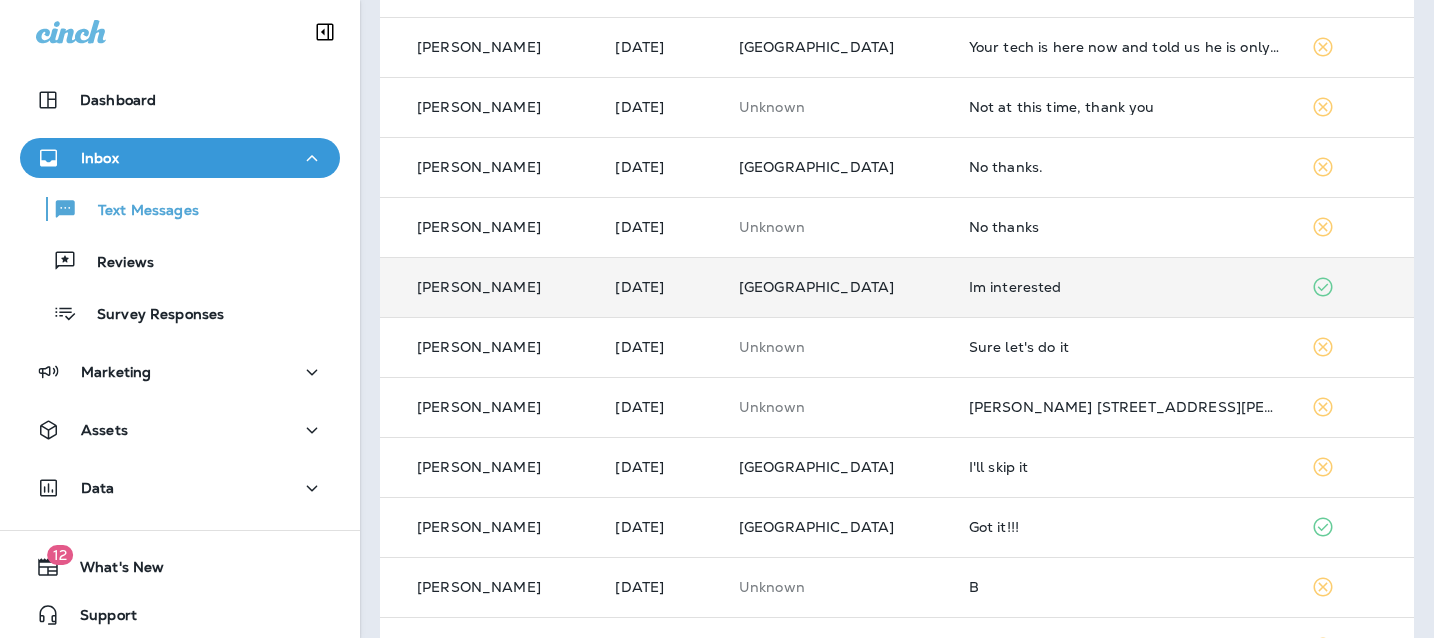 scroll, scrollTop: 673, scrollLeft: 0, axis: vertical 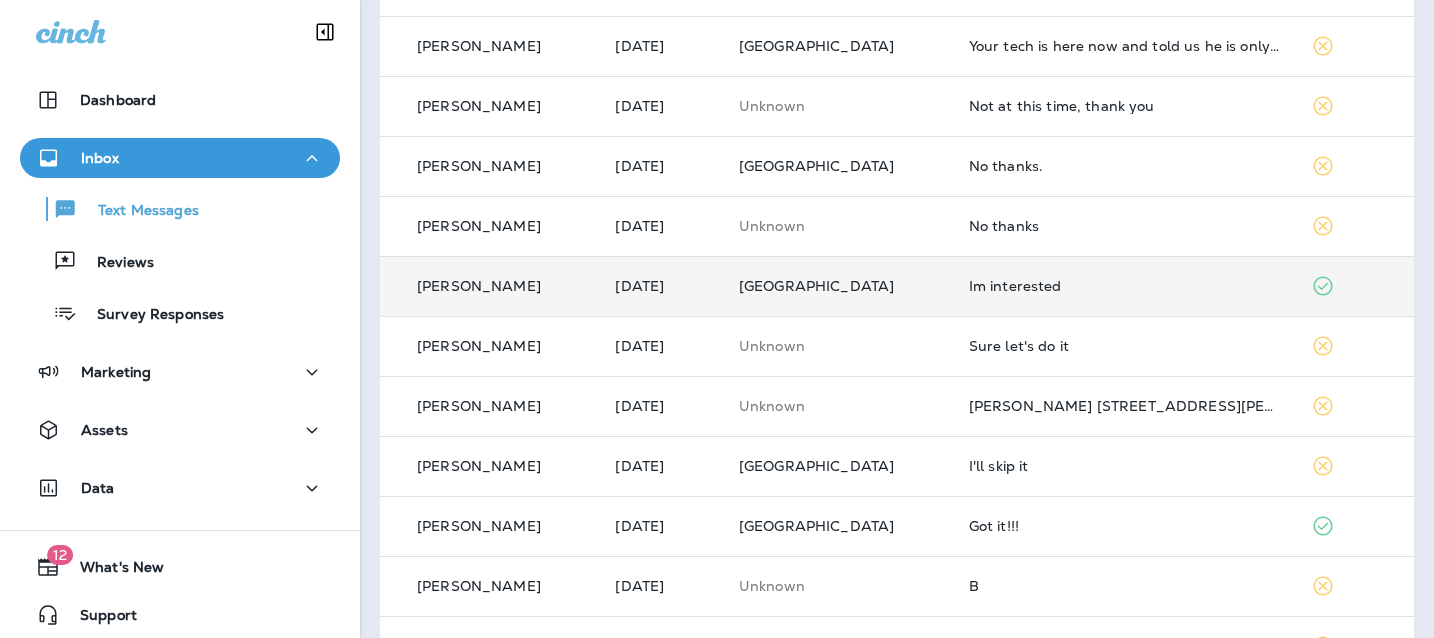 click on "Im interested" at bounding box center (1124, 286) 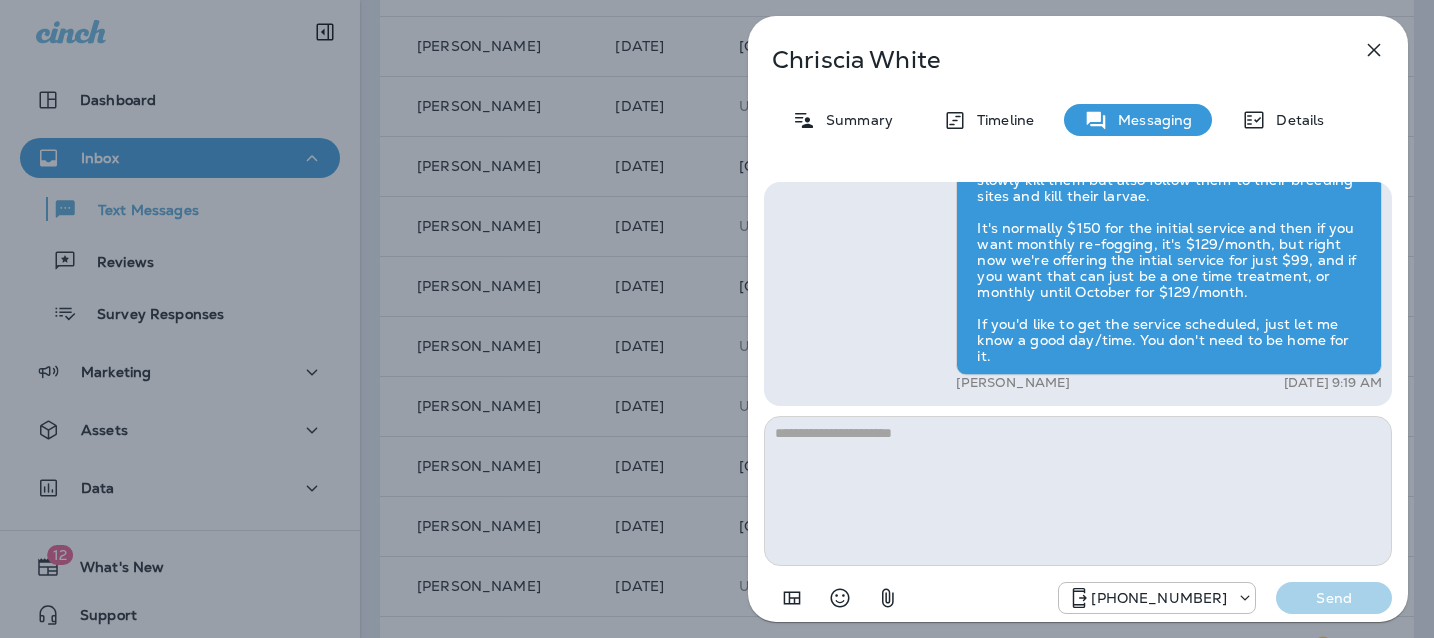 click at bounding box center [1078, 491] 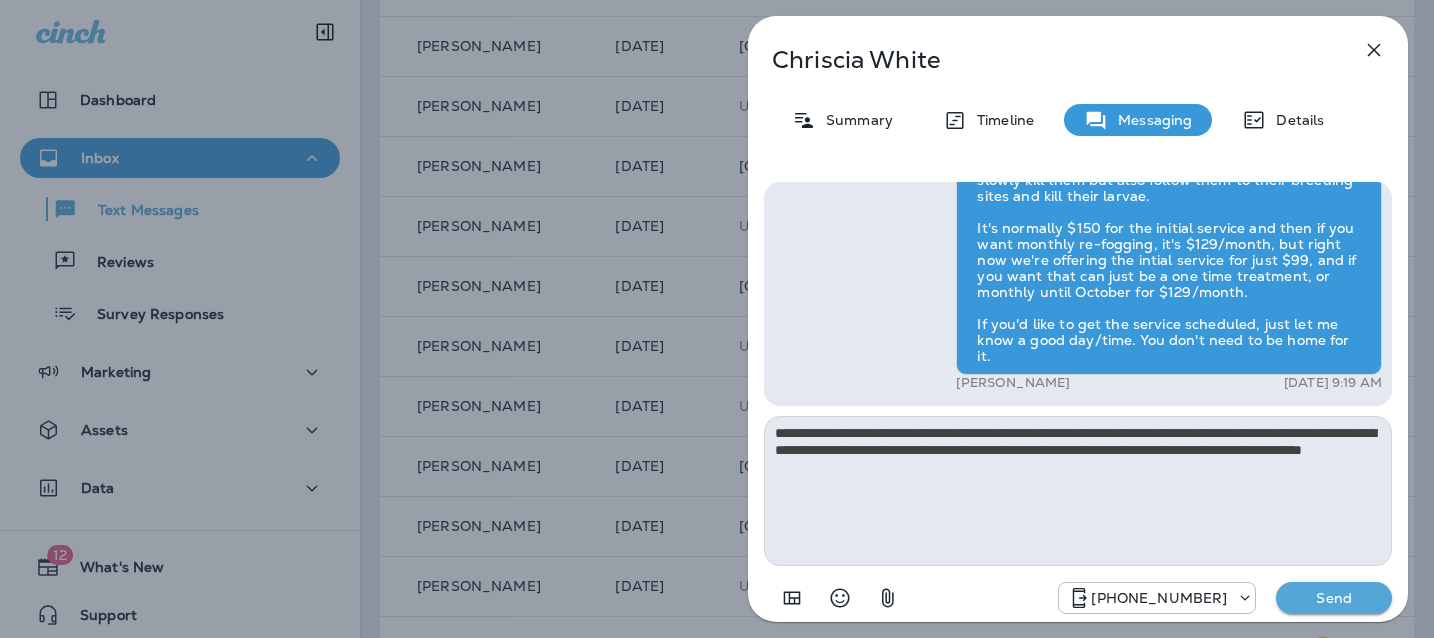 type on "**********" 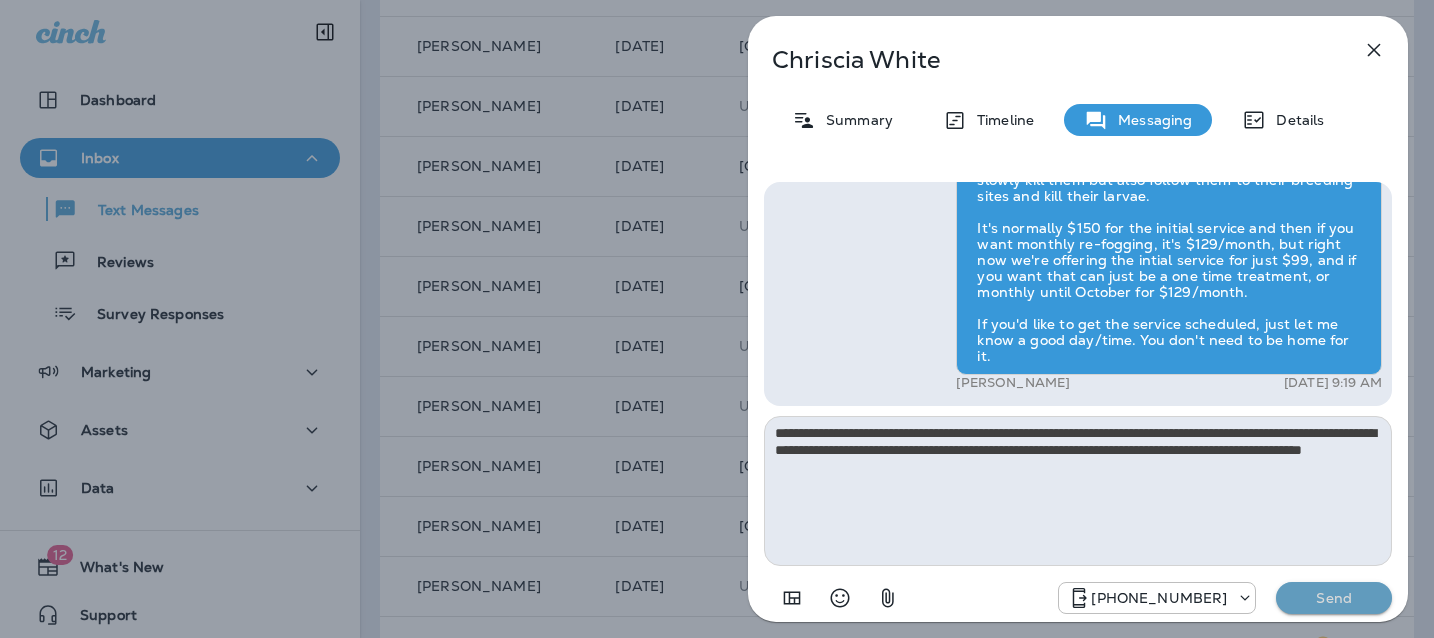 click on "Send" at bounding box center (1334, 598) 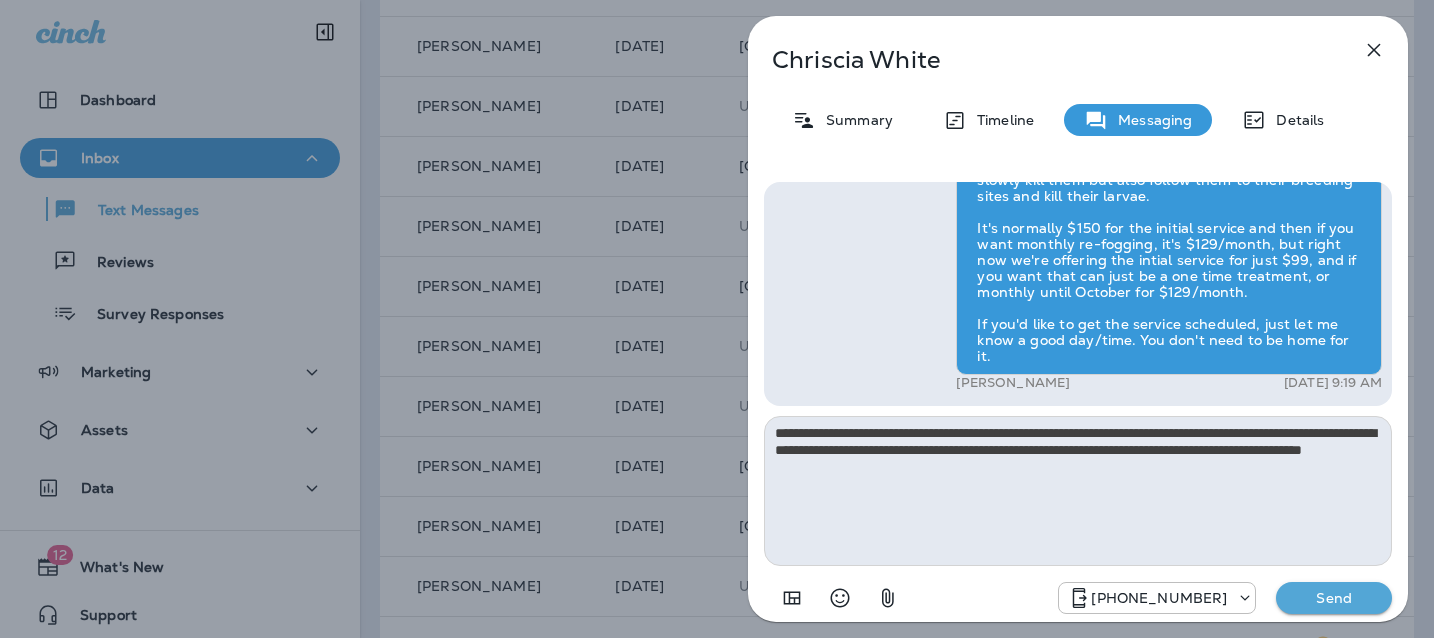 type 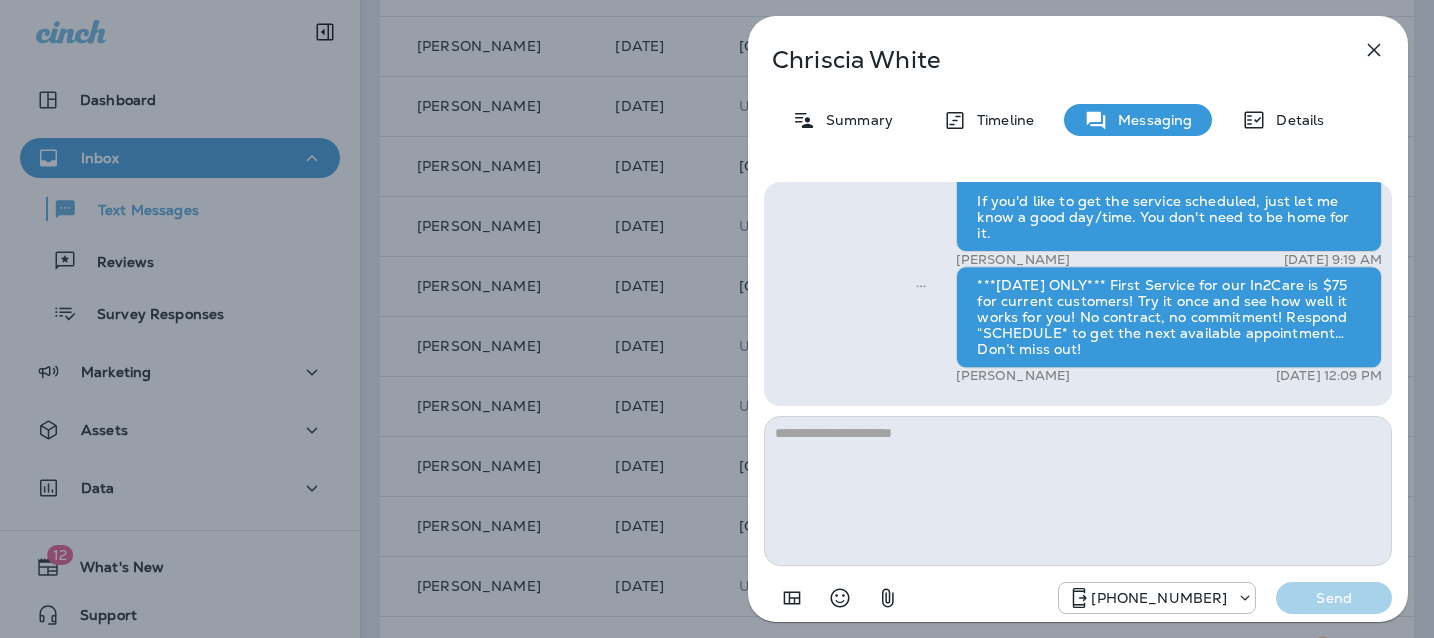 click on "[PERSON_NAME] Summary   Timeline   Messaging   Details   Hi,  [PERSON_NAME] , this is [PERSON_NAME] with Moxie Pest Control. We know Summer brings out the mosquitoes—and with the Summer season here, I’d love to get you on our schedule to come help take care of that. Just reply here if you're interested, and I'll let you know the details!
Reply STOP to optout +18174823792 [DATE] 10:05 AM Im interested  +1 (757) 719-7771 [DATE] 8:51 AM [PERSON_NAME] [DATE] 9:19 AM   ***[DATE] ONLY*** First Service for our In2Care is $75 for current customers! Try it once and see how well it works for you! No contract, no commitment! Respond “SCHEDULE* to get the next available appointment… Don’t miss out! [PERSON_NAME] [DATE] 12:09 PM [PHONE_NUMBER] Send" at bounding box center [717, 319] 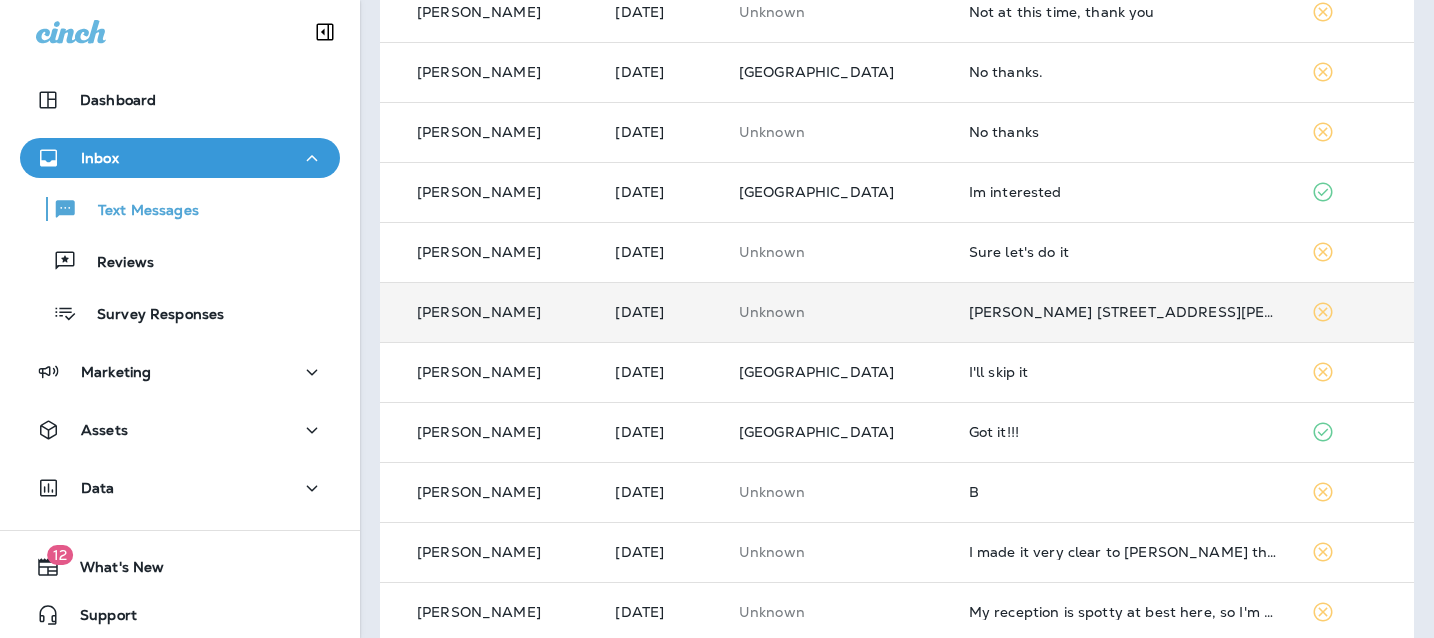 scroll, scrollTop: 792, scrollLeft: 0, axis: vertical 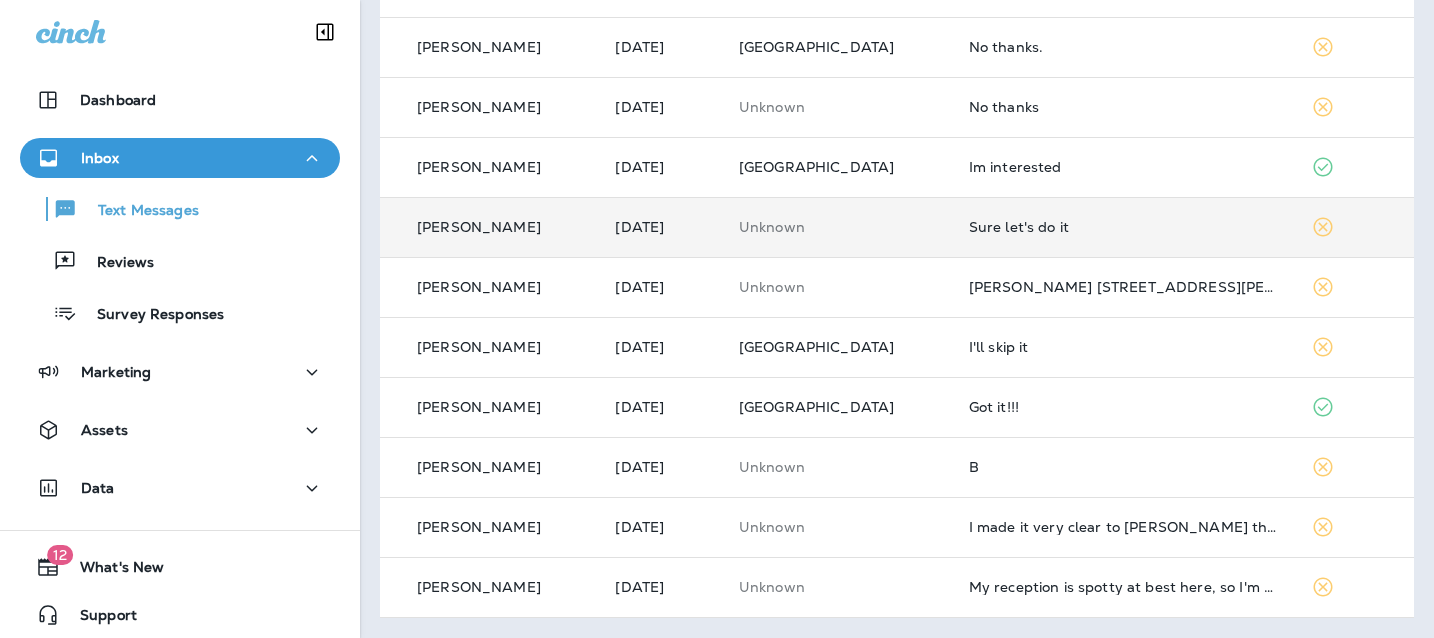 click on "Sure let's do it" at bounding box center (1124, 227) 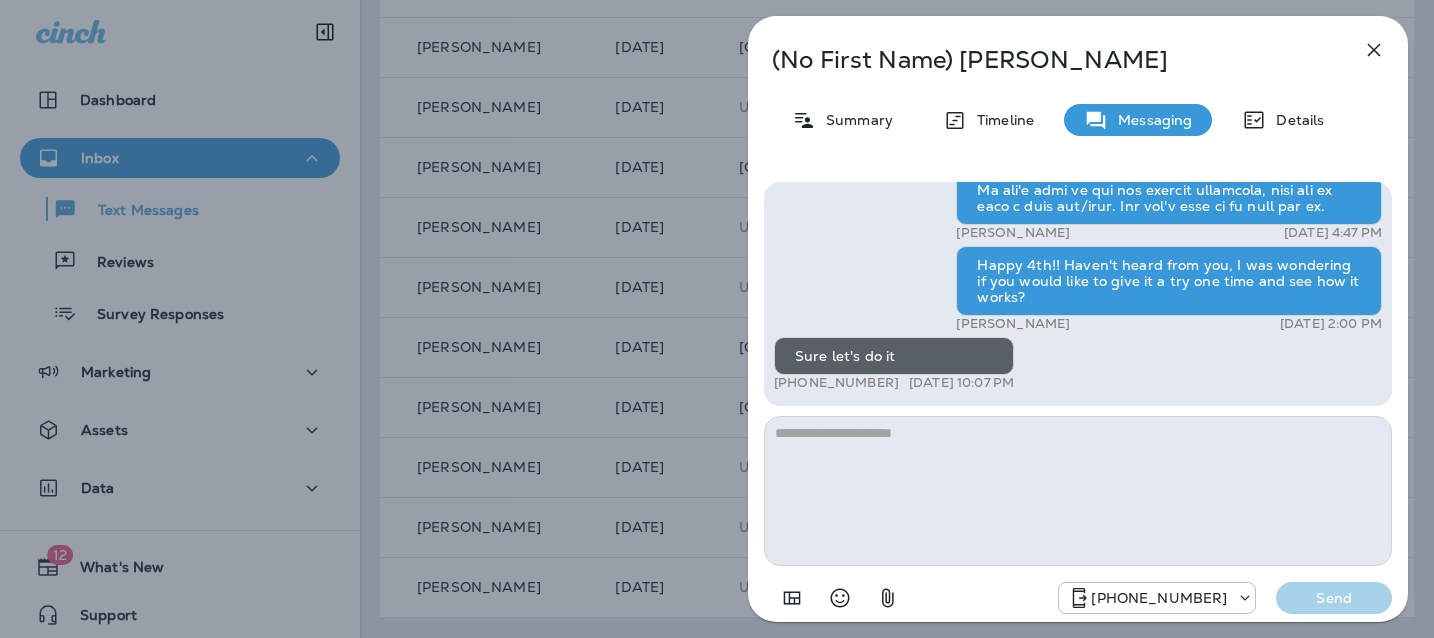 click 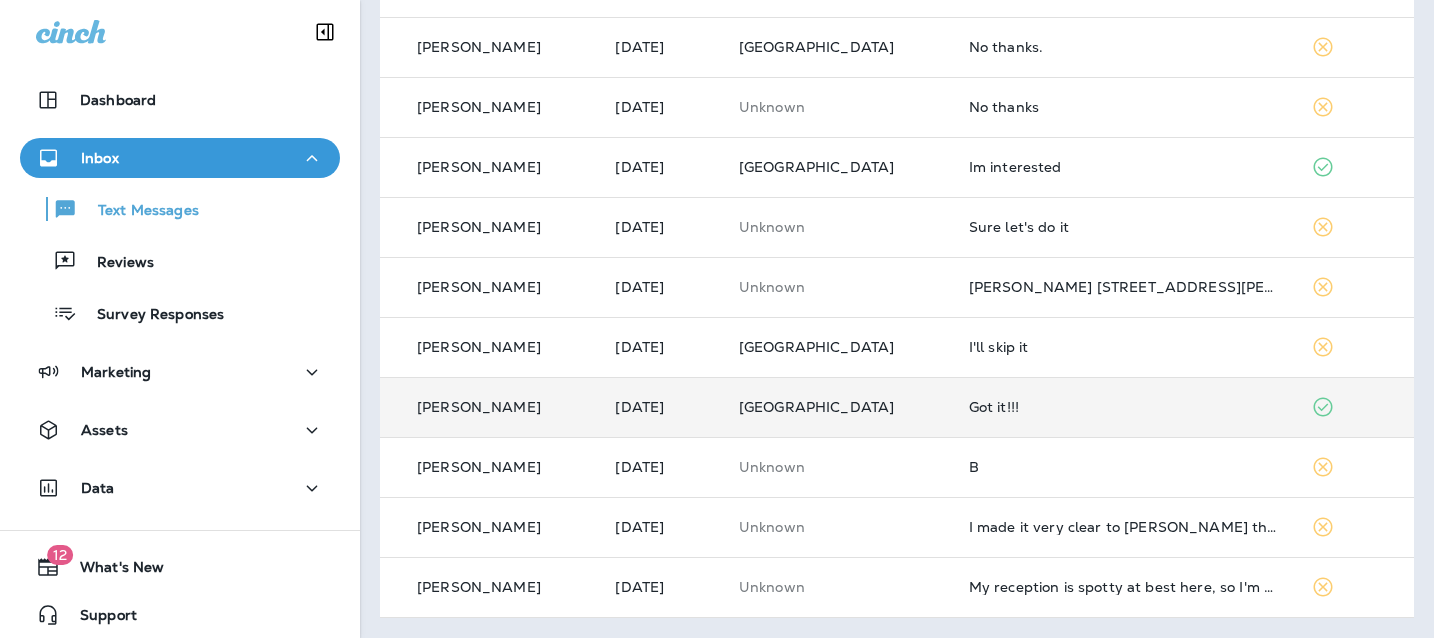 click on "Got it!!!" at bounding box center [1124, 407] 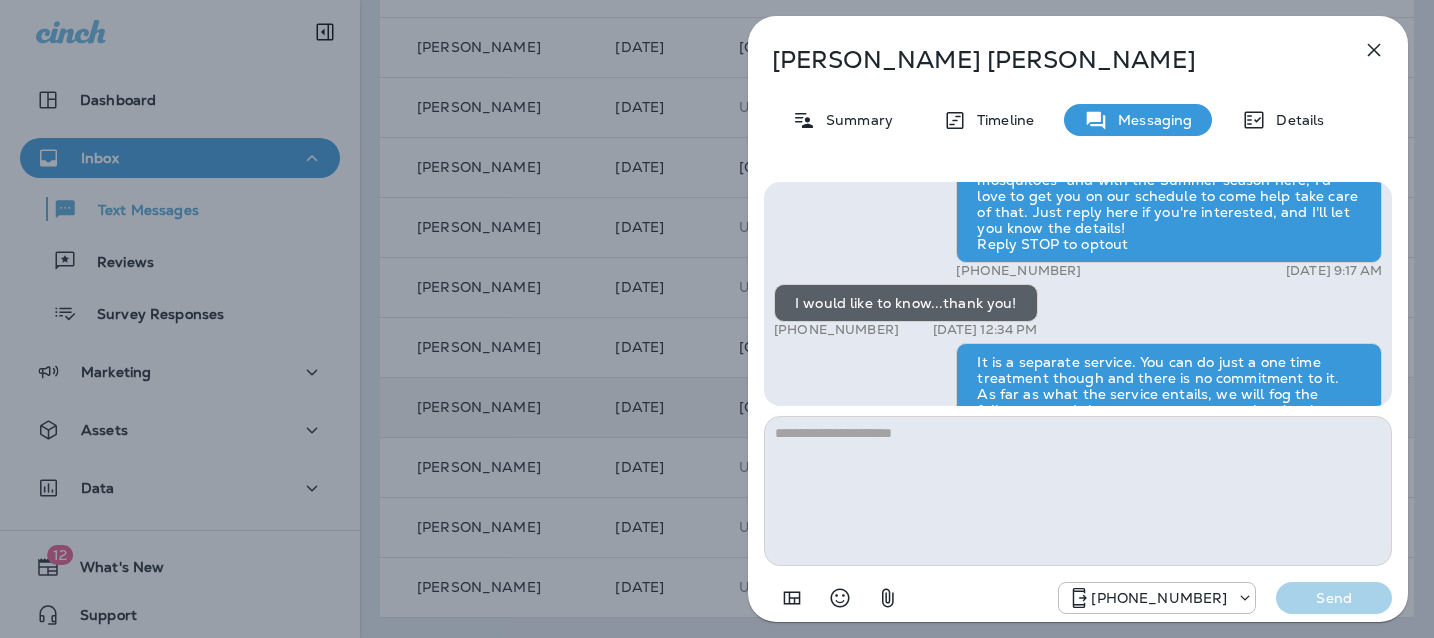 scroll, scrollTop: -835, scrollLeft: 0, axis: vertical 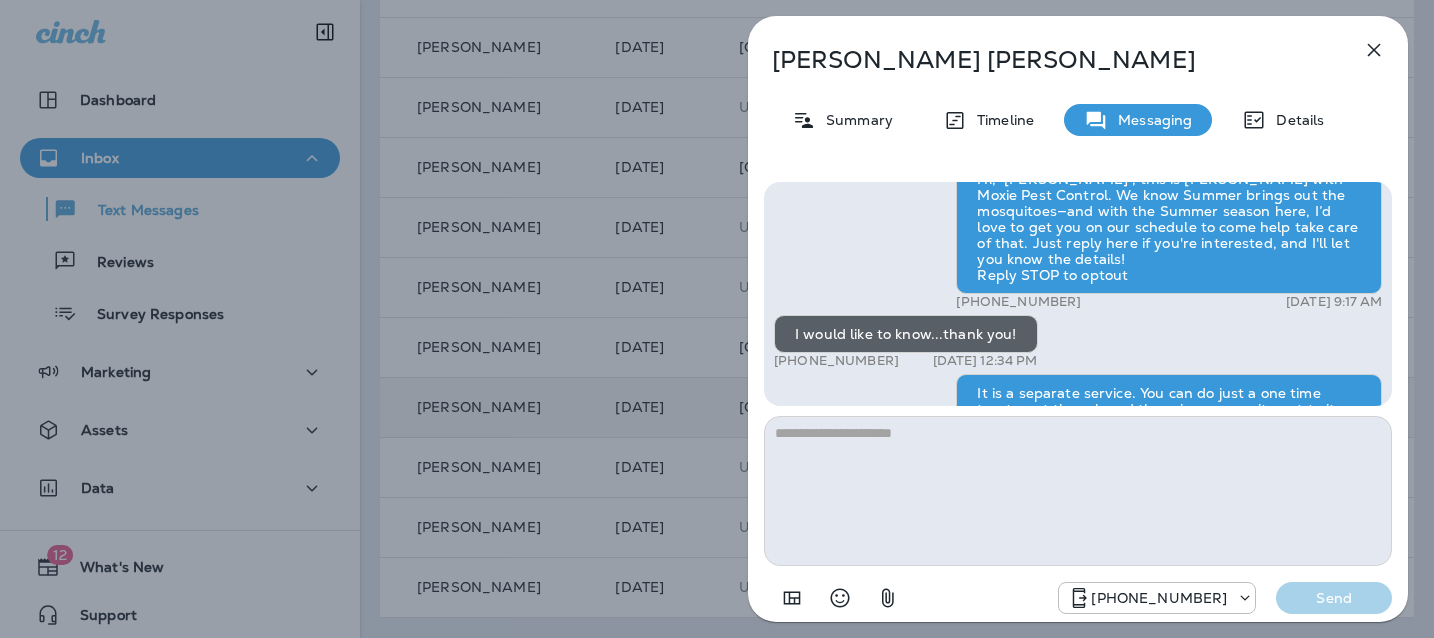click 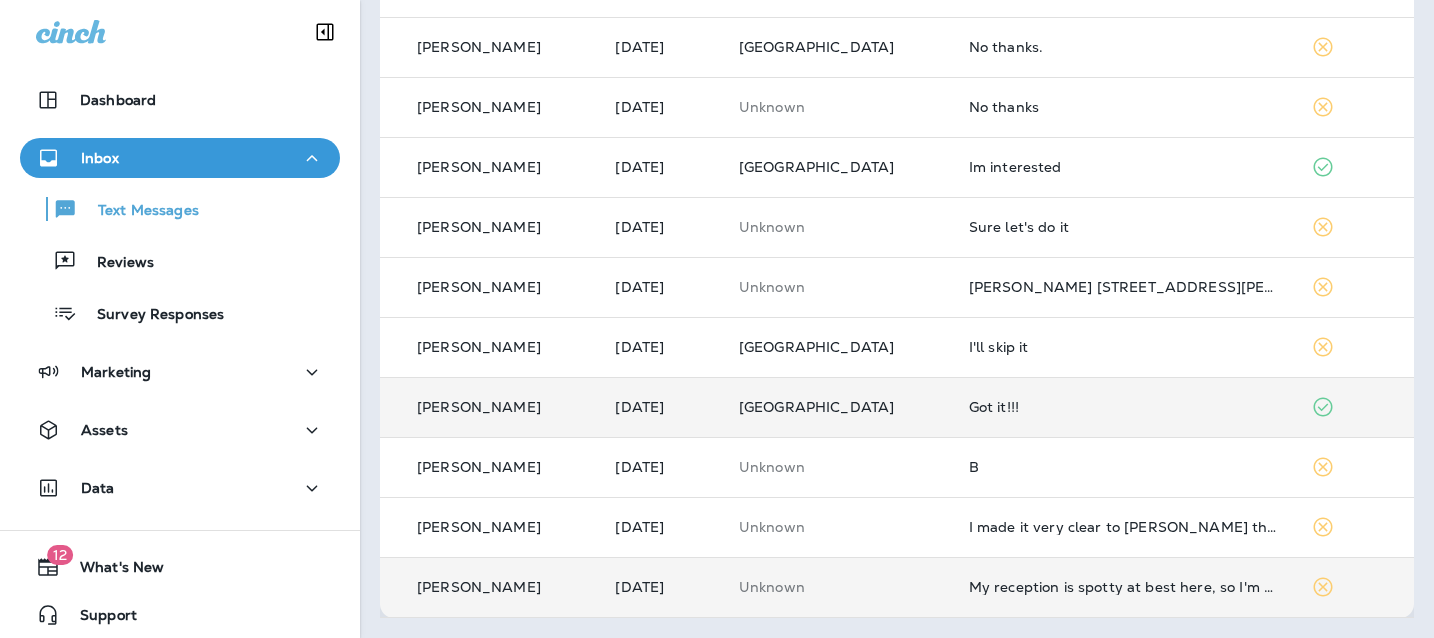 click on "My reception is spotty at best here,  so I'm not going to deal with any of this now,  just letting you know my grievance in advance,  giving you a chance at a resolution before I escalate this [DATE]." at bounding box center [1124, 587] 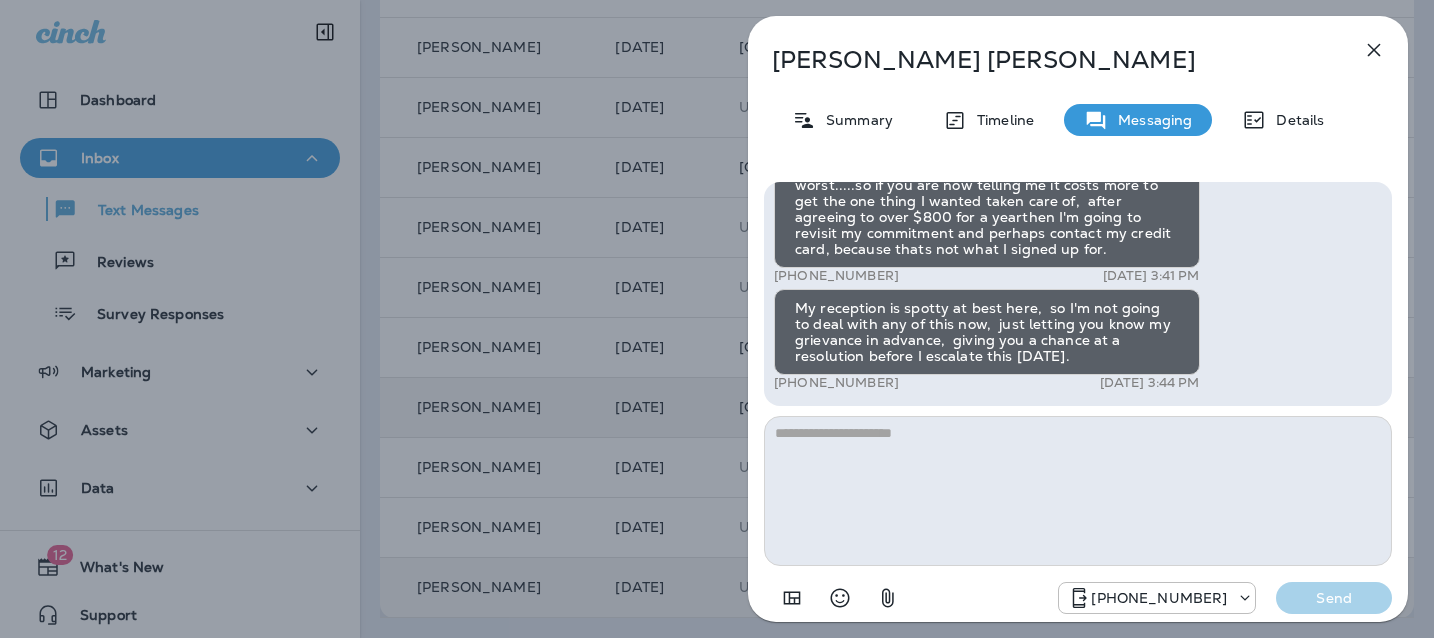 click at bounding box center [1078, 491] 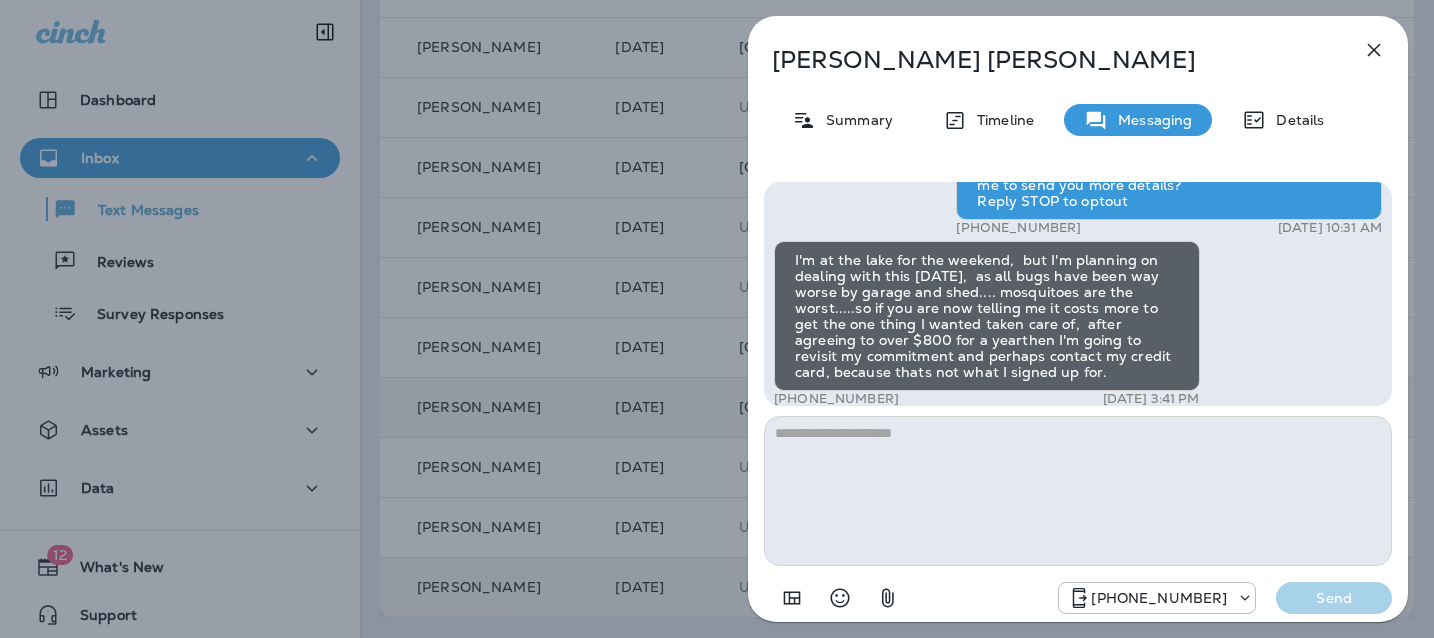 scroll, scrollTop: -127, scrollLeft: 0, axis: vertical 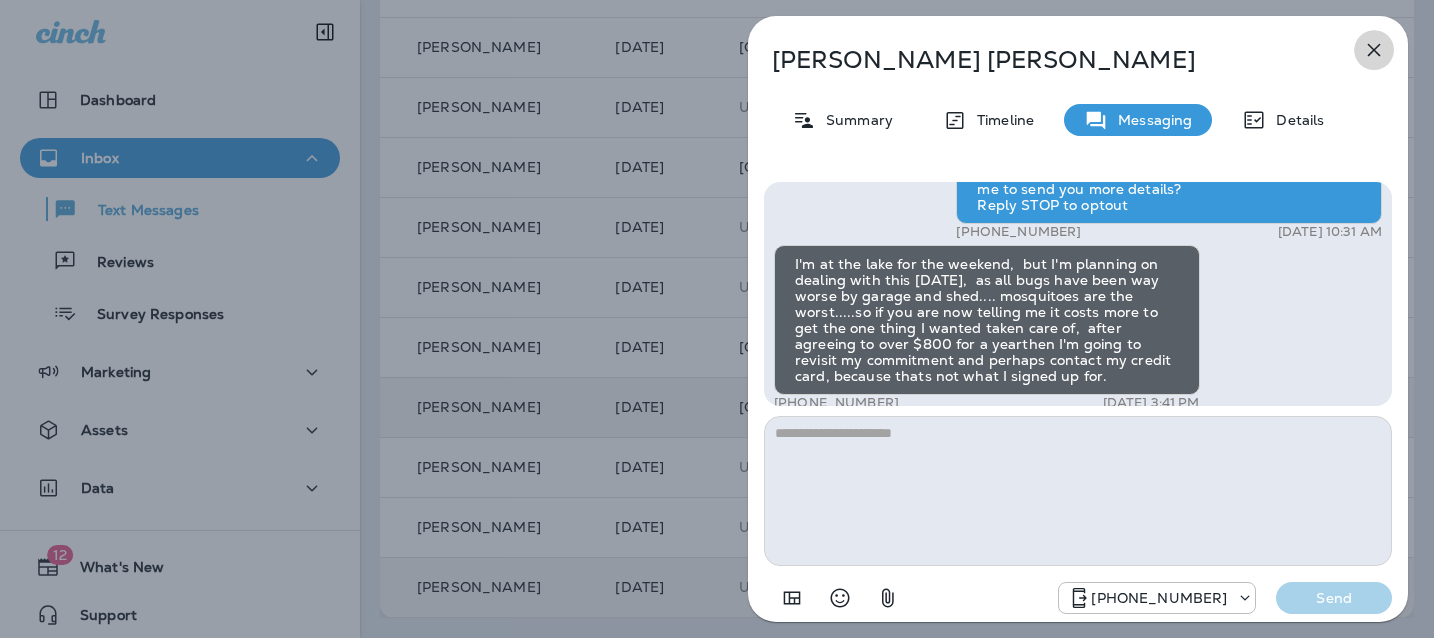 click 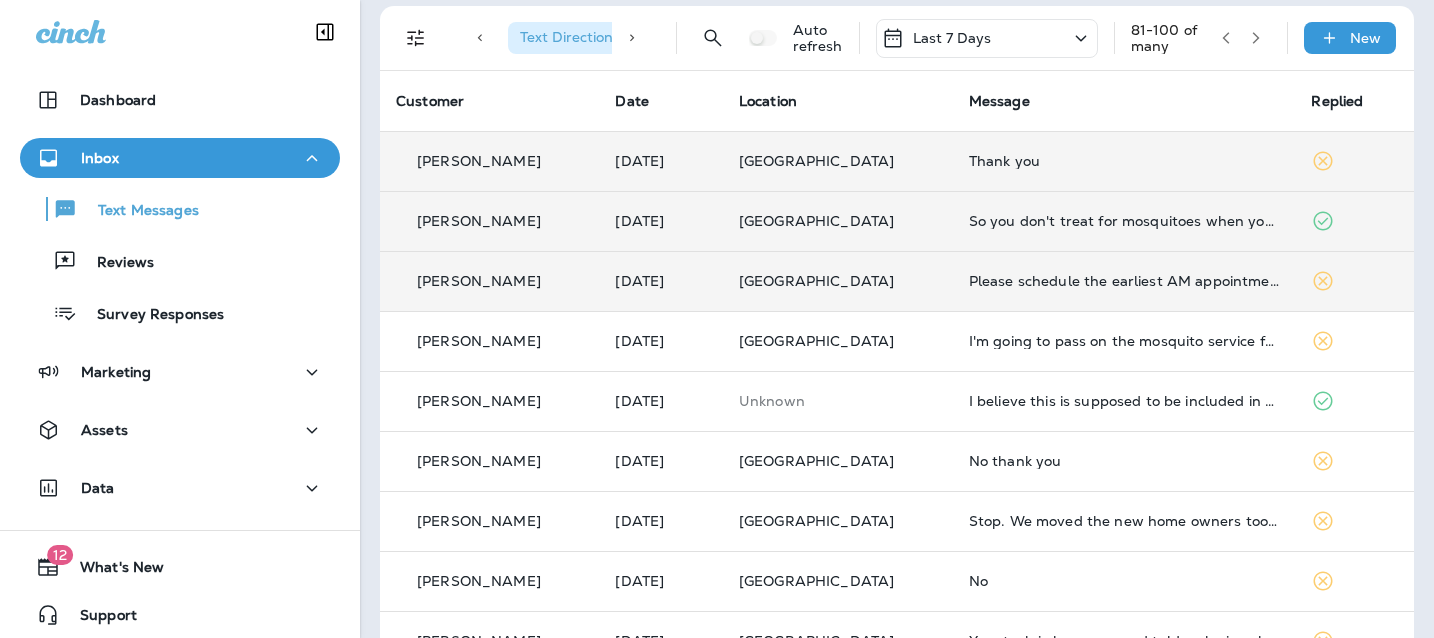 scroll, scrollTop: 0, scrollLeft: 0, axis: both 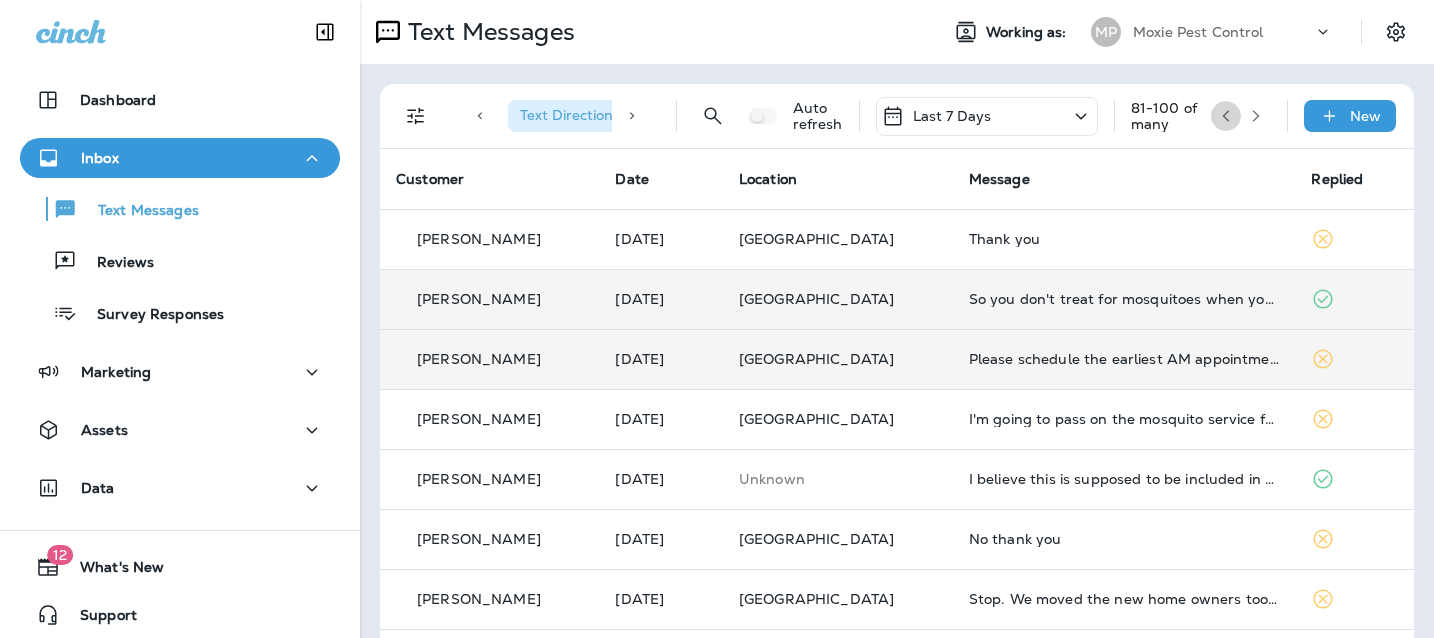 click 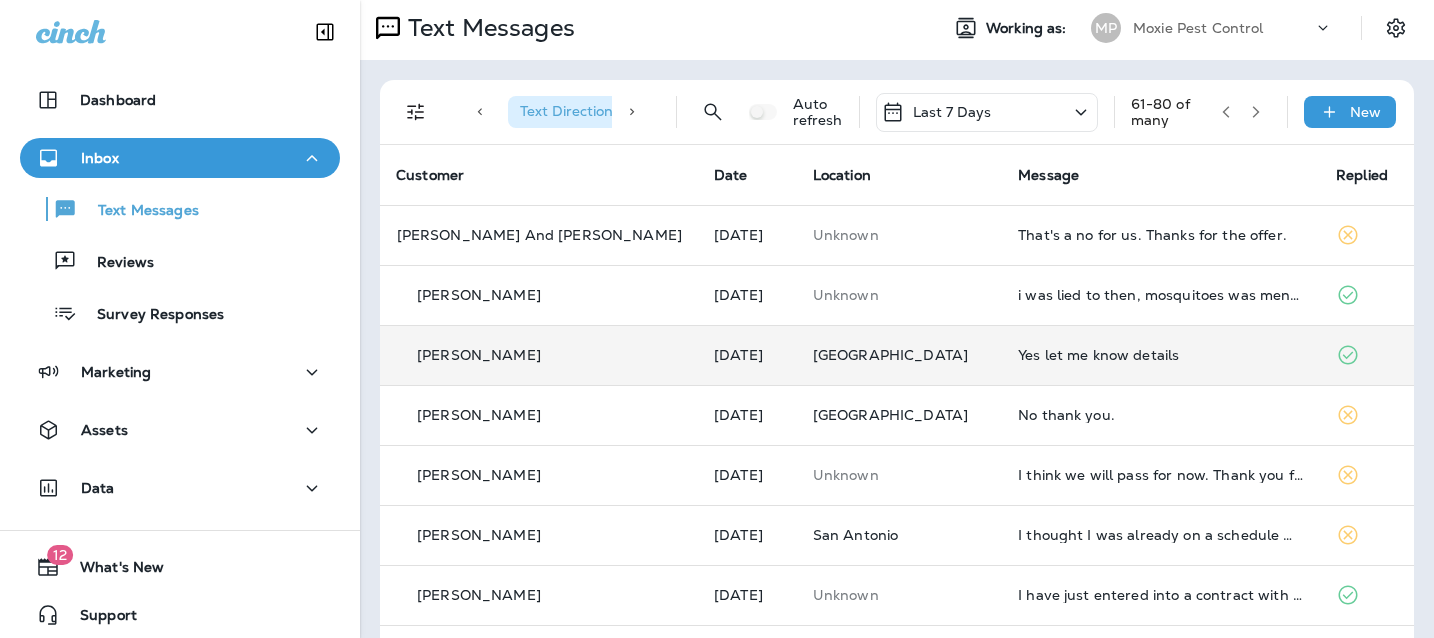 scroll, scrollTop: 8, scrollLeft: 0, axis: vertical 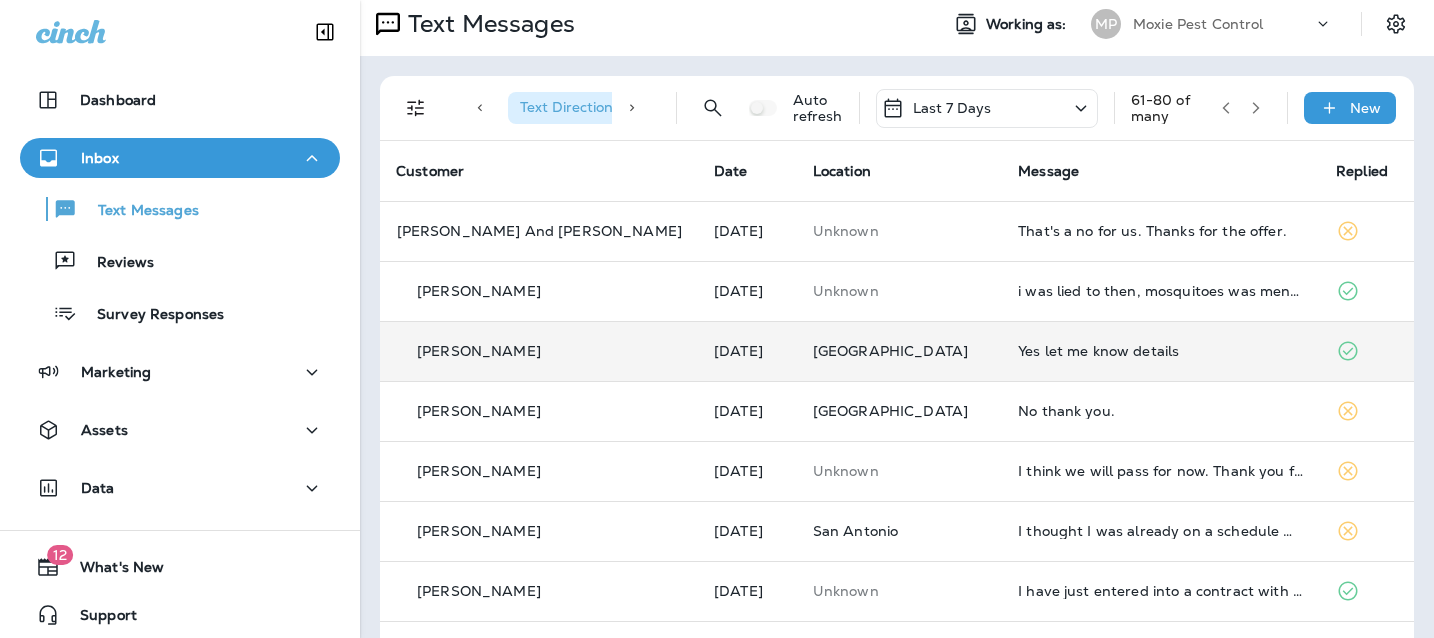 click on "Yes let me know details" at bounding box center [1161, 351] 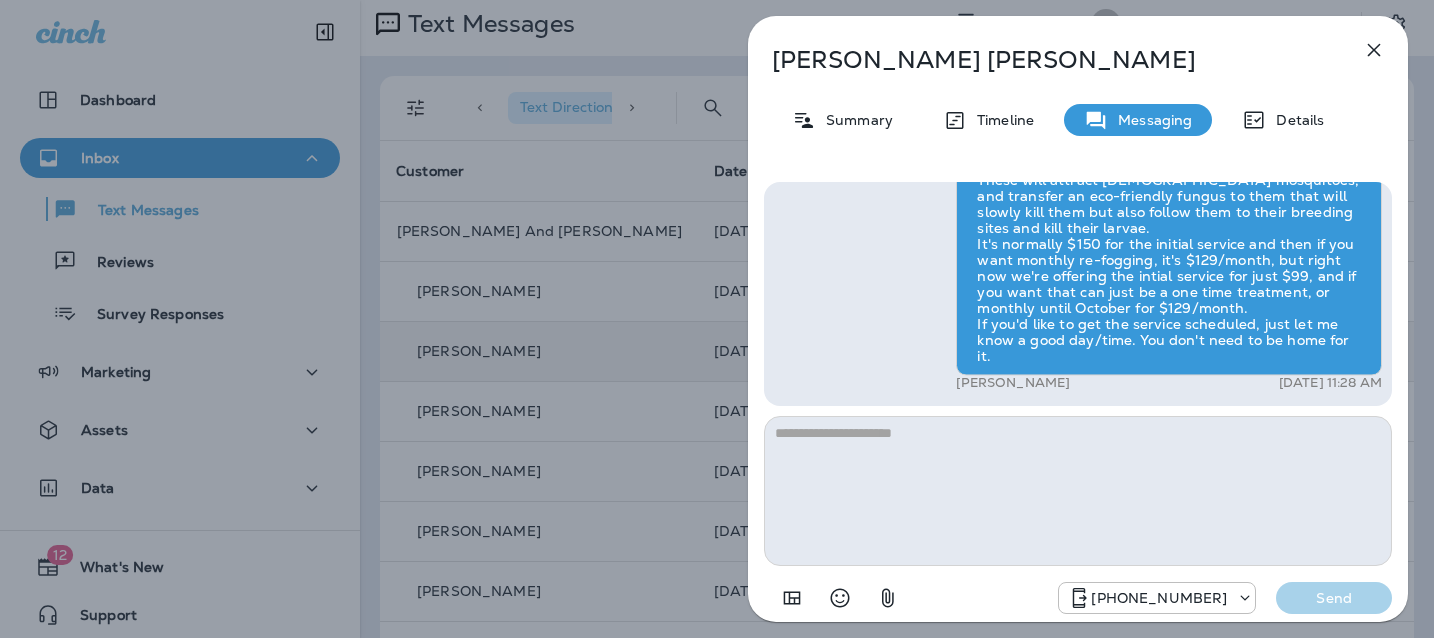 click at bounding box center (1078, 491) 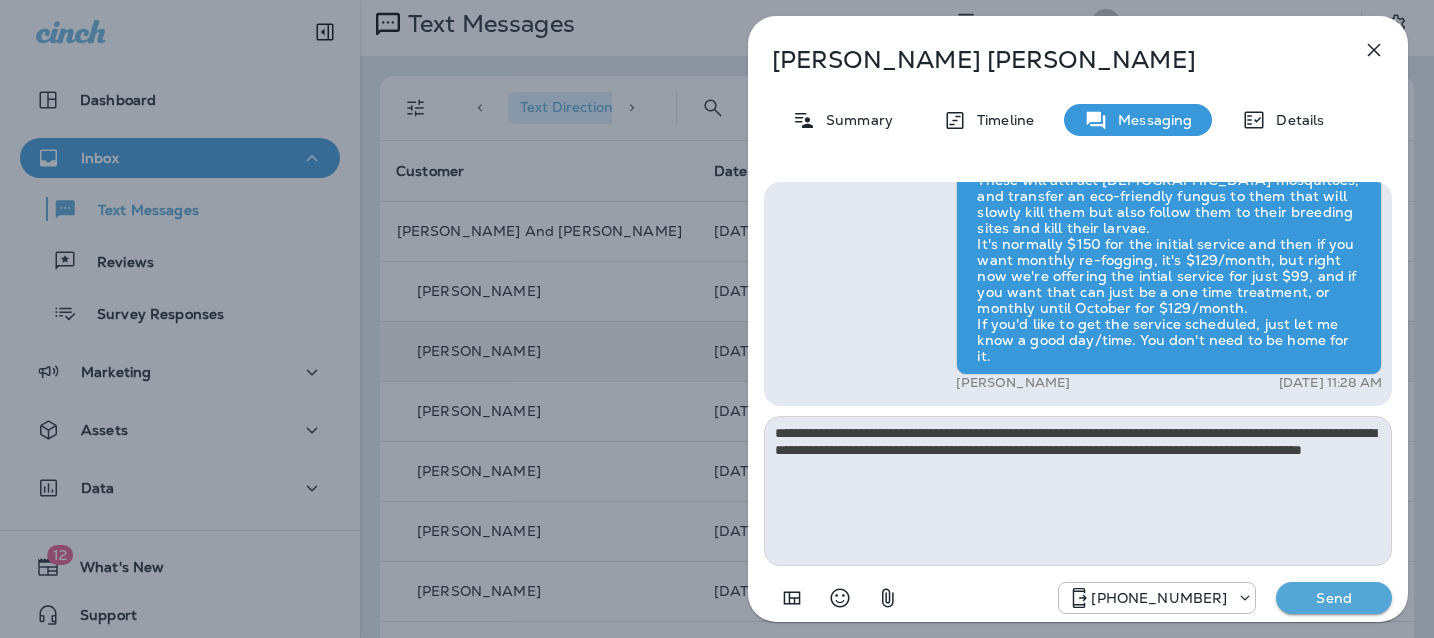 type on "**********" 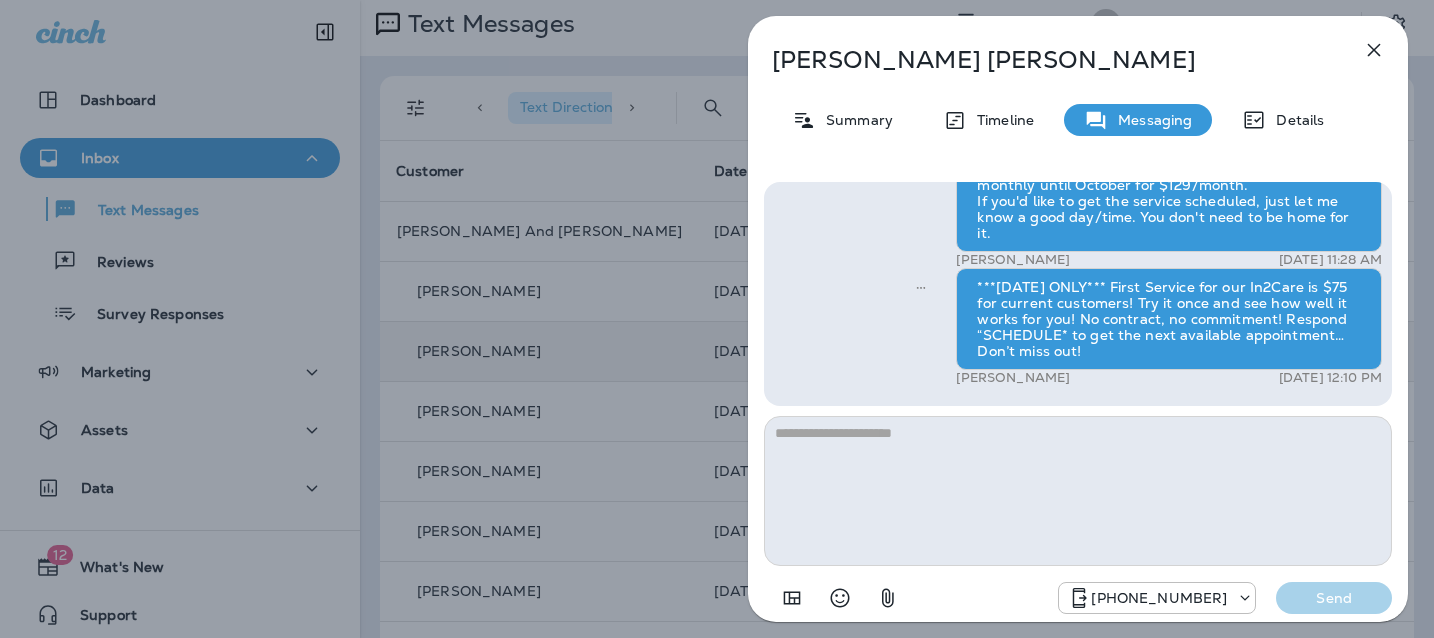 click on "[PERSON_NAME] Summary   Timeline   Messaging   Details   Hi,  [PERSON_NAME] , this is [PERSON_NAME] with Moxie Pest Control. We know Summer brings out the mosquitoes—and with the Summer season here, I’d love to get you on our schedule to come help take care of that. Just reply here if you're interested, and I'll let you know the details!
Reply STOP to optout +18174823792 [DATE] 10:50 AM Yes let me know details  +1 (715) 338-1739 [DATE] 10:55 AM [PERSON_NAME] [DATE] 11:28 AM   ***[DATE] ONLY*** First Service for our In2Care is $75 for current customers! Try it once and see how well it works for you! No contract, no commitment! Respond “SCHEDULE* to get the next available appointment… Don’t miss out! [PERSON_NAME] [DATE] 12:10 PM [PHONE_NUMBER] Send" at bounding box center [717, 319] 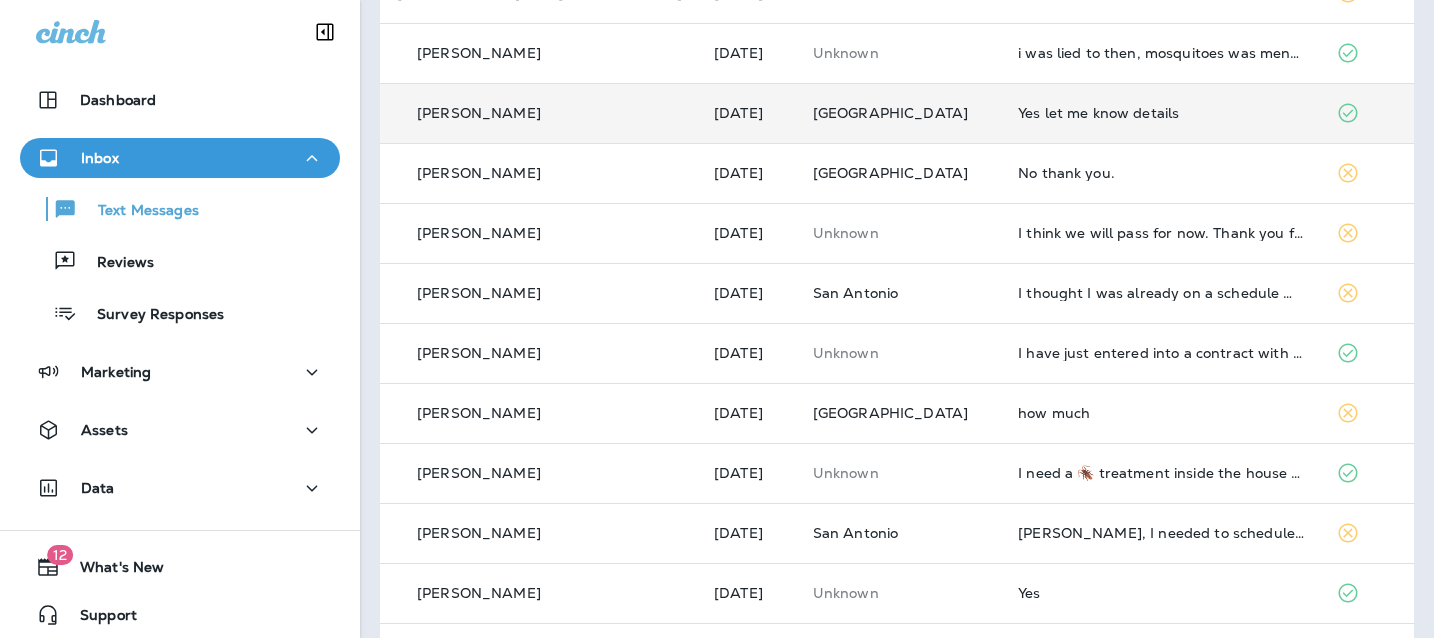 scroll, scrollTop: 264, scrollLeft: 0, axis: vertical 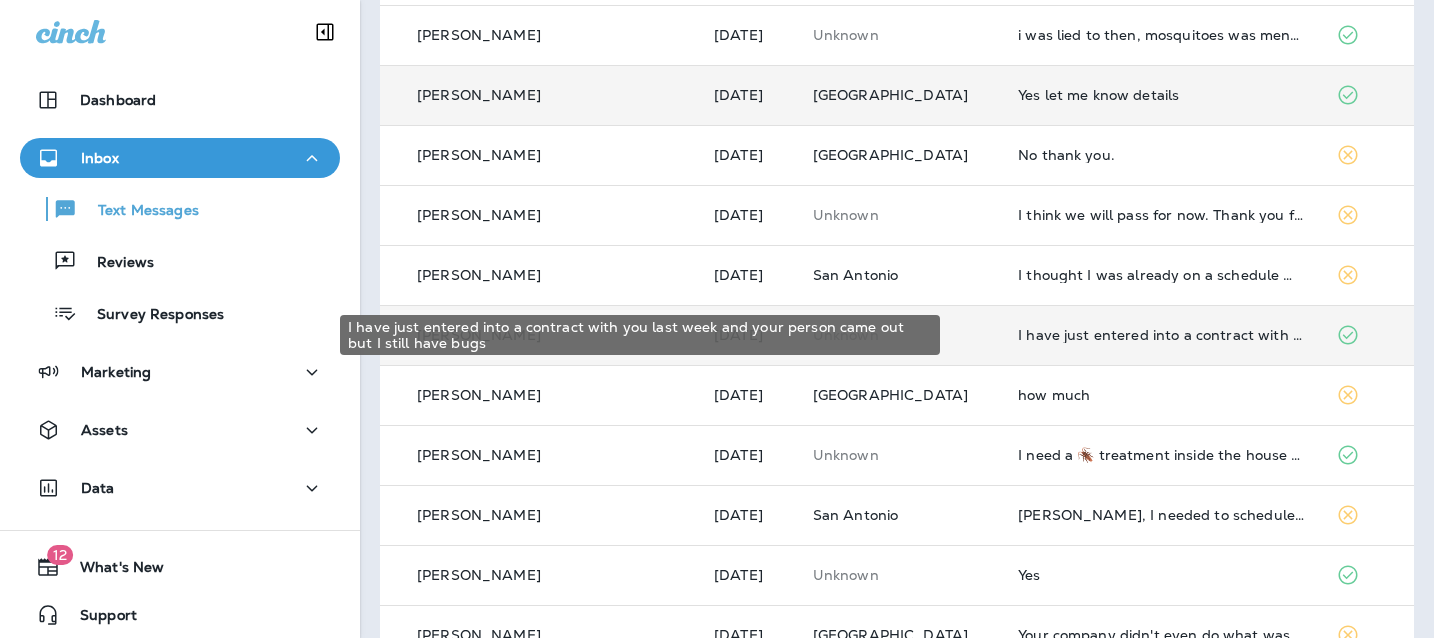 click on "I have just entered into a contract with you last week and your person came out but I still have bugs" at bounding box center (1161, 335) 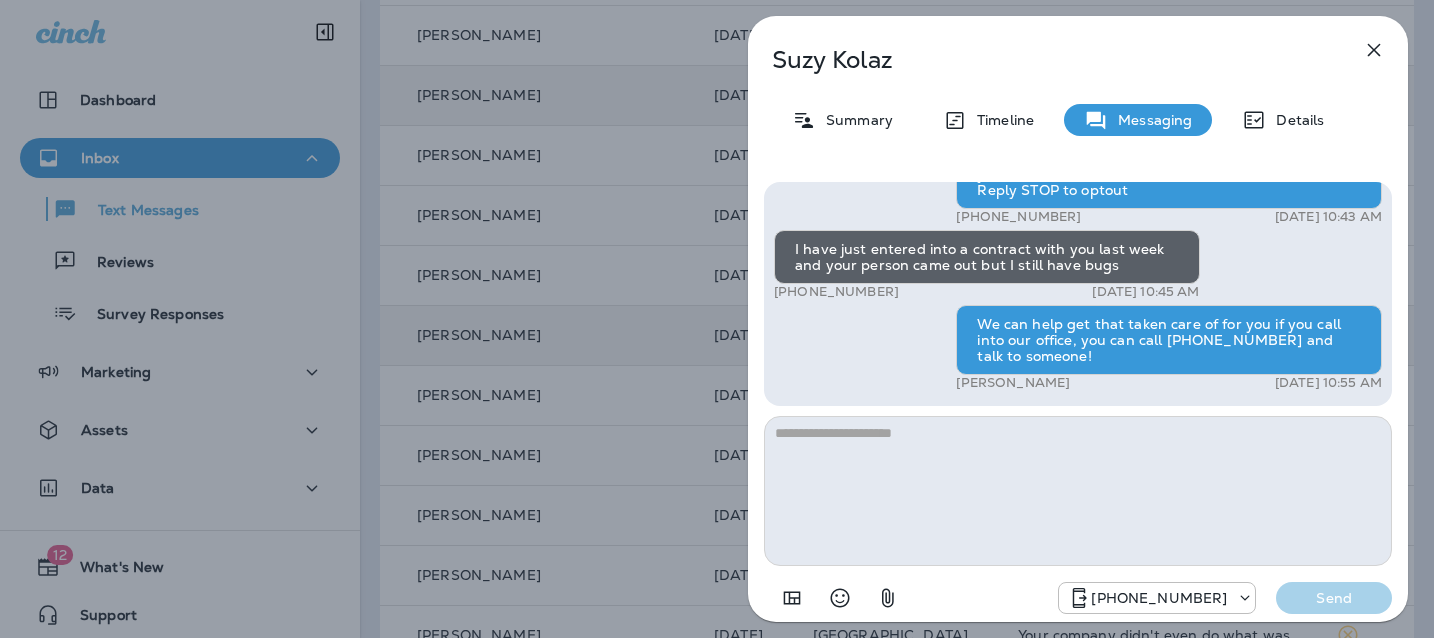click 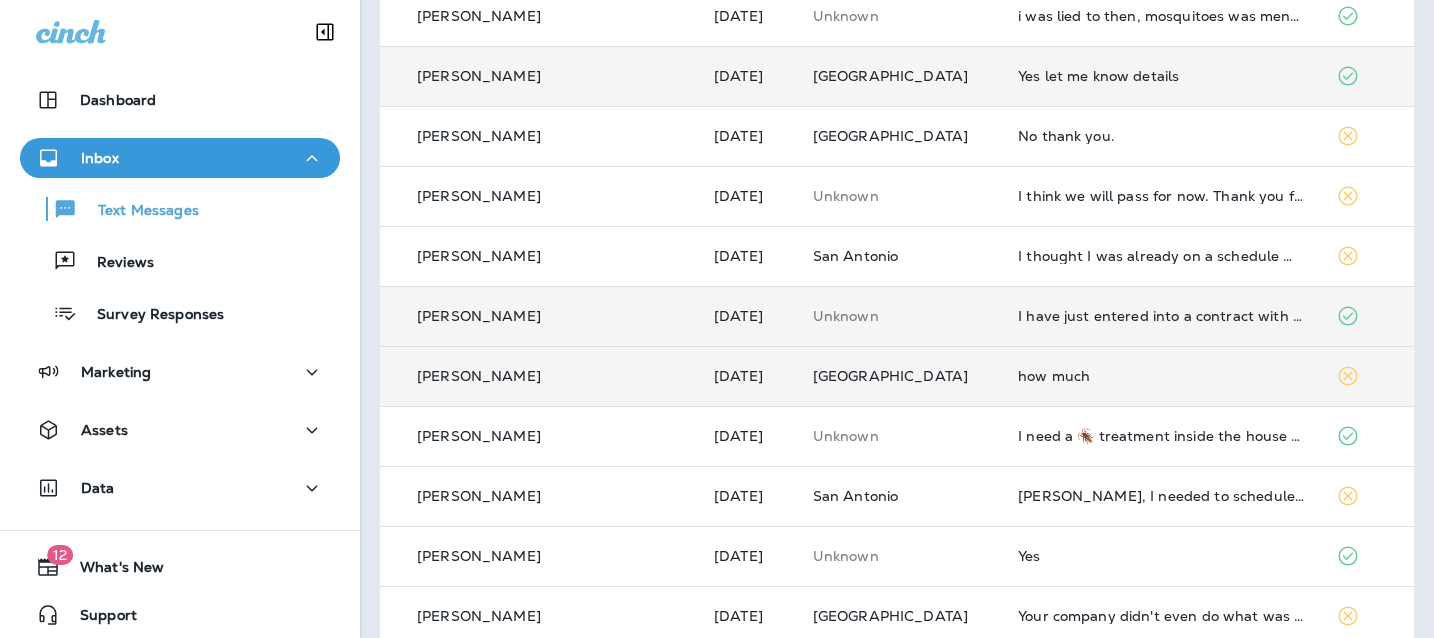 scroll, scrollTop: 284, scrollLeft: 0, axis: vertical 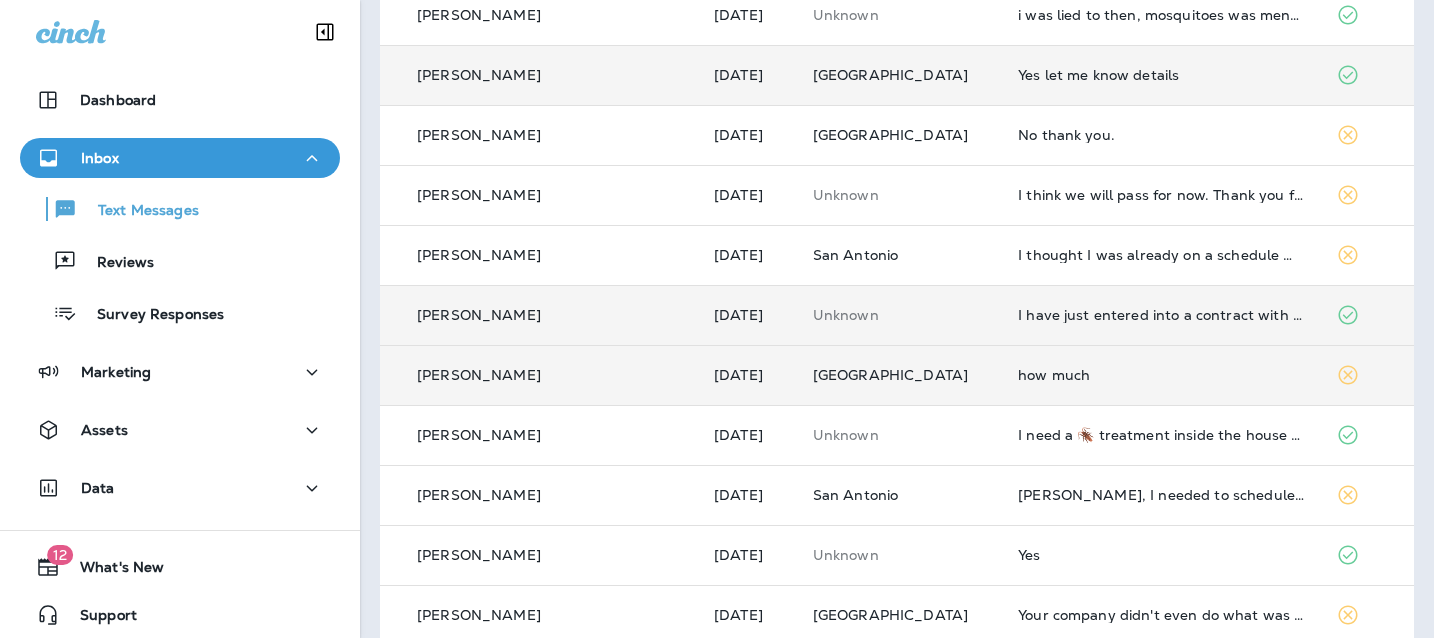 click on "how much" at bounding box center [1161, 375] 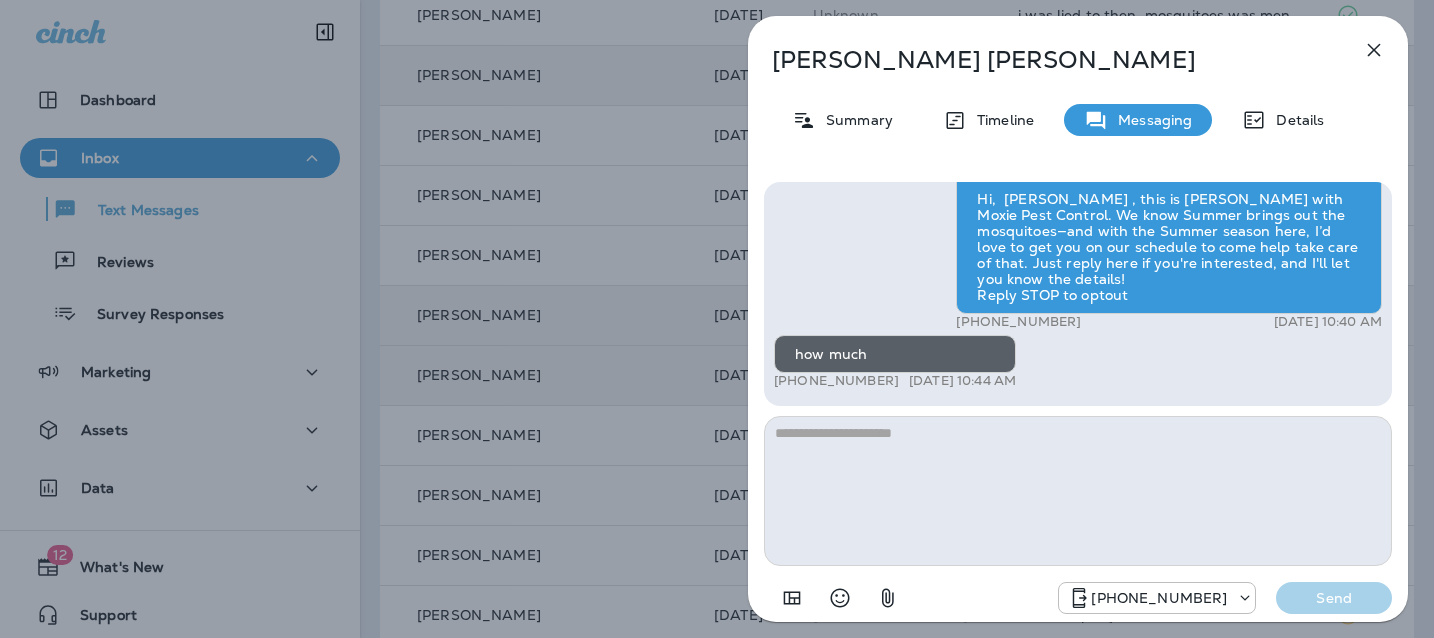 click at bounding box center [1078, 491] 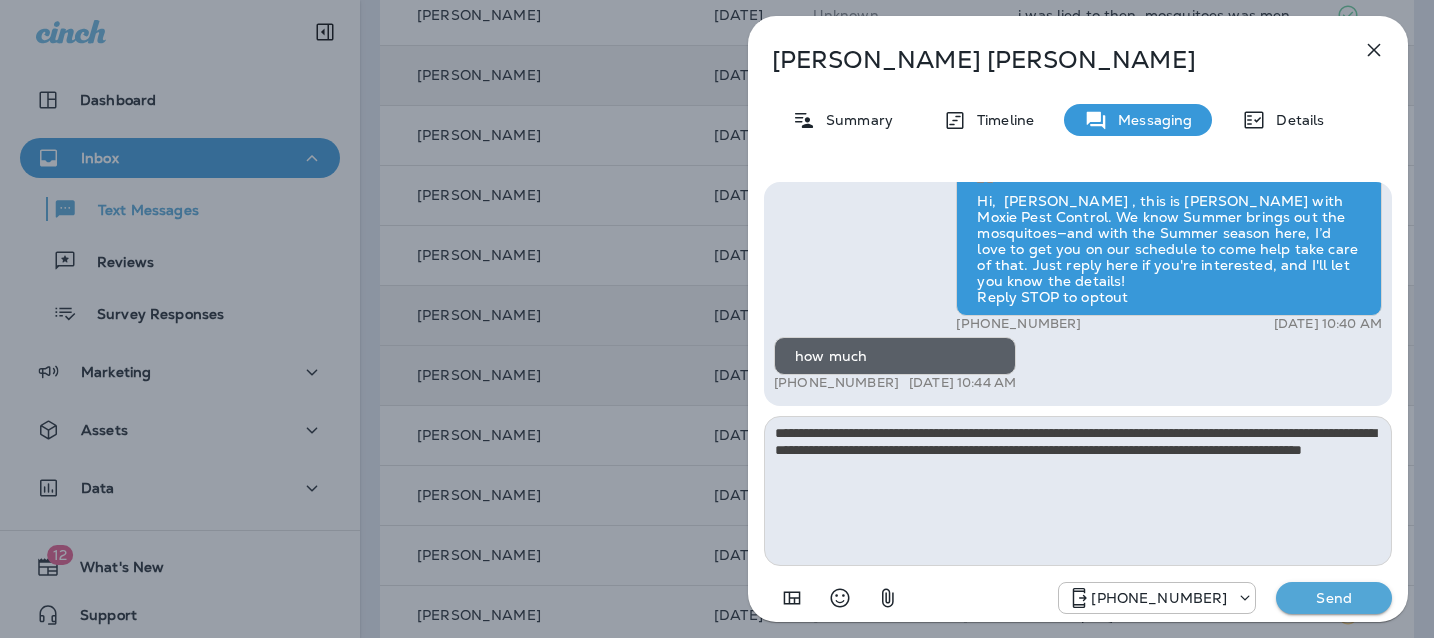 type on "**********" 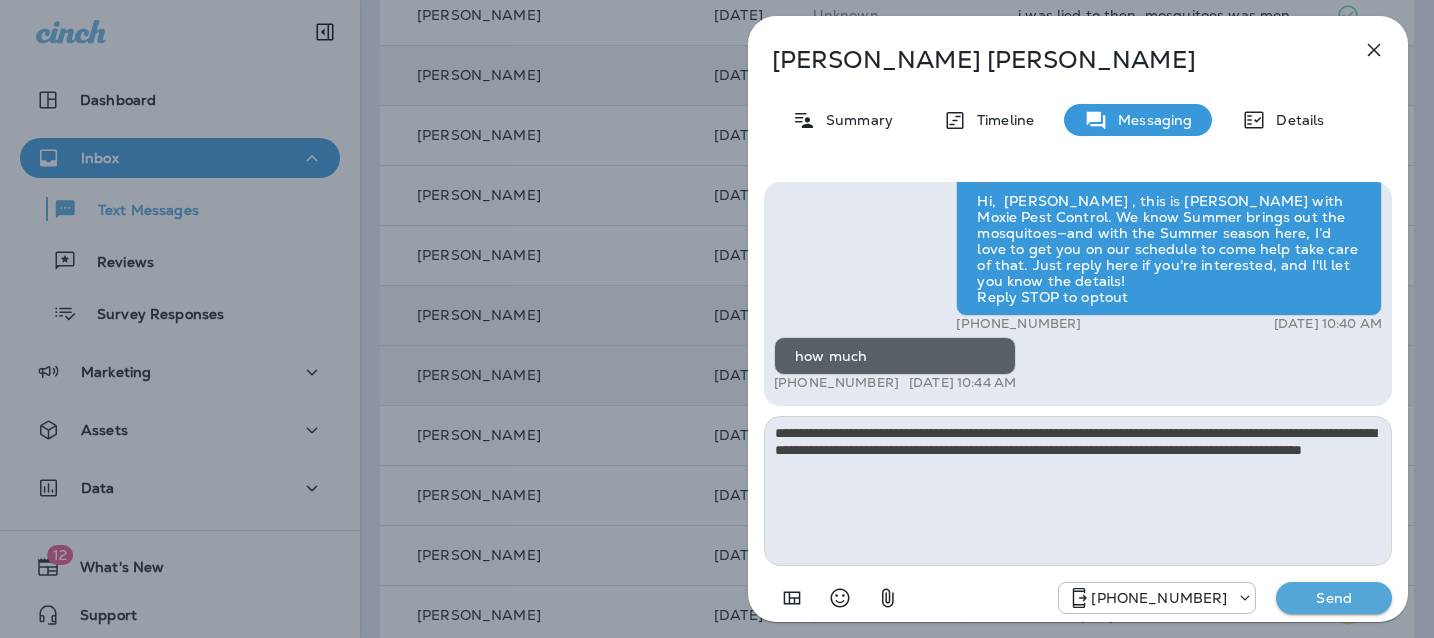 type 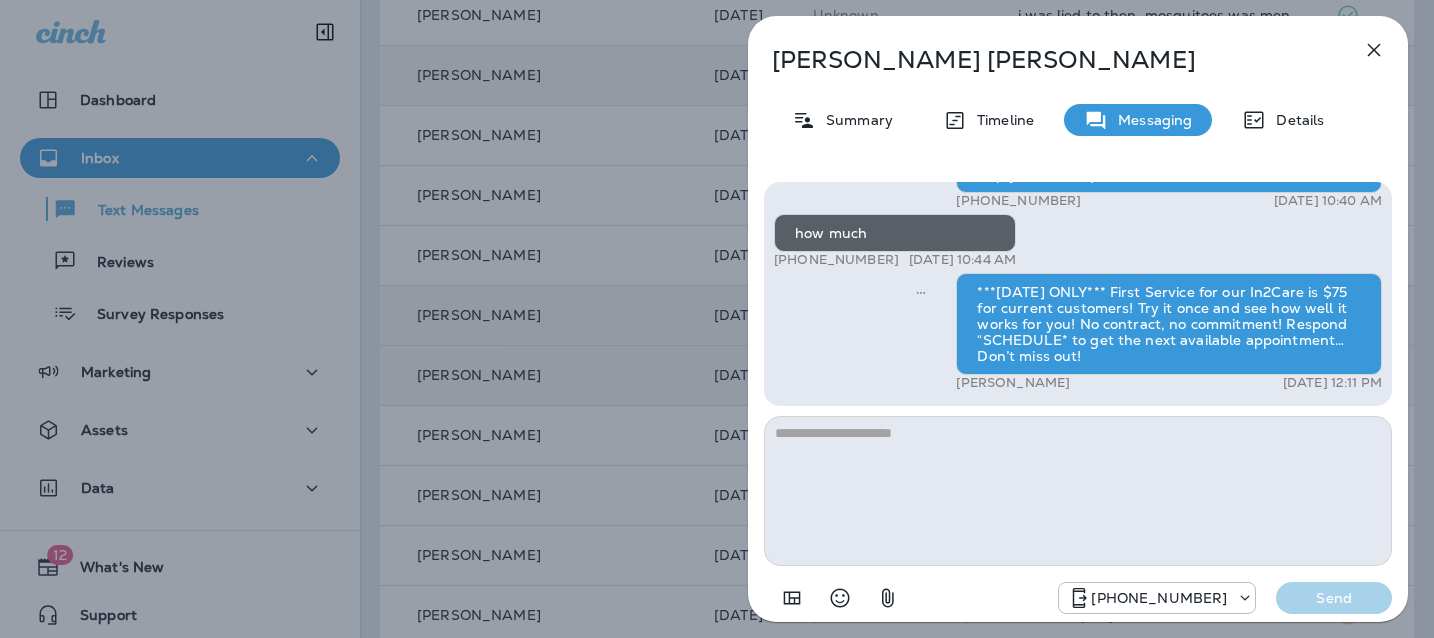 click 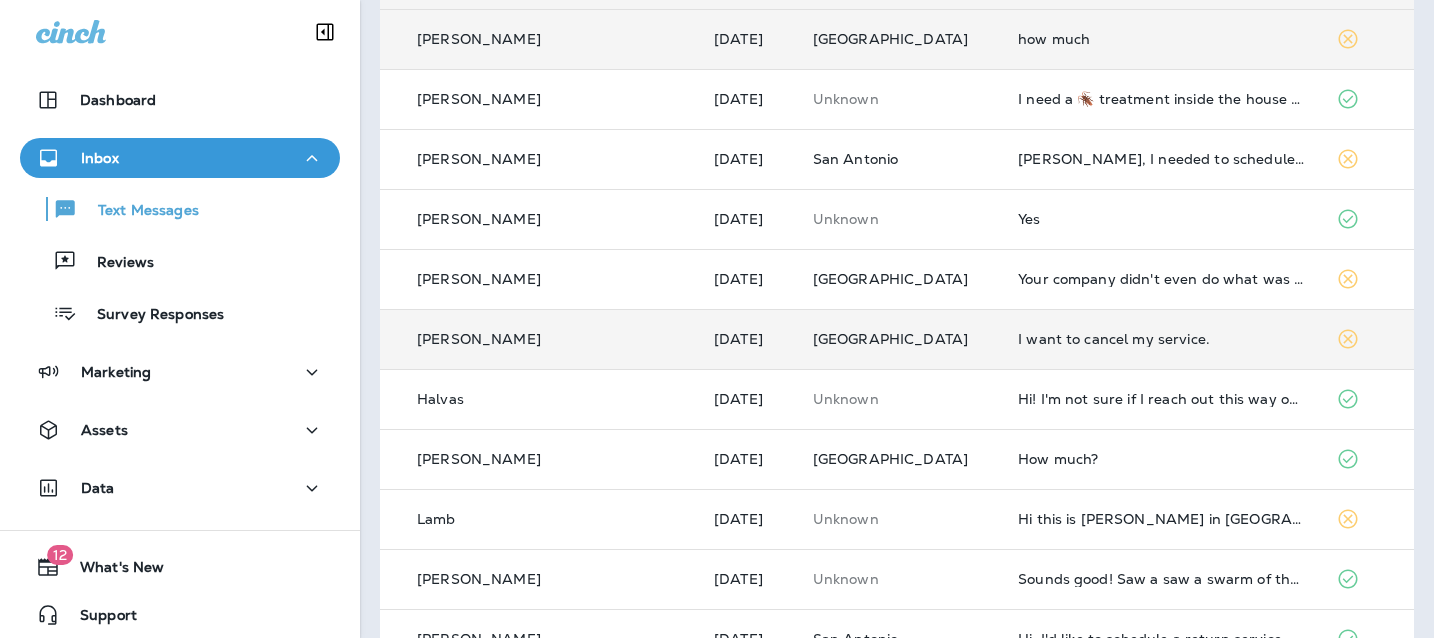 scroll, scrollTop: 625, scrollLeft: 0, axis: vertical 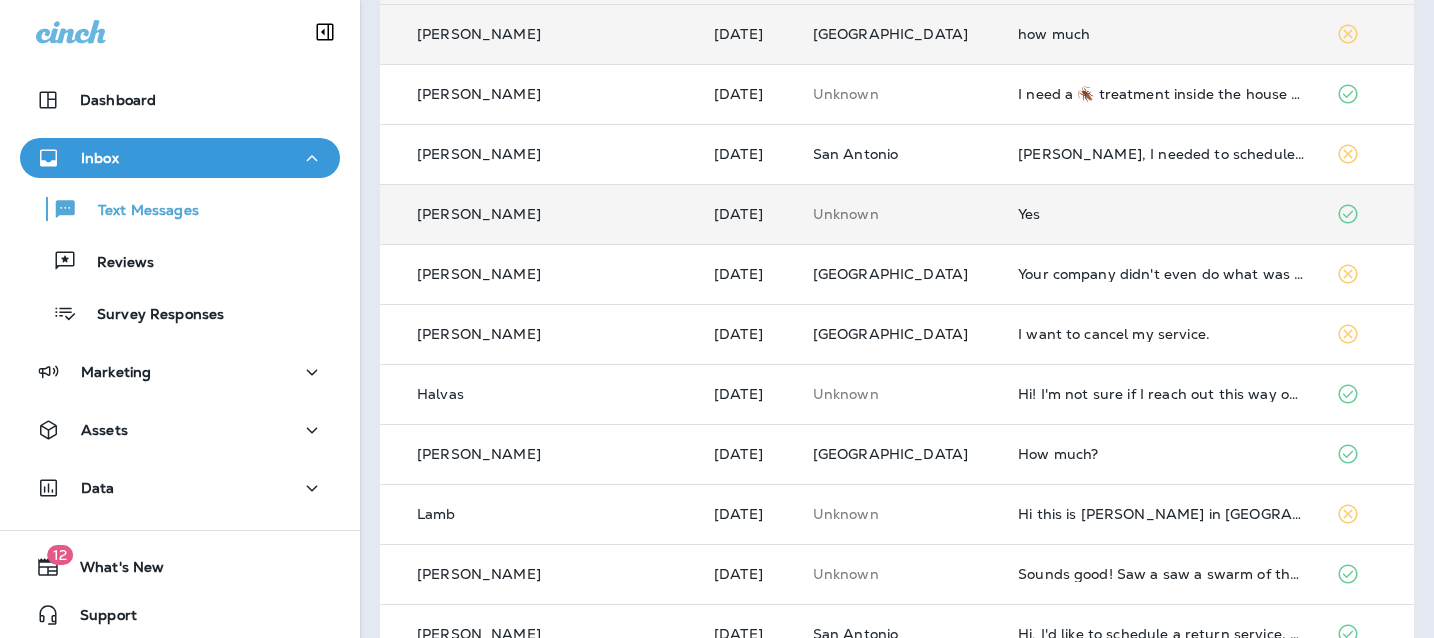 click on "Yes" at bounding box center [1161, 214] 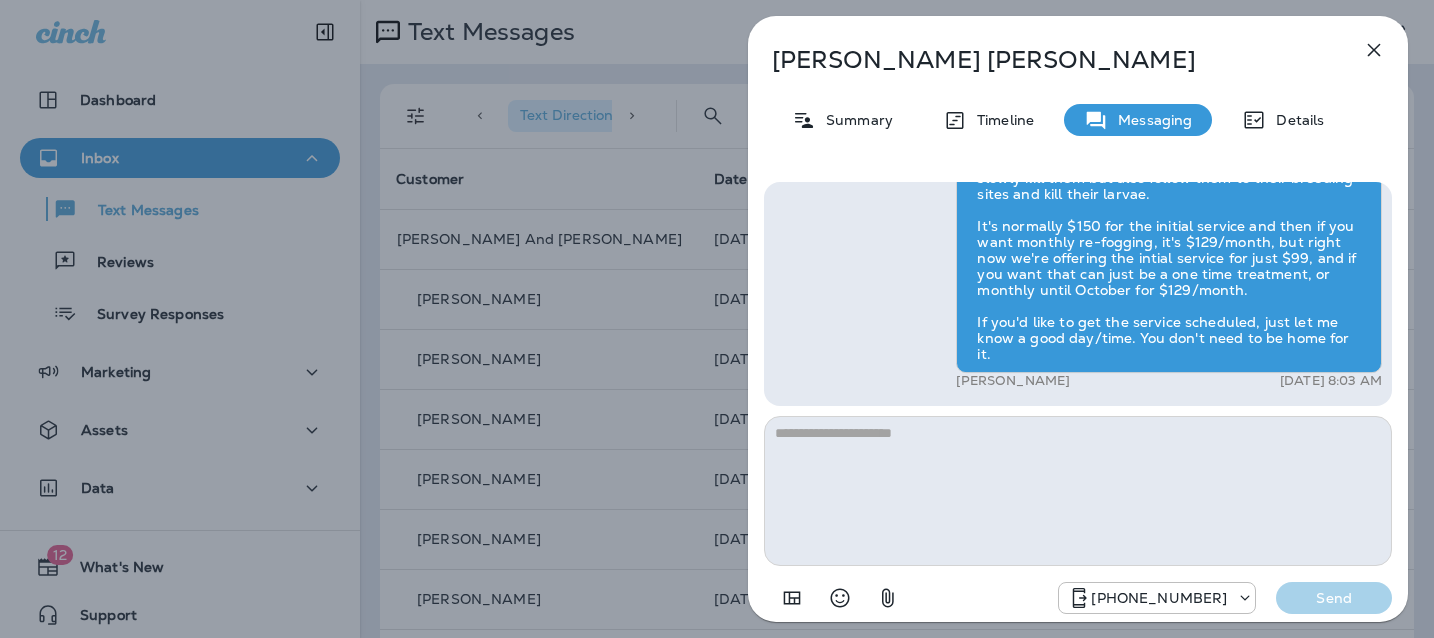 scroll, scrollTop: 0, scrollLeft: 0, axis: both 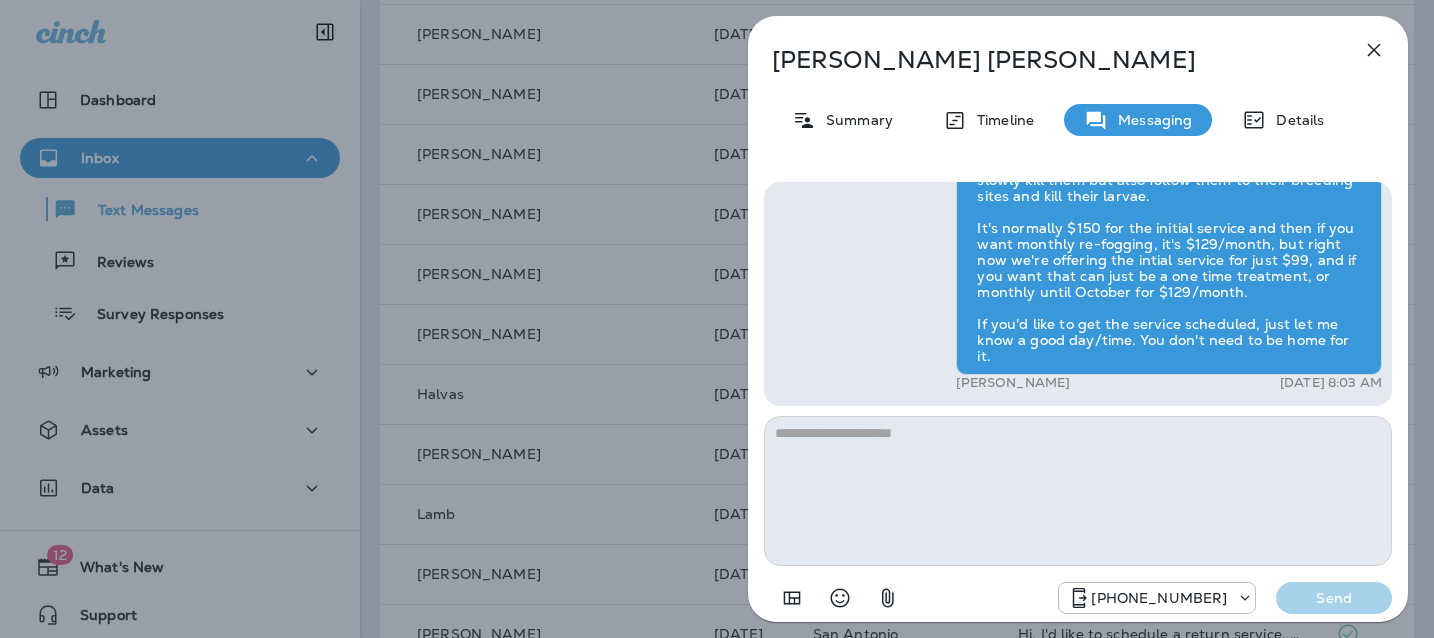 click at bounding box center (1078, 491) 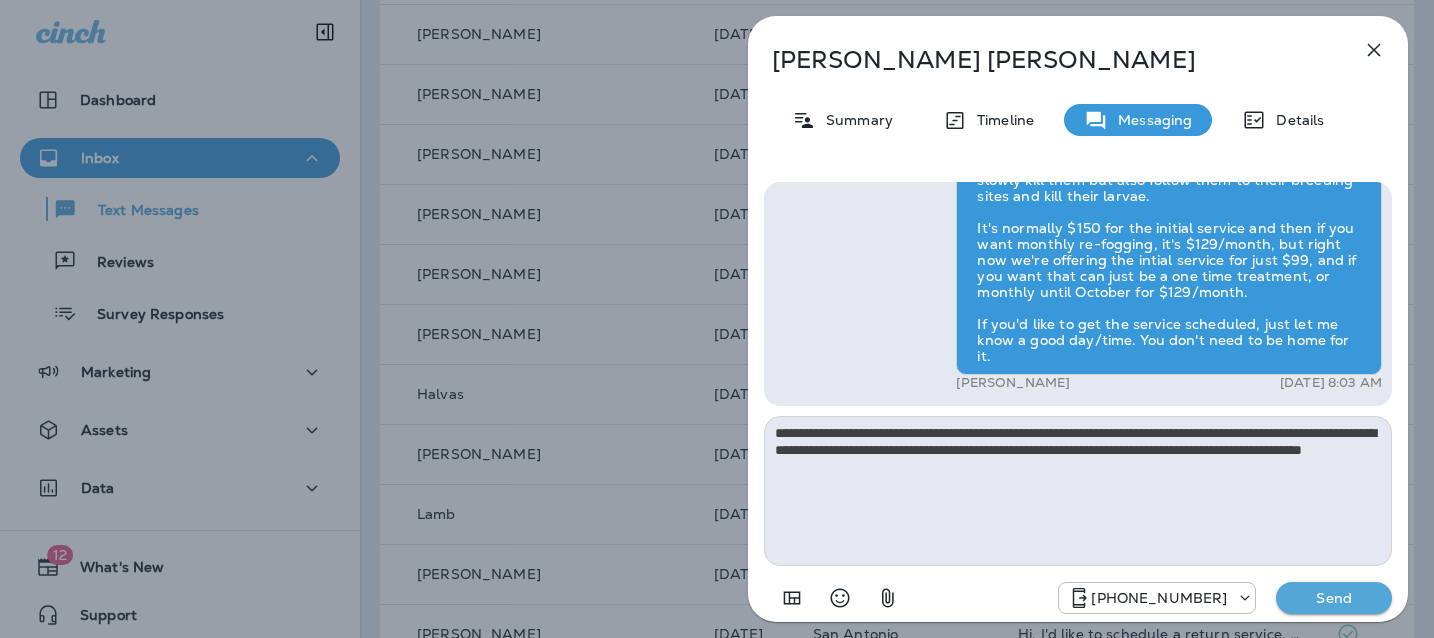 type on "**********" 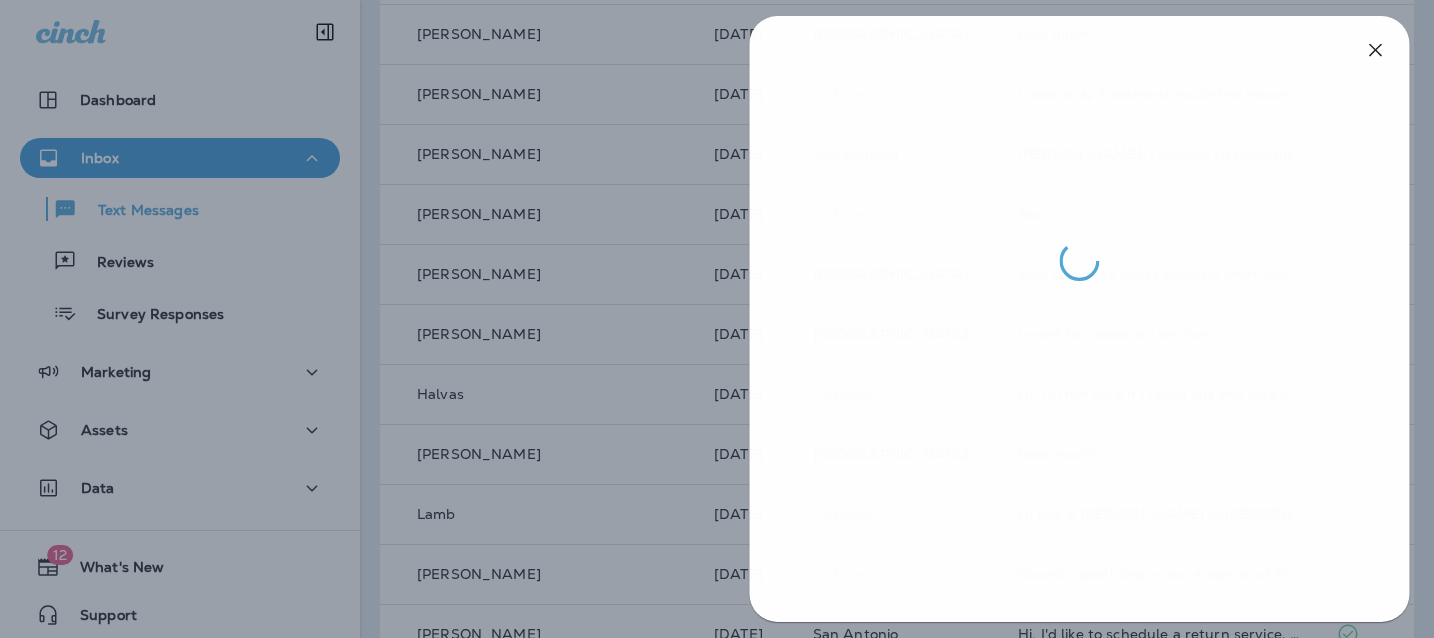 drag, startPoint x: 677, startPoint y: 331, endPoint x: 690, endPoint y: 335, distance: 13.601471 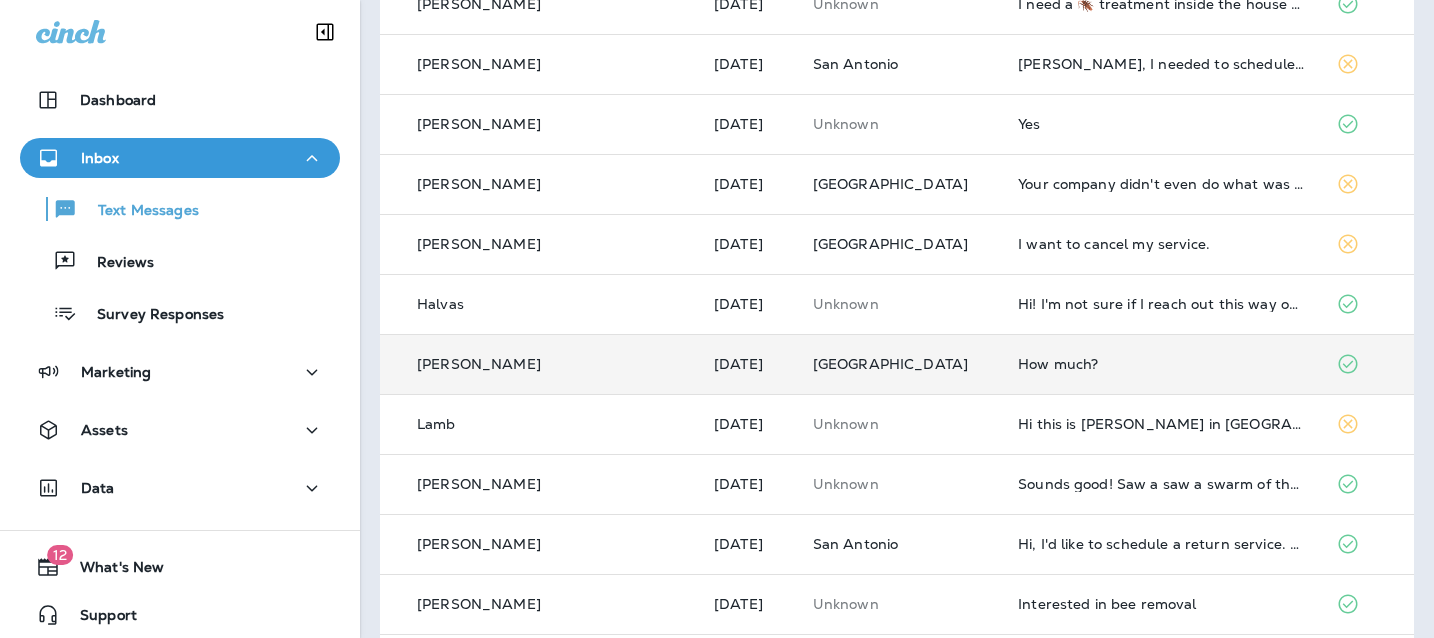 scroll, scrollTop: 732, scrollLeft: 0, axis: vertical 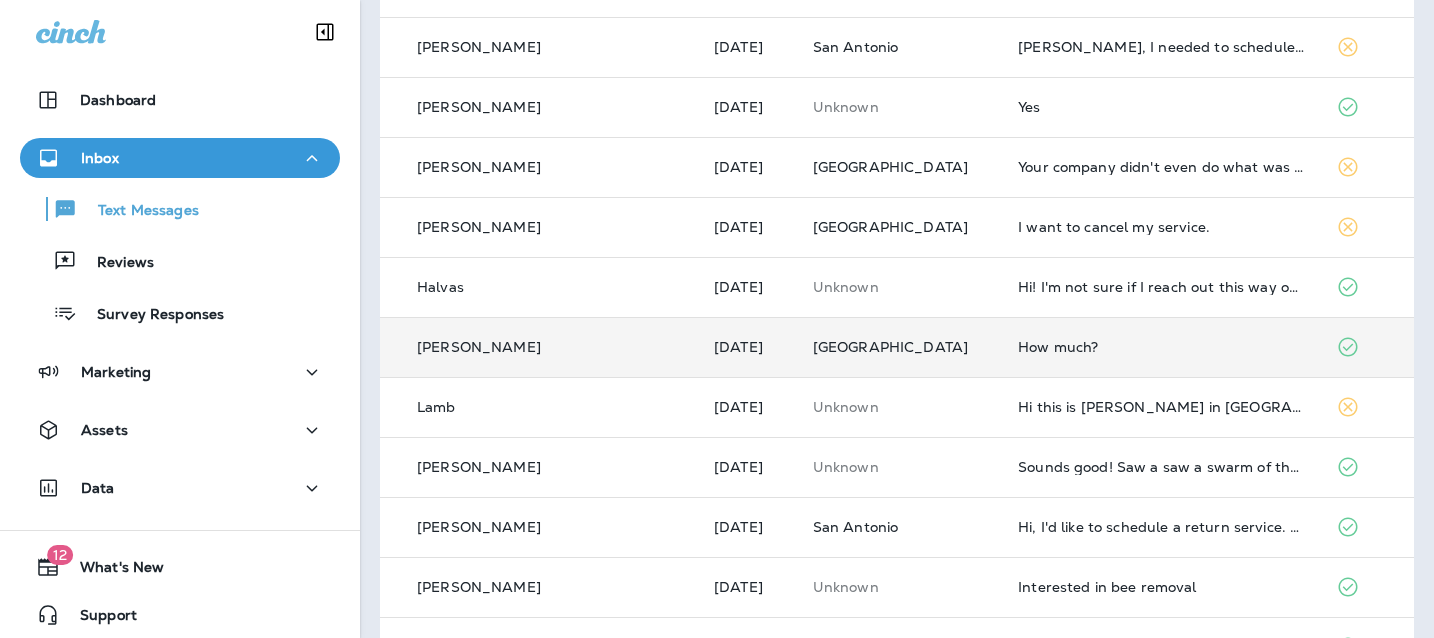 click on "How much?" at bounding box center [1161, 347] 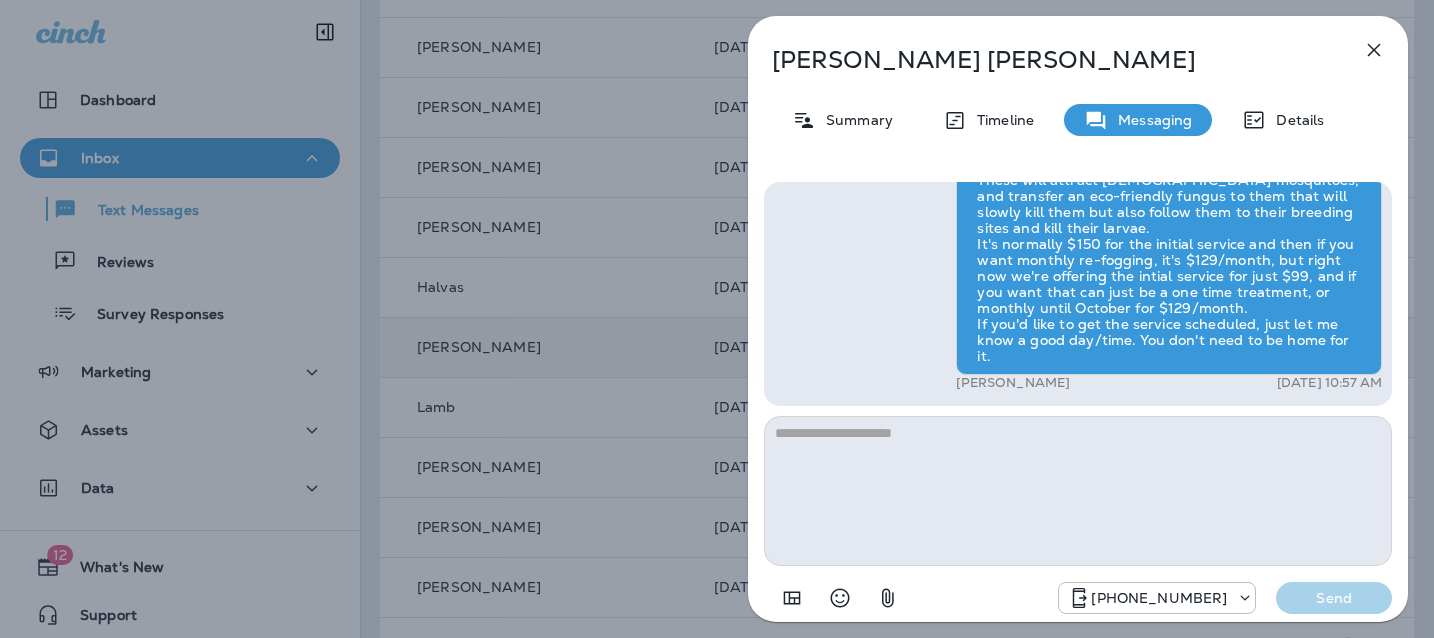 click at bounding box center [1078, 491] 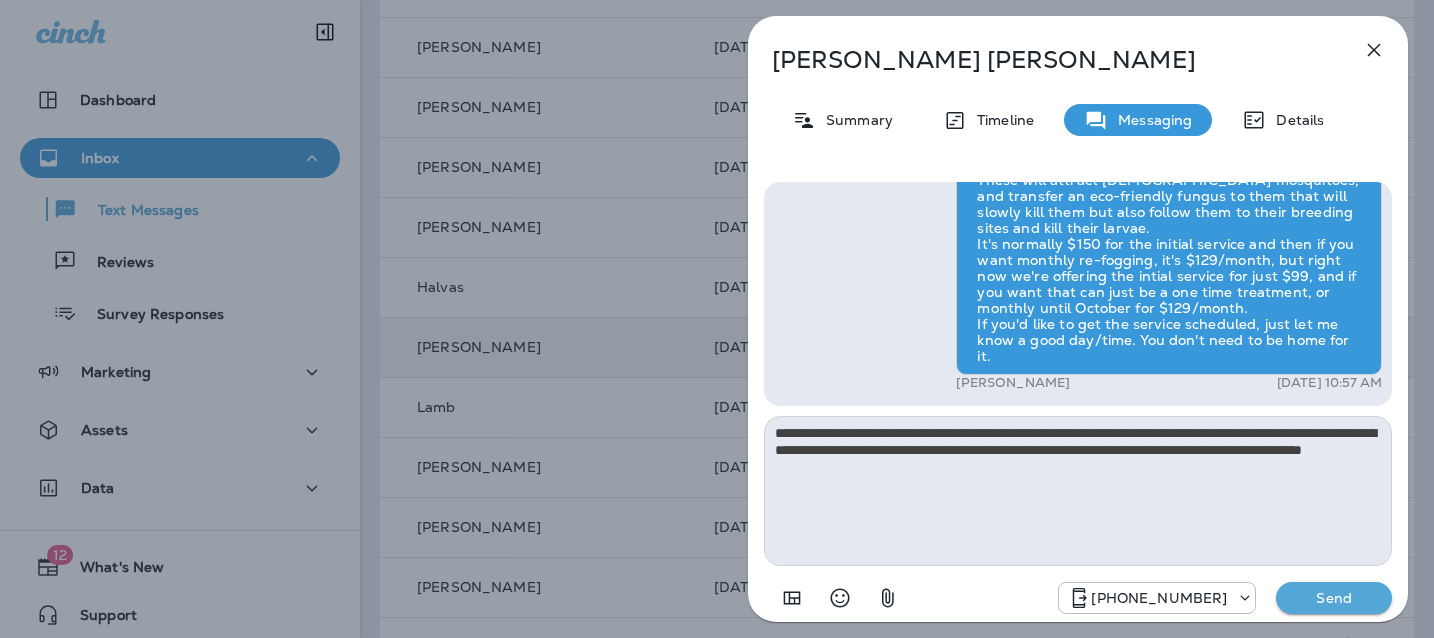type on "**********" 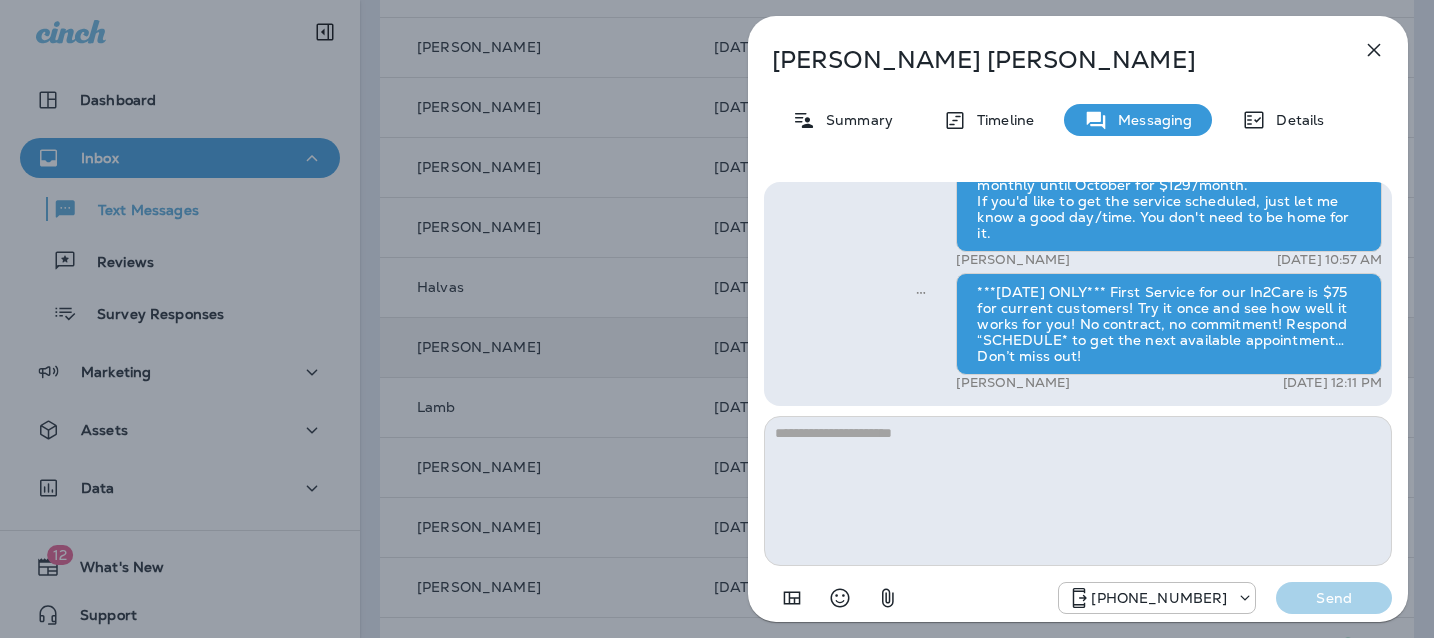 click on "Jim   Tidd Summary   Timeline   Messaging   Details   Hi,  Jim , this is Cameron with Moxie Pest Control. We know Summer brings out the mosquitoes—and with the Summer season here, I’d love to get you on our schedule to come help take care of that. Just reply here if you're interested, and I'll let you know the details!
Reply STOP to optout +18174823792 Jul 3, 2025 10:02 AM Just checking in,  Jim . Our mosquito service is extremely effective, and it's totally pet and family friendly! We get awesome reviews on it.  Want me to send you more details?
Reply STOP to optout +18174823792 Jul 4, 2025 10:28 AM How much? +1 (412) 327-7195 Jul 6, 2025 7:54 AM Tyler Richard Jul 7, 2025 10:57 AM   ***TODAY ONLY*** First Service for our In2Care is $75 for current customers! Try it once and see how well it works for you! No contract, no commitment! Respond “SCHEDULE* to get the next available appointment… Don’t miss out! Tyler Richard Jul 9, 2025 12:11 PM +18174823792 Send" at bounding box center [717, 319] 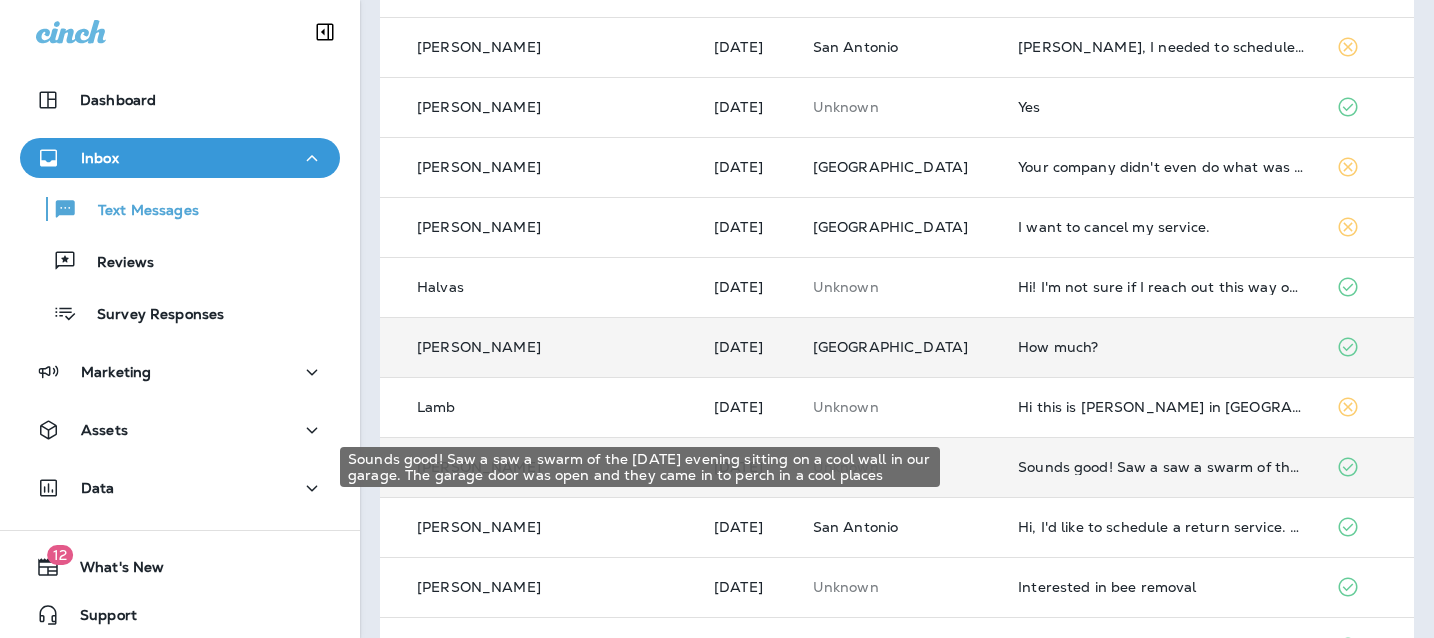 click on "Sounds good! Saw a saw a swarm of the [DATE] evening sitting on a cool wall in our garage.   The garage door was open and they came in to perch in a cool places" at bounding box center (1161, 467) 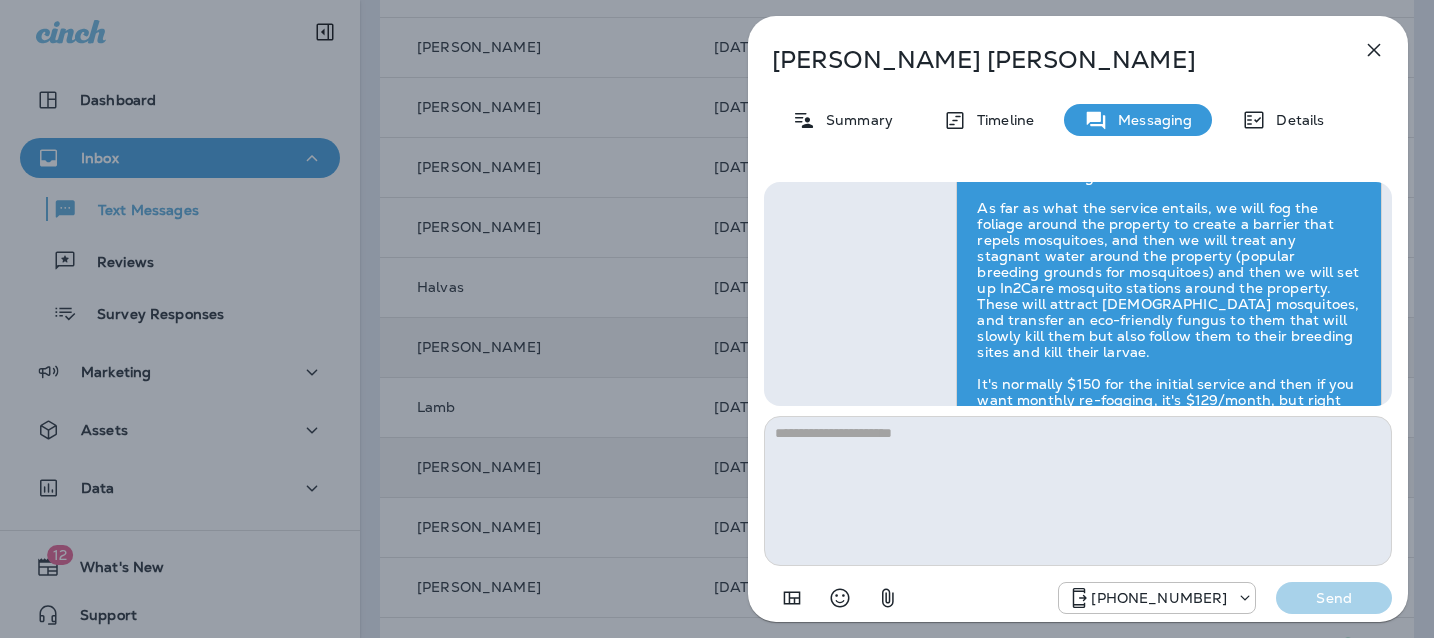 scroll, scrollTop: 0, scrollLeft: 0, axis: both 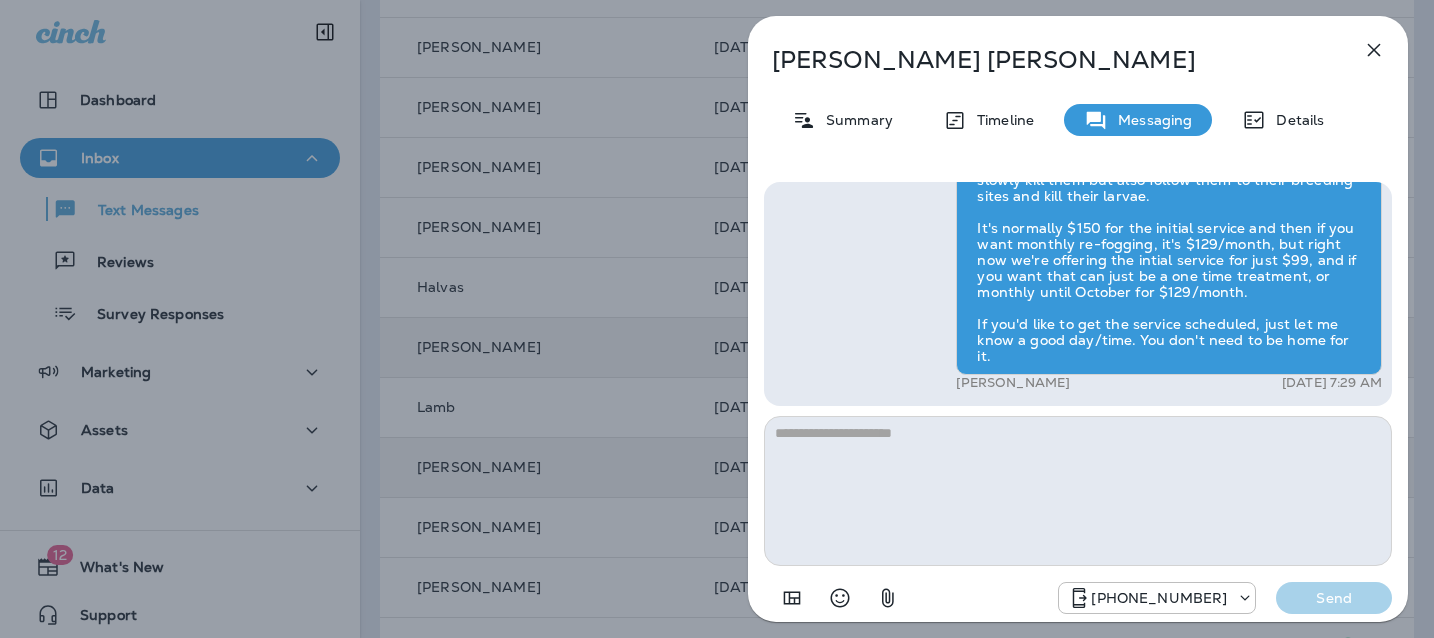 click at bounding box center [1078, 491] 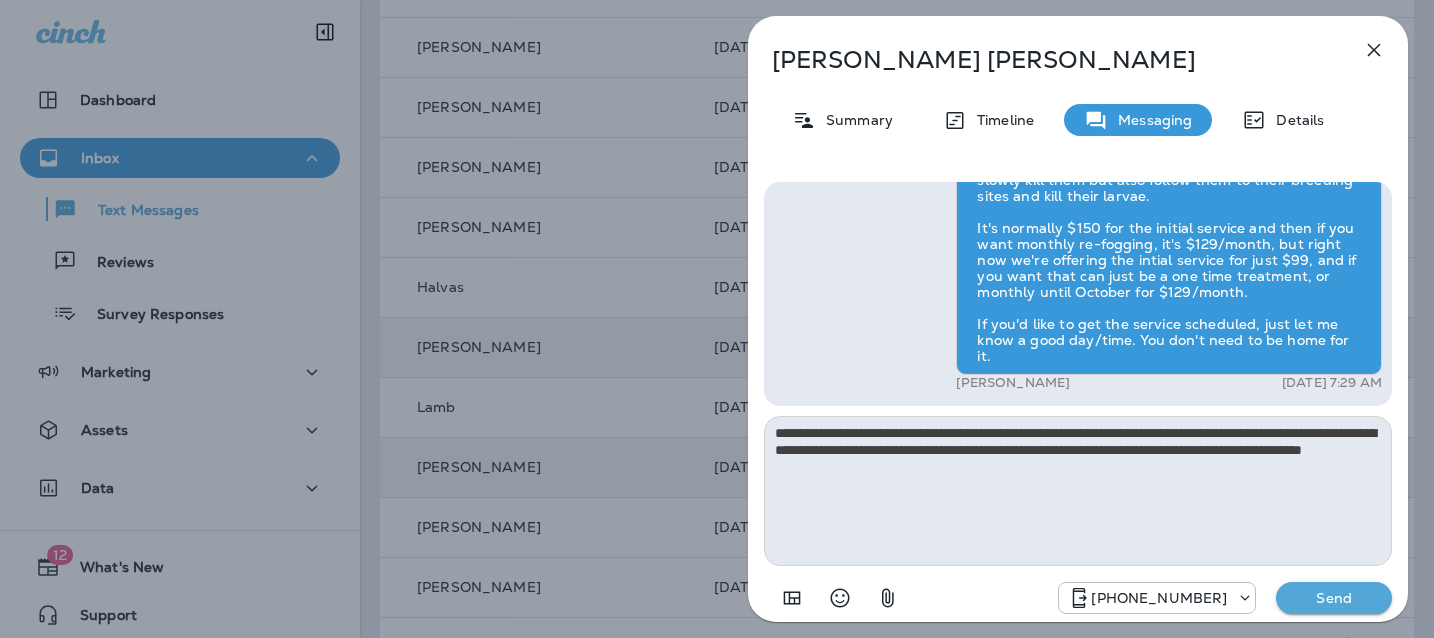 type on "**********" 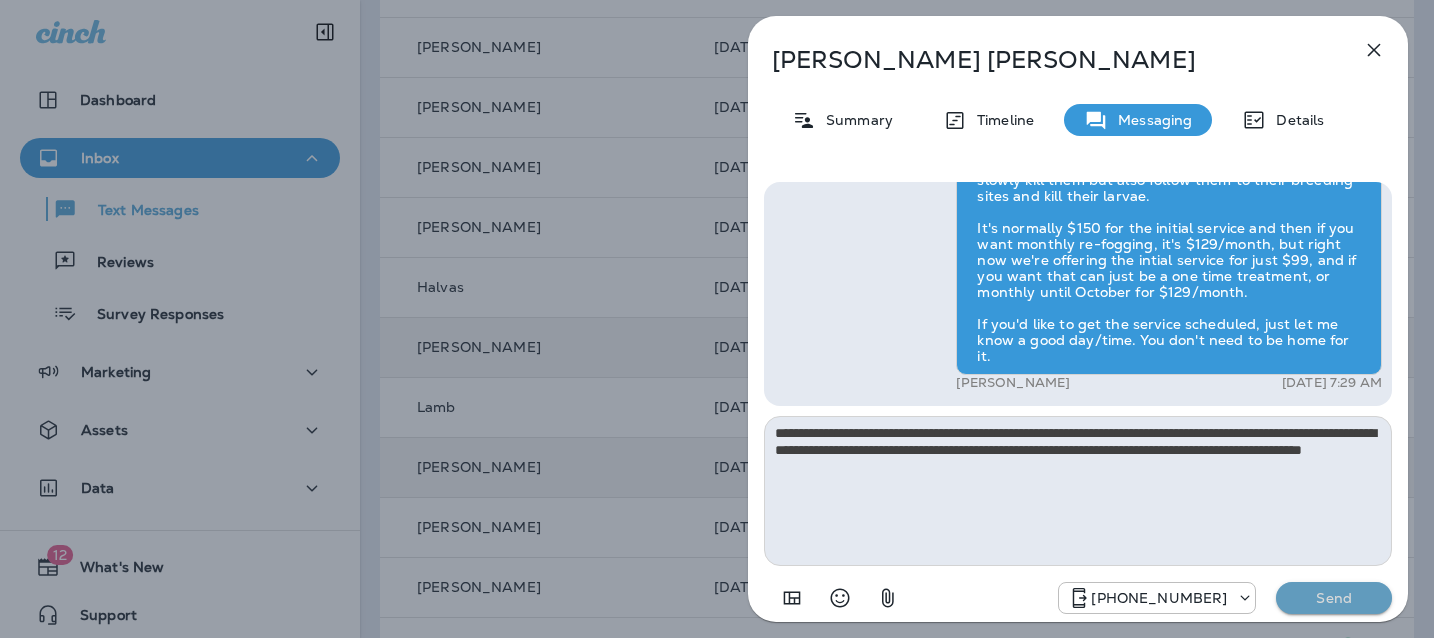 click on "Send" at bounding box center [1334, 598] 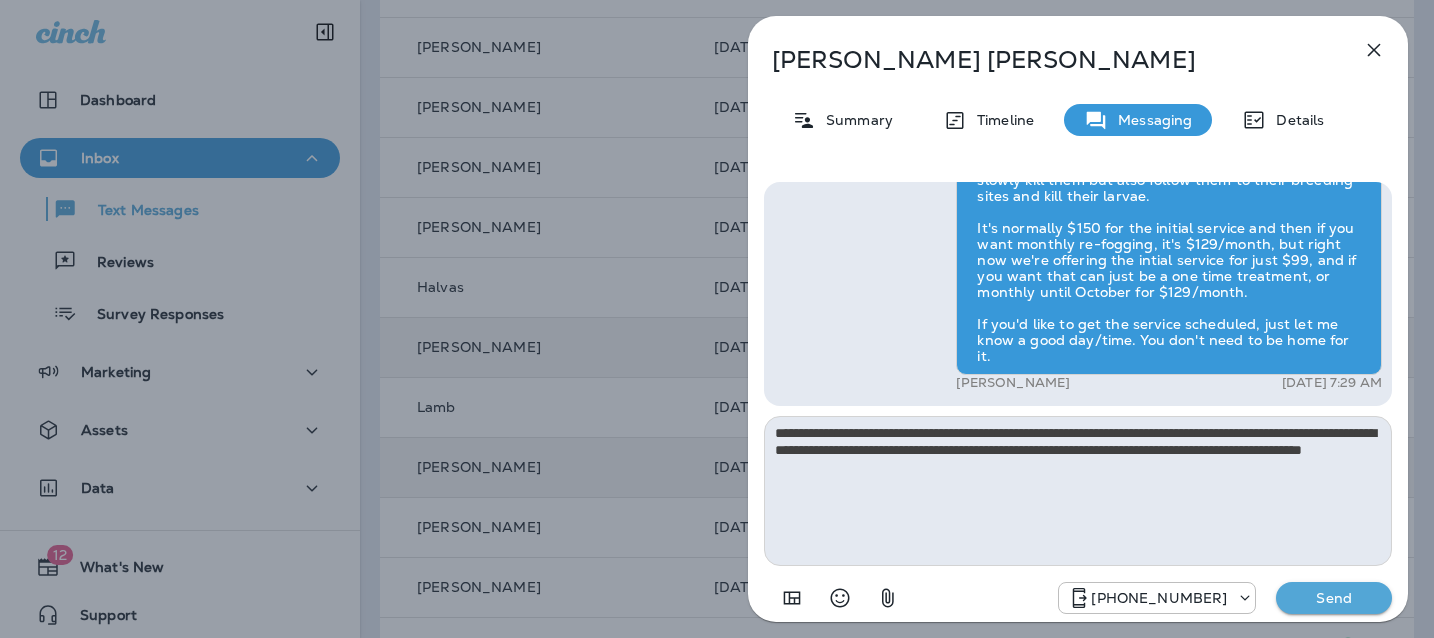 type 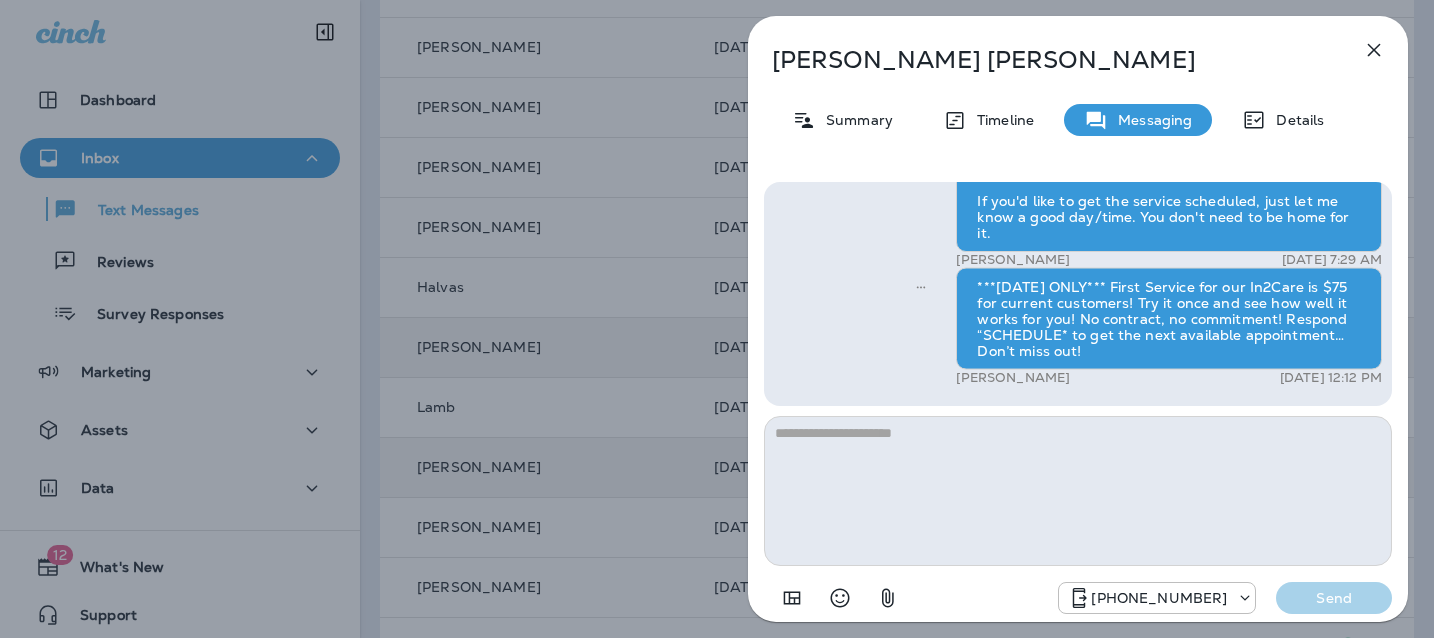 click on "Sandra   Morrill Summary   Timeline   Messaging   Details   Hi,  Sandra , this is Cameron with Moxie Pest Control. We know Summer brings out the mosquitoes—and with the Summer season here, I’d love to get you on our schedule to come help take care of that. Just reply here if you're interested, and I'll let you know the details!
Reply STOP to optout +18174823792 Jul 3, 2025 10:06 AM Just checking in,  Sandra . Our mosquito service is extremely effective, and it's totally pet and family friendly! We get awesome reviews on it.  Want me to send you more details?
Reply STOP to optout +18174823792 Jul 4, 2025 10:26 AM Sounds good! Saw a saw a swarm of the yesterday evening sitting on a cool wall in our garage.   The garage door was open and they came in to perch in a cool places +1 (425) 319-2947 Jul 5, 2025 6:36 PM Gavin Tobin Jul 7, 2025 7:29 AM   Tyler Richard Jul 9, 2025 12:12 PM +18174823792 Send" at bounding box center [717, 319] 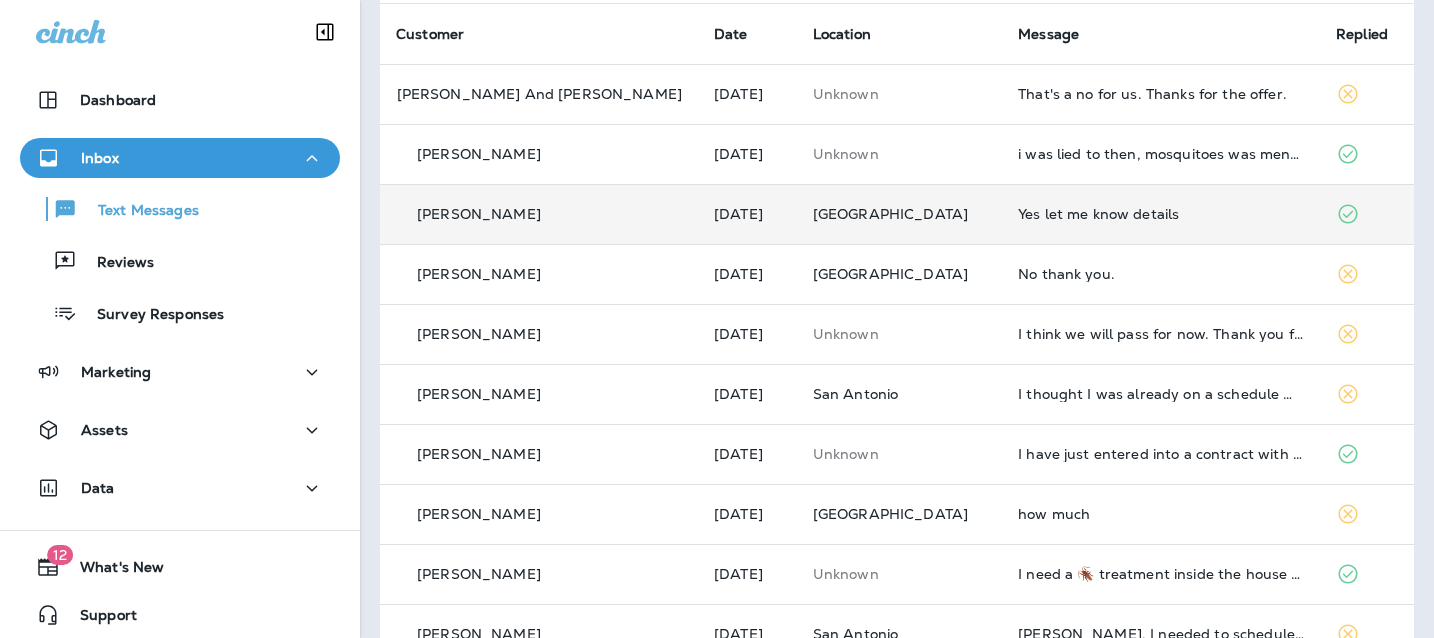 scroll, scrollTop: 0, scrollLeft: 0, axis: both 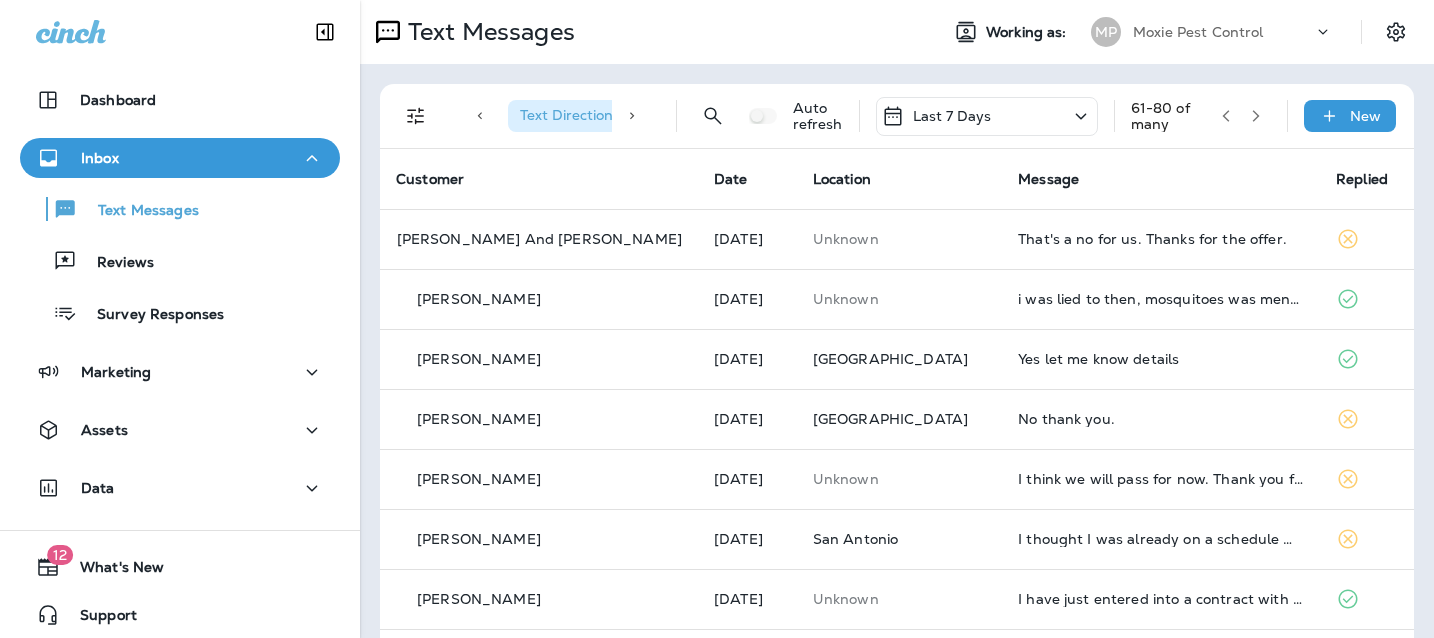 click 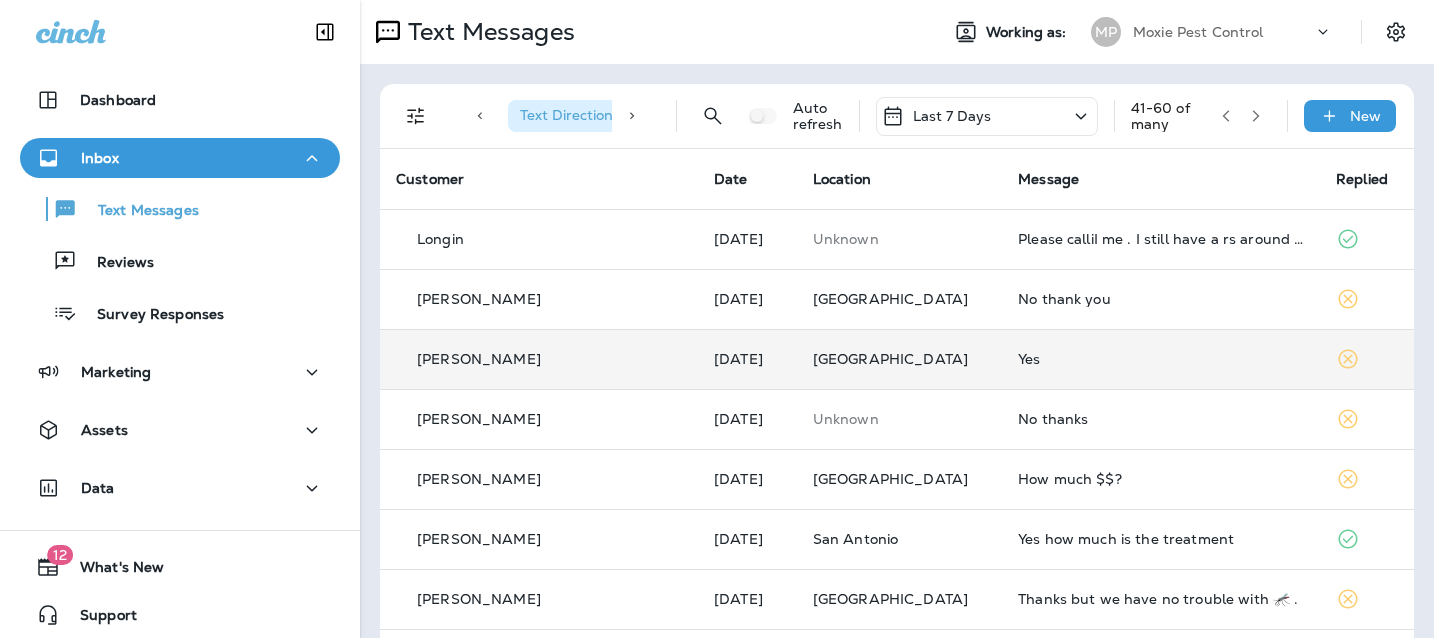click on "Yes" at bounding box center (1161, 359) 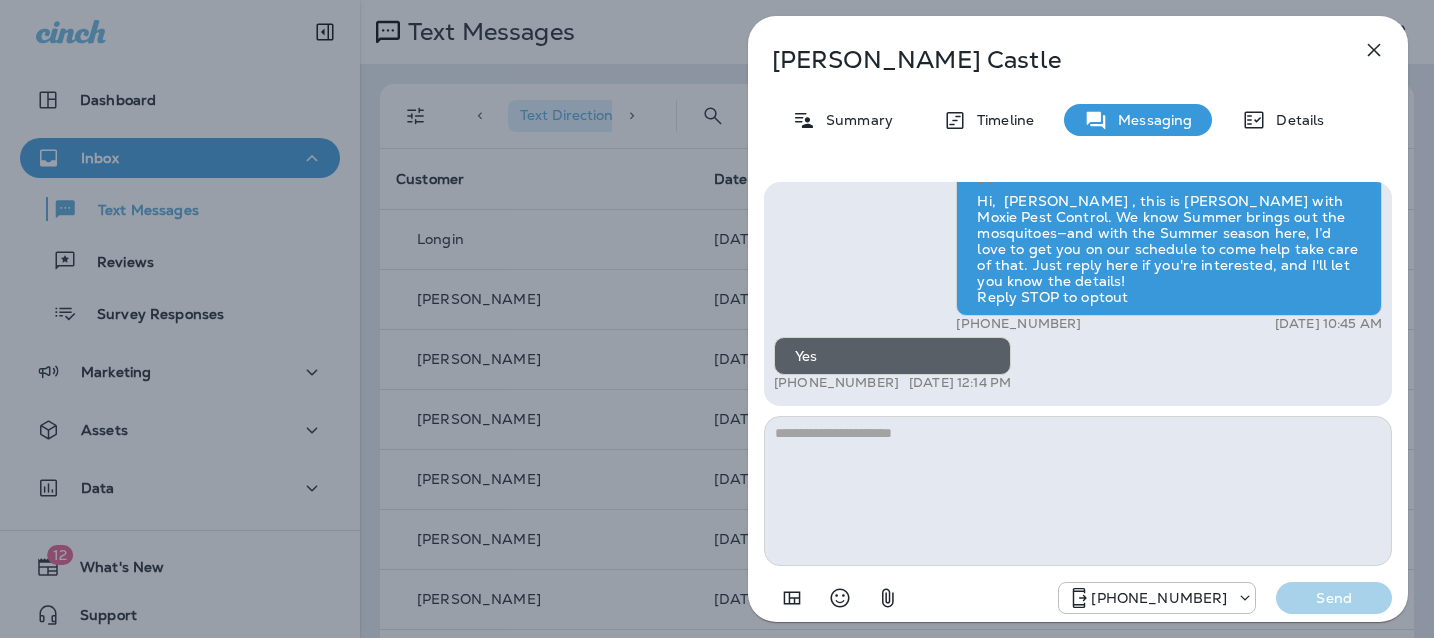 click at bounding box center [1078, 491] 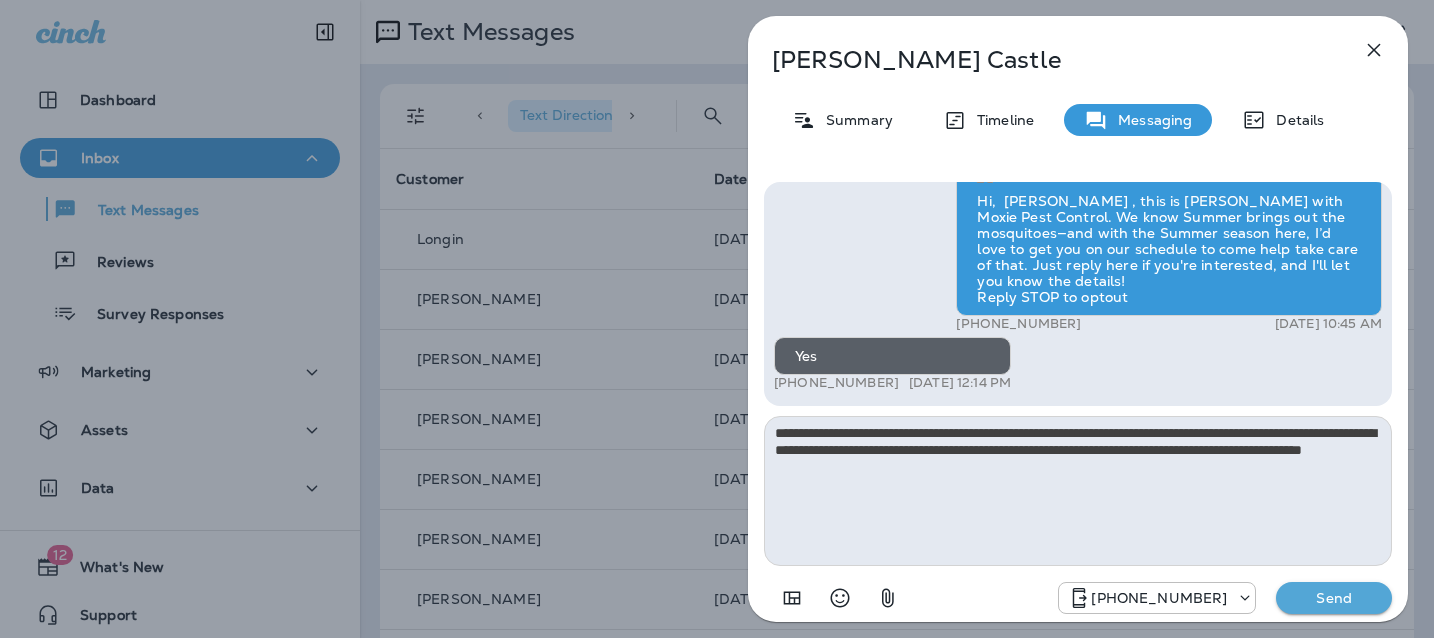 type on "**********" 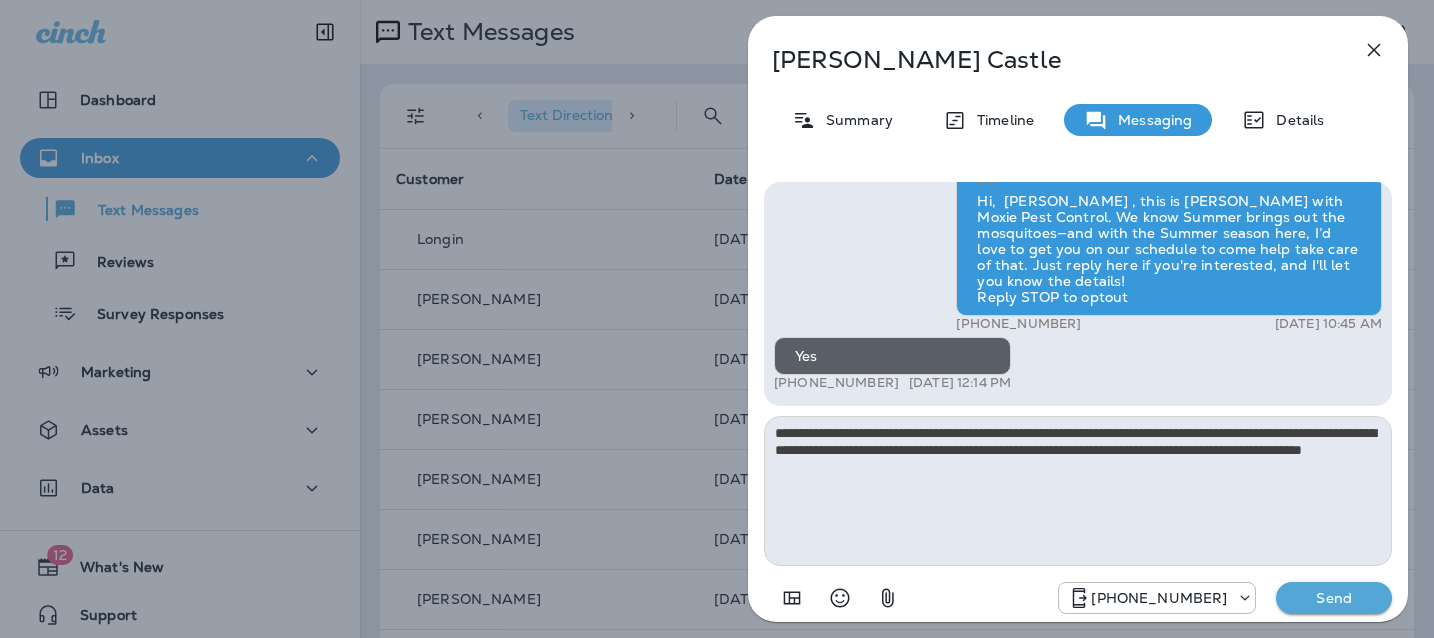 type 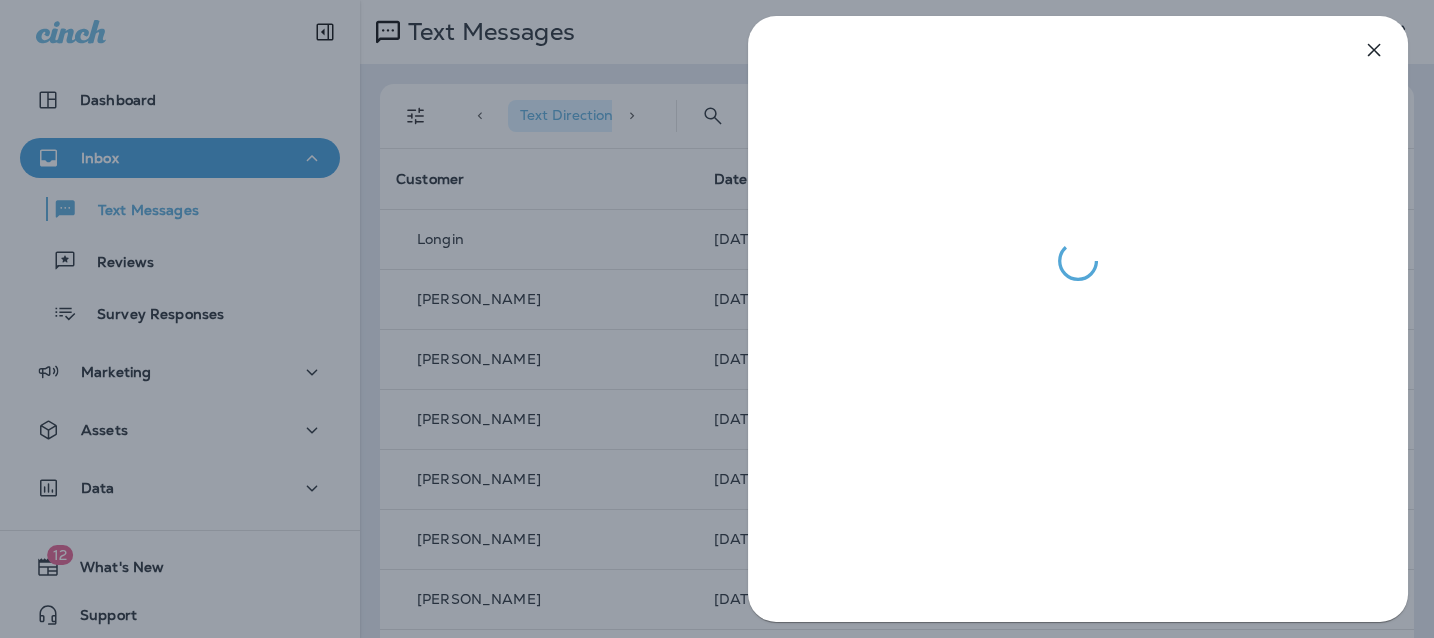 click at bounding box center (717, 319) 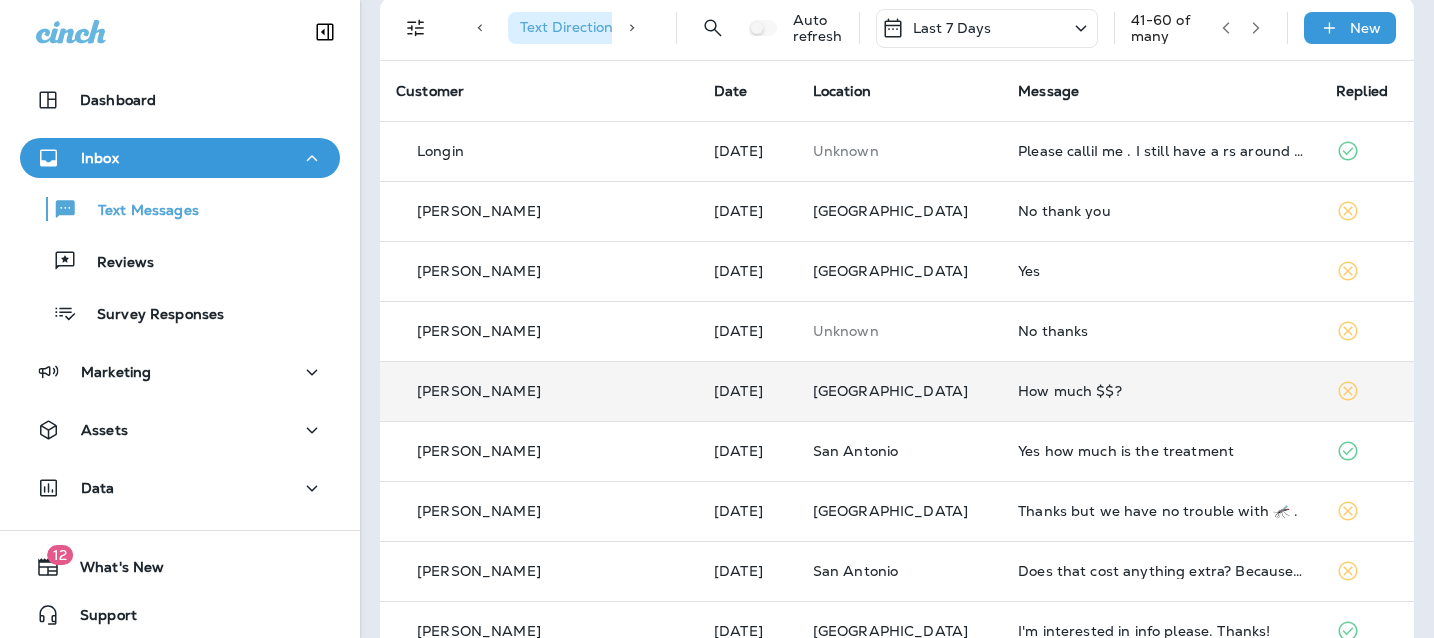scroll, scrollTop: 90, scrollLeft: 0, axis: vertical 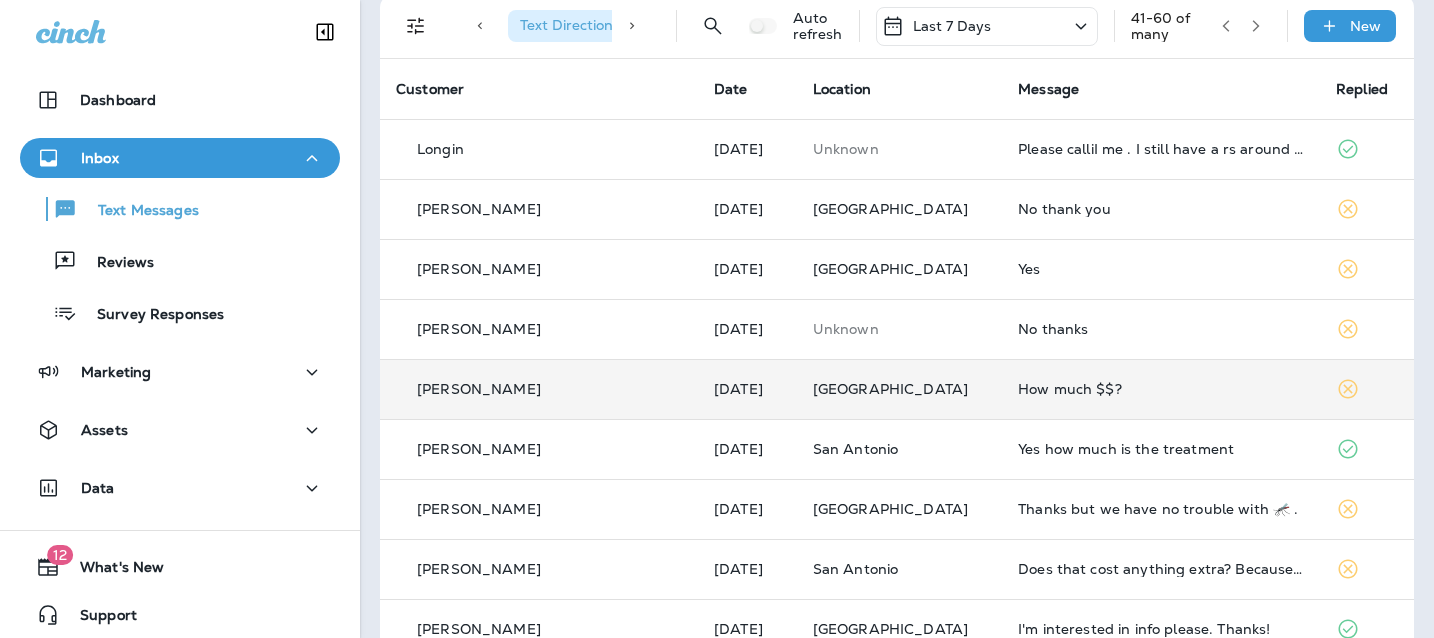 click on "How much $$?" at bounding box center [1161, 389] 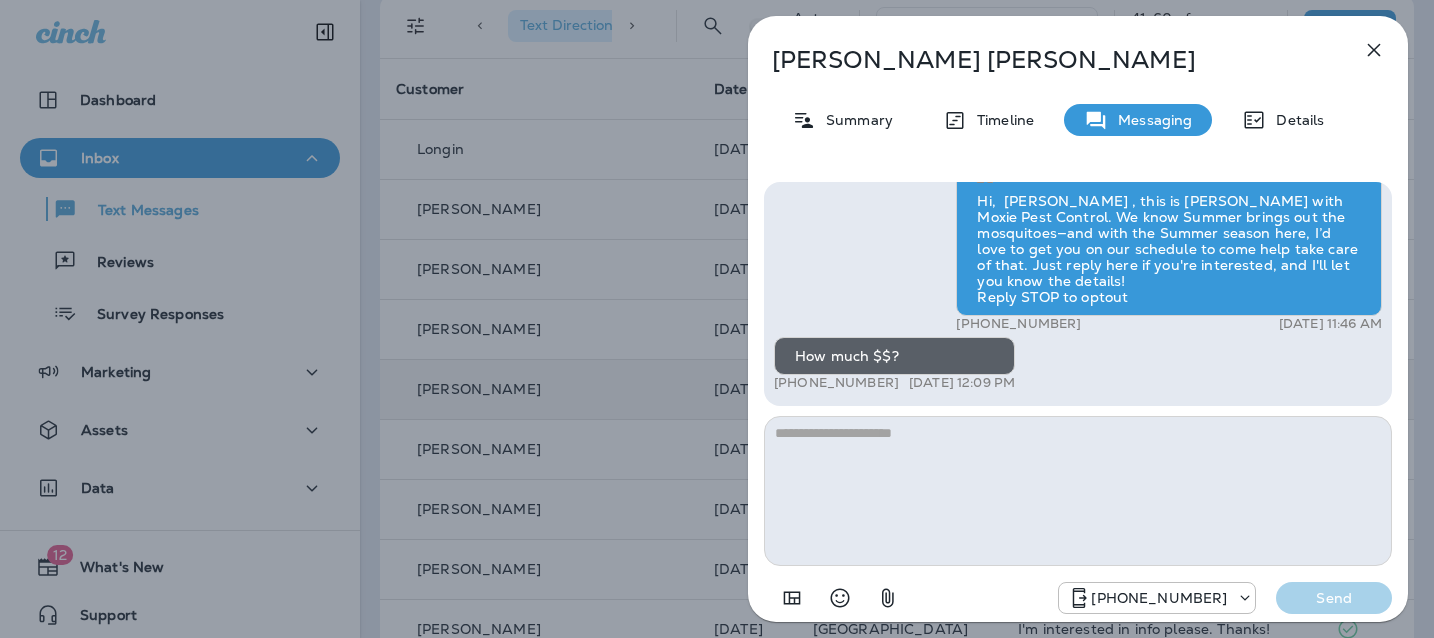 click at bounding box center [1078, 491] 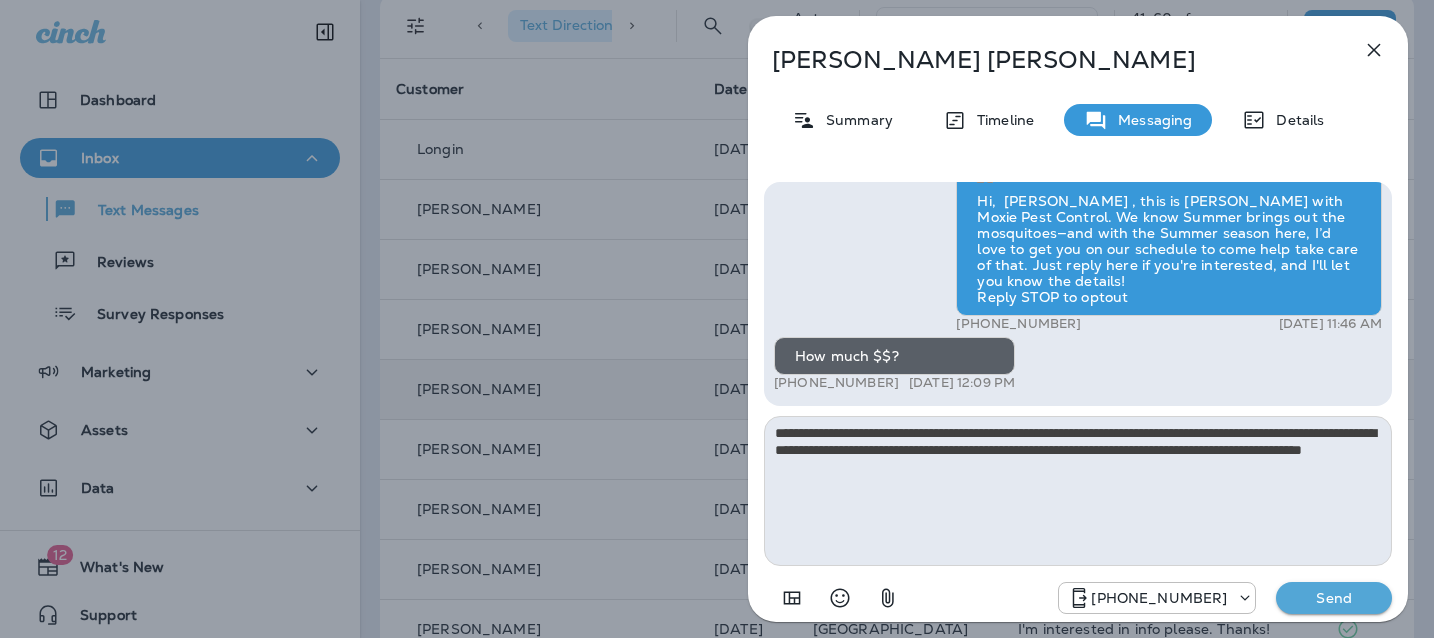 type on "**********" 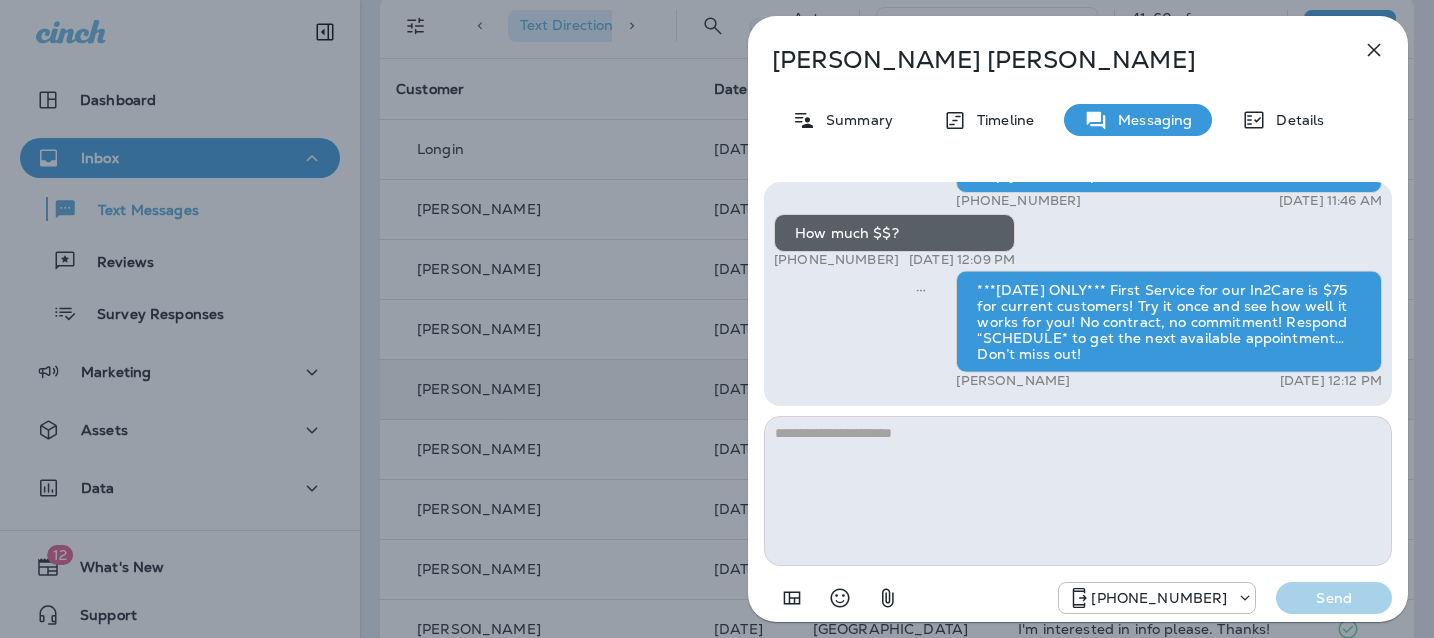 click on "Leaann   Doering Summary   Timeline   Messaging   Details   Hi,  Leaann , this is Cameron with Moxie Pest Control. We know Summer brings out the mosquitoes—and with the Summer season here, I’d love to get you on our schedule to come help take care of that. Just reply here if you're interested, and I'll let you know the details!
Reply STOP to optout +18174823792 Jul 7, 2025 11:46 AM How much $$? +1 (763) 229-9612 Jul 7, 2025 12:09 PM   ***TODAY ONLY*** First Service for our In2Care is $75 for current customers! Try it once and see how well it works for you! No contract, no commitment! Respond “SCHEDULE* to get the next available appointment… Don’t miss out! Tyler Richard Jul 9, 2025 12:12 PM +18174823792 Send" at bounding box center [717, 319] 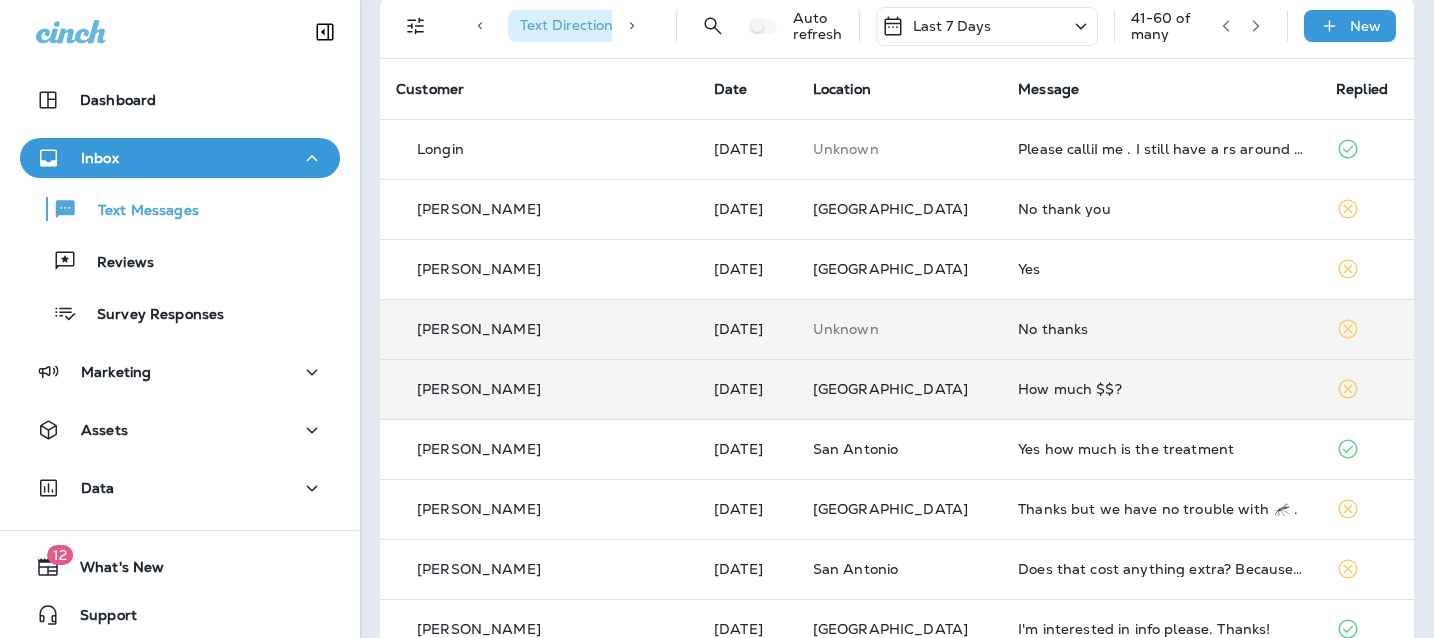 click on "No thanks" at bounding box center [1161, 329] 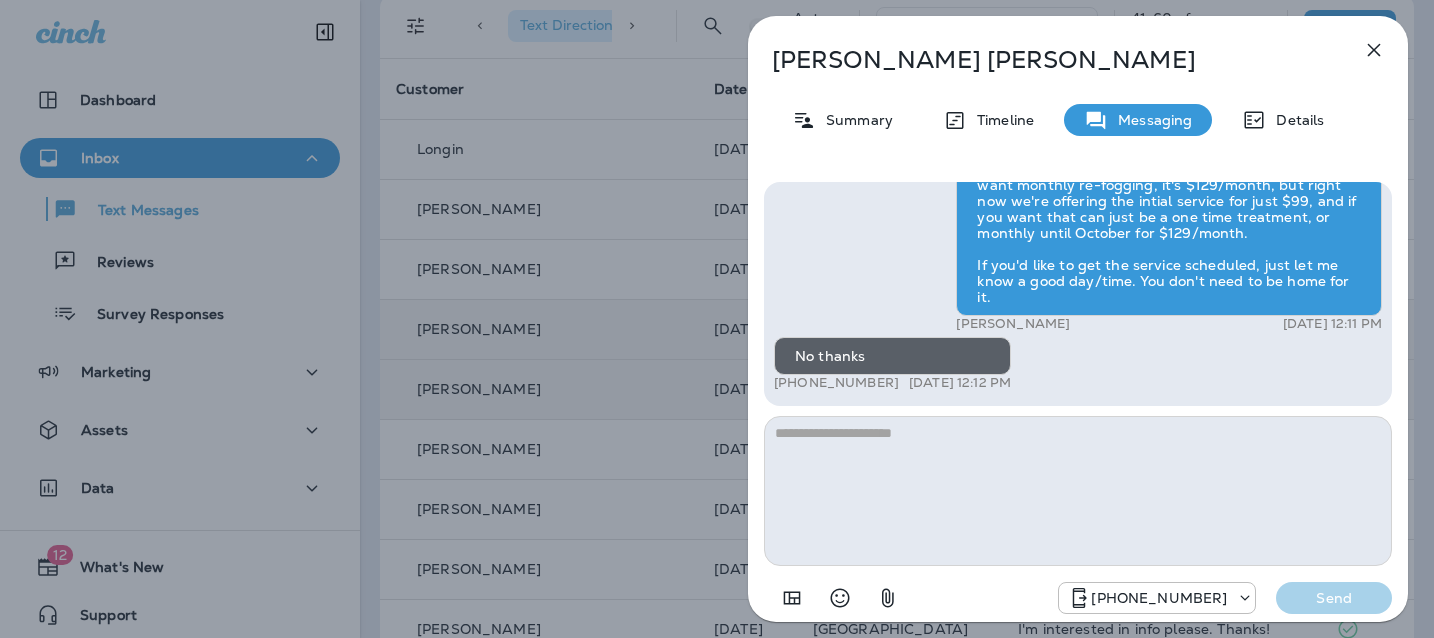drag, startPoint x: 1368, startPoint y: 47, endPoint x: 1361, endPoint y: 55, distance: 10.630146 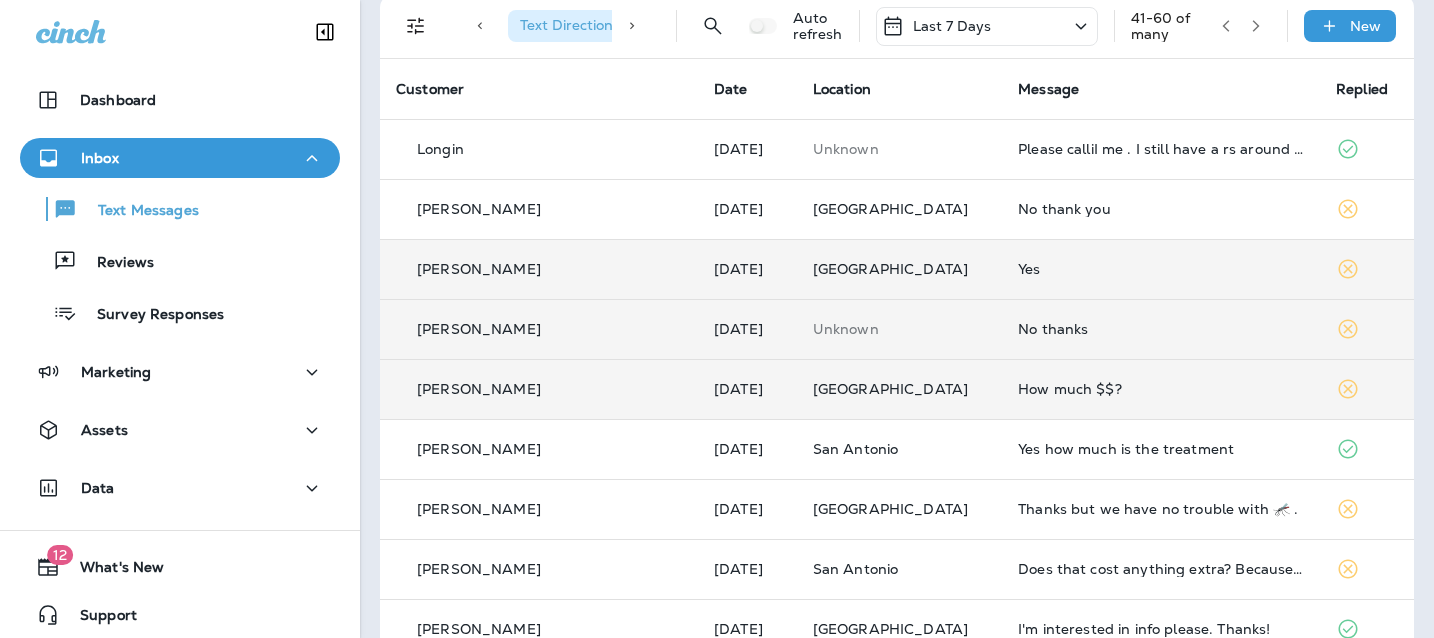 click on "Yes" at bounding box center [1161, 269] 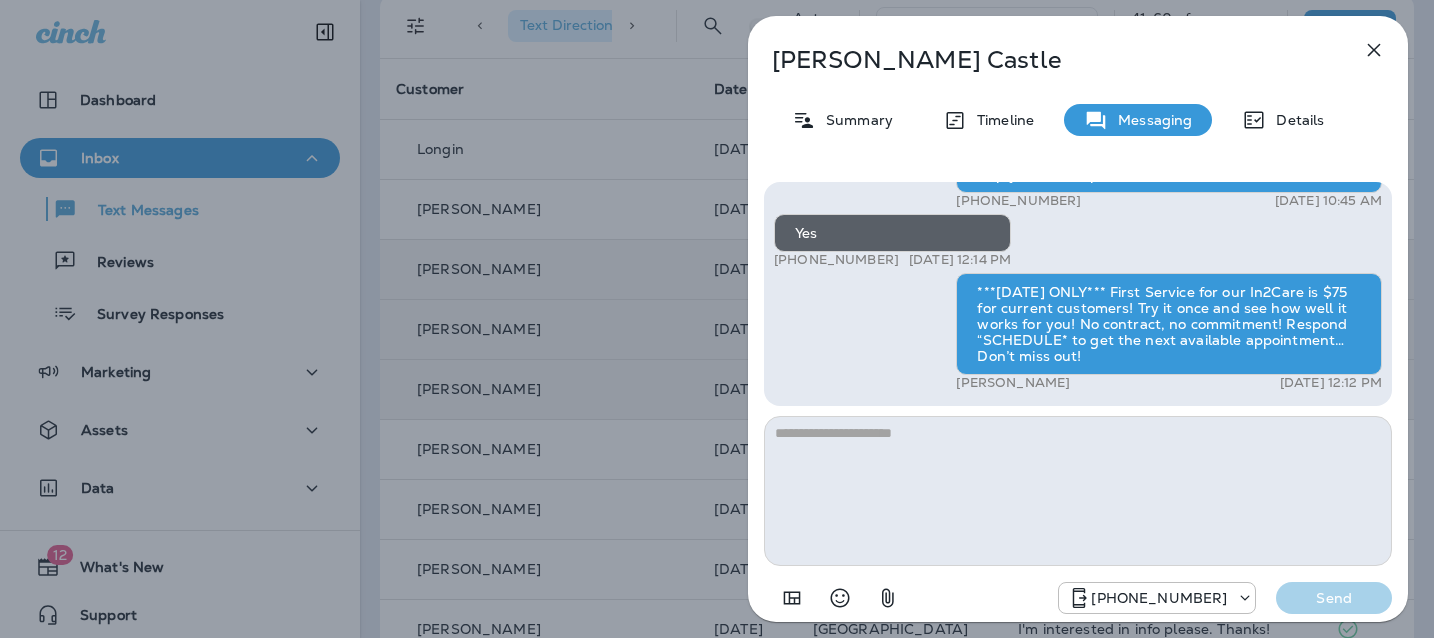 click 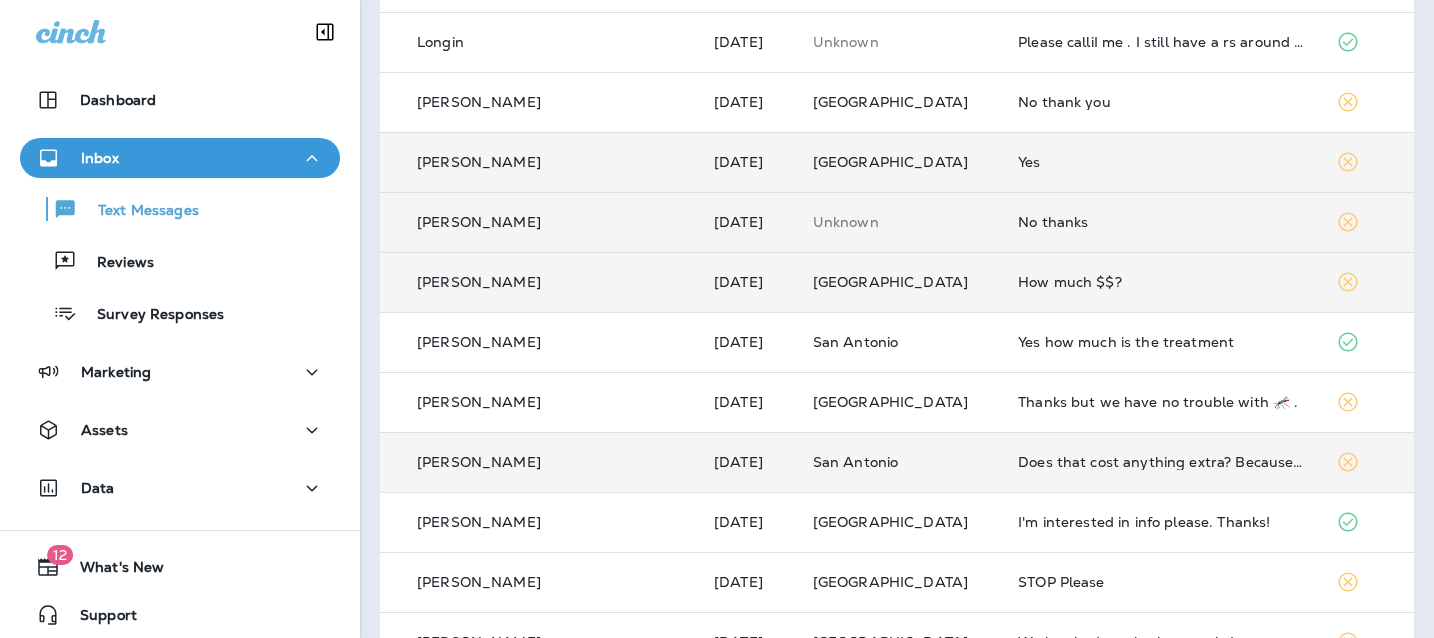 scroll, scrollTop: 287, scrollLeft: 0, axis: vertical 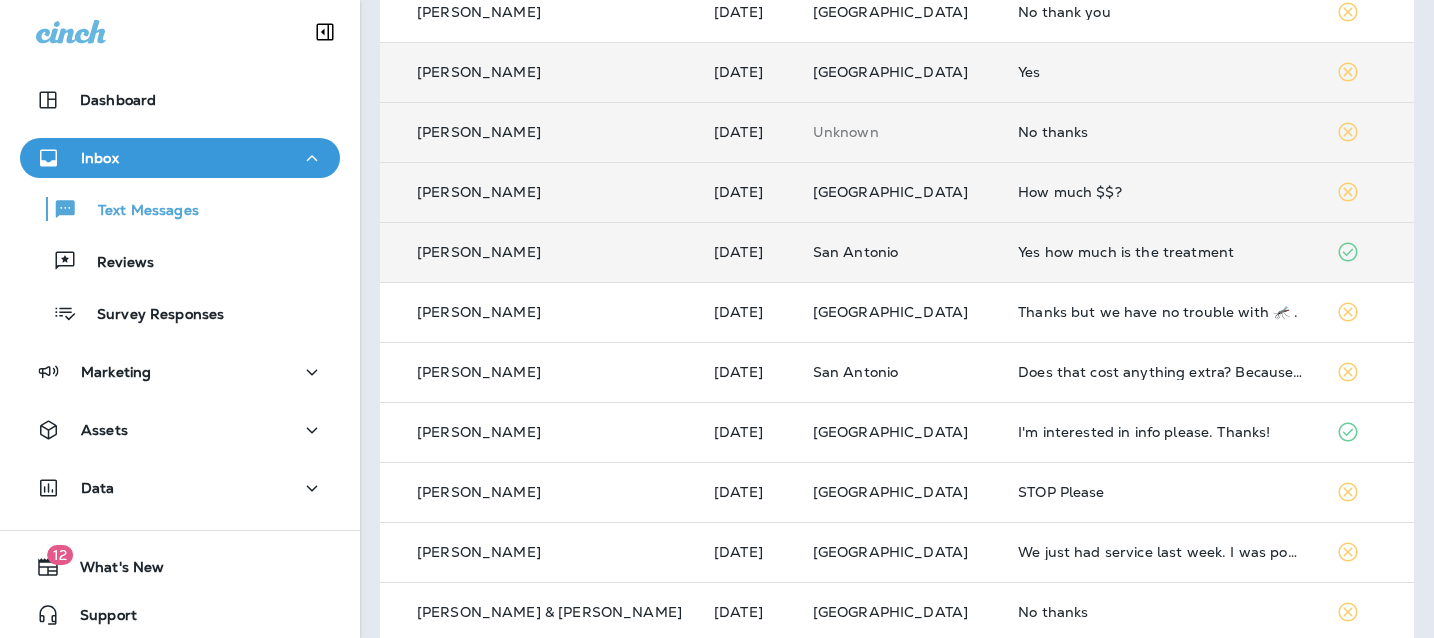 click on "Yes how much is the treatment" at bounding box center [1161, 252] 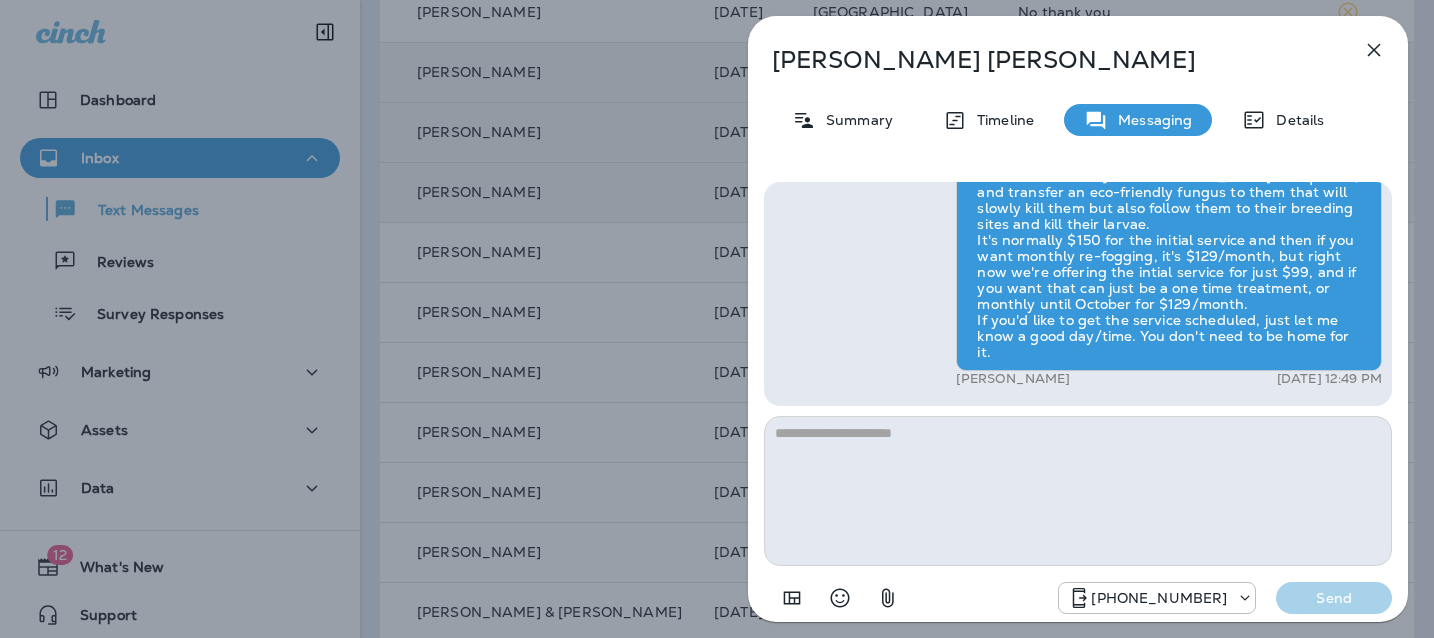 click at bounding box center (1078, 491) 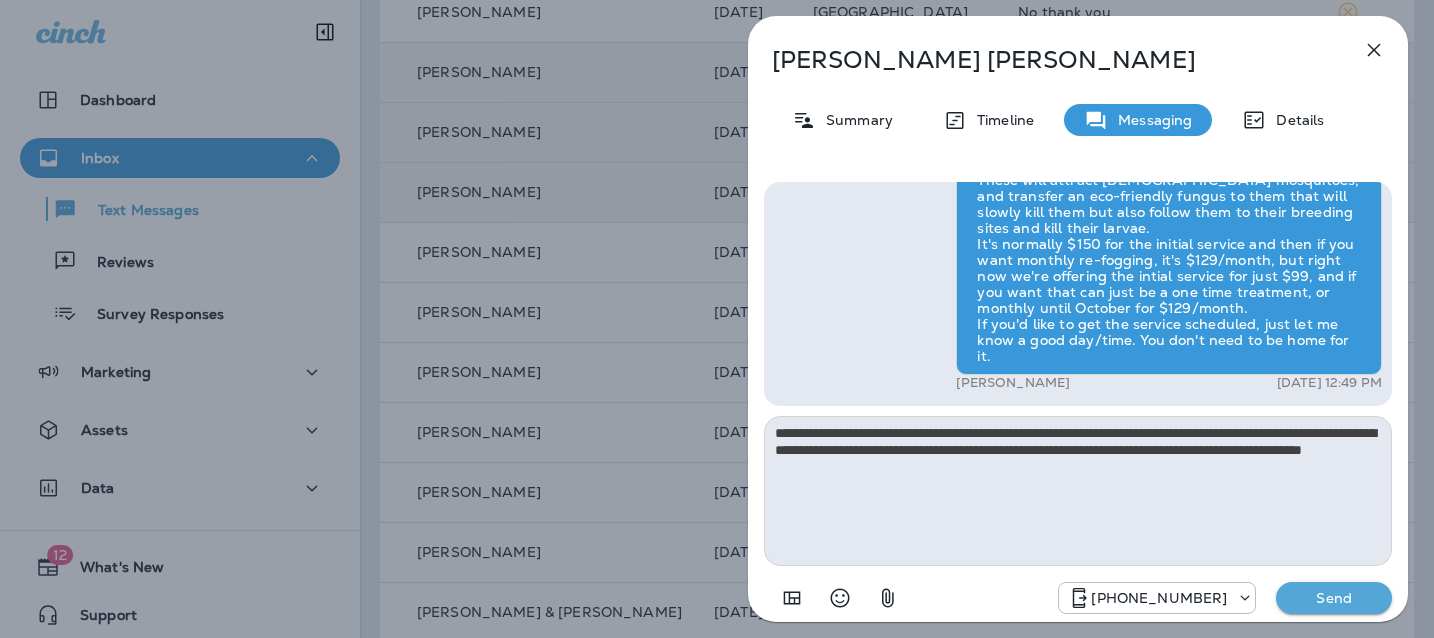 type on "**********" 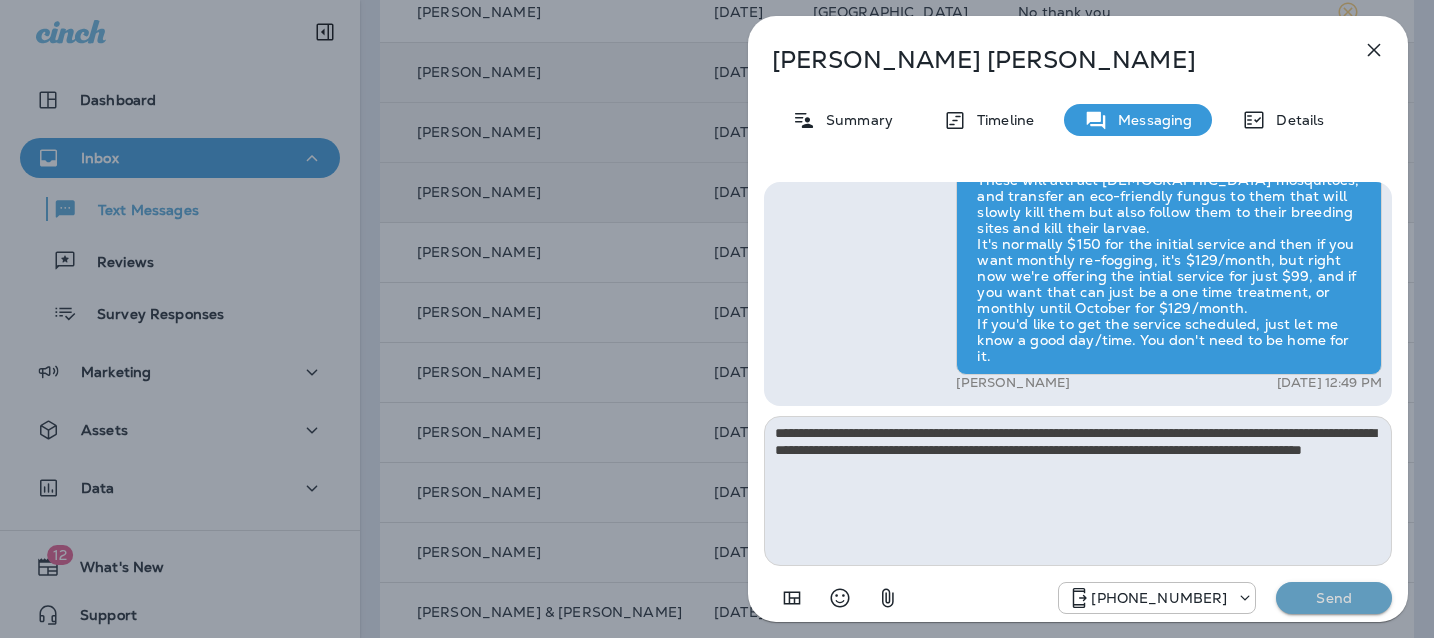 click on "Send" at bounding box center (1334, 598) 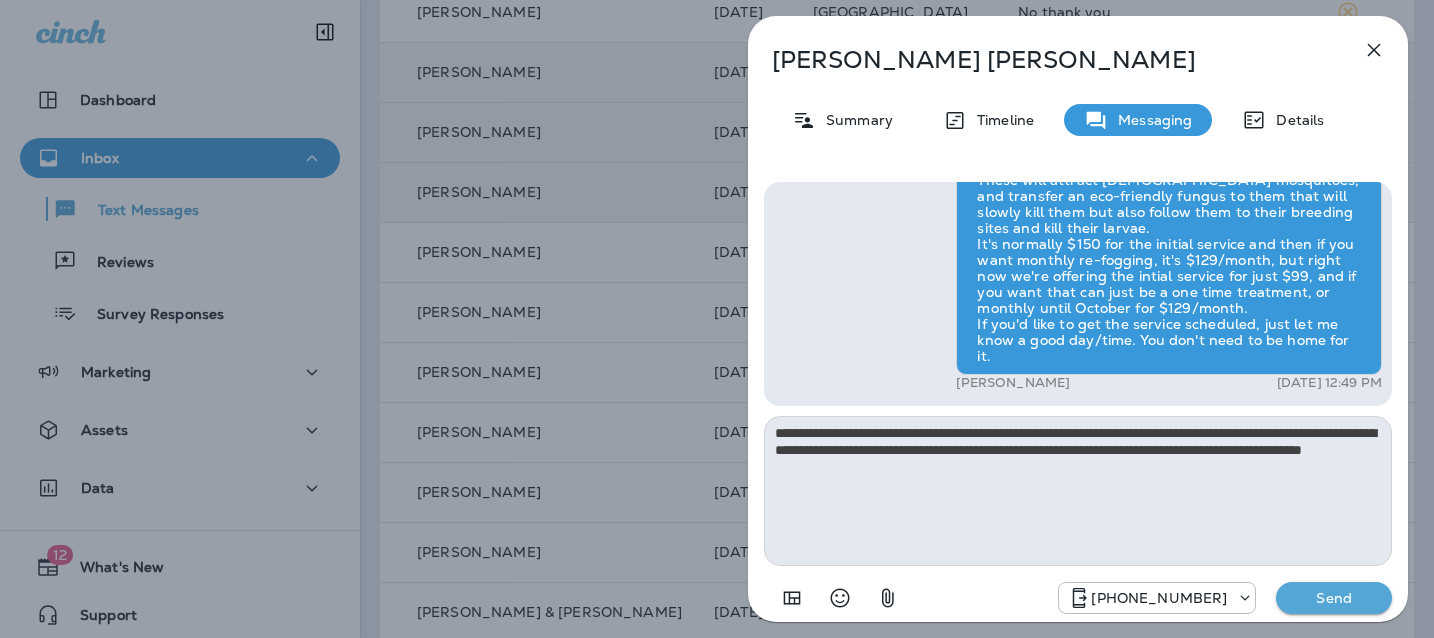type 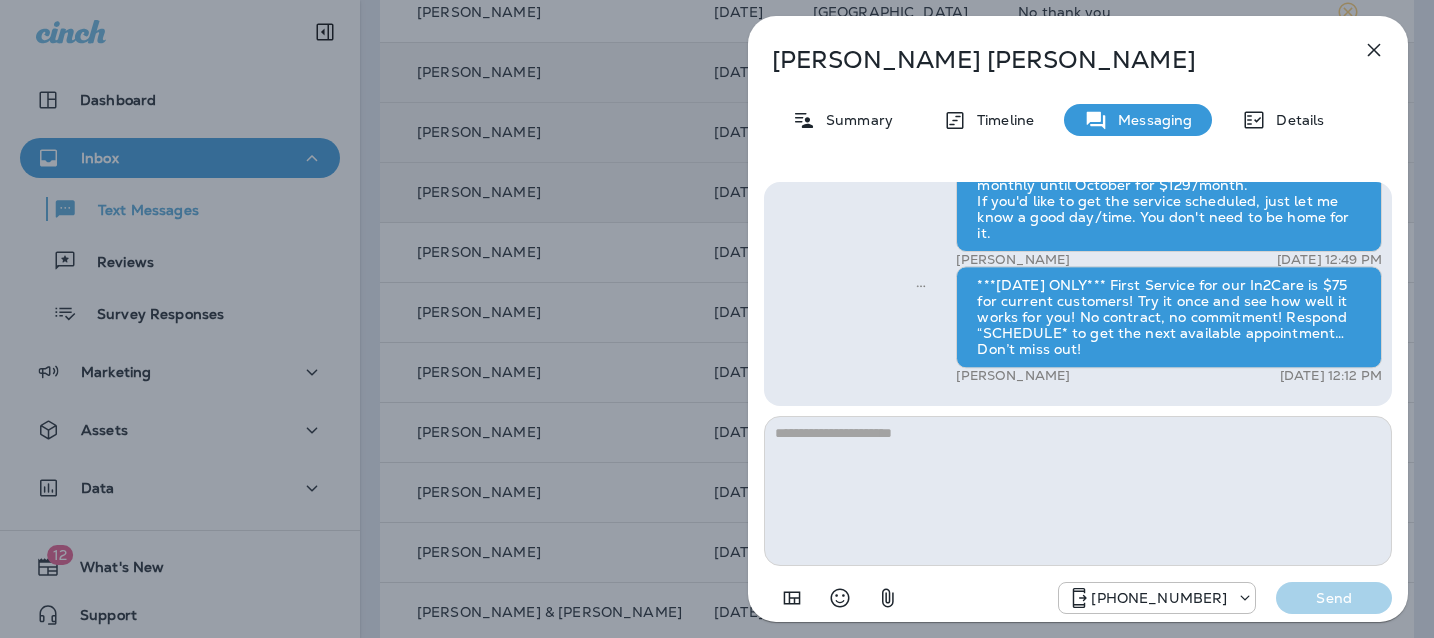 click on "Brandt   Bakke Summary   Timeline   Messaging   Details   Hi,  Brandt , this is Cameron with Moxie Pest Control. We know Summer brings out the mosquitoes—and with the Summer season here, I’d love to get you on our schedule to come help take care of that. Just reply here if you're interested, and I'll let you know the details!
Reply STOP to optout +18174823792 Jul 7, 2025 11:48 AM Yes how much is the treatment +1 (210) 835-5188 Jul 7, 2025 12:06 PM Tyler Richard Jul 7, 2025 12:49 PM   ***TODAY ONLY*** First Service for our In2Care is $75 for current customers! Try it once and see how well it works for you! No contract, no commitment! Respond “SCHEDULE* to get the next available appointment… Don’t miss out! Tyler Richard Jul 9, 2025 12:12 PM +18174823792 Send" at bounding box center [717, 319] 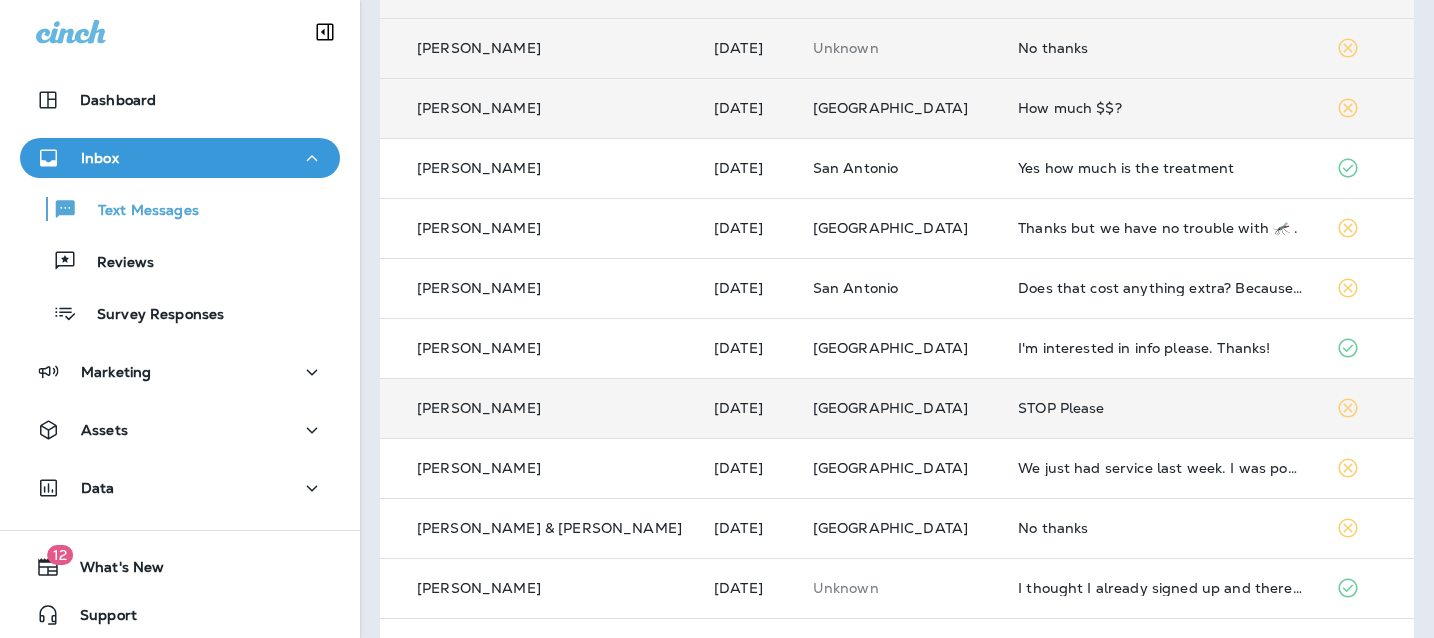 scroll, scrollTop: 477, scrollLeft: 0, axis: vertical 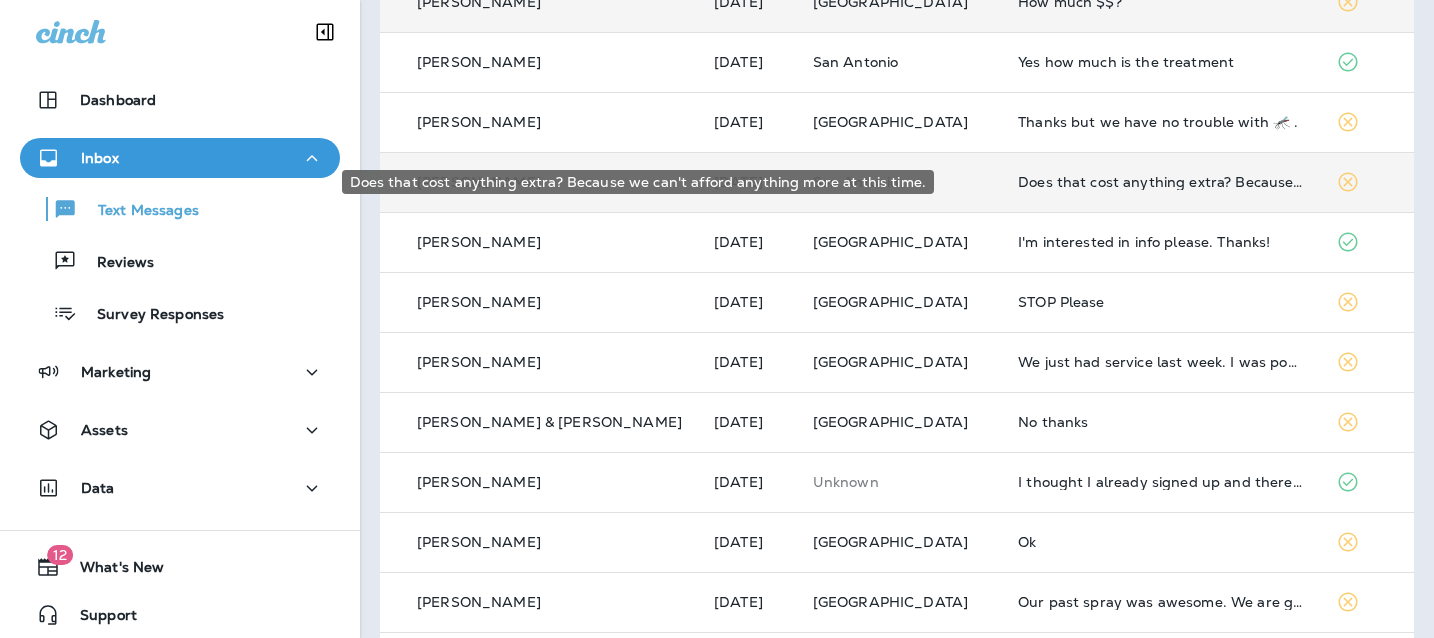 click on "Does that cost anything extra? Because we can't afford anything more at this time." at bounding box center (1161, 182) 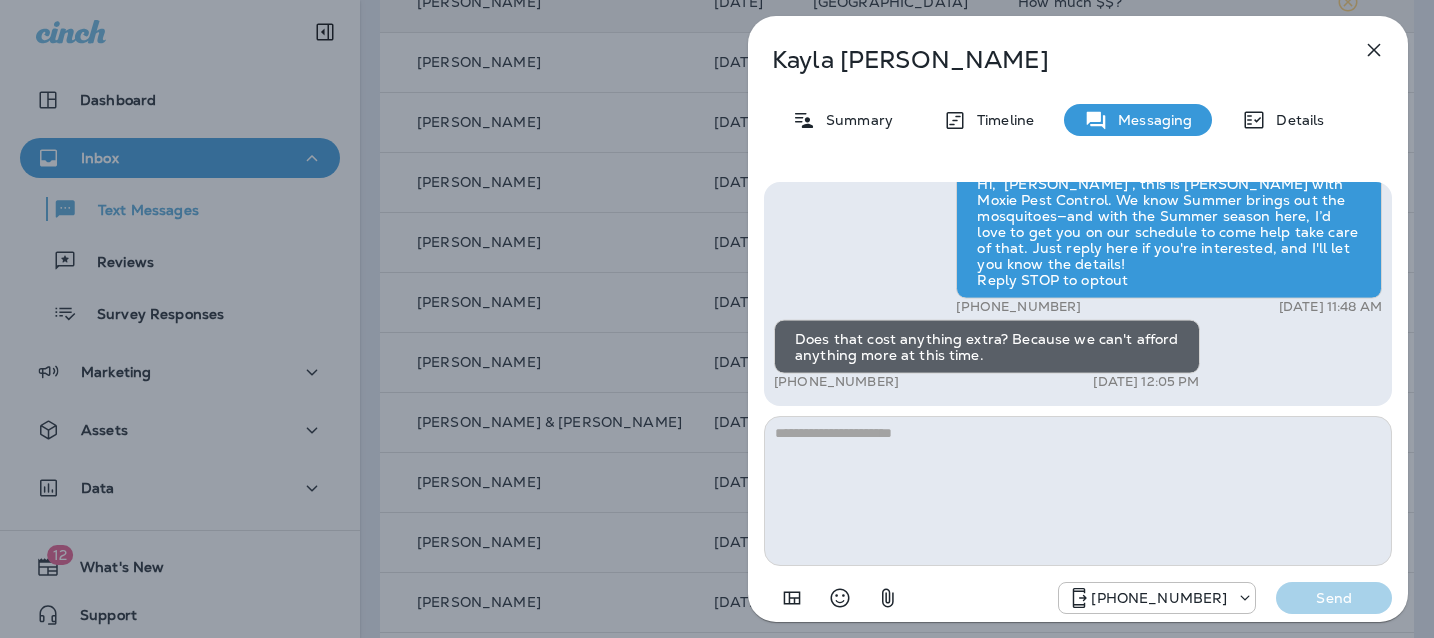 click at bounding box center (1078, 491) 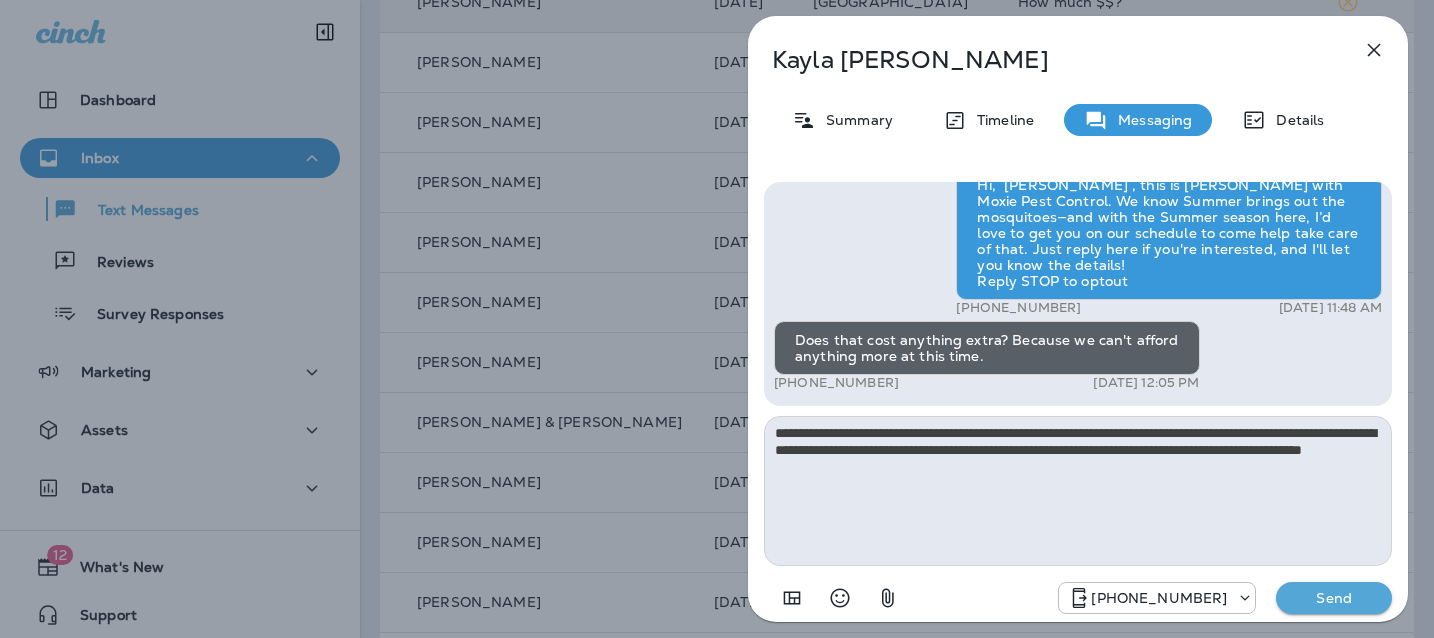 type on "**********" 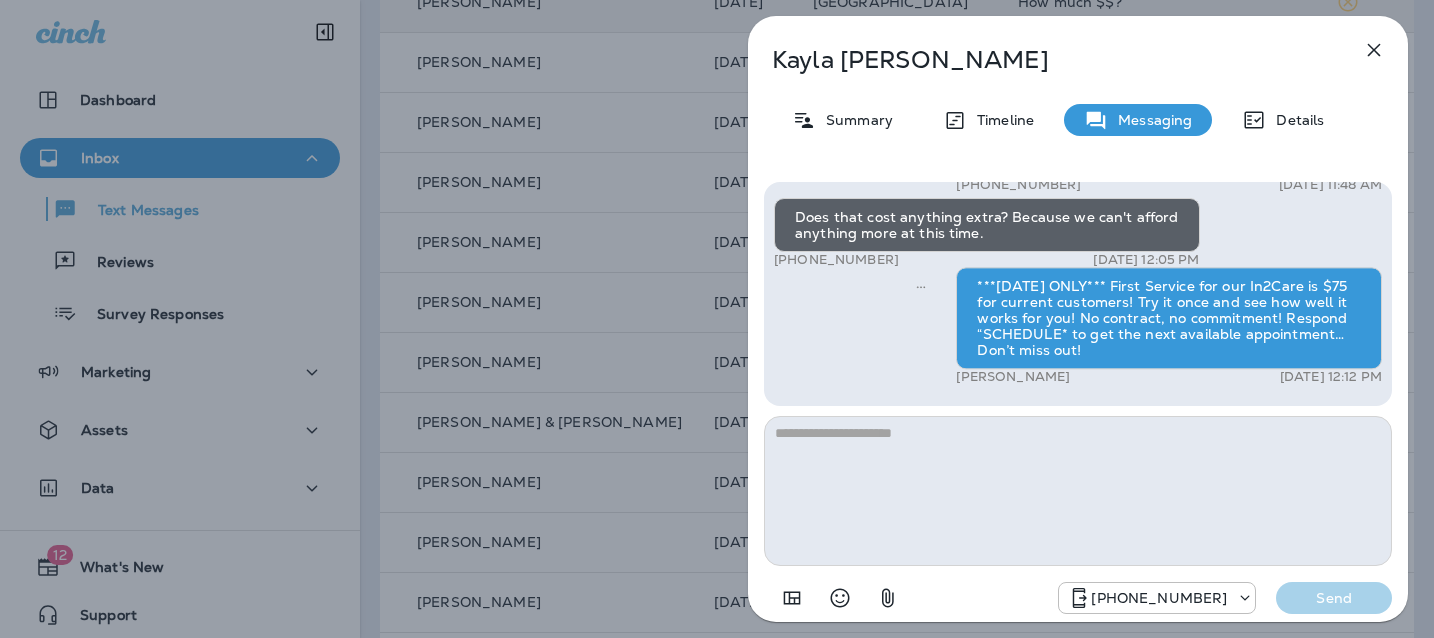 click on "Kayla   Cameron Summary   Timeline   Messaging   Details   Hi,  Kayla , this is Cameron with Moxie Pest Control. We know Summer brings out the mosquitoes—and with the Summer season here, I’d love to get you on our schedule to come help take care of that. Just reply here if you're interested, and I'll let you know the details!
Reply STOP to optout +18174823792 Jul 7, 2025 11:48 AM Does that cost anything extra? Because we can't afford anything more at this time.  +1 (210) 542-7675 Jul 7, 2025 12:05 PM   ***TODAY ONLY*** First Service for our In2Care is $75 for current customers! Try it once and see how well it works for you! No contract, no commitment! Respond “SCHEDULE* to get the next available appointment… Don’t miss out! Tyler Richard Jul 9, 2025 12:12 PM +18174823792 Send" at bounding box center [717, 319] 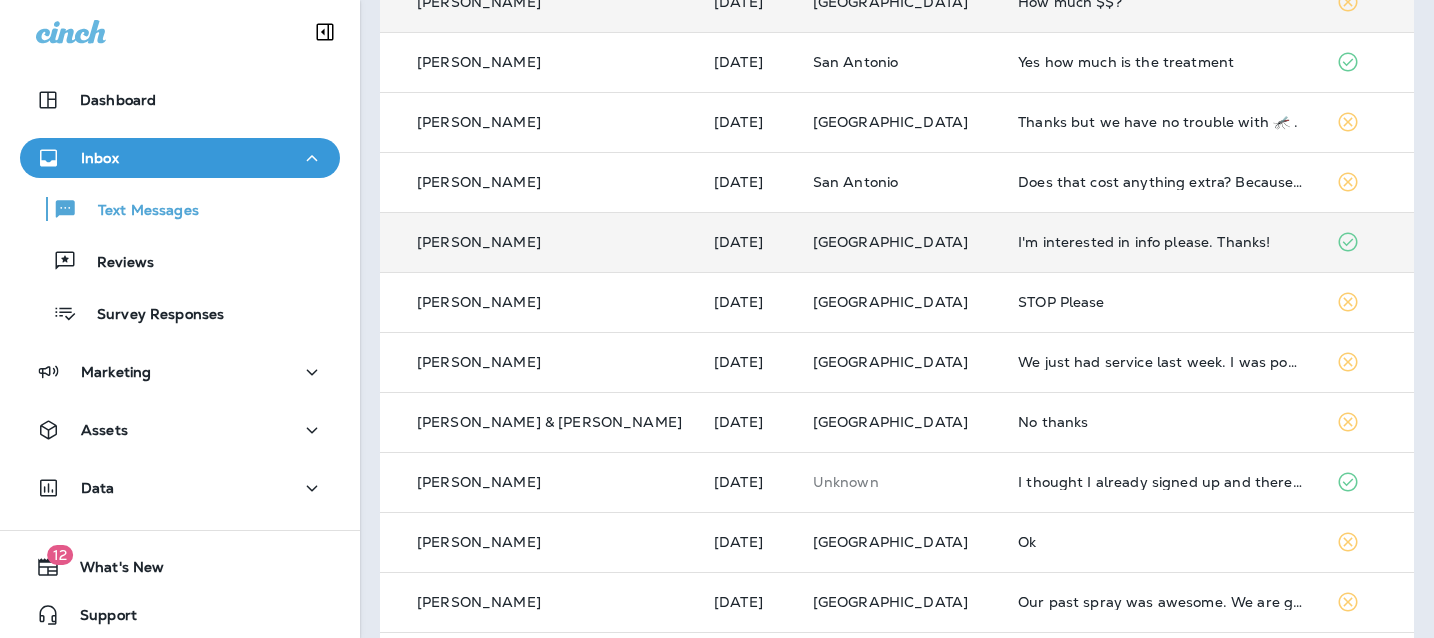 click on "I'm interested in info please.  Thanks!" at bounding box center [1161, 242] 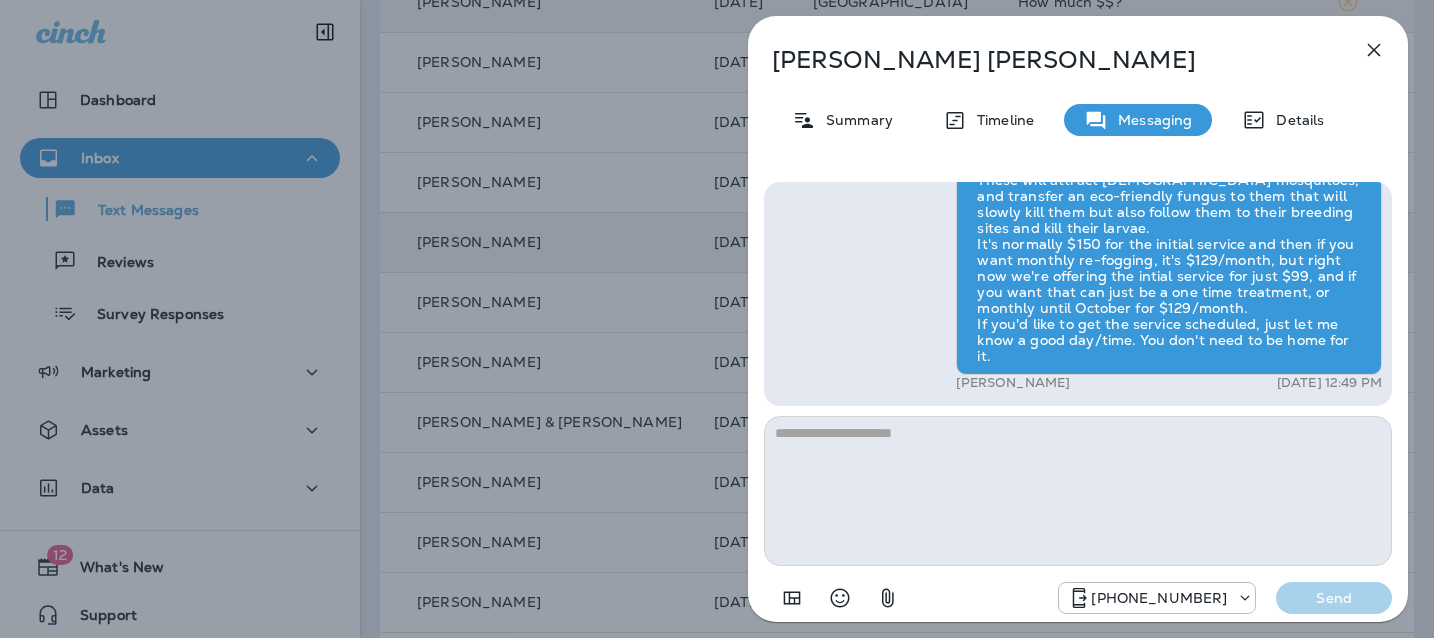 click at bounding box center (1078, 491) 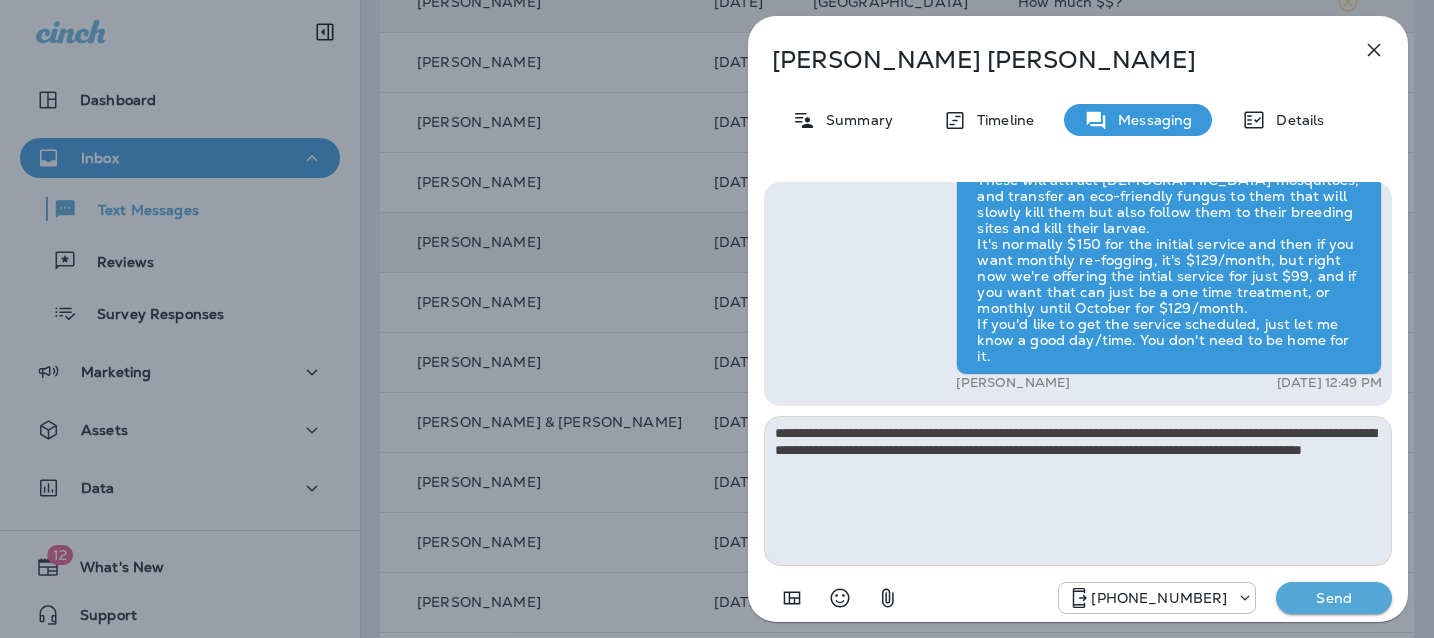 type on "**********" 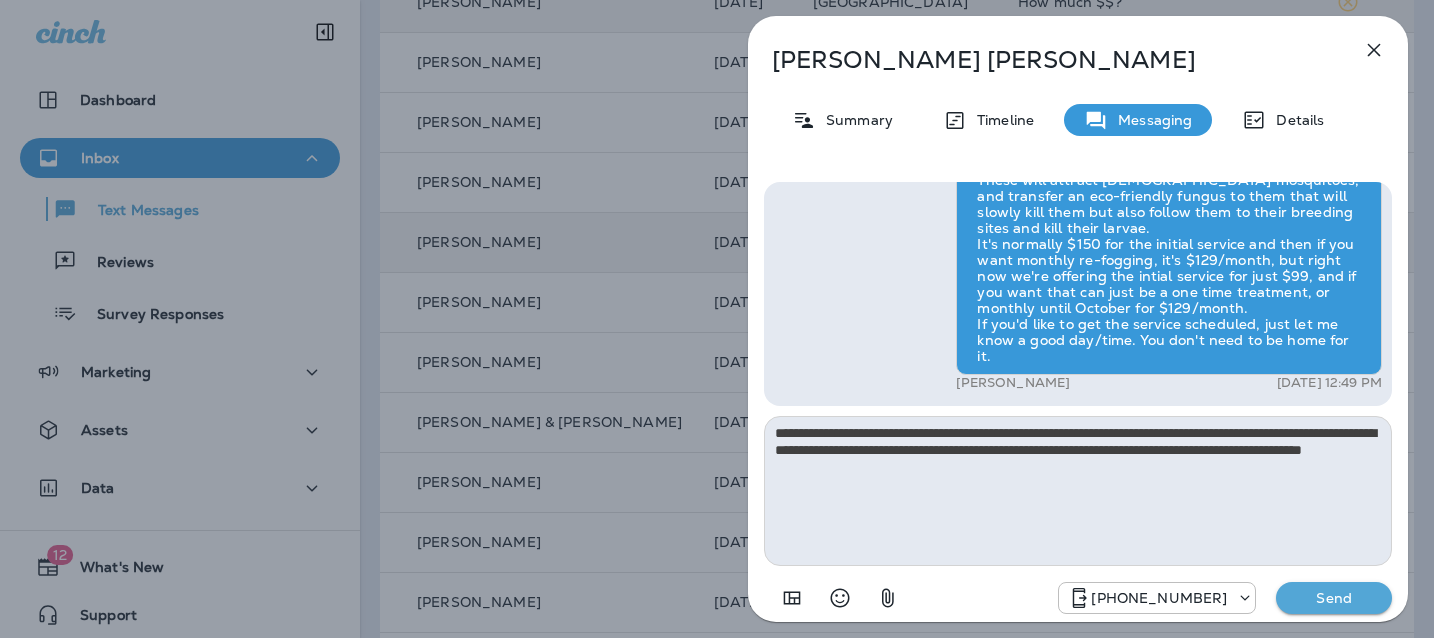 type 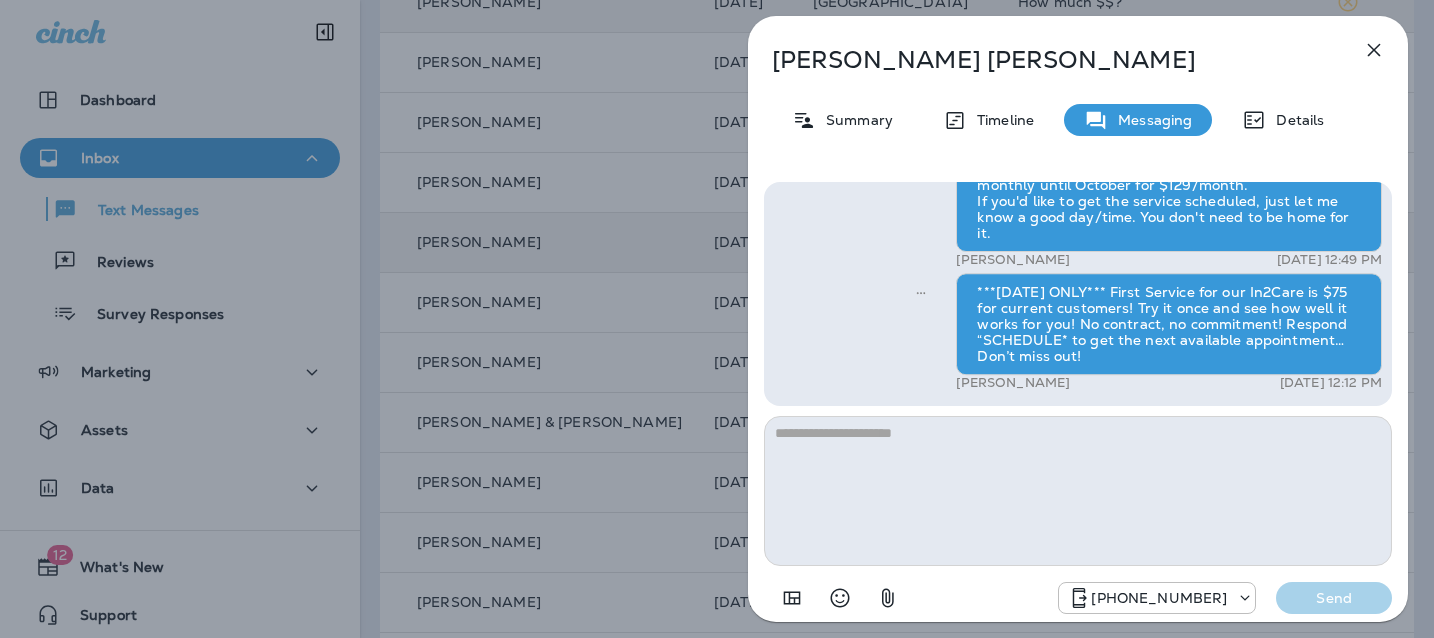 drag, startPoint x: 692, startPoint y: 307, endPoint x: 731, endPoint y: 314, distance: 39.623226 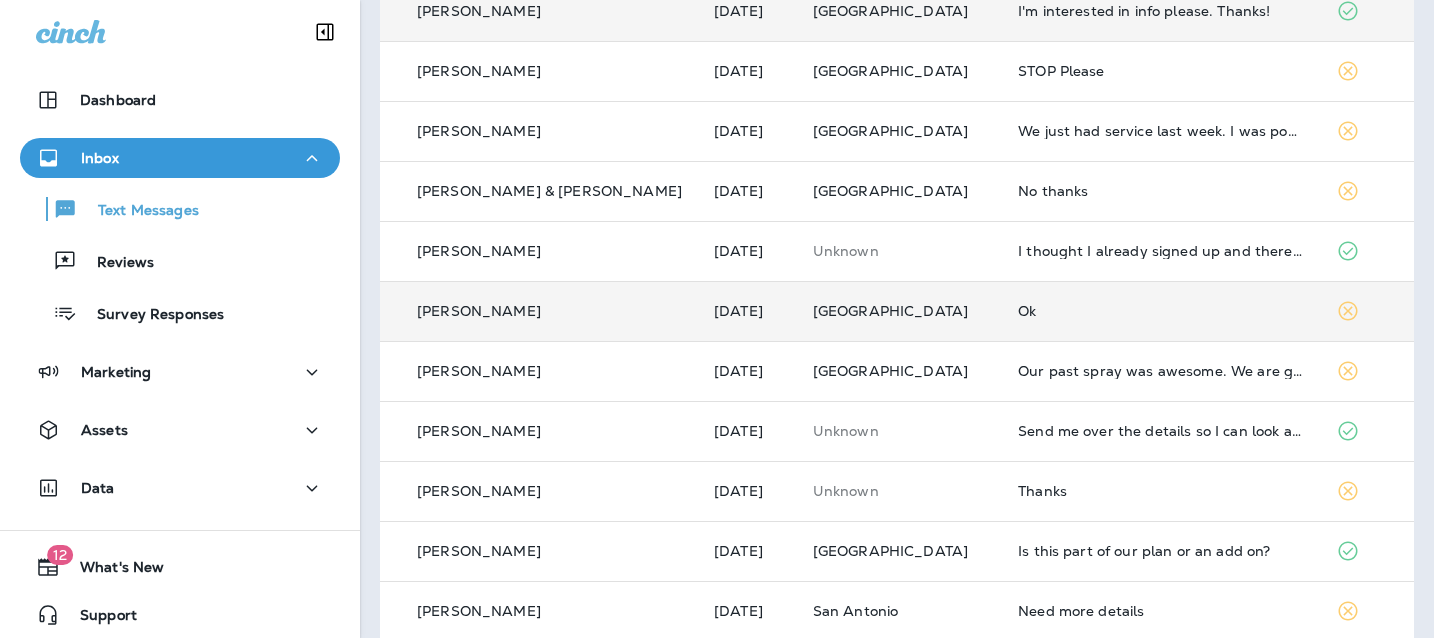 scroll, scrollTop: 730, scrollLeft: 0, axis: vertical 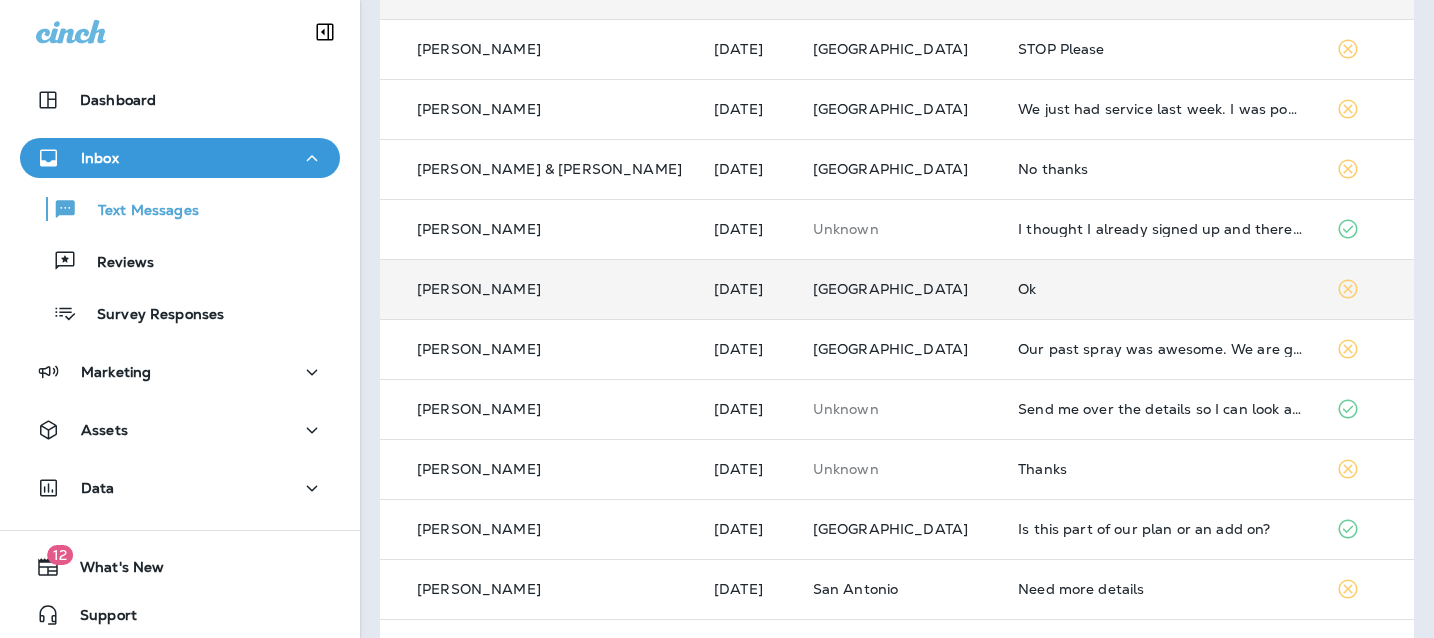 click on "Ok" at bounding box center [1161, 289] 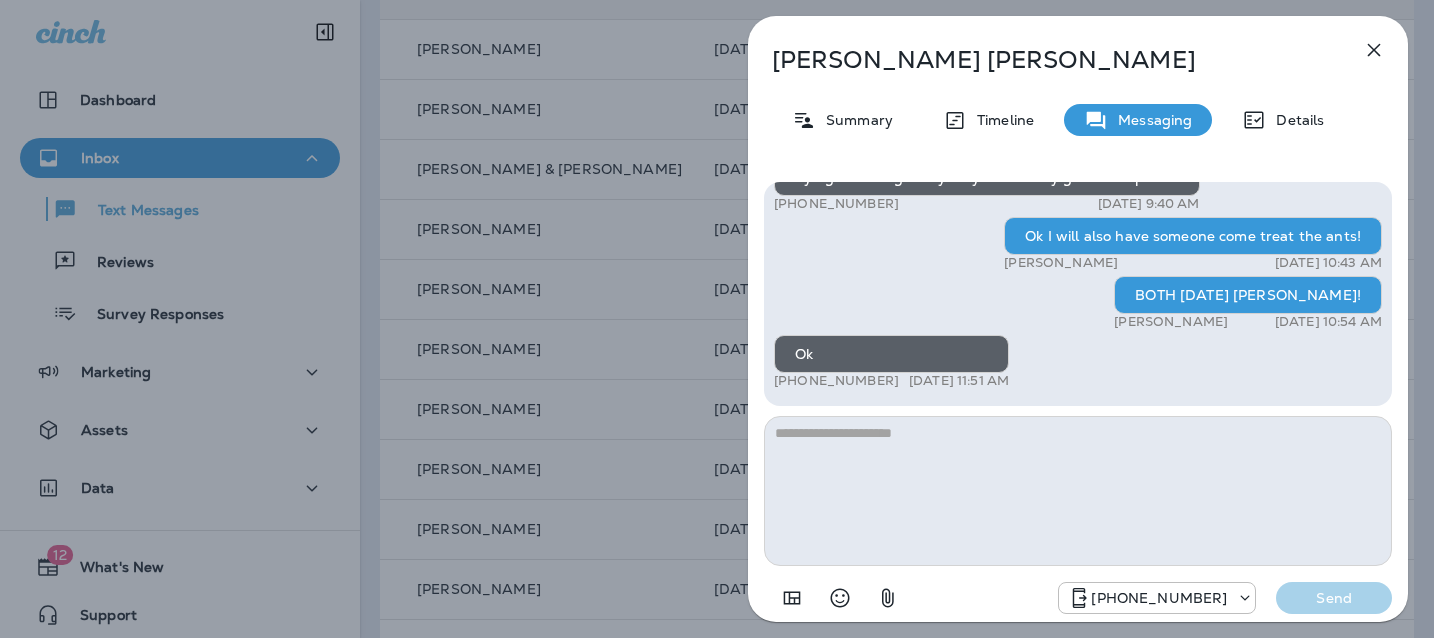 click at bounding box center (1078, 491) 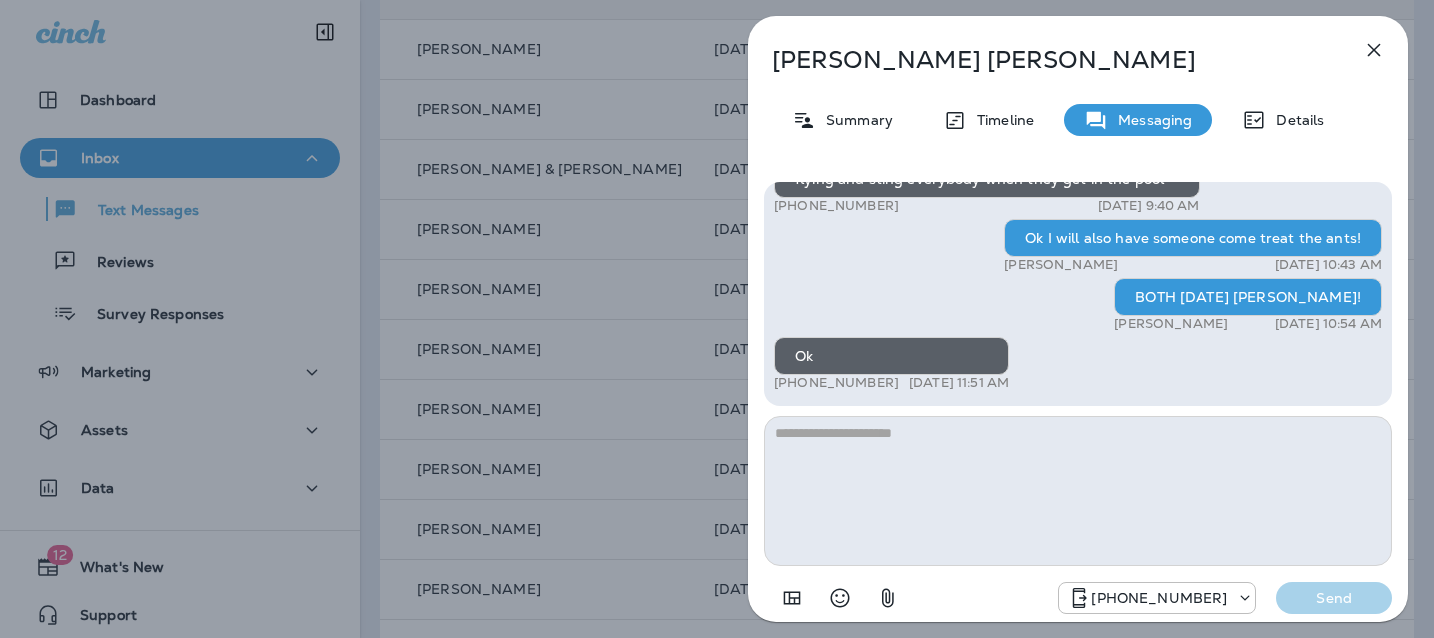 scroll, scrollTop: -4, scrollLeft: 0, axis: vertical 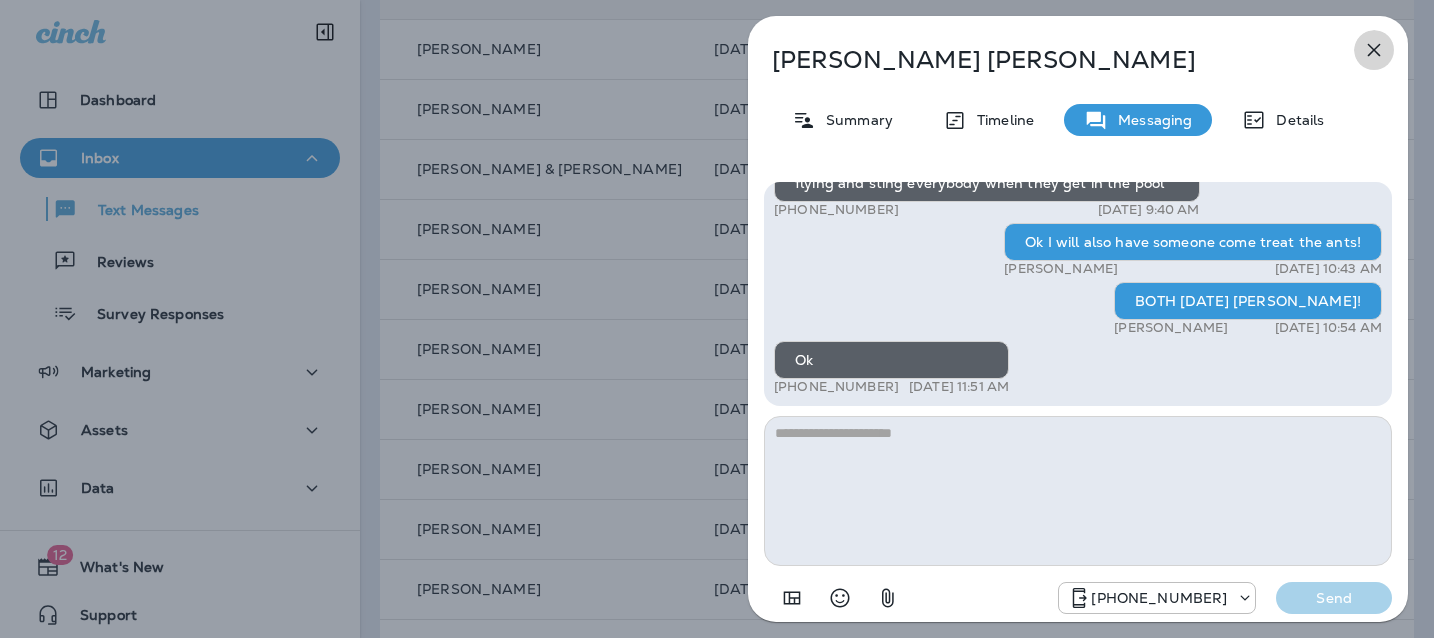 click 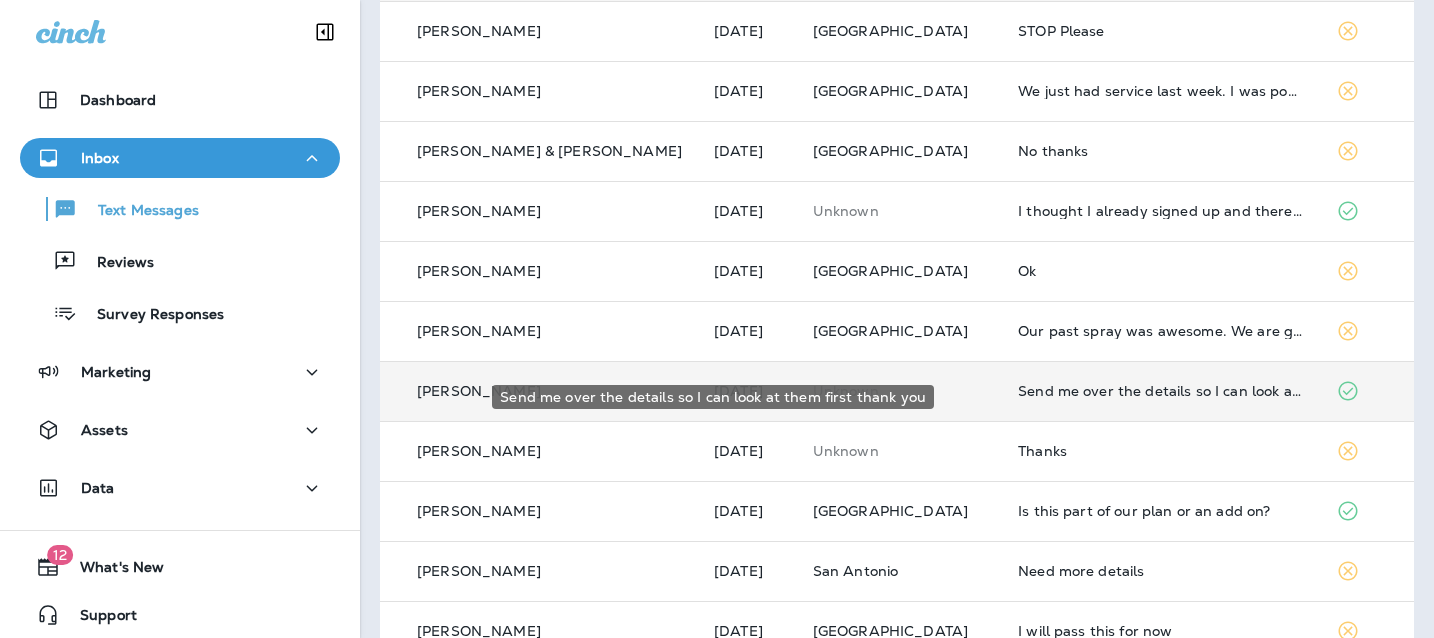 scroll, scrollTop: 792, scrollLeft: 0, axis: vertical 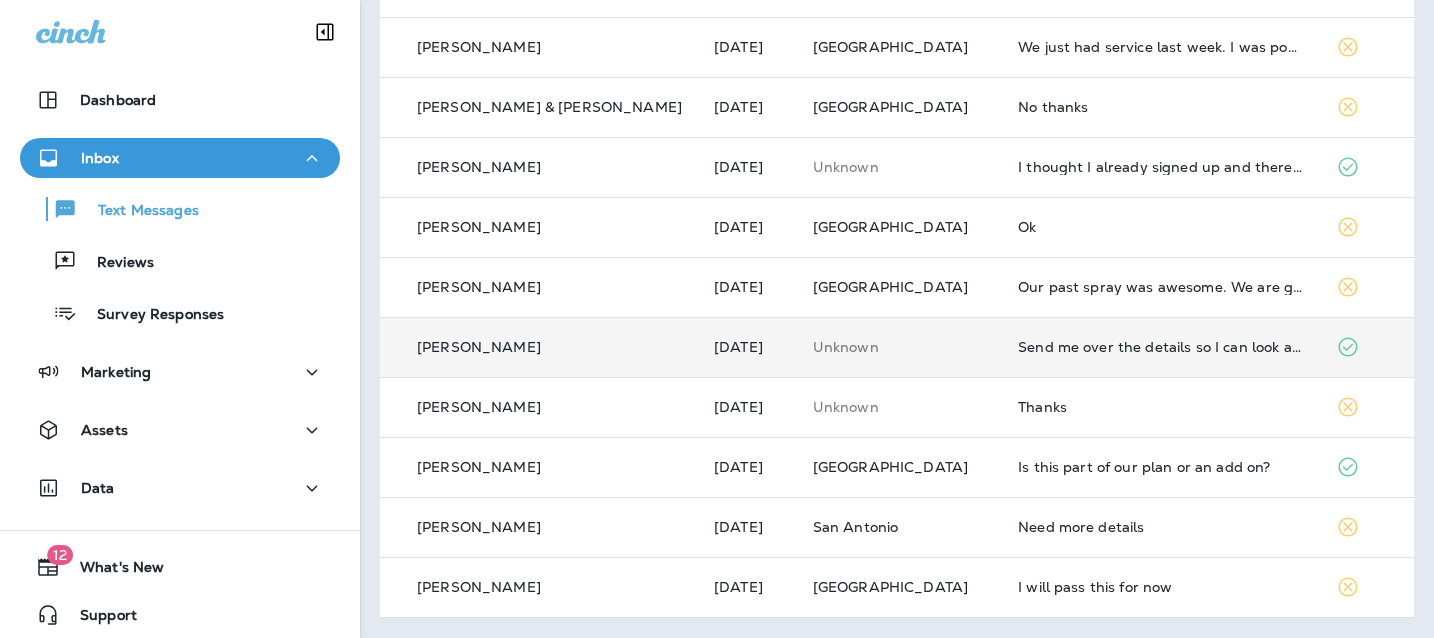 click on "Send me over the details so I can look at them first thank you" at bounding box center [1161, 347] 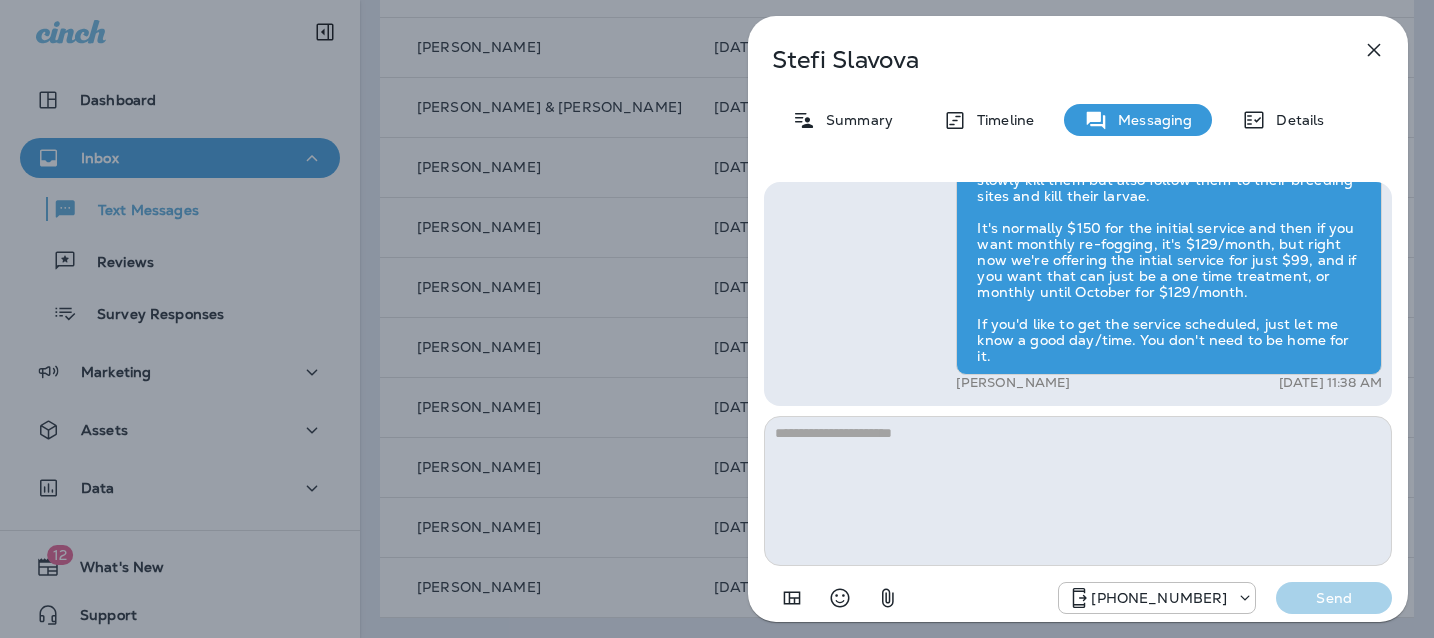 click at bounding box center [1078, 491] 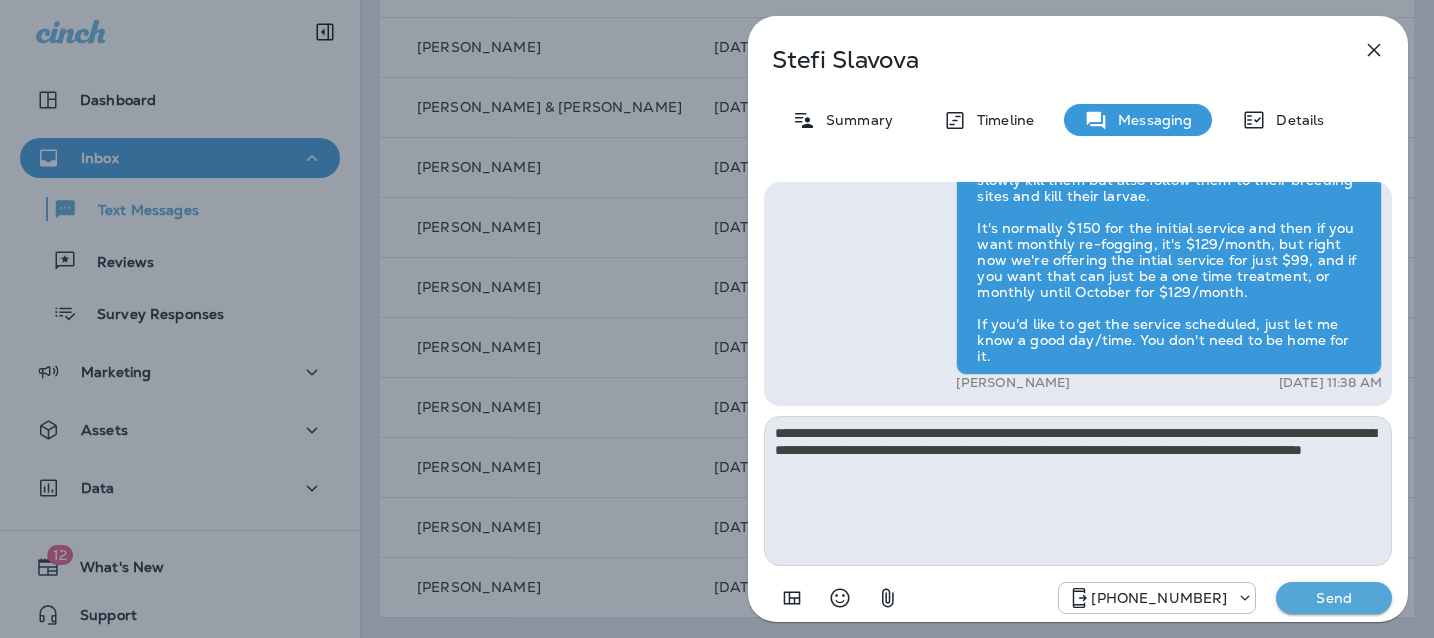 type on "**********" 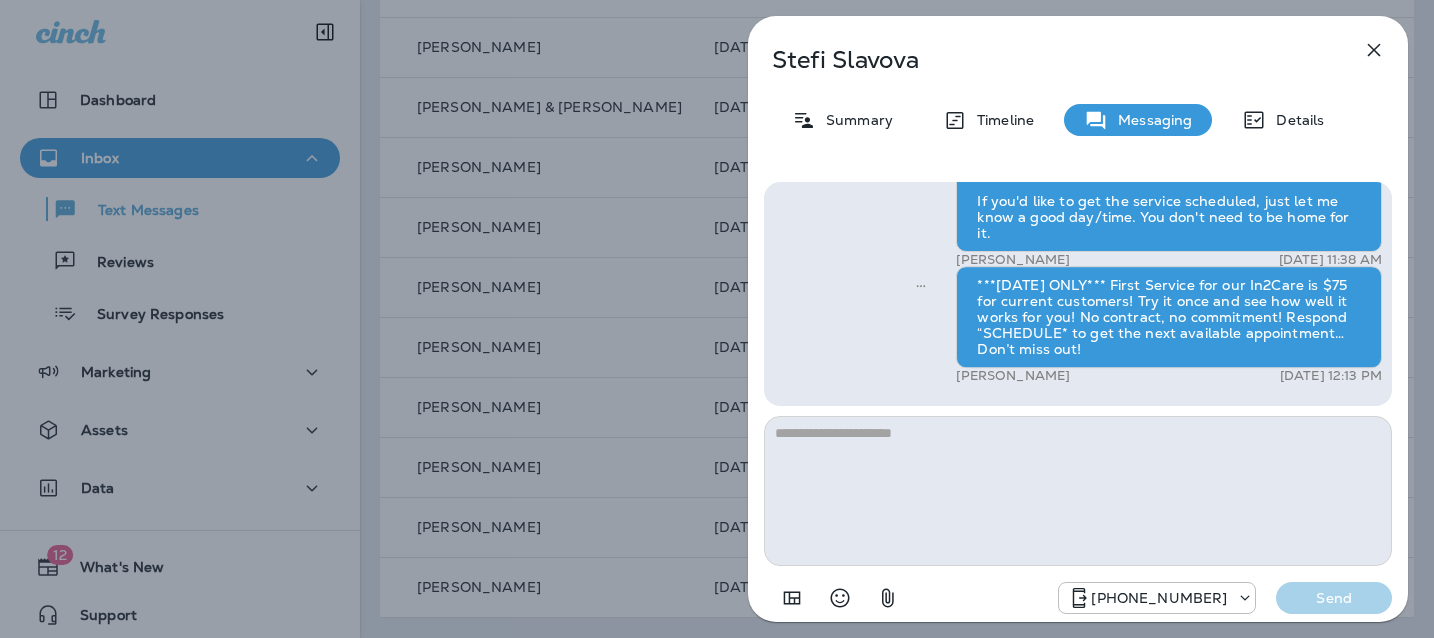 drag, startPoint x: 574, startPoint y: 364, endPoint x: 602, endPoint y: 366, distance: 28.071337 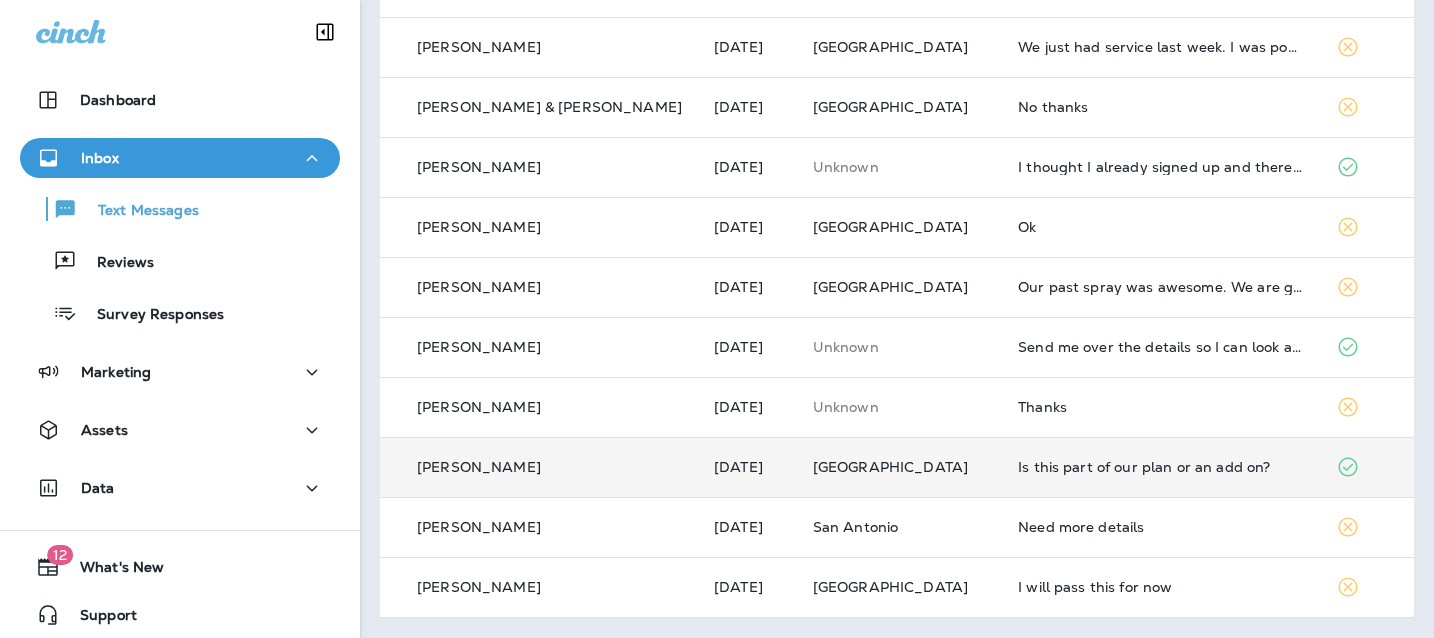 click on "Is this part of our plan or an add on?" at bounding box center (1161, 467) 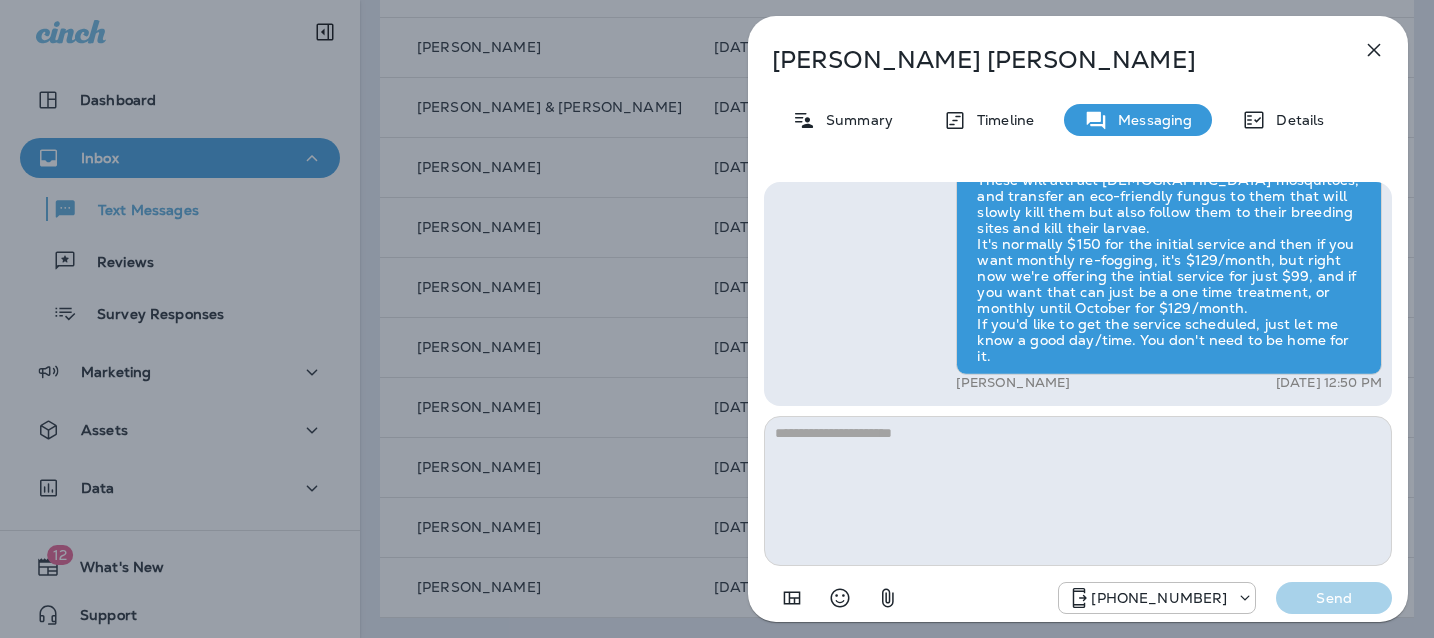 click at bounding box center [1078, 491] 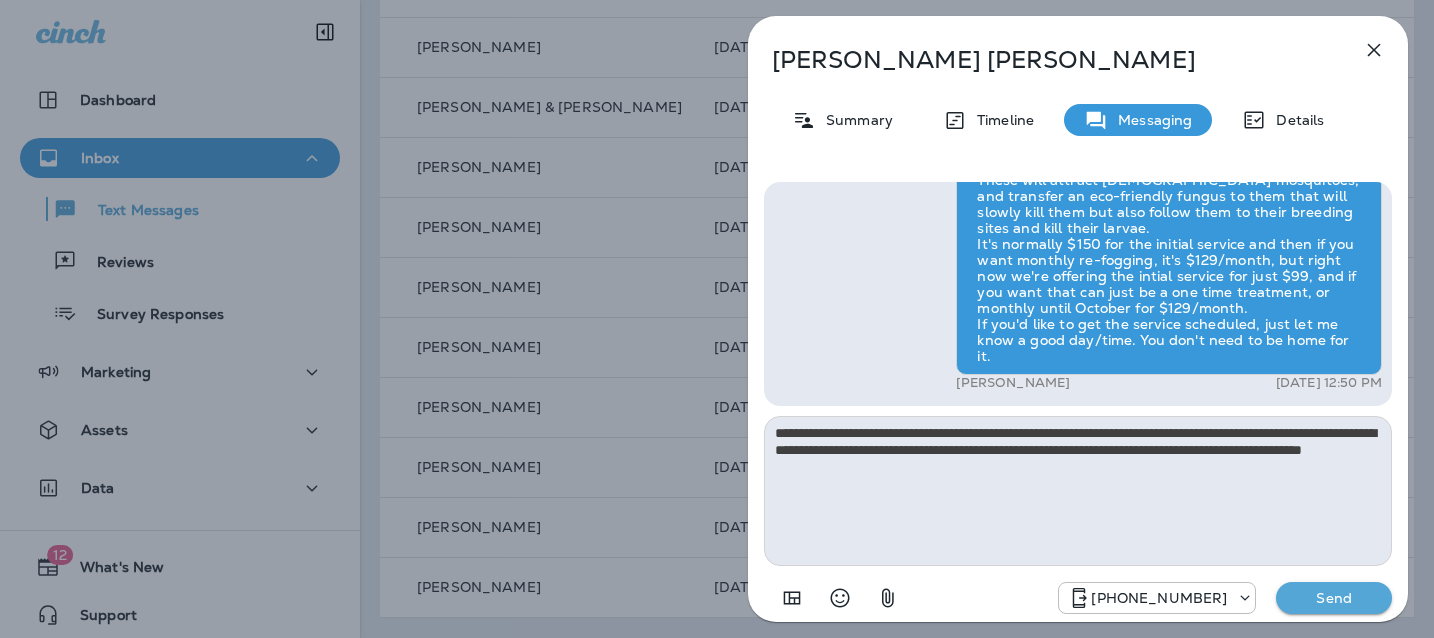 type on "**********" 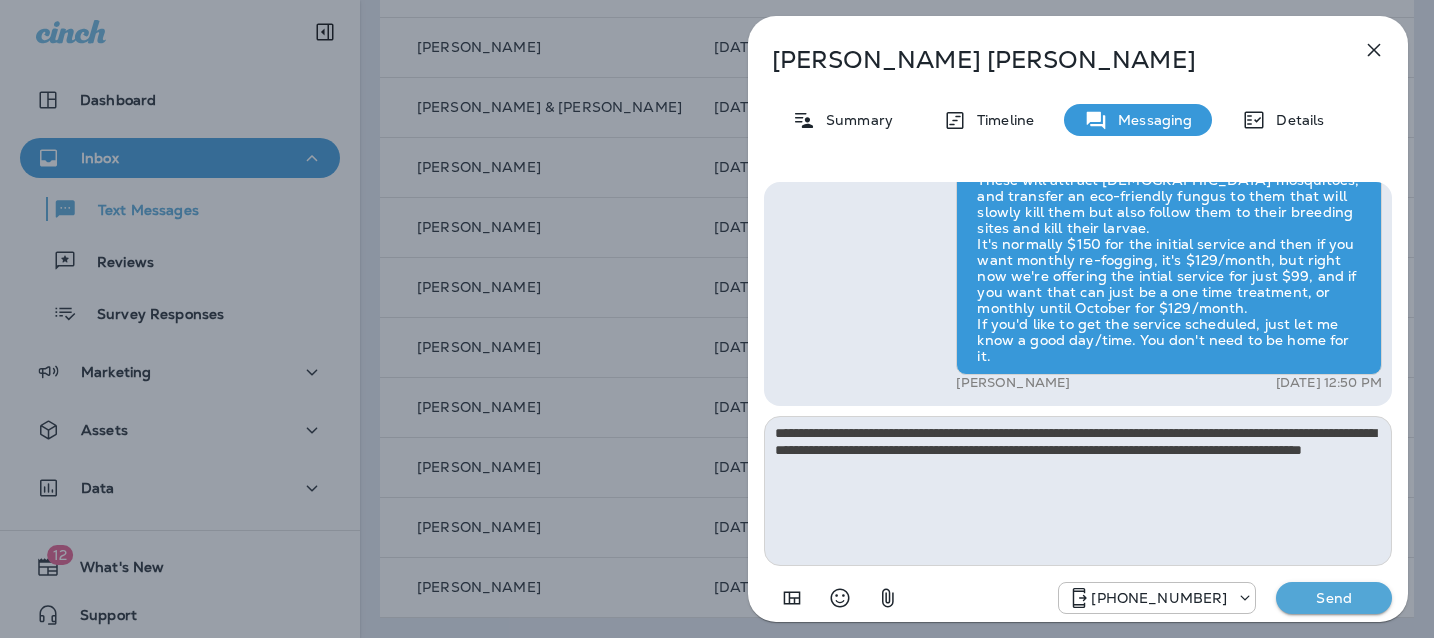 type 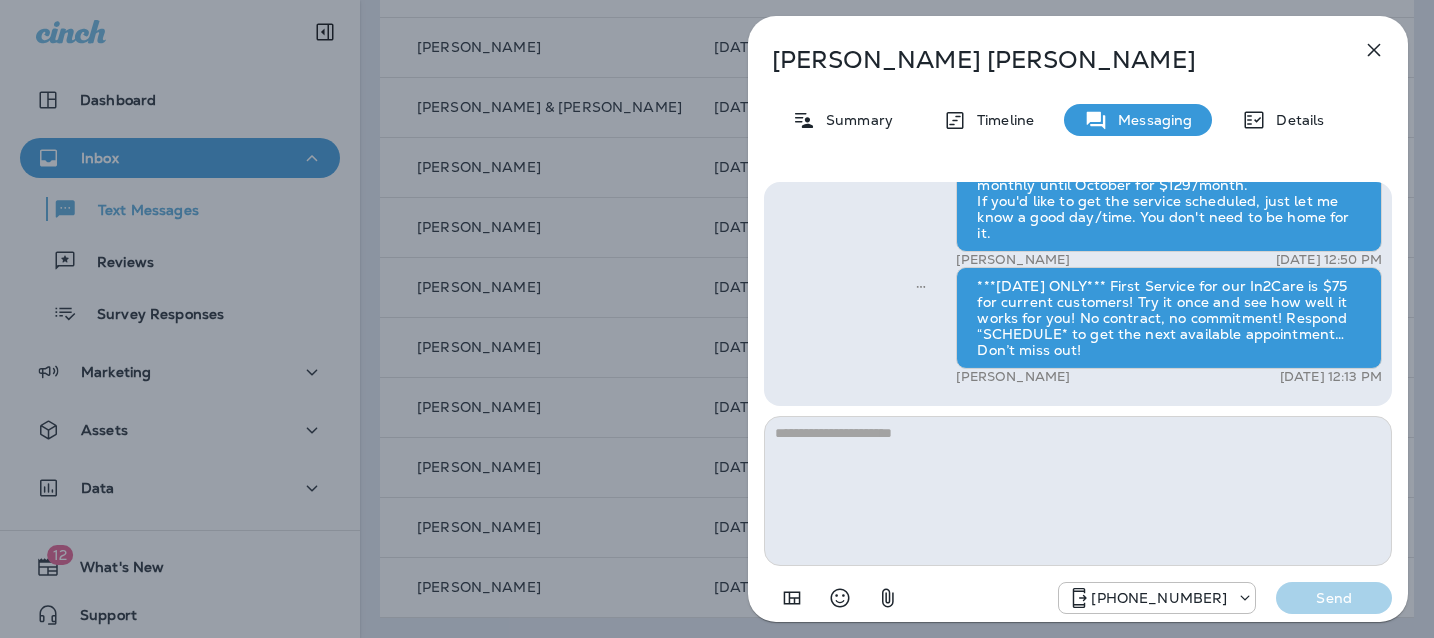 click on "Paul   Dimaio Summary   Timeline   Messaging   Details   Hi,  Paul , this is Cameron with Moxie Pest Control. We know Summer brings out the mosquitoes—and with the Summer season here, I’d love to get you on our schedule to come help take care of that. Just reply here if you're interested, and I'll let you know the details!
Reply STOP to optout +18174823792 Jul 7, 2025 10:50 AM Already did w Gabe  +1 (412) 316-7552 Jul 7, 2025 11:20 AM Is this part of our plan or an add on?  +1 (412) 316-7552 Jul 7, 2025 11:21 AM Tyler Richard Jul 7, 2025 12:50 PM   ***TODAY ONLY*** First Service for our In2Care is $75 for current customers! Try it once and see how well it works for you! No contract, no commitment! Respond “SCHEDULE* to get the next available appointment… Don’t miss out! Tyler Richard Jul 9, 2025 12:13 PM +18174823792 Send" at bounding box center (717, 319) 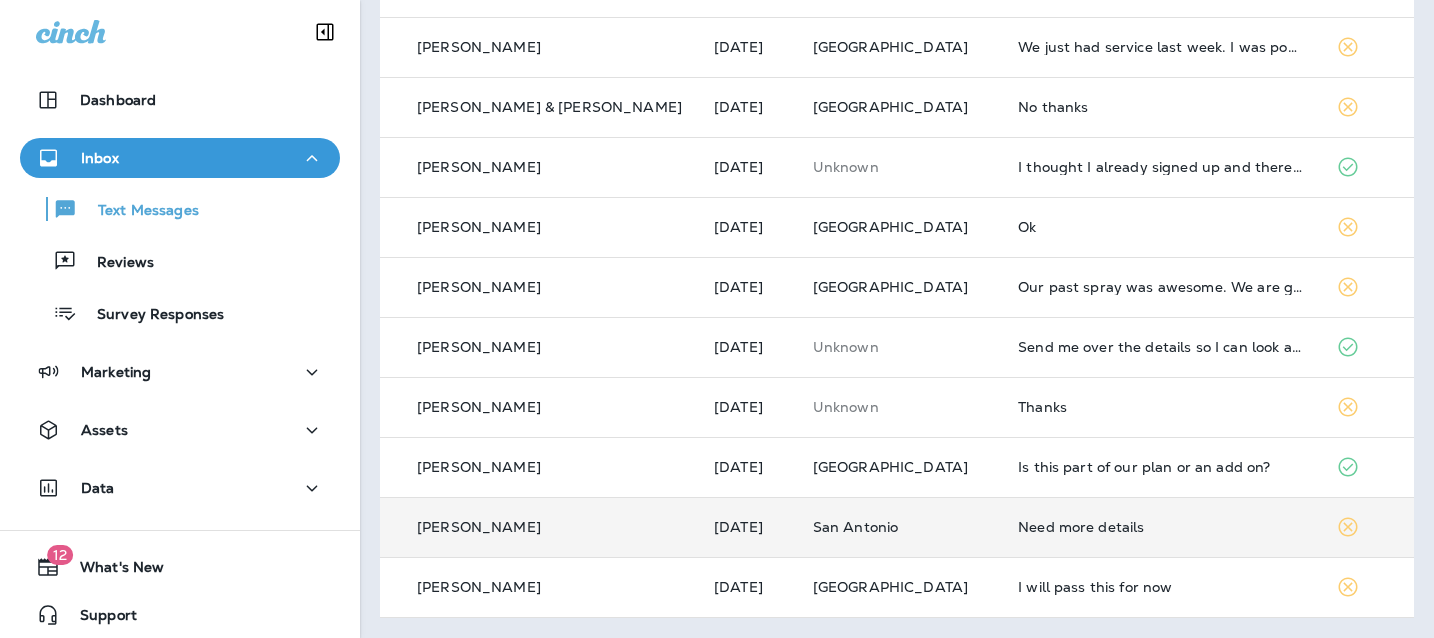 click on "Need more details" at bounding box center (1161, 527) 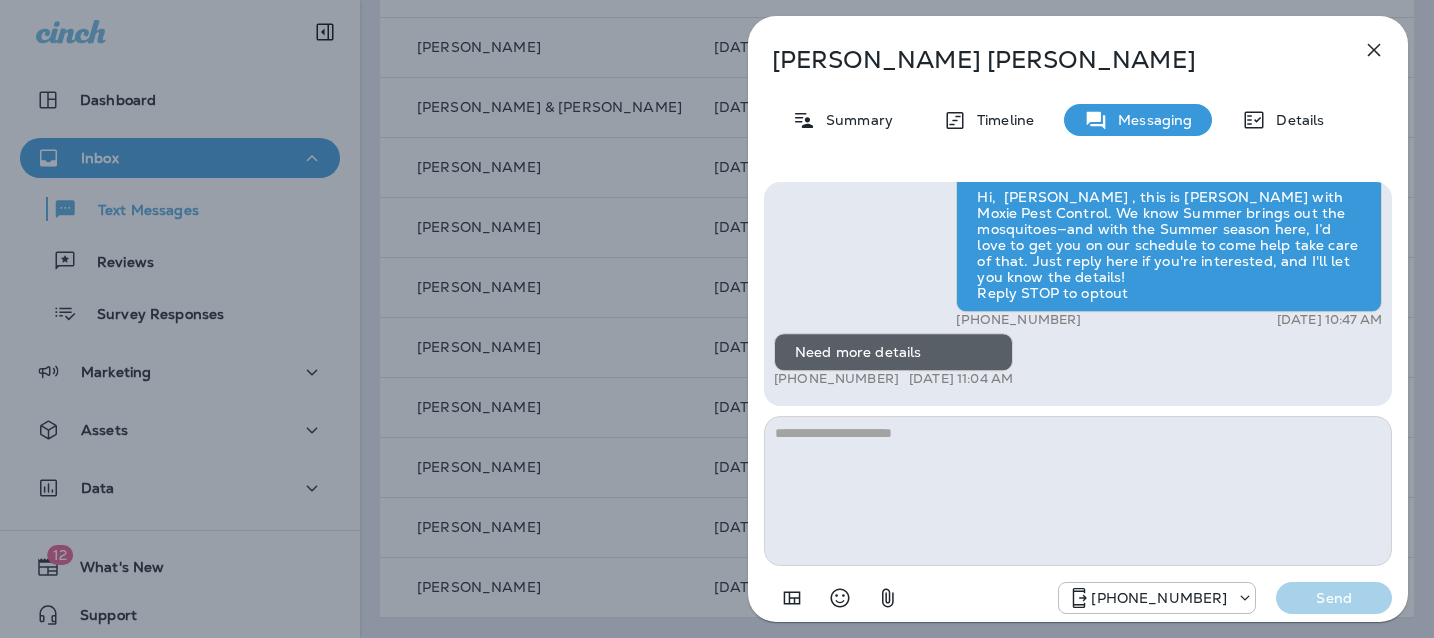 click at bounding box center (1078, 491) 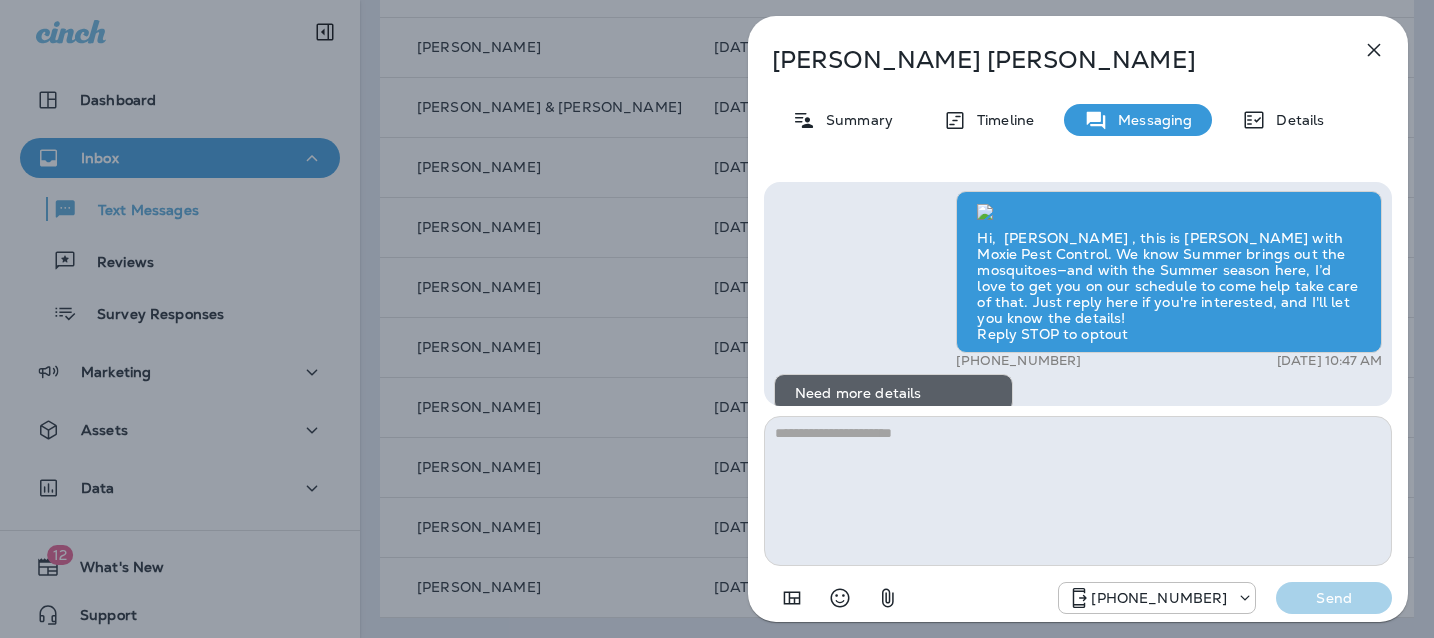 scroll, scrollTop: 1, scrollLeft: 0, axis: vertical 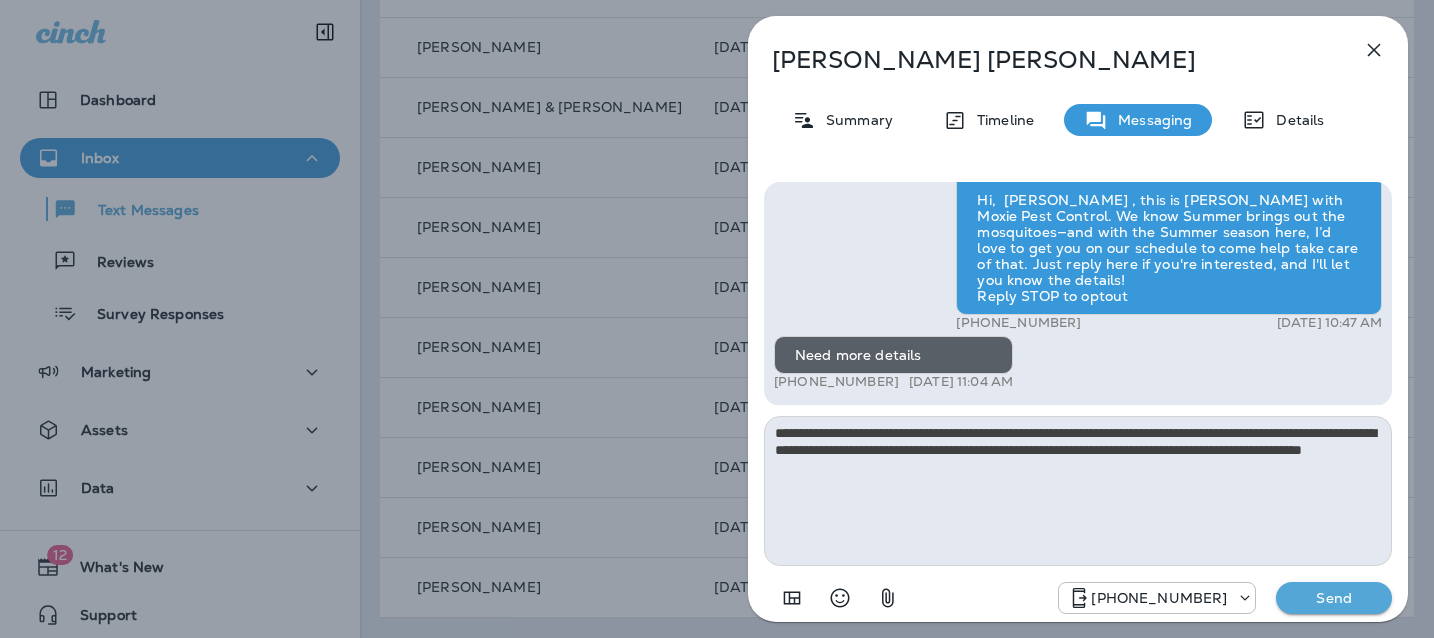 drag, startPoint x: 773, startPoint y: 434, endPoint x: 831, endPoint y: 432, distance: 58.034473 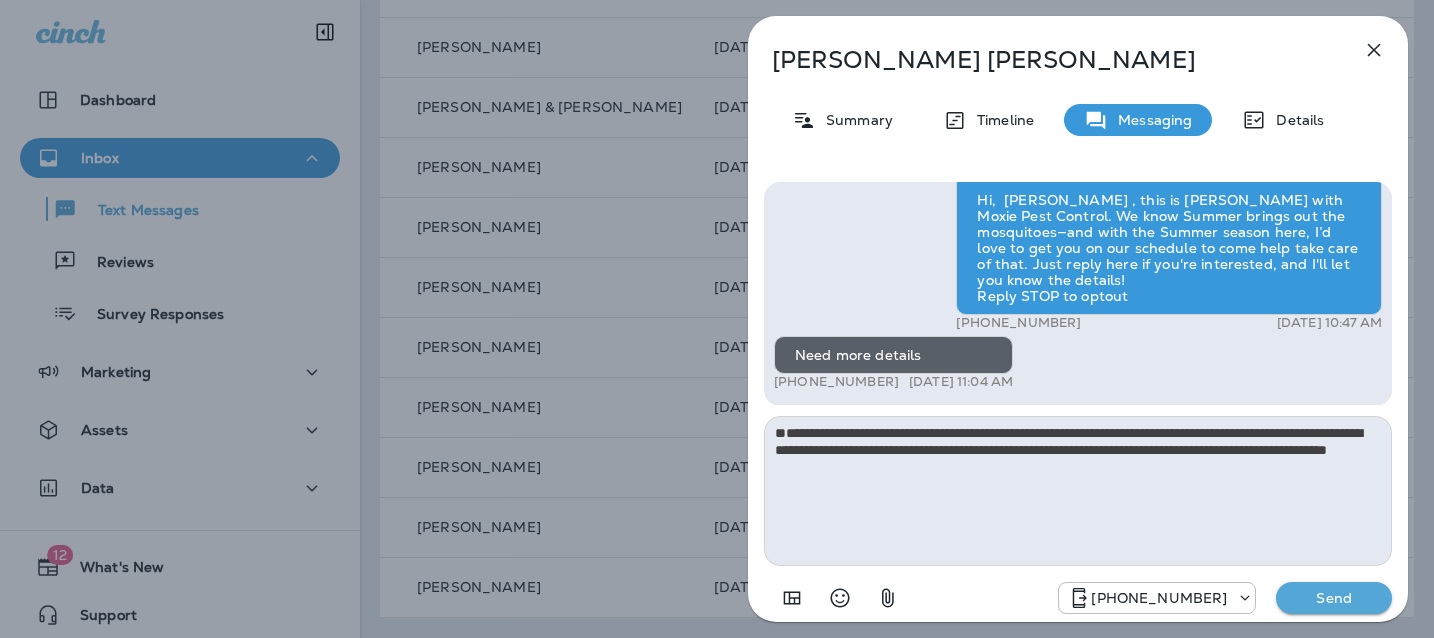 type on "**********" 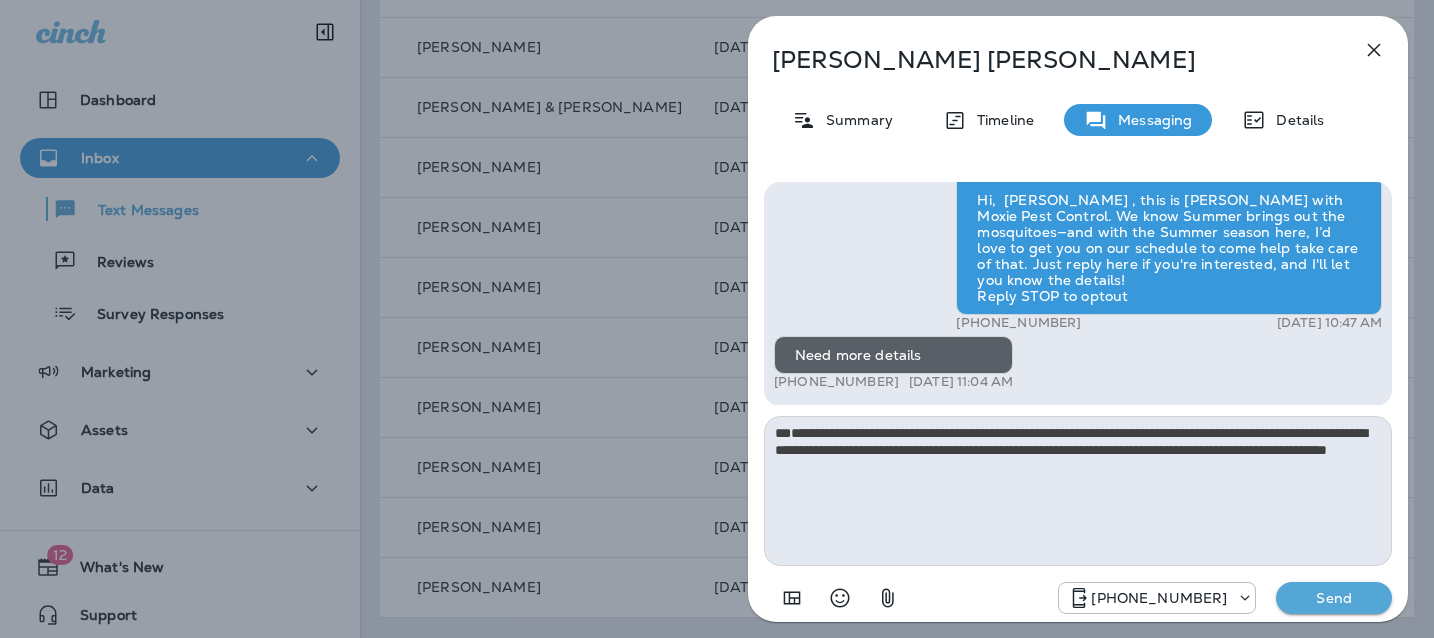 click on "**********" at bounding box center (717, 319) 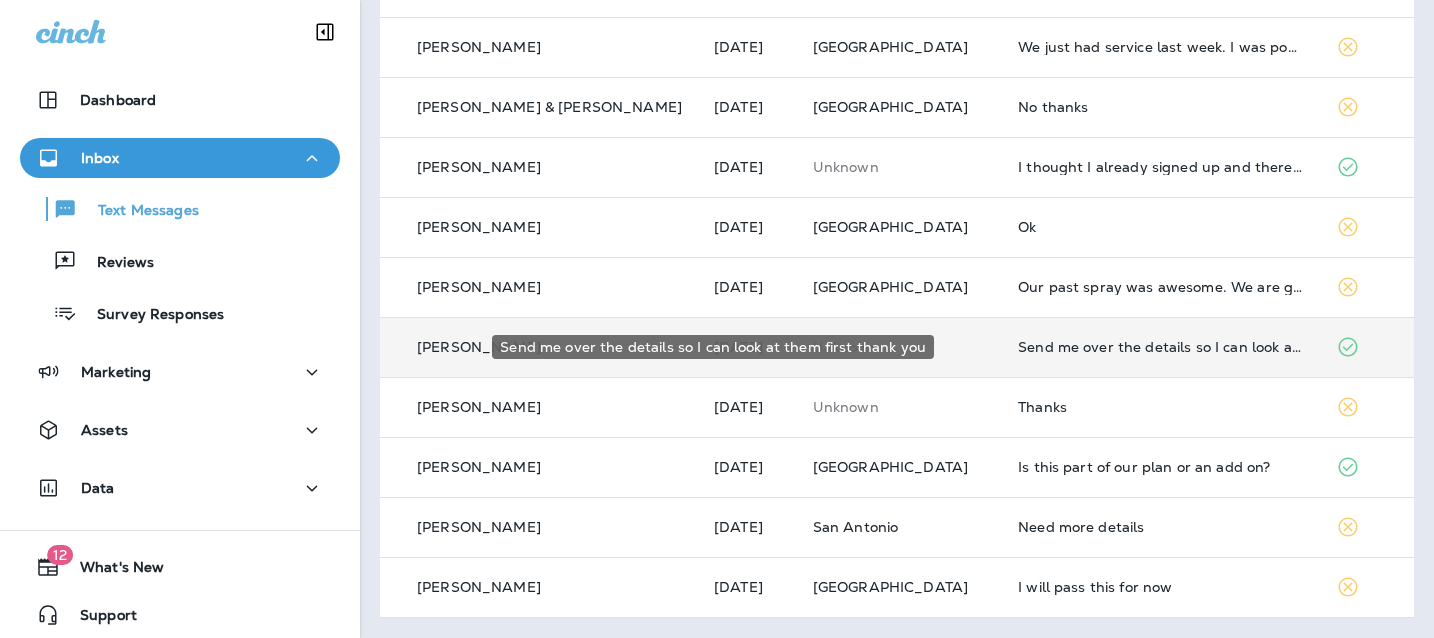 click on "Send me over the details so I can look at them first thank you" at bounding box center (1161, 347) 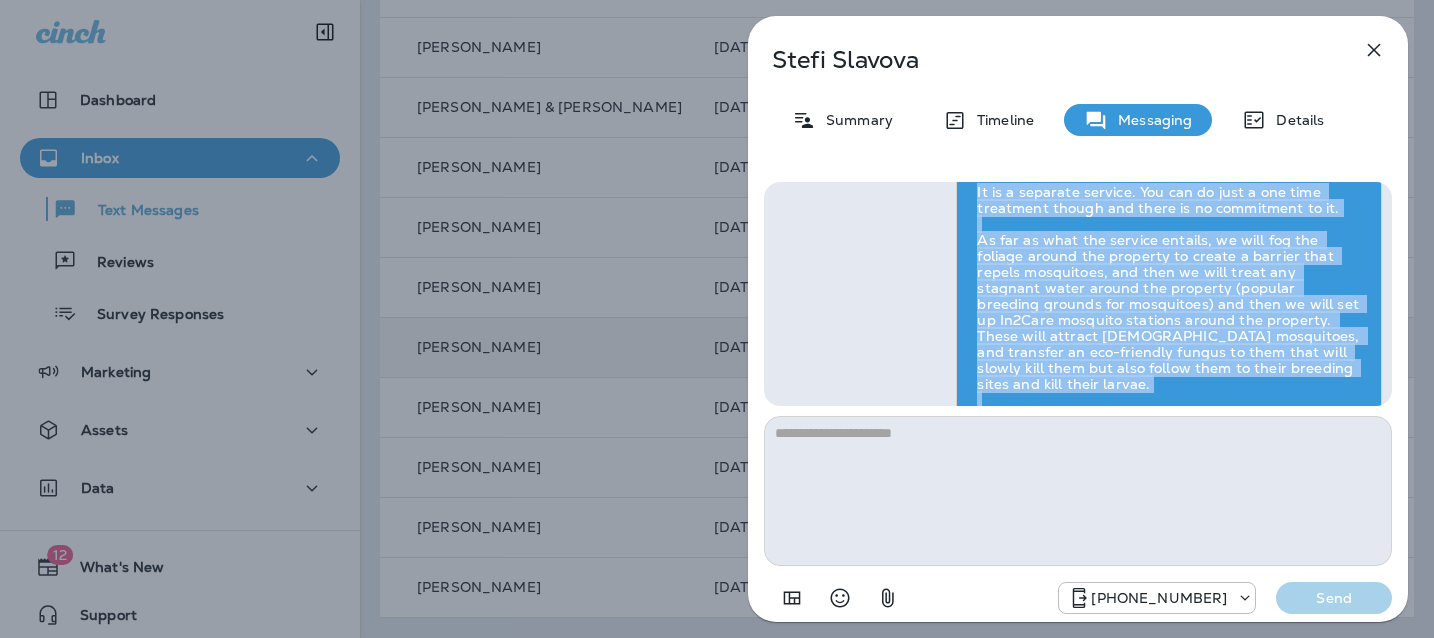 scroll, scrollTop: -354, scrollLeft: 0, axis: vertical 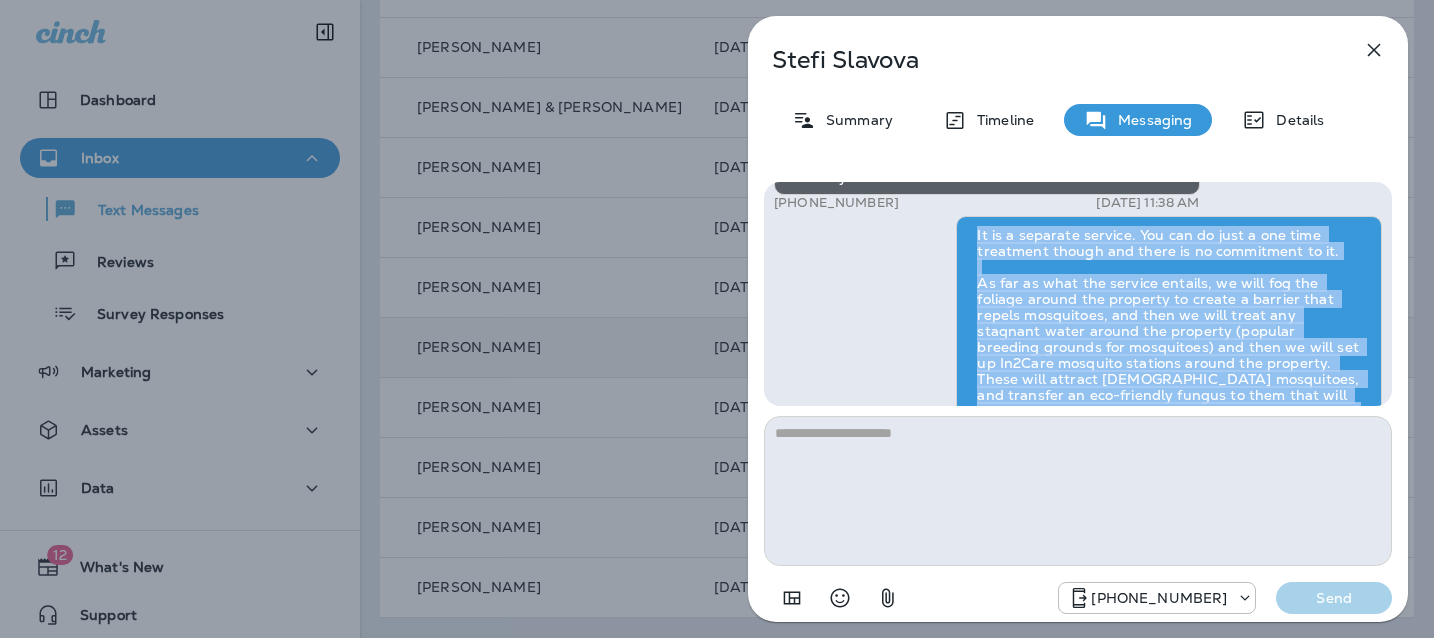 drag, startPoint x: 1360, startPoint y: 363, endPoint x: 969, endPoint y: 274, distance: 401.00125 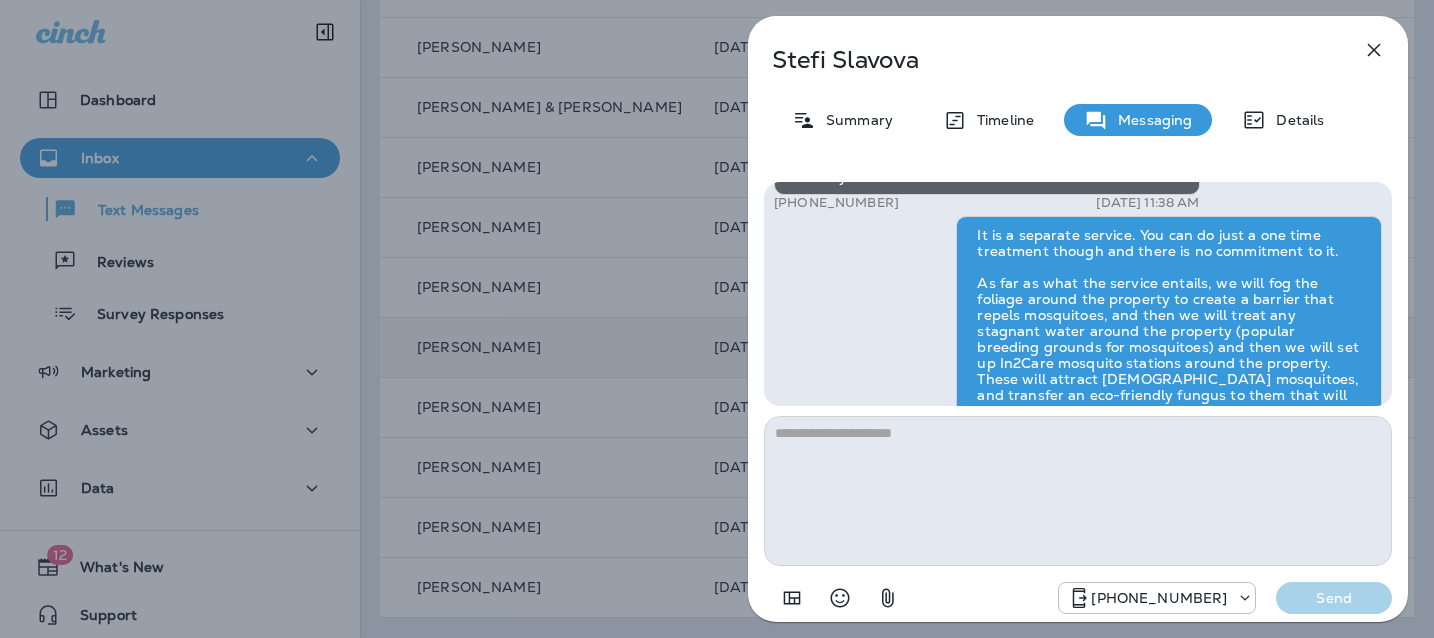click on "Stefi   Slavova Summary   Timeline   Messaging   Details   Hi,  Stefi , this is Cameron with Moxie Pest Control. We know Summer brings out the mosquitoes—and with the Summer season here, I’d love to get you on our schedule to come help take care of that. Just reply here if you're interested, and I'll let you know the details!
Reply STOP to optout +18174823792 Jul 7, 2025 10:41 AM Send me over the details so I can look at them first thank you +1 (407) 242-1425 Jul 7, 2025 11:38 AM Gavin Tobin Jul 7, 2025 11:38 AM ***TODAY ONLY*** First Service for our In2Care is $75 for current customers! Try it once and see how well it works for you! No contract, no commitment! Respond “SCHEDULE* to get the next available appointment… Don’t miss out! Tyler Richard Jul 9, 2025 12:13 PM +18174823792 Send" at bounding box center (717, 319) 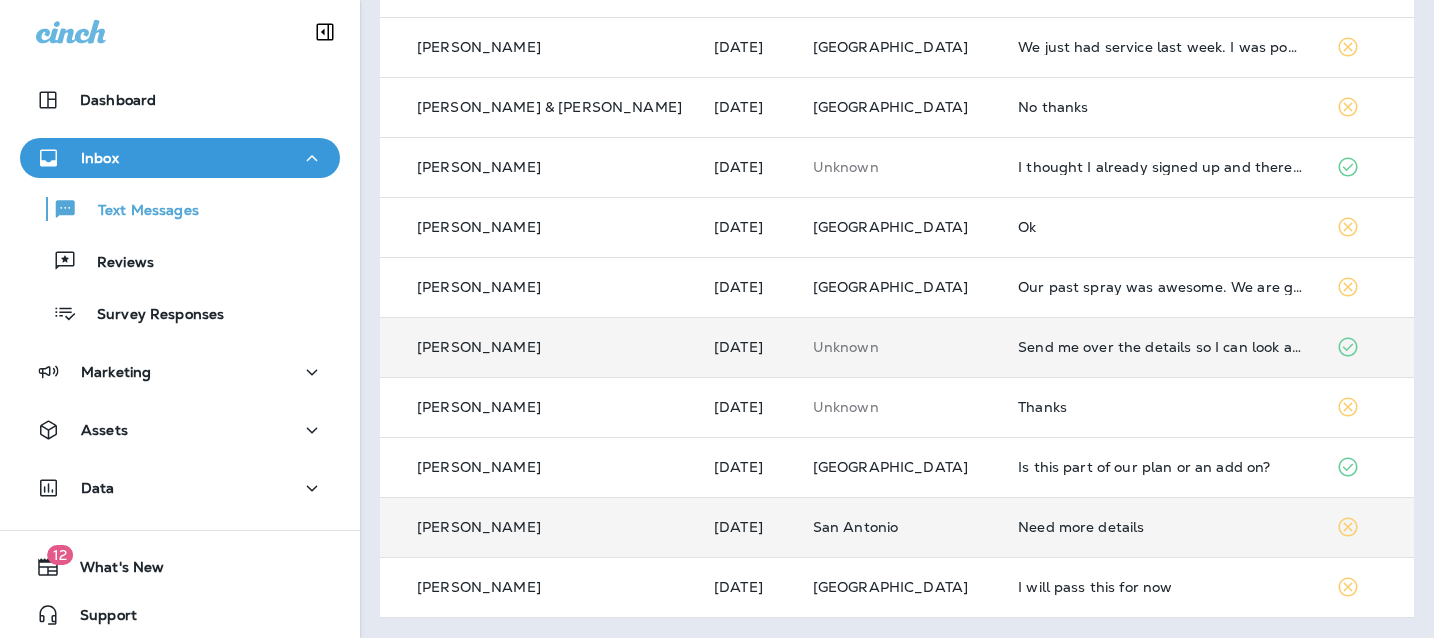 click on "Need more details" at bounding box center (1161, 527) 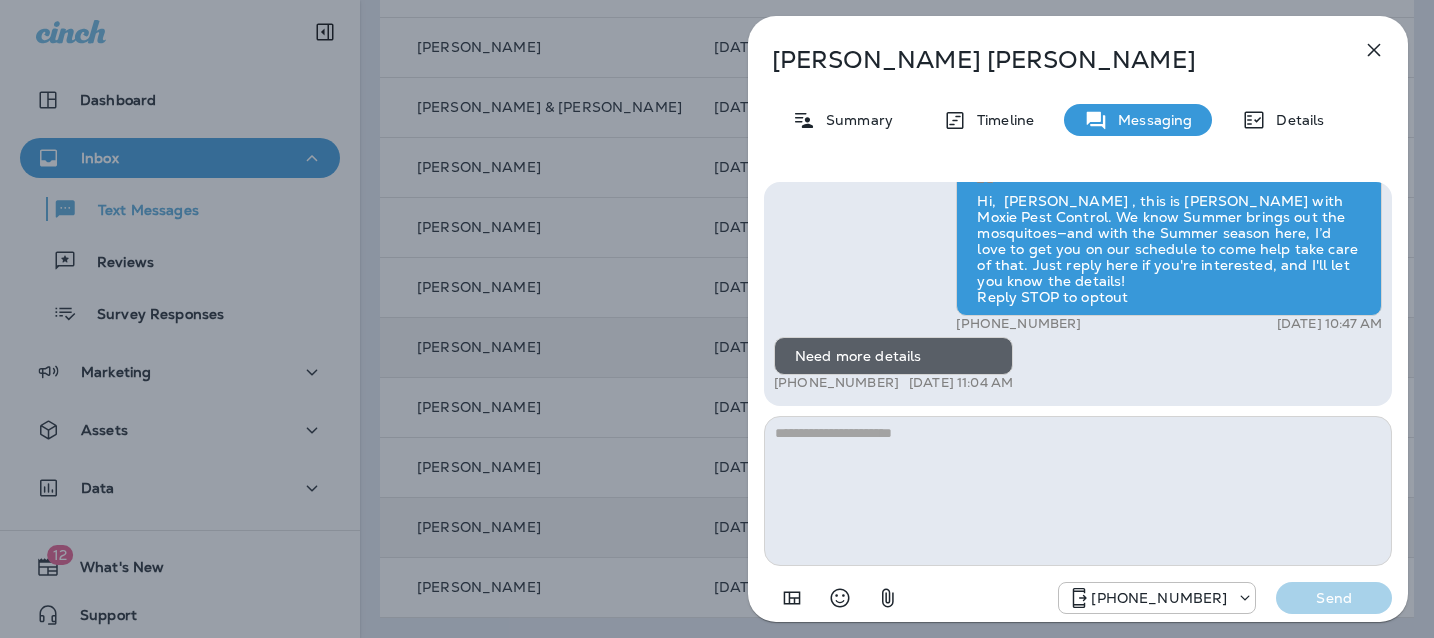 click at bounding box center [1078, 491] 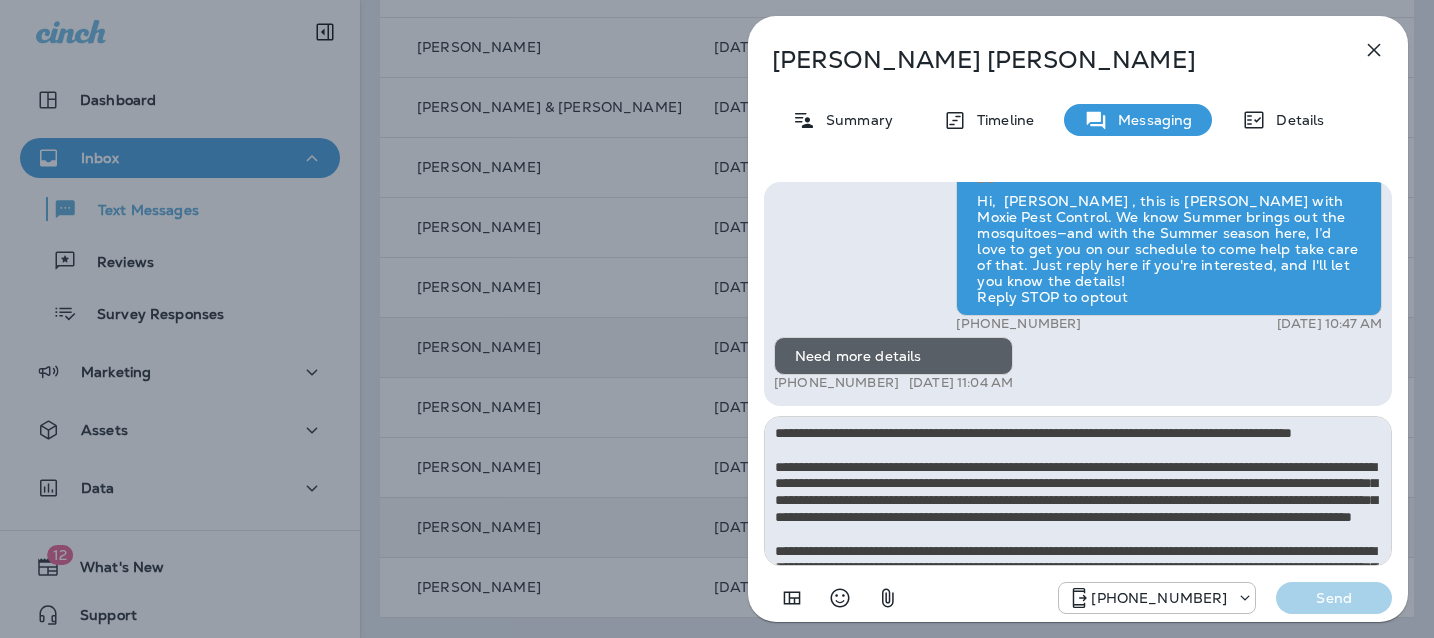scroll, scrollTop: 112, scrollLeft: 0, axis: vertical 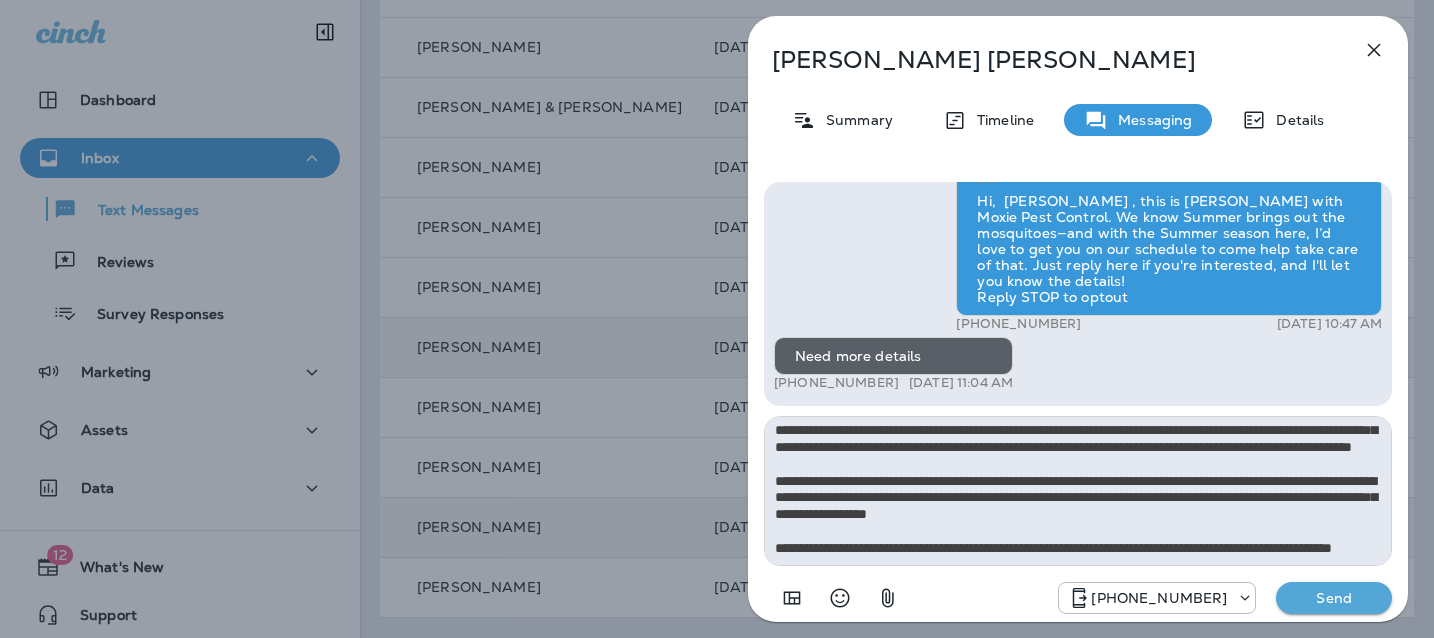 click on "**********" at bounding box center [1078, 491] 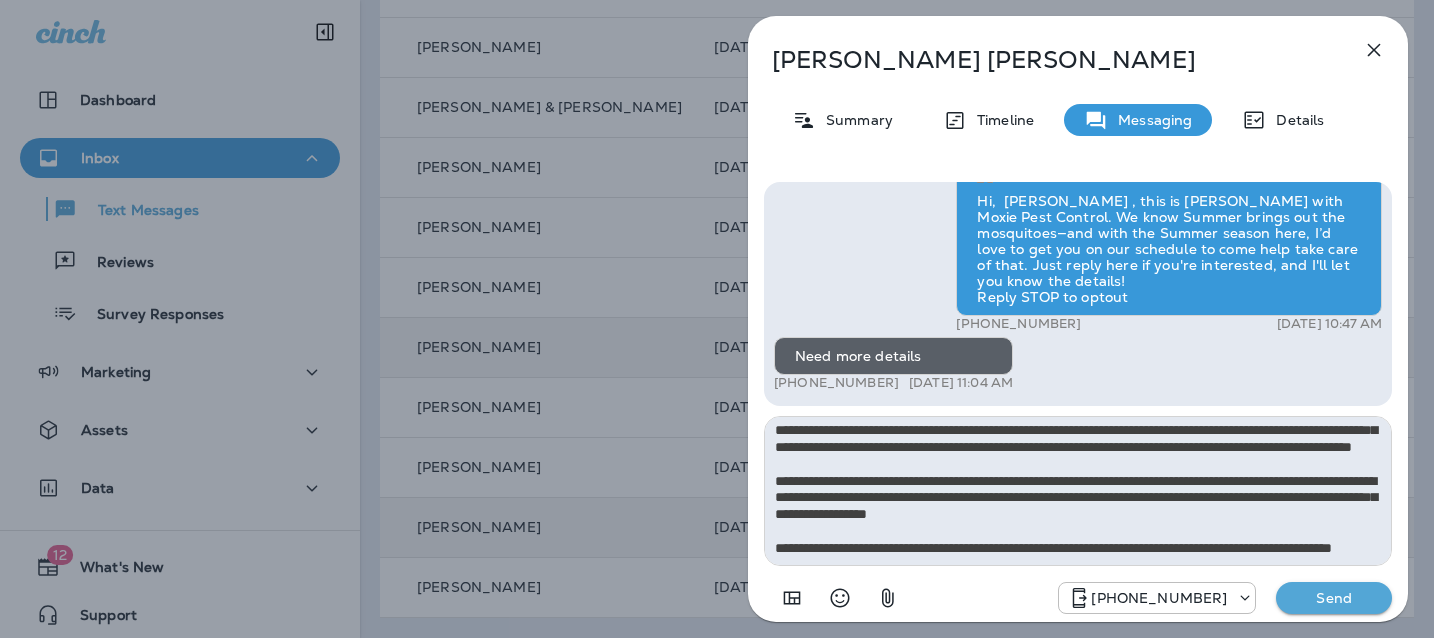 type on "**********" 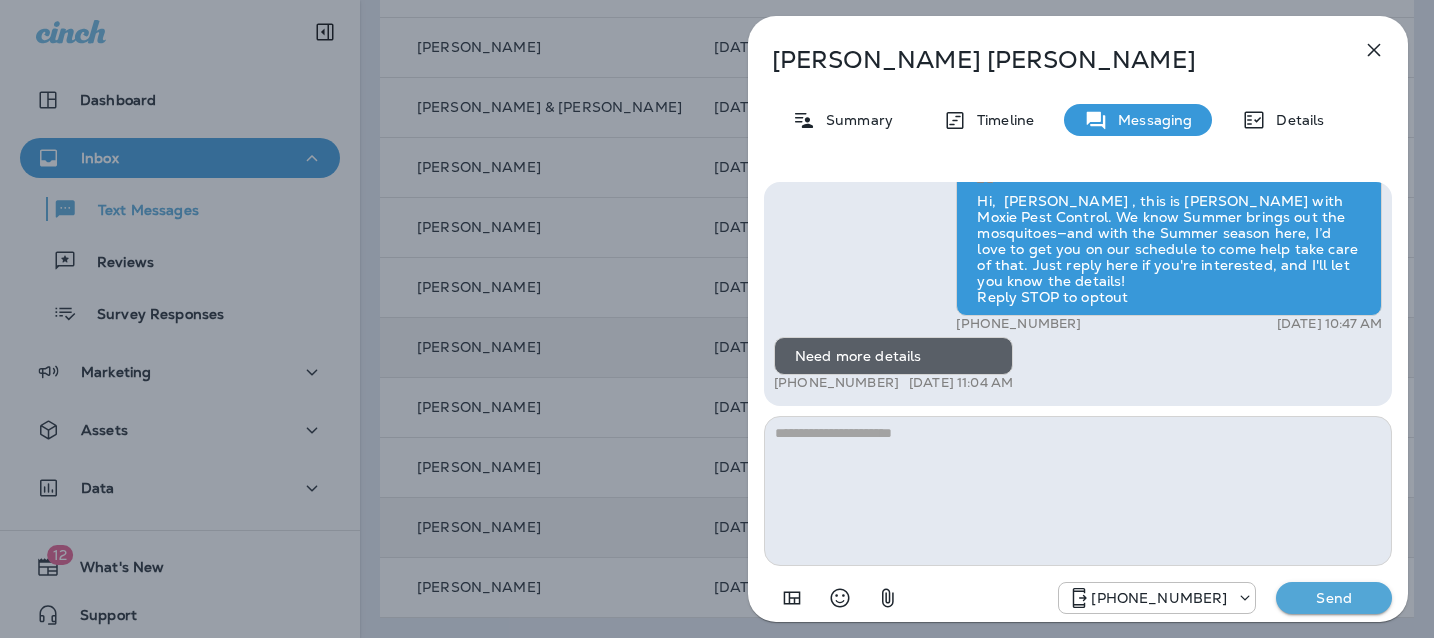 scroll, scrollTop: 0, scrollLeft: 0, axis: both 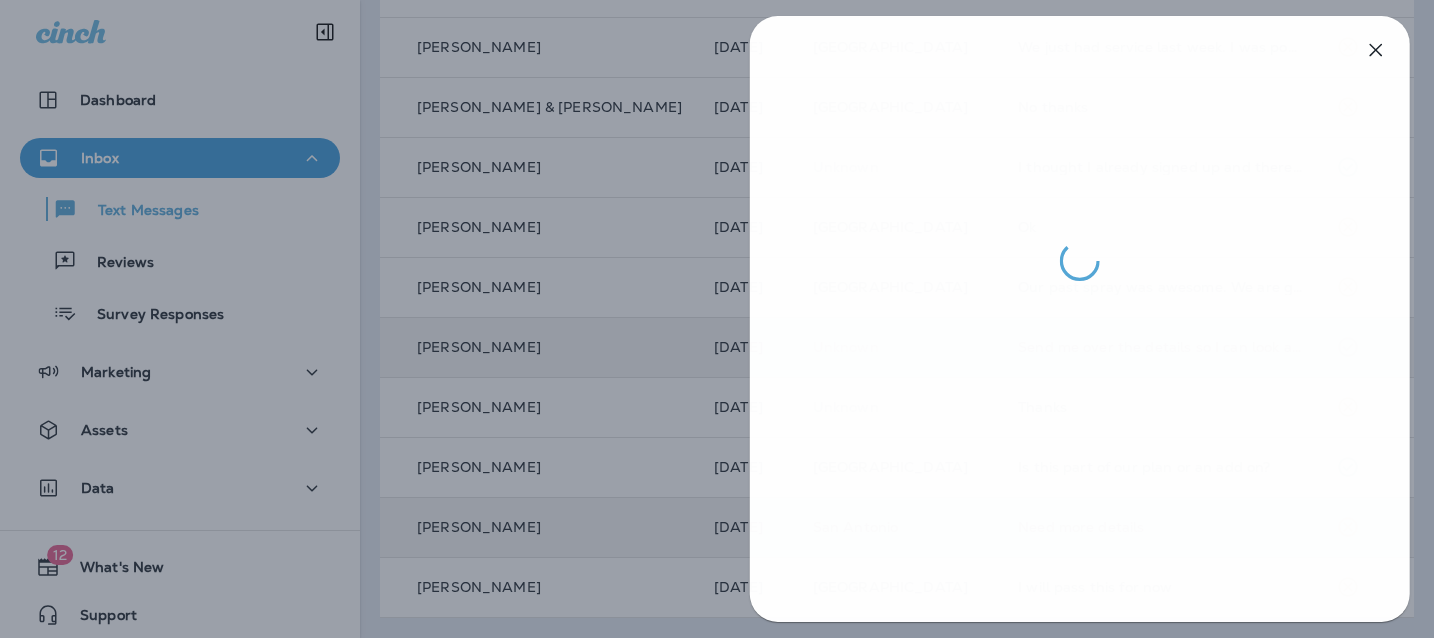 click at bounding box center [719, 319] 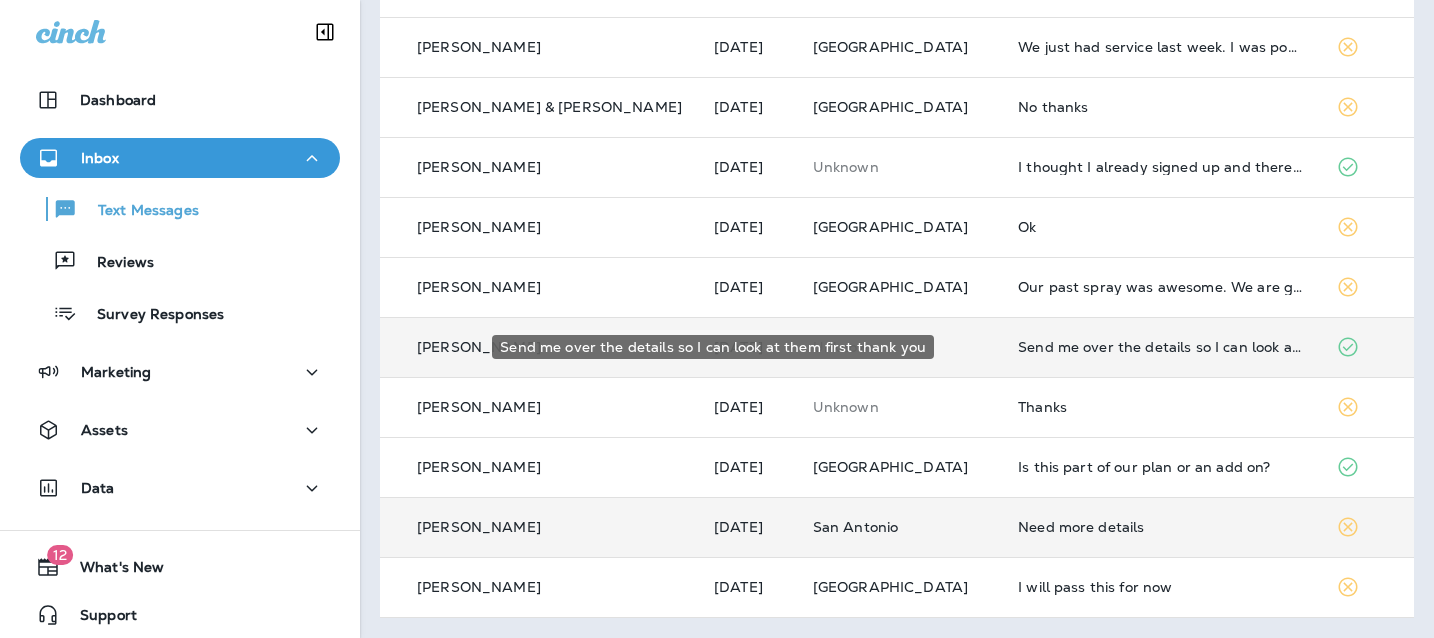 click on "Send me over the details so I can look at them first thank you" at bounding box center (1161, 347) 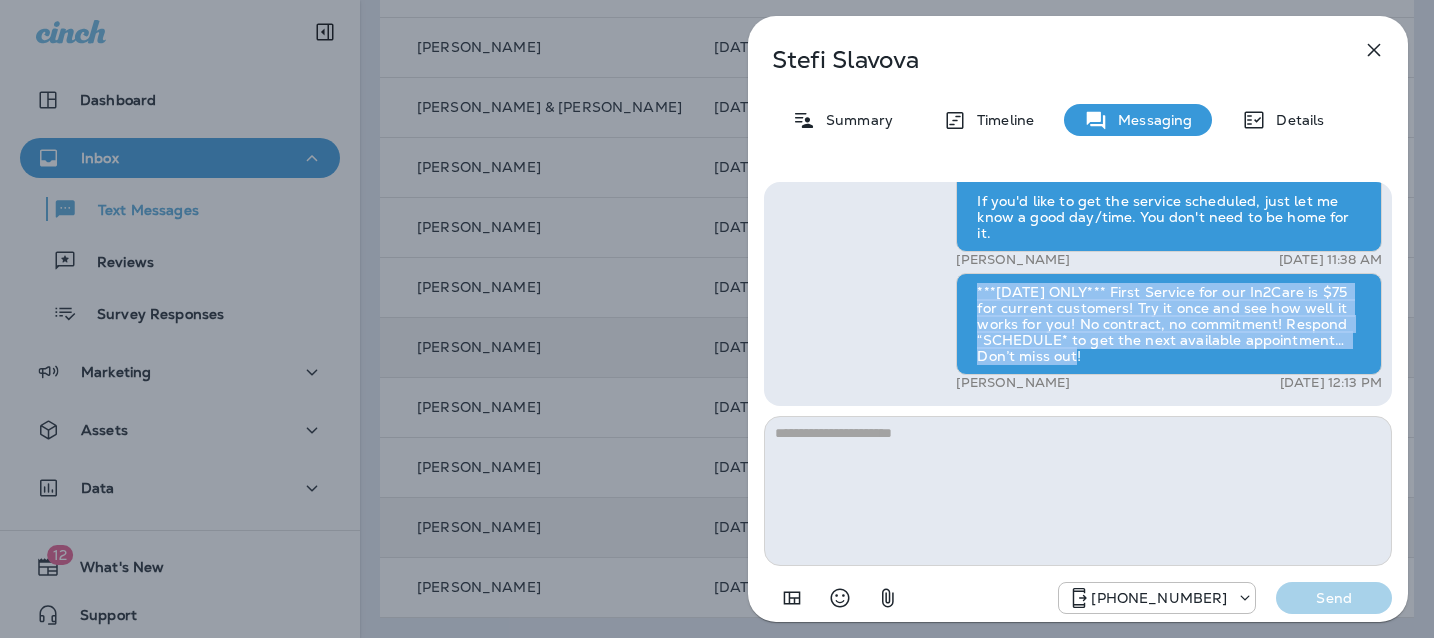 drag, startPoint x: 970, startPoint y: 285, endPoint x: 1081, endPoint y: 355, distance: 131.2288 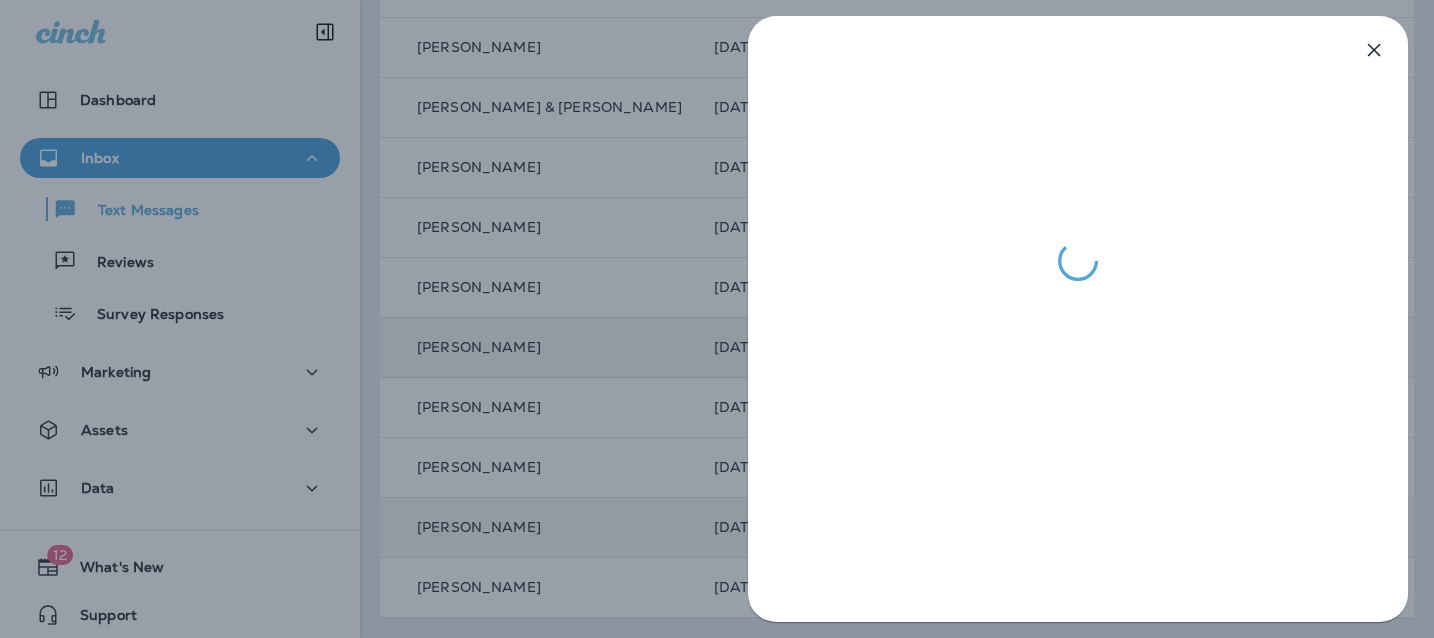 click at bounding box center (717, 319) 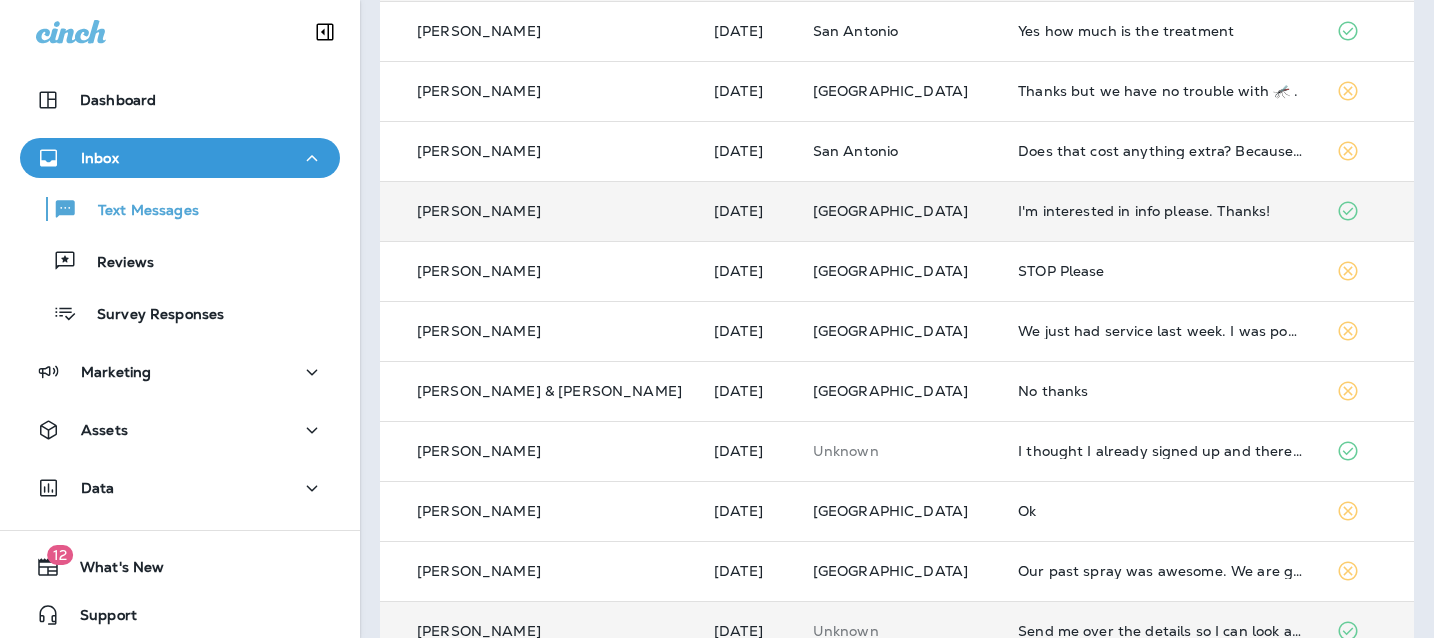 scroll, scrollTop: 0, scrollLeft: 0, axis: both 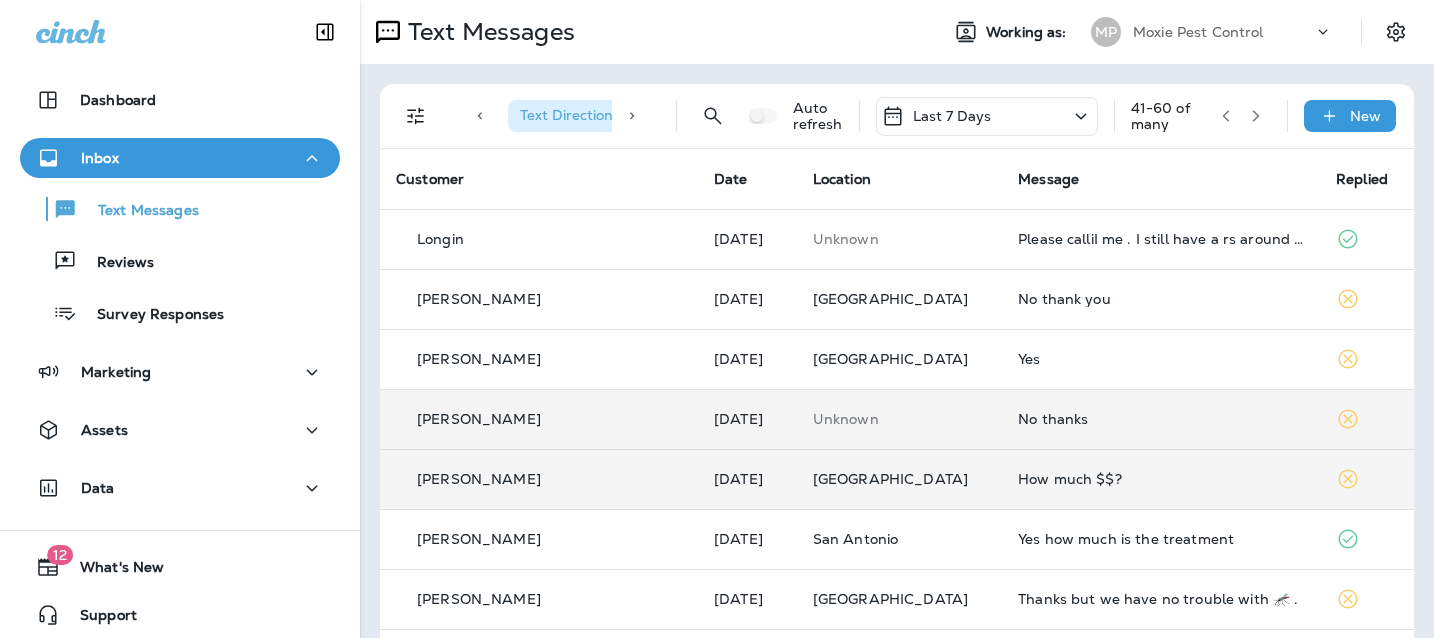 click 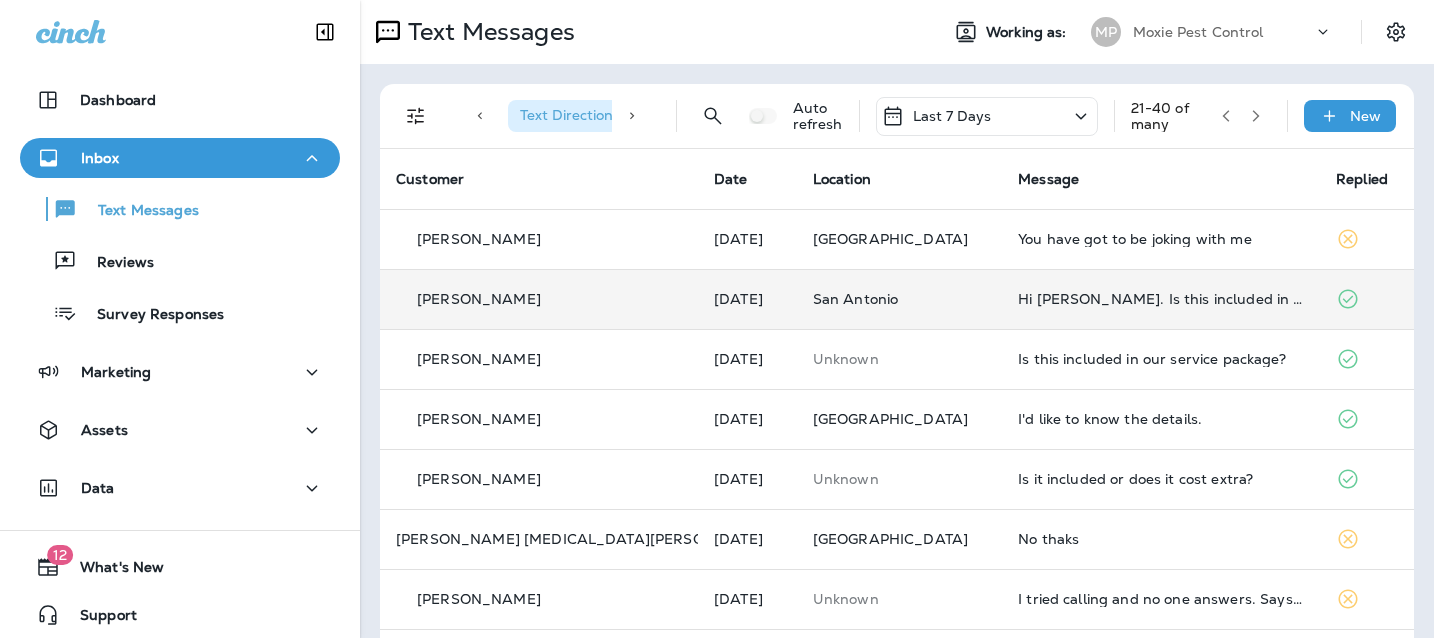 scroll, scrollTop: 32, scrollLeft: 0, axis: vertical 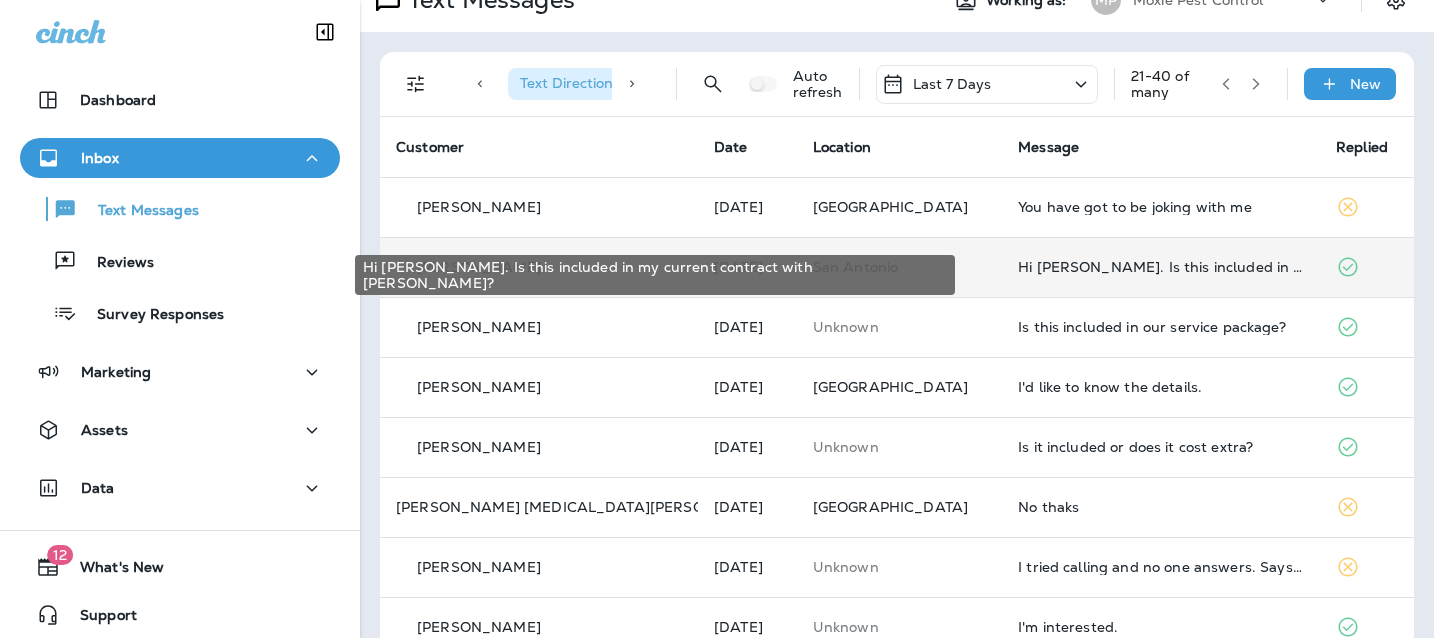 click on "Hi [PERSON_NAME]. Is this included in my current contract with [PERSON_NAME]?" at bounding box center (1161, 267) 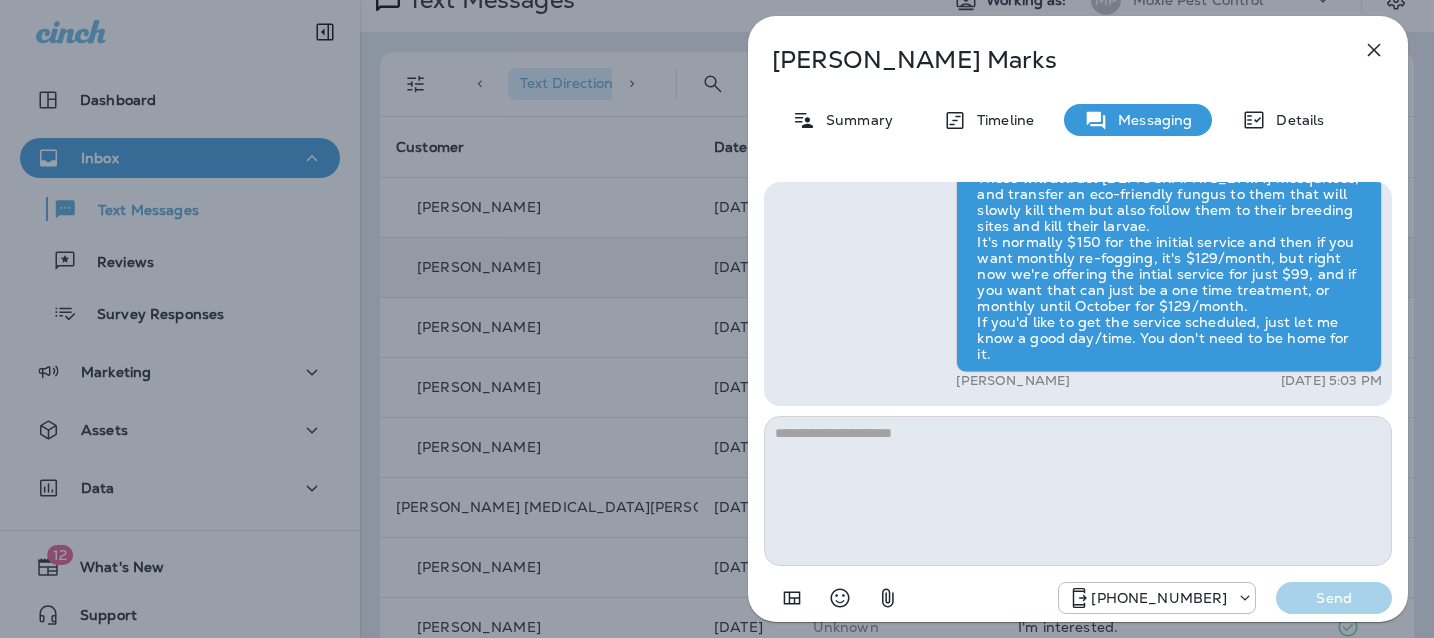 click at bounding box center [1078, 491] 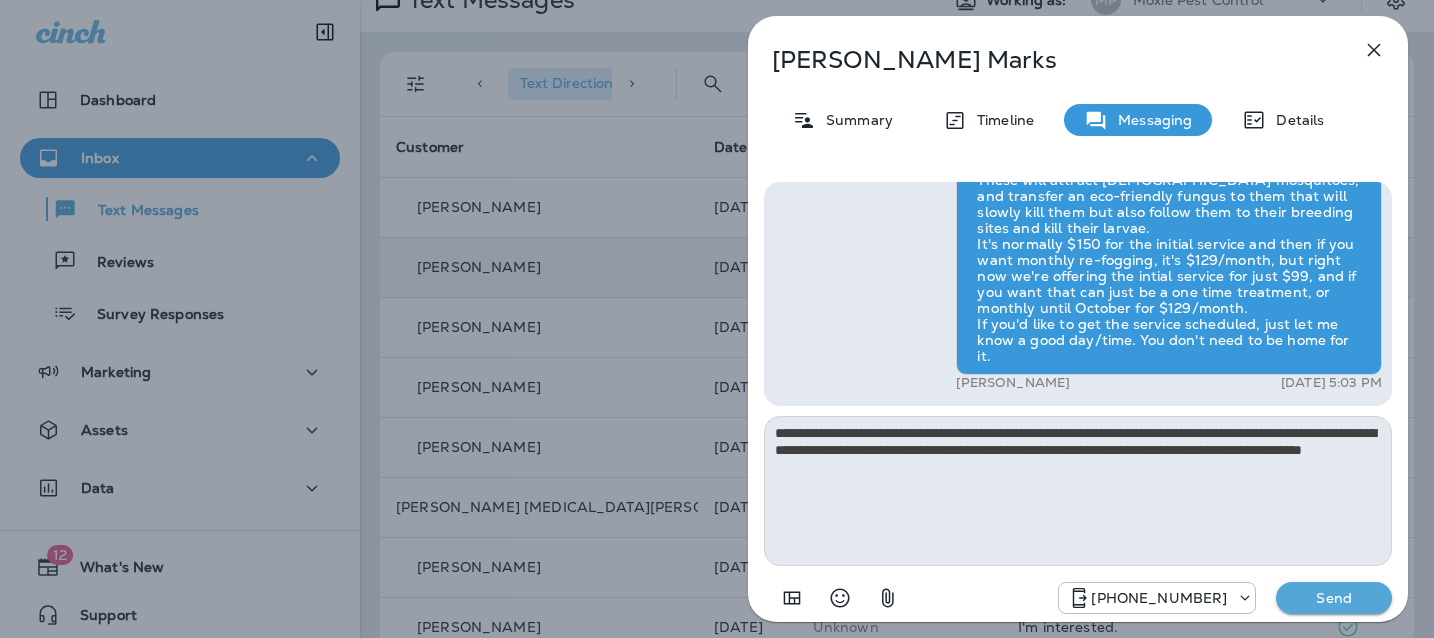 type on "**********" 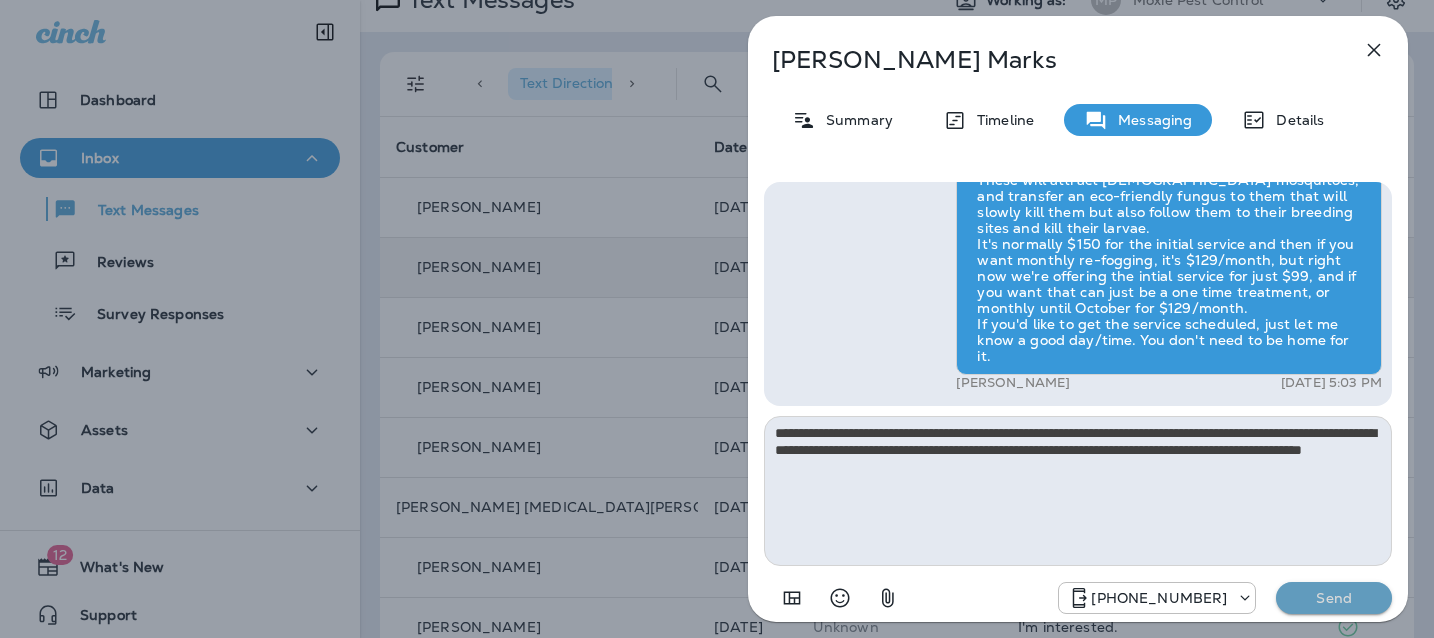 drag, startPoint x: 1324, startPoint y: 596, endPoint x: 1310, endPoint y: 598, distance: 14.142136 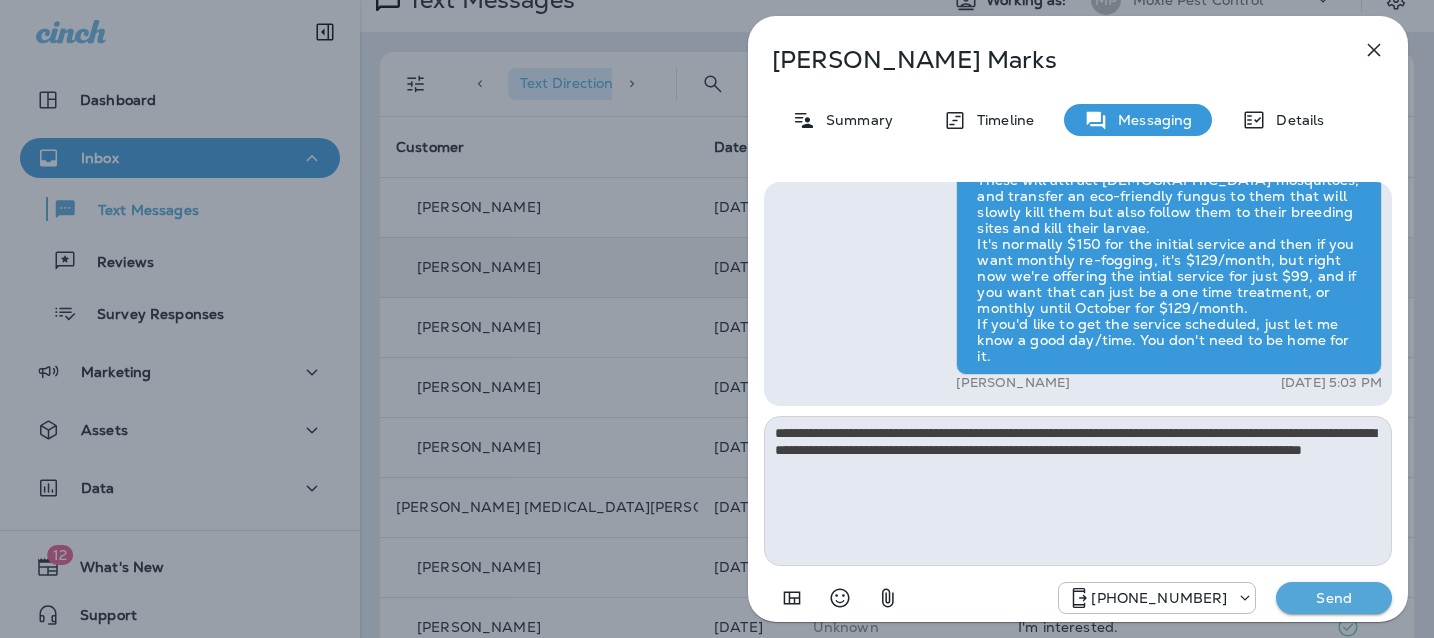 type 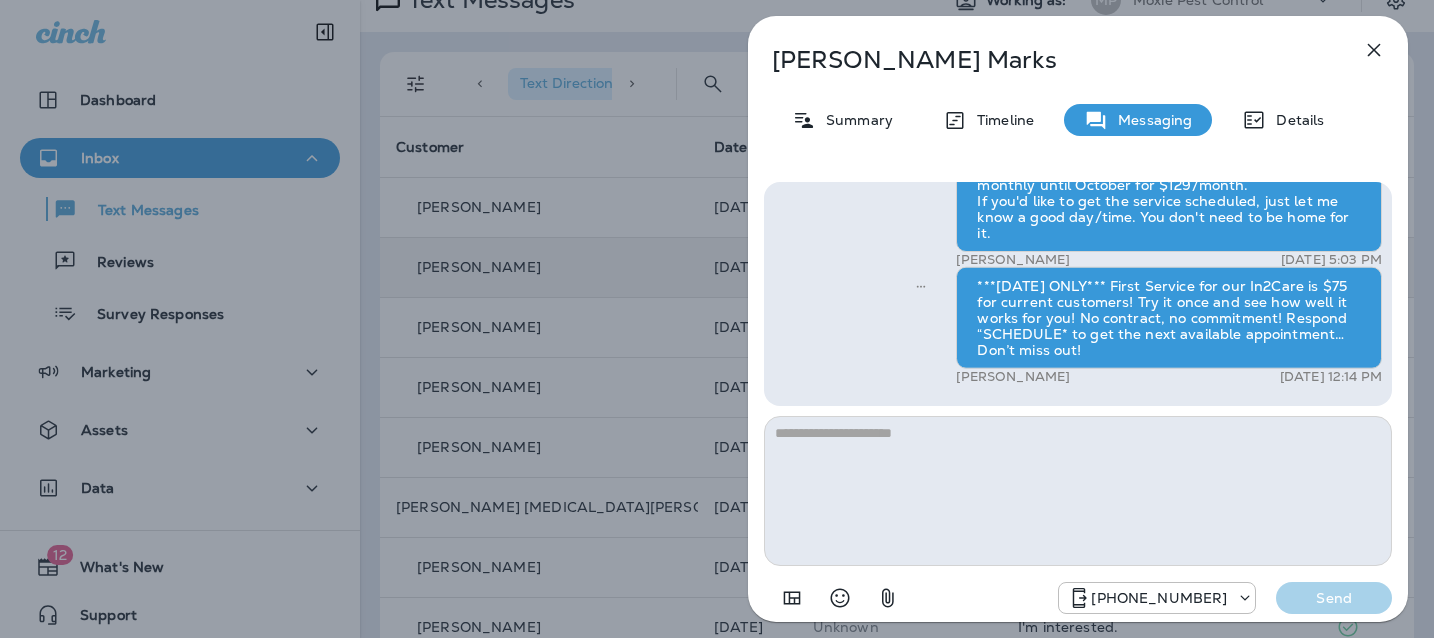 click on "David   Marks Summary   Timeline   Messaging   Details   Hi,  David , this is Cameron with Moxie Pest Control. We know Summer brings out the mosquitoes—and with the Summer season here, I’d love to get you on our schedule to come help take care of that. Just reply here if you're interested, and I'll let you know the details!
Reply STOP to optout +18174823792 Jul 7, 2025 12:49 PM Hi Cameron. Is this included in my current contract with Moxie? +1 (610) 864-6661 Jul 7, 2025 4:34 PM Tyler Richard Jul 7, 2025 5:03 PM   ***TODAY ONLY*** First Service for our In2Care is $75 for current customers! Try it once and see how well it works for you! No contract, no commitment! Respond “SCHEDULE* to get the next available appointment… Don’t miss out! Tyler Richard Jul 9, 2025 12:14 PM +18174823792 Send" at bounding box center (717, 319) 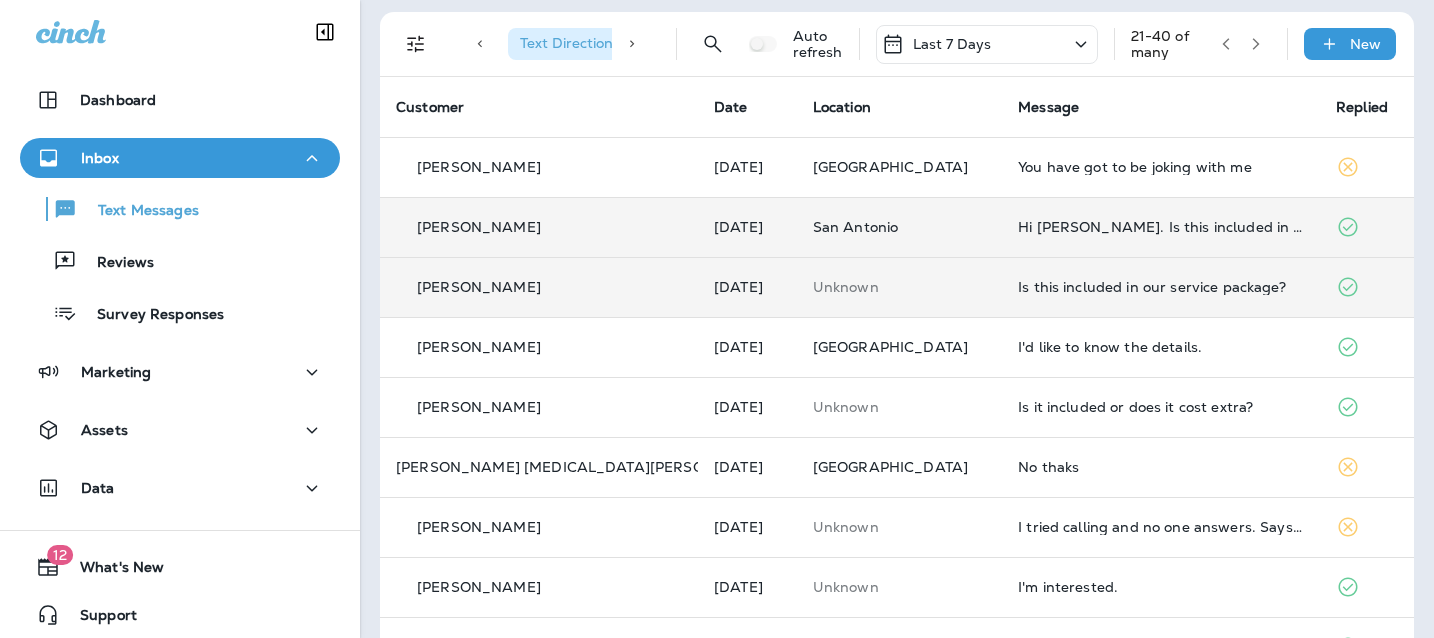 scroll, scrollTop: 86, scrollLeft: 0, axis: vertical 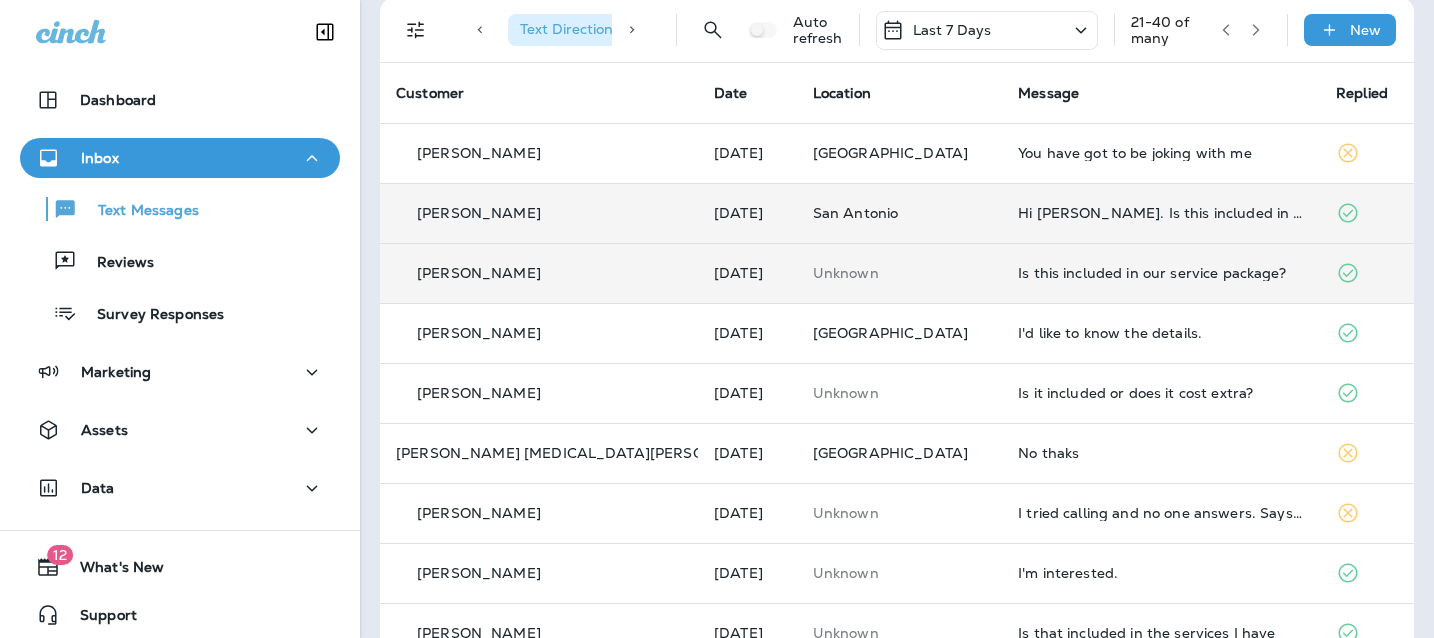 click on "Is this included in our service package?" at bounding box center (1161, 273) 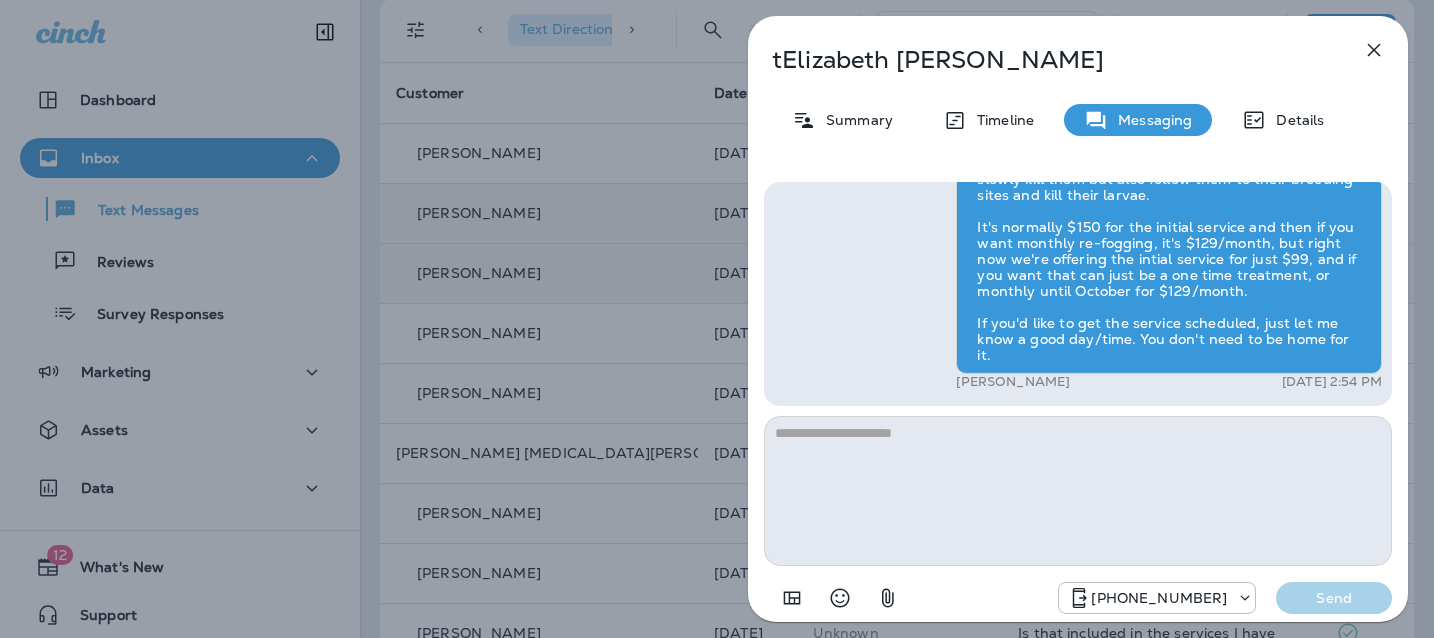 click at bounding box center (1078, 491) 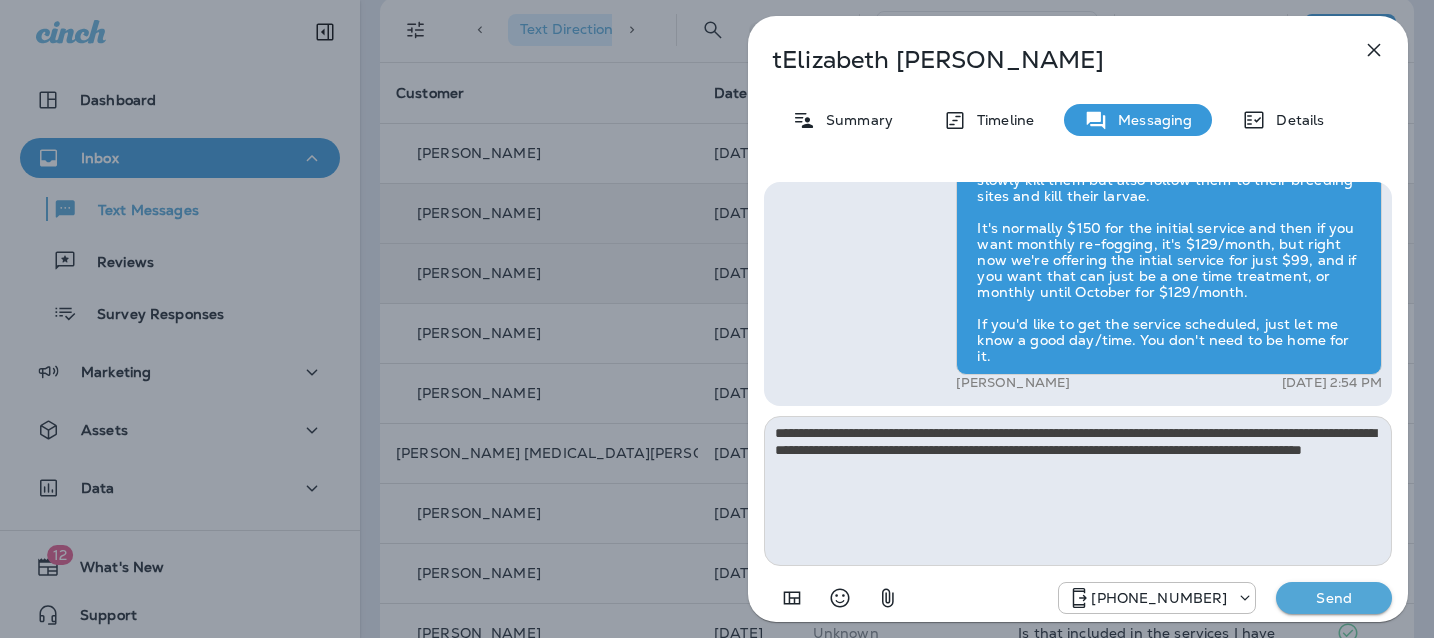 type on "**********" 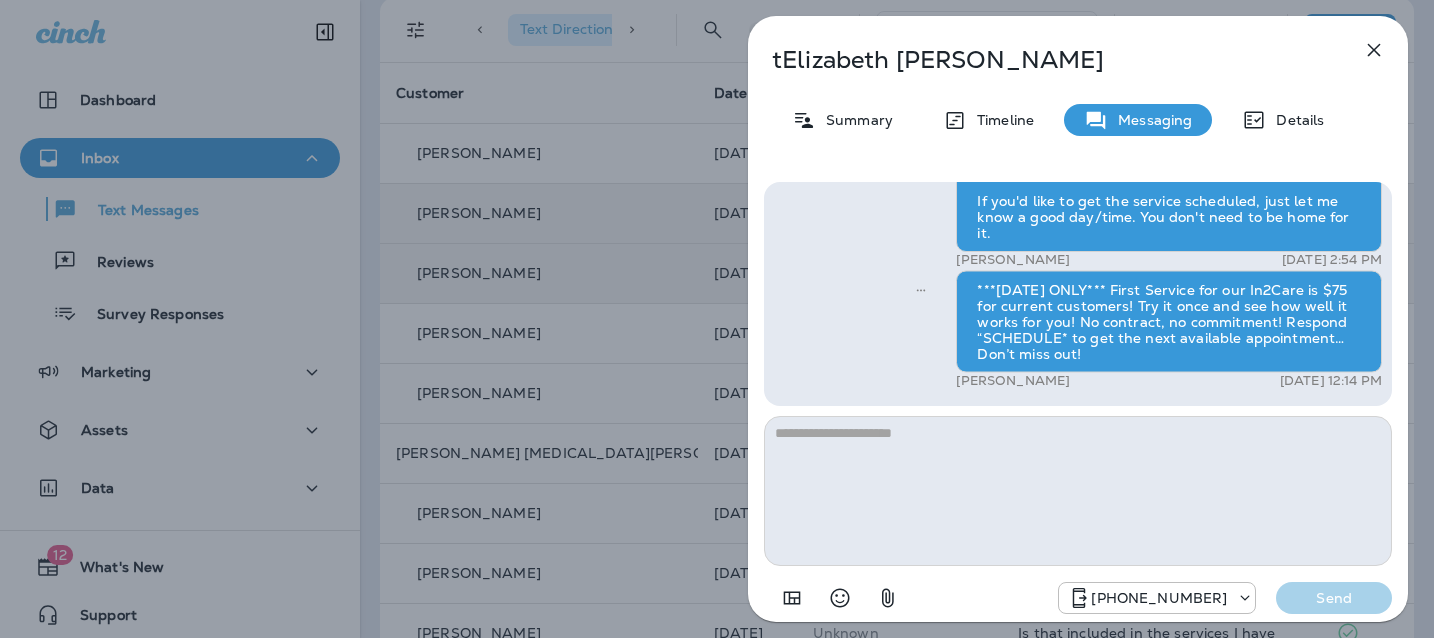 click on "tElizabeth   Willette Summary   Timeline   Messaging   Details   Hi,  tElizabeth , this is Cameron with Moxie Pest Control. We know Summer brings out the mosquitoes—and with the Summer season here, I’d love to get you on our schedule to come help take care of that. Just reply here if you're interested, and I'll let you know the details!
Reply STOP to optout +18174823792 Jul 7, 2025 11:41 AM Is this included in our service package?  +1 (303) 883-5844 Jul 7, 2025 2:48 PM Gavin Tobin Jul 7, 2025 2:54 PM   ***TODAY ONLY*** First Service for our In2Care is $75 for current customers! Try it once and see how well it works for you! No contract, no commitment! Respond “SCHEDULE* to get the next available appointment… Don’t miss out! Tyler Richard Jul 9, 2025 12:14 PM +18174823792 Send" at bounding box center [717, 319] 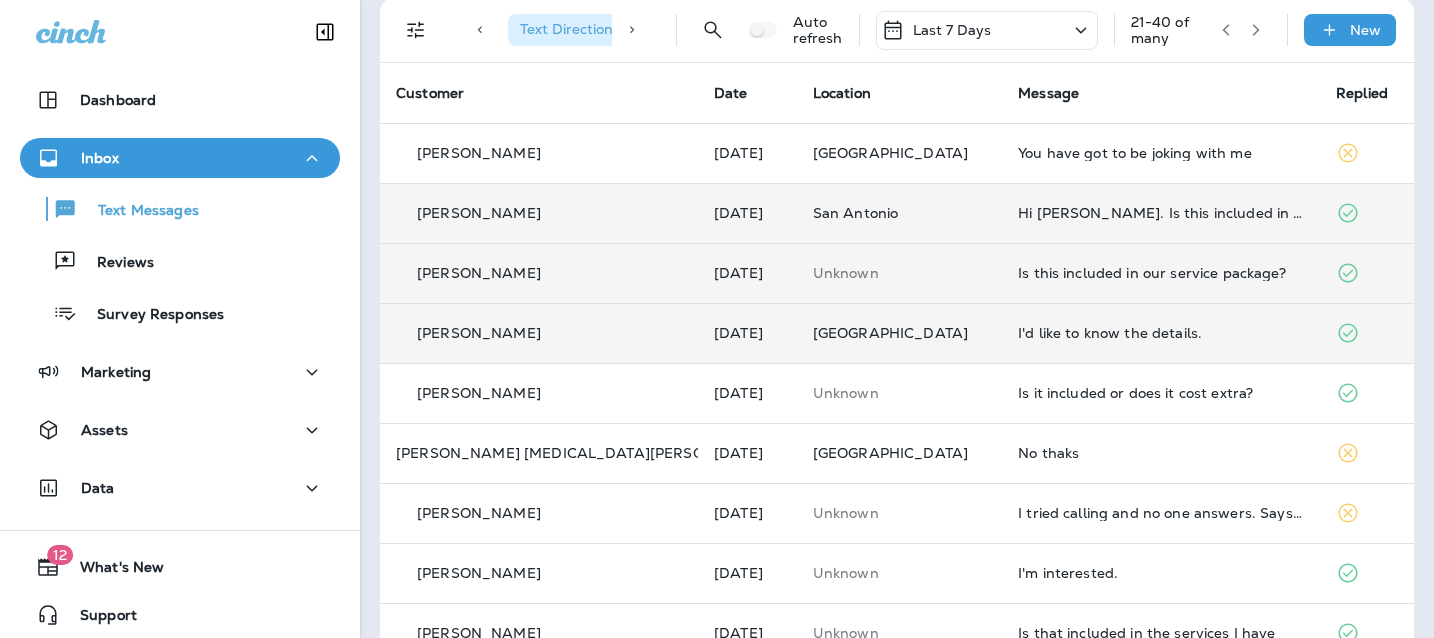 click on "I'd like to know the details." at bounding box center [1161, 333] 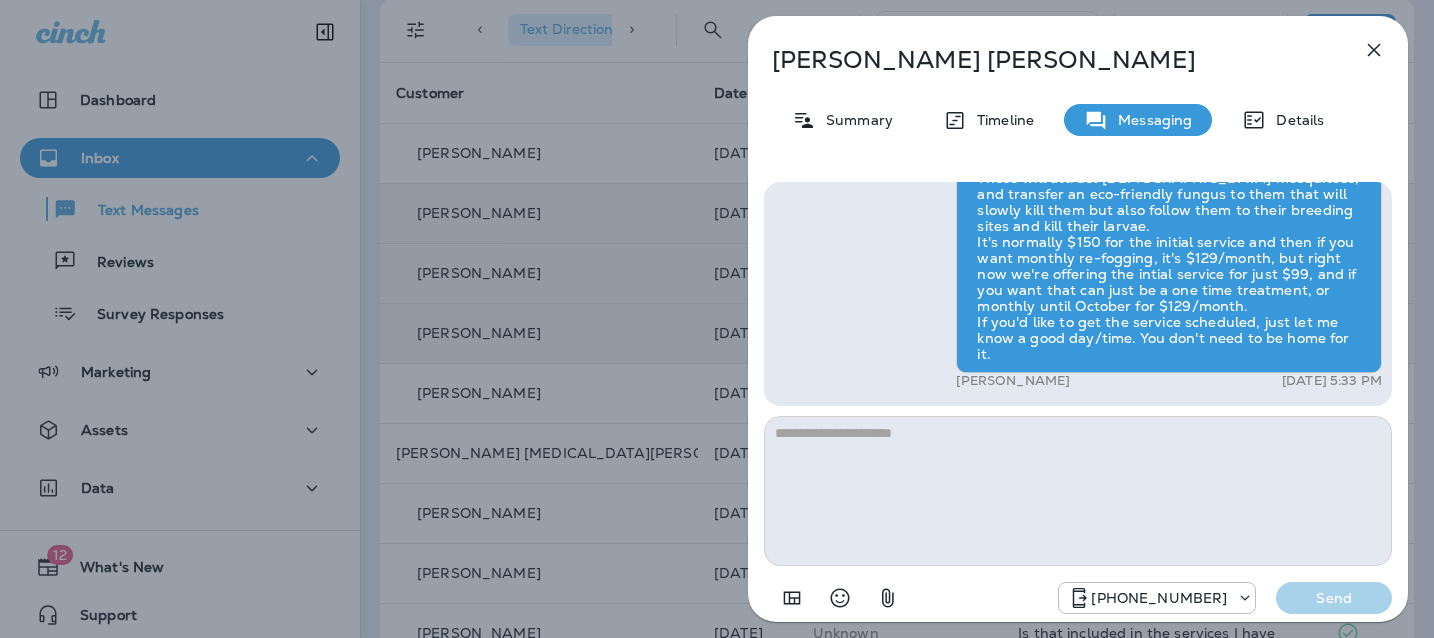 drag, startPoint x: 1130, startPoint y: 477, endPoint x: 1139, endPoint y: 485, distance: 12.0415945 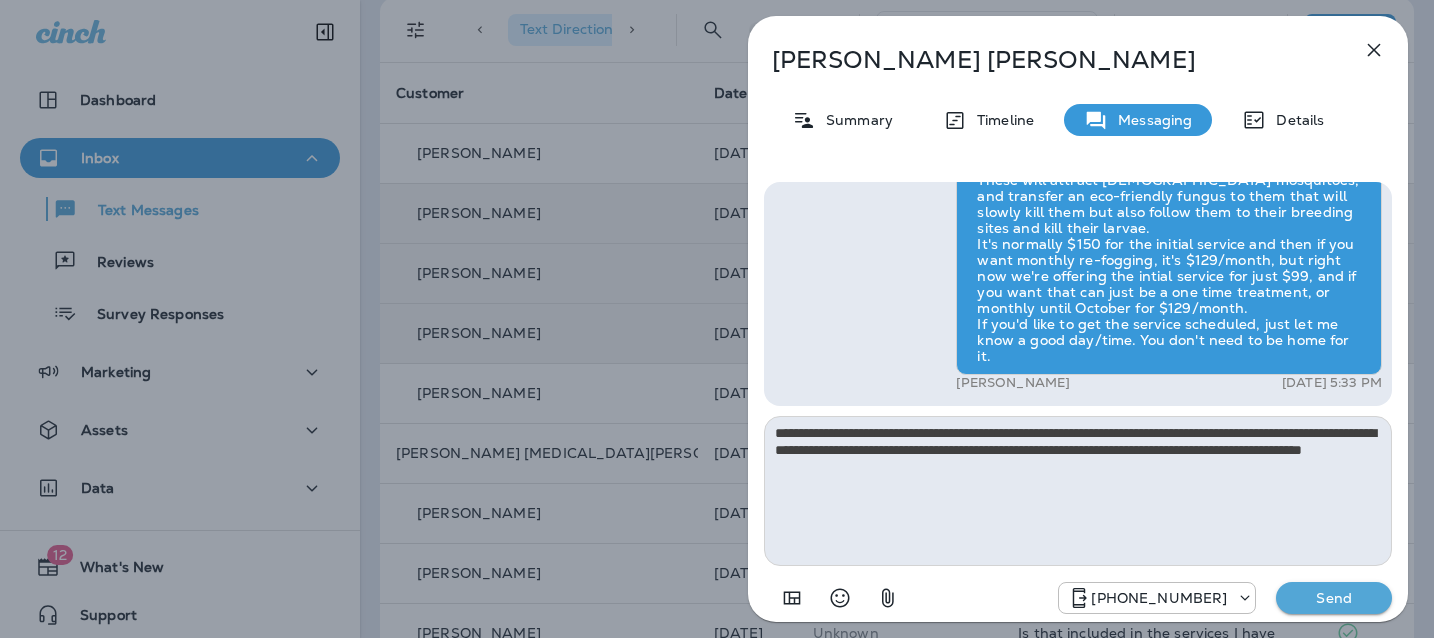 type on "**********" 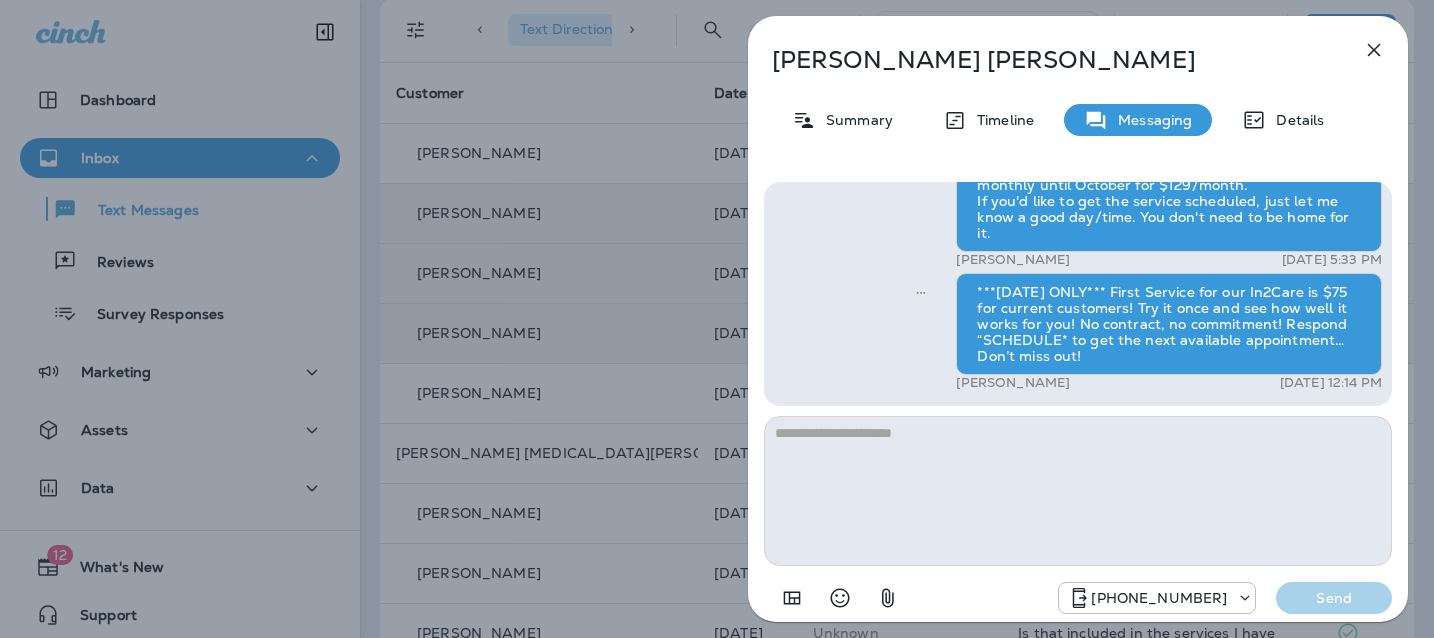 click on "Chris   Youngblood Summary   Timeline   Messaging   Details   Hi,  Chris , this is Cameron with Moxie Pest Control. We know Summer brings out the mosquitoes—and with the Summer season here, I’d love to get you on our schedule to come help take care of that. Just reply here if you're interested, and I'll let you know the details!
Reply STOP to optout +18174823792 Jul 7, 2025 12:44 PM I'd like to know the details. +1 (757) 395-0688 Jul 7, 2025 2:37 PM Tyler Richard Jul 7, 2025 5:33 PM   ***TODAY ONLY*** First Service for our In2Care is $75 for current customers! Try it once and see how well it works for you! No contract, no commitment! Respond “SCHEDULE* to get the next available appointment… Don’t miss out! Tyler Richard Jul 9, 2025 12:14 PM +18174823792 Send" at bounding box center (717, 319) 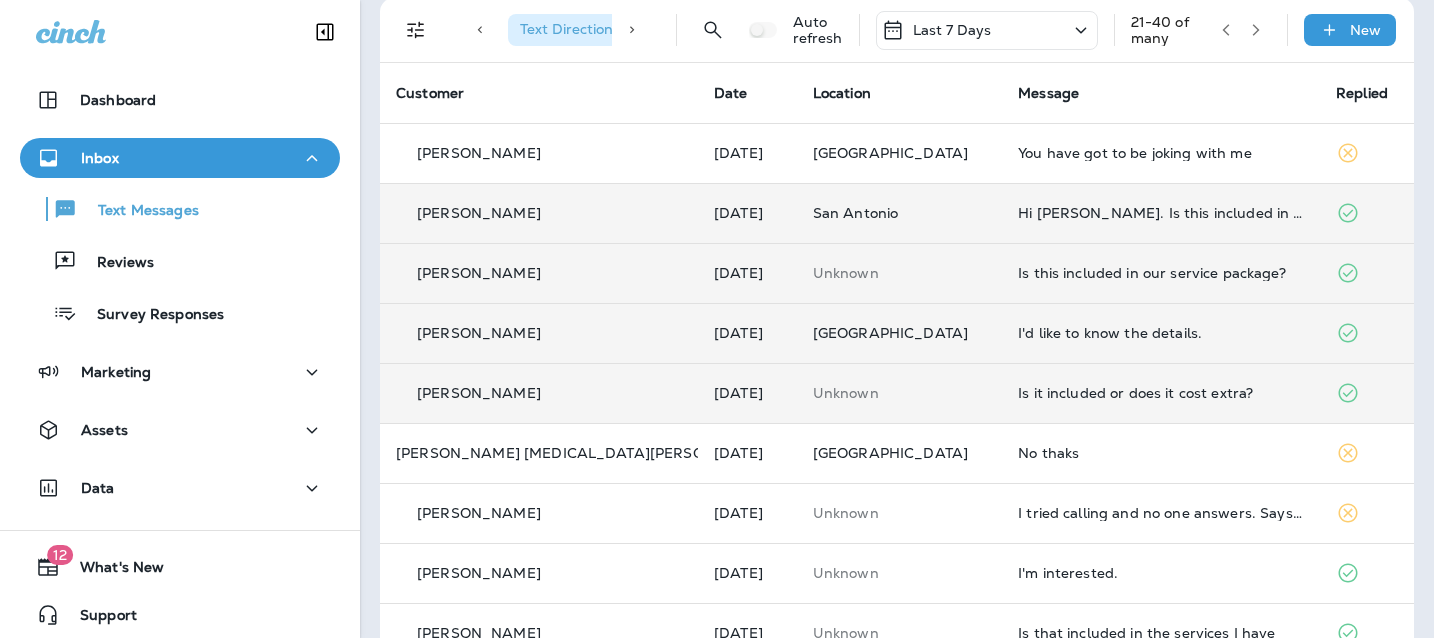 click on "Is it included or does it cost extra?" at bounding box center (1161, 393) 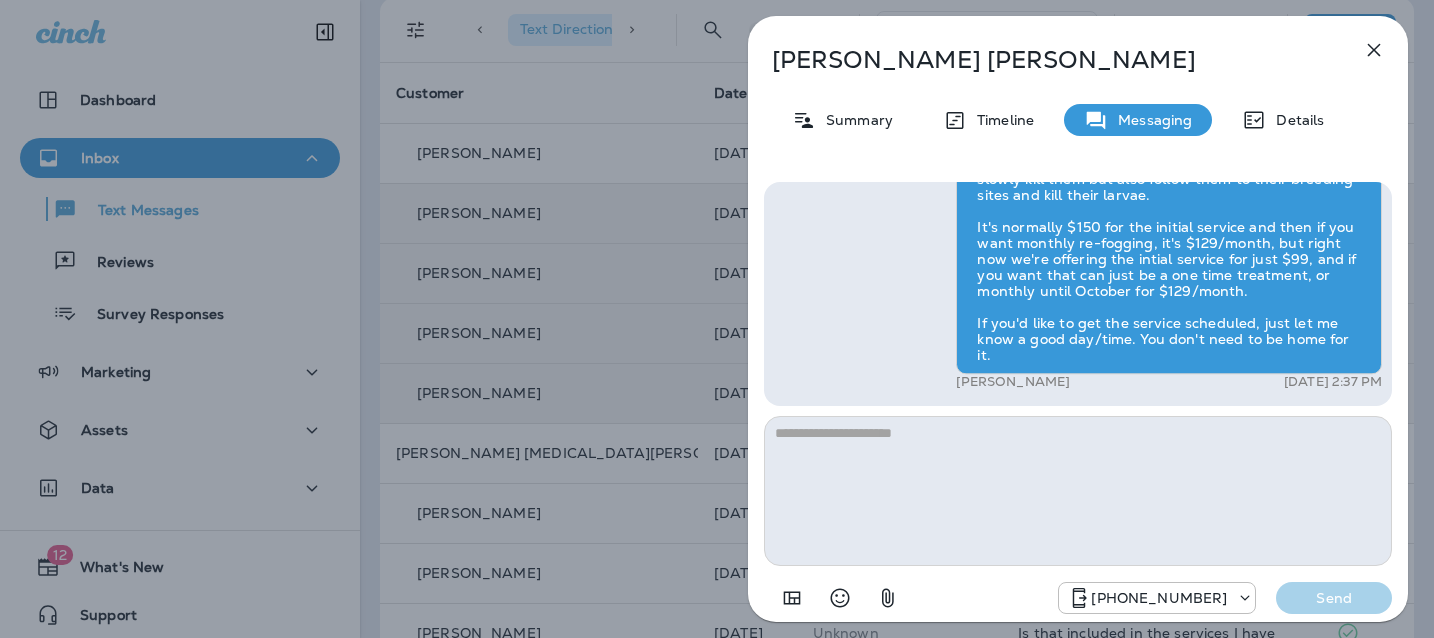 click at bounding box center (1078, 491) 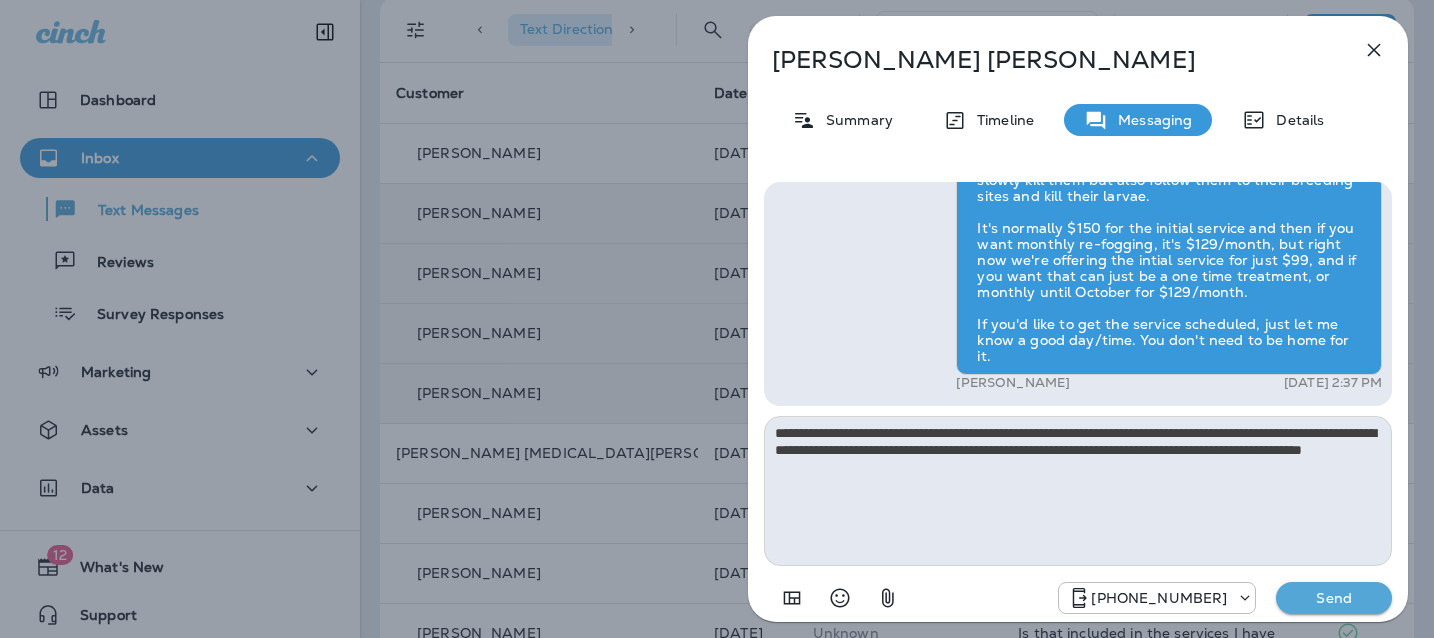 type on "**********" 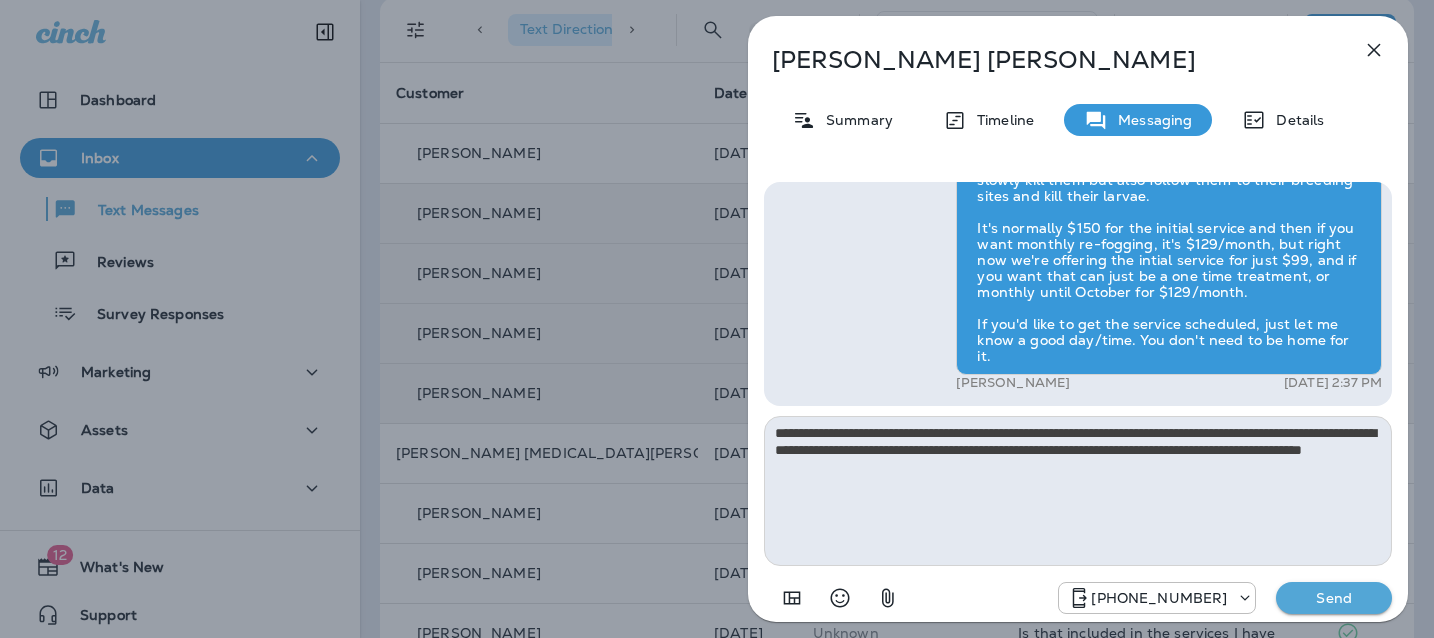 type 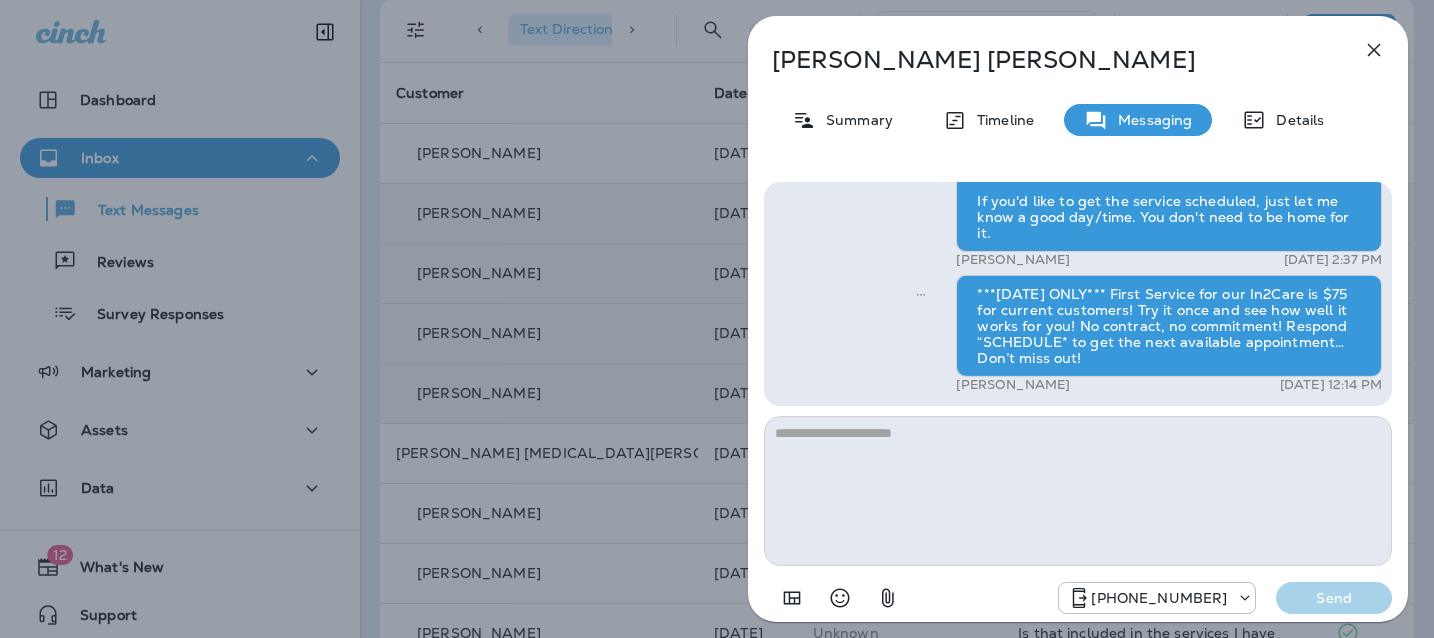 click on "Rebecca   Payne Summary   Timeline   Messaging   Details   Hi,  Rebecca , this is Cameron with Moxie Pest Control. We know Summer brings out the mosquitoes—and with the Summer season here, I’d love to get you on our schedule to come help take care of that. Just reply here if you're interested, and I'll let you know the details!
Reply STOP to optout +18174823792 Jul 7, 2025 1:45 PM Is it included or does it cost extra?  +1 (708) 790-1628 Jul 7, 2025 2:37 PM Carla Caminero Jul 7, 2025 2:37 PM   ***TODAY ONLY*** First Service for our In2Care is $75 for current customers! Try it once and see how well it works for you! No contract, no commitment! Respond “SCHEDULE* to get the next available appointment… Don’t miss out! Tyler Richard Jul 9, 2025 12:14 PM +18174823792 Send" at bounding box center [717, 319] 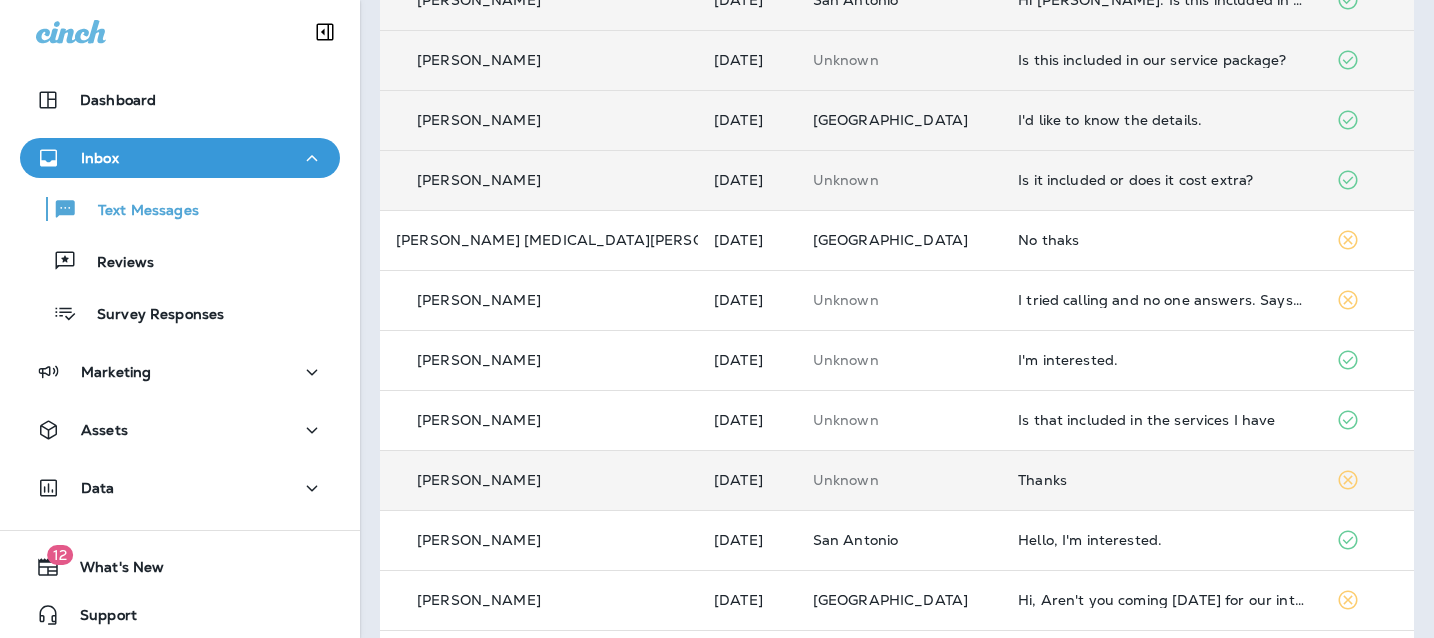 scroll, scrollTop: 378, scrollLeft: 0, axis: vertical 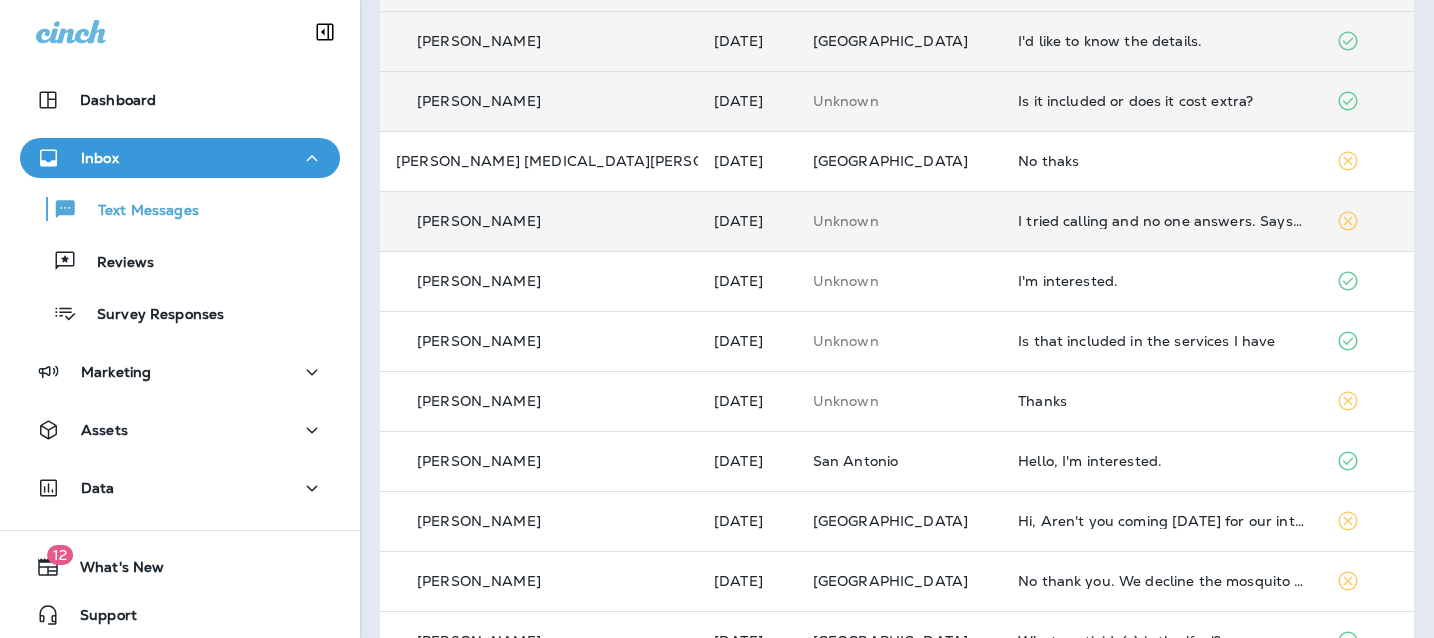 click on "I tried calling and no one answers. Says there's training" at bounding box center (1161, 221) 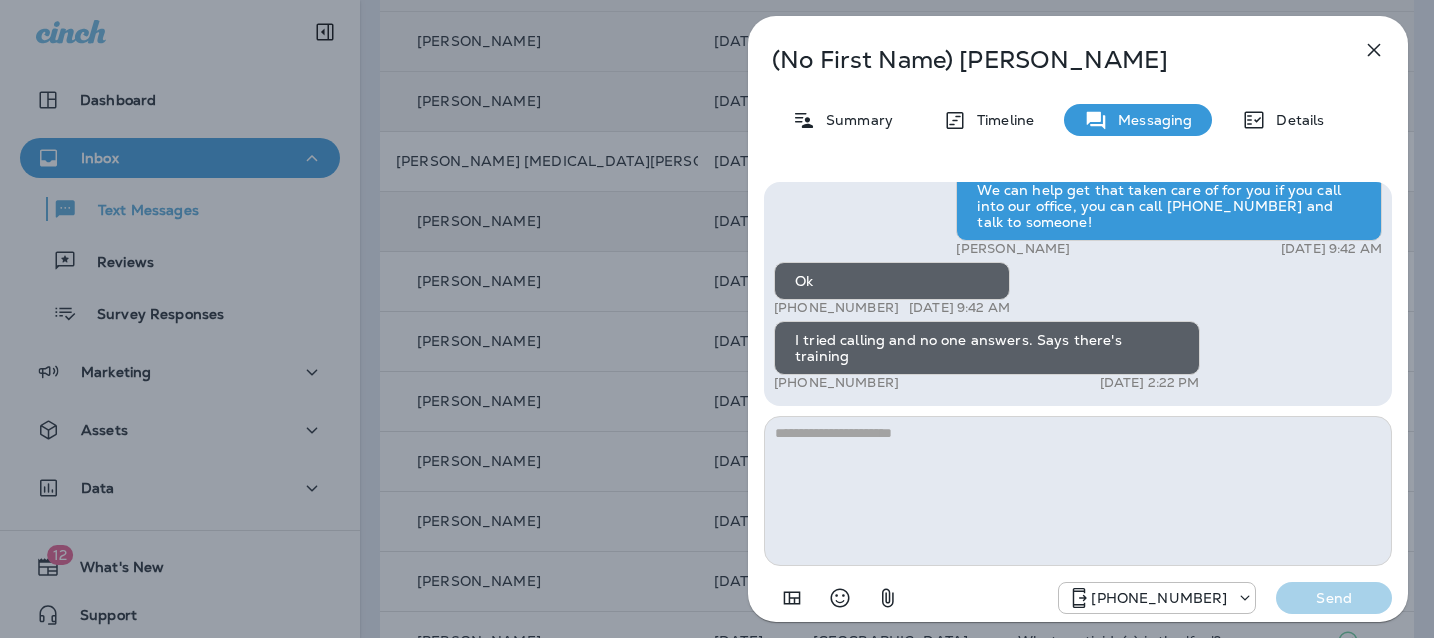 click at bounding box center [1078, 491] 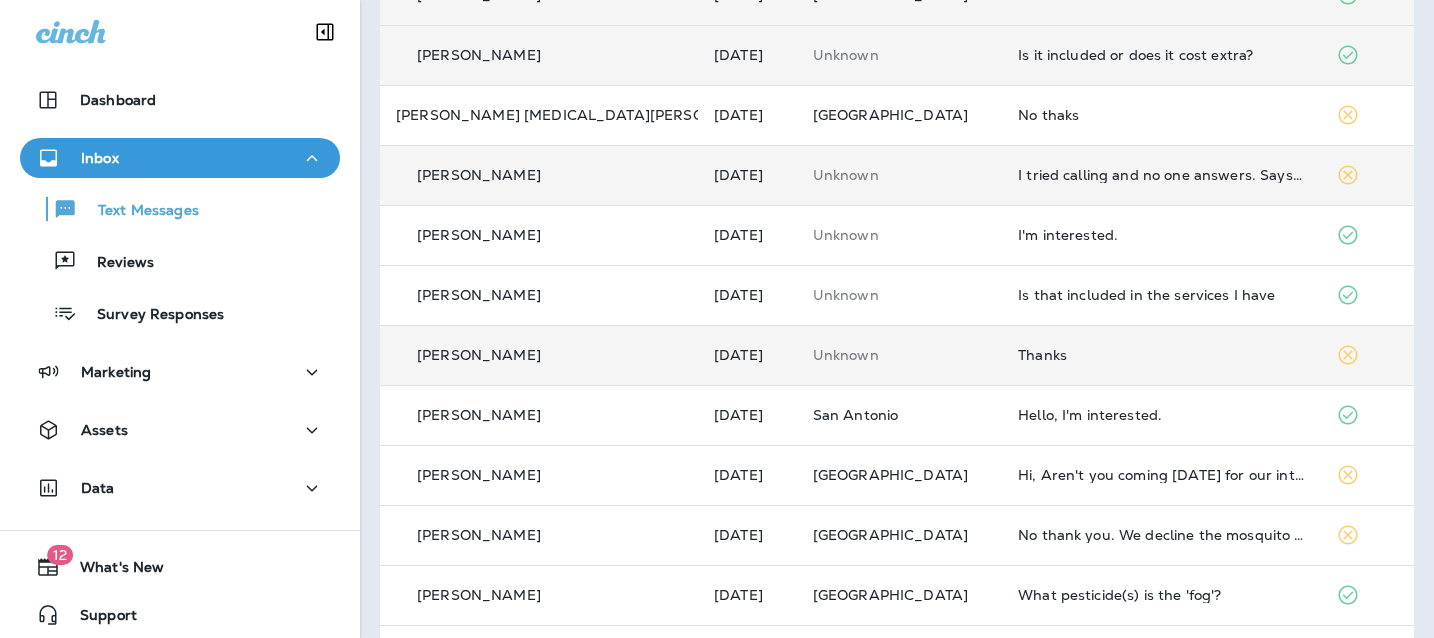 scroll, scrollTop: 460, scrollLeft: 0, axis: vertical 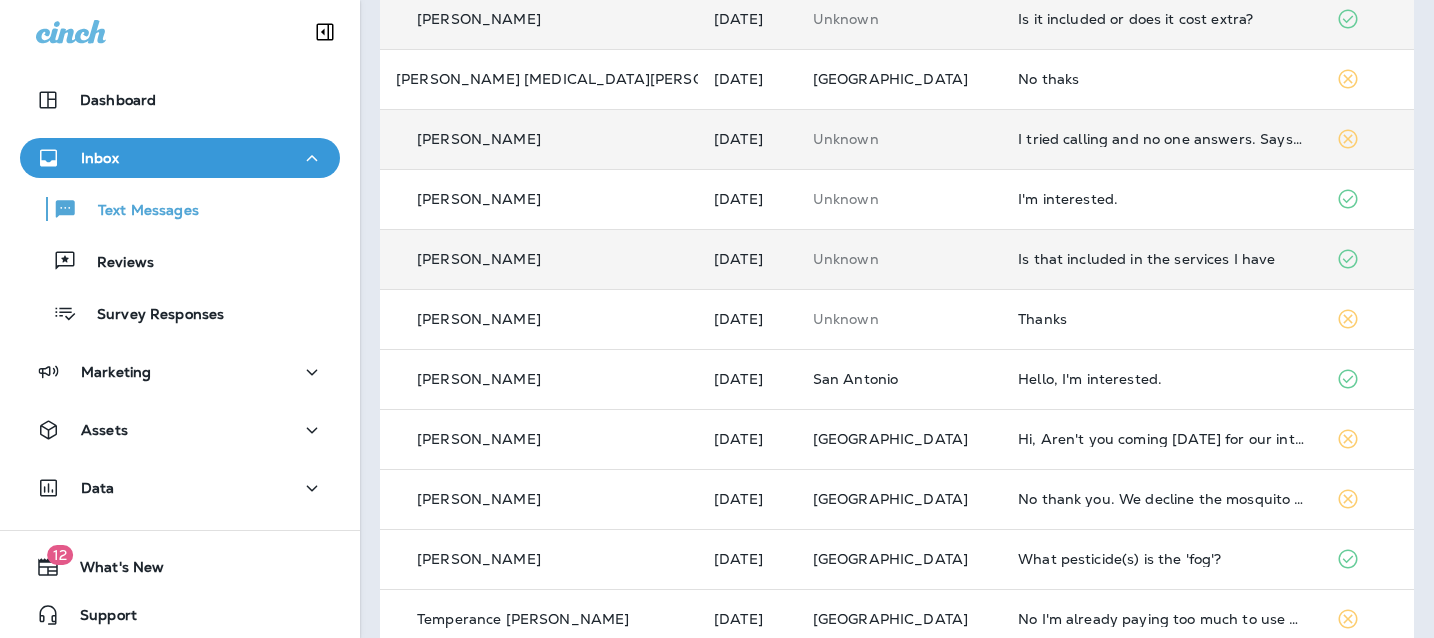 click on "Is that included in the services I have" at bounding box center [1161, 259] 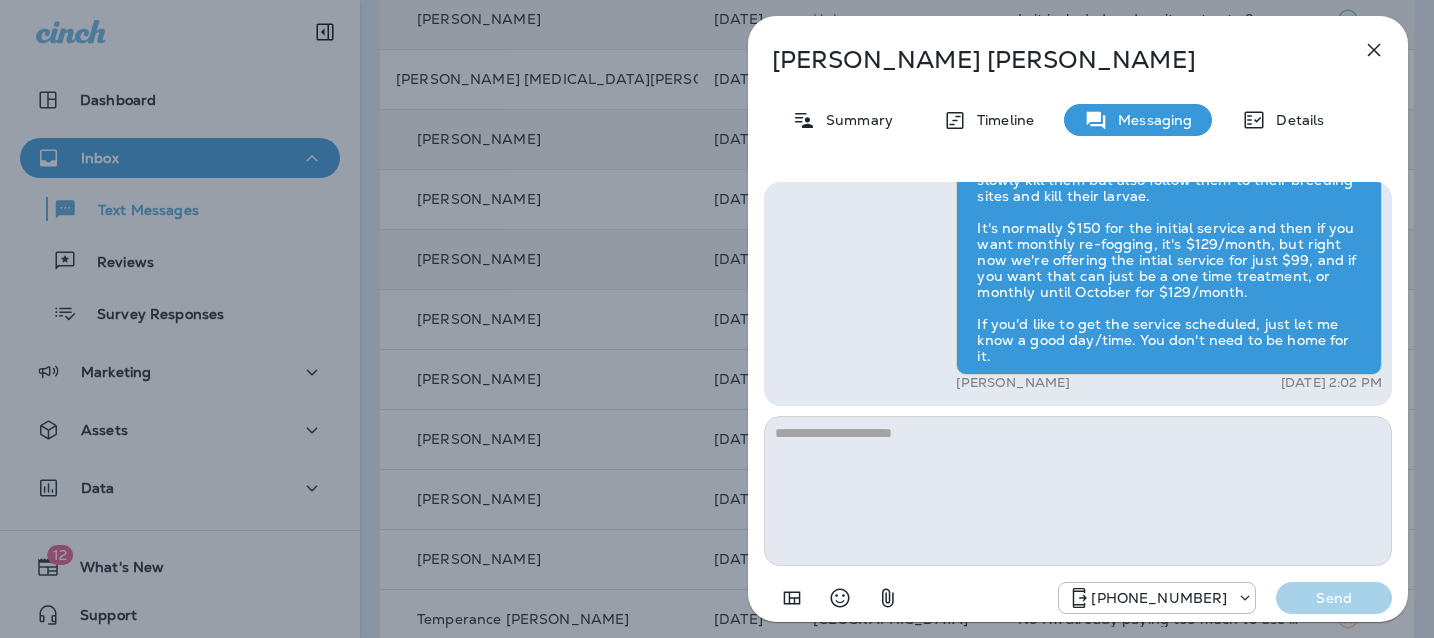 click at bounding box center (1078, 491) 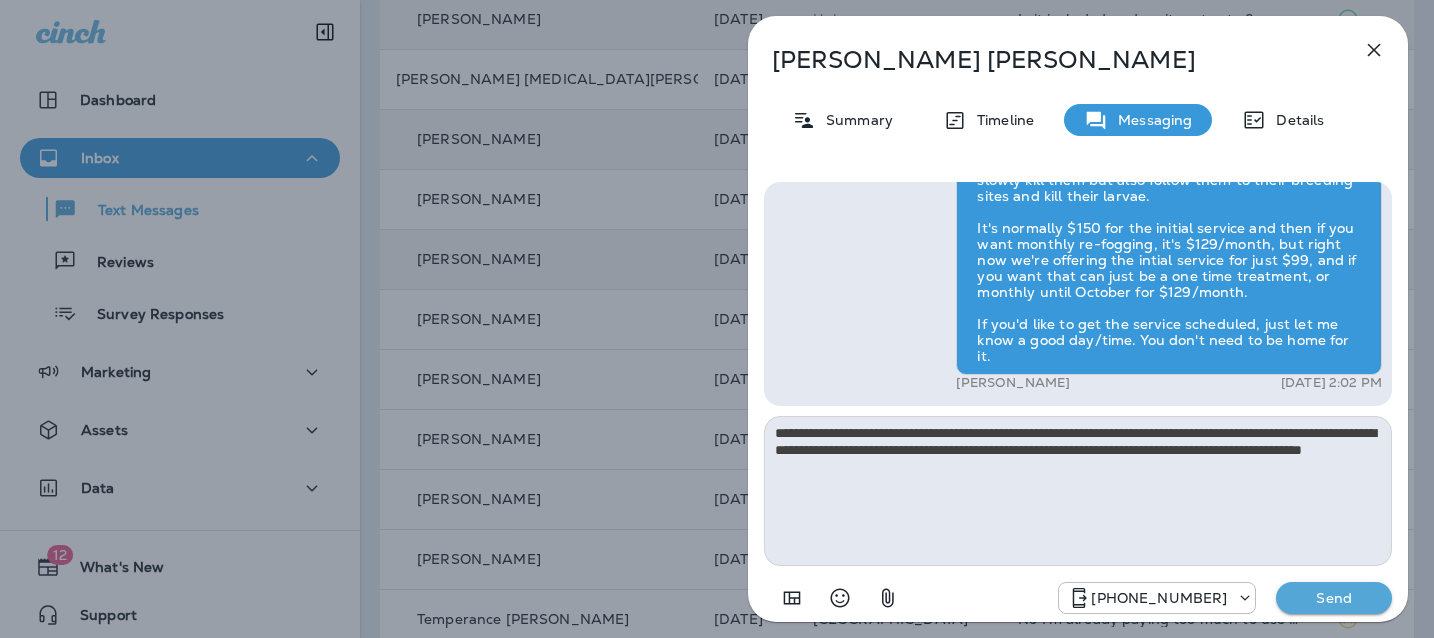 type on "**********" 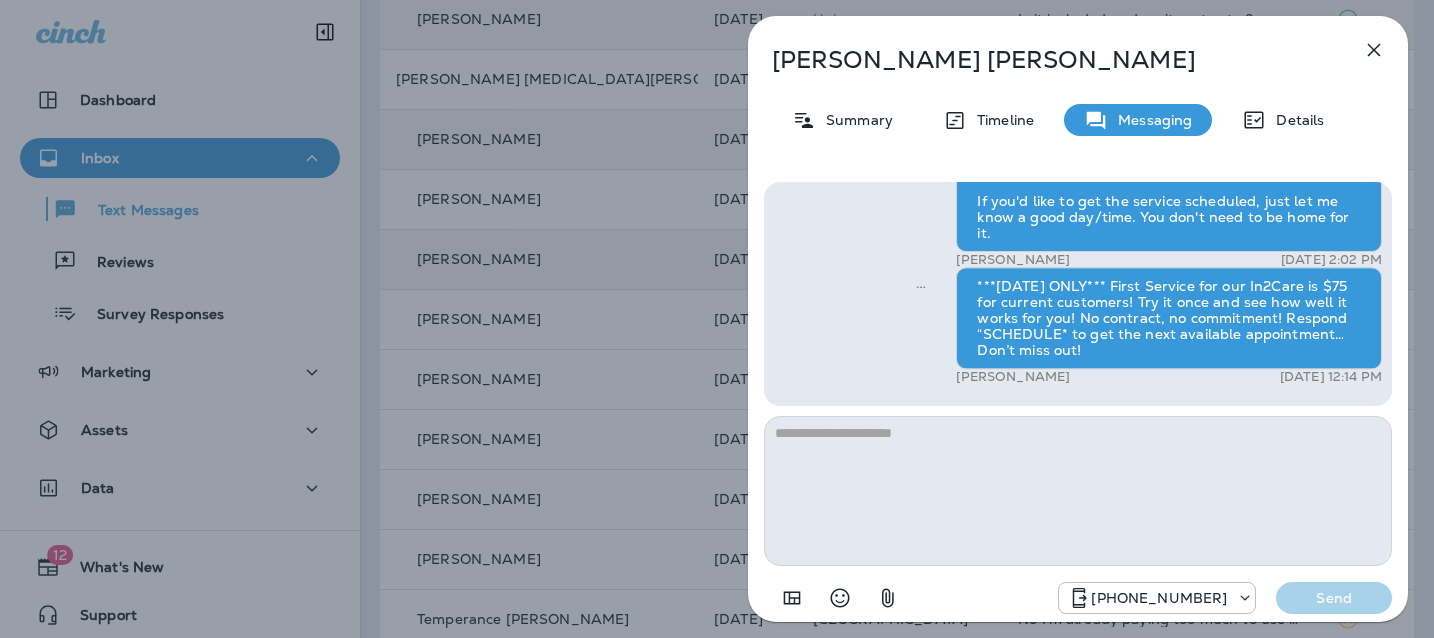 click on "Carrie   Kirksey Summary   Timeline   Messaging   Details   Hi,  Carrie , this is Cameron with Moxie Pest Control. We know Summer brings out the mosquitoes—and with the Summer season here, I’d love to get you on our schedule to come help take care of that. Just reply here if you're interested, and I'll let you know the details!
Reply STOP to optout +18174823792 Jul 7, 2025 1:43 PM Is that included in the services I have +1 (941) 580-2789 Jul 7, 2025 1:52 PM Carla Caminero Jul 7, 2025 1:58 PM Gavin Tobin Jul 7, 2025 2:02 PM   ***TODAY ONLY*** First Service for our In2Care is $75 for current customers! Try it once and see how well it works for you! No contract, no commitment! Respond “SCHEDULE* to get the next available appointment… Don’t miss out! Tyler Richard Jul 9, 2025 12:14 PM +18174823792 Send" at bounding box center [717, 319] 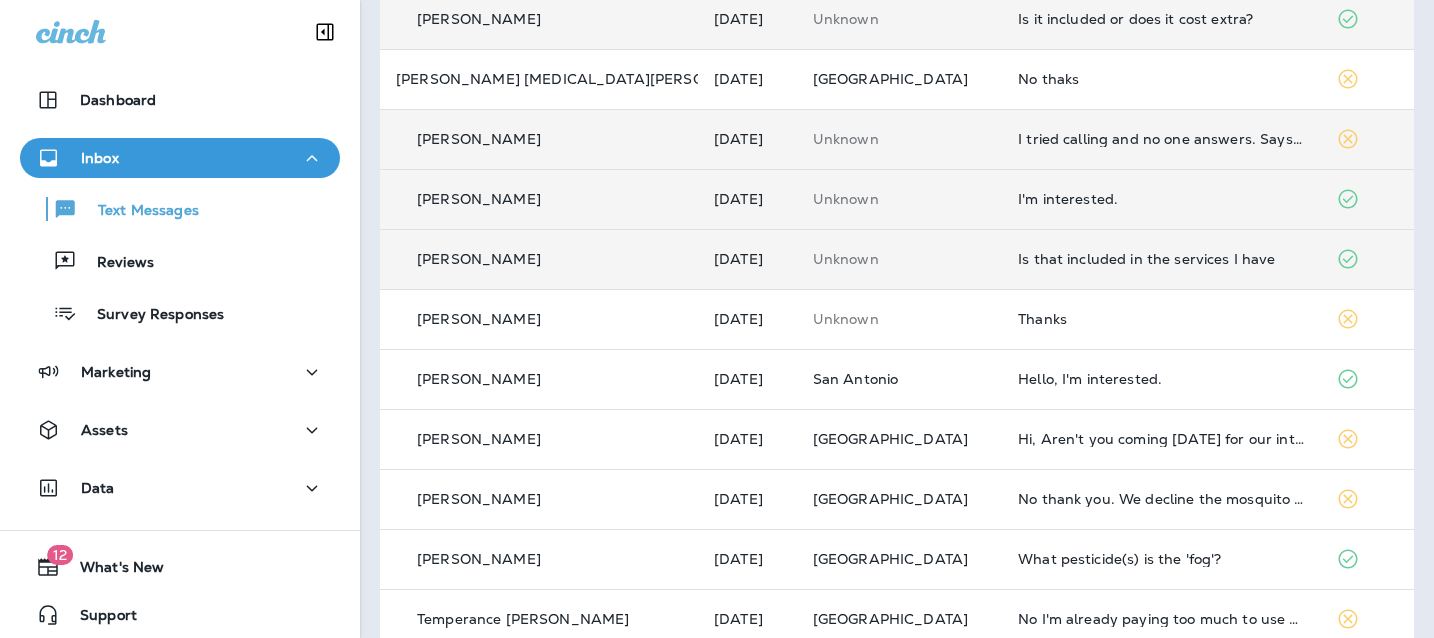 click on "I'm interested." at bounding box center [1161, 199] 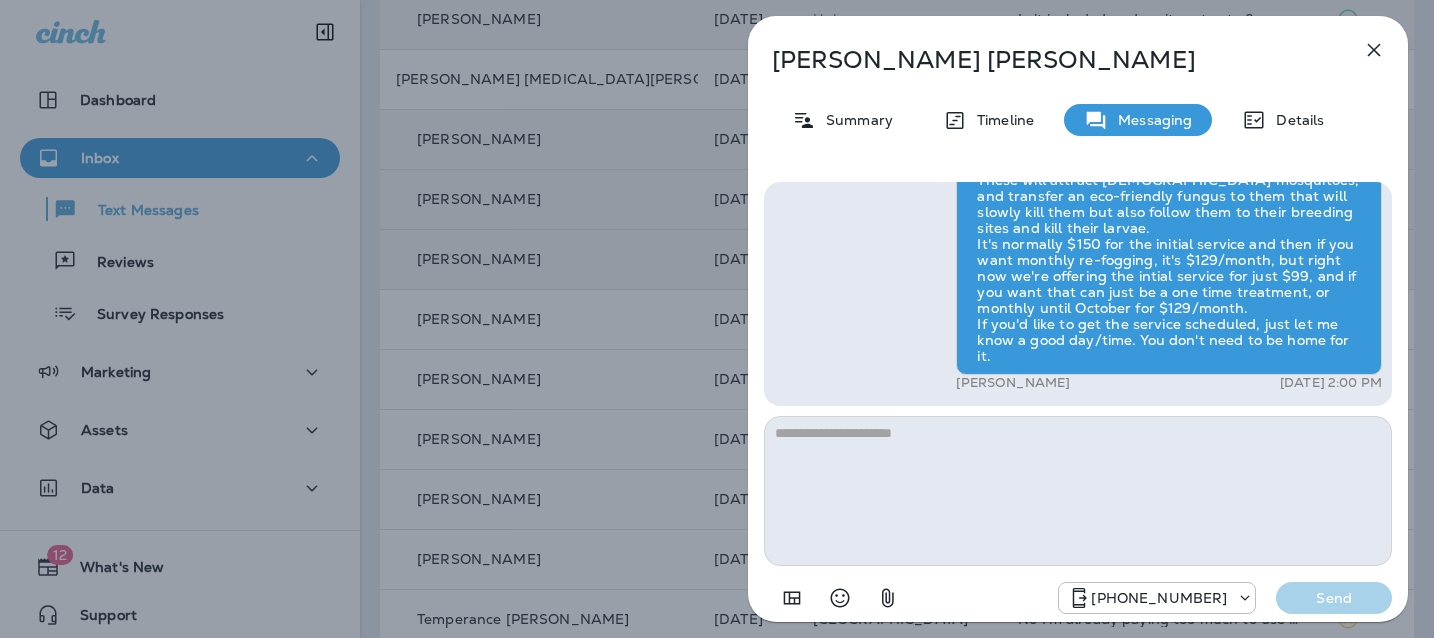 click at bounding box center [1078, 491] 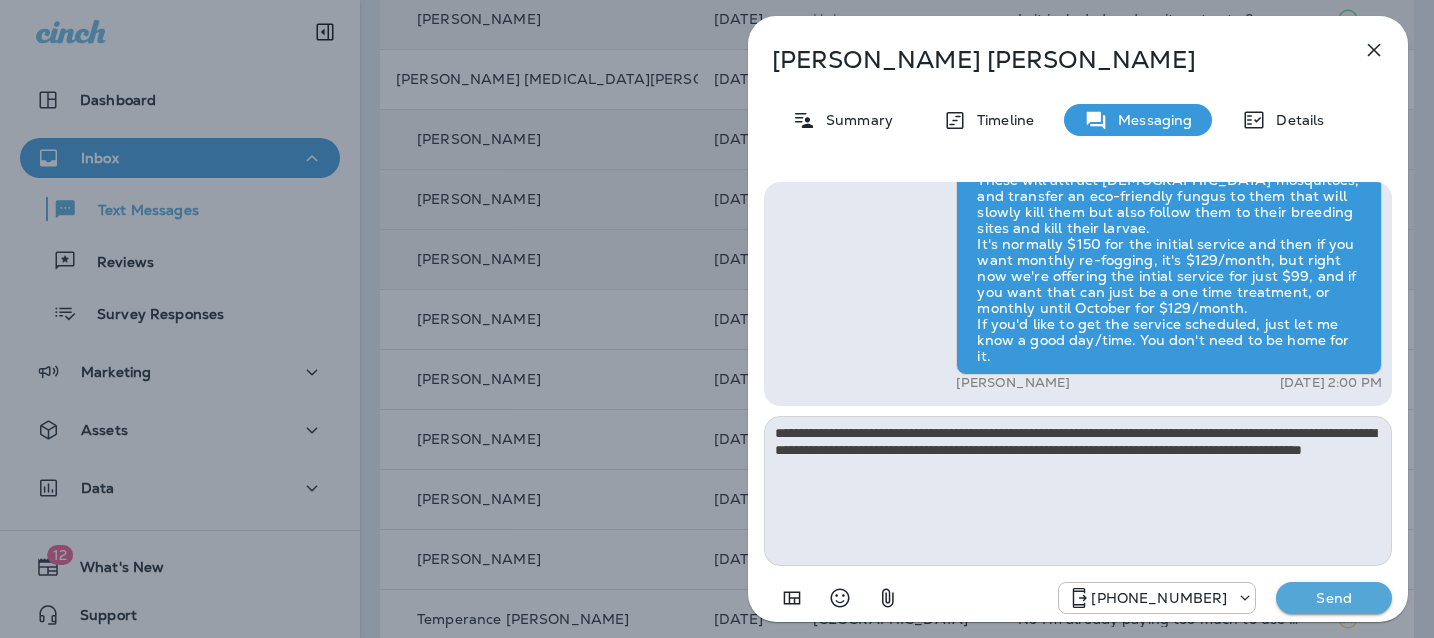 type on "**********" 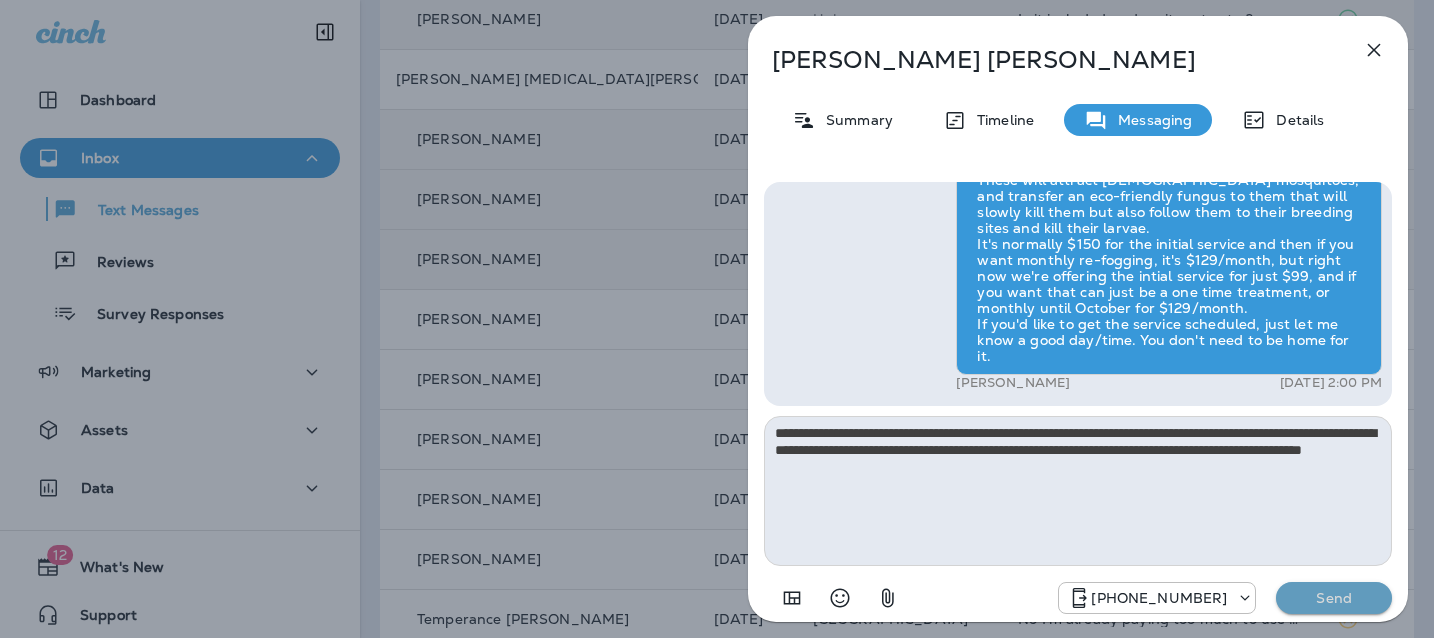 click on "Send" at bounding box center (1334, 598) 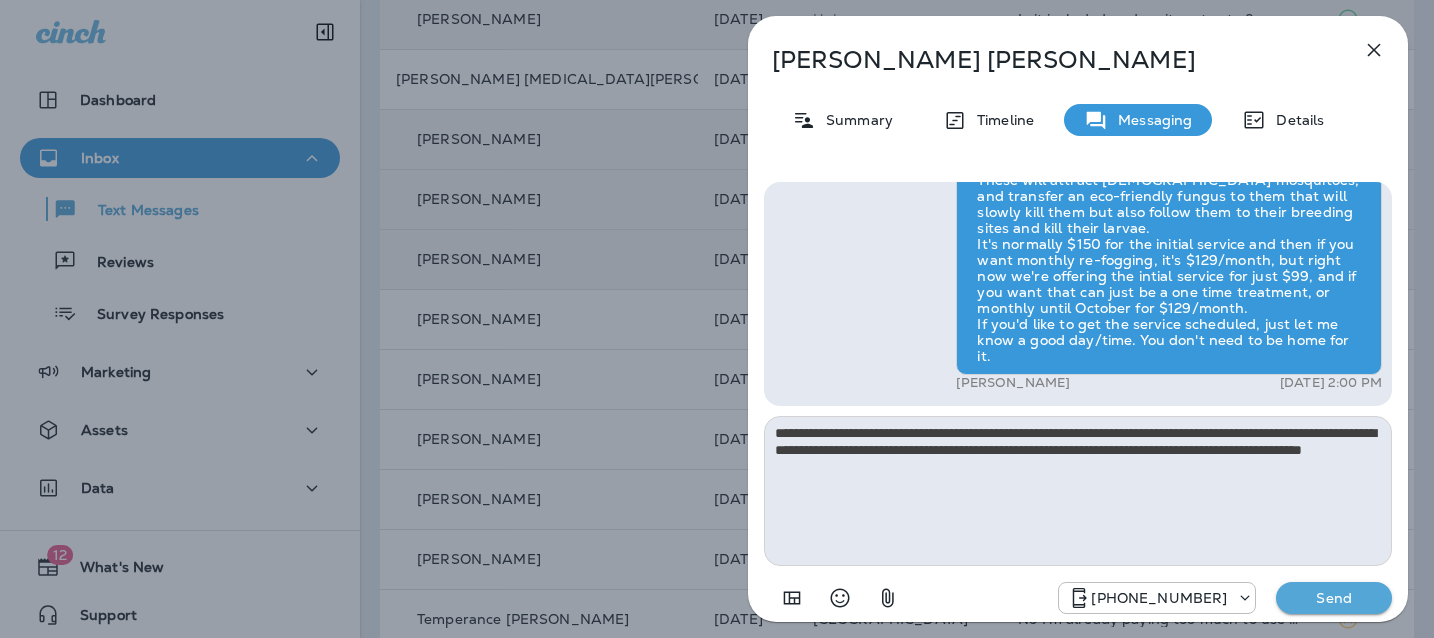 type 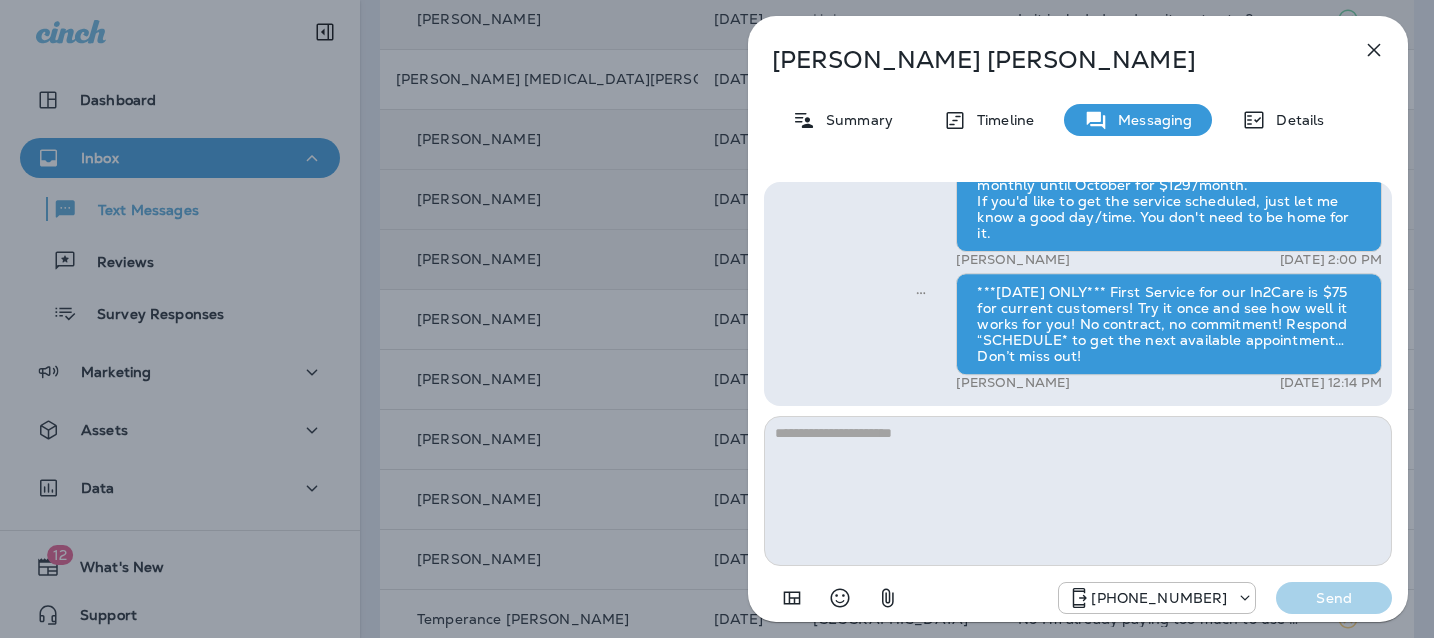 click on "Mike   Mccandlish Summary   Timeline   Messaging   Details   Hi,  Mike , this is Cameron with Moxie Pest Control. We know Summer brings out the mosquitoes—and with the Summer season here, I’d love to get you on our schedule to come help take care of that. Just reply here if you're interested, and I'll let you know the details!
Reply STOP to optout +18174823792 Jul 7, 2025 12:51 PM I'm interested. +1 (206) 335-5866 Jul 7, 2025 1:59 PM Andrew Awbrey Jul 7, 2025 2:00 PM   ***TODAY ONLY*** First Service for our In2Care is $75 for current customers! Try it once and see how well it works for you! No contract, no commitment! Respond “SCHEDULE* to get the next available appointment… Don’t miss out! Tyler Richard Jul 9, 2025 12:14 PM +18174823792 Send" at bounding box center (717, 319) 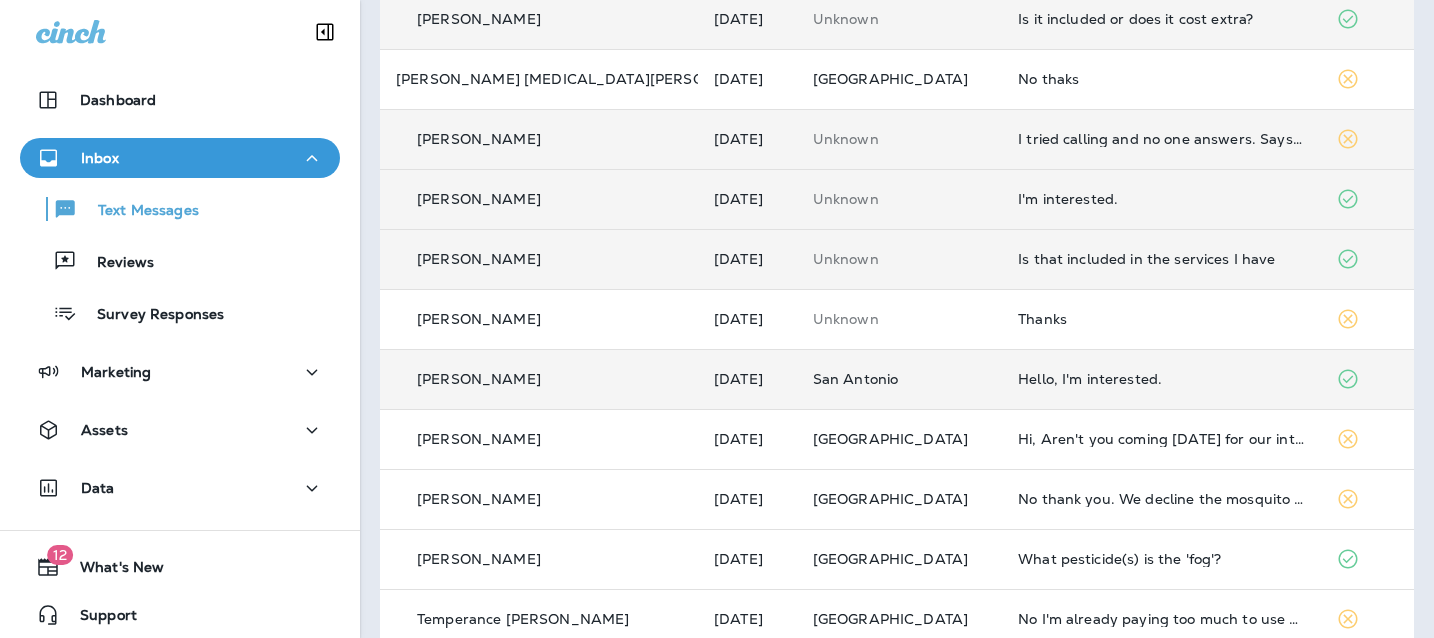 click on "Hello, I'm interested." at bounding box center (1161, 379) 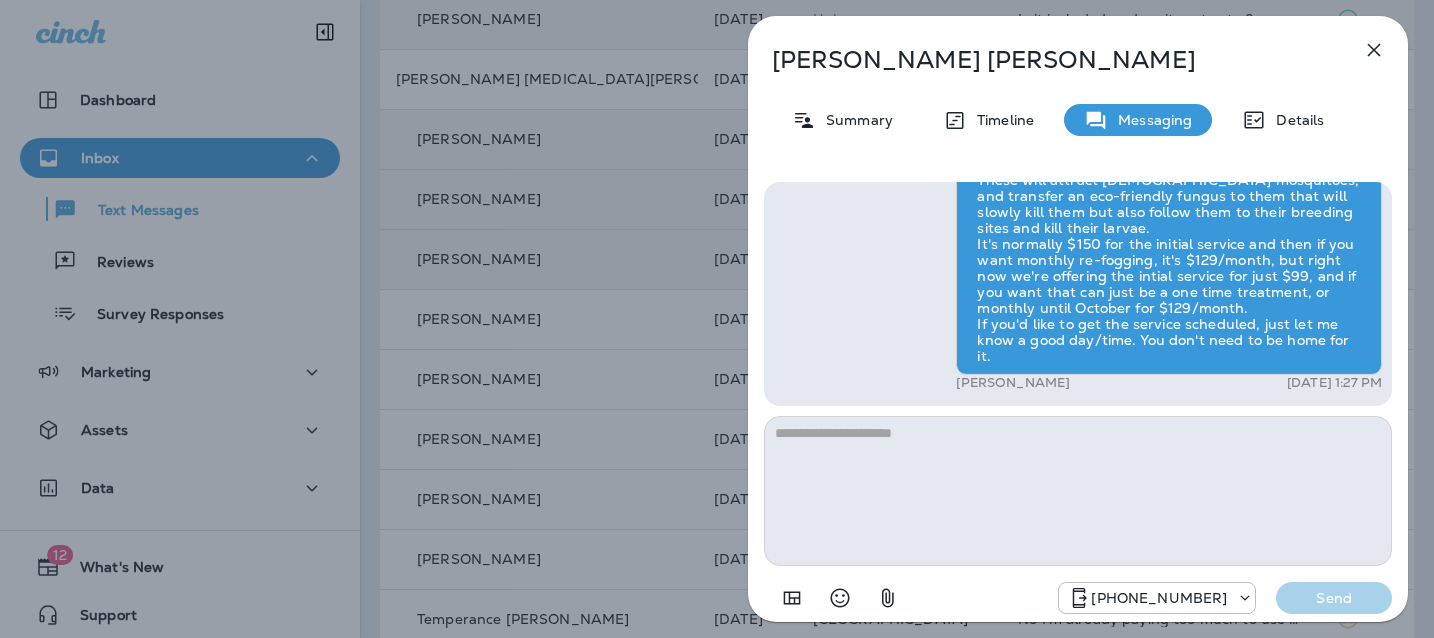 click at bounding box center [1078, 491] 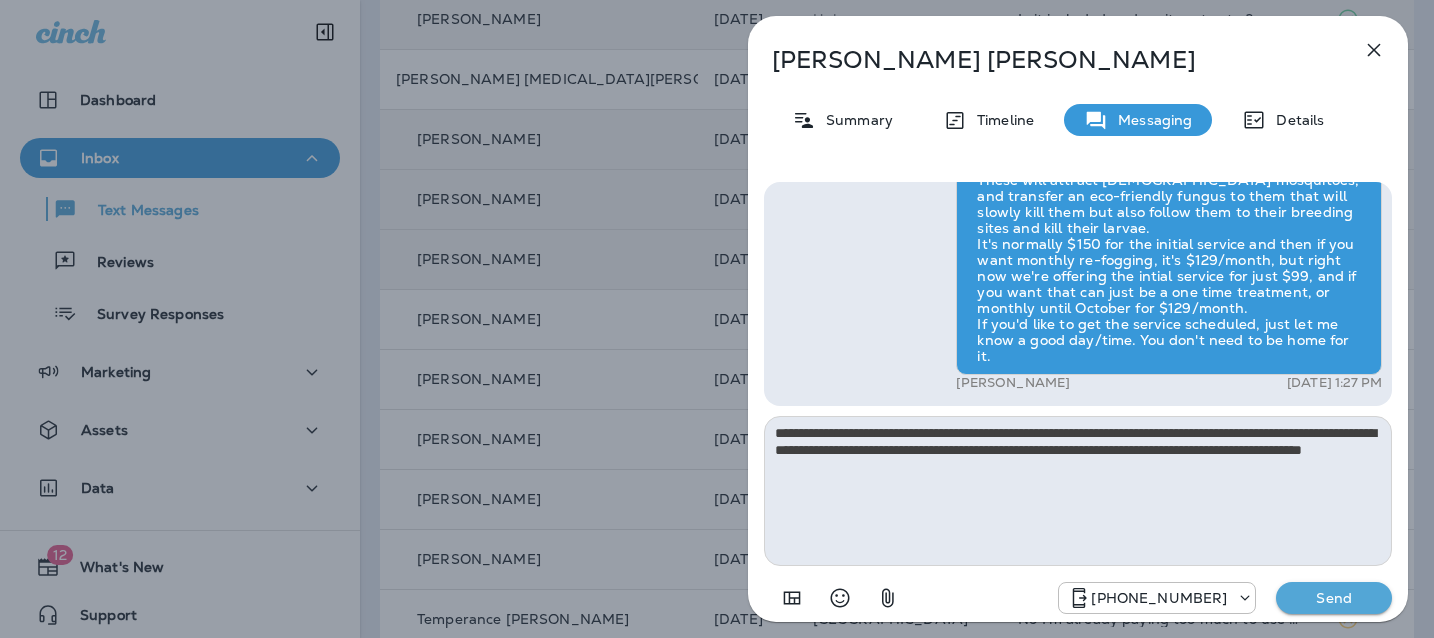 type on "**********" 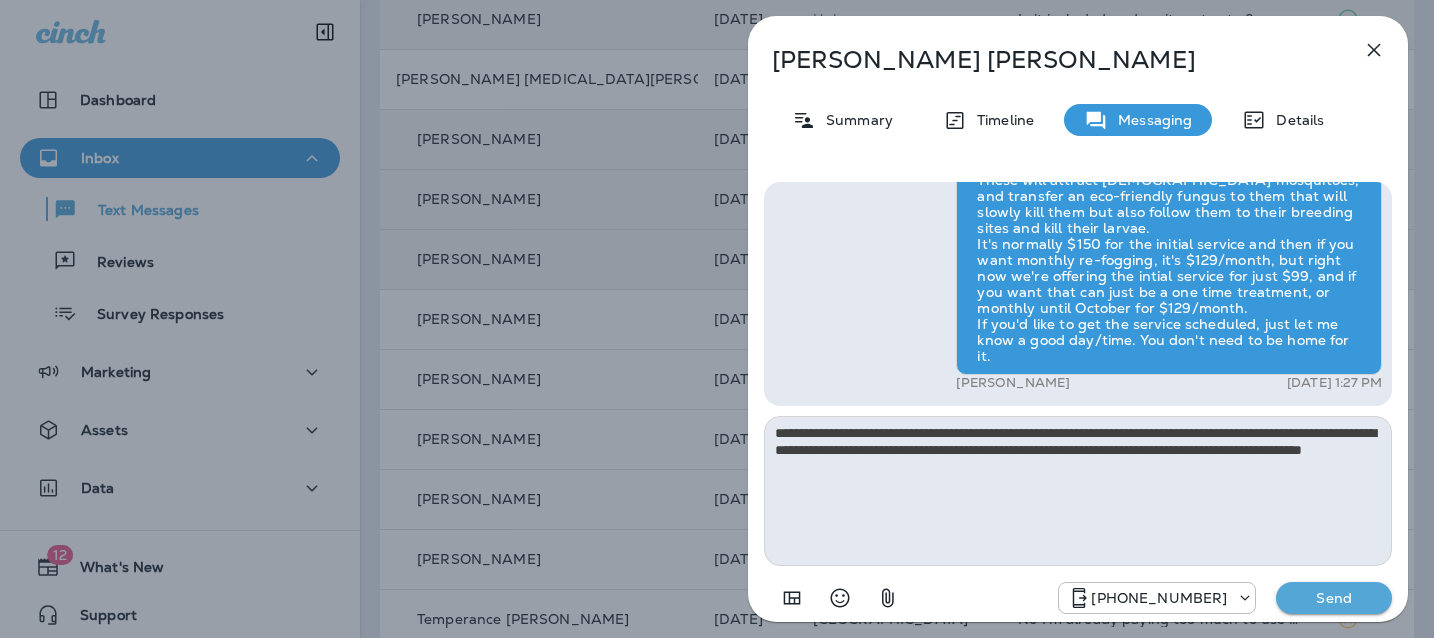 type 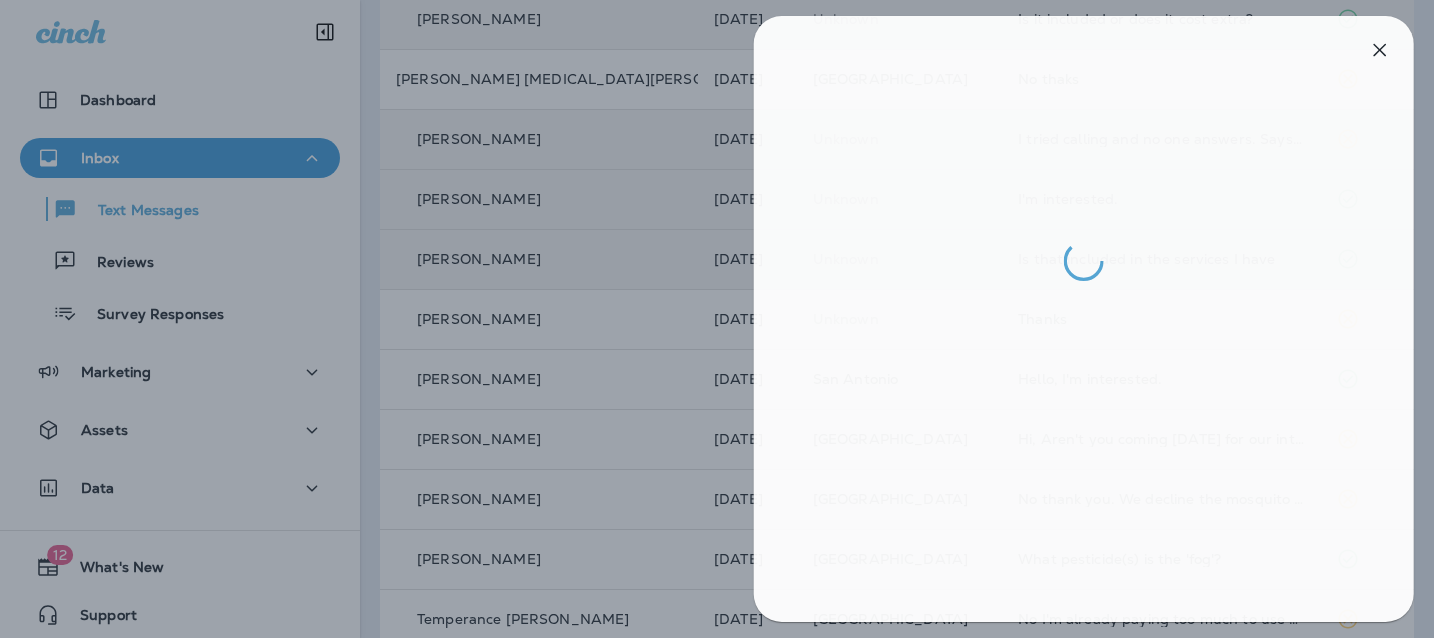 click at bounding box center [723, 319] 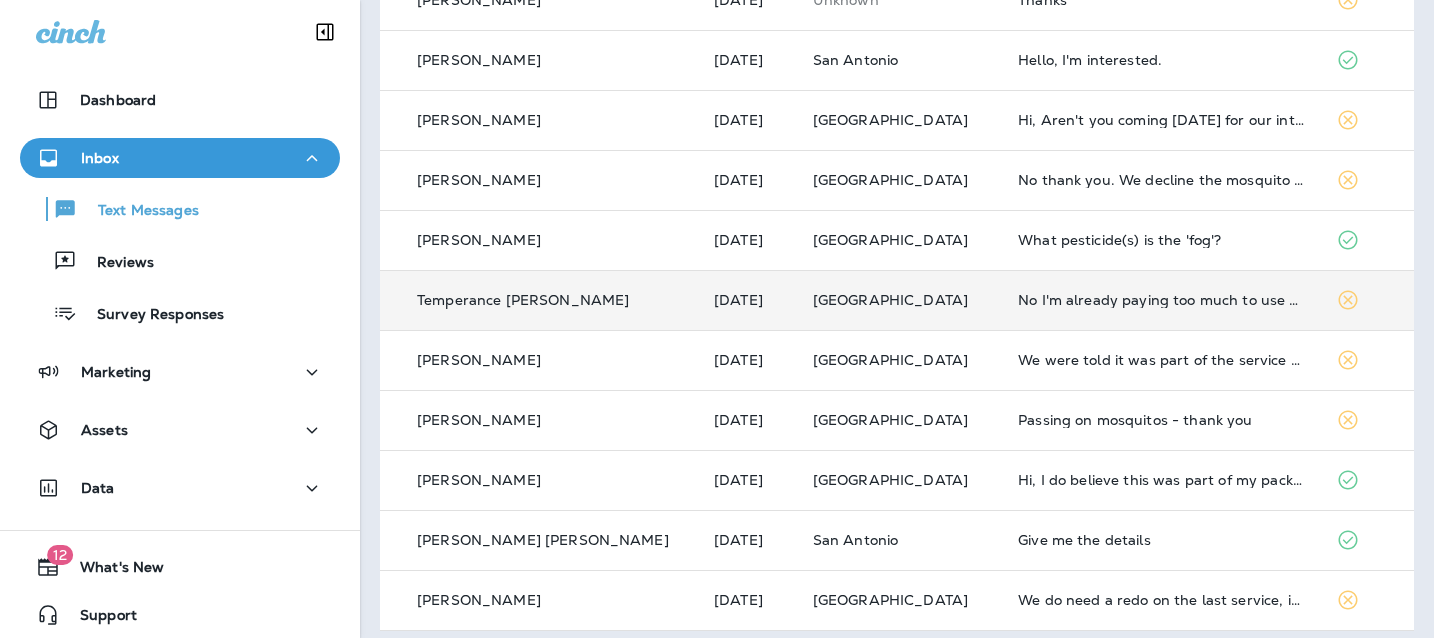 scroll, scrollTop: 792, scrollLeft: 0, axis: vertical 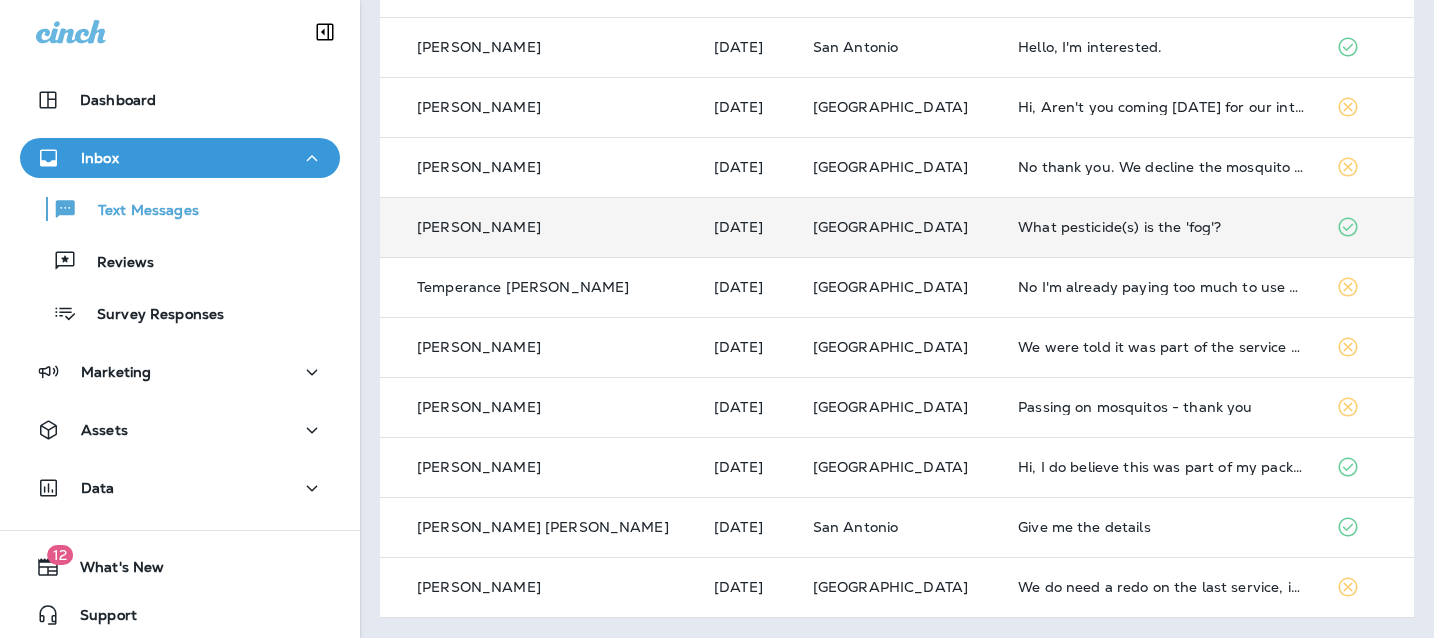 click on "What pesticide(s) is the 'fog'?" at bounding box center (1161, 227) 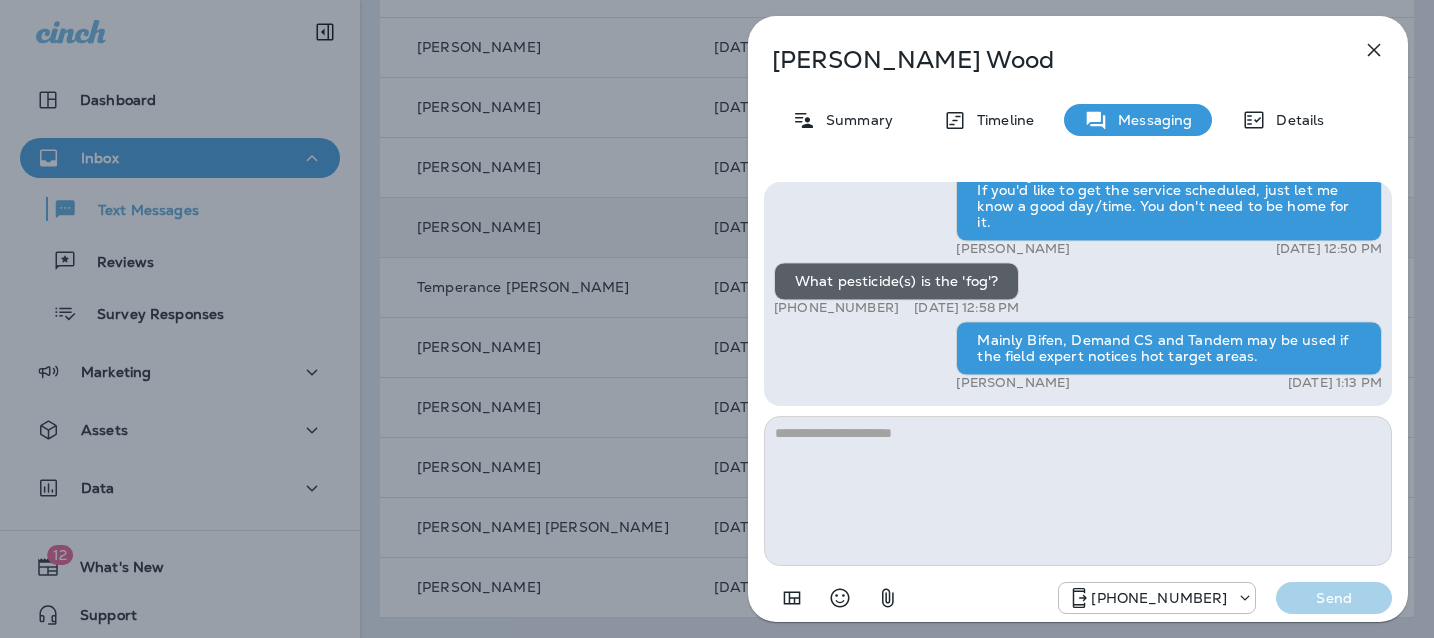 click at bounding box center (1078, 491) 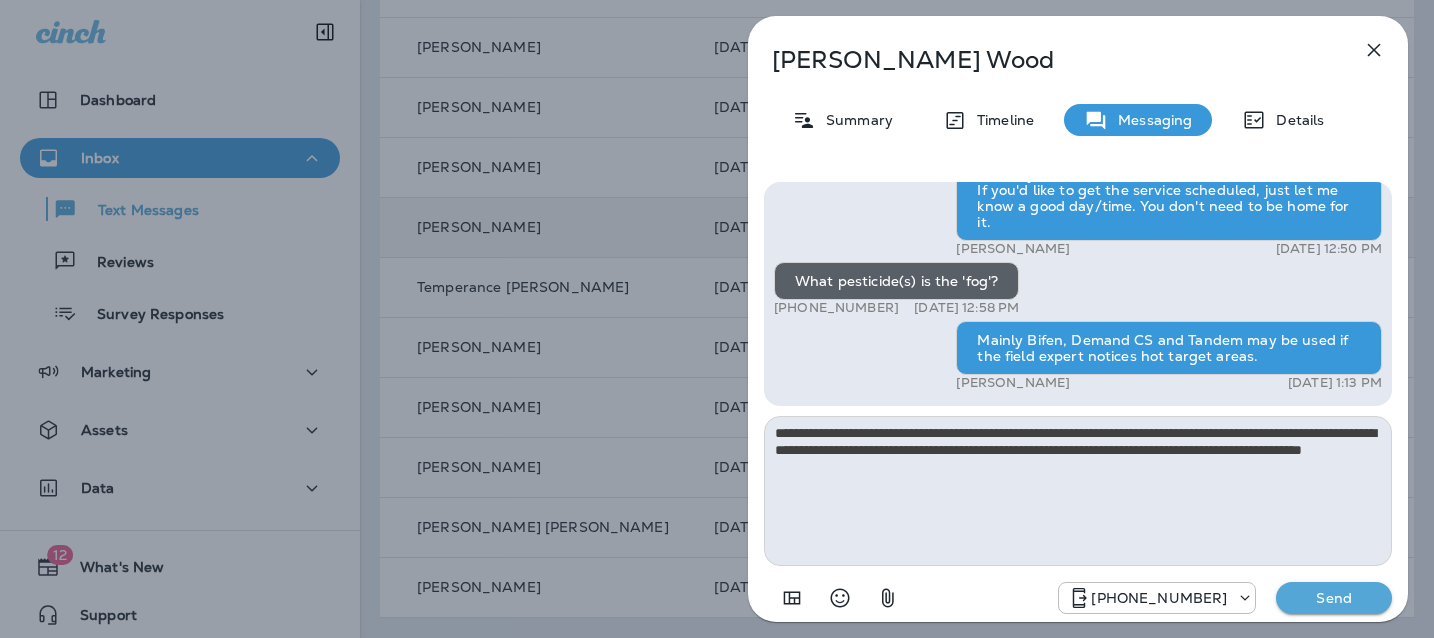 type on "**********" 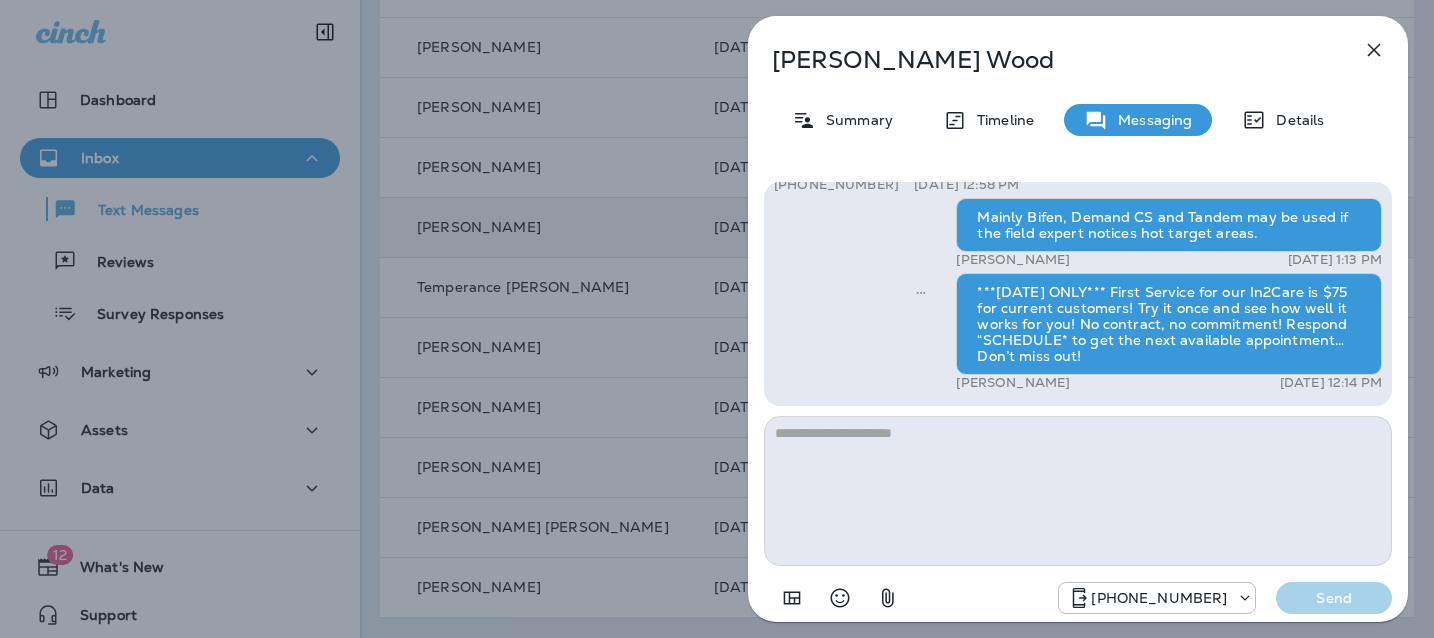 click on "Lisa   Wood Summary   Timeline   Messaging   Details   Hi,  Lisa , this is Cameron with Moxie Pest Control. We know Summer brings out the mosquitoes—and with the Summer season here, I’d love to get you on our schedule to come help take care of that. Just reply here if you're interested, and I'll let you know the details!
Reply STOP to optout +18174823792 Jul 7, 2025 11:42 AM Please let me know service details. Including chemicals used and impact to people, pets, plants, garden foods etc
We'd also like to have a more effective approach managing elder bugs. They are numerous and getting worse.  +1 (541) 243-2121 Jul 7, 2025 11:48 AM Tyler Richard Jul 7, 2025 12:50 PM What pesticide(s) is the 'fog'? +1 (541) 243-2121 Jul 7, 2025 12:58 PM Mainly Bifen, Demand CS and Tandem may be used if the field expert notices hot target areas. Tyler Richard Jul 7, 2025 1:13 PM   Tyler Richard Jul 9, 2025 12:14 PM +18174823792 Send" at bounding box center [717, 319] 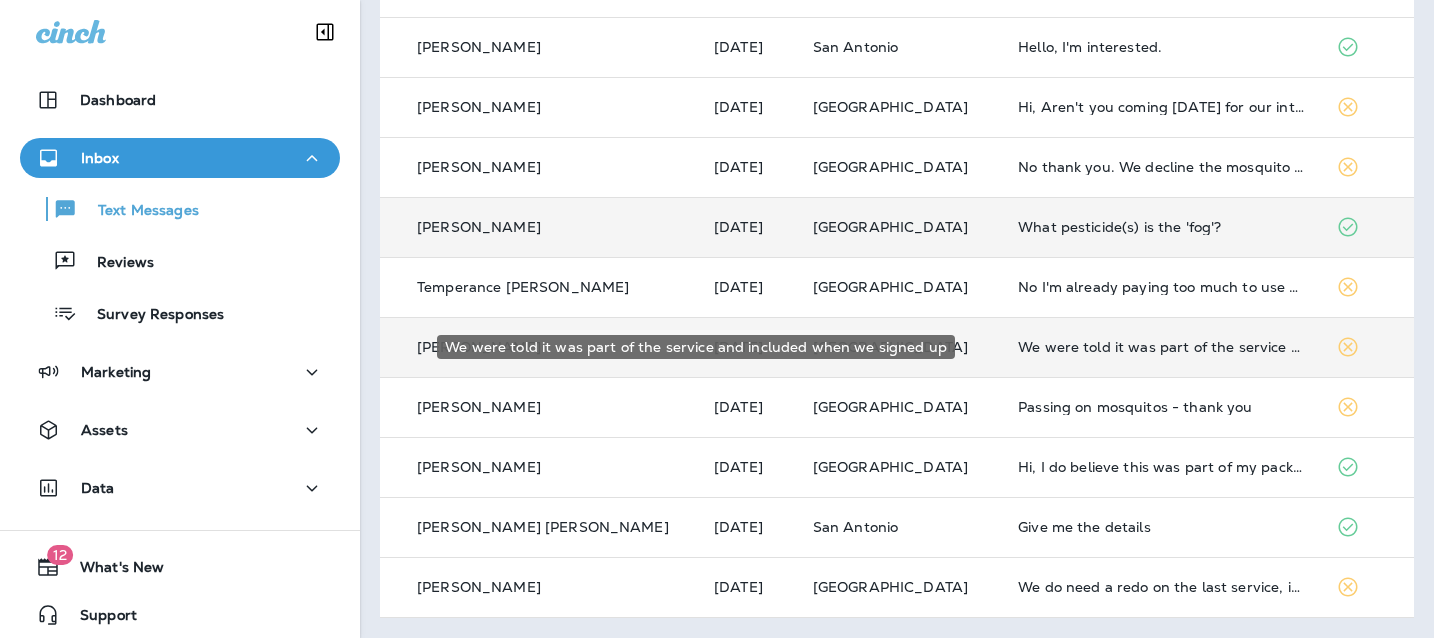 click on "We were told it was part of the service and included when we signed up" at bounding box center [1161, 347] 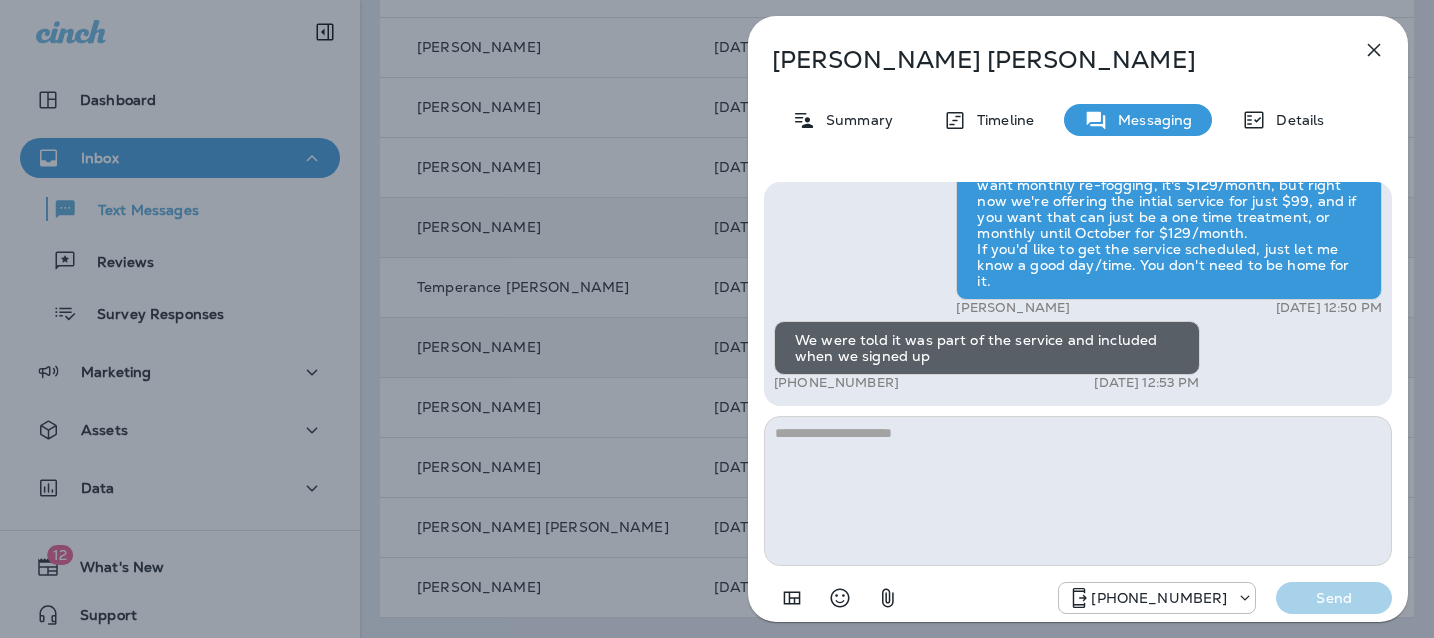 click at bounding box center [1078, 491] 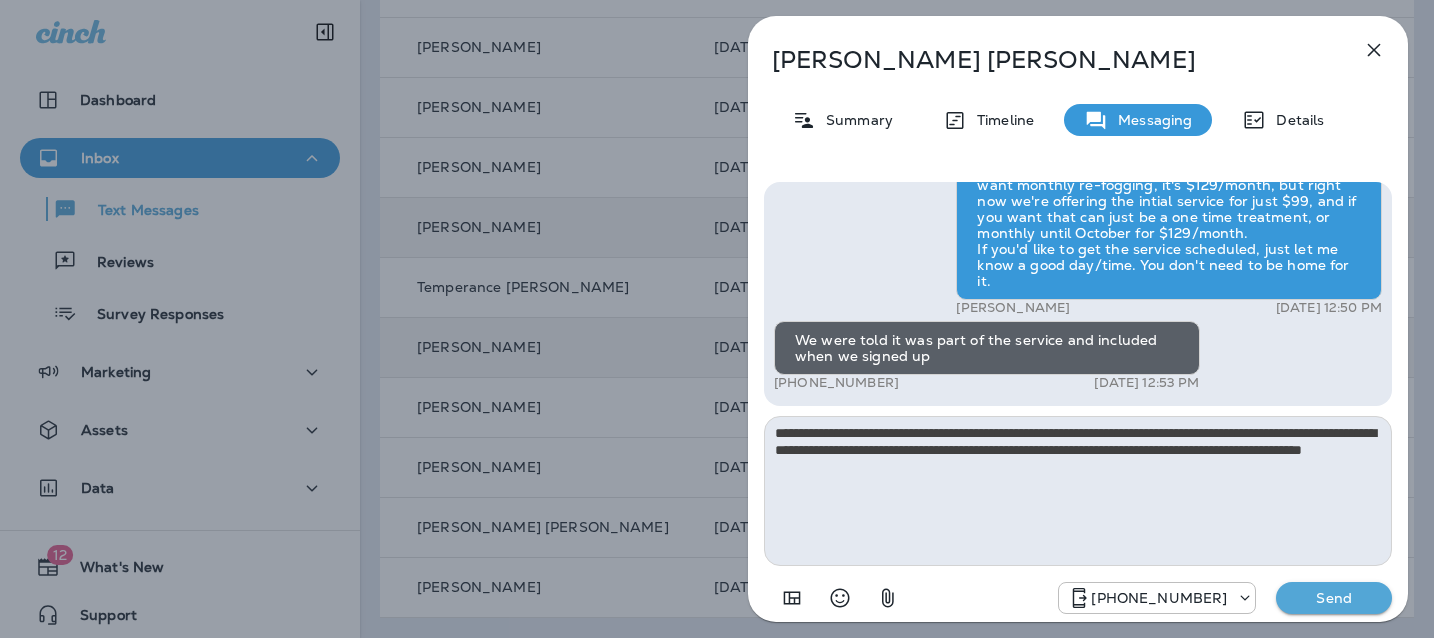 type on "**********" 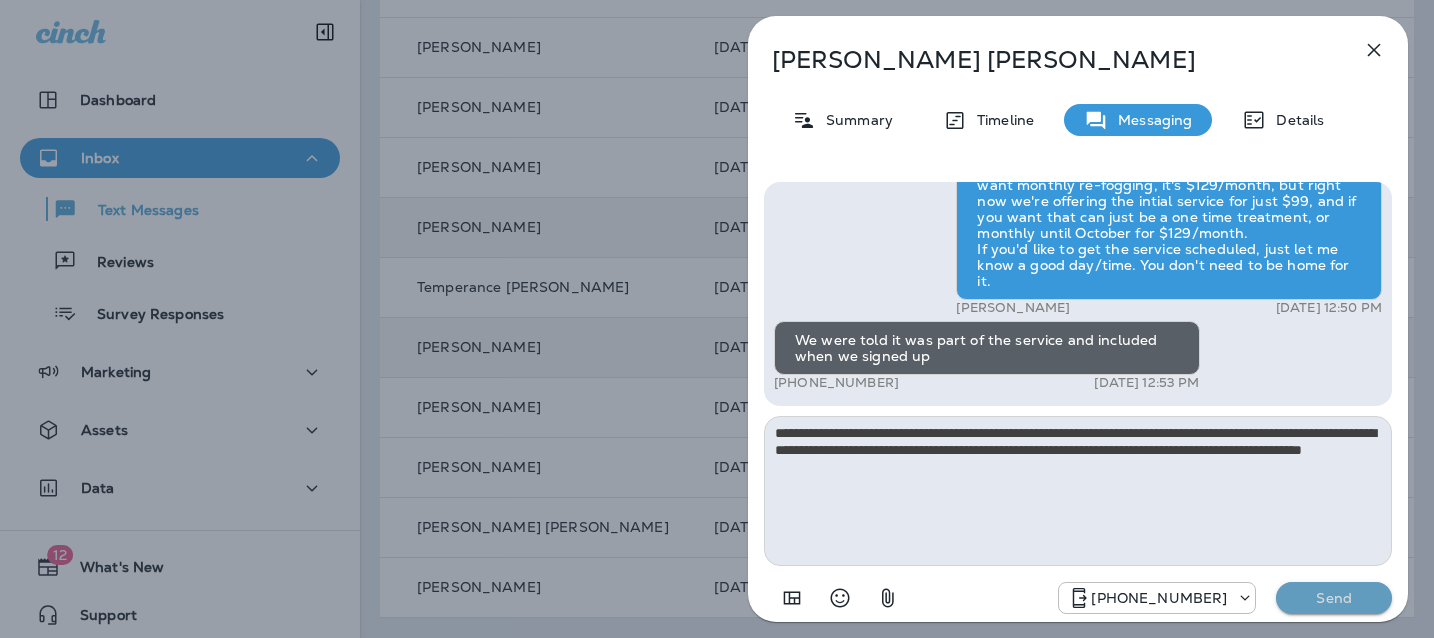 click on "Send" at bounding box center [1334, 598] 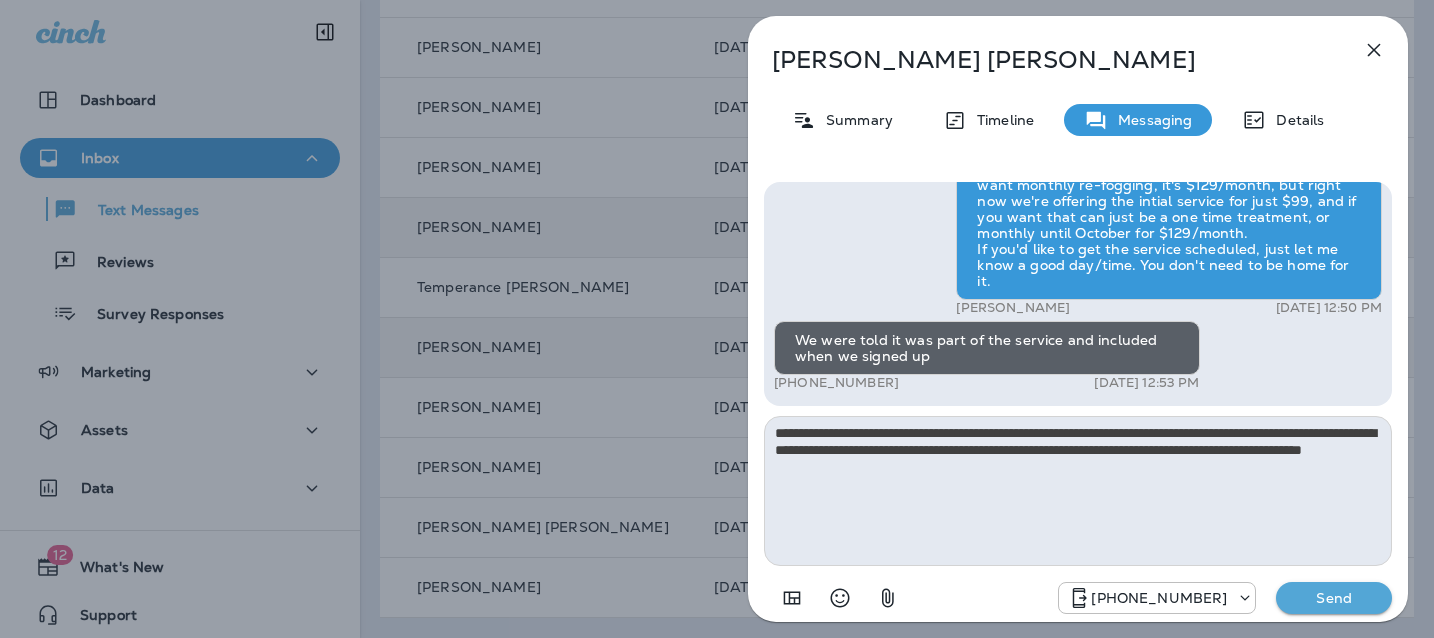 type 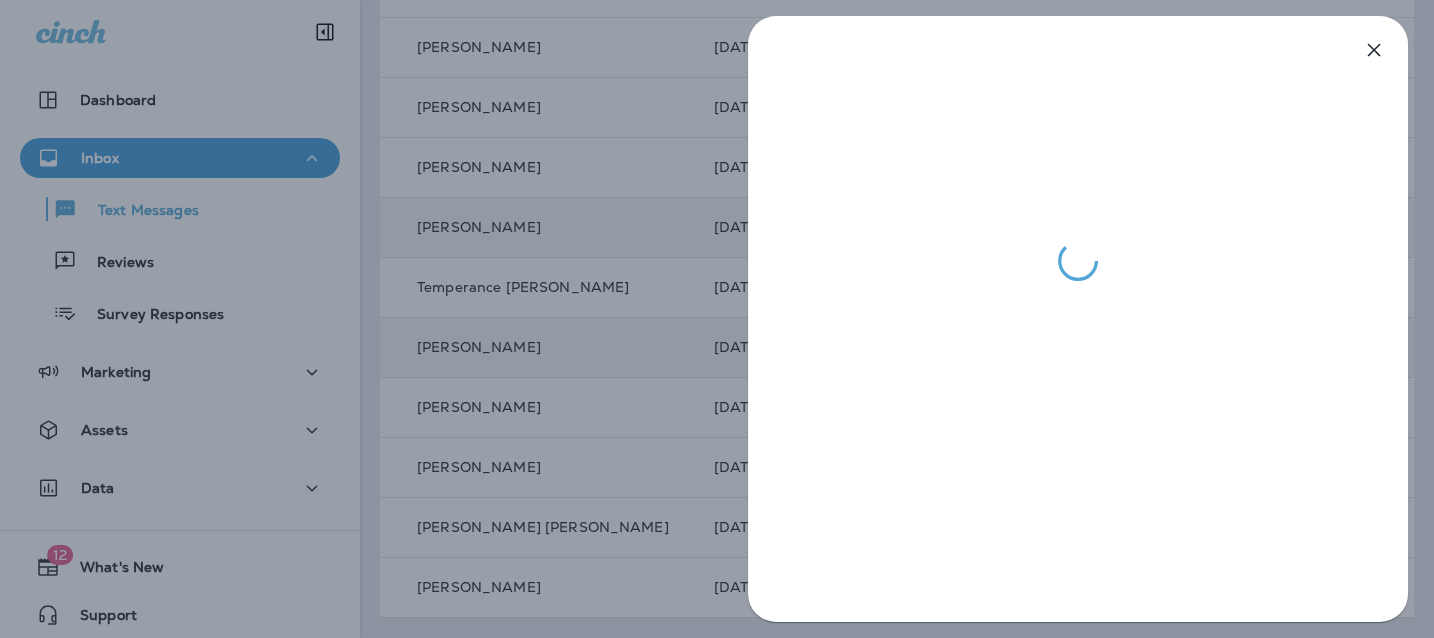 click at bounding box center [717, 319] 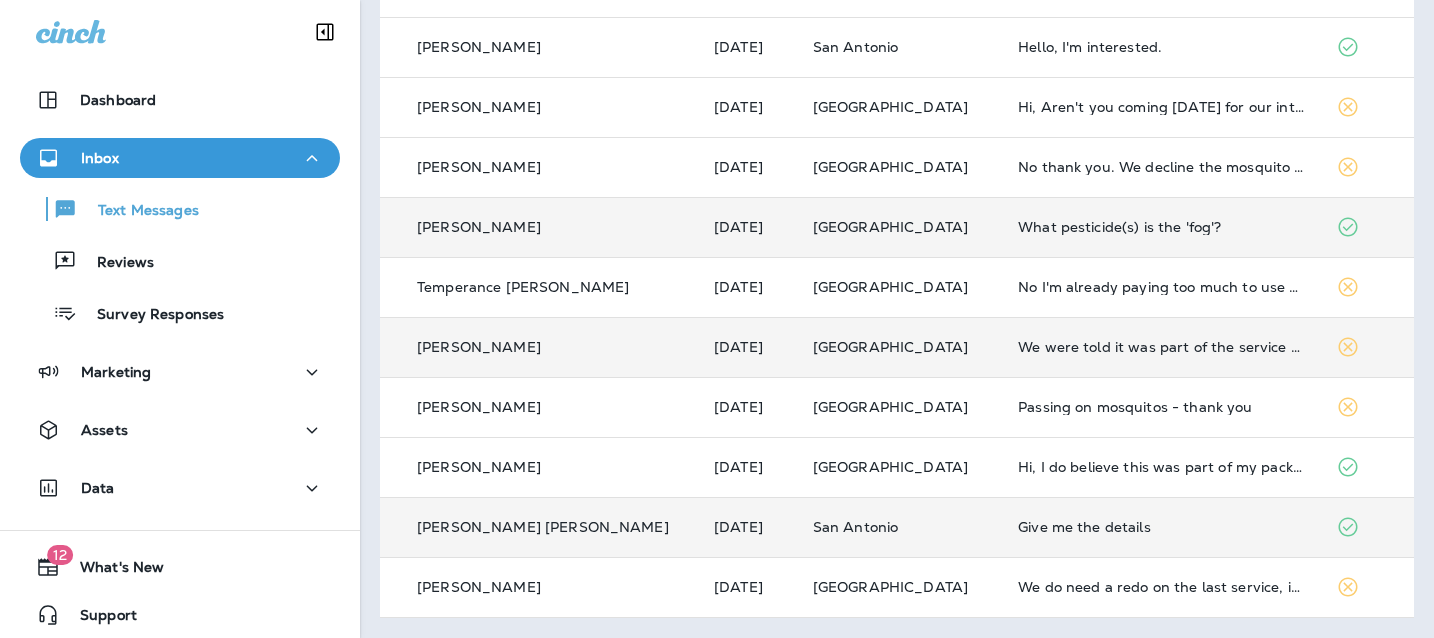 click on "Give me the details" at bounding box center [1161, 527] 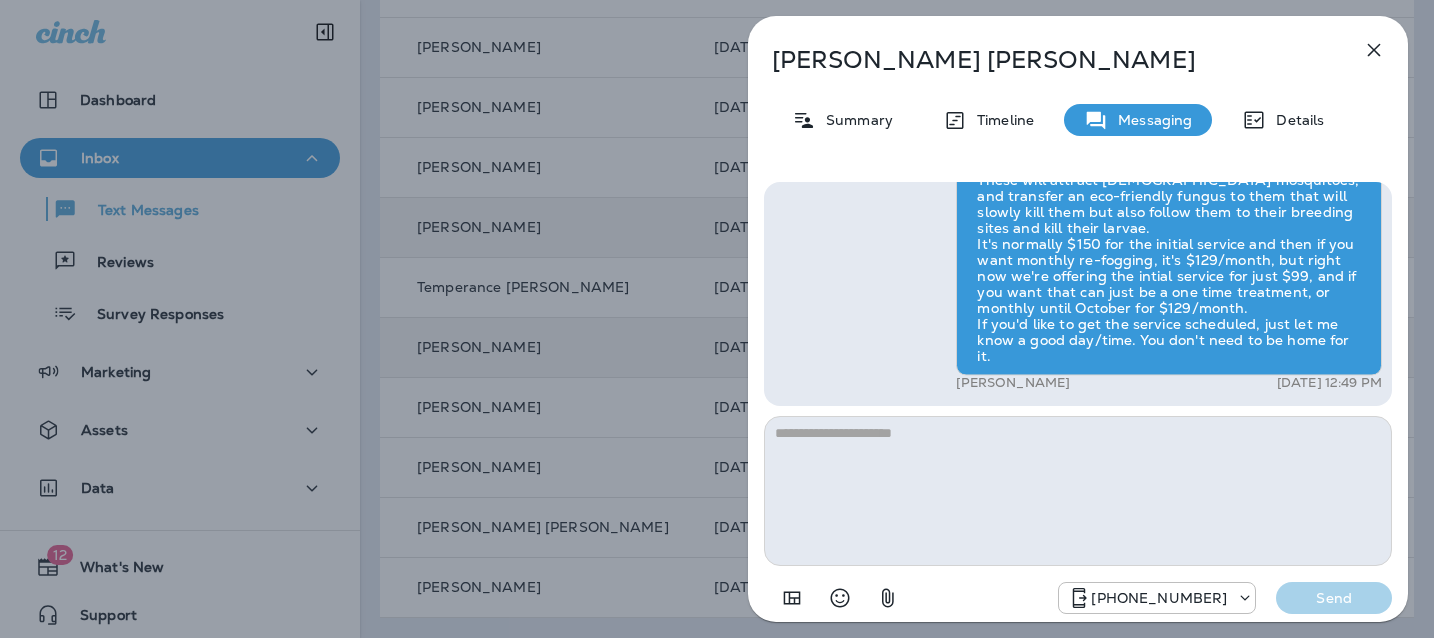 click at bounding box center (1078, 491) 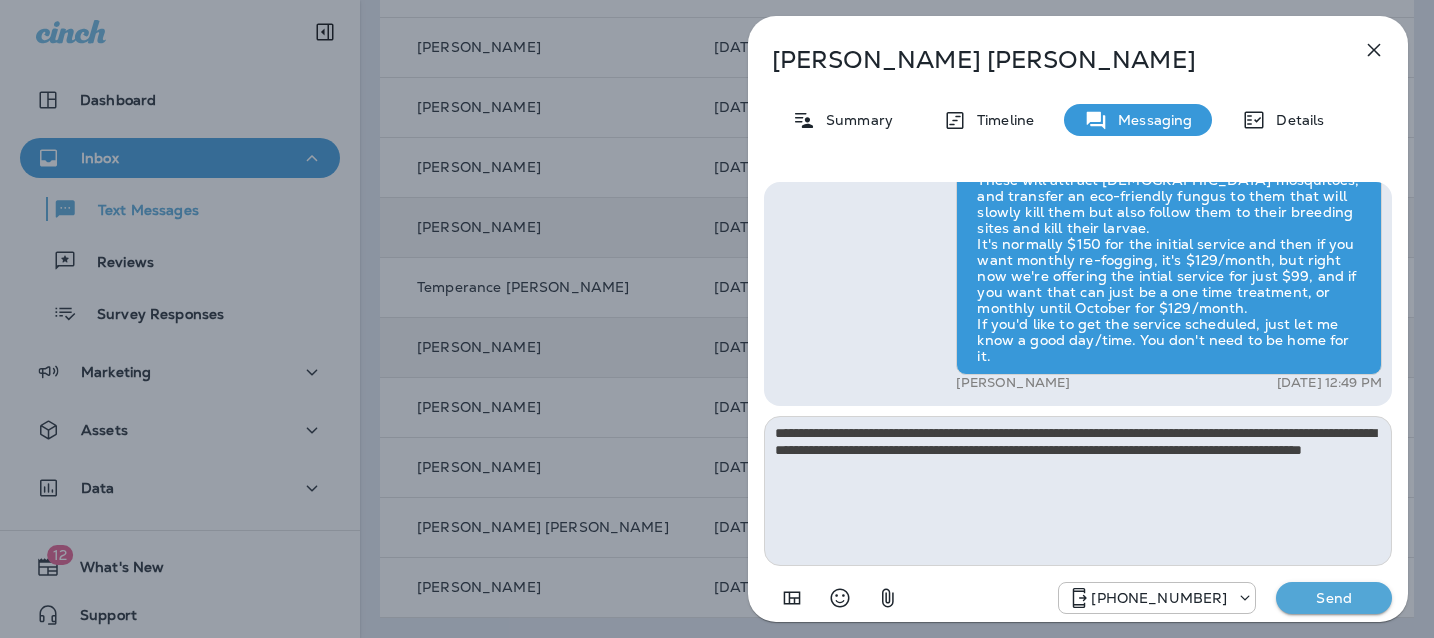 type on "**********" 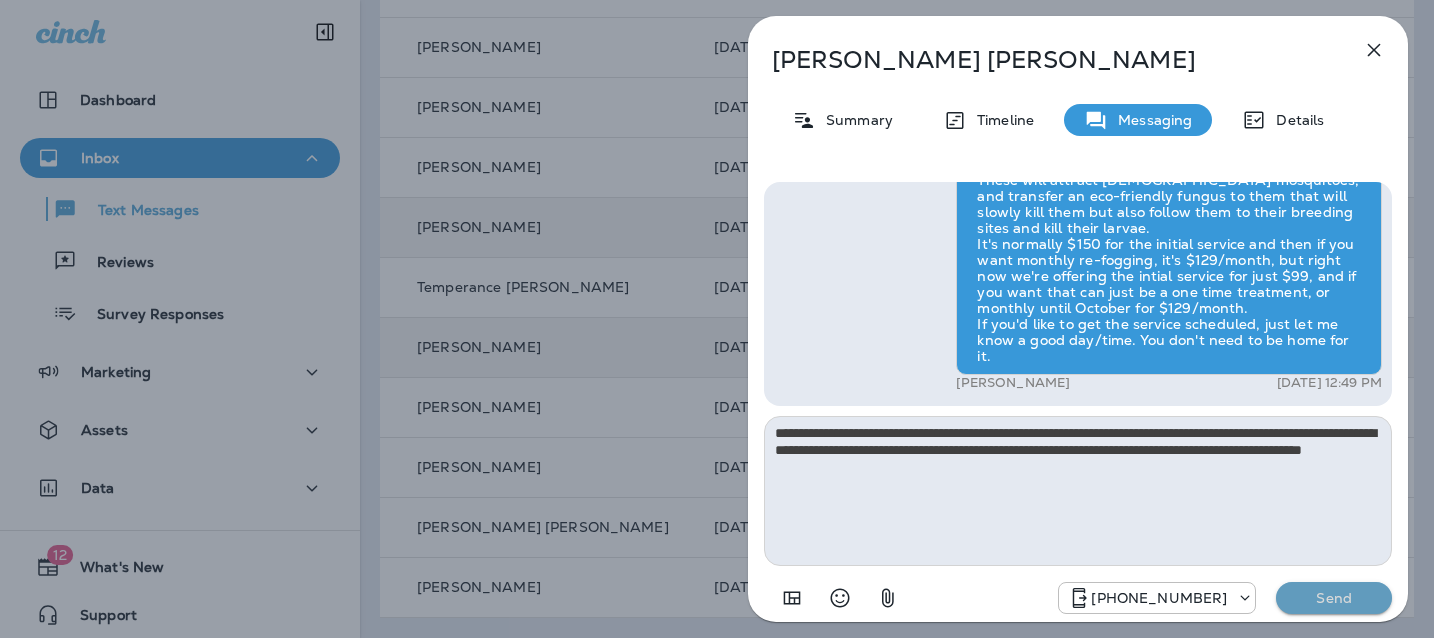click on "Send" at bounding box center [1334, 598] 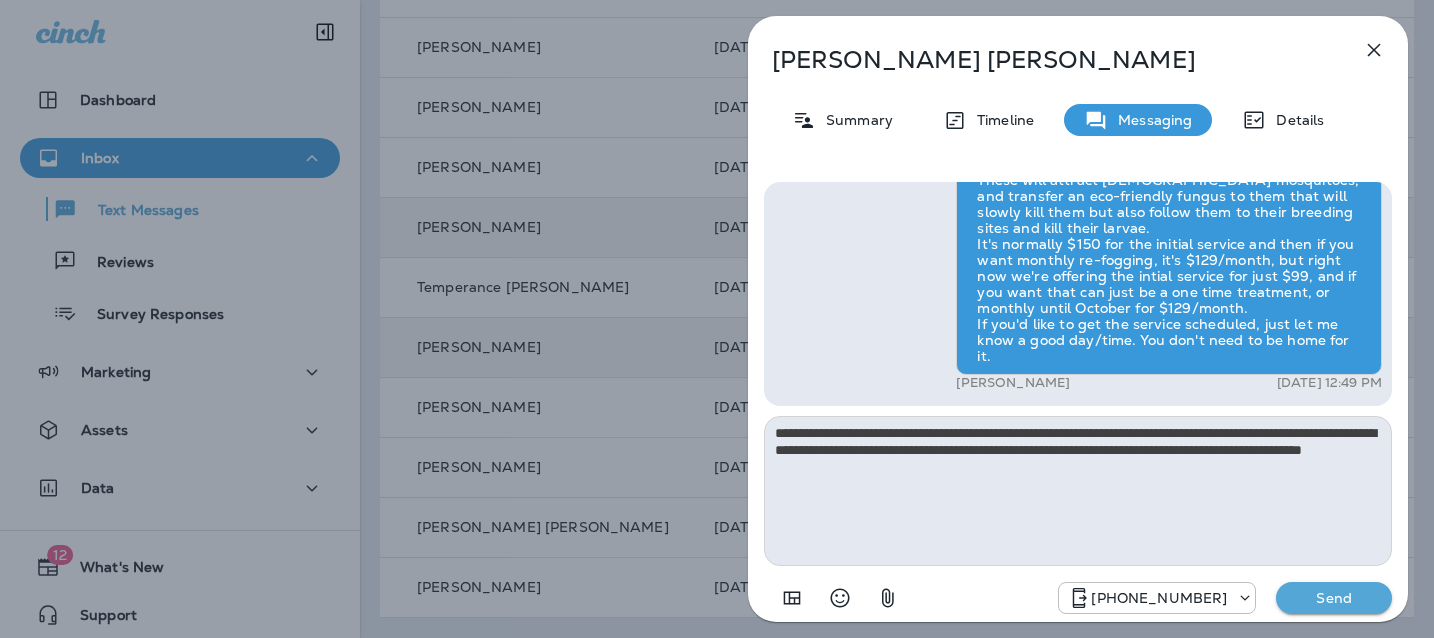 type 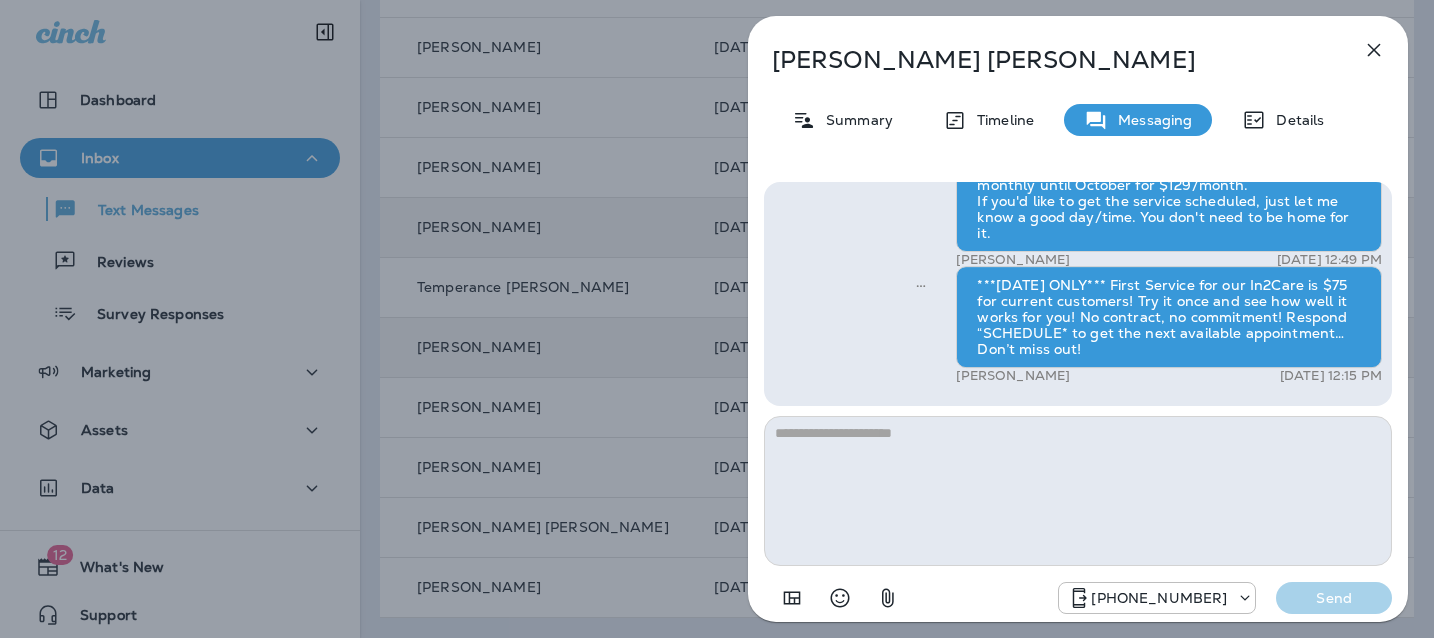 click on "Venkata Praveen   Koppuravuri Summary   Timeline   Messaging   Details   Hi,  Venkata Praveen , this is Cameron with Moxie Pest Control. We know Summer brings out the mosquitoes—and with the Summer season here, I’d love to get you on our schedule to come help take care of that. Just reply here if you're interested, and I'll let you know the details!
Reply STOP to optout +18174823792 Jul 7, 2025 12:43 PM Give me the details +1 (313) 913-9330 Jul 7, 2025 12:45 PM Tyler Richard Jul 7, 2025 12:49 PM   ***TODAY ONLY*** First Service for our In2Care is $75 for current customers! Try it once and see how well it works for you! No contract, no commitment! Respond “SCHEDULE* to get the next available appointment… Don’t miss out! Tyler Richard Jul 9, 2025 12:15 PM +18174823792 Send" at bounding box center [717, 319] 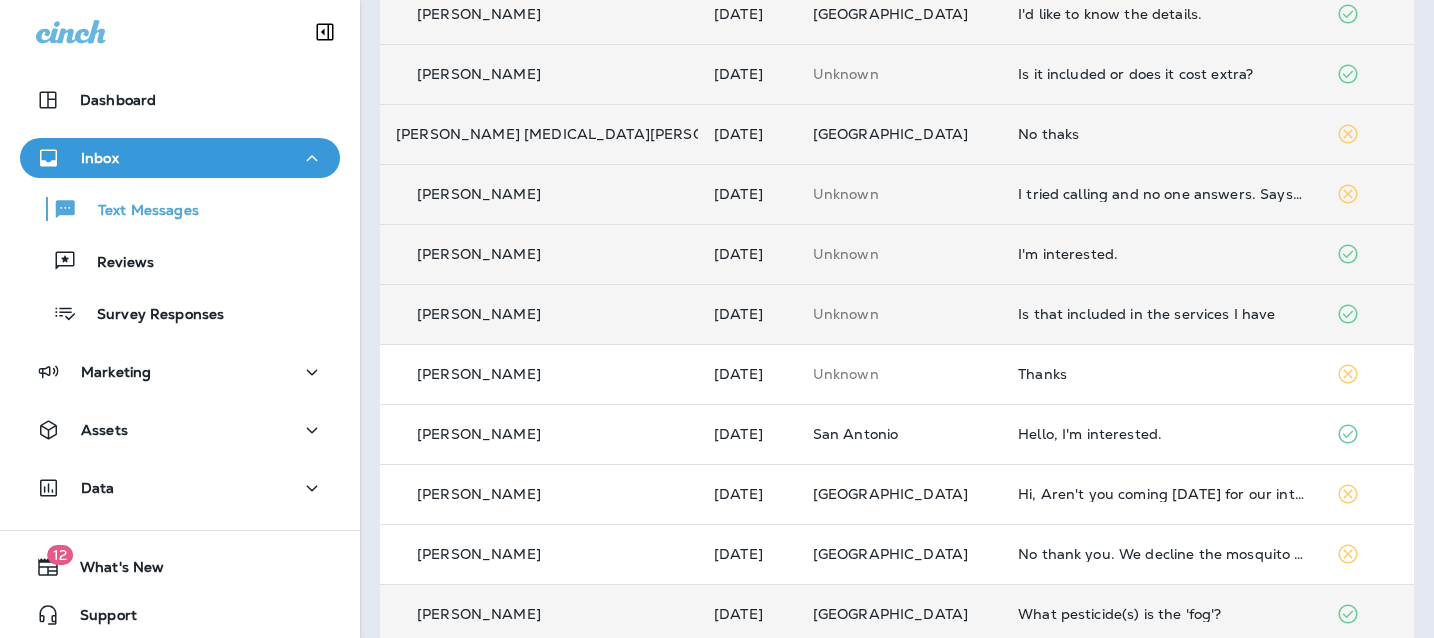 scroll, scrollTop: 0, scrollLeft: 0, axis: both 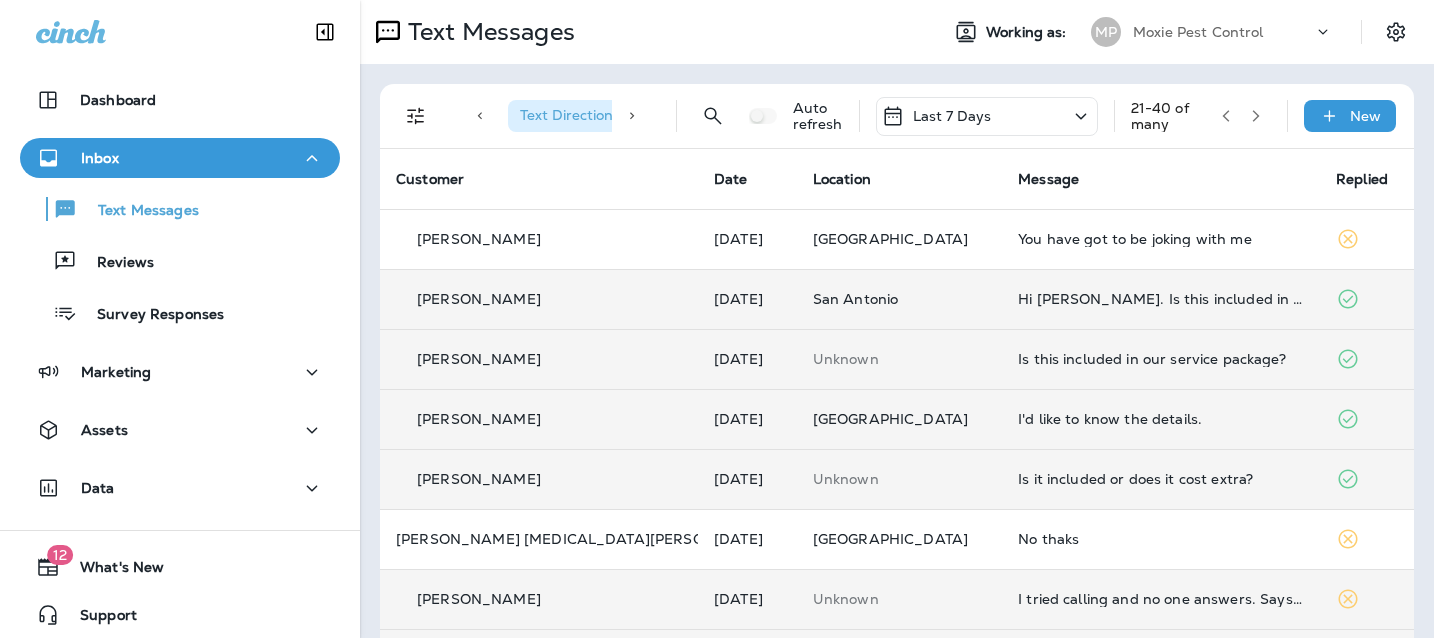 click 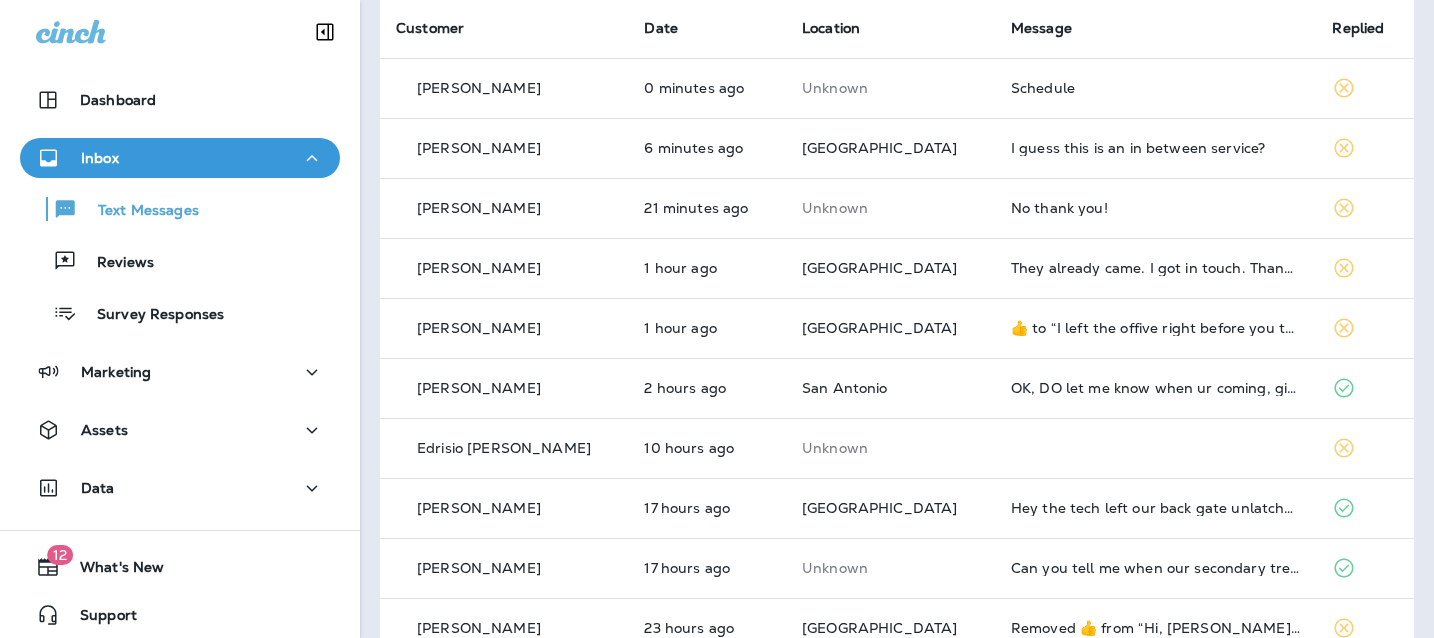 scroll, scrollTop: 792, scrollLeft: 0, axis: vertical 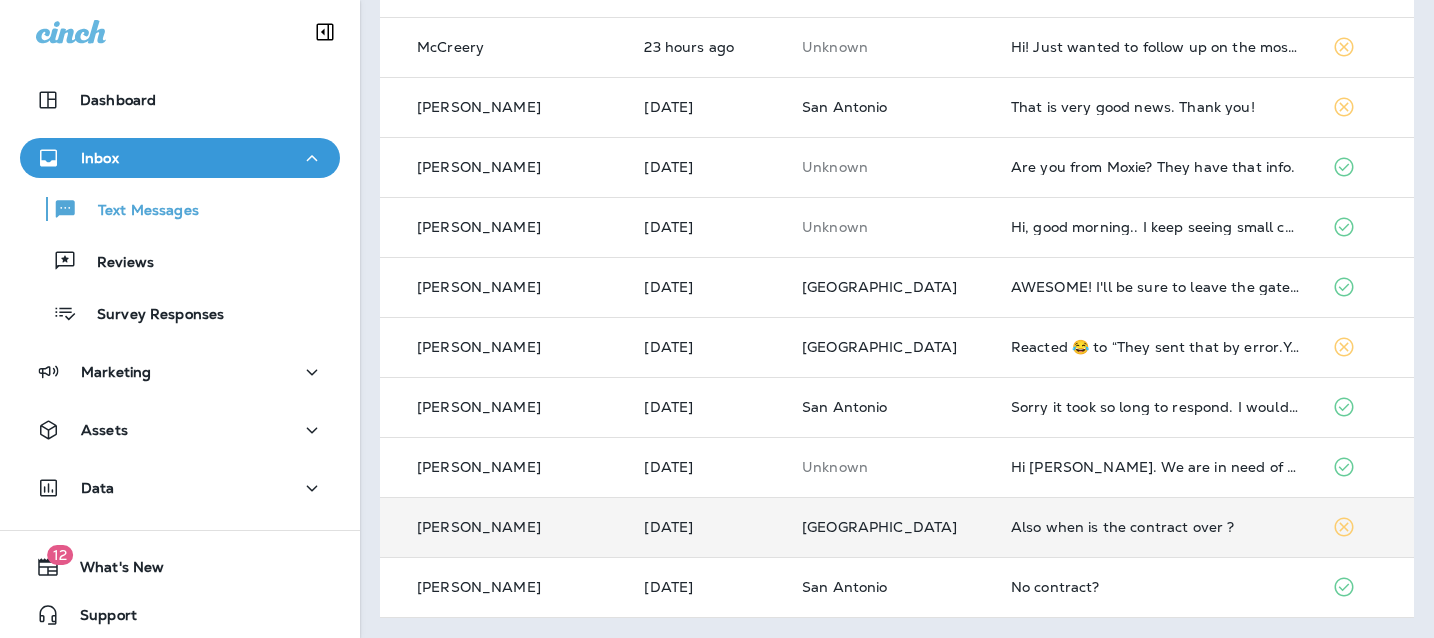 click on "Also when is the contract over ?" at bounding box center (1156, 527) 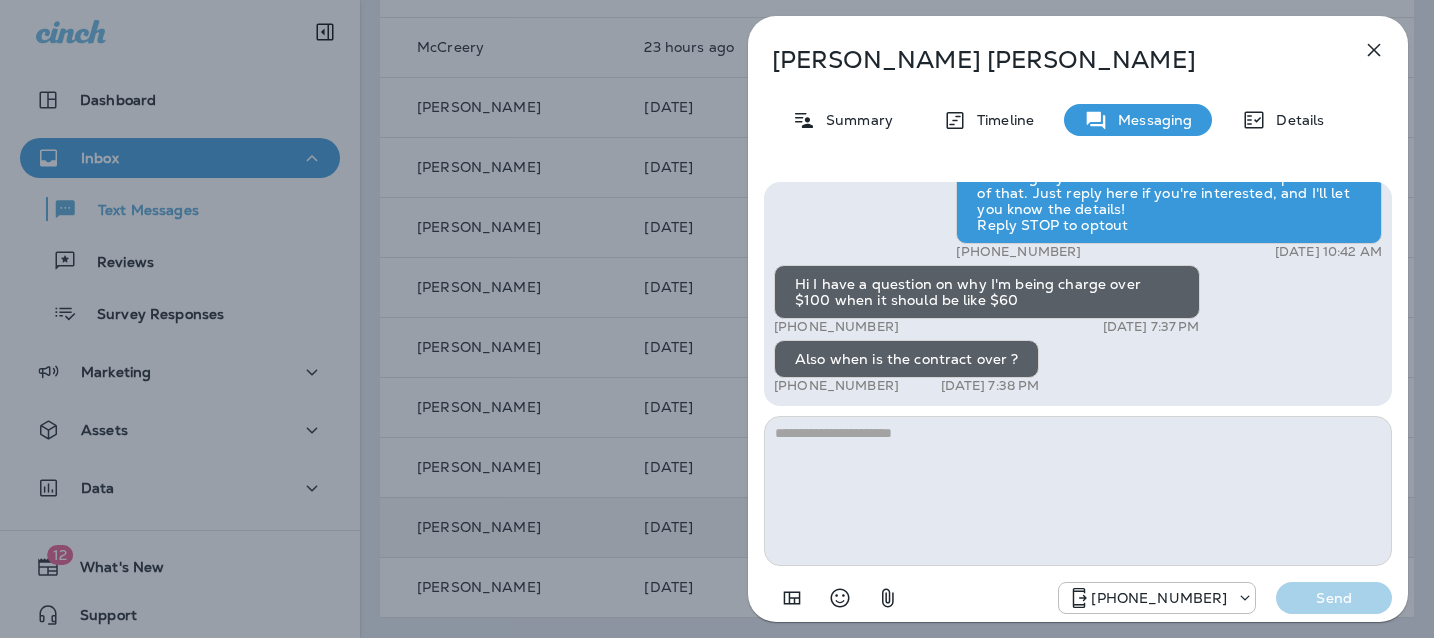 scroll, scrollTop: 1, scrollLeft: 0, axis: vertical 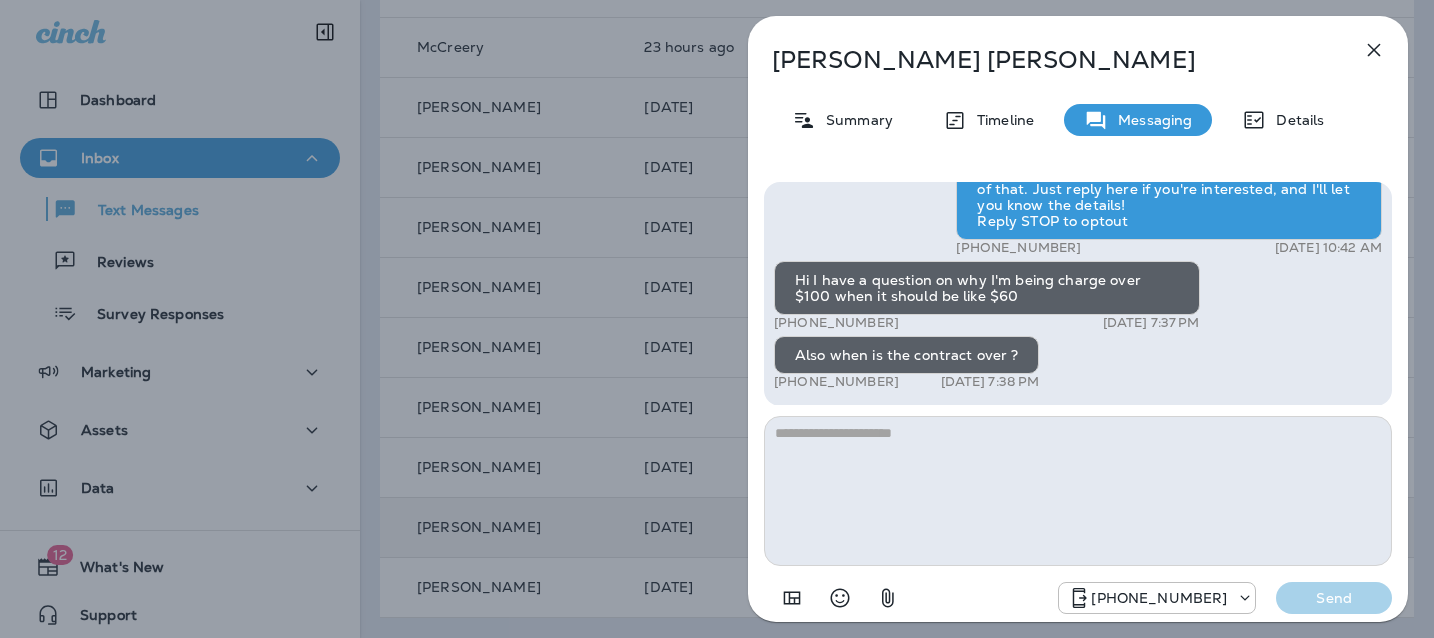 click at bounding box center (1078, 491) 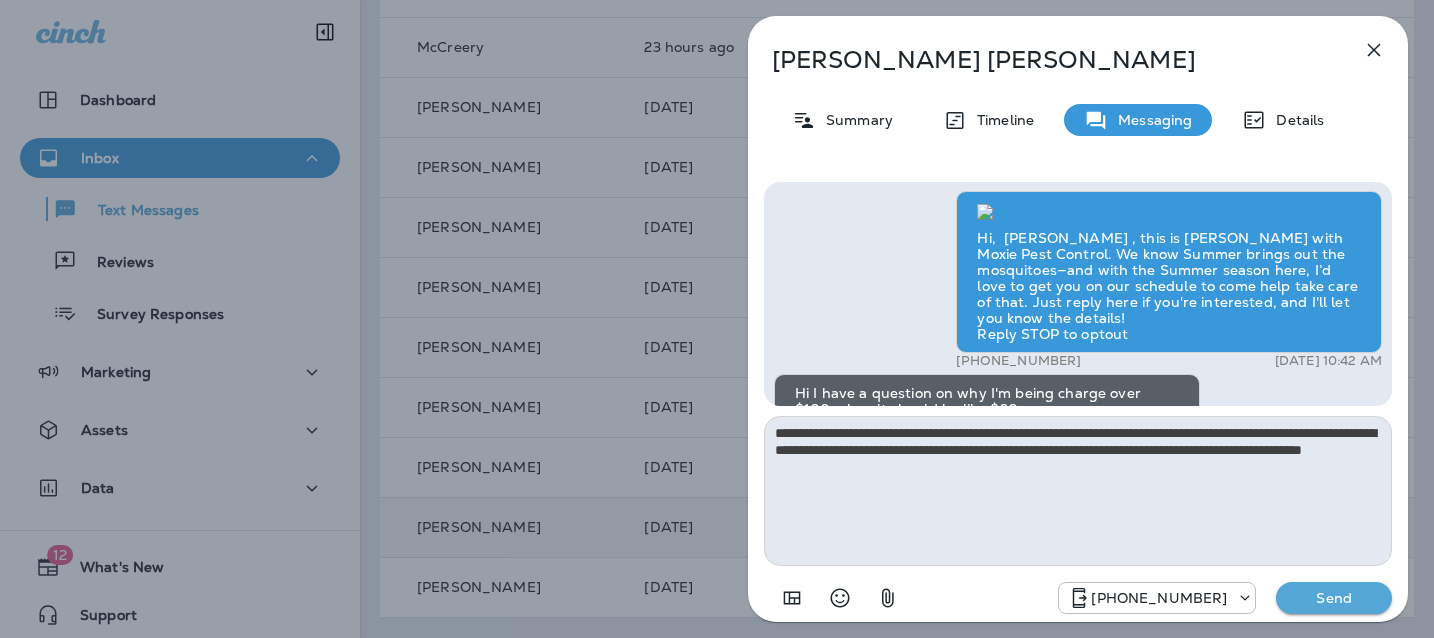 scroll, scrollTop: -194, scrollLeft: 0, axis: vertical 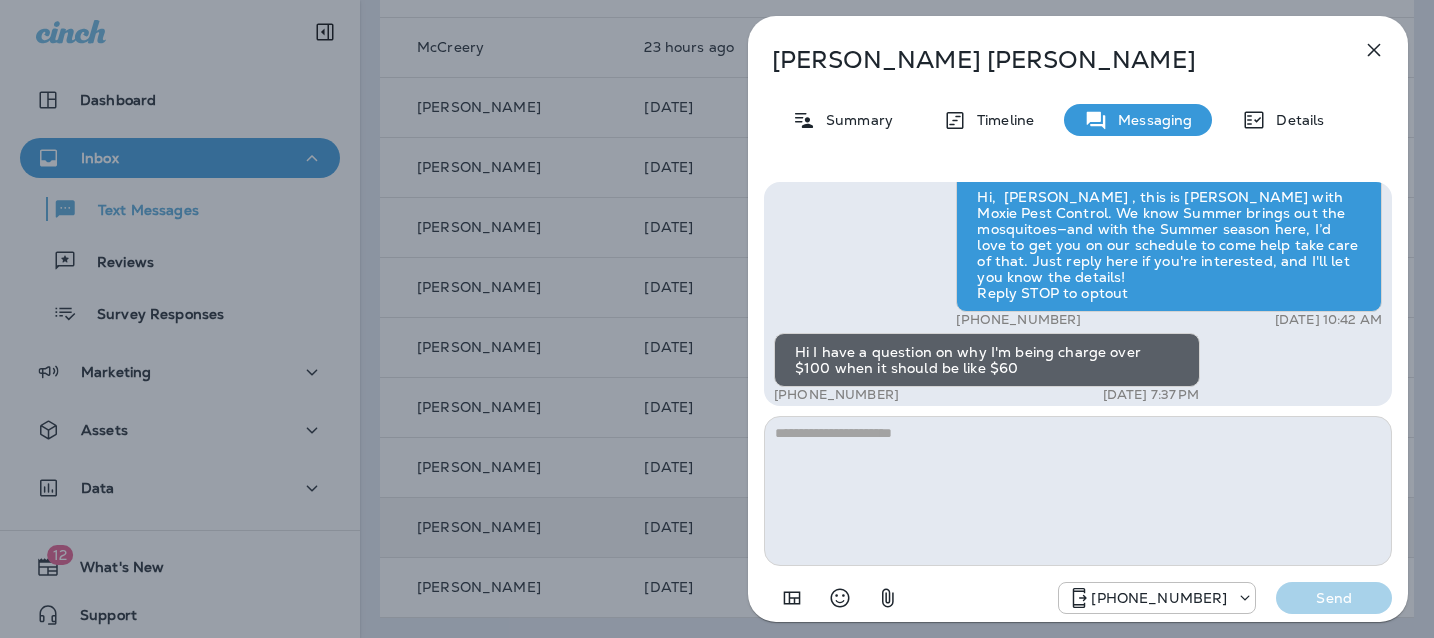 click on "Elizabeth   Gutierrez Summary   Timeline   Messaging   Details   Hi,  Elizabeth , this is Cameron with Moxie Pest Control. We know Summer brings out the mosquitoes—and with the Summer season here, I’d love to get you on our schedule to come help take care of that. Just reply here if you're interested, and I'll let you know the details!
Reply STOP to optout +18174823792 Jul 7, 2025 10:42 AM Hi I have a question on why I'm being charge over $100 when it should be like $60 +1 (503) 989-3119 Jul 7, 2025 7:37 PM Also when is the contract over ? +1 (503) 989-3119 Jul 7, 2025 7:38 PM   ***TODAY ONLY*** First Service for our In2Care is $75 for current customers! Try it once and see how well it works for you! No contract, no commitment! Respond “SCHEDULE* to get the next available appointment… Don’t miss out! Tyler Richard Jul 9, 2025 12:15 PM +18174823792 Send" at bounding box center [717, 319] 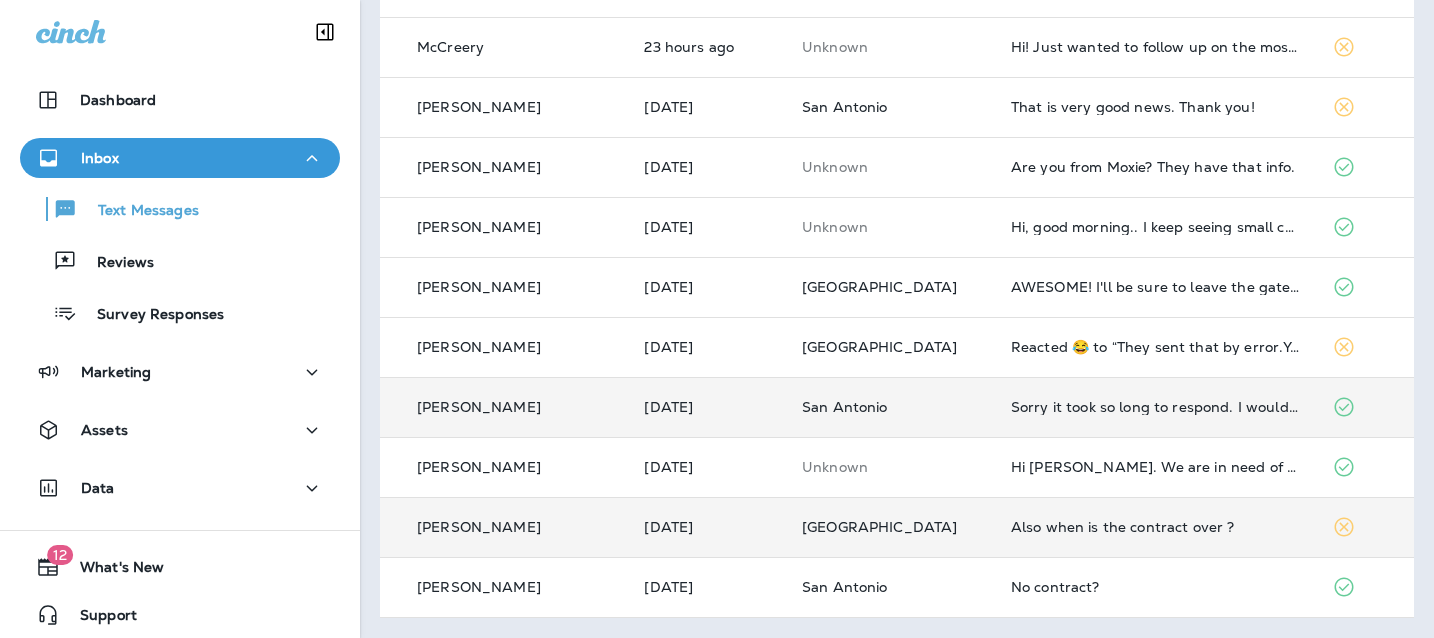 click on "Sorry it took so long to respond. I would like to but at the moment I'm dealing with a squatter at my house. I don't want to cause your people any problems so I must wait until I can have him removed." at bounding box center (1156, 407) 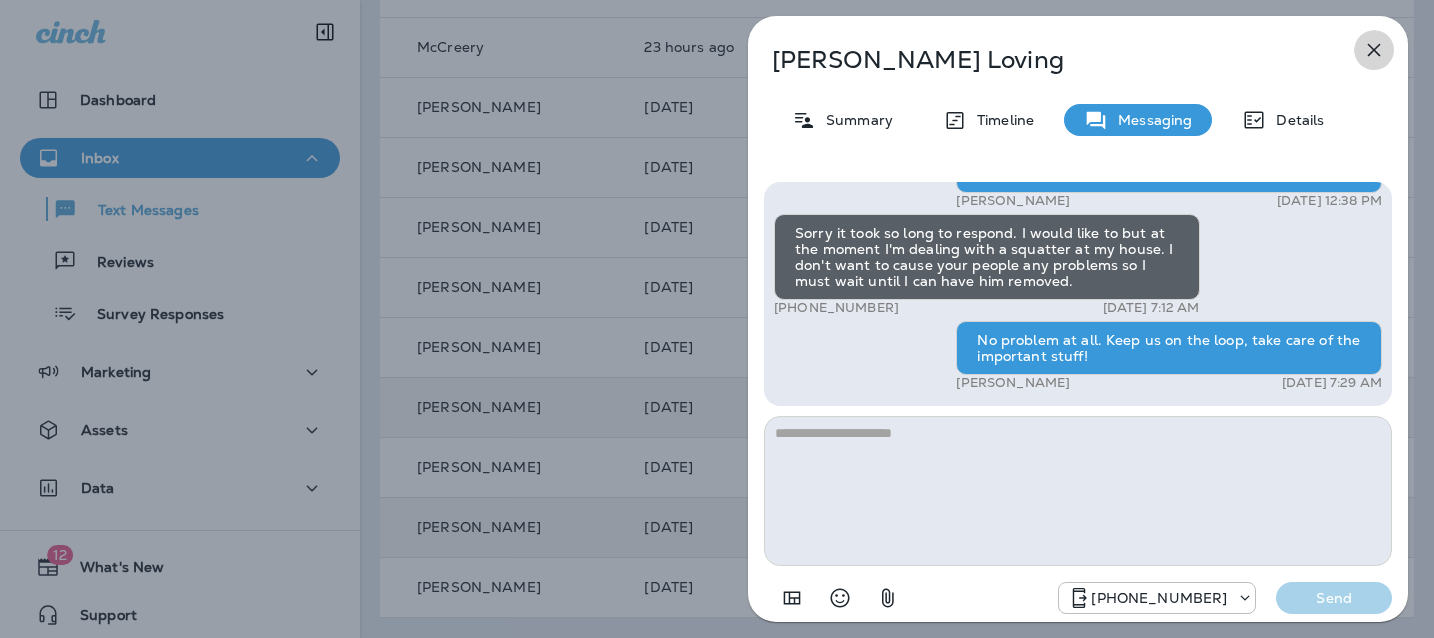 click 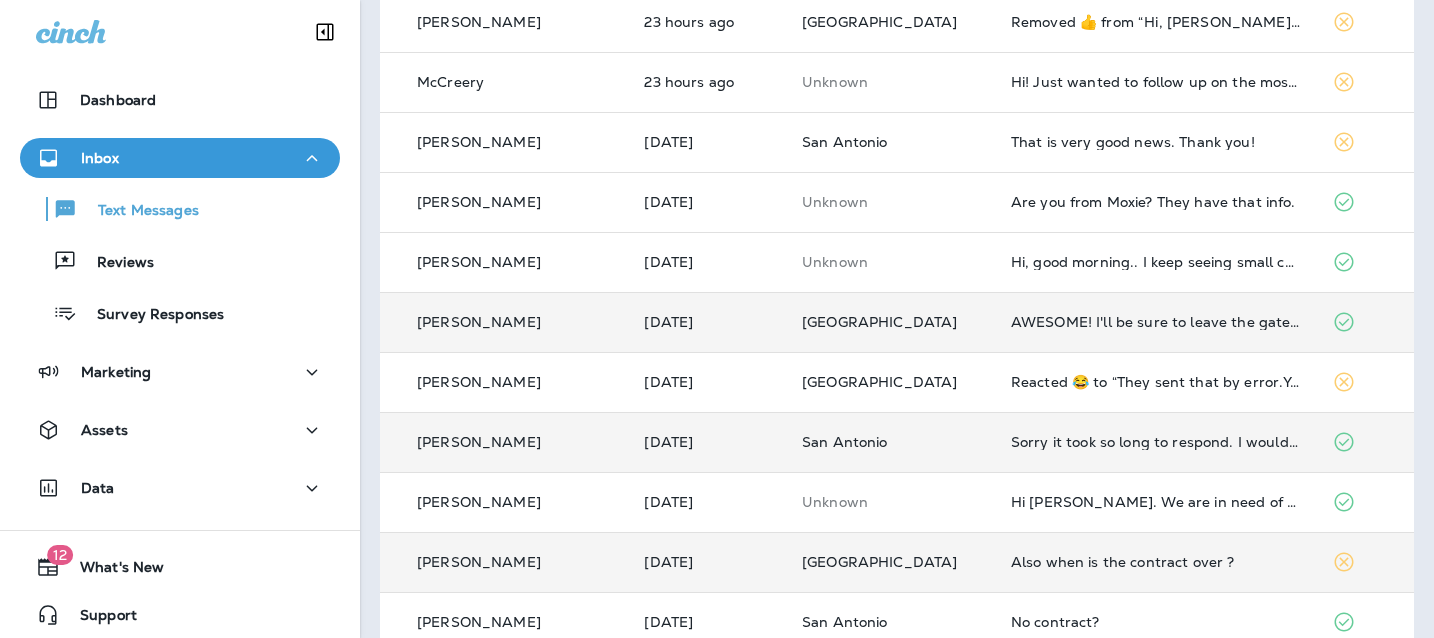 scroll, scrollTop: 700, scrollLeft: 0, axis: vertical 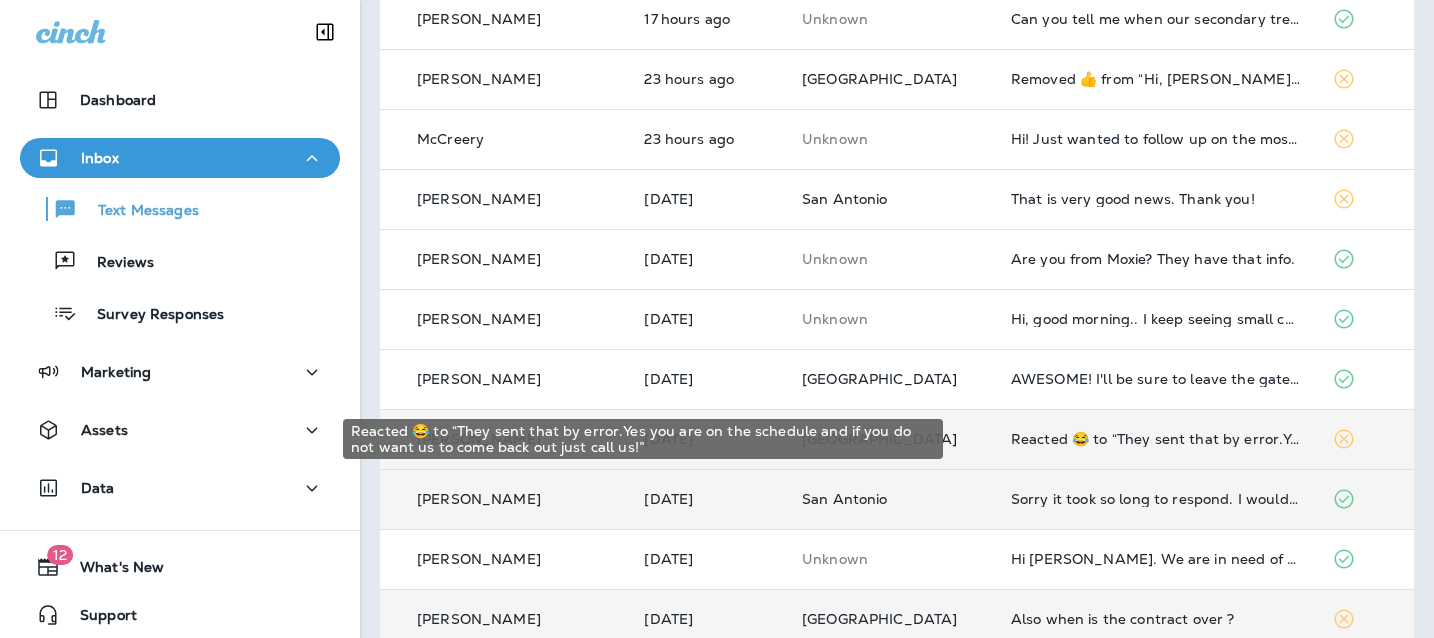 click on "Reacted 😂 to “They sent that by error.Yes you are on the schedule and if you do not want us to come back out just call us!”" at bounding box center (1156, 439) 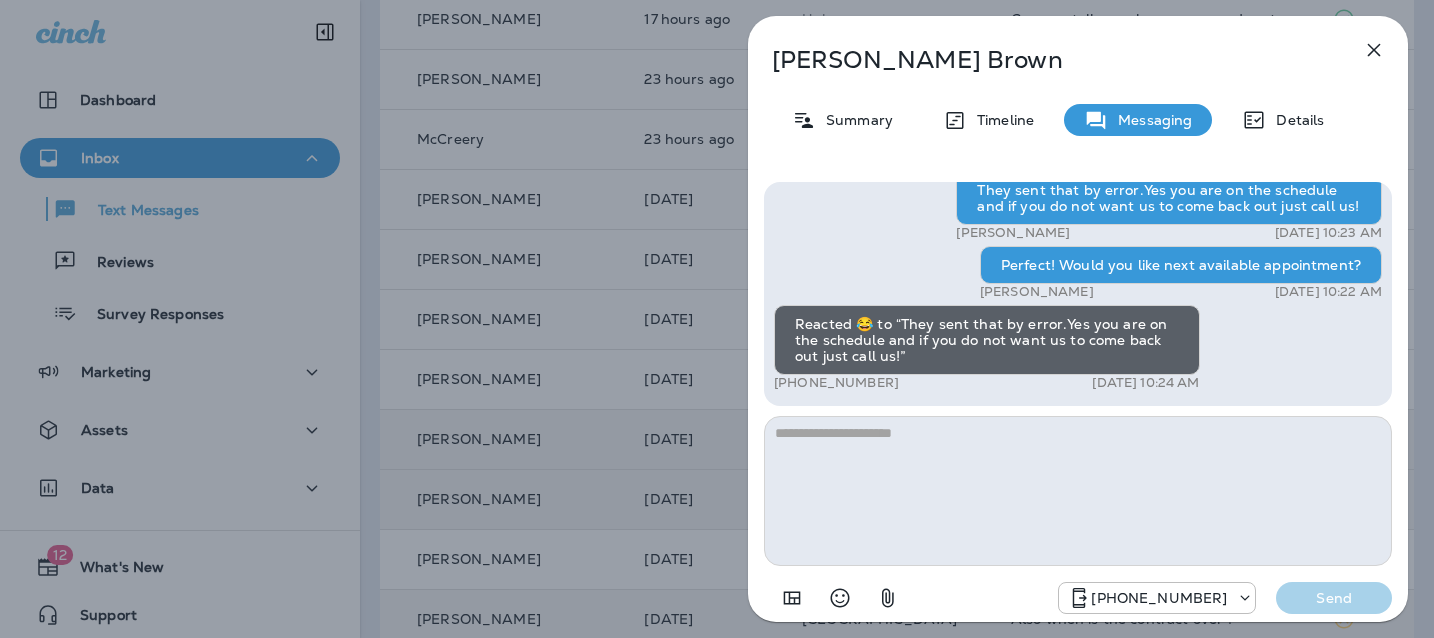 click 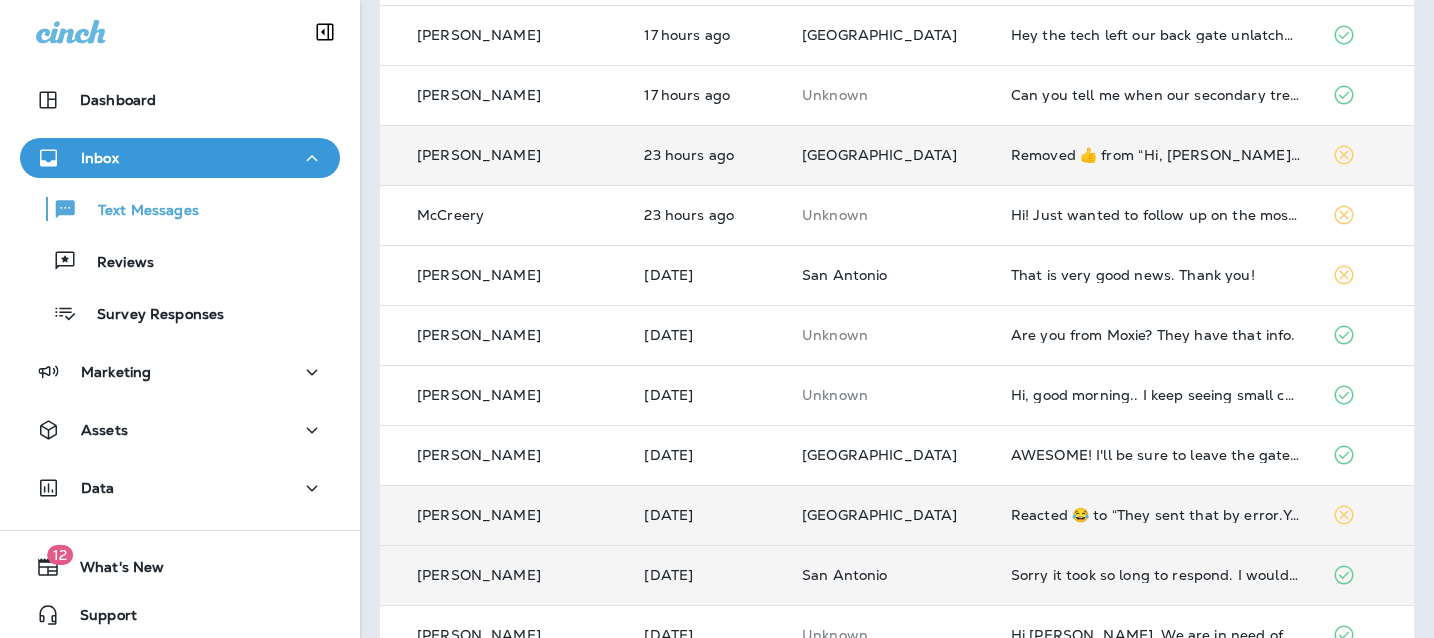 scroll, scrollTop: 509, scrollLeft: 0, axis: vertical 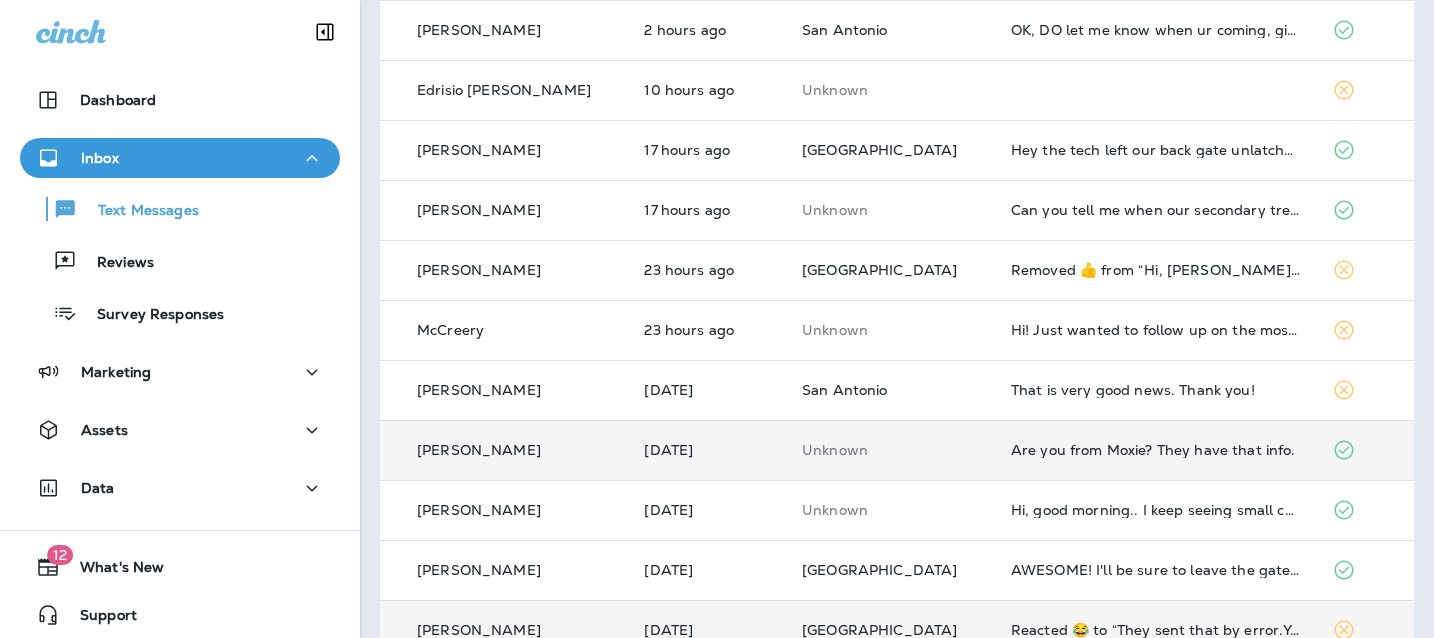 click on "Are you from Moxie? They have that info." at bounding box center (1156, 450) 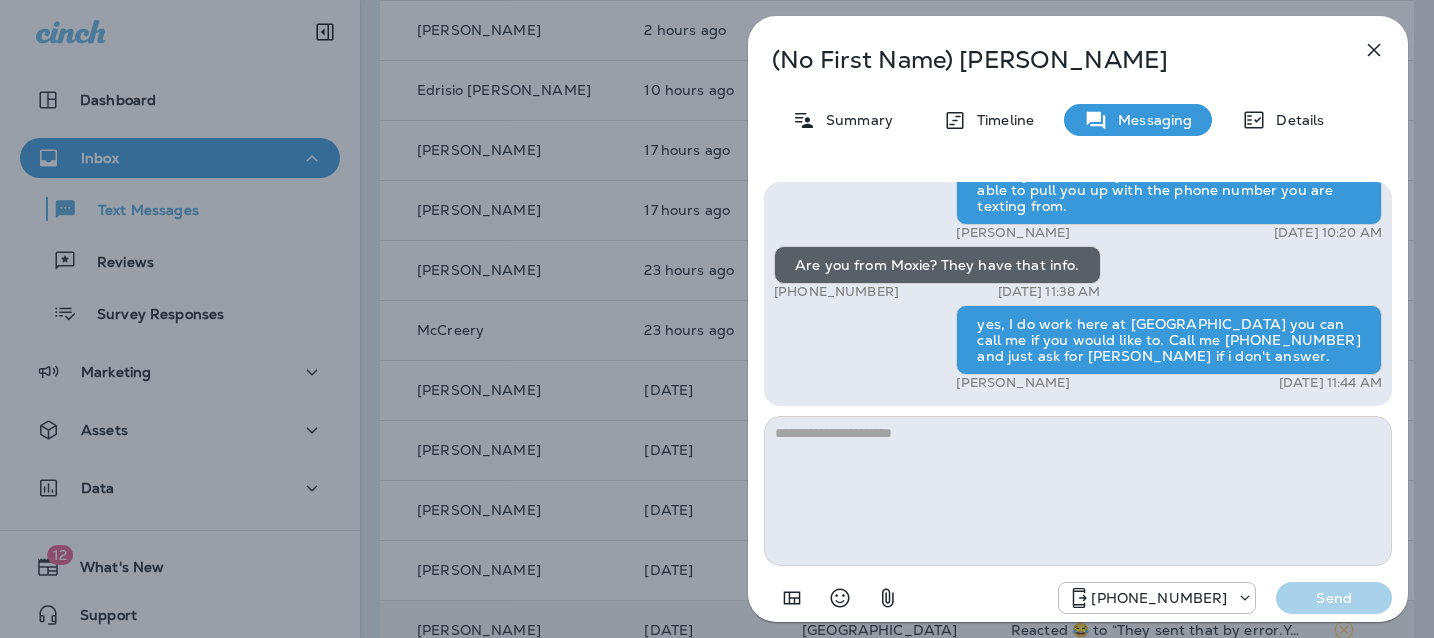 click 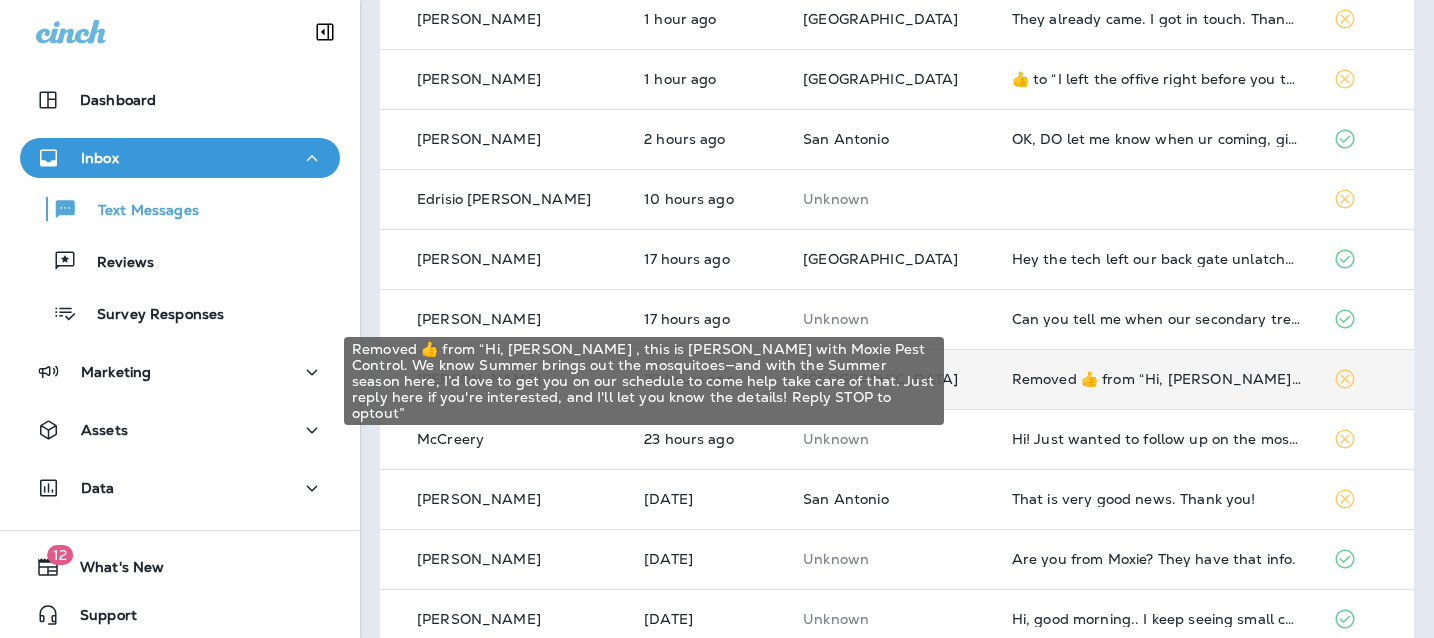 scroll, scrollTop: 385, scrollLeft: 0, axis: vertical 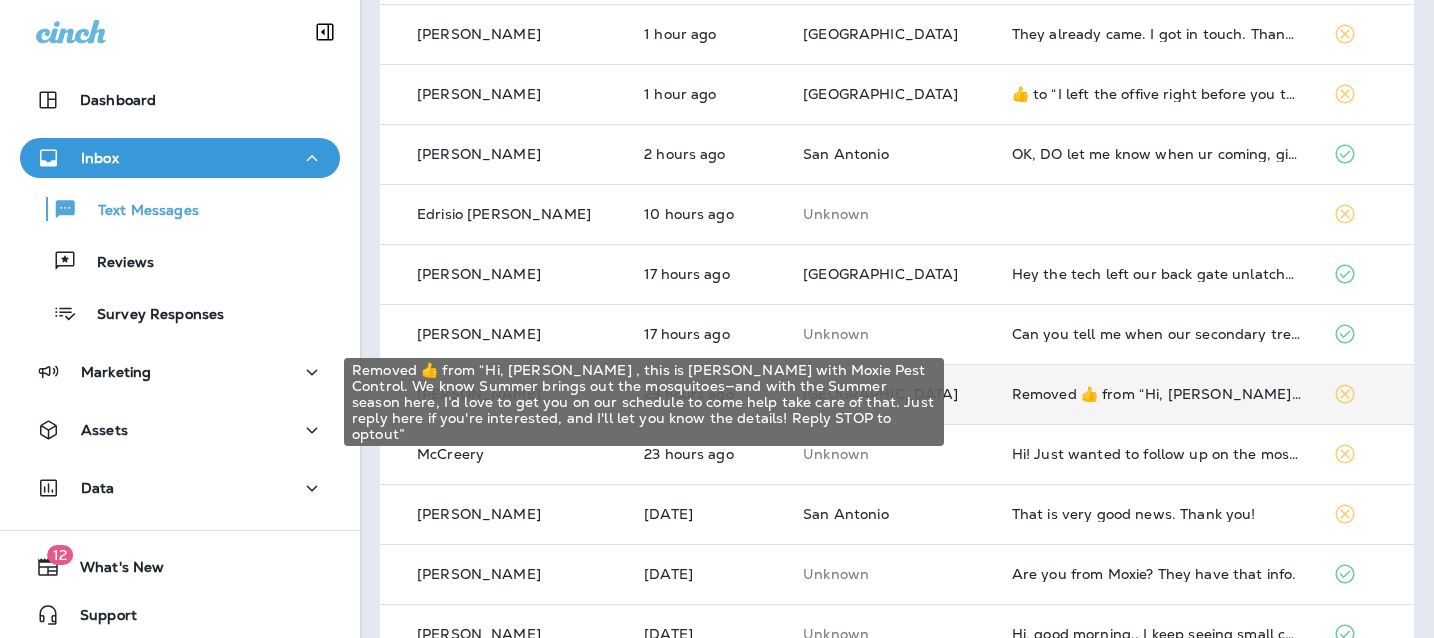 click on "Removed ‌👍‌ from “ Hi,  [PERSON_NAME] , this is [PERSON_NAME] with Moxie Pest Control. We know Summer brings out the mosquitoes—and with the Summer season here, I’d love to get you on our schedule to come help take care of that. Just reply here if you're interested, and I'll let you know the details!
Reply STOP to optout ”" at bounding box center [1156, 394] 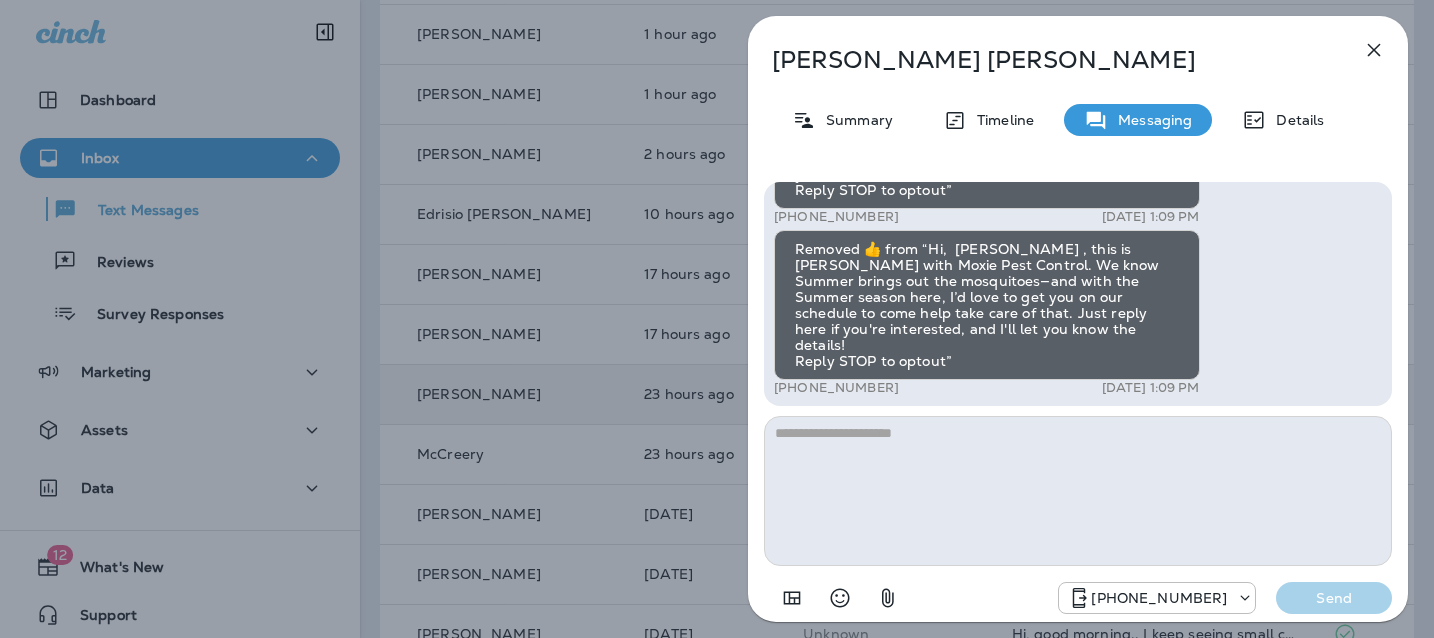 scroll, scrollTop: 1, scrollLeft: 0, axis: vertical 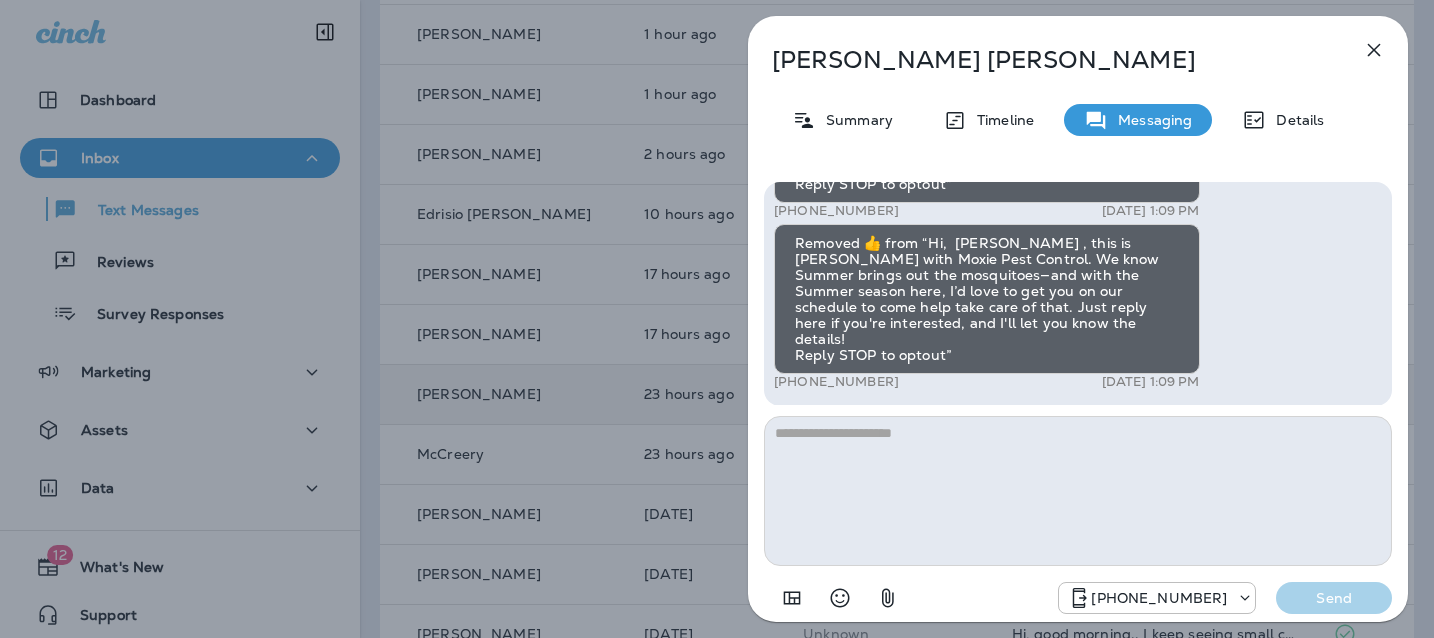 click at bounding box center (1078, 491) 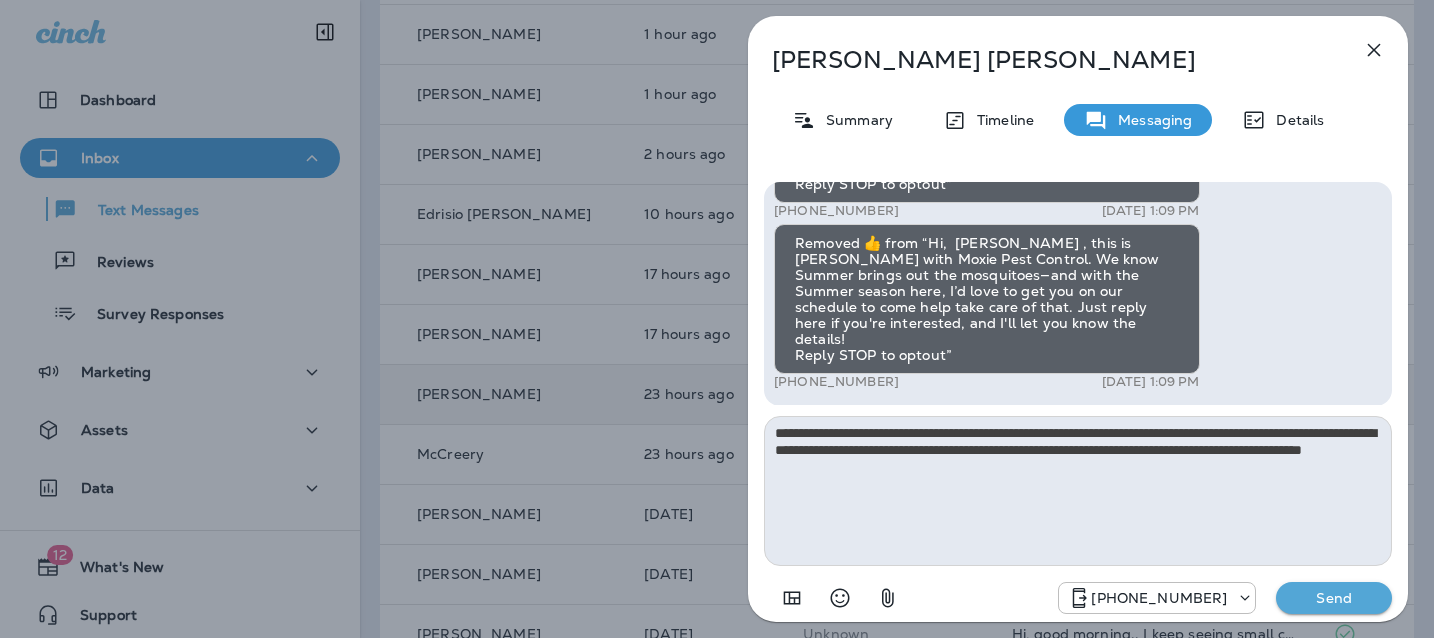 type on "**********" 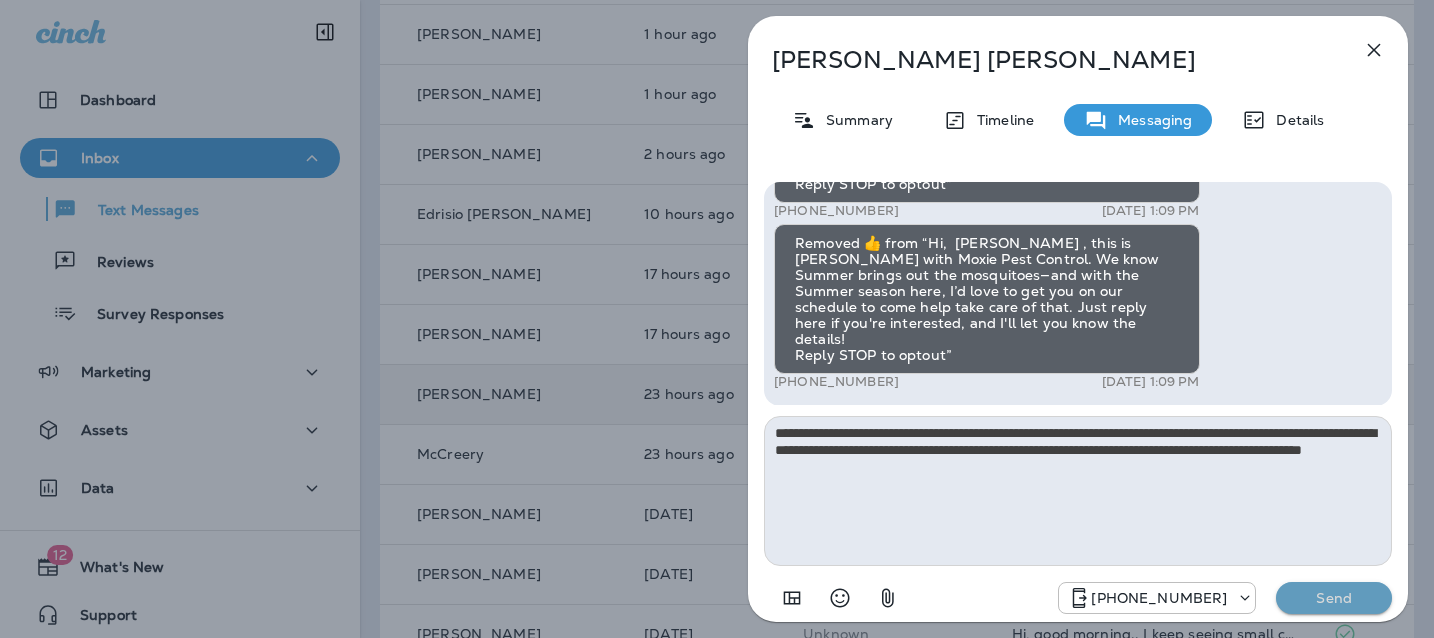 click on "Send" at bounding box center (1334, 598) 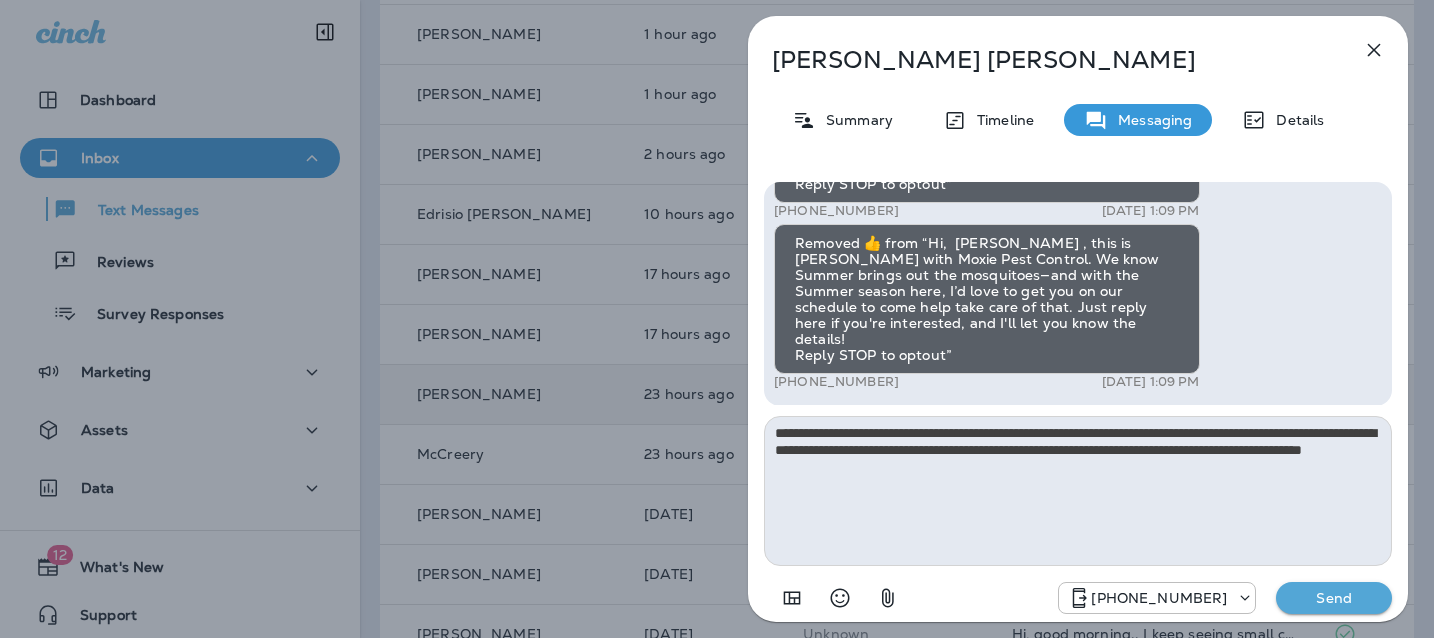 type 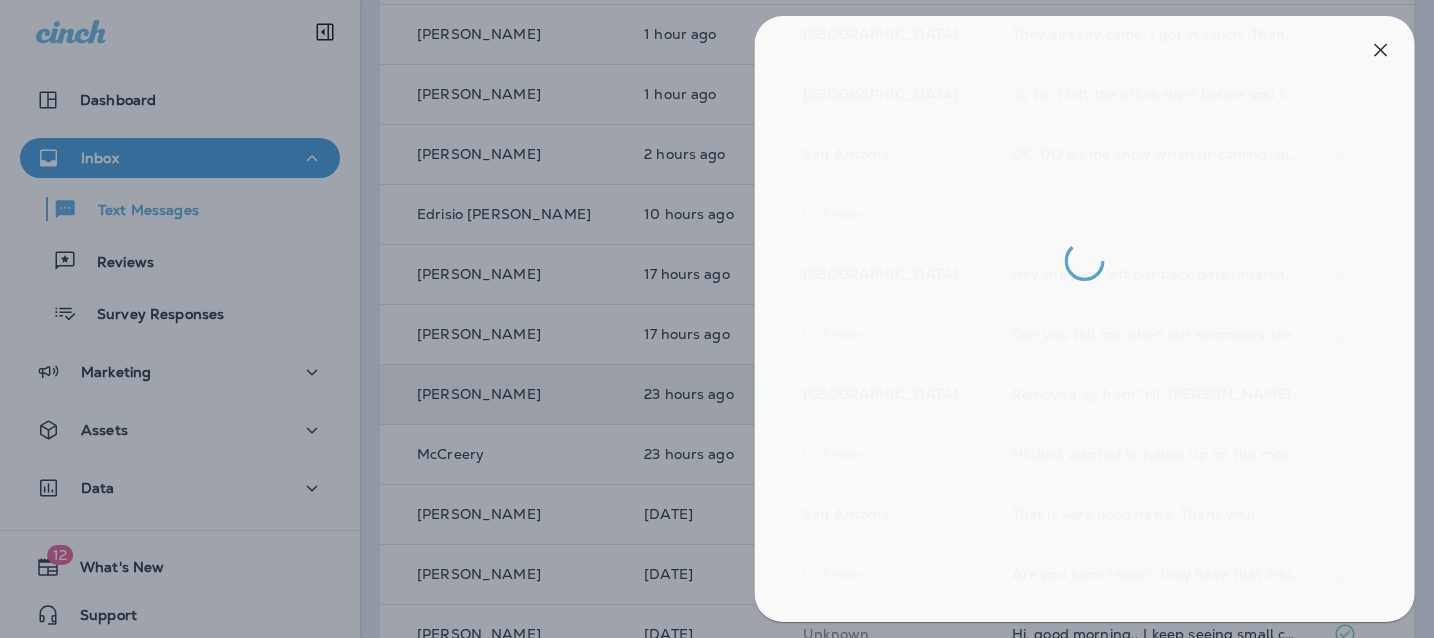 click at bounding box center (724, 319) 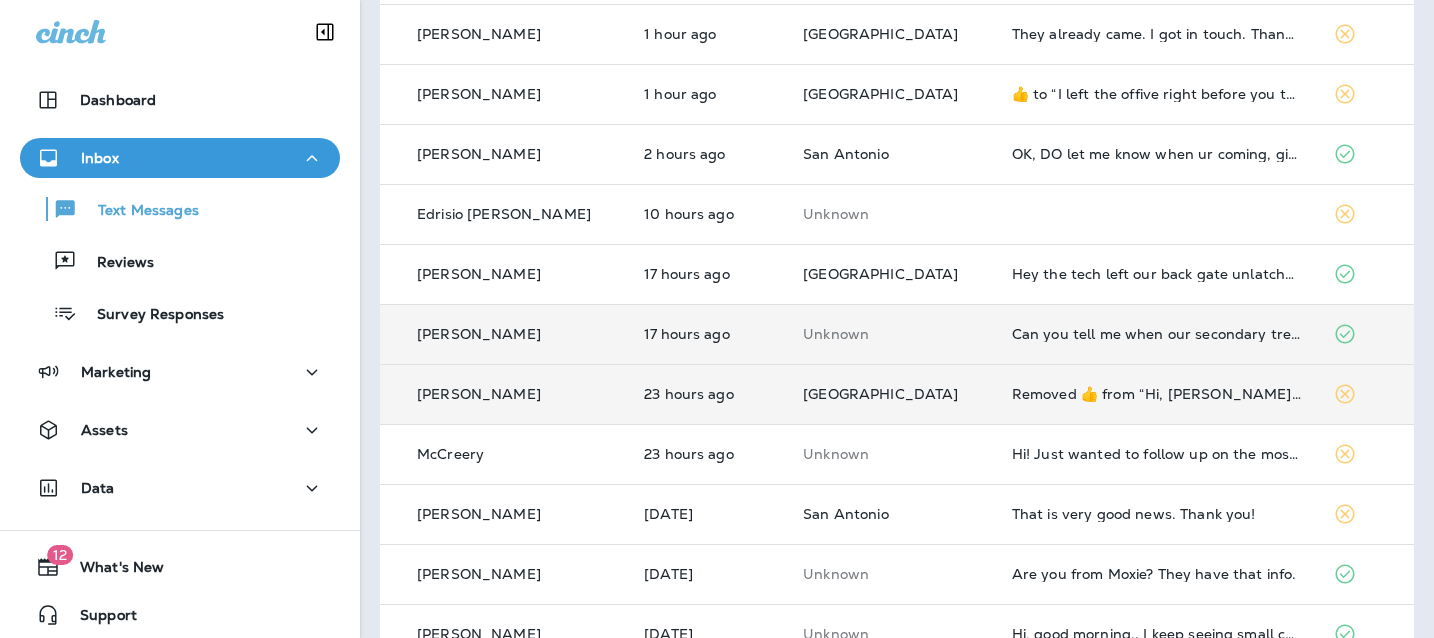 click on "Can you tell me when our secondary treatment will be ? I was told there would be an initial and then another resulting in 2 treatments in the first 3 months" at bounding box center (1156, 334) 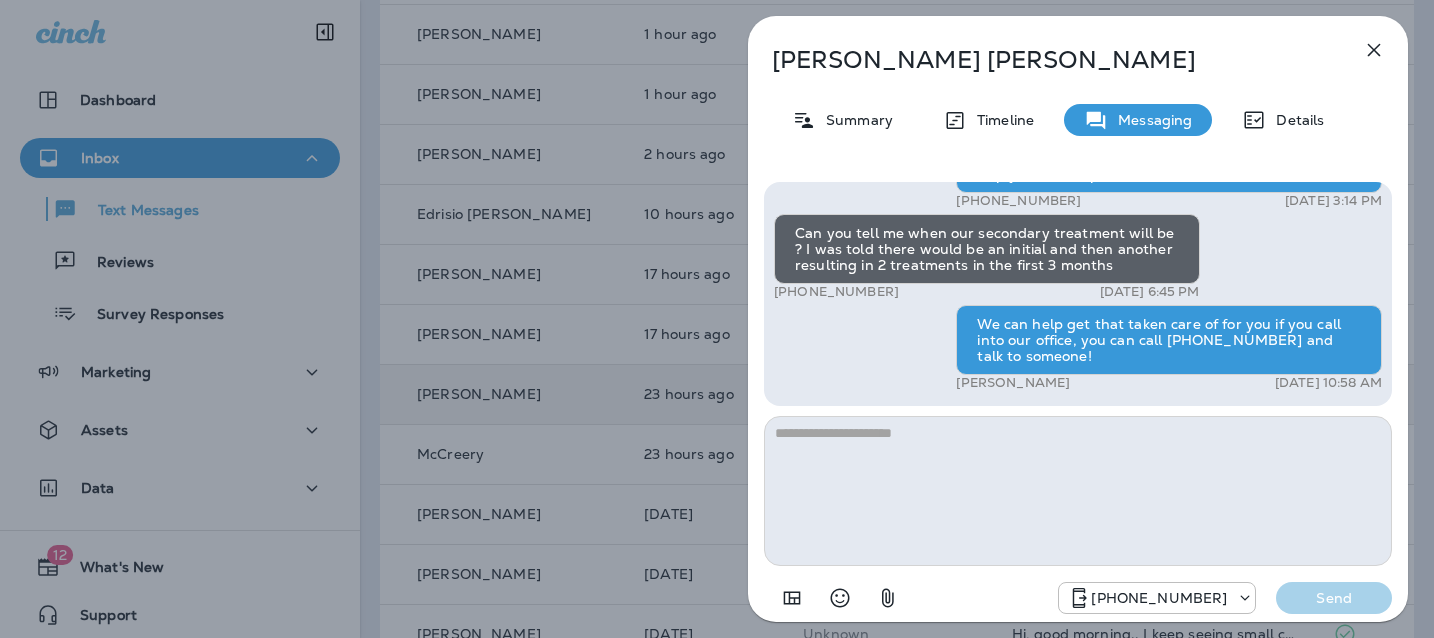click 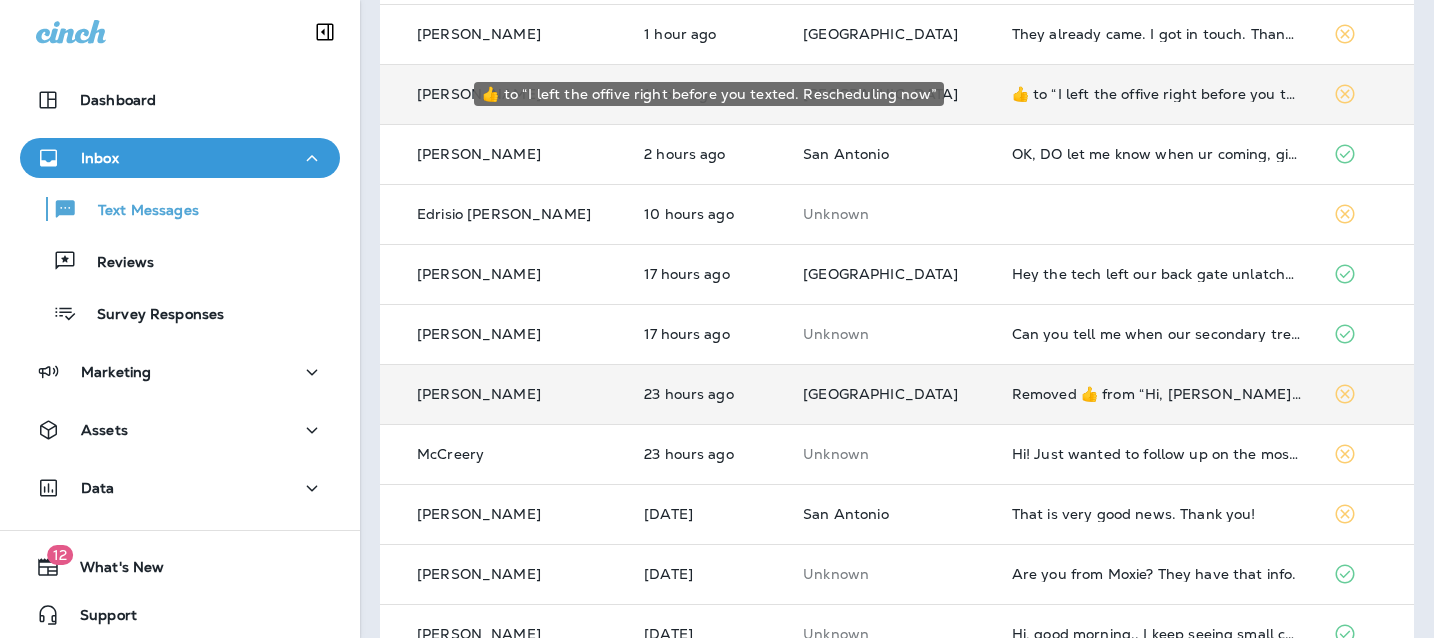 click on "​👍​ to “ I left the offive right before you texted. Rescheduling now ”" at bounding box center (1156, 94) 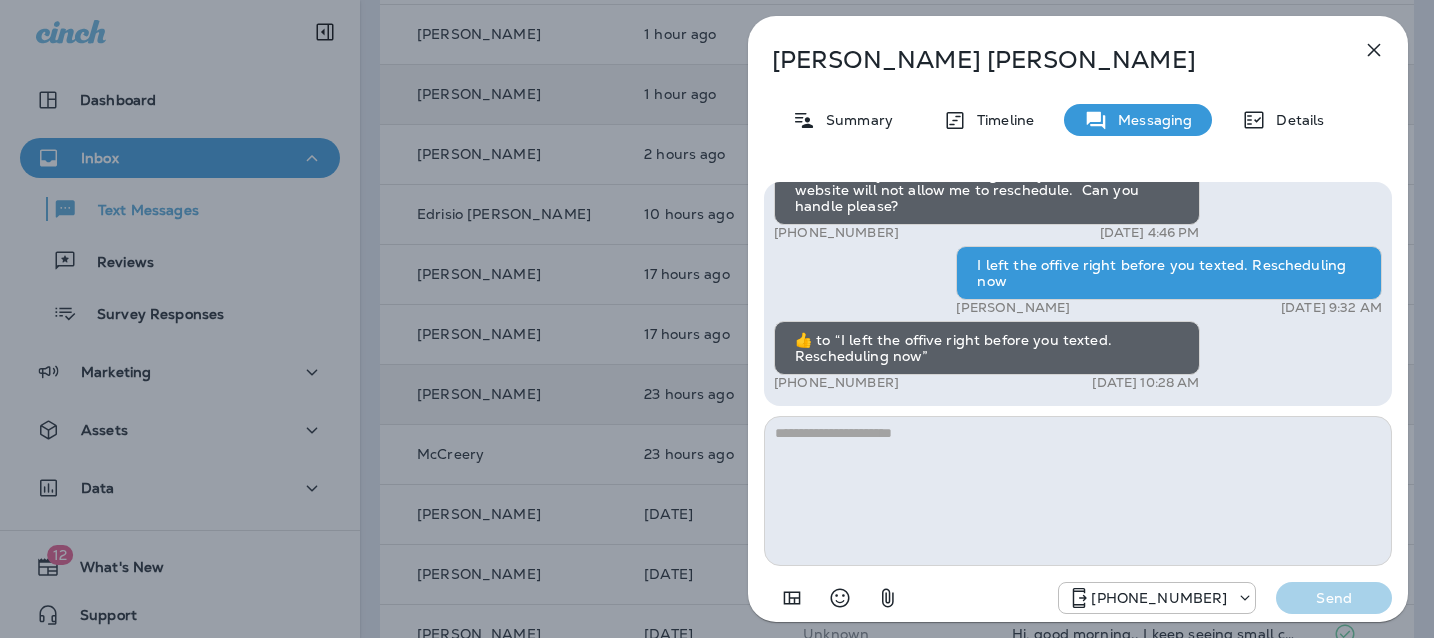 click 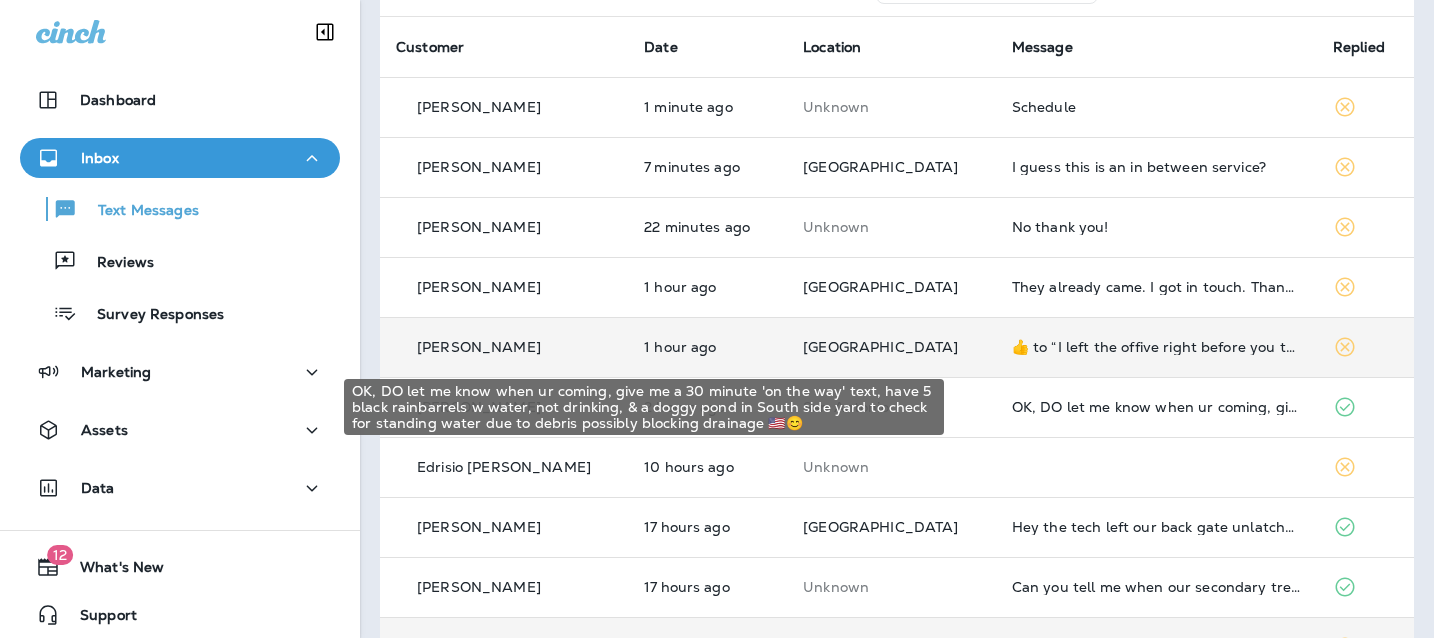 scroll, scrollTop: 136, scrollLeft: 0, axis: vertical 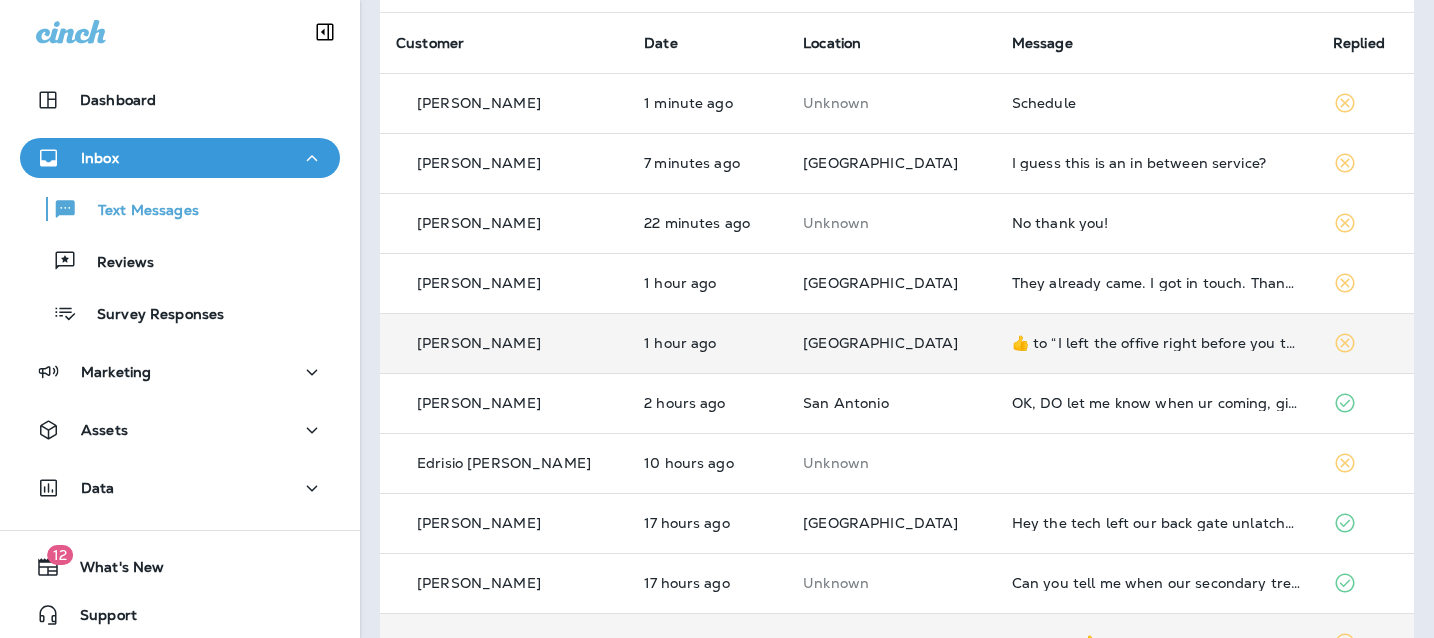 click on "​👍​ to “ I left the offive right before you texted. Rescheduling now ”" at bounding box center [1156, 343] 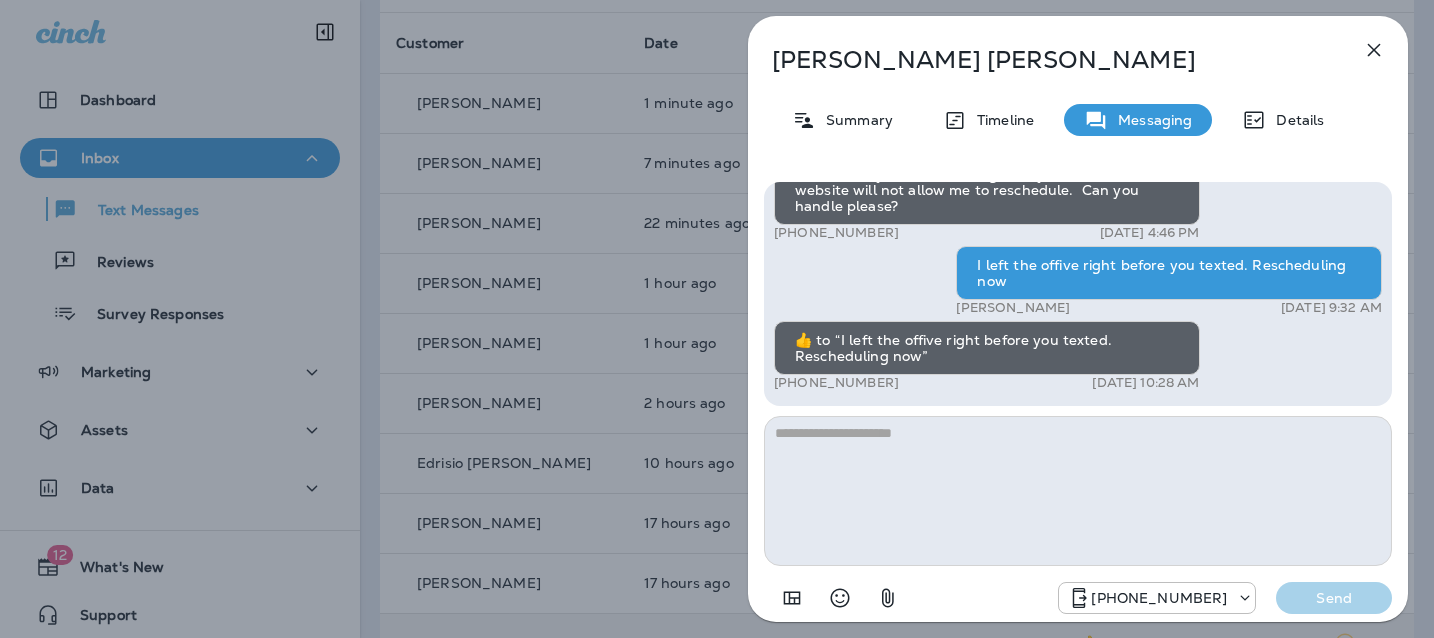 click at bounding box center (1078, 491) 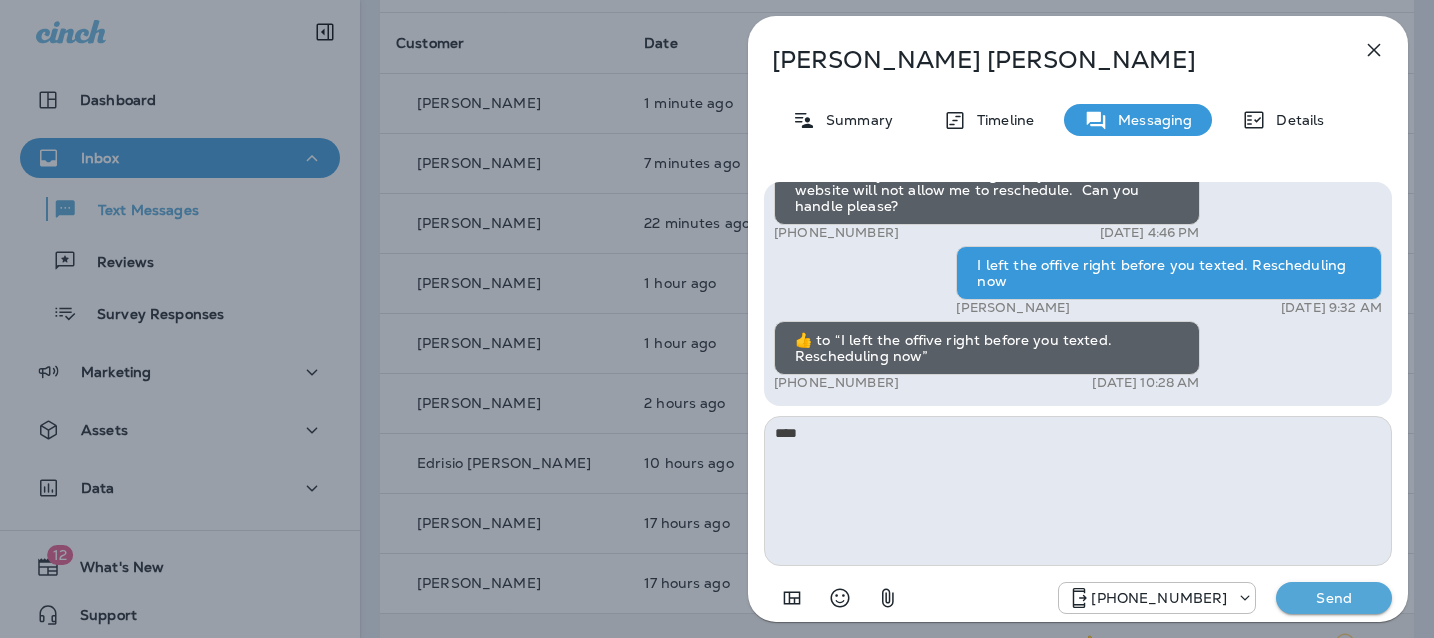 type on "****" 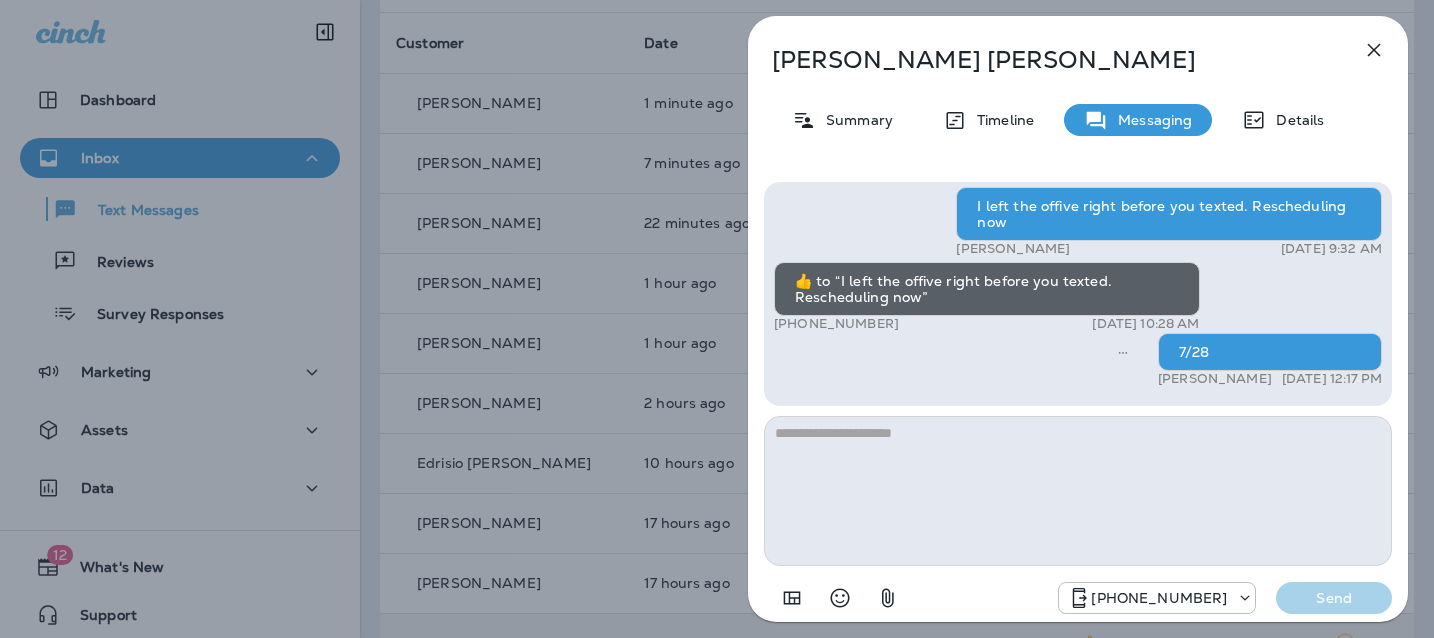 click on "Harry   Klaus Summary   Timeline   Messaging   Details   Hi,  Harry , this is Cameron with Moxie Pest Control. We know Summer brings out the mosquitoes—and with the Summer season here, I’d love to get you on our schedule to come help take care of that. Just reply here if you're interested, and I'll let you know the details!
Reply STOP to optout +18174823792 Jul 3, 2025 10:07 AM We have mosquito  coverage, no? +1 (724) 816-9797 Jul 3, 2025 11:01 AM Tyler Richard Jul 3, 2025 11:06 AM Thought they were one of the insects you treat for in addition to ticks?? +1 (724) 816-9797 Jul 3, 2025 11:17 AM No sir, it is a separate service. Tyler Richard Jul 3, 2025 11:49 AM Mosquitos or ticks? +1 (724) 816-9797 Jul 3, 2025 3:36 PM Mosquitos Tyler Richard Jul 3, 2025 6:22 PM Just checking in,  Harry . Our mosquito service is extremely effective, and it's totally pet and family friendly! We get awesome reviews on it.  Want me to send you more details?
Reply STOP to optout +18174823792 Jul 4, 2025 10:30 AM Yes pls   7/28" at bounding box center [717, 319] 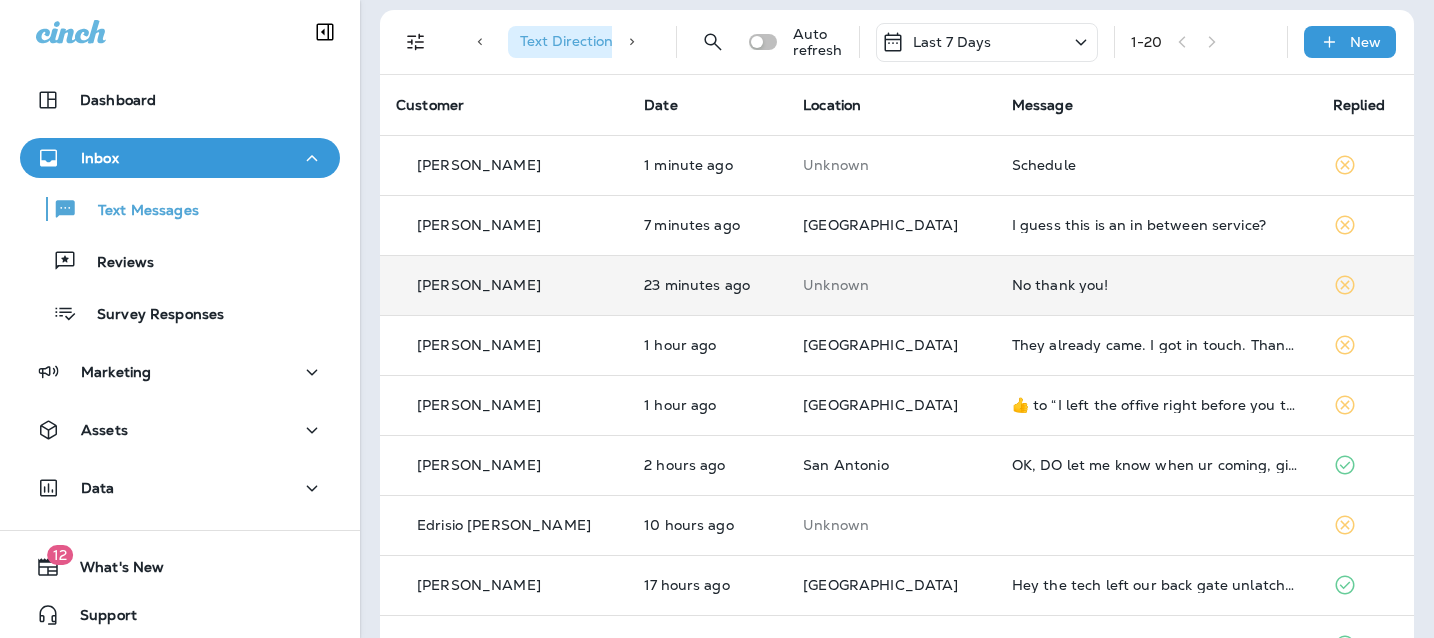 scroll, scrollTop: 24, scrollLeft: 0, axis: vertical 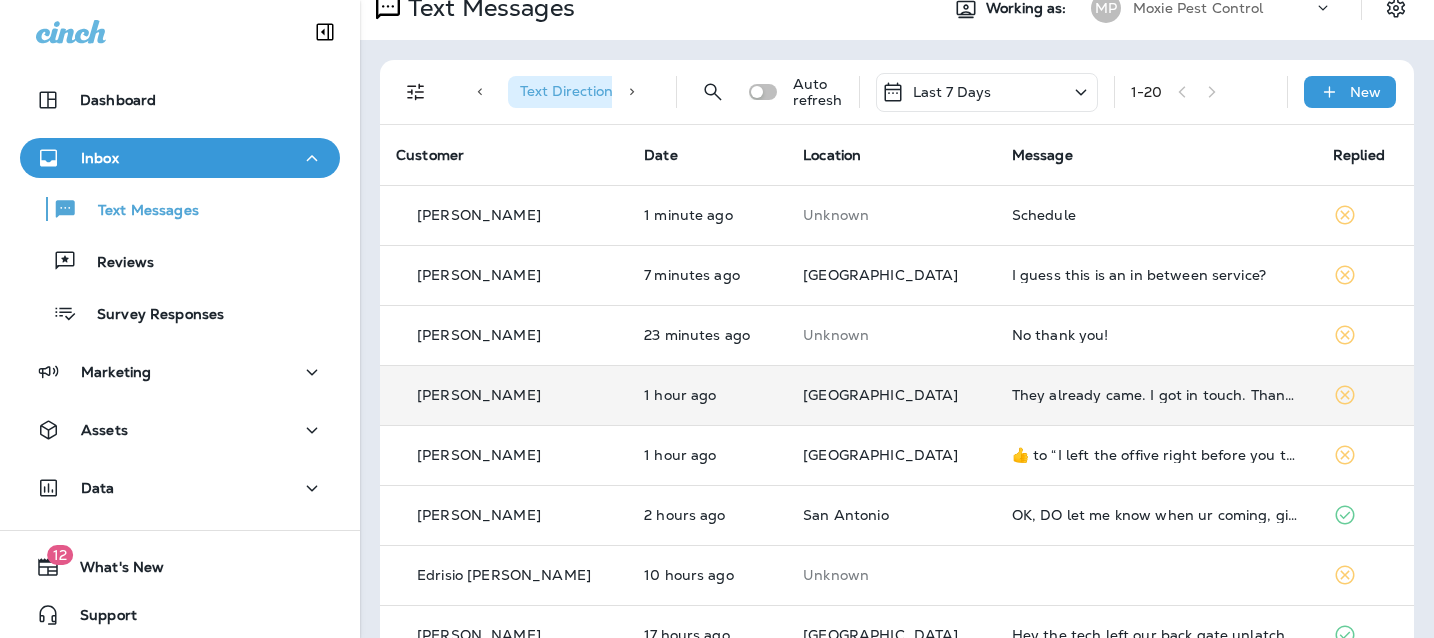 click on "They already came. I got in touch. Thanks anyway!" at bounding box center (1156, 395) 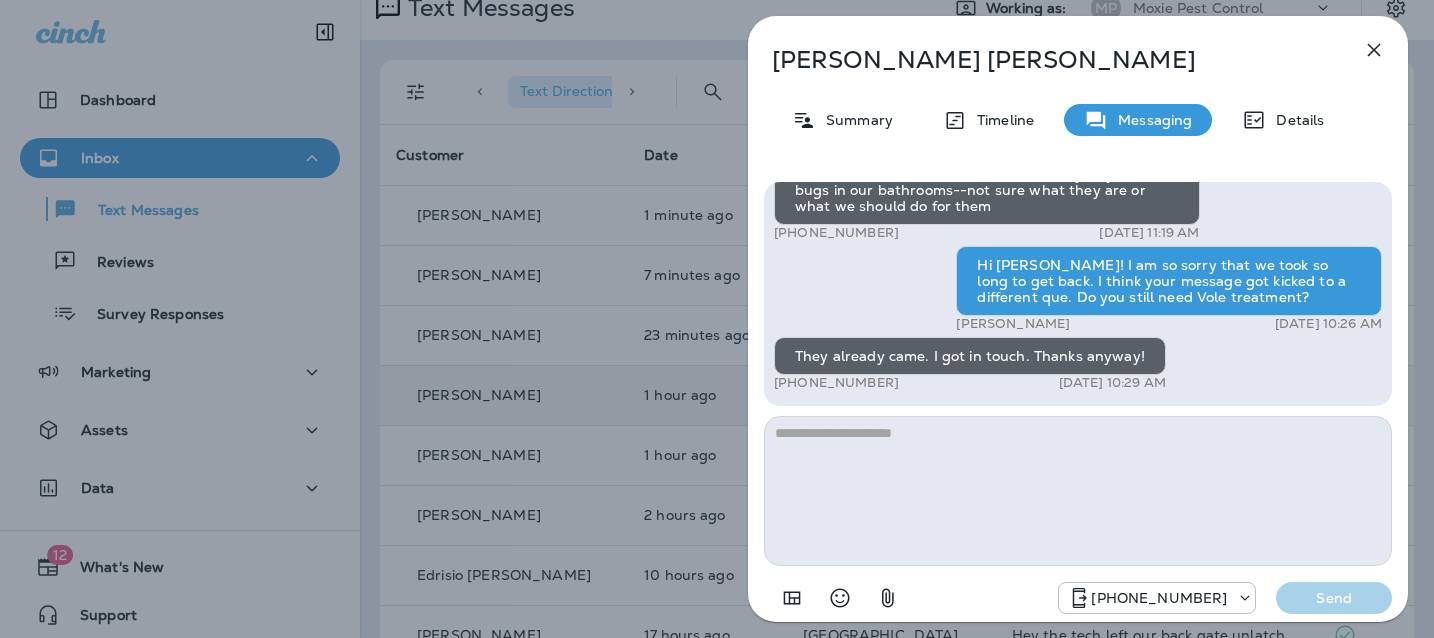 click 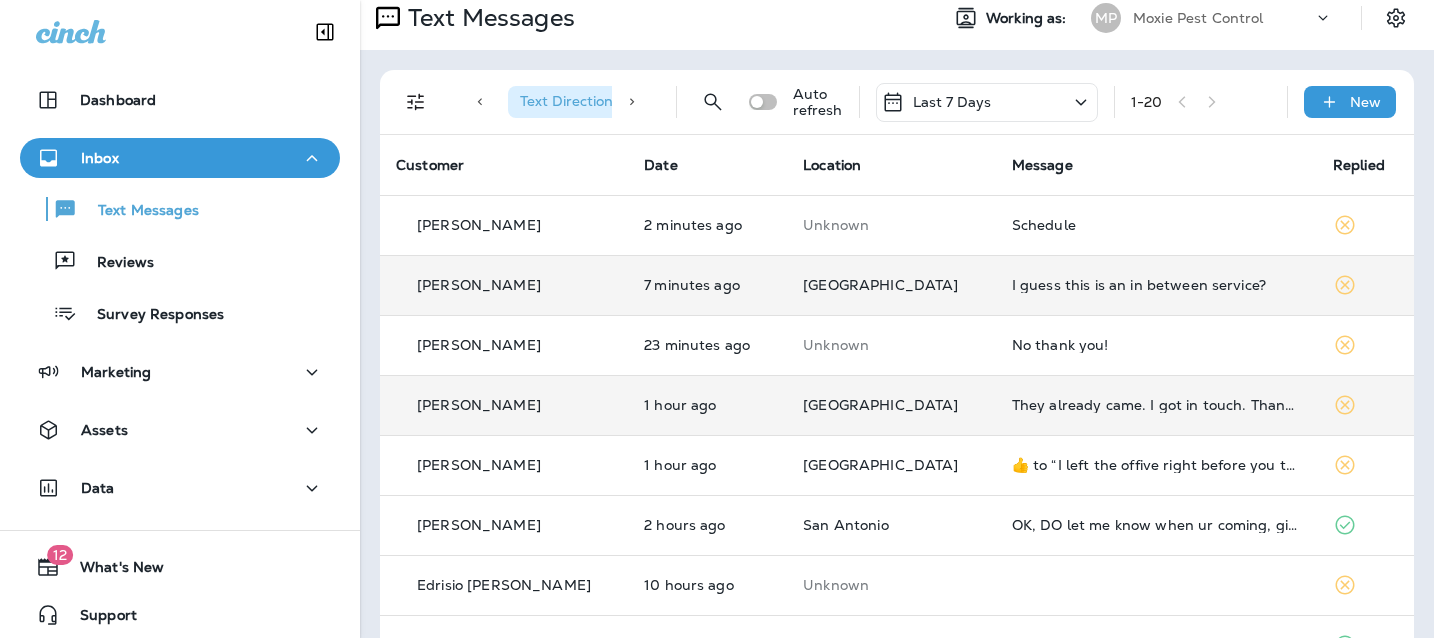 scroll, scrollTop: 0, scrollLeft: 0, axis: both 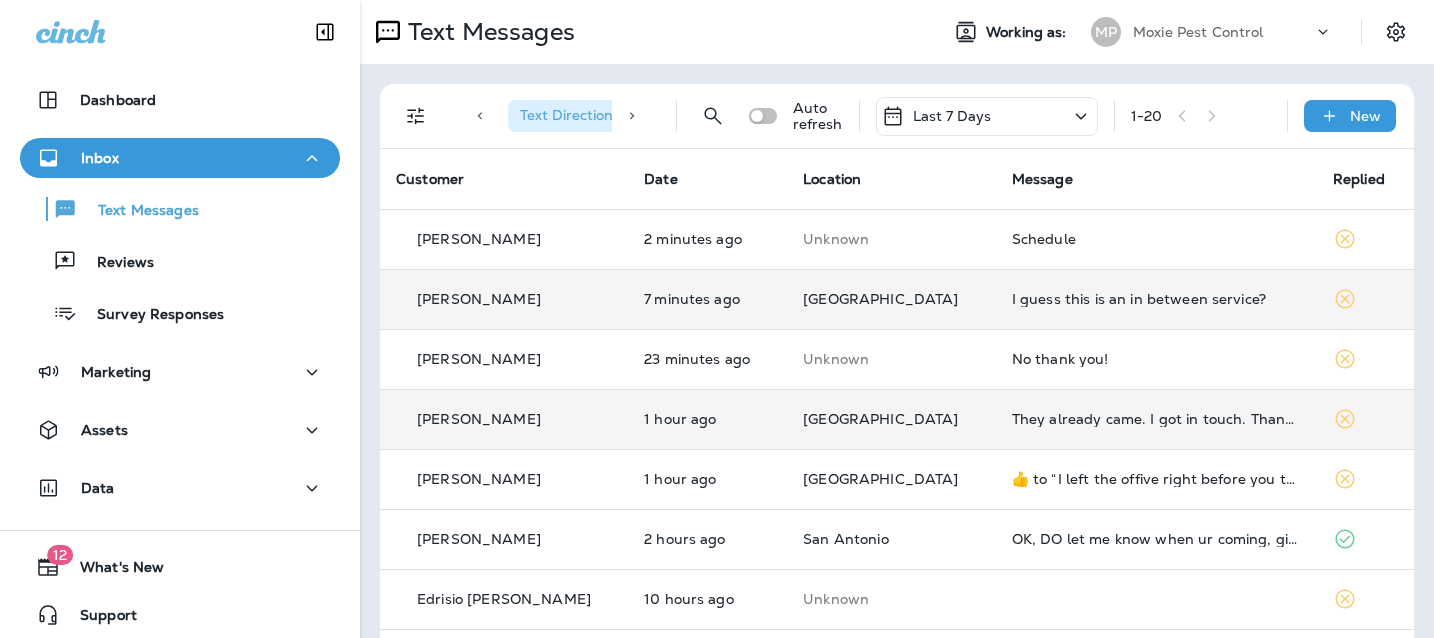 click on "I guess this is an in between service?" at bounding box center (1156, 299) 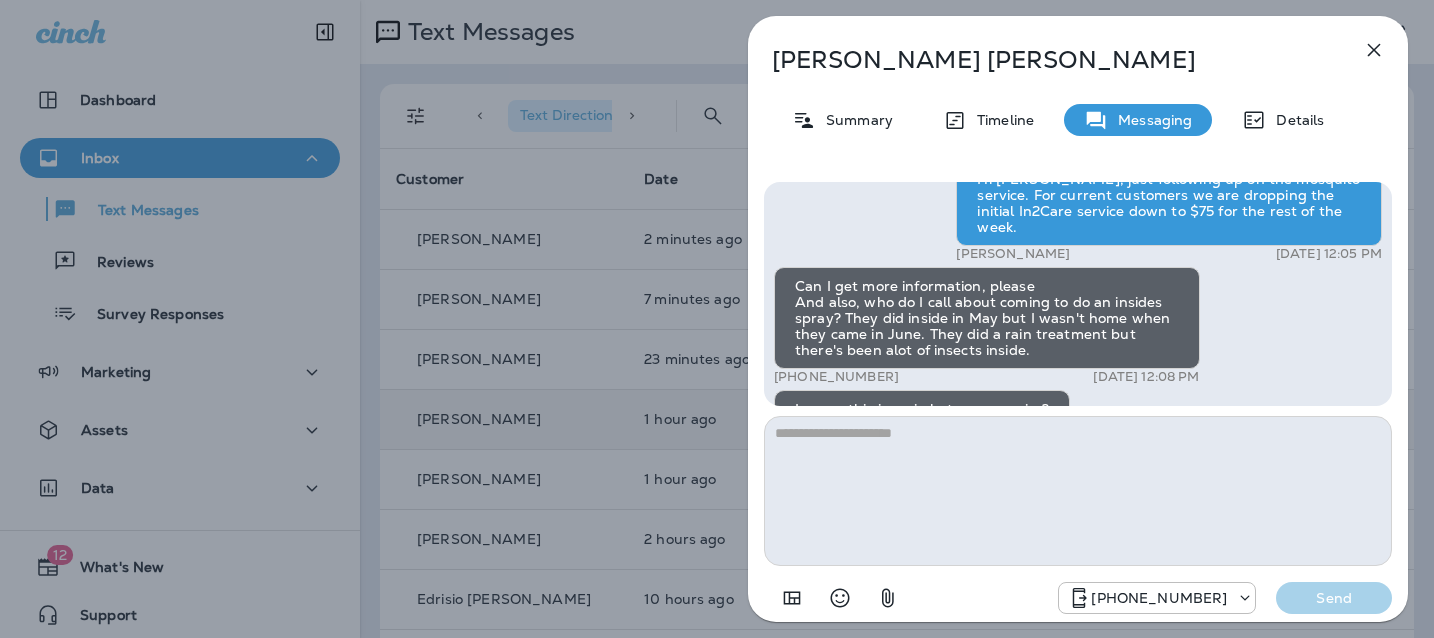 scroll, scrollTop: 0, scrollLeft: 0, axis: both 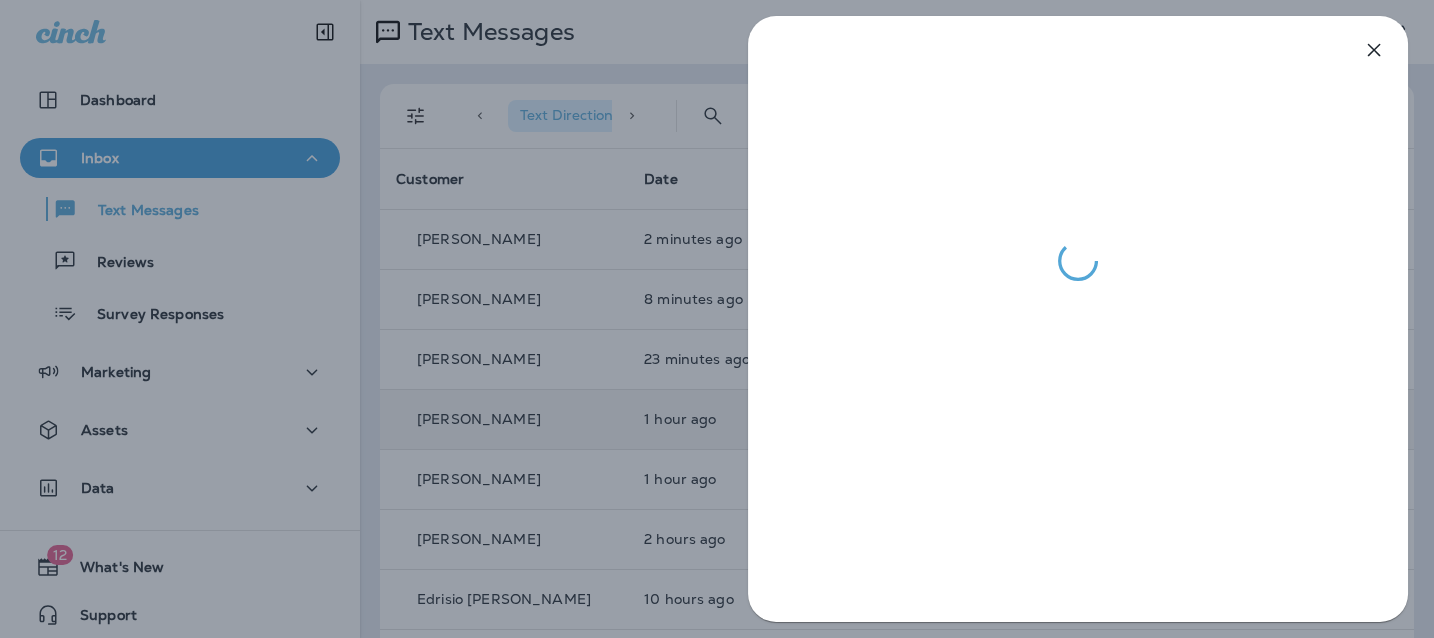 drag, startPoint x: 551, startPoint y: 336, endPoint x: 728, endPoint y: 345, distance: 177.22867 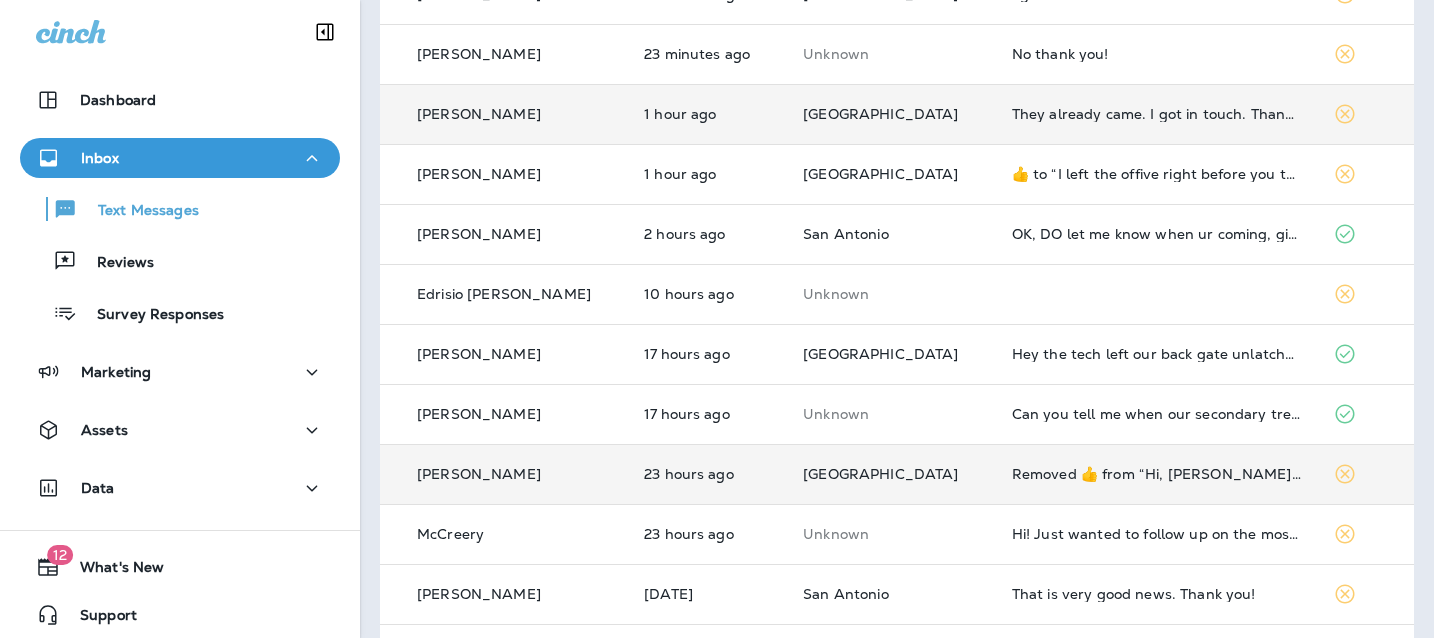 scroll, scrollTop: 652, scrollLeft: 0, axis: vertical 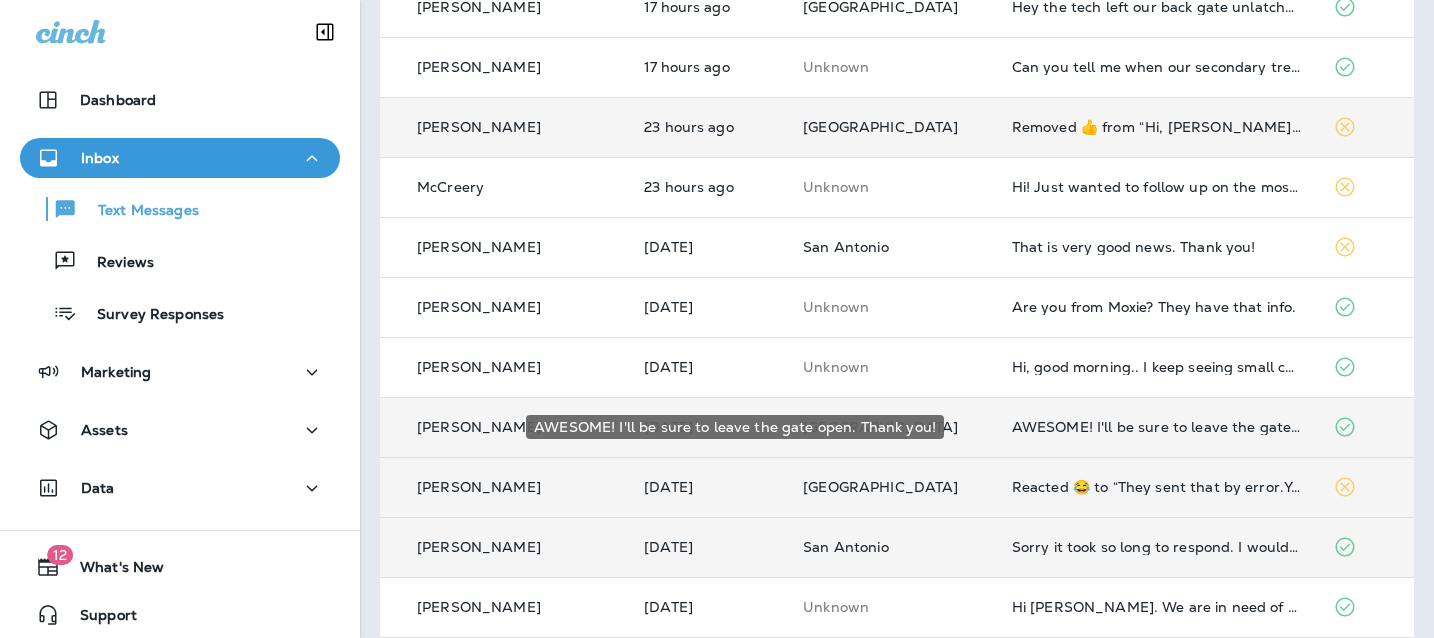 click on "AWESOME! I'll be sure to leave the gate open. Thank you!" at bounding box center [1156, 427] 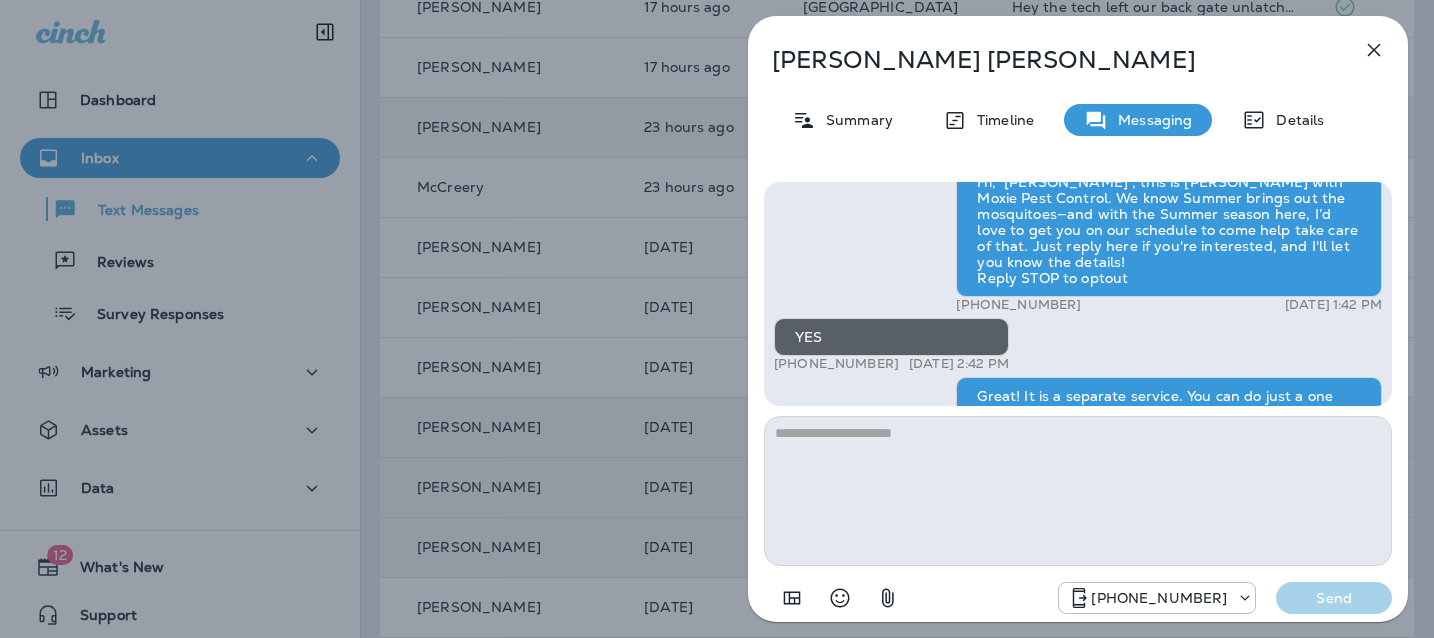 scroll, scrollTop: -527, scrollLeft: 0, axis: vertical 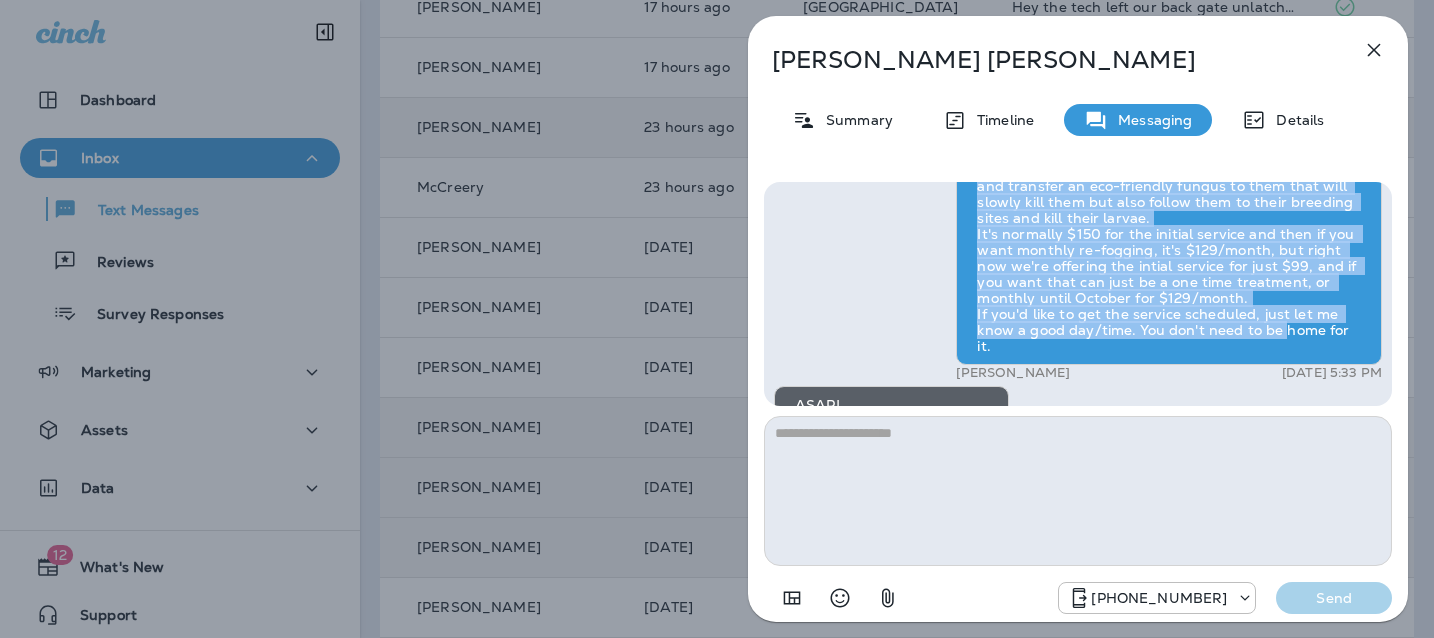 drag, startPoint x: 977, startPoint y: 360, endPoint x: 1366, endPoint y: 343, distance: 389.37128 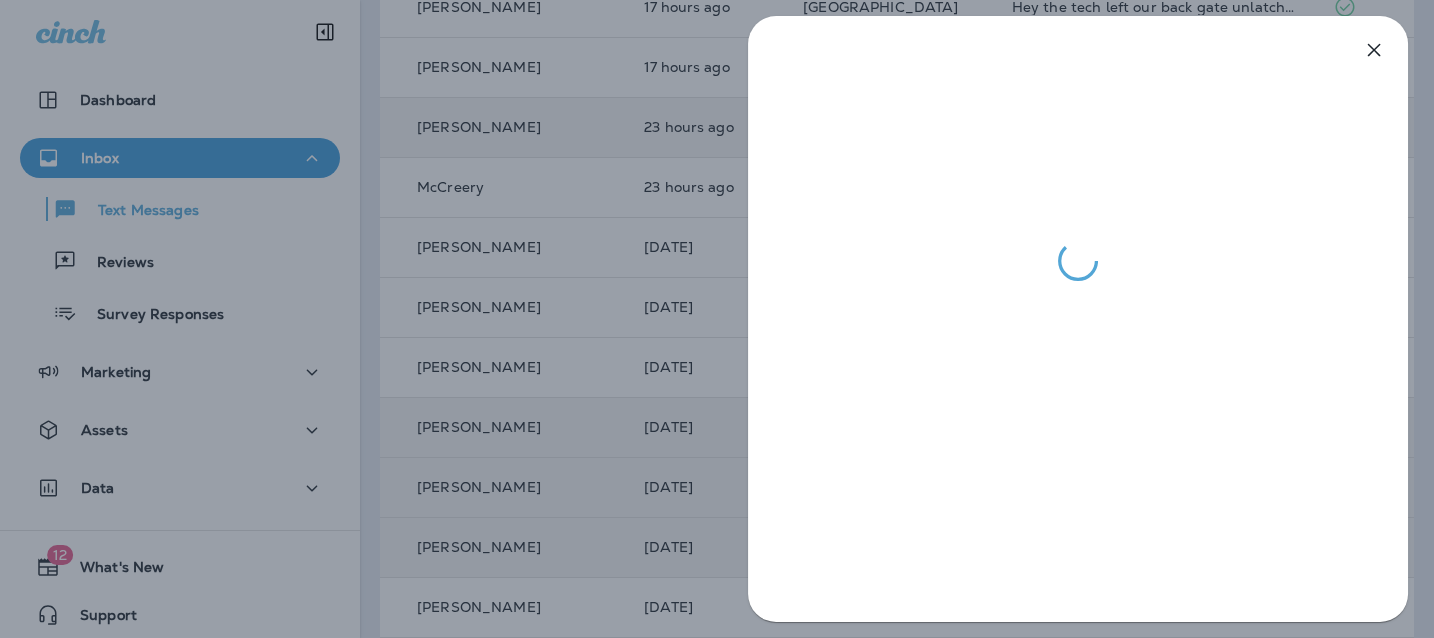 click at bounding box center [717, 319] 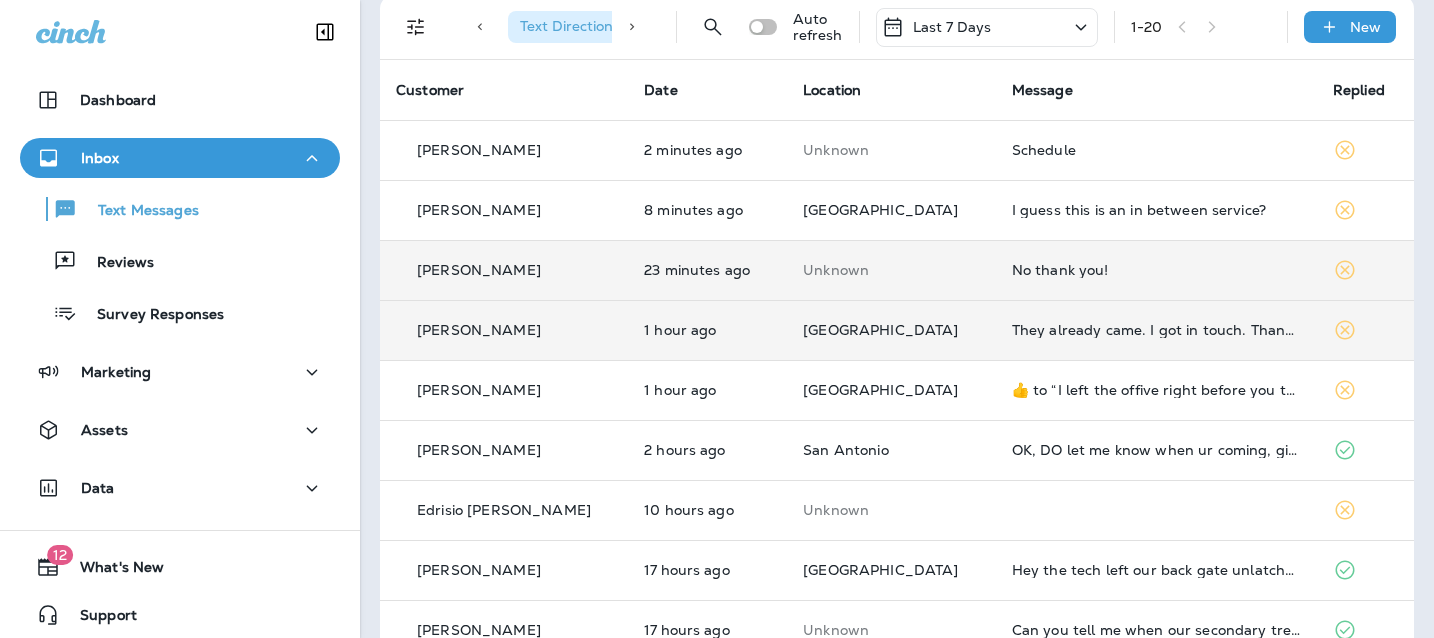 scroll, scrollTop: 88, scrollLeft: 0, axis: vertical 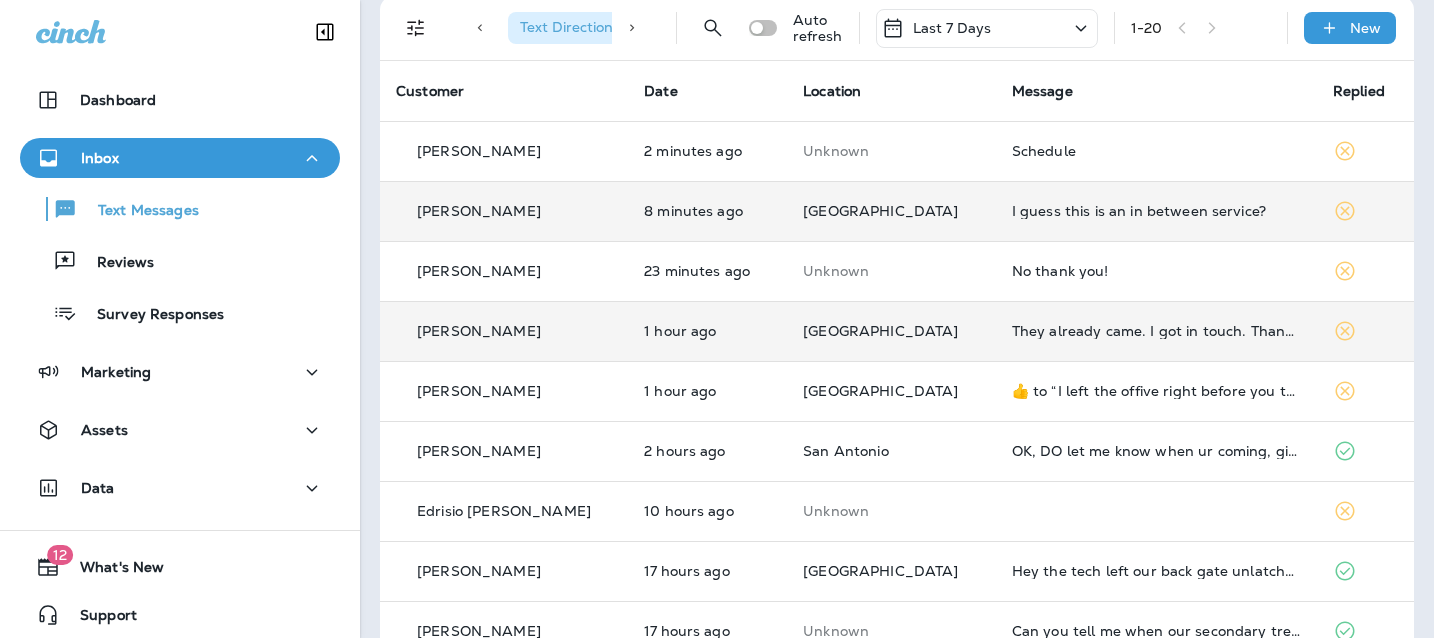 click on "I guess this is an in between service?" at bounding box center [1156, 211] 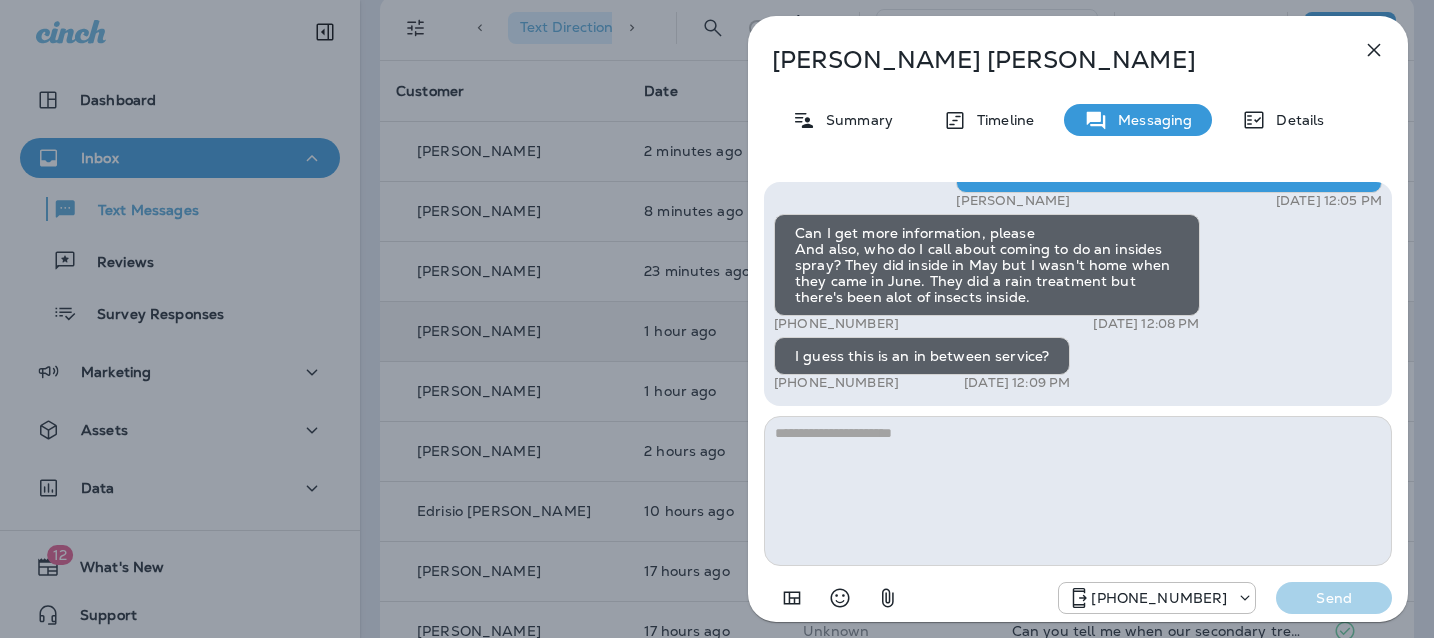 click at bounding box center [1078, 491] 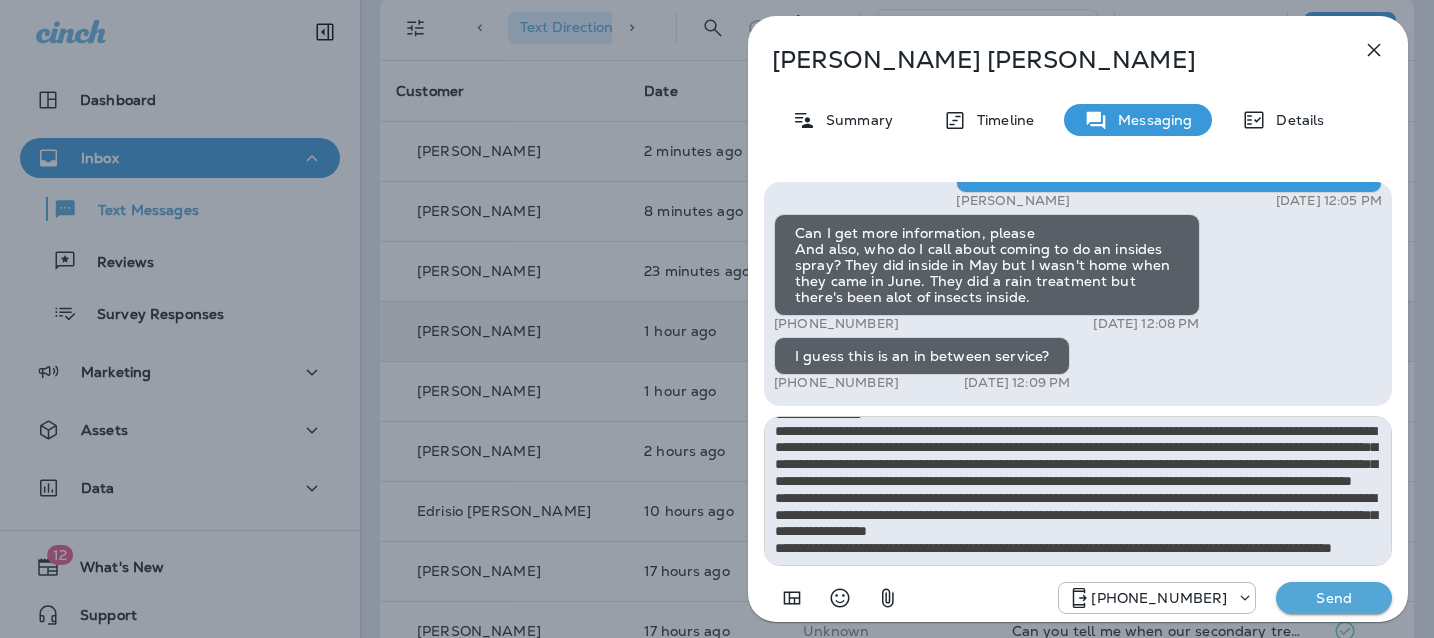 scroll, scrollTop: 0, scrollLeft: 0, axis: both 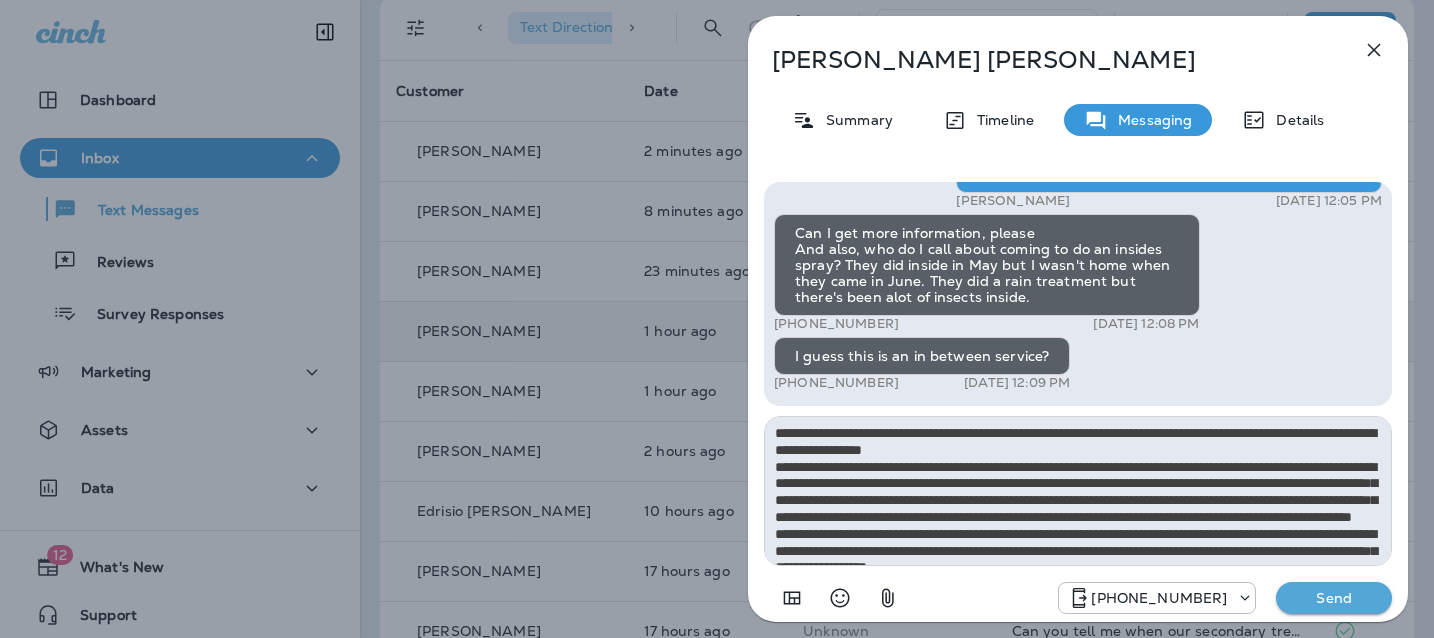 click on "**********" at bounding box center (1078, 491) 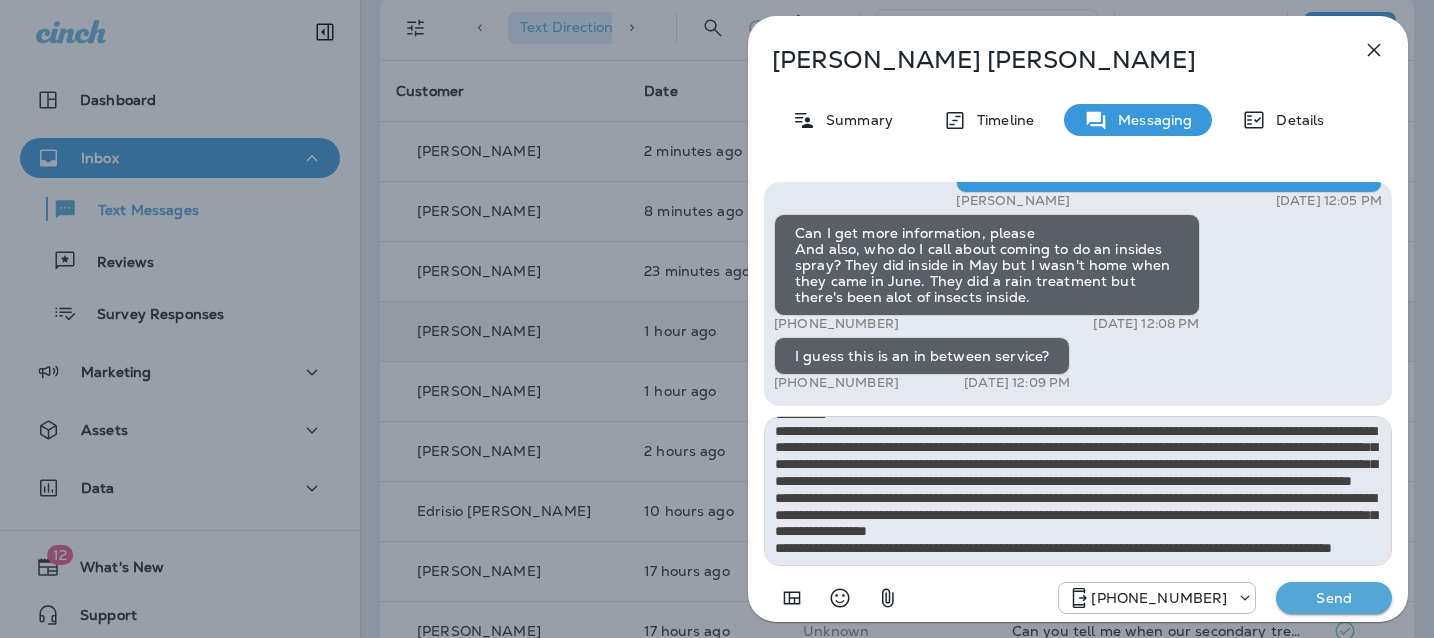 scroll, scrollTop: 70, scrollLeft: 0, axis: vertical 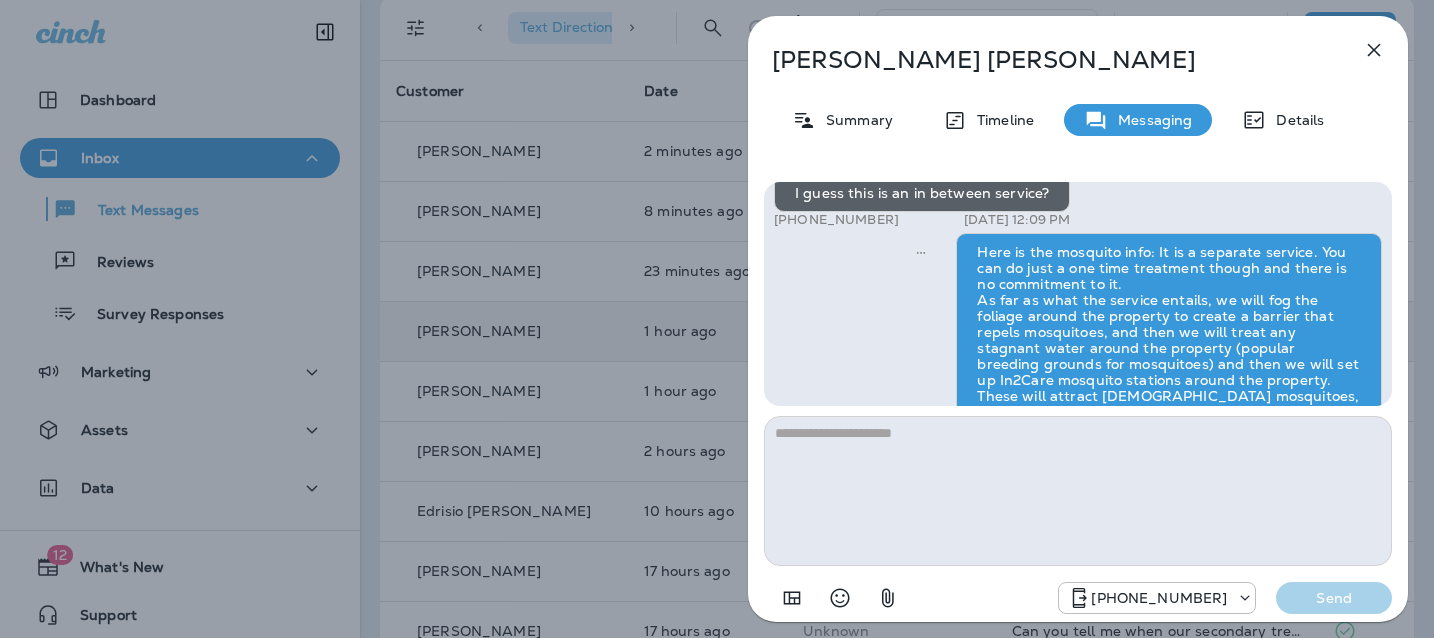 drag, startPoint x: 892, startPoint y: 256, endPoint x: 789, endPoint y: 259, distance: 103.04368 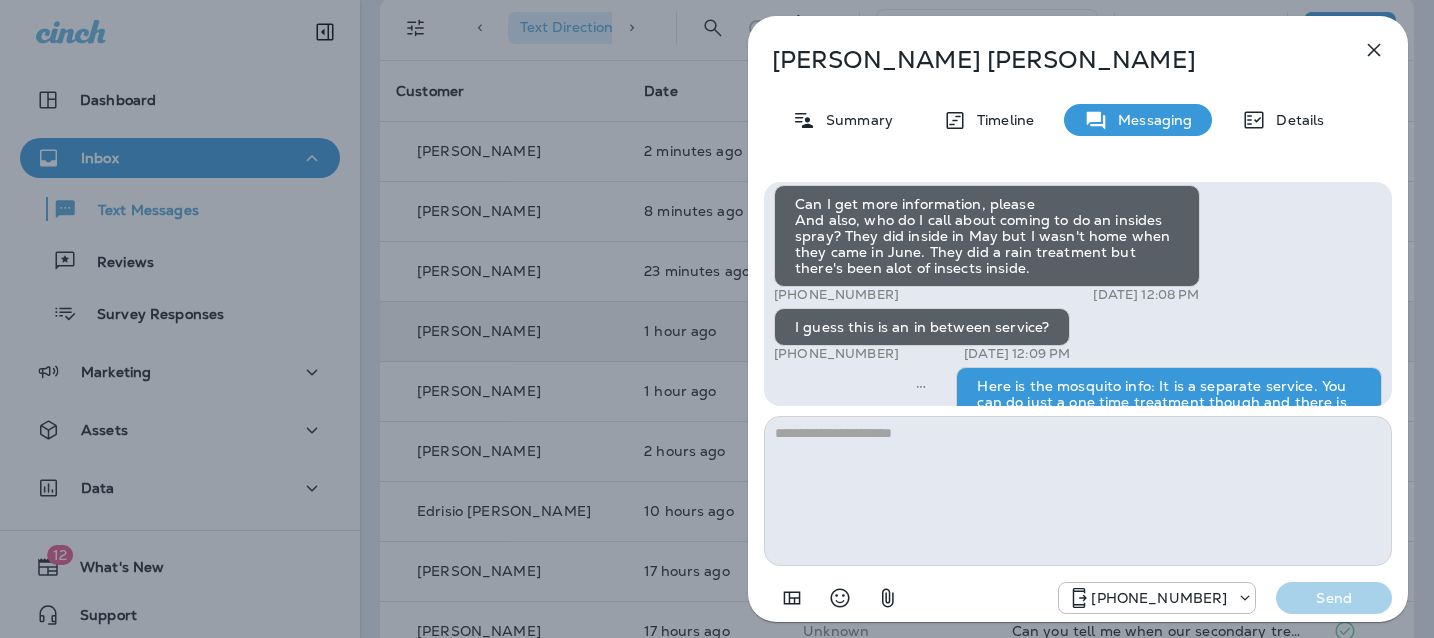 scroll, scrollTop: -363, scrollLeft: 0, axis: vertical 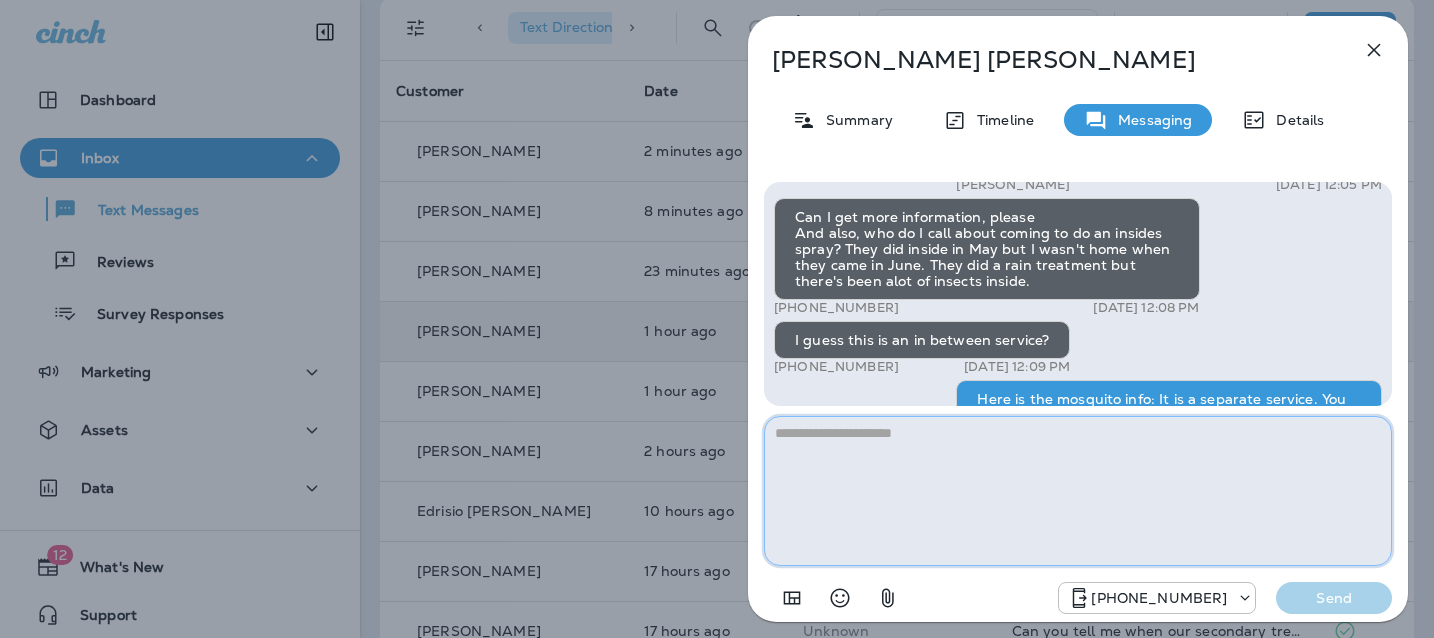 click at bounding box center [1078, 491] 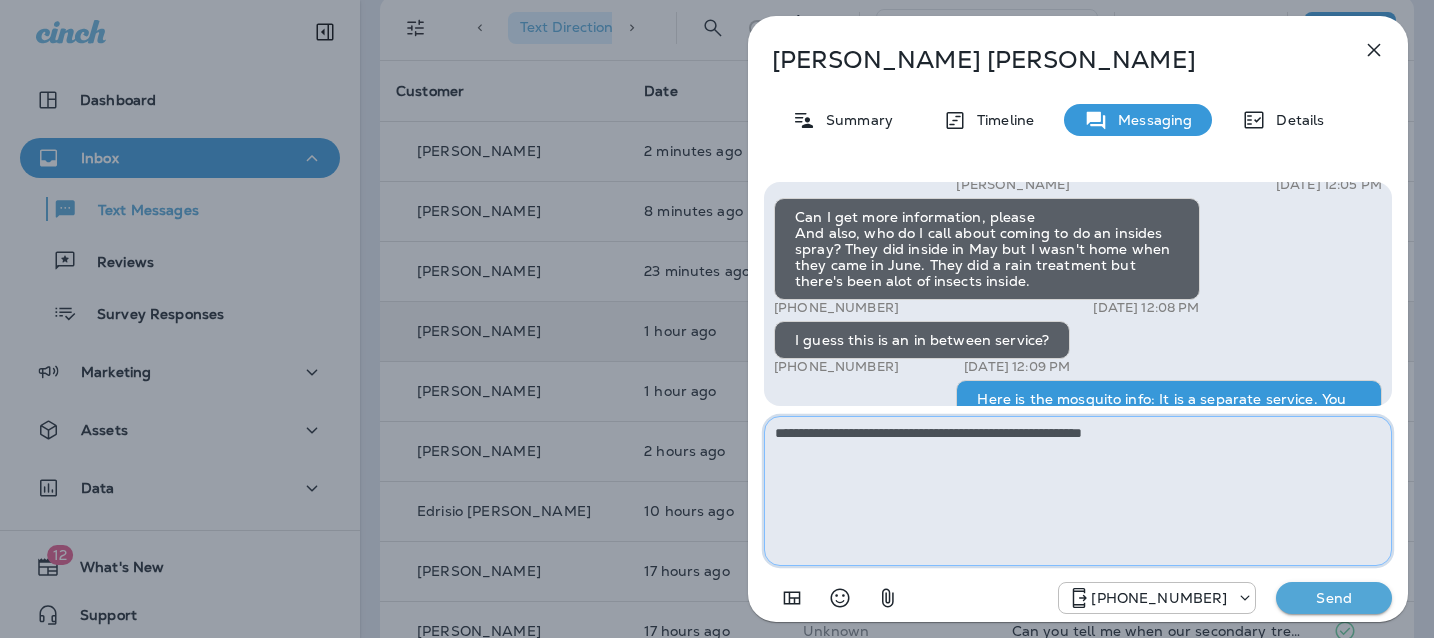 type on "**********" 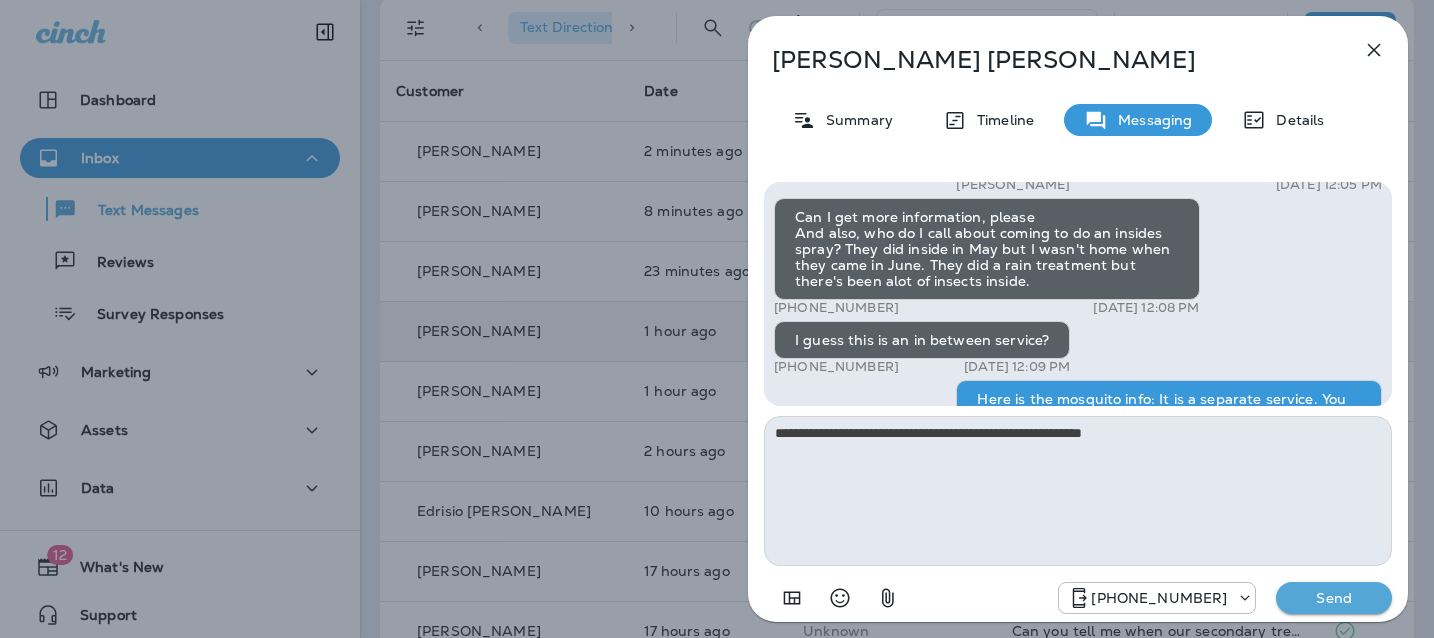 click on "Hi,  Jolene , this is Cameron with Moxie Pest Control. We know Summer brings out the mosquitoes—and with the Summer season here, I’d love to get you on our schedule to come help take care of that. Just reply here if you're interested, and I'll let you know the details!
Reply STOP to optout +18174823792 Jul 2, 2025 10:11 AM Just checking in,  Jolene . Our mosquito service is extremely effective, and it's totally pet and family friendly! We get awesome reviews on it.  Want me to send you more details?
Reply STOP to optout +18174823792 Jul 3, 2025 10:26 AM Heading out of town now. Touch base next week. +1 (612) 708-6456 Jul 3, 2025 1:43 PM Sounds good! Tyler Richard Jul 3, 2025 1:43 PM Hi Jolene, just following up on the mosquito service. For current customers we are dropping the initial In2Care service down to $75 for the rest of the week. Tyler Richard Jul 9, 2025 12:05 PM +1 (612) 708-6456 Jul 9, 2025 12:08 PM I guess this is an in between service? +1 (612) 708-6456 Jul 9, 2025 12:09 PM Tyler Richard Send" at bounding box center [1078, 400] 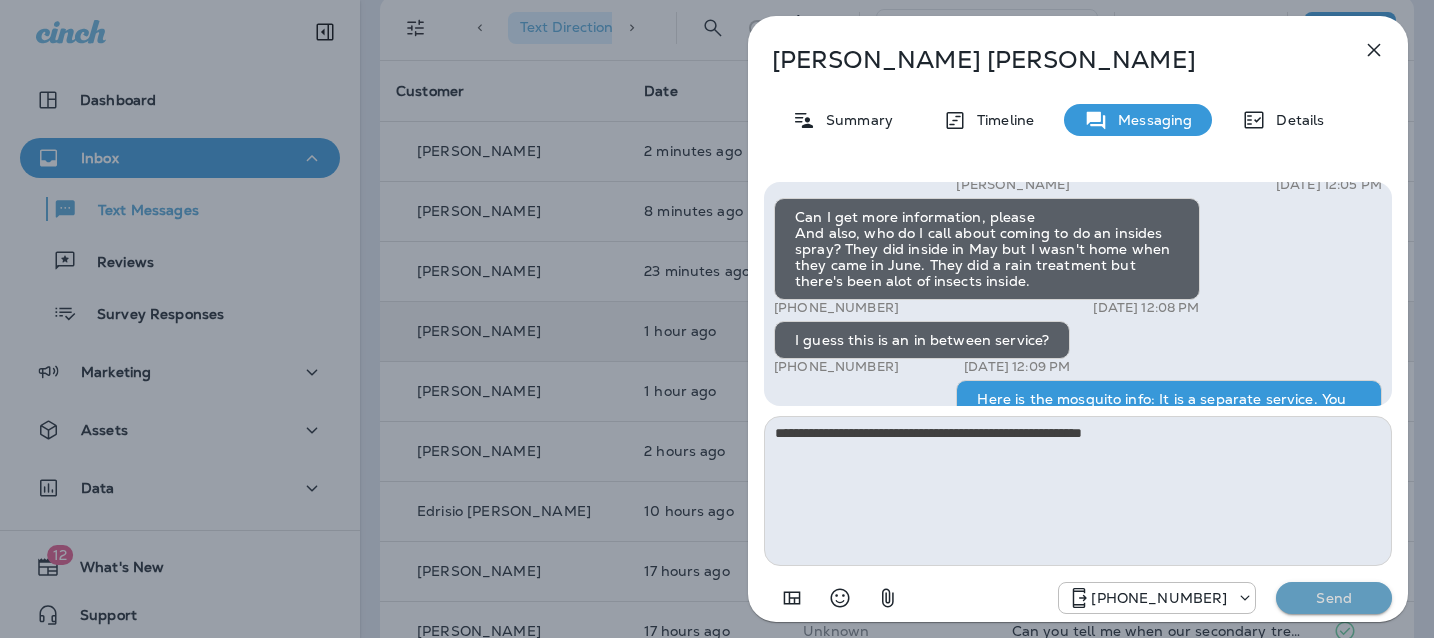 click on "Send" at bounding box center (1334, 598) 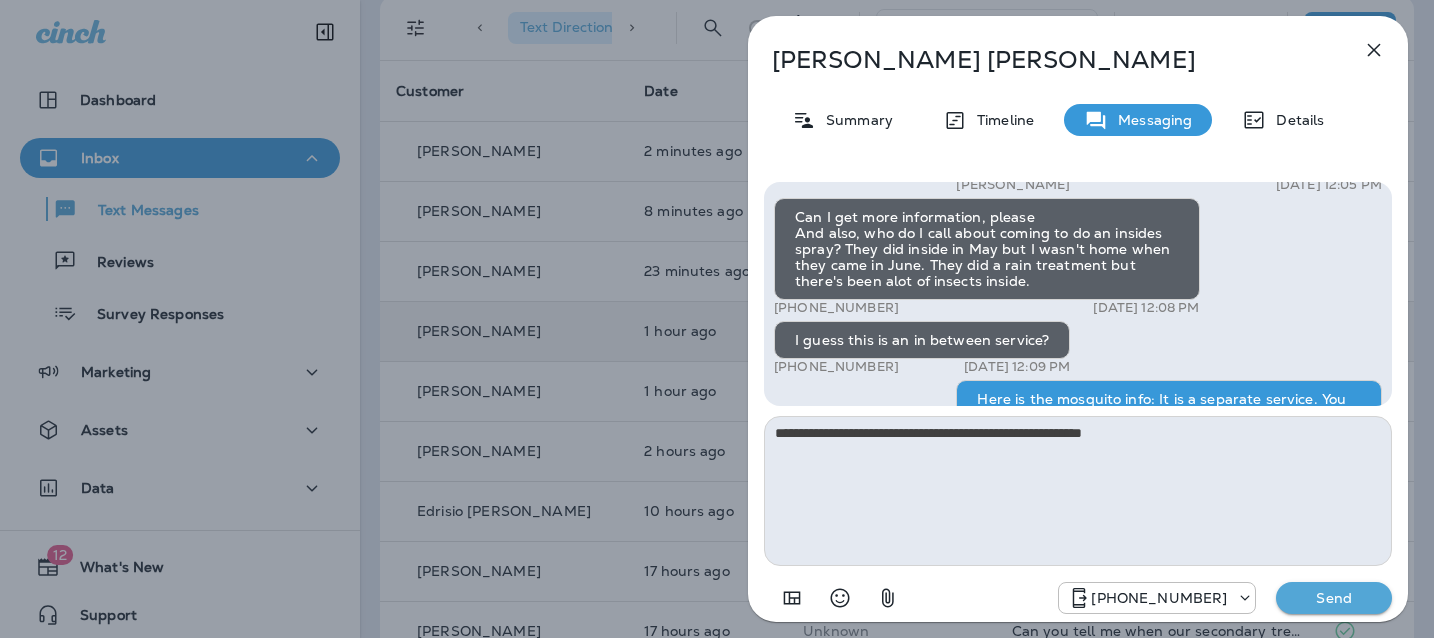 type 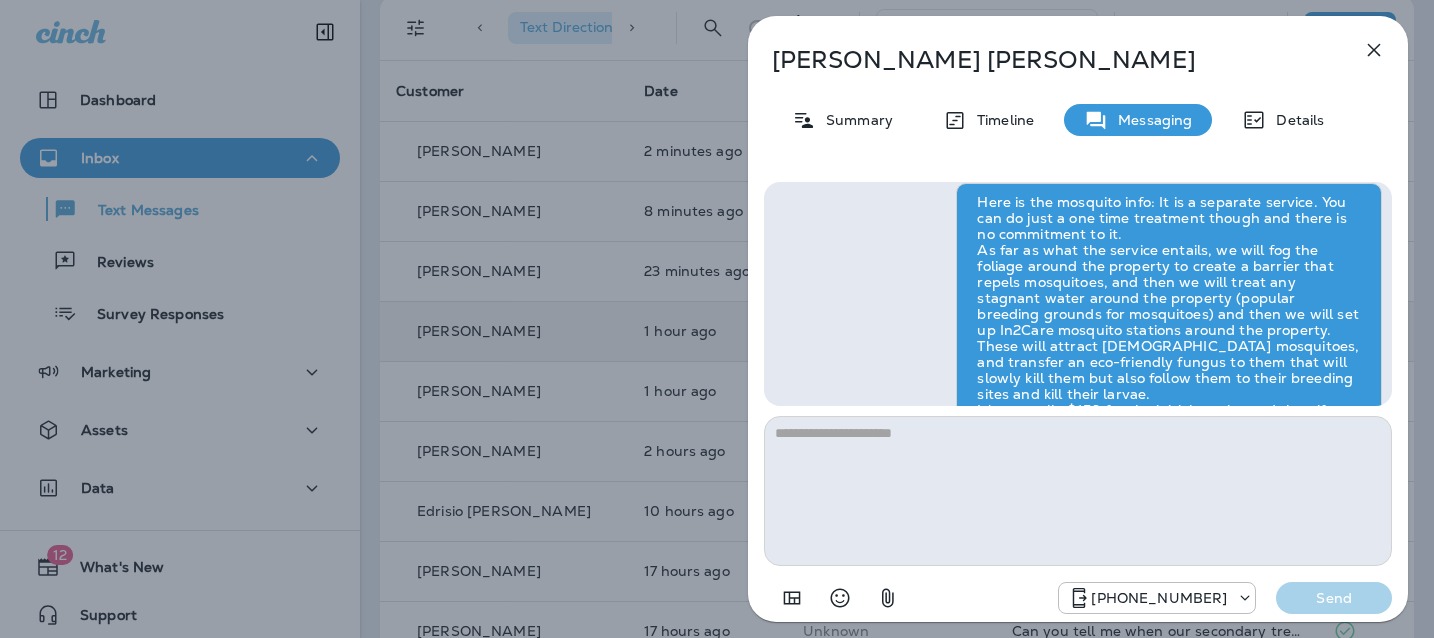 scroll, scrollTop: 0, scrollLeft: 0, axis: both 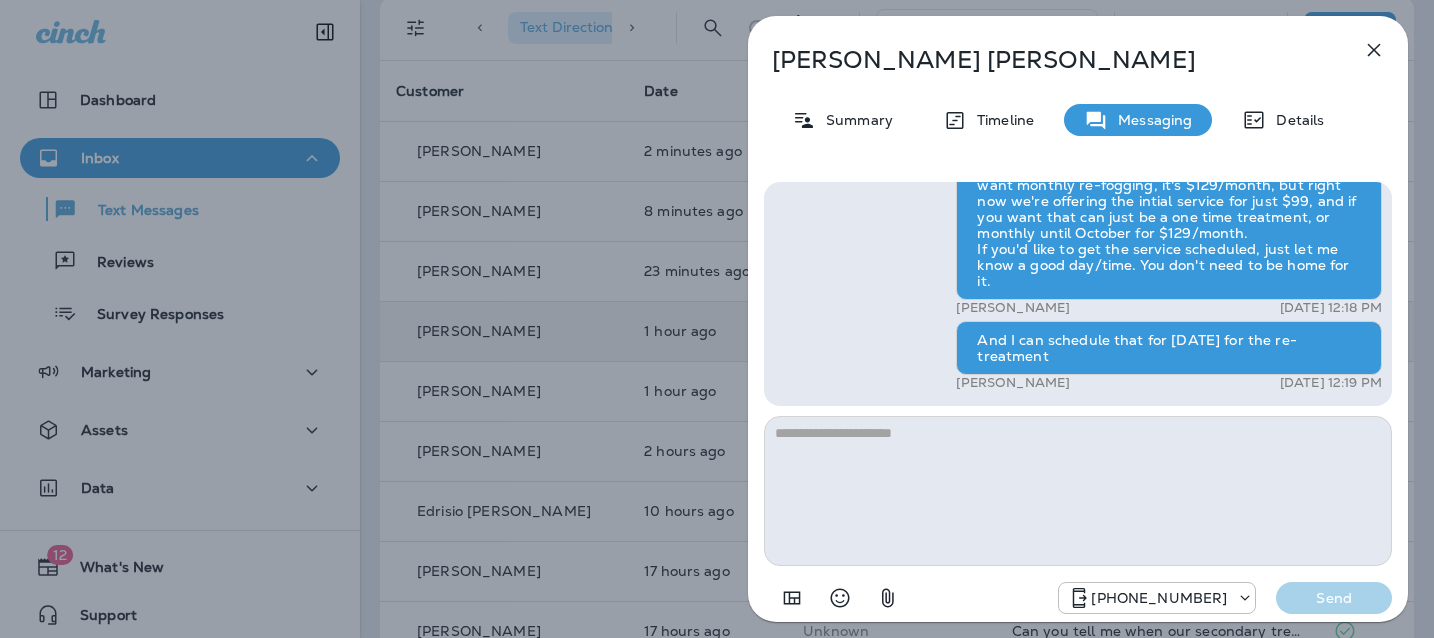 click 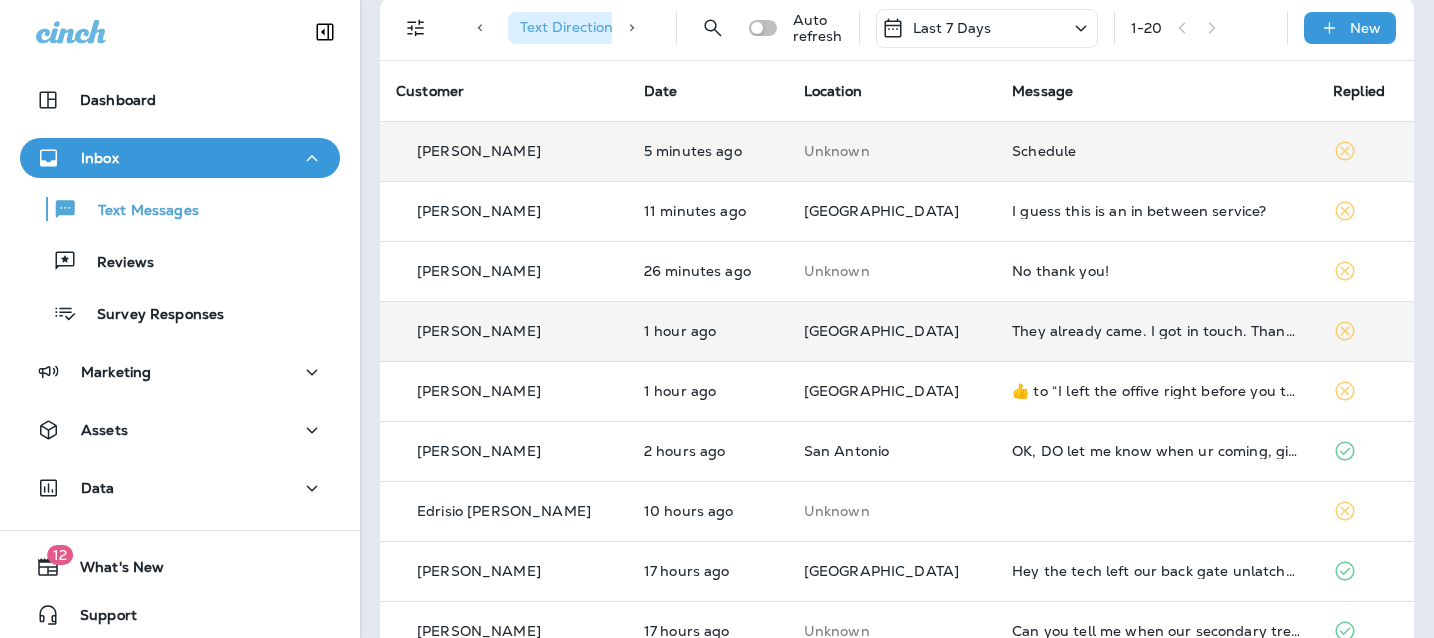 click on "Schedule" at bounding box center (1156, 151) 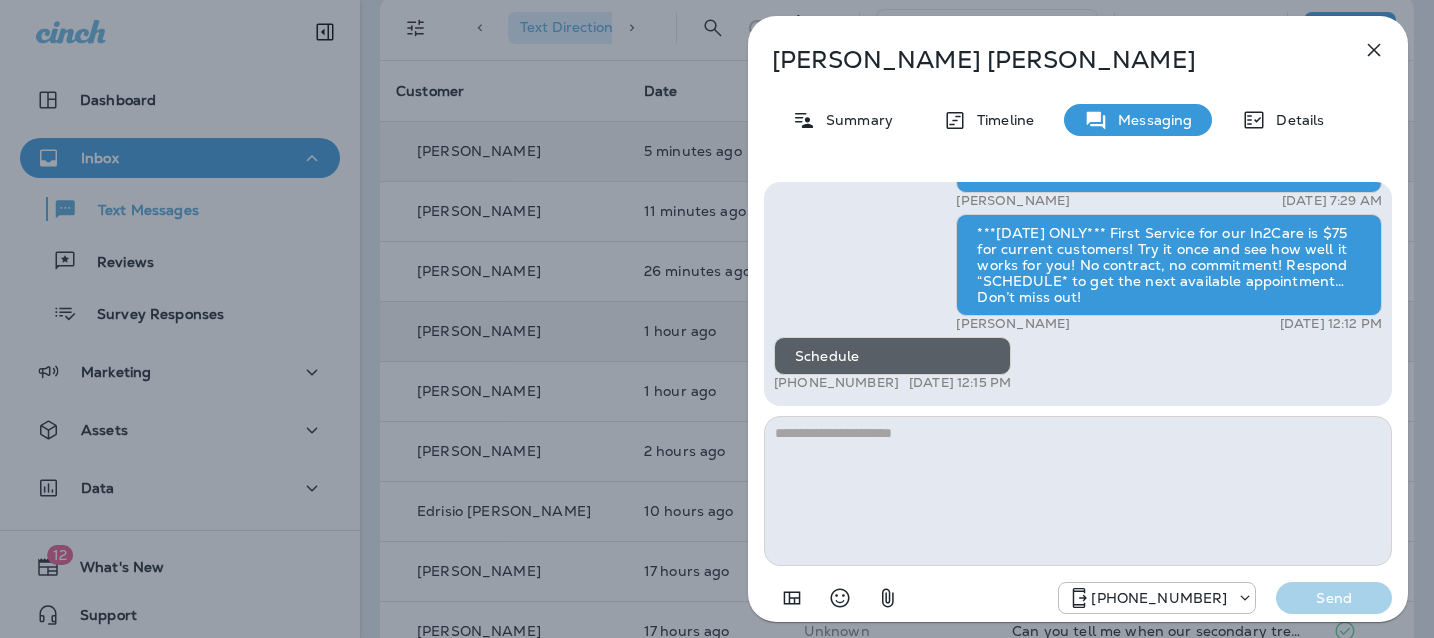 drag, startPoint x: 888, startPoint y: 381, endPoint x: 792, endPoint y: 383, distance: 96.02083 